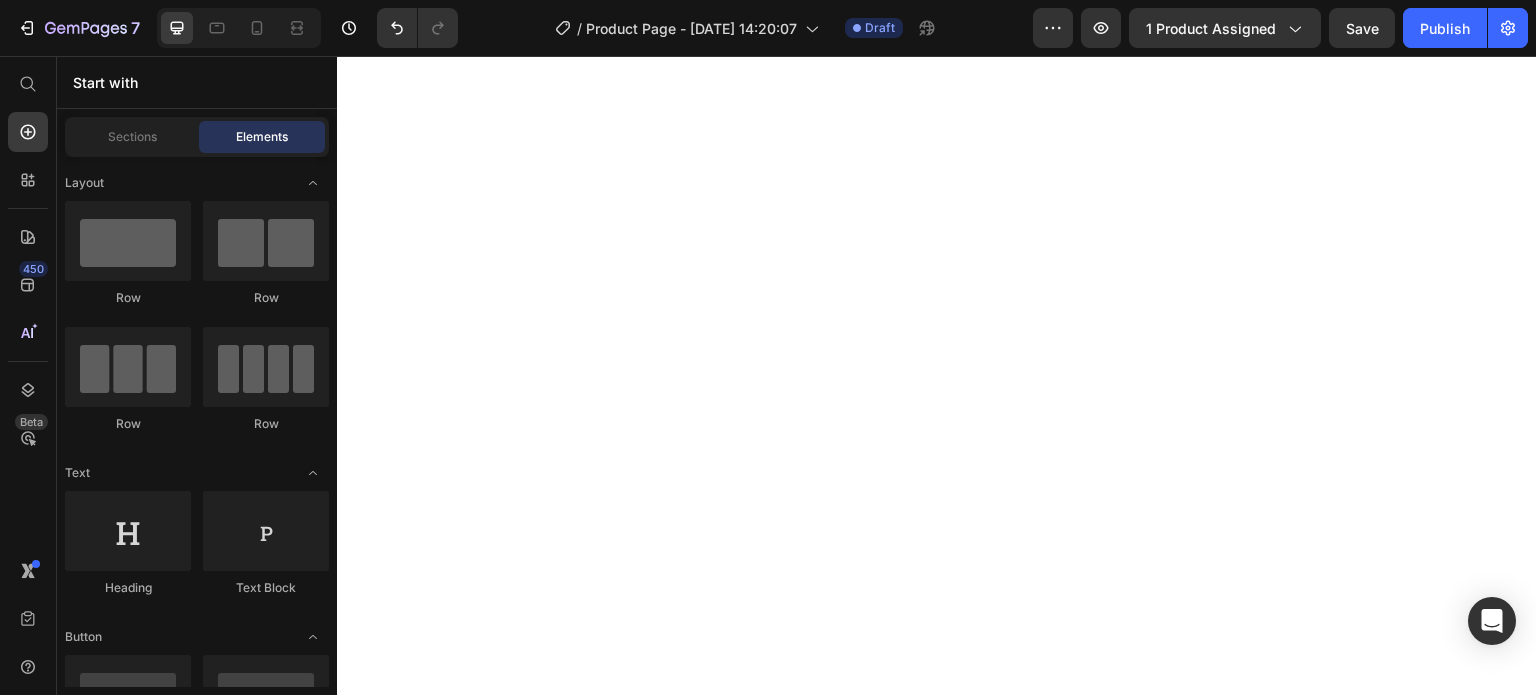 scroll, scrollTop: 0, scrollLeft: 0, axis: both 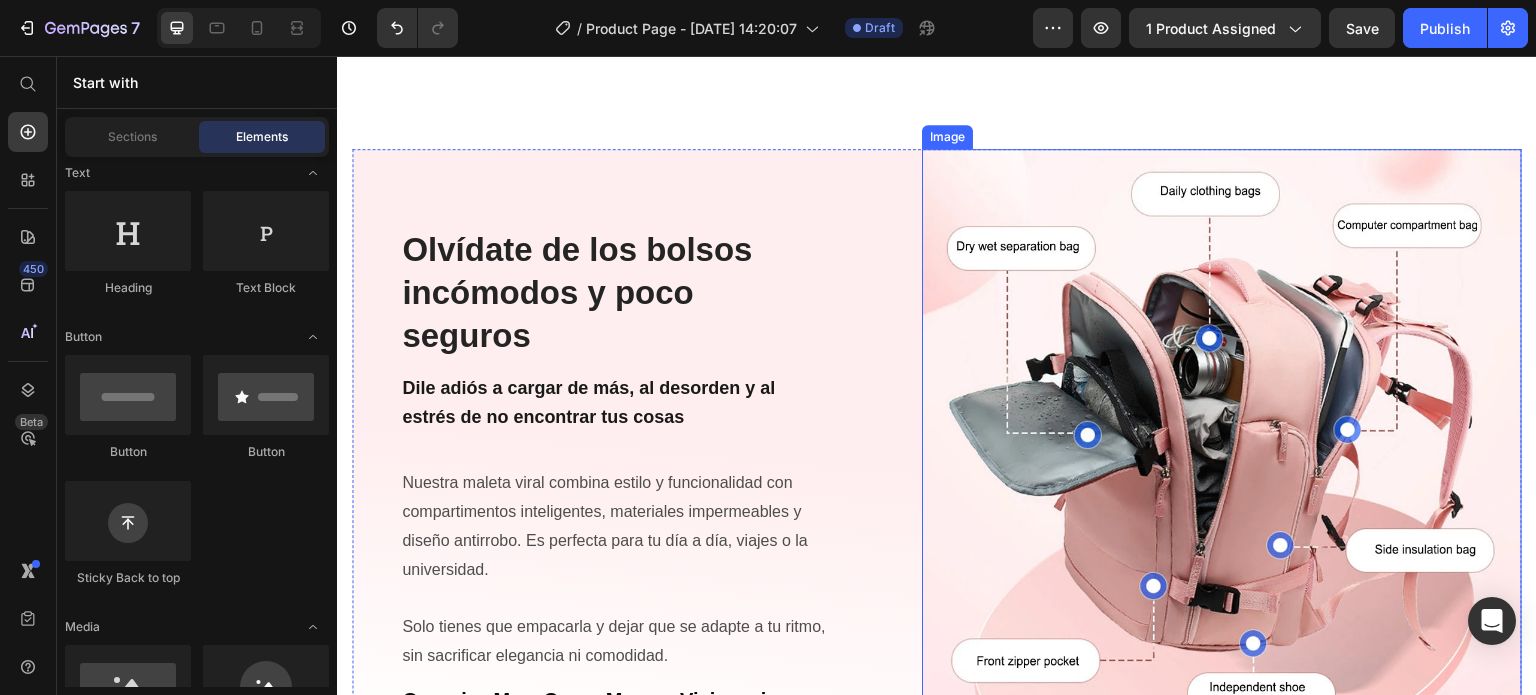 click at bounding box center [1222, 449] 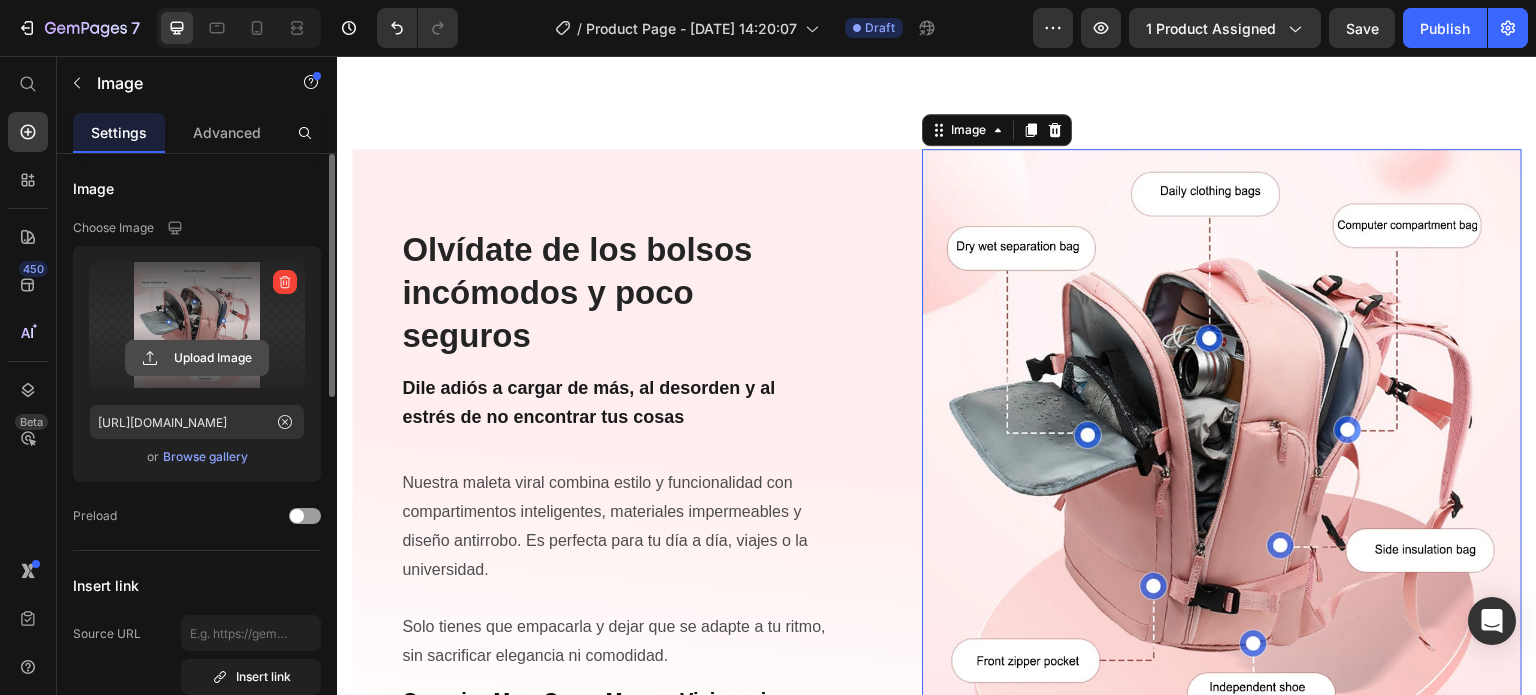 click 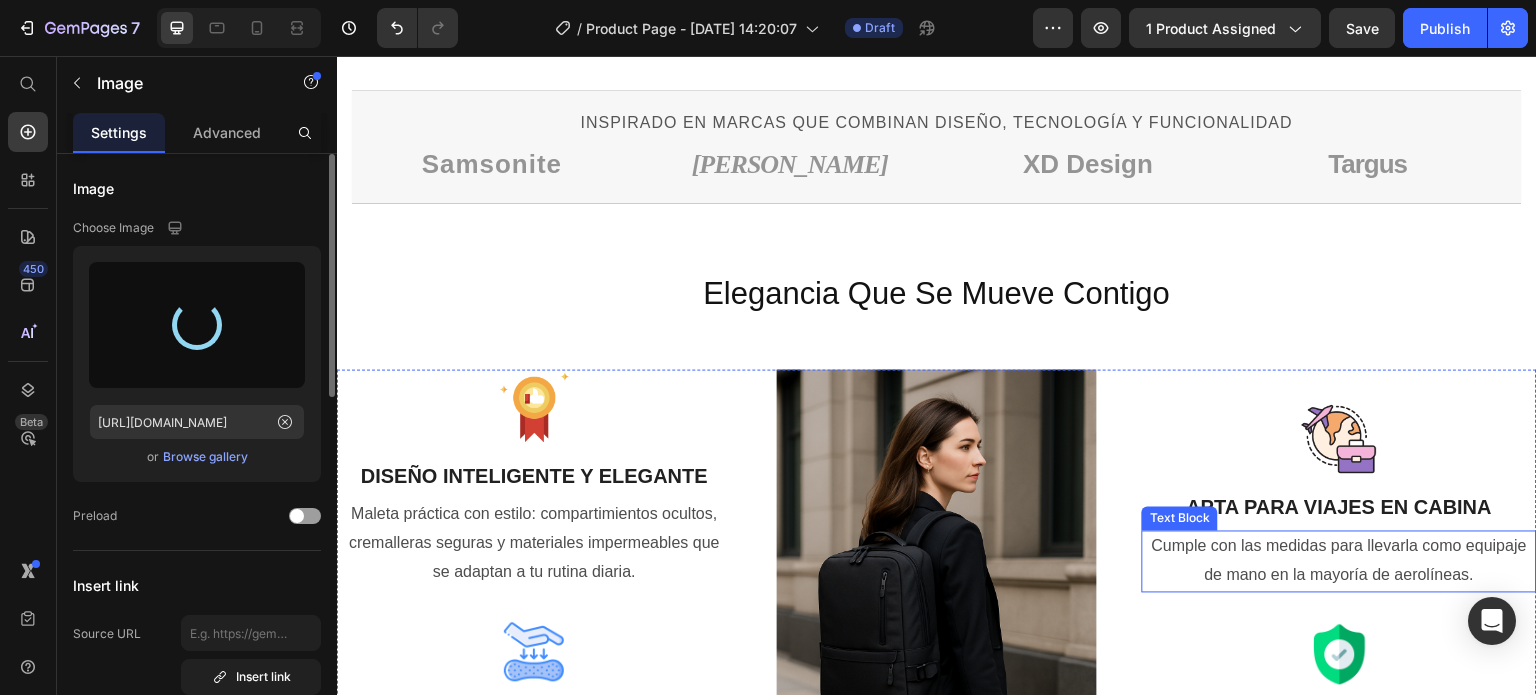type on "[URL][DOMAIN_NAME]" 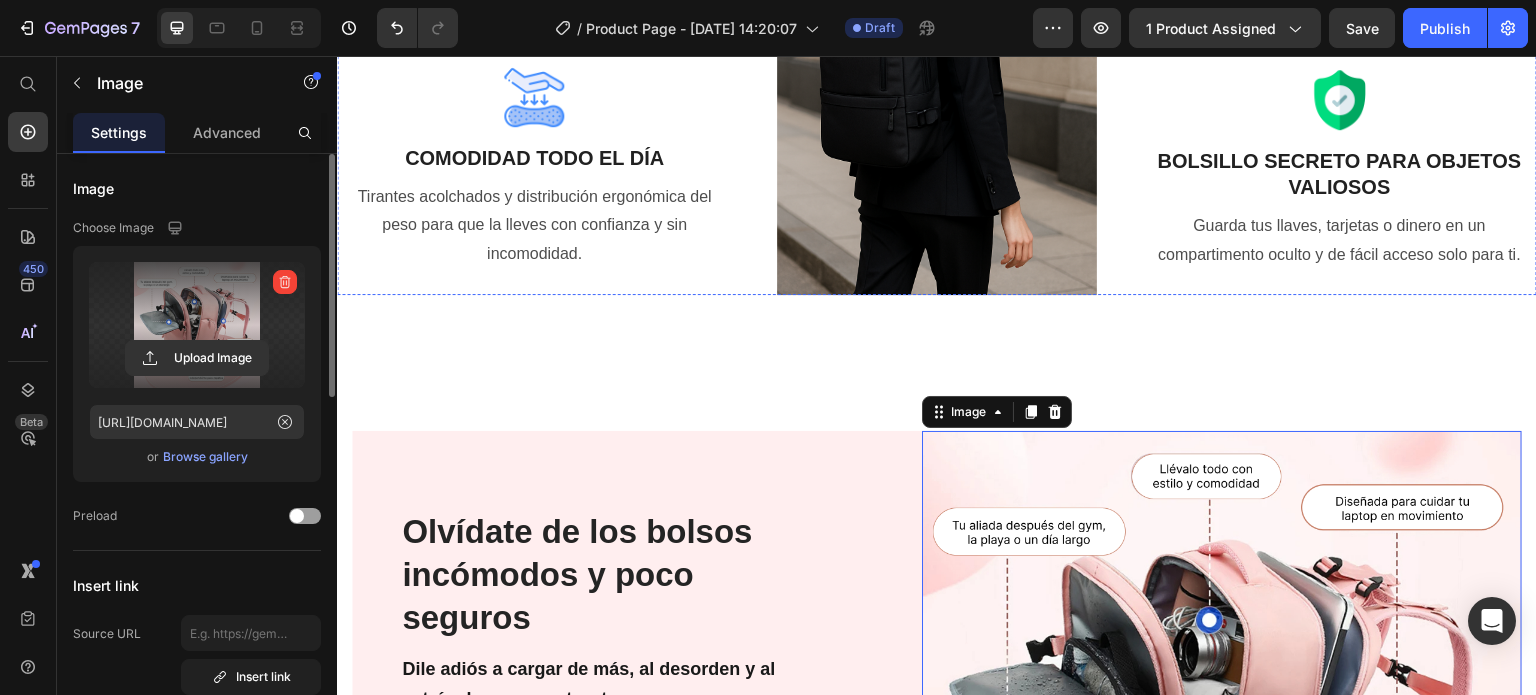 scroll, scrollTop: 2365, scrollLeft: 0, axis: vertical 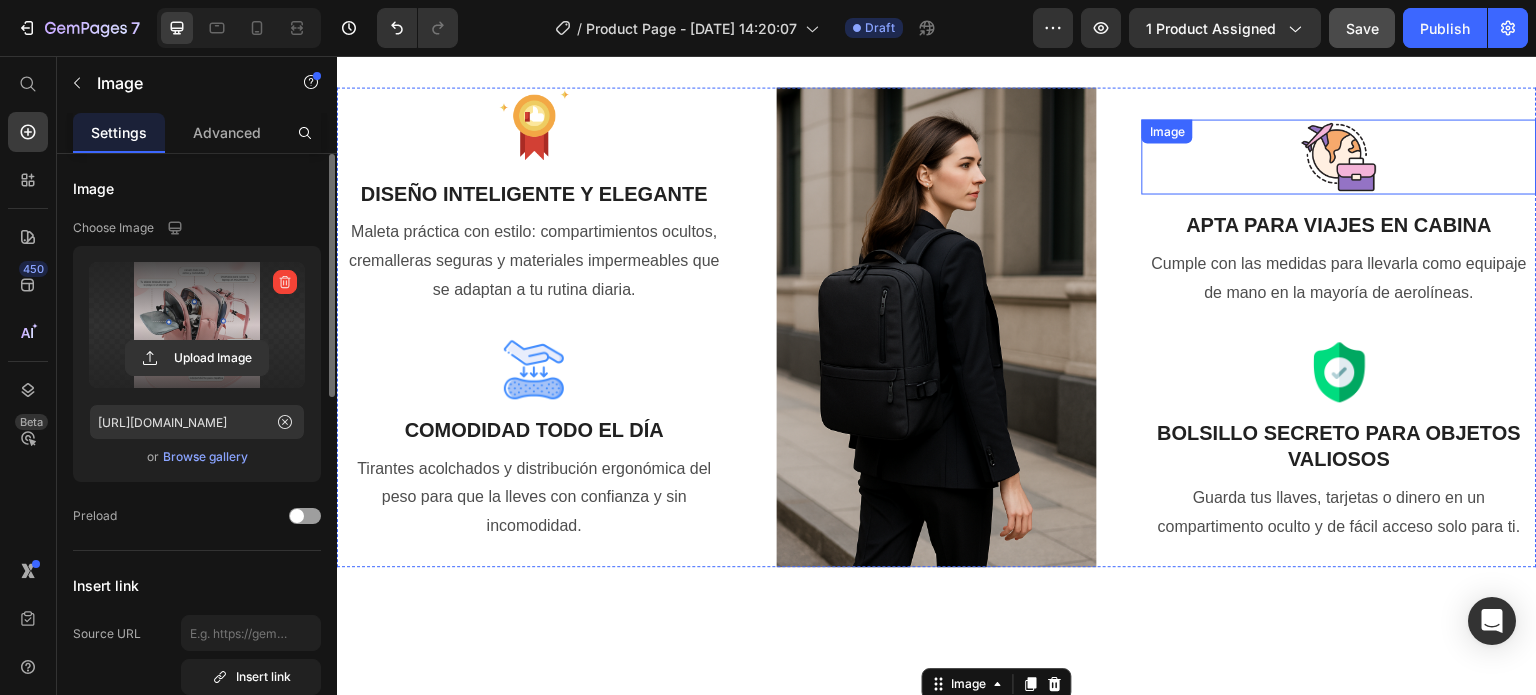 click on "Save" at bounding box center [1362, 28] 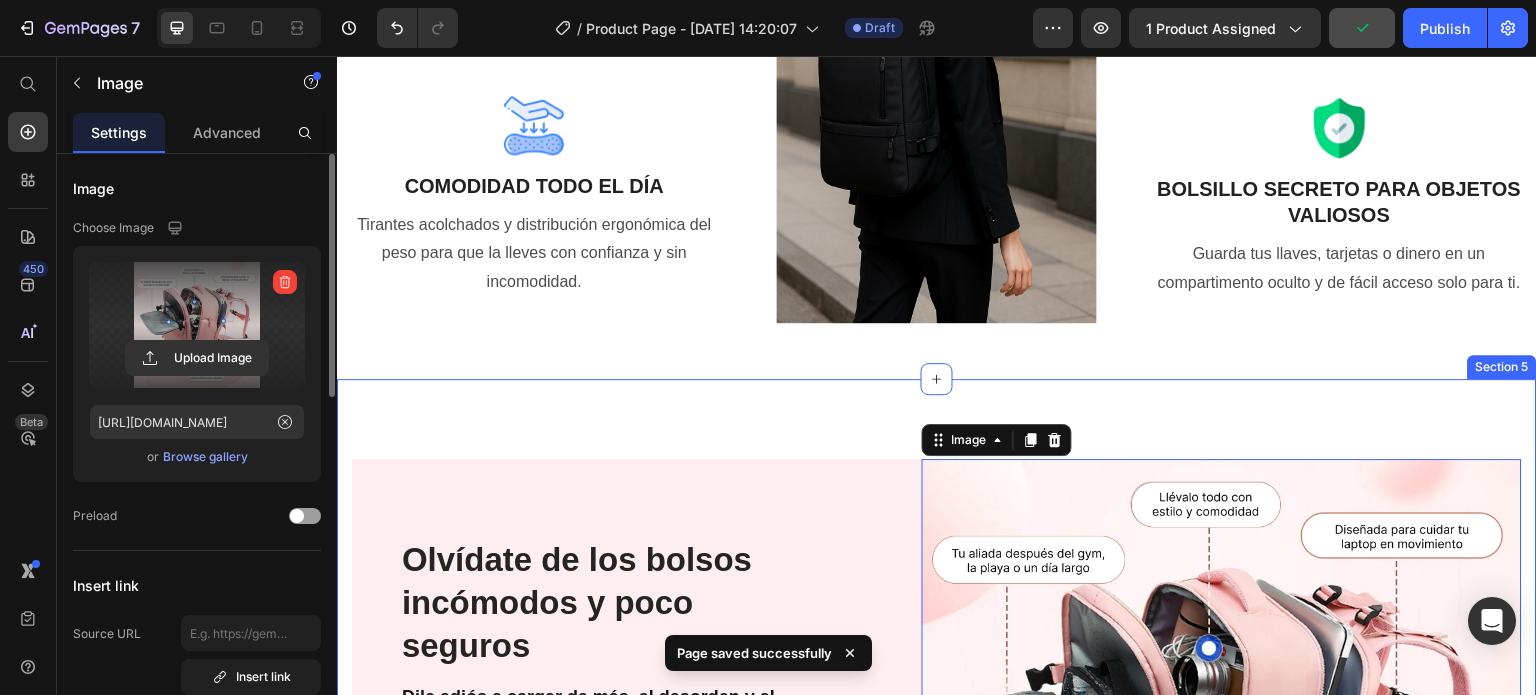 scroll, scrollTop: 2065, scrollLeft: 0, axis: vertical 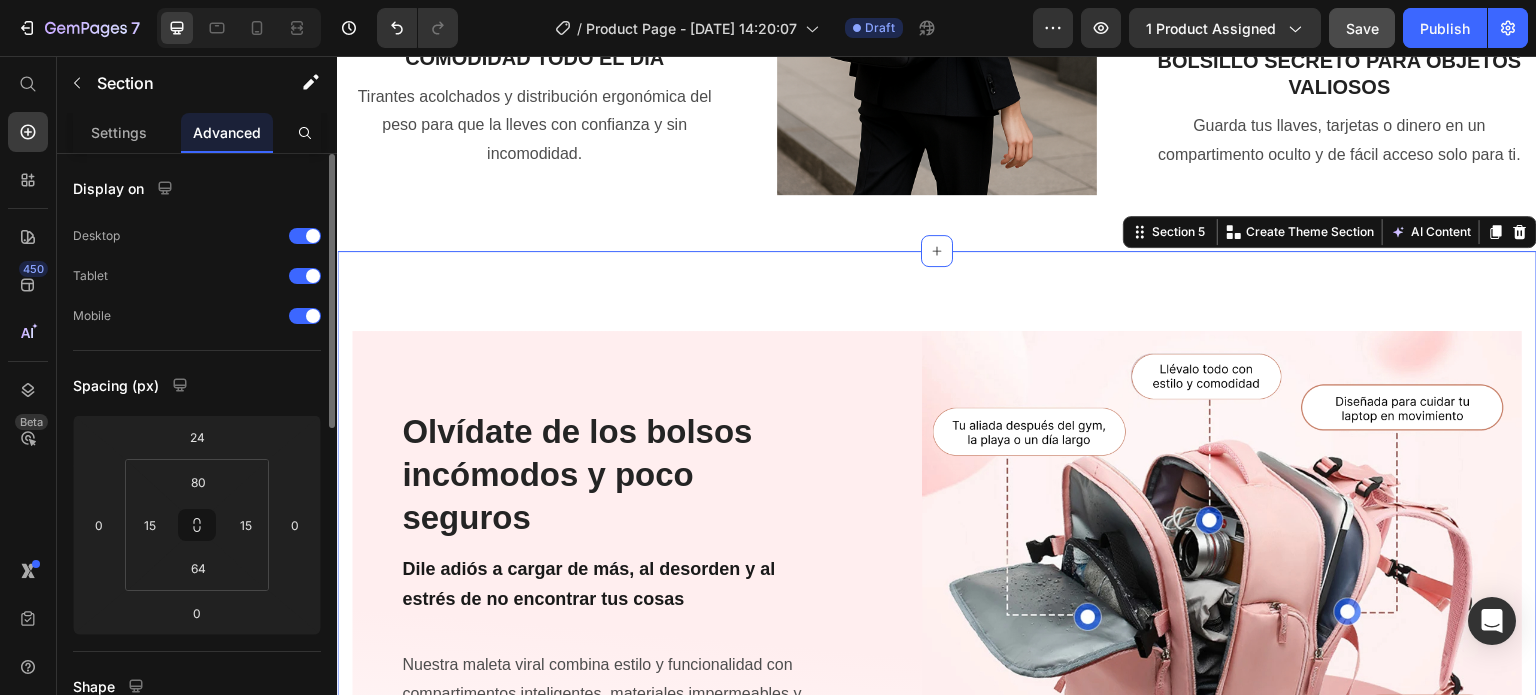 click on "Olvídate de los bolsos incómodos y poco seguros Heading Dile adiós a cargar de más, al desorden y al estrés de no encontrar tus cosas Text Block Nuestra maleta viral combina estilo y funcionalidad con compartimentos inteligentes, materiales impermeables y diseño antirrobo. Es perfecta para tu día a día, viajes o la universidad. Solo tienes que empacarla y dejar que se adapte a tu ritmo, sin sacrificar elegancia ni comodidad. Text Block Organiza Mas. Carga Menos. Viaja mejor Text Block Image Row Section 5   You can create reusable sections Create Theme Section AI Content Write with [PERSON_NAME] What would you like to describe here? Tone and Voice Persuasive Product BOLSO MULTIFUNCIONAL PREMIUM Show more Generate" at bounding box center (937, 663) 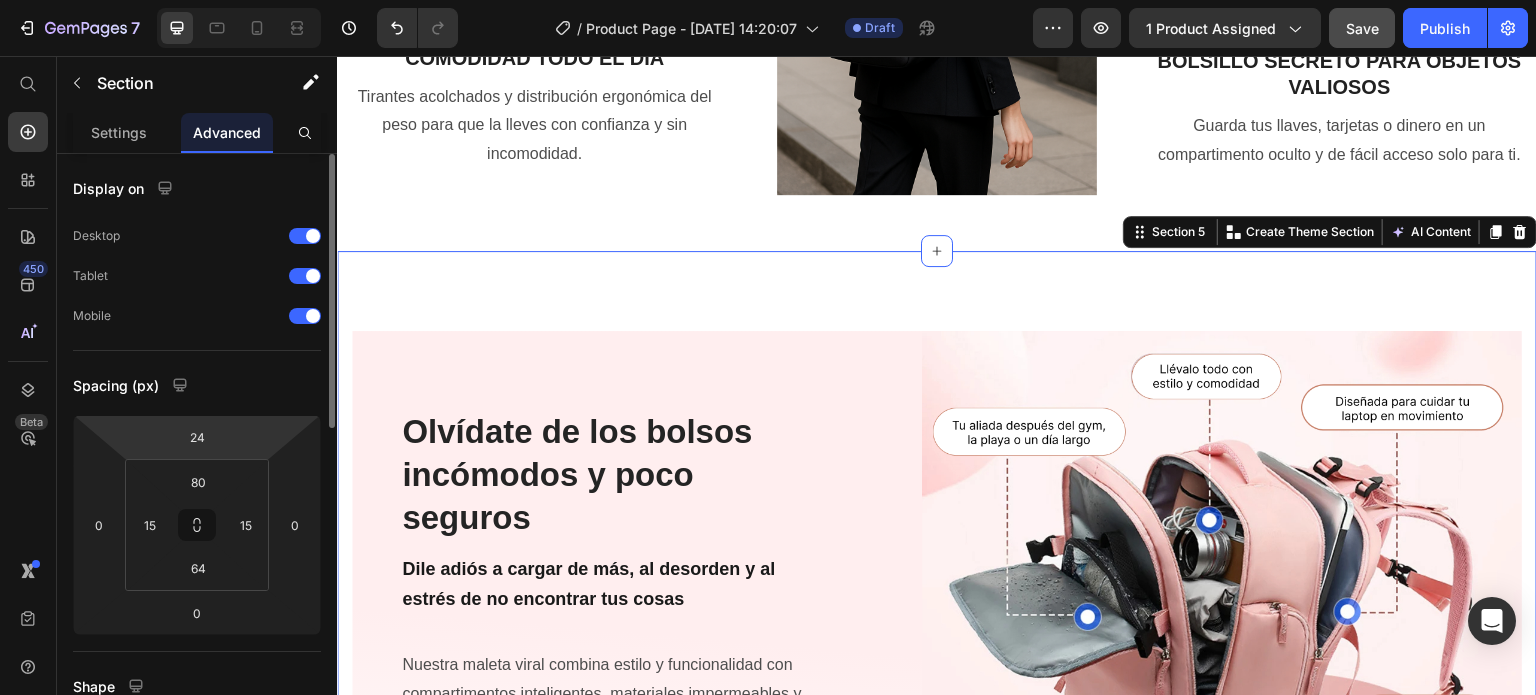 scroll, scrollTop: 300, scrollLeft: 0, axis: vertical 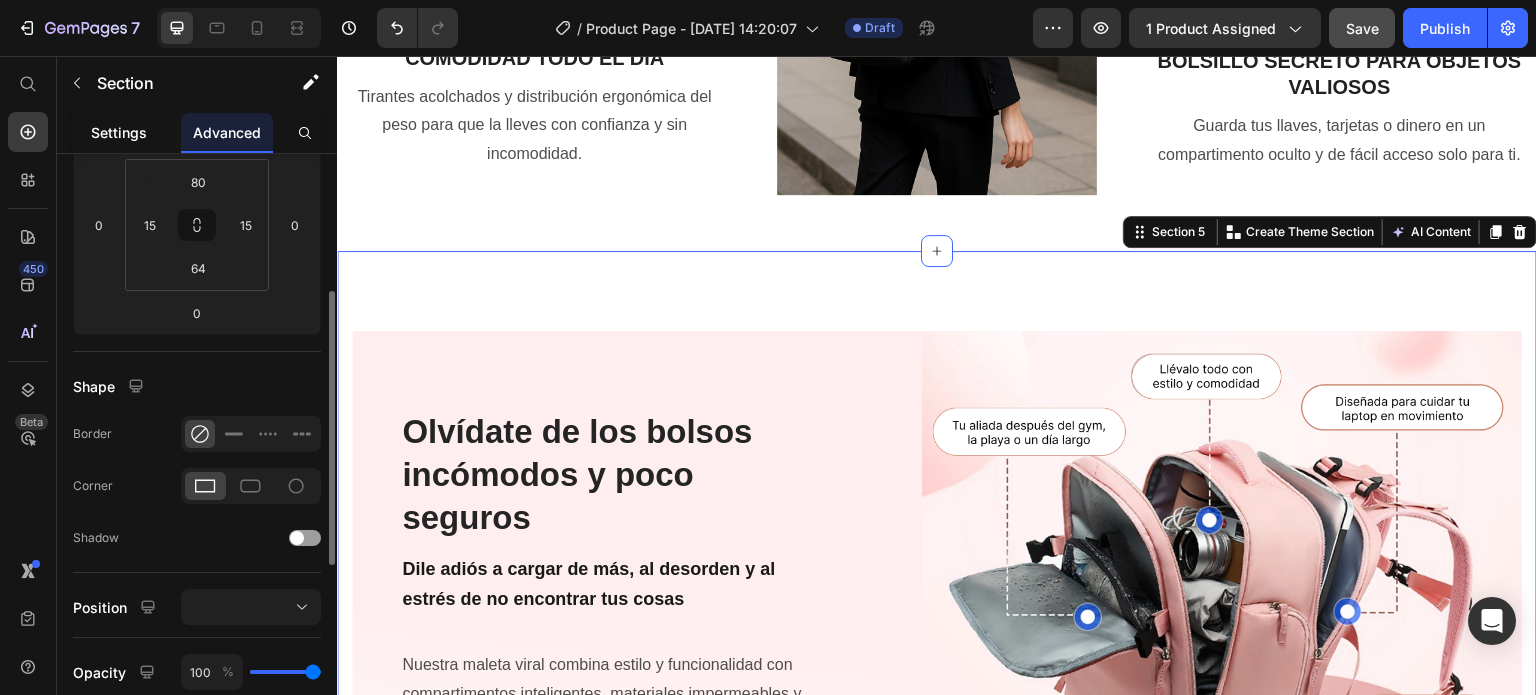 click on "Settings" 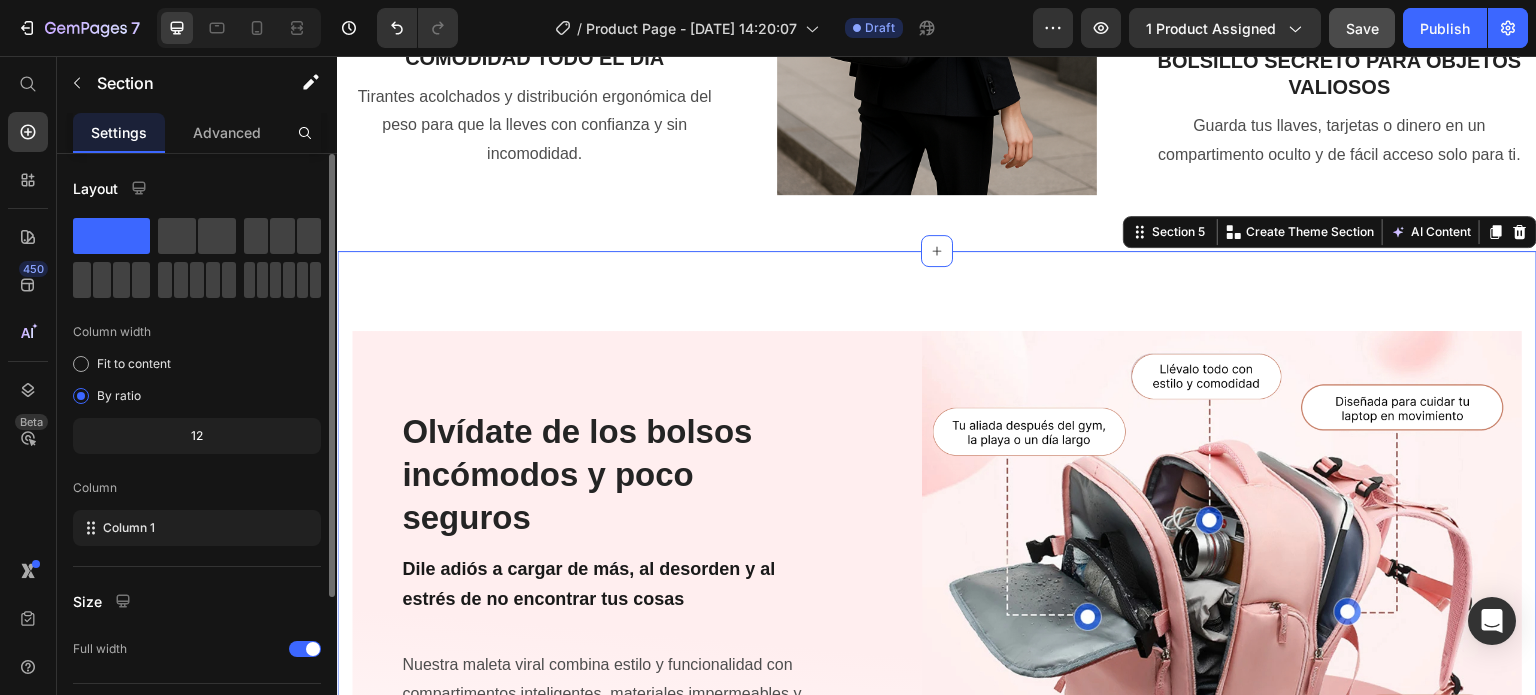 scroll, scrollTop: 200, scrollLeft: 0, axis: vertical 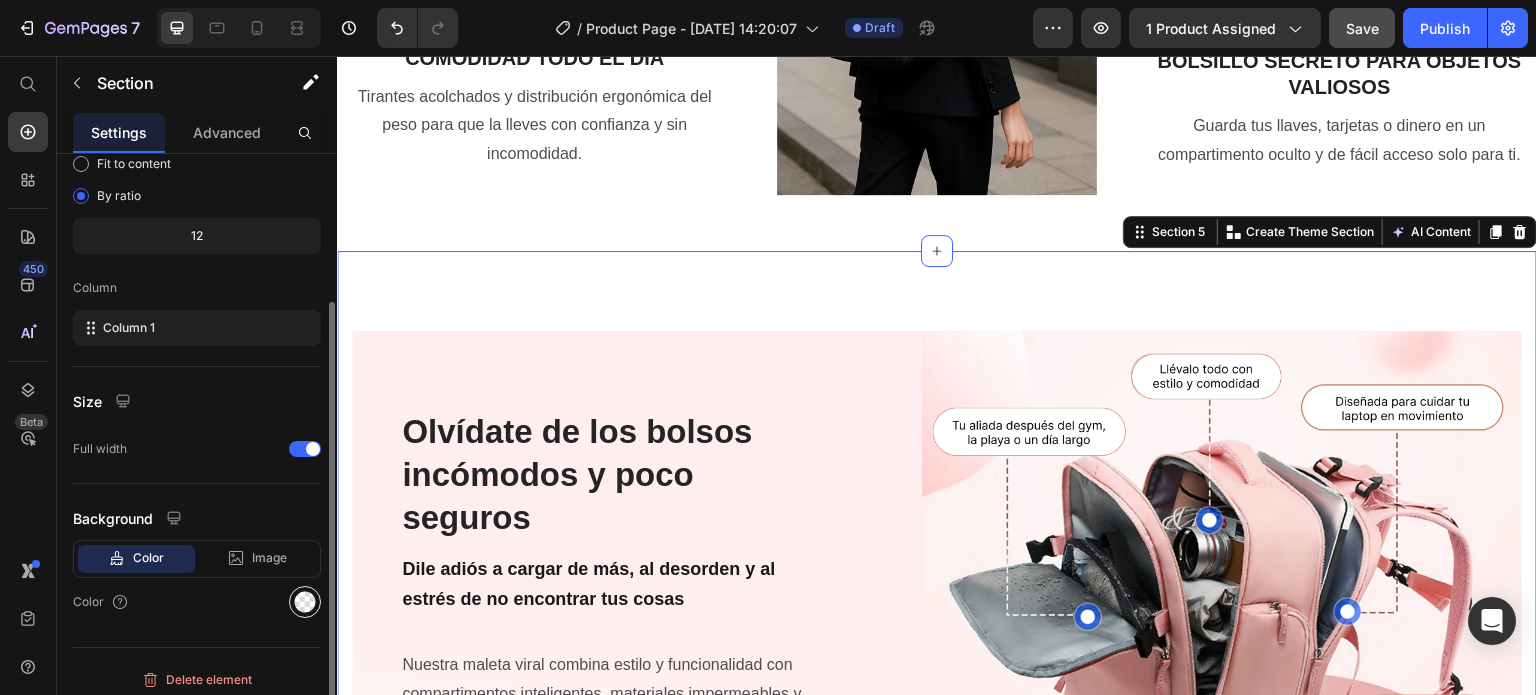 click at bounding box center (305, 602) 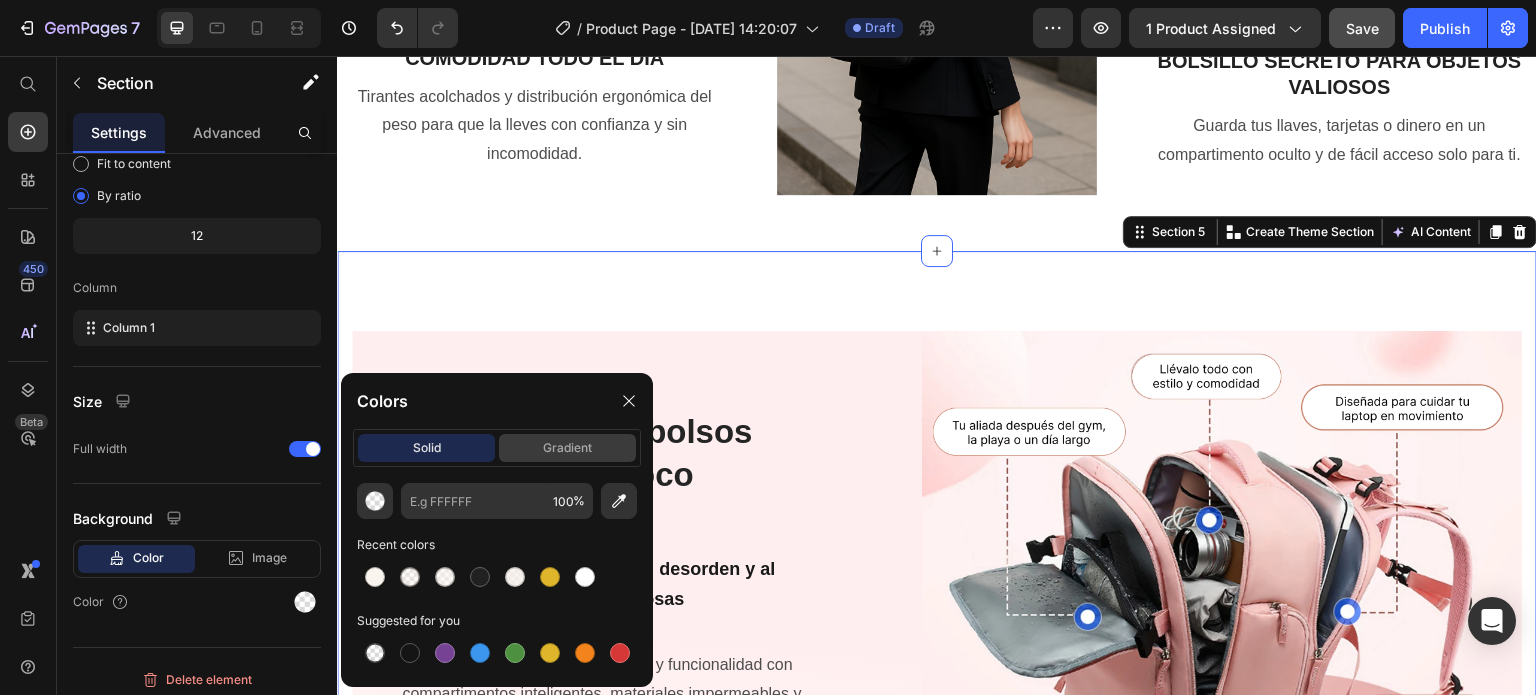 click on "gradient" 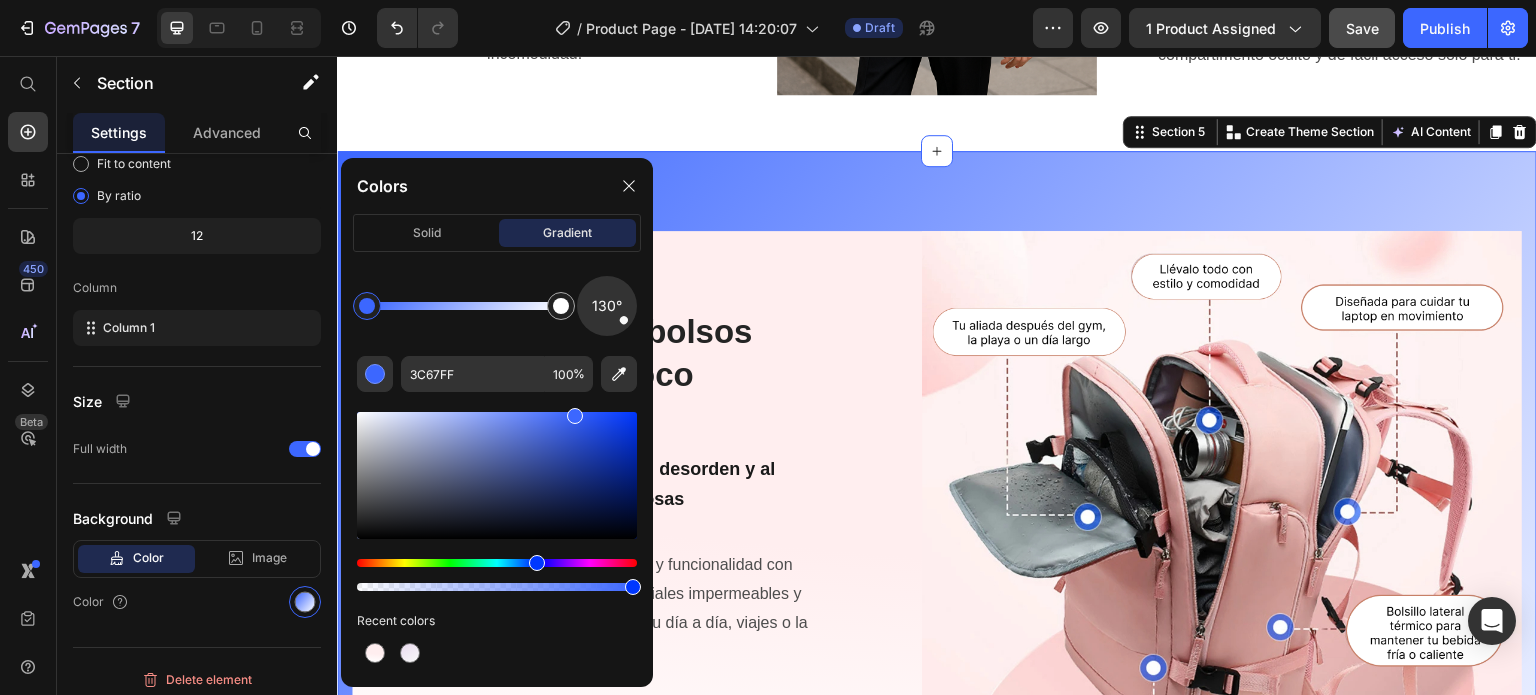 scroll, scrollTop: 2265, scrollLeft: 0, axis: vertical 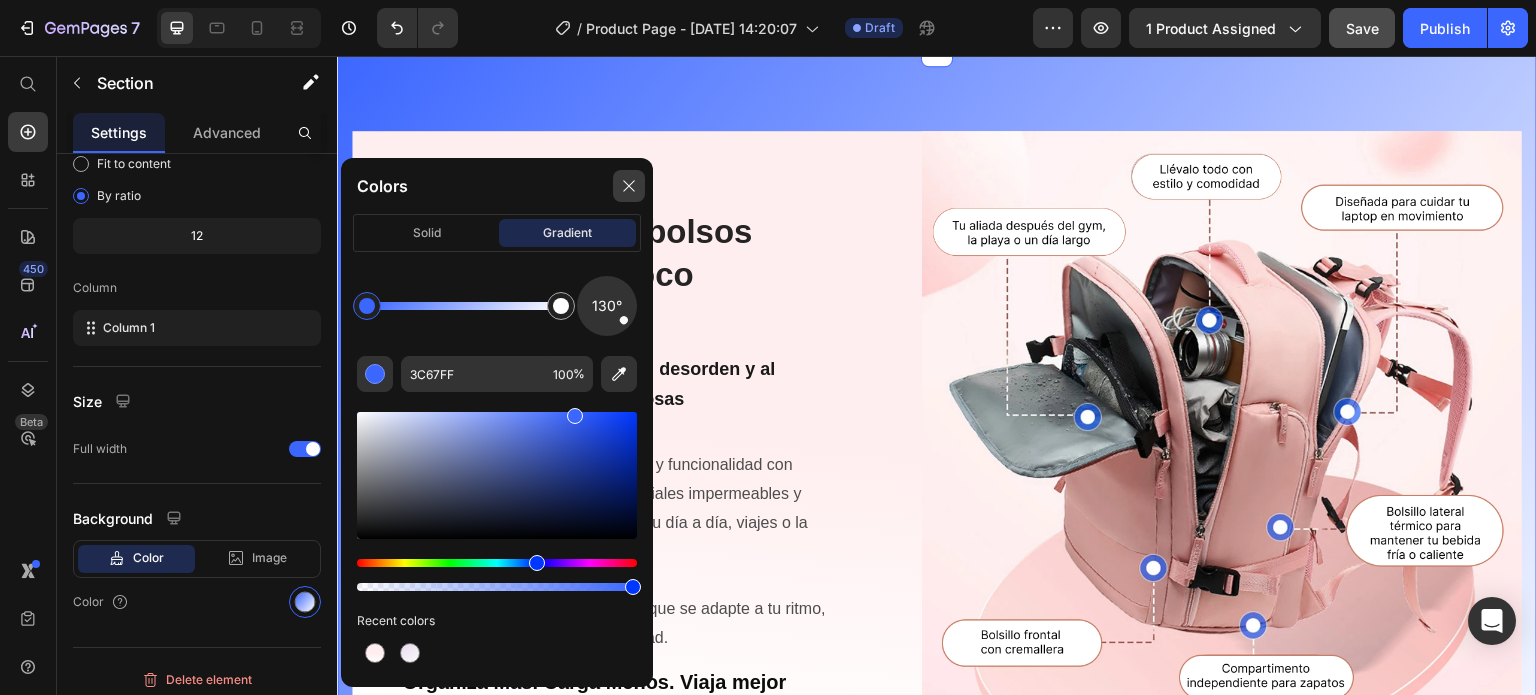 click 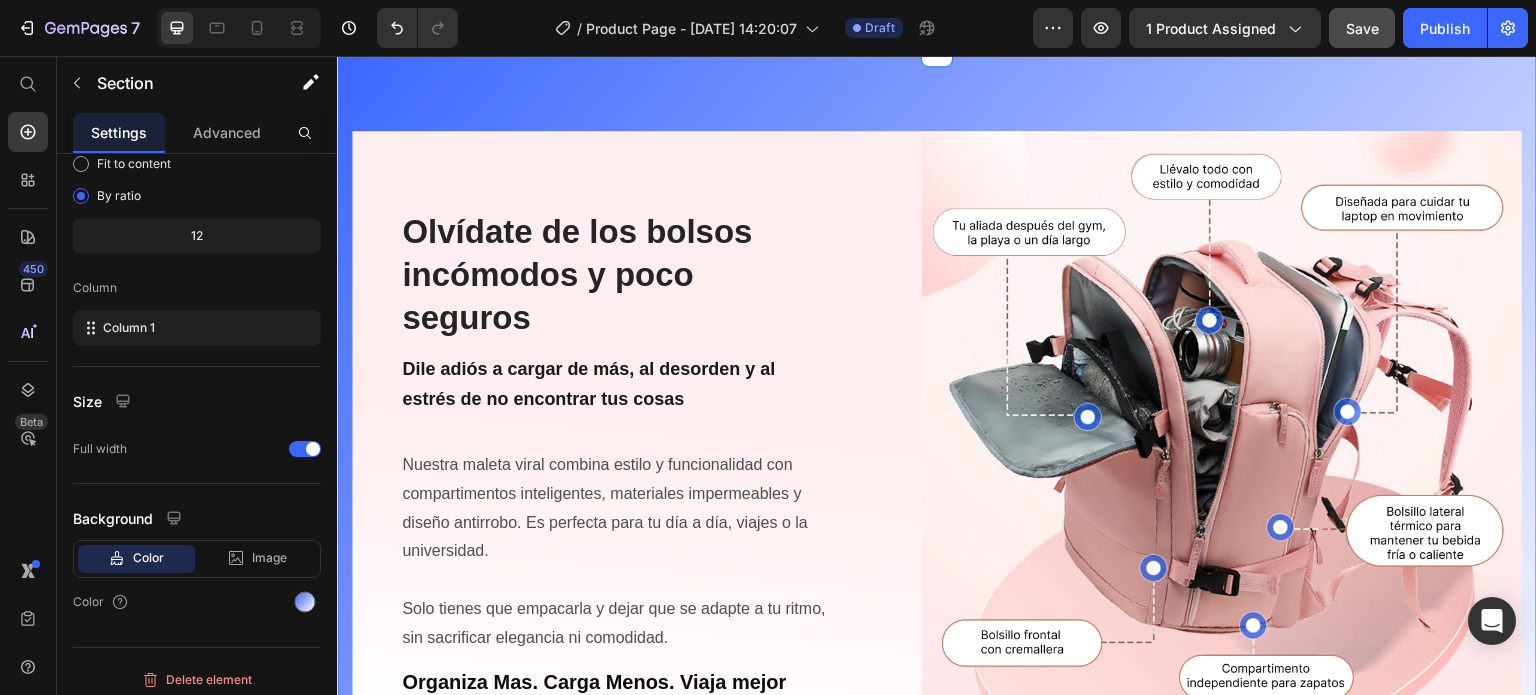 click on "Olvídate de los bolsos incómodos y poco seguros Heading Dile adiós a cargar de más, al desorden y al estrés de no encontrar tus cosas Text Block Nuestra maleta viral combina estilo y funcionalidad con compartimentos inteligentes, materiales impermeables y diseño antirrobo. Es perfecta para tu día a día, viajes o la universidad. Solo tienes que empacarla y dejar que se adapte a tu ritmo, sin sacrificar elegancia ni comodidad. Text Block Organiza Mas. Carga Menos. Viaja mejor Text Block Image Row Section 5   You can create reusable sections Create Theme Section AI Content Write with [PERSON_NAME] What would you like to describe here? Tone and Voice Persuasive Product BOLSO MULTIFUNCIONAL PREMIUM Show more Generate" at bounding box center [937, 463] 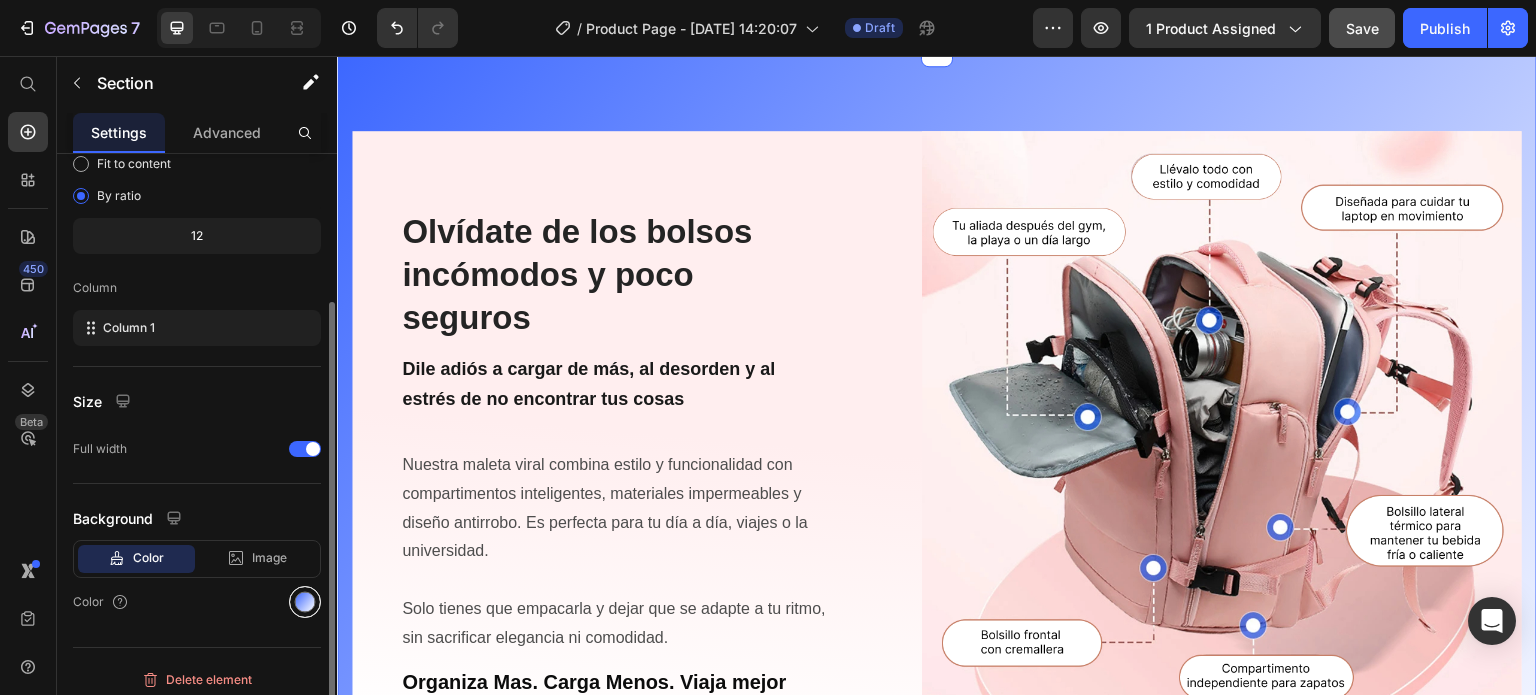 click at bounding box center [305, 602] 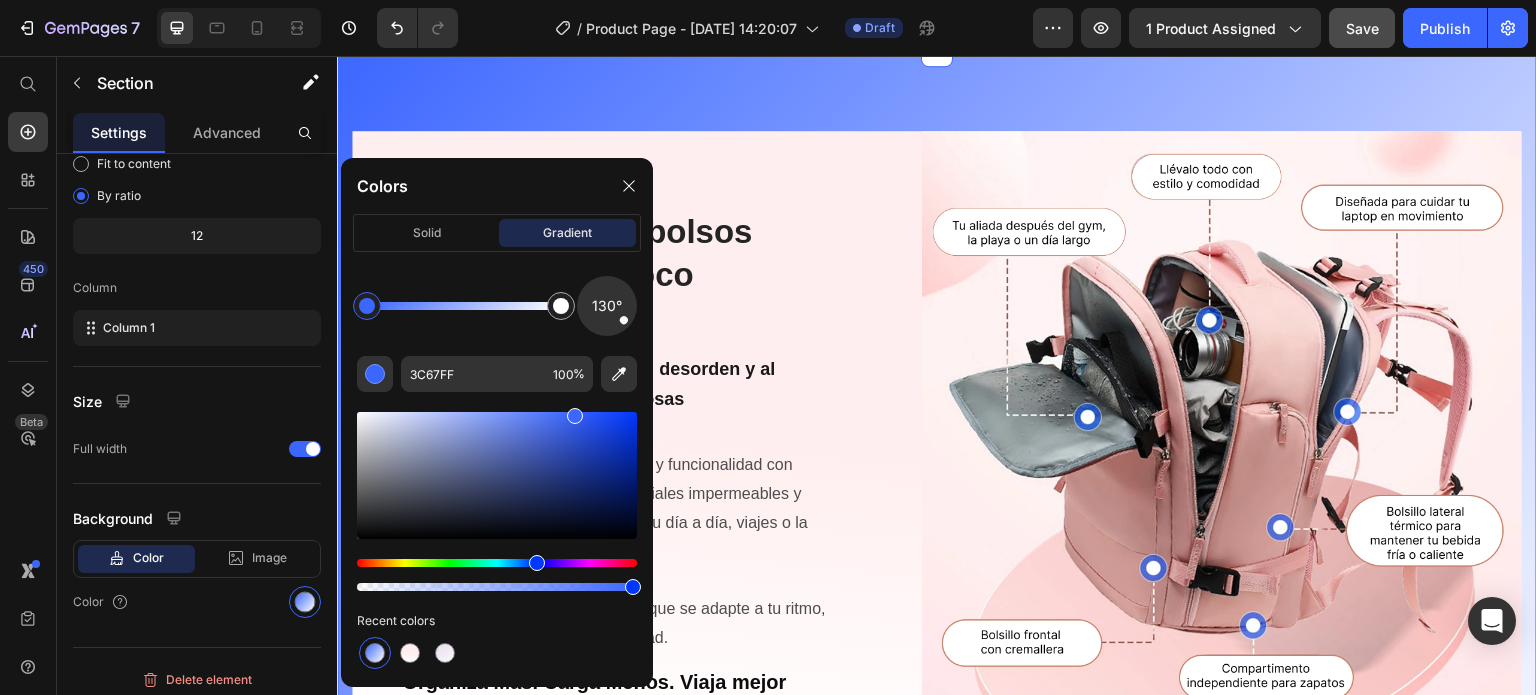 click at bounding box center (367, 306) 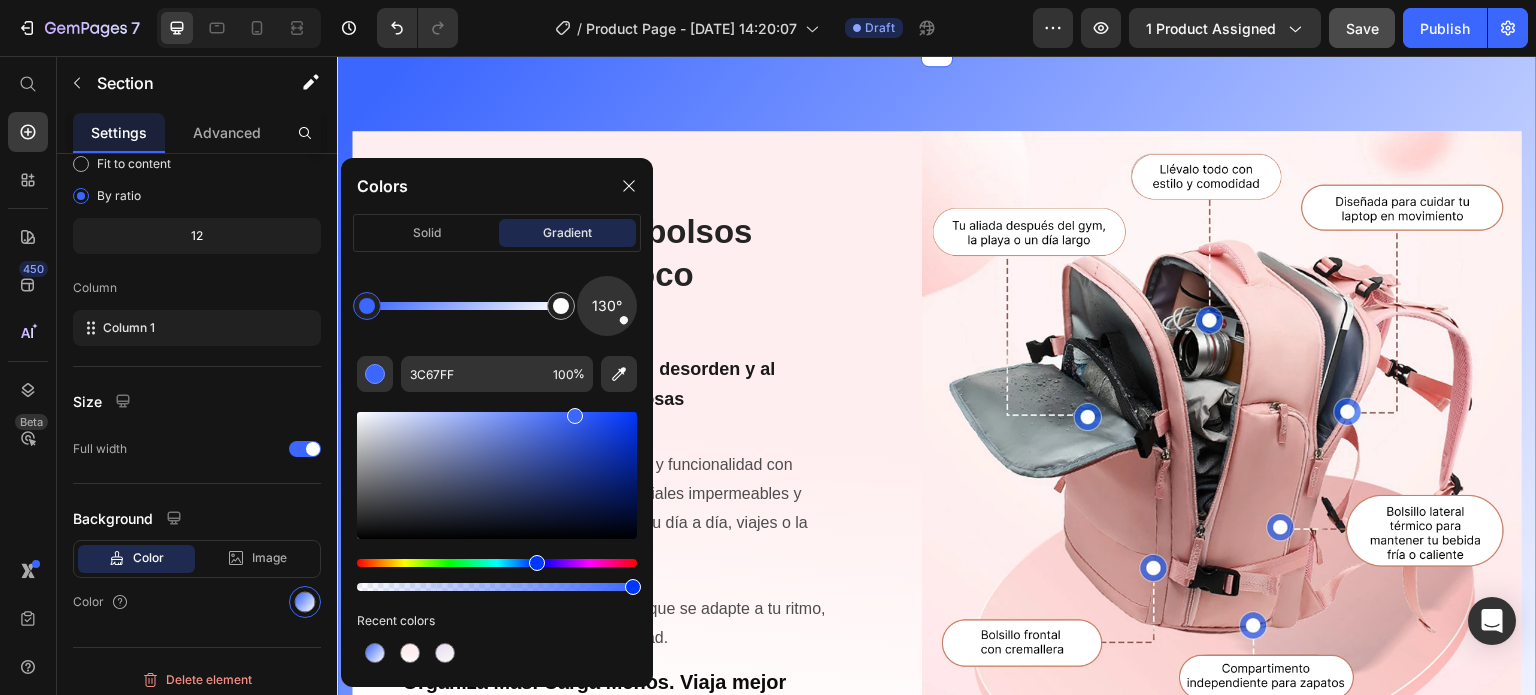 drag, startPoint x: 376, startPoint y: 305, endPoint x: 349, endPoint y: 305, distance: 27 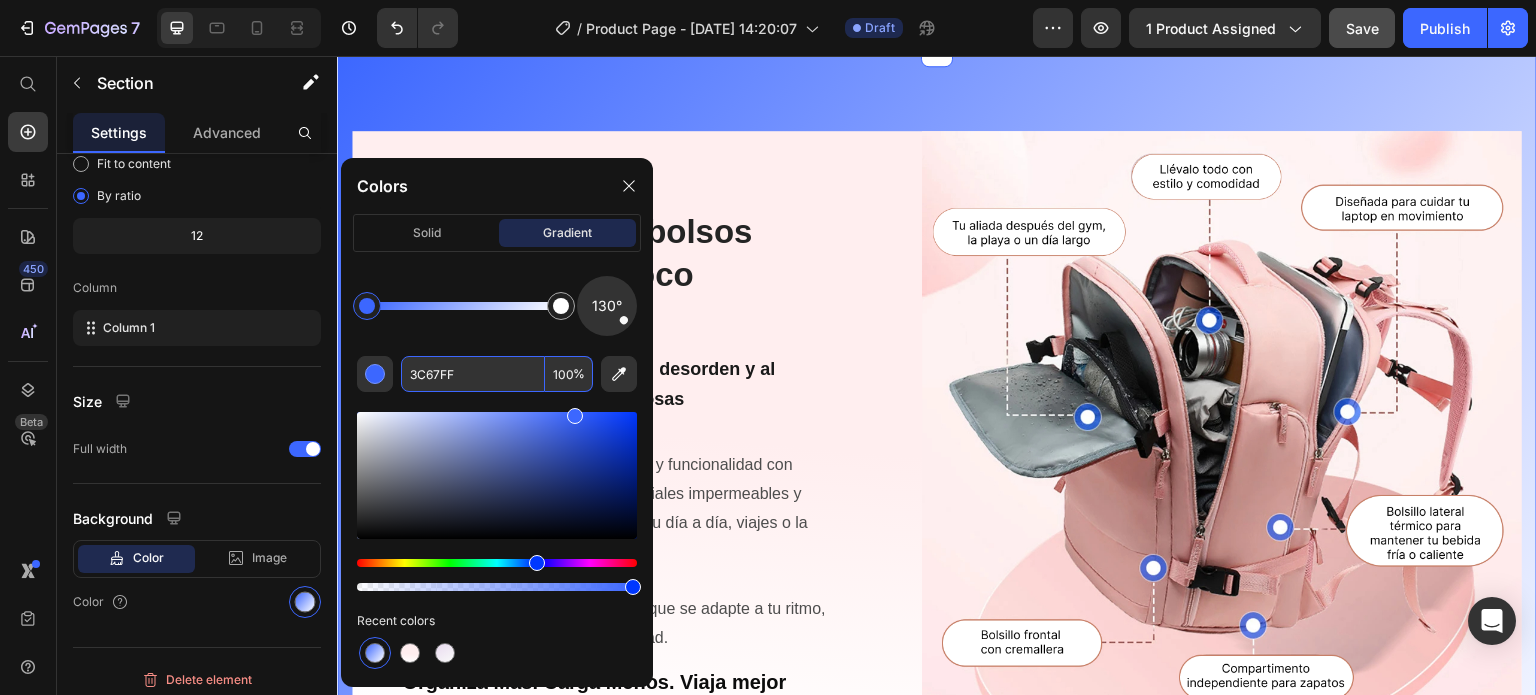click on "3C67FF" at bounding box center [473, 374] 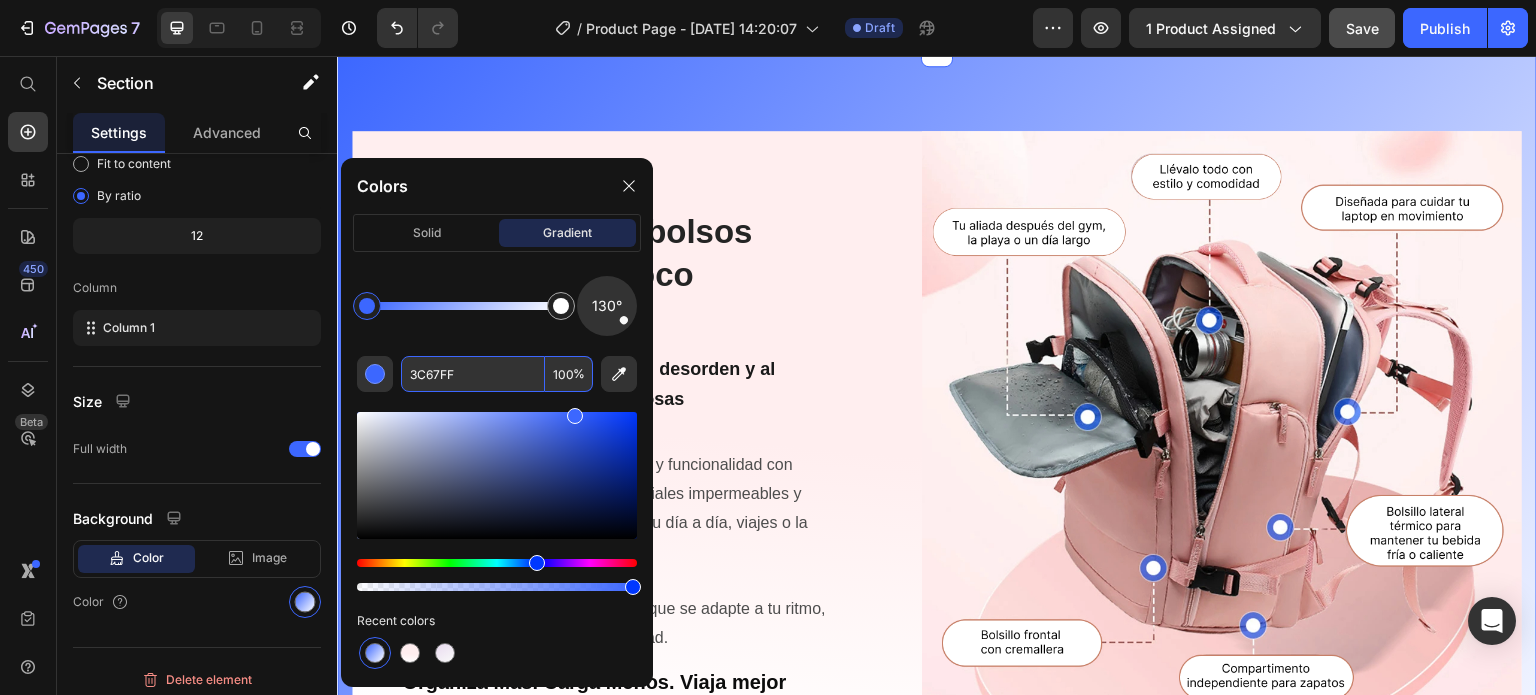 paste on "#cbb999" 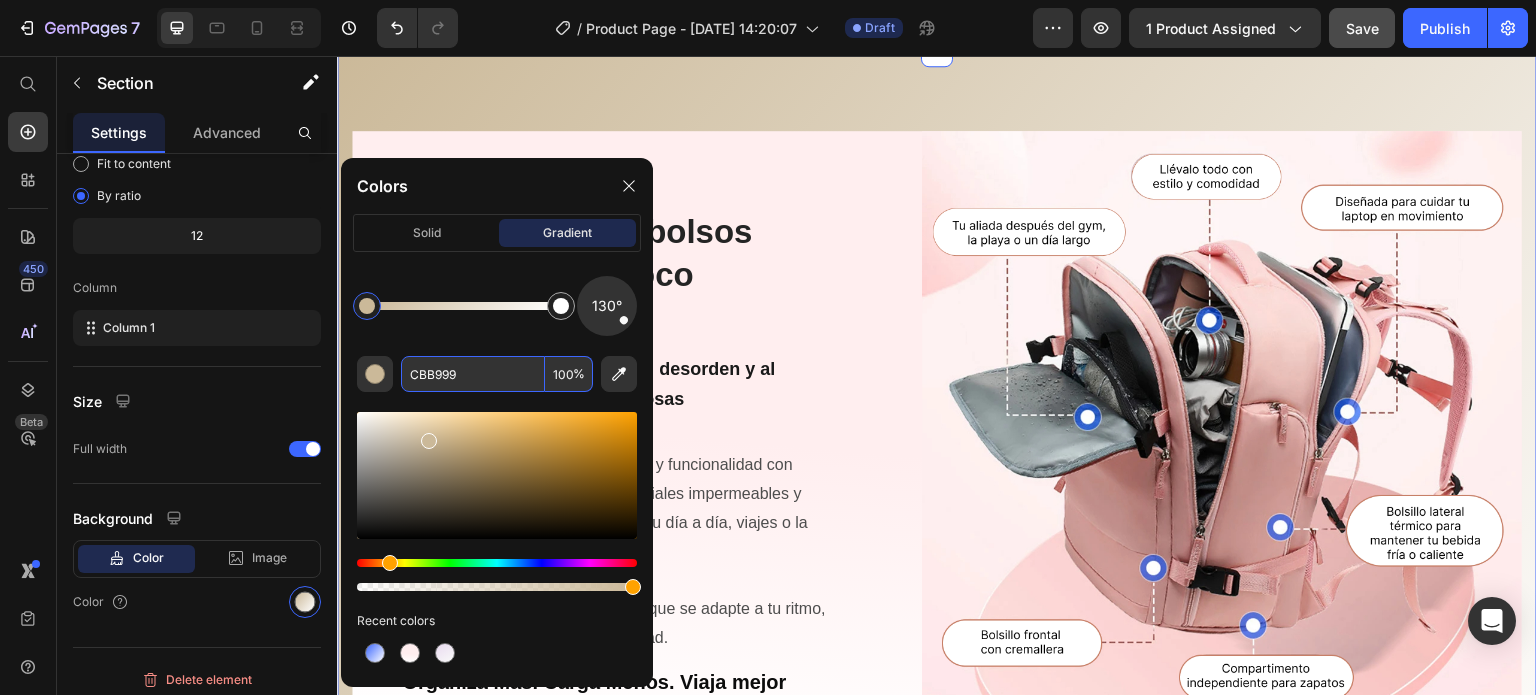 type on "CBB999" 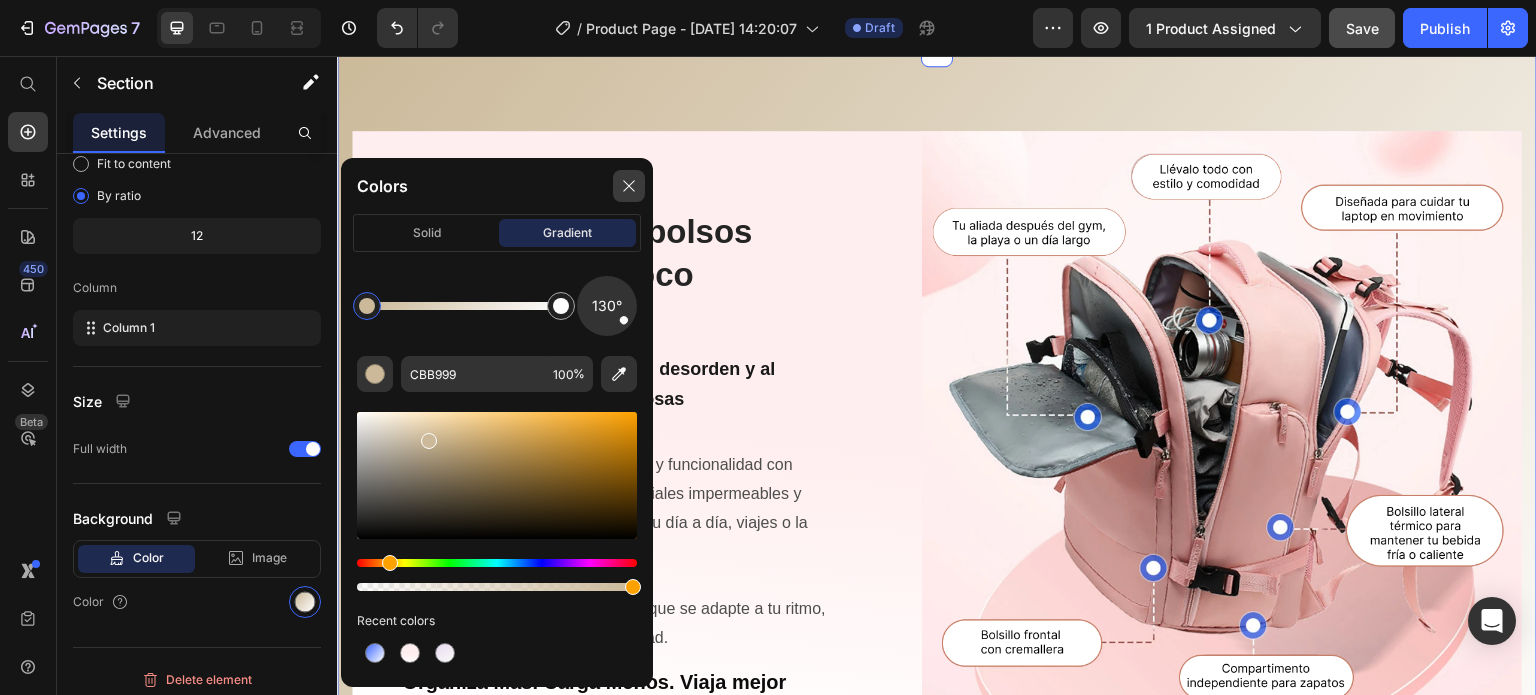 click at bounding box center [629, 186] 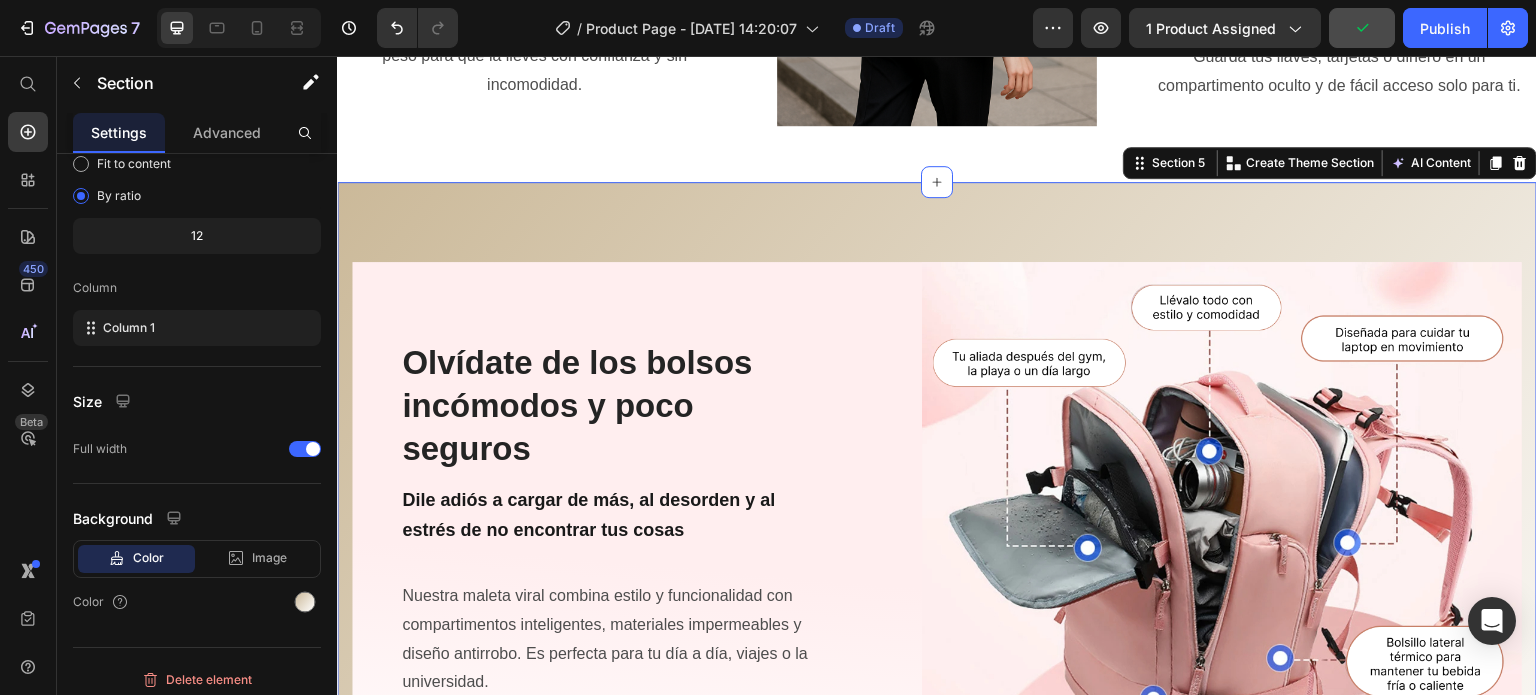 scroll, scrollTop: 2123, scrollLeft: 0, axis: vertical 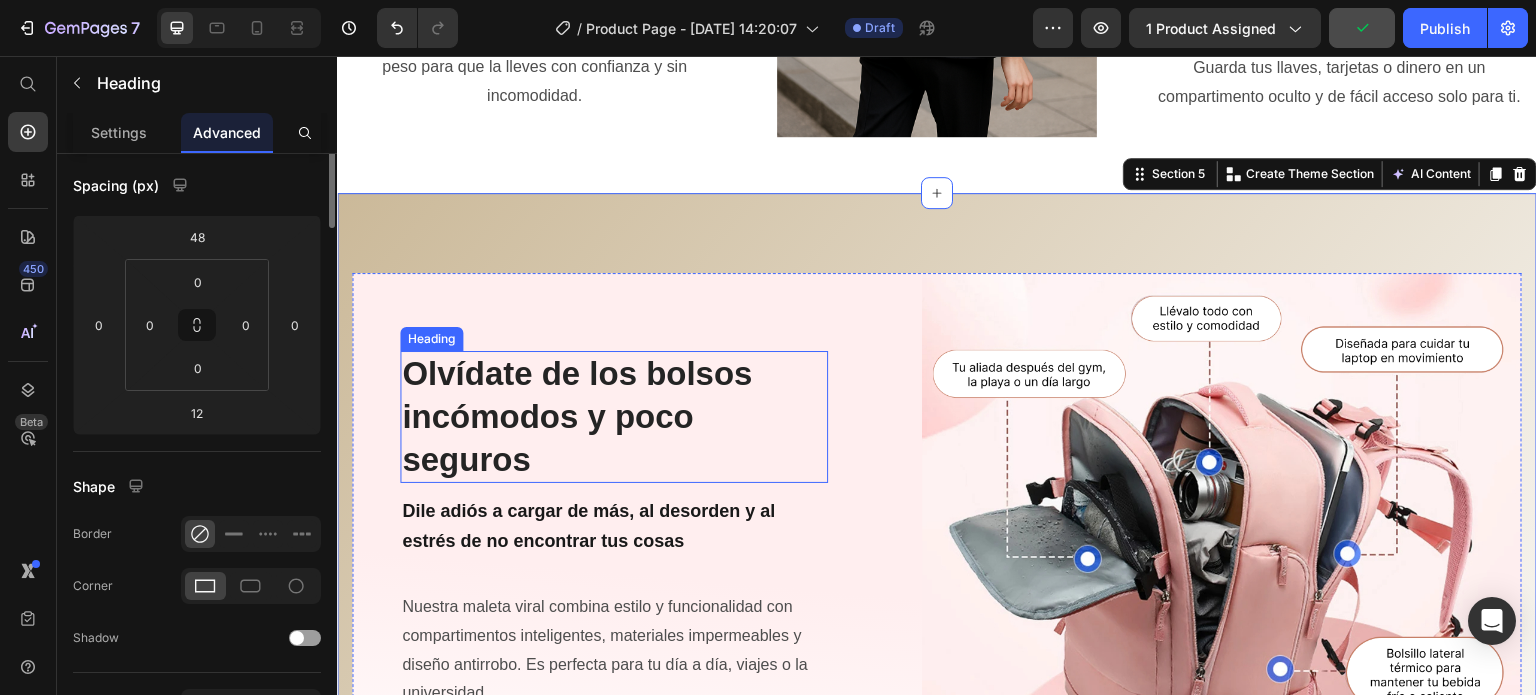 click on "Olvídate de los bolsos incómodos y poco seguros" at bounding box center [614, 417] 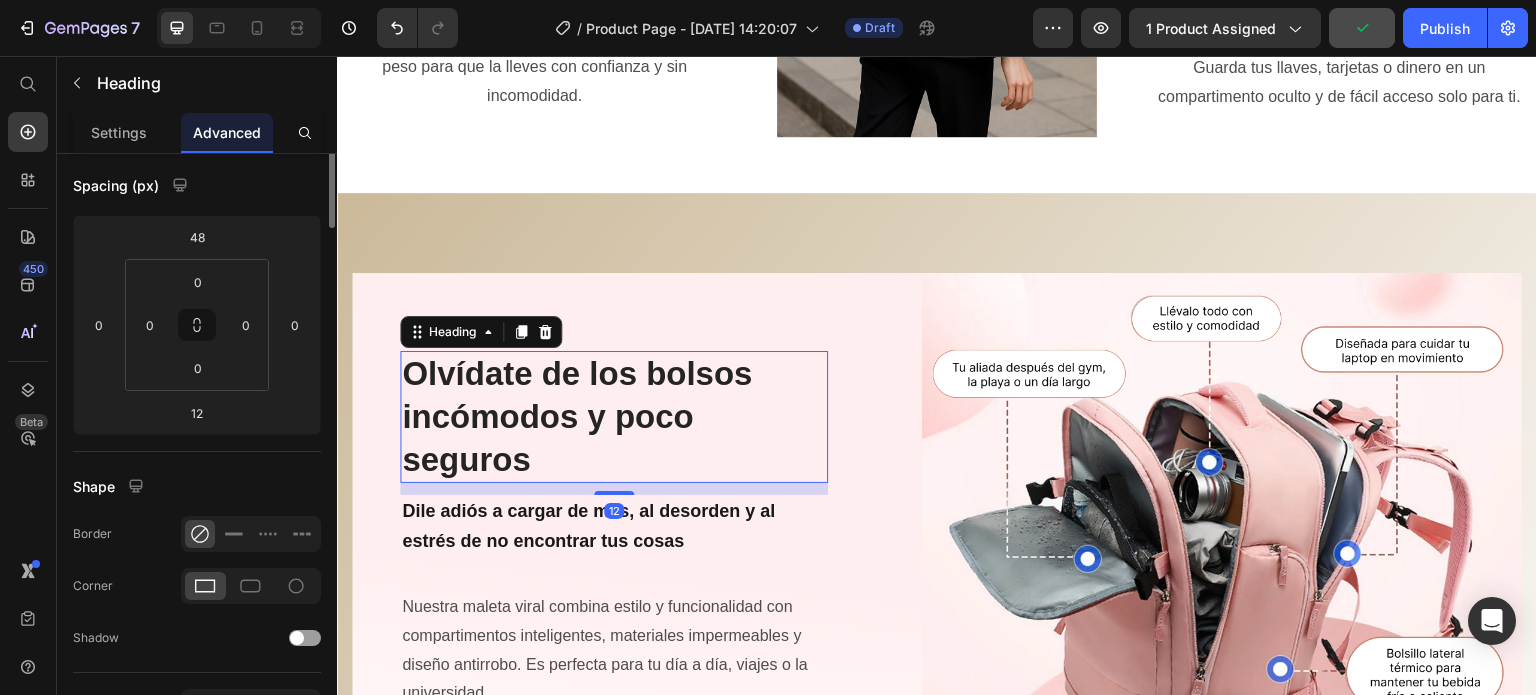 scroll, scrollTop: 0, scrollLeft: 0, axis: both 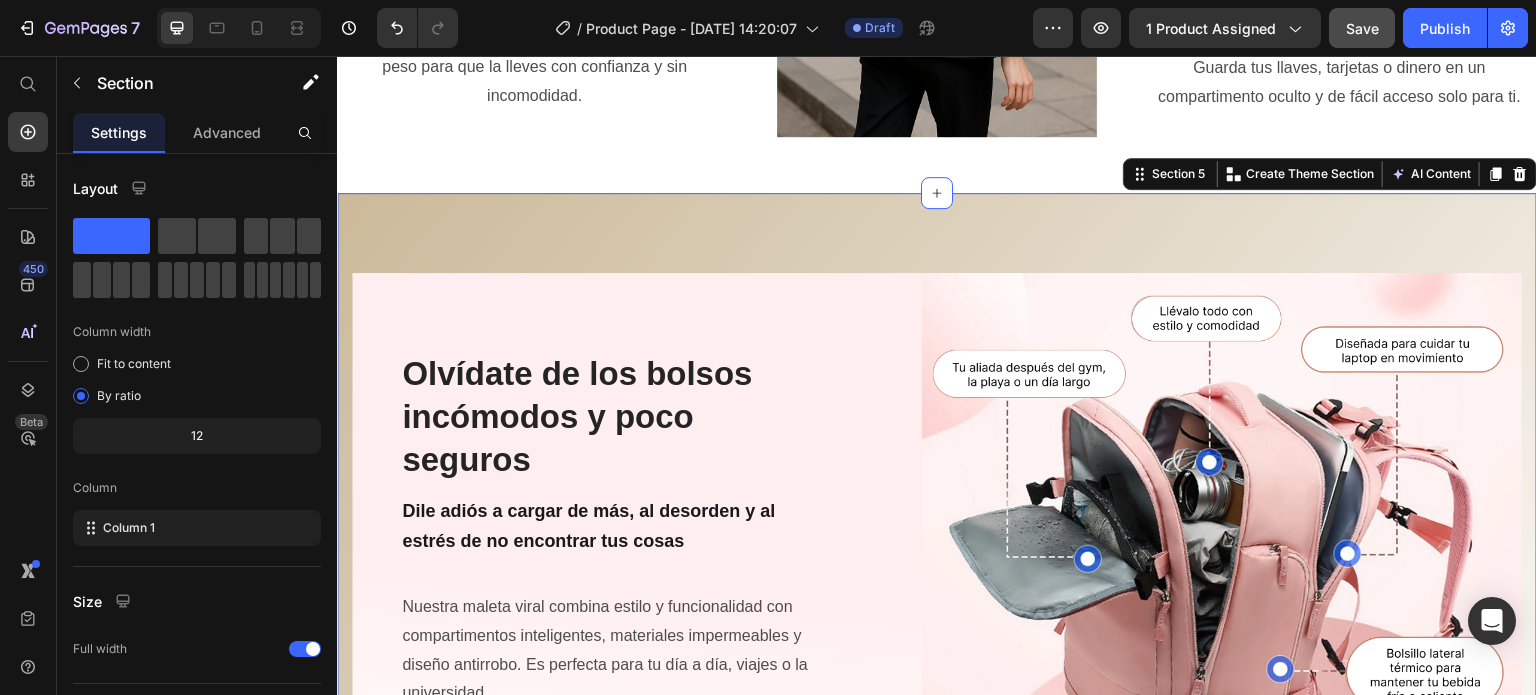click on "Olvídate de los bolsos incómodos y poco seguros Heading Dile adiós a cargar de más, al desorden y al estrés de no encontrar tus cosas Text Block Nuestra maleta viral combina estilo y funcionalidad con compartimentos inteligentes, materiales impermeables y diseño antirrobo. Es perfecta para tu día a día, viajes o la universidad. Solo tienes que empacarla y dejar que se adapte a tu ritmo, sin sacrificar elegancia ni comodidad. Text Block Organiza Mas. Carga Menos. Viaja mejor Text Block Image Row Section 5   You can create reusable sections Create Theme Section AI Content Write with [PERSON_NAME] What would you like to describe here? Tone and Voice Persuasive Product BOLSO MULTIFUNCIONAL PREMIUM Show more Generate" at bounding box center [937, 605] 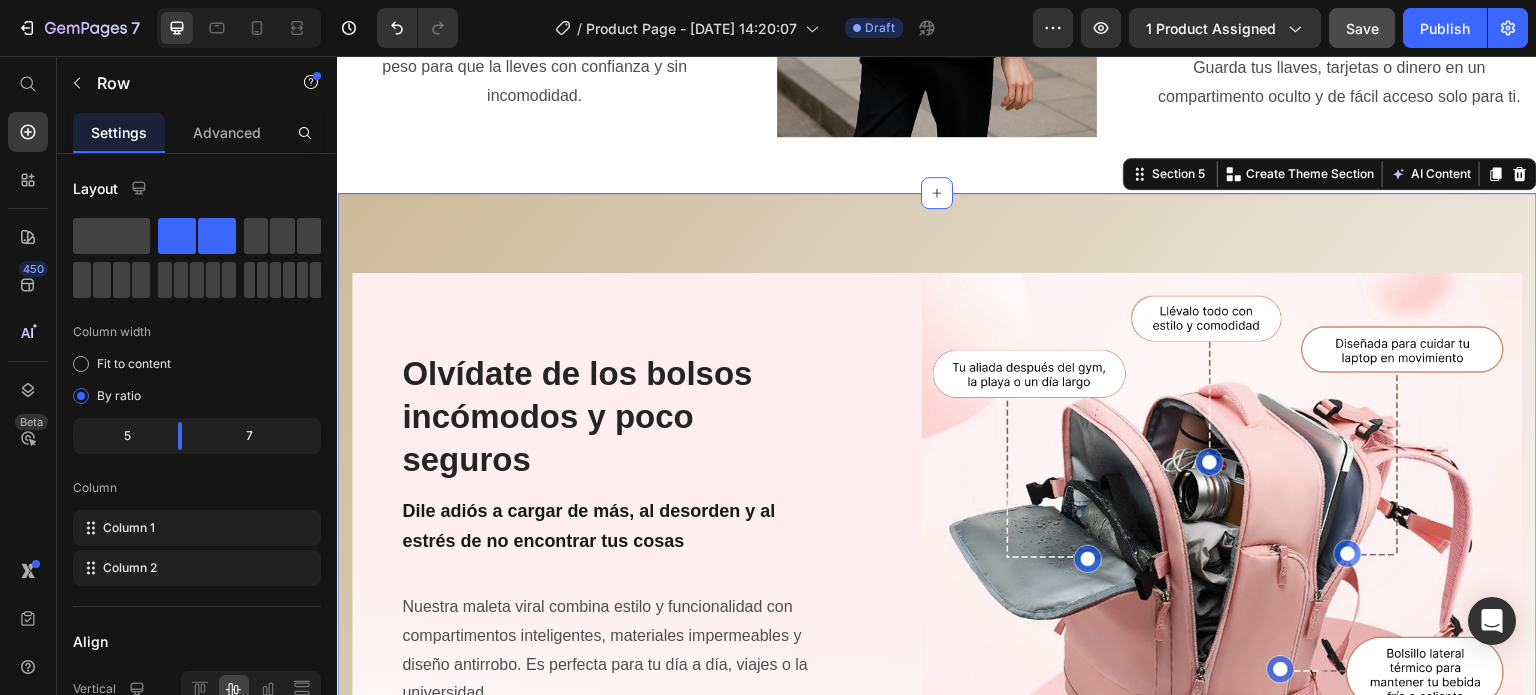 click on "Olvídate de los bolsos incómodos y poco seguros Heading Dile adiós a cargar de más, al desorden y al estrés de no encontrar tus cosas Text Block Nuestra maleta viral combina estilo y funcionalidad con compartimentos inteligentes, materiales impermeables y diseño antirrobo. Es perfecta para tu día a día, viajes o la universidad. Solo tienes que empacarla y dejar que se adapte a tu ritmo, sin sacrificar elegancia ni comodidad. Text Block Organiza Mas. Carga Menos. Viaja mejor Text Block" at bounding box center [614, 573] 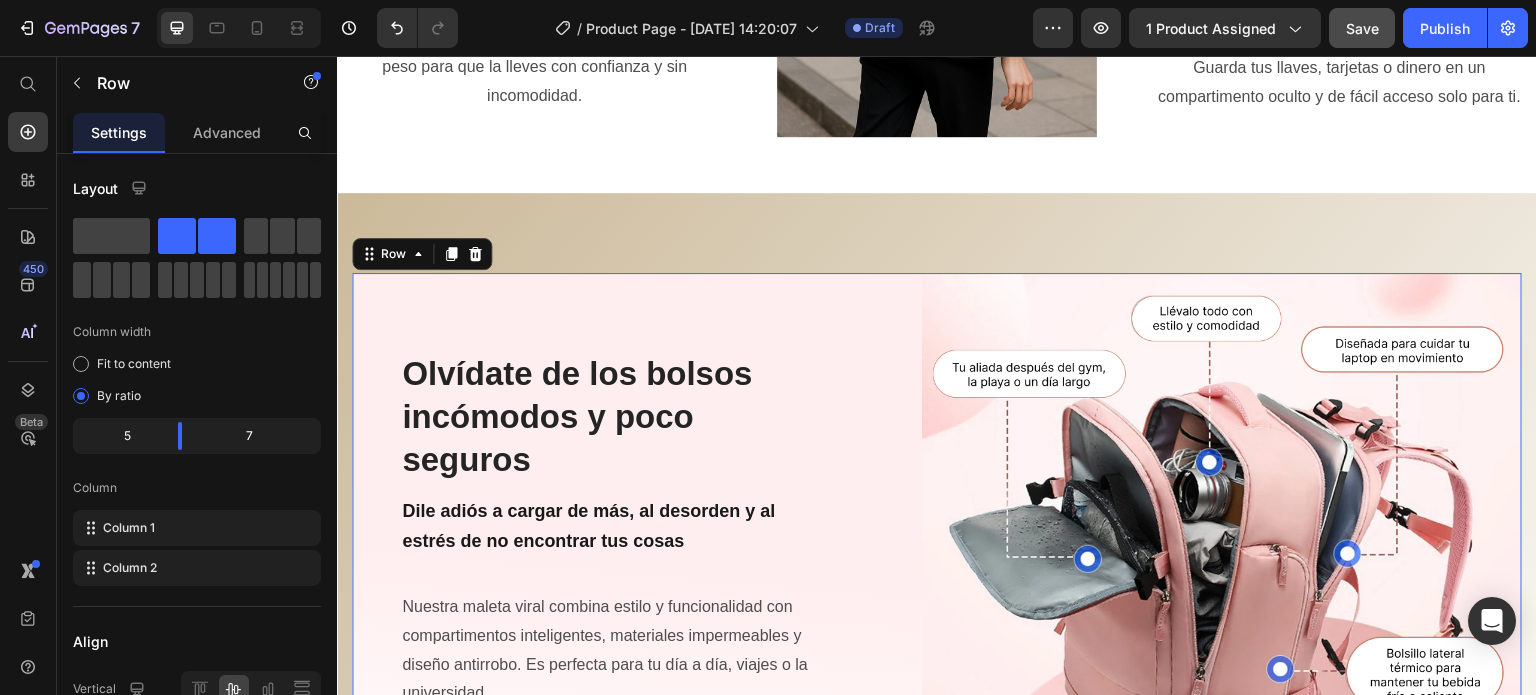 click on "Olvídate de los bolsos incómodos y poco seguros Heading Dile adiós a cargar de más, al desorden y al estrés de no encontrar tus cosas Text Block Nuestra maleta viral combina estilo y funcionalidad con compartimentos inteligentes, materiales impermeables y diseño antirrobo. Es perfecta para tu día a día, viajes o la universidad. Solo tienes que empacarla y dejar que se adapte a tu ritmo, sin sacrificar elegancia ni comodidad. Text Block Organiza Mas. Carga Menos. Viaja mejor Text Block" at bounding box center [614, 573] 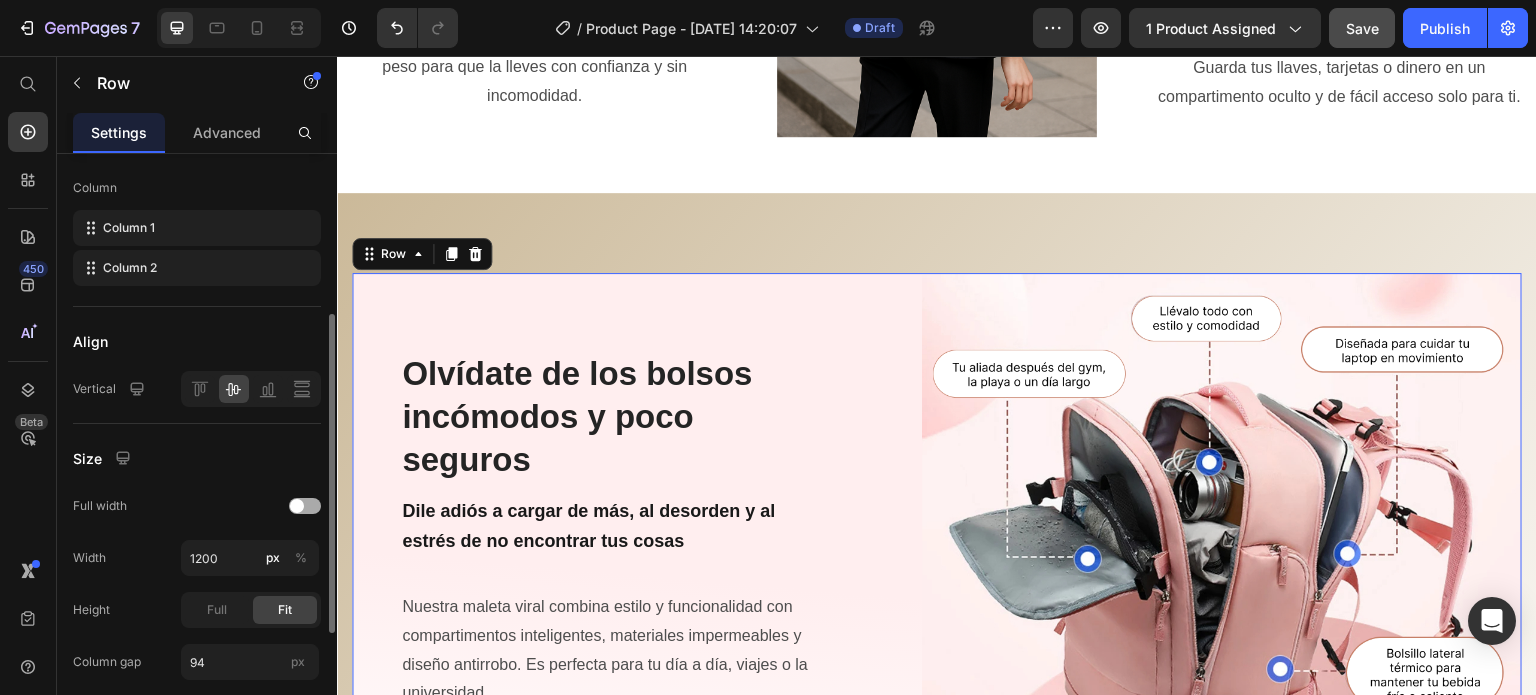 scroll, scrollTop: 520, scrollLeft: 0, axis: vertical 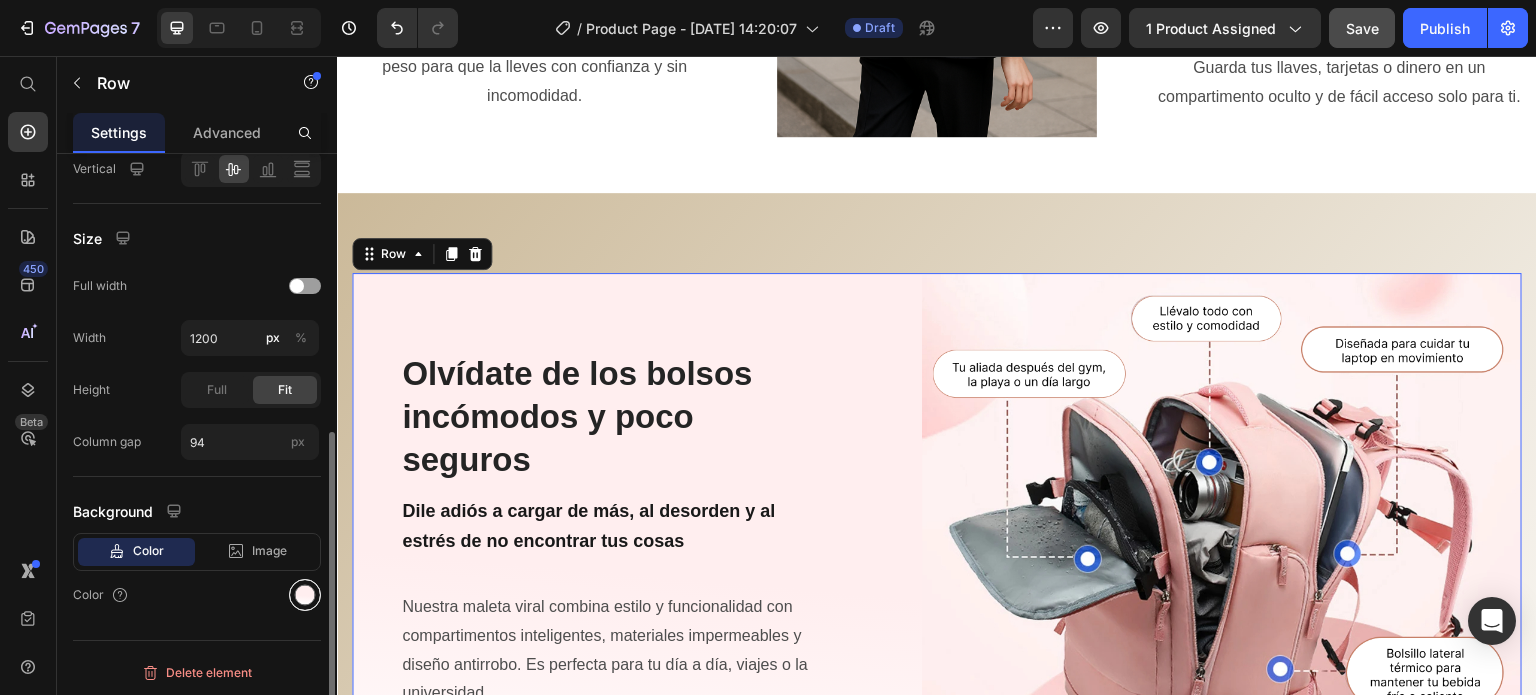 click at bounding box center (305, 595) 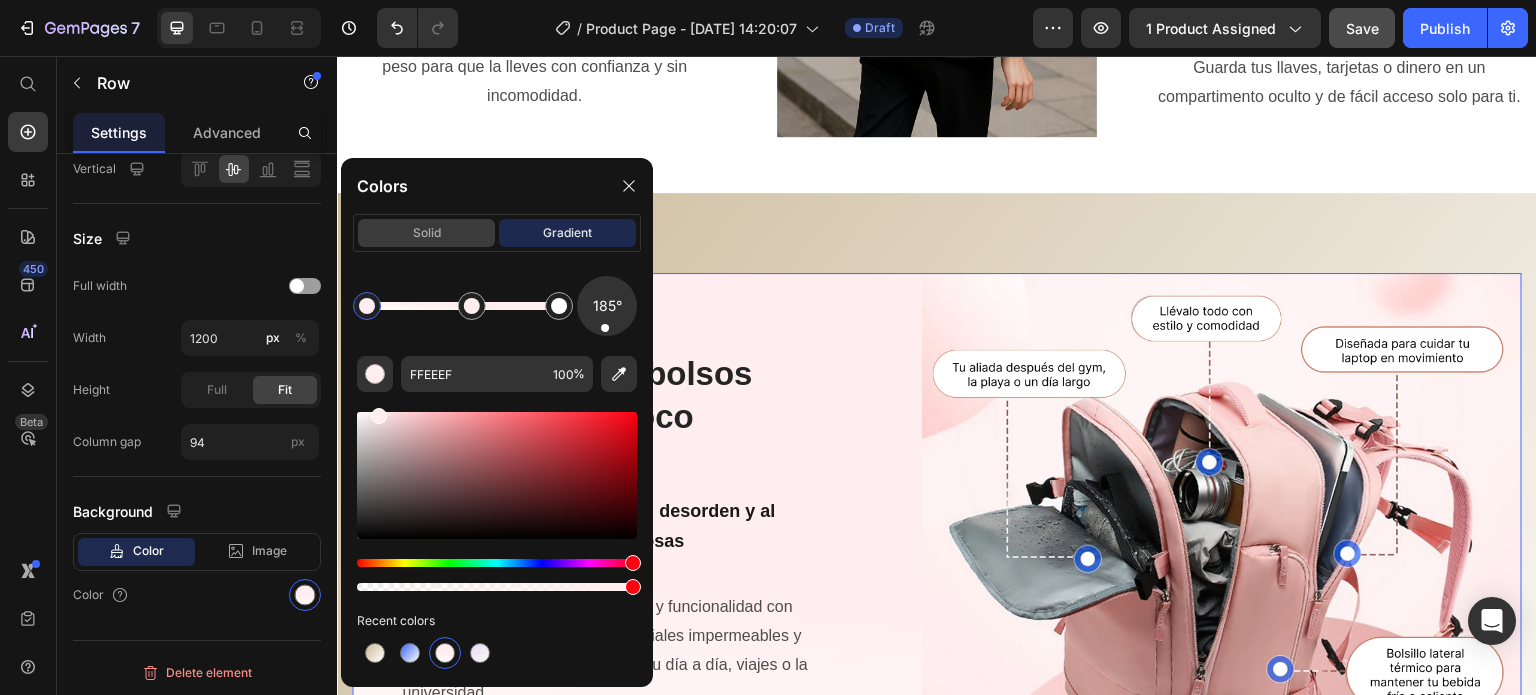 drag, startPoint x: 422, startPoint y: 235, endPoint x: 86, endPoint y: 179, distance: 340.6347 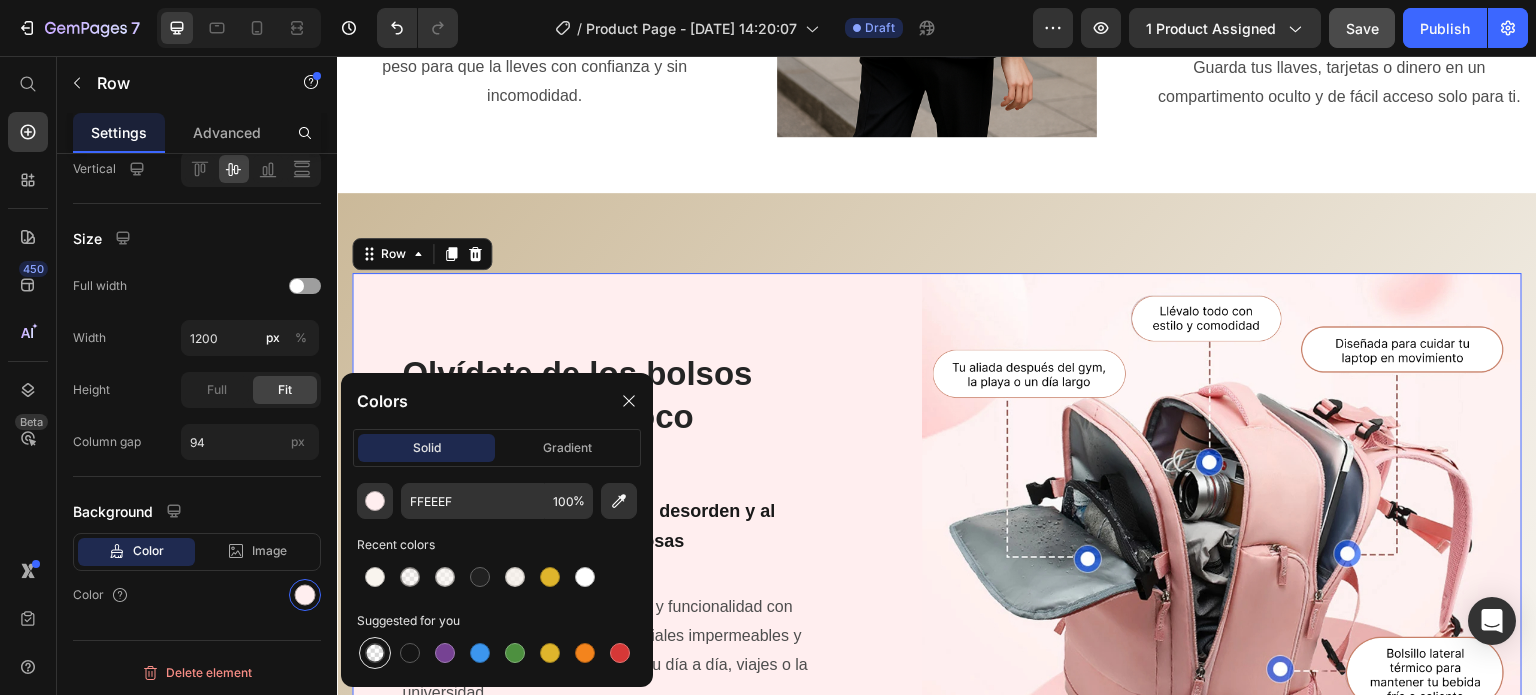 click at bounding box center [375, 653] 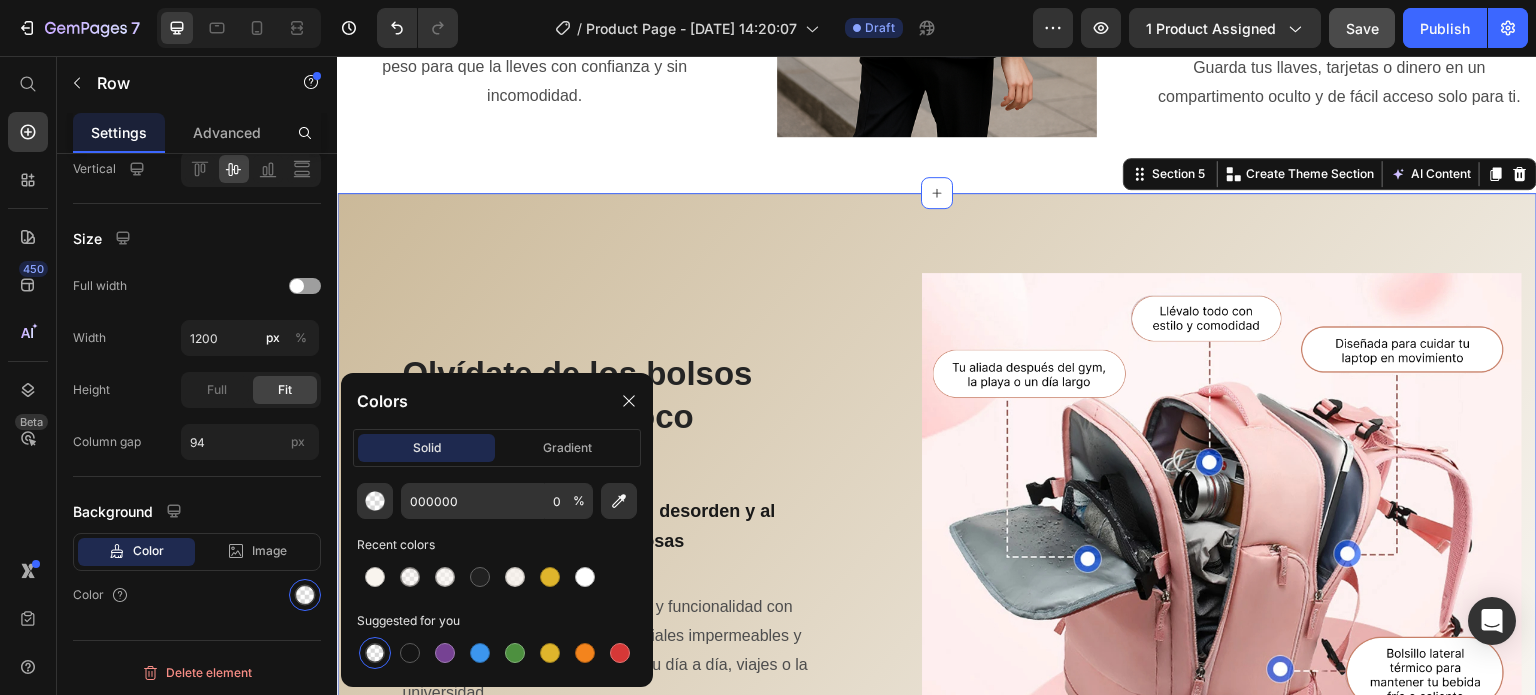 click on "Olvídate de los bolsos incómodos y poco seguros Heading Dile adiós a cargar de más, al desorden y al estrés de no encontrar tus cosas Text Block Nuestra maleta viral combina estilo y funcionalidad con compartimentos inteligentes, materiales impermeables y diseño antirrobo. Es perfecta para tu día a día, viajes o la universidad. Solo tienes que empacarla y dejar que se adapte a tu ritmo, sin sacrificar elegancia ni comodidad. Text Block Organiza Mas. Carga Menos. Viaja mejor Text Block Image Row Section 5   You can create reusable sections Create Theme Section AI Content Write with [PERSON_NAME] What would you like to describe here? Tone and Voice Persuasive Product BOLSO MULTIFUNCIONAL PREMIUM Show more Generate" at bounding box center [937, 605] 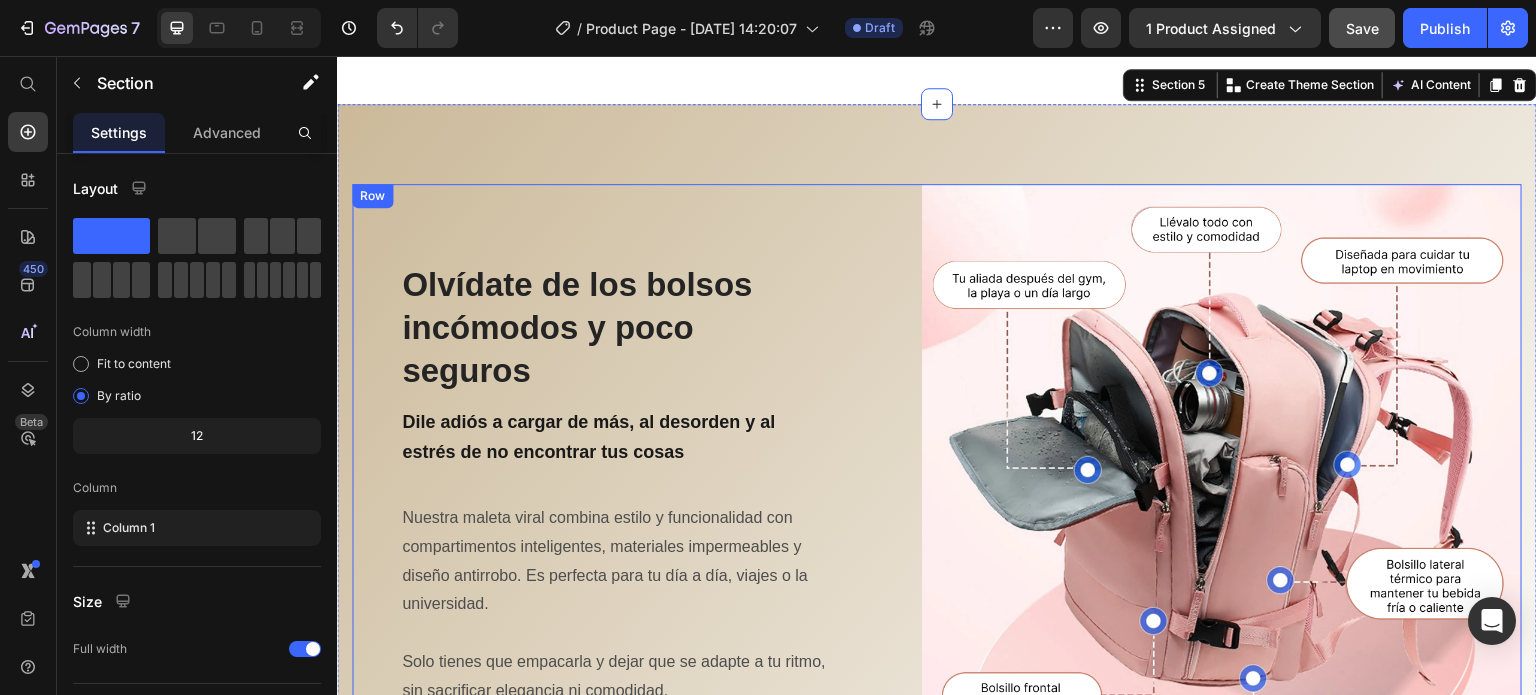 scroll, scrollTop: 2123, scrollLeft: 0, axis: vertical 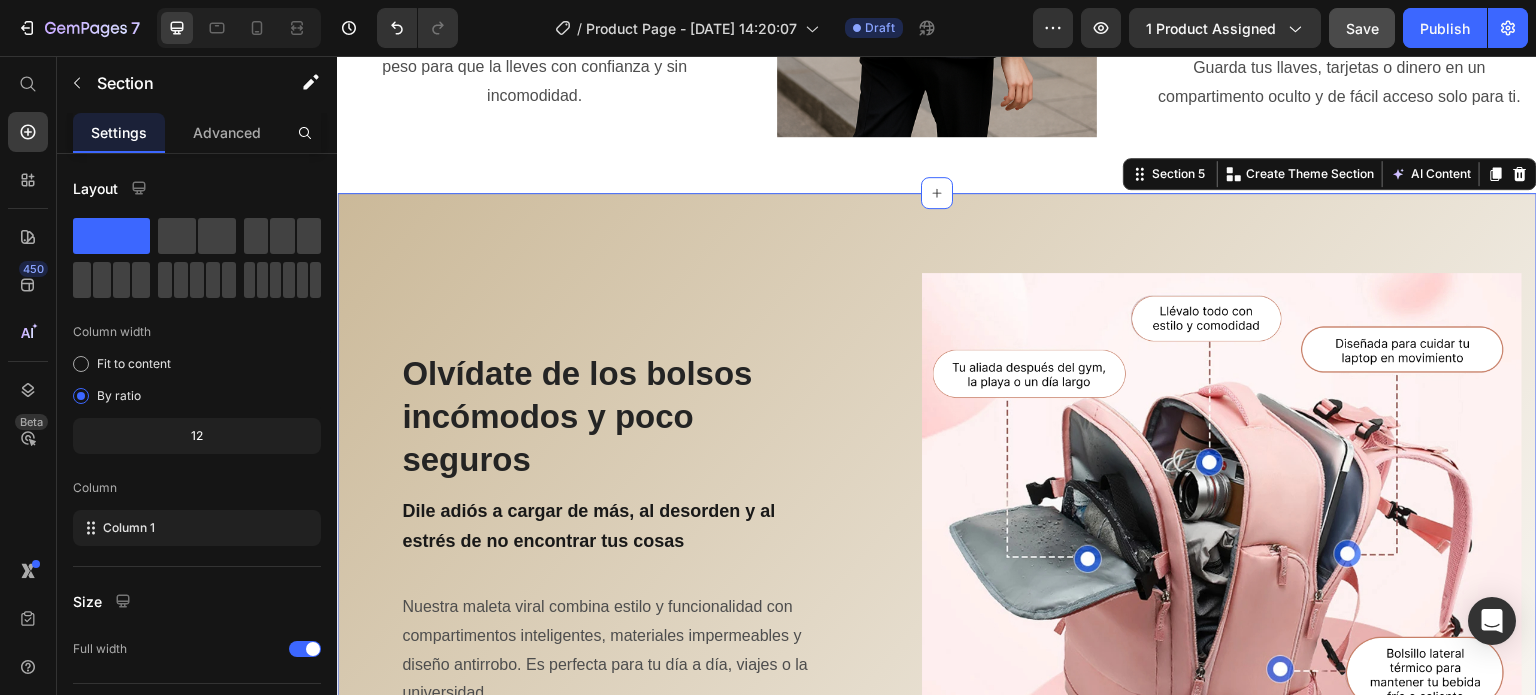 click on "Olvídate de los bolsos incómodos y poco seguros Heading Dile adiós a cargar de más, al desorden y al estrés de no encontrar tus cosas Text Block Nuestra maleta viral combina estilo y funcionalidad con compartimentos inteligentes, materiales impermeables y diseño antirrobo. Es perfecta para tu día a día, viajes o la universidad. Solo tienes que empacarla y dejar que se adapte a tu ritmo, sin sacrificar elegancia ni comodidad. Text Block Organiza Mas. Carga Menos. Viaja mejor Text Block Image Row Section 5   You can create reusable sections Create Theme Section AI Content Write with [PERSON_NAME] What would you like to describe here? Tone and Voice Persuasive Product BOLSO MULTIFUNCIONAL PREMIUM Show more Generate" at bounding box center [937, 605] 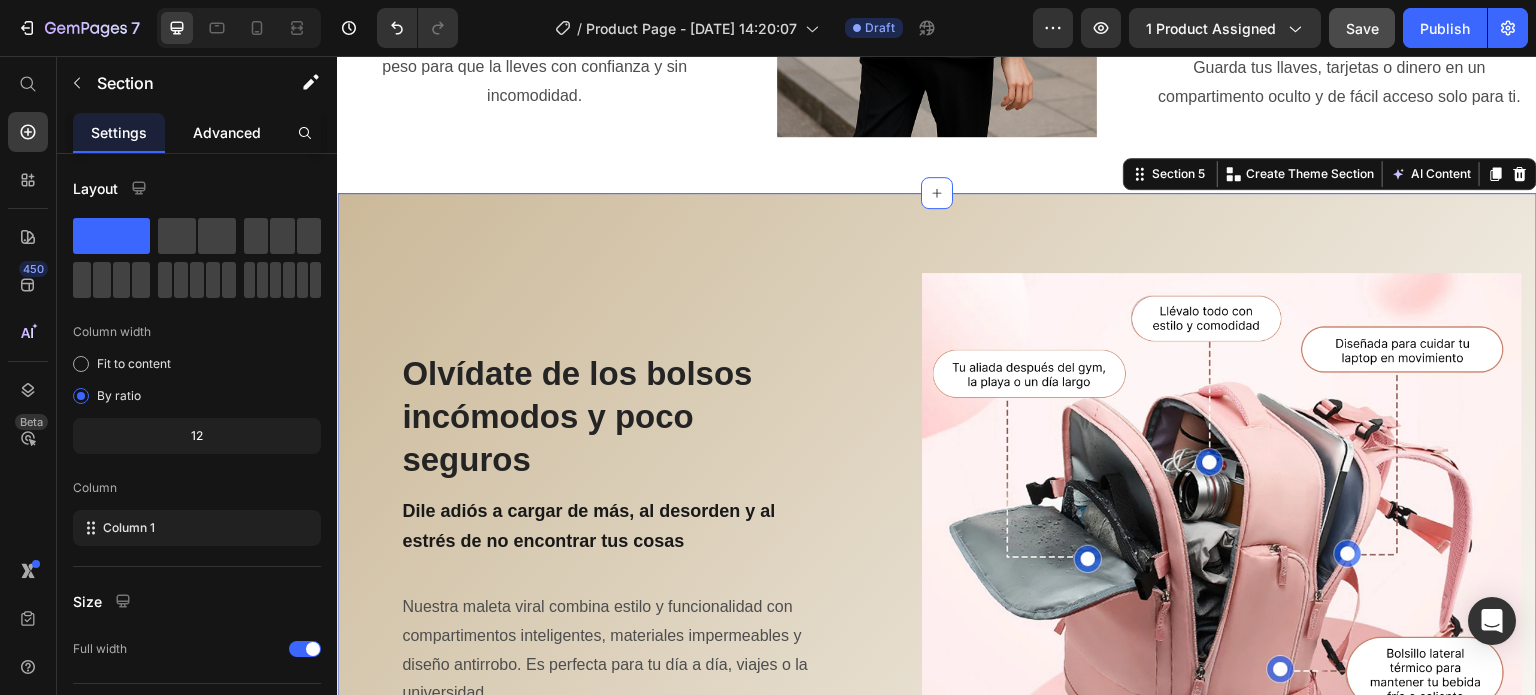click on "Advanced" 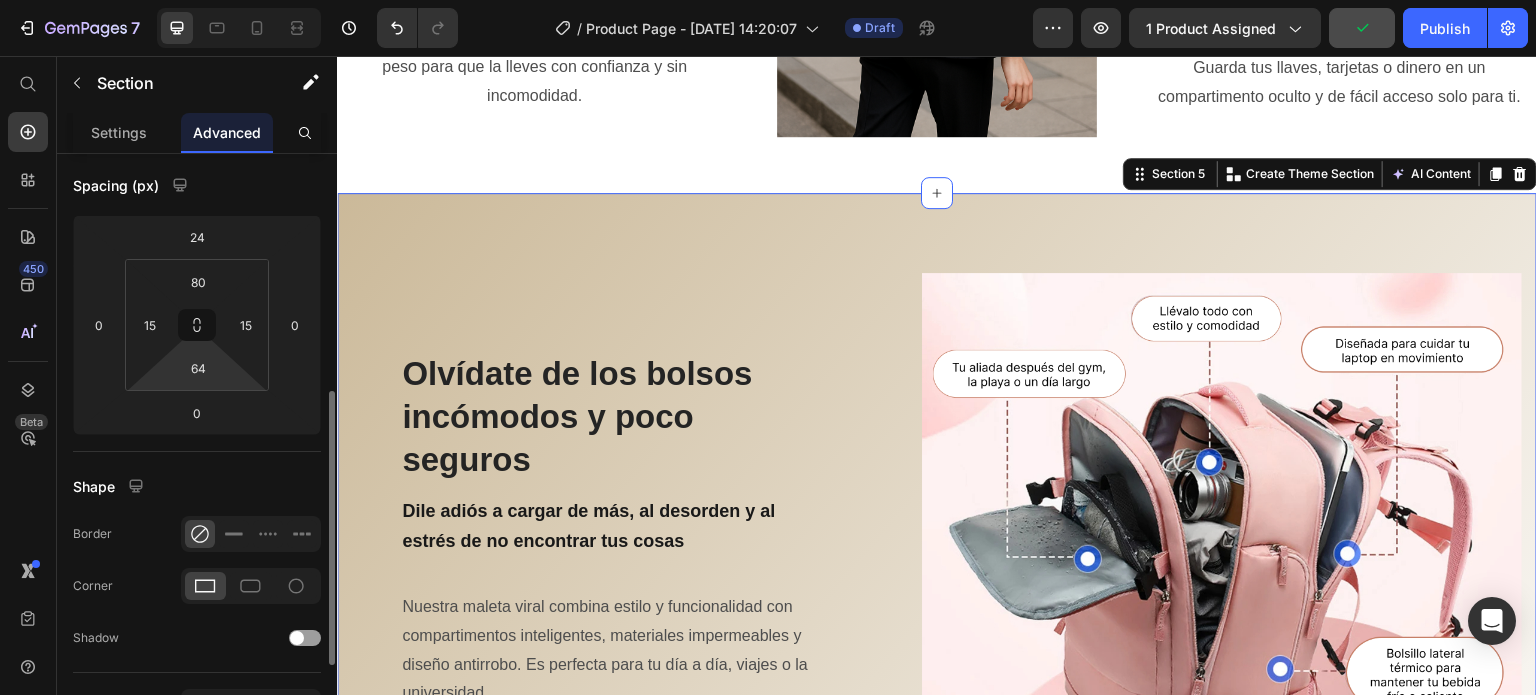 scroll, scrollTop: 100, scrollLeft: 0, axis: vertical 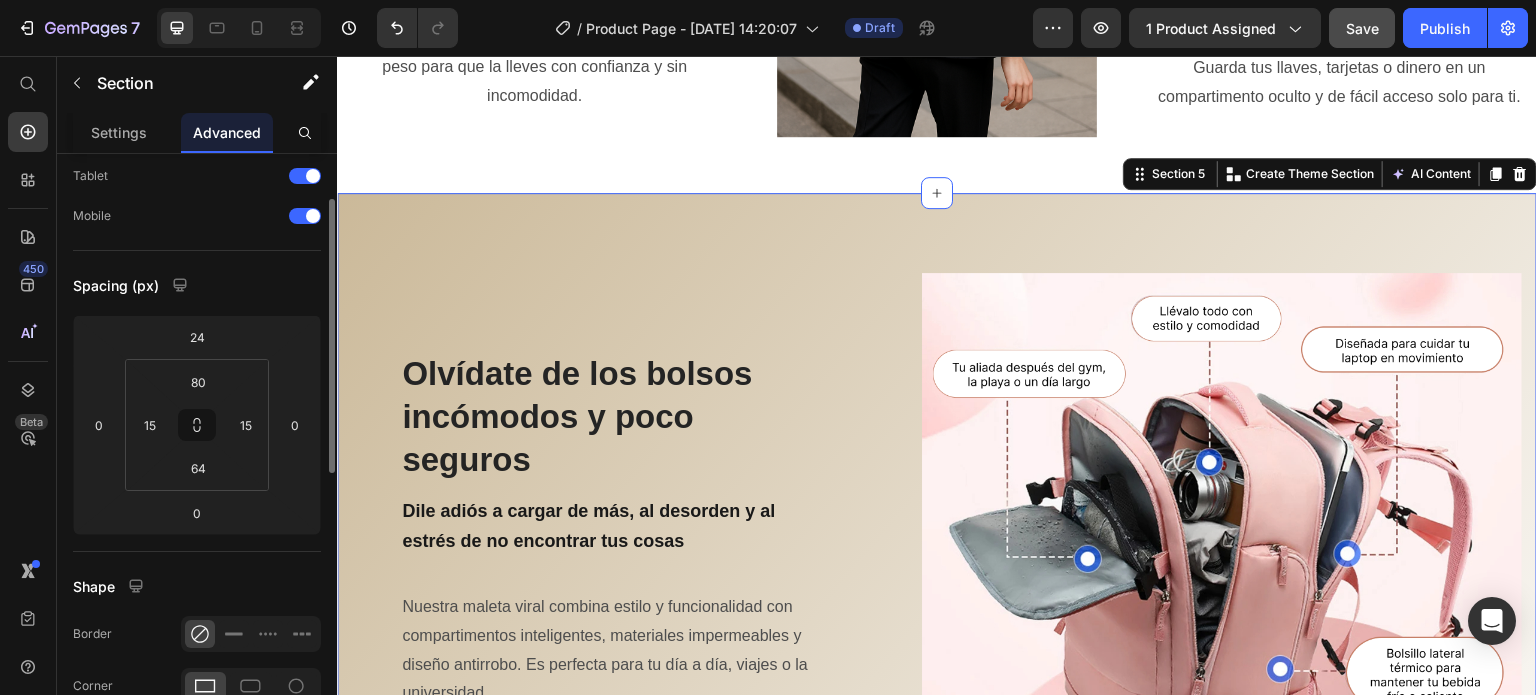 click on "Olvídate de los bolsos incómodos y poco seguros Heading Dile adiós a cargar de más, al desorden y al estrés de no encontrar tus cosas Text Block Nuestra maleta viral combina estilo y funcionalidad con compartimentos inteligentes, materiales impermeables y diseño antirrobo. Es perfecta para tu día a día, viajes o la universidad. Solo tienes que empacarla y dejar que se adapte a tu ritmo, sin sacrificar elegancia ni comodidad. Text Block Organiza Mas. Carga Menos. Viaja mejor Text Block Image Row Section 5   You can create reusable sections Create Theme Section AI Content Write with [PERSON_NAME] What would you like to describe here? Tone and Voice Persuasive Product BOLSO MULTIFUNCIONAL PREMIUM Show more Generate" at bounding box center (937, 605) 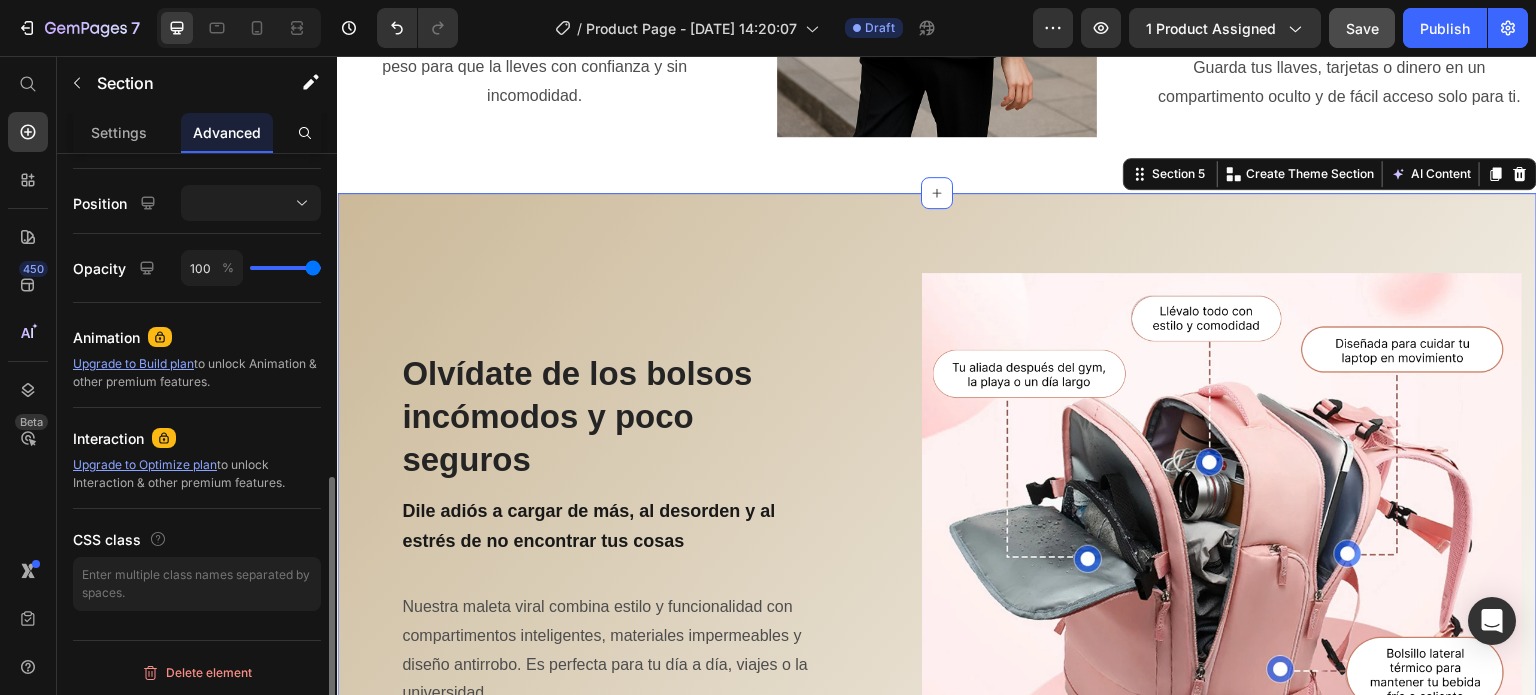 scroll, scrollTop: 204, scrollLeft: 0, axis: vertical 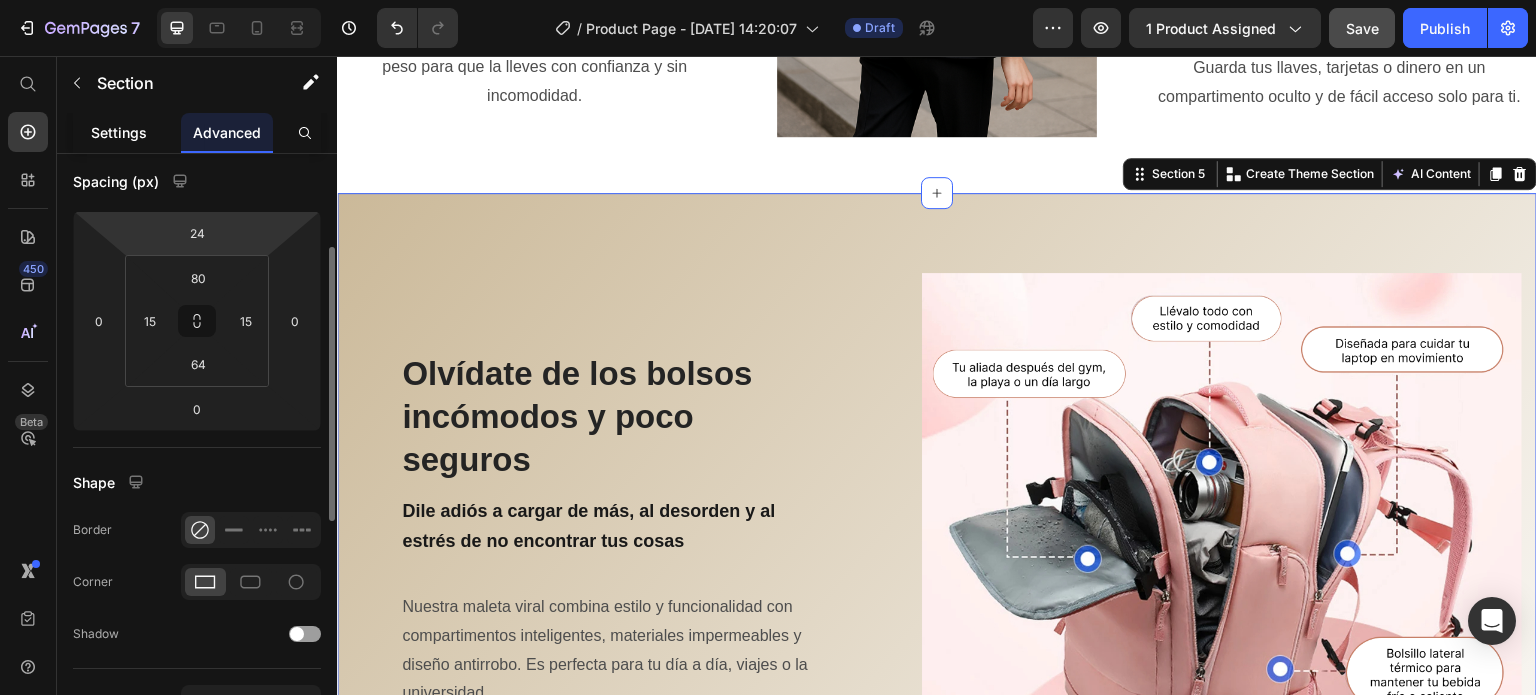 click on "Settings" at bounding box center [119, 132] 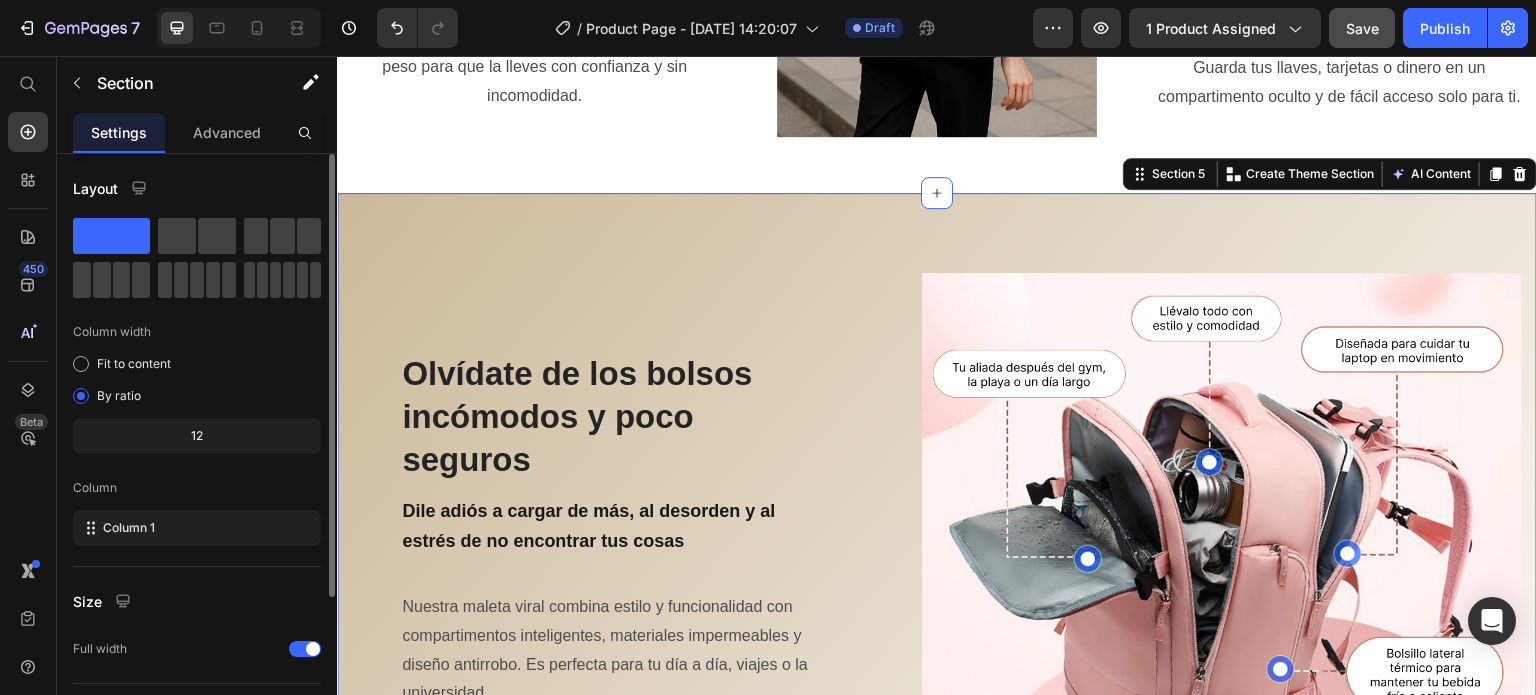 scroll, scrollTop: 208, scrollLeft: 0, axis: vertical 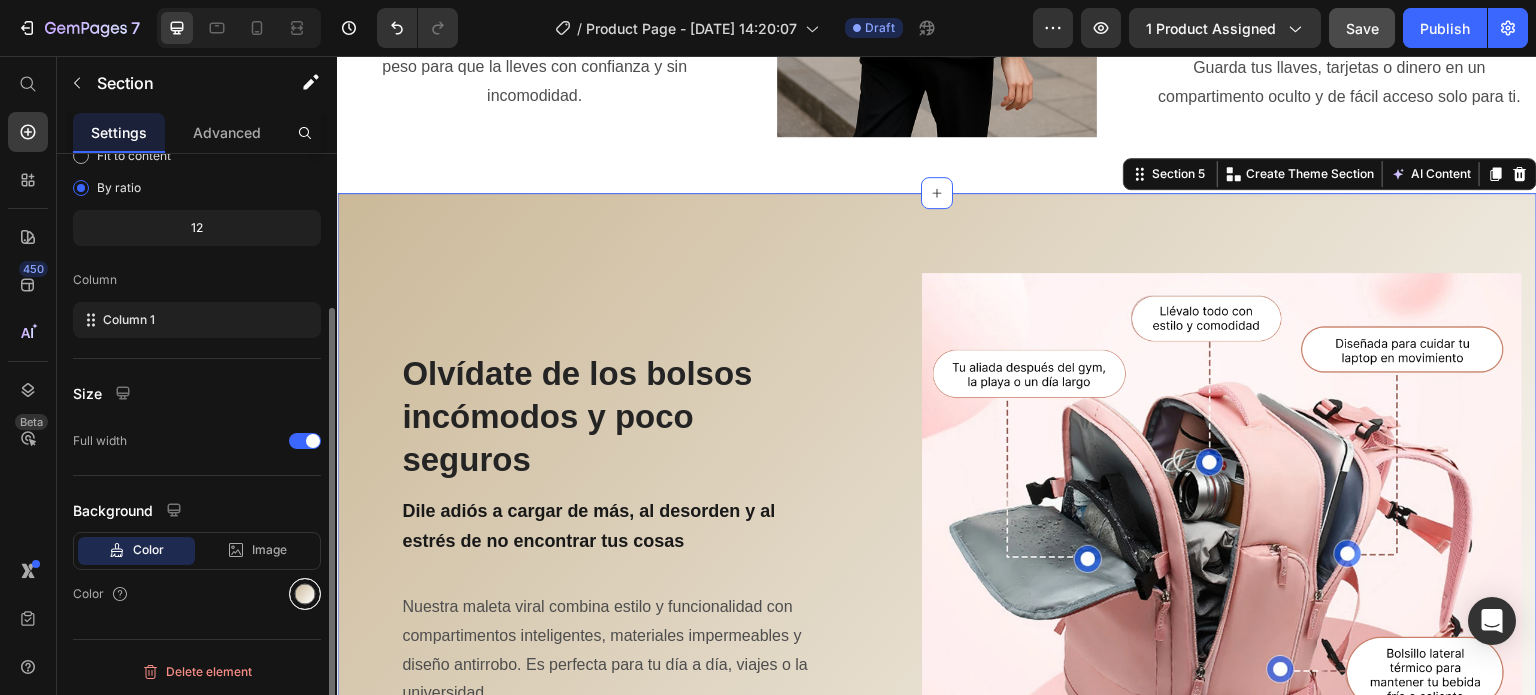 click at bounding box center (305, 594) 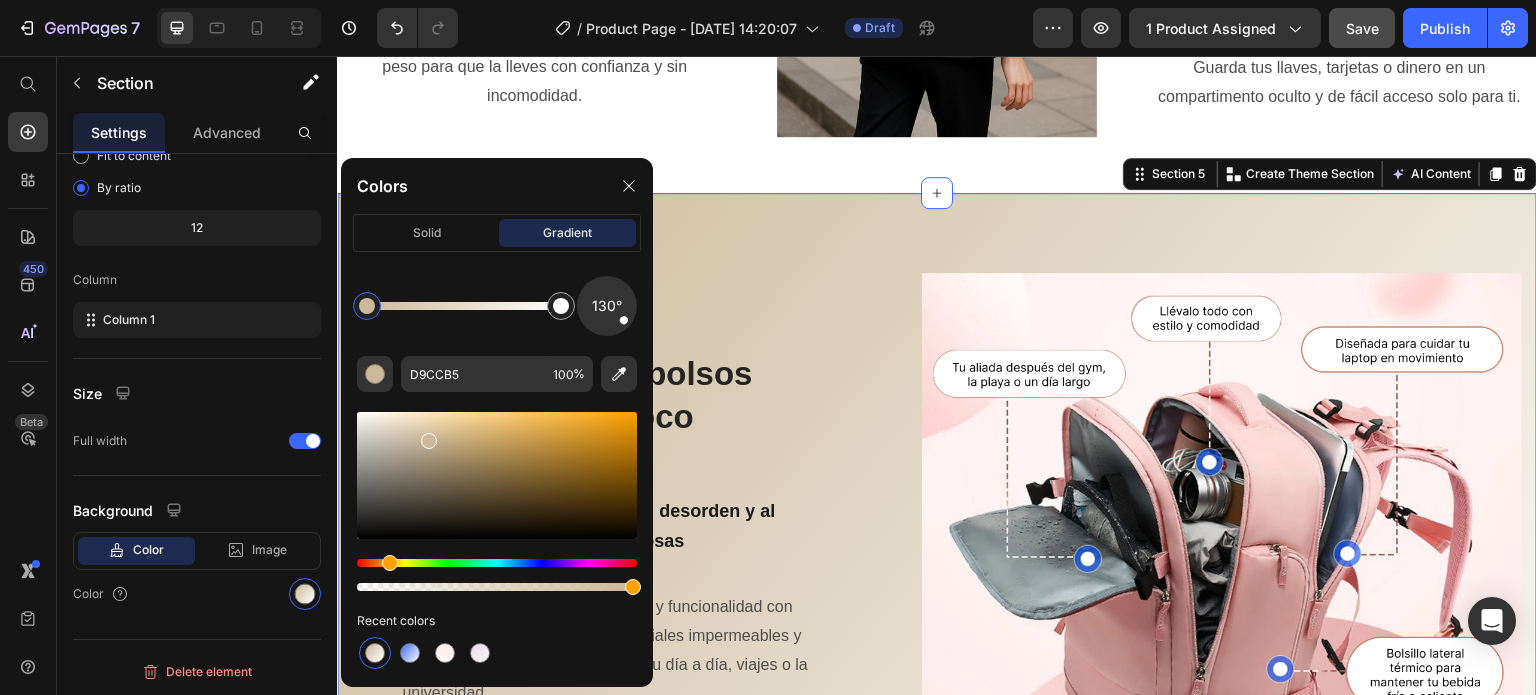 click 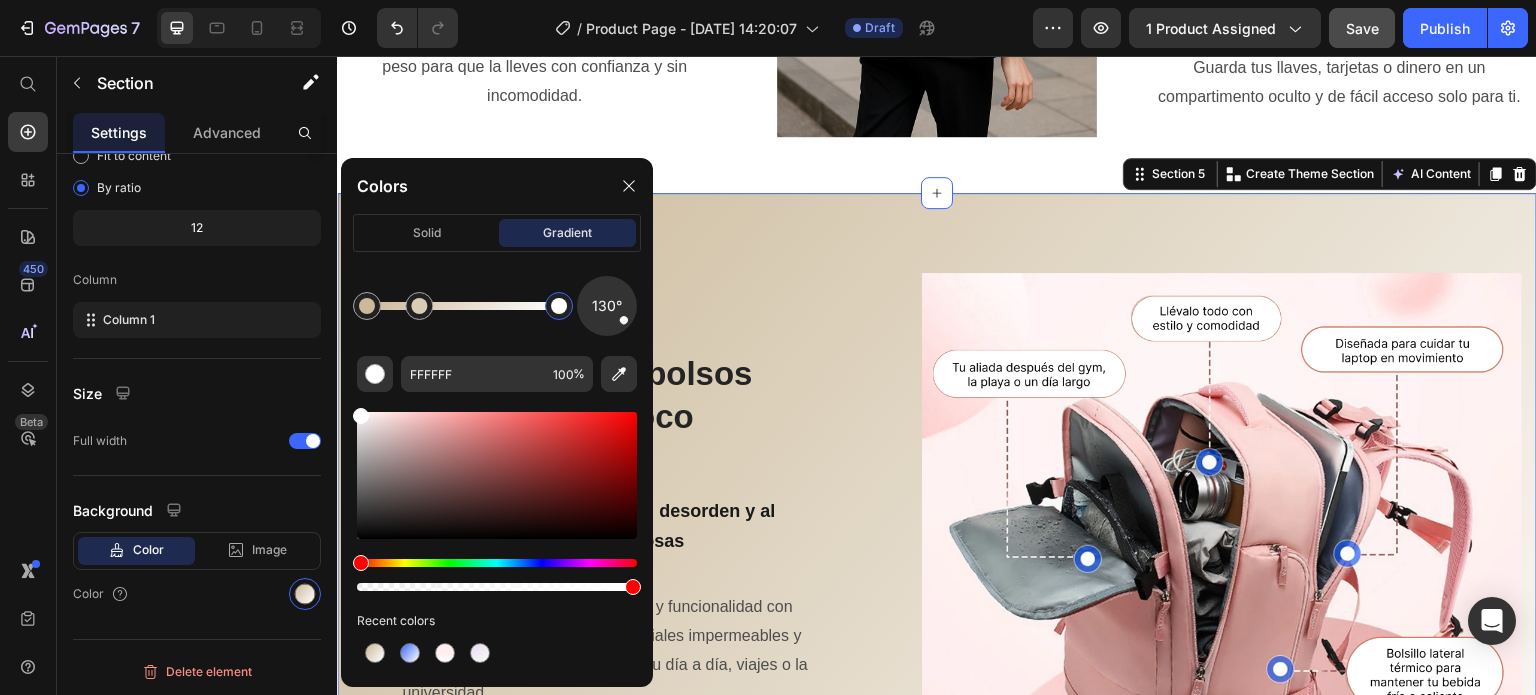 click at bounding box center [559, 306] 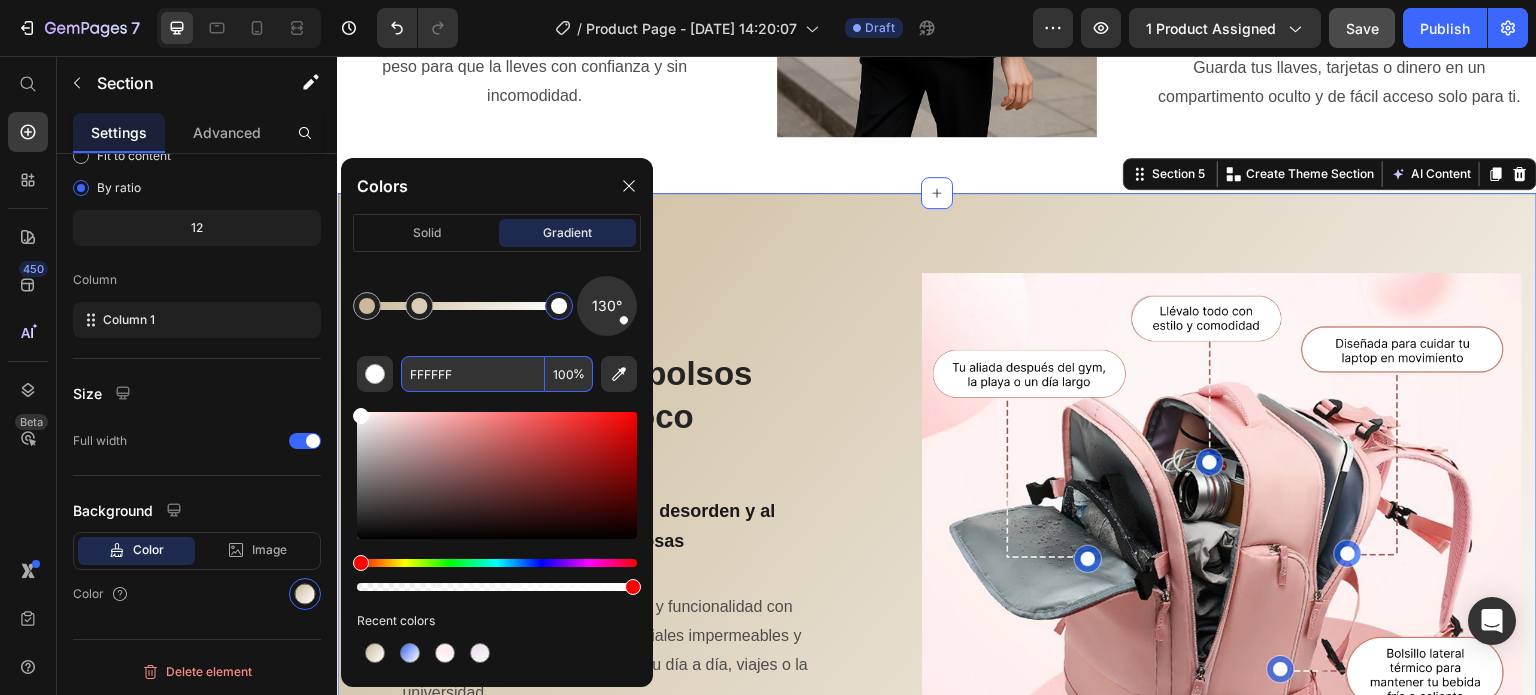 click on "FFFFFF" at bounding box center [473, 374] 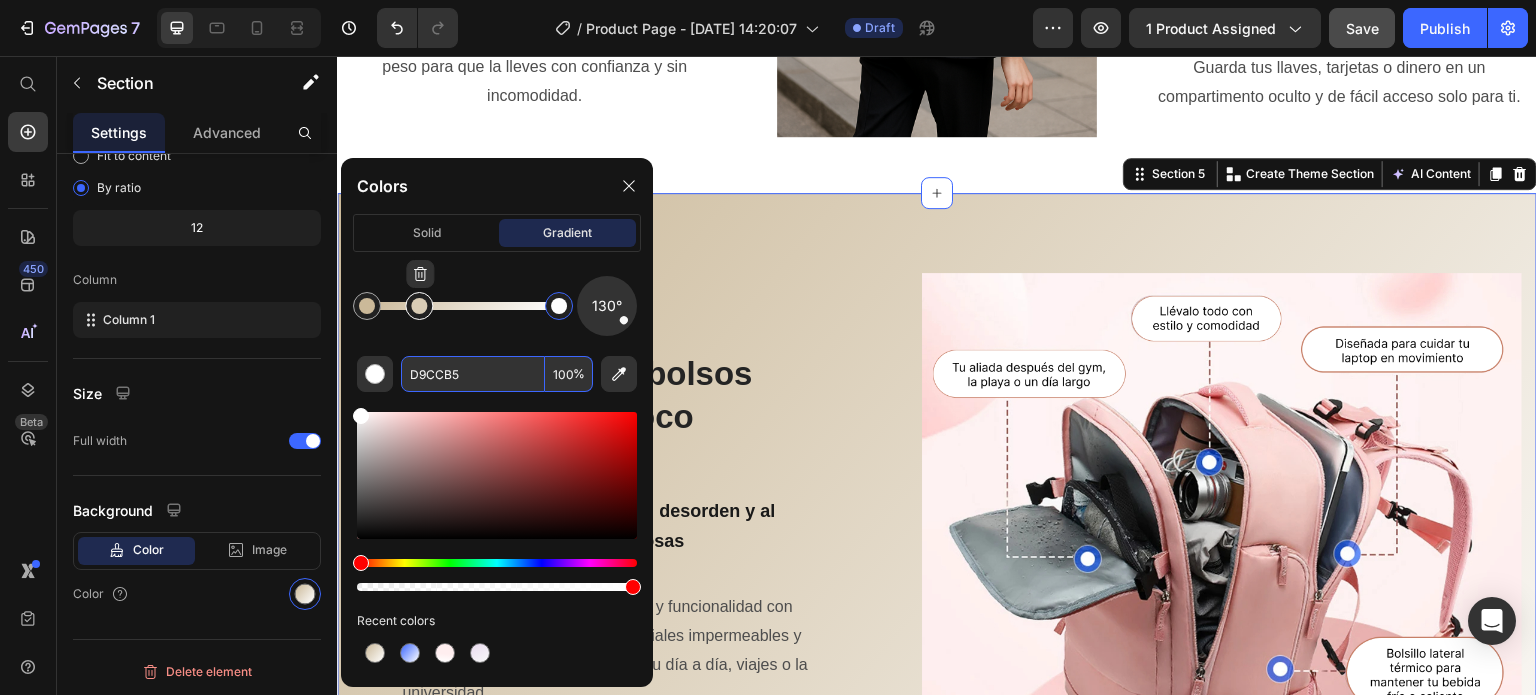 click at bounding box center (419, 306) 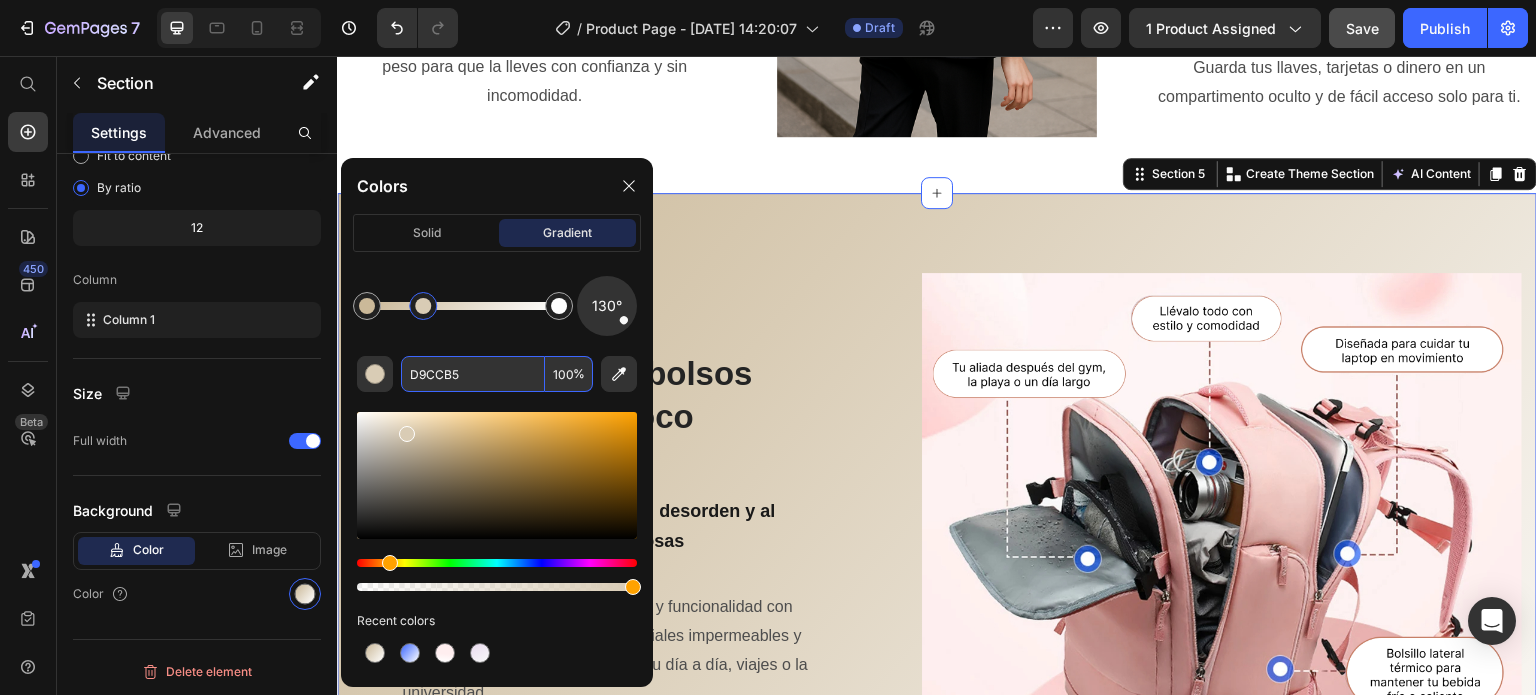 click on "D9CCB5" at bounding box center (473, 374) 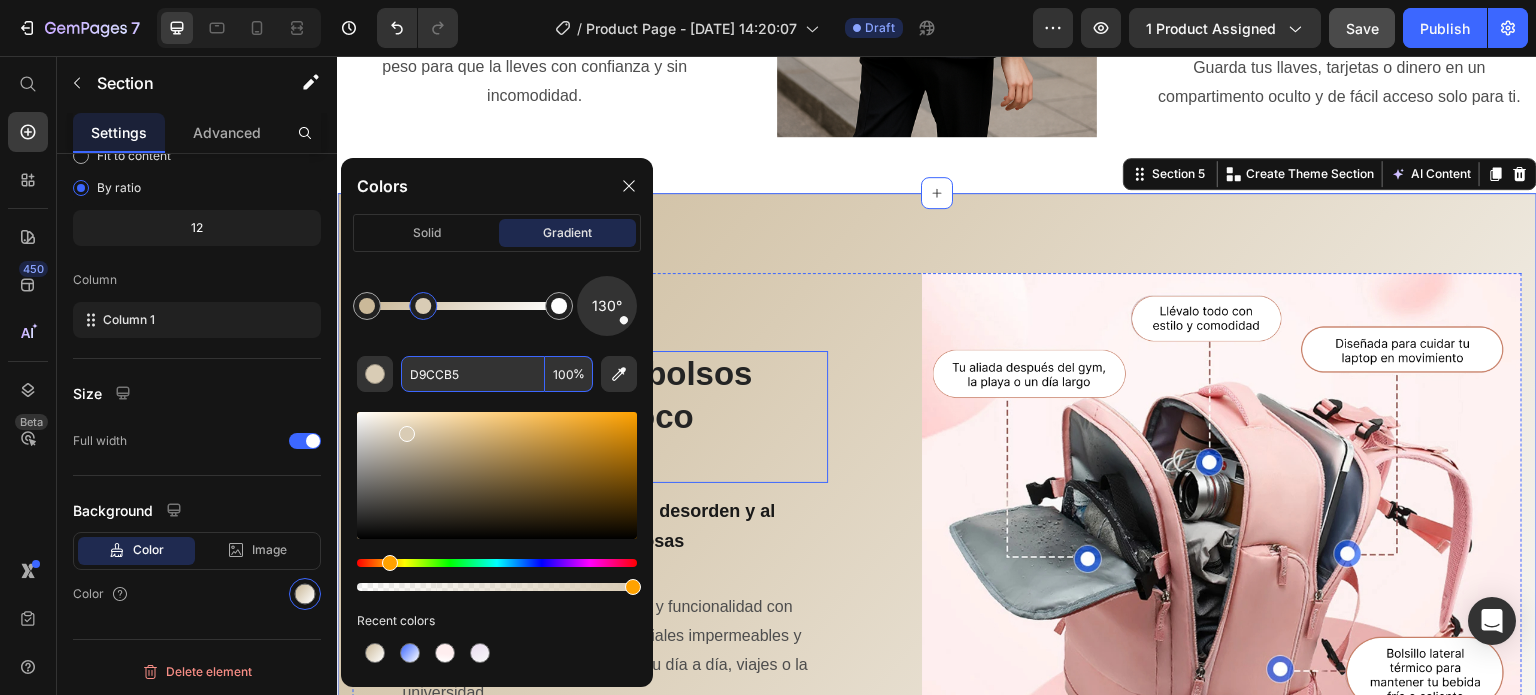 paste on "FFFFFF" 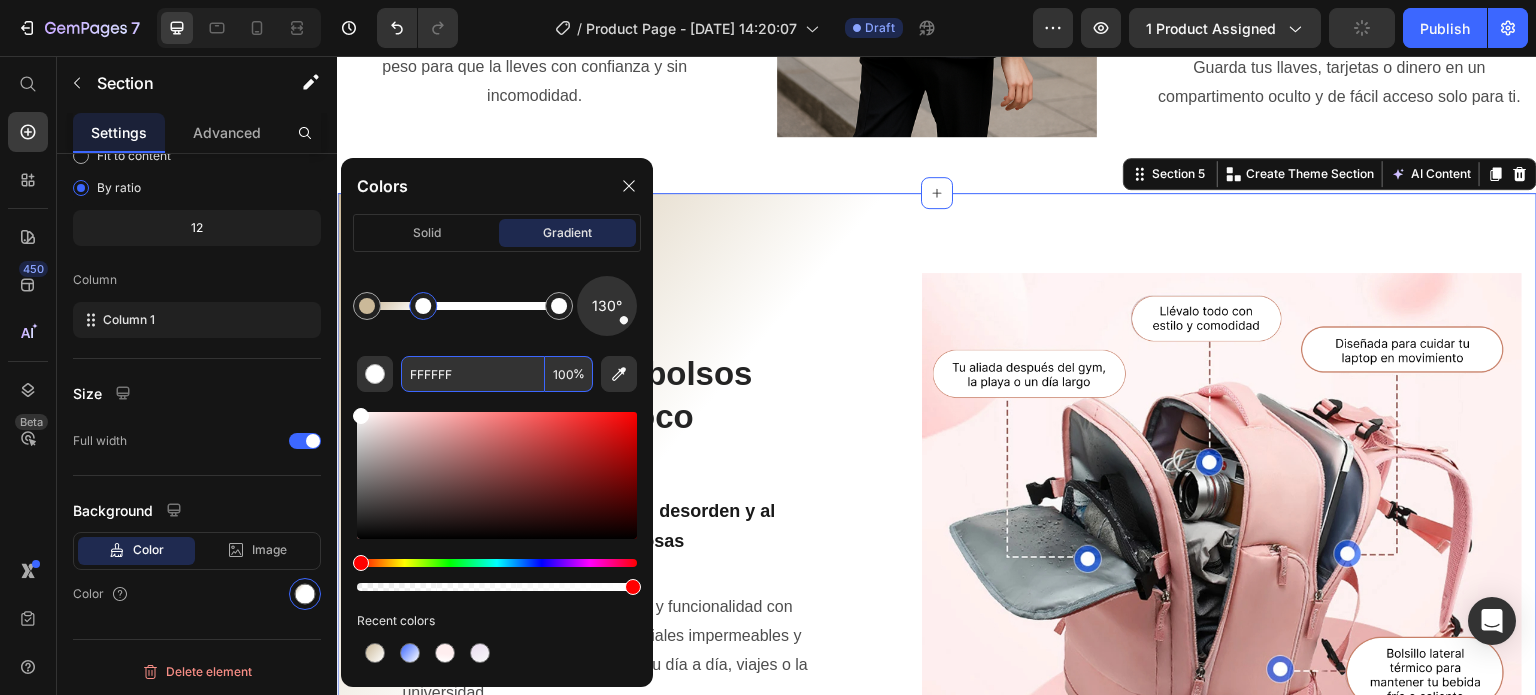 type on "FFFFFF" 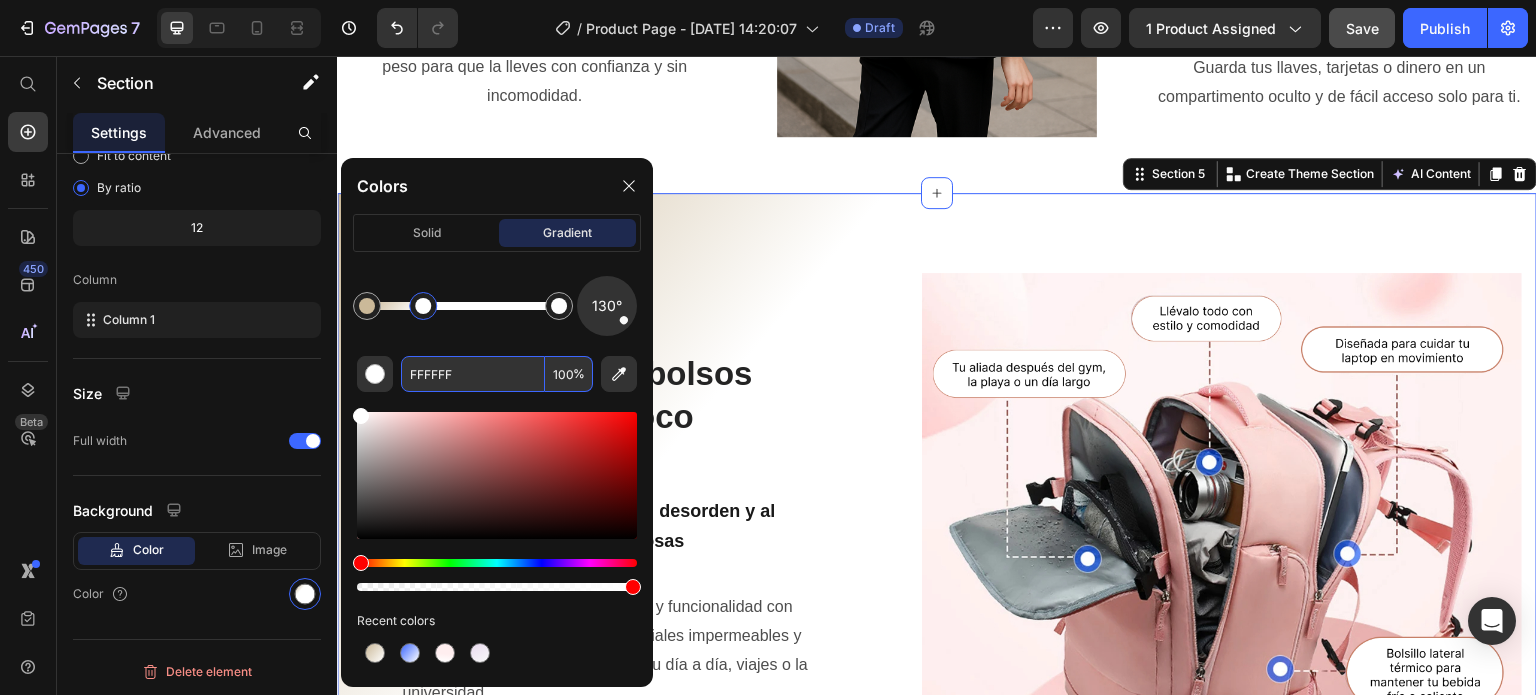 click on "130° FFFFFF 100 % Recent colors" 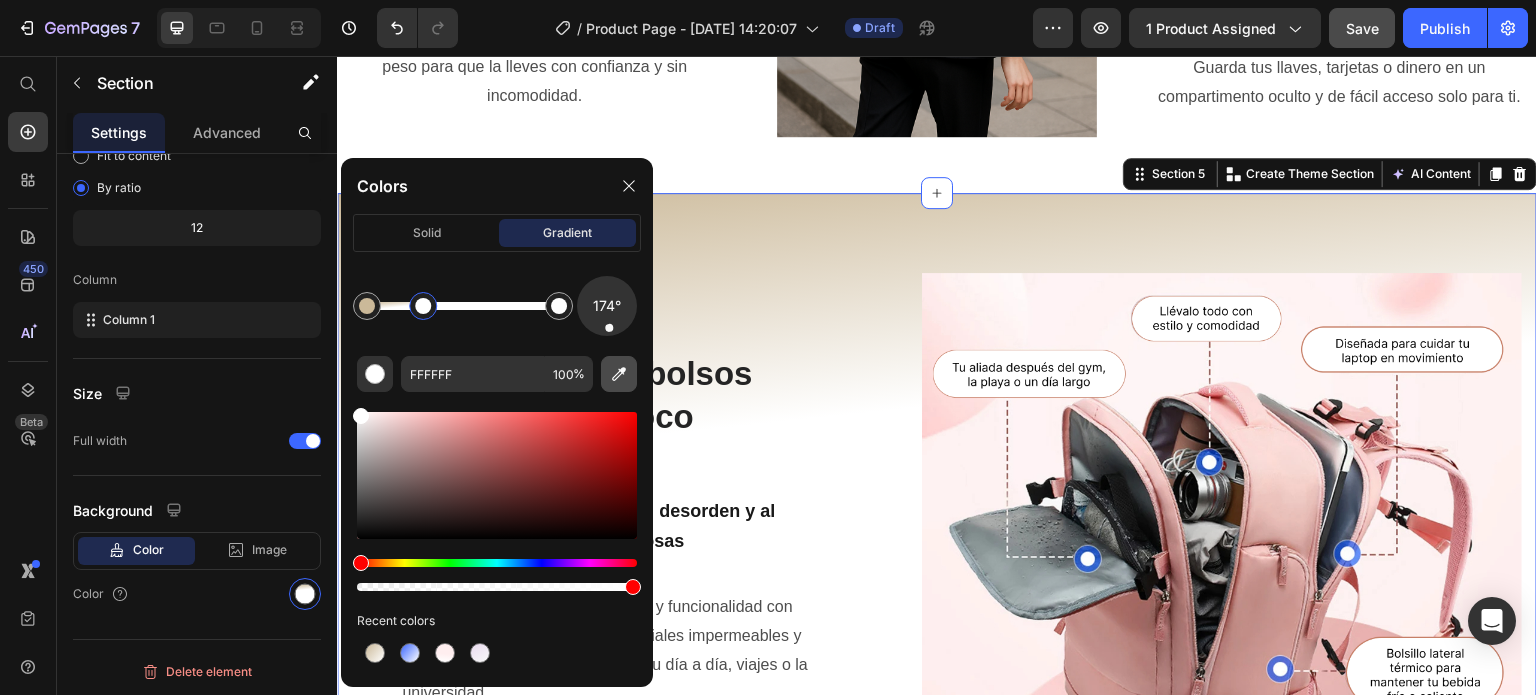 drag, startPoint x: 619, startPoint y: 321, endPoint x: 612, endPoint y: 355, distance: 34.713108 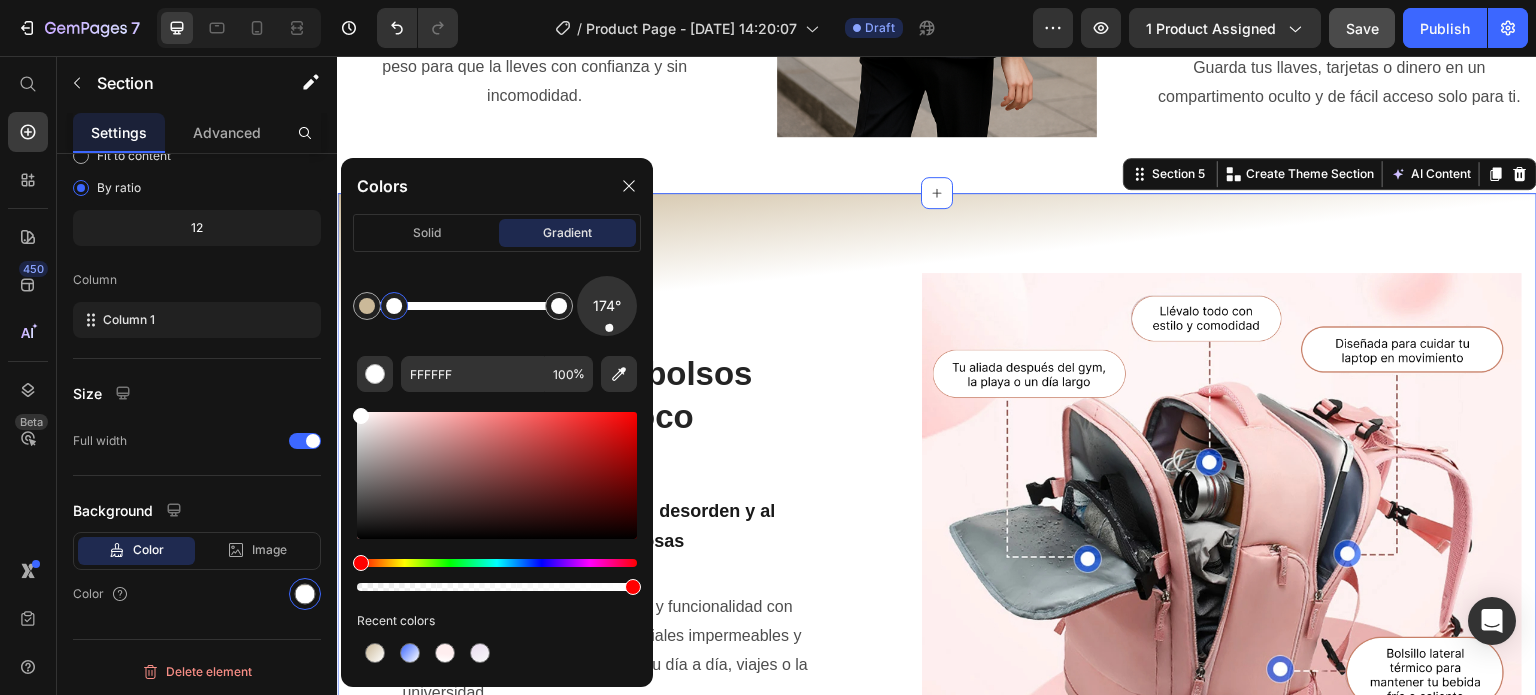 drag, startPoint x: 424, startPoint y: 309, endPoint x: 395, endPoint y: 316, distance: 29.832869 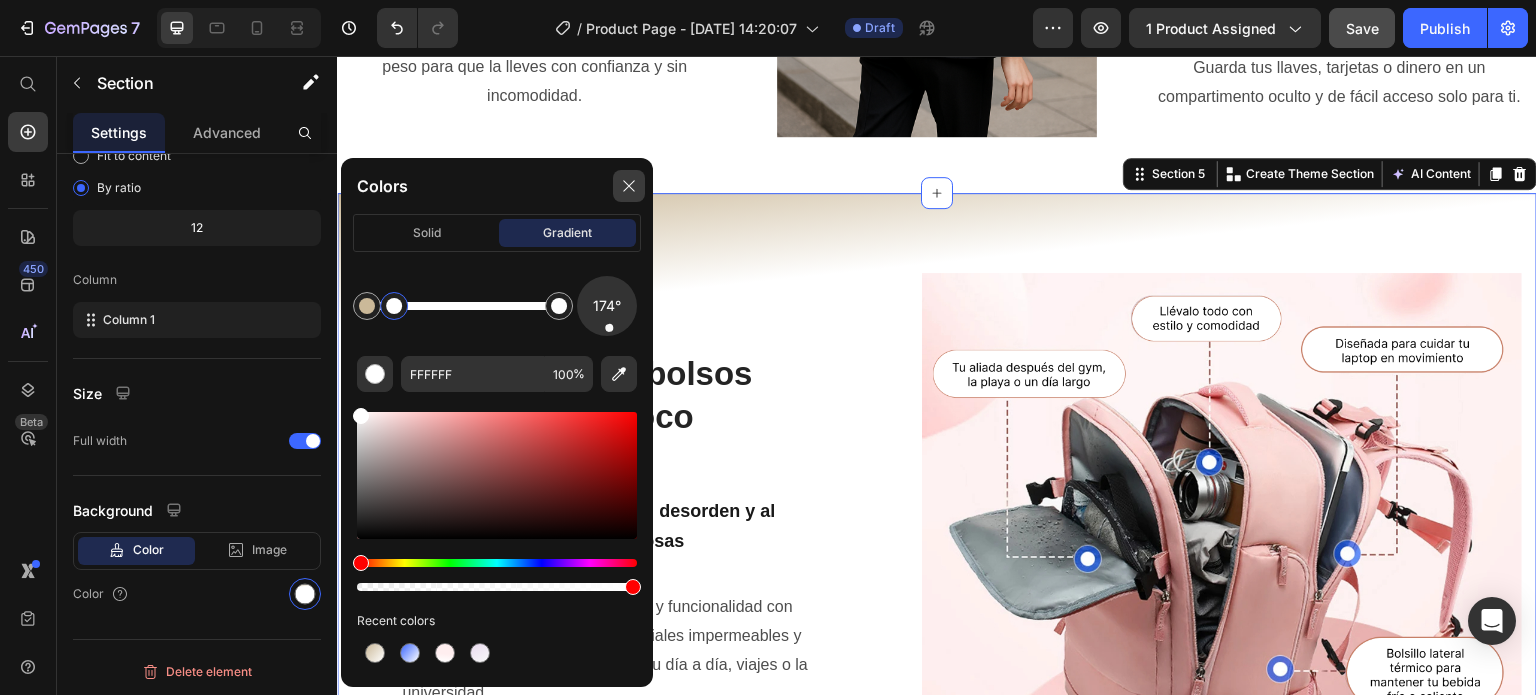 click 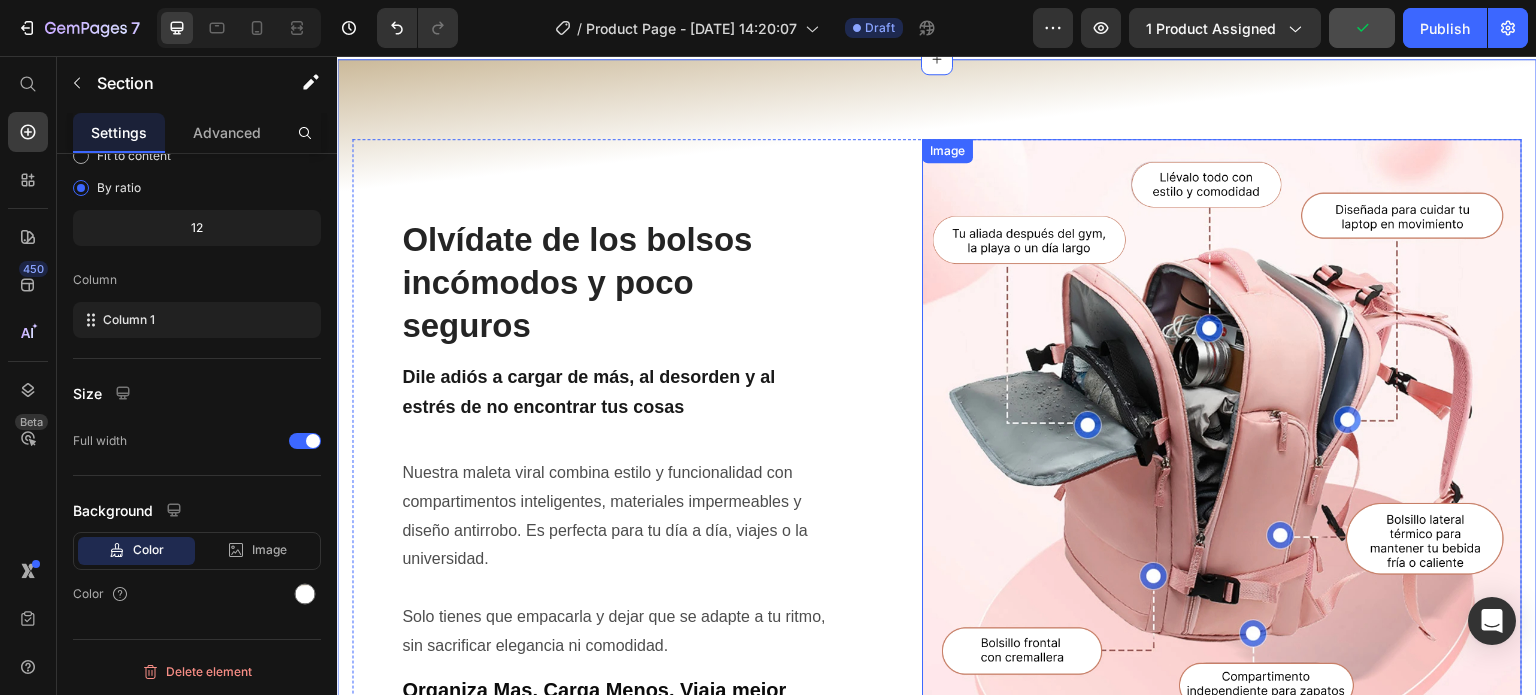 scroll, scrollTop: 2223, scrollLeft: 0, axis: vertical 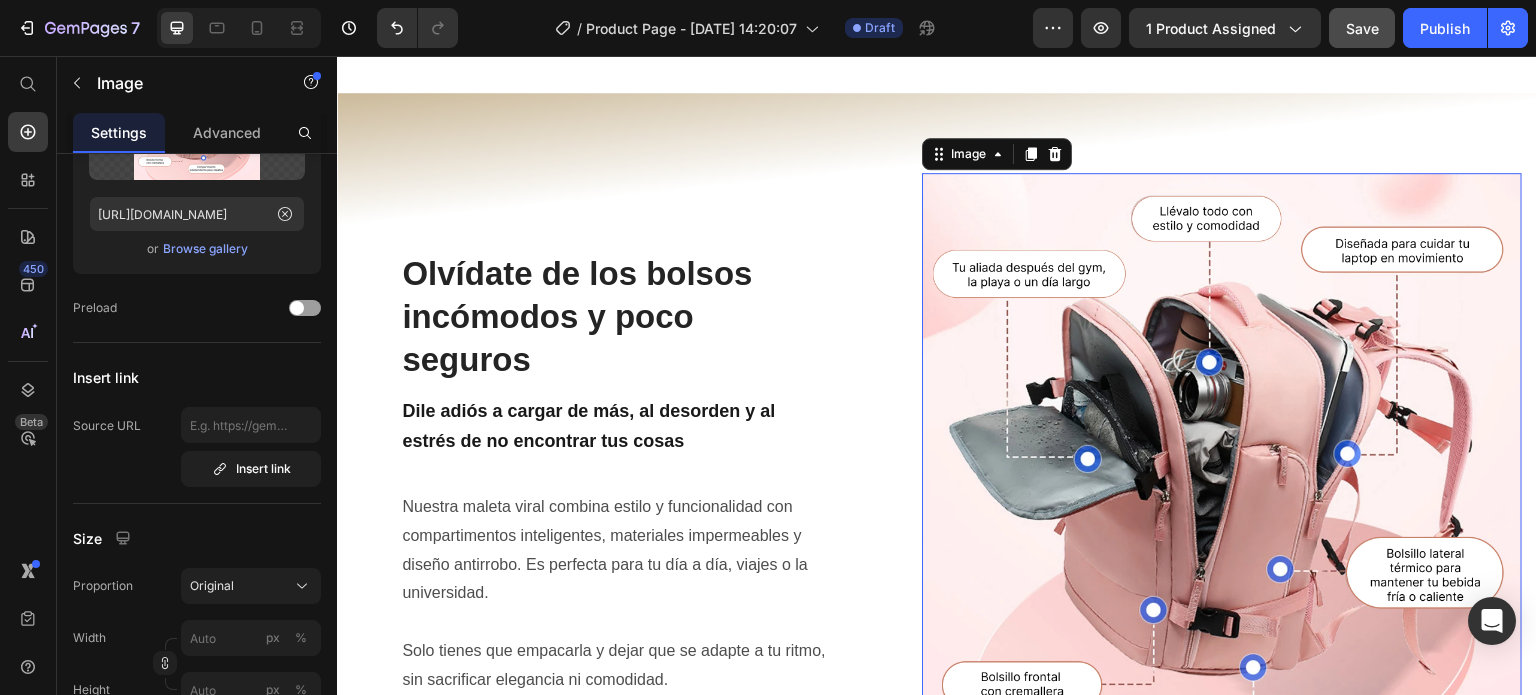 click at bounding box center (1222, 473) 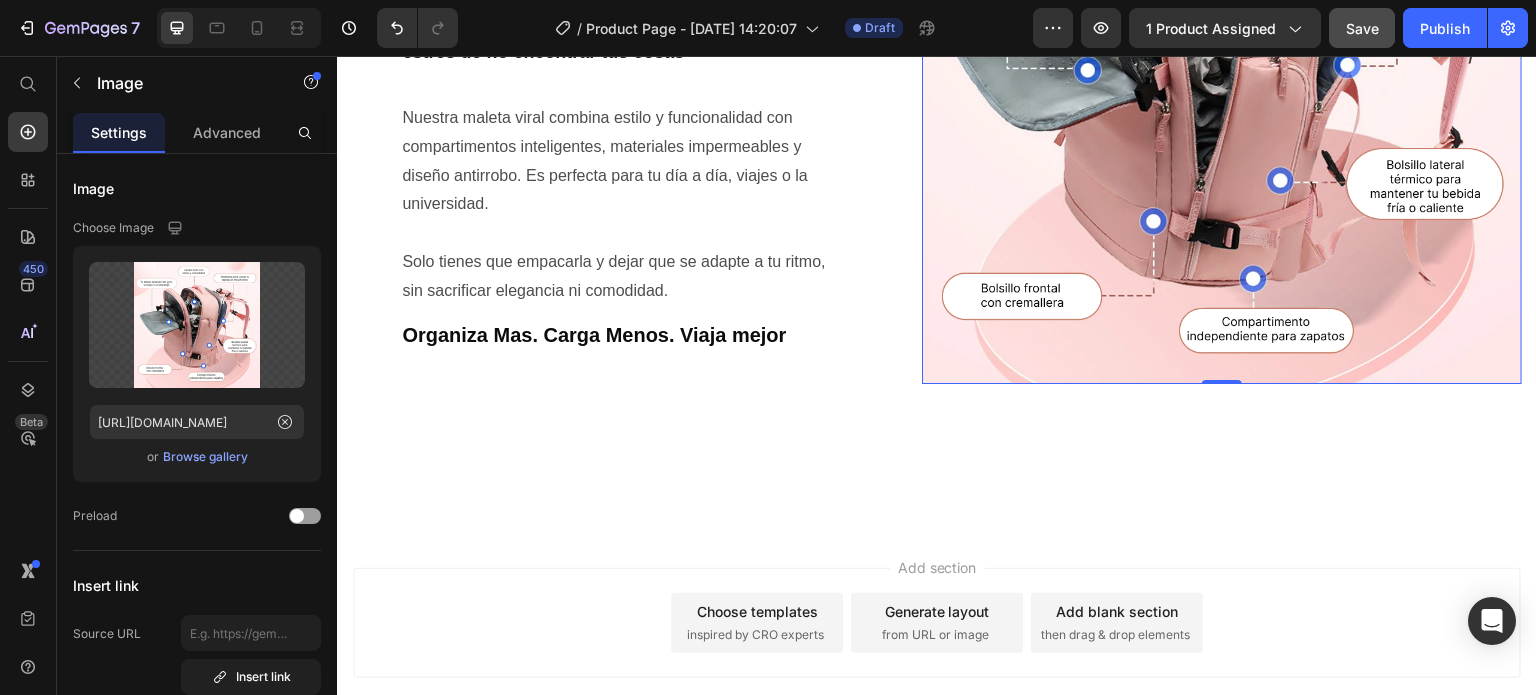 scroll, scrollTop: 2623, scrollLeft: 0, axis: vertical 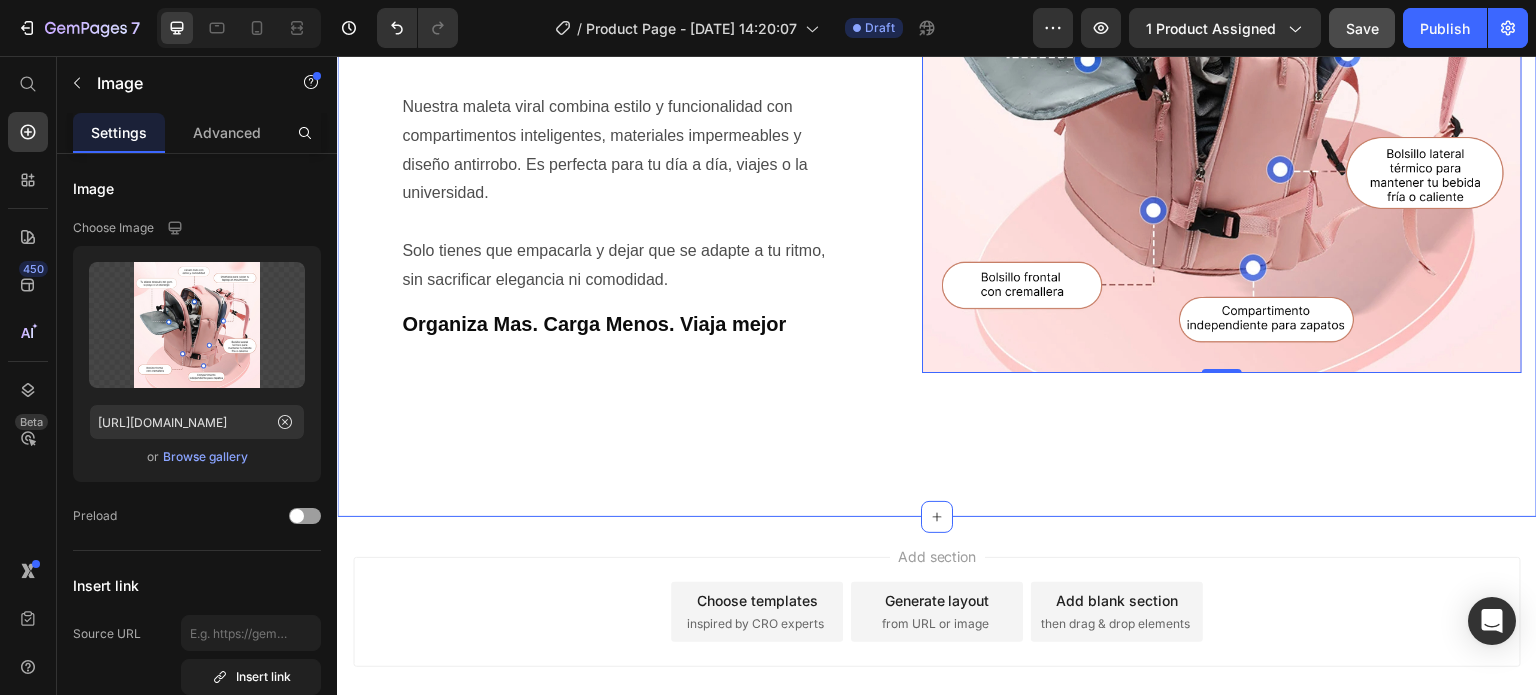 click on "Olvídate de los bolsos incómodos y poco seguros Heading Dile adiós a cargar de más, al desorden y al estrés de no encontrar tus cosas Text Block Nuestra maleta viral combina estilo y funcionalidad con compartimentos inteligentes, materiales impermeables y diseño antirrobo. Es perfecta para tu día a día, viajes o la universidad. Solo tienes que empacarla y dejar que se adapte a tu ritmo, sin sacrificar elegancia ni comodidad. Text Block Organiza Mas. Carga Menos. Viaja mejor Text Block Image   0 Row" at bounding box center [937, 113] 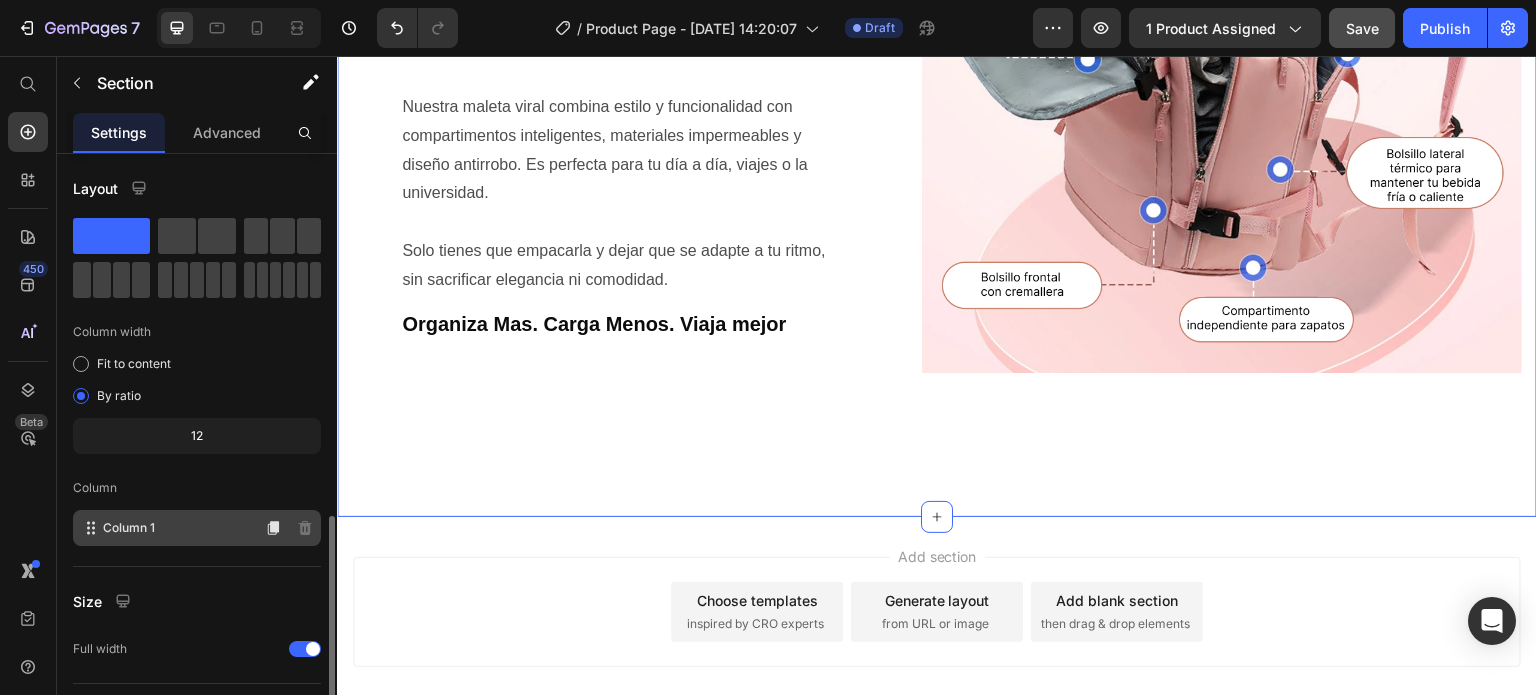 scroll, scrollTop: 208, scrollLeft: 0, axis: vertical 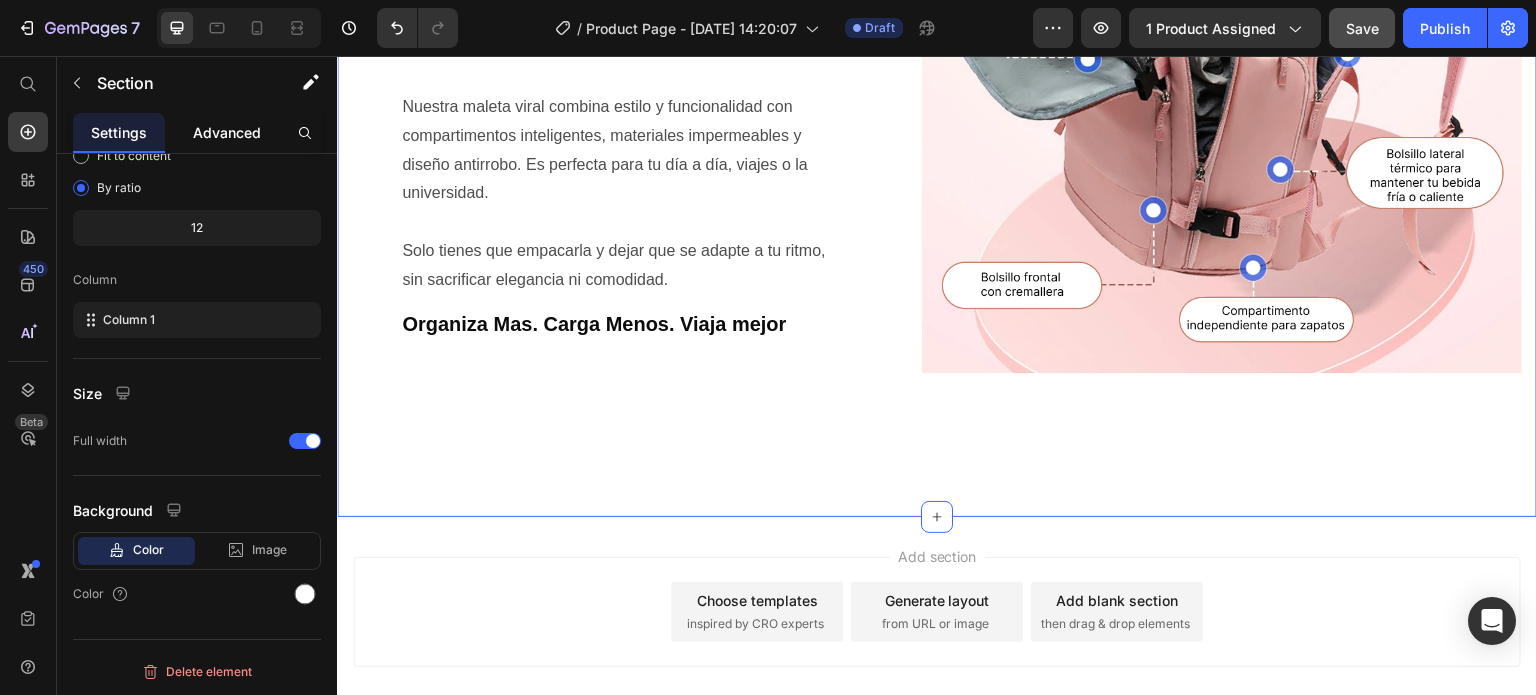 click on "Advanced" at bounding box center [227, 132] 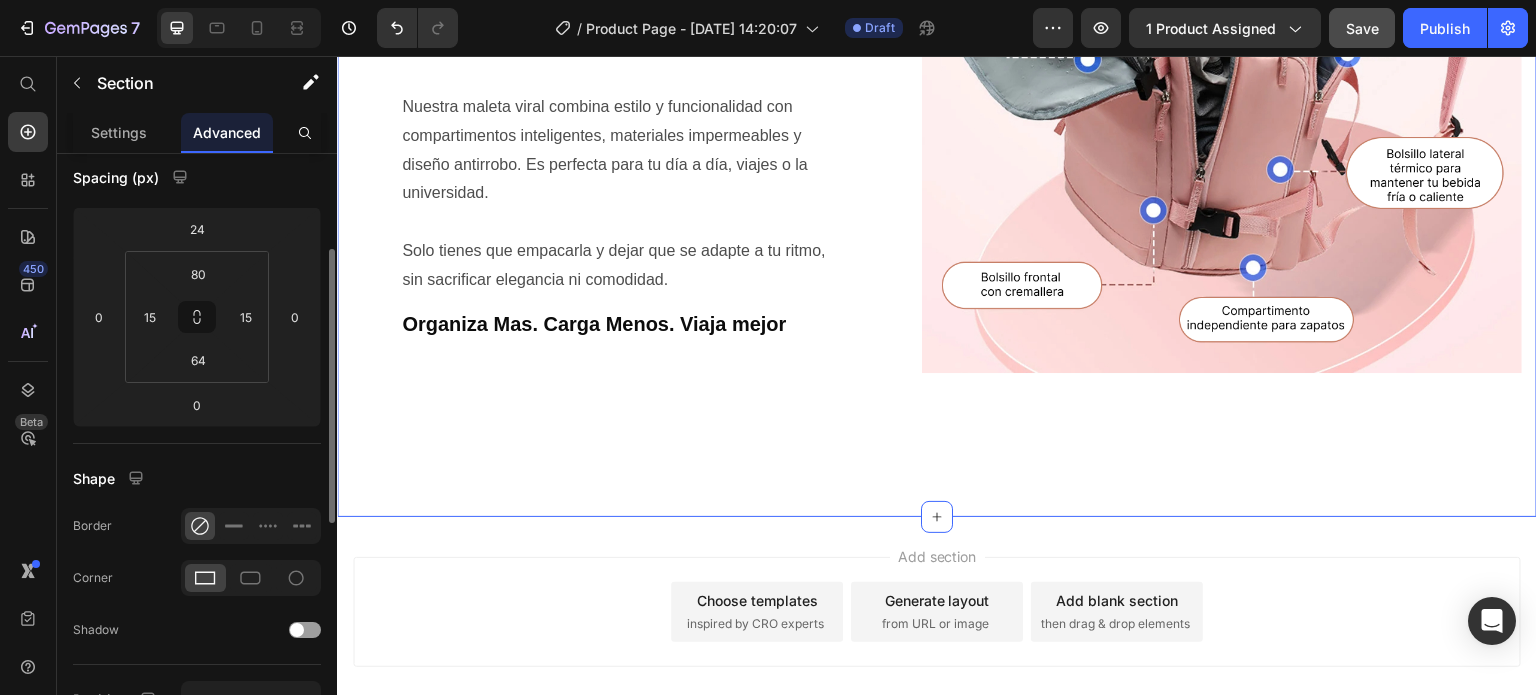 scroll, scrollTop: 0, scrollLeft: 0, axis: both 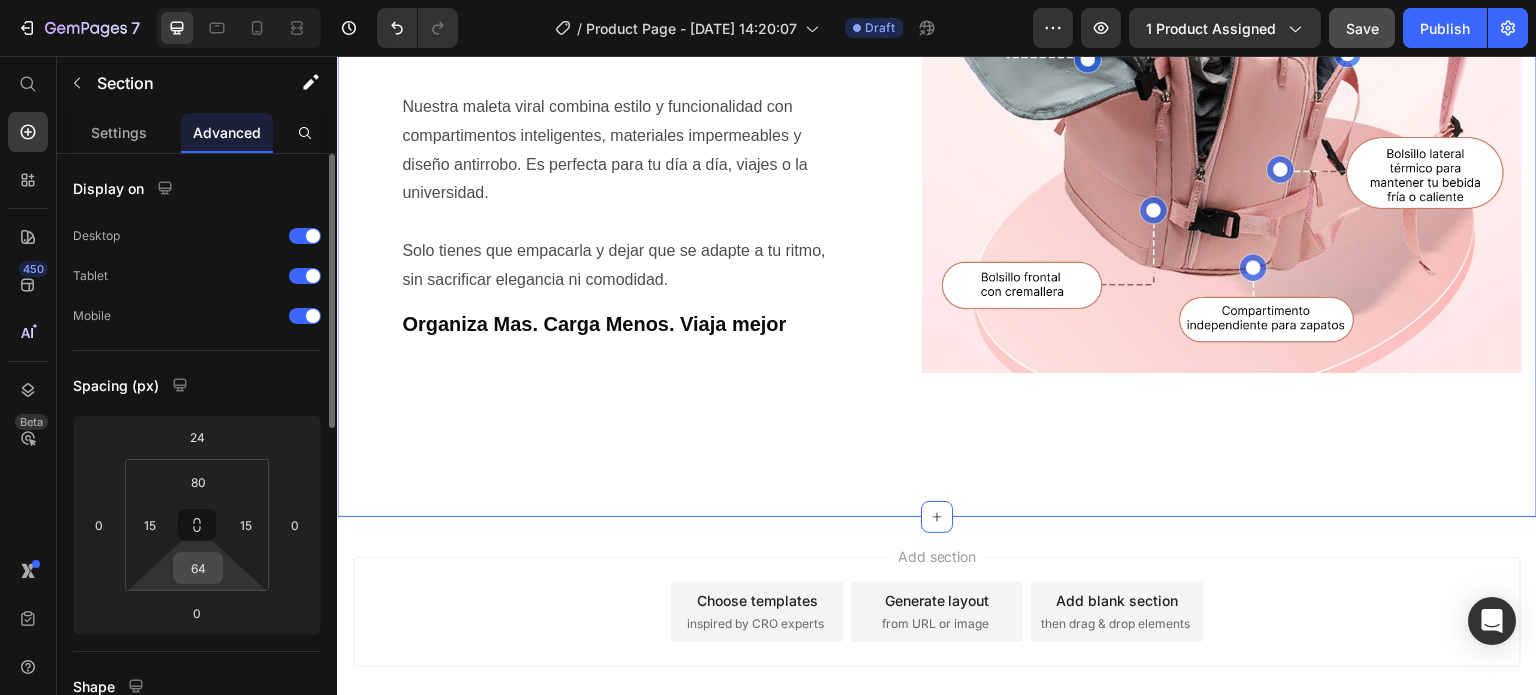 click on "64" at bounding box center (198, 568) 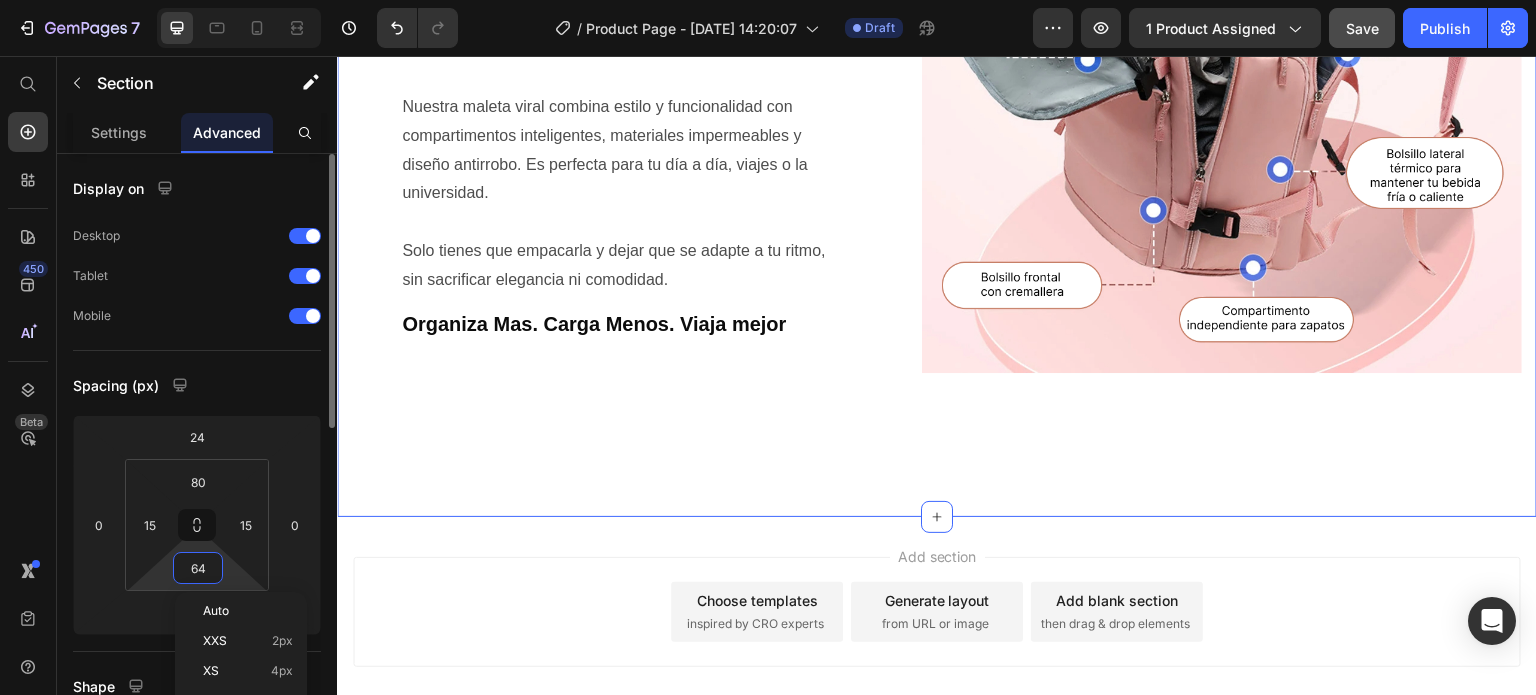 scroll, scrollTop: 100, scrollLeft: 0, axis: vertical 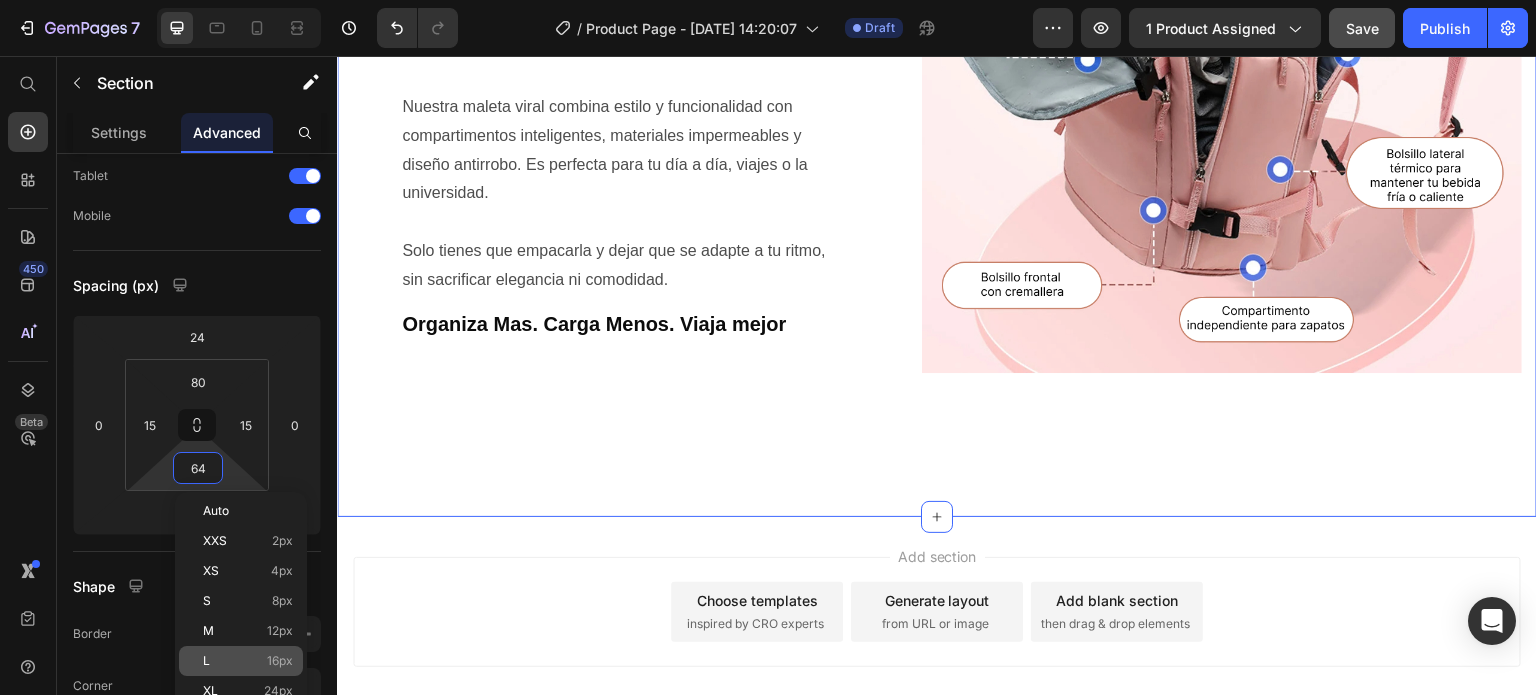 click on "L 16px" 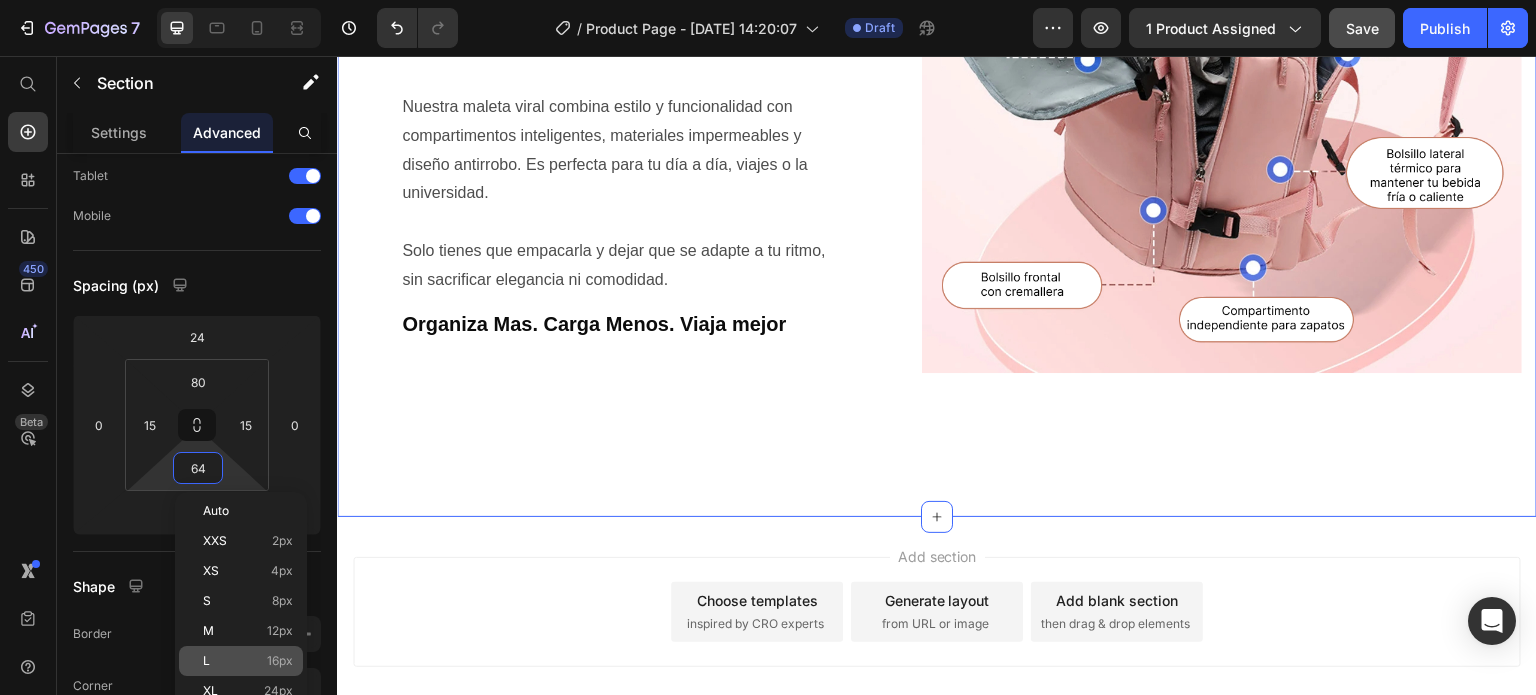 type on "16" 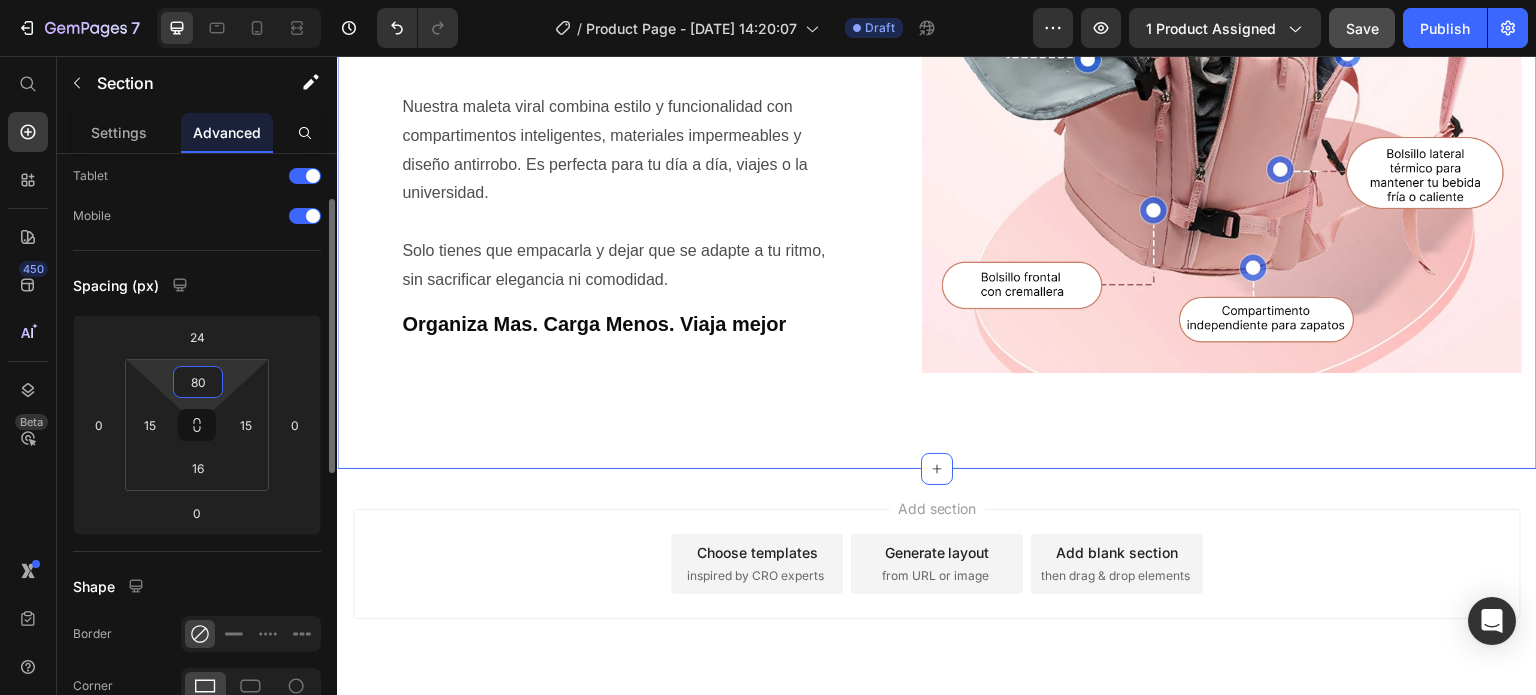 click on "80" at bounding box center [198, 382] 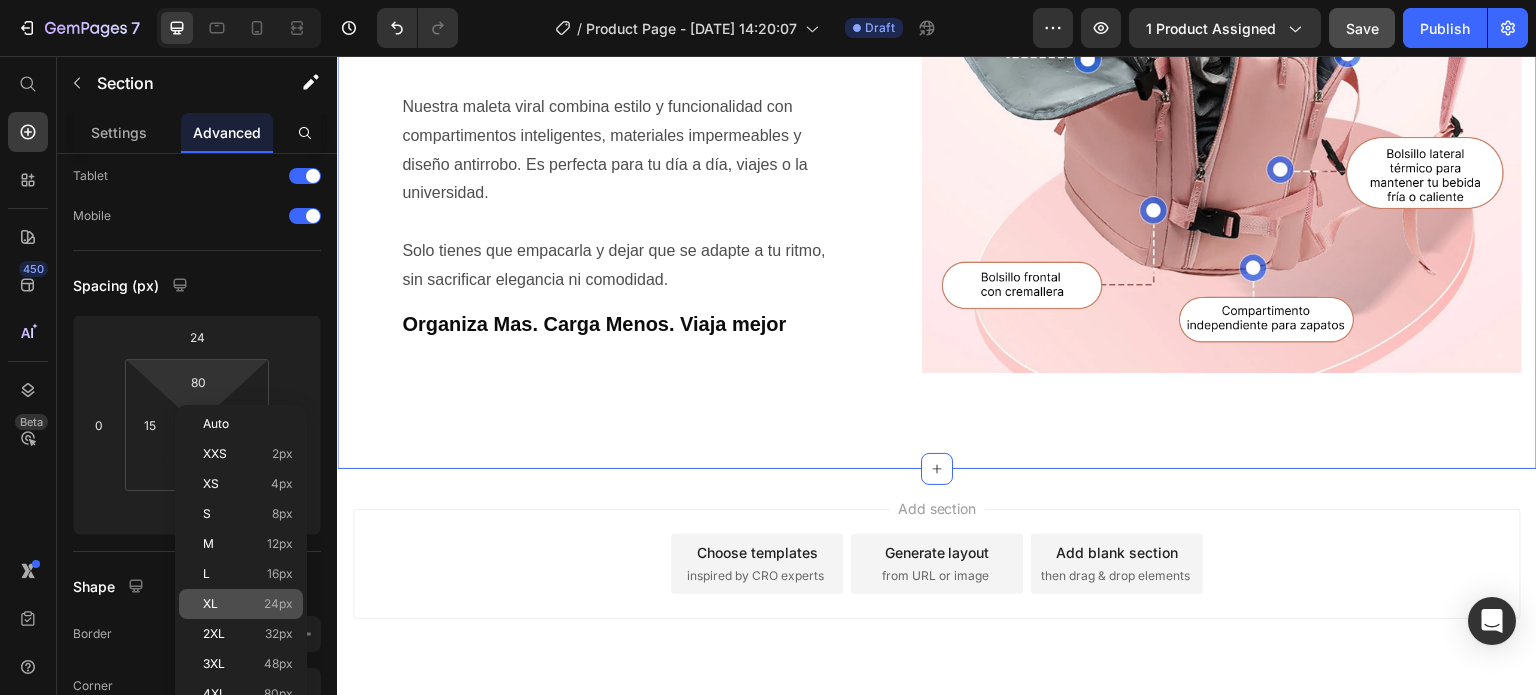 click on "24px" at bounding box center (278, 604) 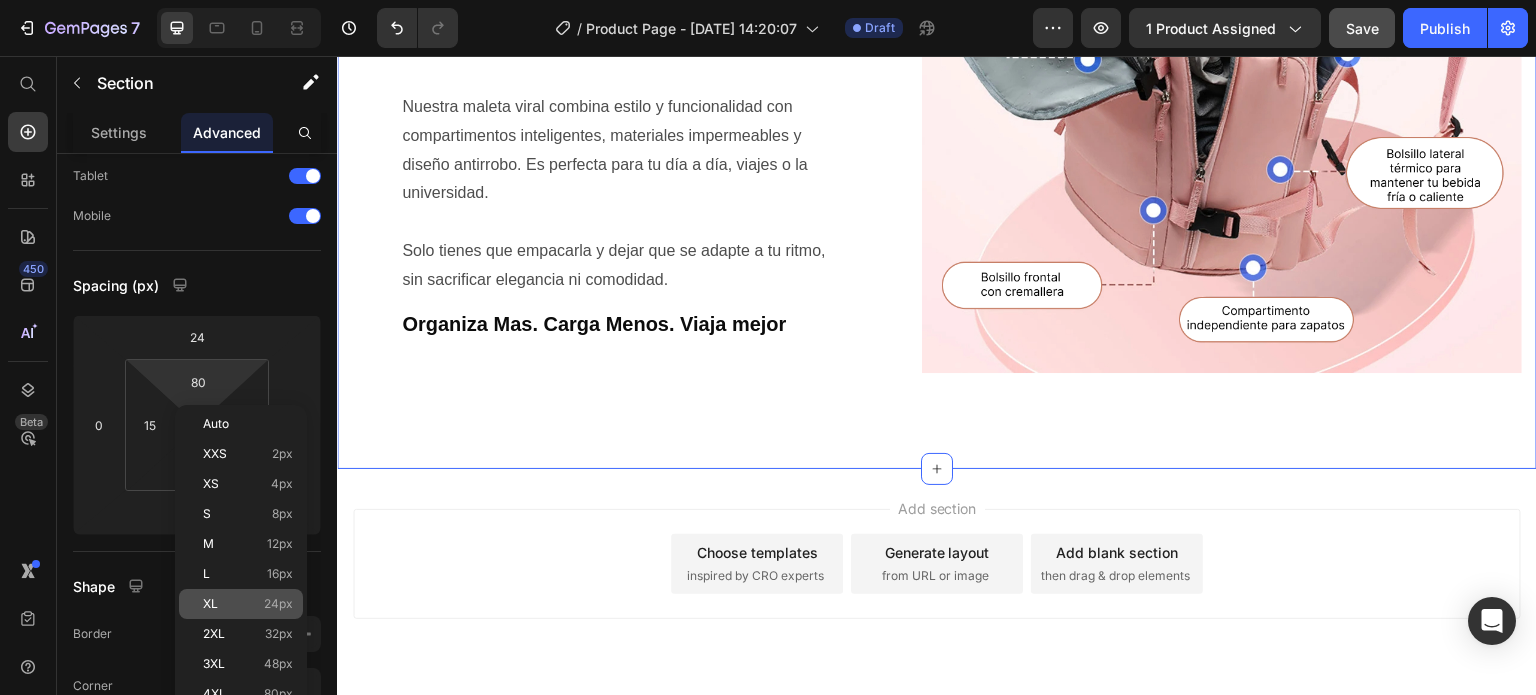 type on "24" 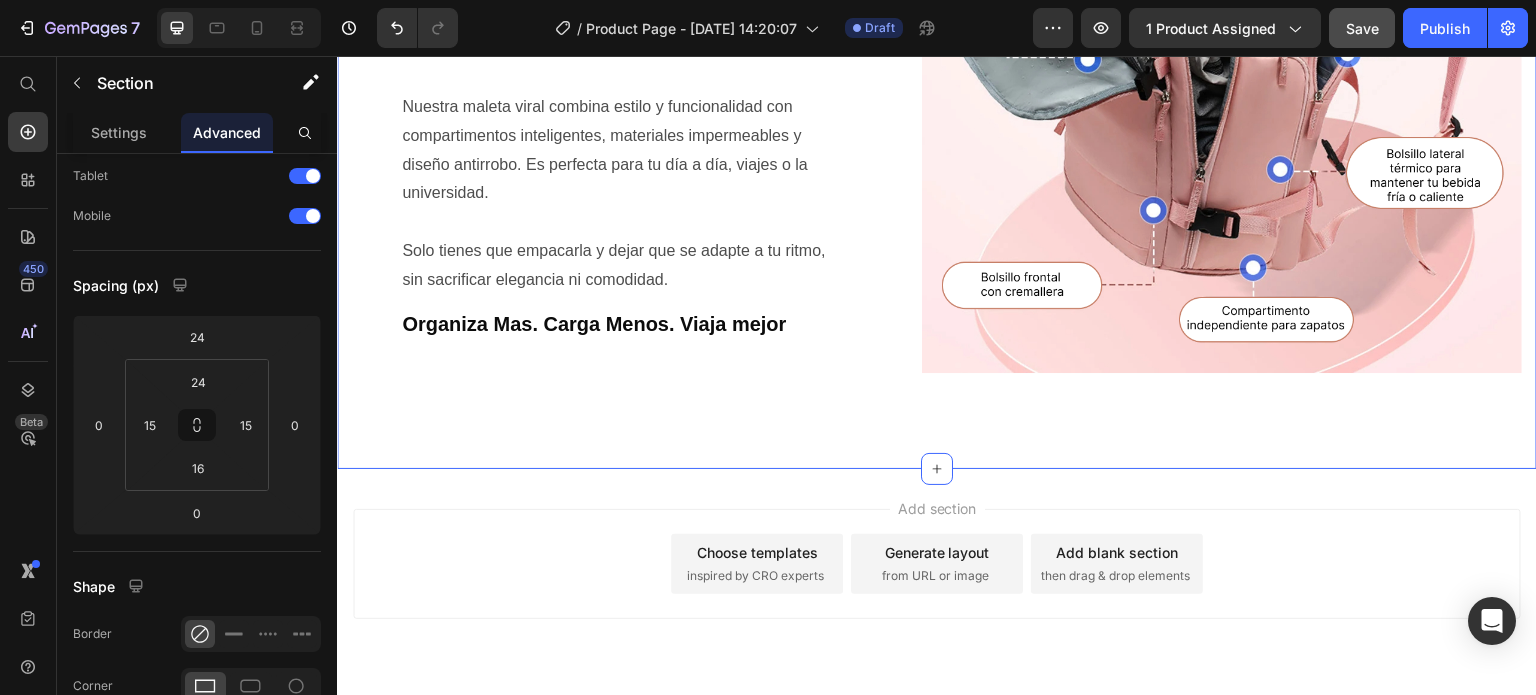 scroll, scrollTop: 2619, scrollLeft: 0, axis: vertical 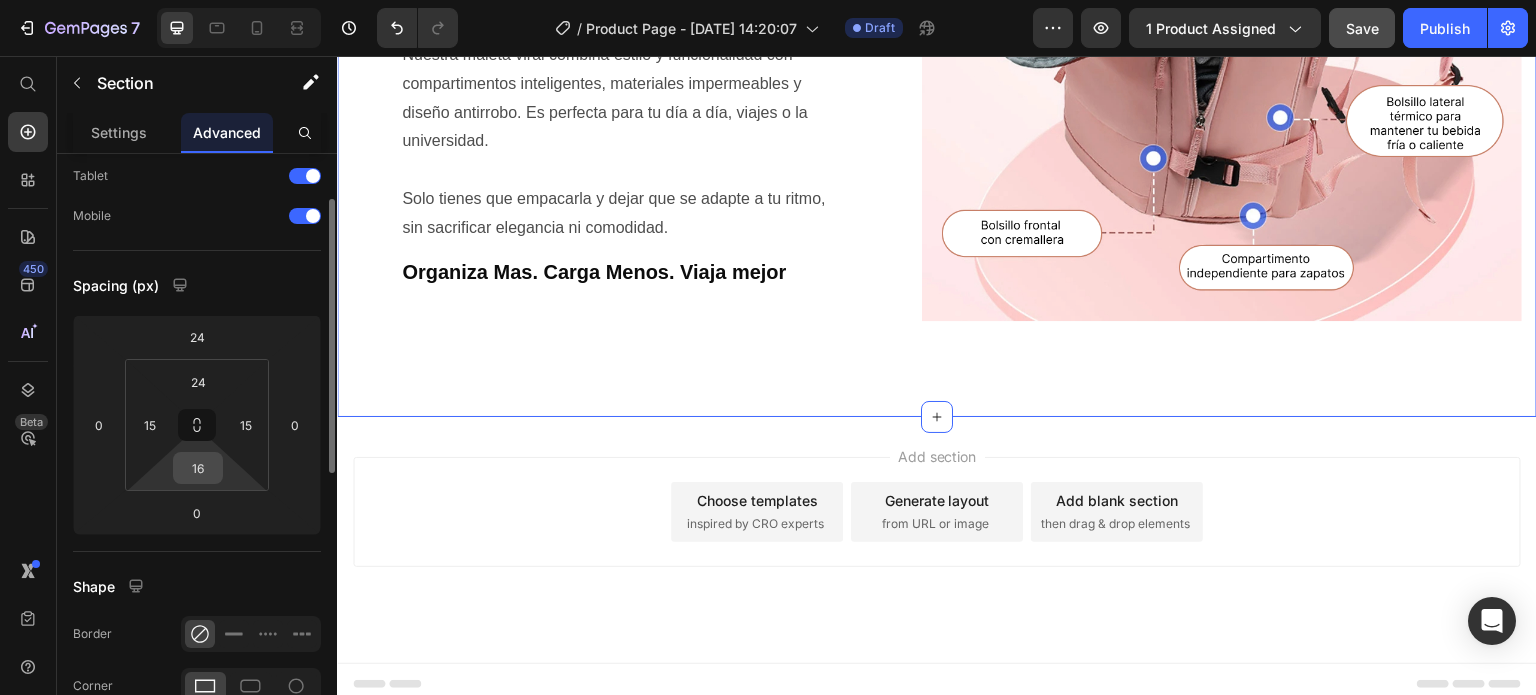 click on "16" at bounding box center (198, 468) 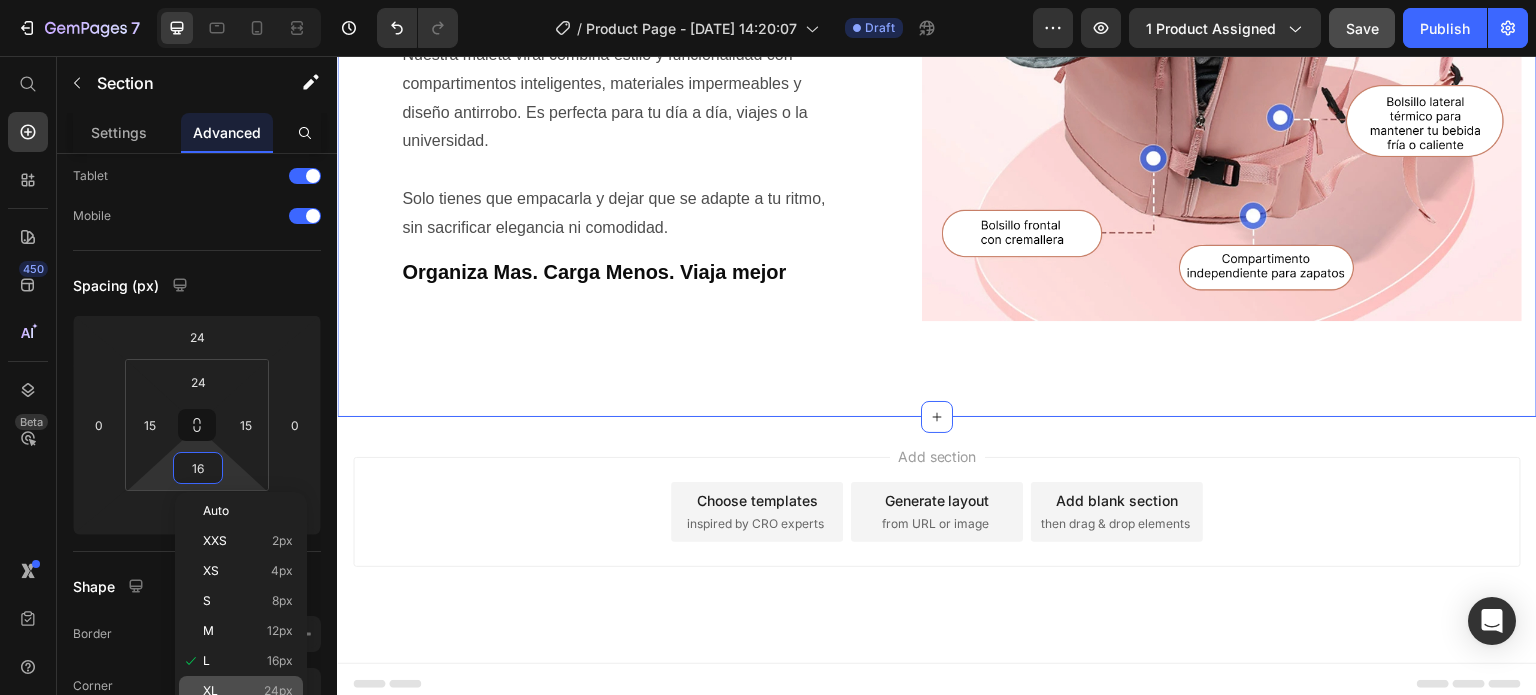 click on "XL 24px" at bounding box center [248, 691] 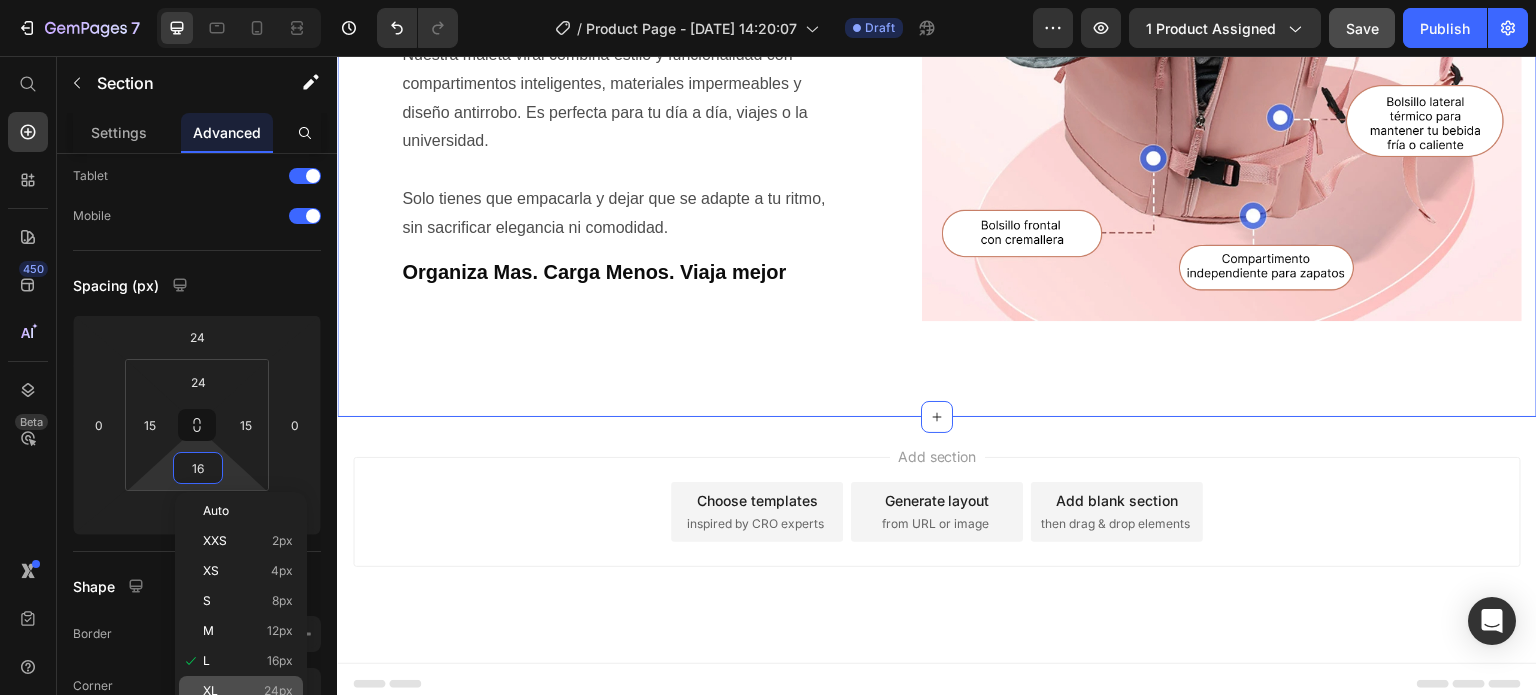 type on "24" 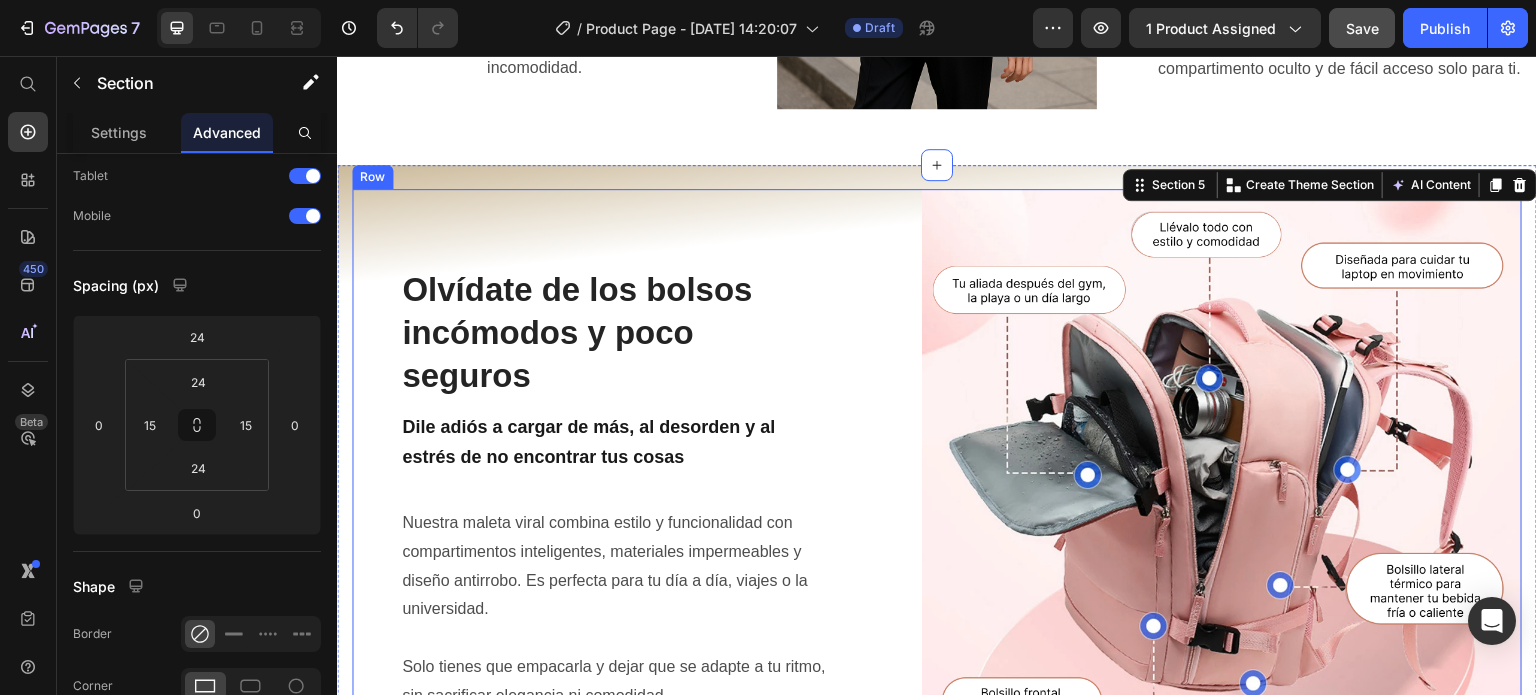 scroll, scrollTop: 2119, scrollLeft: 0, axis: vertical 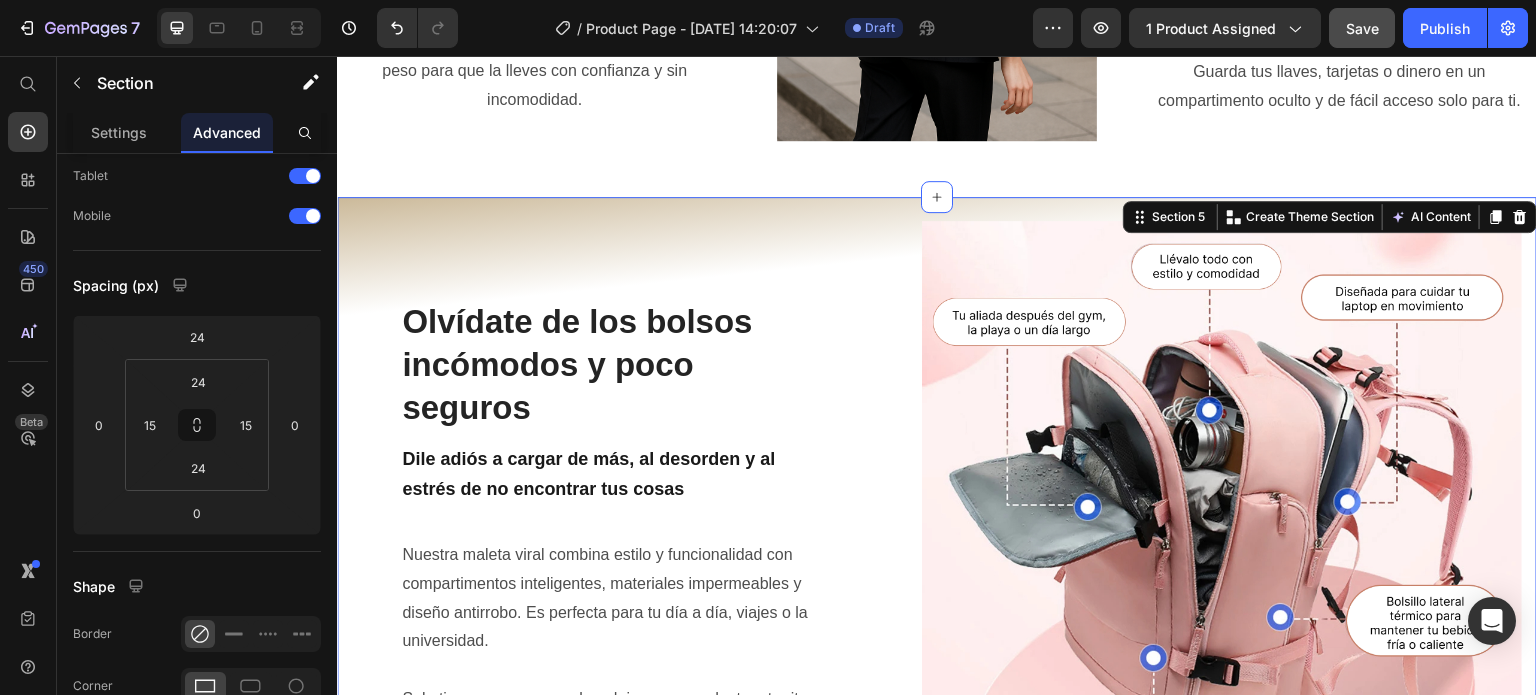 click on "Olvídate de los bolsos incómodos y poco seguros Heading Dile adiós a cargar de más, al desorden y al estrés de no encontrar tus cosas Text Block Nuestra maleta viral combina estilo y funcionalidad con compartimentos inteligentes, materiales impermeables y diseño antirrobo. Es perfecta para tu día a día, viajes o la universidad. Solo tienes que empacarla y dejar que se adapte a tu ritmo, sin sacrificar elegancia ni comodidad. Text Block Organiza Mas. Carga Menos. Viaja mejor Text Block Image Row Section 5   You can create reusable sections Create Theme Section AI Content Write with [PERSON_NAME] What would you like to describe here? Tone and Voice Persuasive Product BOLSO MULTIFUNCIONAL PREMIUM Show more Generate" at bounding box center [937, 561] 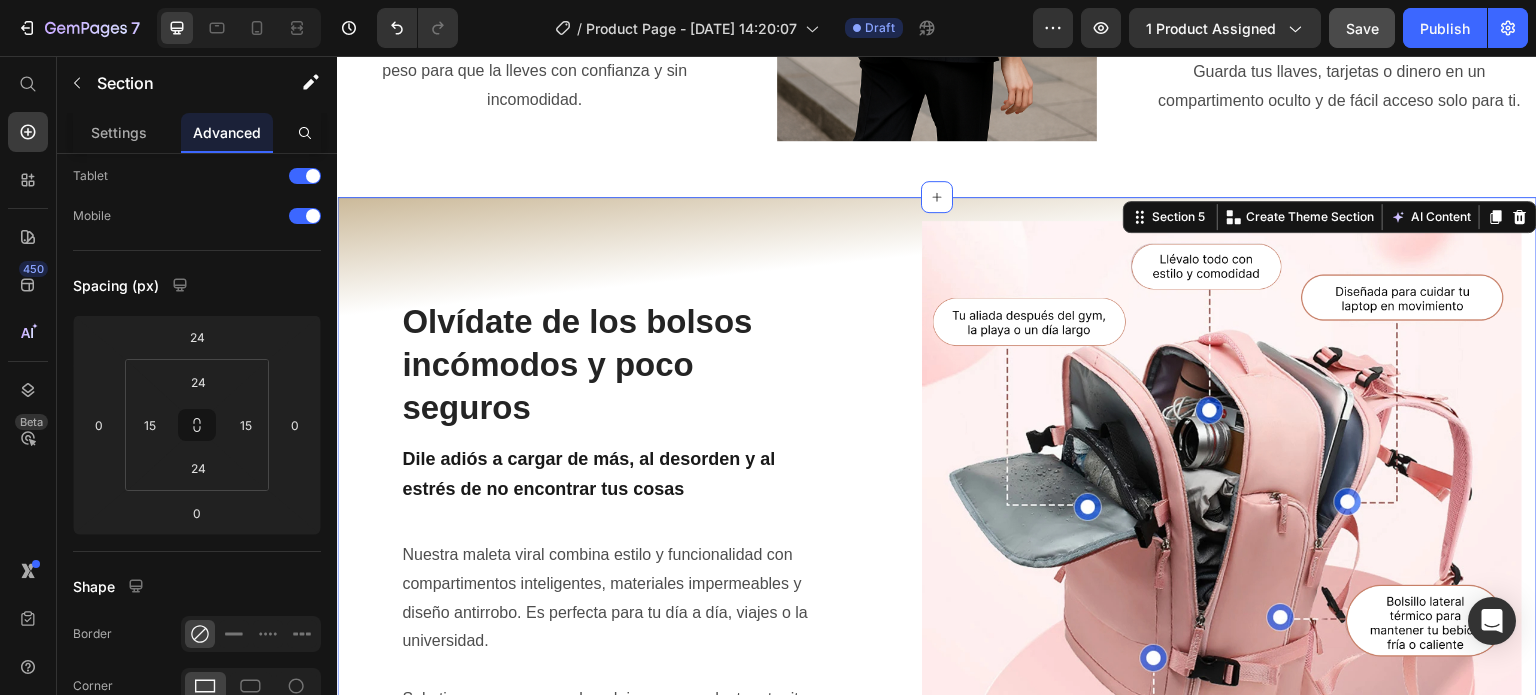 click at bounding box center [125, 56] 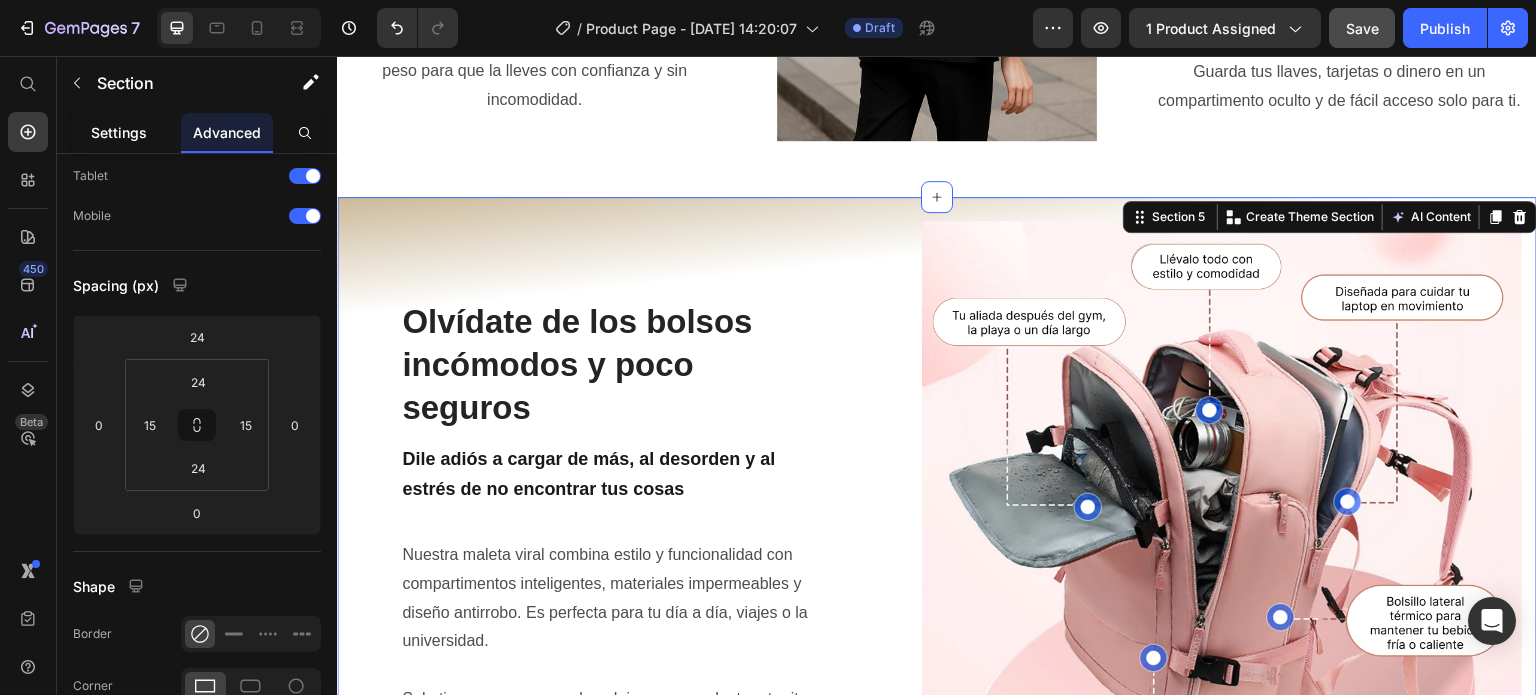 click on "Settings" at bounding box center (119, 132) 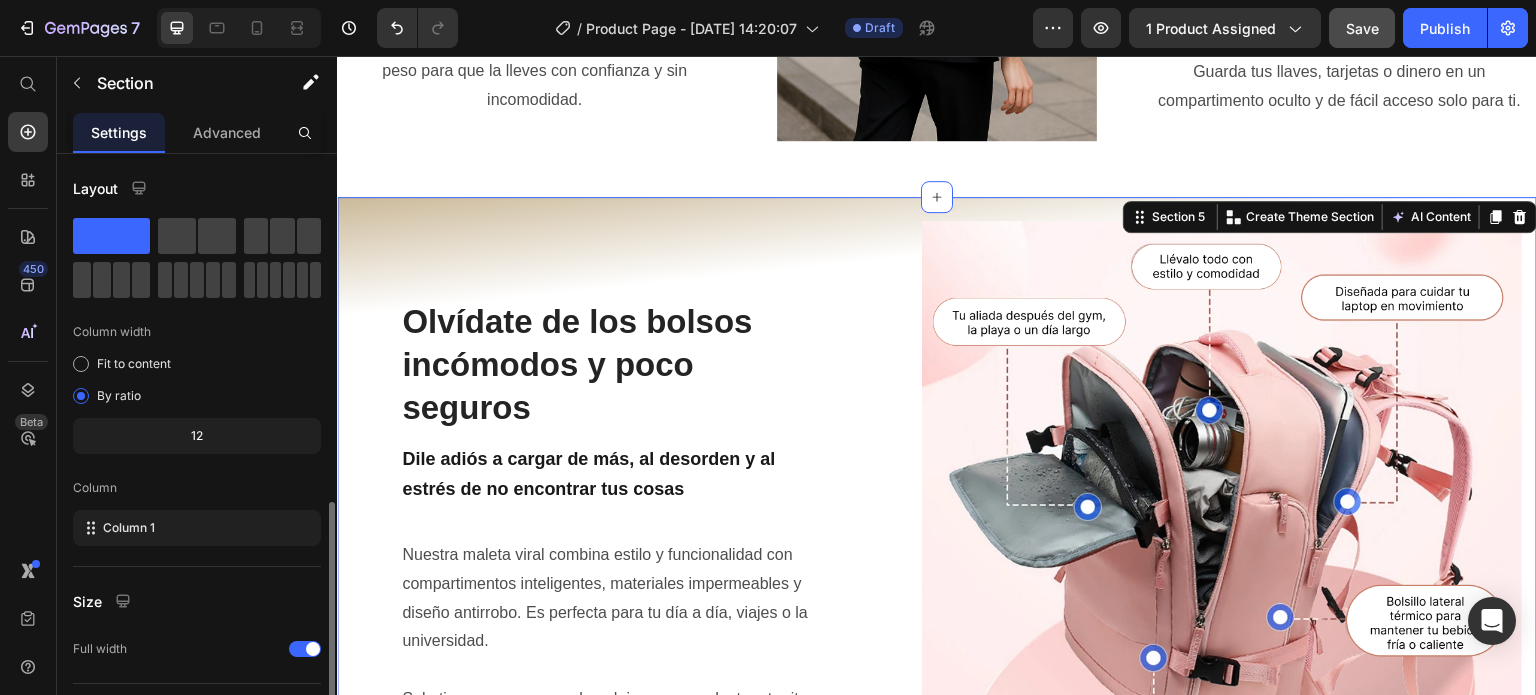 scroll, scrollTop: 208, scrollLeft: 0, axis: vertical 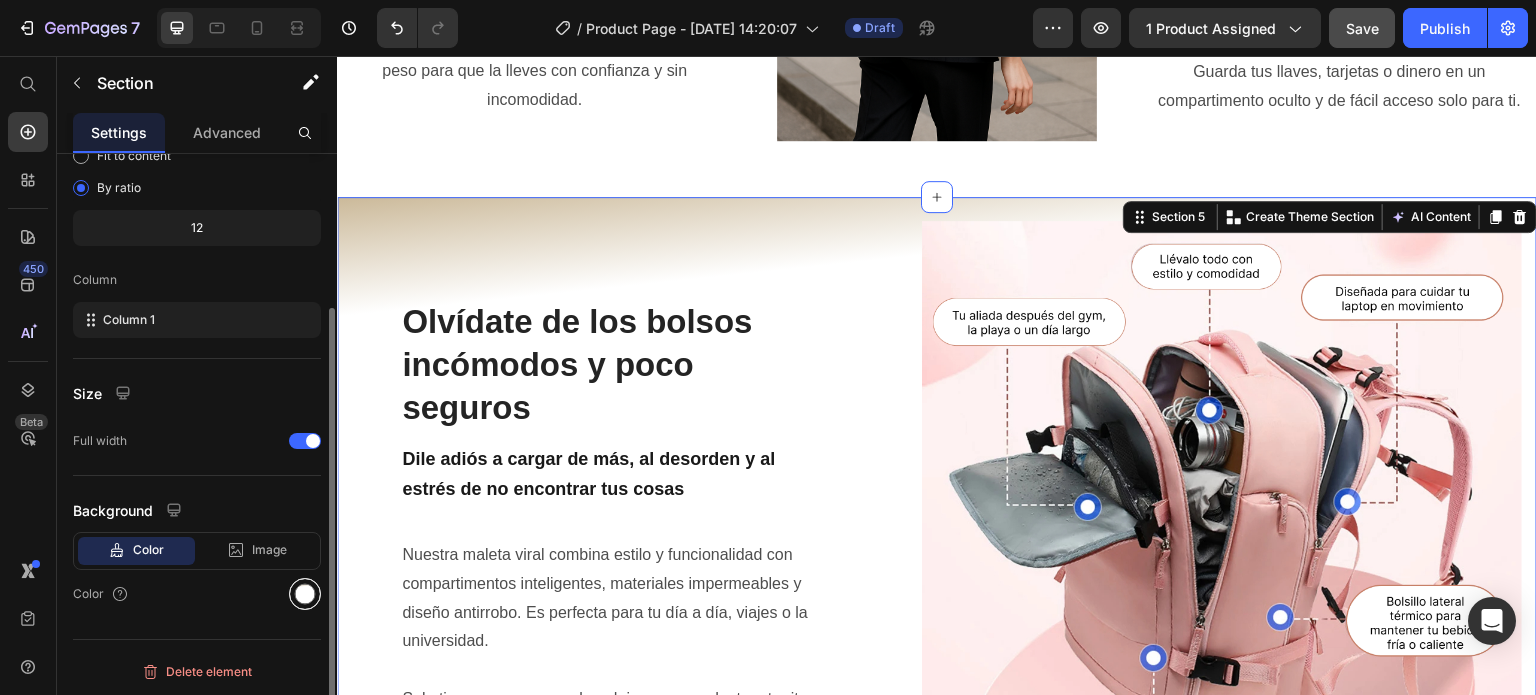 click at bounding box center (305, 594) 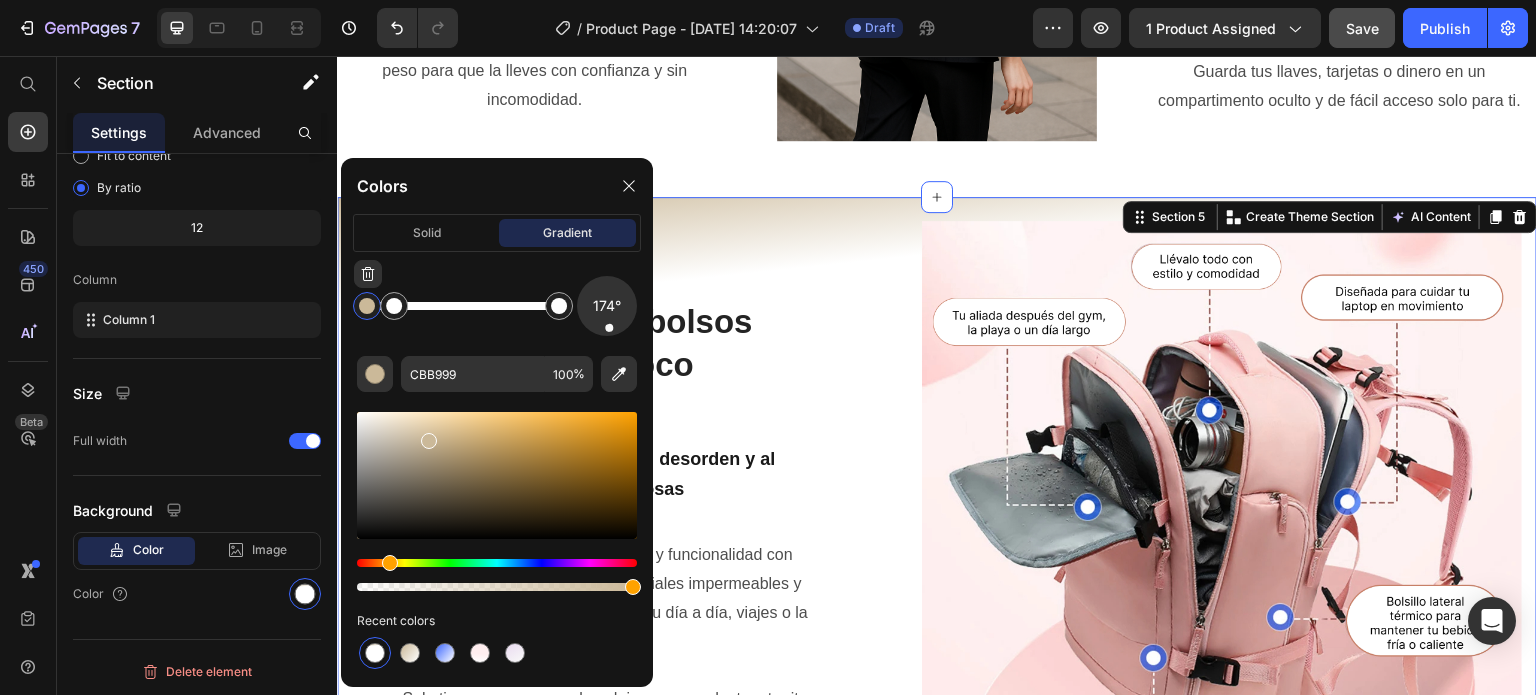 click at bounding box center (367, 306) 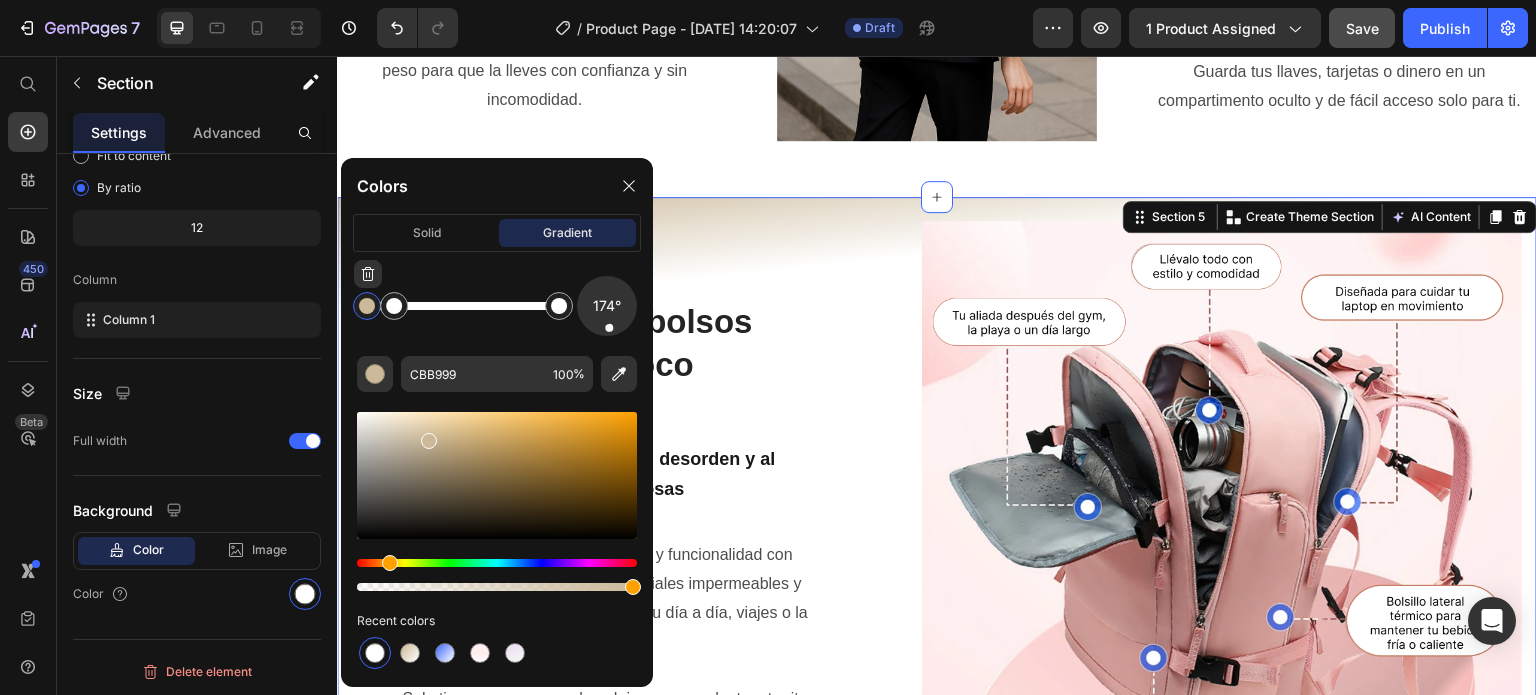click at bounding box center [367, 306] 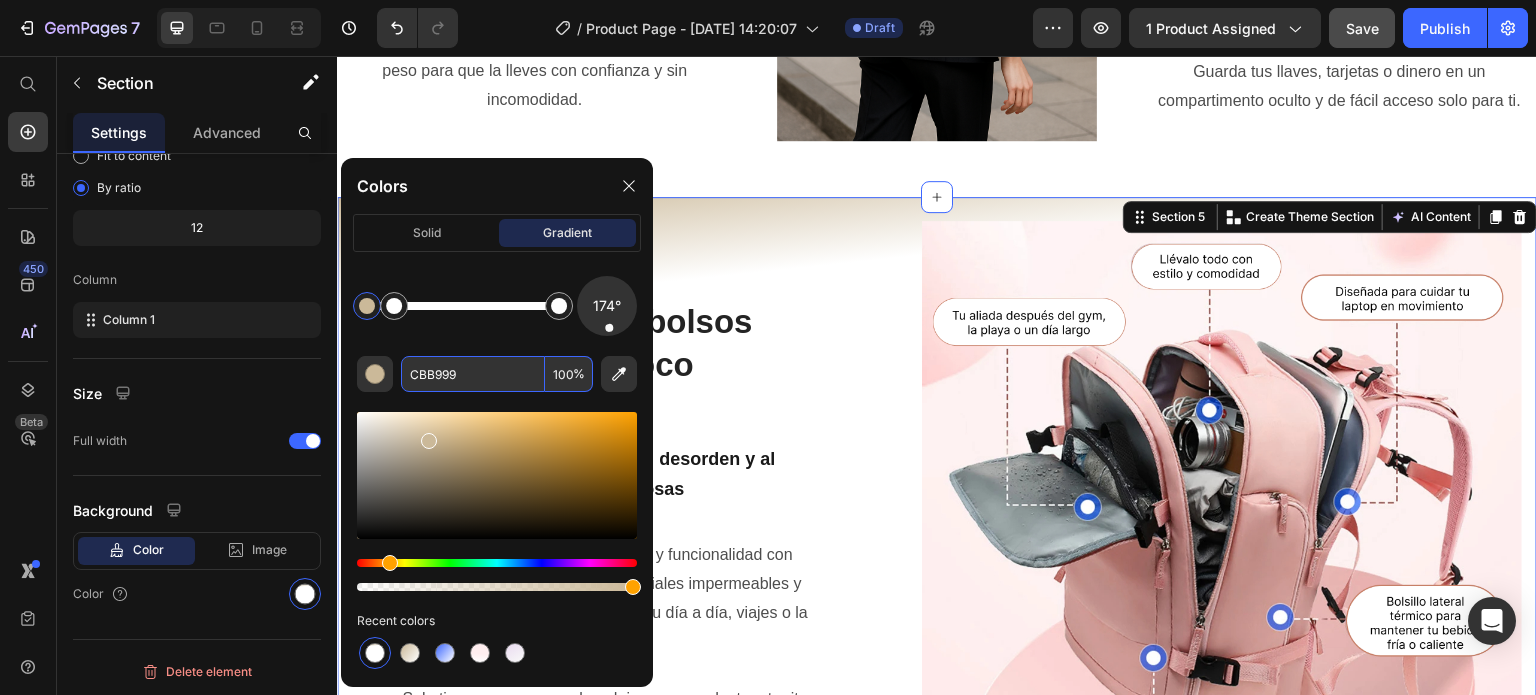 click on "CBB999" at bounding box center (473, 374) 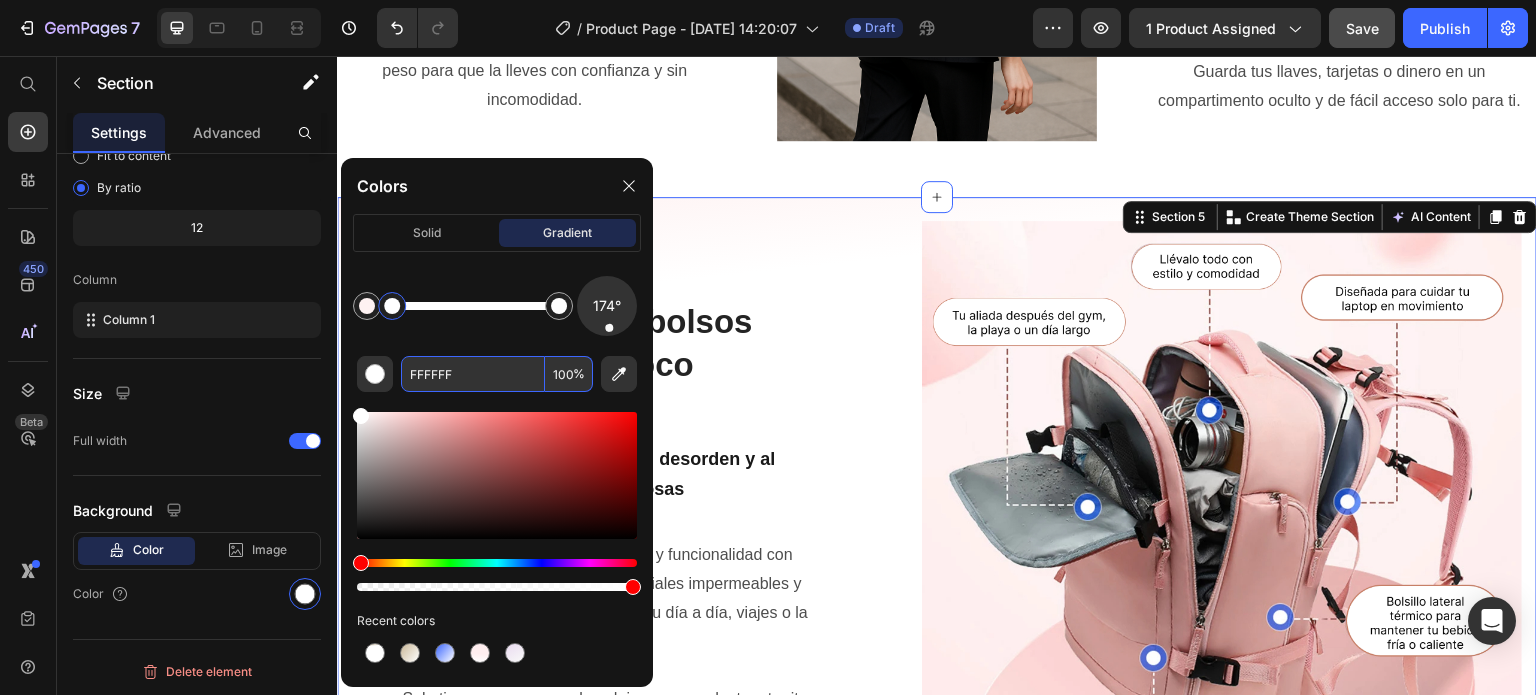 click at bounding box center (392, 306) 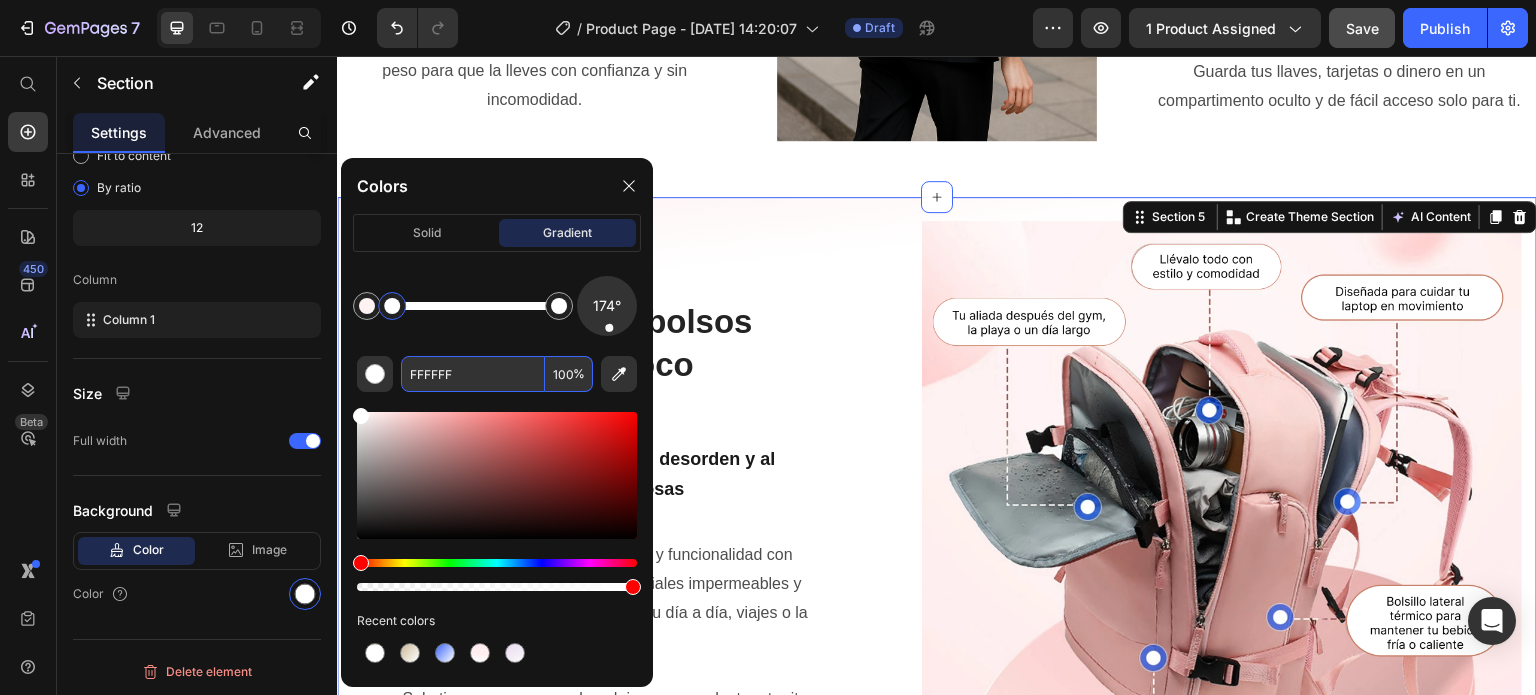 click on "FFFFFF" at bounding box center [473, 374] 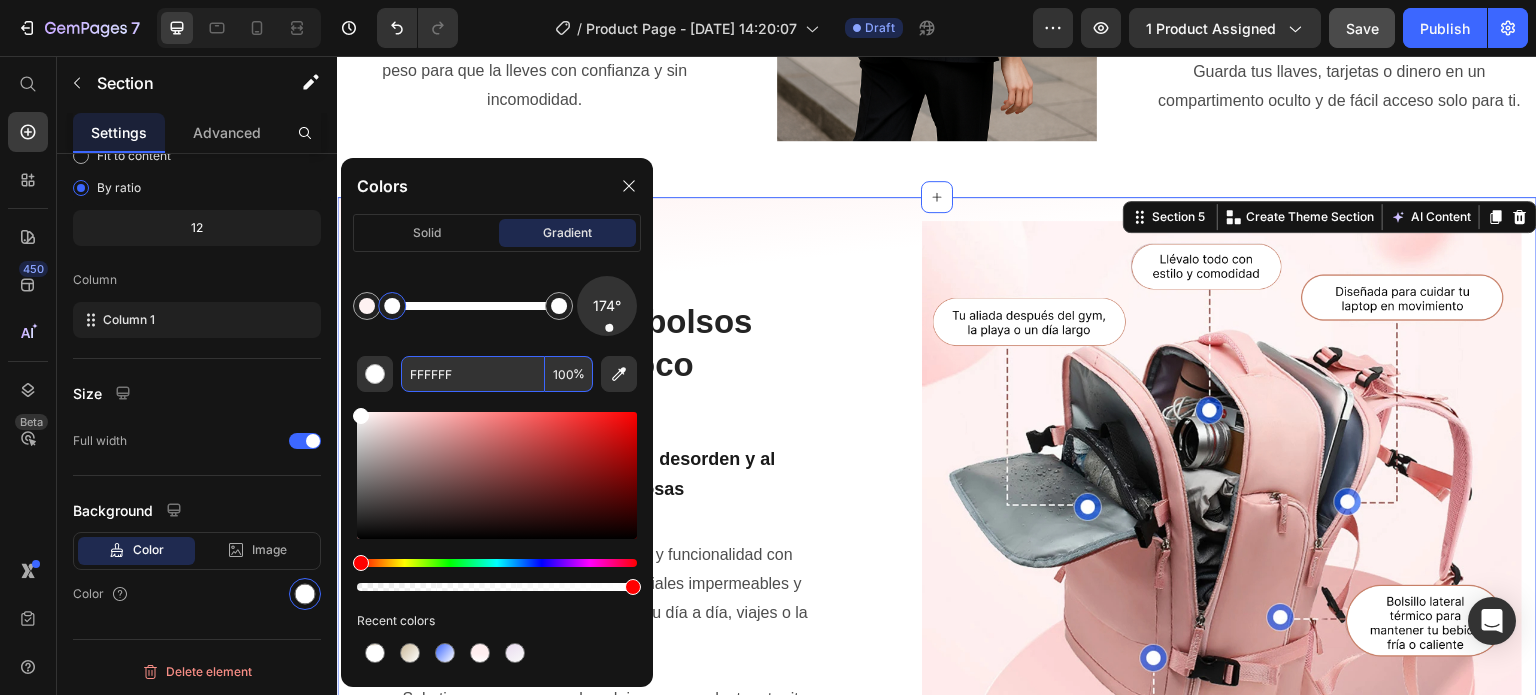 paste on "#fef2f2" 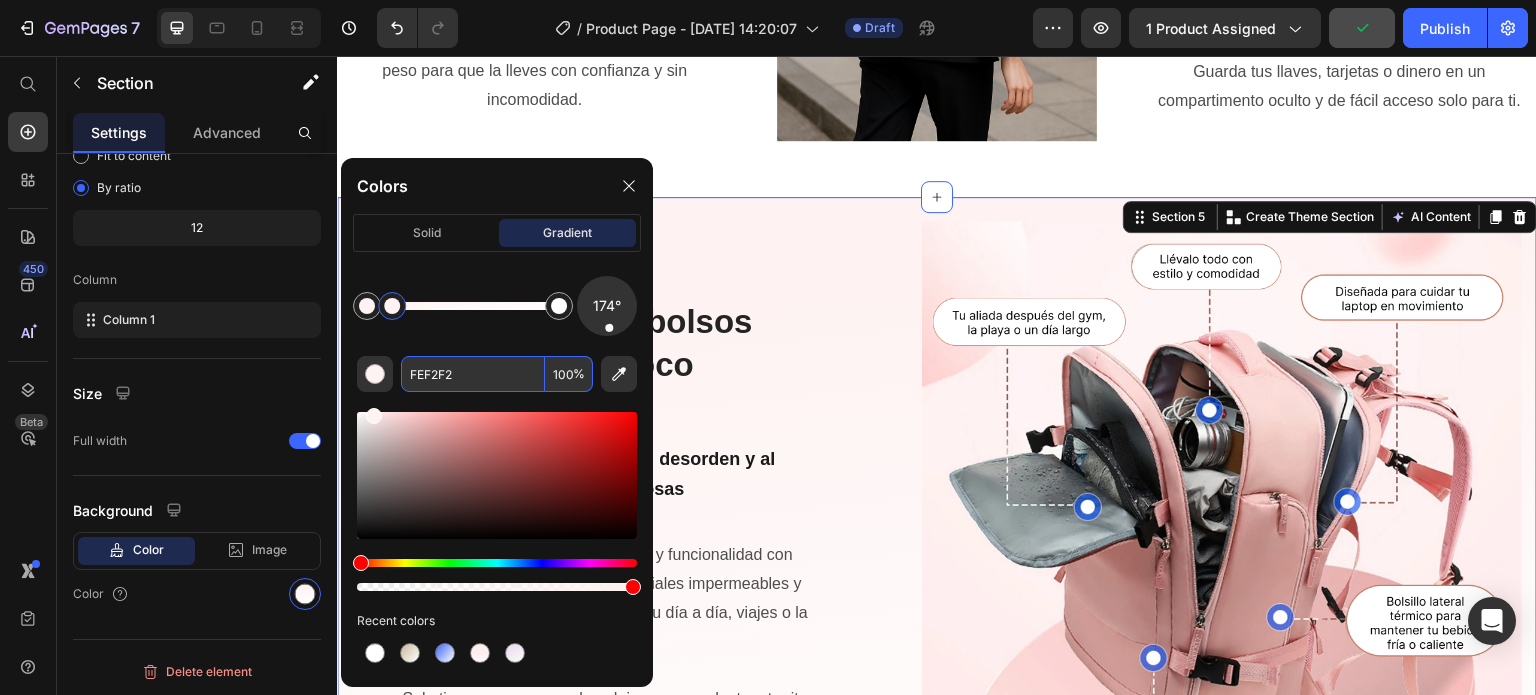 click on "174° FEF2F2 100 % Recent colors" 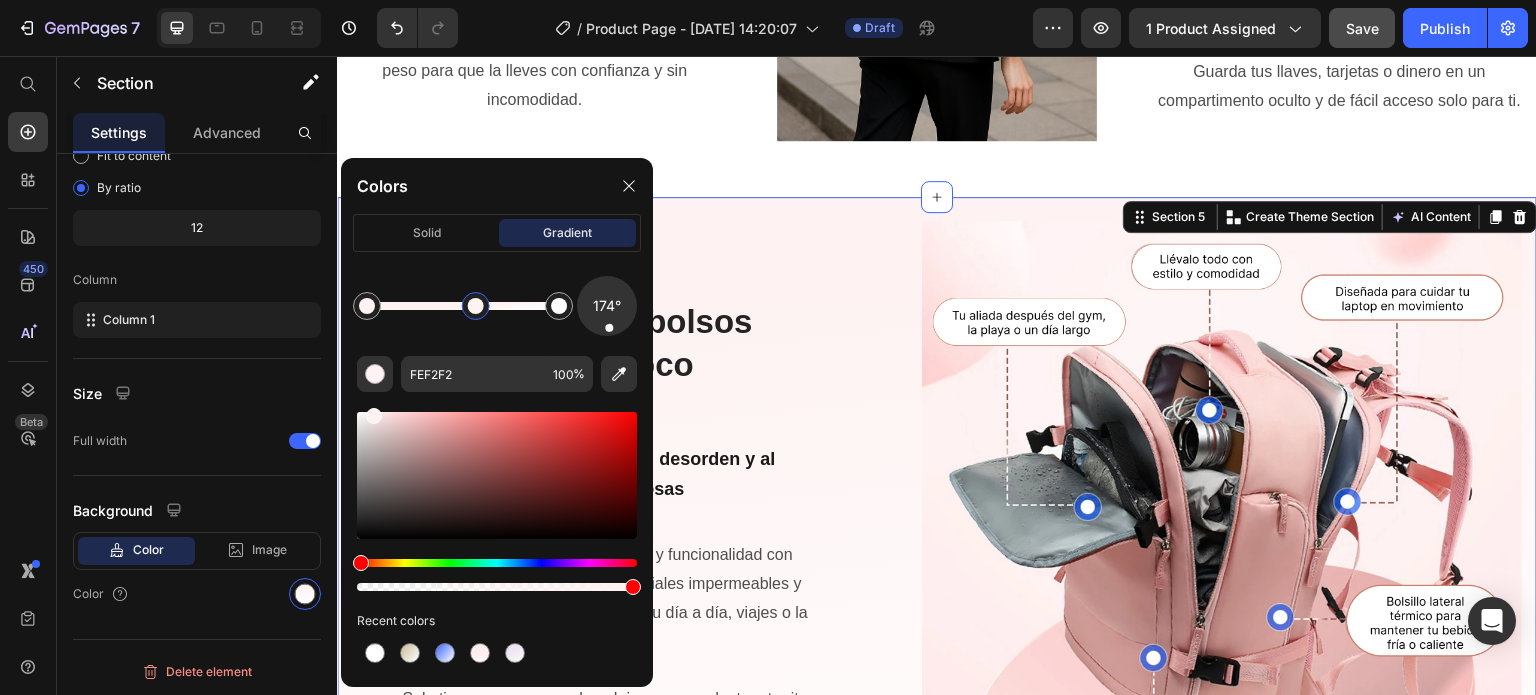 drag, startPoint x: 395, startPoint y: 315, endPoint x: 476, endPoint y: 328, distance: 82.036575 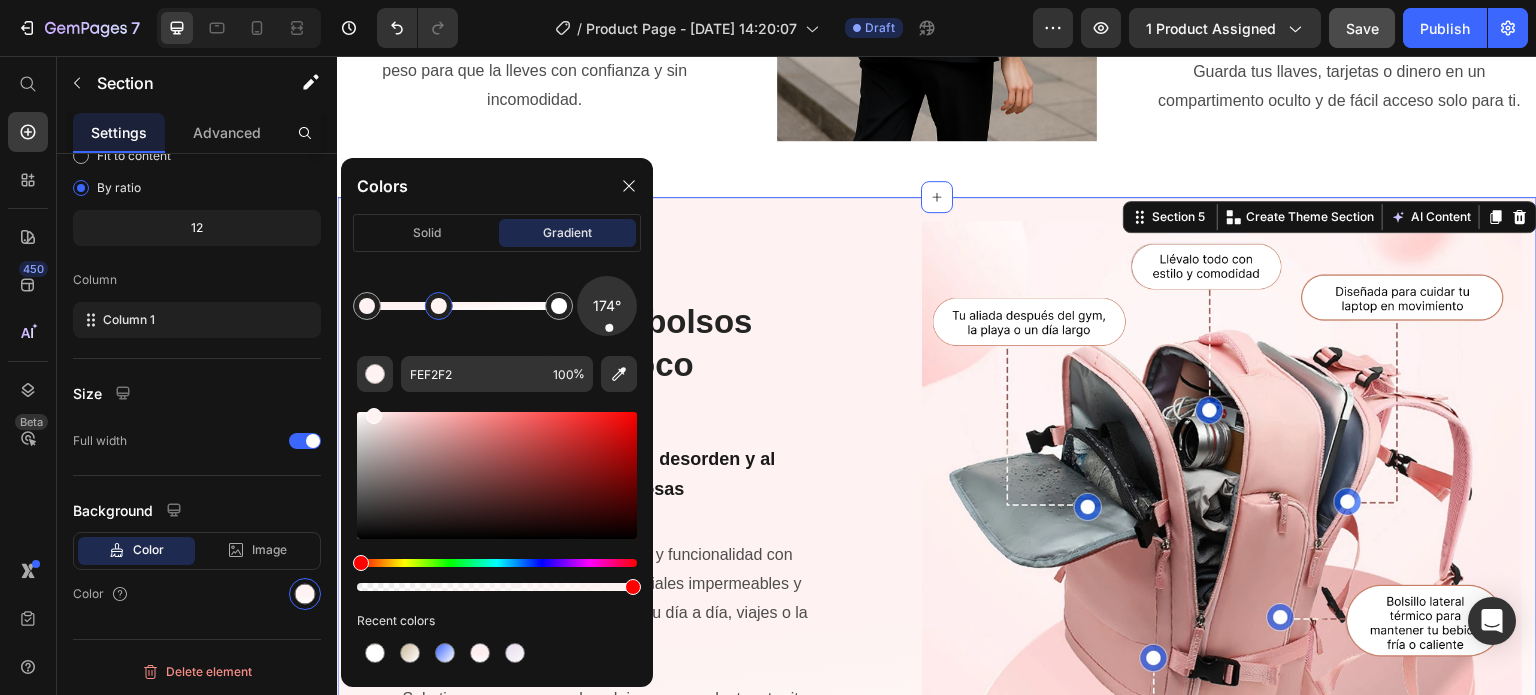 drag, startPoint x: 482, startPoint y: 303, endPoint x: 440, endPoint y: 309, distance: 42.426407 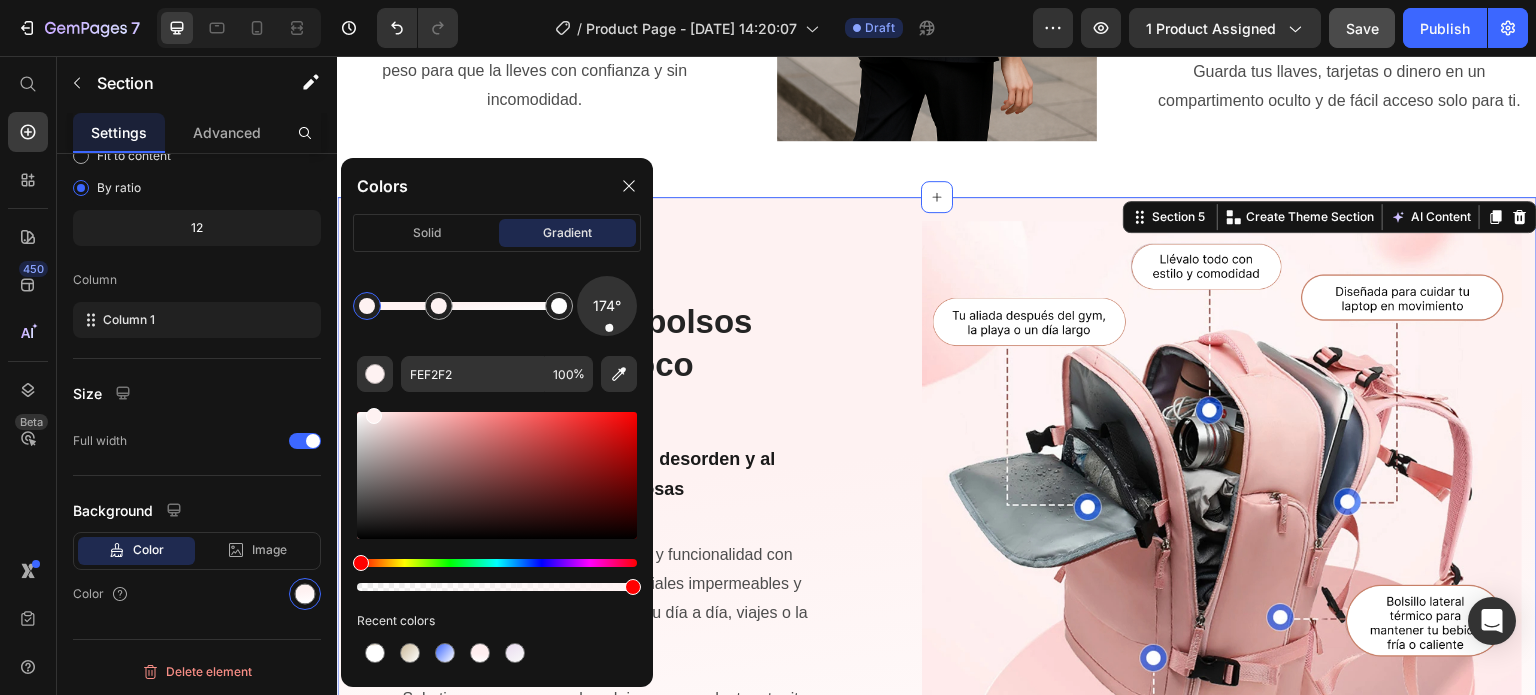 click at bounding box center [367, 306] 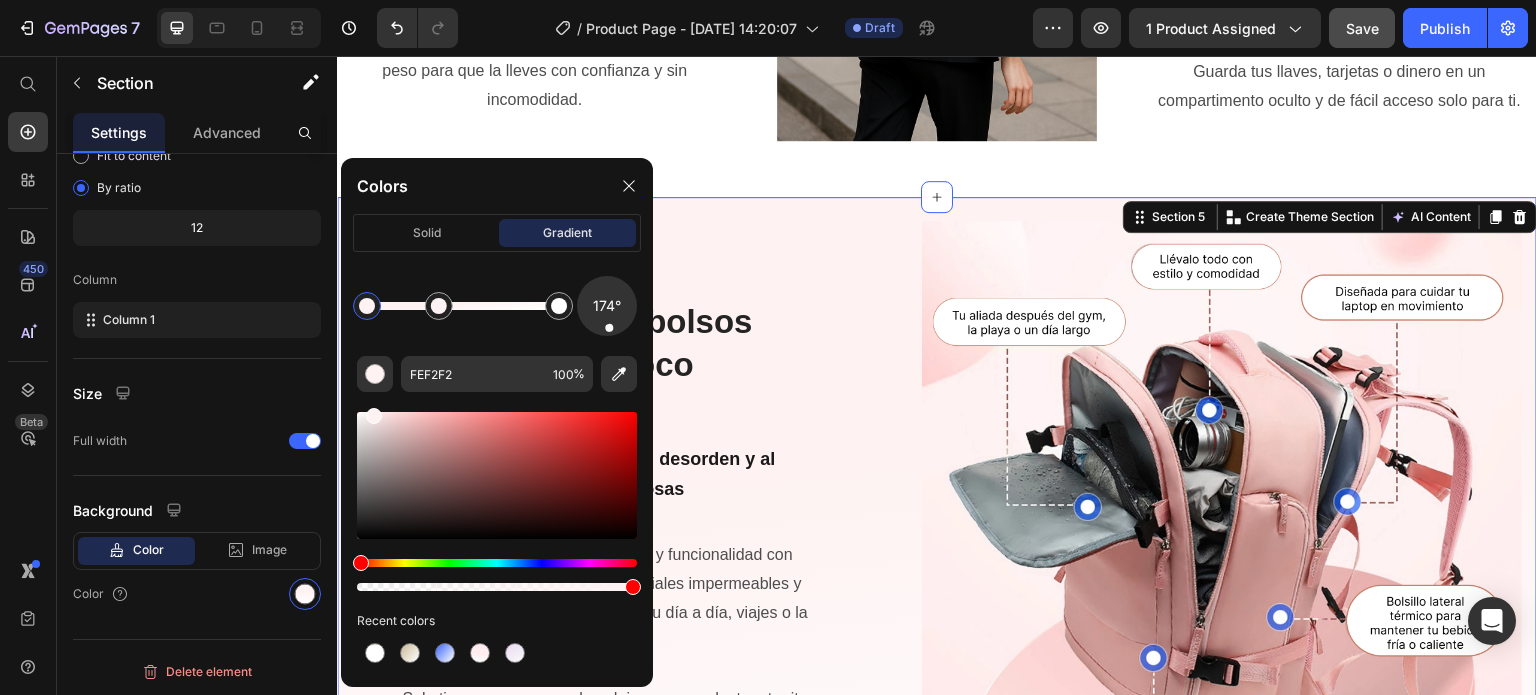 click at bounding box center (367, 306) 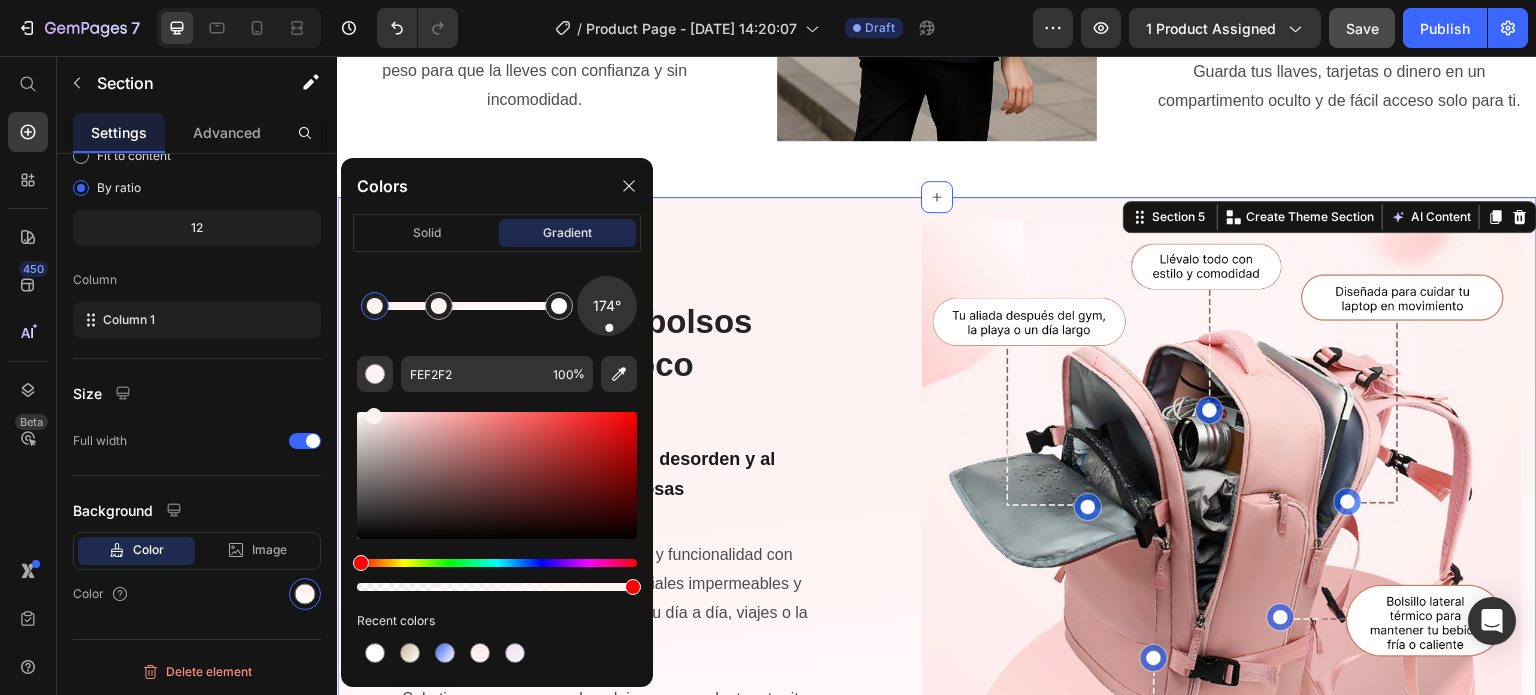 click at bounding box center [375, 306] 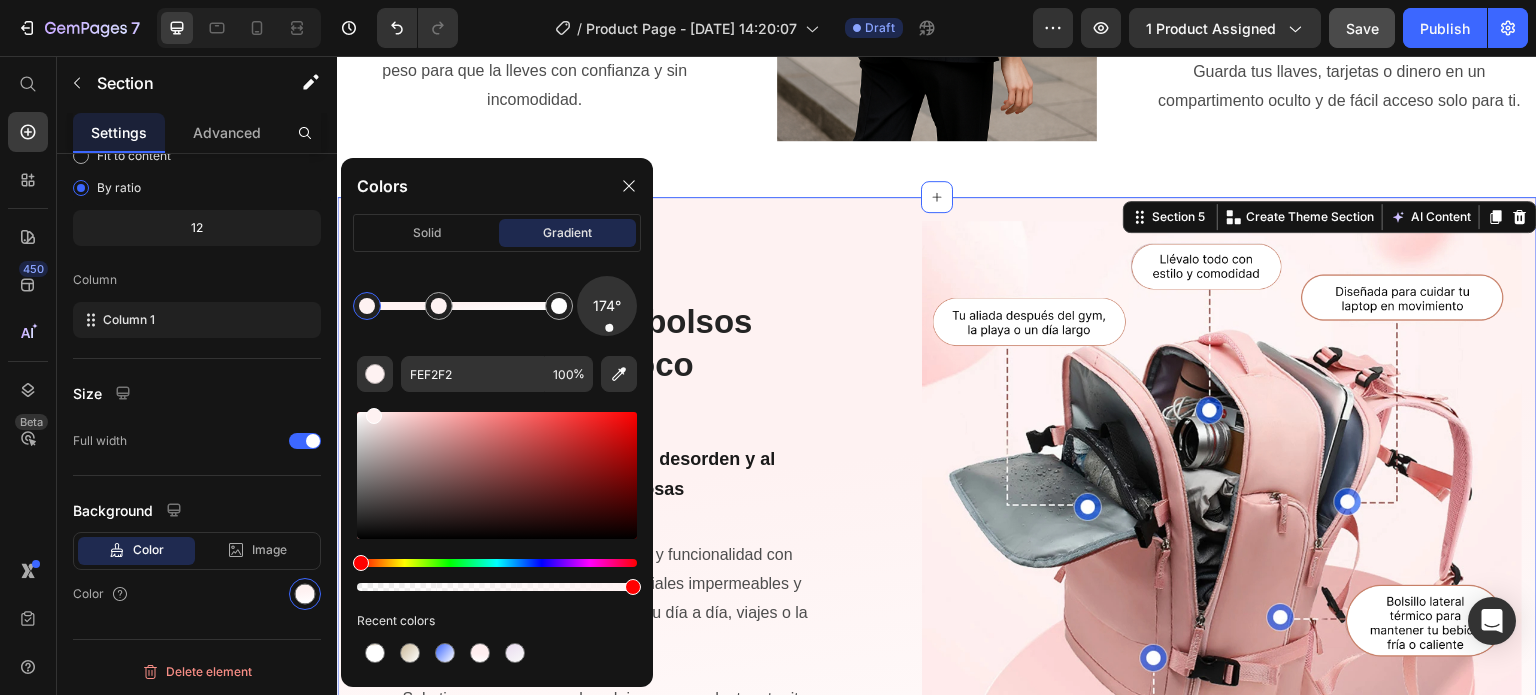 drag, startPoint x: 376, startPoint y: 304, endPoint x: 359, endPoint y: 304, distance: 17 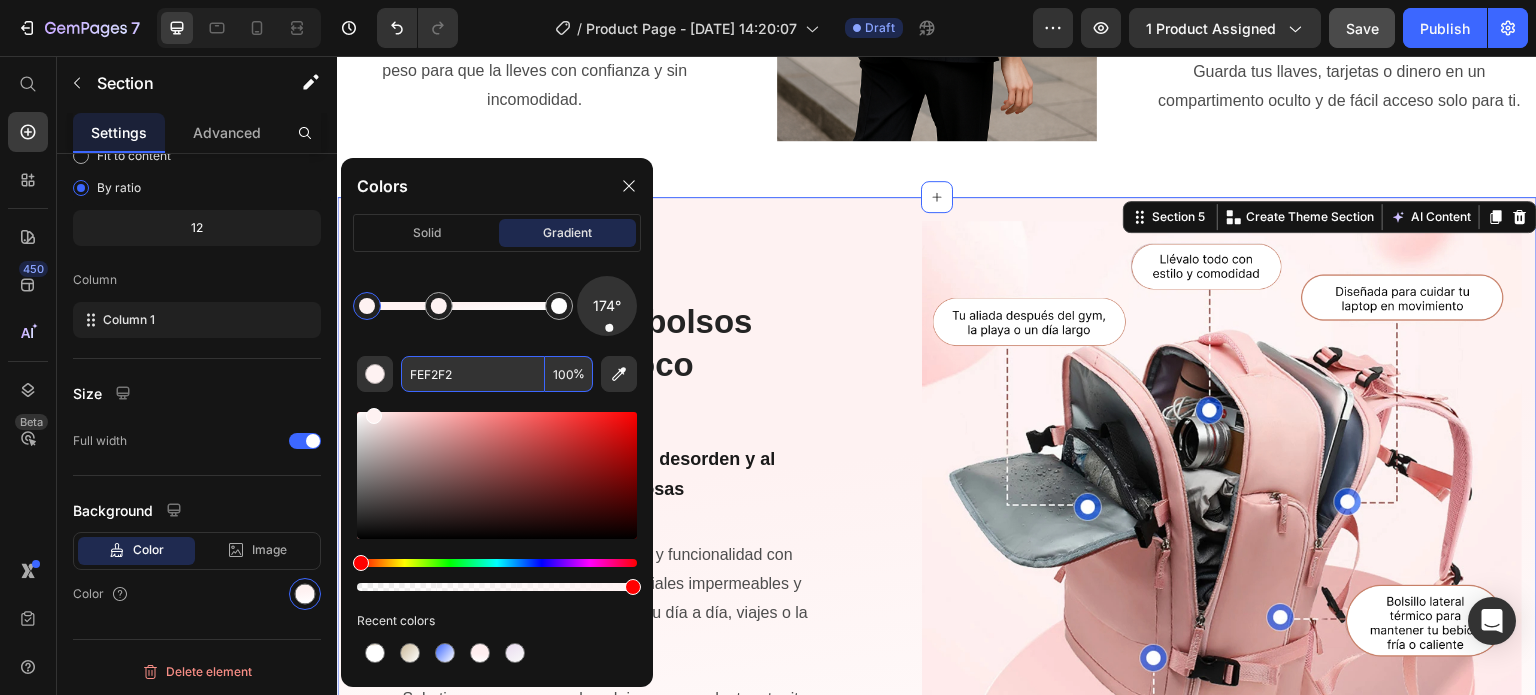 click on "FEF2F2" at bounding box center (473, 374) 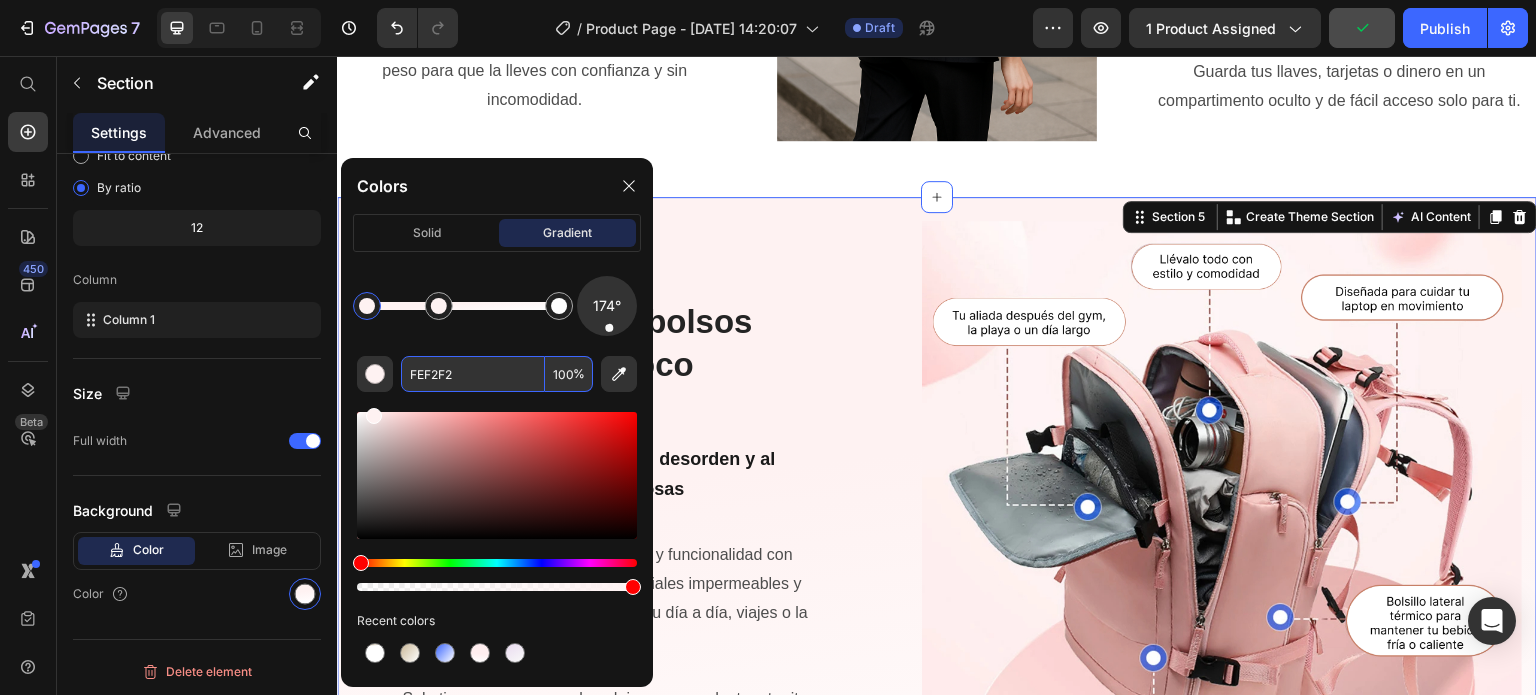paste on "#fef2f" 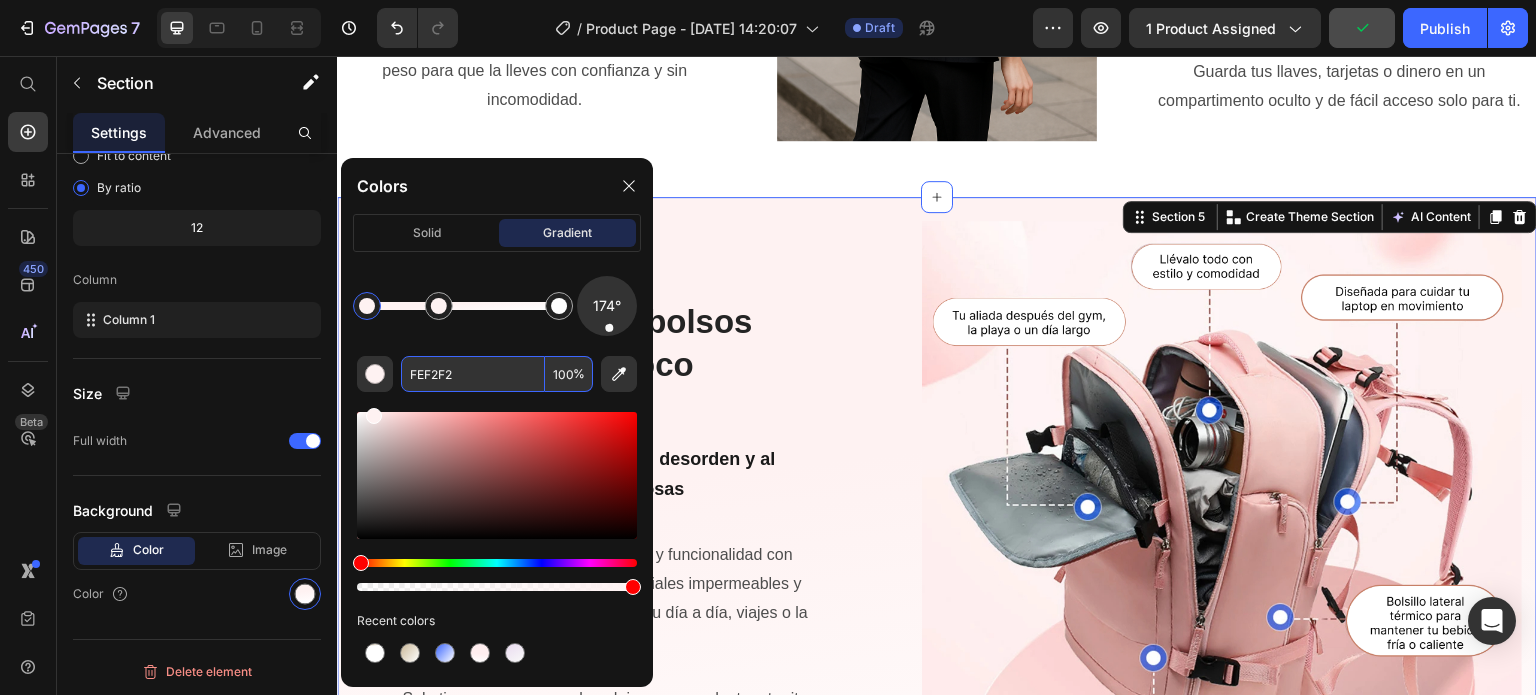 click on "174°" 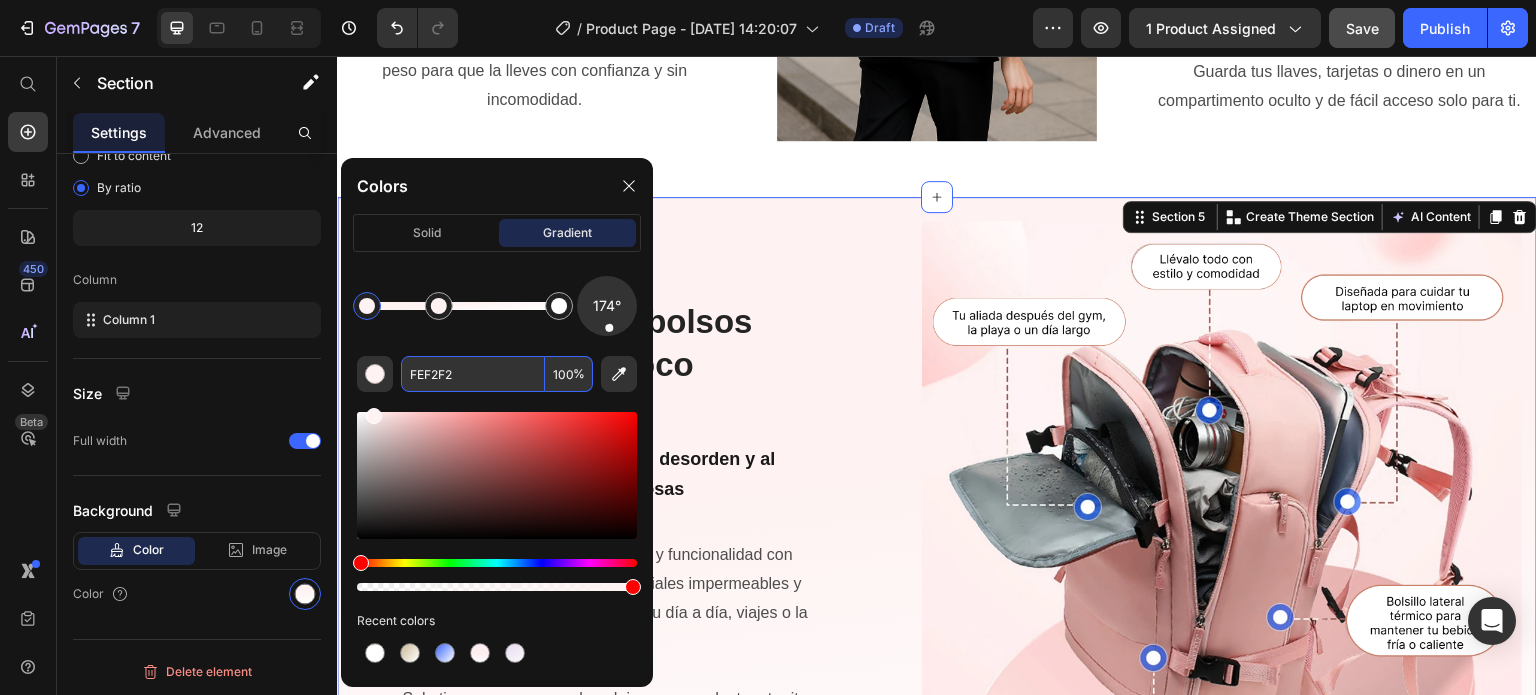 click on "FEF2F2" at bounding box center (473, 374) 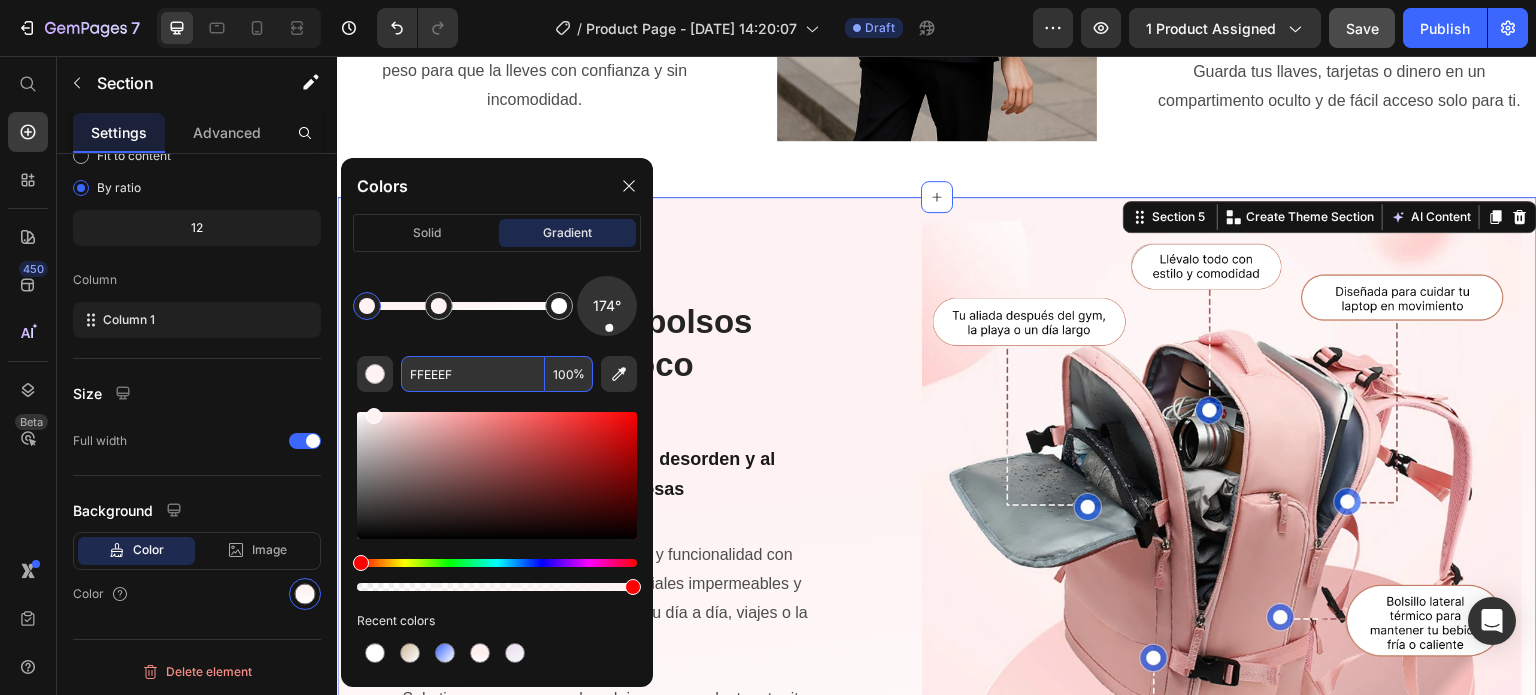type on "FFEEEF" 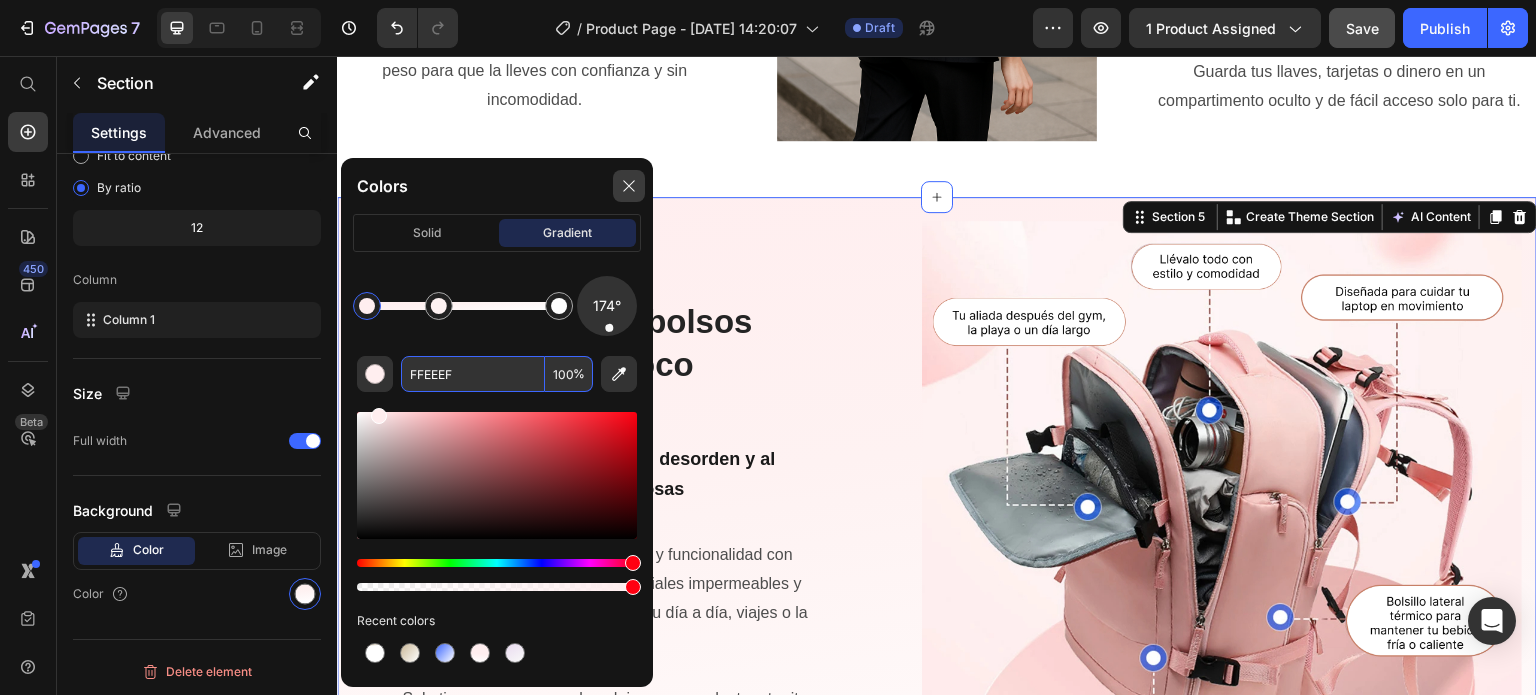 click 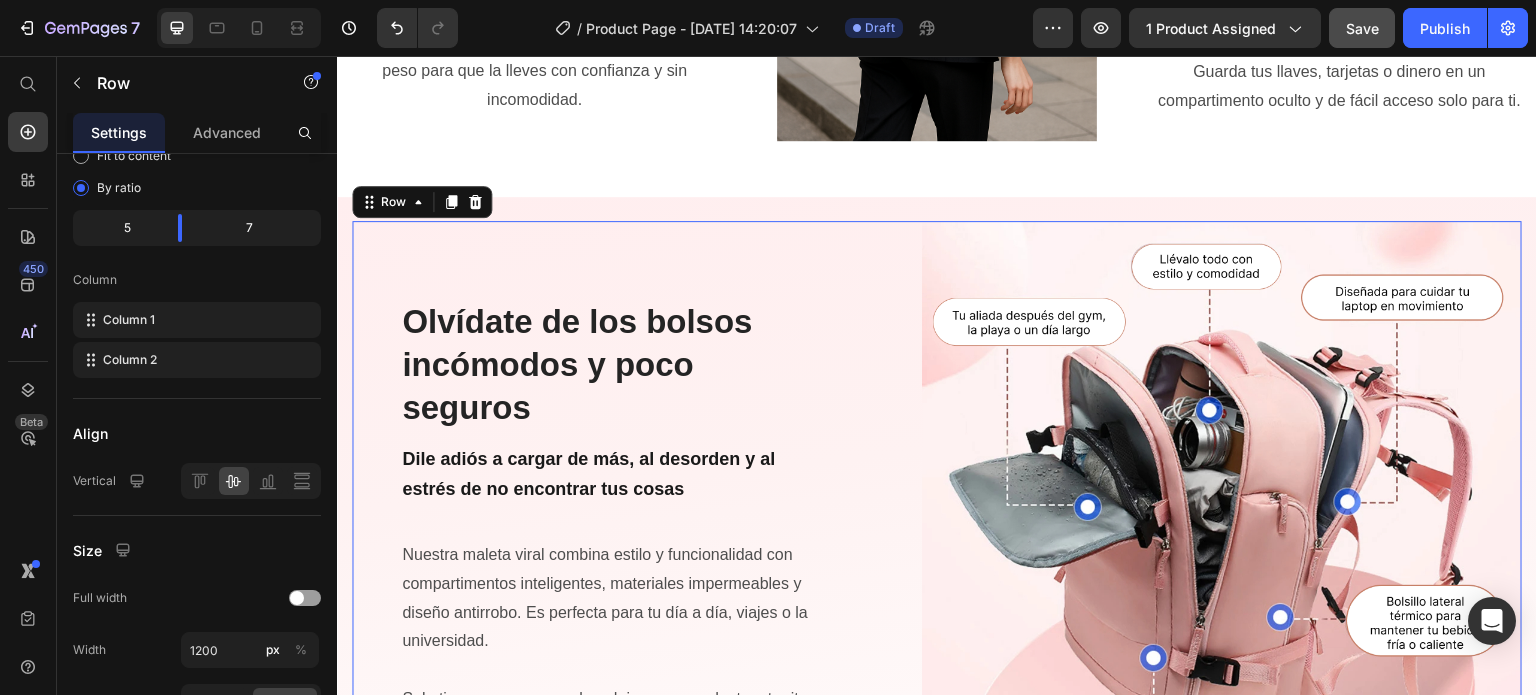 click on "Olvídate de los bolsos incómodos y poco seguros Heading Dile adiós a cargar de más, al desorden y al estrés de no encontrar tus cosas Text Block Nuestra maleta viral combina estilo y funcionalidad con compartimentos inteligentes, materiales impermeables y diseño antirrobo. Es perfecta para tu día a día, viajes o la universidad. Solo tienes que empacarla y dejar que se adapte a tu ritmo, sin sacrificar elegancia ni comodidad. Text Block Organiza Mas. Carga Menos. Viaja mejor Text Block Image Row   80" at bounding box center [937, 521] 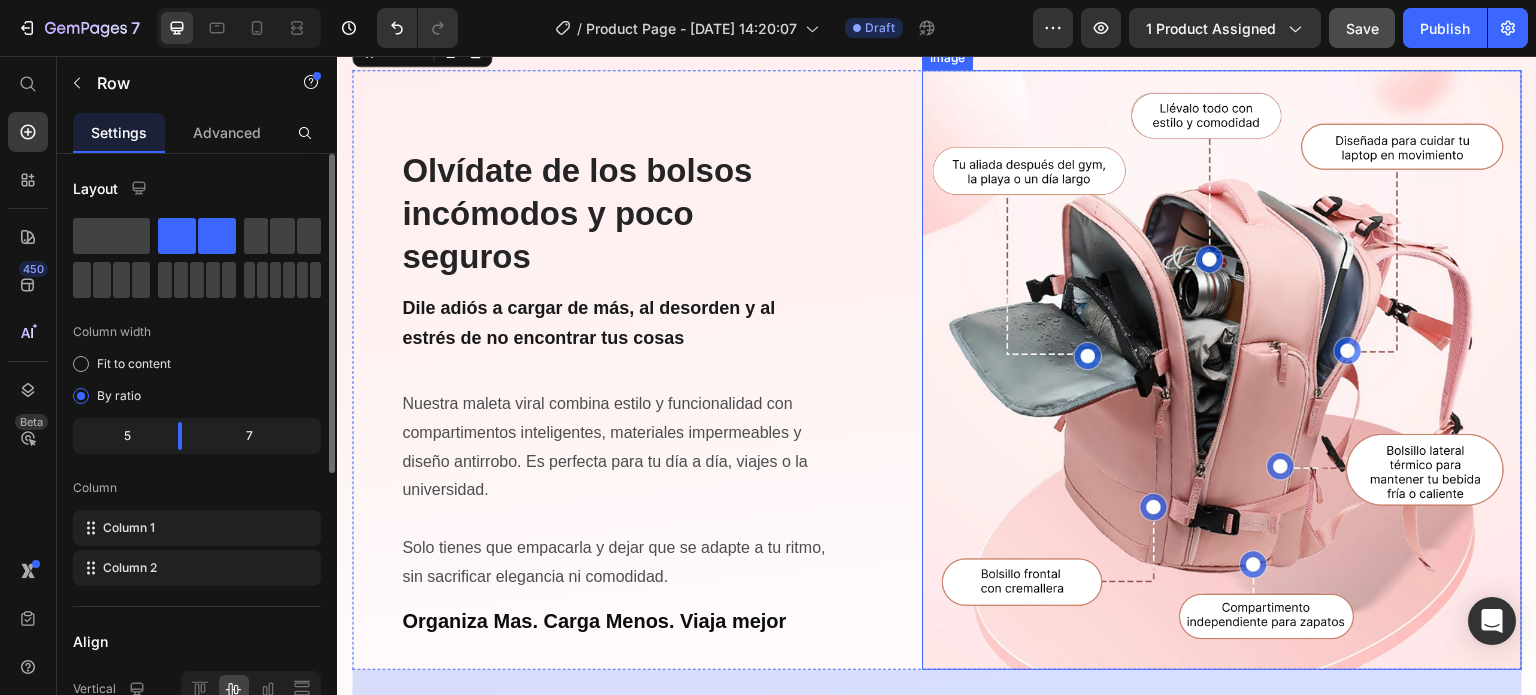 scroll, scrollTop: 2419, scrollLeft: 0, axis: vertical 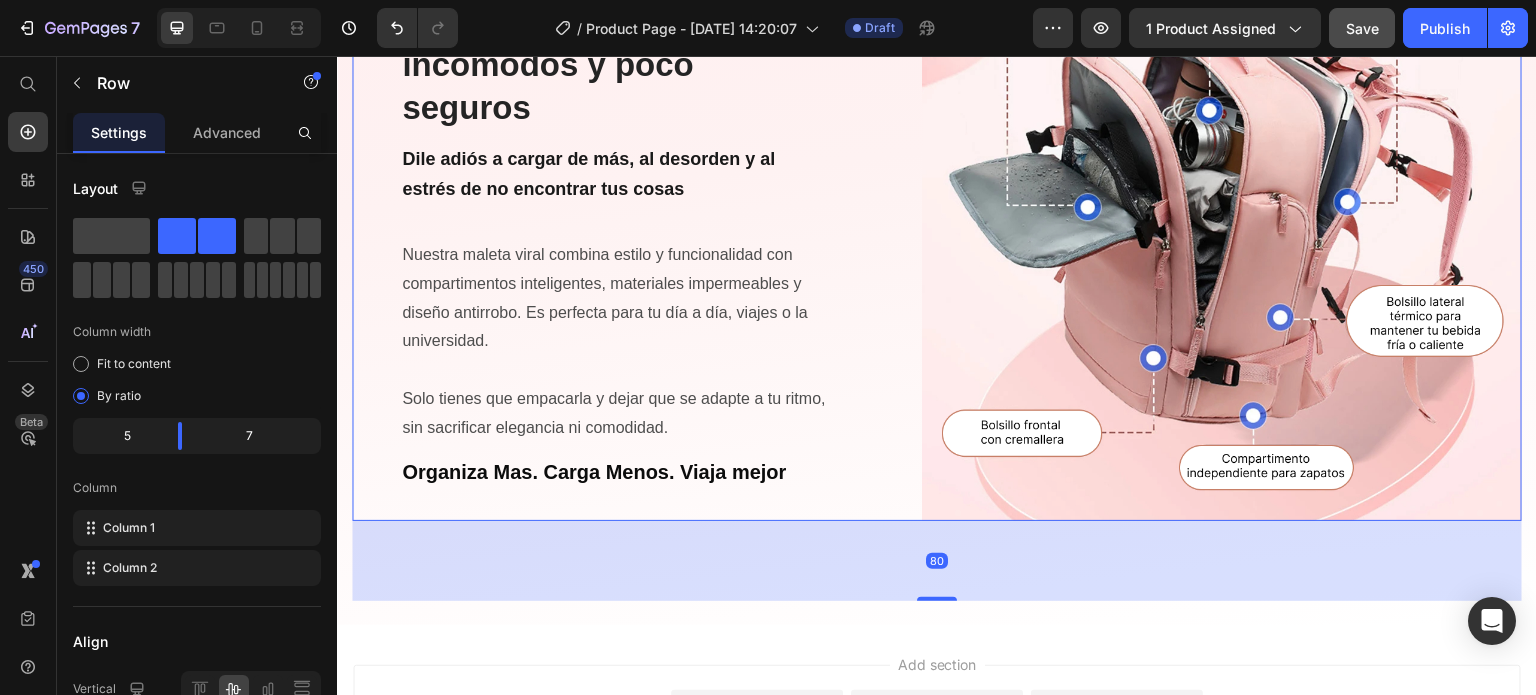 click on "80" at bounding box center [937, 561] 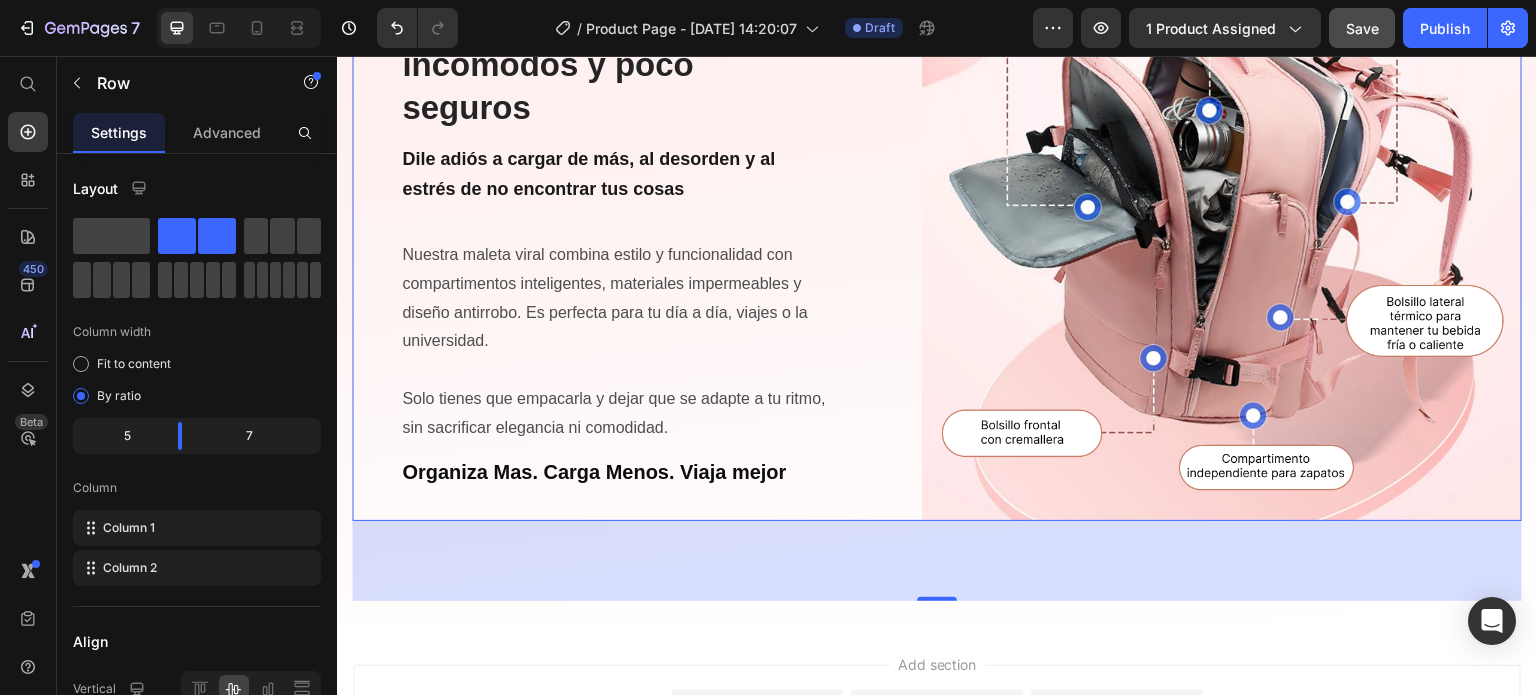 click on "7   /  Product Page - [DATE] 14:20:07 Draft Preview 1 product assigned  Save   Publish" 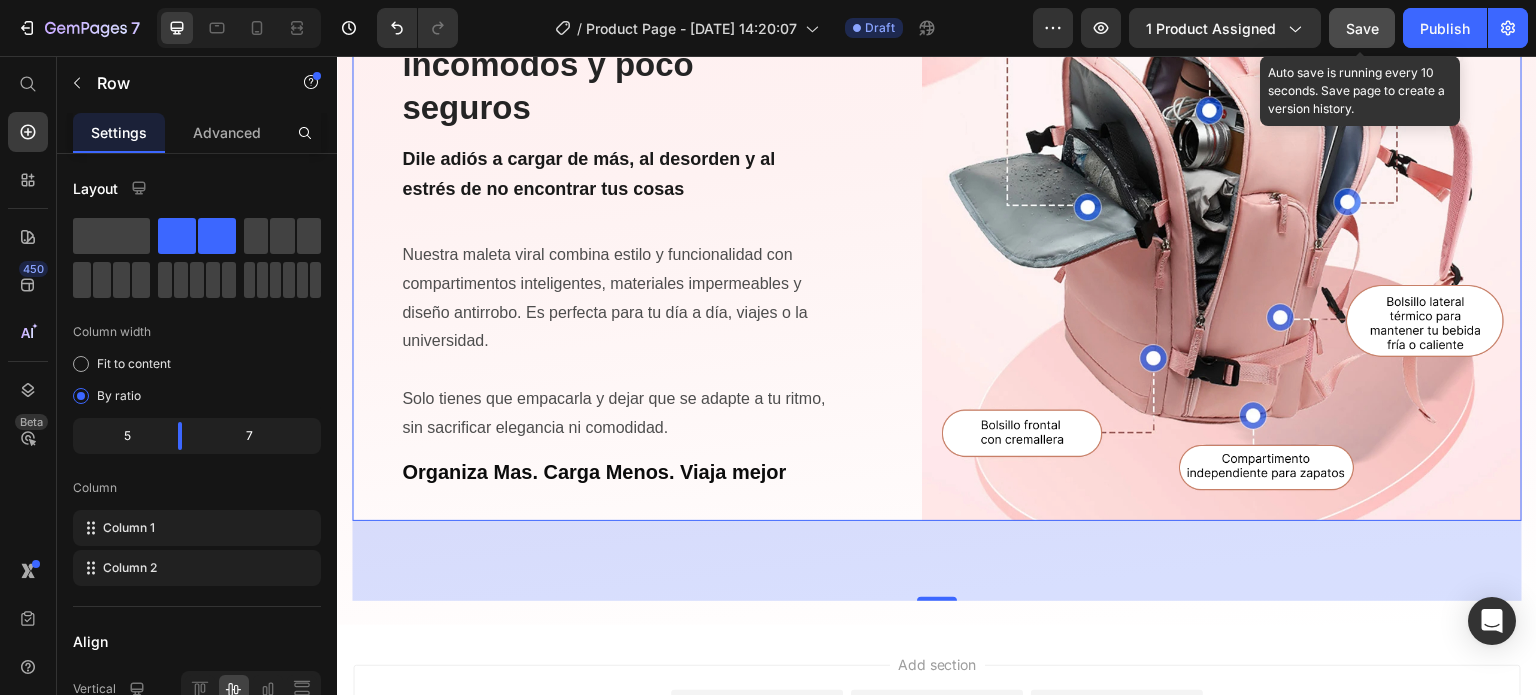 click on "Save" at bounding box center (1362, 28) 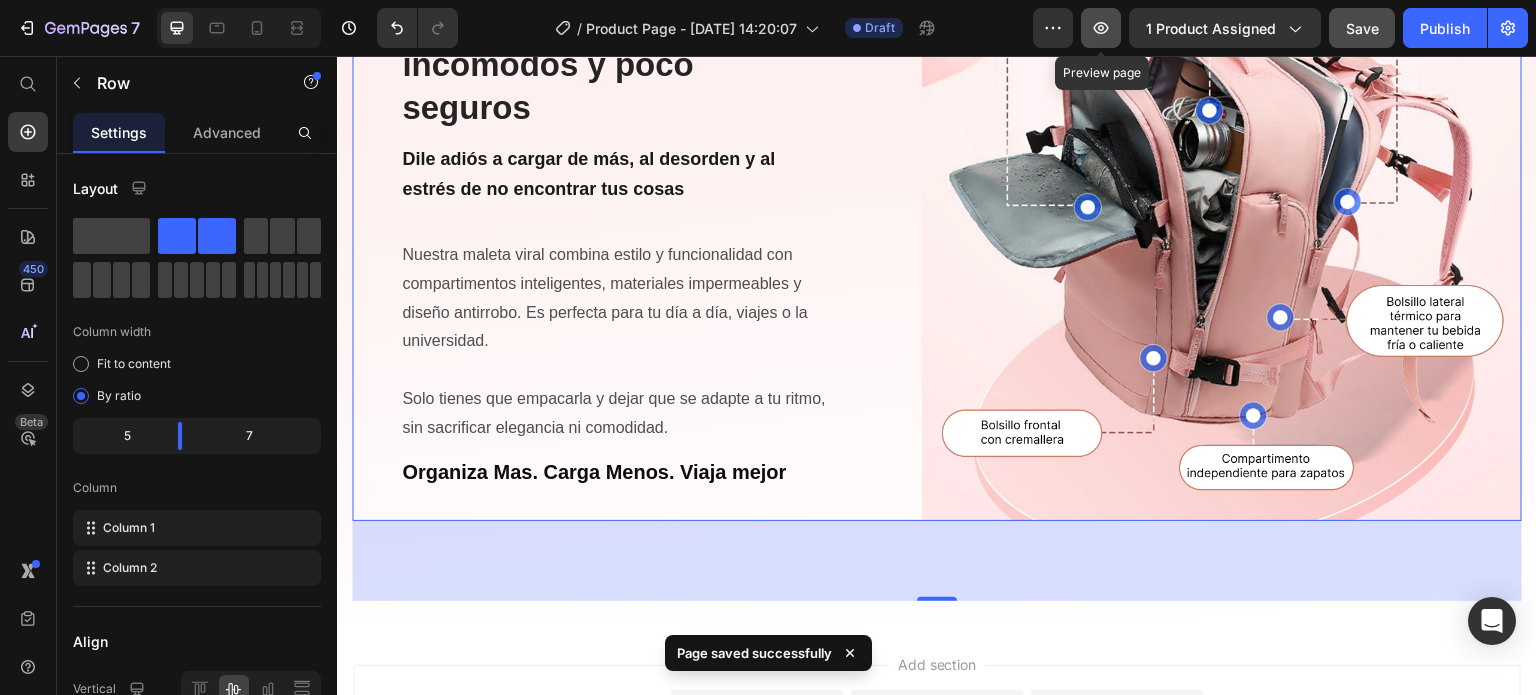 click 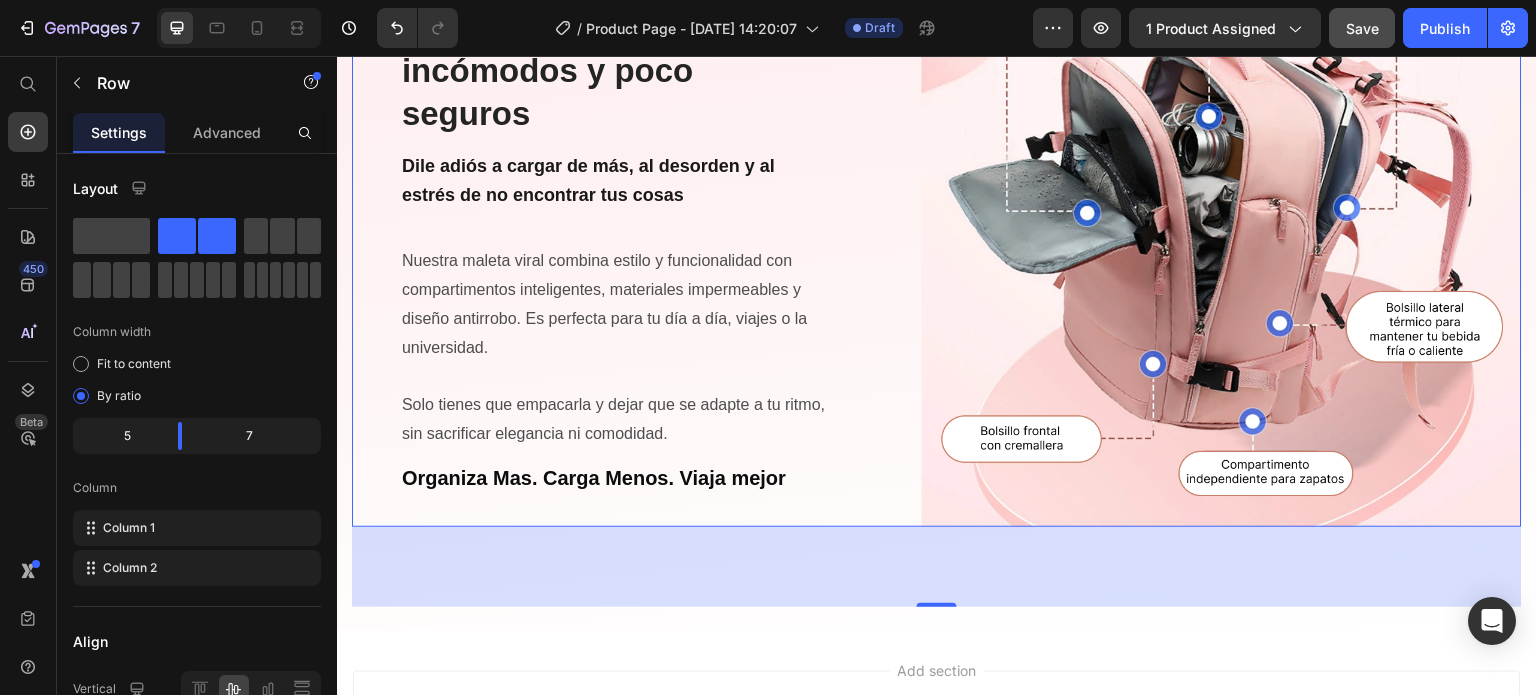 scroll, scrollTop: 1919, scrollLeft: 0, axis: vertical 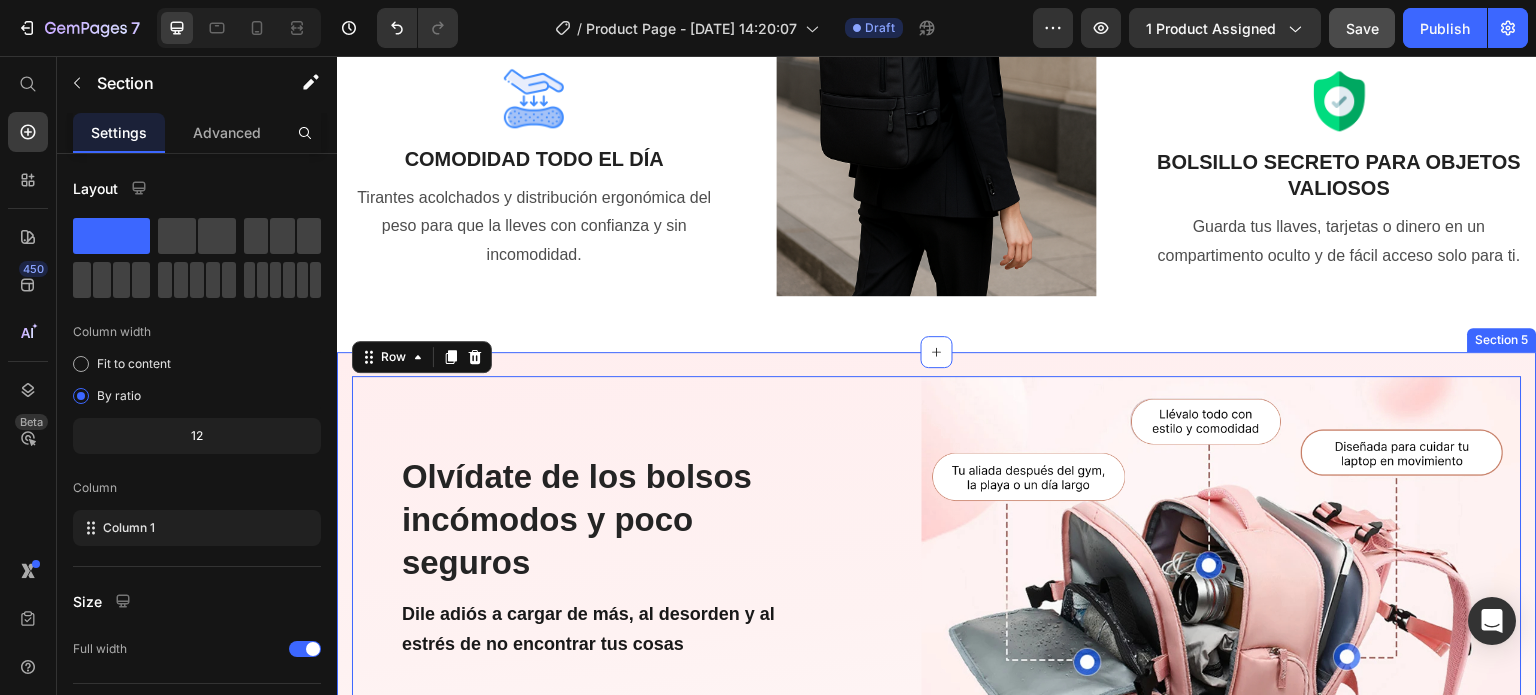 click on "Olvídate de los bolsos incómodos y poco seguros Heading Dile adiós a cargar de más, al desorden y al estrés de no encontrar tus cosas Text Block Nuestra maleta viral combina estilo y funcionalidad con compartimentos inteligentes, materiales impermeables y diseño antirrobo. Es perfecta para tu día a día, viajes o la universidad. Solo tienes que empacarla y dejar que se adapte a tu ritmo, sin sacrificar elegancia ni comodidad. Text Block Organiza Mas. Carga Menos. Viaja mejor Text Block Image Row   80 Section 5" at bounding box center [937, 716] 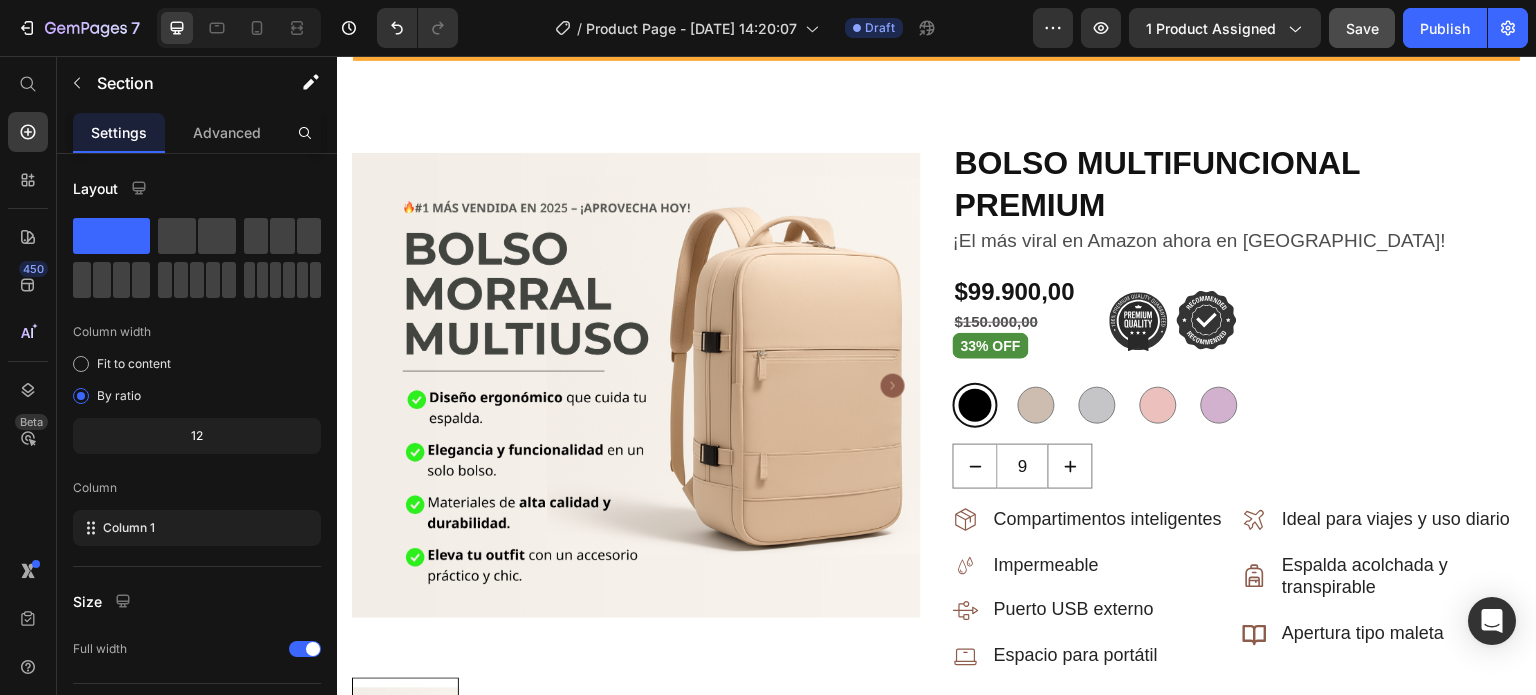 scroll, scrollTop: 19, scrollLeft: 0, axis: vertical 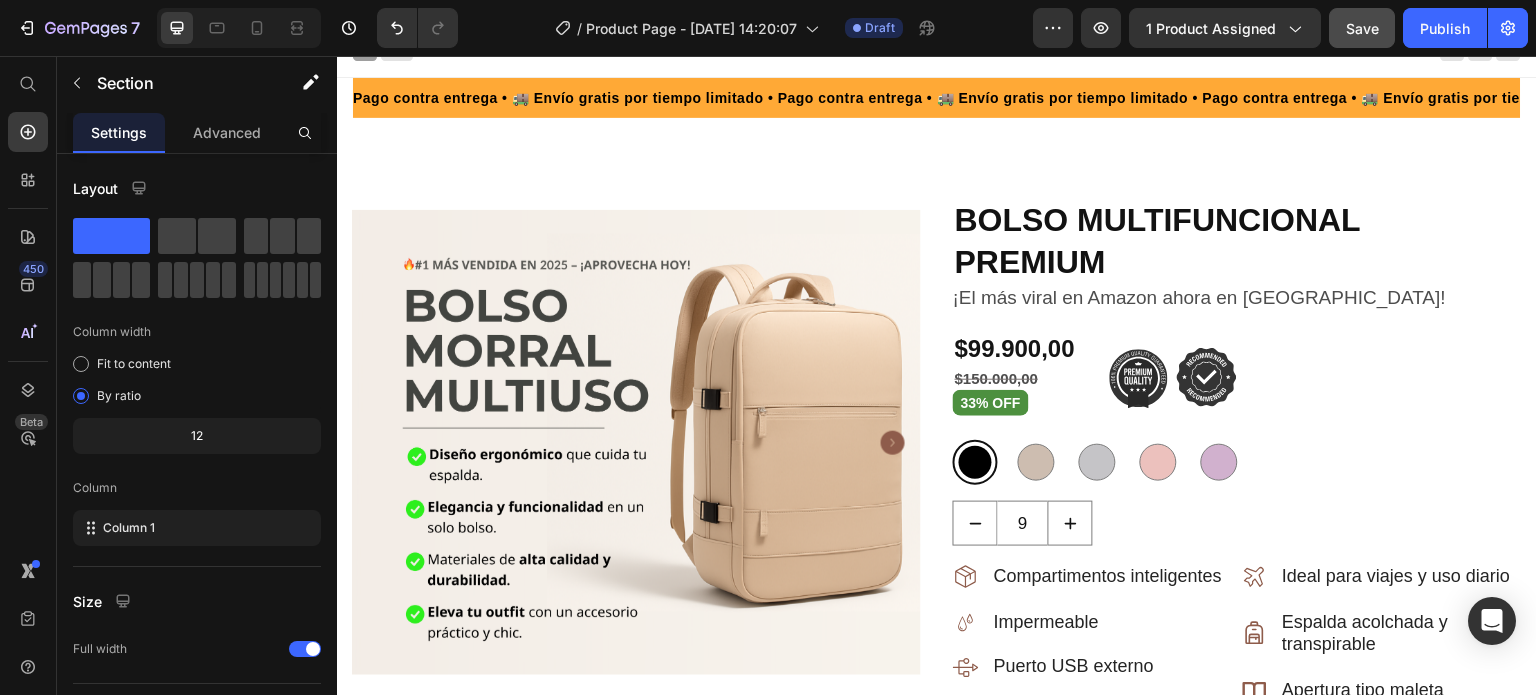 click at bounding box center [125, 56] 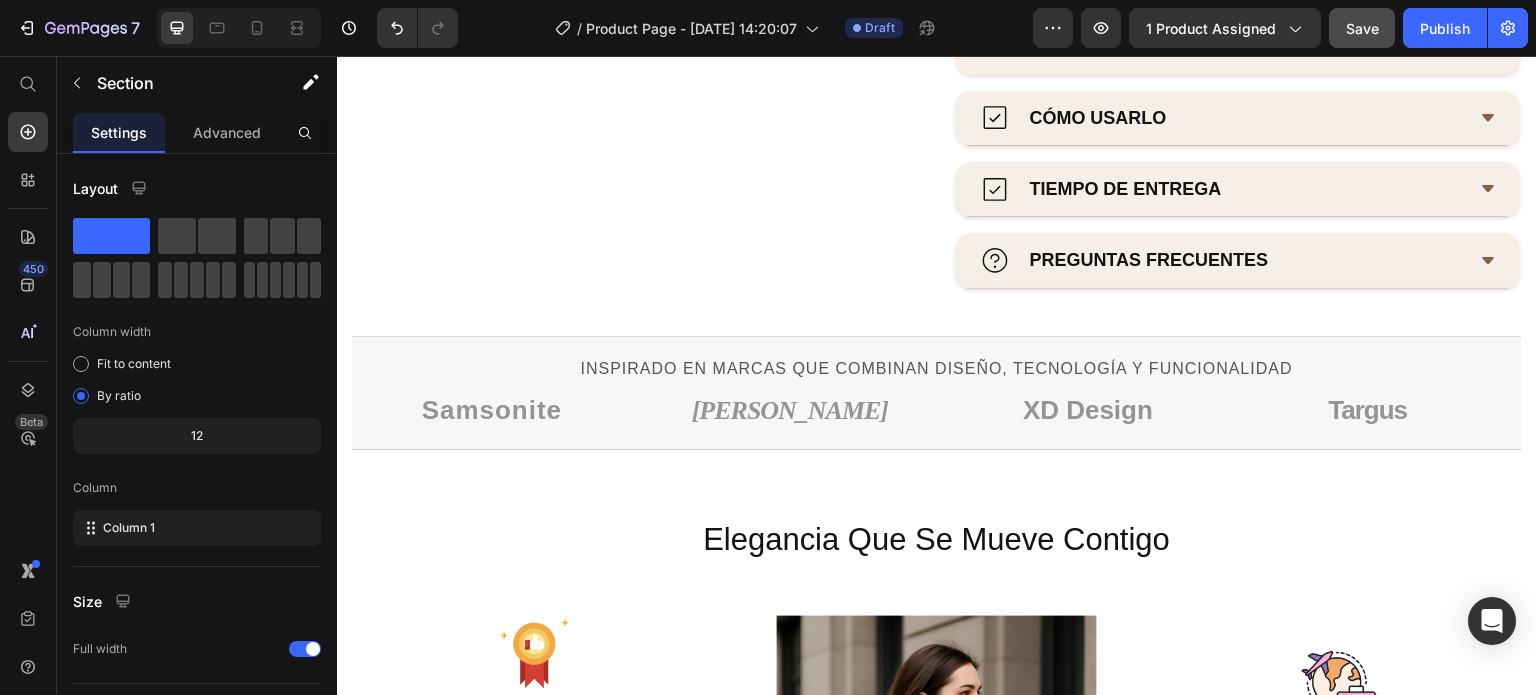 click on "X" at bounding box center [5, 12] 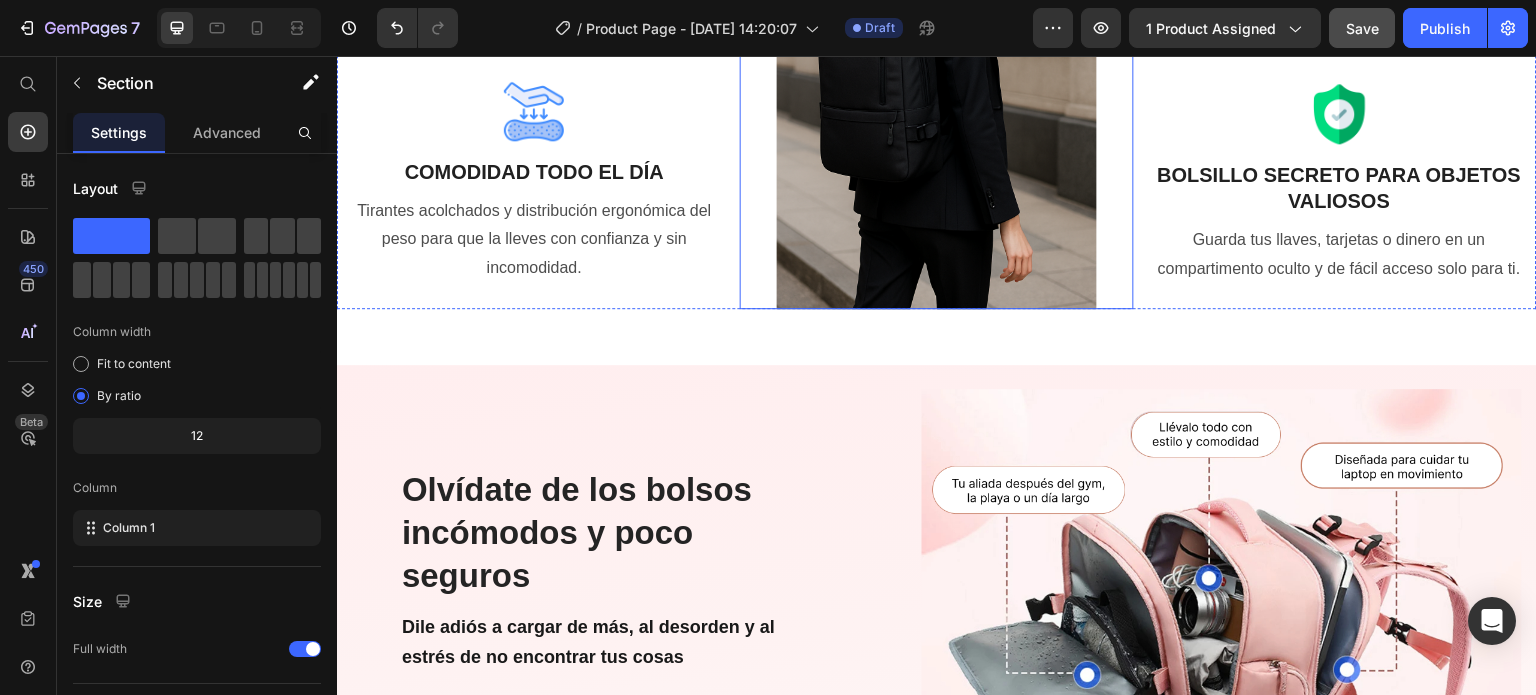 scroll, scrollTop: 1919, scrollLeft: 0, axis: vertical 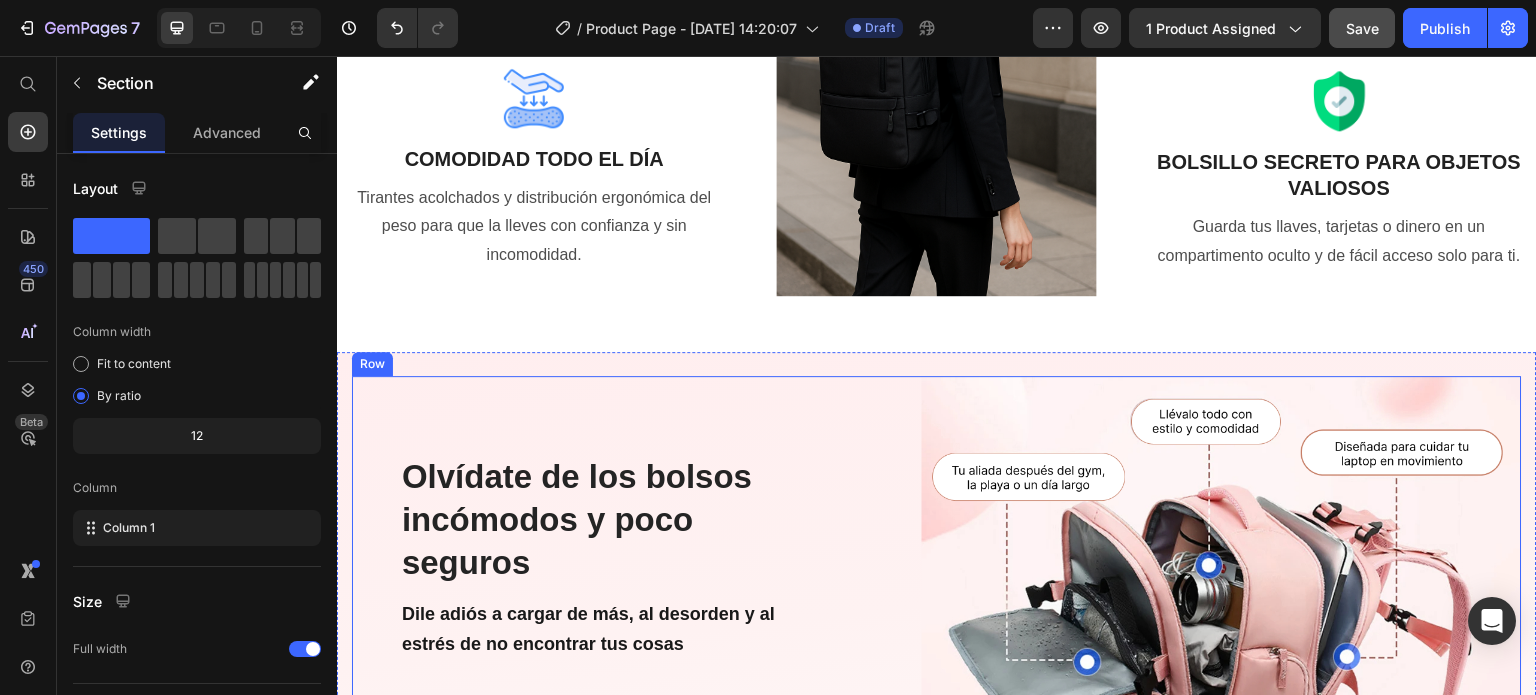 click on "Olvídate de los bolsos incómodos y poco seguros Heading Dile adiós a cargar de más, al desorden y al estrés de no encontrar tus cosas Text Block Nuestra maleta viral combina estilo y funcionalidad con compartimentos inteligentes, materiales impermeables y diseño antirrobo. Es perfecta para tu día a día, viajes o la universidad. Solo tienes que empacarla y dejar que se adapte a tu ritmo, sin sacrificar elegancia ni comodidad. Text Block Organiza Mas. Carga Menos. Viaja mejor Text Block" at bounding box center [614, 676] 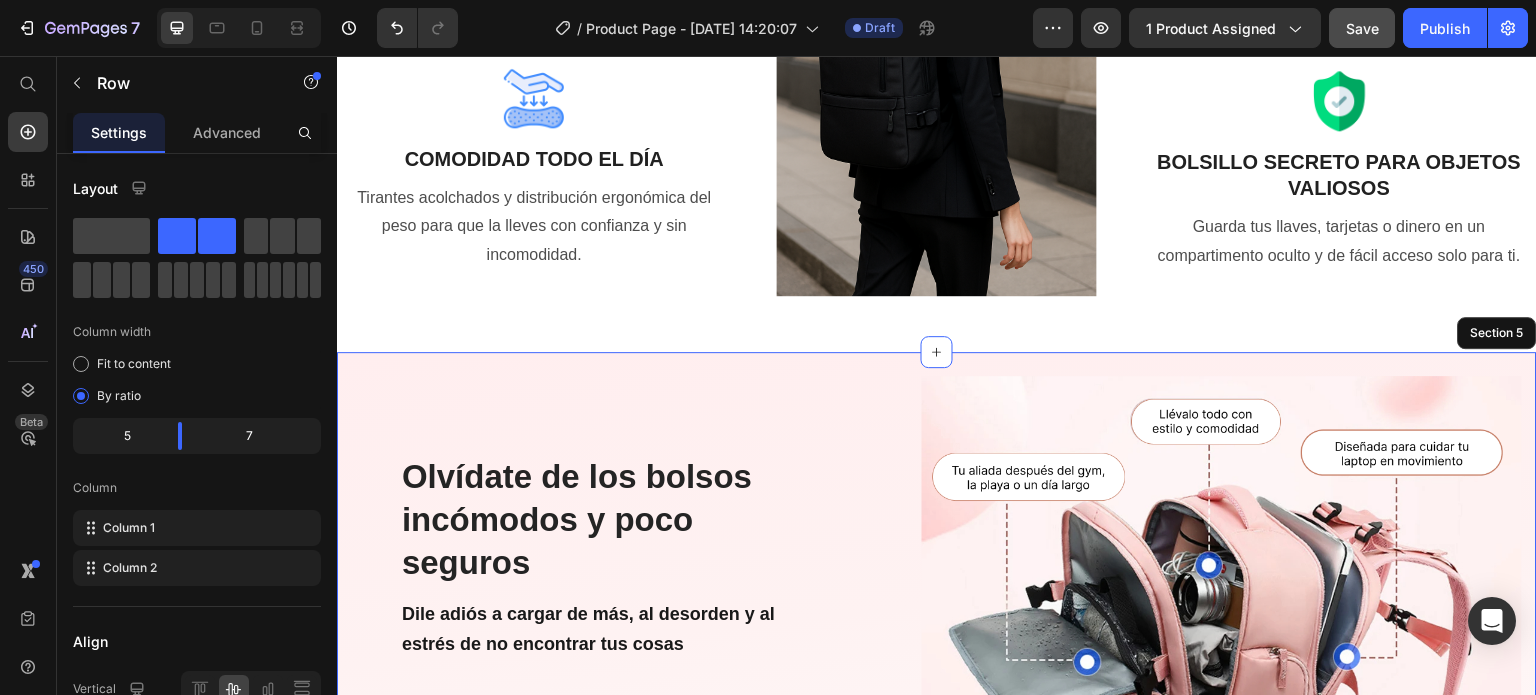 click on "Olvídate de los bolsos incómodos y poco seguros Heading Dile adiós a cargar de más, al desorden y al estrés de no encontrar tus cosas Text Block Nuestra maleta viral combina estilo y funcionalidad con compartimentos inteligentes, materiales impermeables y diseño antirrobo. Es perfecta para tu día a día, viajes o la universidad. Solo tienes que empacarla y dejar que se adapte a tu ritmo, sin sacrificar elegancia ni comodidad. Text Block Organiza Mas. Carga Menos. Viaja mejor Text Block Image Row   80 Section 5" at bounding box center [937, 716] 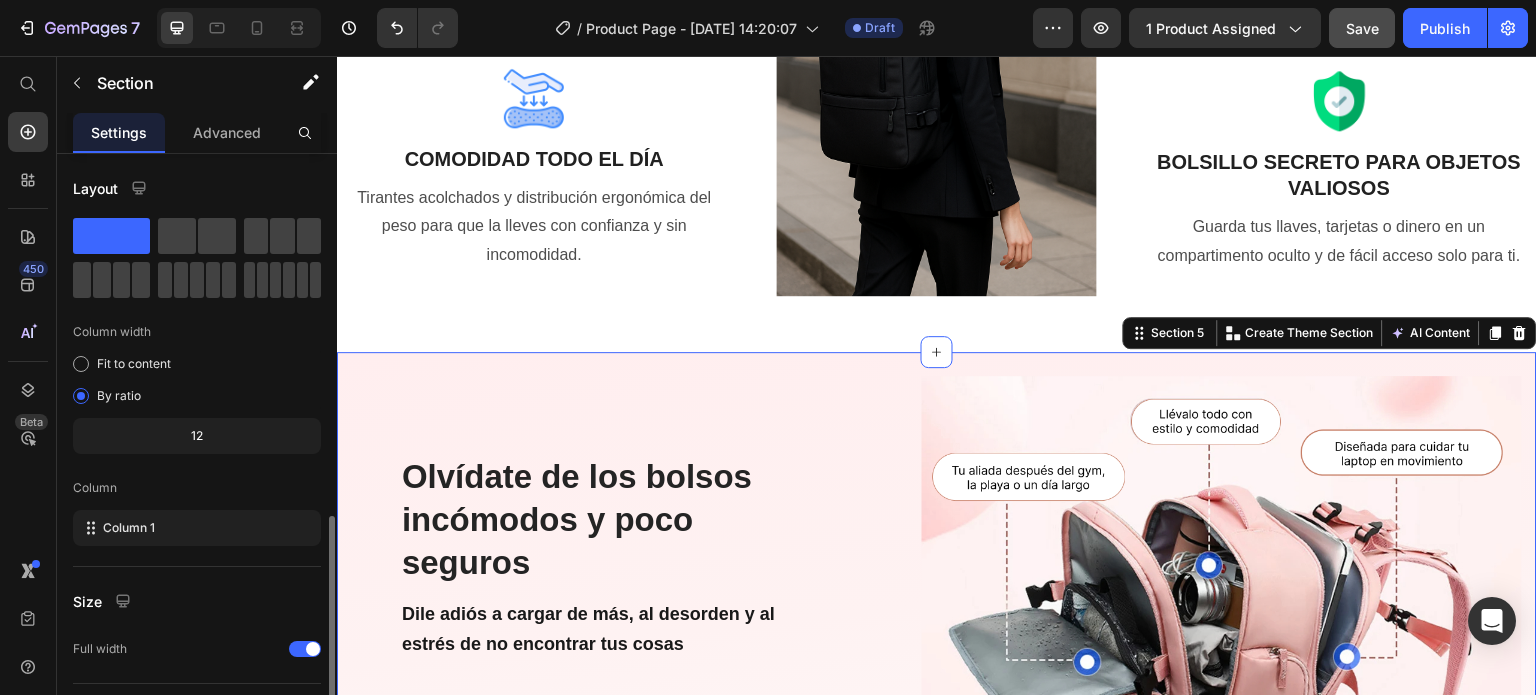 scroll, scrollTop: 208, scrollLeft: 0, axis: vertical 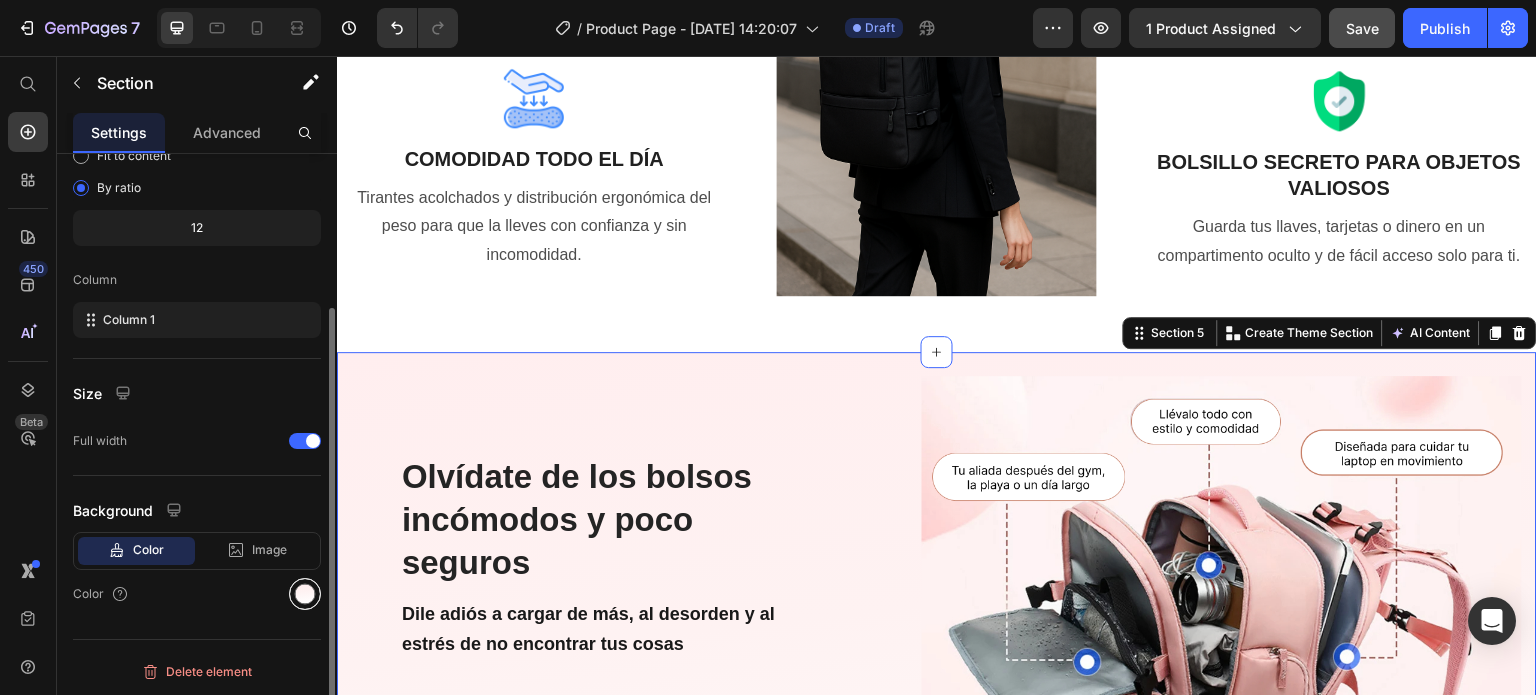 click at bounding box center [305, 594] 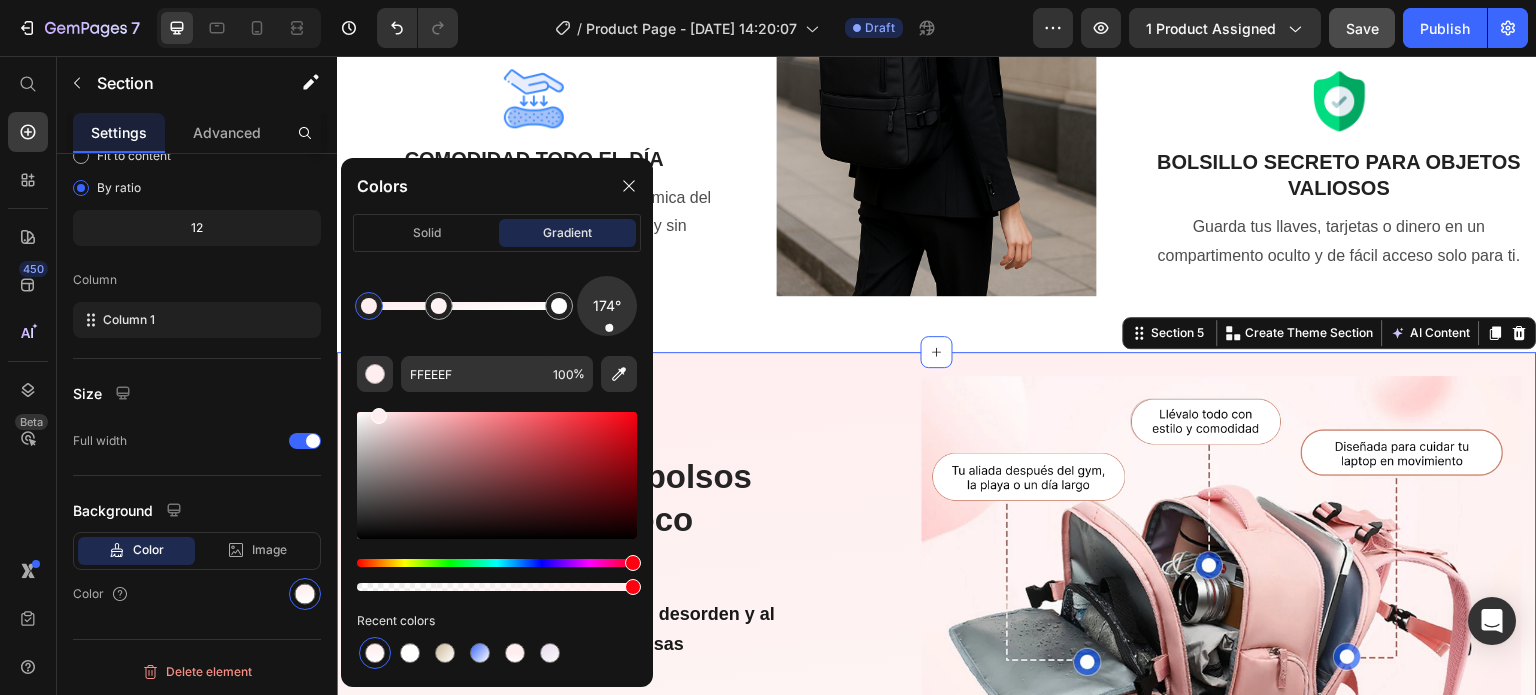 click at bounding box center [369, 306] 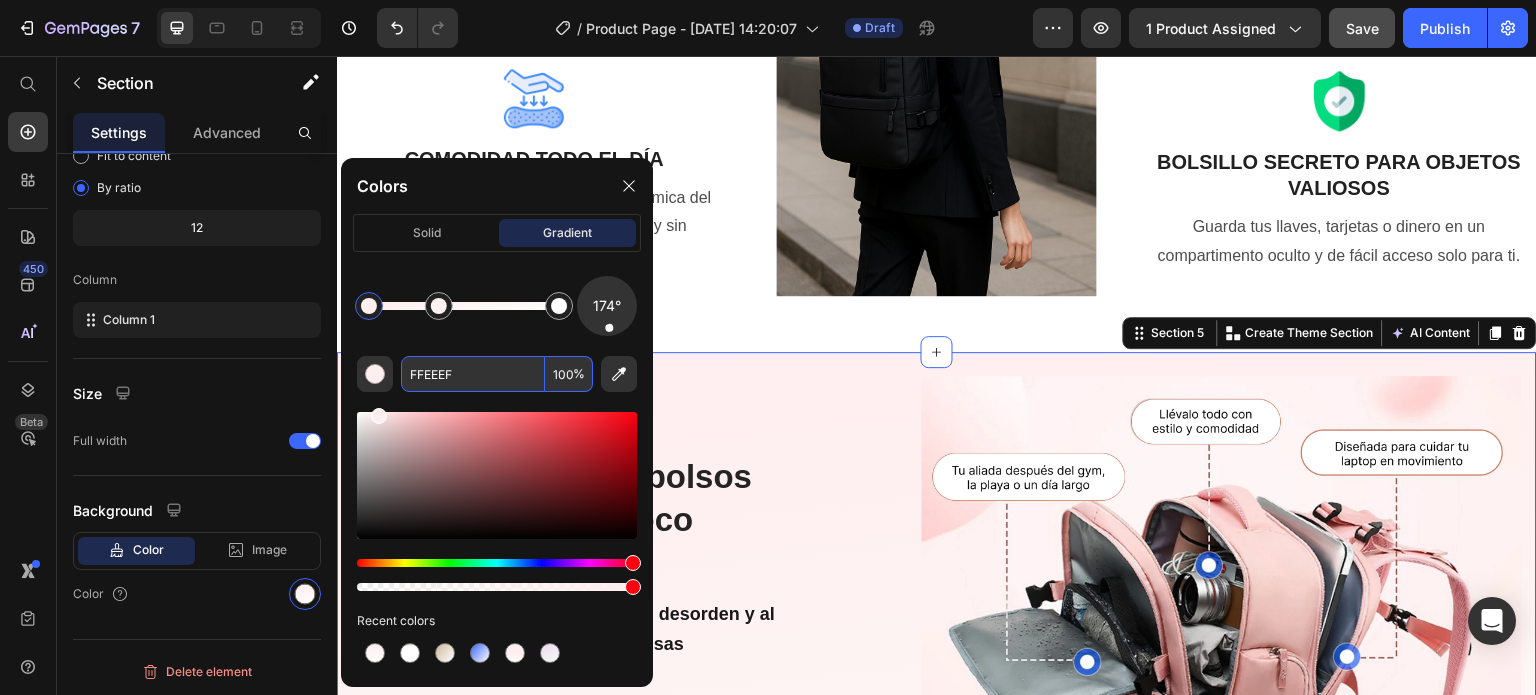 click on "FFEEEF" at bounding box center (473, 374) 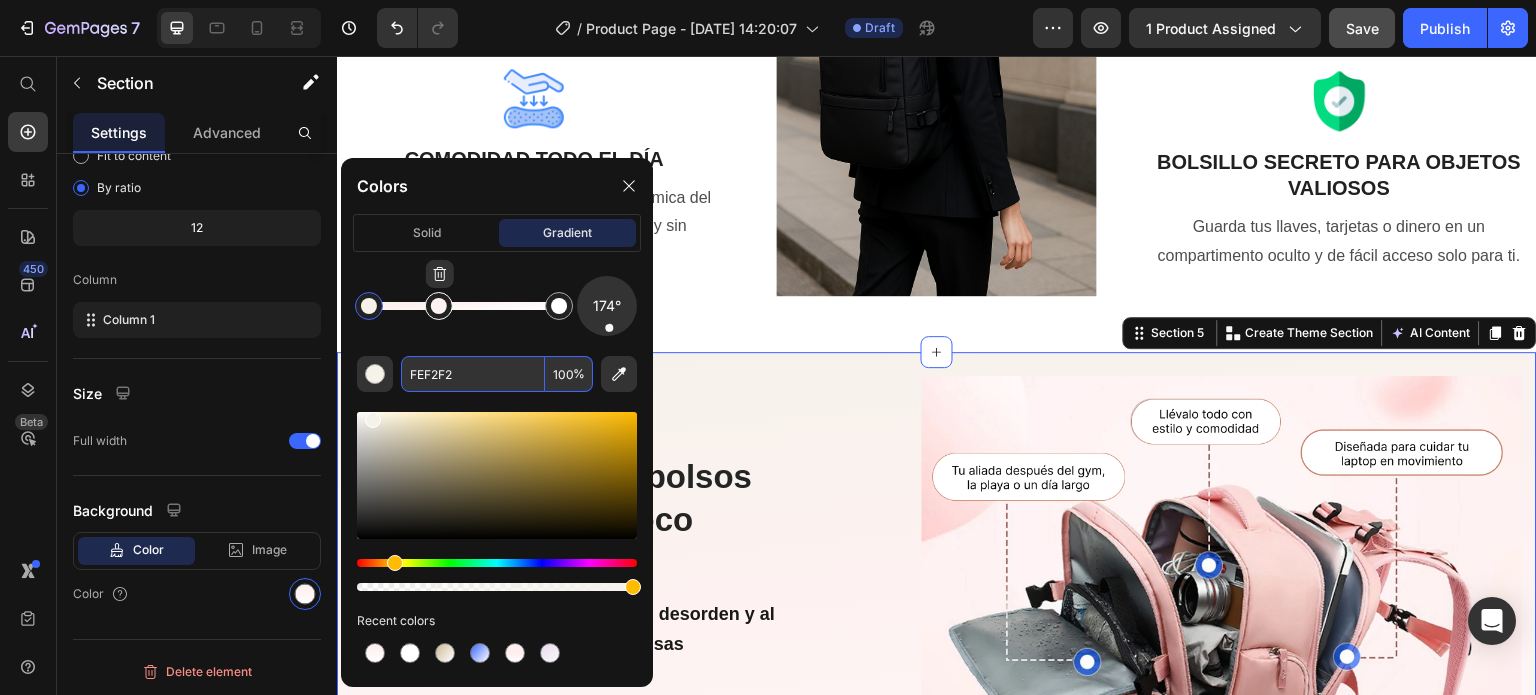 click at bounding box center [439, 306] 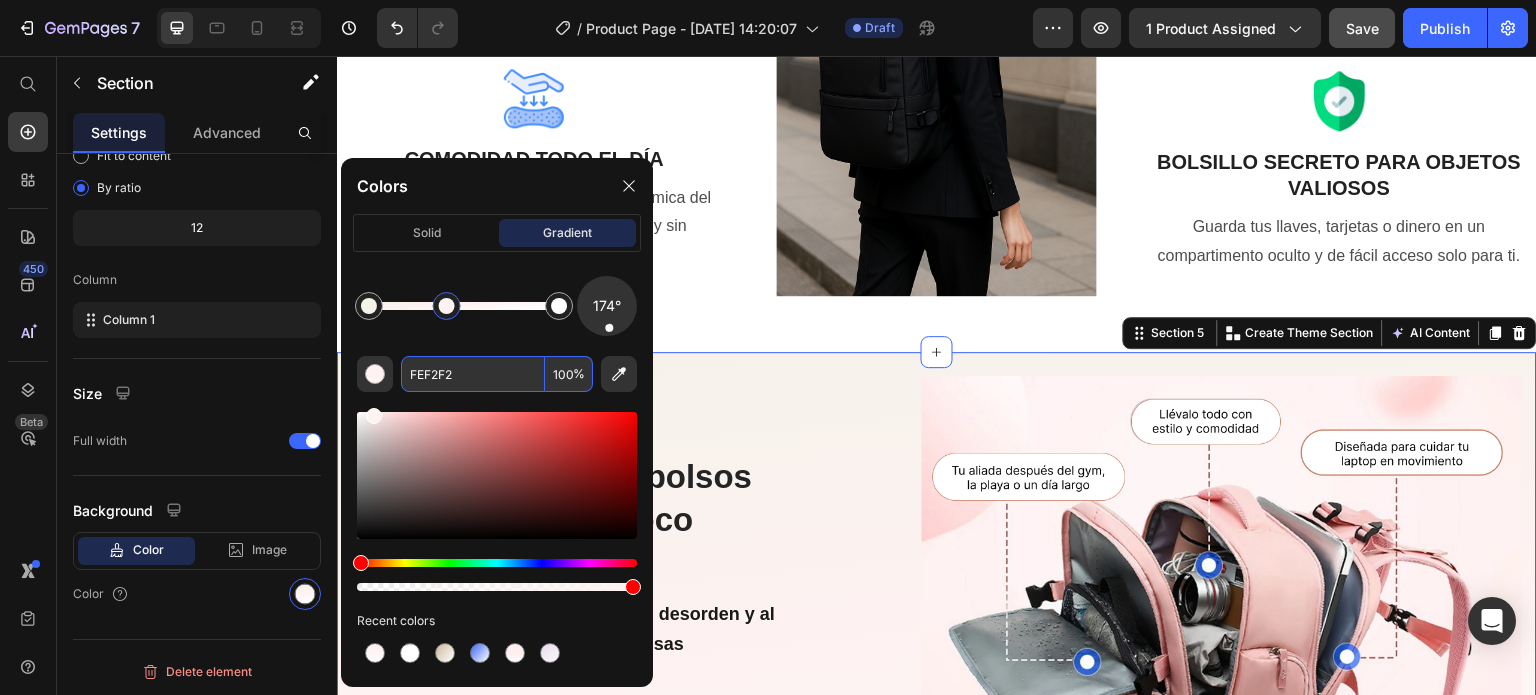 click on "FEF2F2" at bounding box center [473, 374] 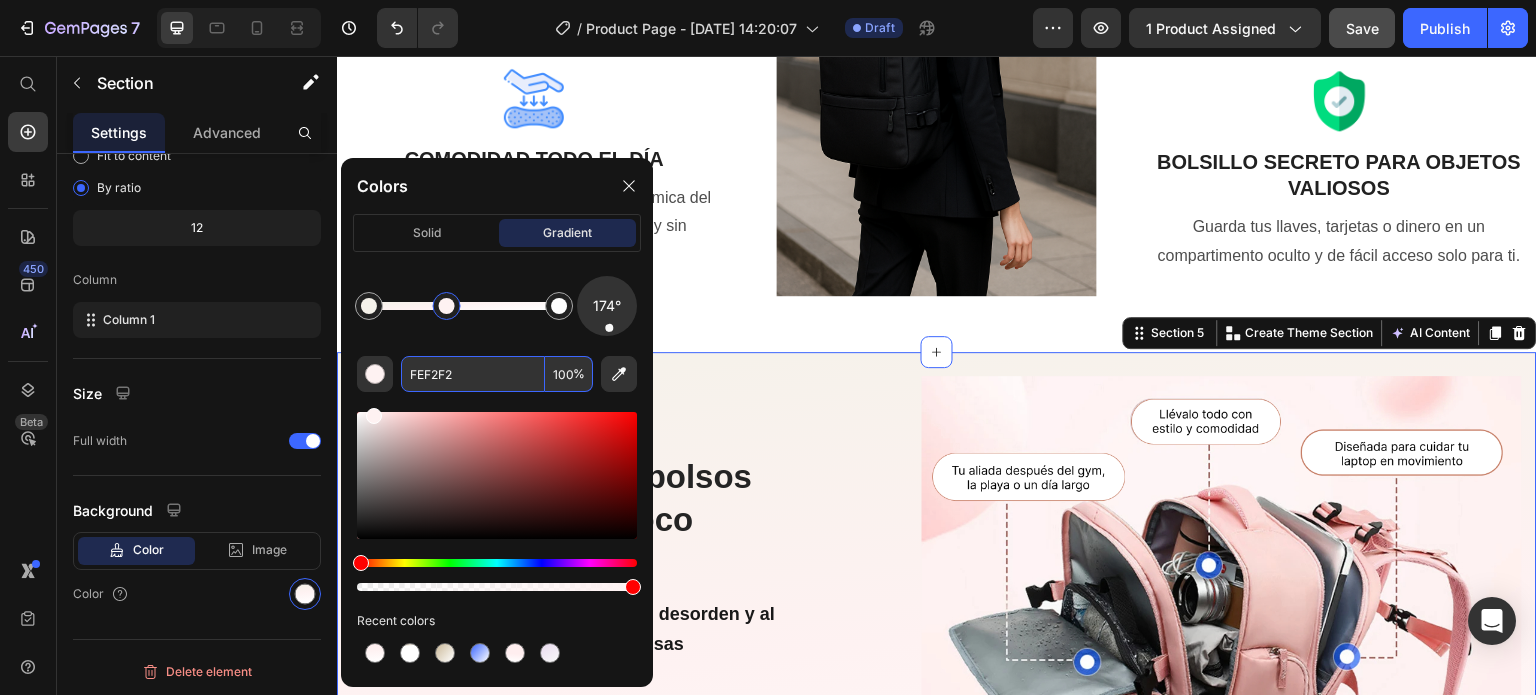 paste on "#f5f2ea" 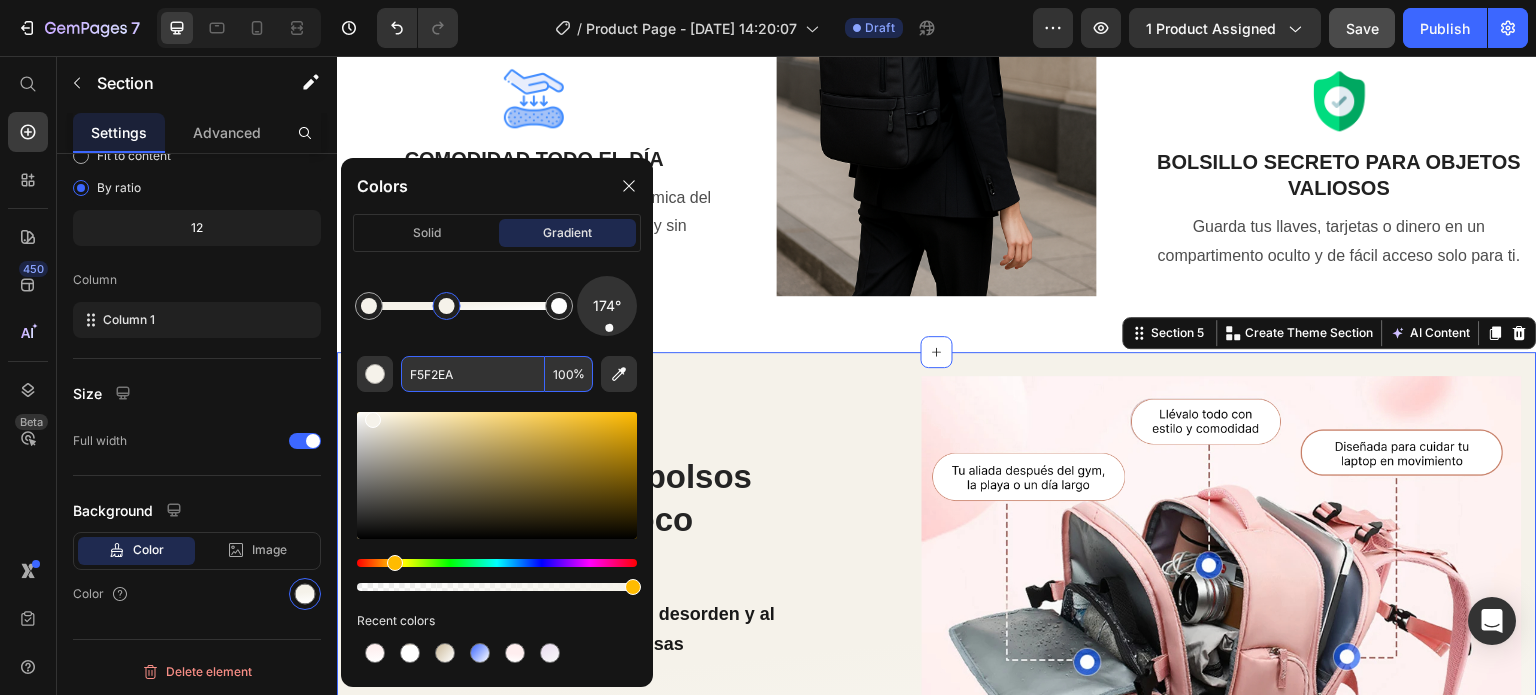 type on "F5F2EA" 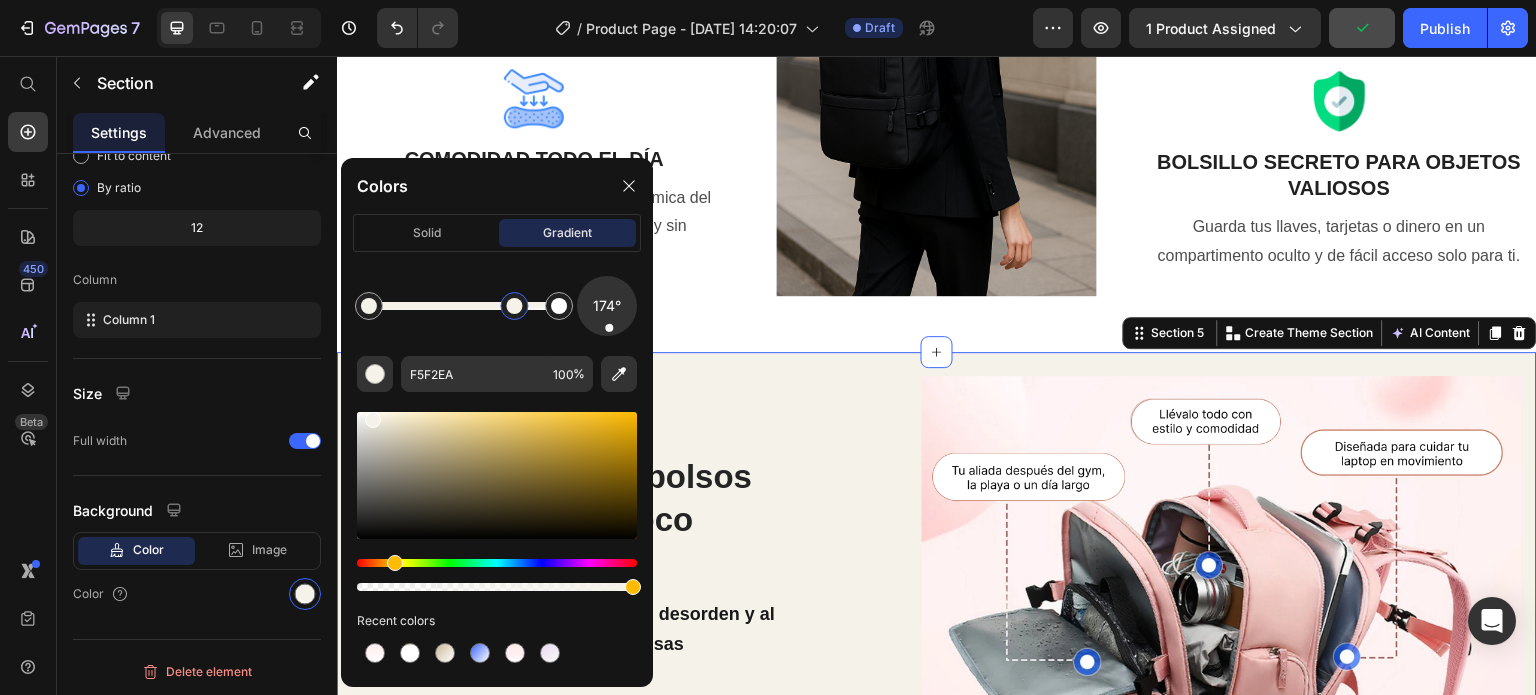 drag, startPoint x: 446, startPoint y: 304, endPoint x: 515, endPoint y: 321, distance: 71.063354 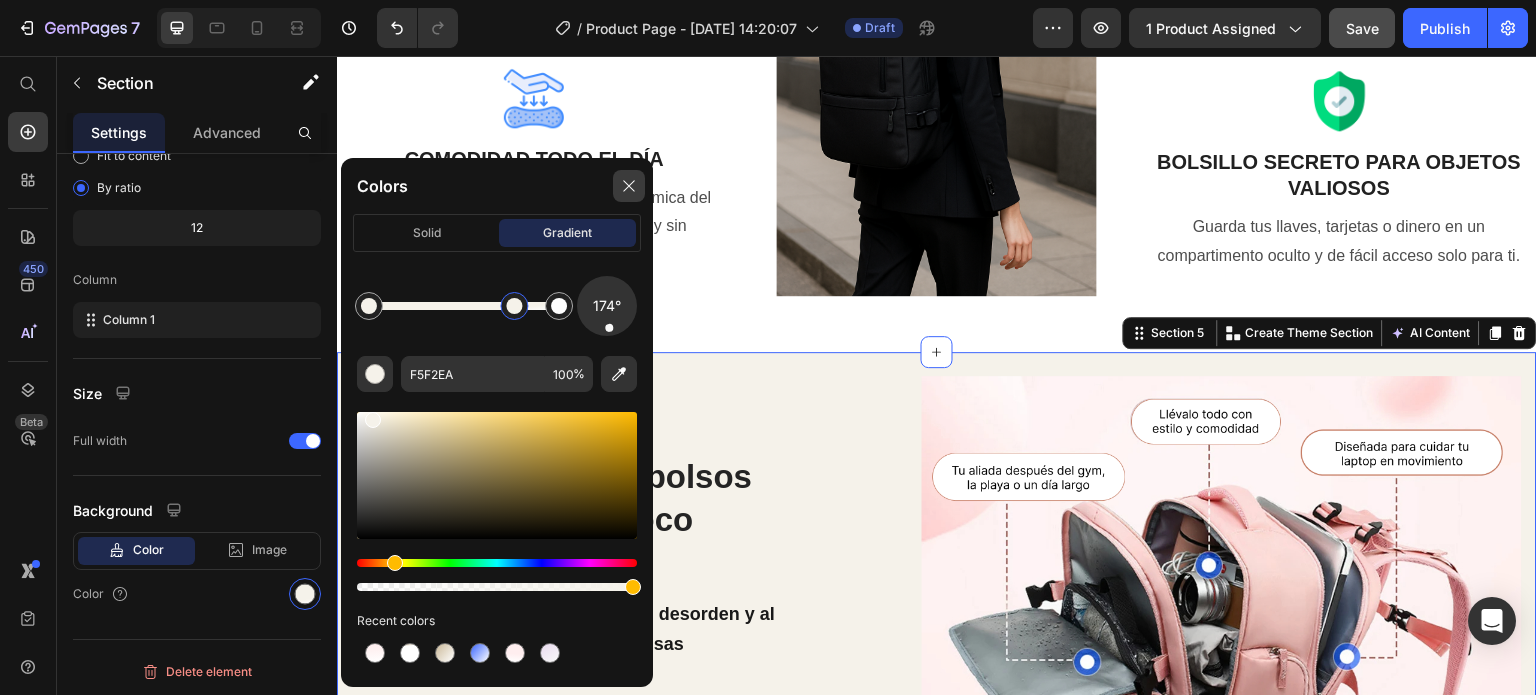 click at bounding box center [629, 186] 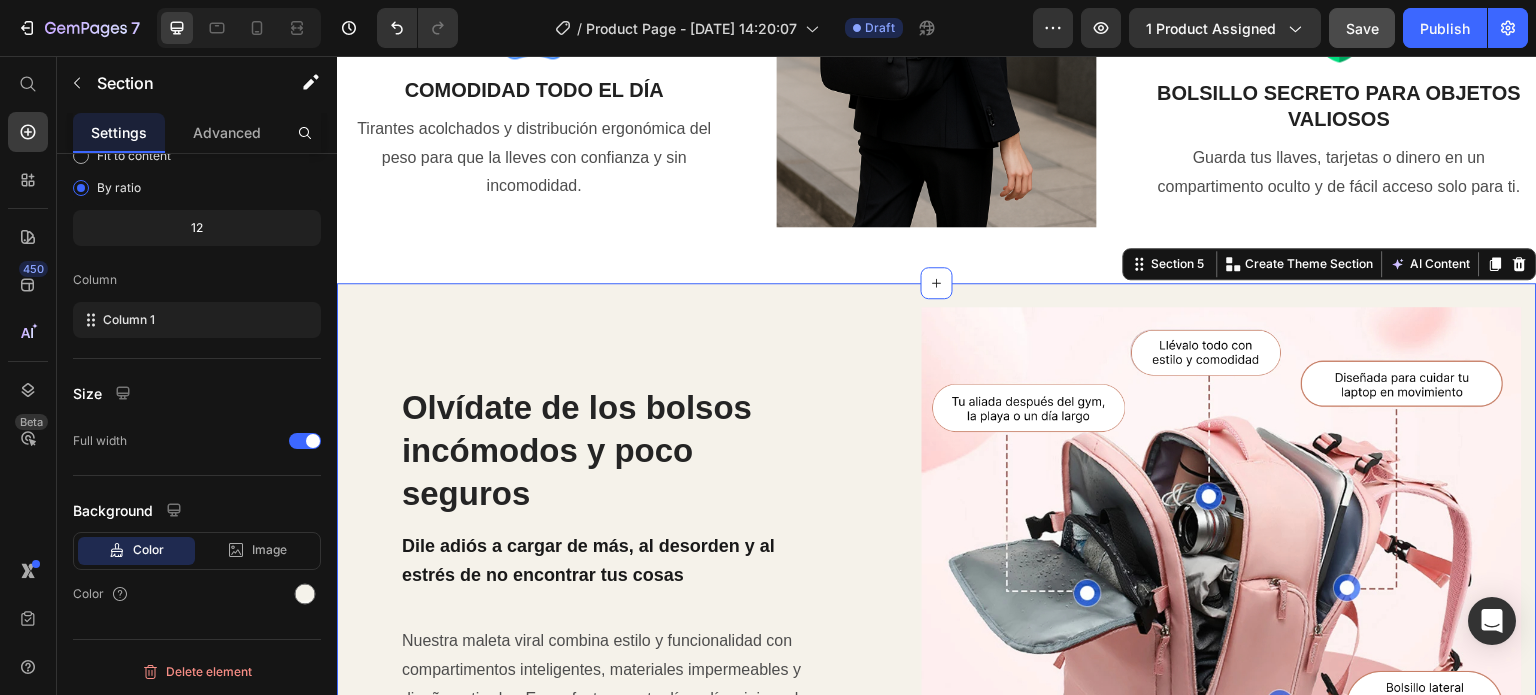 scroll, scrollTop: 2019, scrollLeft: 0, axis: vertical 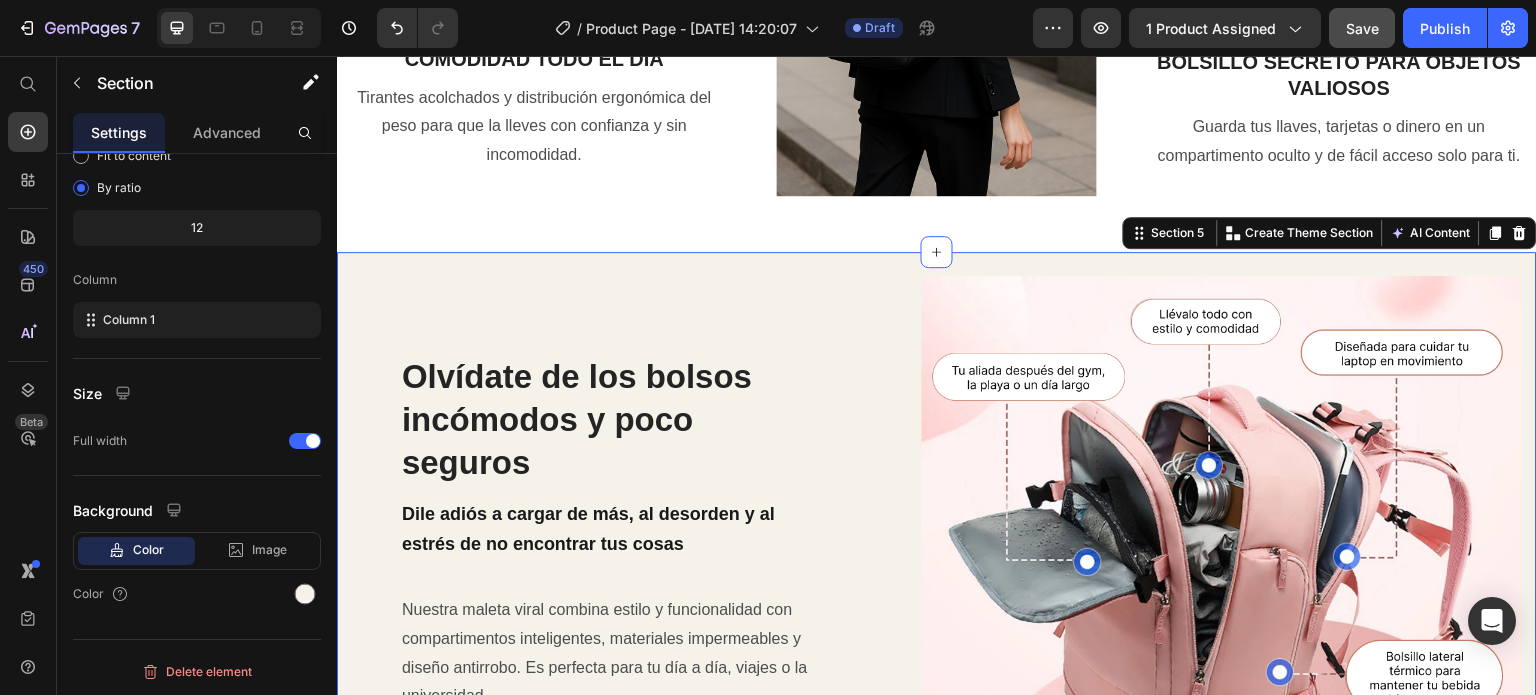 drag, startPoint x: 737, startPoint y: 313, endPoint x: 461, endPoint y: 366, distance: 281.0427 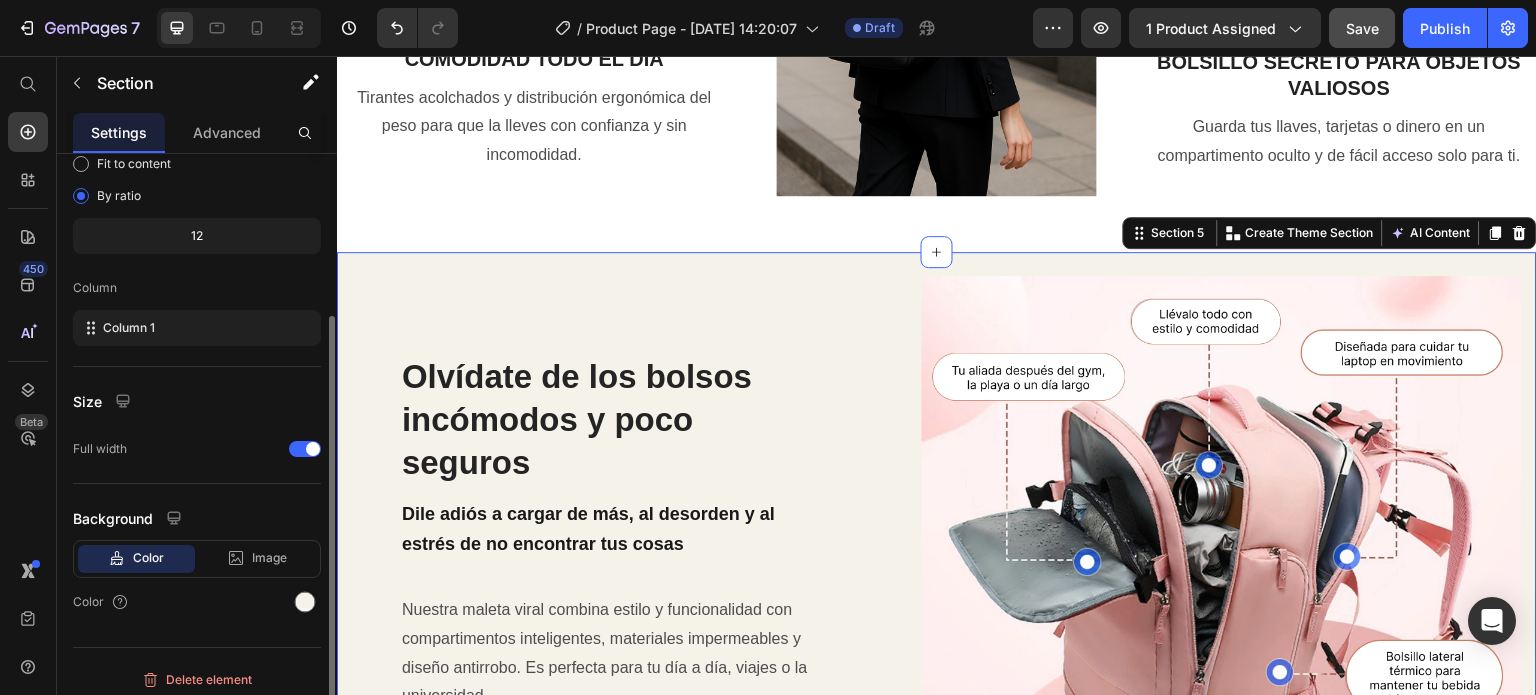 scroll, scrollTop: 208, scrollLeft: 0, axis: vertical 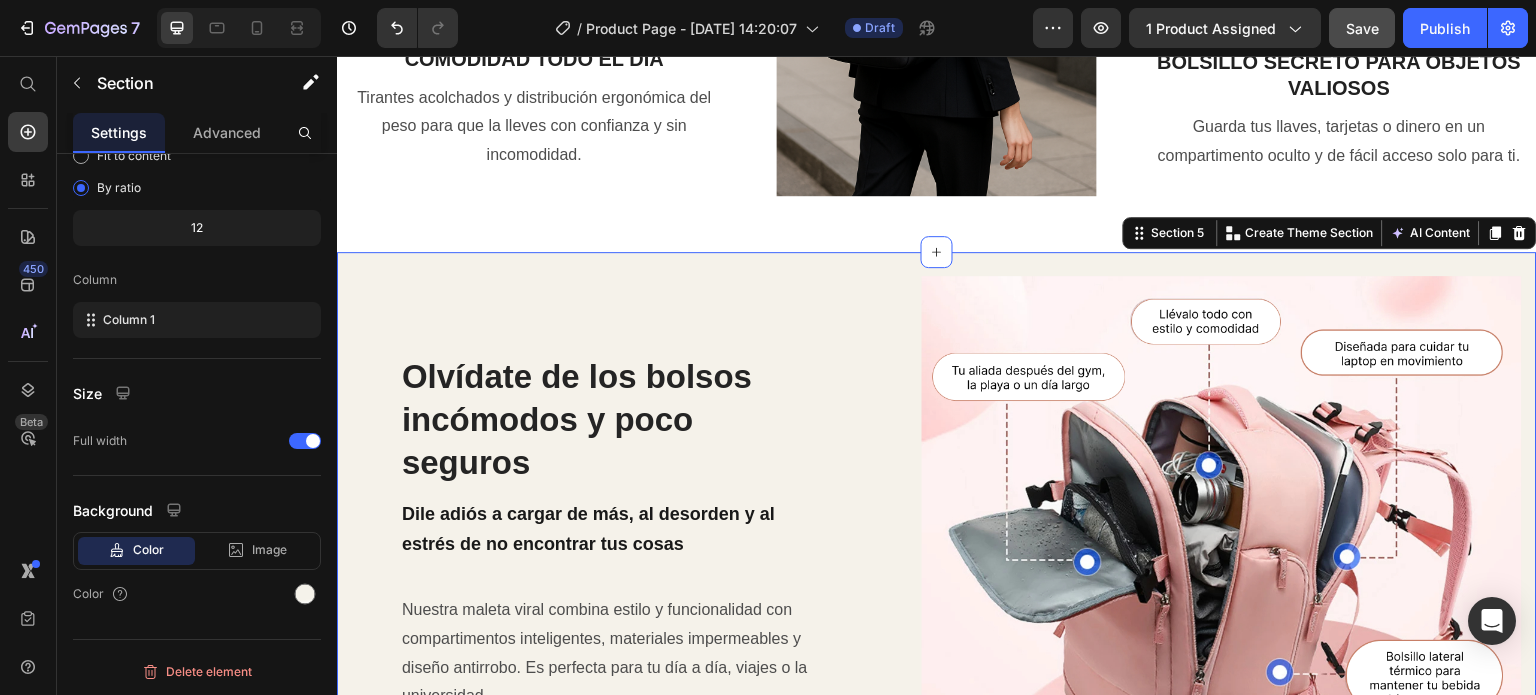 click on "Olvídate de los bolsos incómodos y poco seguros Heading Dile adiós a cargar de más, al desorden y al estrés de no encontrar tus cosas Text Block Nuestra maleta viral combina estilo y funcionalidad con compartimentos inteligentes, materiales impermeables y diseño antirrobo. Es perfecta para tu día a día, viajes o la universidad. Solo tienes que empacarla y dejar que se adapte a tu ritmo, sin sacrificar elegancia ni comodidad. Text Block Organiza Mas. Carga Menos. Viaja mejor Text Block Image Row Section 5   You can create reusable sections Create Theme Section AI Content Write with [PERSON_NAME] What would you like to describe here? Tone and Voice Persuasive Product BOLSO MULTIFUNCIONAL PREMIUM Show more Generate" at bounding box center (937, 616) 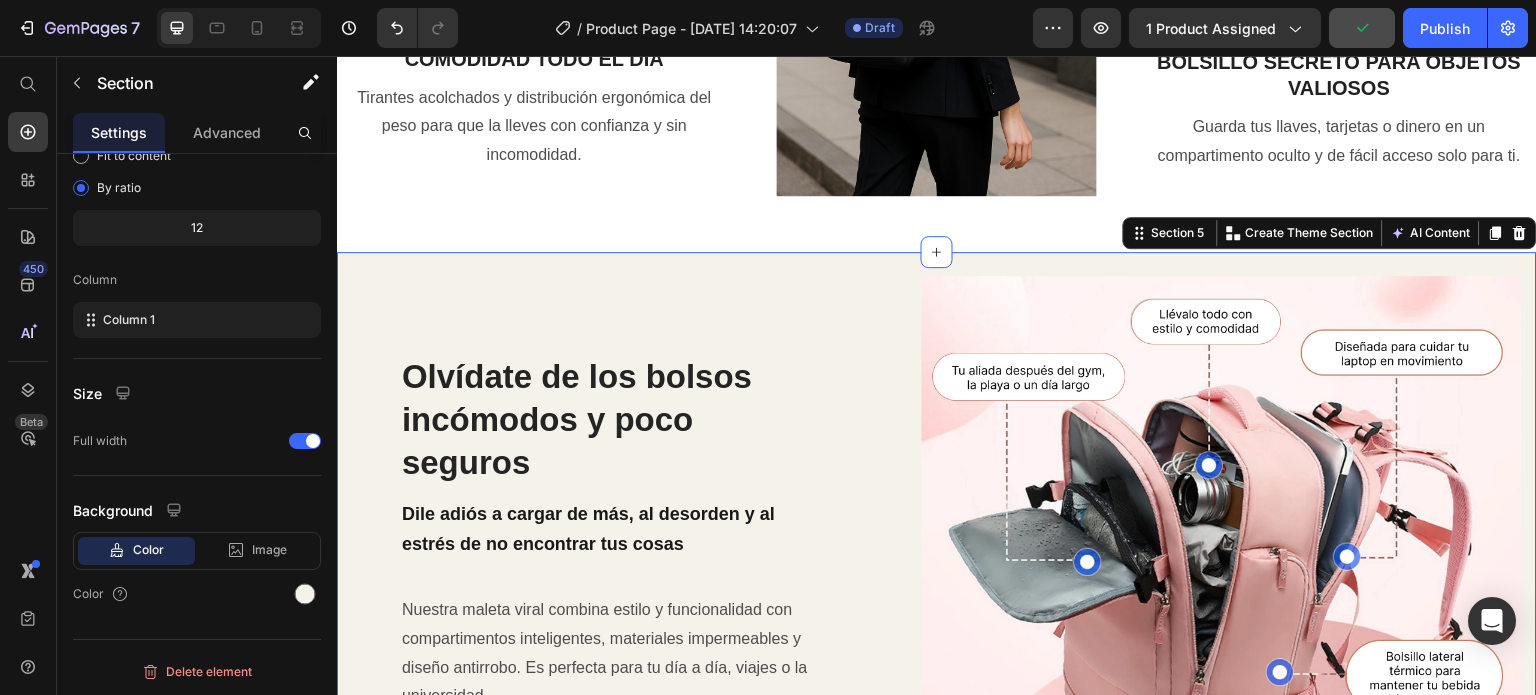 click on "Settings" at bounding box center (119, 132) 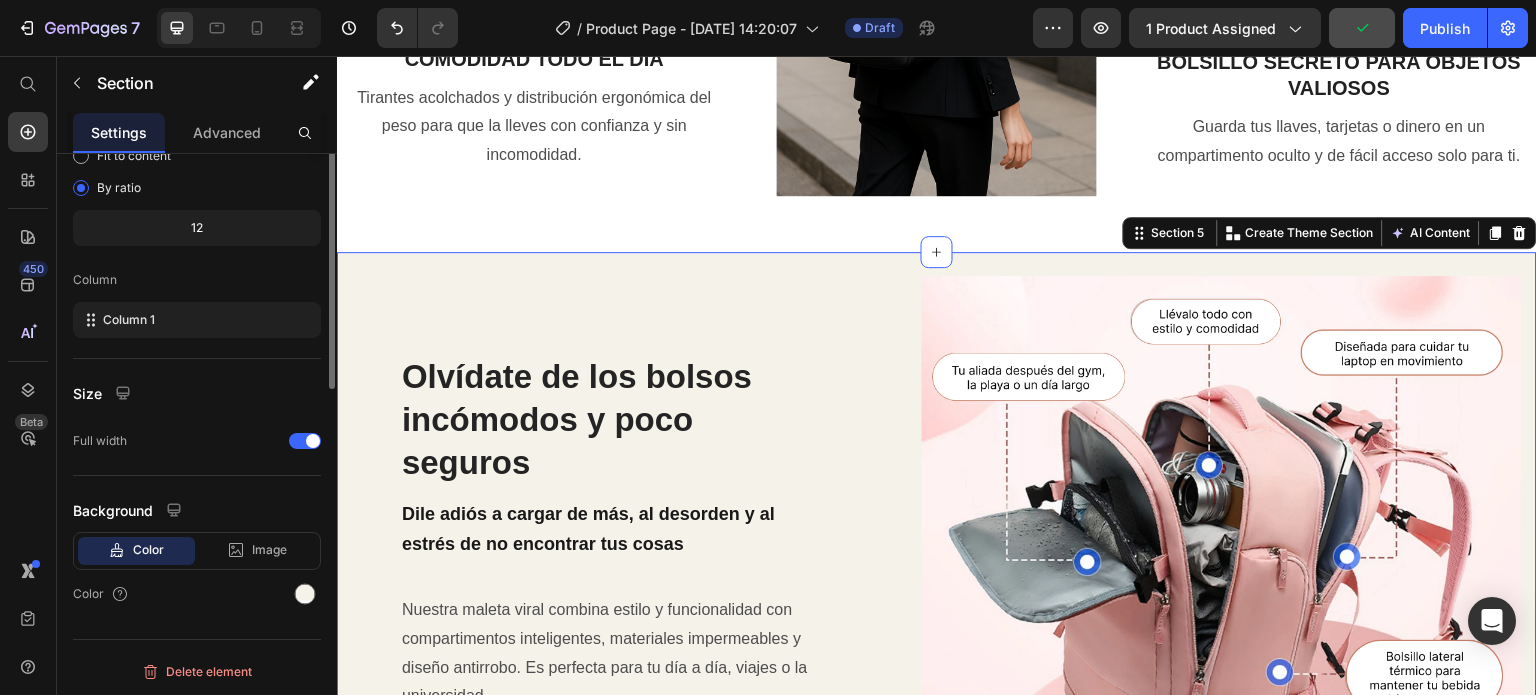 scroll, scrollTop: 0, scrollLeft: 0, axis: both 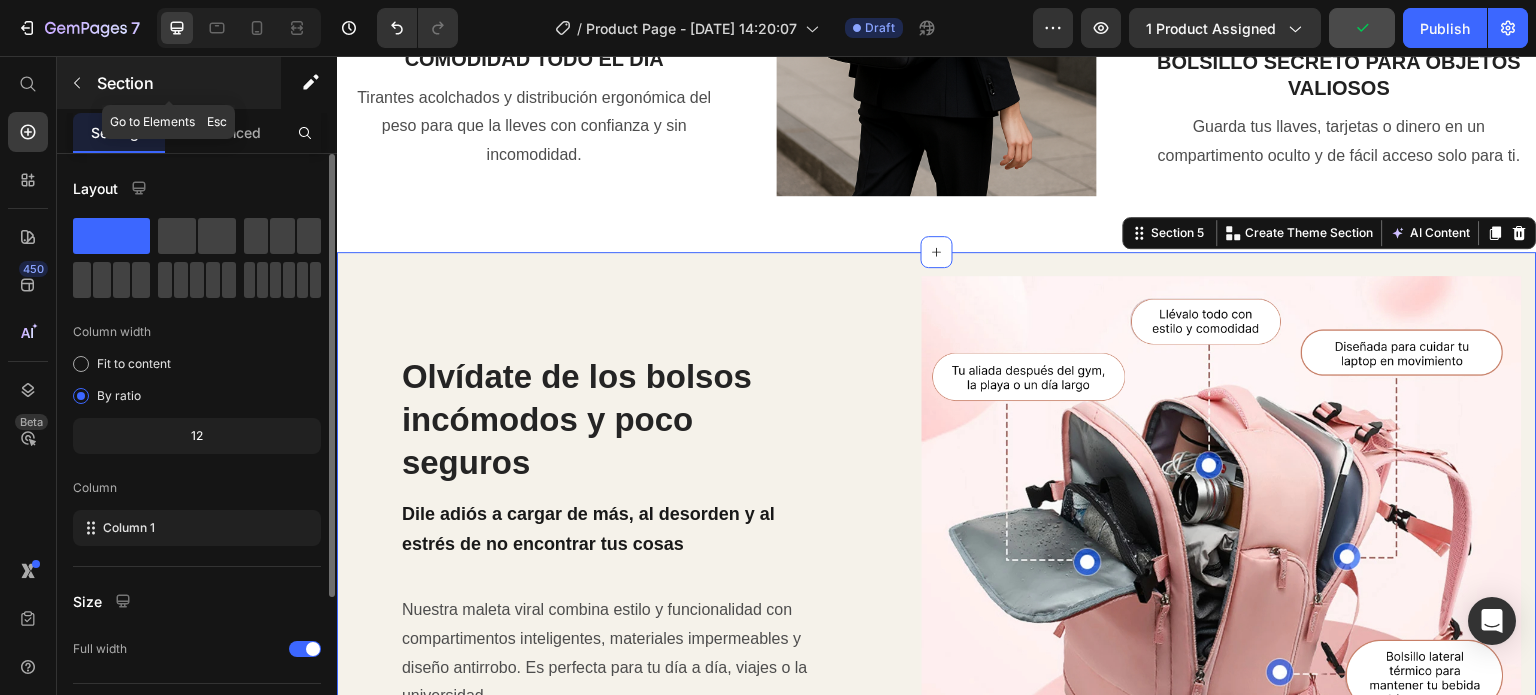 click at bounding box center (77, 83) 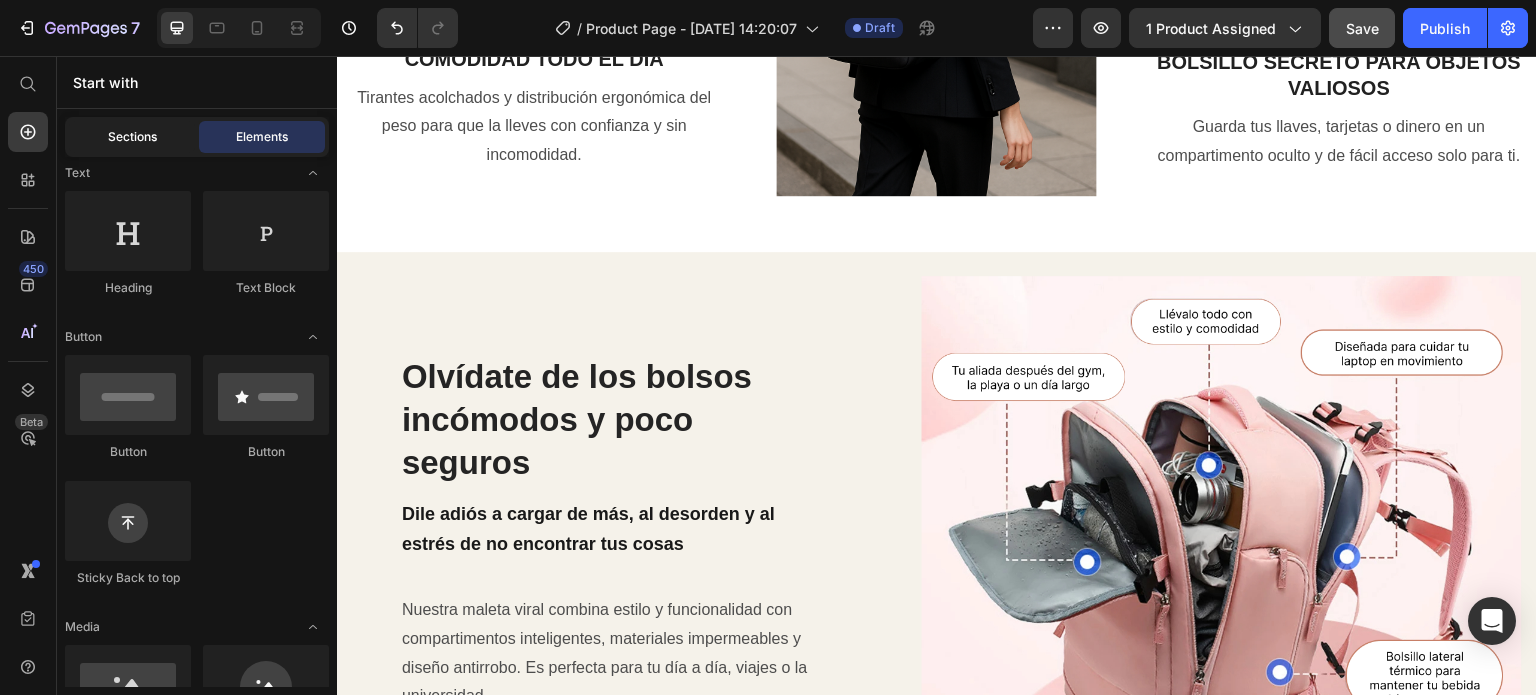 click on "Sections" at bounding box center [132, 137] 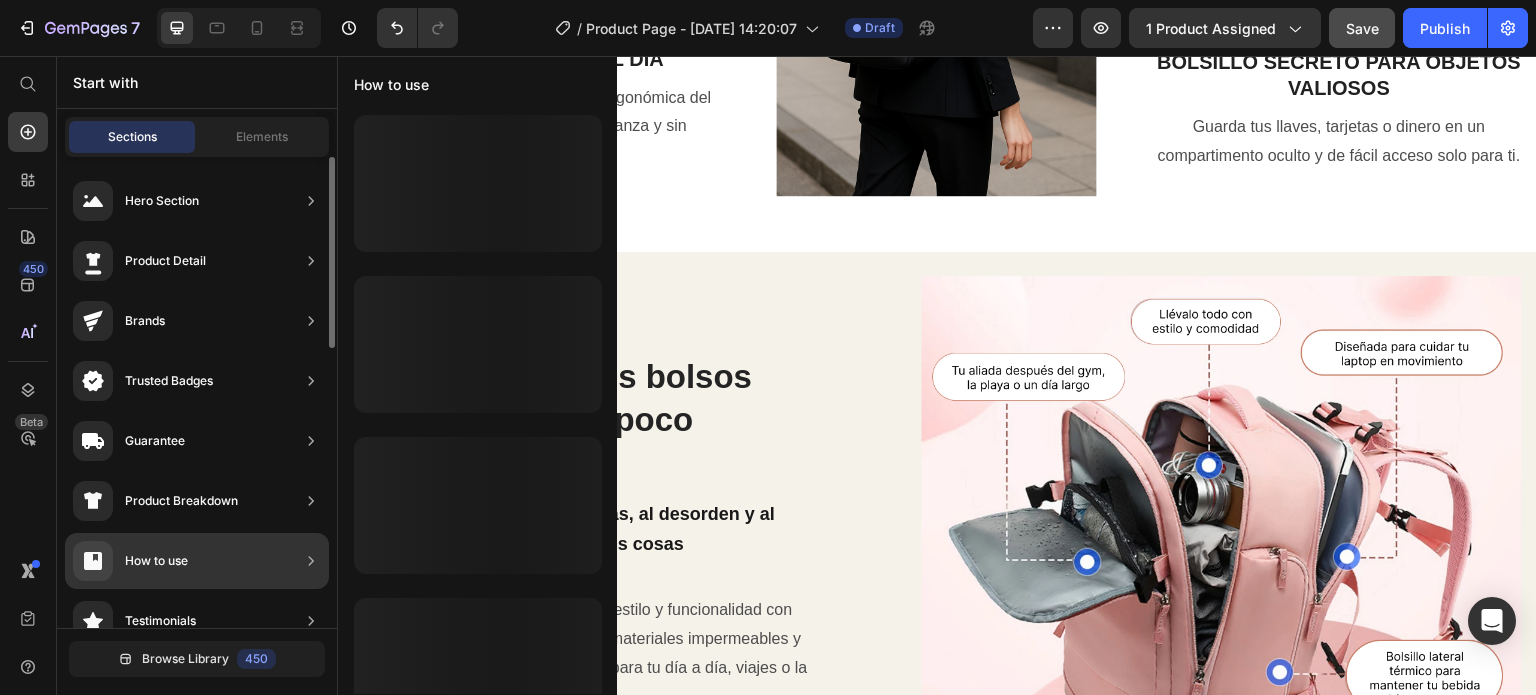 scroll, scrollTop: 400, scrollLeft: 0, axis: vertical 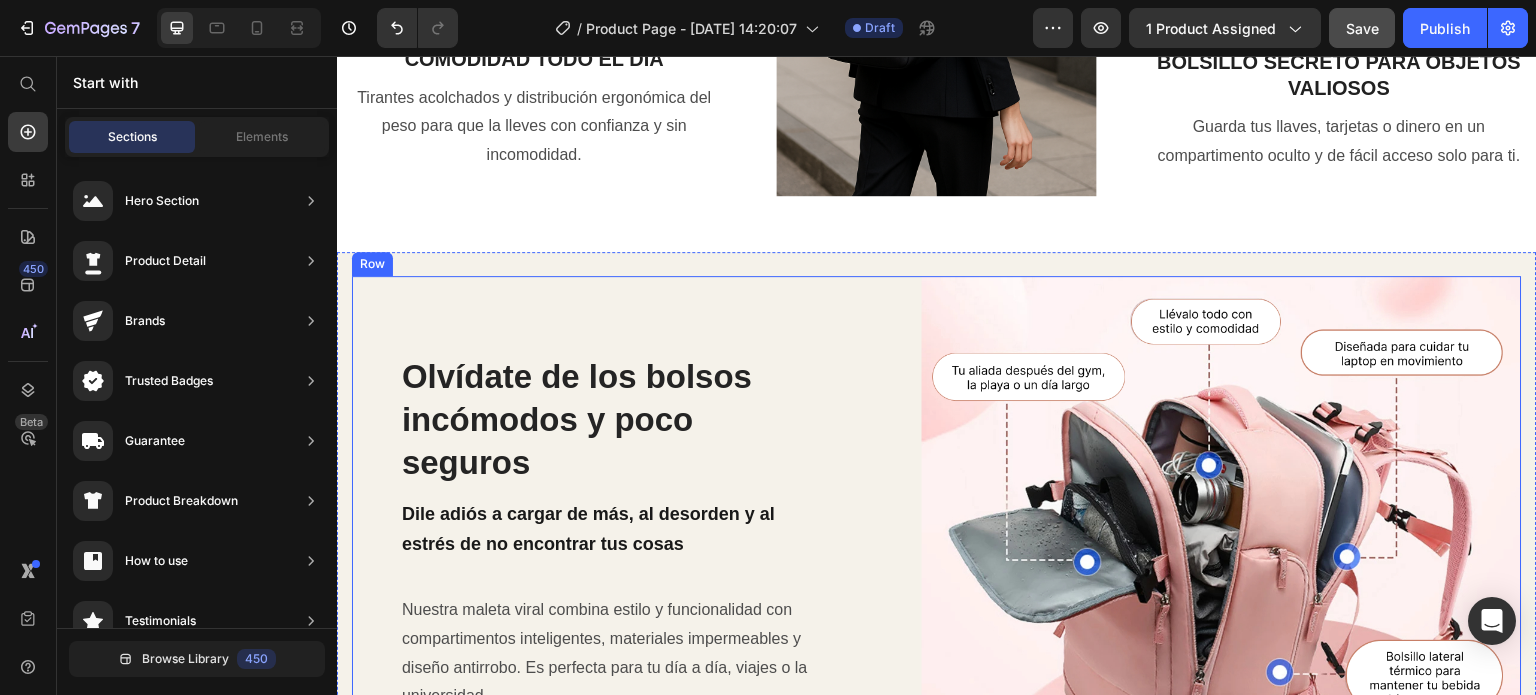 click on "Olvídate de los bolsos incómodos y poco seguros Heading Dile adiós a cargar de más, al desorden y al estrés de no encontrar tus cosas Text Block Nuestra maleta viral combina estilo y funcionalidad con compartimentos inteligentes, materiales impermeables y diseño antirrobo. Es perfecta para tu día a día, viajes o la universidad. Solo tienes que empacarla y dejar que se adapte a tu ritmo, sin sacrificar elegancia ni comodidad. Text Block Organiza Mas. Carga Menos. Viaja mejor Text Block" at bounding box center (614, 576) 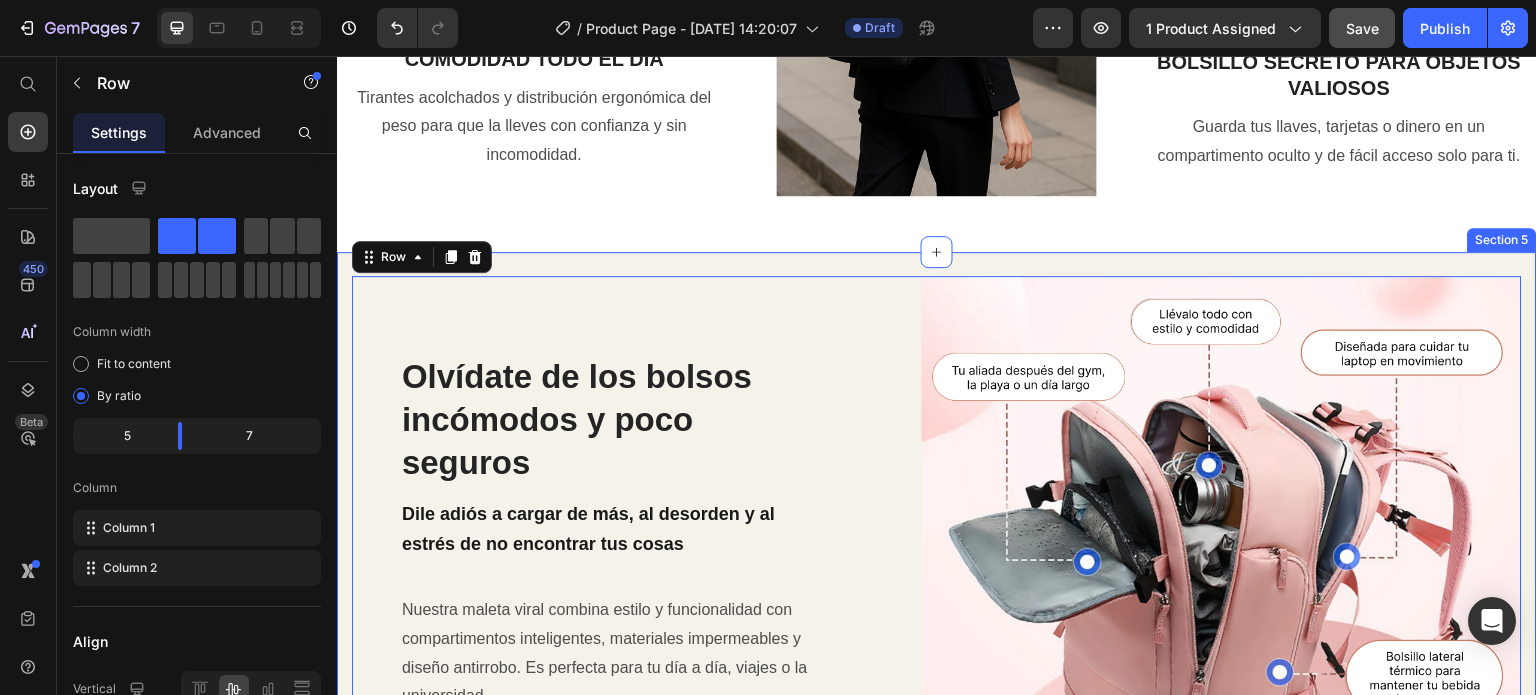 click on "Olvídate de los bolsos incómodos y poco seguros Heading Dile adiós a cargar de más, al desorden y al estrés de no encontrar tus cosas Text Block Nuestra maleta viral combina estilo y funcionalidad con compartimentos inteligentes, materiales impermeables y diseño antirrobo. Es perfecta para tu día a día, viajes o la universidad. Solo tienes que empacarla y dejar que se adapte a tu ritmo, sin sacrificar elegancia ni comodidad. Text Block Organiza Mas. Carga Menos. Viaja mejor Text Block Image Row   80 Section 5" at bounding box center [937, 616] 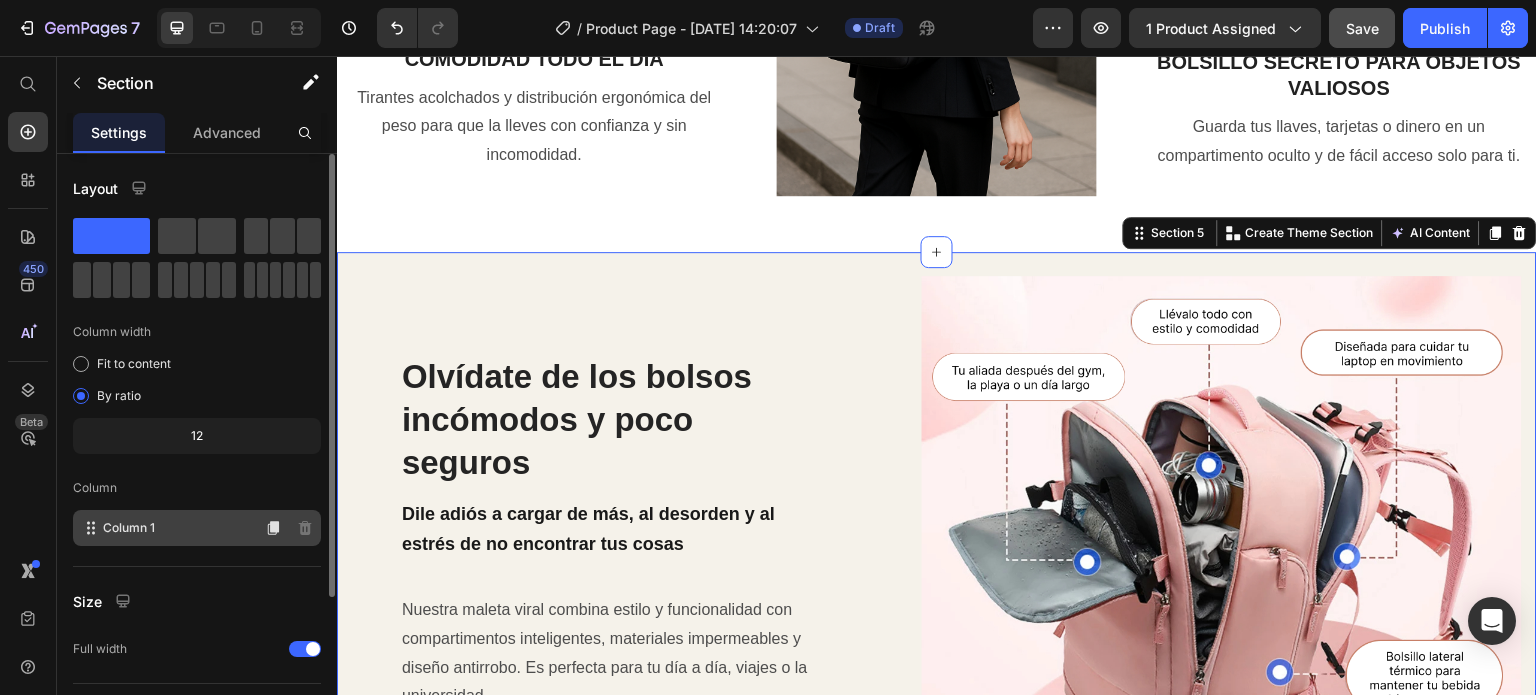 scroll, scrollTop: 200, scrollLeft: 0, axis: vertical 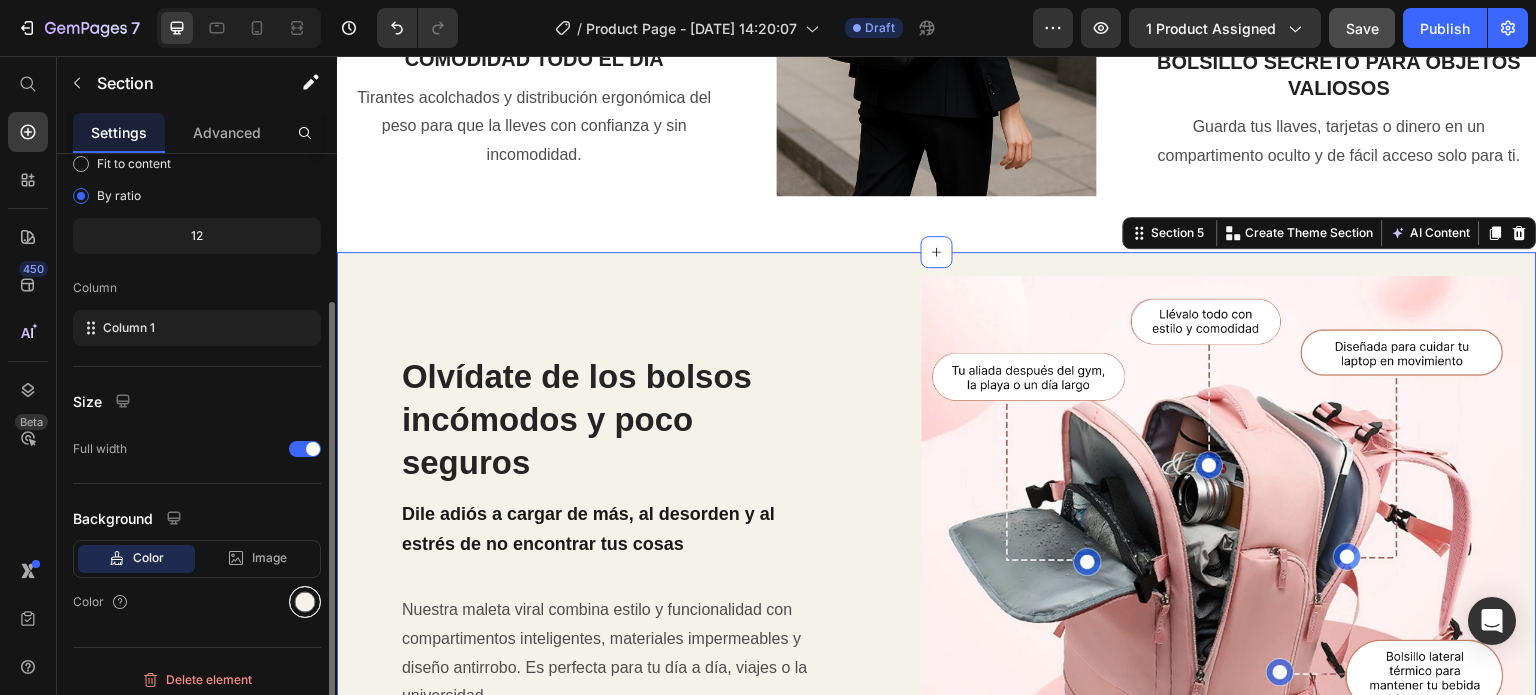 click at bounding box center (305, 602) 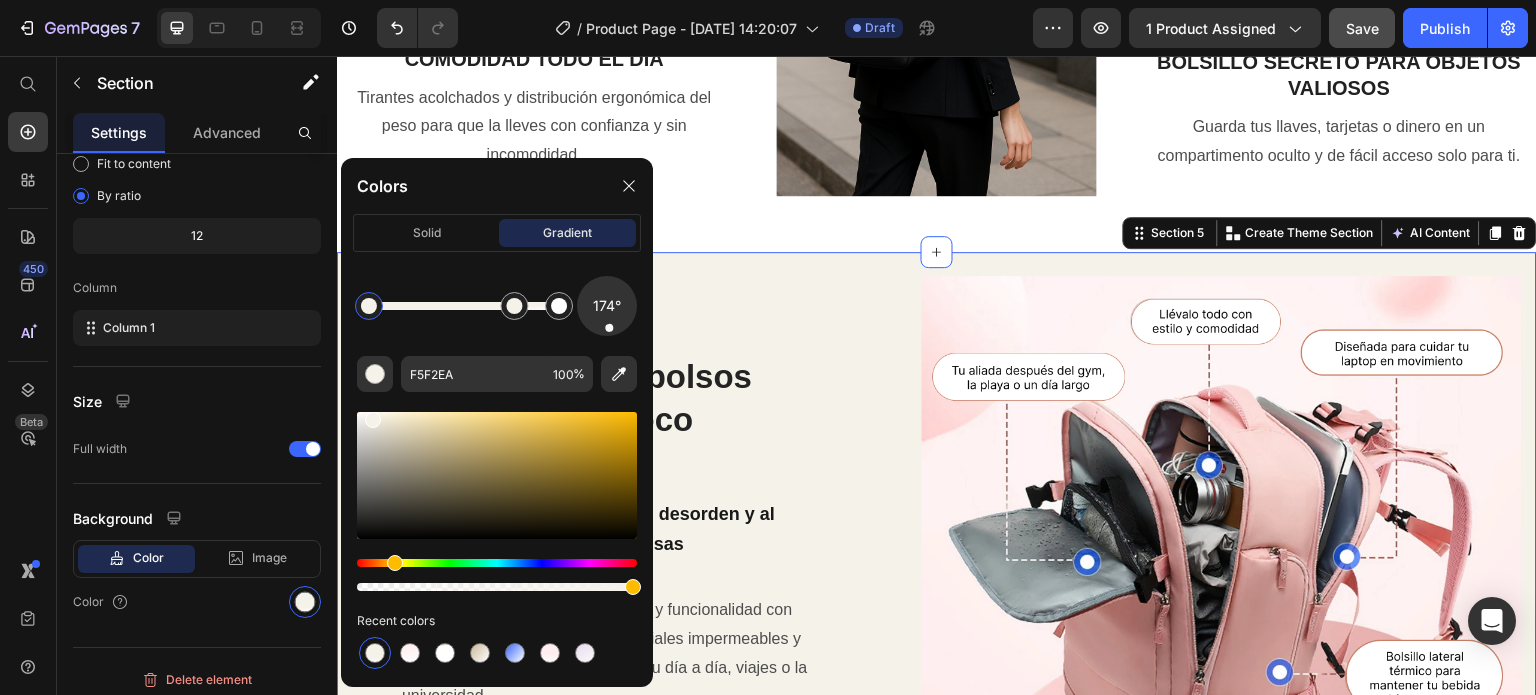 click on "solid gradient" 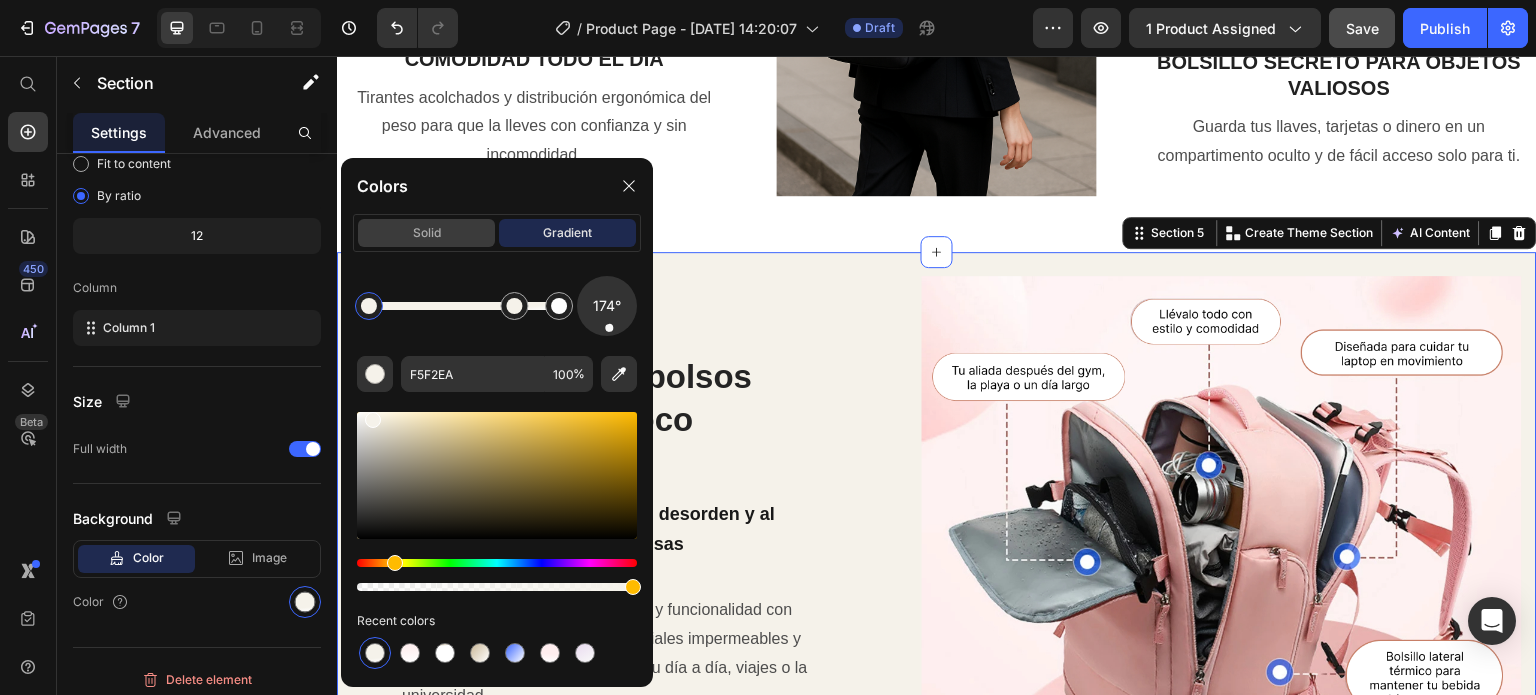 click on "solid" 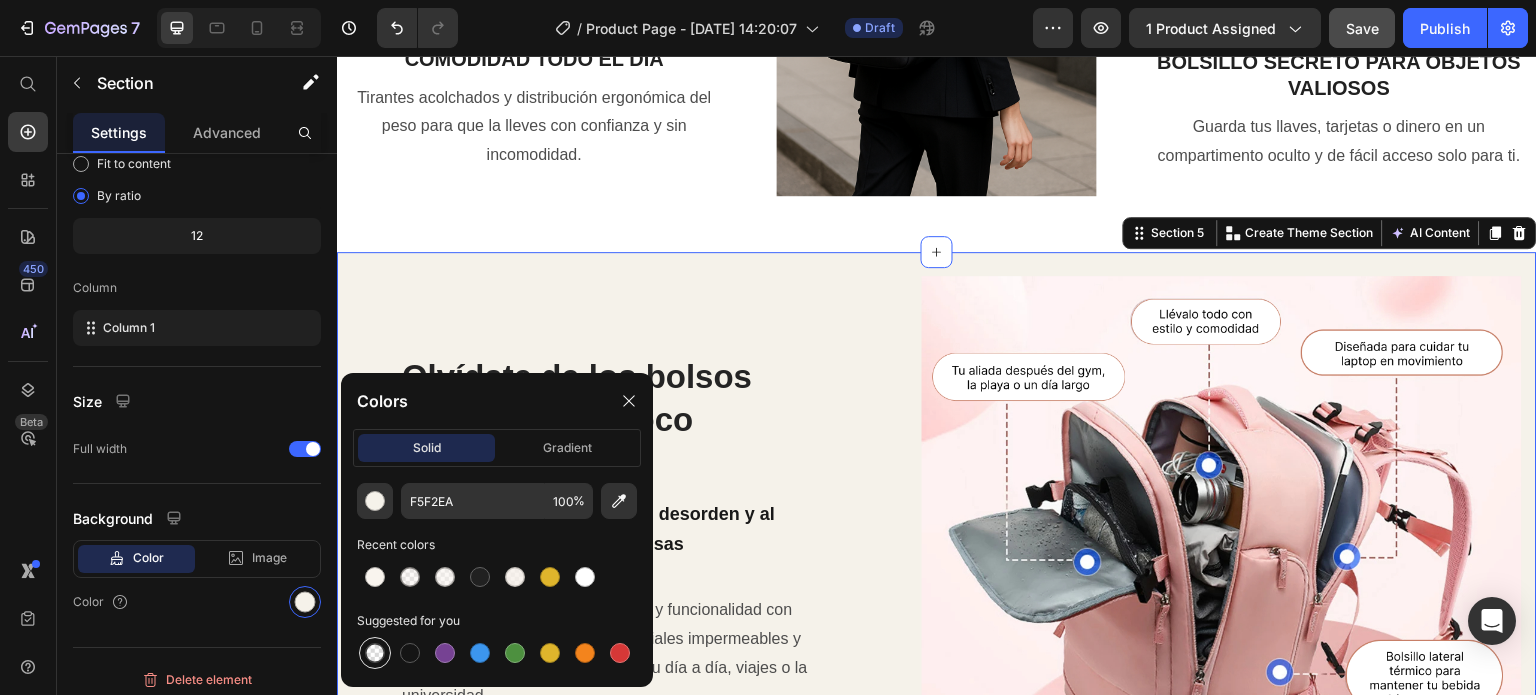 click at bounding box center [375, 653] 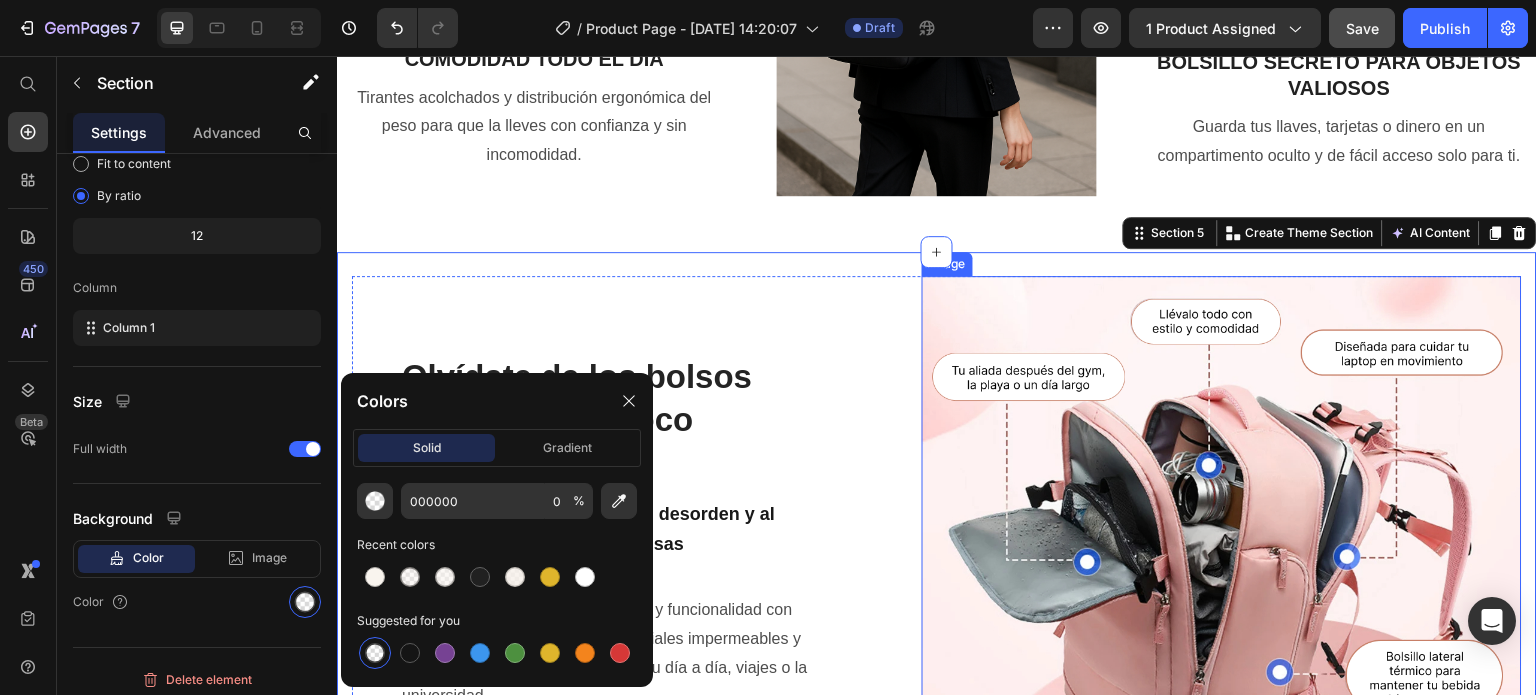 click at bounding box center (1222, 576) 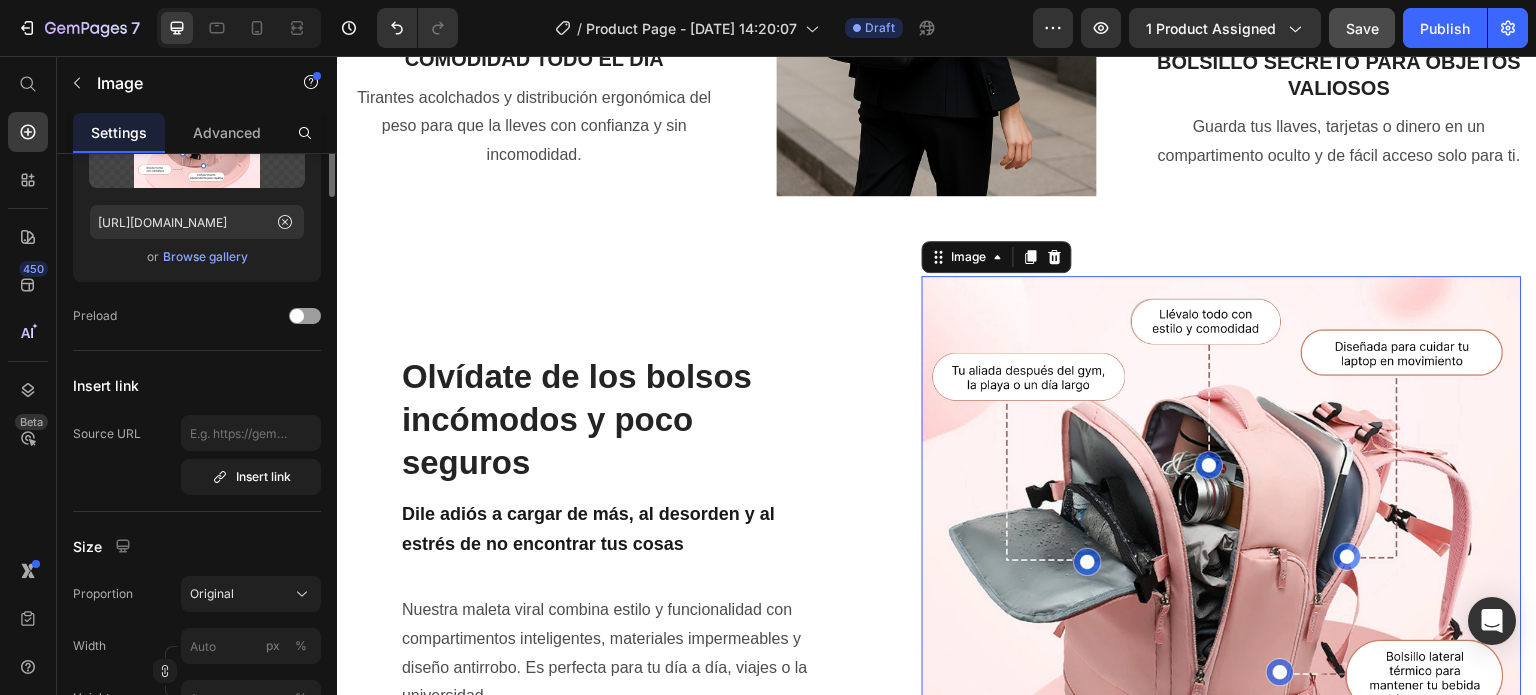scroll, scrollTop: 0, scrollLeft: 0, axis: both 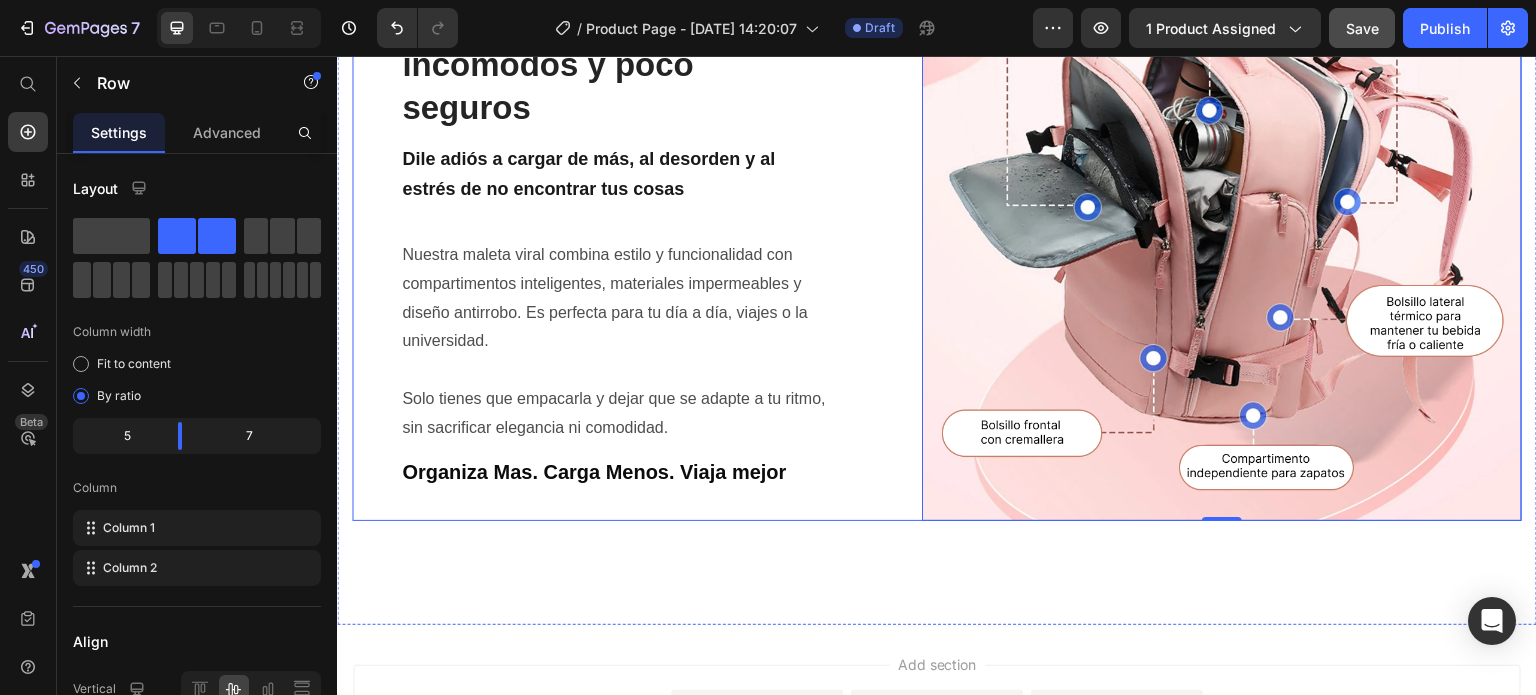 click on "Olvídate de los bolsos incómodos y poco seguros Heading Dile adiós a cargar de más, al desorden y al estrés de no encontrar tus cosas Text Block Nuestra maleta viral combina estilo y funcionalidad con compartimentos inteligentes, materiales impermeables y diseño antirrobo. Es perfecta para tu día a día, viajes o la universidad. Solo tienes que empacarla y dejar que se adapte a tu ritmo, sin sacrificar elegancia ni comodidad. Text Block Organiza Mas. Carga Menos. Viaja mejor Text Block Image   0 Row" at bounding box center [937, 221] 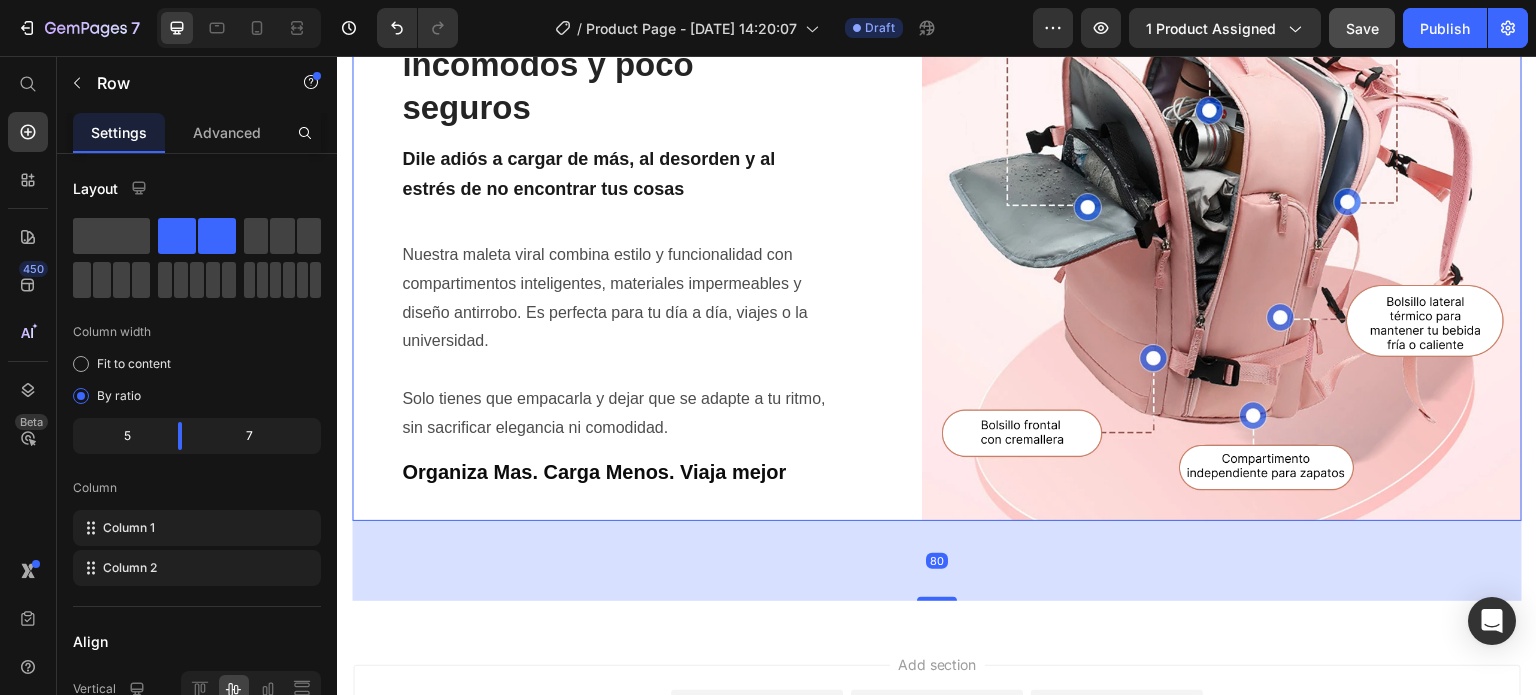 click on "80" at bounding box center (937, 561) 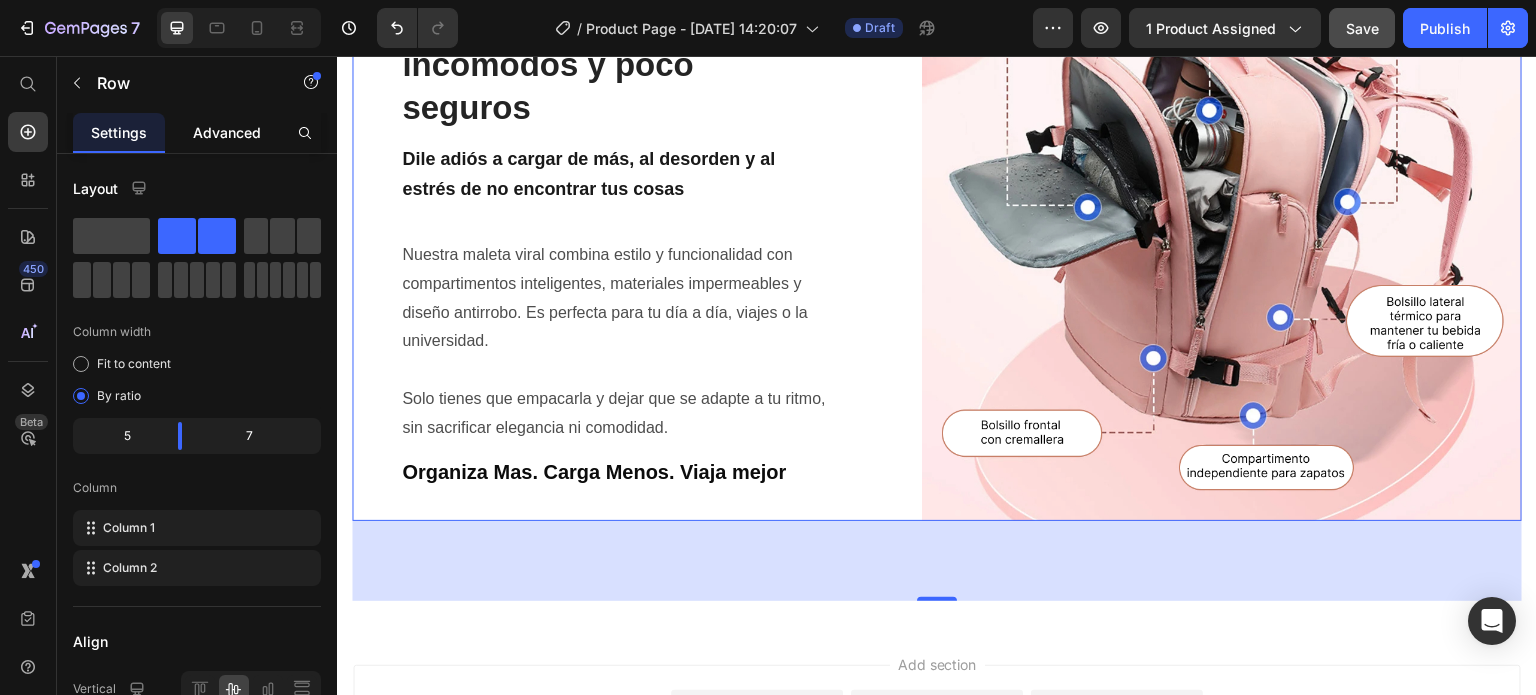 click on "Advanced" at bounding box center (227, 132) 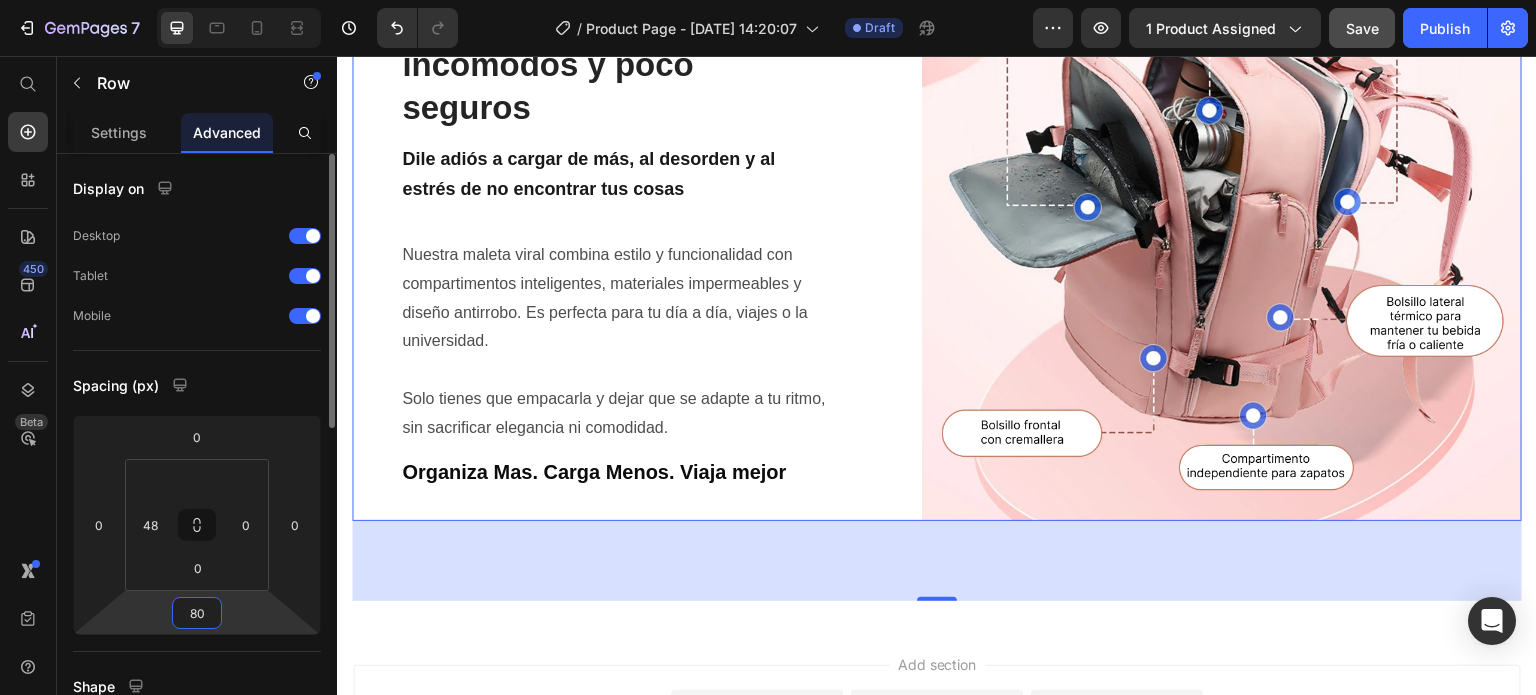 click on "80" at bounding box center (197, 613) 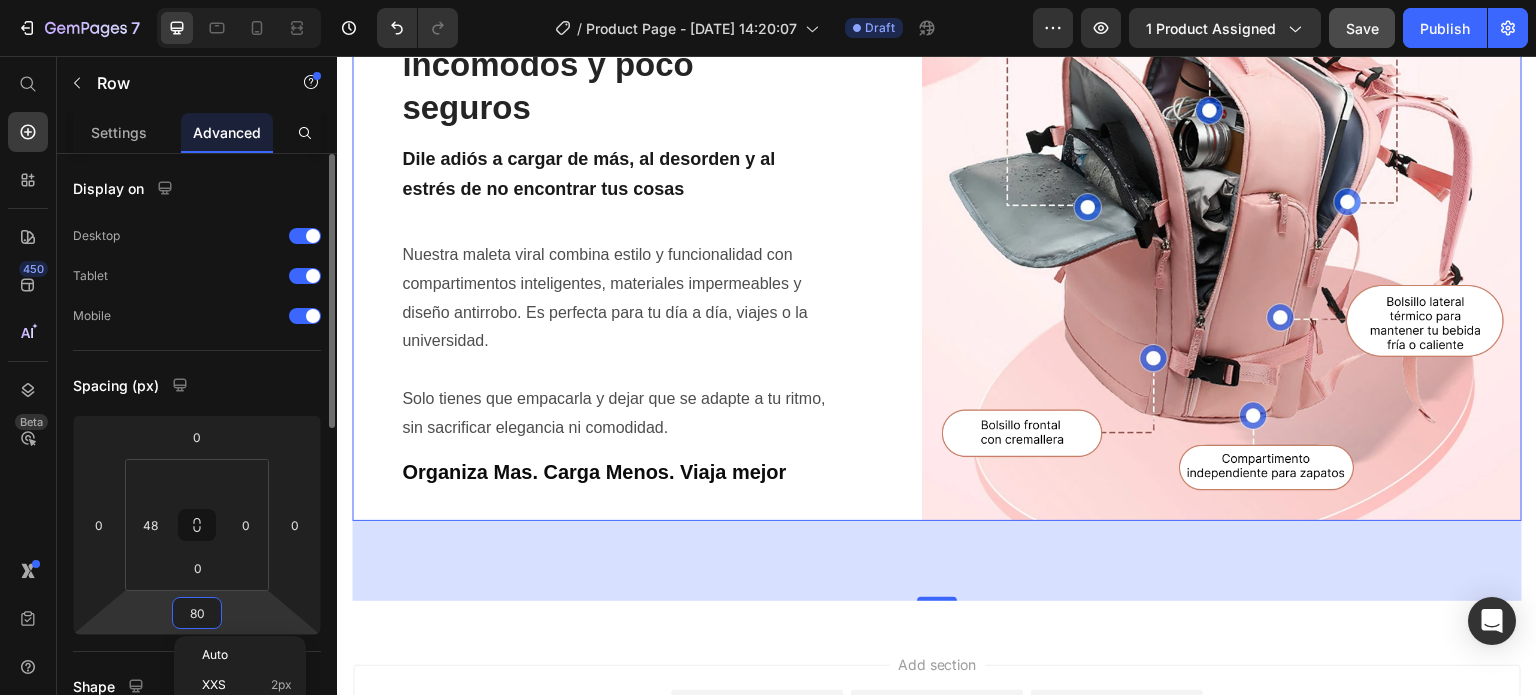 scroll, scrollTop: 100, scrollLeft: 0, axis: vertical 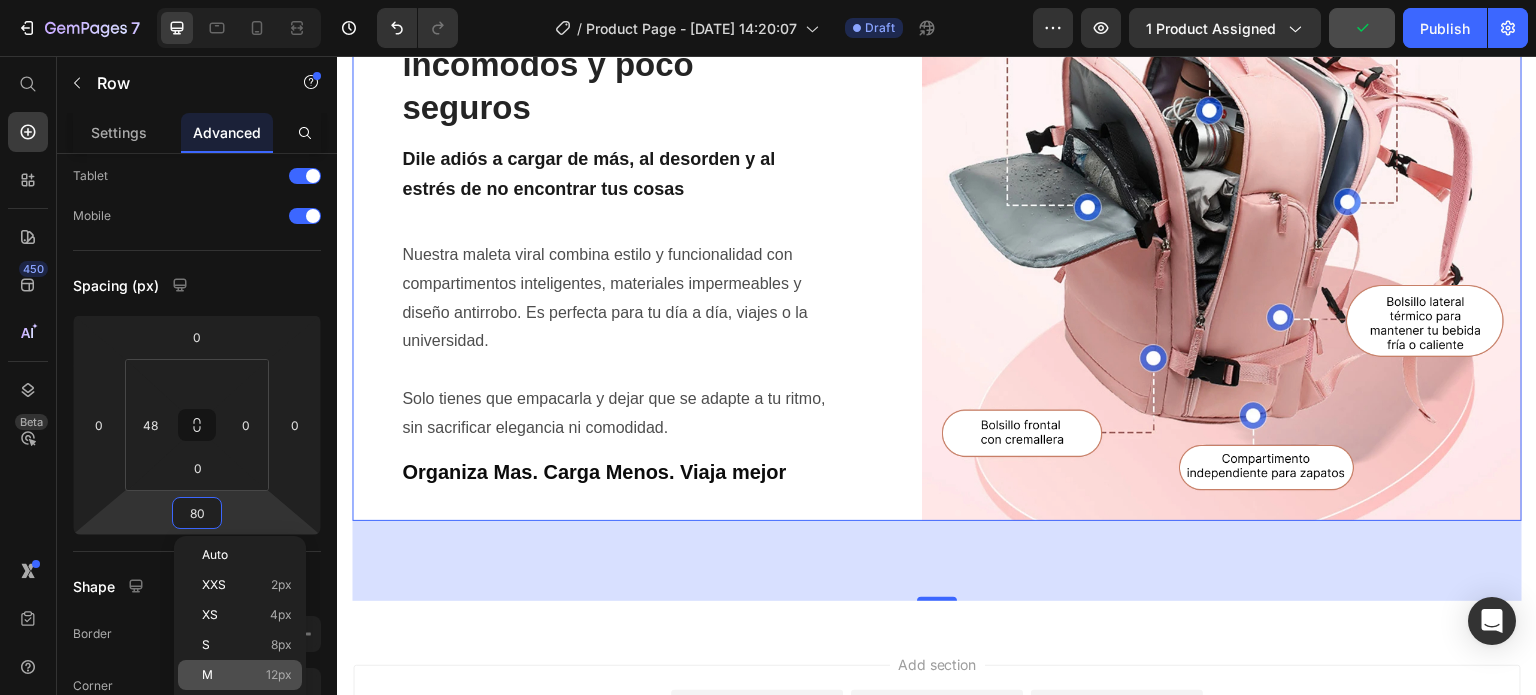 click on "M 12px" at bounding box center (247, 675) 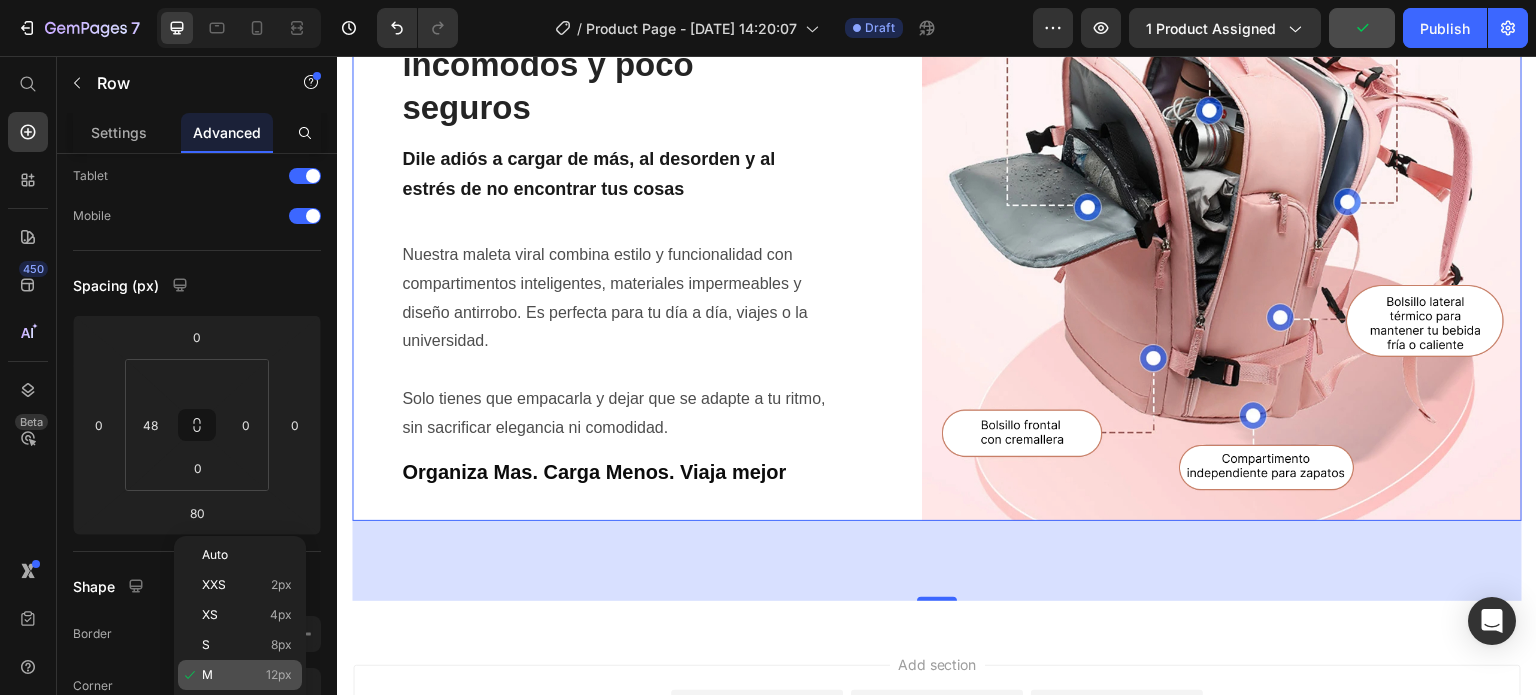 type on "12" 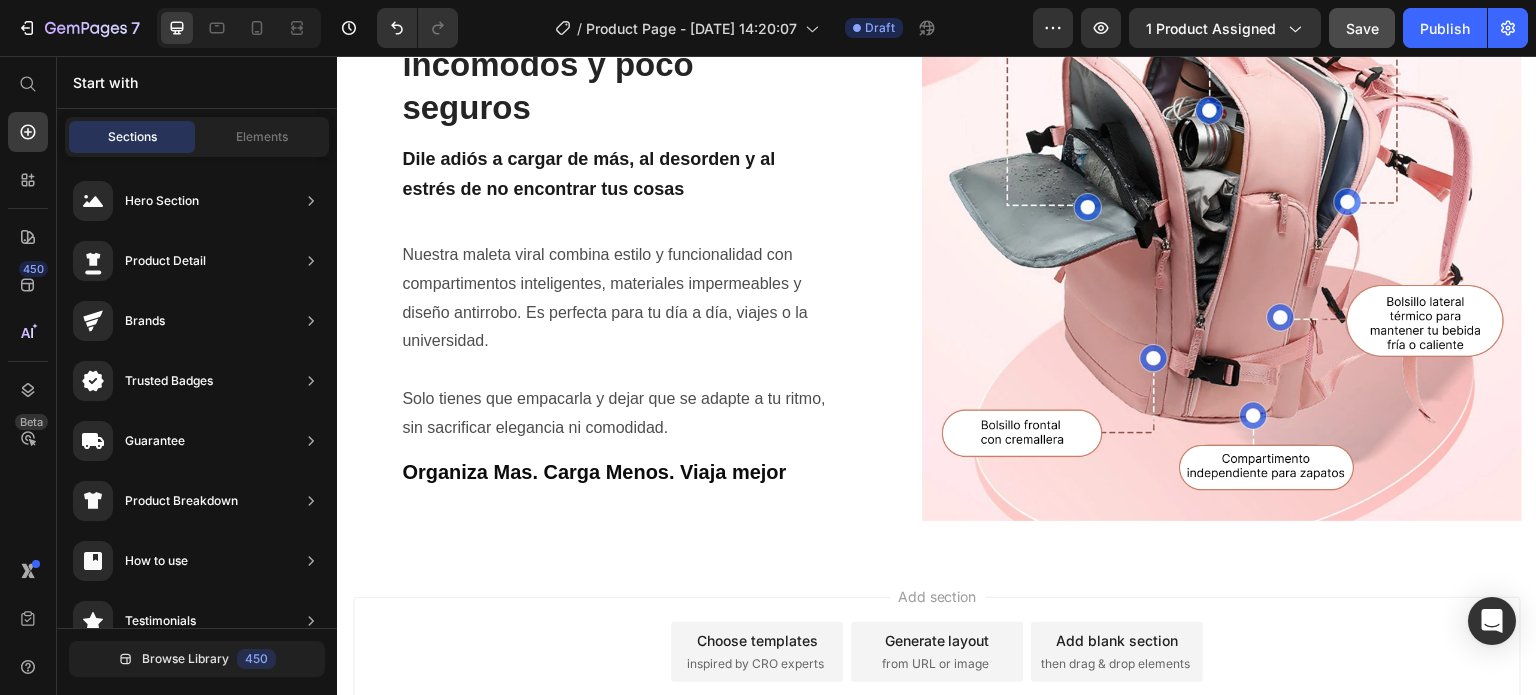 click on "Add section Choose templates inspired by CRO experts Generate layout from URL or image Add blank section then drag & drop elements" at bounding box center [937, 680] 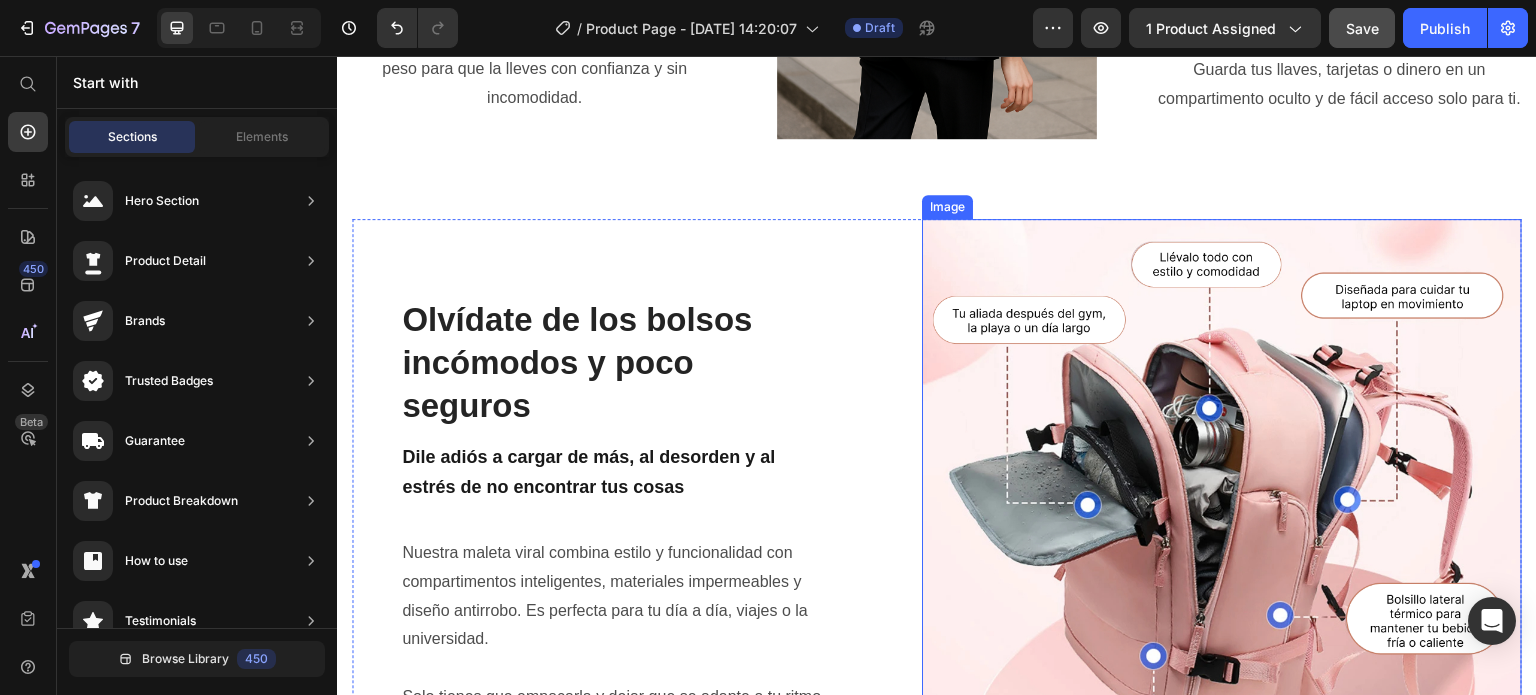 scroll, scrollTop: 2019, scrollLeft: 0, axis: vertical 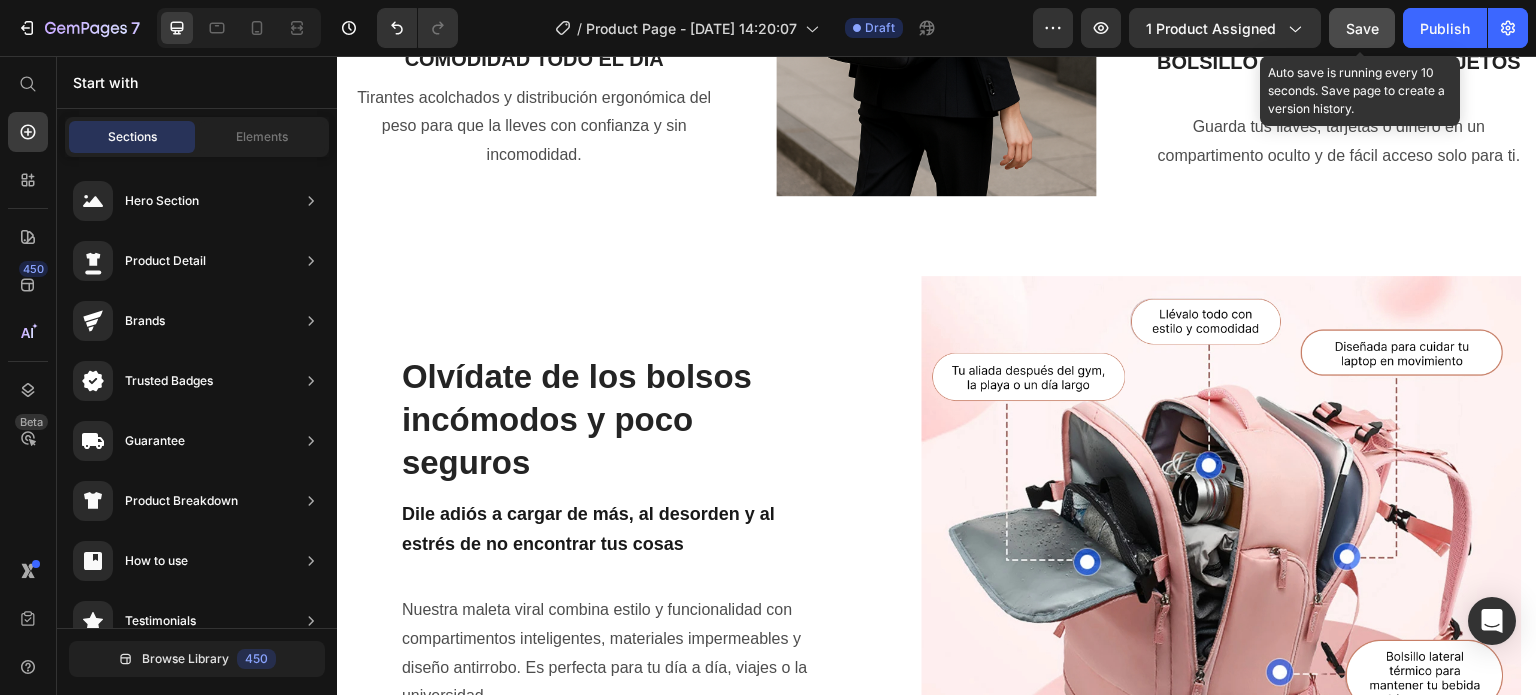 click on "Save" 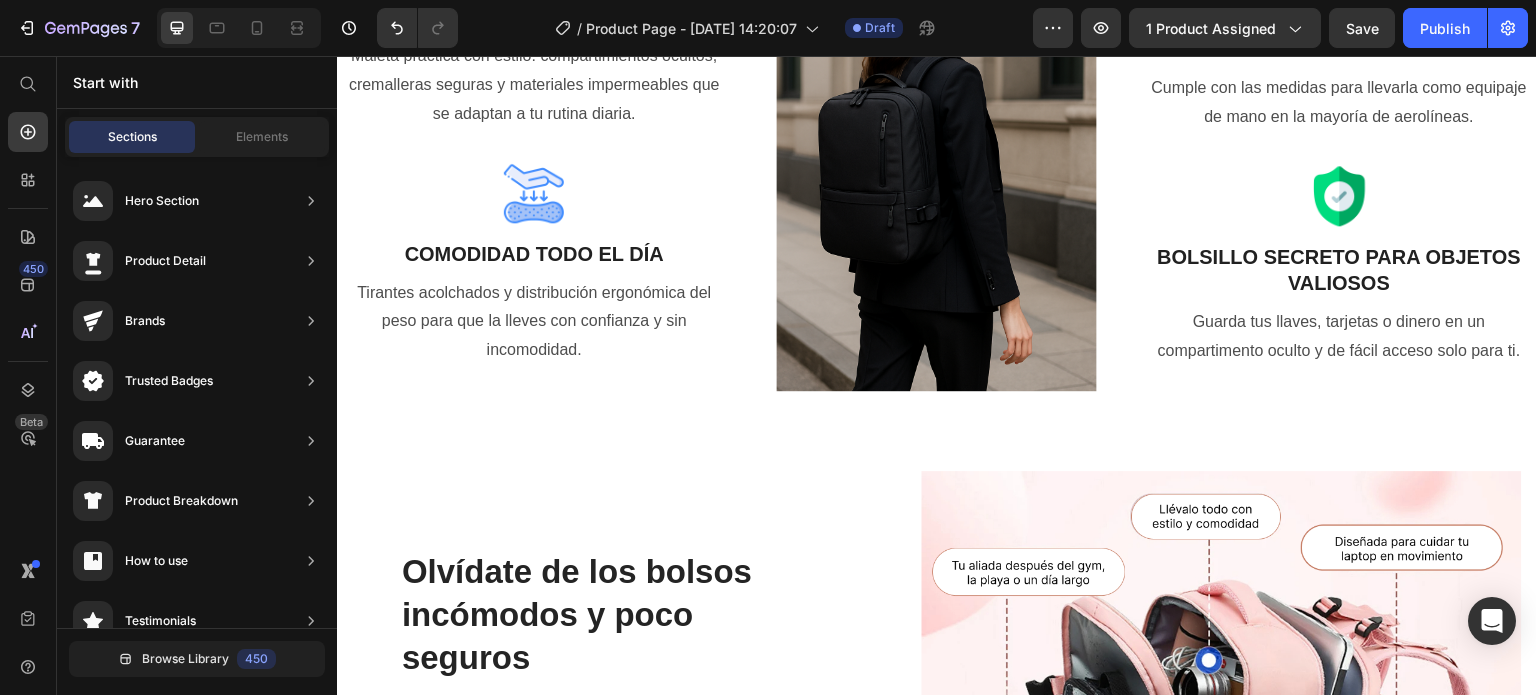 scroll, scrollTop: 1956, scrollLeft: 0, axis: vertical 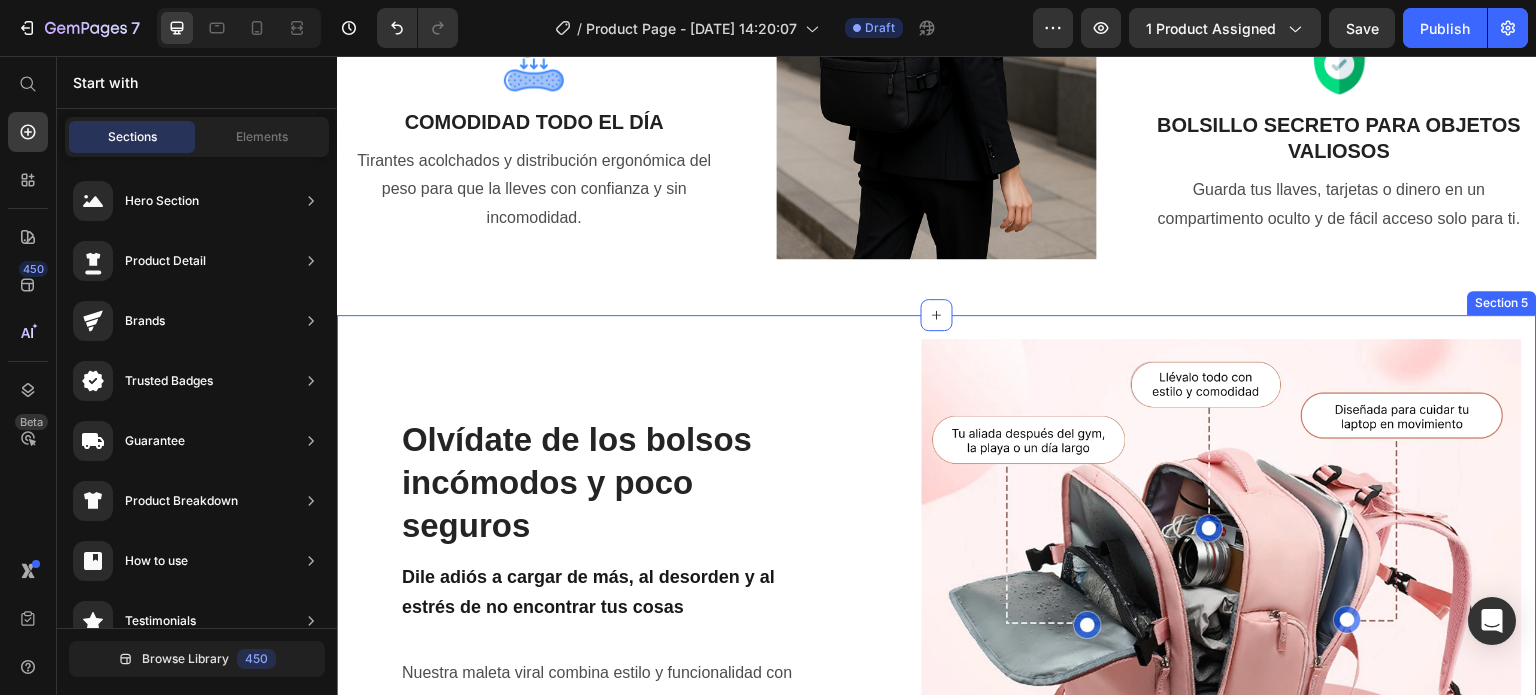 type 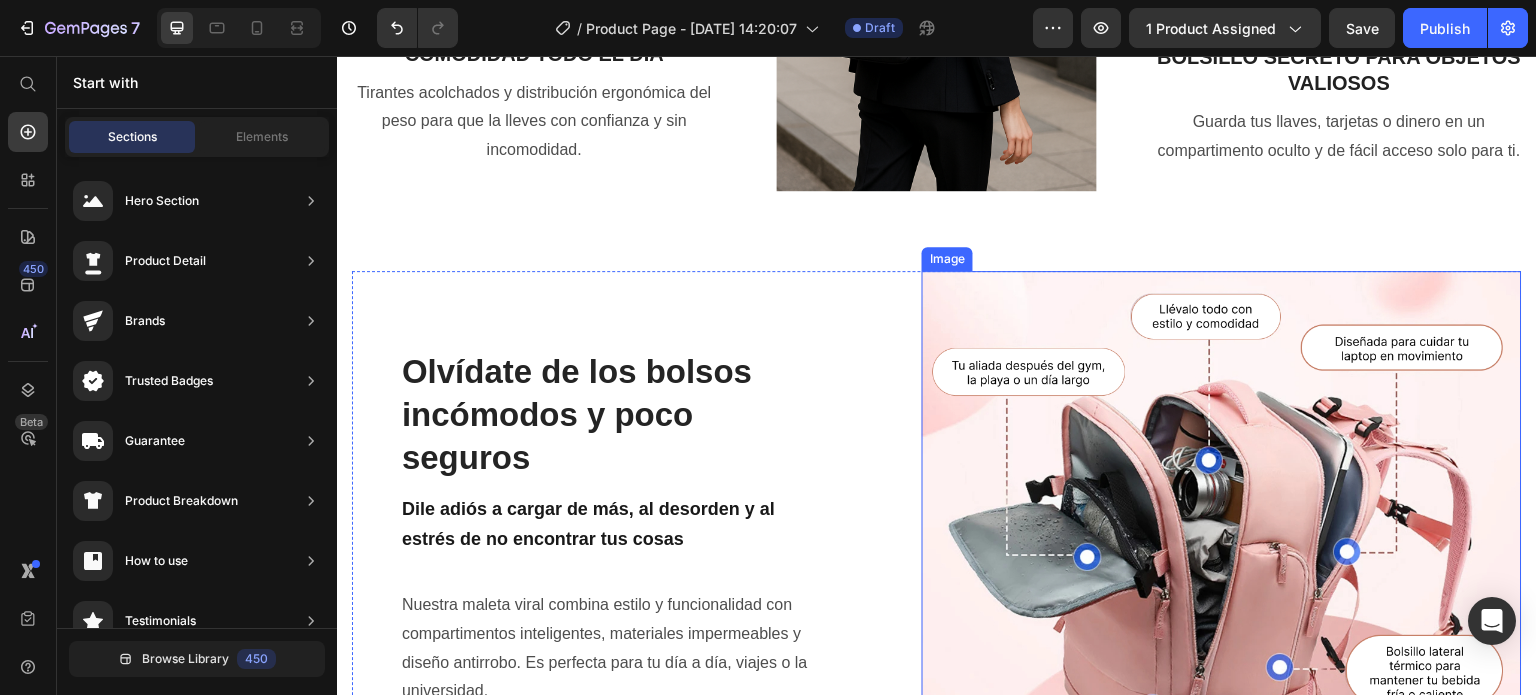 scroll, scrollTop: 2056, scrollLeft: 0, axis: vertical 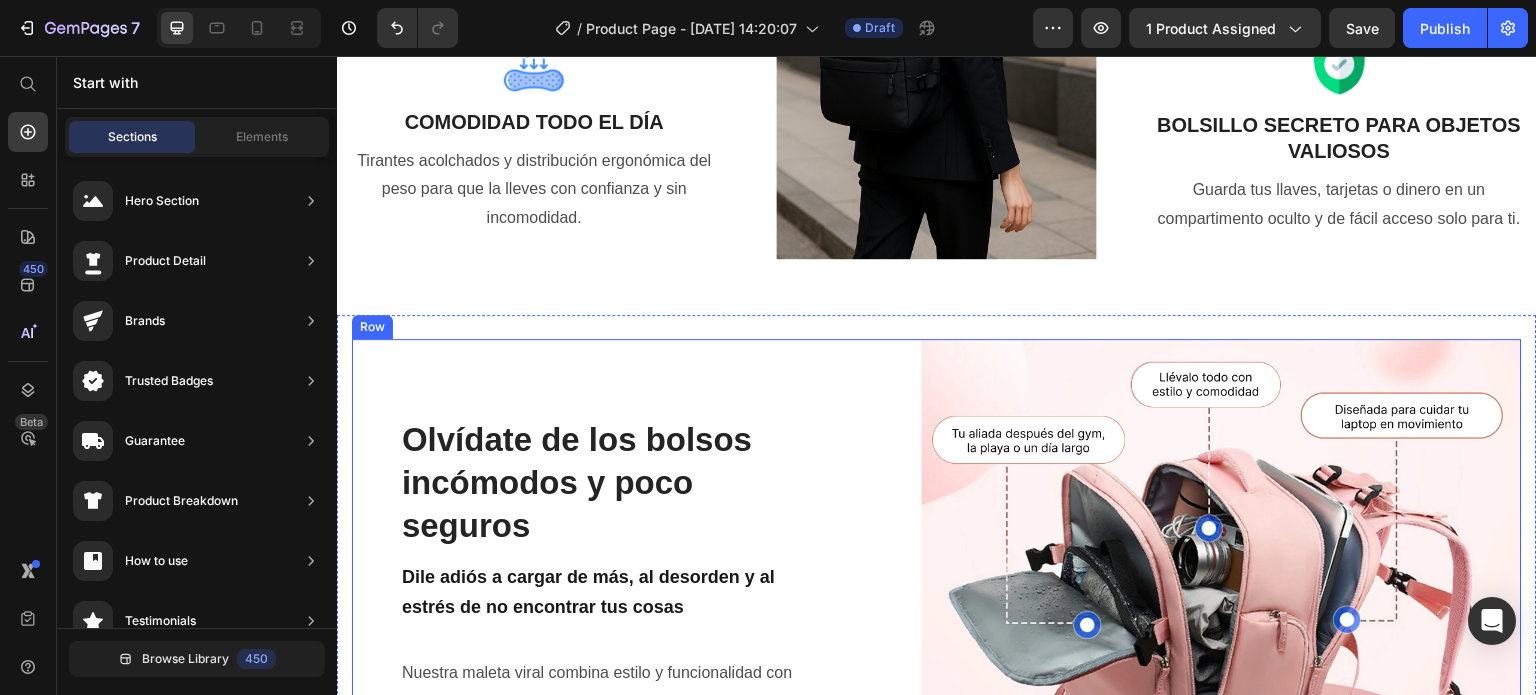 click on "Olvídate de los bolsos incómodos y poco seguros Heading Dile adiós a cargar de más, al desorden y al estrés de no encontrar tus cosas Text Block Nuestra maleta viral combina estilo y funcionalidad con compartimentos inteligentes, materiales impermeables y diseño antirrobo. Es perfecta para tu día a día, viajes o la universidad. Solo tienes que empacarla y dejar que se adapte a tu ritmo, sin sacrificar elegancia ni comodidad. Text Block Organiza Mas. Carga Menos. Viaja mejor Text Block" at bounding box center (614, 639) 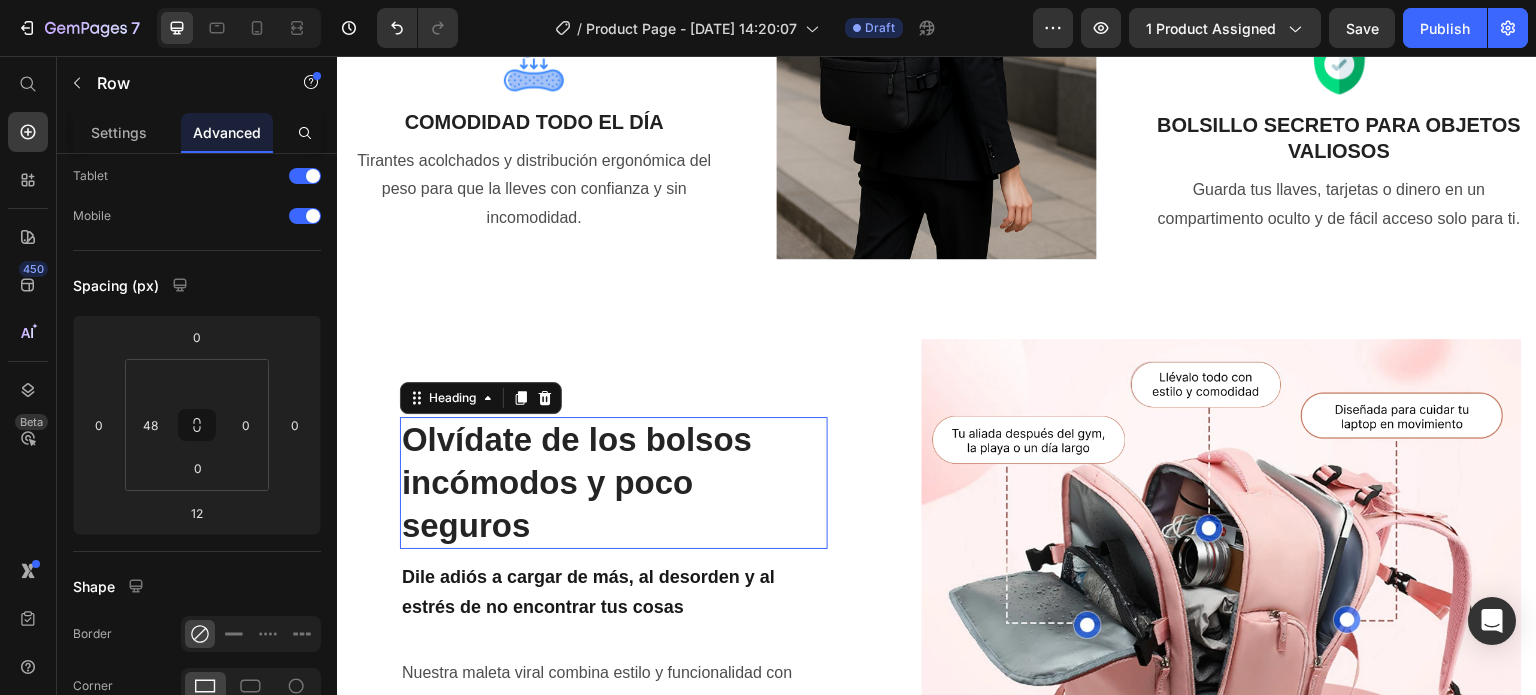 click on "Olvídate de los bolsos incómodos y poco seguros" at bounding box center [614, 483] 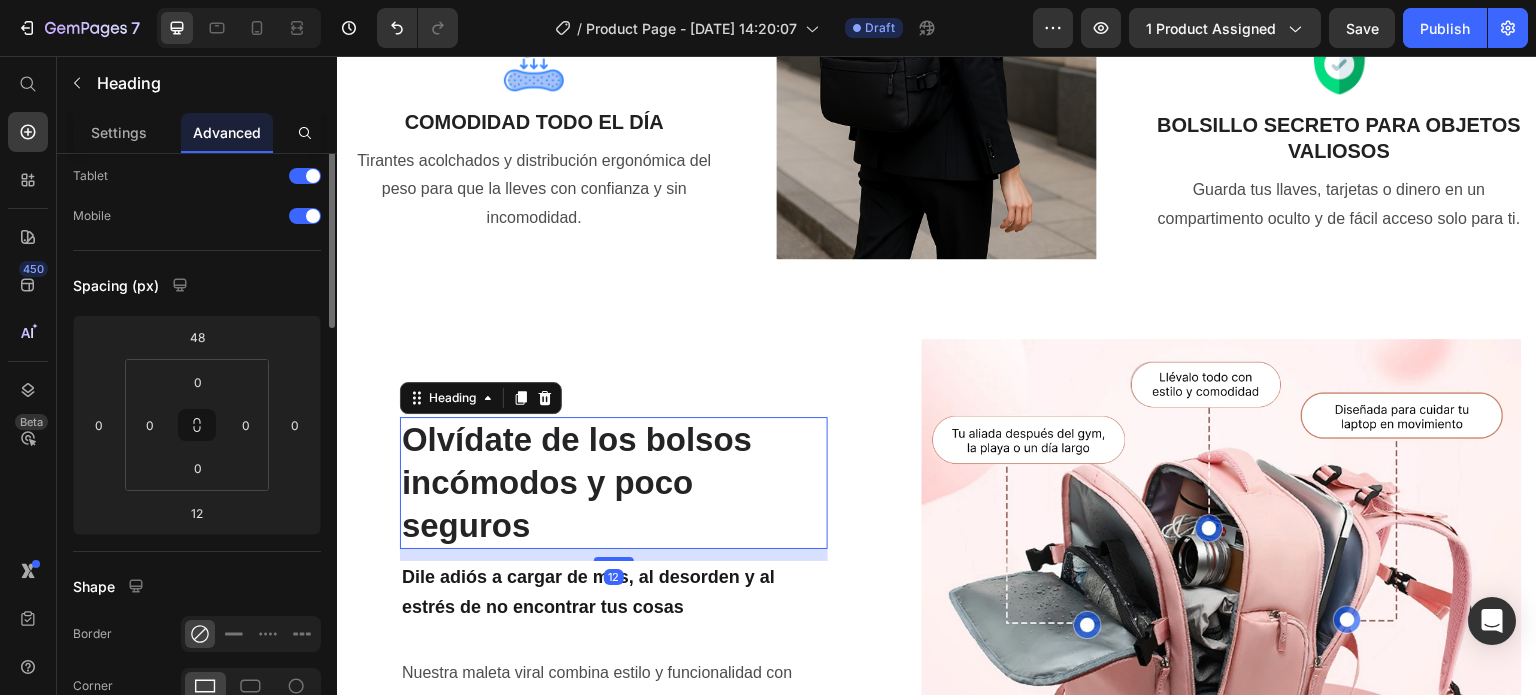scroll, scrollTop: 0, scrollLeft: 0, axis: both 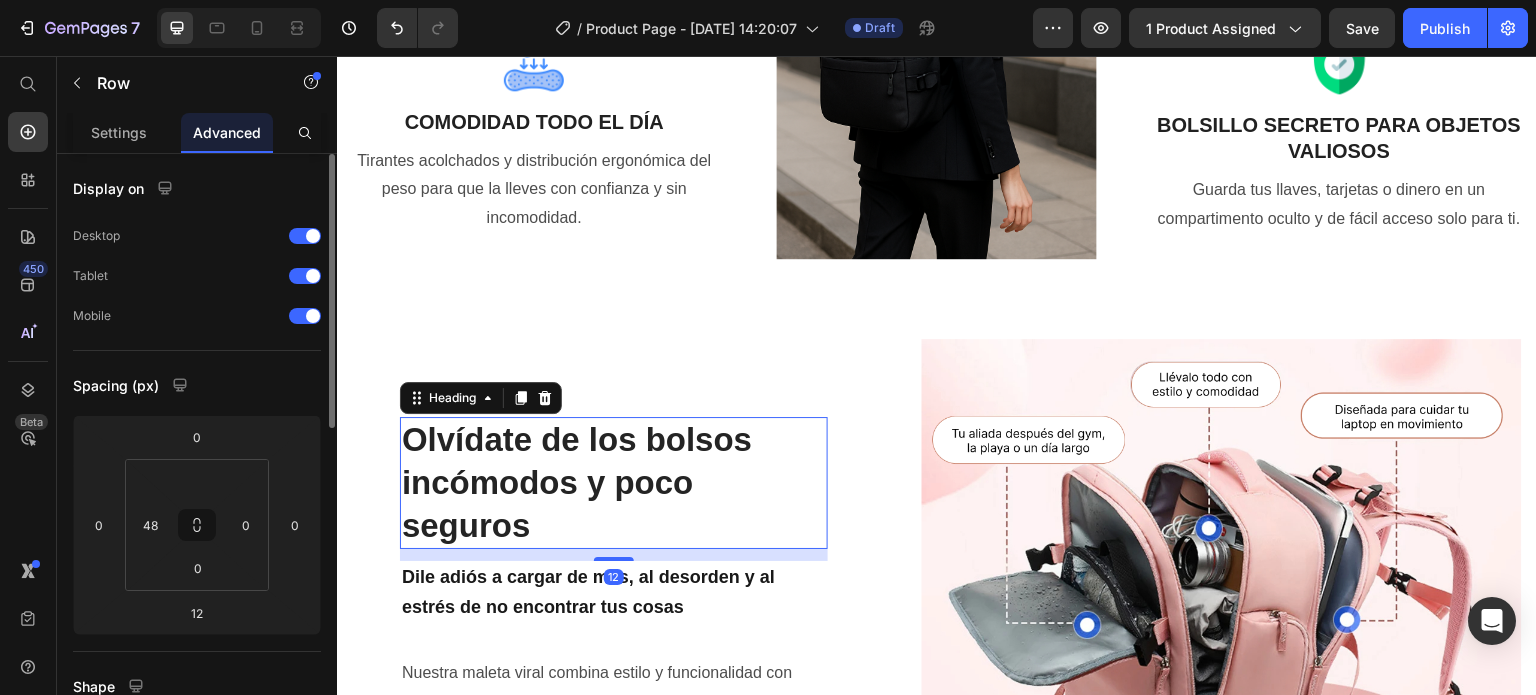 click on "Olvídate de los bolsos incómodos y poco seguros Heading   12 Dile adiós a cargar de más, al desorden y al estrés de no encontrar tus cosas Text Block Nuestra maleta viral combina estilo y funcionalidad con compartimentos inteligentes, materiales impermeables y diseño antirrobo. Es perfecta para tu día a día, viajes o la universidad. Solo tienes que empacarla y dejar que se adapte a tu ritmo, sin sacrificar elegancia ni comodidad. Text Block Organiza Mas. Carga Menos. Viaja mejor Text Block" at bounding box center (614, 639) 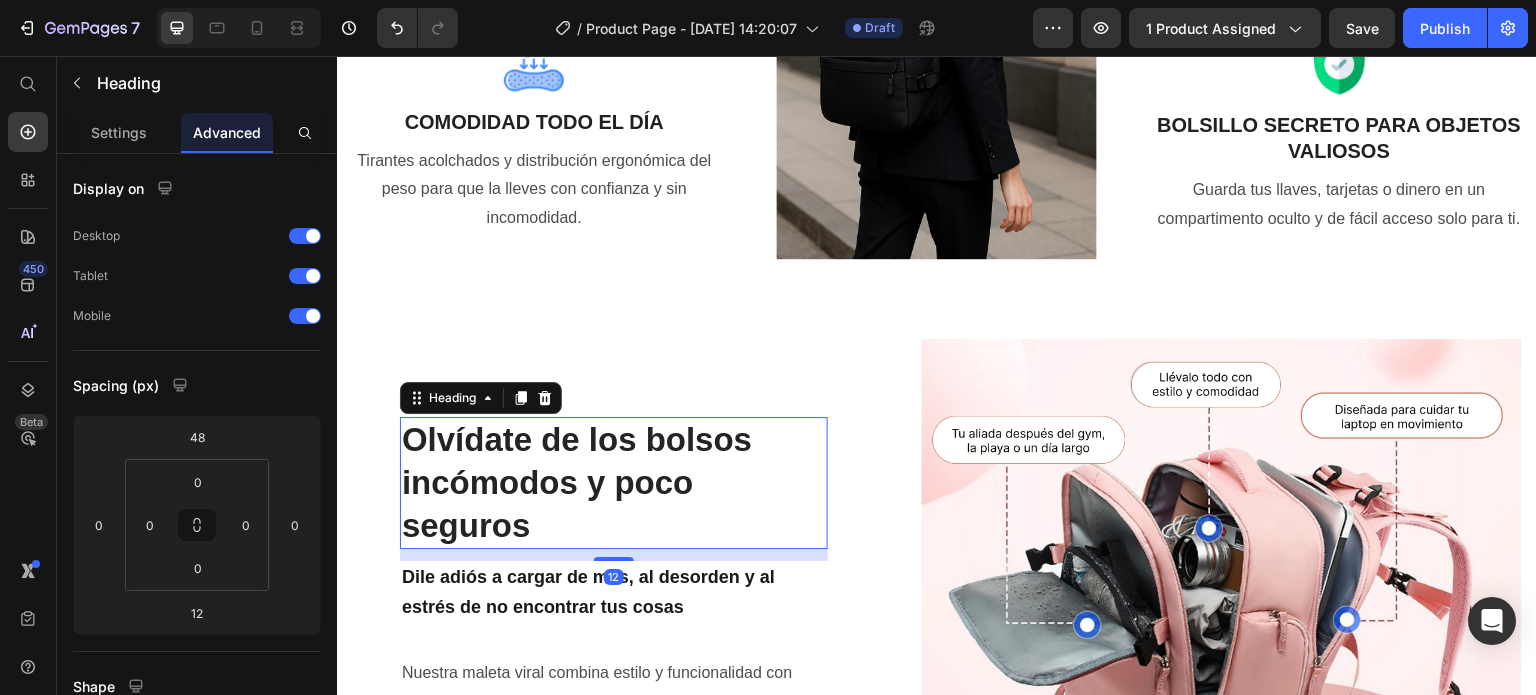 click on "Olvídate de los bolsos incómodos y poco seguros" at bounding box center [614, 483] 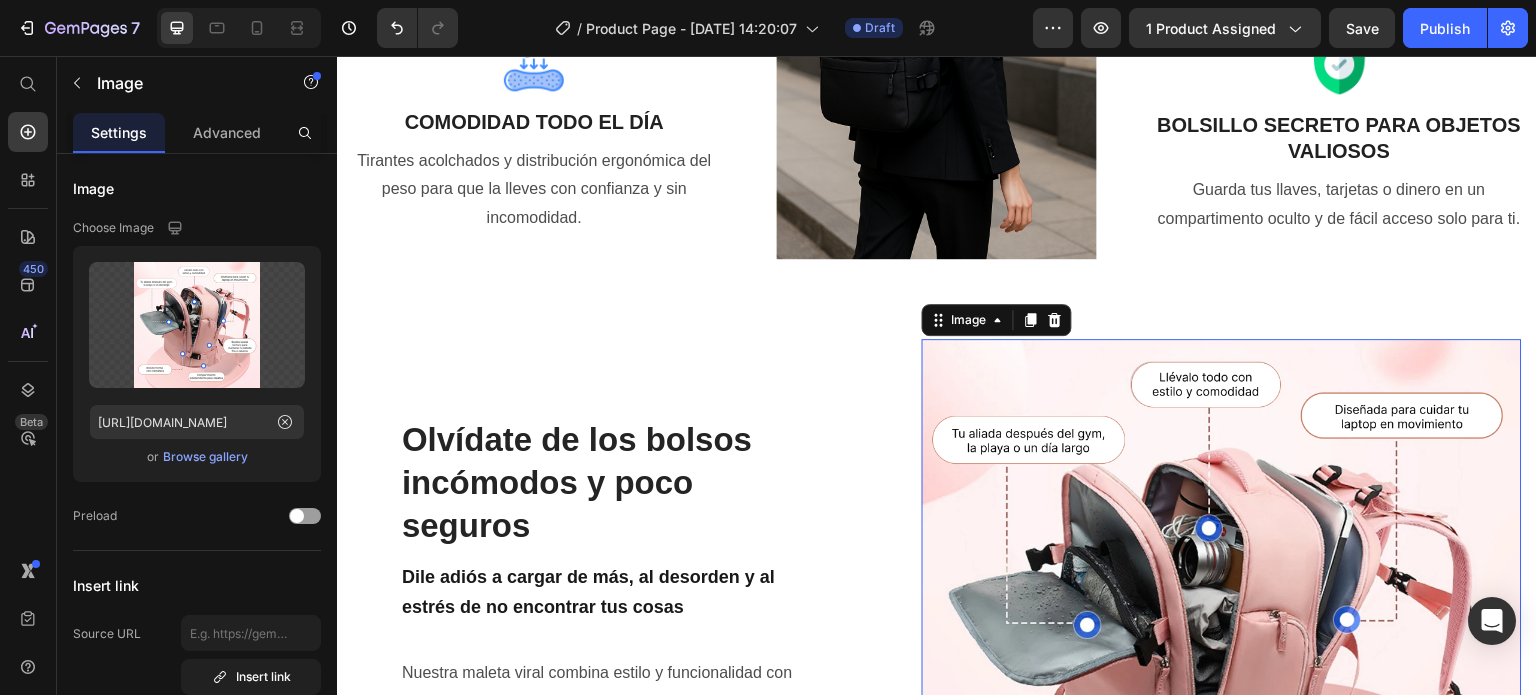 click at bounding box center (1222, 639) 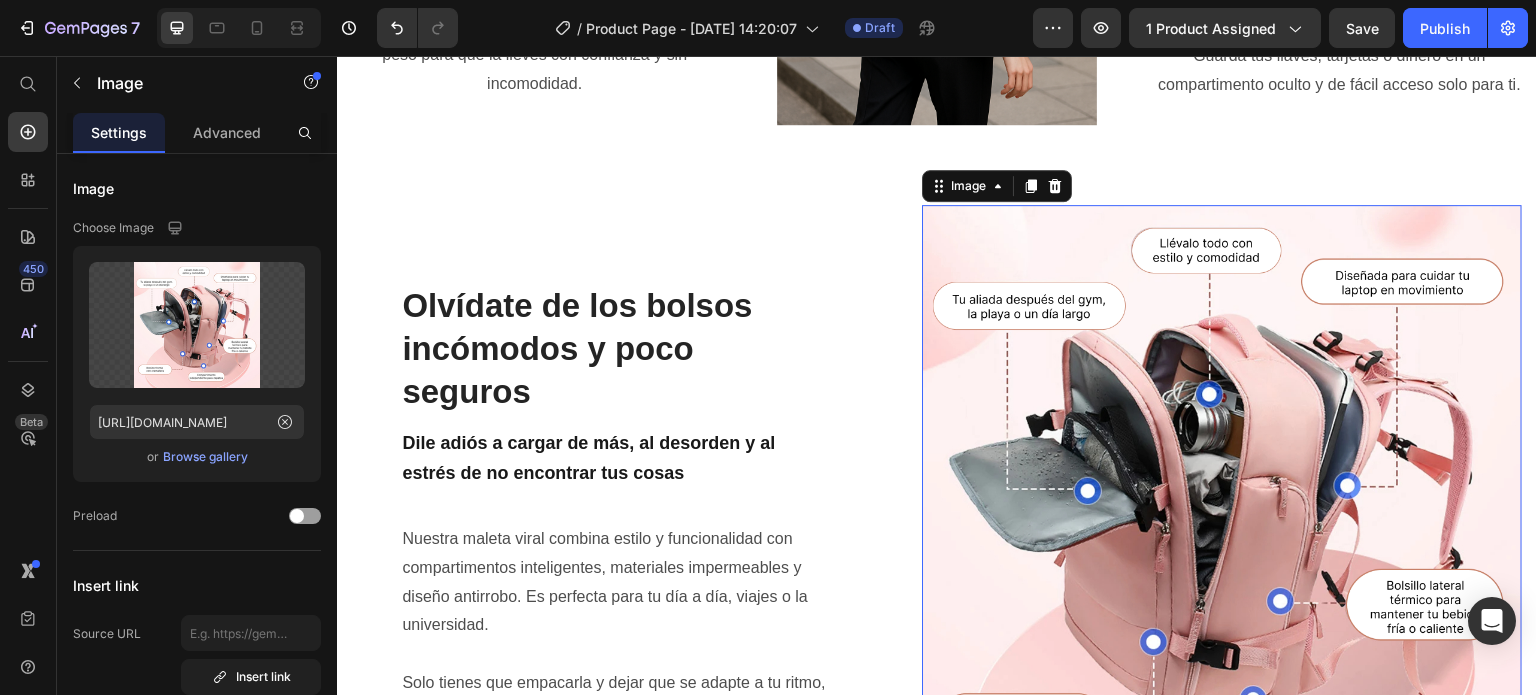 scroll, scrollTop: 2156, scrollLeft: 0, axis: vertical 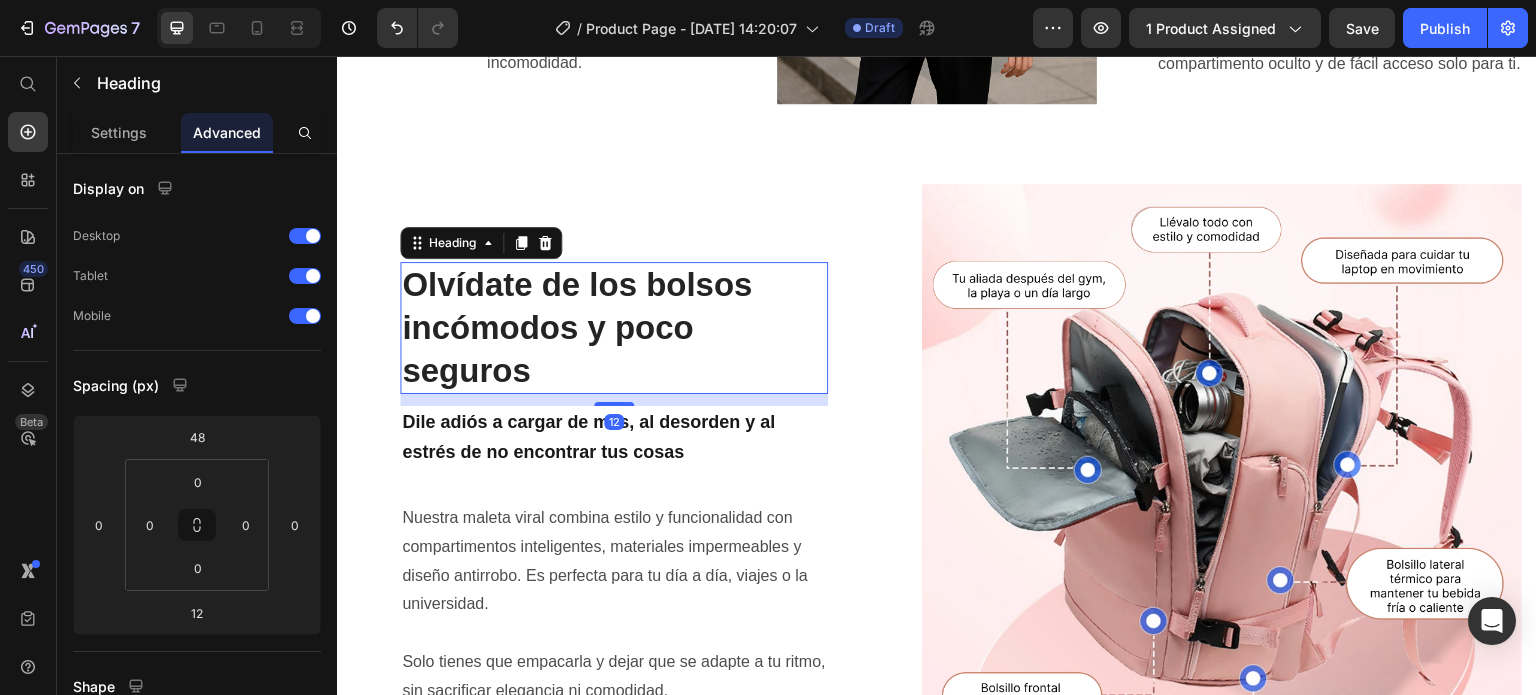 click on "Olvídate de los bolsos incómodos y poco seguros" at bounding box center (614, 328) 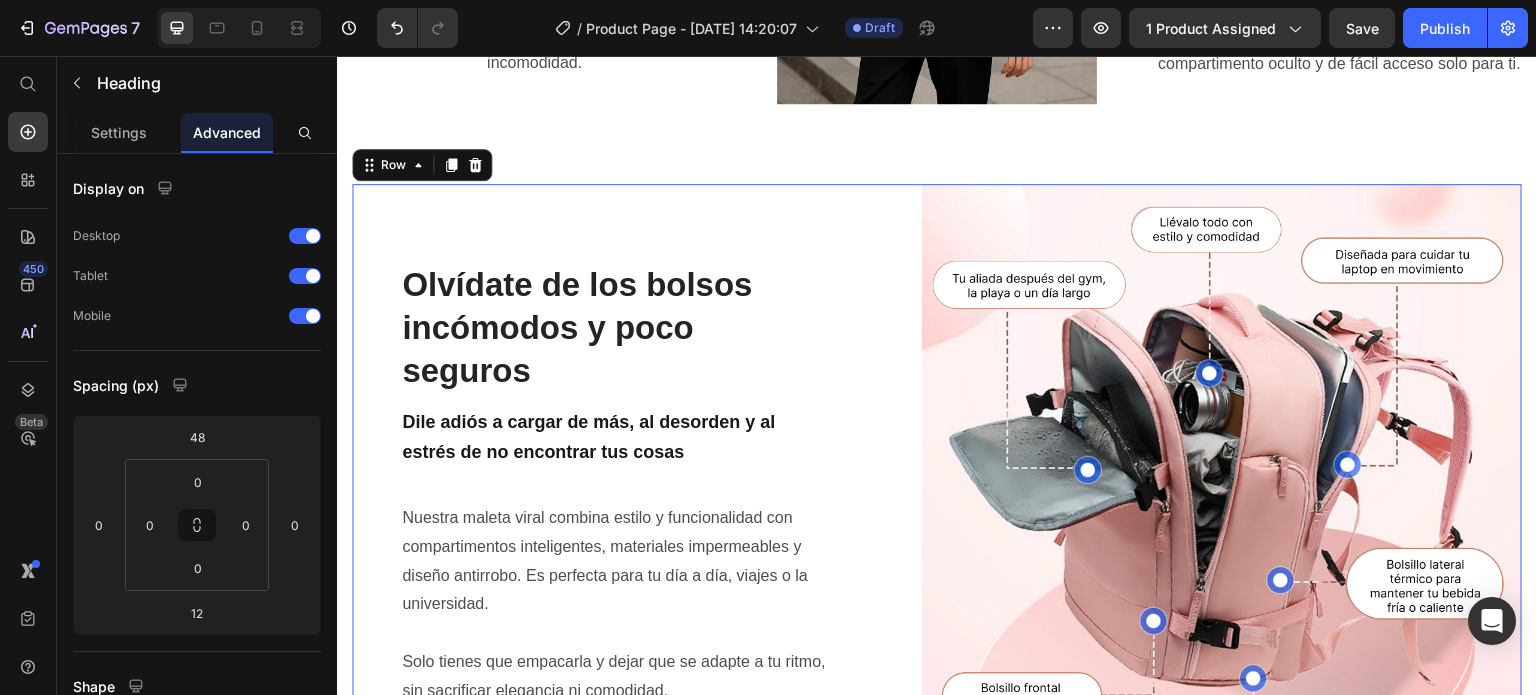 click on "Olvídate de los bolsos incómodos y poco seguros Heading Dile adiós a cargar de más, al desorden y al estrés de no encontrar tus cosas Text Block Nuestra maleta viral combina estilo y funcionalidad con compartimentos inteligentes, materiales impermeables y diseño antirrobo. Es perfecta para tu día a día, viajes o la universidad. Solo tienes que empacarla y dejar que se adapte a tu ritmo, sin sacrificar elegancia ni comodidad. Text Block Organiza Mas. Carga Menos. Viaja mejor Text Block" at bounding box center [614, 484] 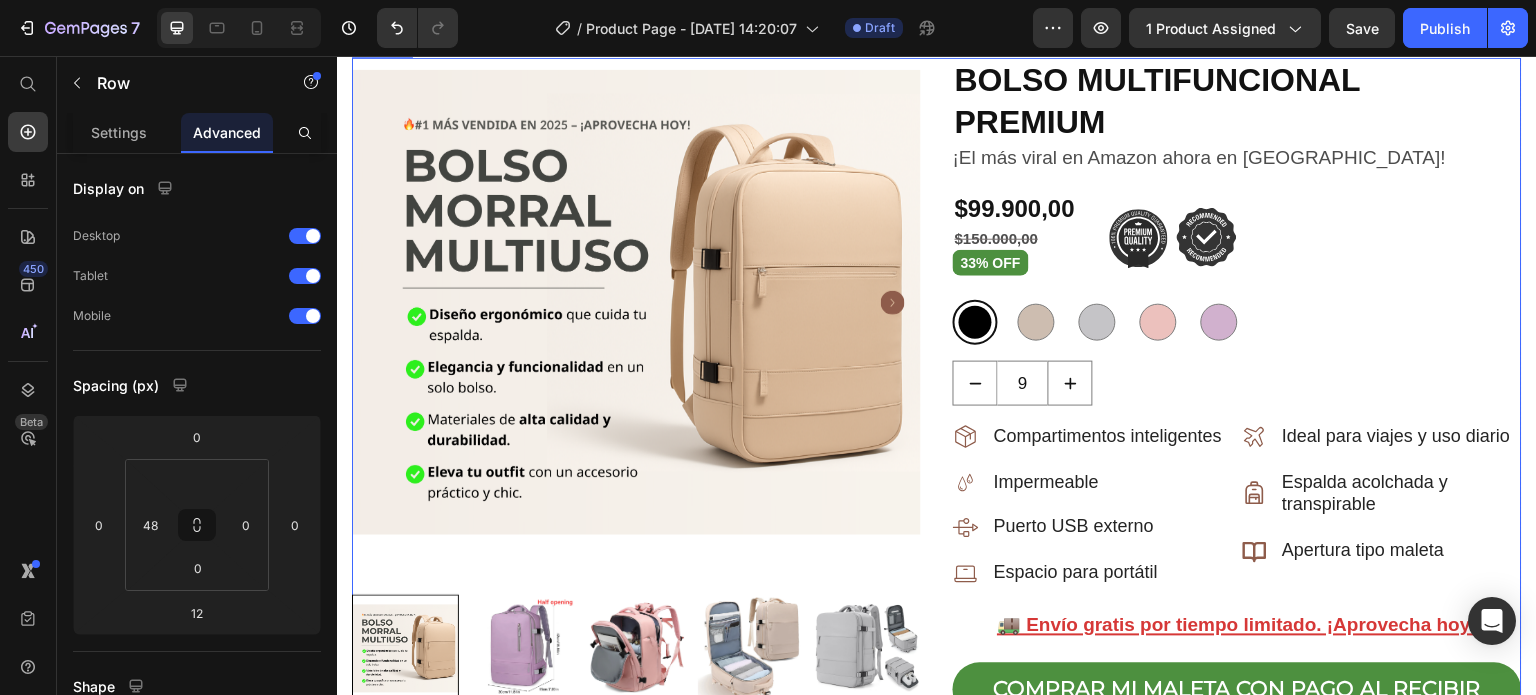scroll, scrollTop: 0, scrollLeft: 0, axis: both 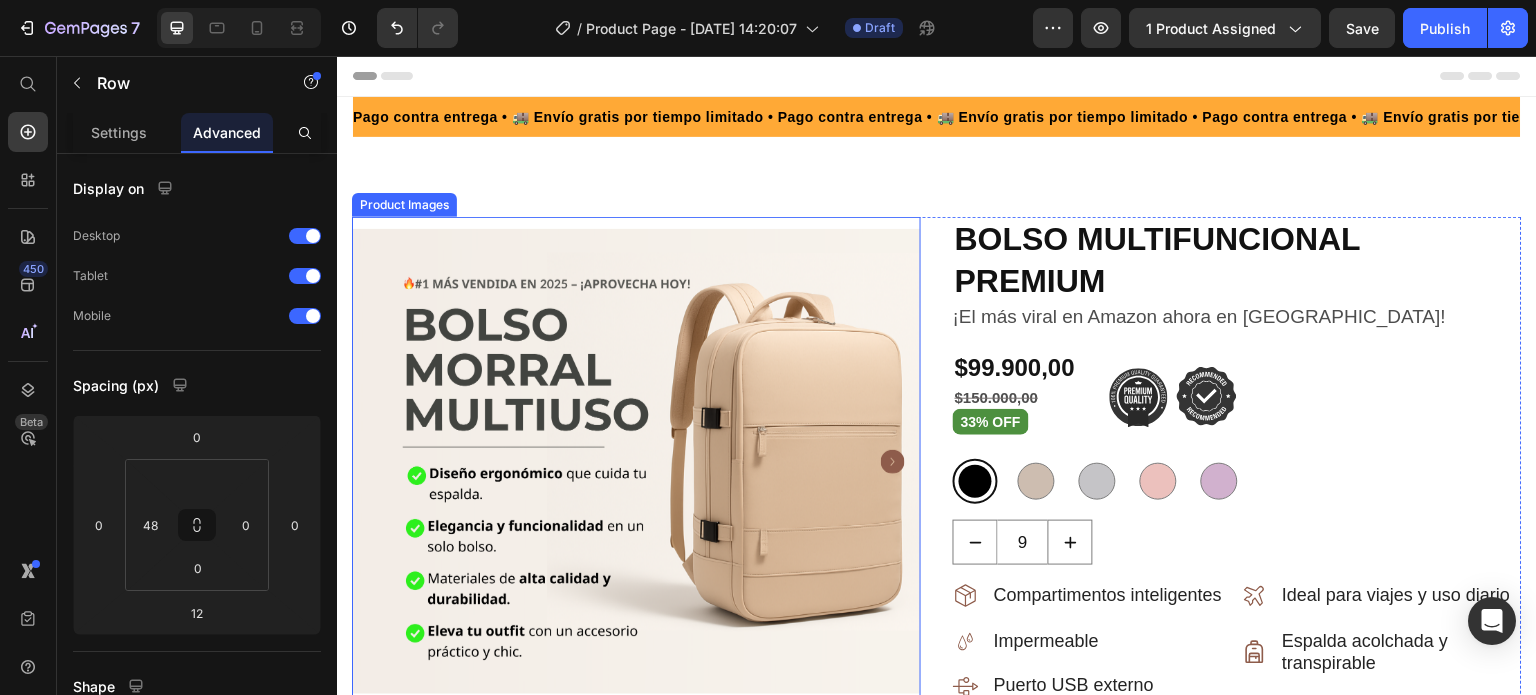 click at bounding box center [636, 461] 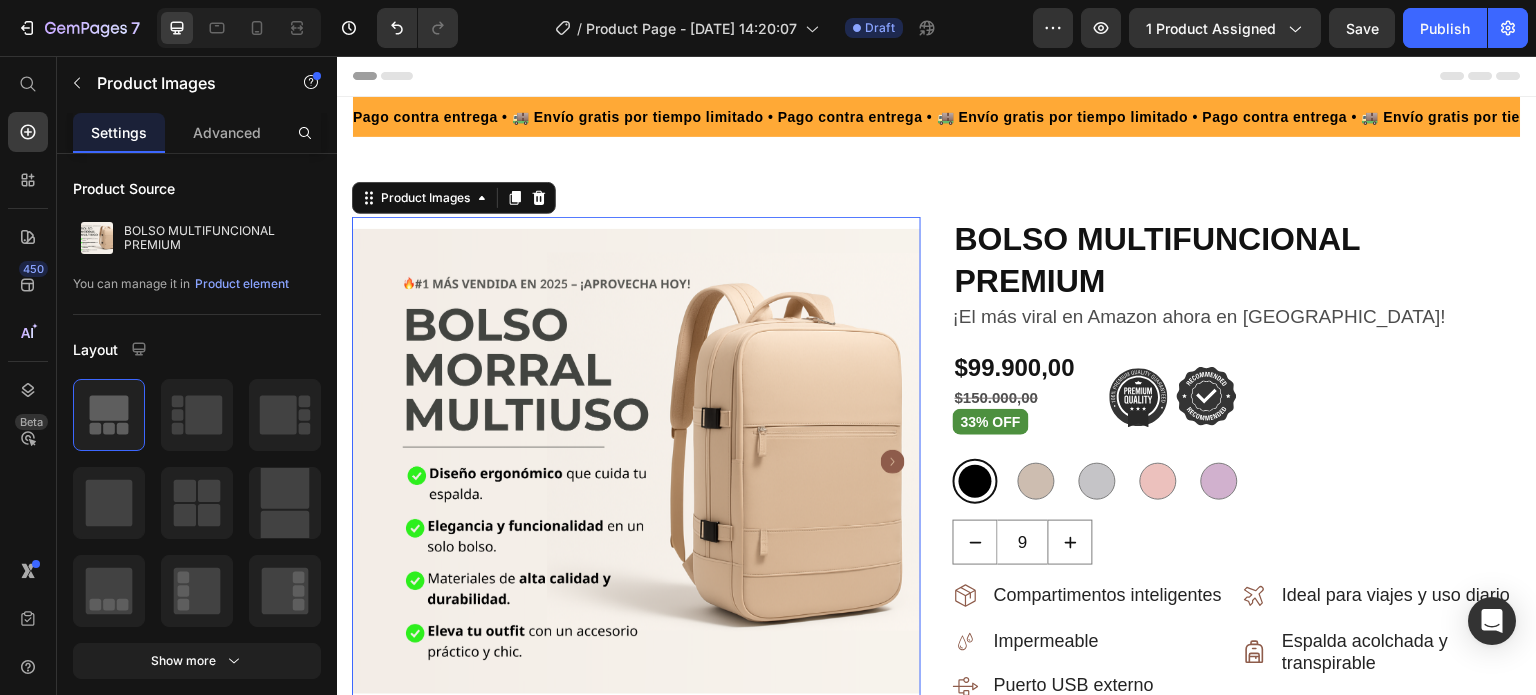 click on "Settings" 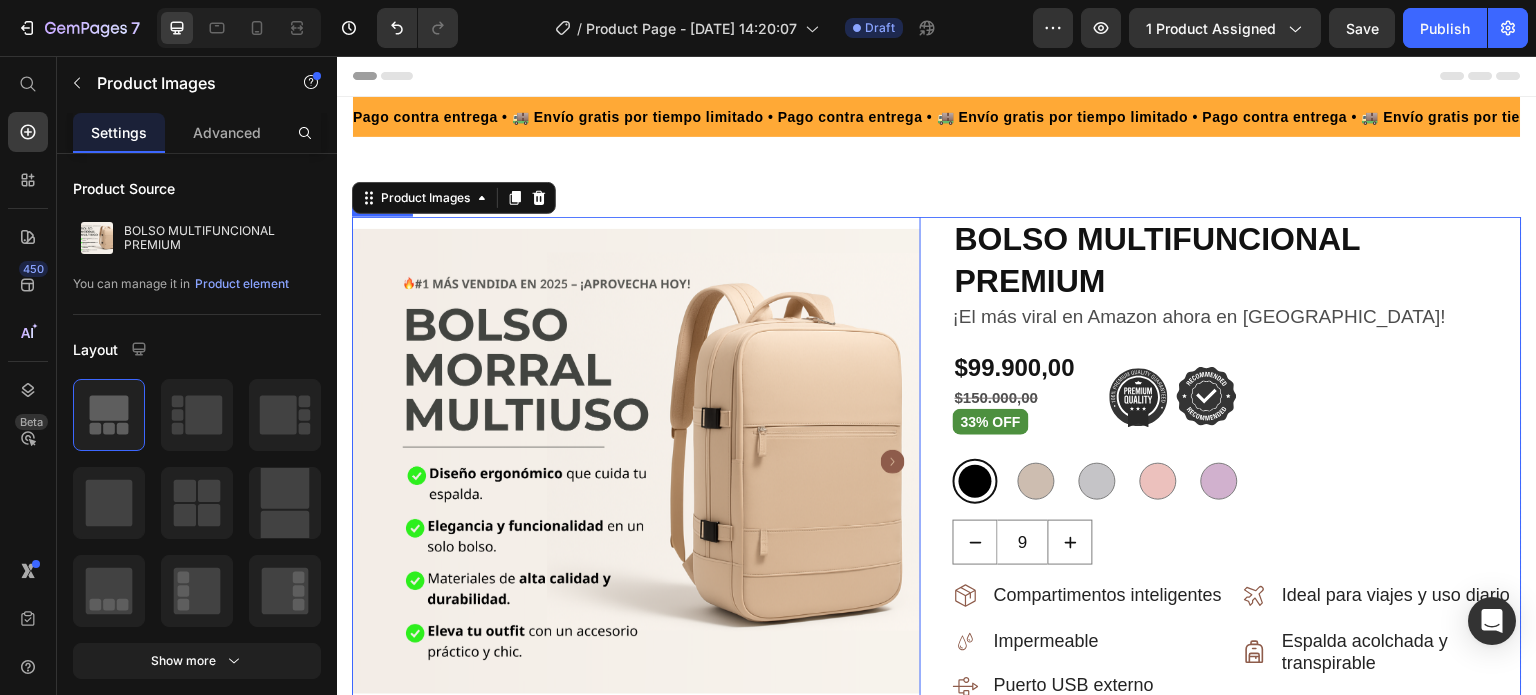 click on "Product Images   16 BOLSO MULTIFUNCIONAL PREMIUM Product Title Row ¡El más viral en Amazon ahora en [GEOGRAPHIC_DATA]! Product Description $99.900,00 Product Price $150.000,00 Product Price 33% OFF Text Block Image Image Row Negro Negro Beige Beige Grey Grey [PERSON_NAME] Lila Product Variants & Swatches 9 Product Quantity
Compartimentos inteligentes
Impermeable
Puerto USB externo
Espacio para portátil Item List
Ideal para viajes y uso diario
Espalda acolchada y transpirable
Apertura tipo maleta Item List Row 🚚 Envío gratis por tiempo limitado. ¡Aprovecha [DATE]! Text Block Row COMPRAR MI MALETA CON PAGO AL RECIBIR Dynamic Checkout Text Block [PERSON_NAME] , [GEOGRAPHIC_DATA] Text Block Icon Icon Icon Icon Icon Icon List 679 Reseñas! Text Block Row
SOBRE EL PRODUCTO Text Block
CÓMO USARLO" at bounding box center [937, 812] 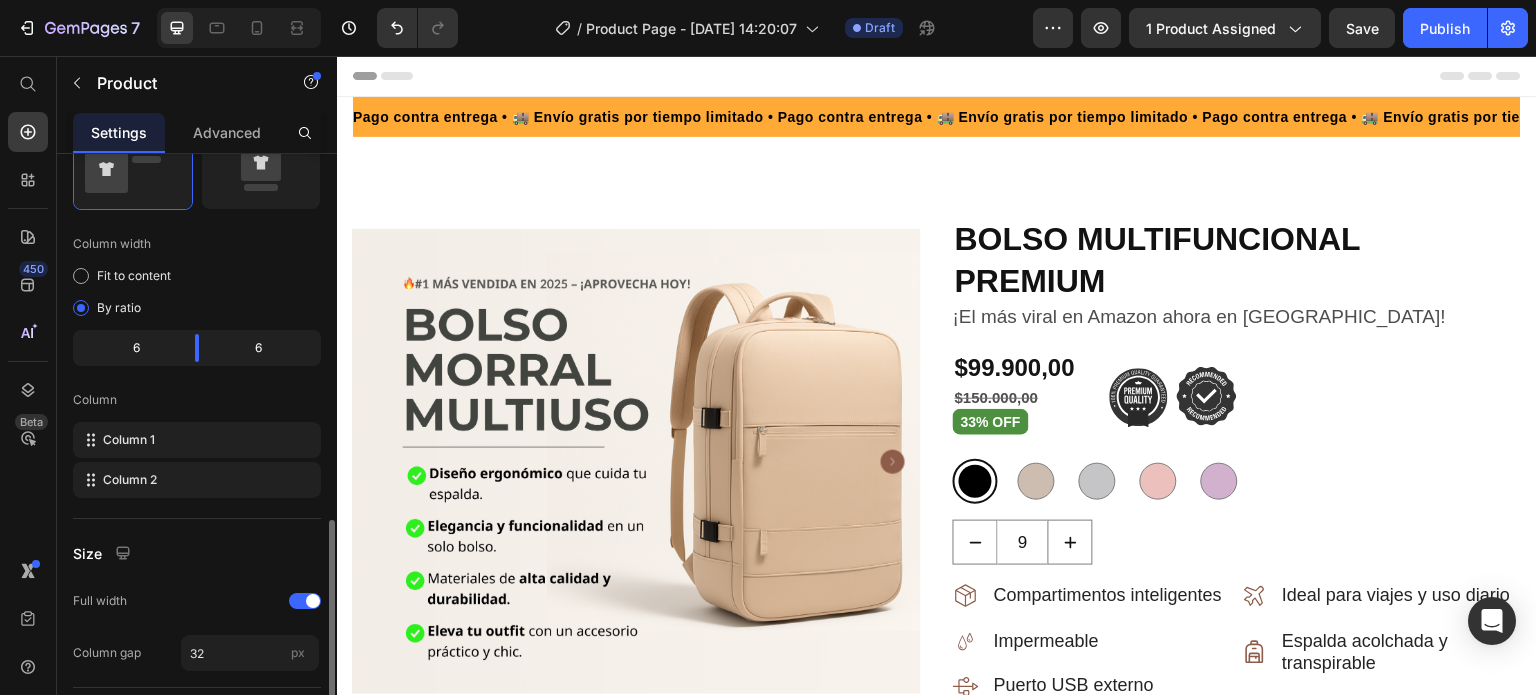 scroll, scrollTop: 700, scrollLeft: 0, axis: vertical 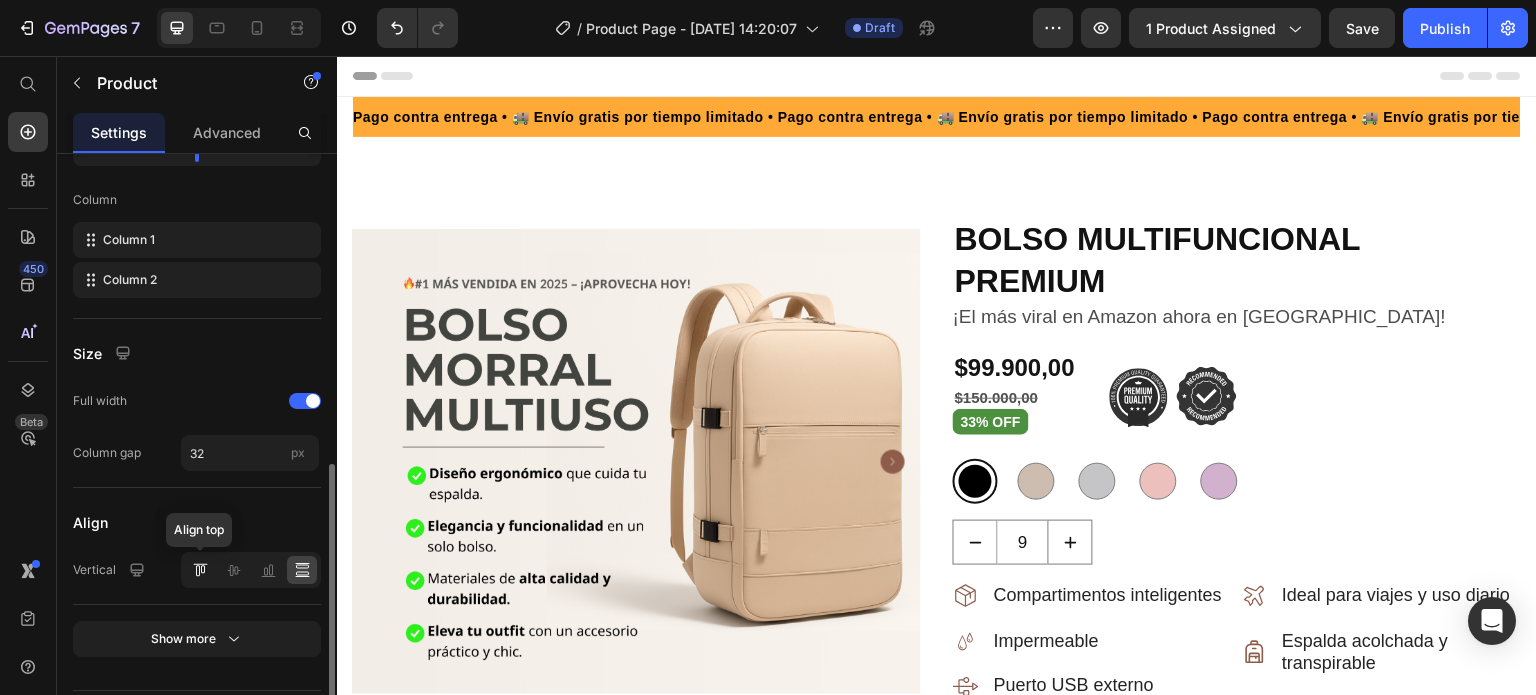 click 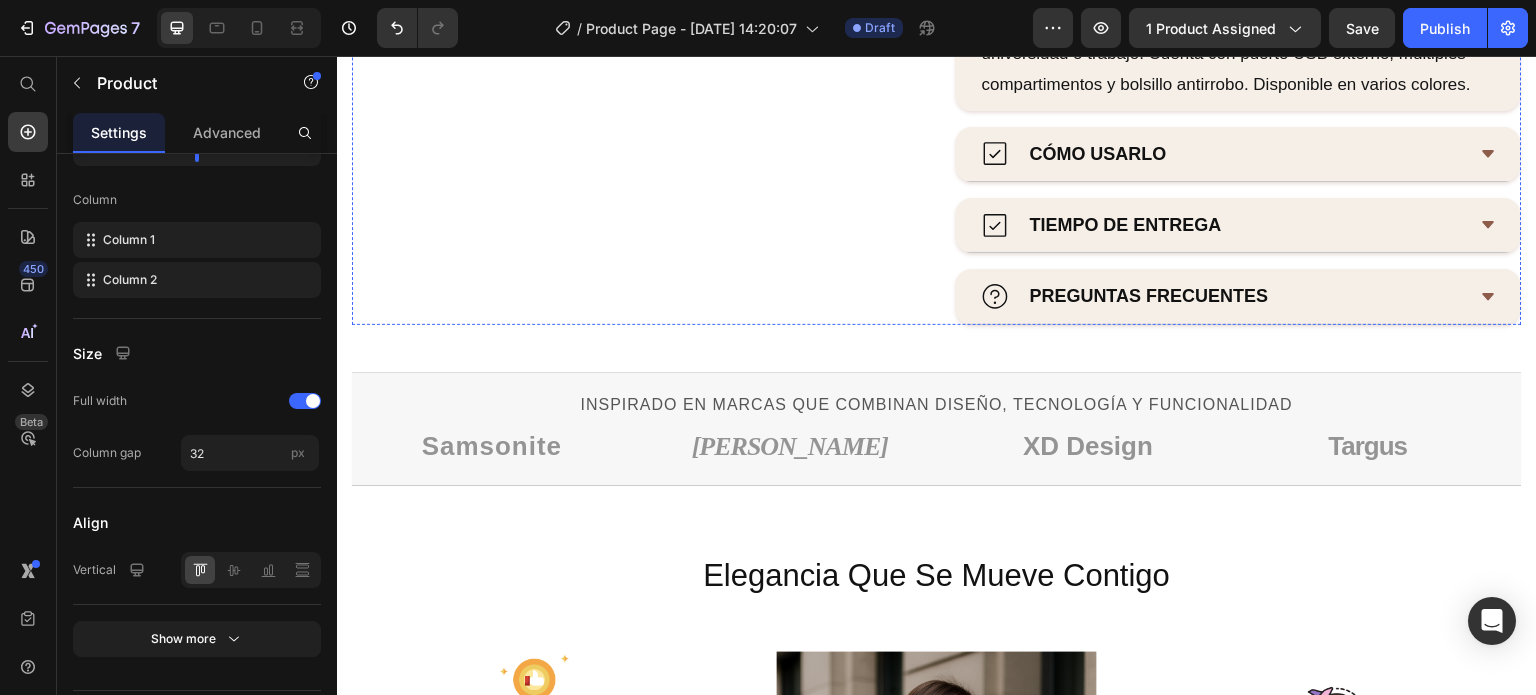 scroll, scrollTop: 1100, scrollLeft: 0, axis: vertical 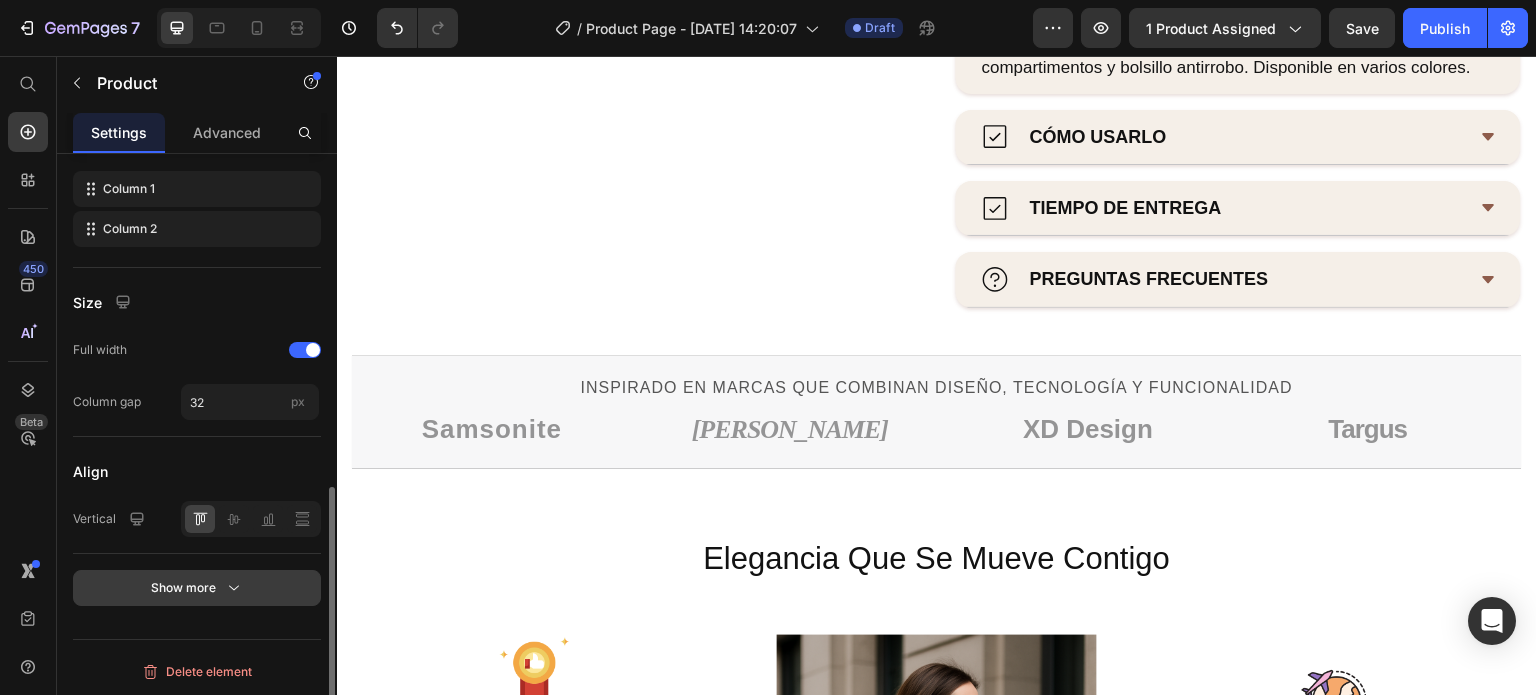 click 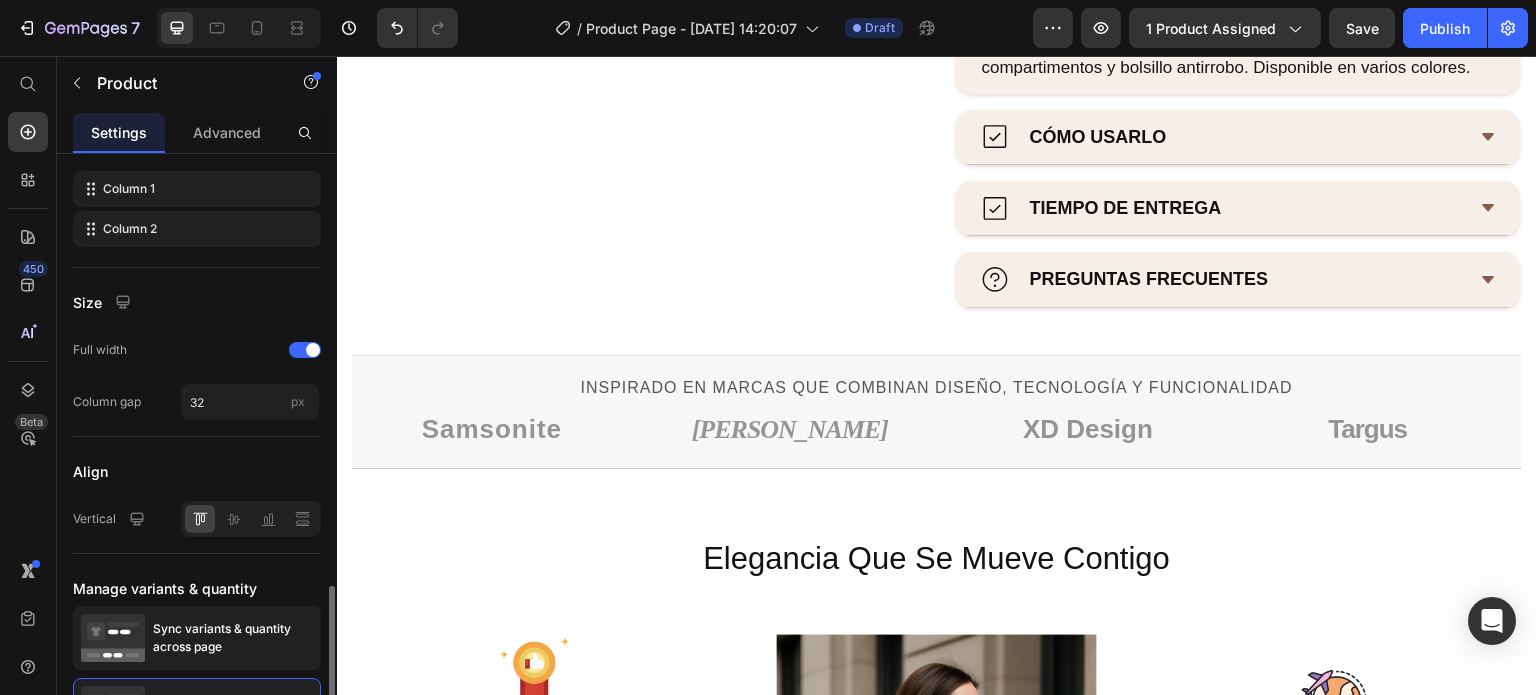 scroll, scrollTop: 851, scrollLeft: 0, axis: vertical 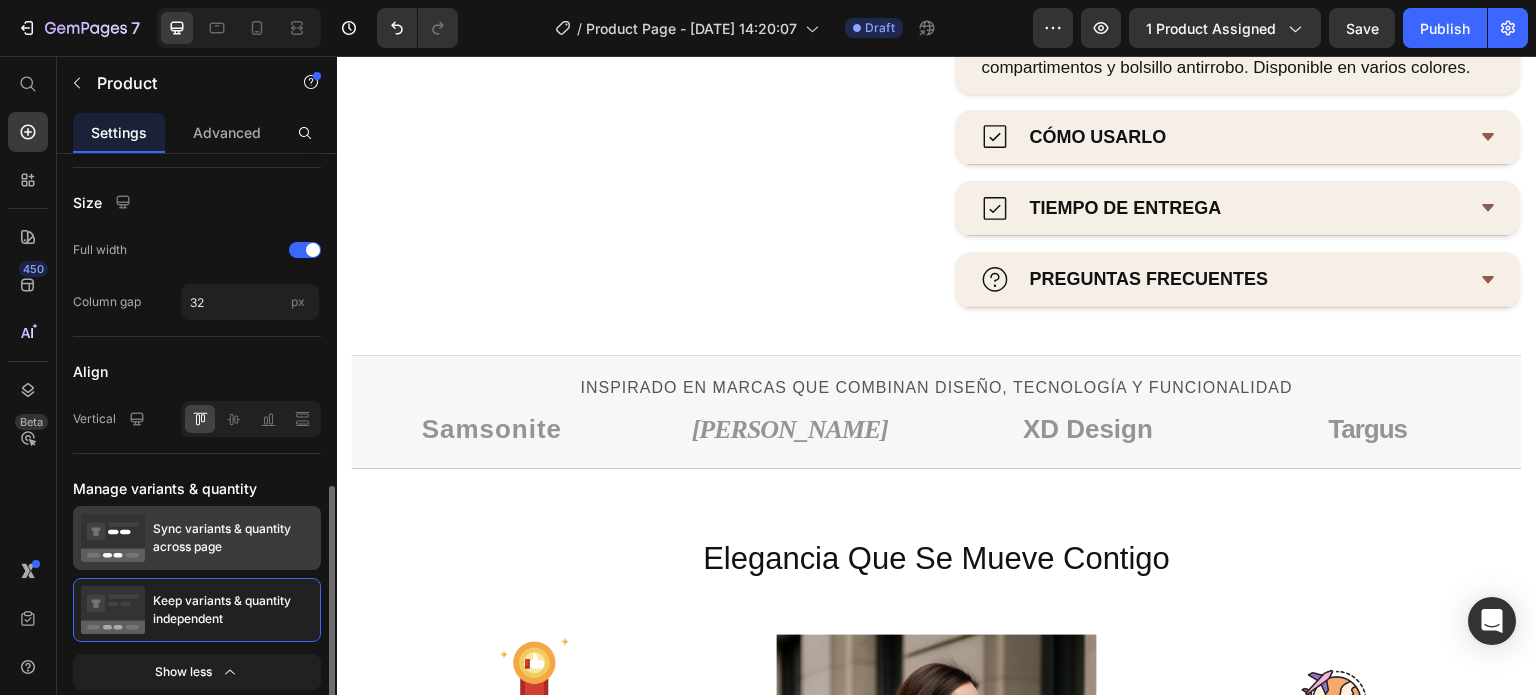click on "Sync variants & quantity across page" at bounding box center [233, 538] 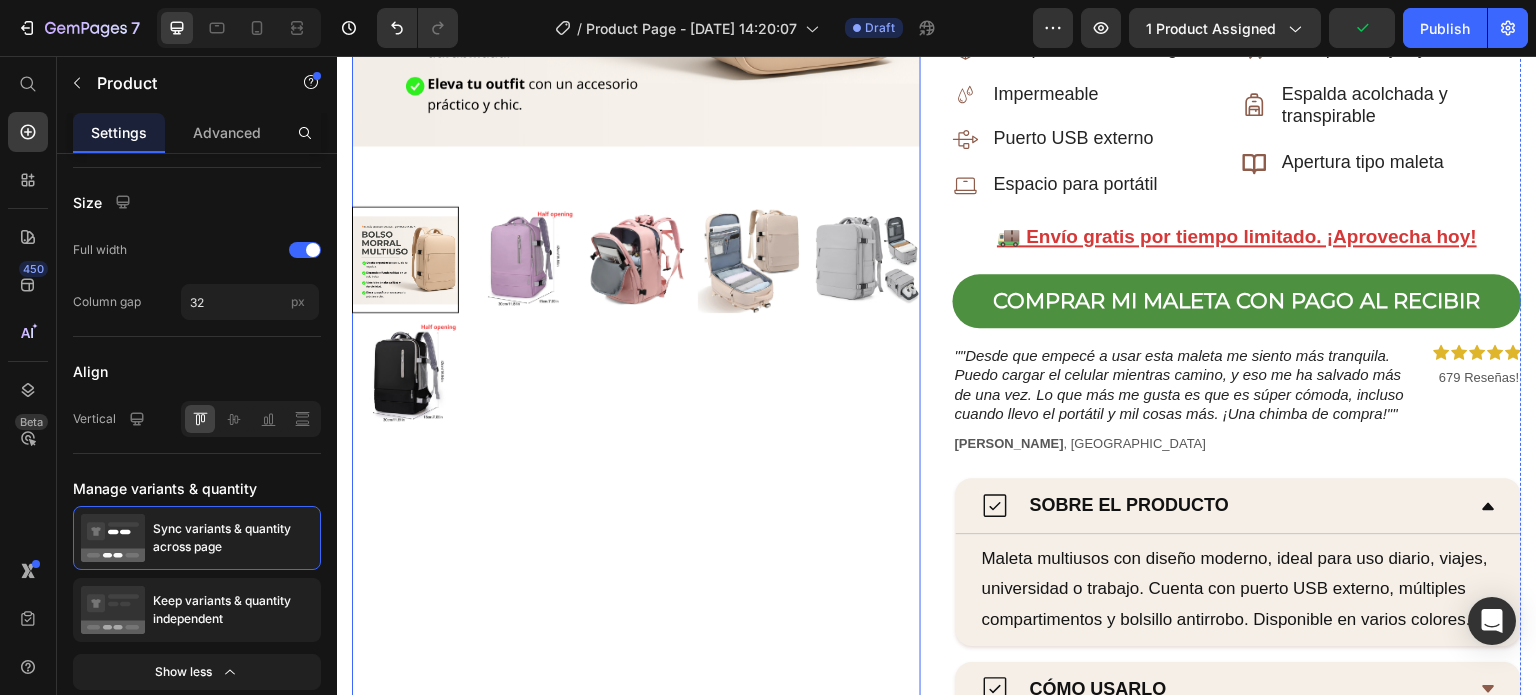 scroll, scrollTop: 1000, scrollLeft: 0, axis: vertical 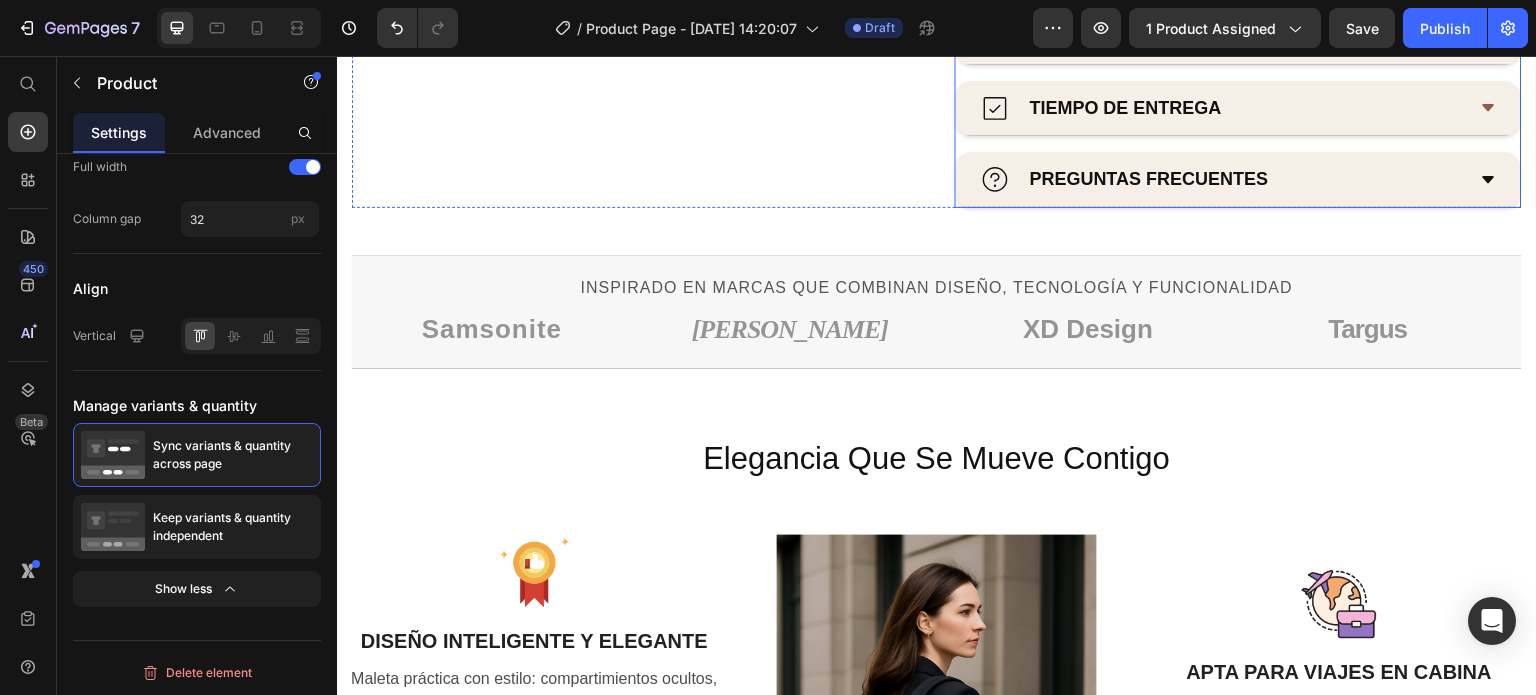 click on "PREGUNTAS FRECUENTES" at bounding box center [1238, 179] 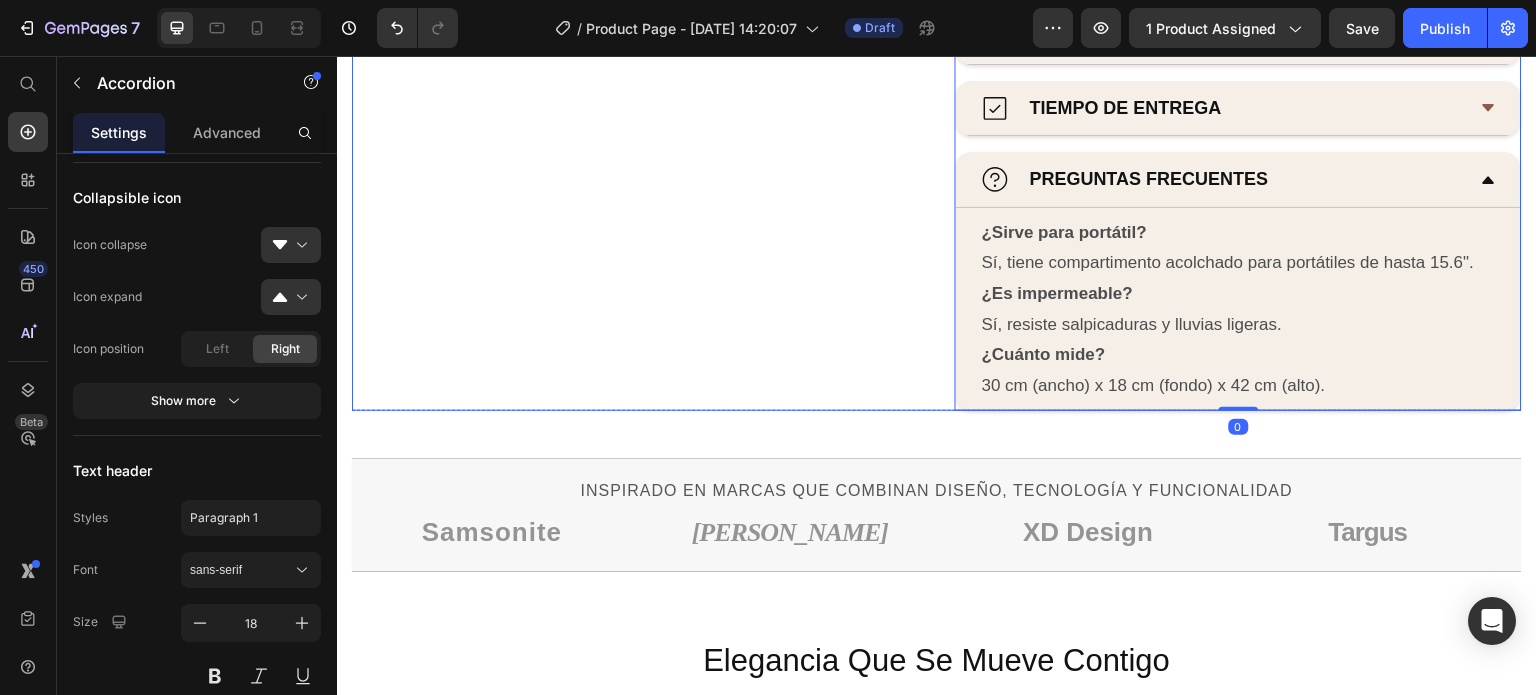 scroll, scrollTop: 0, scrollLeft: 0, axis: both 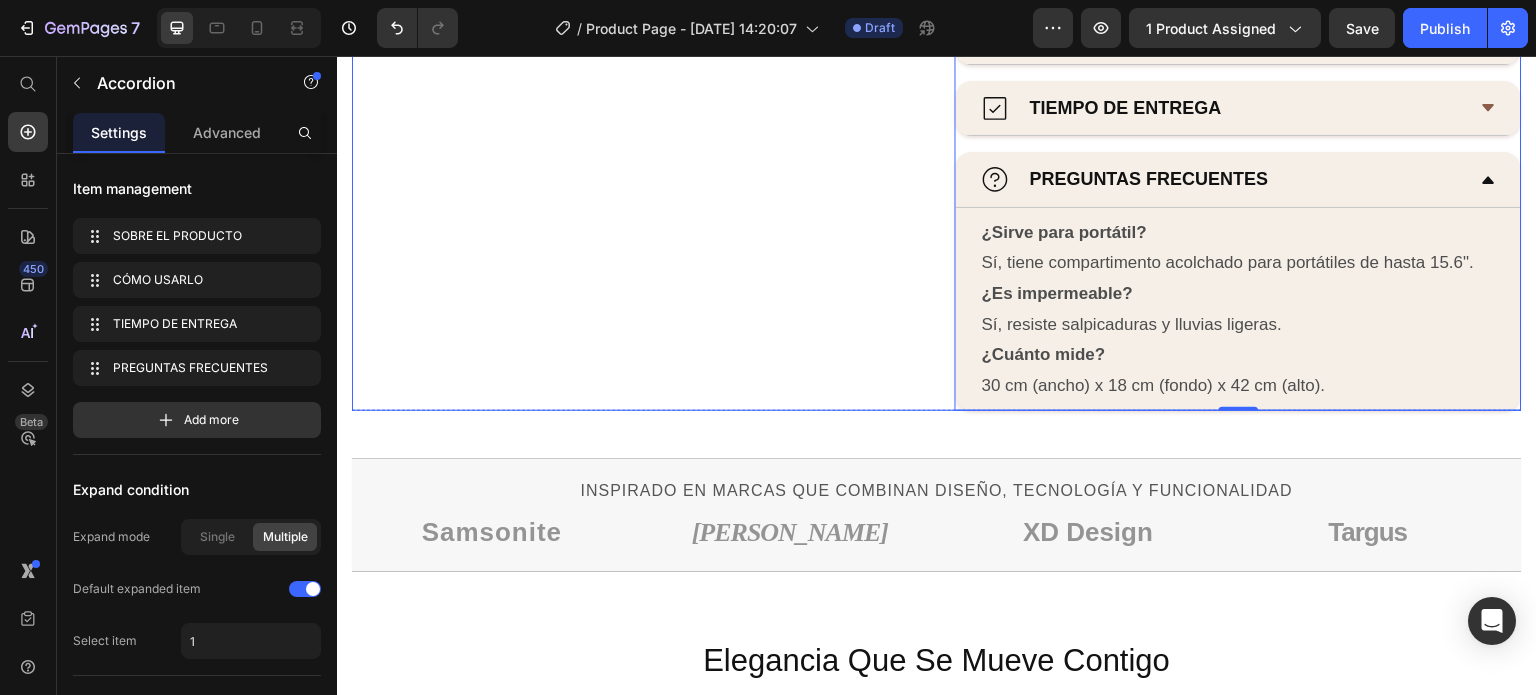 click on "Product Images BOLSO MULTIFUNCIONAL PREMIUM Product Title Row ¡El más viral en Amazon ahora en [GEOGRAPHIC_DATA]! Product Description $99.900,00 Product Price $150.000,00 Product Price 33% OFF Text Block Image Image Row Negro Negro Beige Beige Grey Grey [PERSON_NAME] Lila Product Variants & Swatches 9 Product Quantity
Compartimentos inteligentes
Impermeable
Puerto USB externo
Espacio para portátil Item List
Ideal para viajes y uso diario
Espalda acolchada y transpirable
Apertura tipo maleta Item List Row 🚚 Envío gratis por tiempo limitado. ¡Aprovecha [DATE]! Text Block Row COMPRAR MI MALETA CON PAGO AL RECIBIR Dynamic Checkout Text Block [PERSON_NAME] , [GEOGRAPHIC_DATA] Text Block Icon Icon Icon Icon Icon Icon List 679 Reseñas! Text Block Row
SOBRE EL PRODUCTO Text Block
CÓMO USARLO Accordion" at bounding box center (937, -286) 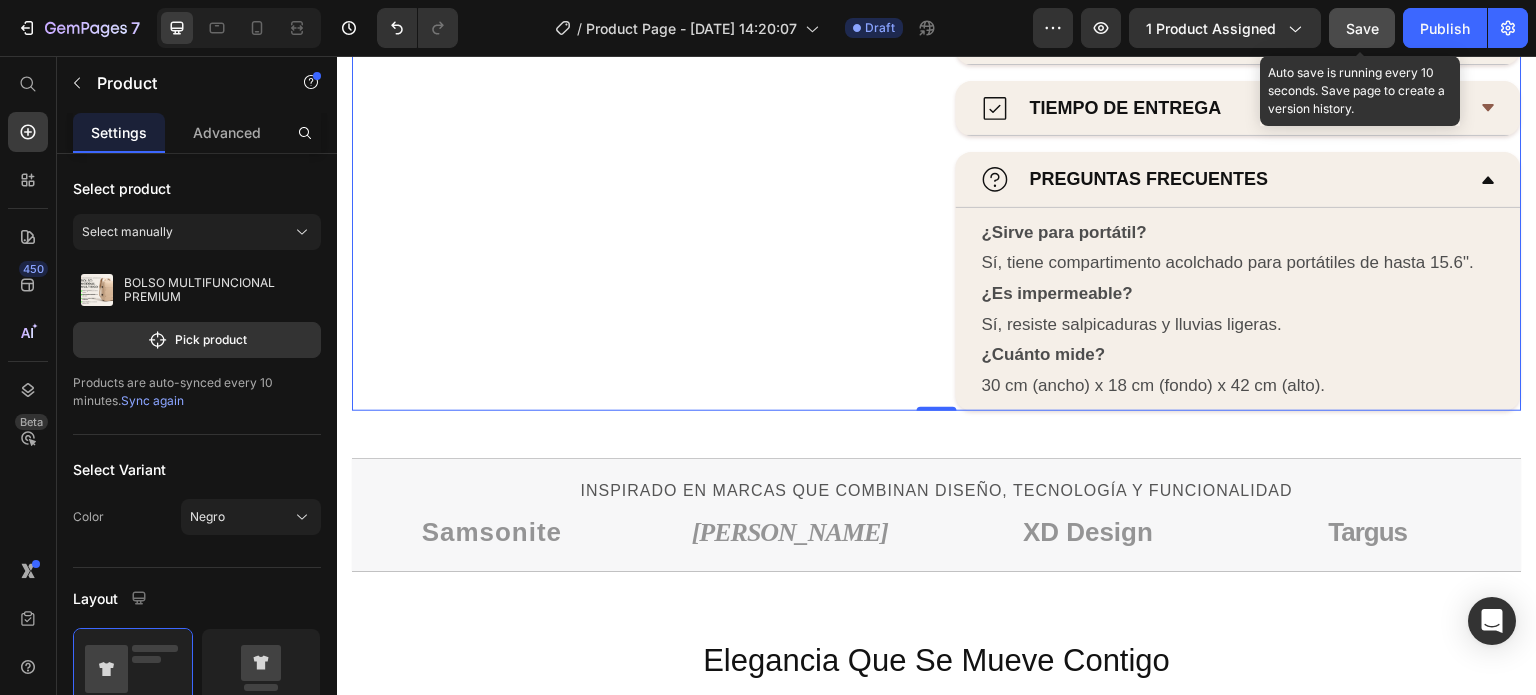click on "Save" 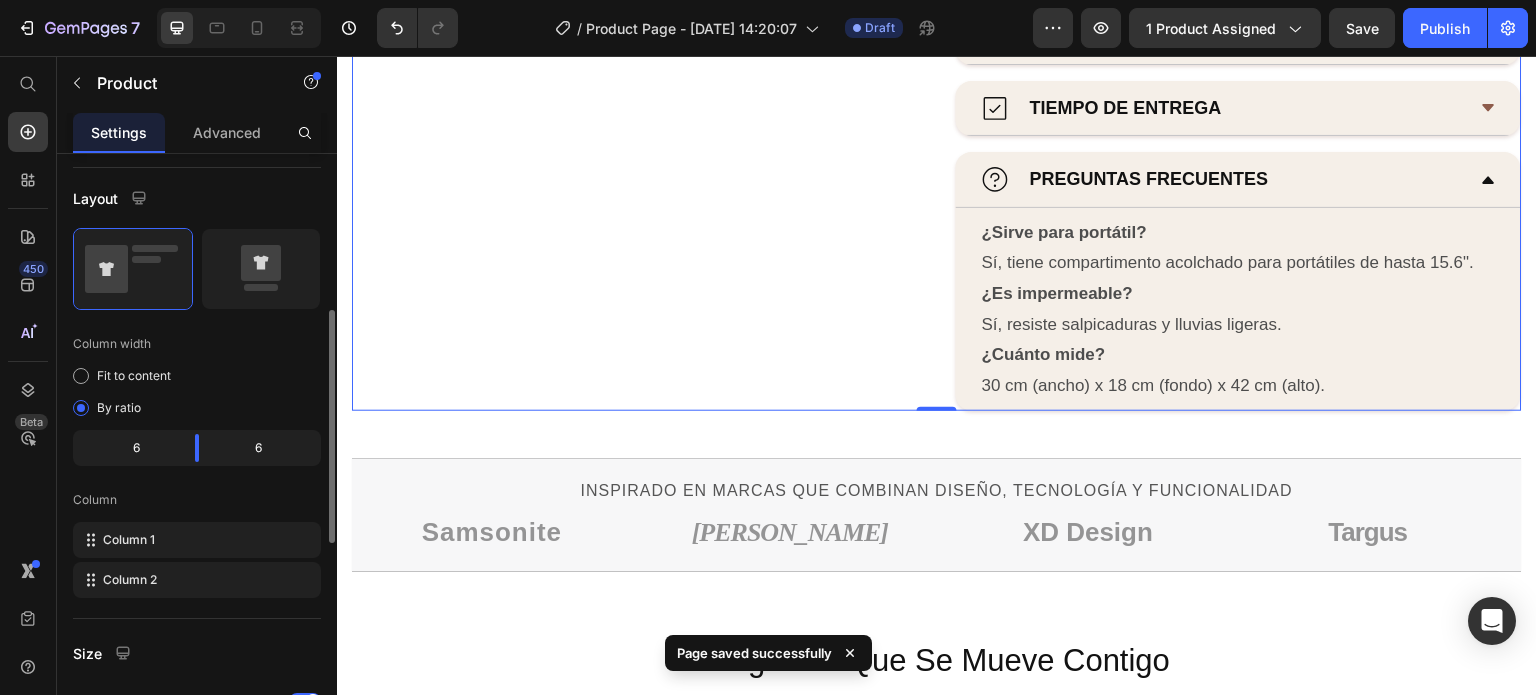scroll, scrollTop: 600, scrollLeft: 0, axis: vertical 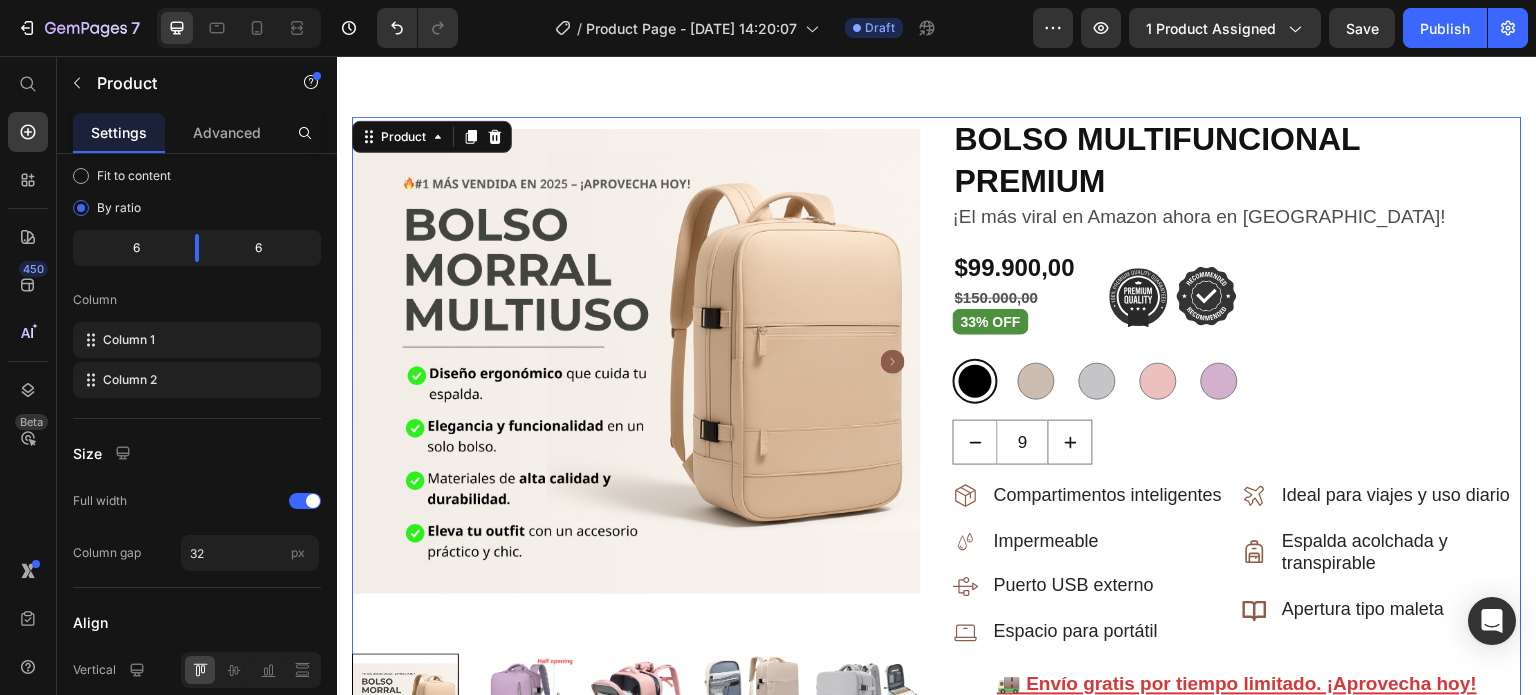 click on "Product Images BOLSO MULTIFUNCIONAL PREMIUM Product Title Row ¡El más viral en Amazon ahora en [GEOGRAPHIC_DATA]! Product Description $99.900,00 Product Price $150.000,00 Product Price 33% OFF Text Block Image Image Row Negro Negro Beige Beige Grey Grey [PERSON_NAME] Lila Product Variants & Swatches 9 Product Quantity
Compartimentos inteligentes
Impermeable
Puerto USB externo
Espacio para portátil Item List
Ideal para viajes y uso diario
Espalda acolchada y transpirable
Apertura tipo maleta Item List Row 🚚 Envío gratis por tiempo limitado. ¡Aprovecha [DATE]! Text Block Row COMPRAR MI MALETA CON PAGO AL RECIBIR Dynamic Checkout Text Block [PERSON_NAME] , [GEOGRAPHIC_DATA] Text Block Icon Icon Icon Icon Icon Icon List 679 Reseñas! Text Block Row
SOBRE EL PRODUCTO Text Block
CÓMO USARLO Accordion" at bounding box center [937, 814] 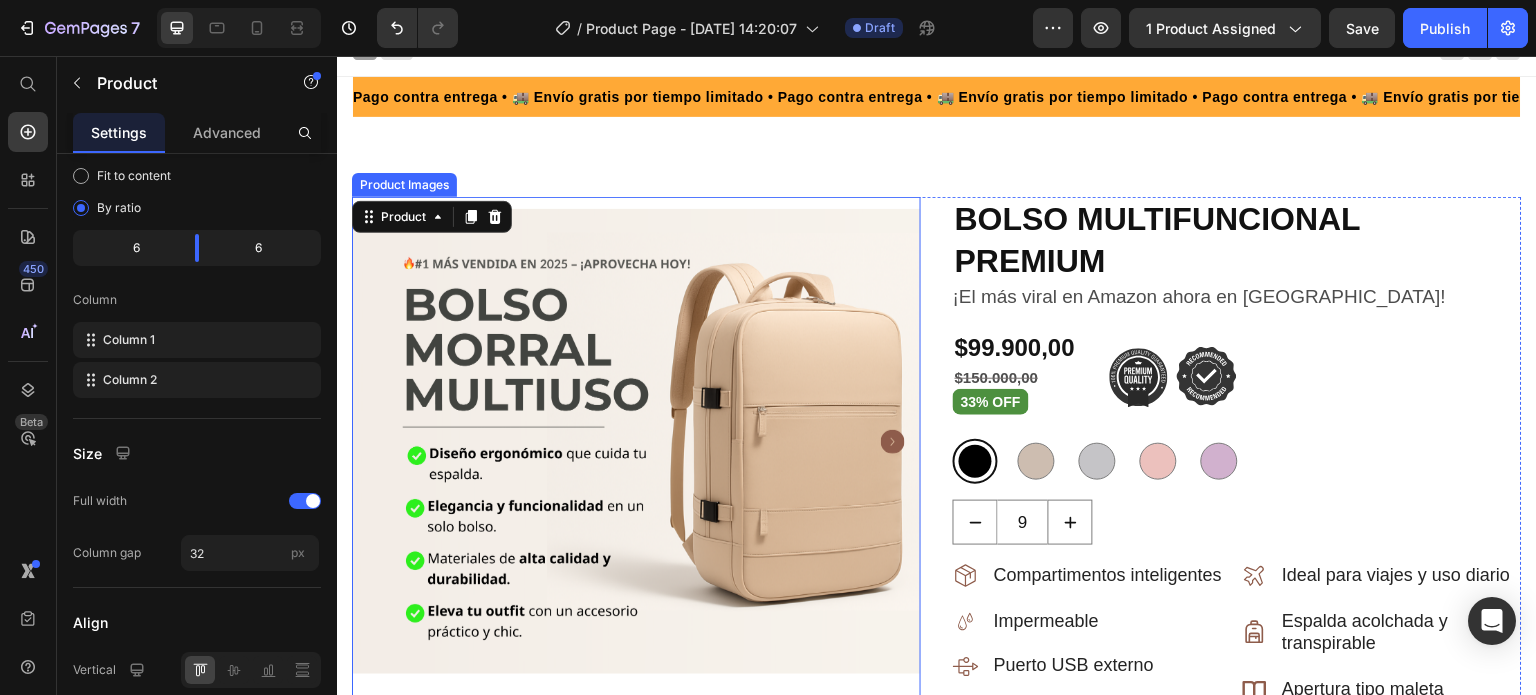scroll, scrollTop: 0, scrollLeft: 0, axis: both 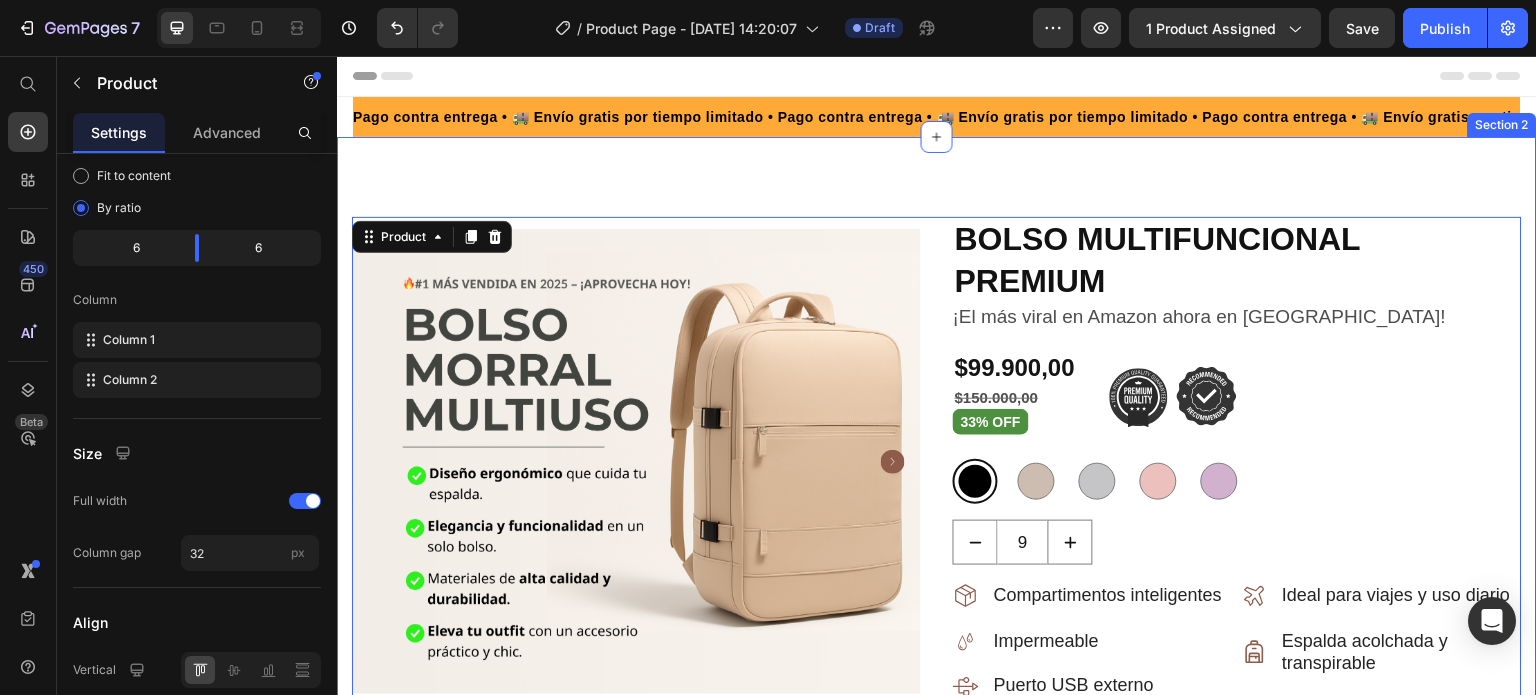 click on "Product Images BOLSO MULTIFUNCIONAL PREMIUM Product Title Row ¡El más viral en Amazon ahora en [GEOGRAPHIC_DATA]! Product Description $99.900,00 Product Price $150.000,00 Product Price 33% OFF Text Block Image Image Row Negro Negro Beige Beige Grey Grey [PERSON_NAME] Lila Product Variants & Swatches 9 Product Quantity
Compartimentos inteligentes
Impermeable
Puerto USB externo
Espacio para portátil Item List
Ideal para viajes y uso diario
Espalda acolchada y transpirable
Apertura tipo maleta Item List Row 🚚 Envío gratis por tiempo limitado. ¡Aprovecha [DATE]! Text Block Row COMPRAR MI MALETA CON PAGO AL RECIBIR Dynamic Checkout Text Block [PERSON_NAME] , [GEOGRAPHIC_DATA] Text Block Icon Icon Icon Icon Icon Icon List 679 Reseñas! Text Block Row
SOBRE EL PRODUCTO Text Block
CÓMO USARLO Accordion" at bounding box center (937, 955) 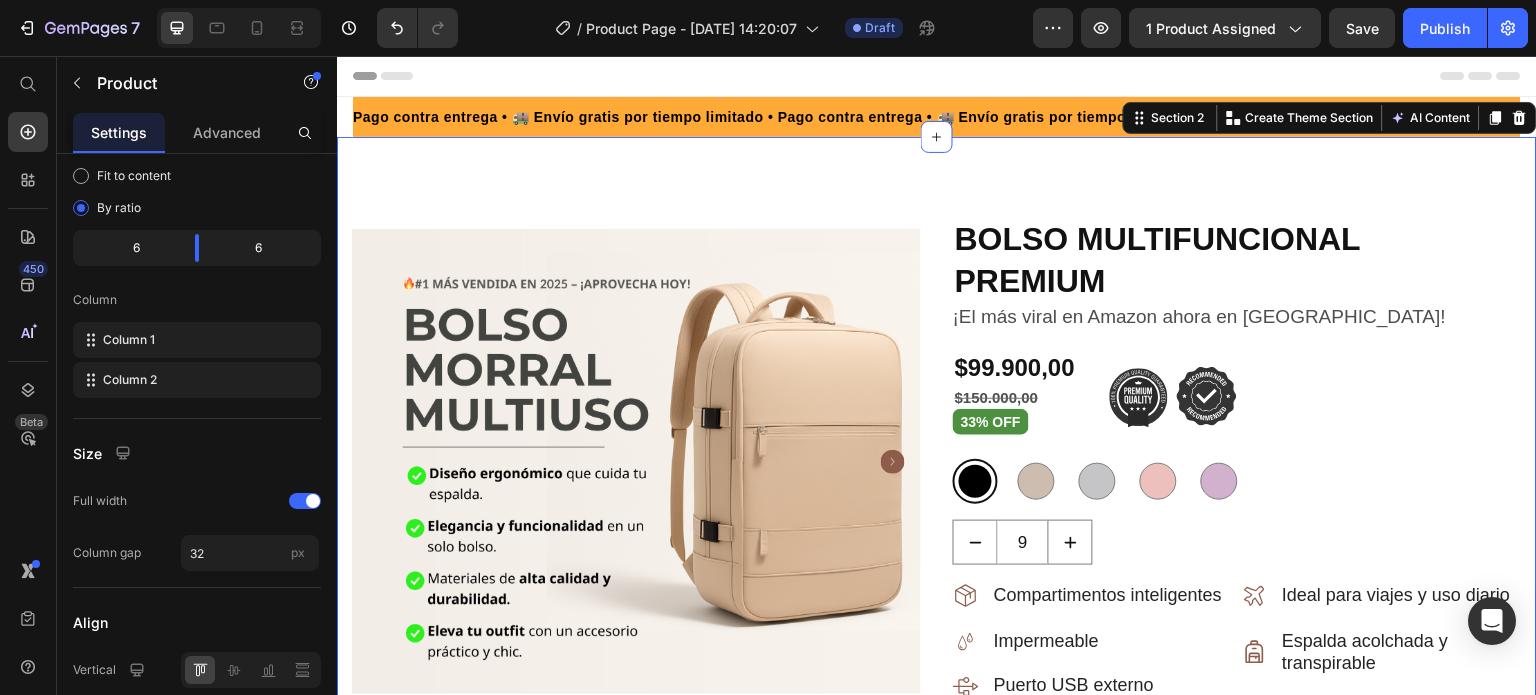 scroll, scrollTop: 0, scrollLeft: 0, axis: both 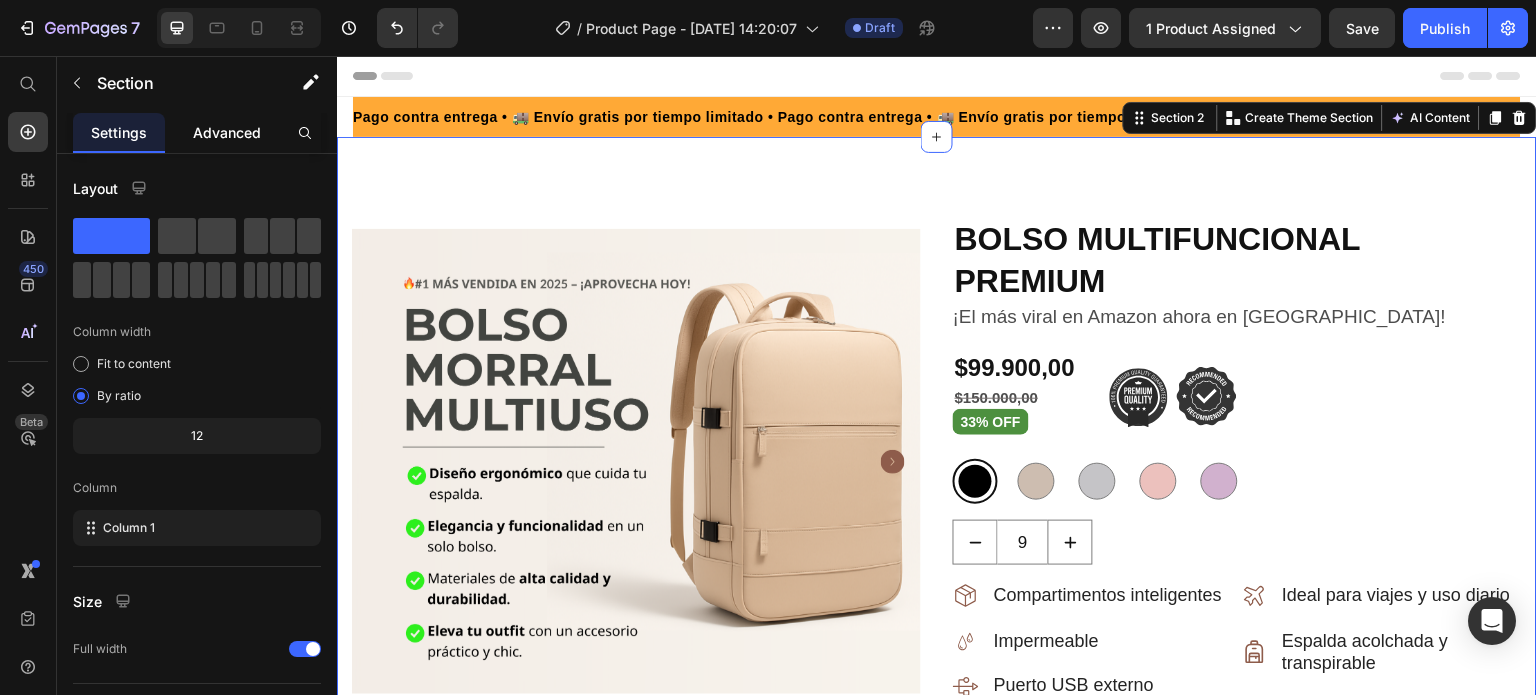 click on "Advanced" at bounding box center [227, 132] 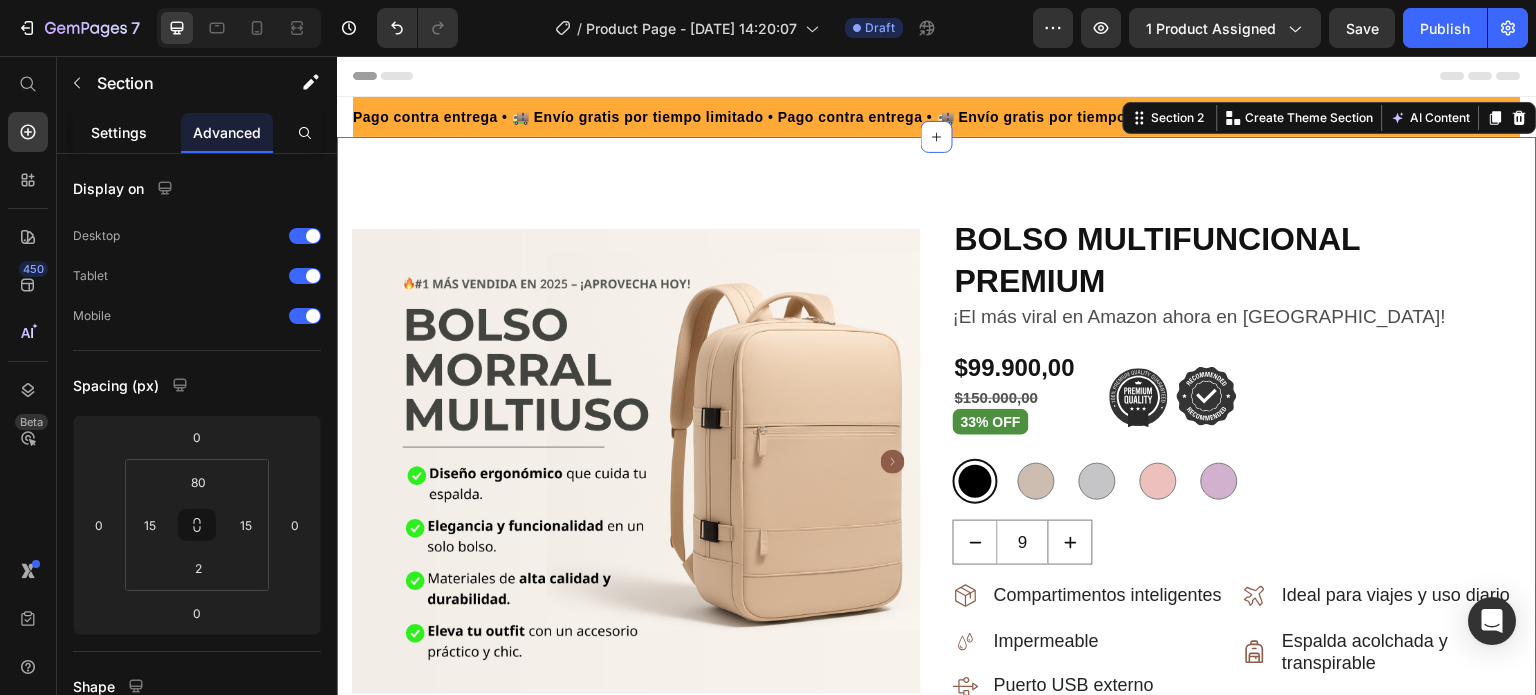 click on "Settings" at bounding box center [119, 132] 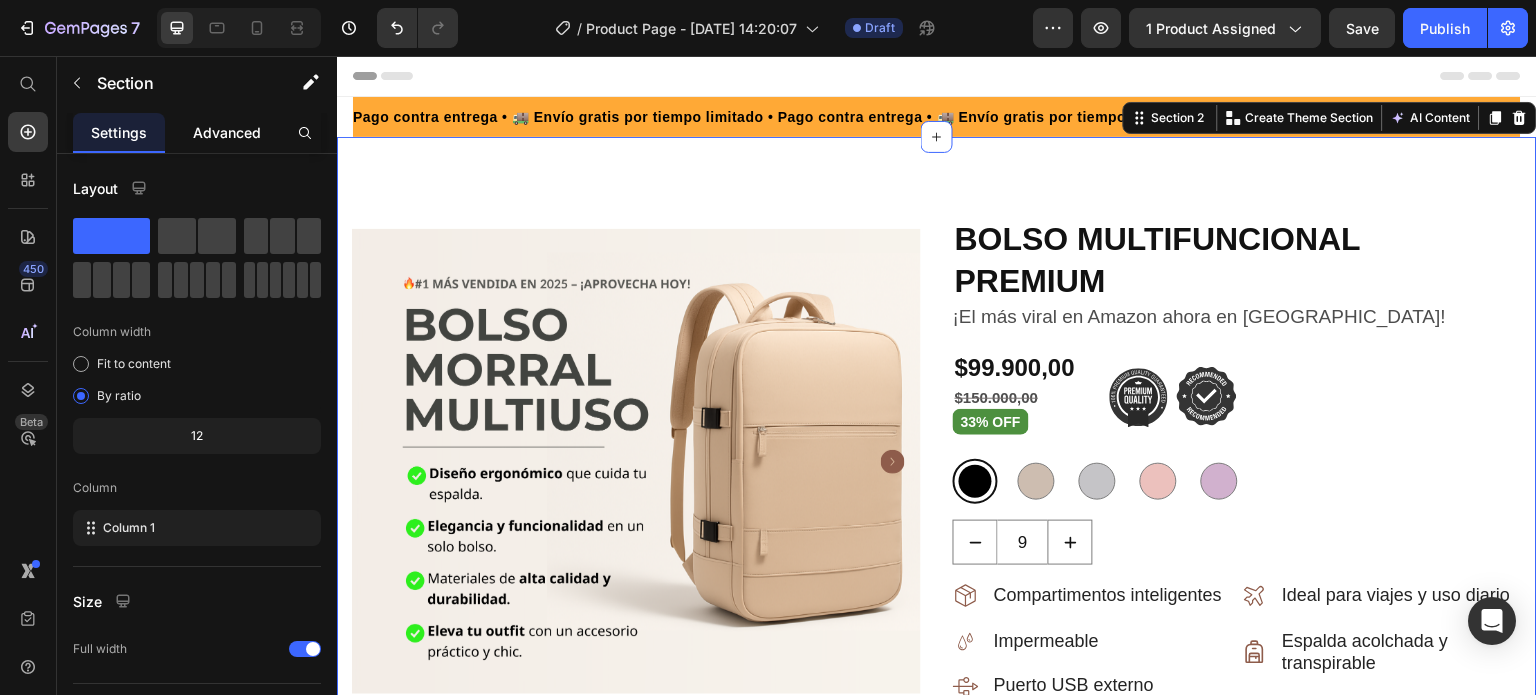 click on "Advanced" at bounding box center [227, 132] 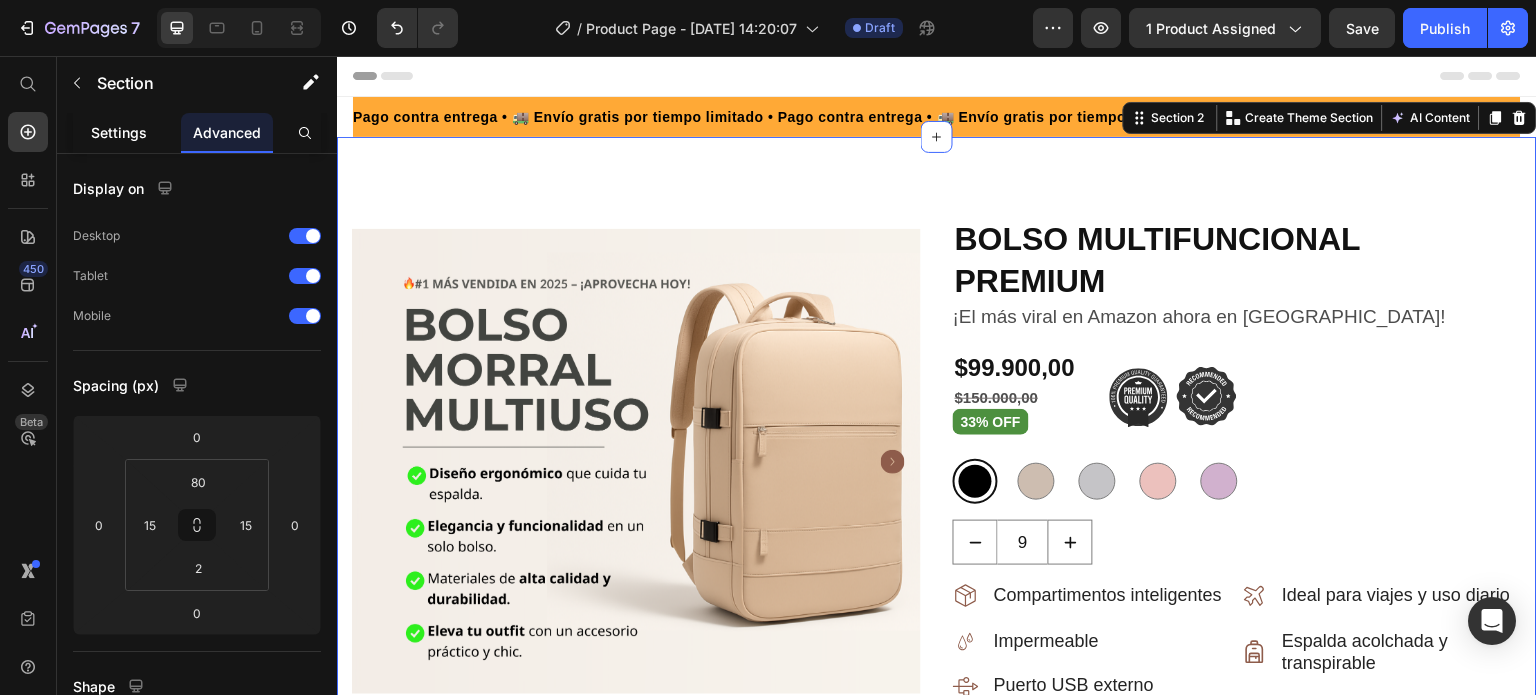click on "Settings" at bounding box center (119, 132) 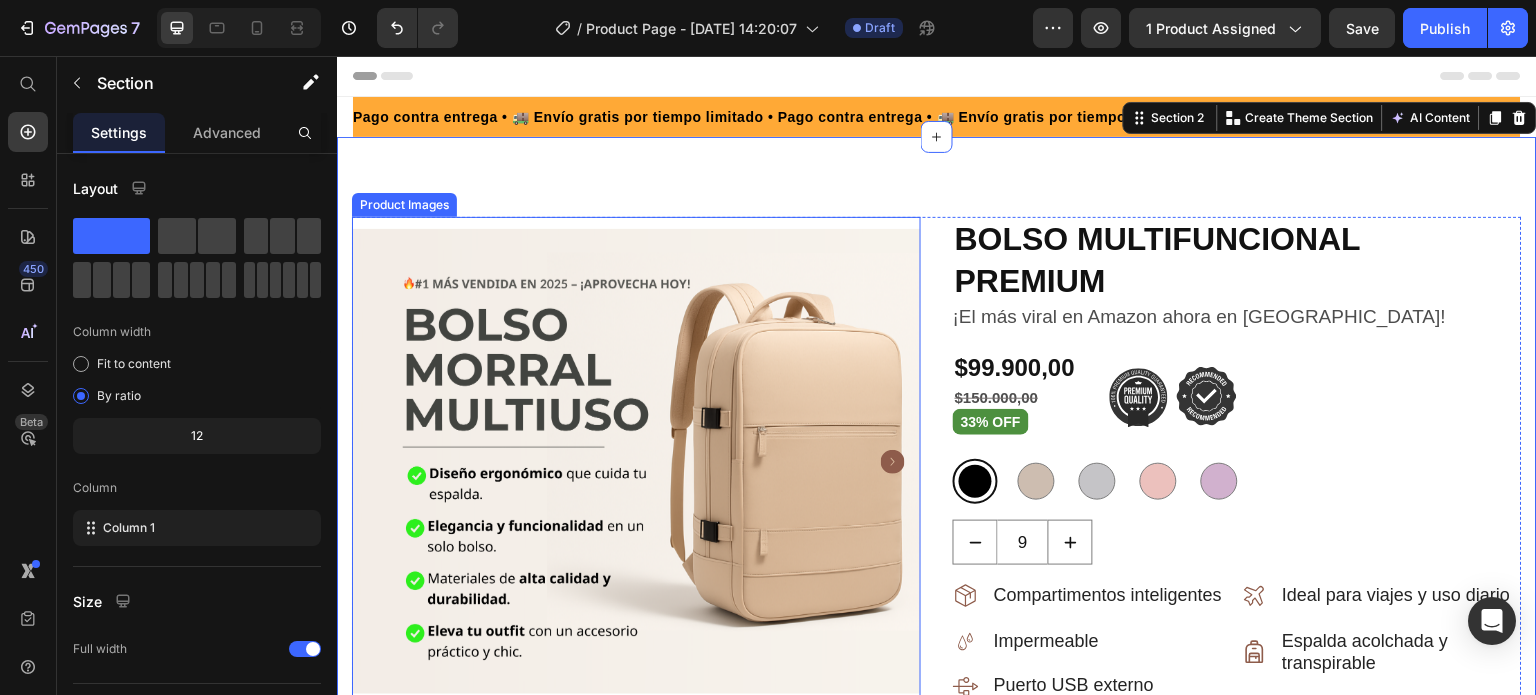 click at bounding box center (636, 461) 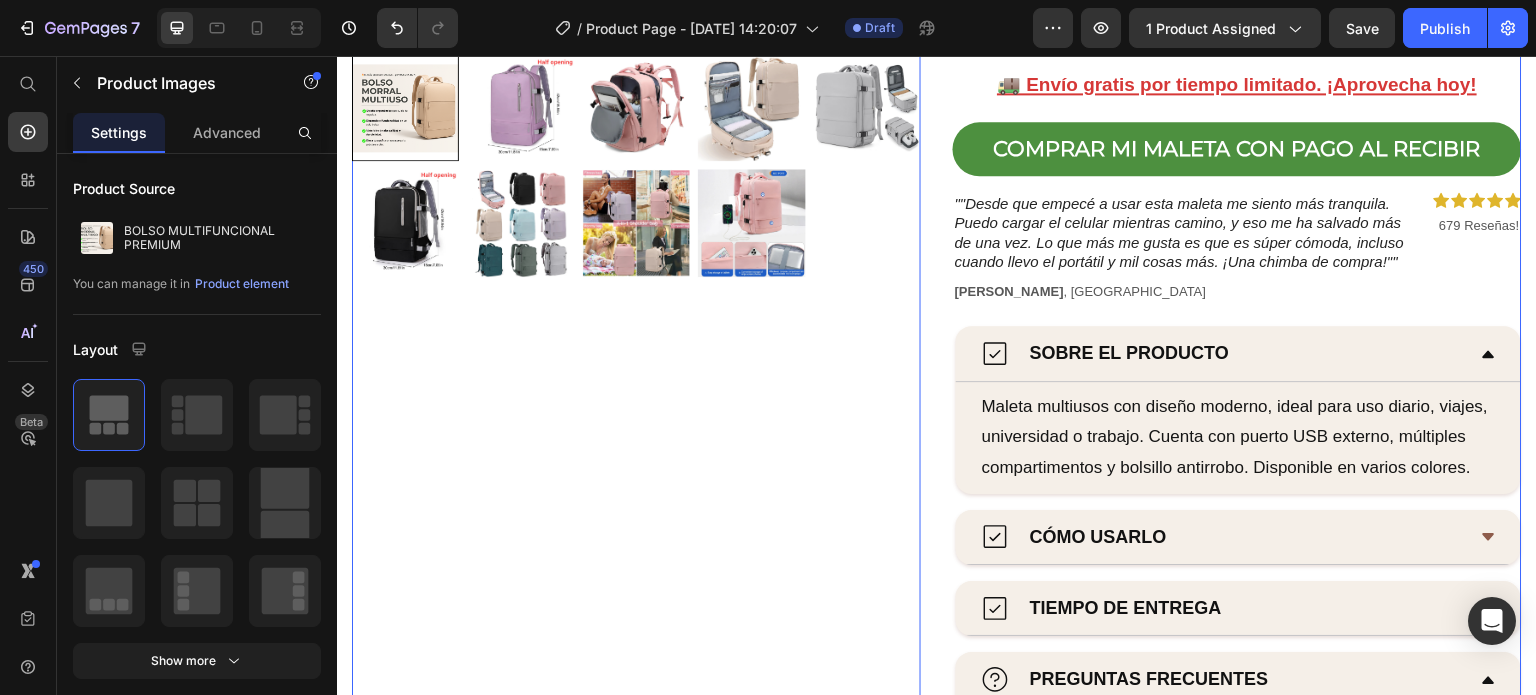 scroll, scrollTop: 1200, scrollLeft: 0, axis: vertical 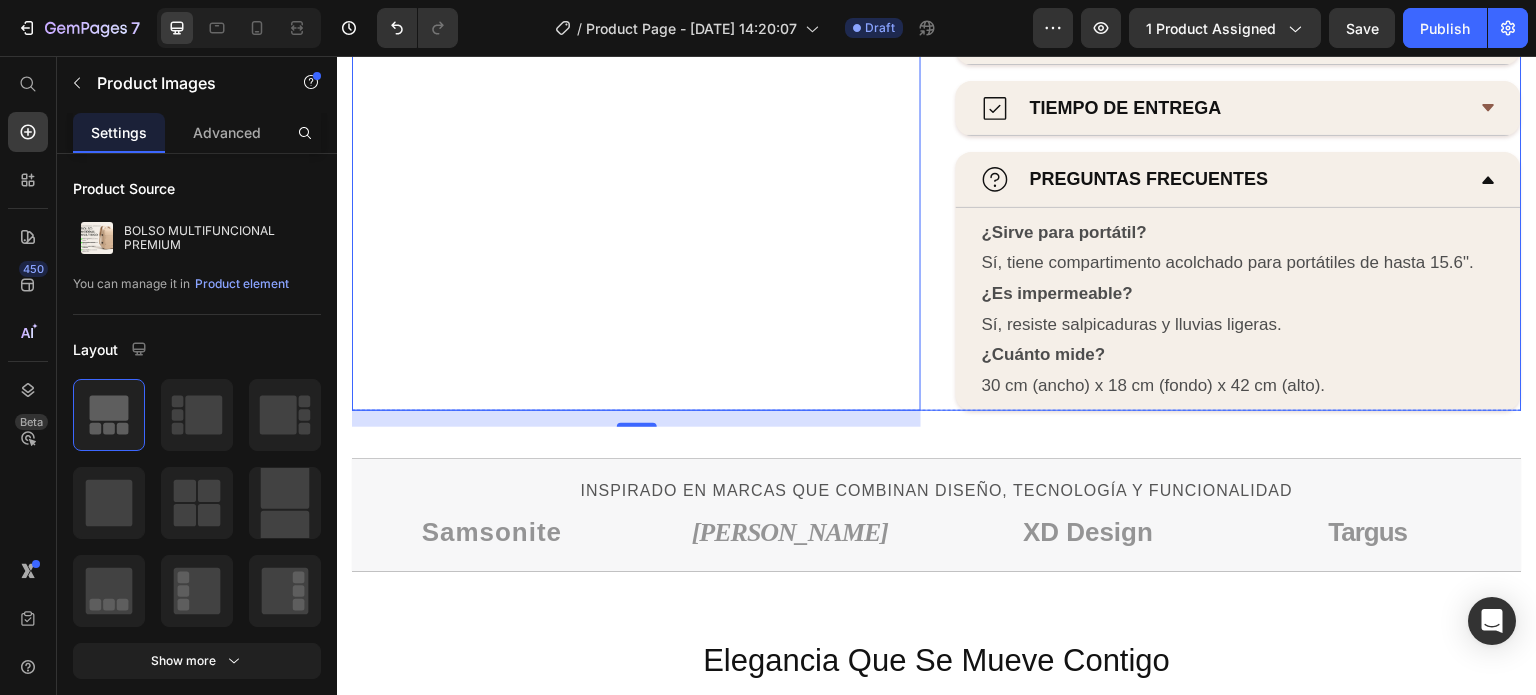 click on "Product Images   16 BOLSO MULTIFUNCIONAL PREMIUM Product Title Row ¡El más viral en Amazon ahora en [GEOGRAPHIC_DATA]! Product Description $99.900,00 Product Price $150.000,00 Product Price 33% OFF Text Block Image Image Row Negro Negro Beige Beige Grey Grey [PERSON_NAME] Lila Product Variants & Swatches 9 Product Quantity
Compartimentos inteligentes
Impermeable
Puerto USB externo
Espacio para portátil Item List
Ideal para viajes y uso diario
Espalda acolchada y transpirable
Apertura tipo maleta Item List Row 🚚 Envío gratis por tiempo limitado. ¡Aprovecha [DATE]! Text Block Row COMPRAR MI MALETA CON PAGO AL RECIBIR Dynamic Checkout Text Block [PERSON_NAME] , [GEOGRAPHIC_DATA] Text Block Icon Icon Icon Icon Icon Icon List 679 Reseñas! Text Block Row
SOBRE EL PRODUCTO Text Block
CÓMO USARLO" at bounding box center [937, -286] 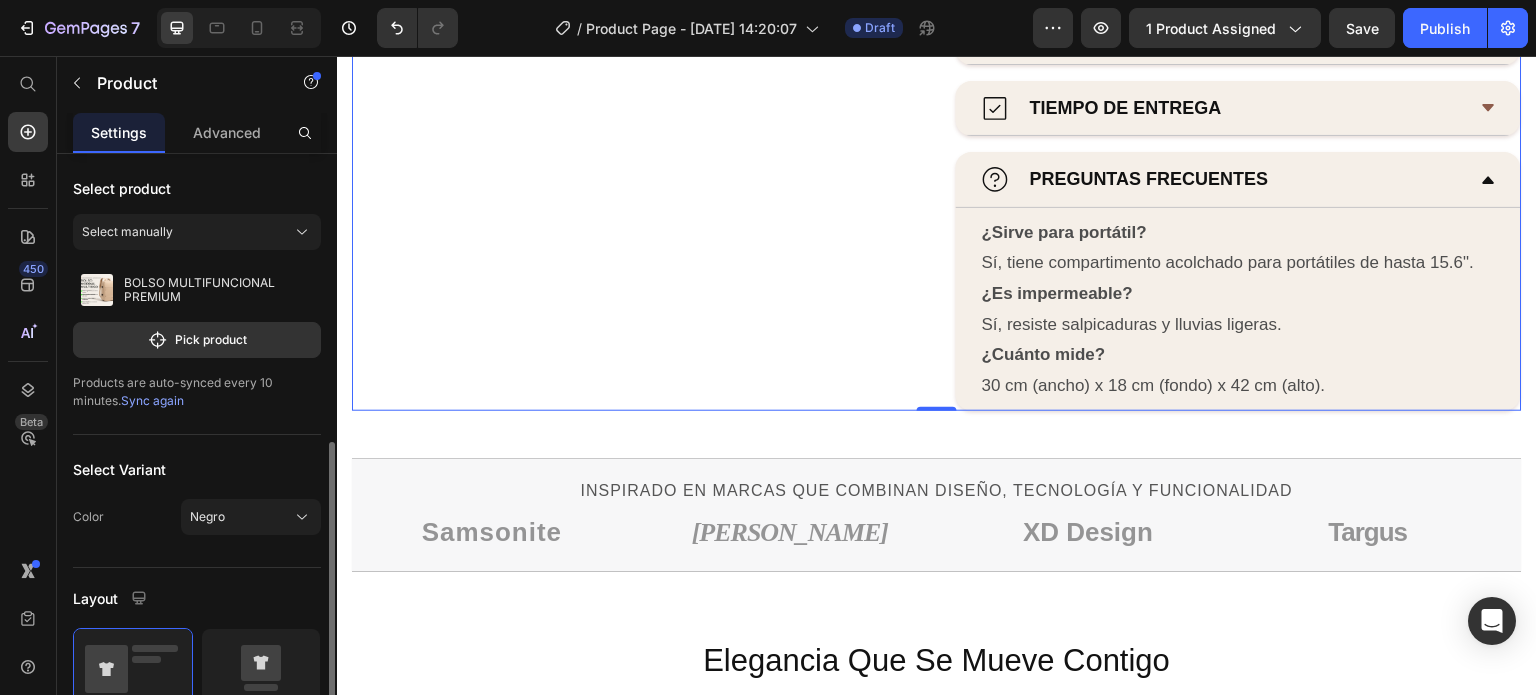 scroll, scrollTop: 200, scrollLeft: 0, axis: vertical 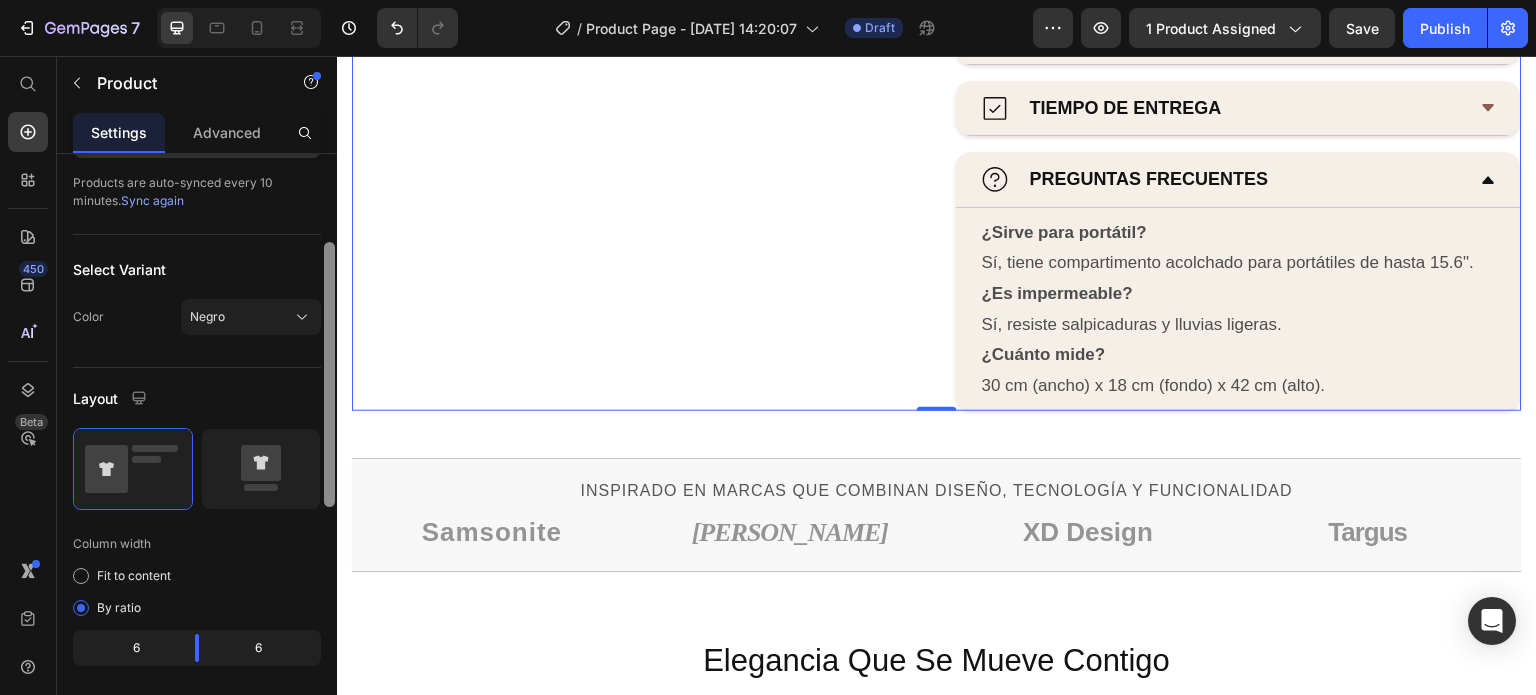 click at bounding box center (329, 374) 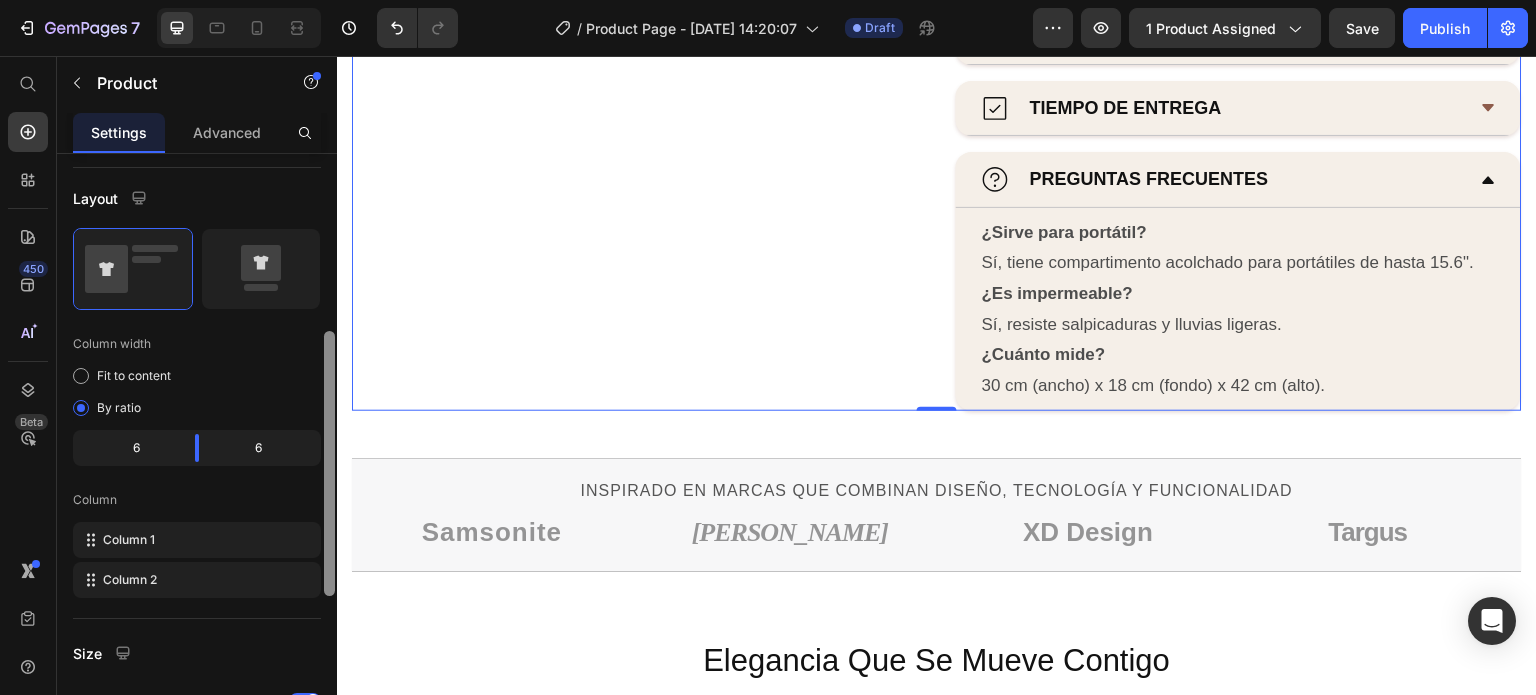 click at bounding box center [329, 463] 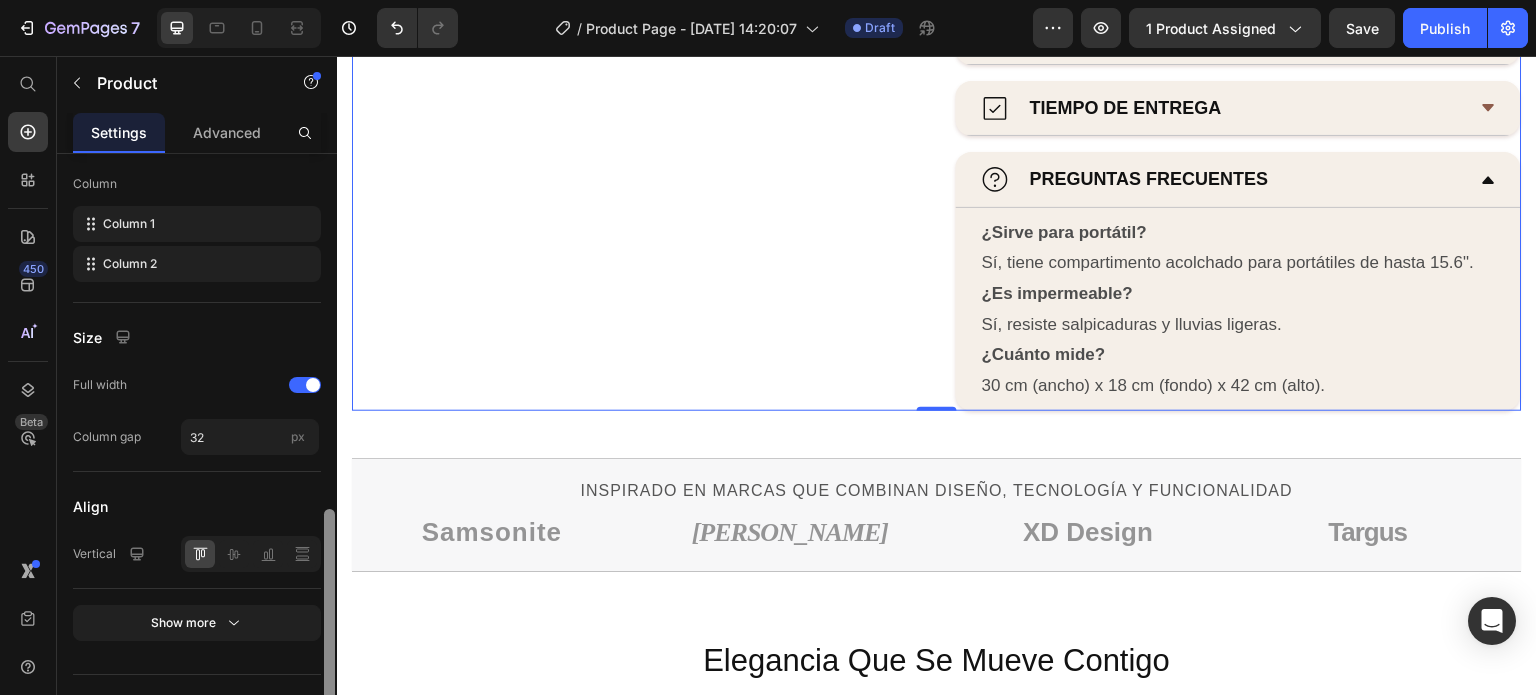 scroll, scrollTop: 751, scrollLeft: 0, axis: vertical 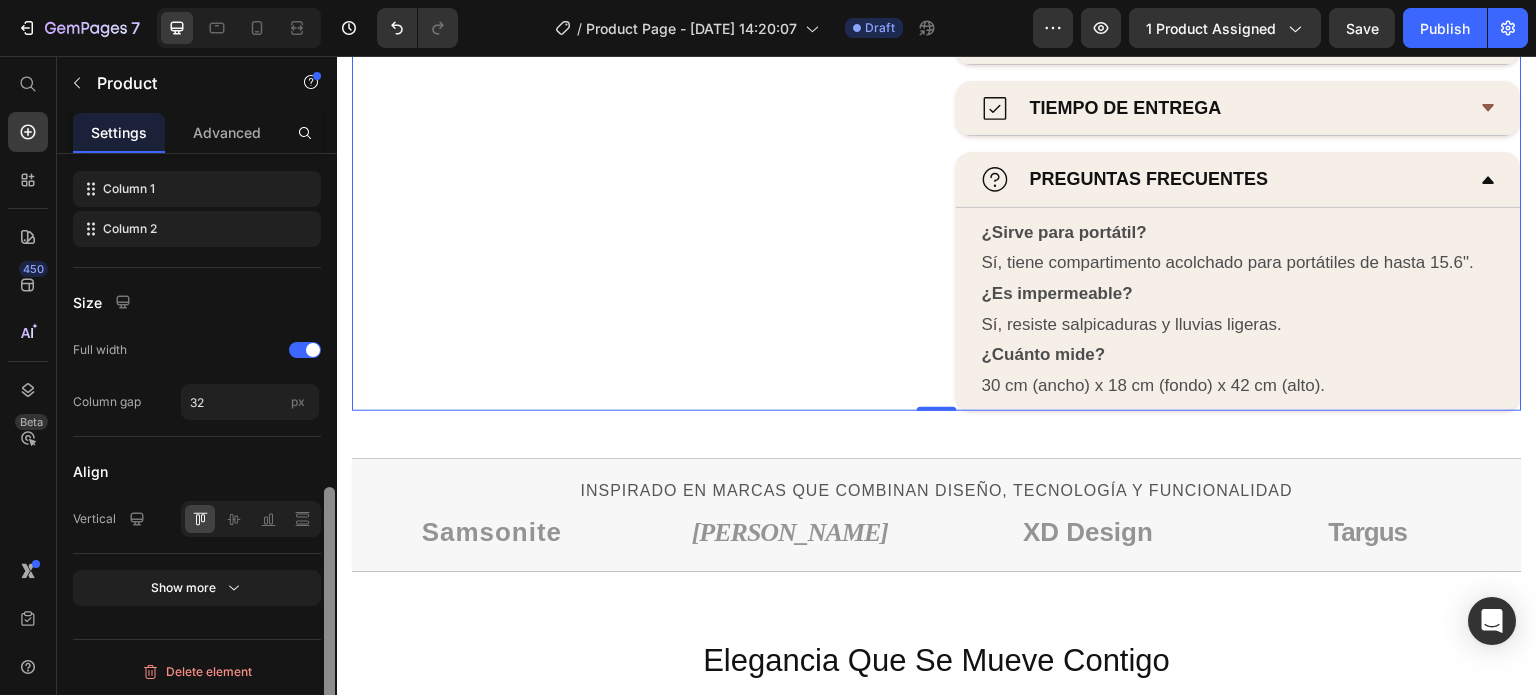 drag, startPoint x: 332, startPoint y: 511, endPoint x: 312, endPoint y: 694, distance: 184.08965 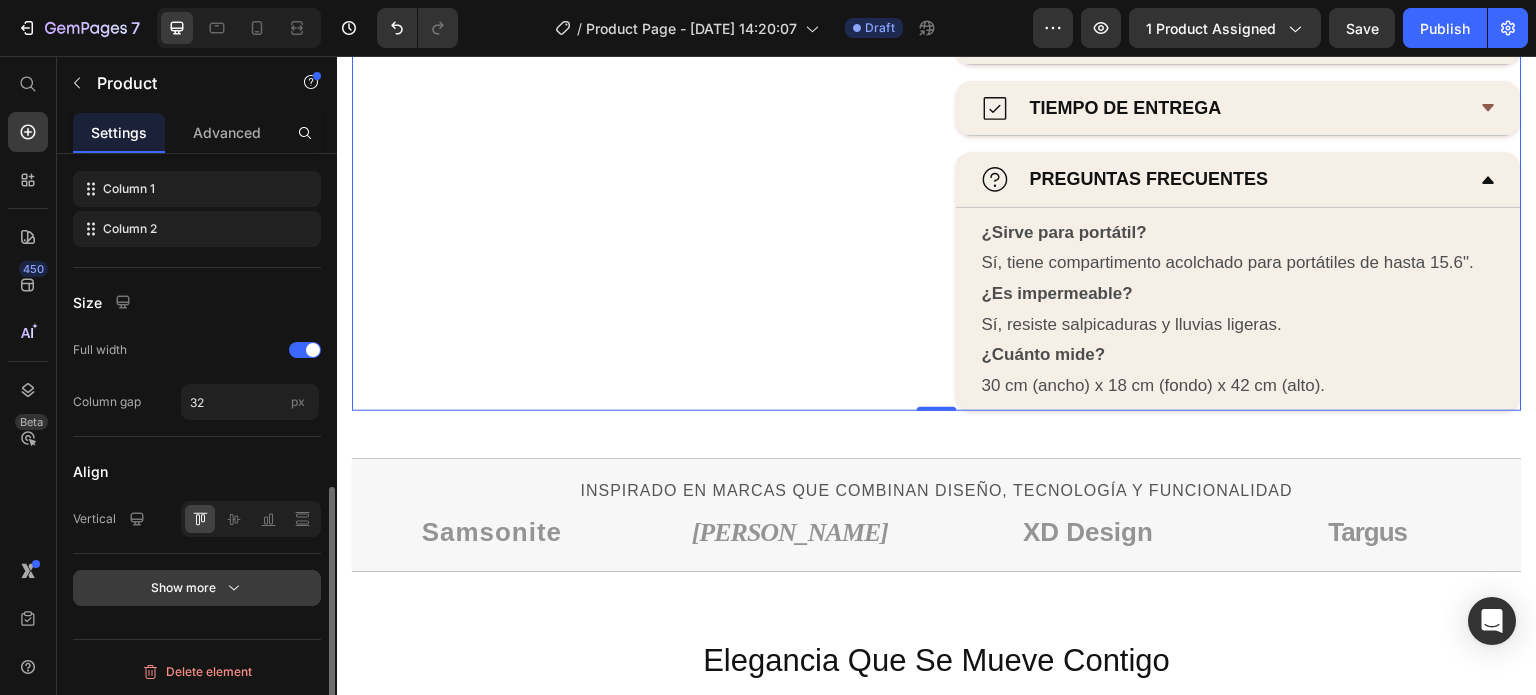 click on "Show more" at bounding box center [197, 588] 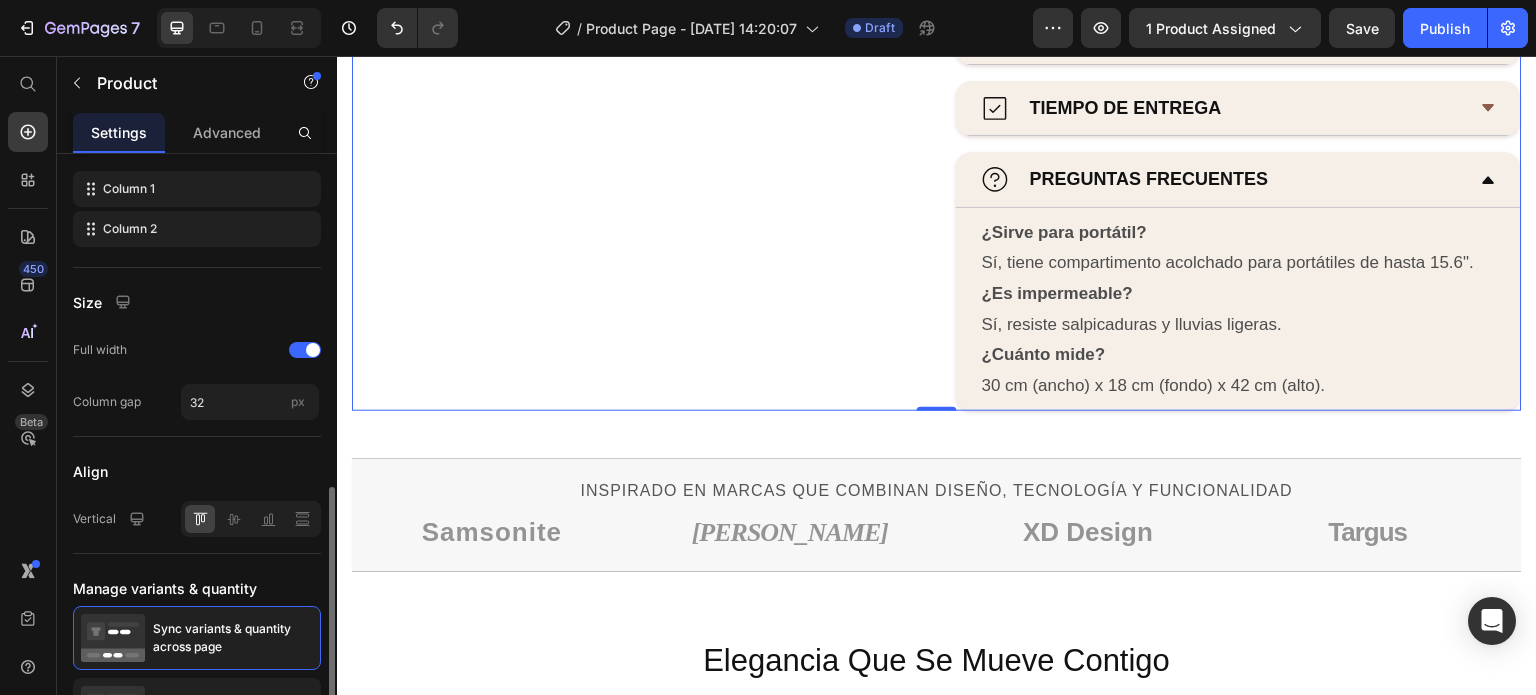 scroll, scrollTop: 934, scrollLeft: 0, axis: vertical 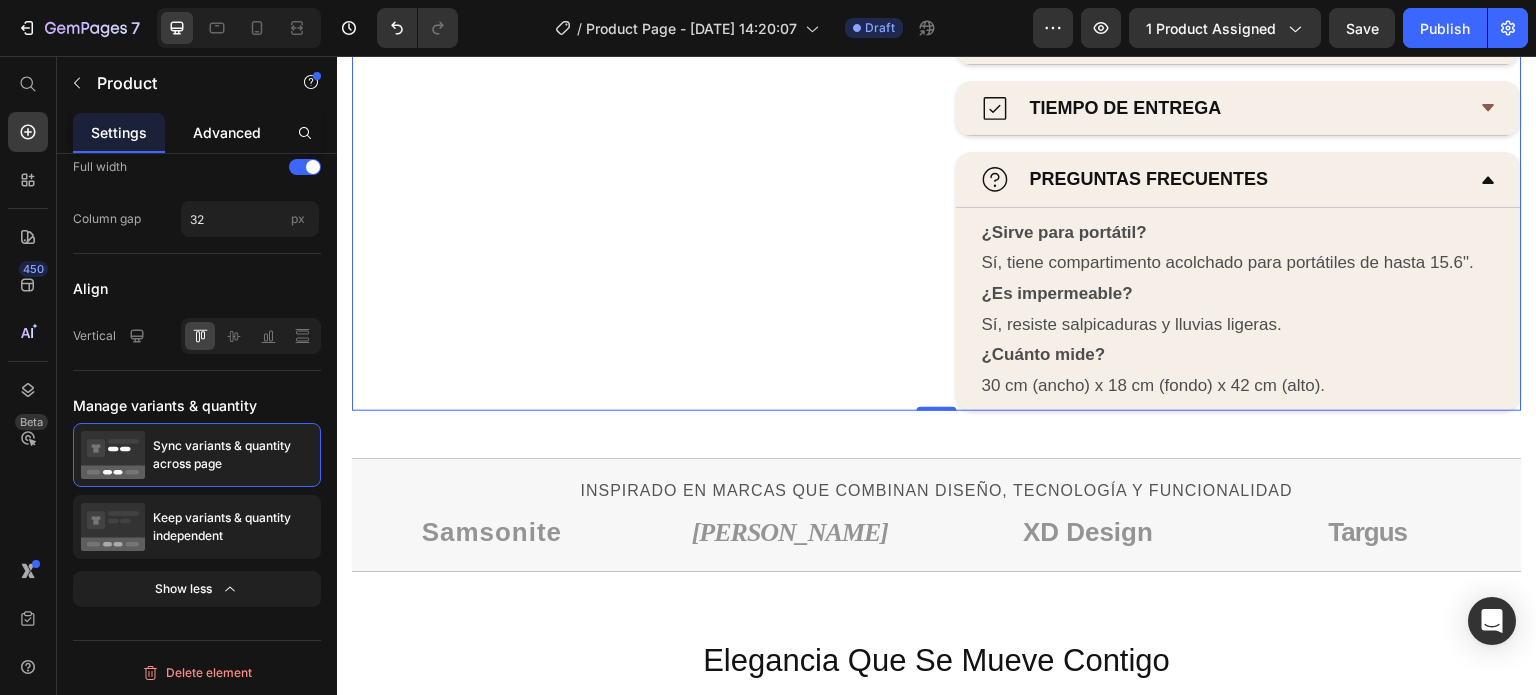 click on "Advanced" 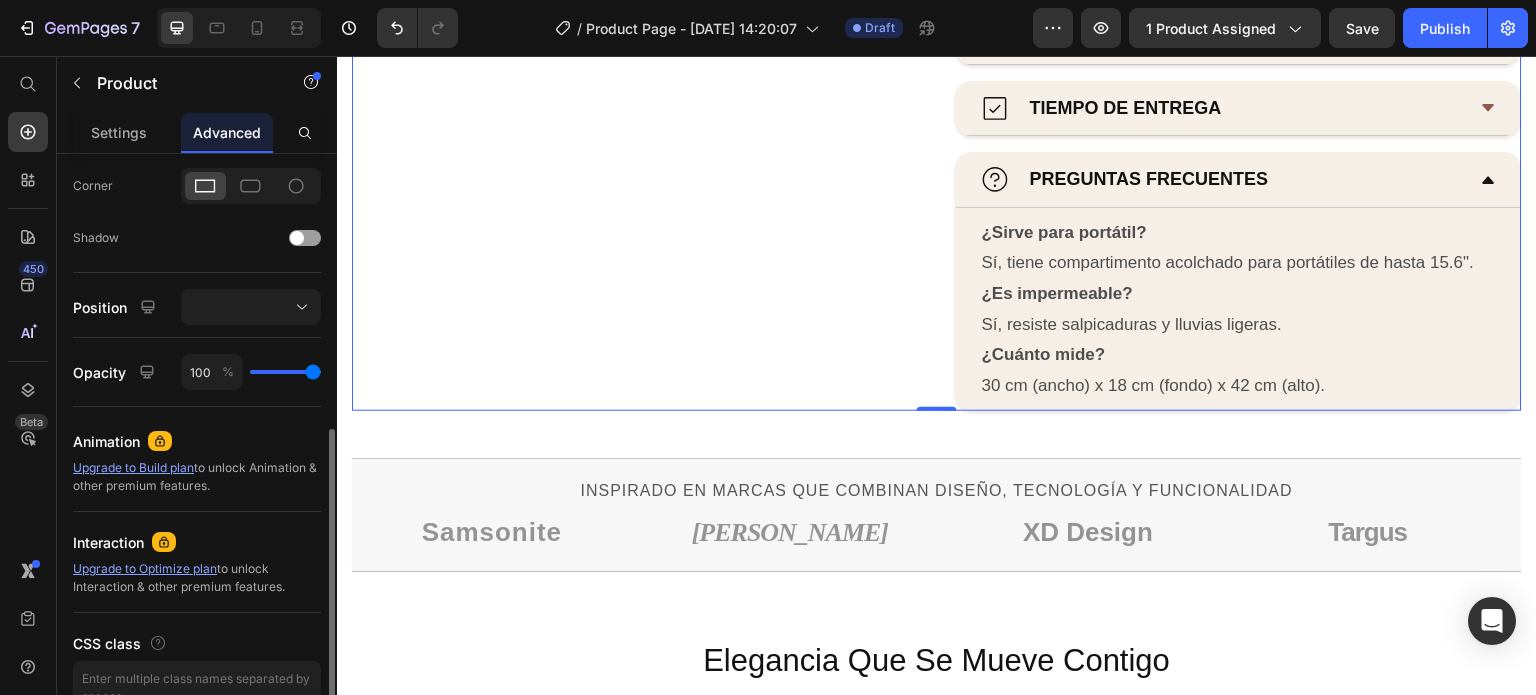 scroll, scrollTop: 700, scrollLeft: 0, axis: vertical 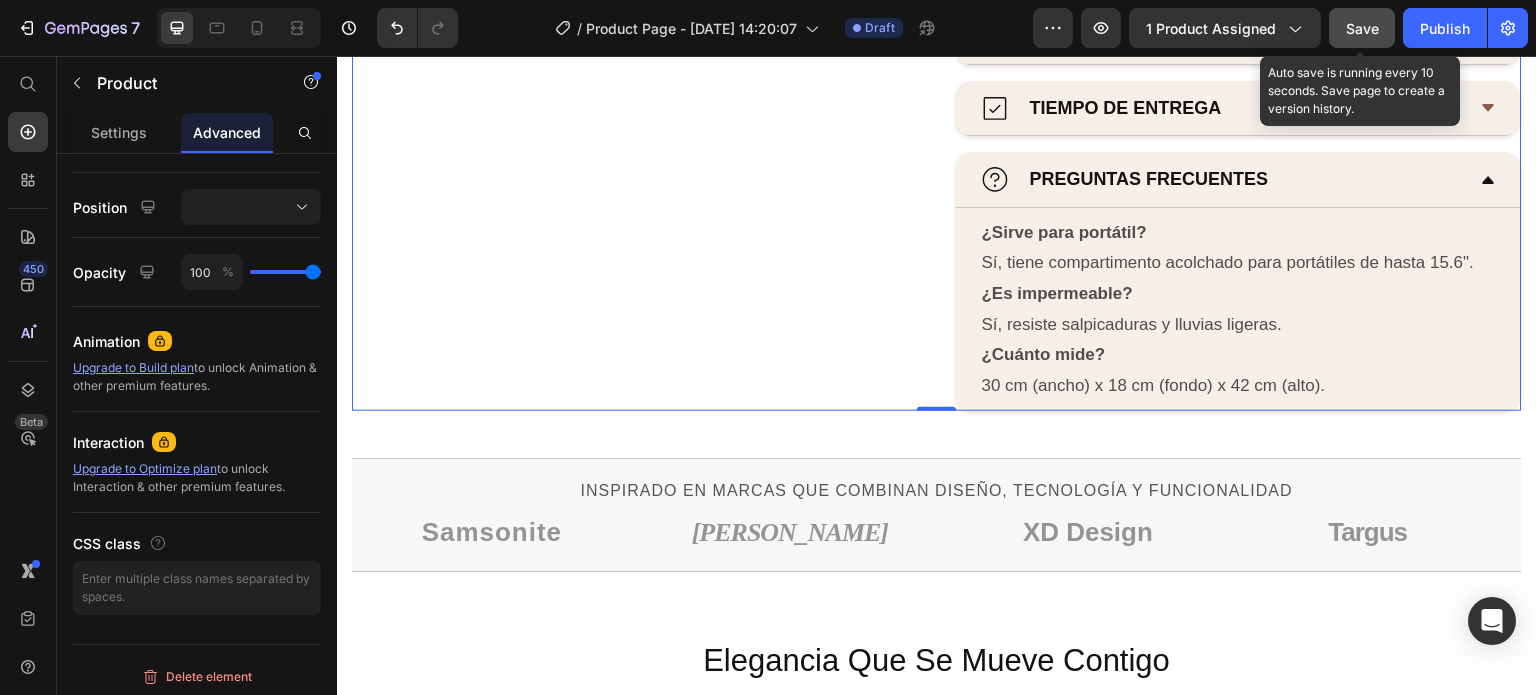 click on "Save" 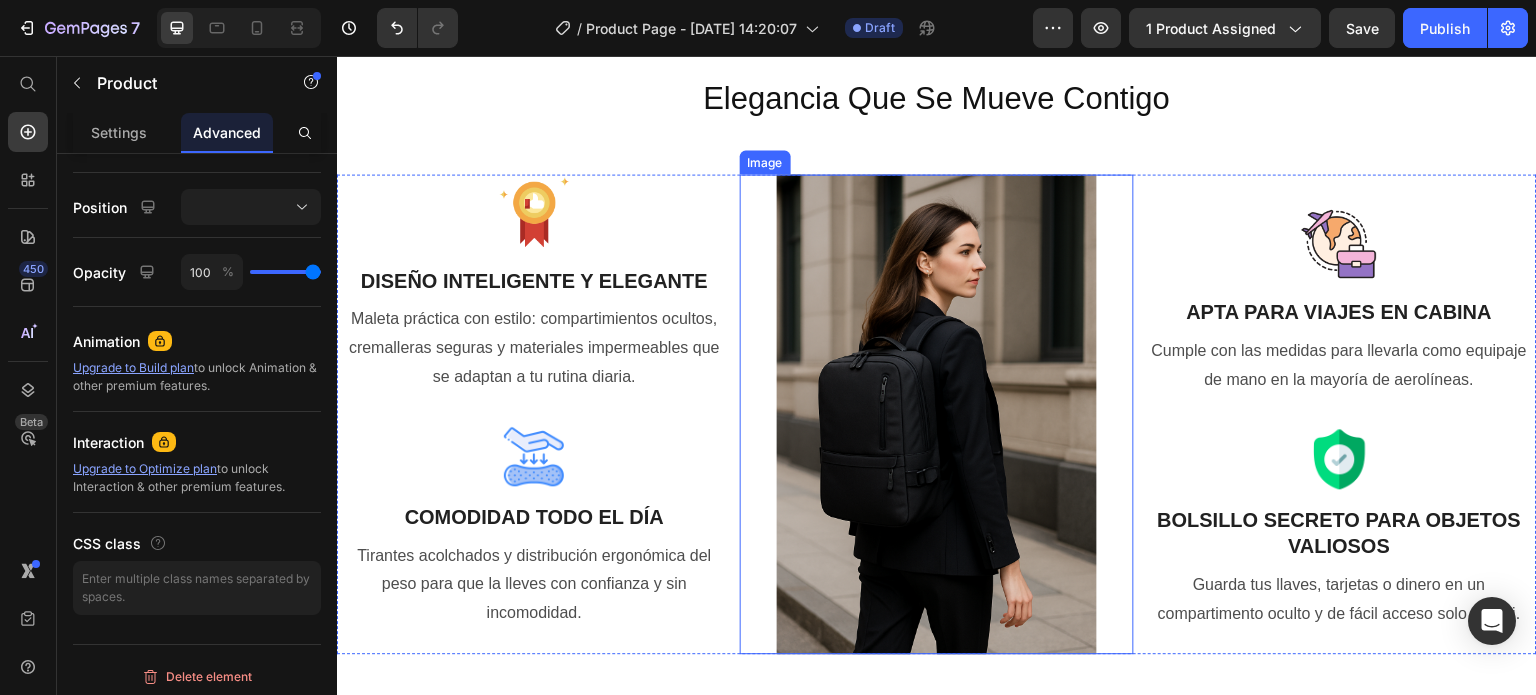 scroll, scrollTop: 1796, scrollLeft: 0, axis: vertical 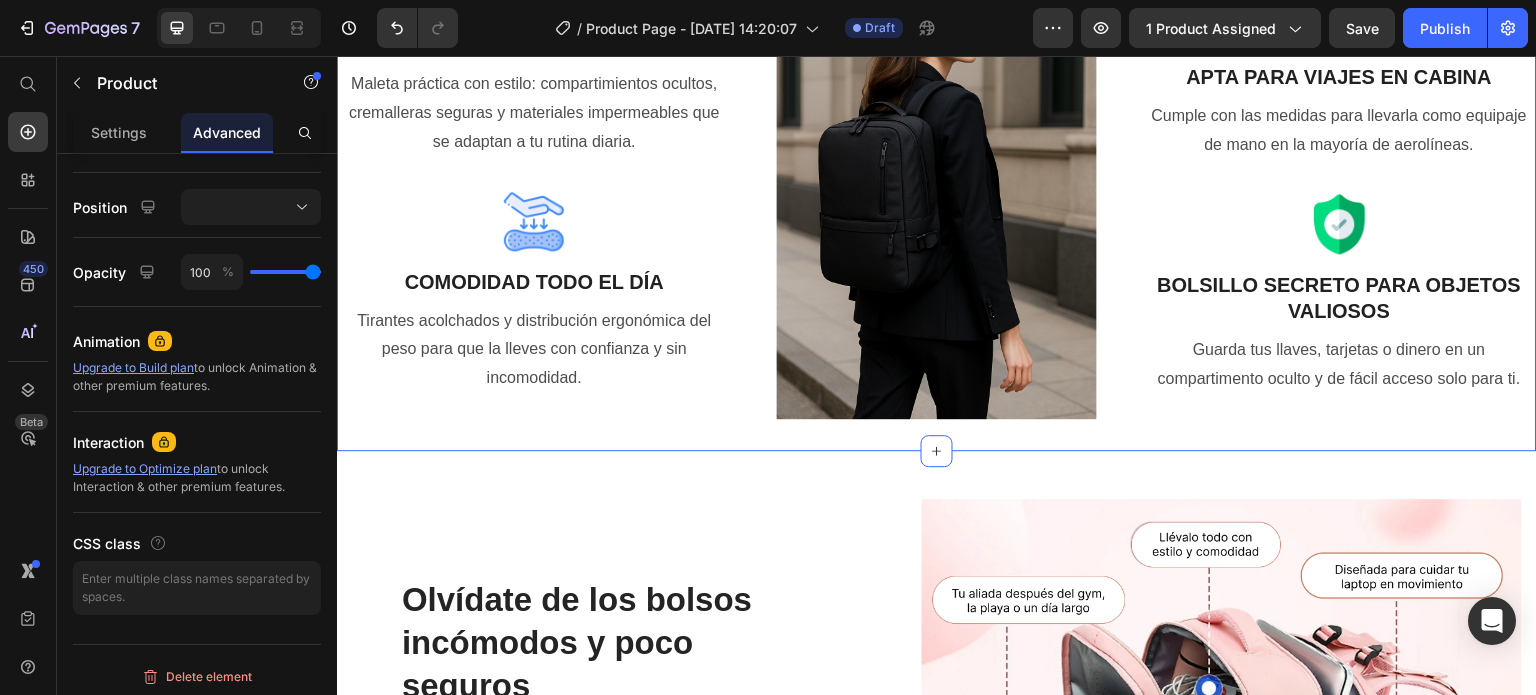 click on "Image DISEÑO INTELIGENTE Y ELEGANTE Heading Maleta práctica con estilo: compartimientos ocultos, cremalleras seguras y materiales impermeables que se adaptan a tu rutina diaria. Text Block Image COMODIDAD TODO EL DÍA Heading Tirantes acolchados y distribución ergonómica del peso para que la lleves con confianza y sin incomodidad. Text Block Image Image APTA PARA VIAJES EN CABINA Heading Cumple con las medidas para llevarla como equipaje de mano en la mayoría de aerolíneas. Text Block Image BOLSILLO SECRETO PARA OBJETOS VALIOSOS Heading Guarda tus llaves, tarjetas o dinero en un compartimento oculto y de fácil acceso solo para ti. Text Block Row Section 4" at bounding box center (937, 179) 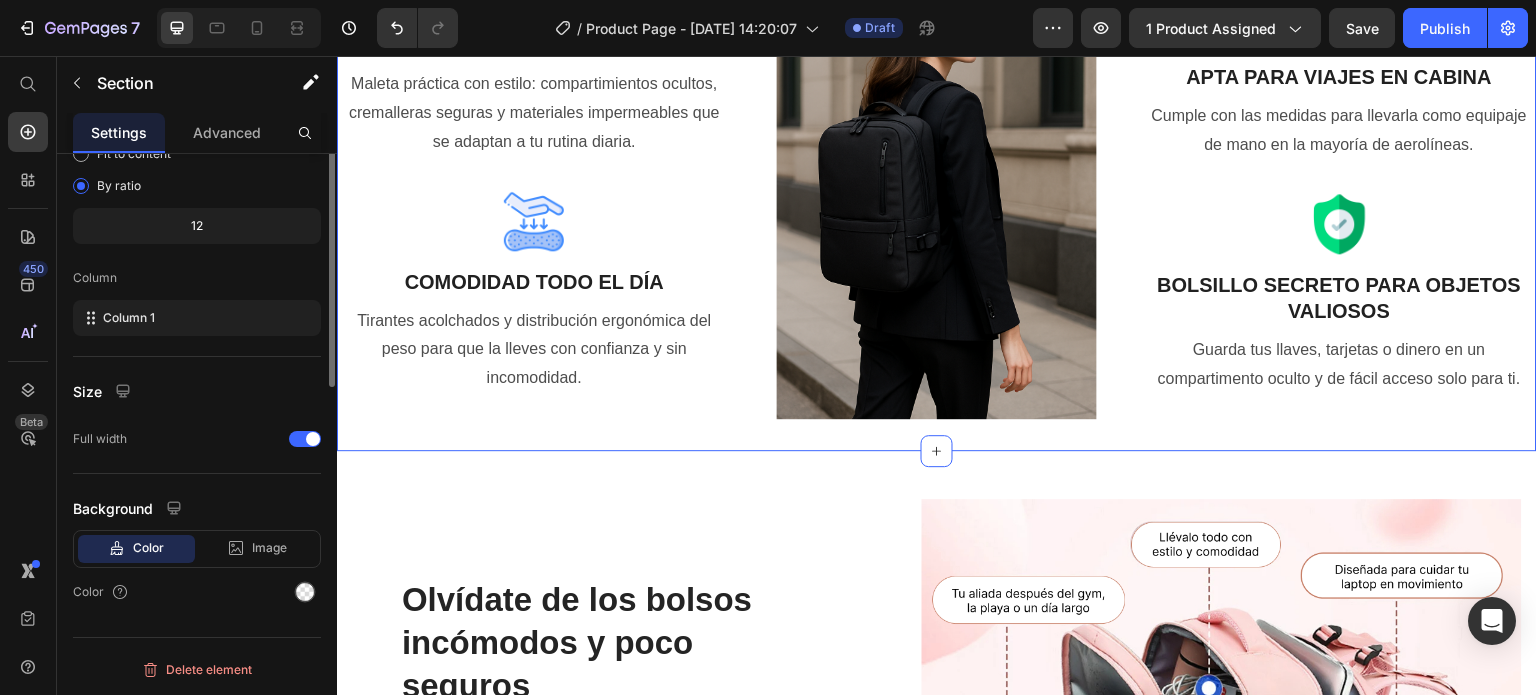 scroll, scrollTop: 0, scrollLeft: 0, axis: both 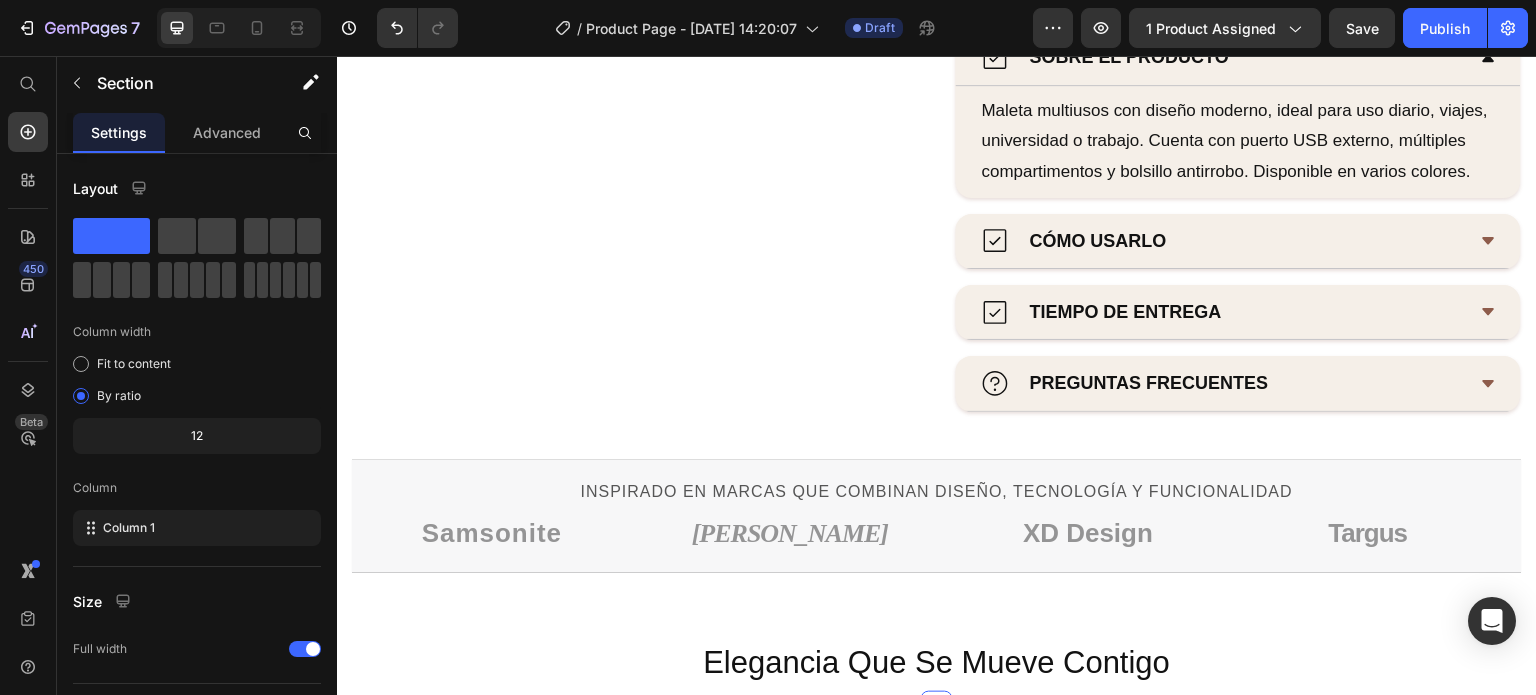 click at bounding box center (125, 56) 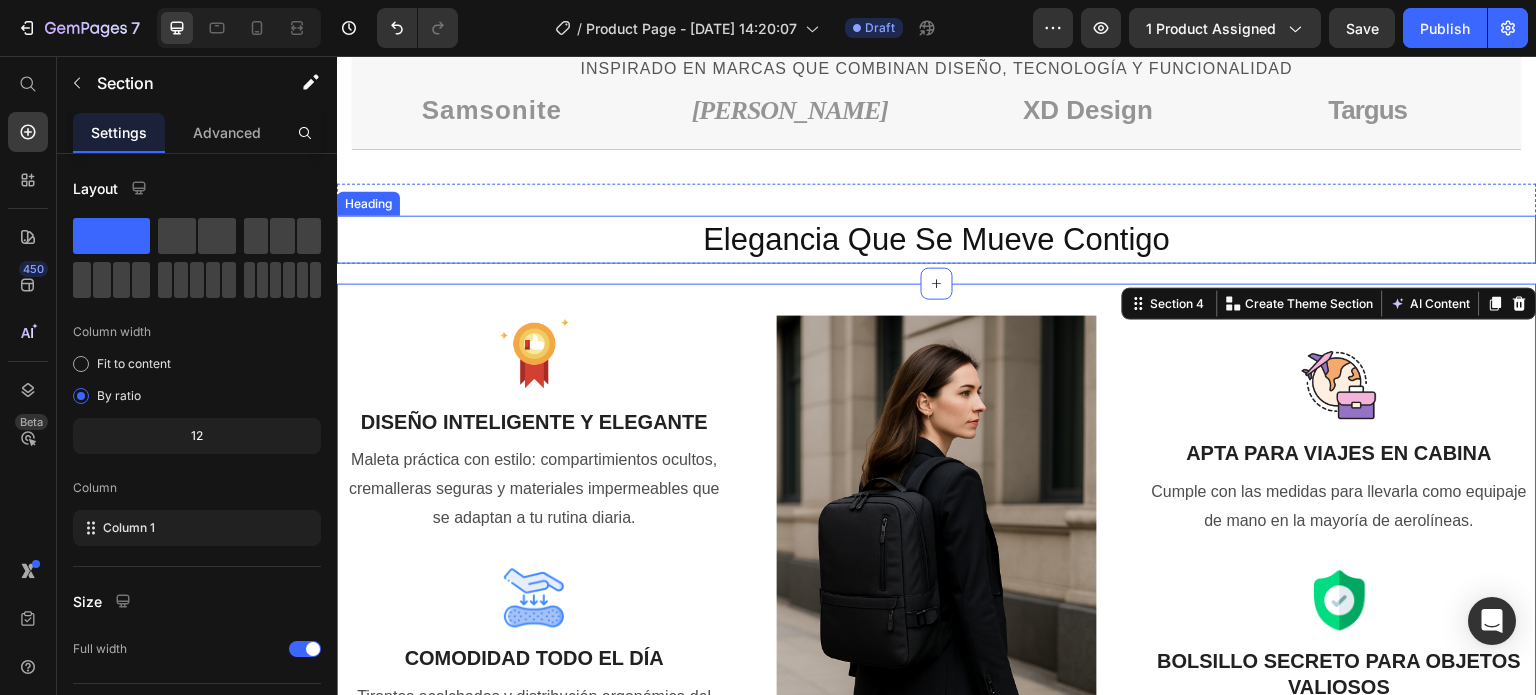 scroll, scrollTop: 1496, scrollLeft: 0, axis: vertical 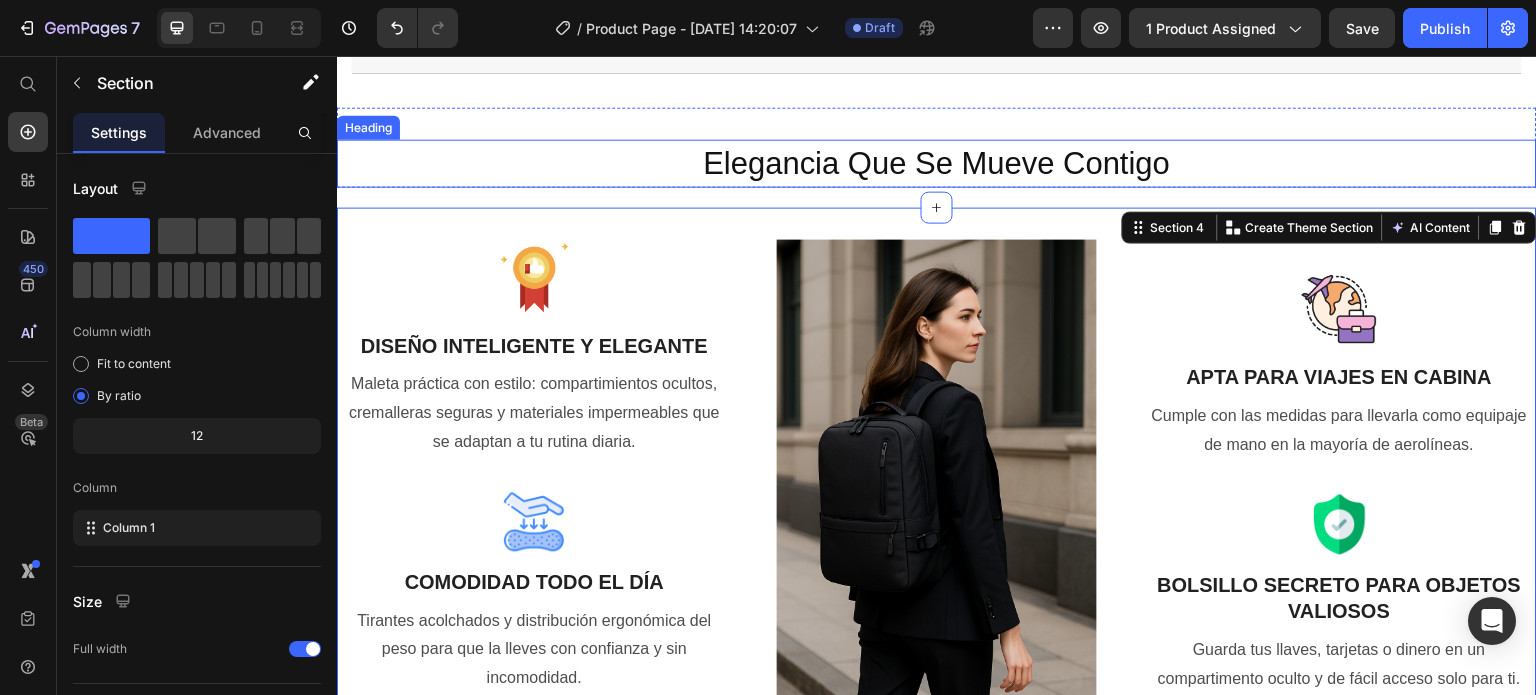 click on "Elegancia Que Se Mueve Contigo" at bounding box center [937, 163] 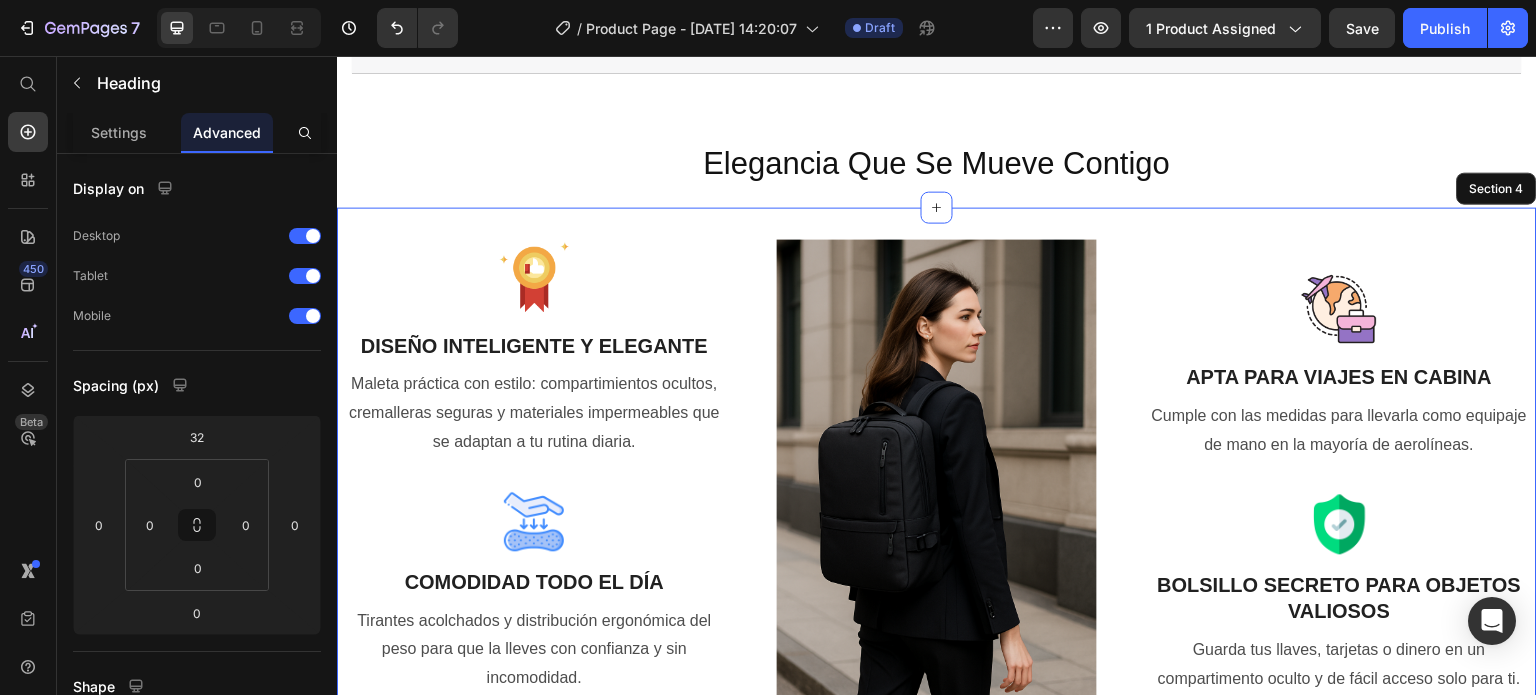 click on "Image DISEÑO INTELIGENTE Y ELEGANTE Heading Maleta práctica con estilo: compartimientos ocultos, cremalleras seguras y materiales impermeables que se adaptan a tu rutina diaria. Text Block Image COMODIDAD TODO EL DÍA Heading Tirantes acolchados y distribución ergonómica del peso para que la lleves con confianza y sin incomodidad. Text Block Image Image APTA PARA VIAJES EN CABINA Heading Cumple con las medidas para llevarla como equipaje de mano en la mayoría de aerolíneas. Text Block Image BOLSILLO SECRETO PARA OBJETOS VALIOSOS Heading Guarda tus llaves, tarjetas o dinero en un compartimento oculto y de fácil acceso solo para ti. Text Block Row Section 4" at bounding box center (937, 479) 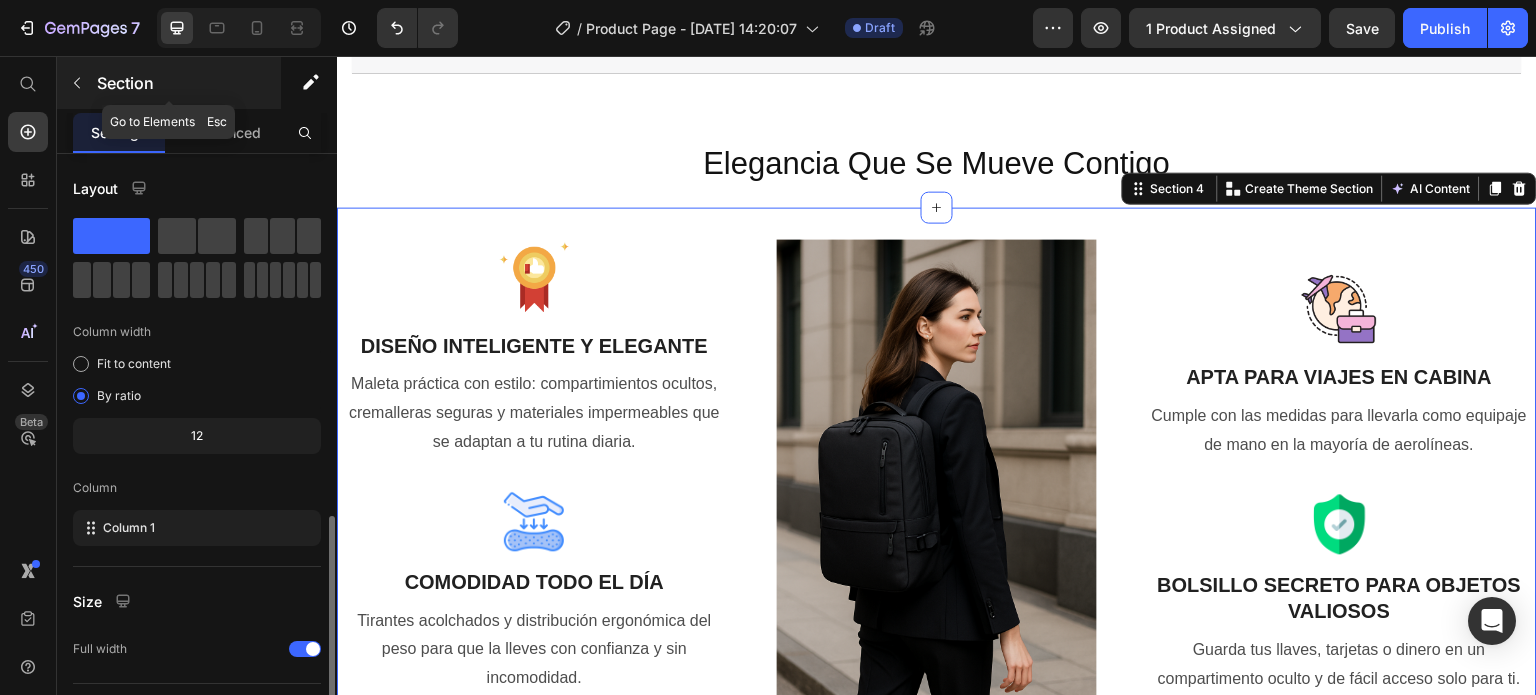 click 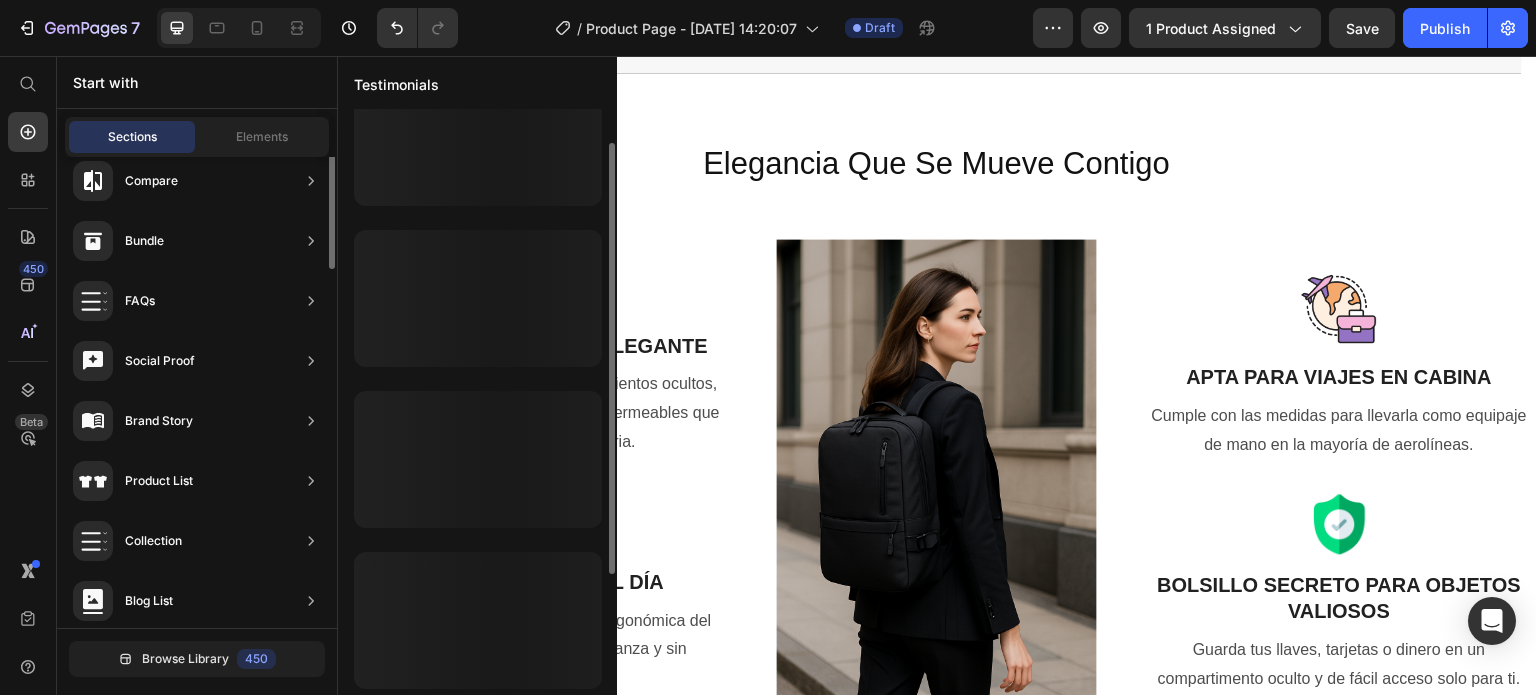 scroll, scrollTop: 600, scrollLeft: 0, axis: vertical 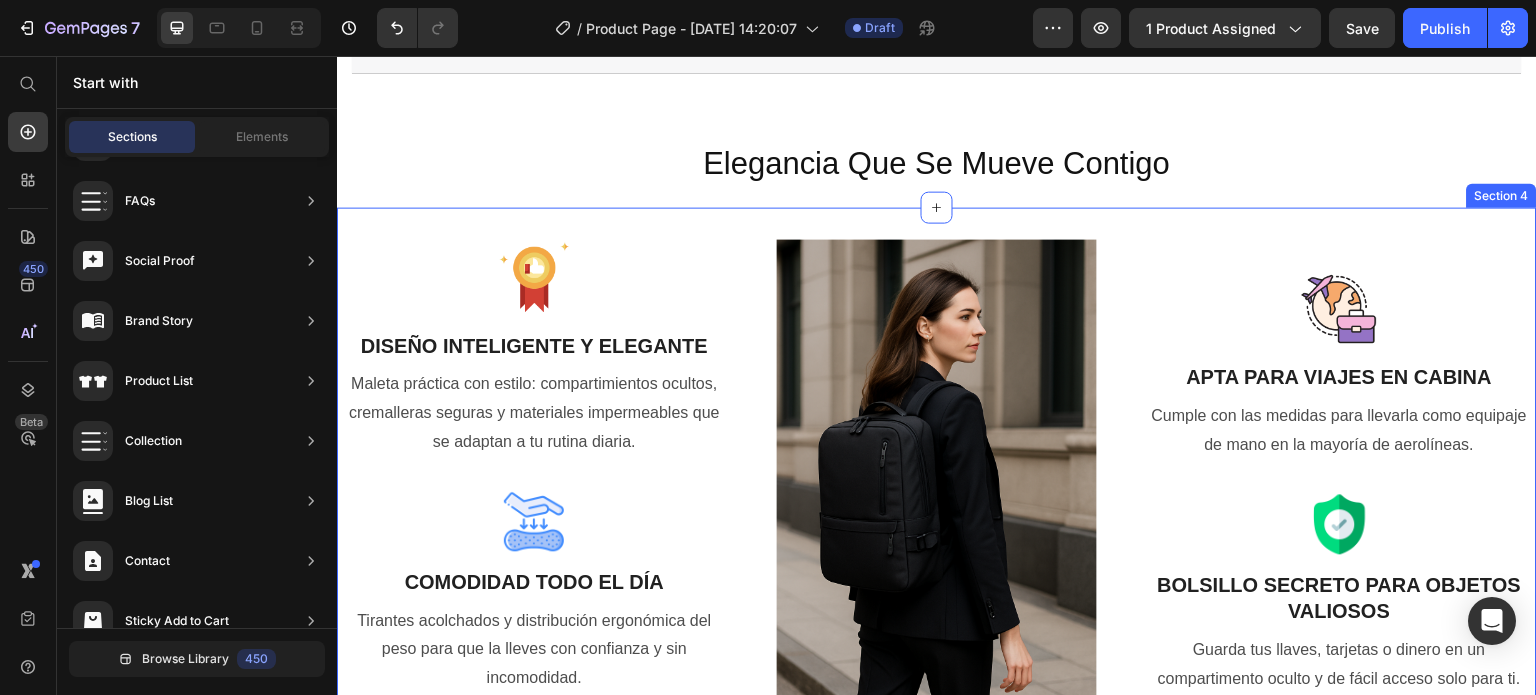click on "Image DISEÑO INTELIGENTE Y ELEGANTE Heading Maleta práctica con estilo: compartimientos ocultos, cremalleras seguras y materiales impermeables que se adaptan a tu rutina diaria. Text Block Image COMODIDAD TODO EL DÍA Heading Tirantes acolchados y distribución ergonómica del peso para que la lleves con confianza y sin incomodidad. Text Block Image Image APTA PARA VIAJES EN CABINA Heading Cumple con las medidas para llevarla como equipaje de mano en la mayoría de aerolíneas. Text Block Image BOLSILLO SECRETO PARA OBJETOS VALIOSOS Heading Guarda tus llaves, tarjetas o dinero en un compartimento oculto y de fácil acceso solo para ti. Text Block Row Section 4" at bounding box center [937, 479] 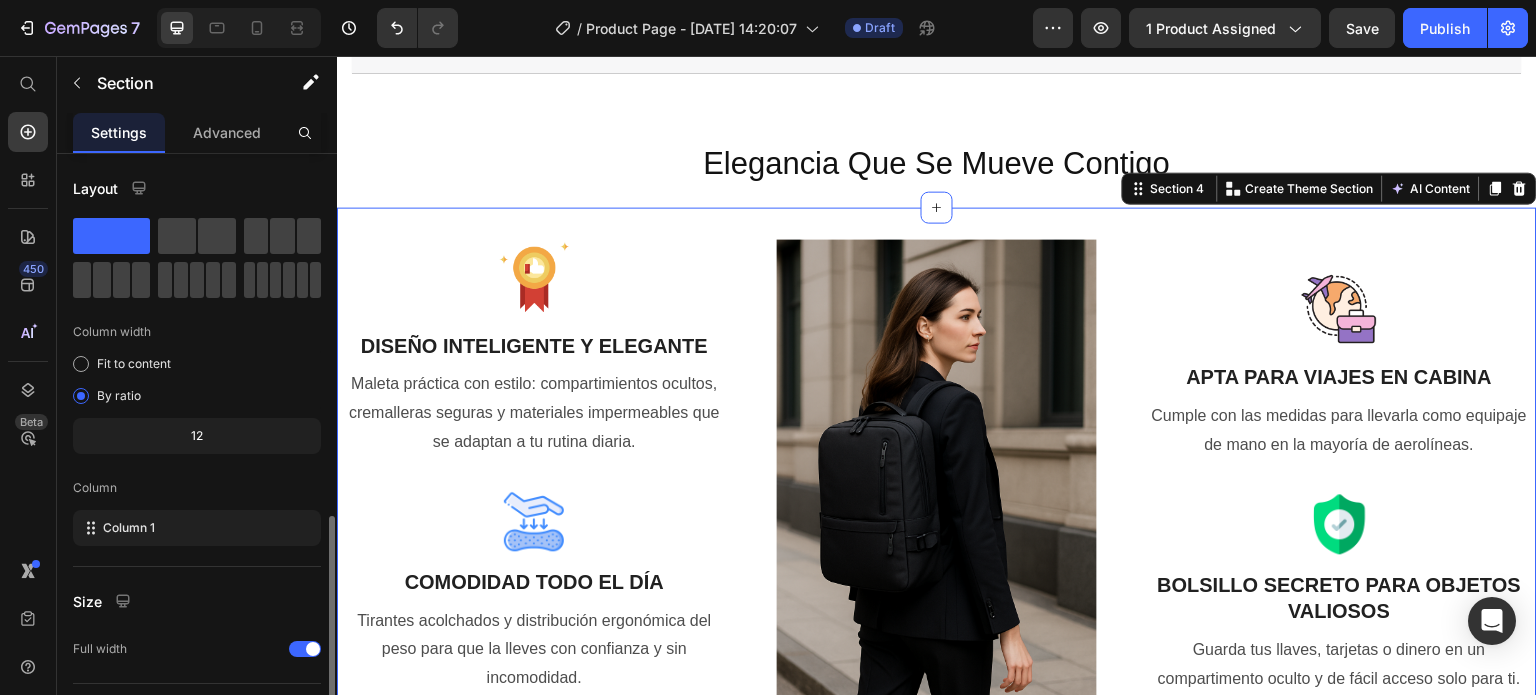 click at bounding box center (305, 802) 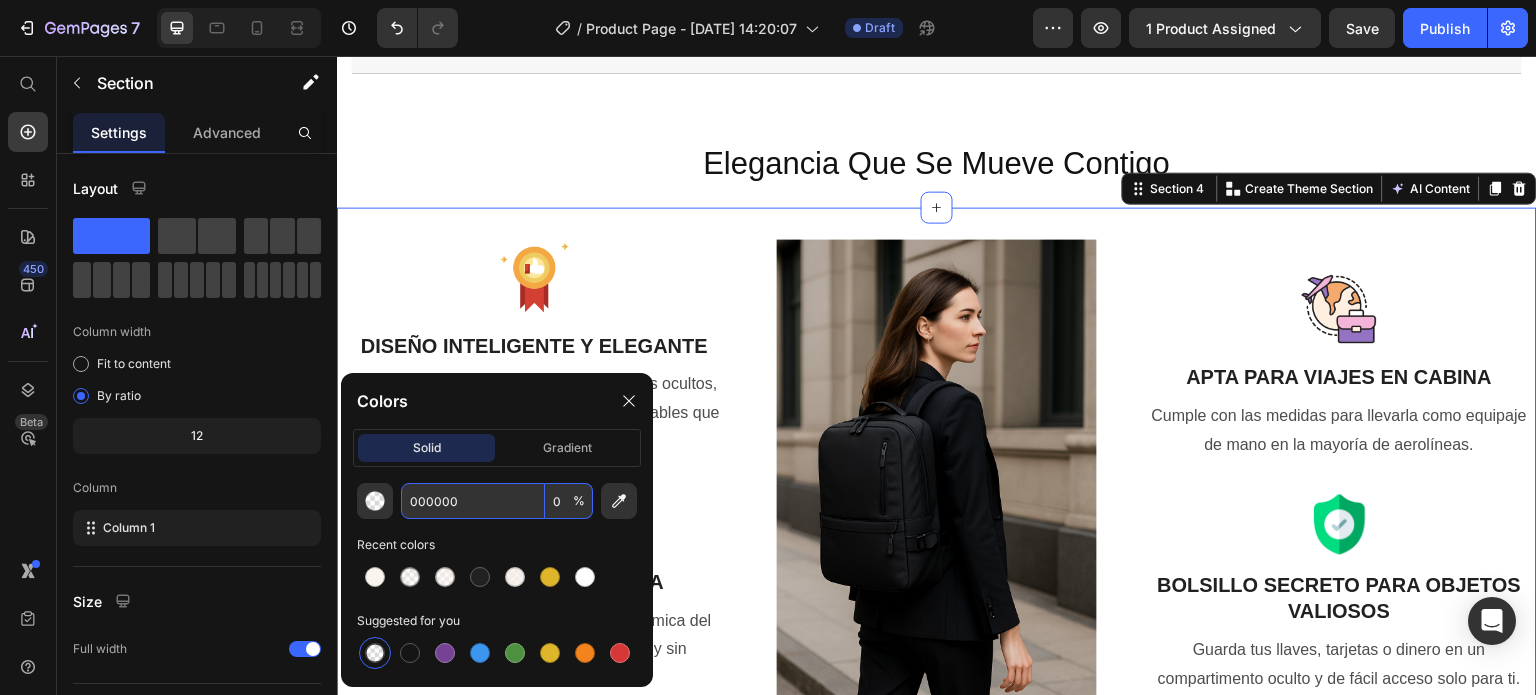 click on "000000" at bounding box center [473, 501] 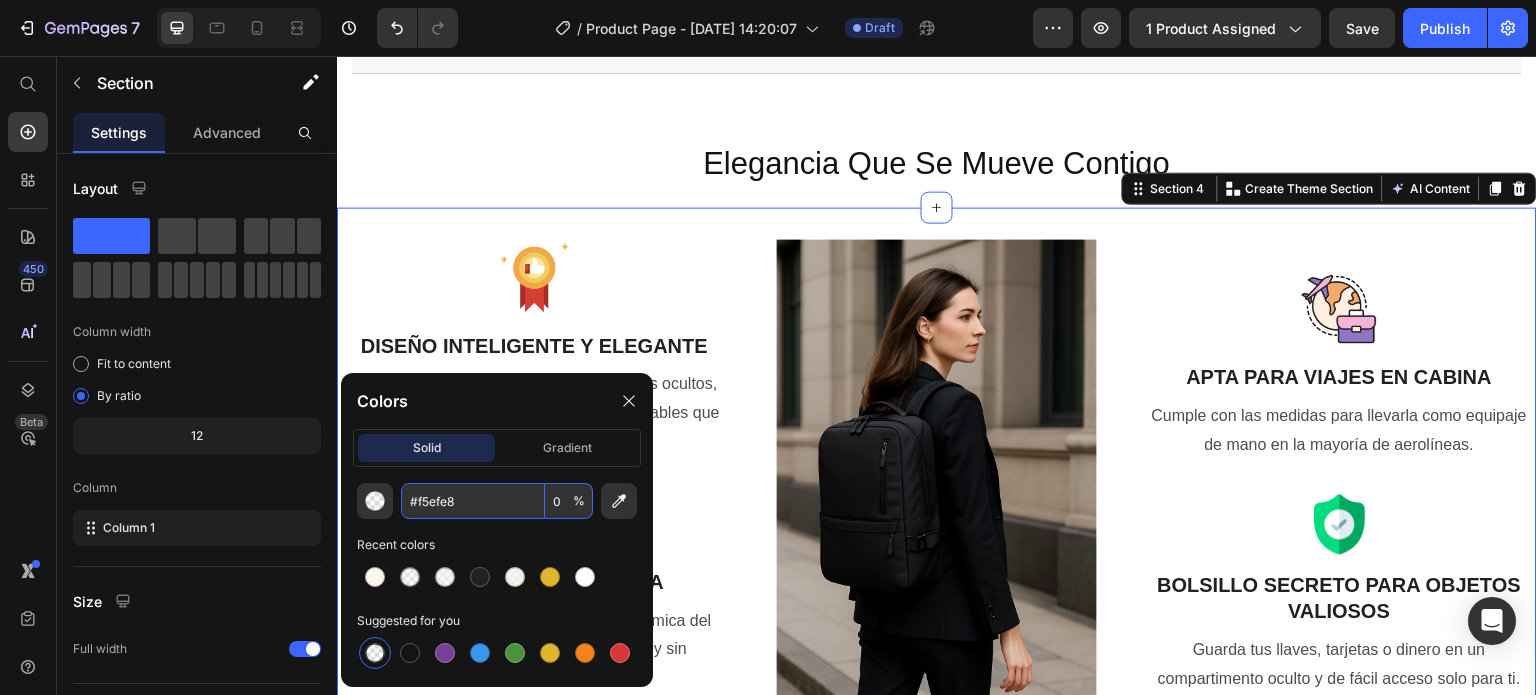 type on "F5EFE8" 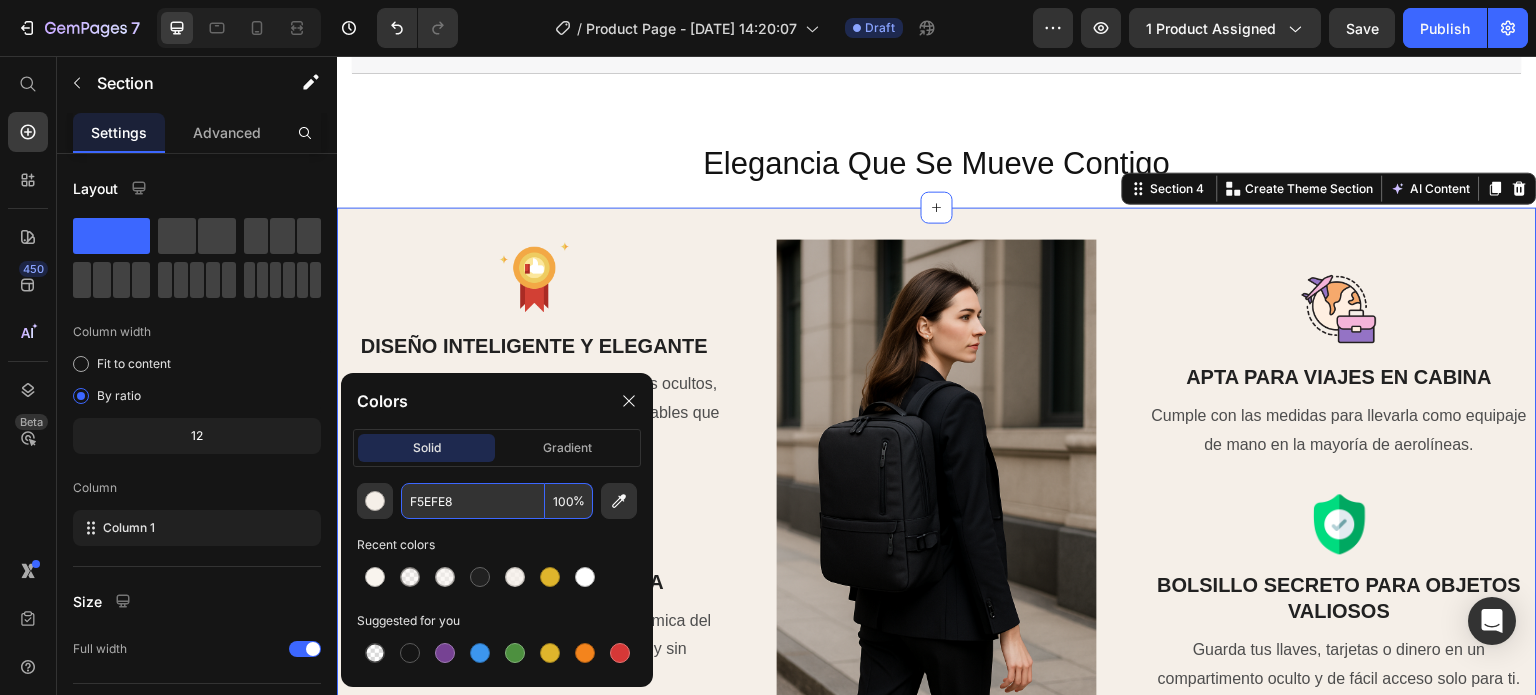 type on "F5EFE8" 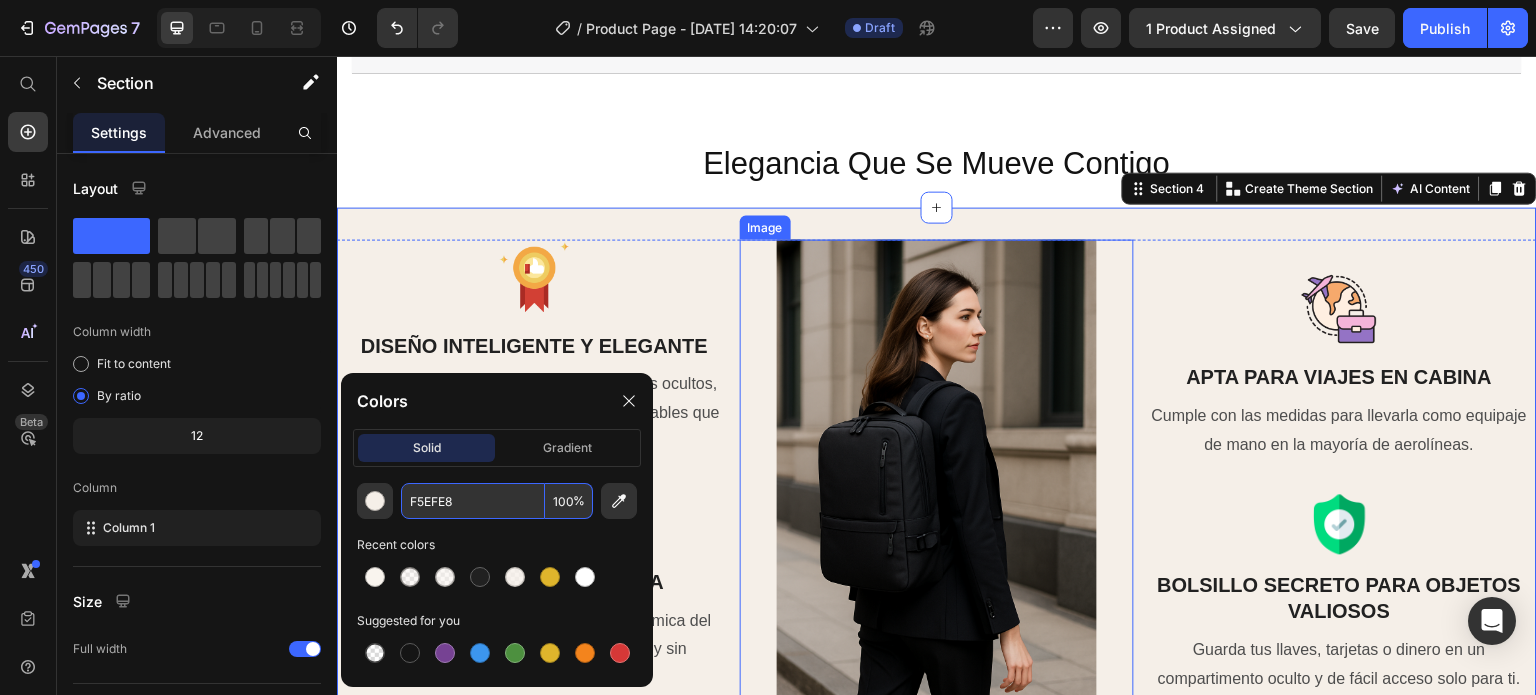 click at bounding box center (937, 479) 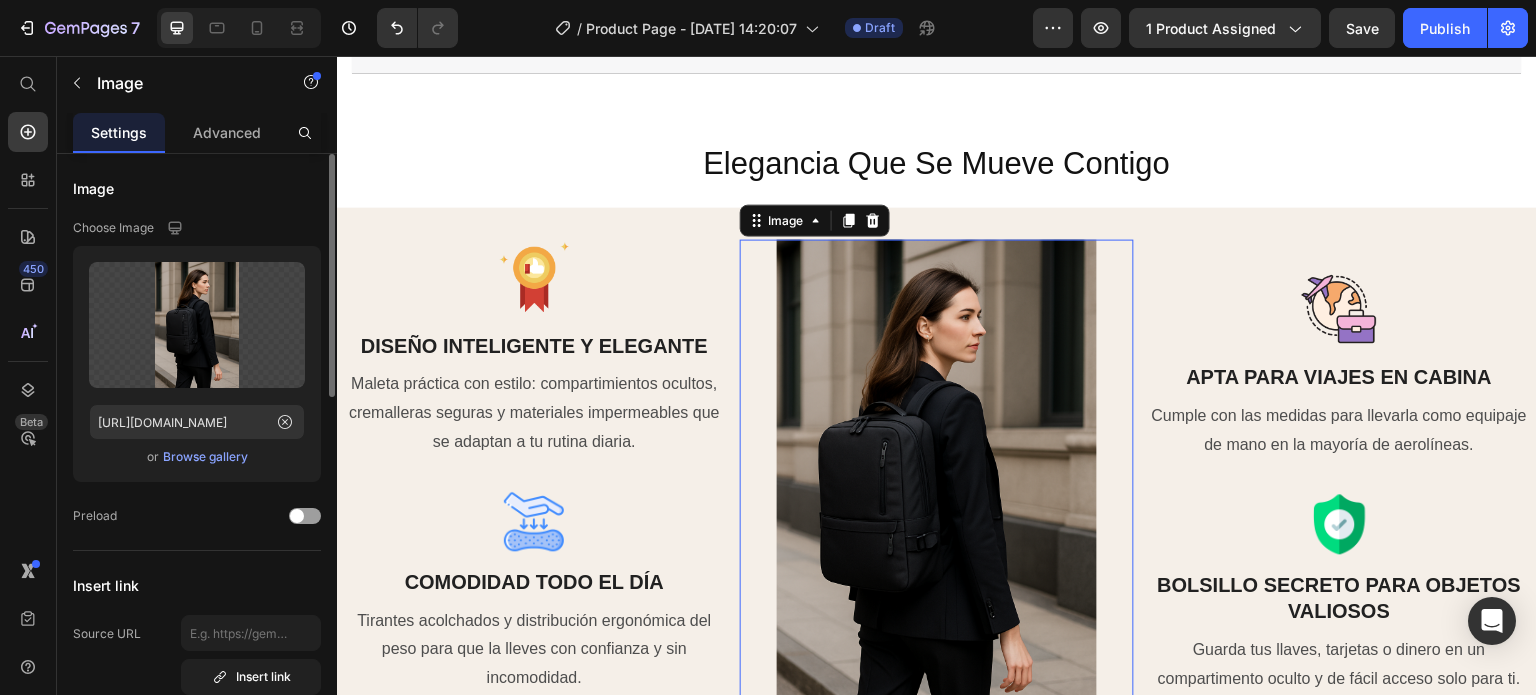 scroll, scrollTop: 0, scrollLeft: 0, axis: both 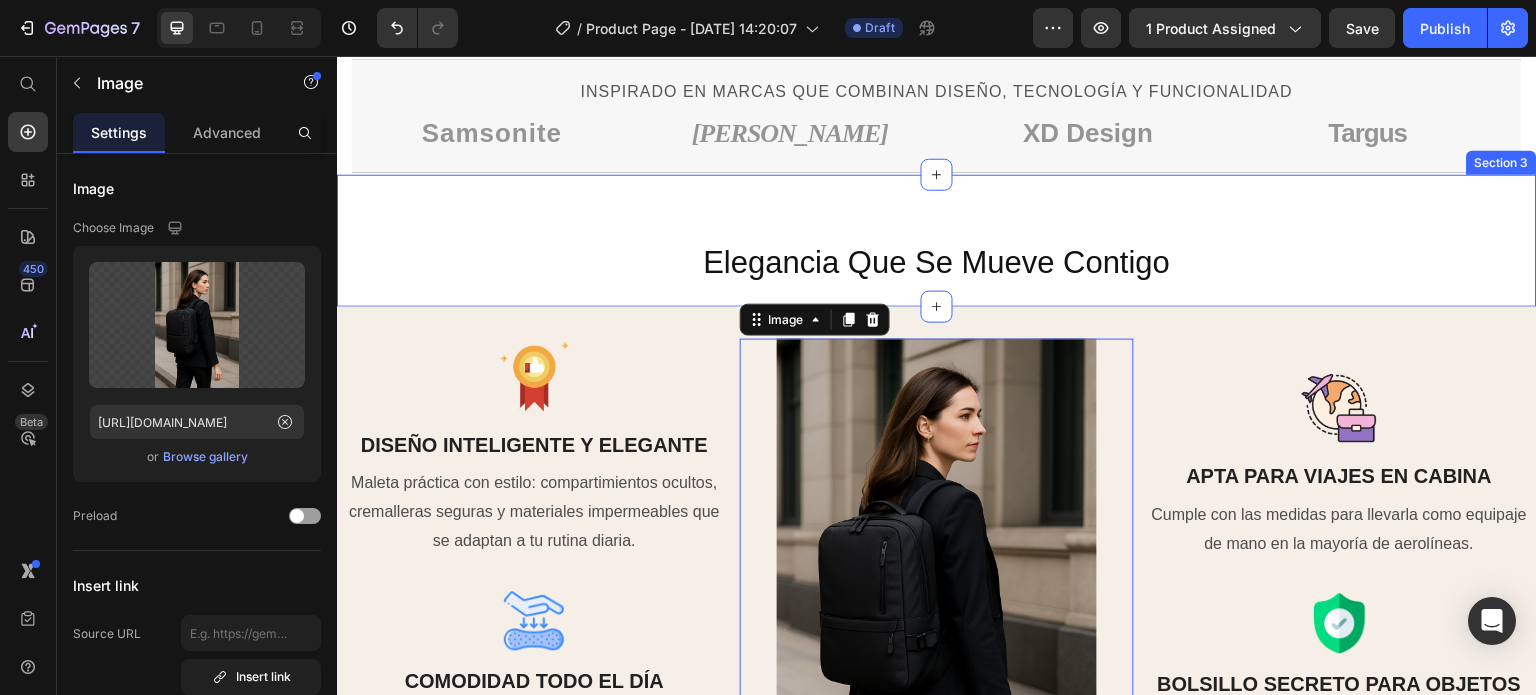 click on "Elegancia Que Se Mueve Contigo Heading Row" at bounding box center [937, 255] 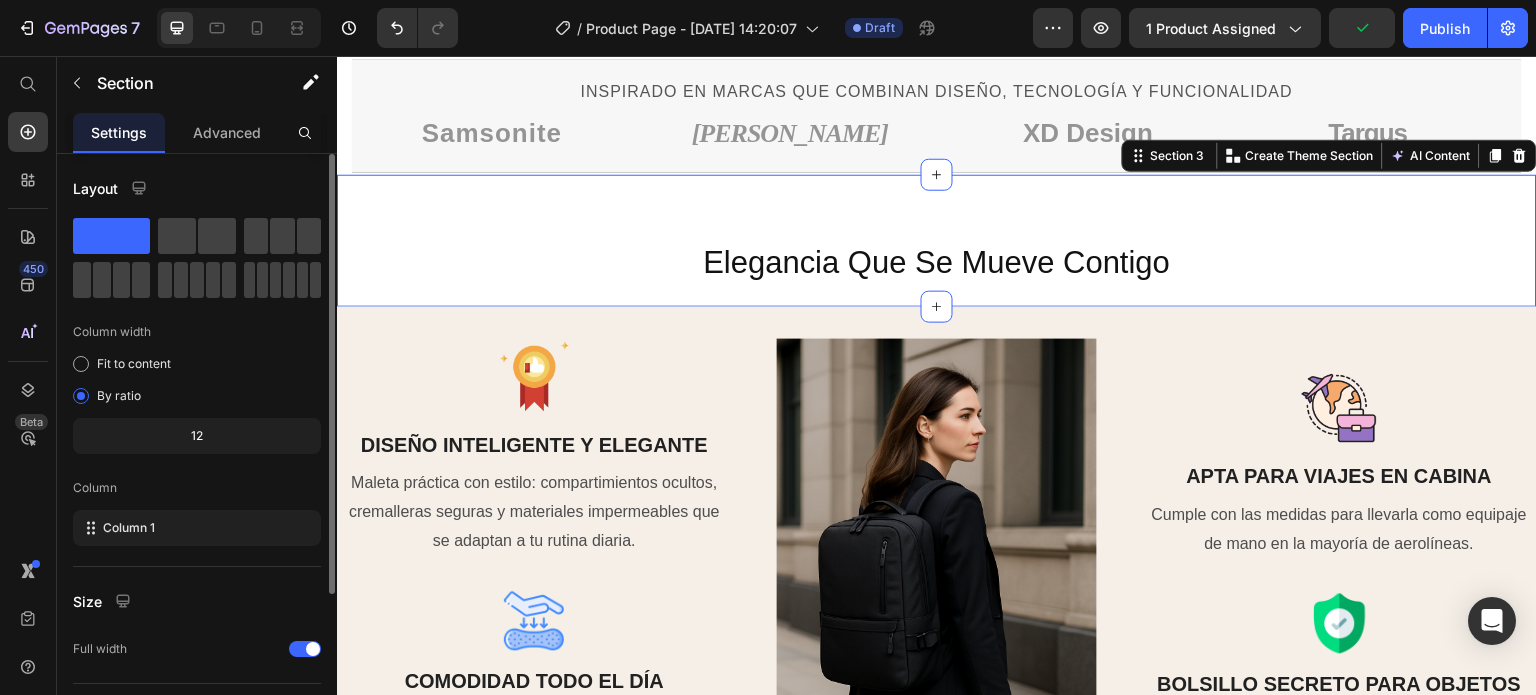 scroll, scrollTop: 208, scrollLeft: 0, axis: vertical 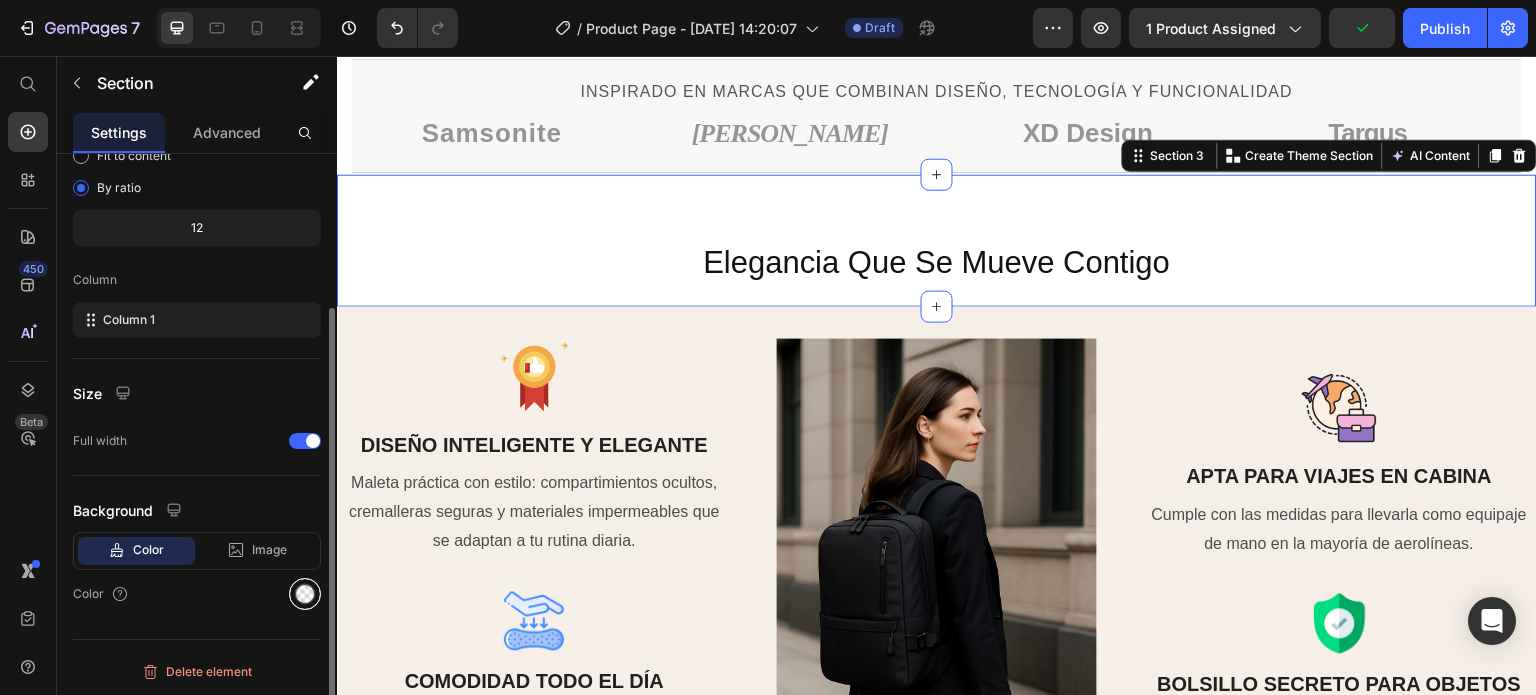 click at bounding box center (305, 594) 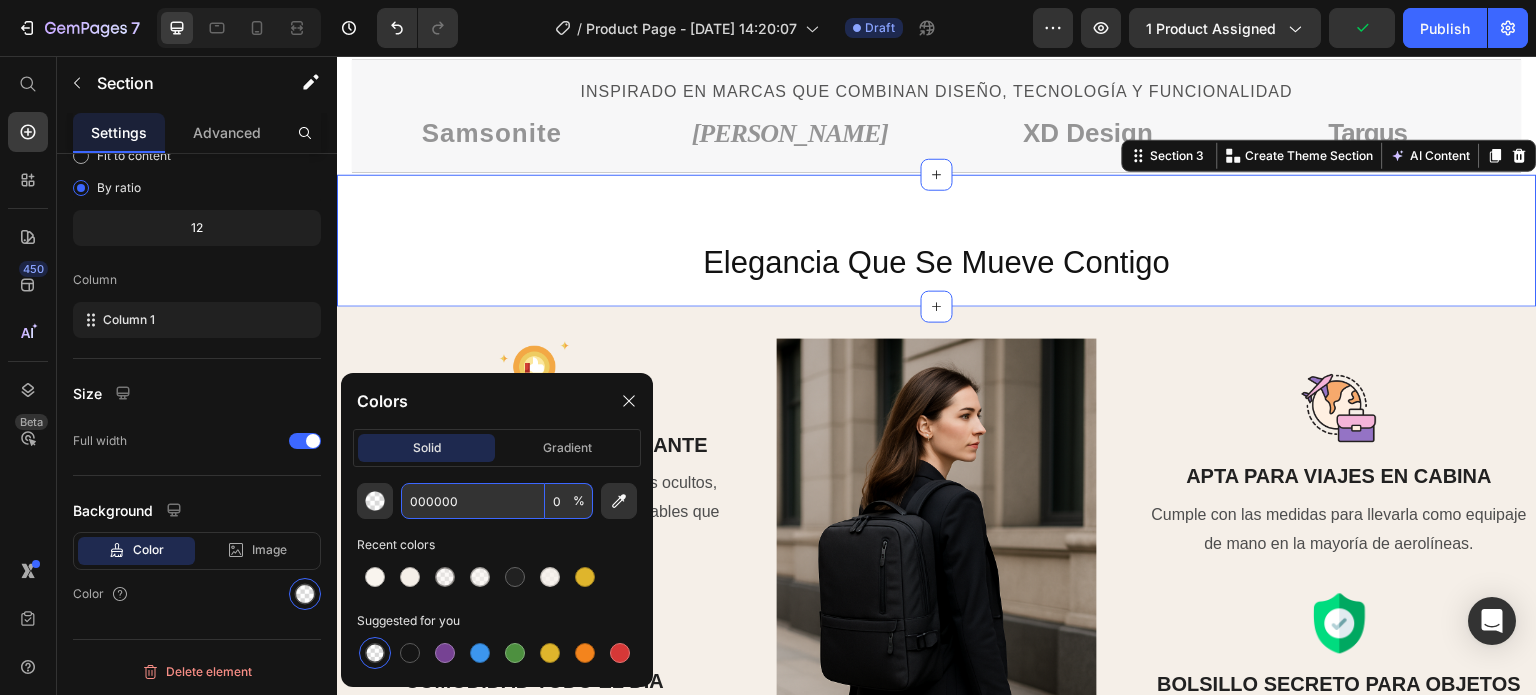 click on "000000" at bounding box center [473, 501] 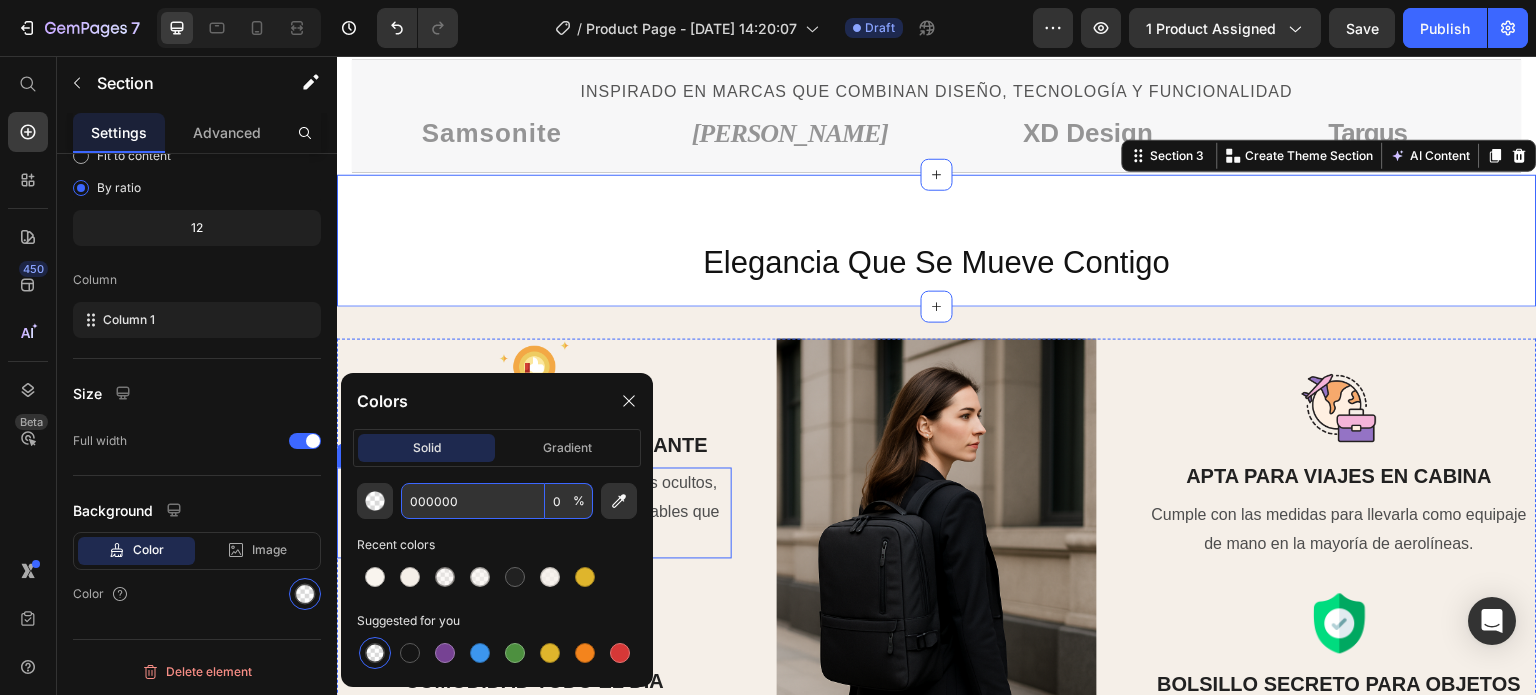 paste on "#f5efe8" 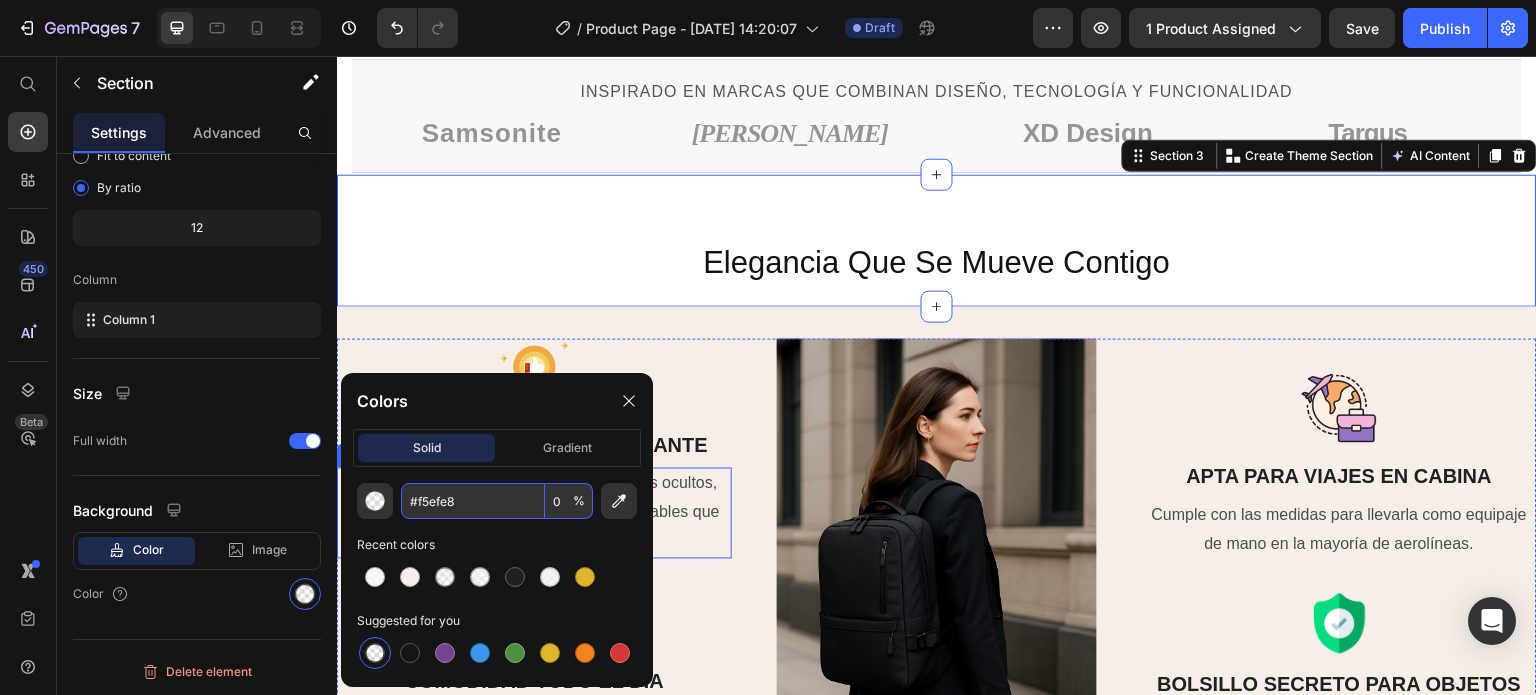 type on "F5EFE8" 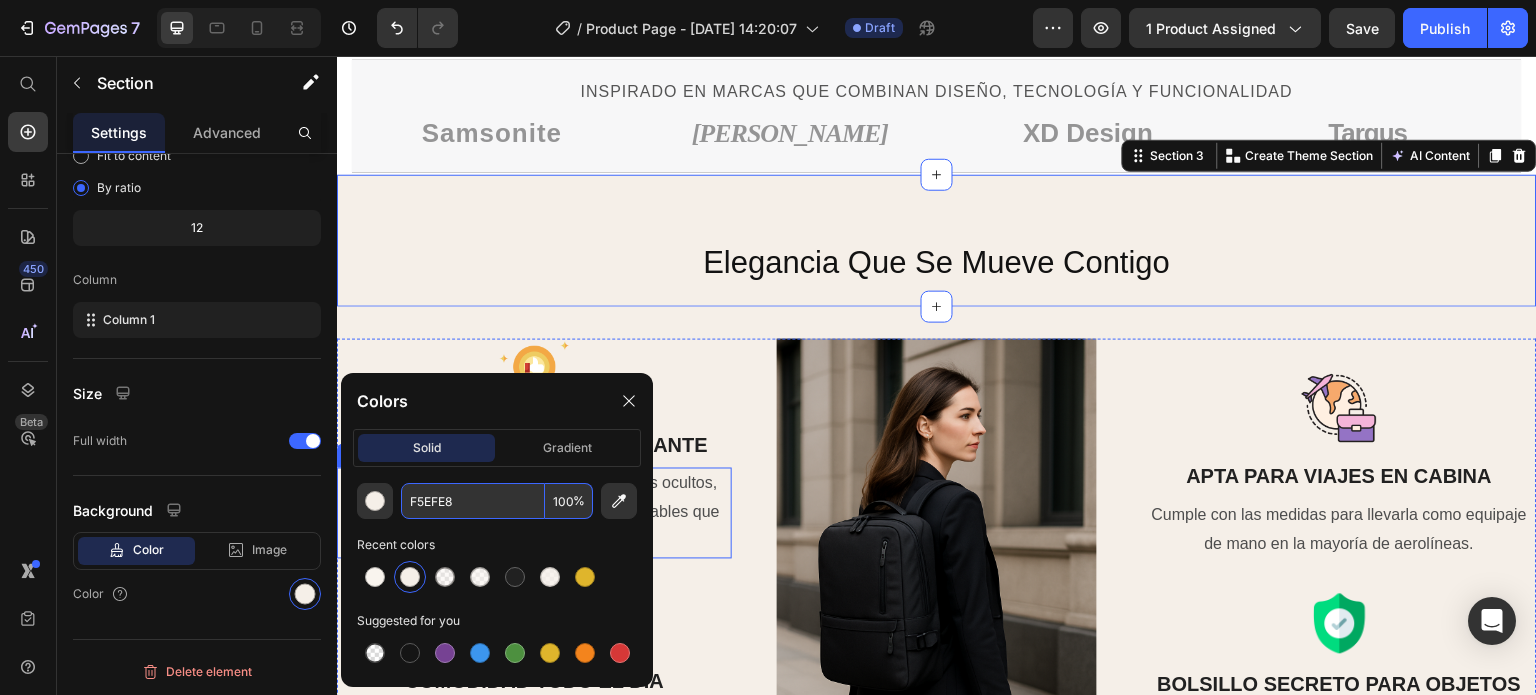 type on "F5EFE8" 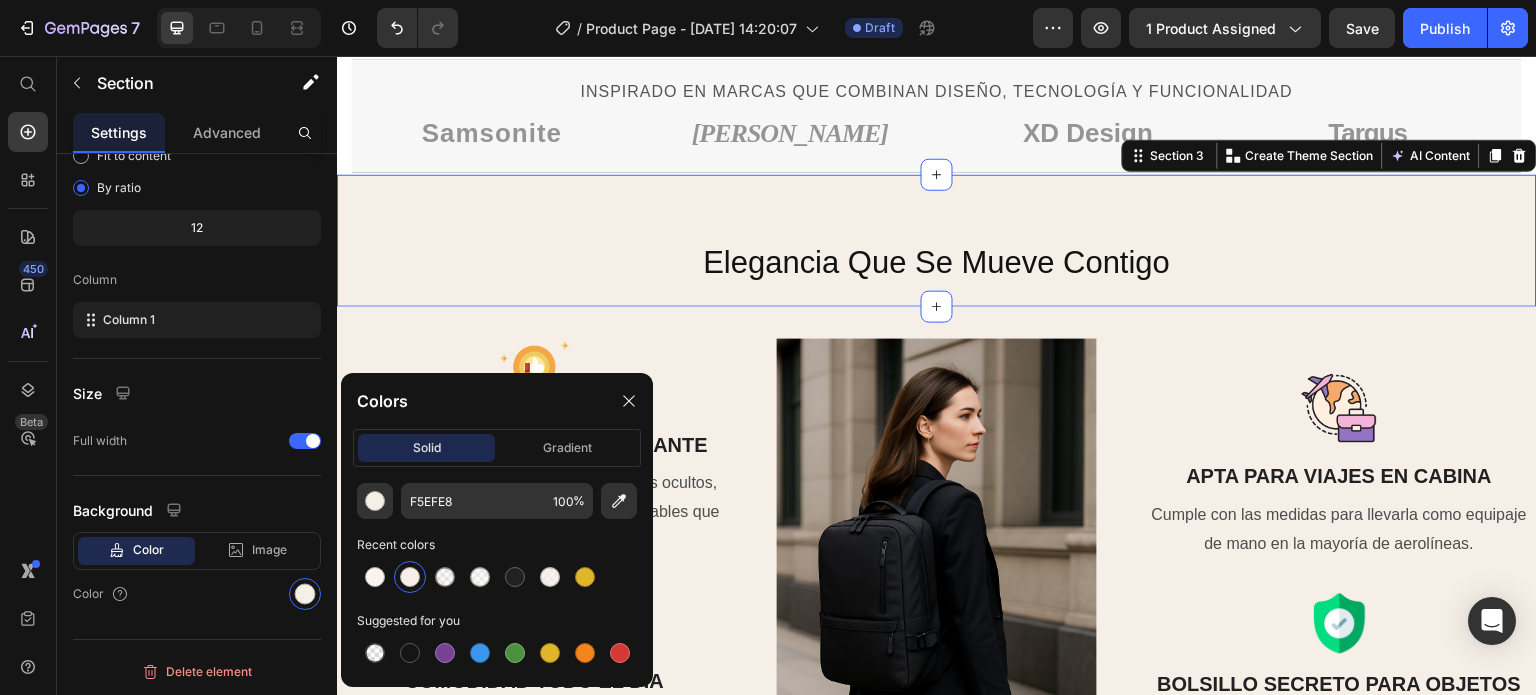 click on "Elegancia Que Se Mueve Contigo Heading Row Section 3   You can create reusable sections Create Theme Section AI Content Write with GemAI What would you like to describe here? Tone and Voice Persuasive Product BOLSO MULTIFUNCIONAL PREMIUM Show more Generate" at bounding box center [937, 241] 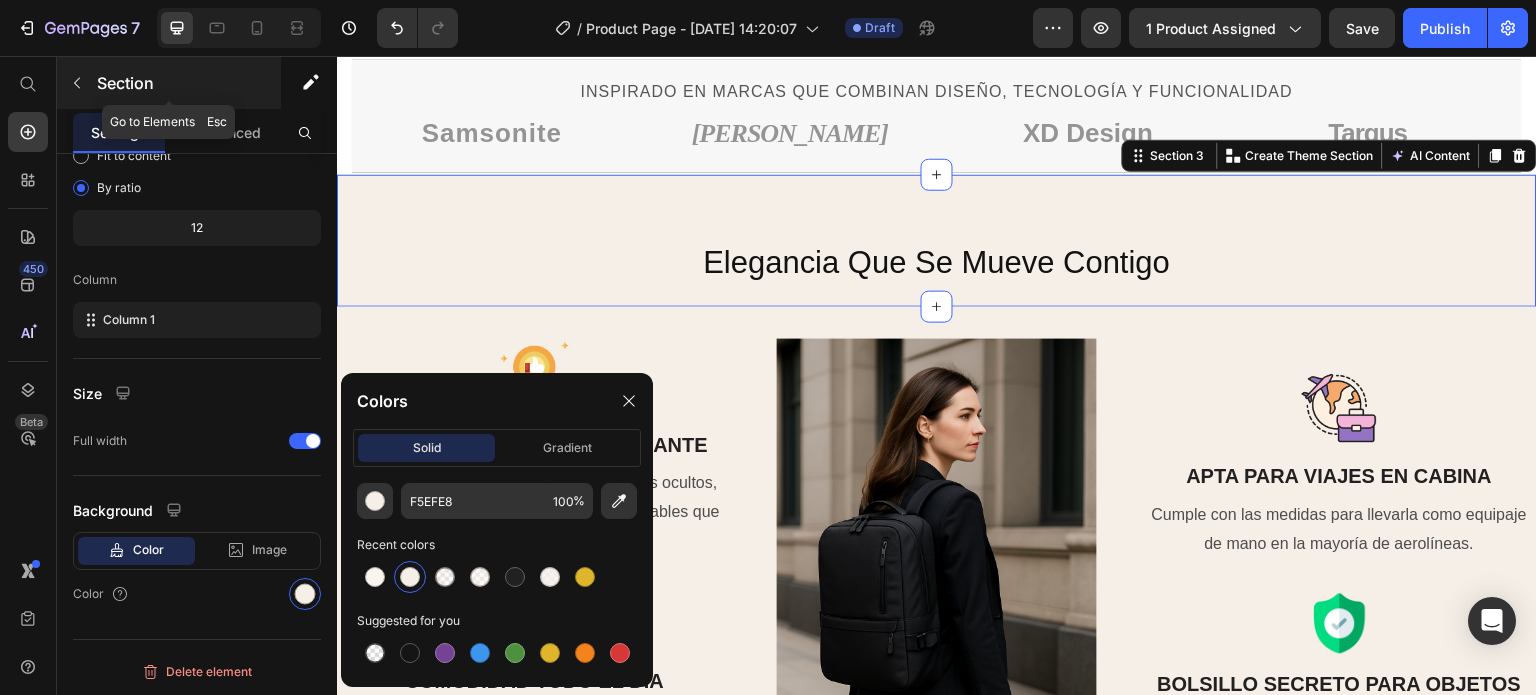 click 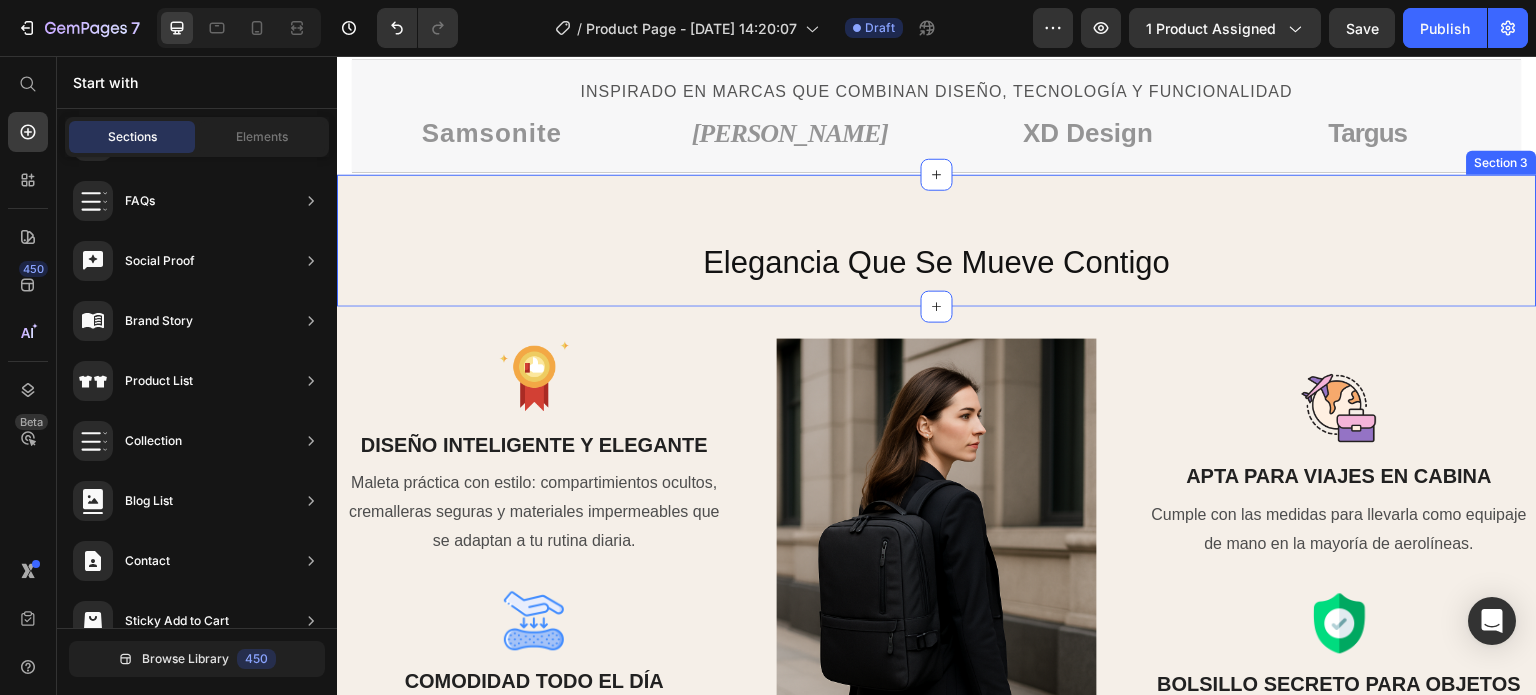 click on "Elegancia Que Se Mueve Contigo Heading Row Section 3" at bounding box center (937, 241) 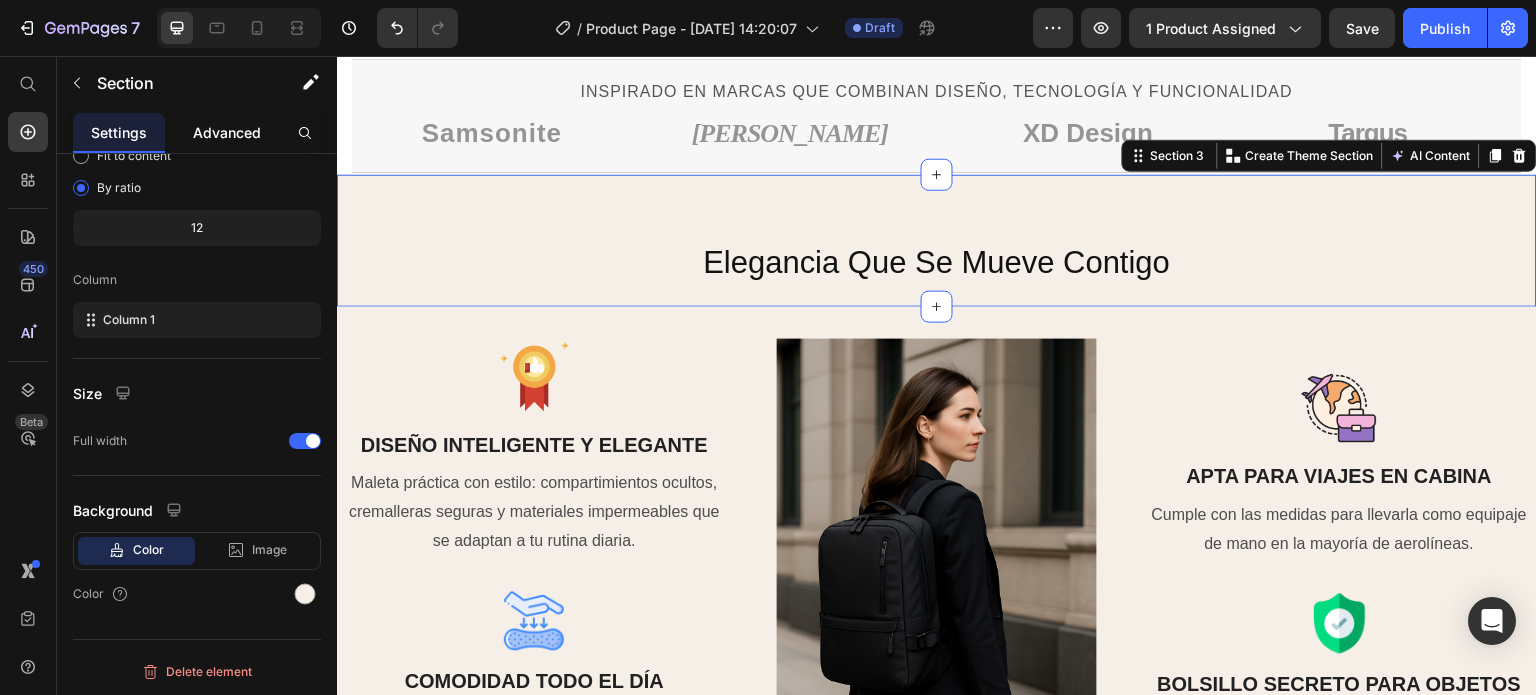 click on "Advanced" at bounding box center (227, 132) 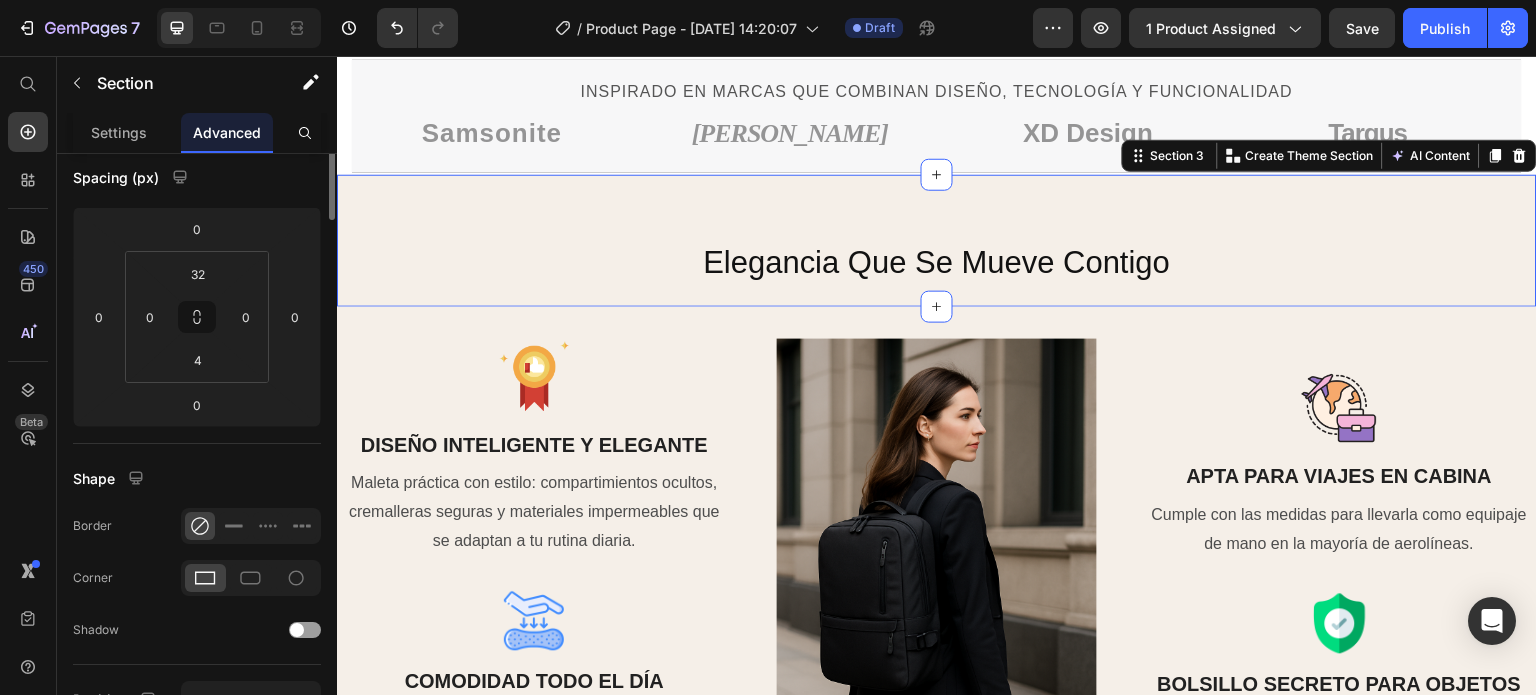 scroll, scrollTop: 0, scrollLeft: 0, axis: both 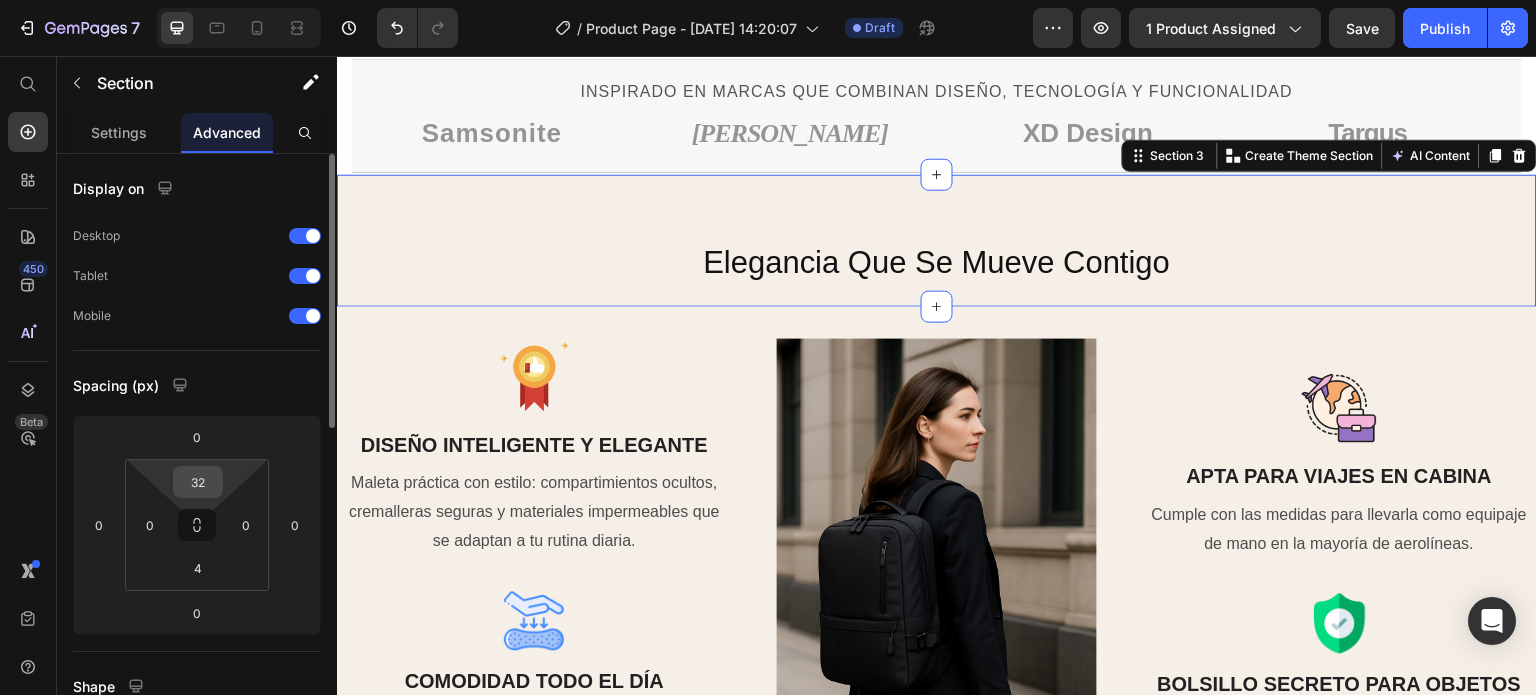 click on "32" at bounding box center (198, 482) 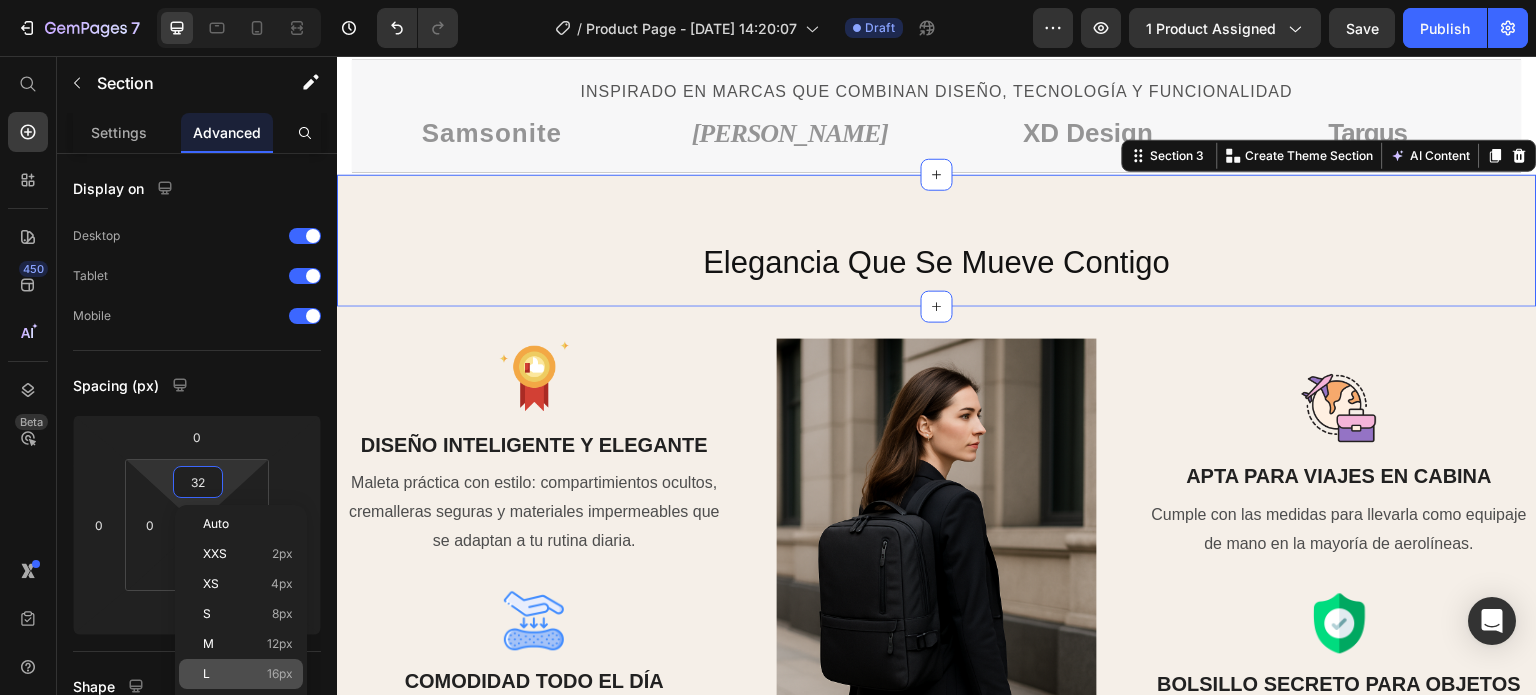 scroll, scrollTop: 100, scrollLeft: 0, axis: vertical 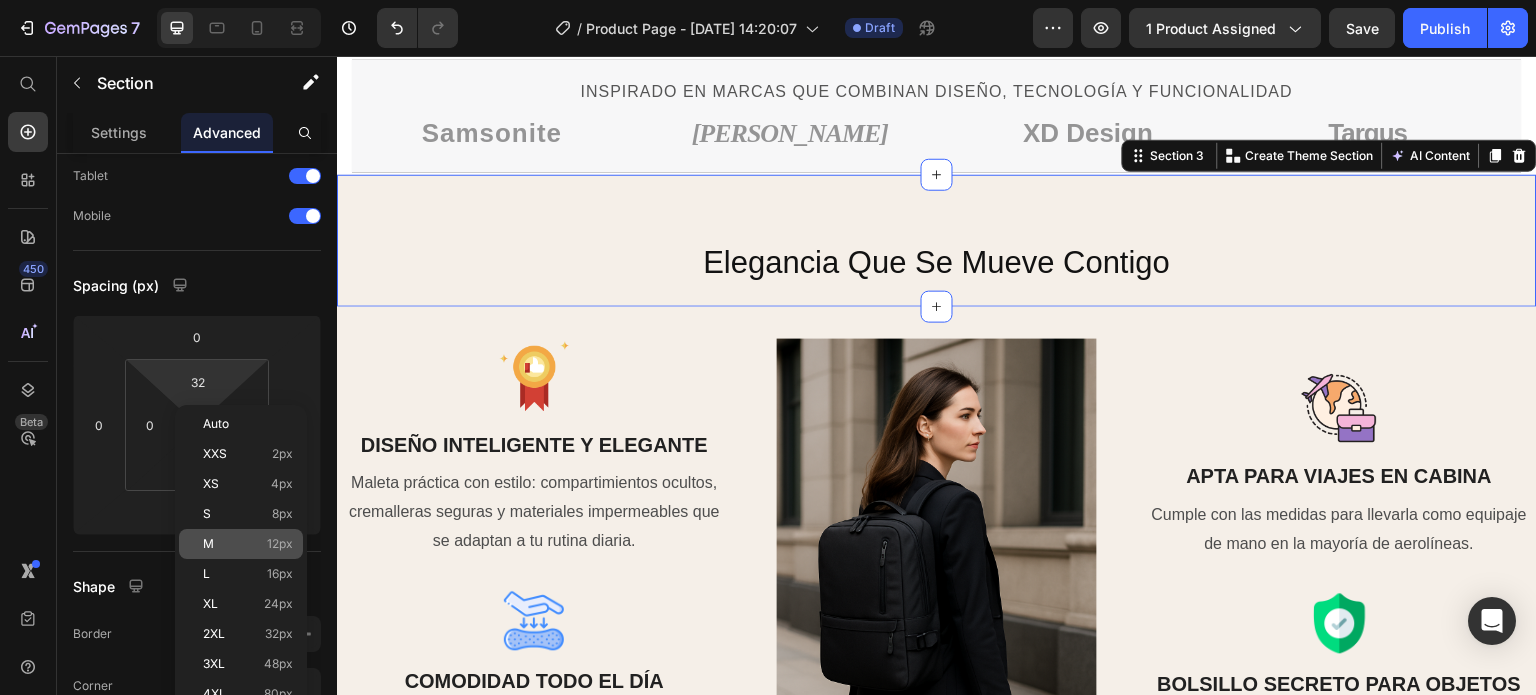 click on "M 12px" 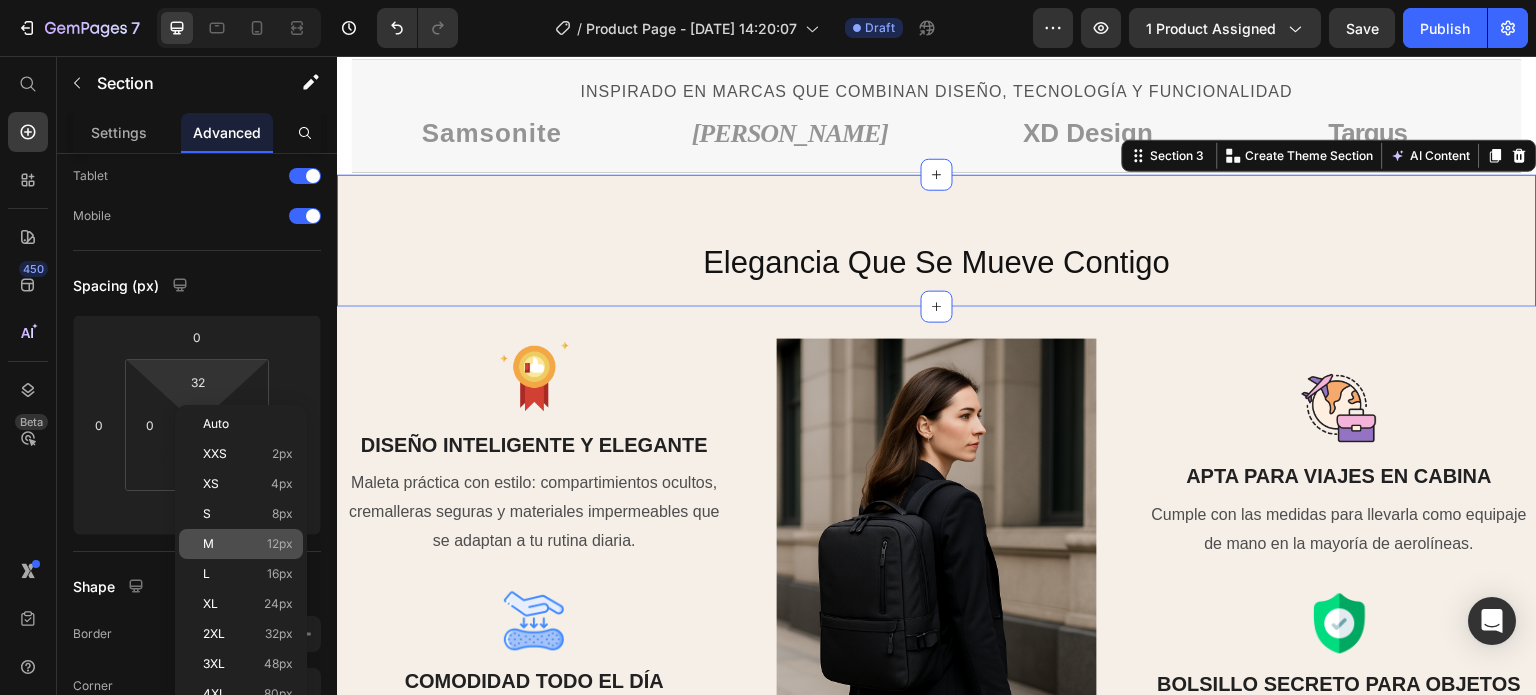 type on "12" 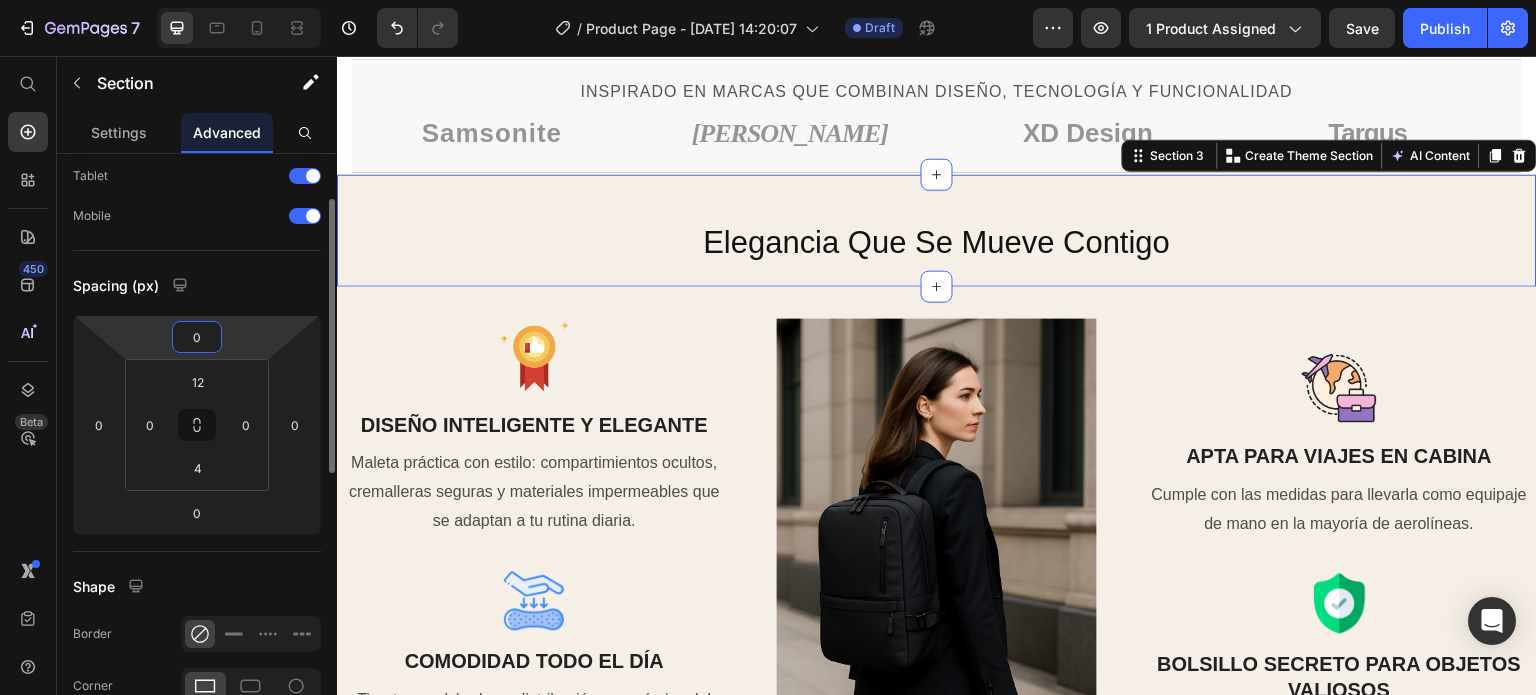 click on "0" at bounding box center [197, 337] 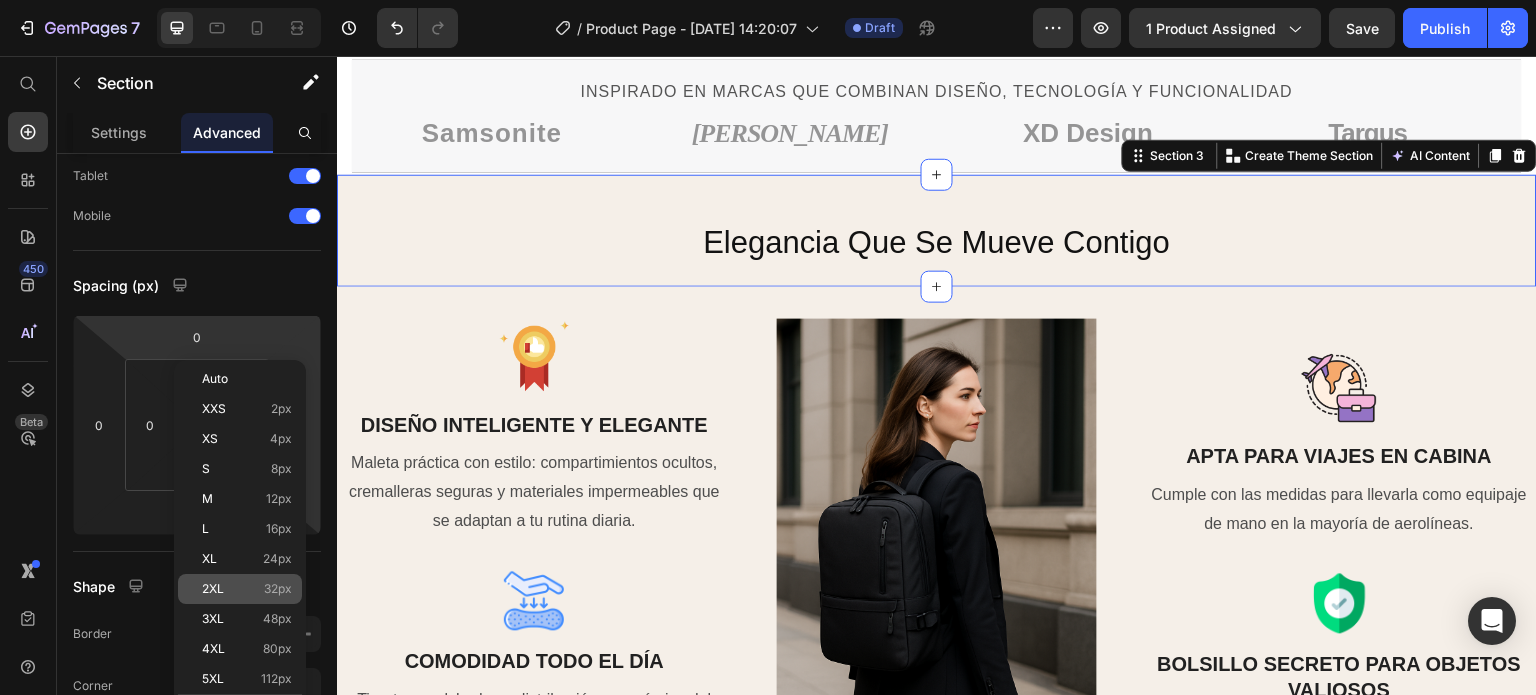 click on "2XL 32px" at bounding box center [247, 589] 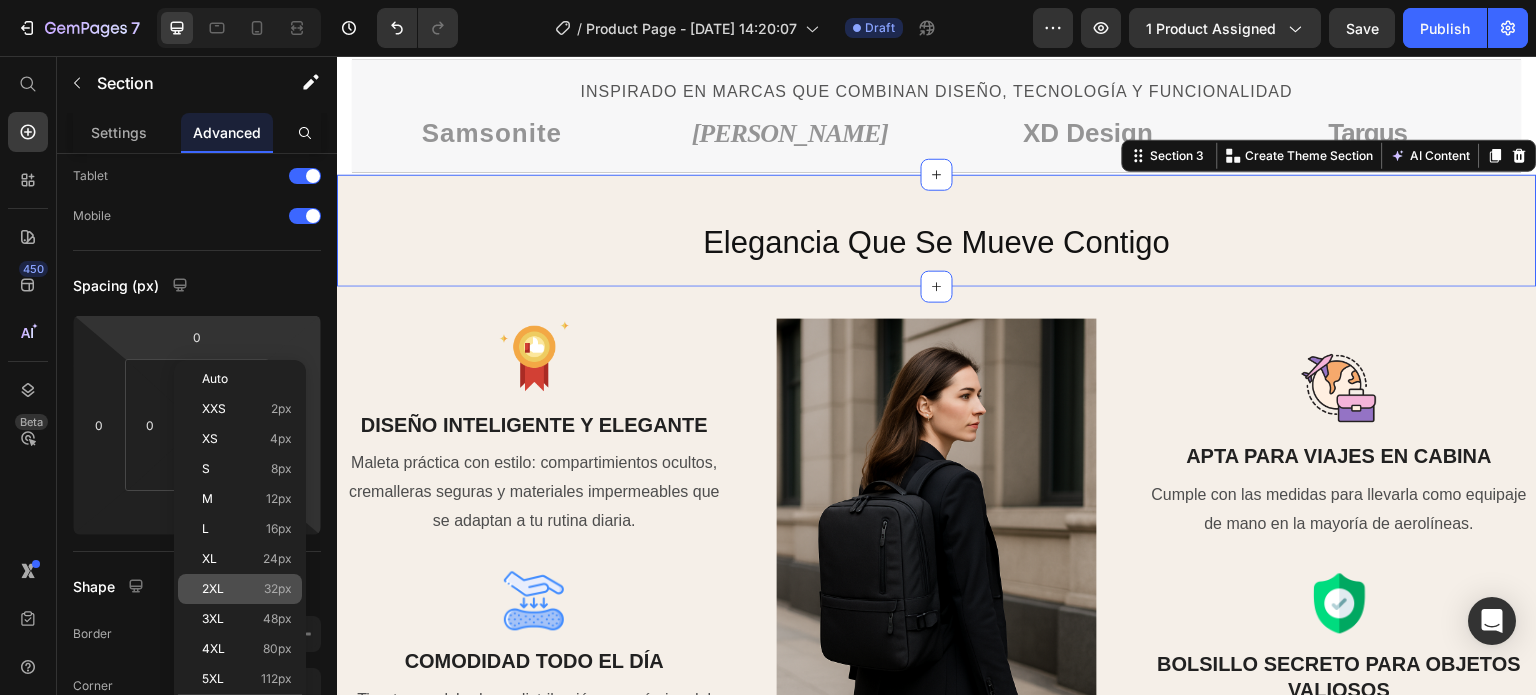type on "32" 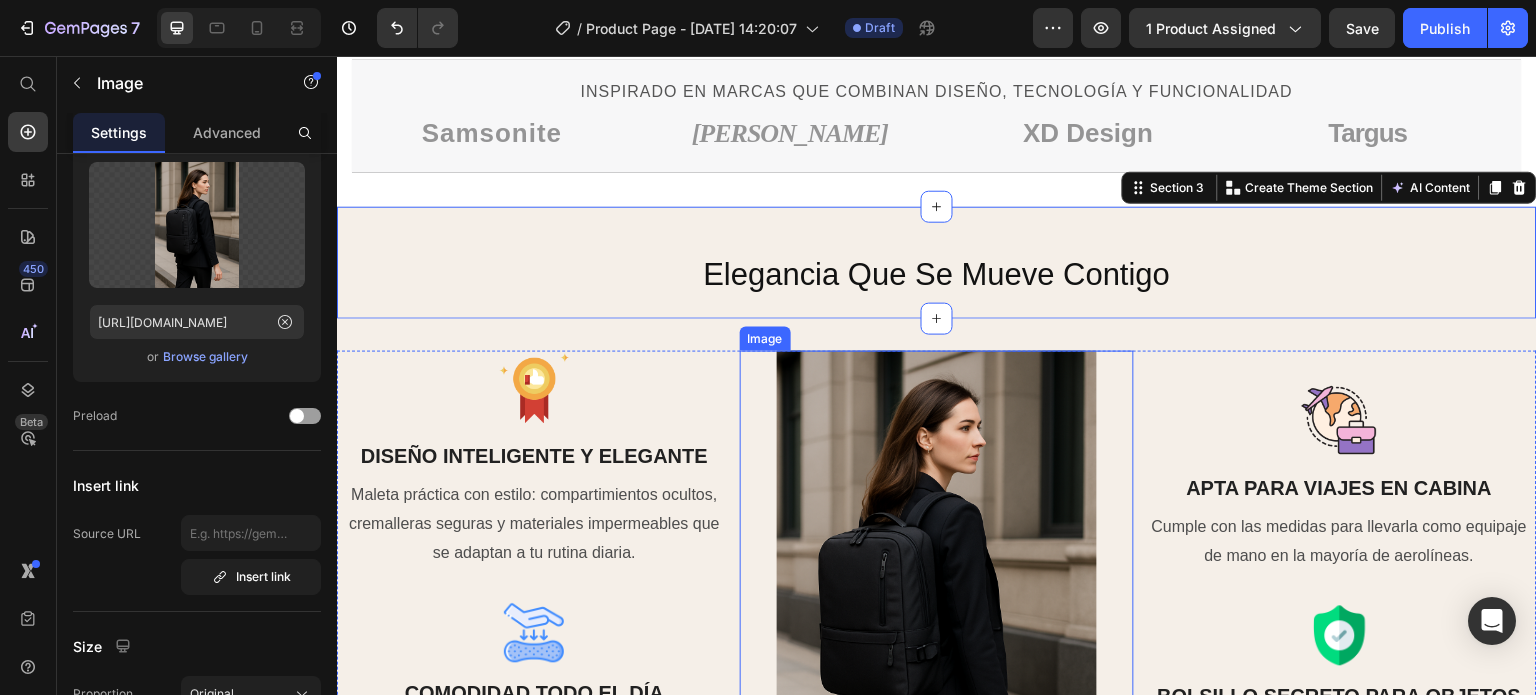 click at bounding box center [937, 591] 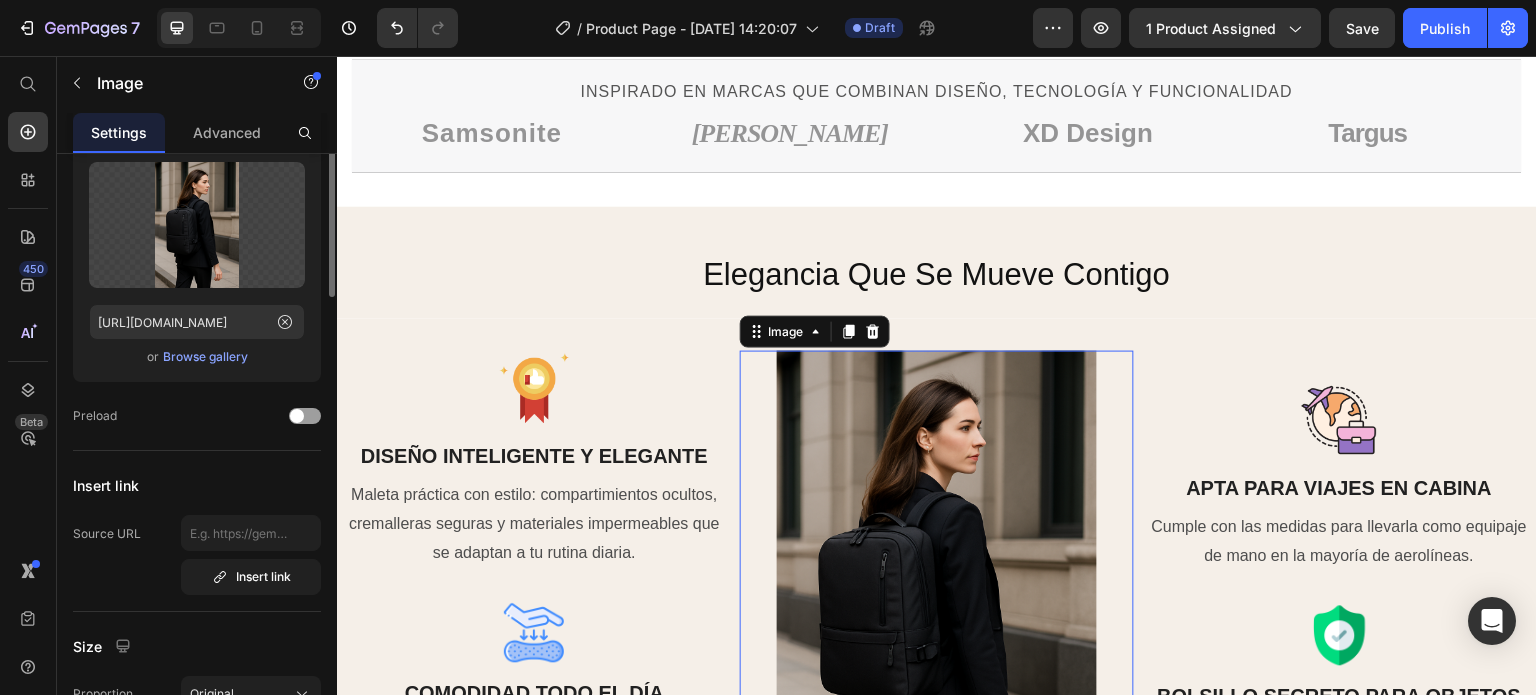 scroll, scrollTop: 0, scrollLeft: 0, axis: both 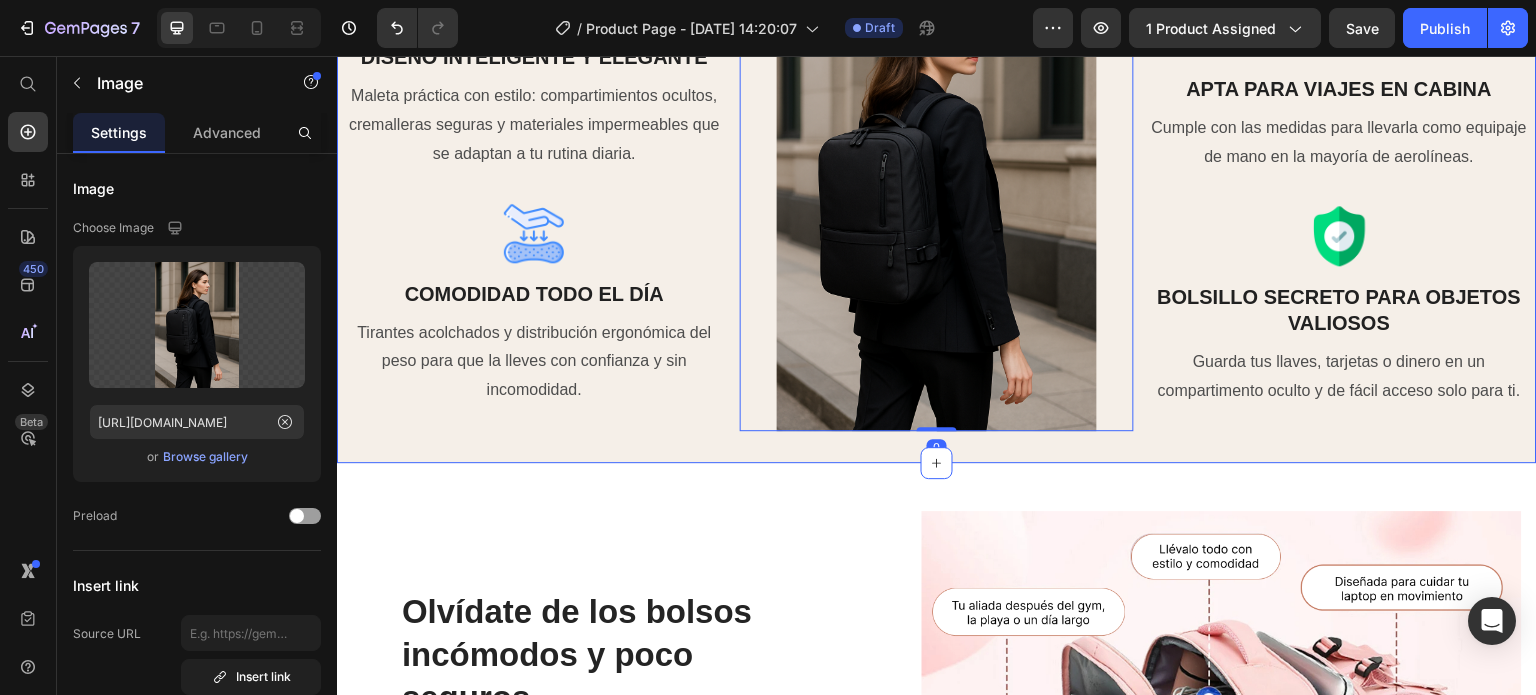 click on "Image DISEÑO INTELIGENTE Y ELEGANTE Heading Maleta práctica con estilo: compartimientos ocultos, cremalleras seguras y materiales impermeables que se adaptan a tu rutina diaria. Text Block Image COMODIDAD TODO EL DÍA Heading Tirantes acolchados y distribución ergonómica del peso para que la lleves con confianza y sin incomodidad. Text Block Image   0 Image APTA PARA VIAJES EN CABINA Heading Cumple con las medidas para llevarla como equipaje de mano en la mayoría de aerolíneas. Text Block Image BOLSILLO SECRETO PARA OBJETOS VALIOSOS Heading Guarda tus llaves, tarjetas o dinero en un compartimento oculto y de fácil acceso solo para ti. Text Block Row Section 4" at bounding box center (937, 191) 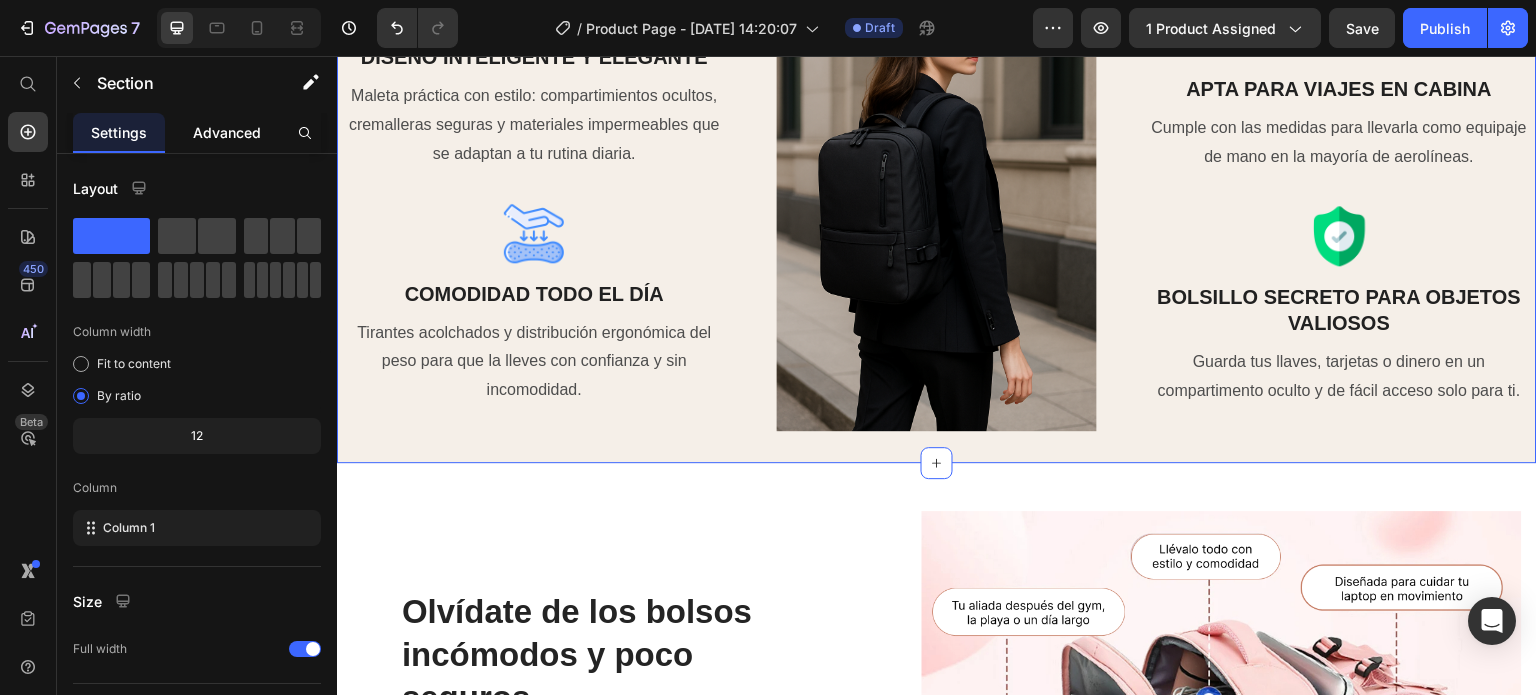click on "Advanced" at bounding box center [227, 132] 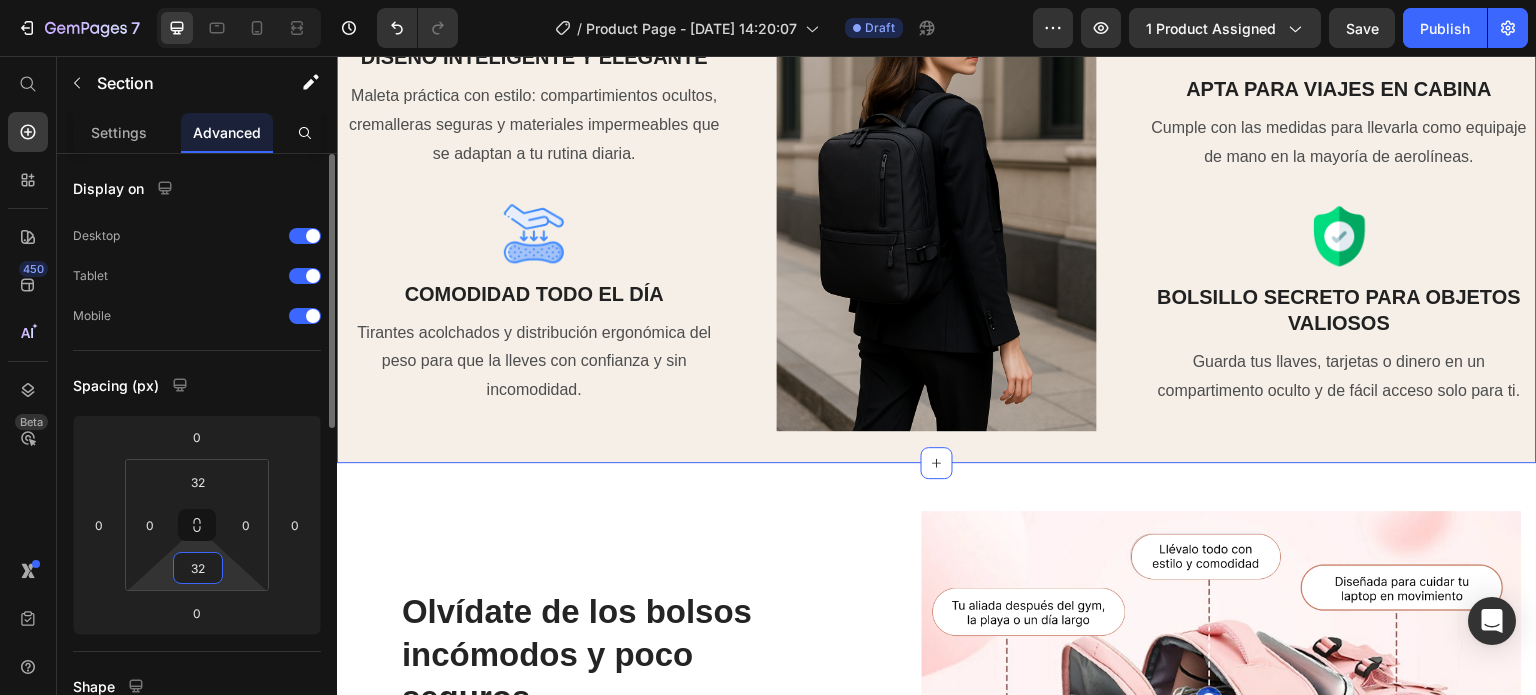 click on "32" at bounding box center [198, 568] 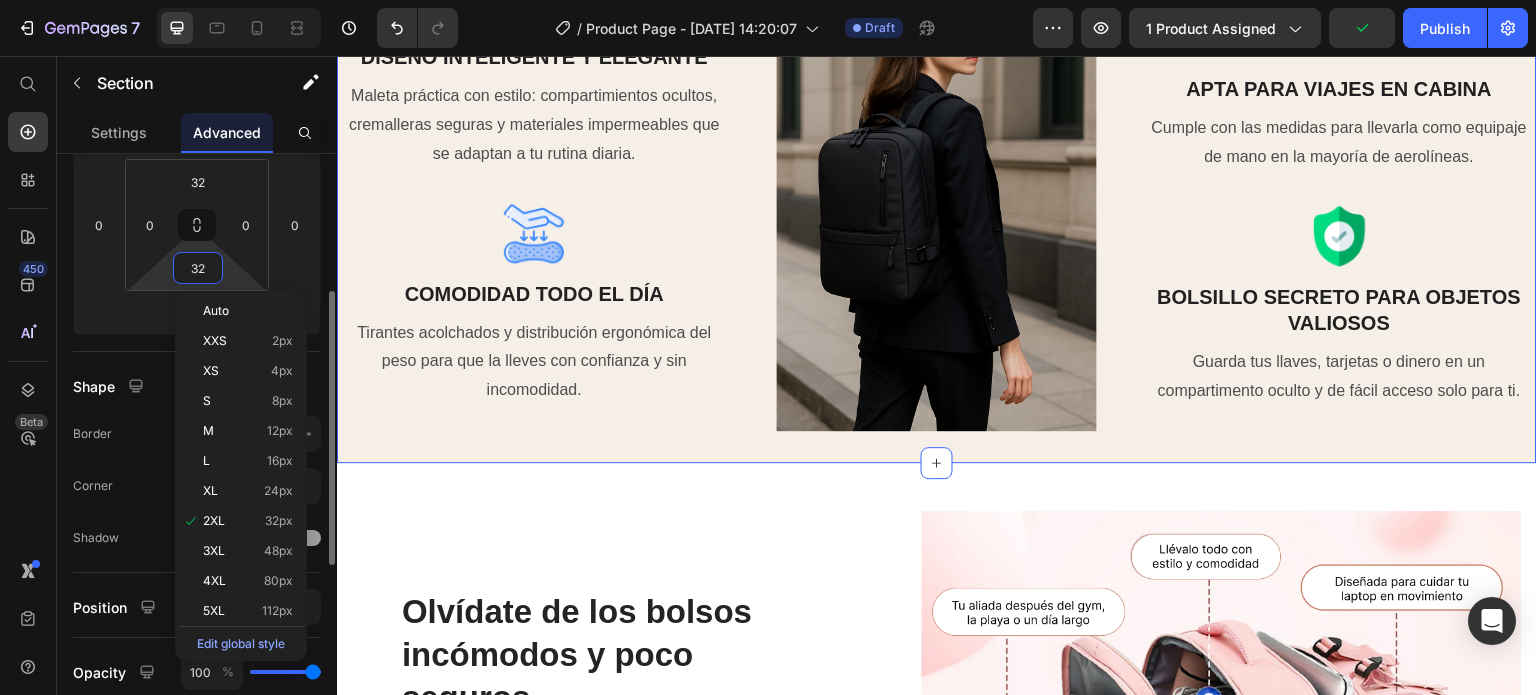 scroll, scrollTop: 400, scrollLeft: 0, axis: vertical 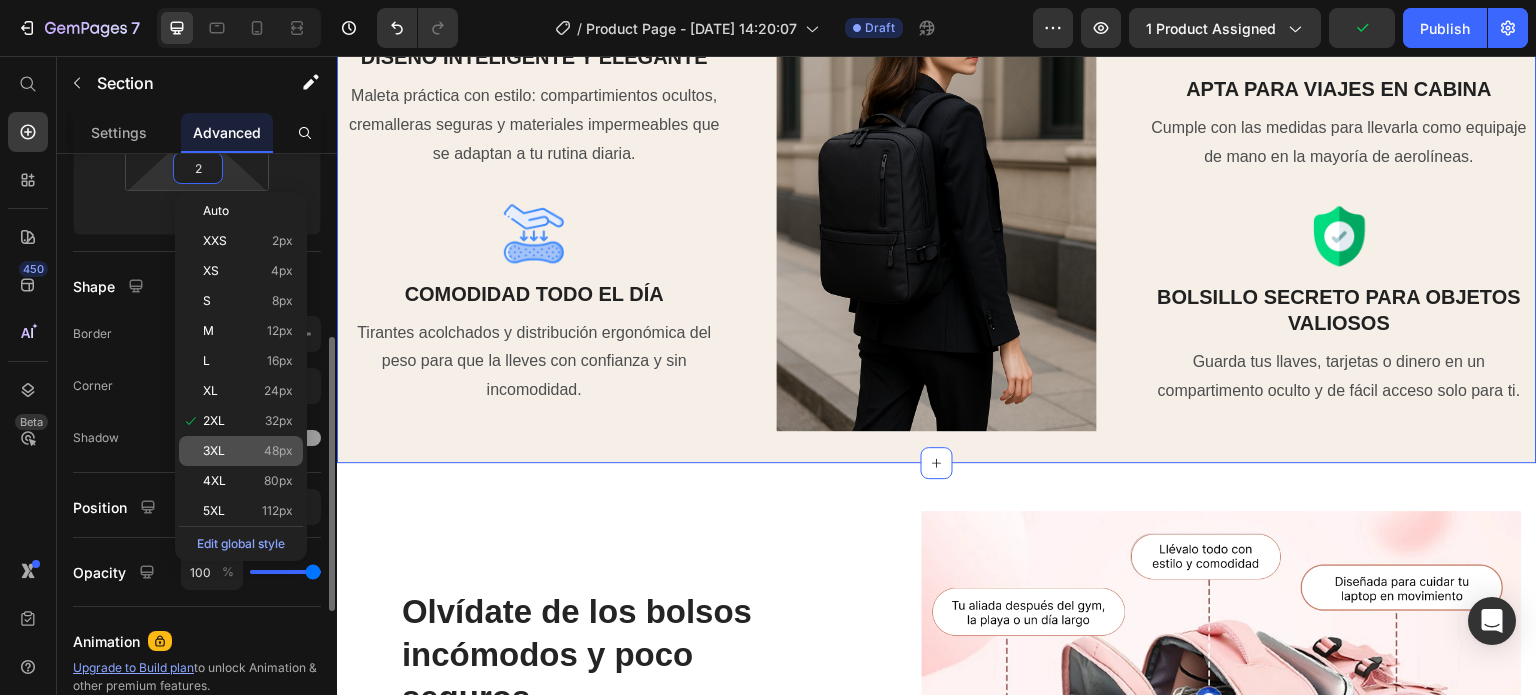 click on "3XL 48px" at bounding box center [248, 451] 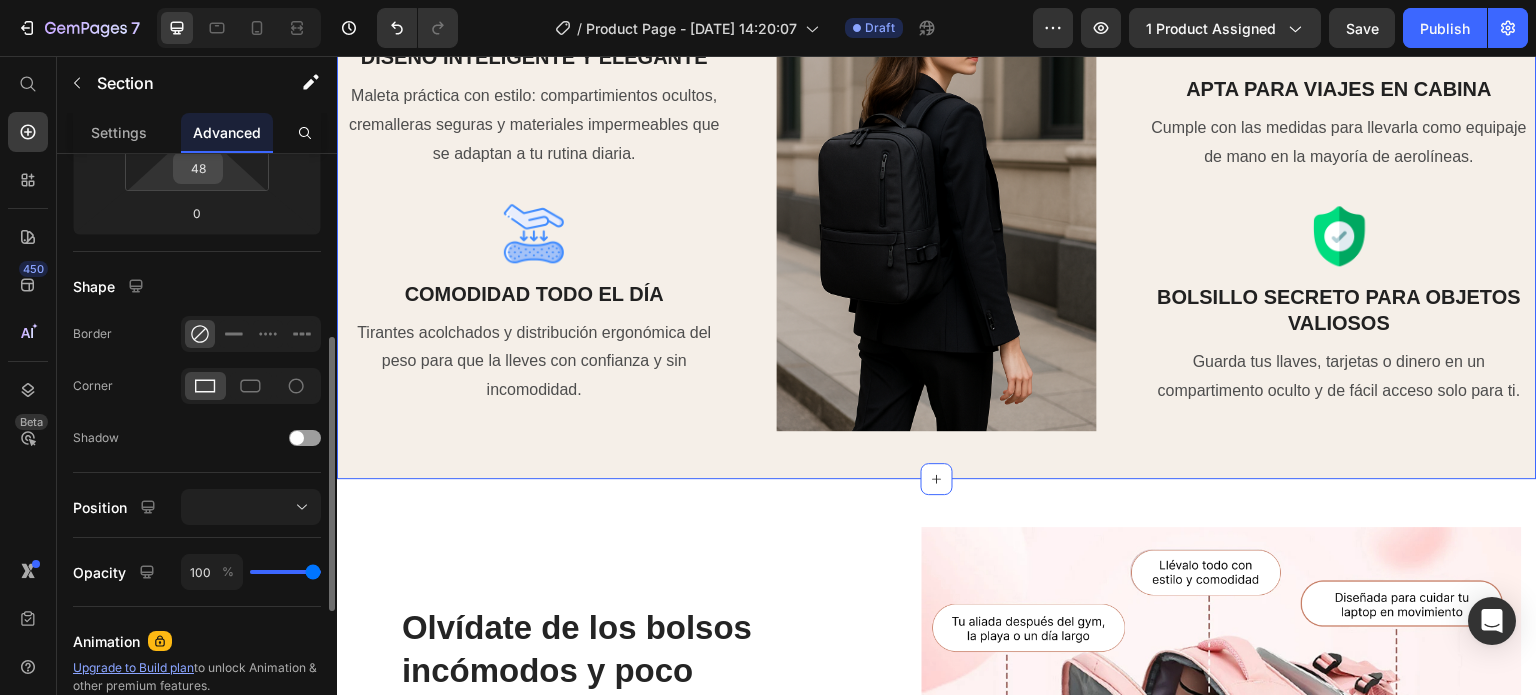 click on "48" at bounding box center [198, 168] 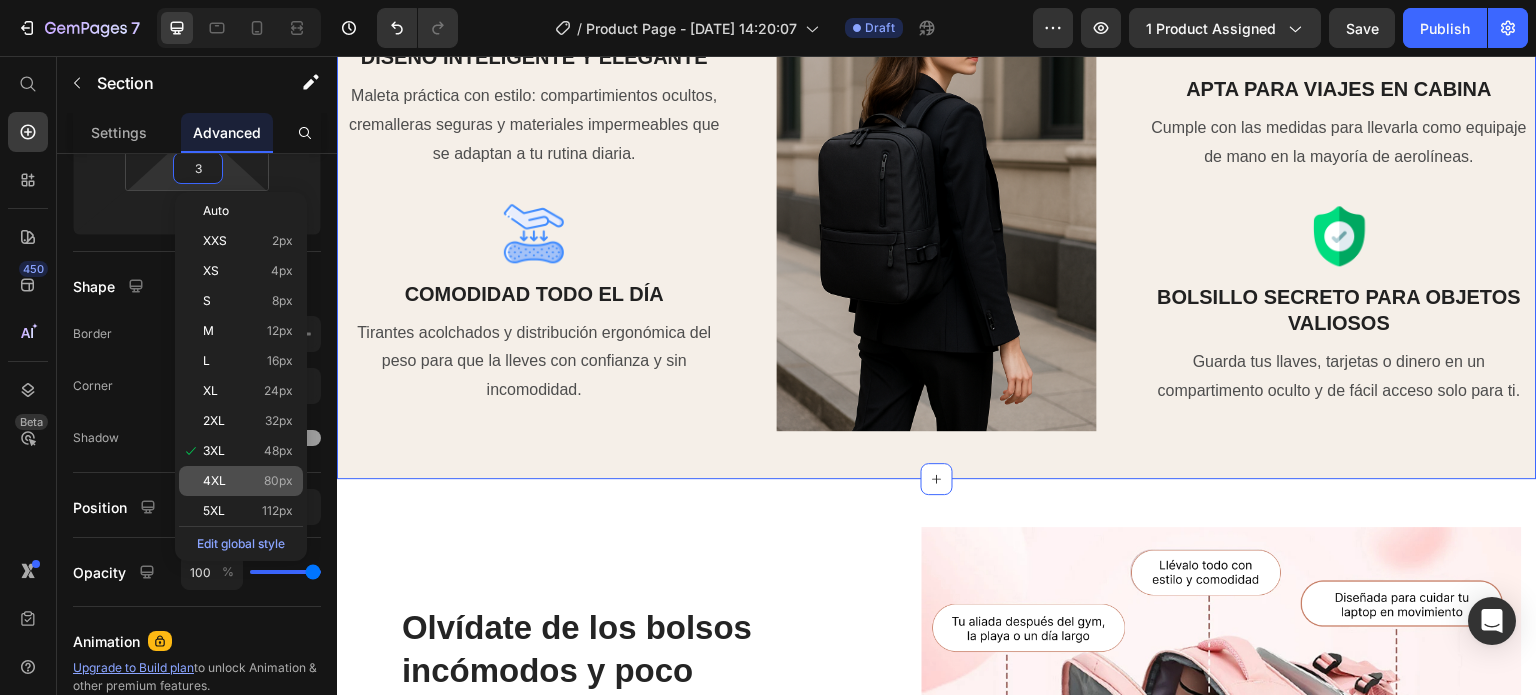 click on "80px" at bounding box center (278, 481) 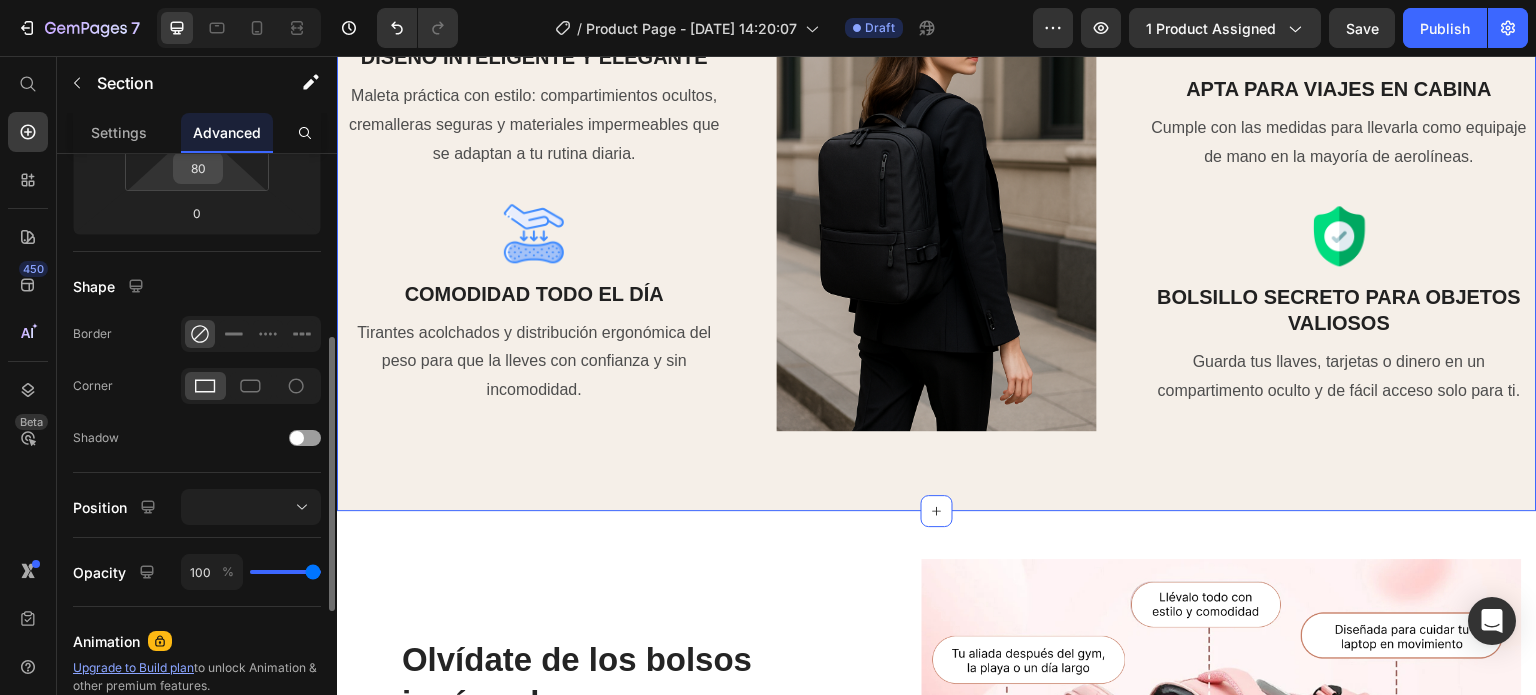 click on "80" at bounding box center (198, 168) 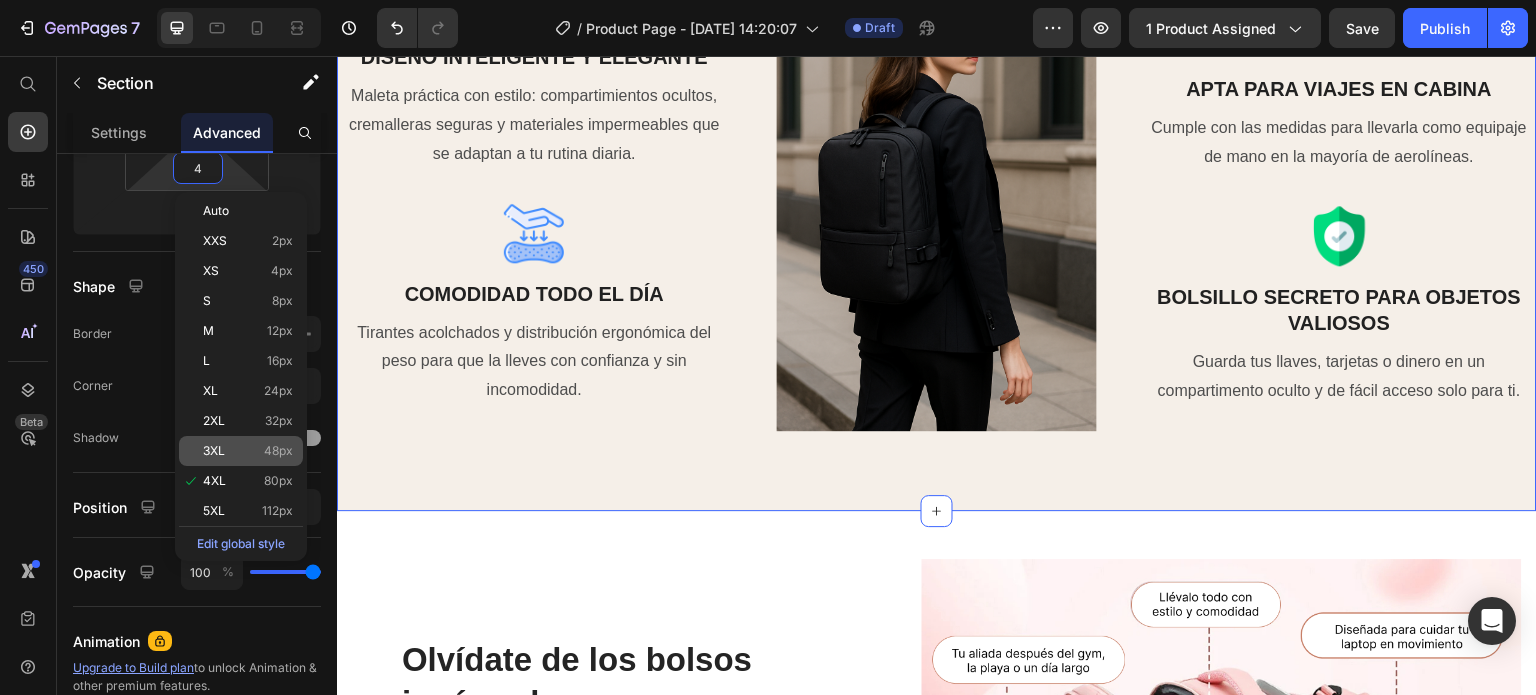 click on "3XL 48px" 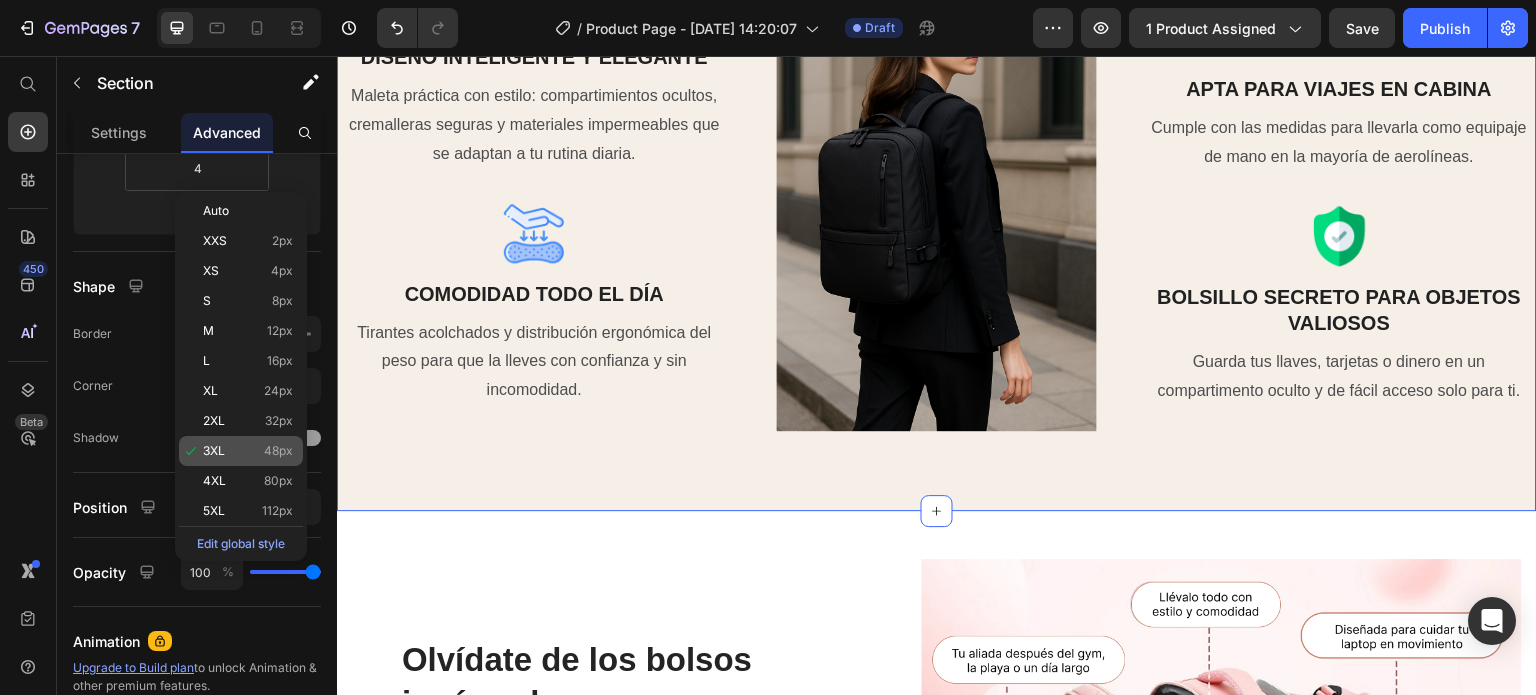 type on "48" 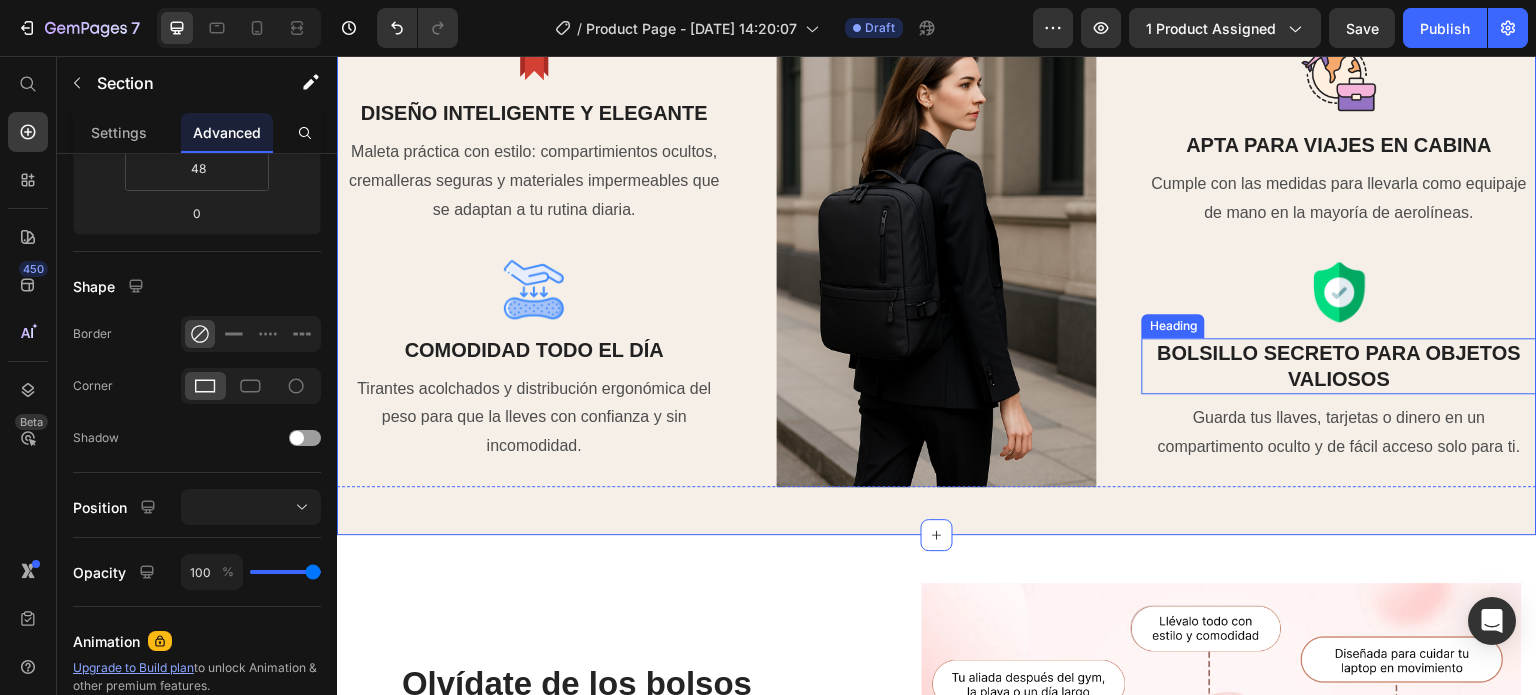 scroll, scrollTop: 1696, scrollLeft: 0, axis: vertical 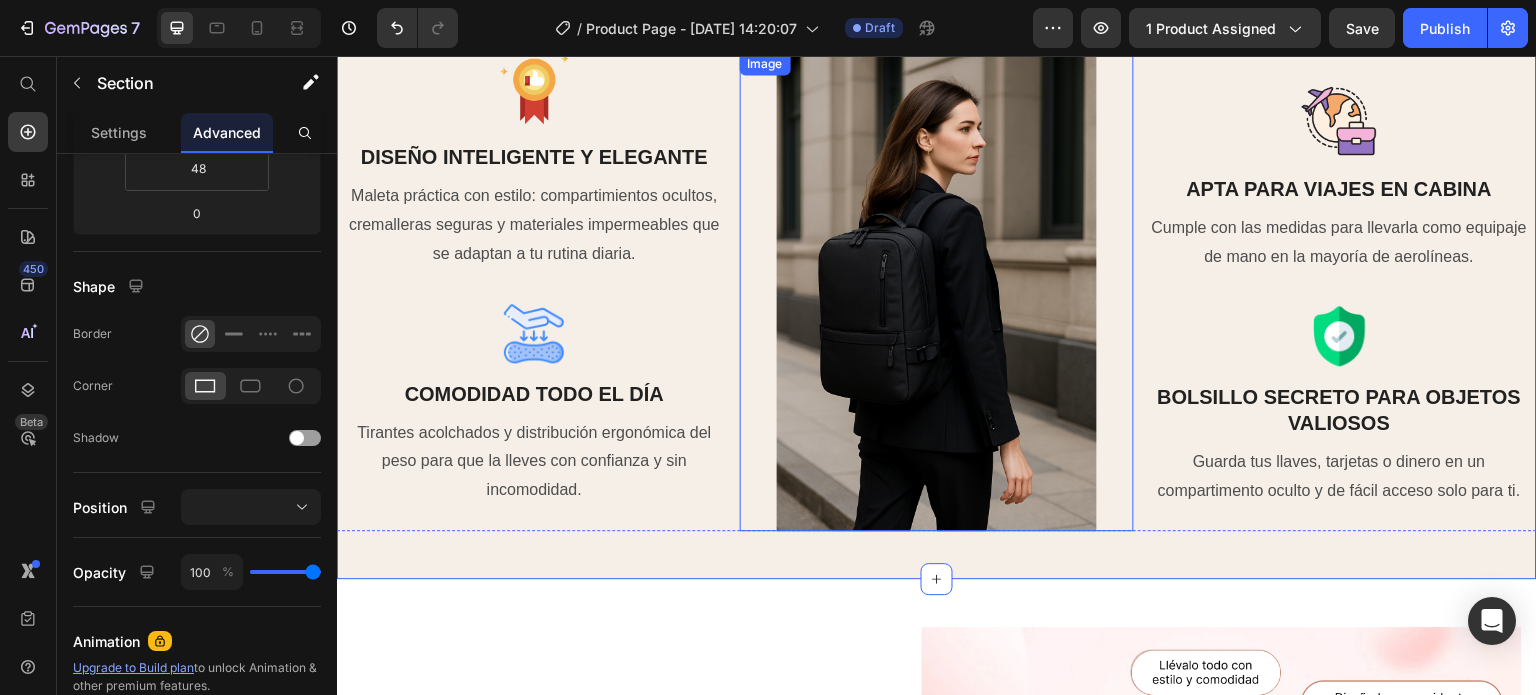 click at bounding box center [937, 291] 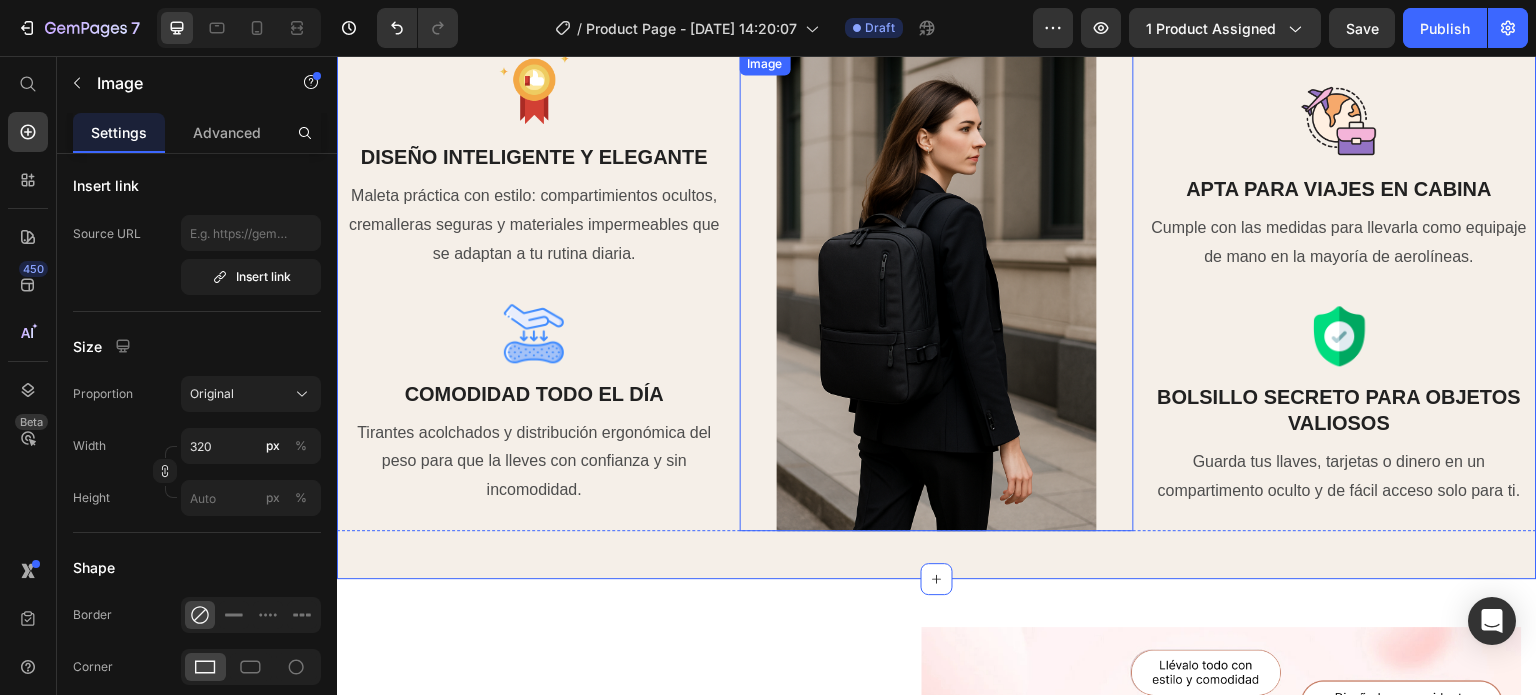 scroll, scrollTop: 0, scrollLeft: 0, axis: both 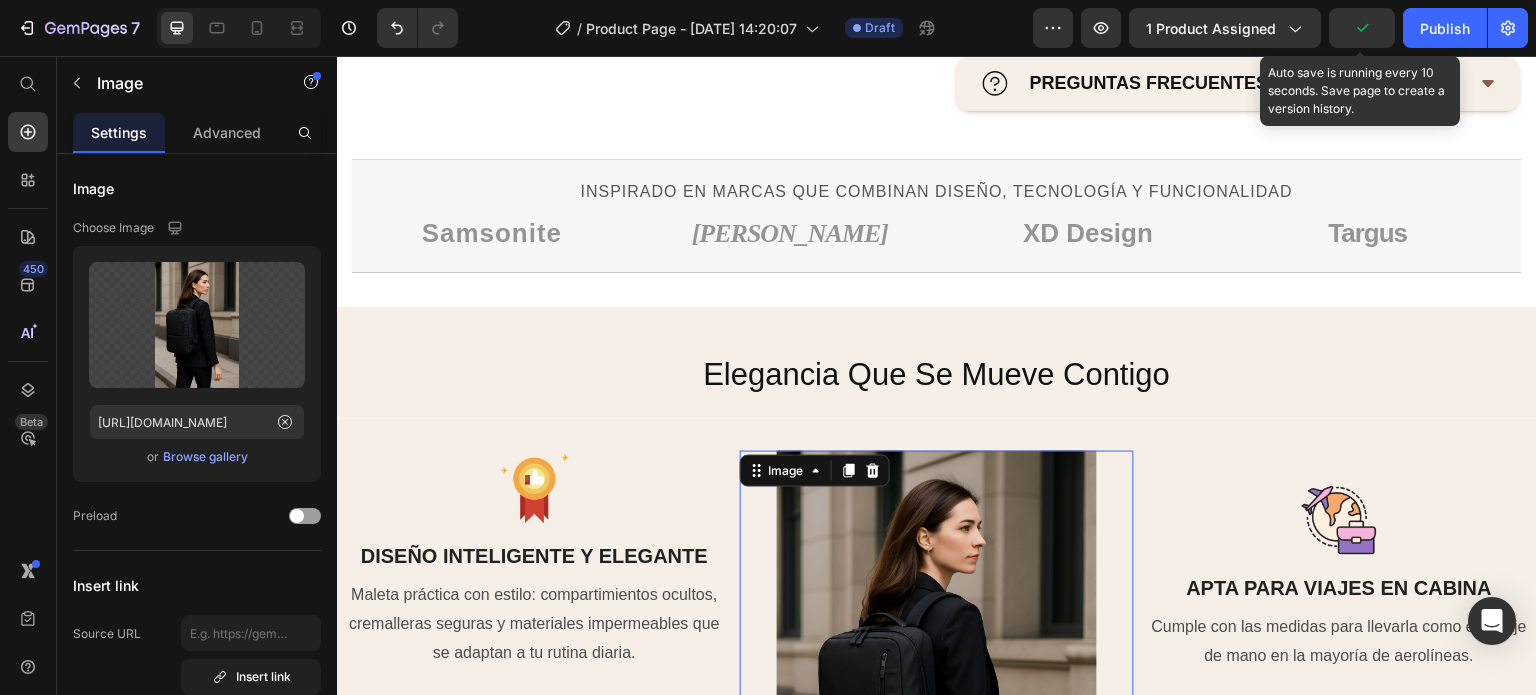click 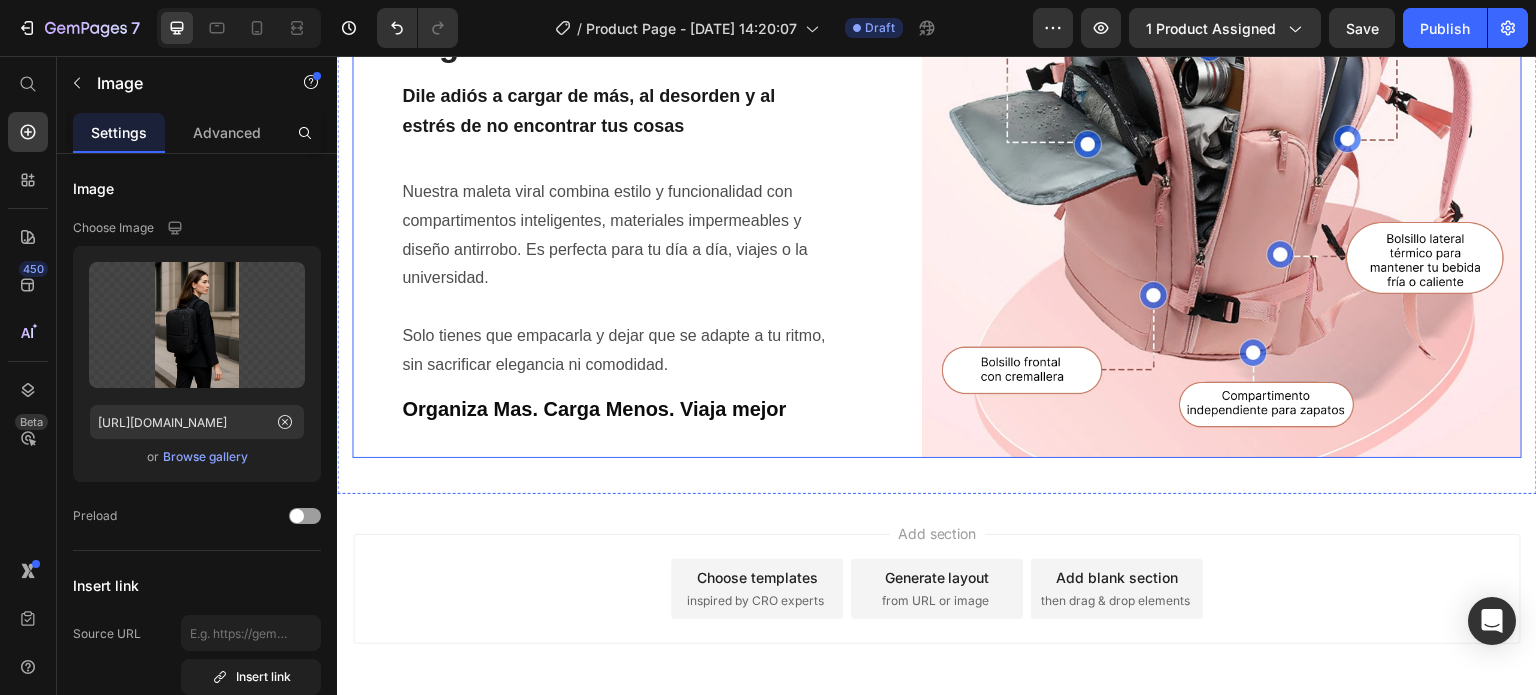 scroll, scrollTop: 2587, scrollLeft: 0, axis: vertical 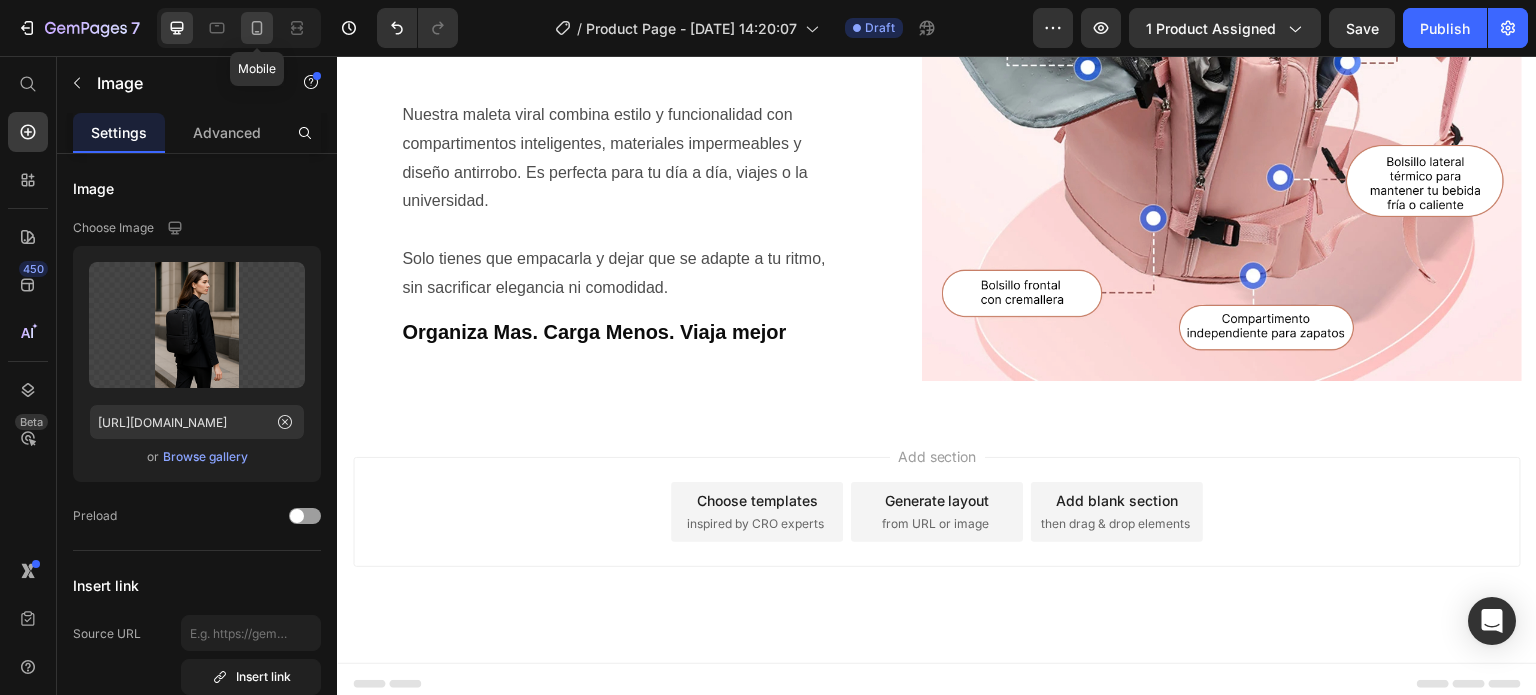 click 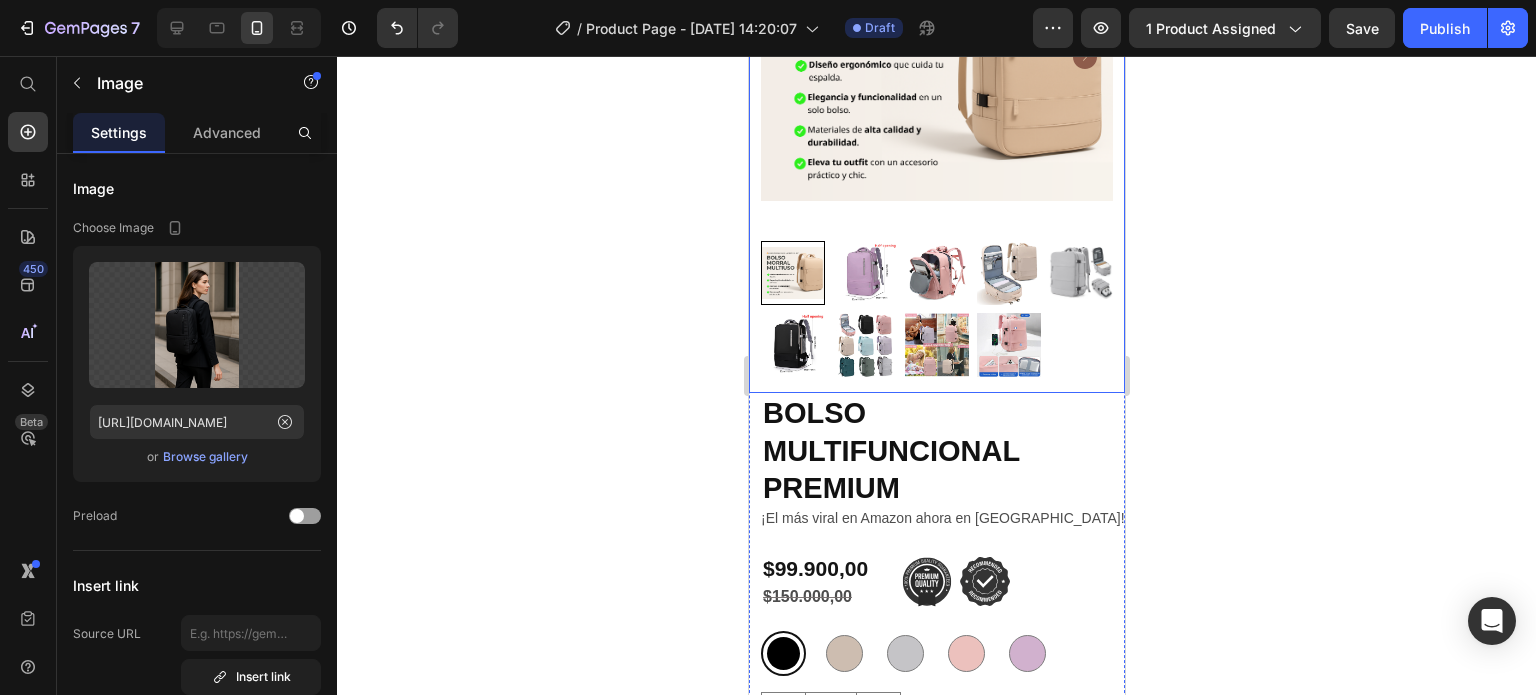 scroll, scrollTop: 300, scrollLeft: 0, axis: vertical 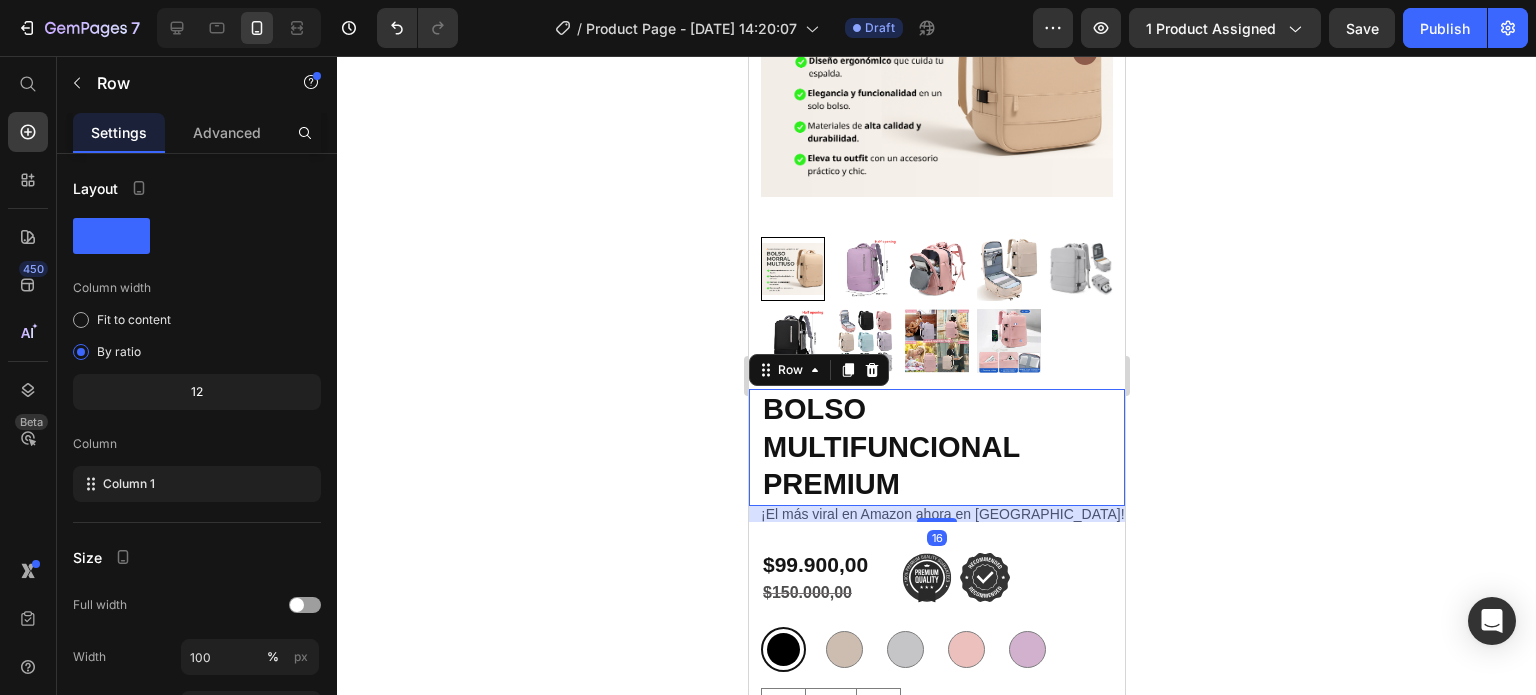 click on "BOLSO MULTIFUNCIONAL PREMIUM Product Title" at bounding box center [936, 447] 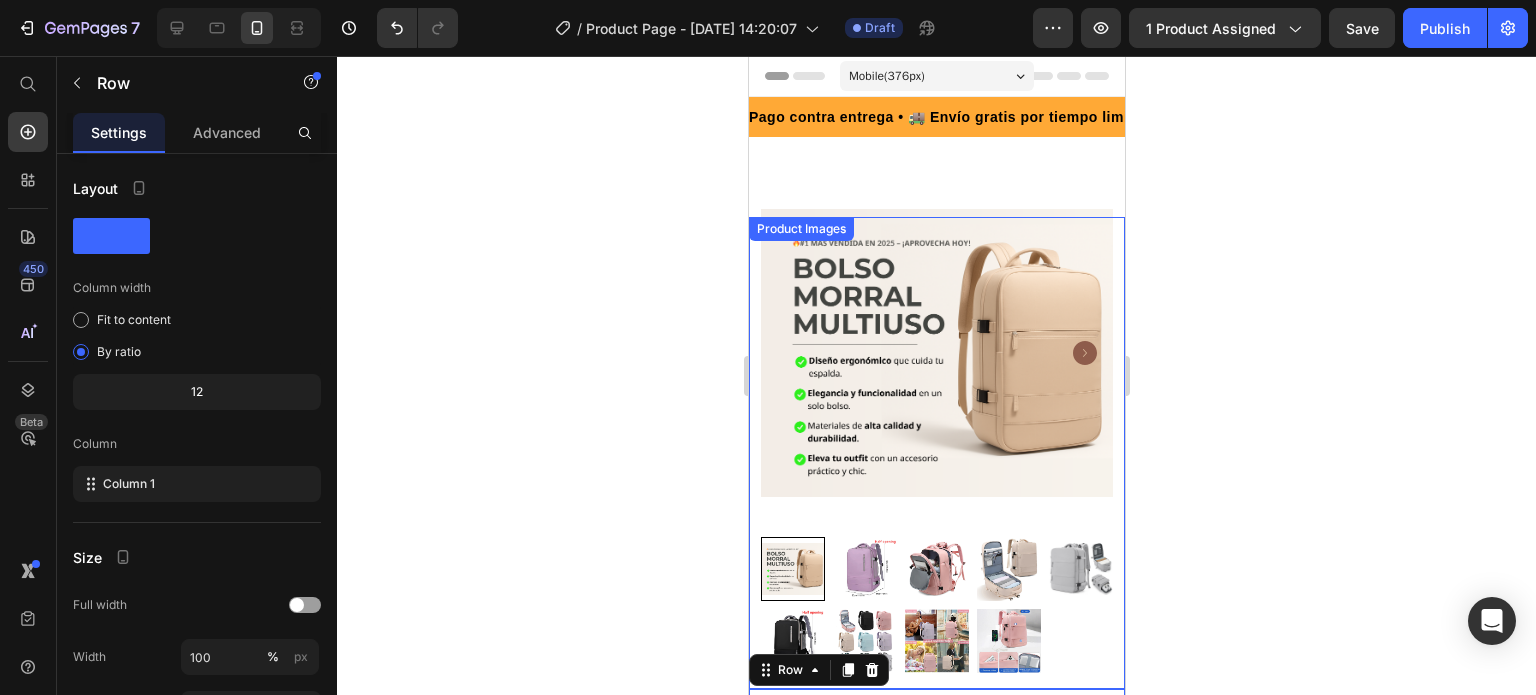 scroll, scrollTop: 0, scrollLeft: 0, axis: both 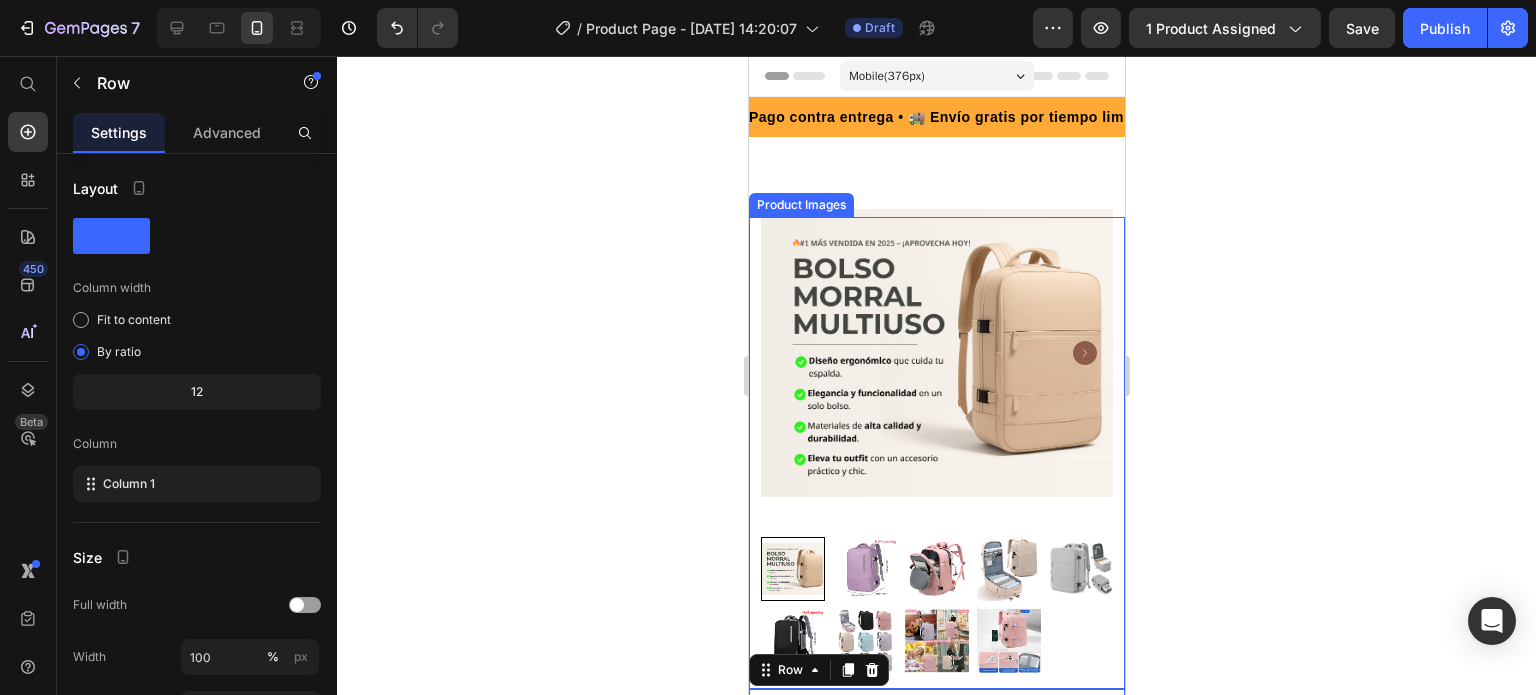 click 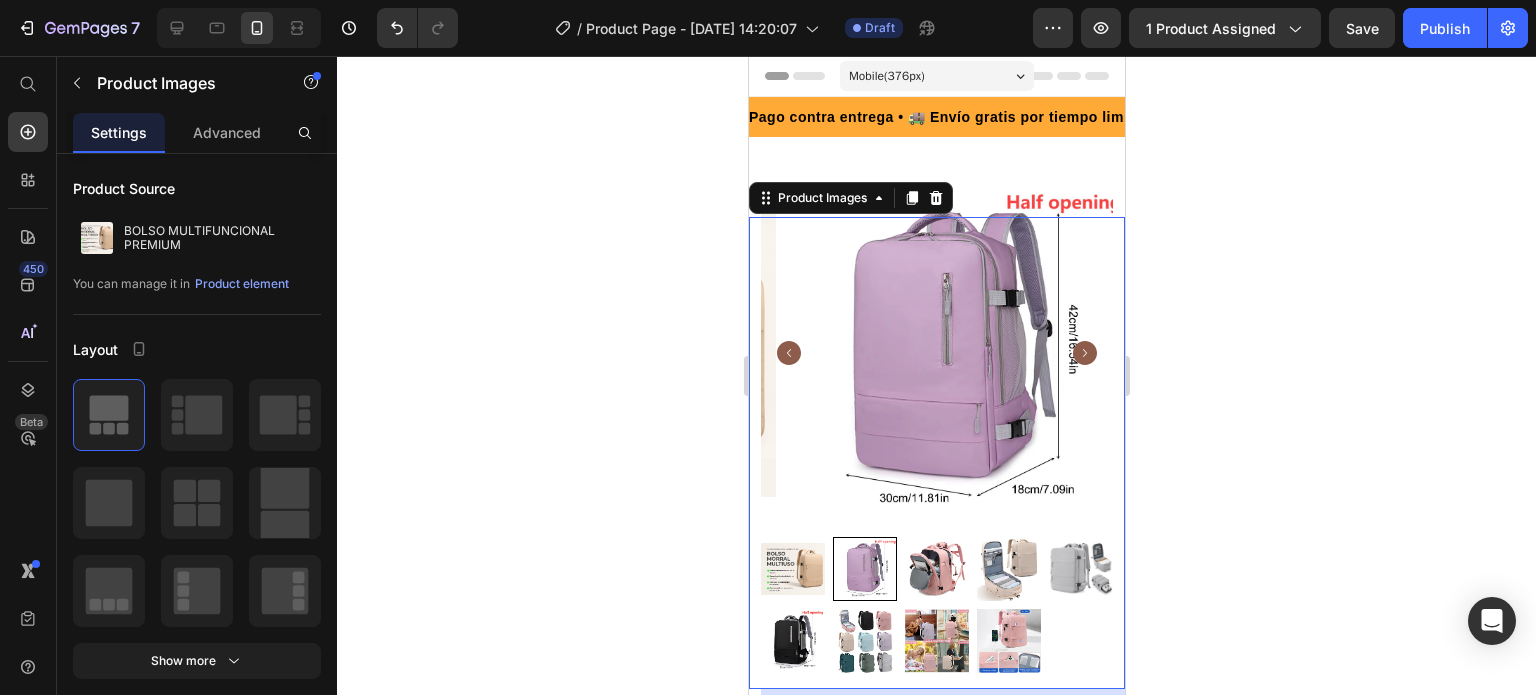 click 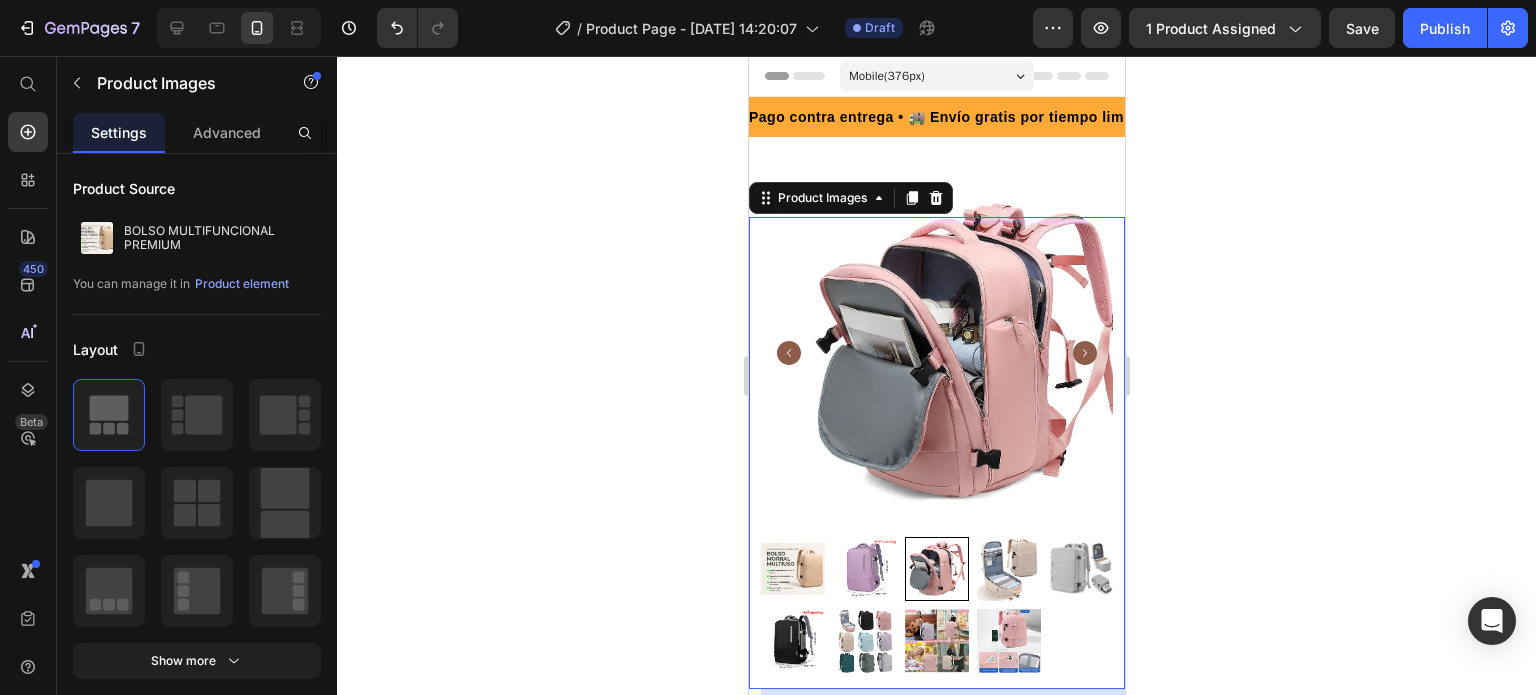 click 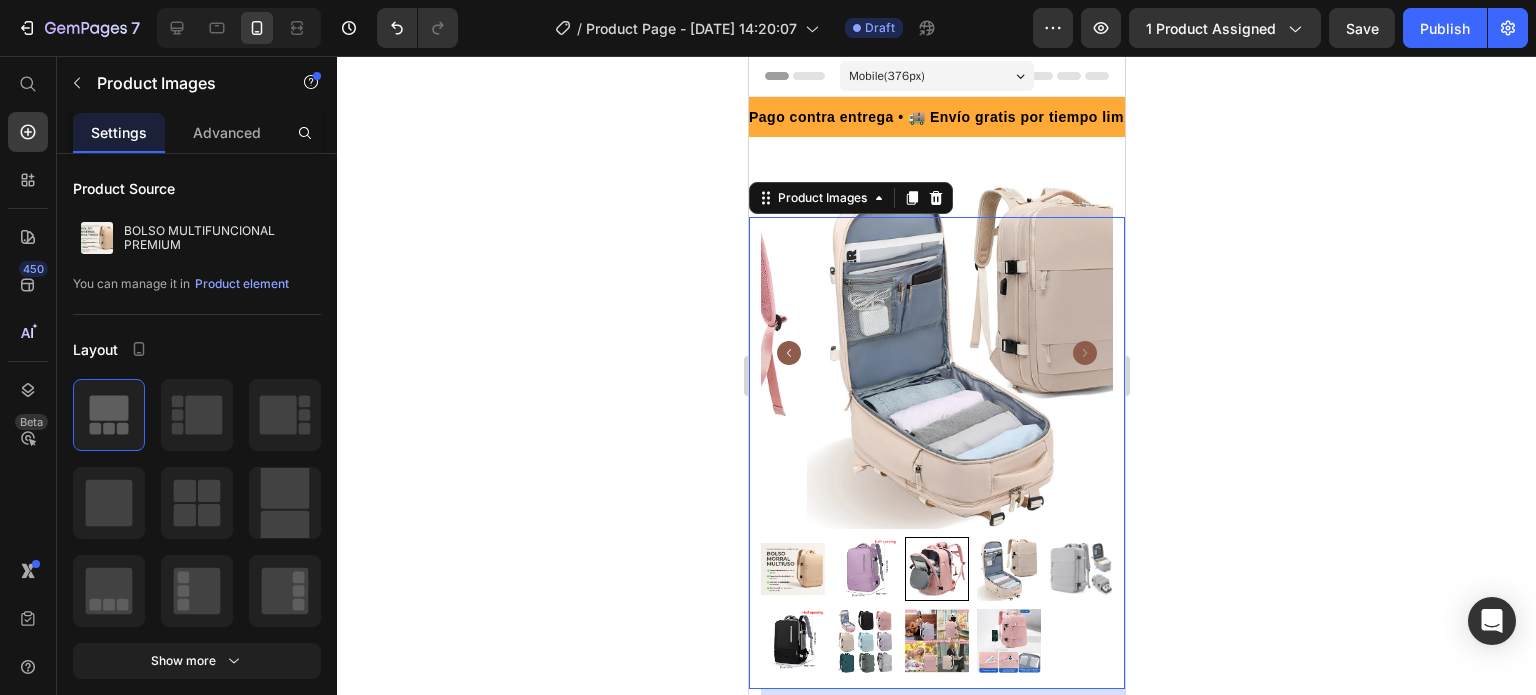 click 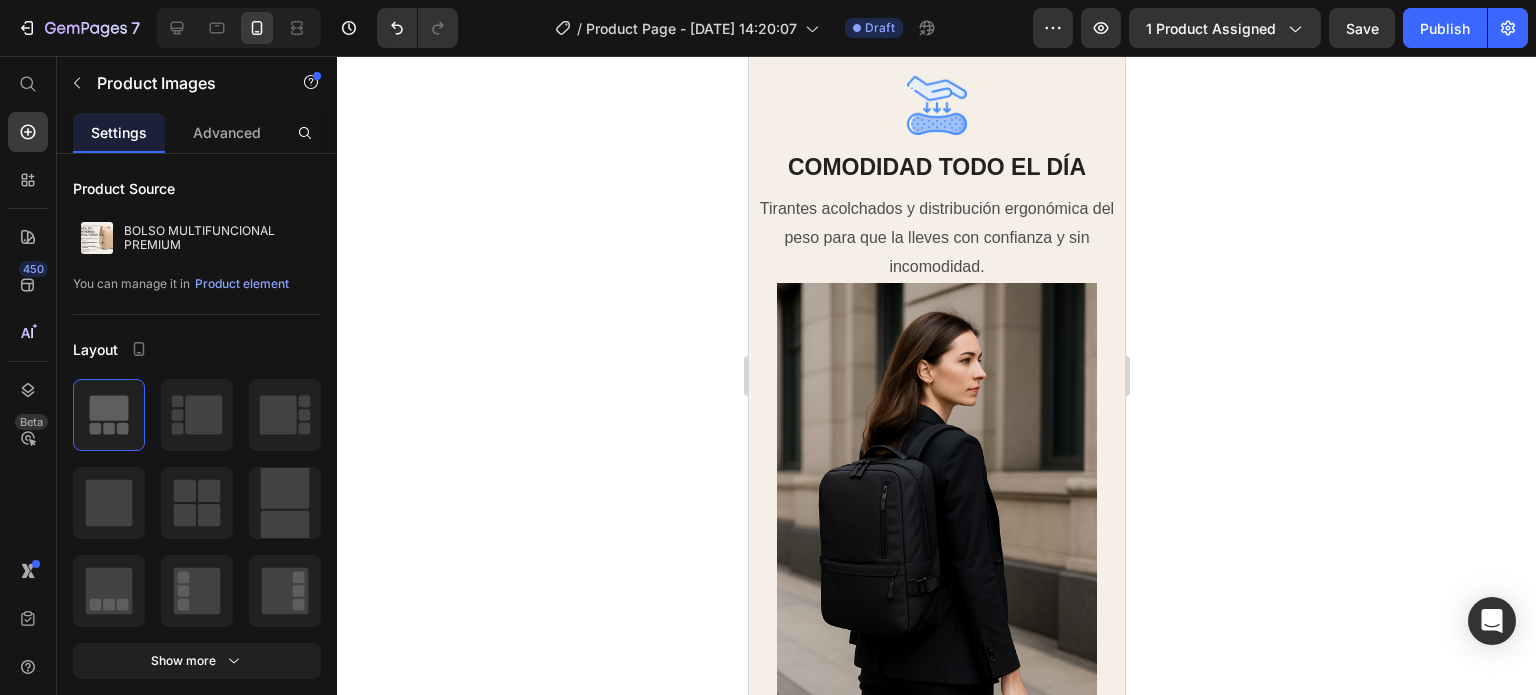 scroll, scrollTop: 2500, scrollLeft: 0, axis: vertical 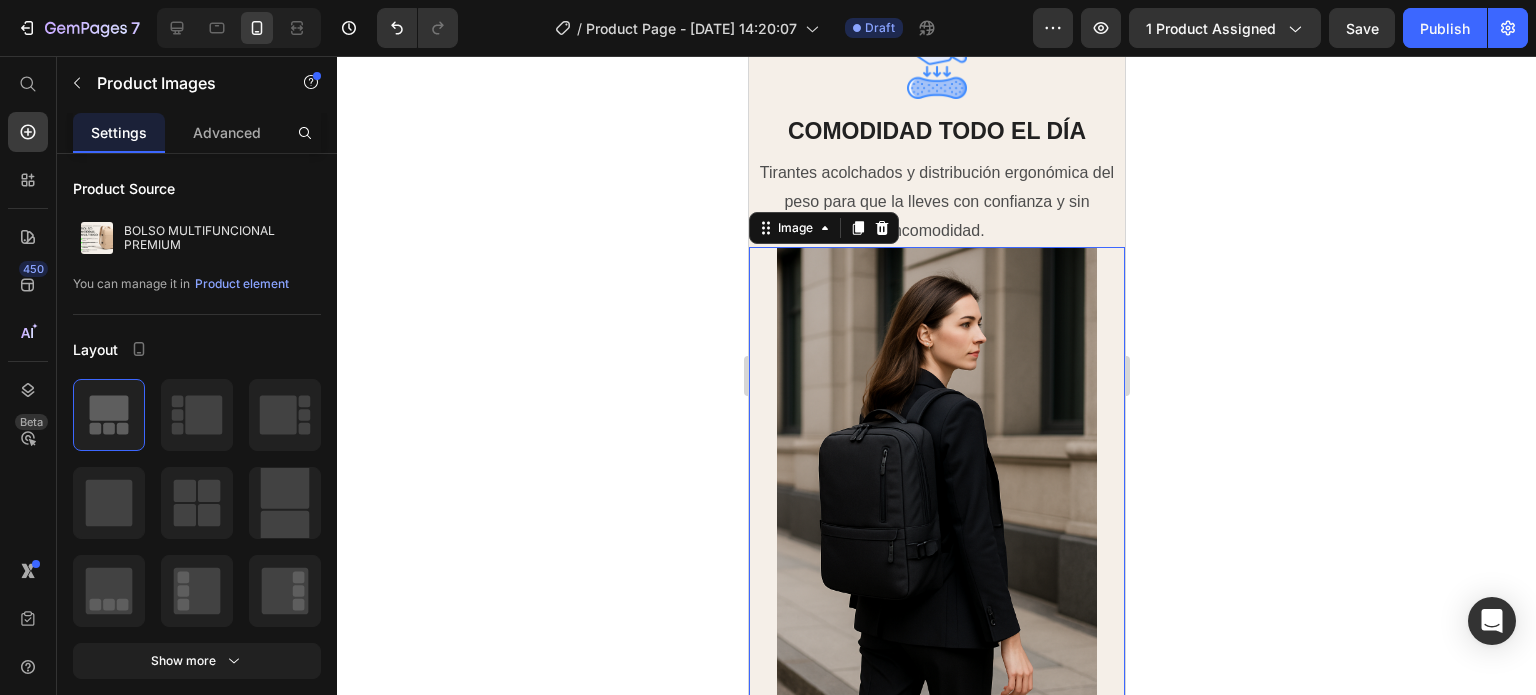 click at bounding box center [936, 487] 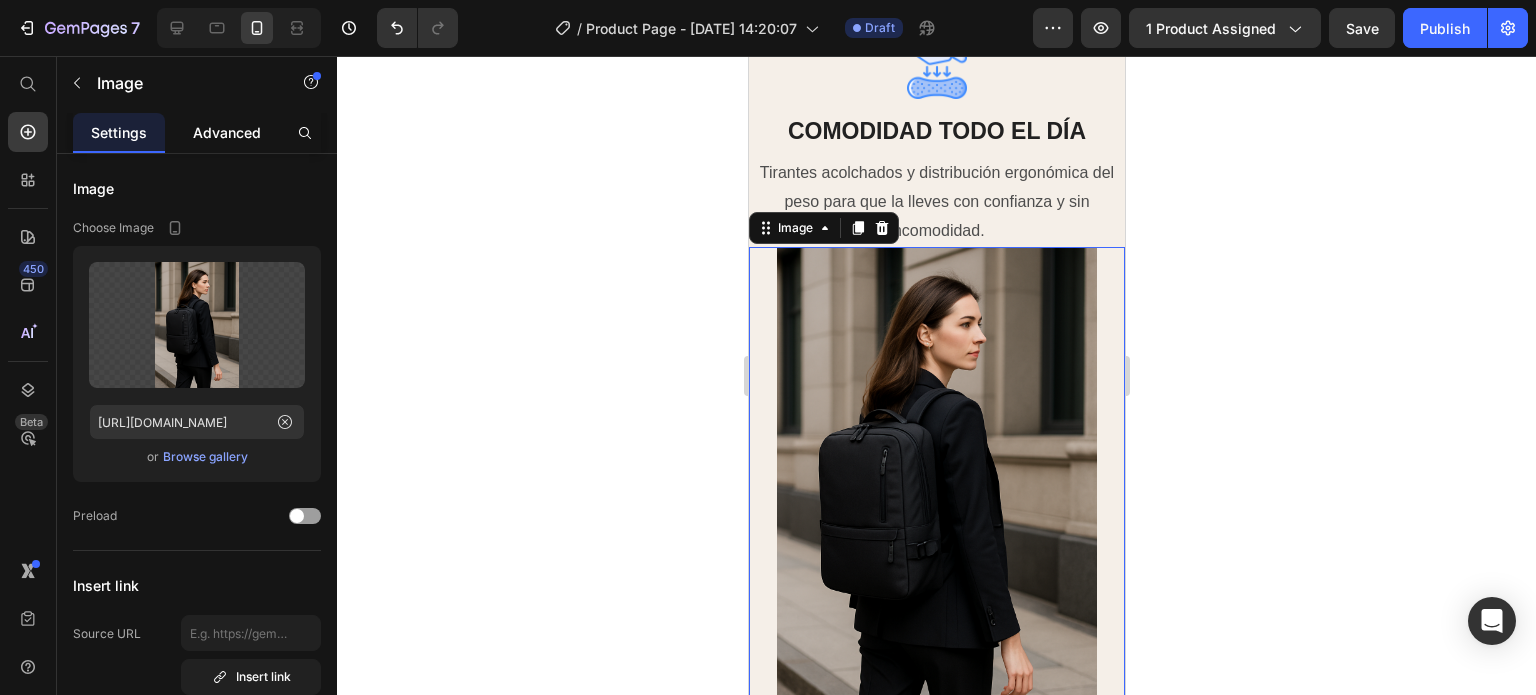 click on "Advanced" 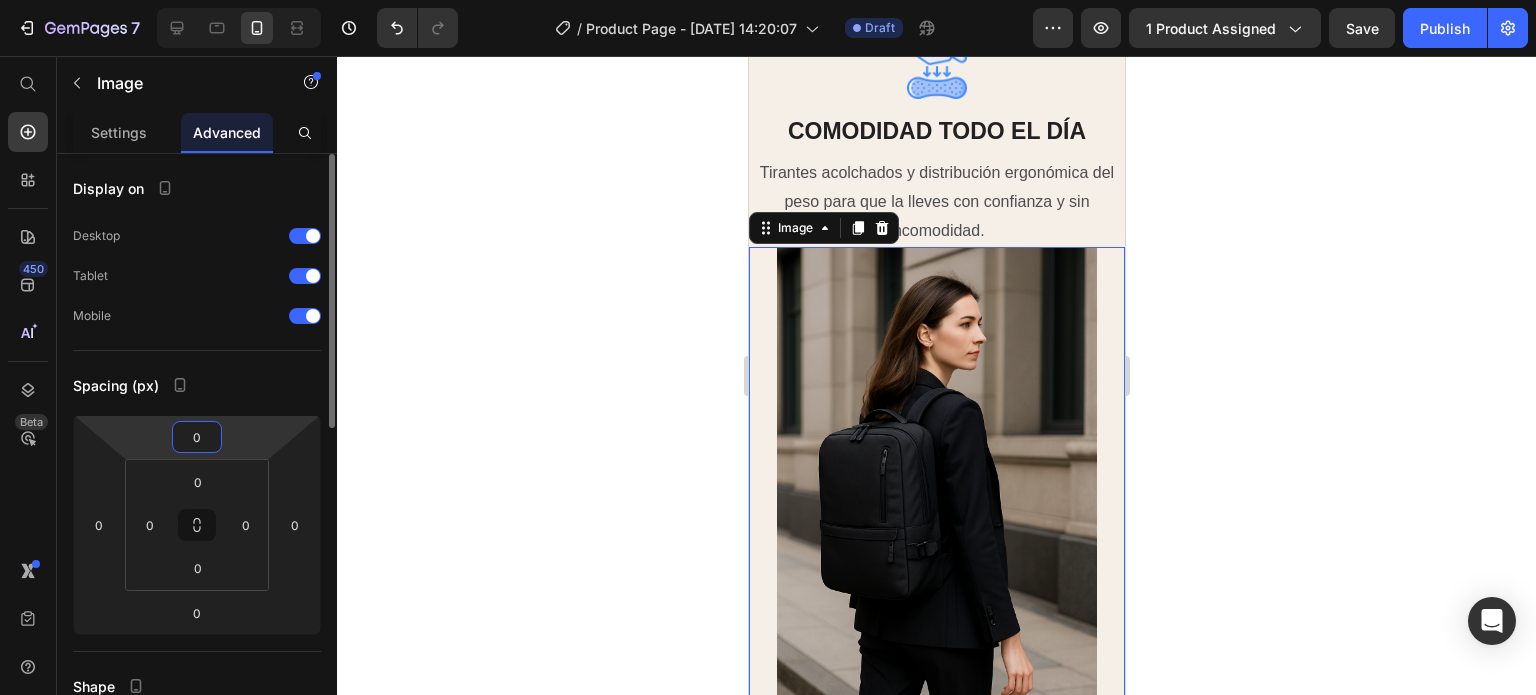 click on "0" at bounding box center [197, 437] 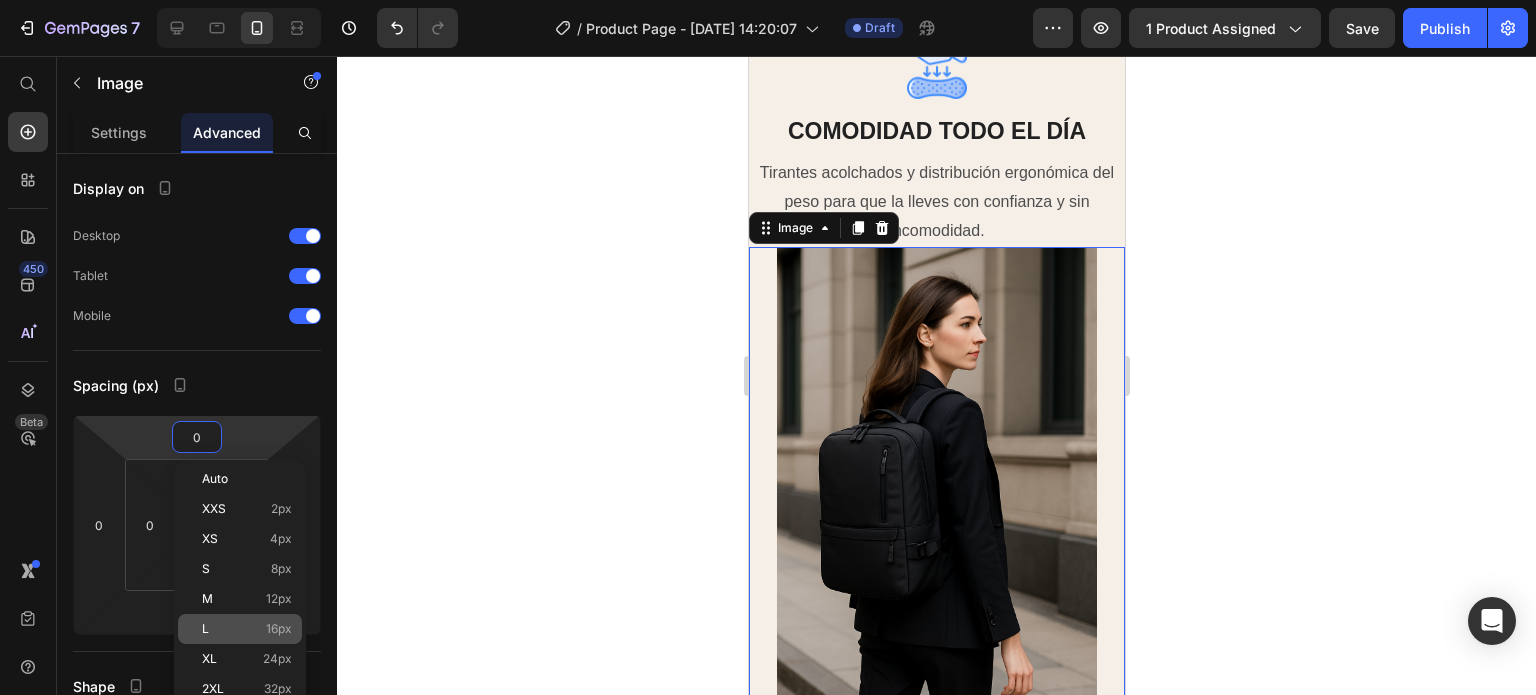 click on "L 16px" at bounding box center [247, 629] 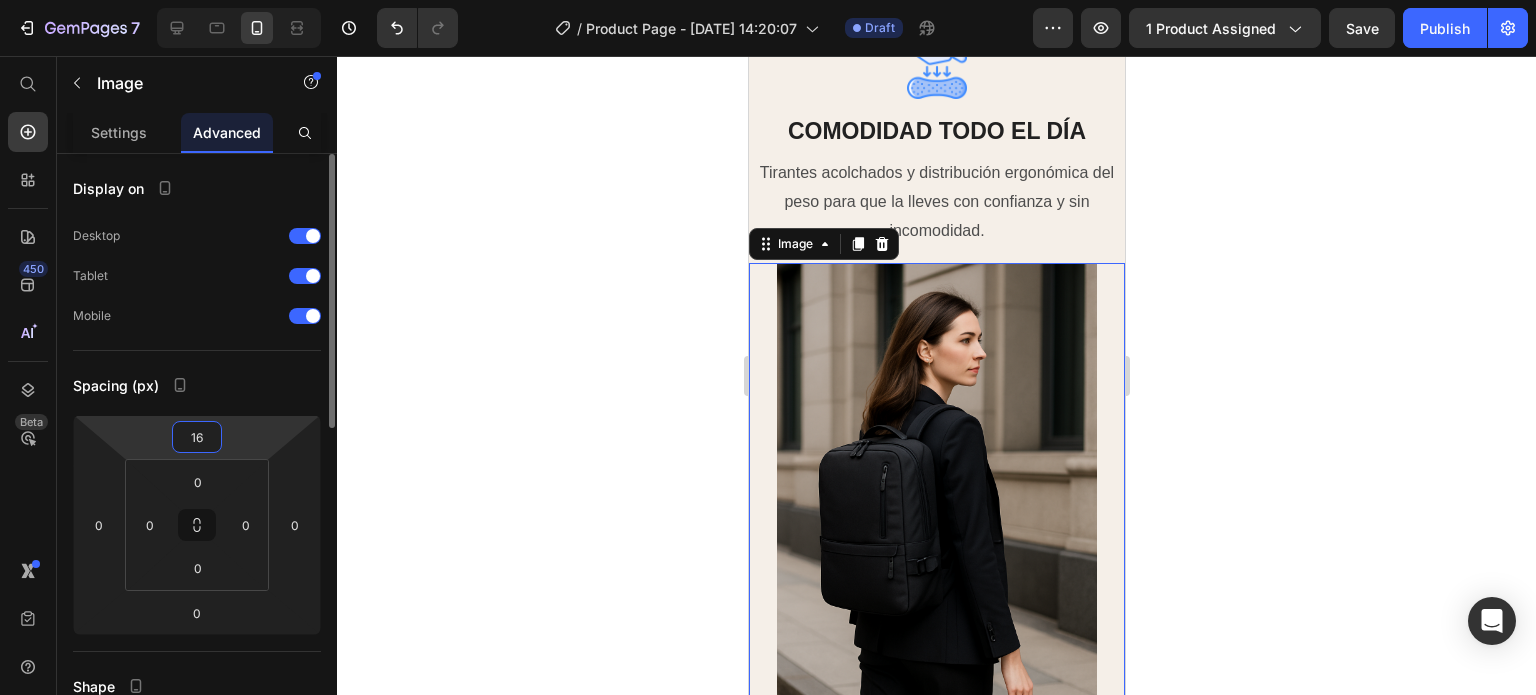click on "7   /  Product Page - [DATE] 14:20:07 Draft Preview 1 product assigned  Save   Publish  450 Beta Start with Sections Elements Hero Section Product Detail Brands Trusted Badges Guarantee Product Breakdown How to use Testimonials Compare Bundle FAQs Social Proof Brand Story Product List Collection Blog List Contact Sticky Add to Cart Custom Footer Browse Library 450 Layout
Row
Row
Row
Row Text
Heading
Text Block Button
Button
Button
Sticky Back to top Media
Image" at bounding box center [768, 50] 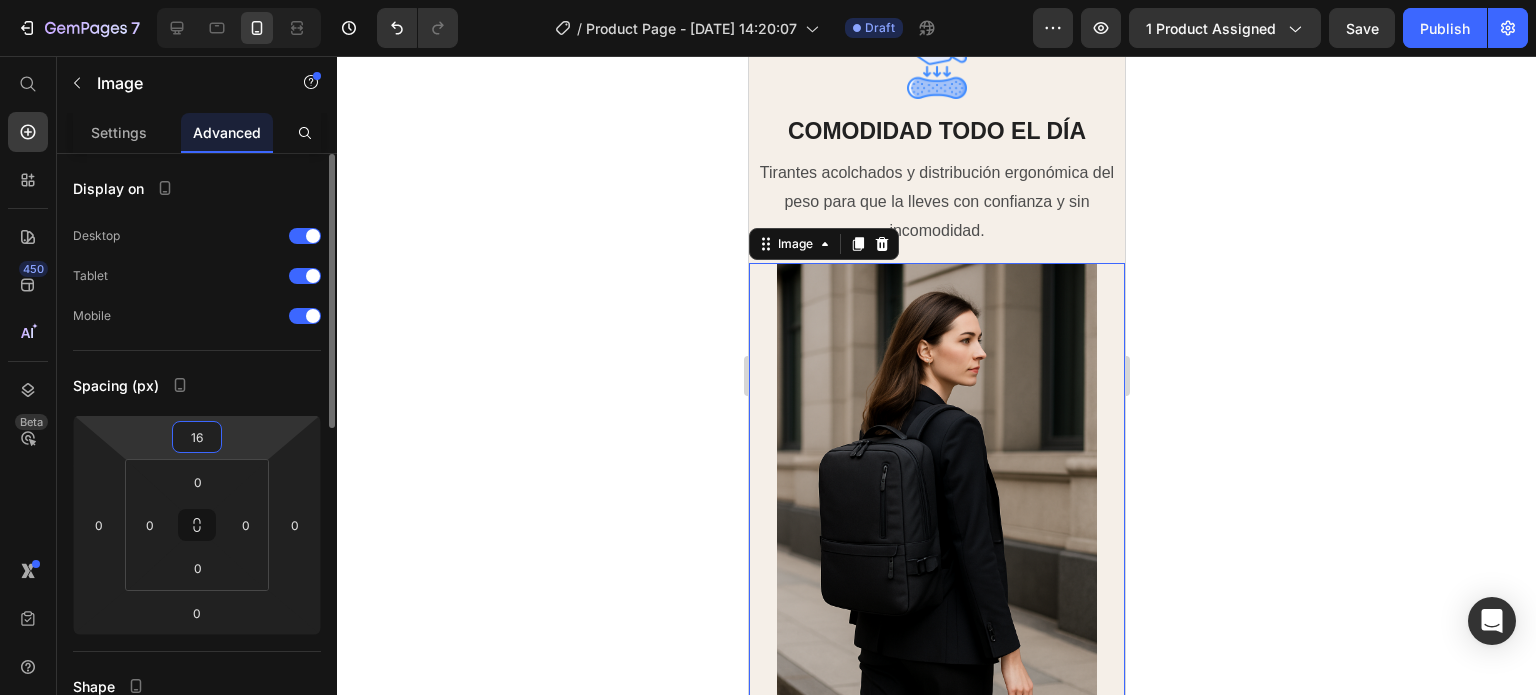 click on "16" at bounding box center (197, 437) 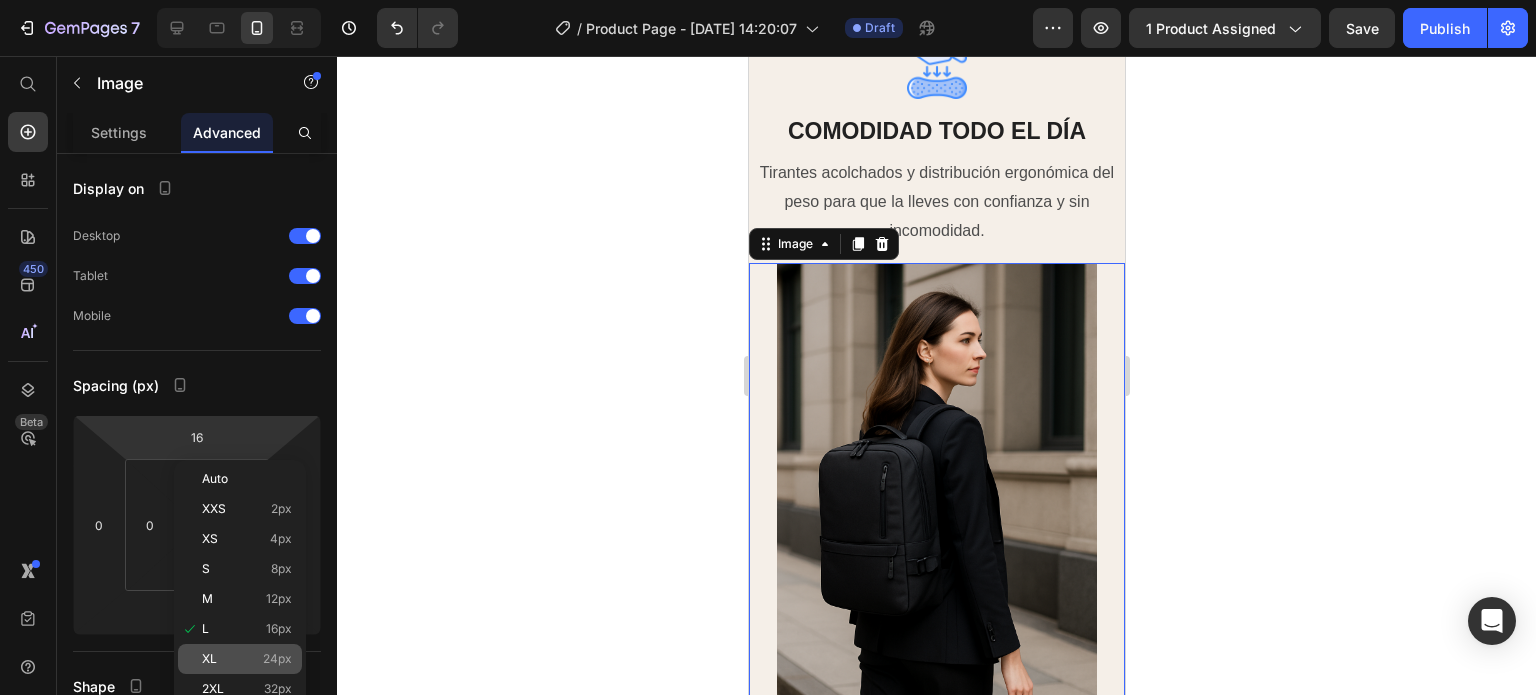 click on "XL 24px" at bounding box center [247, 659] 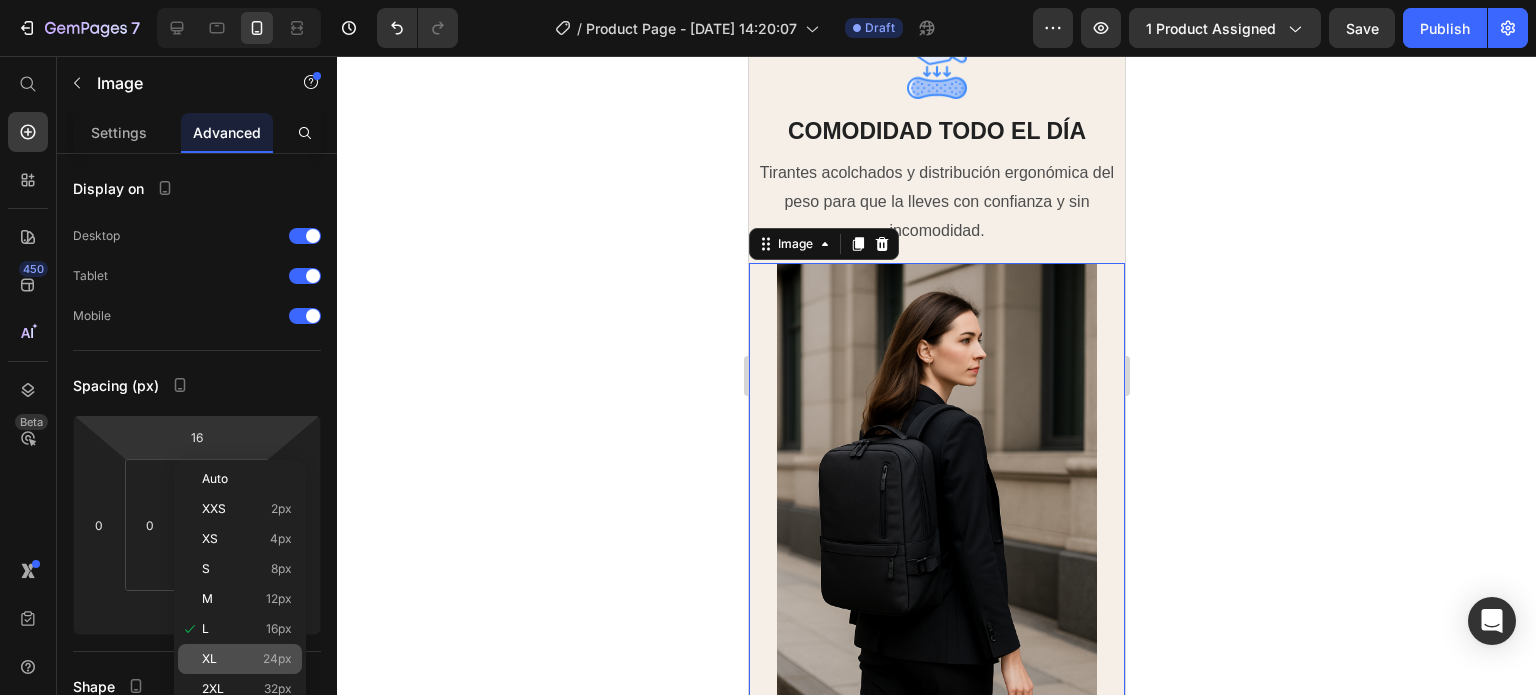 type on "24" 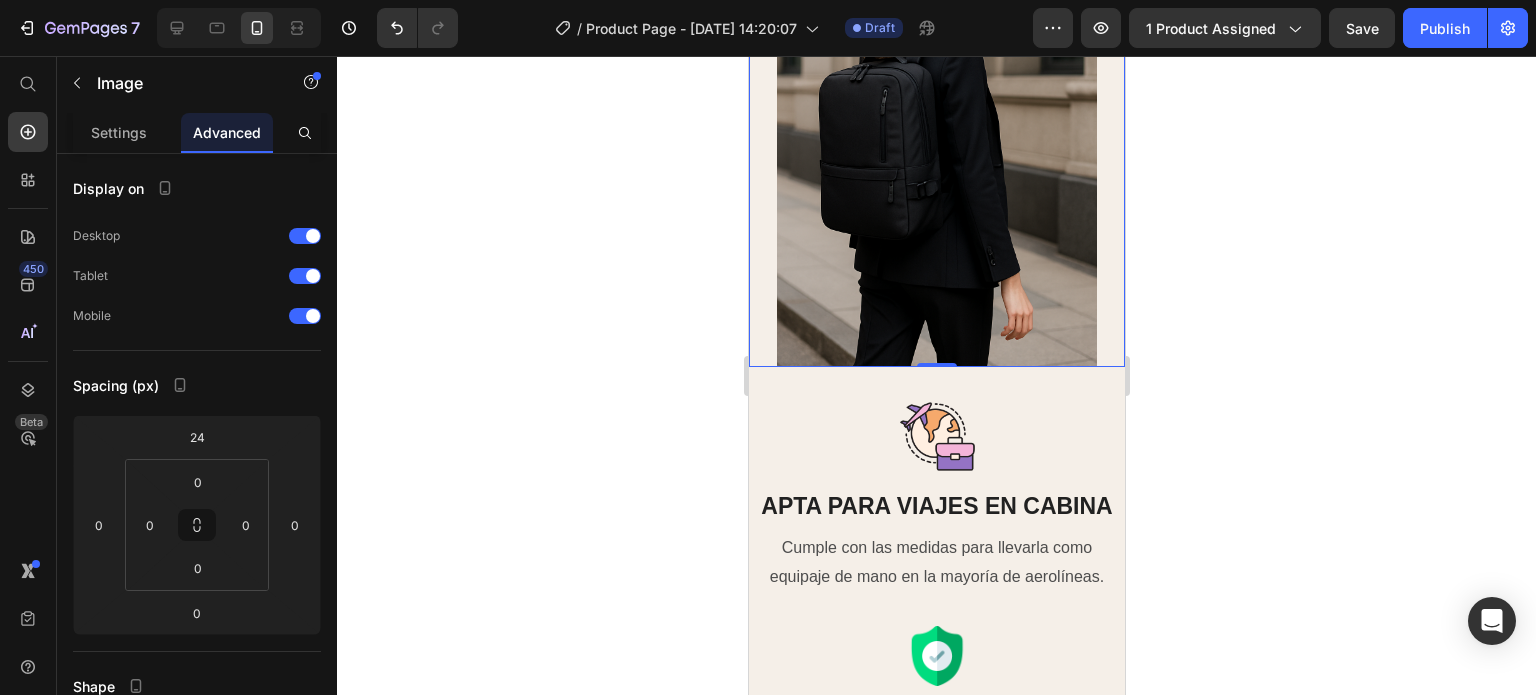 scroll, scrollTop: 2900, scrollLeft: 0, axis: vertical 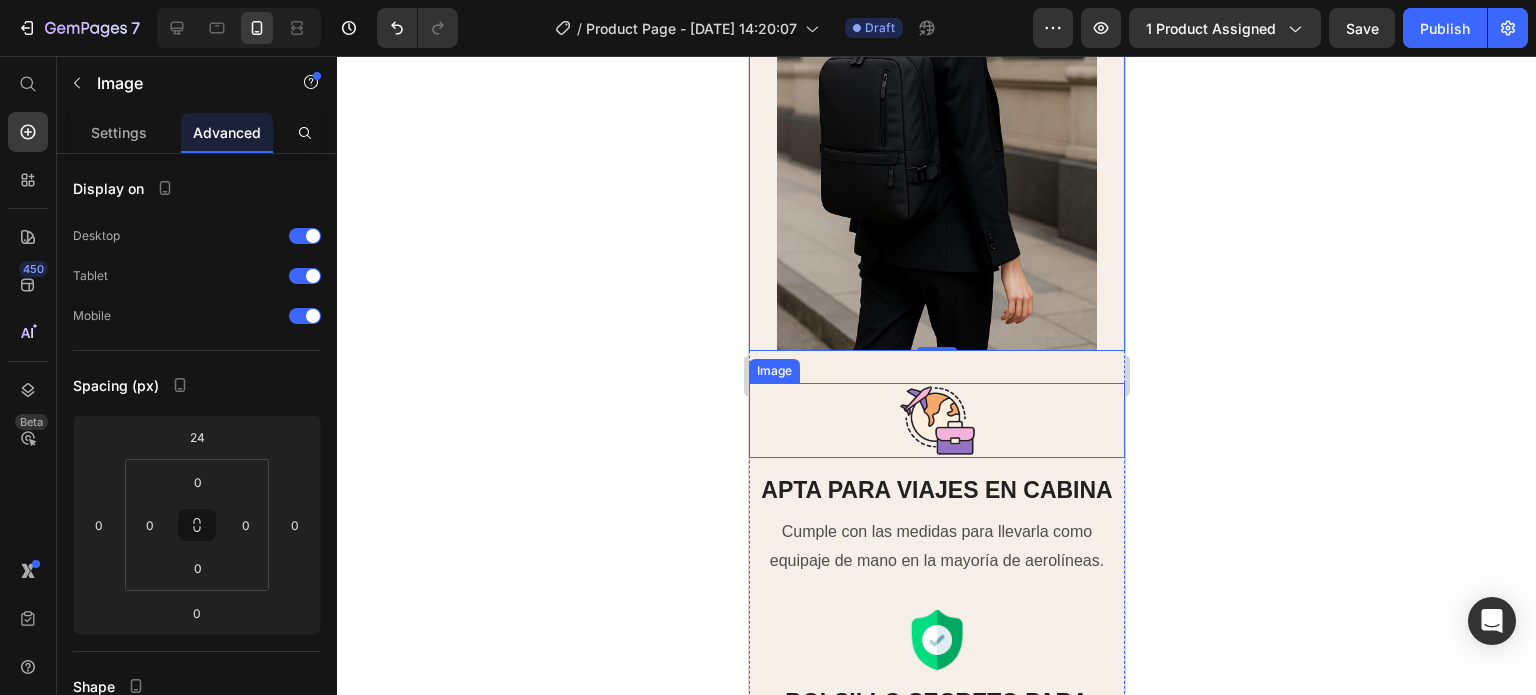 click at bounding box center [936, 420] 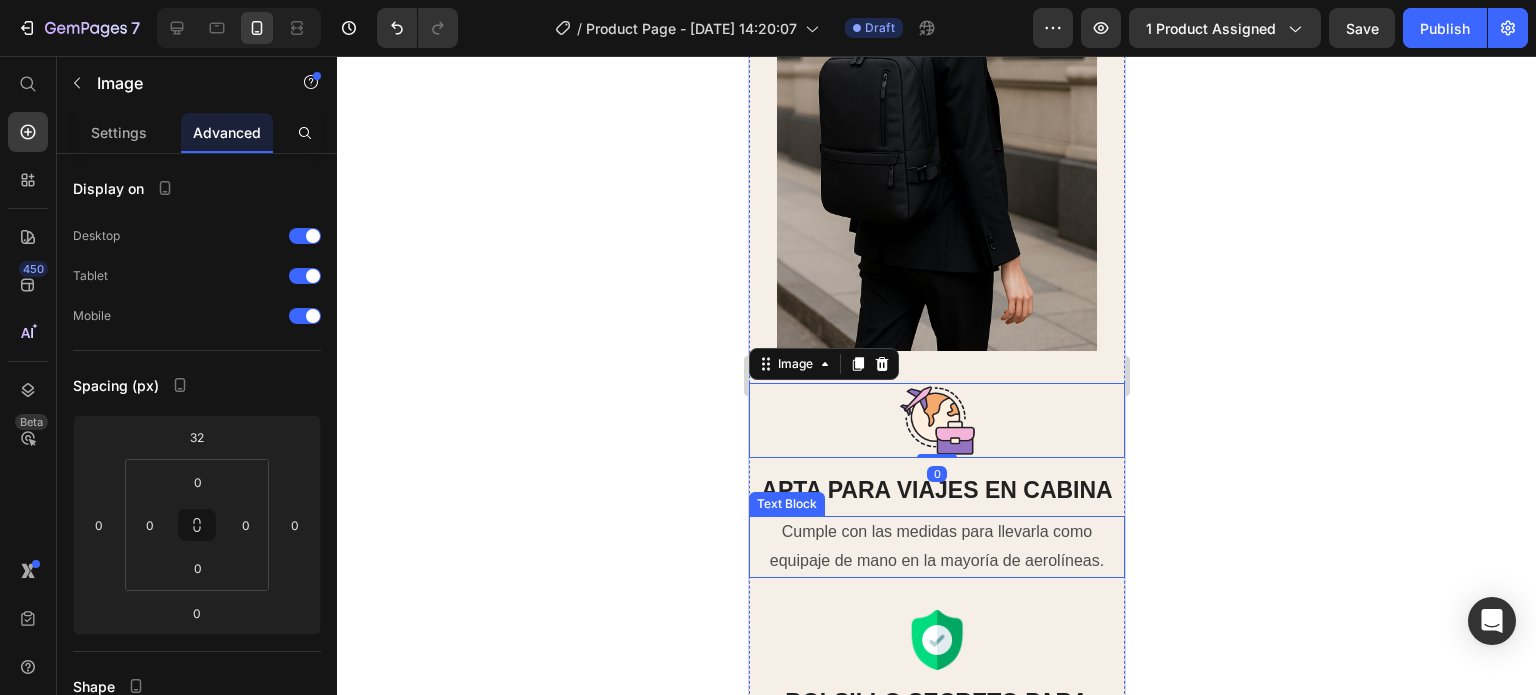 scroll, scrollTop: 3100, scrollLeft: 0, axis: vertical 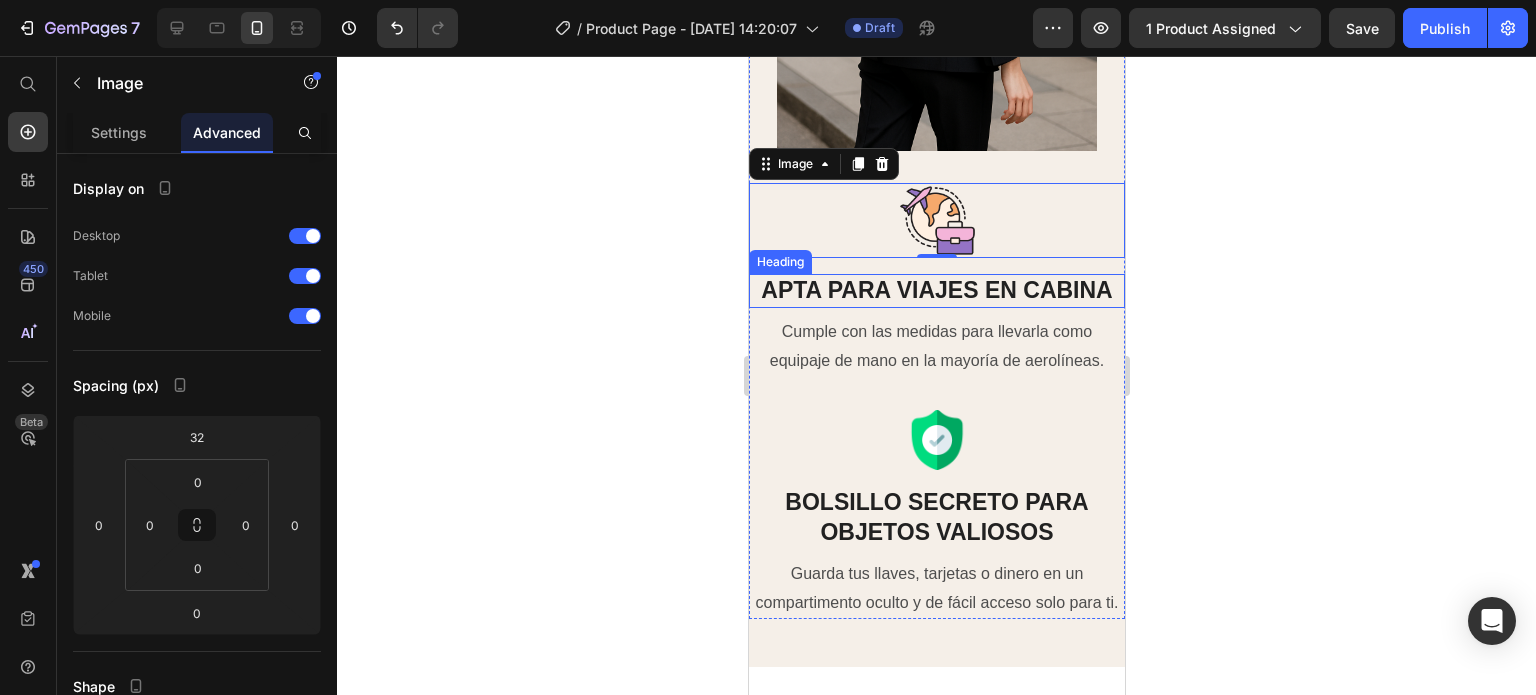 click on "APTA PARA VIAJES EN CABINA" at bounding box center [936, 291] 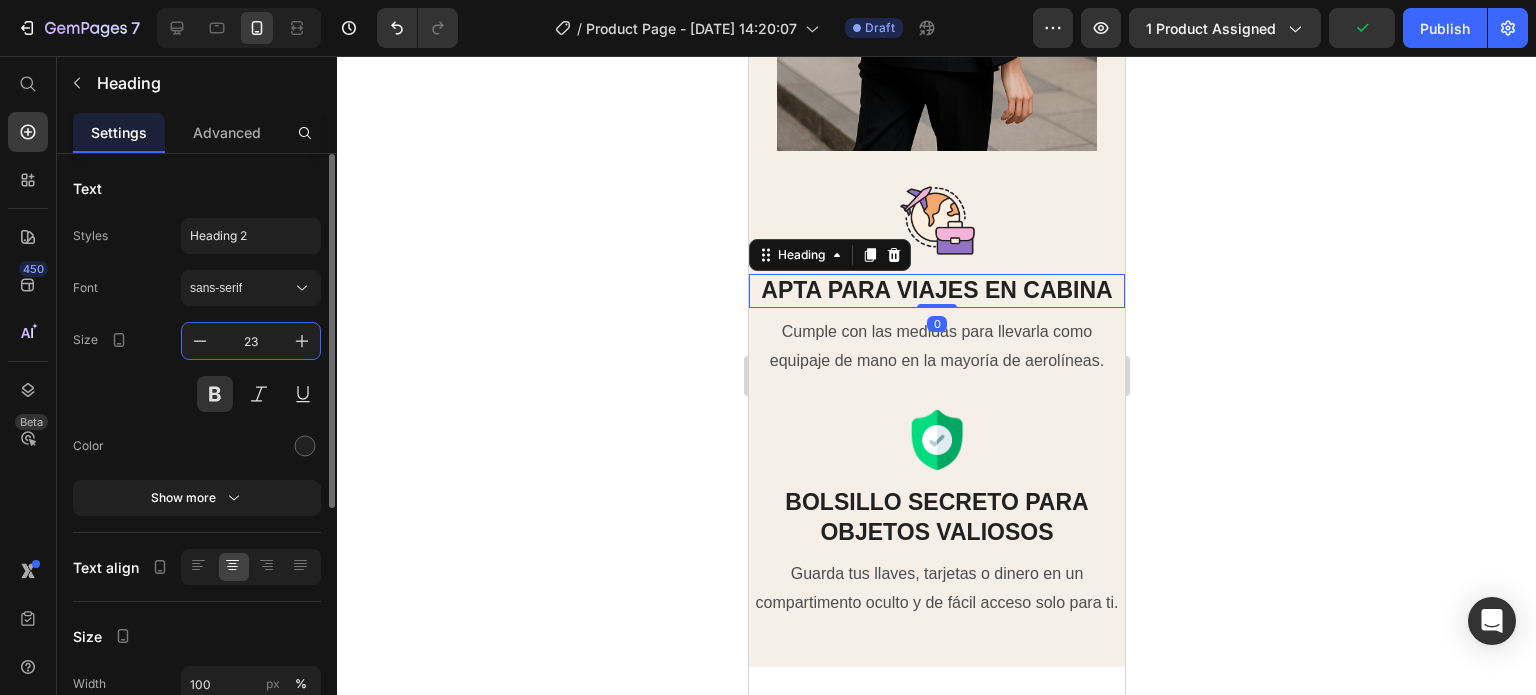click on "23" at bounding box center (251, 341) 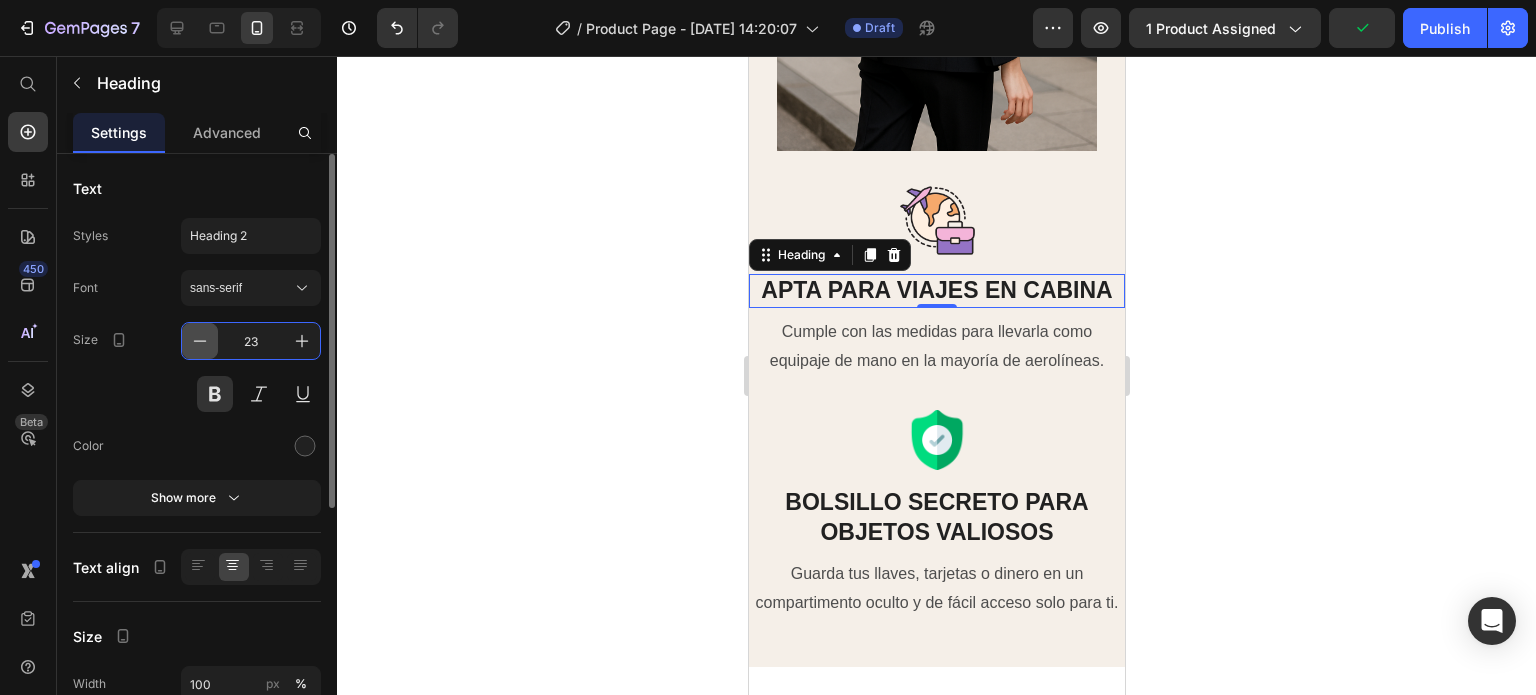 click 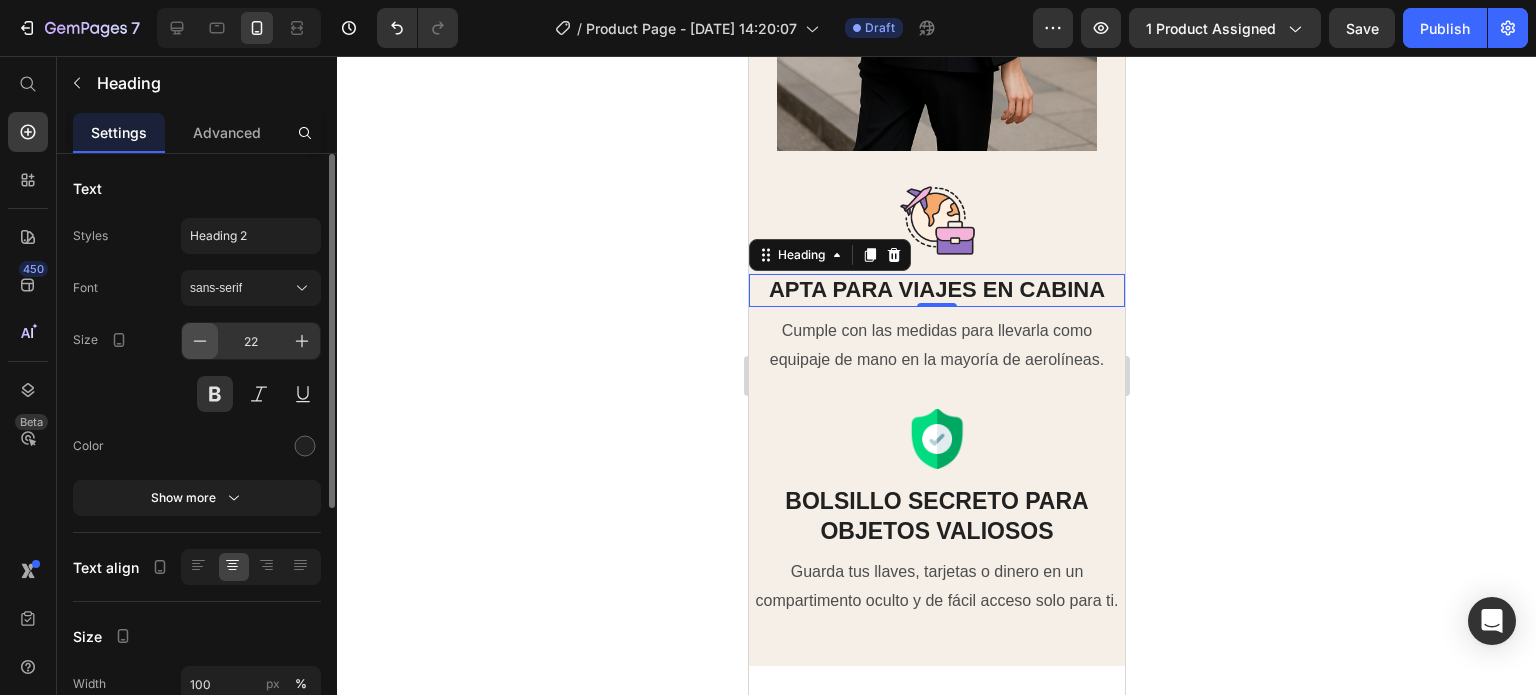click 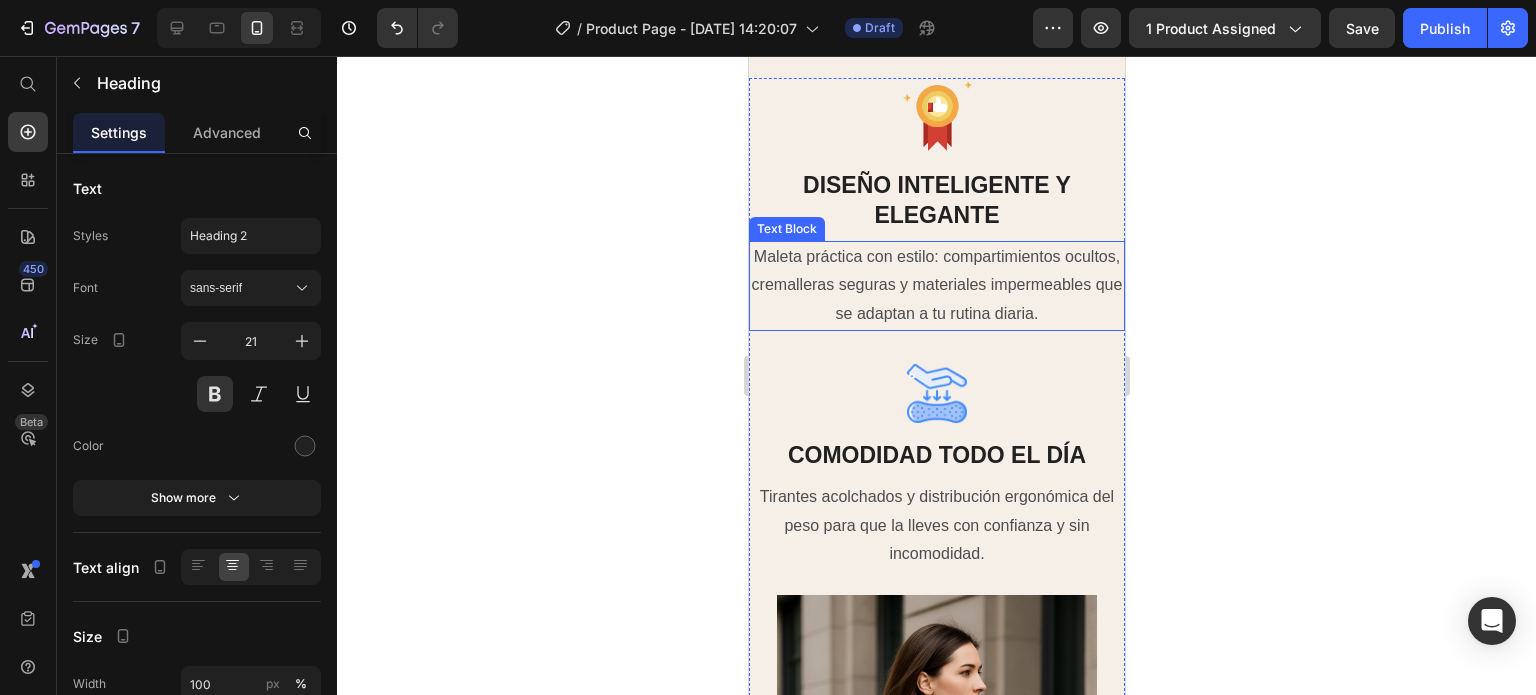 scroll, scrollTop: 2100, scrollLeft: 0, axis: vertical 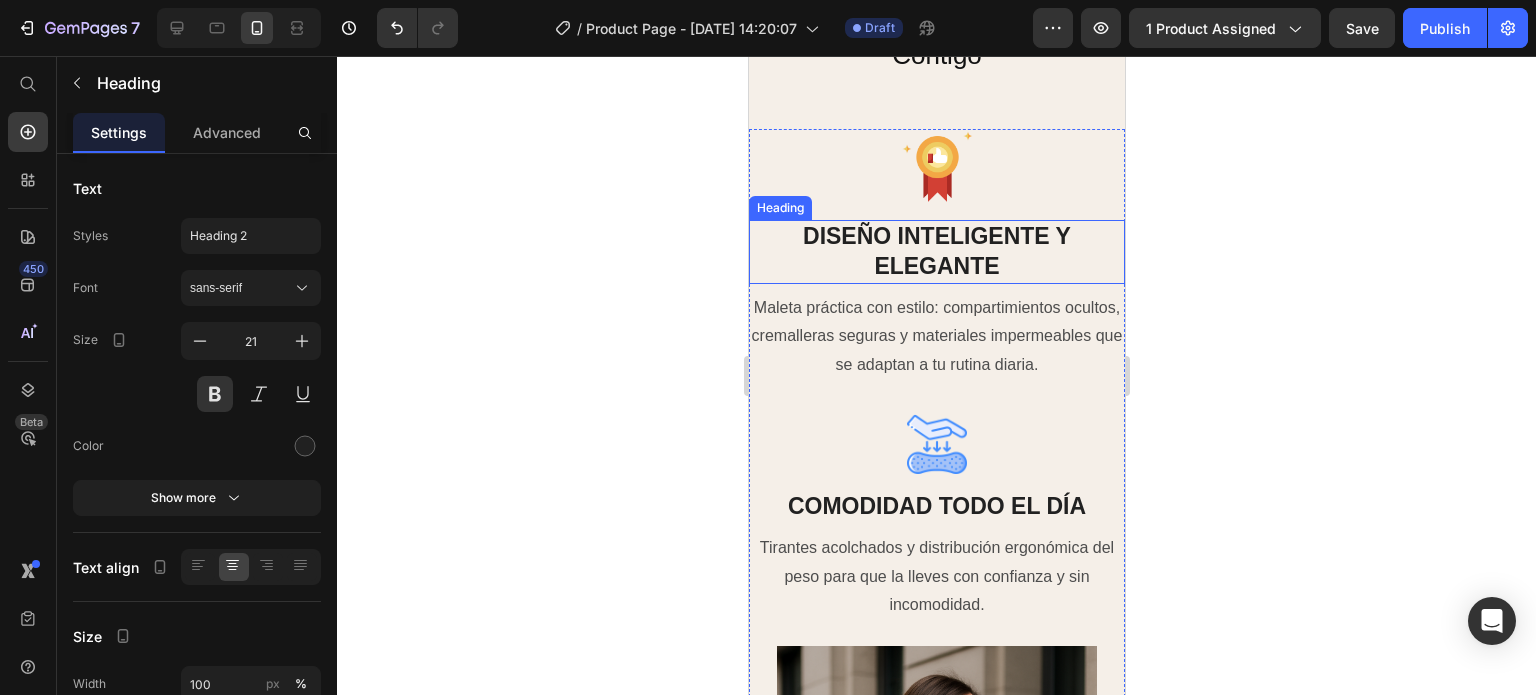 click on "DISEÑO INTELIGENTE Y ELEGANTE" at bounding box center (936, 252) 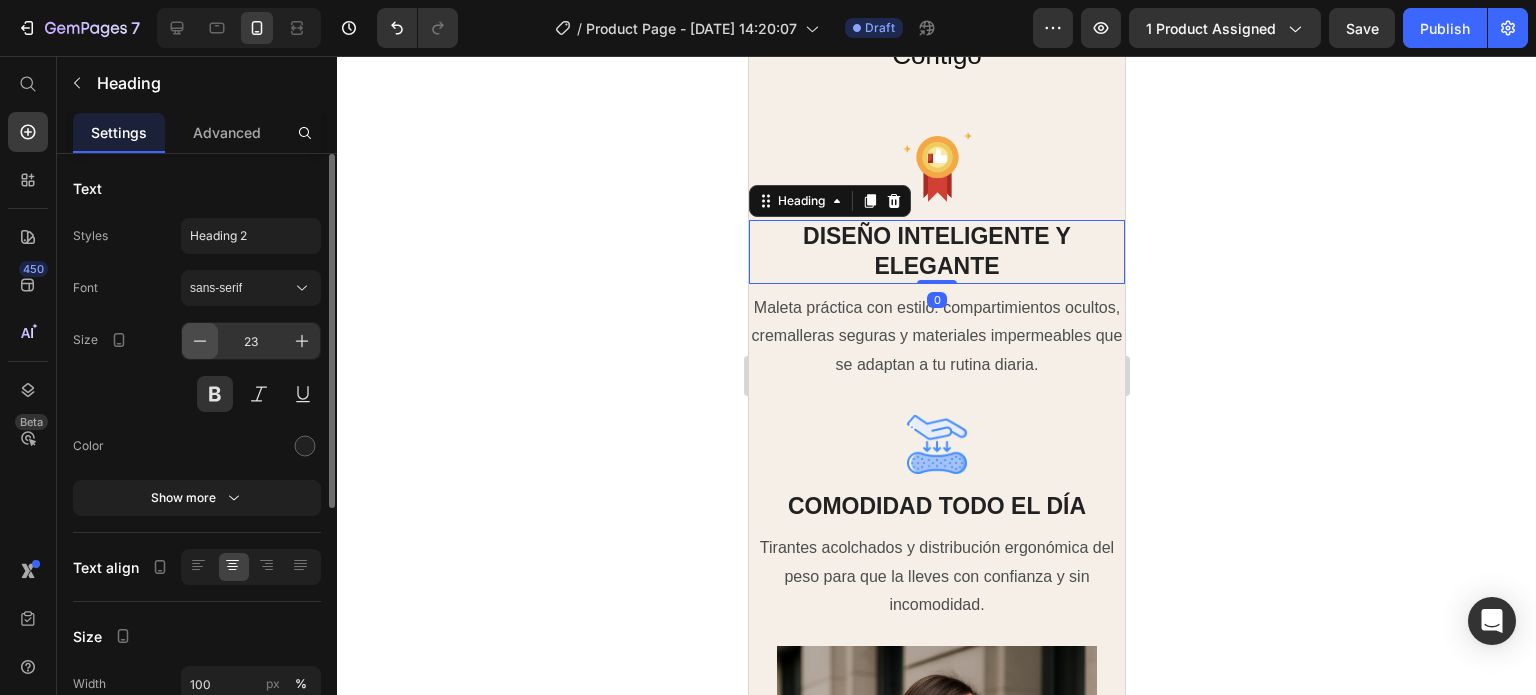click 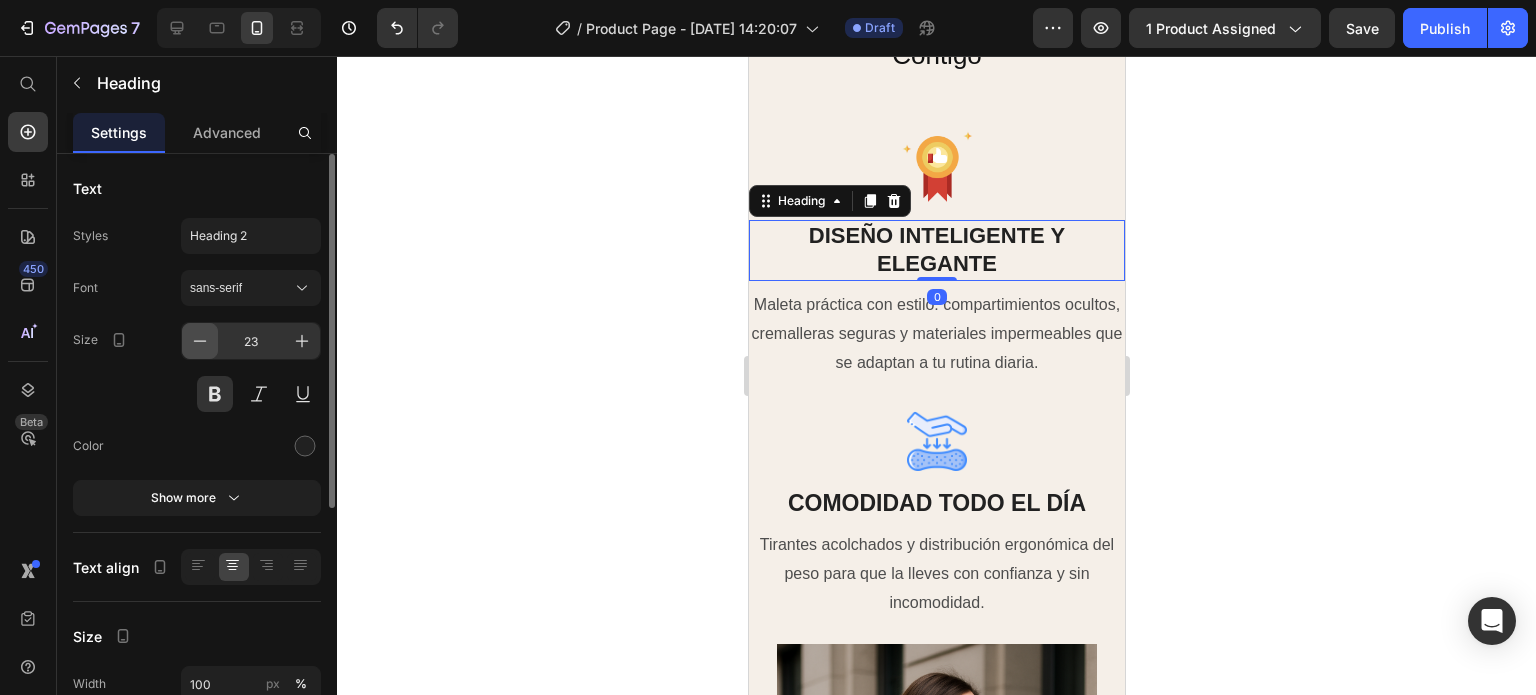 click 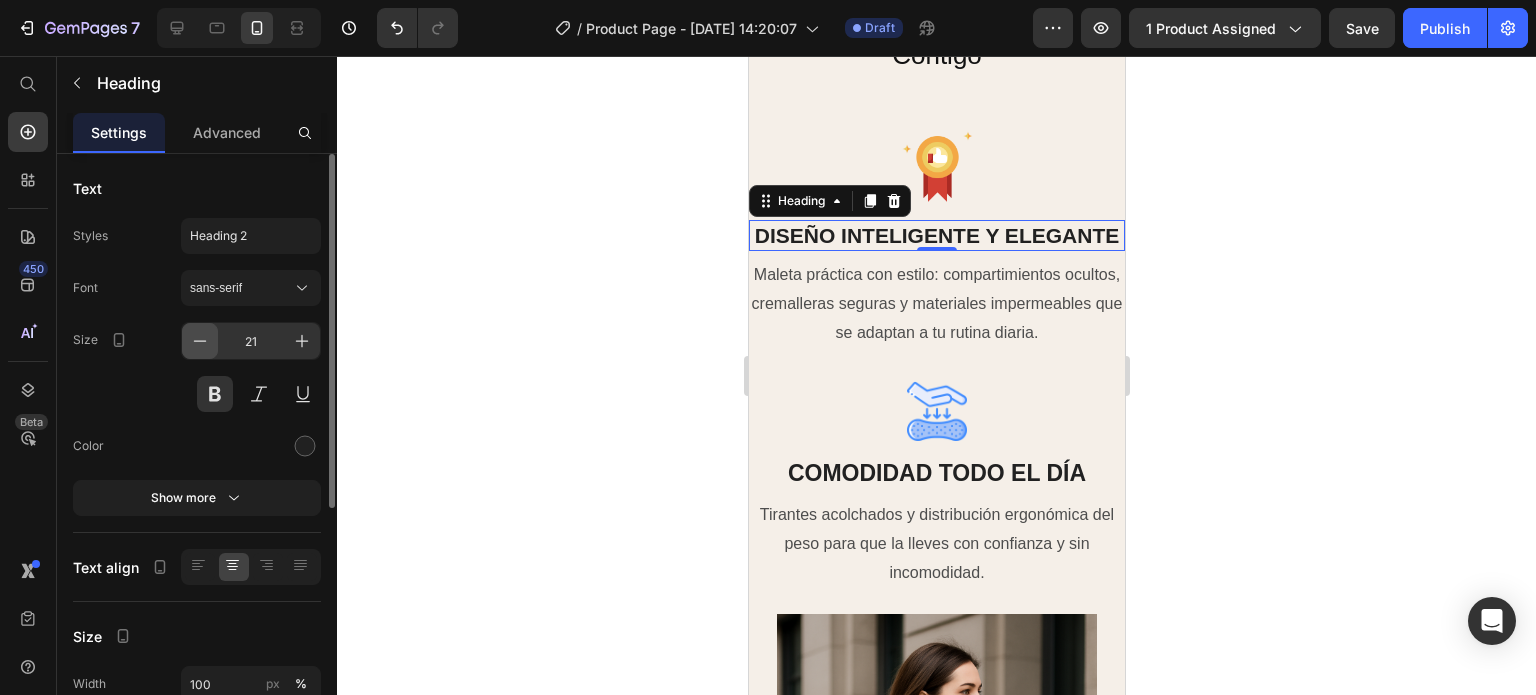 click 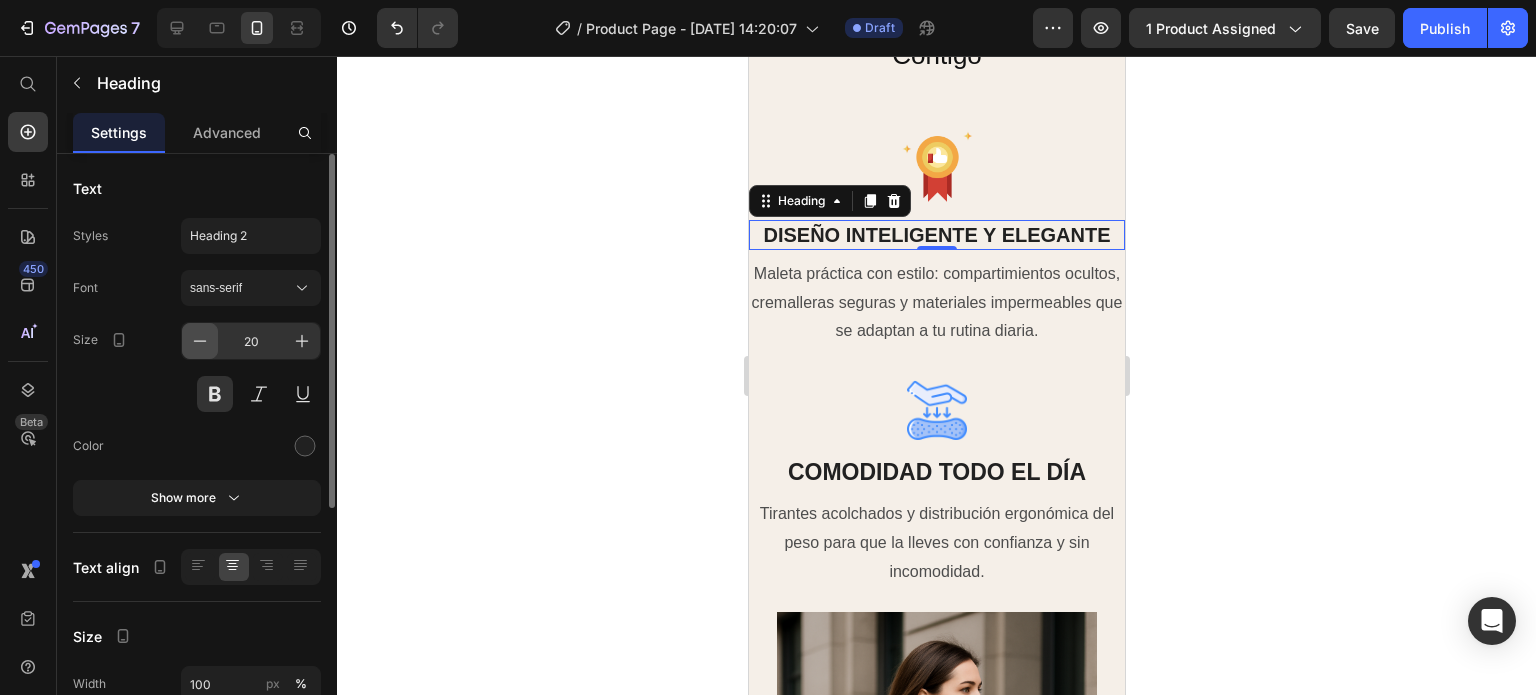 click 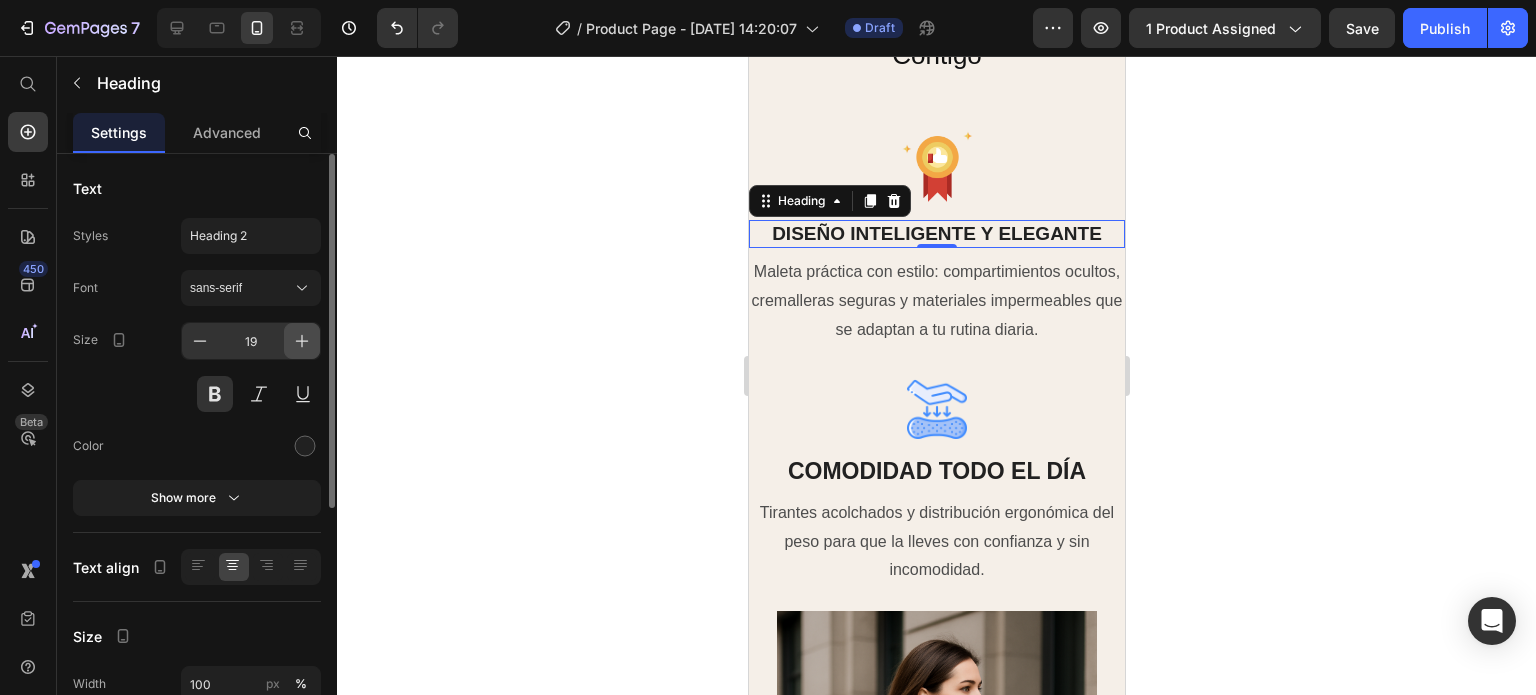 click 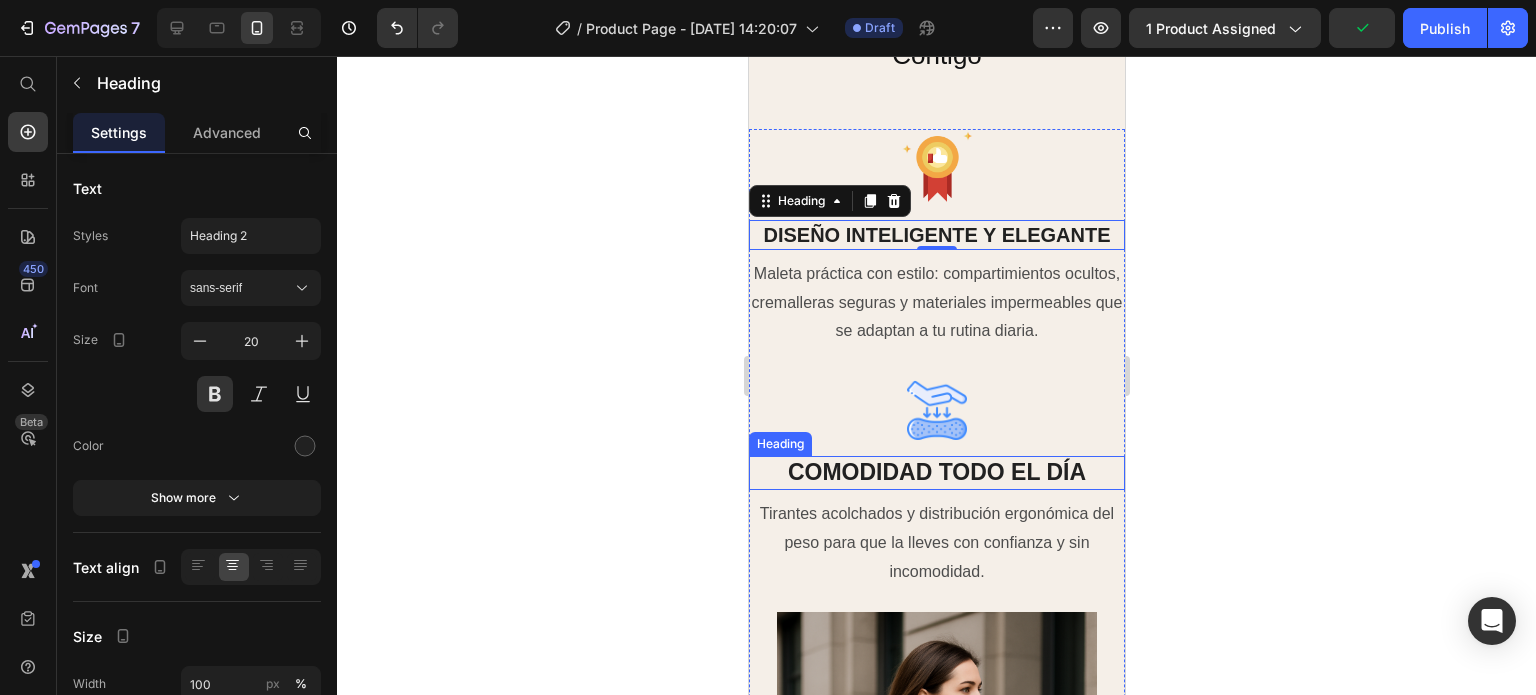 click on "COMODIDAD TODO EL DÍA" at bounding box center (936, 473) 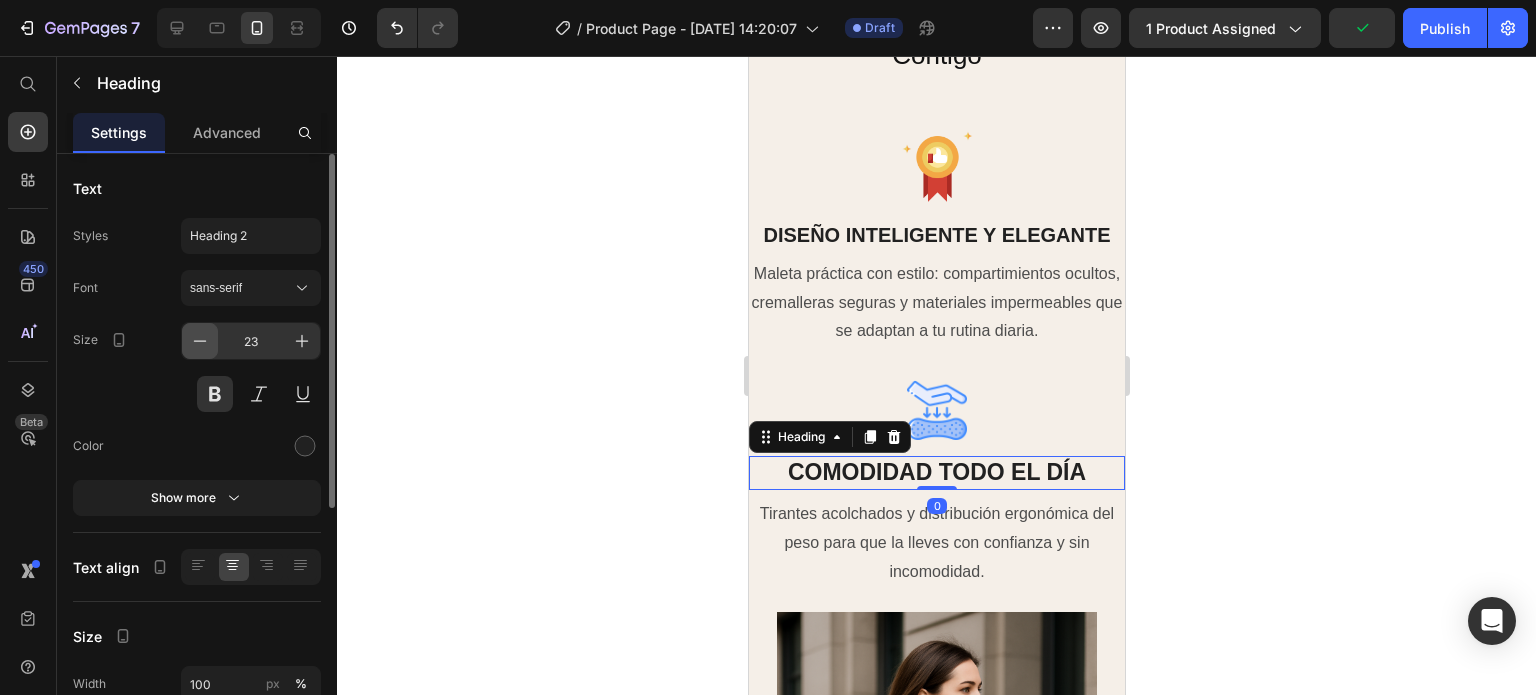 click 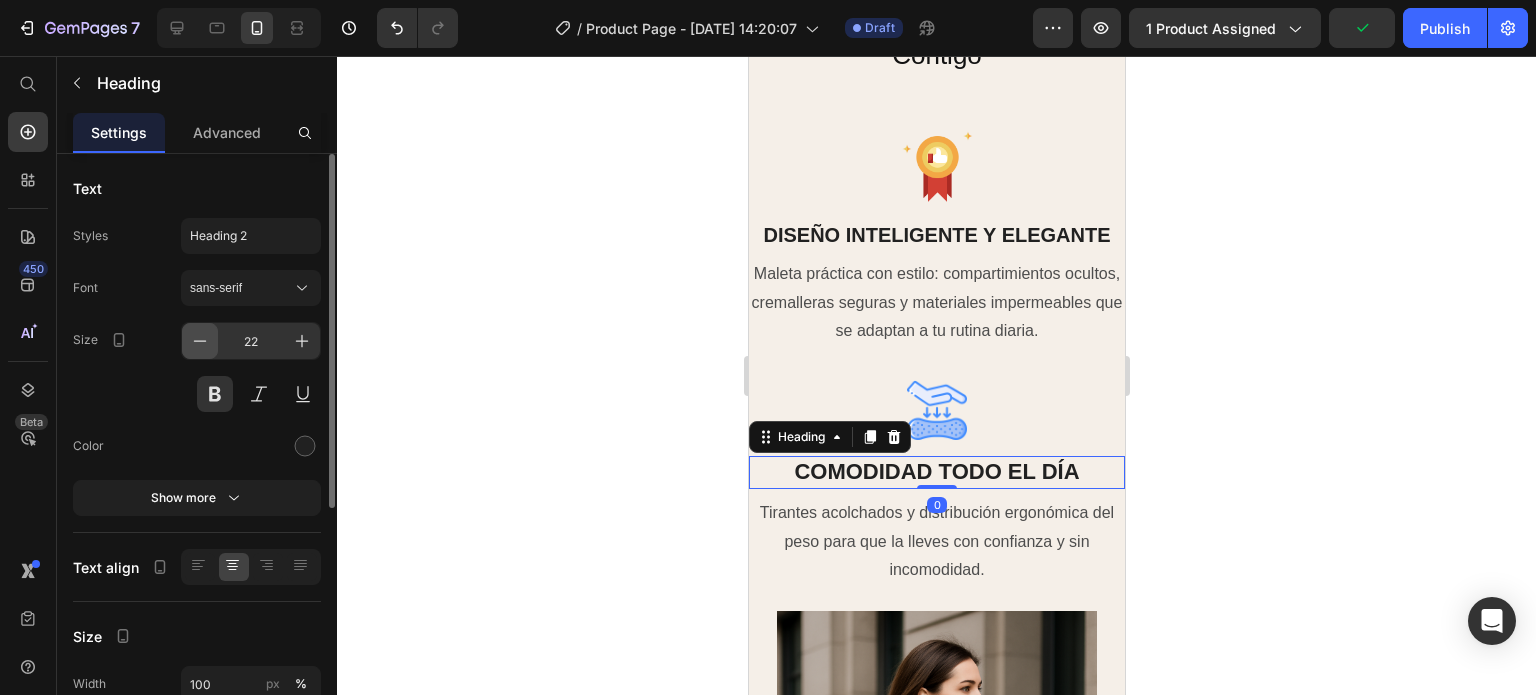 click 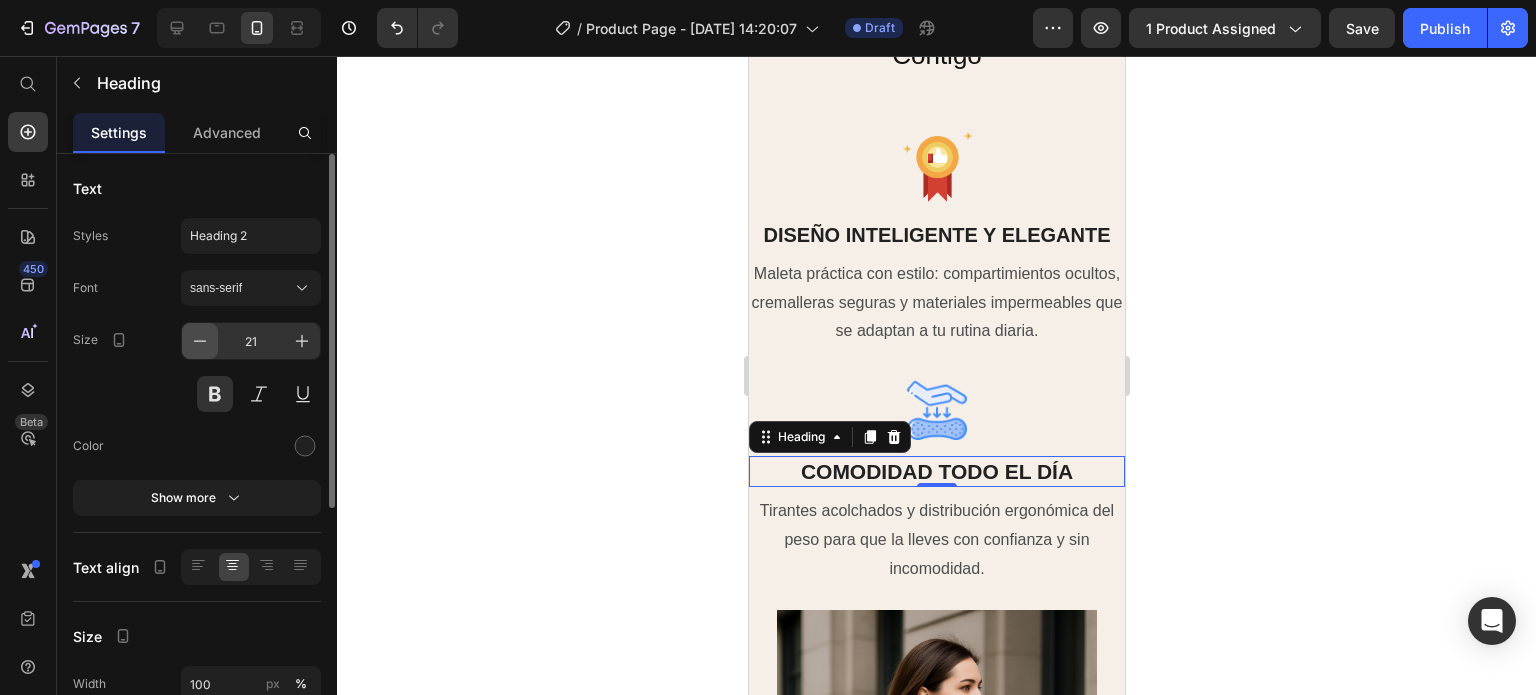 click 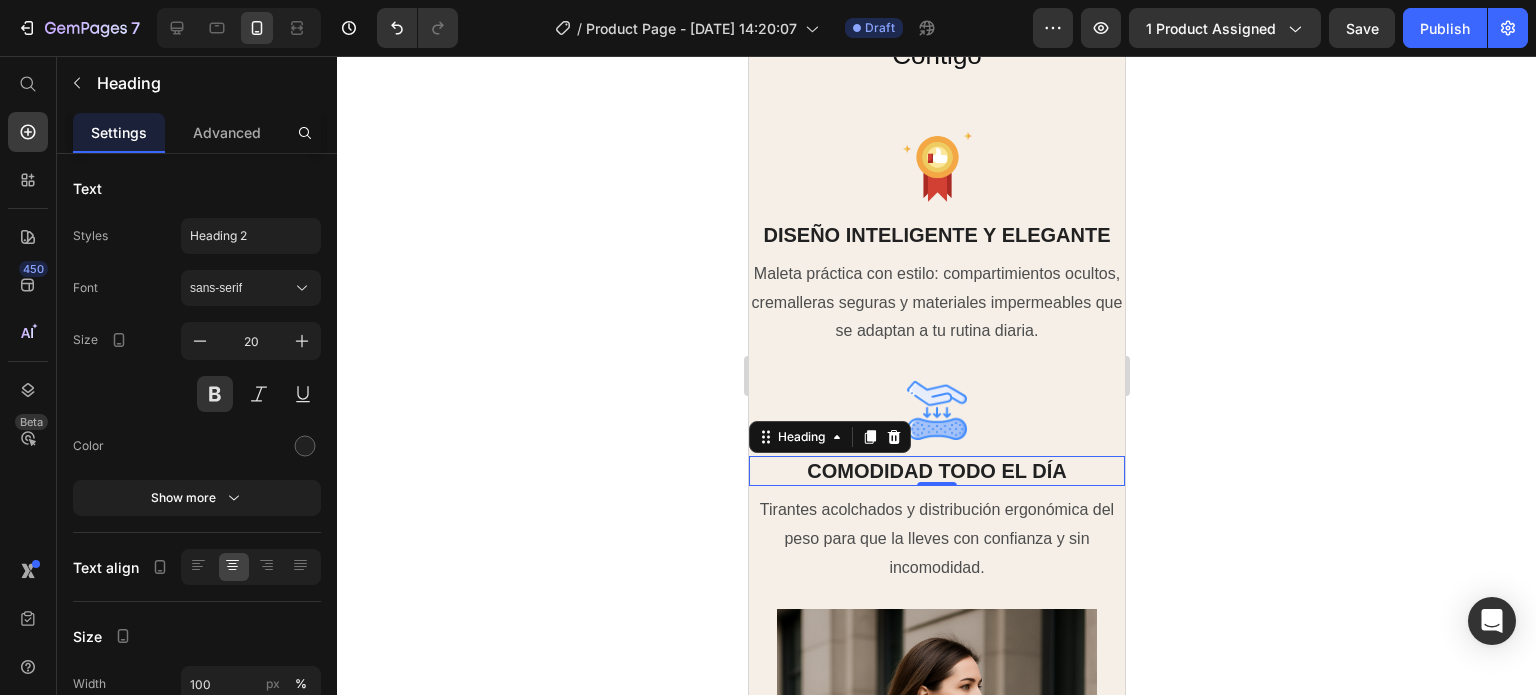 scroll, scrollTop: 2200, scrollLeft: 0, axis: vertical 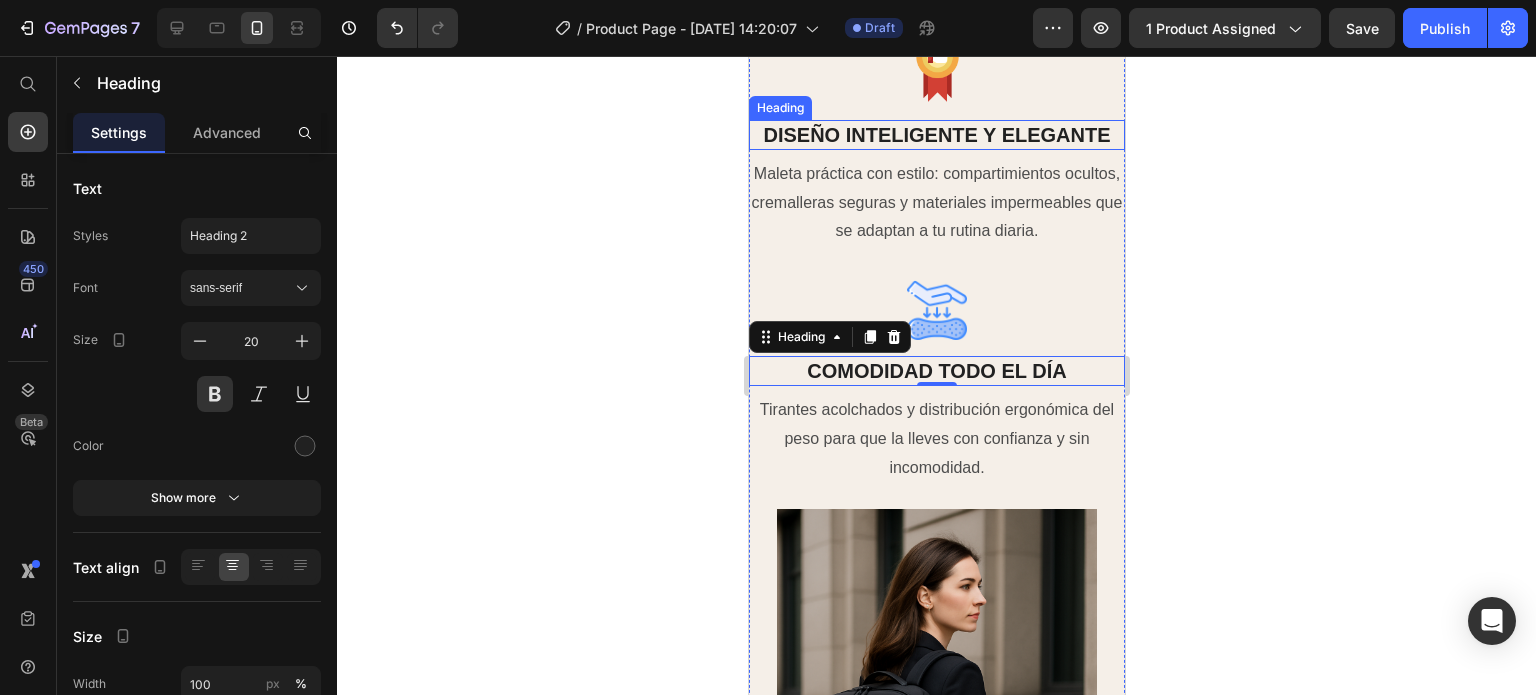 click on "DISEÑO INTELIGENTE Y ELEGANTE" at bounding box center [936, 135] 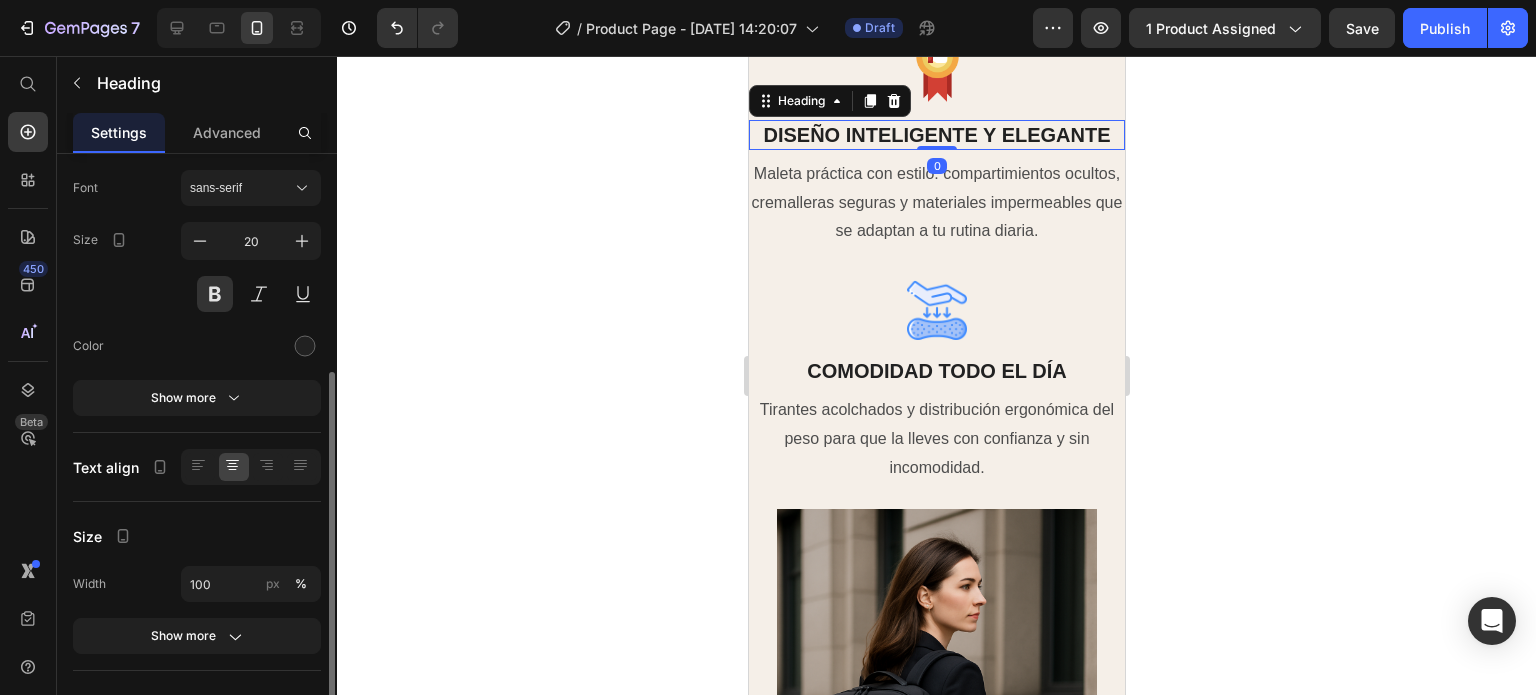 scroll, scrollTop: 200, scrollLeft: 0, axis: vertical 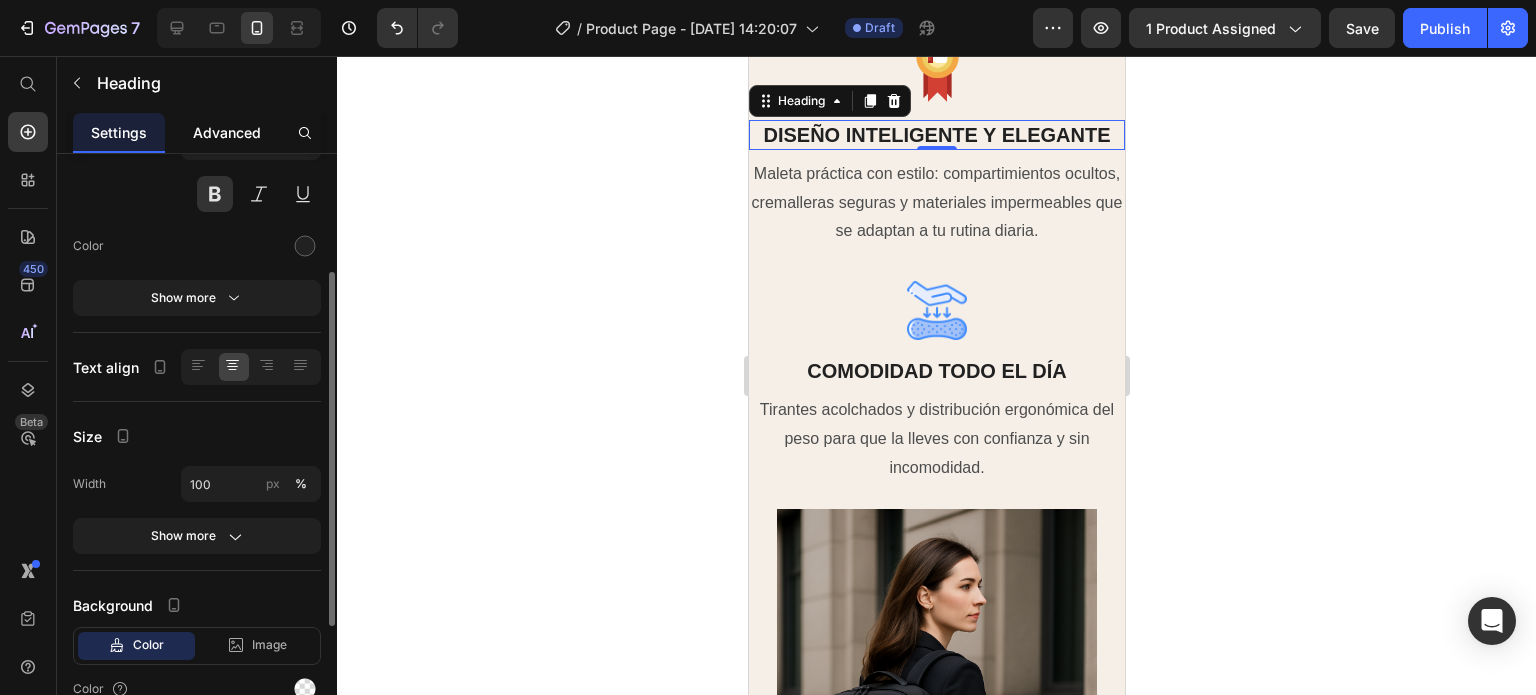 click on "Advanced" at bounding box center [227, 132] 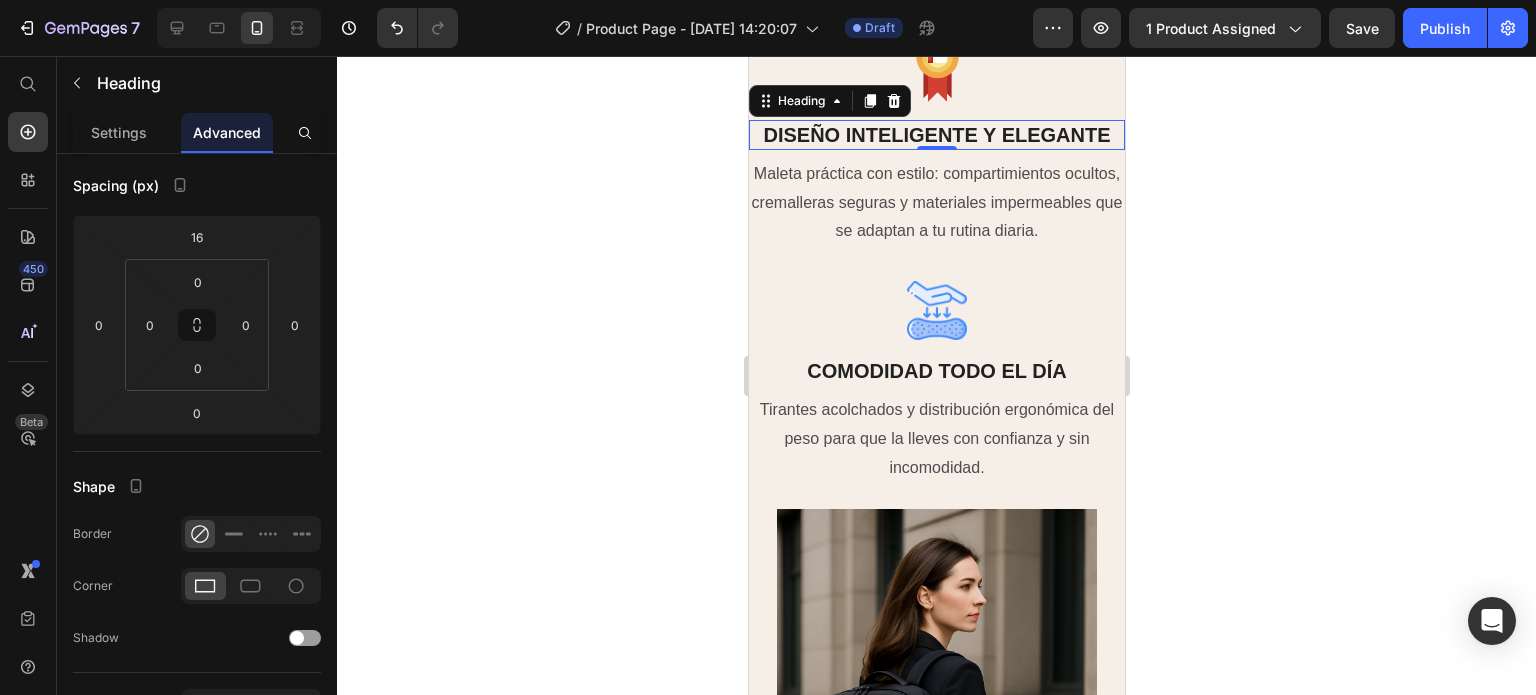 scroll, scrollTop: 0, scrollLeft: 0, axis: both 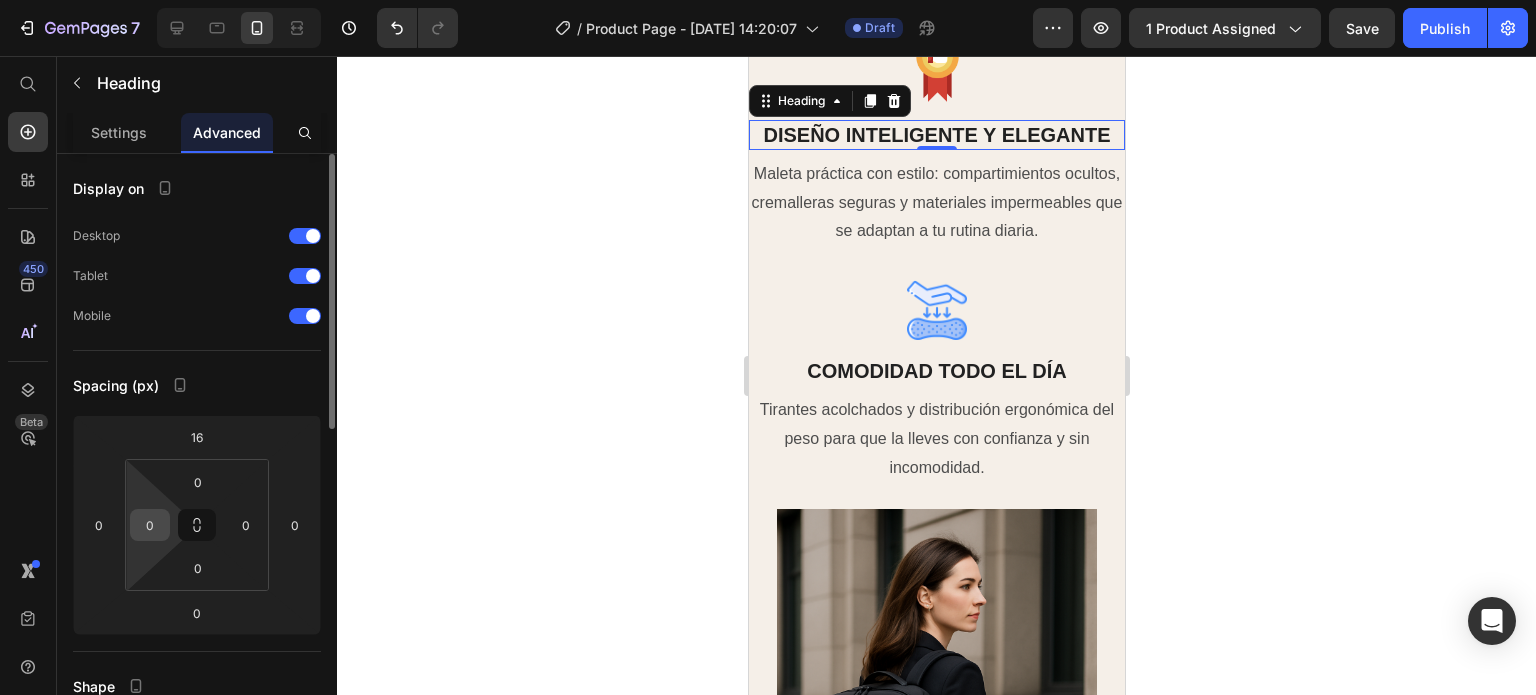 click on "0" at bounding box center (150, 525) 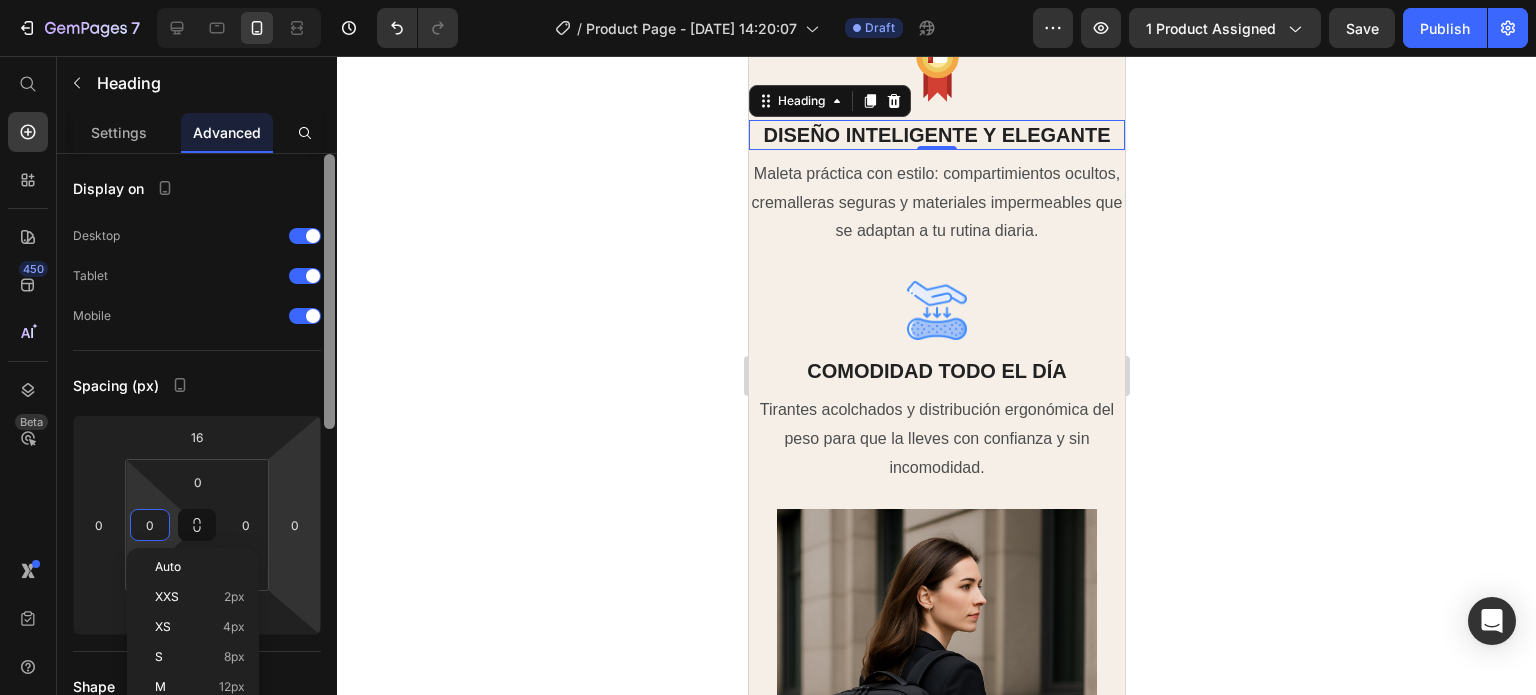 scroll, scrollTop: 100, scrollLeft: 0, axis: vertical 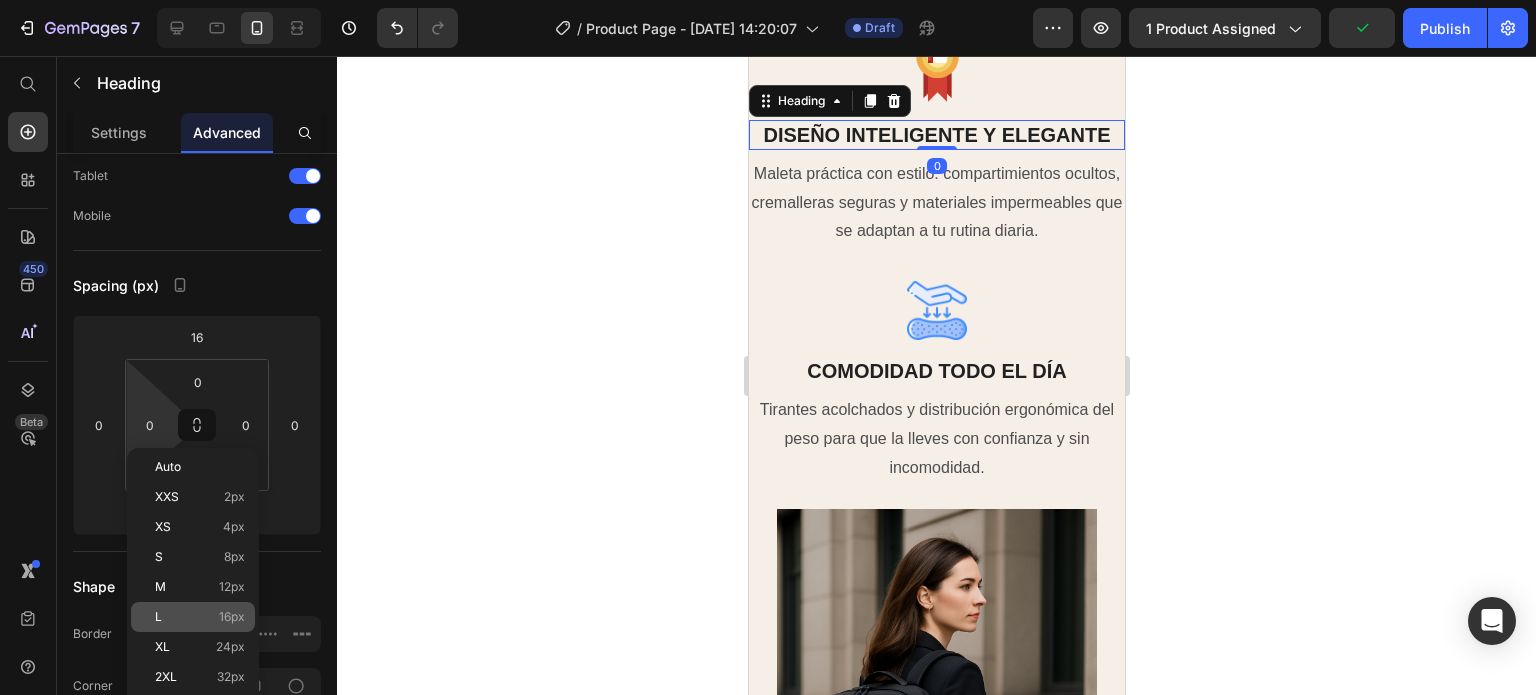 click on "16px" at bounding box center [232, 617] 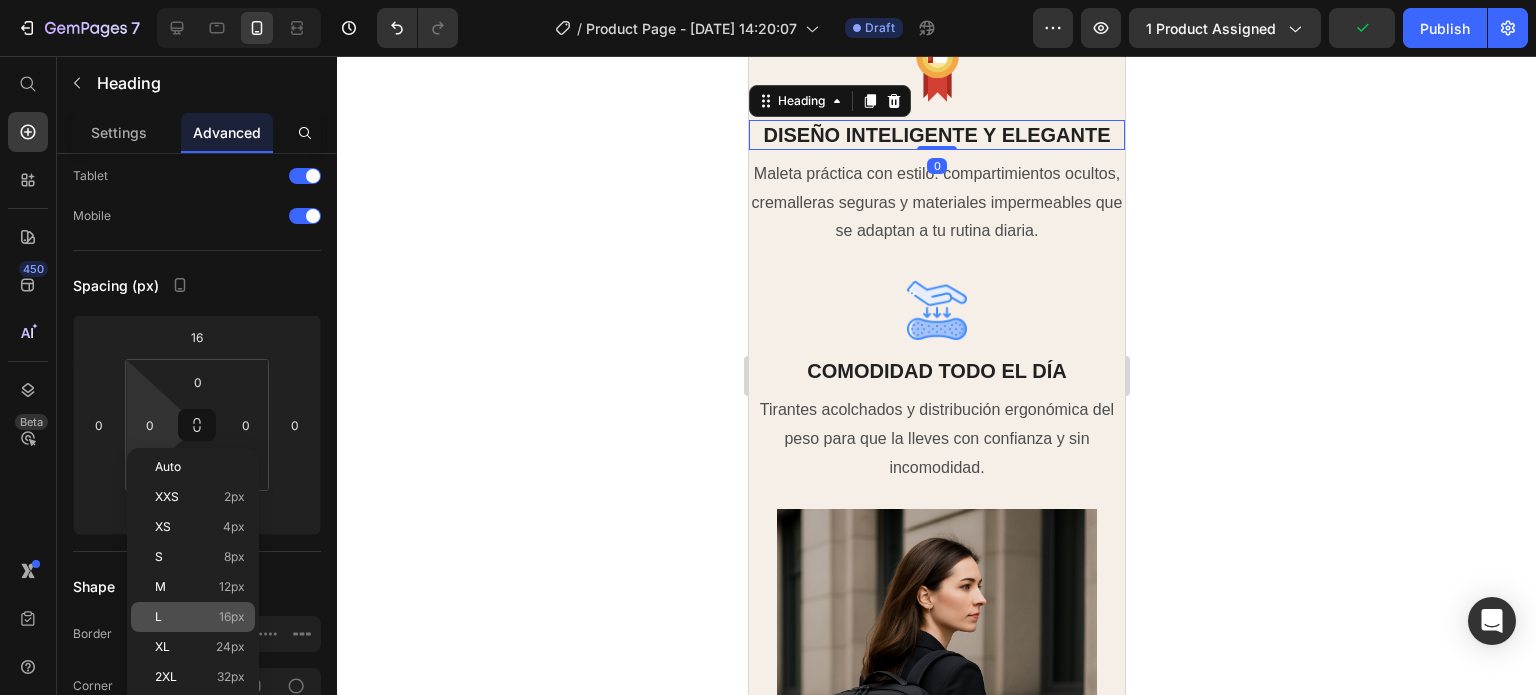 type on "16" 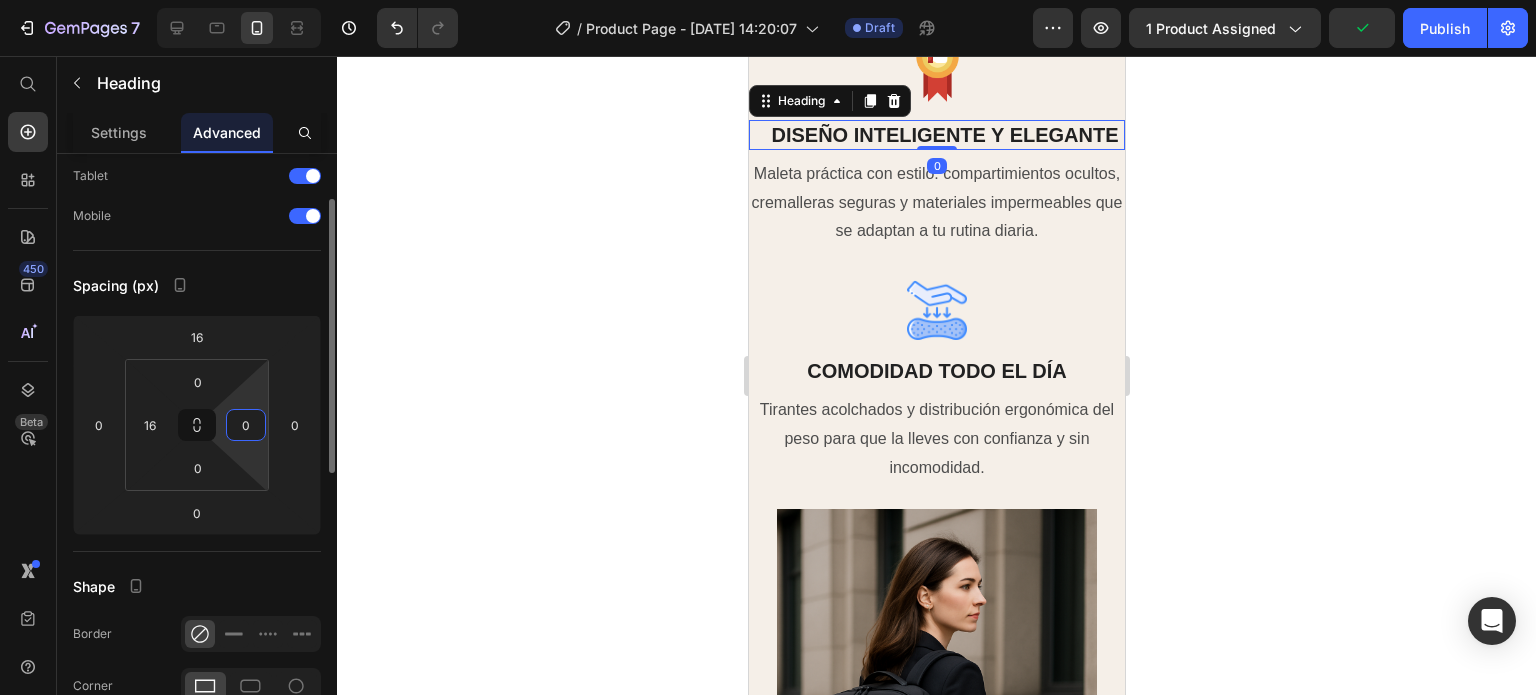 click on "0" at bounding box center [246, 425] 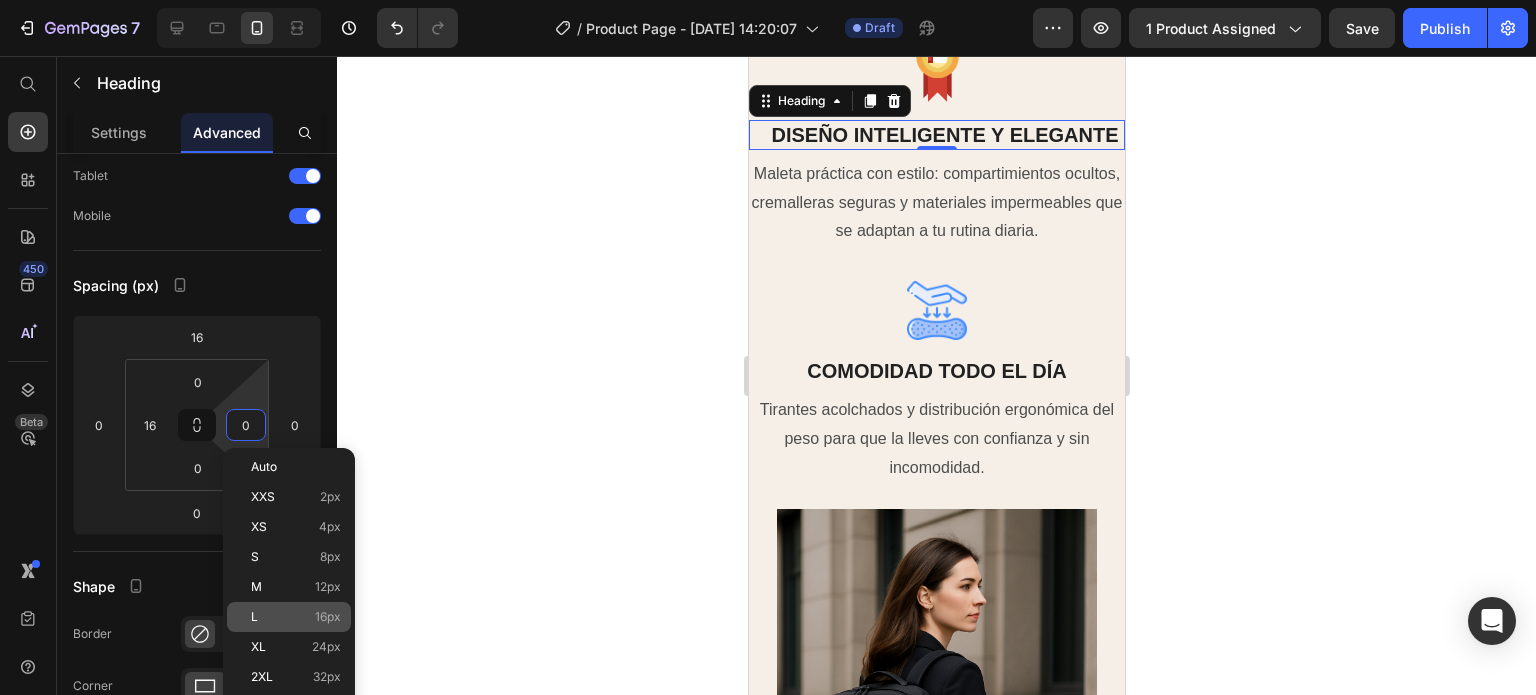 click on "L 16px" 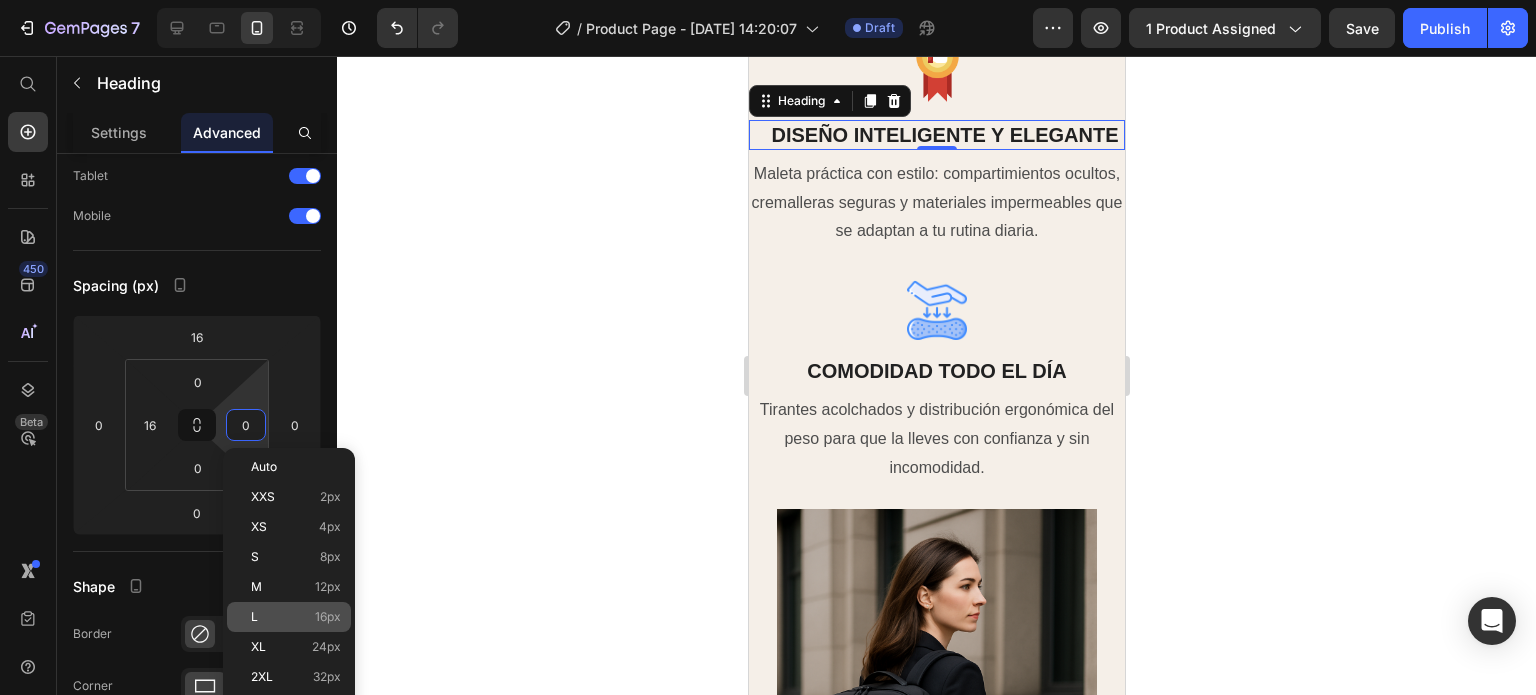 type on "16" 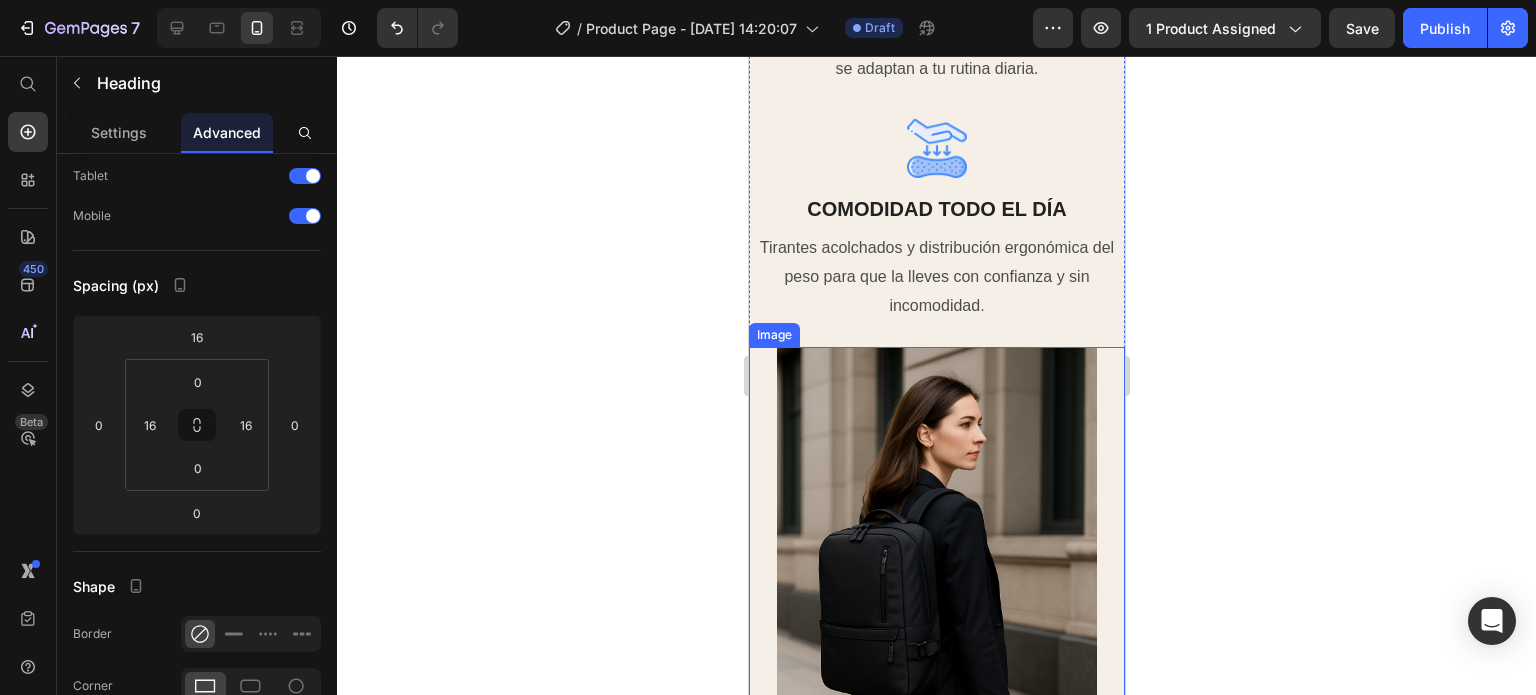 scroll, scrollTop: 2400, scrollLeft: 0, axis: vertical 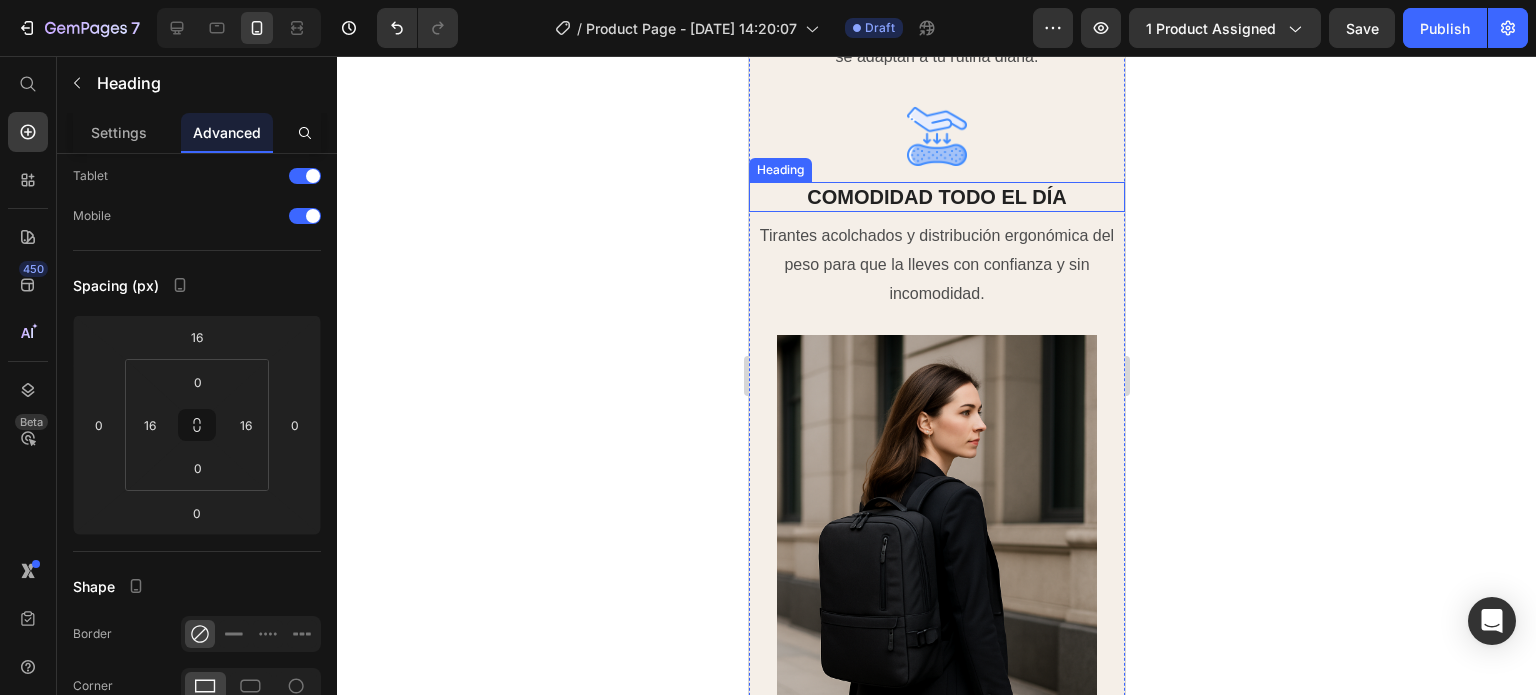 click on "COMODIDAD TODO EL DÍA" at bounding box center (936, 197) 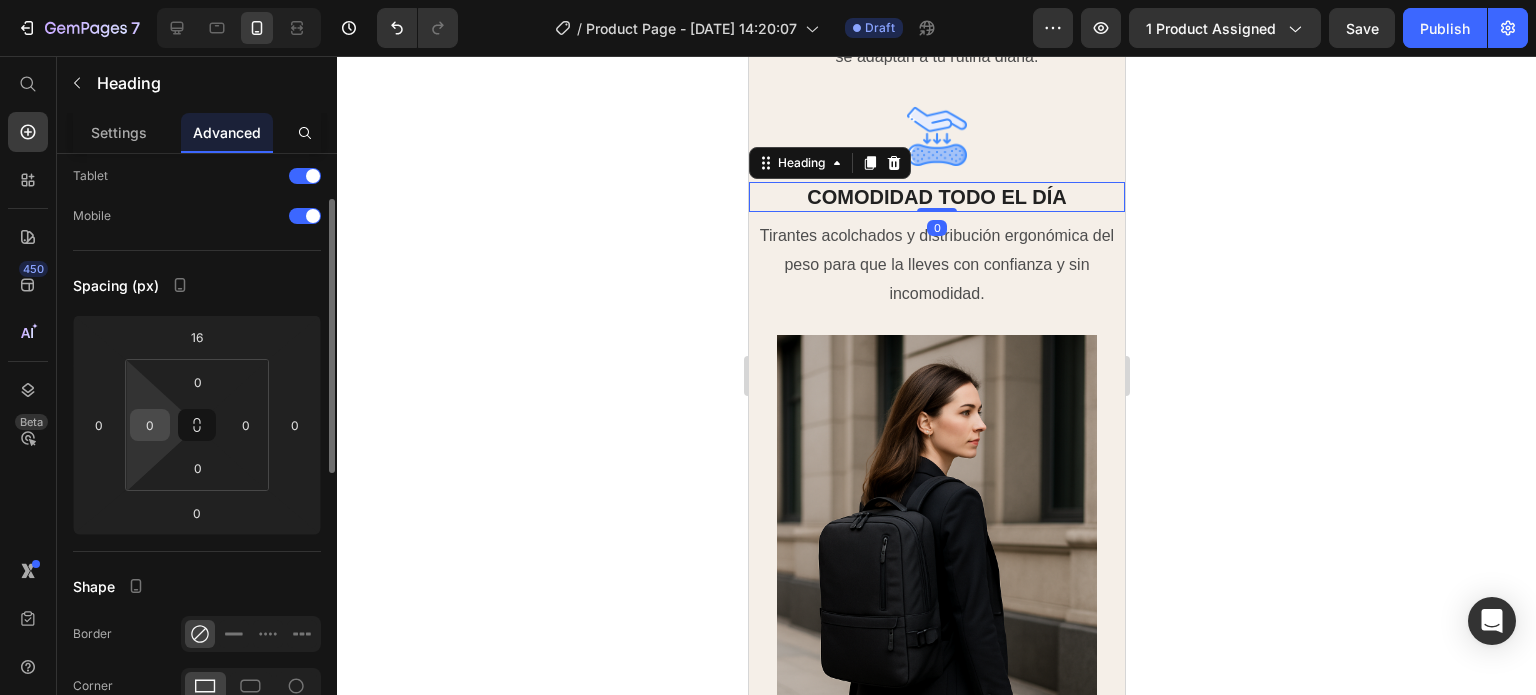 click on "0" at bounding box center [150, 425] 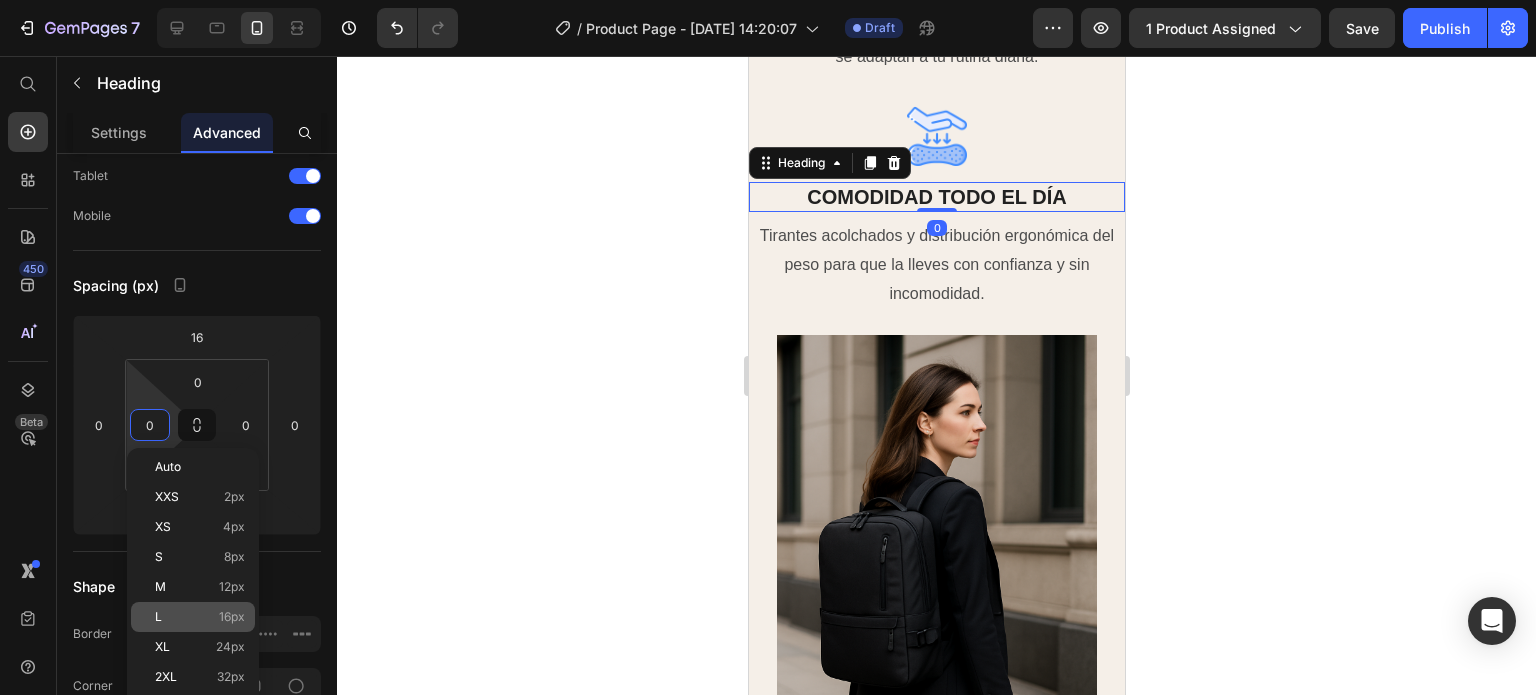 click on "16px" at bounding box center (232, 617) 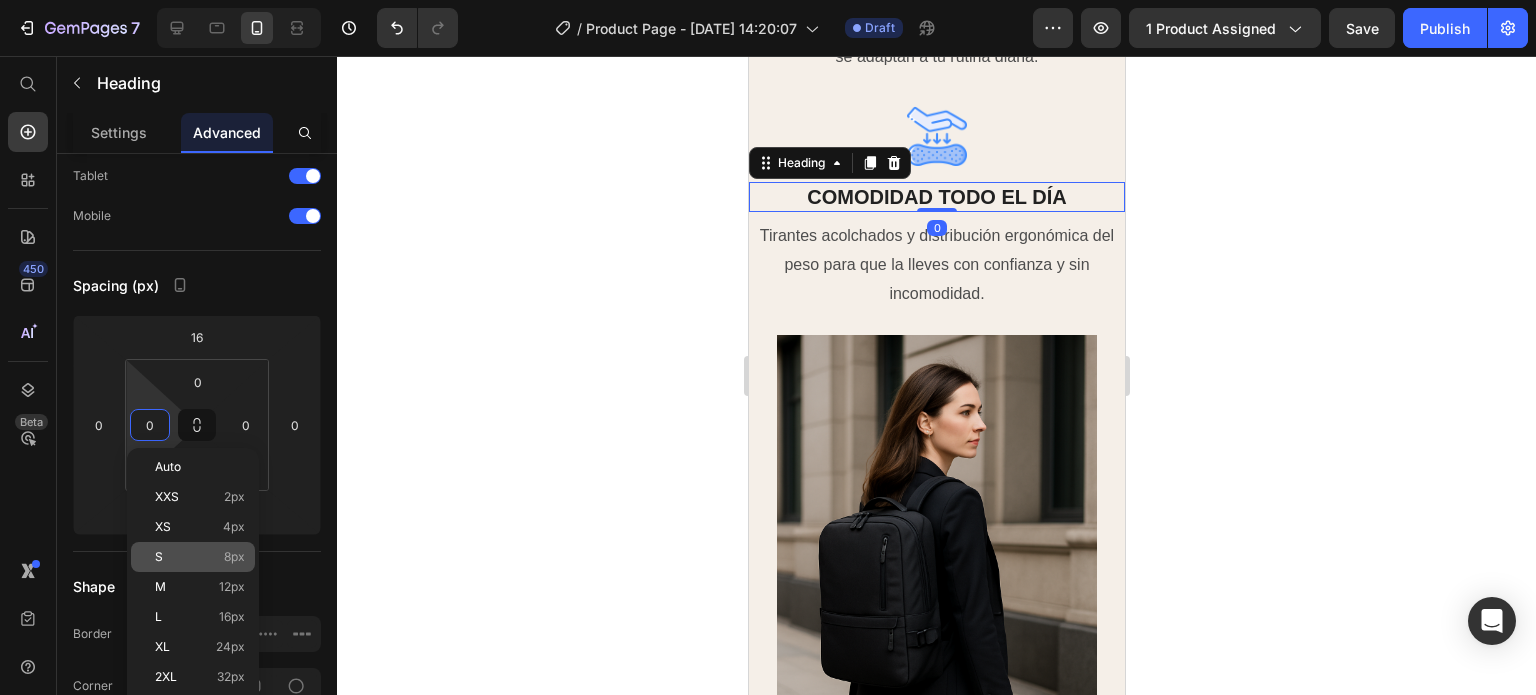 type on "16" 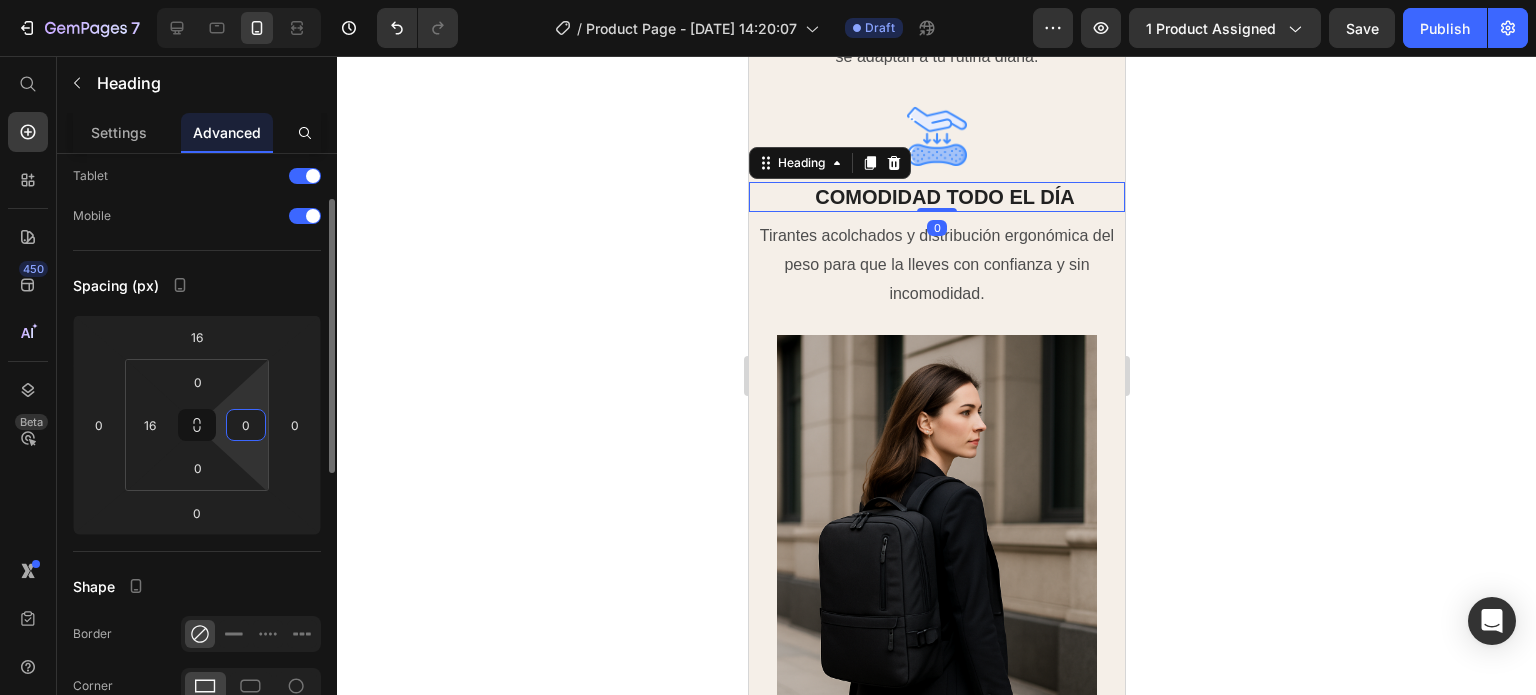 click on "0" at bounding box center [246, 425] 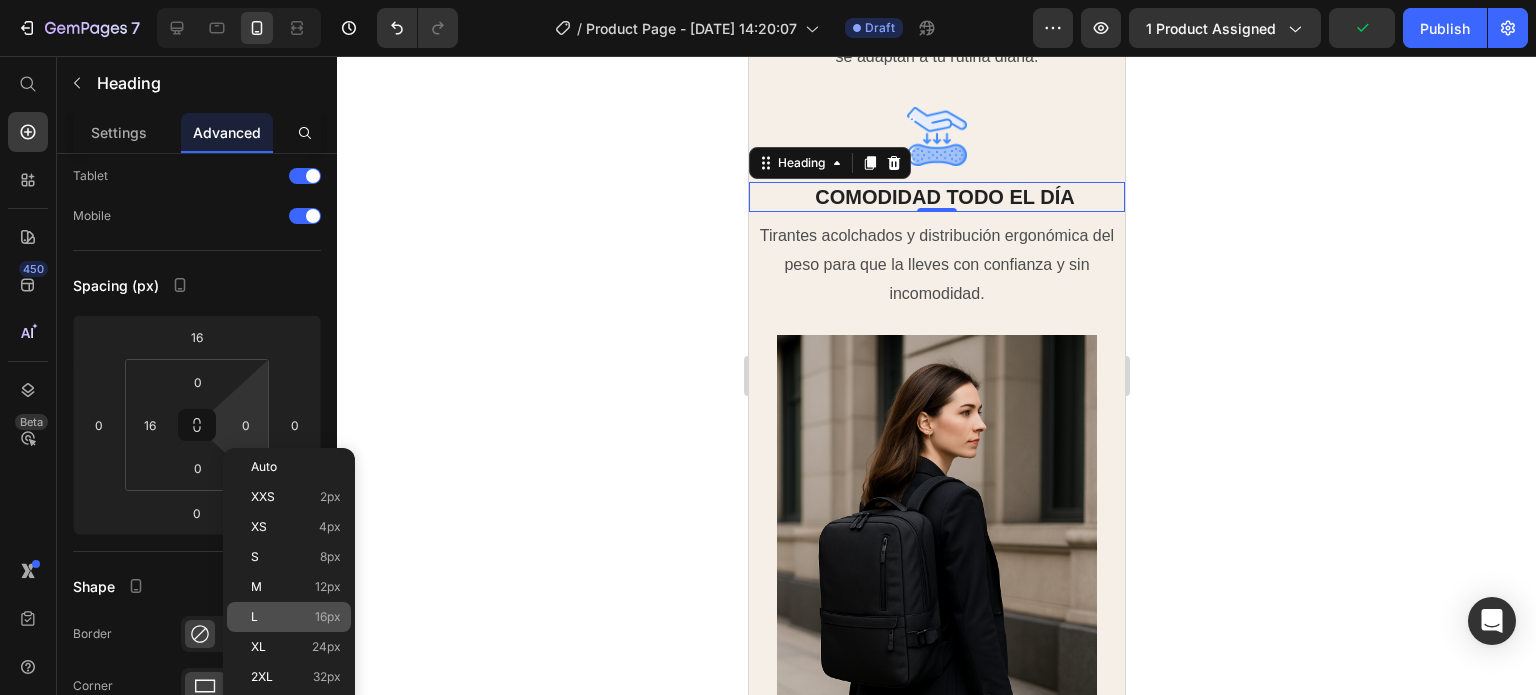 click on "L 16px" at bounding box center (296, 617) 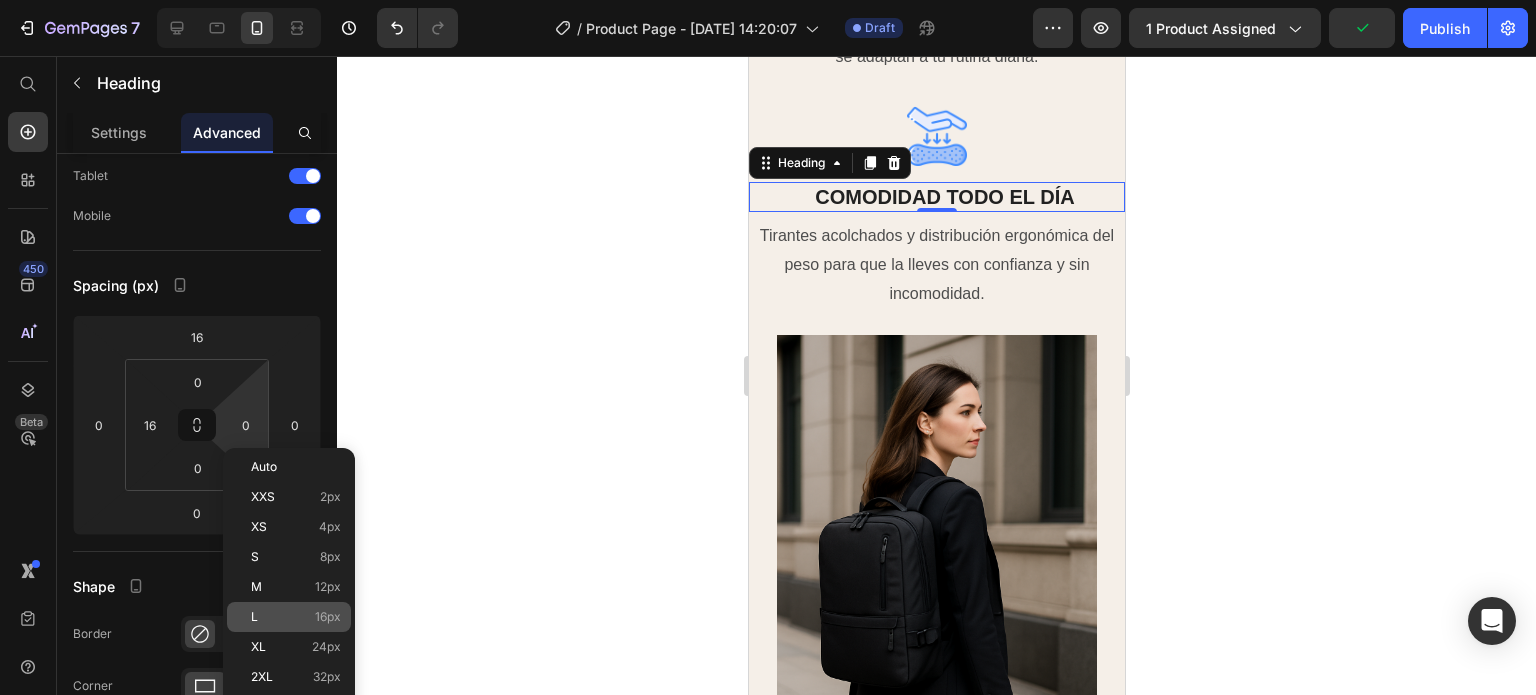 type on "16" 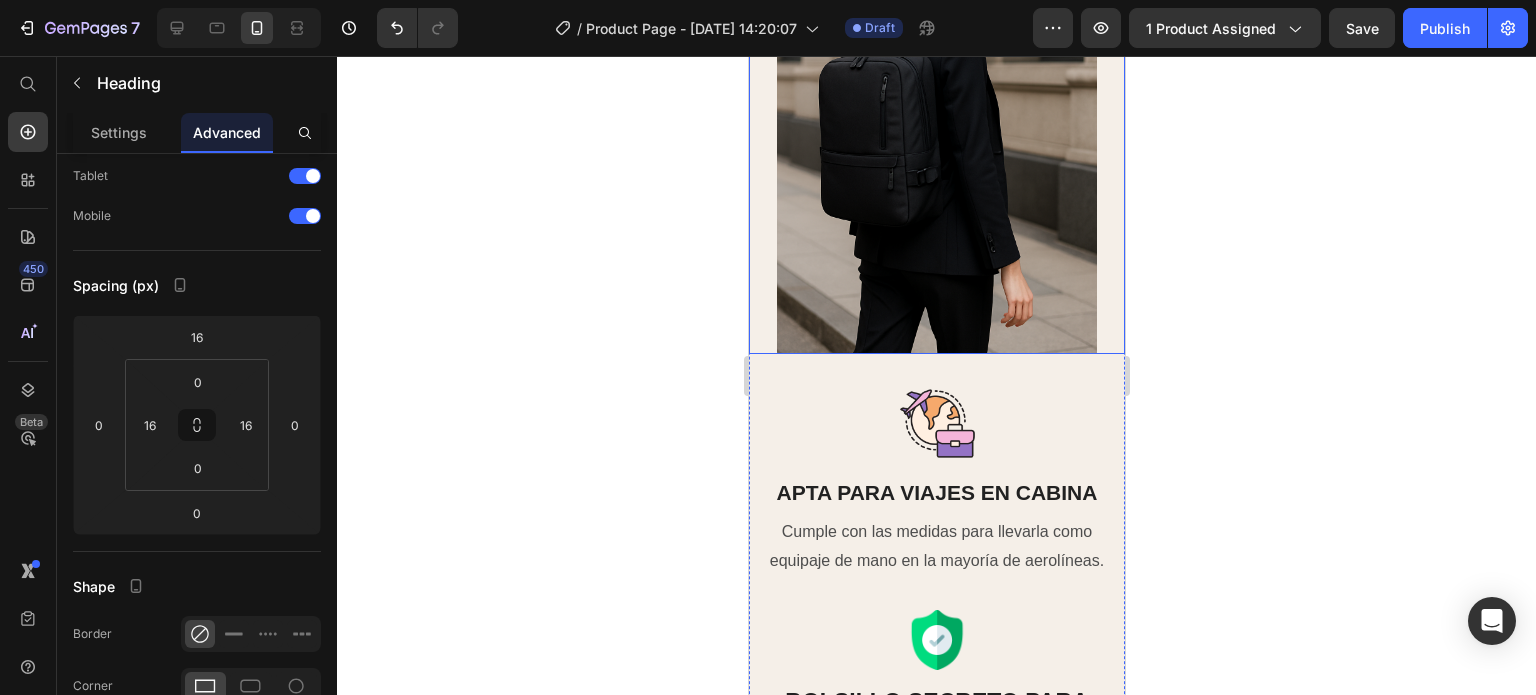 scroll, scrollTop: 2900, scrollLeft: 0, axis: vertical 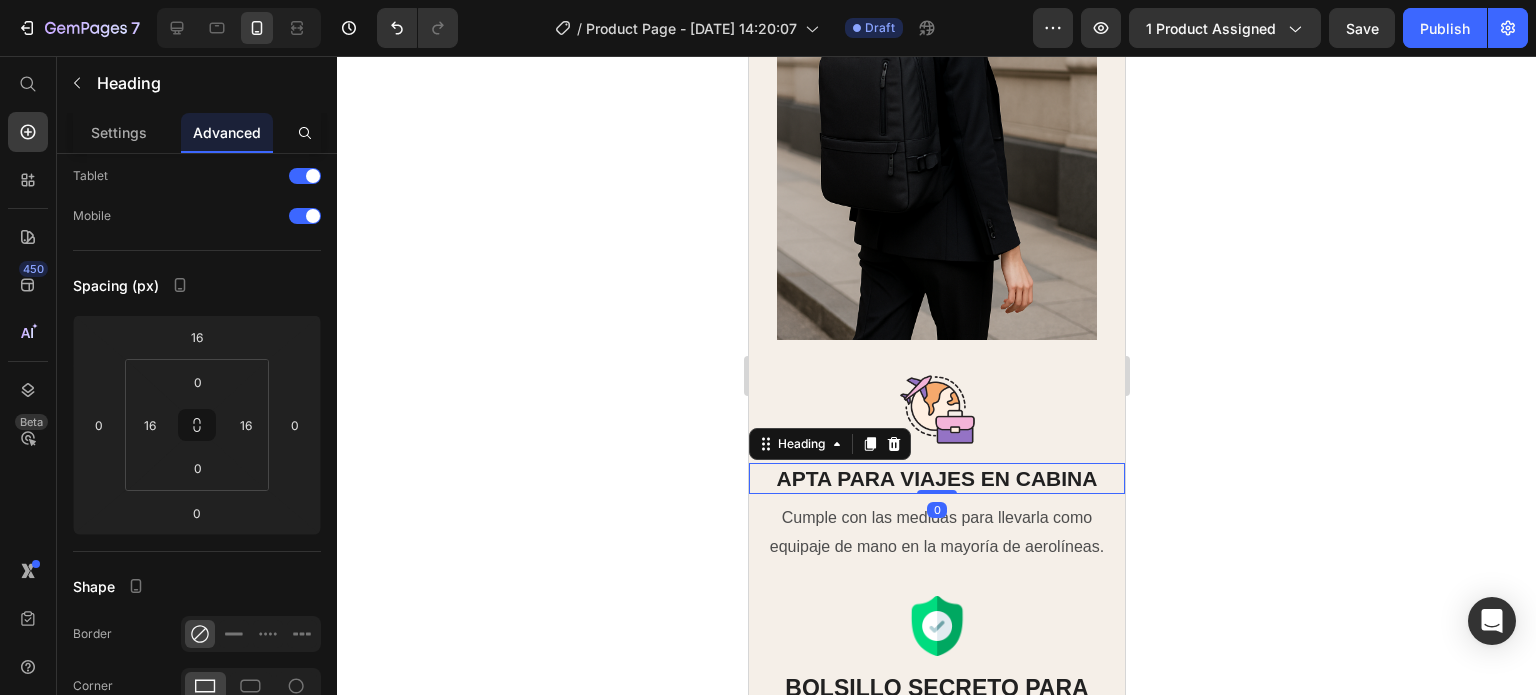 click on "APTA PARA VIAJES EN CABINA" at bounding box center [936, 478] 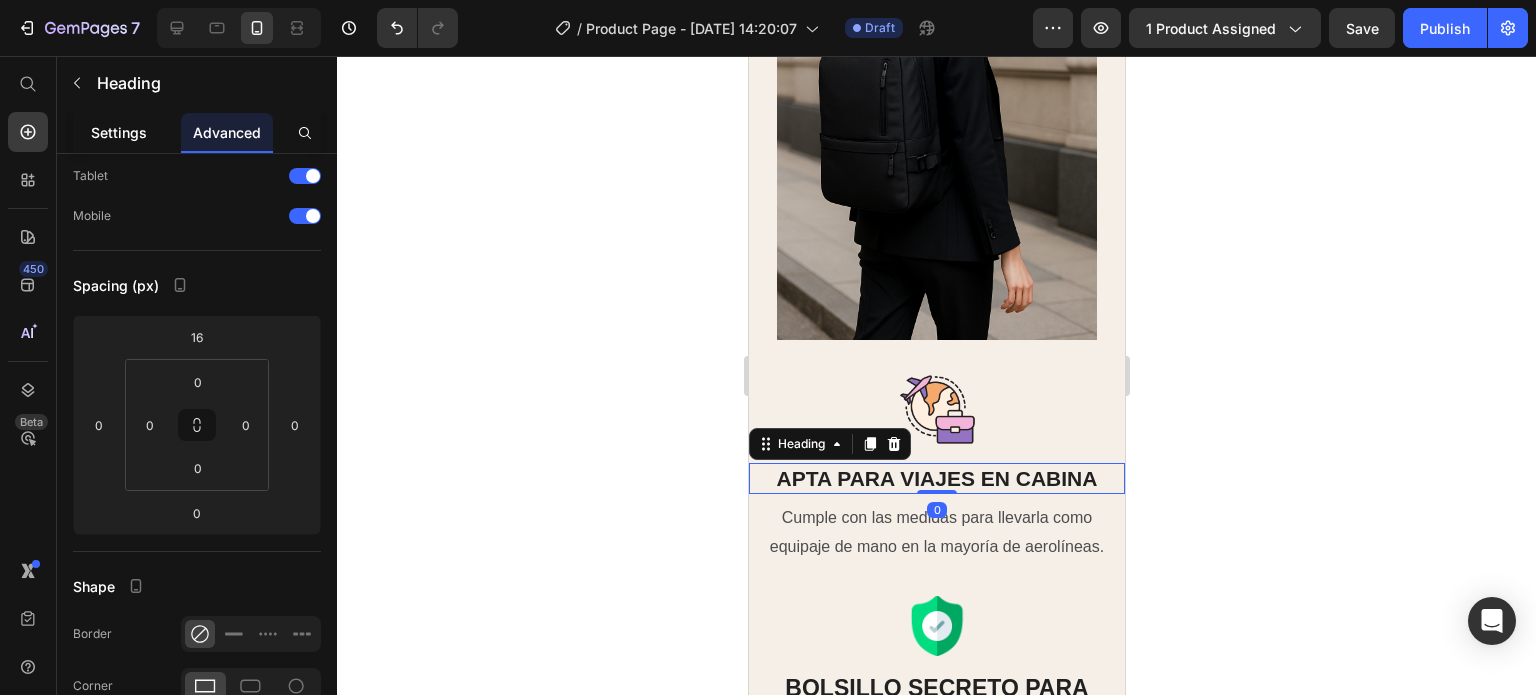 click on "Settings" 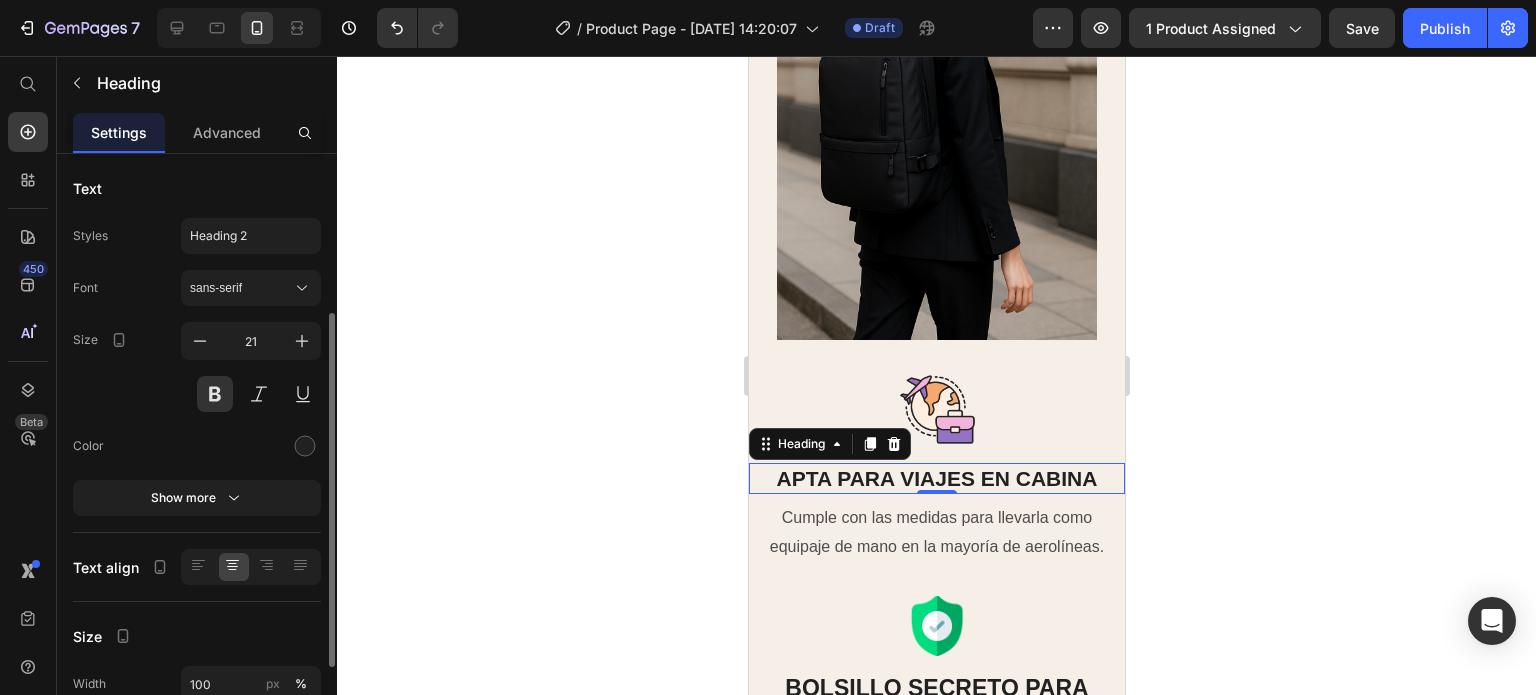 scroll, scrollTop: 100, scrollLeft: 0, axis: vertical 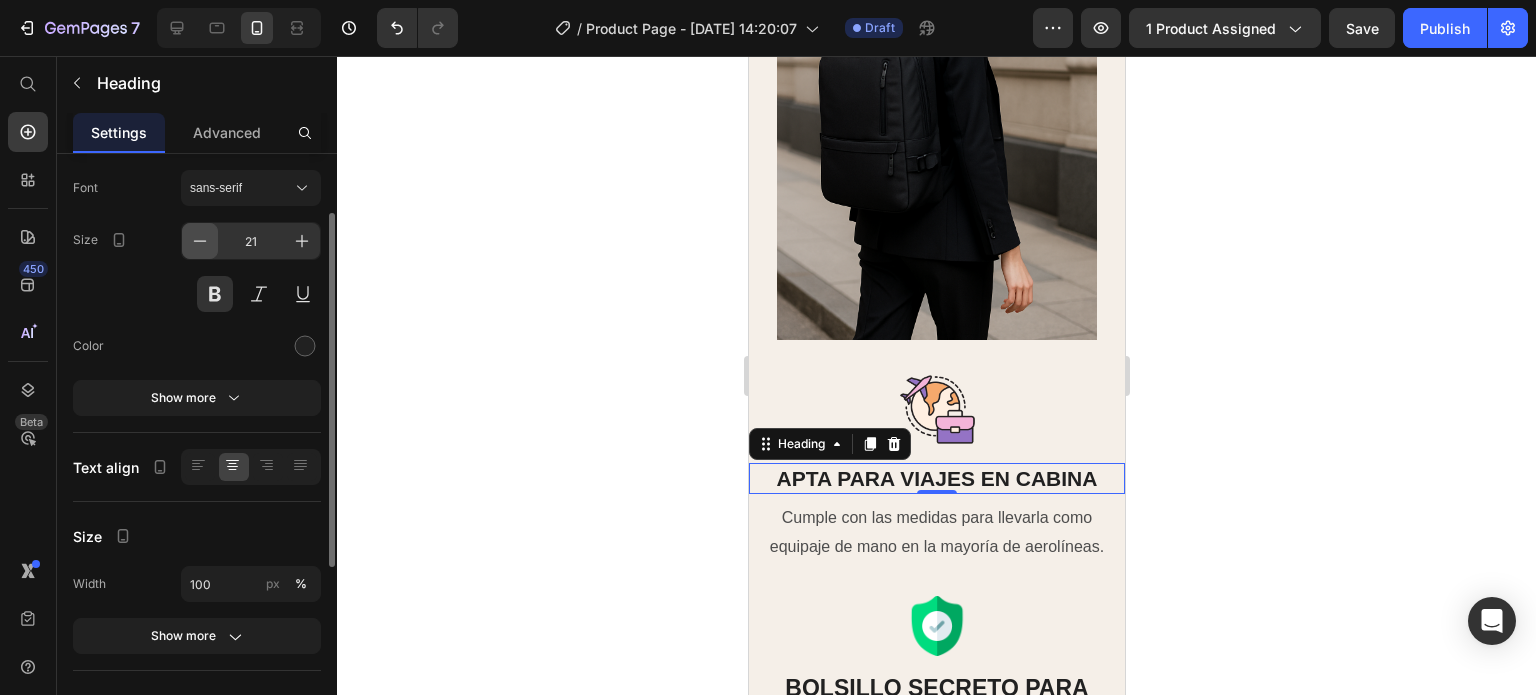 click at bounding box center (200, 241) 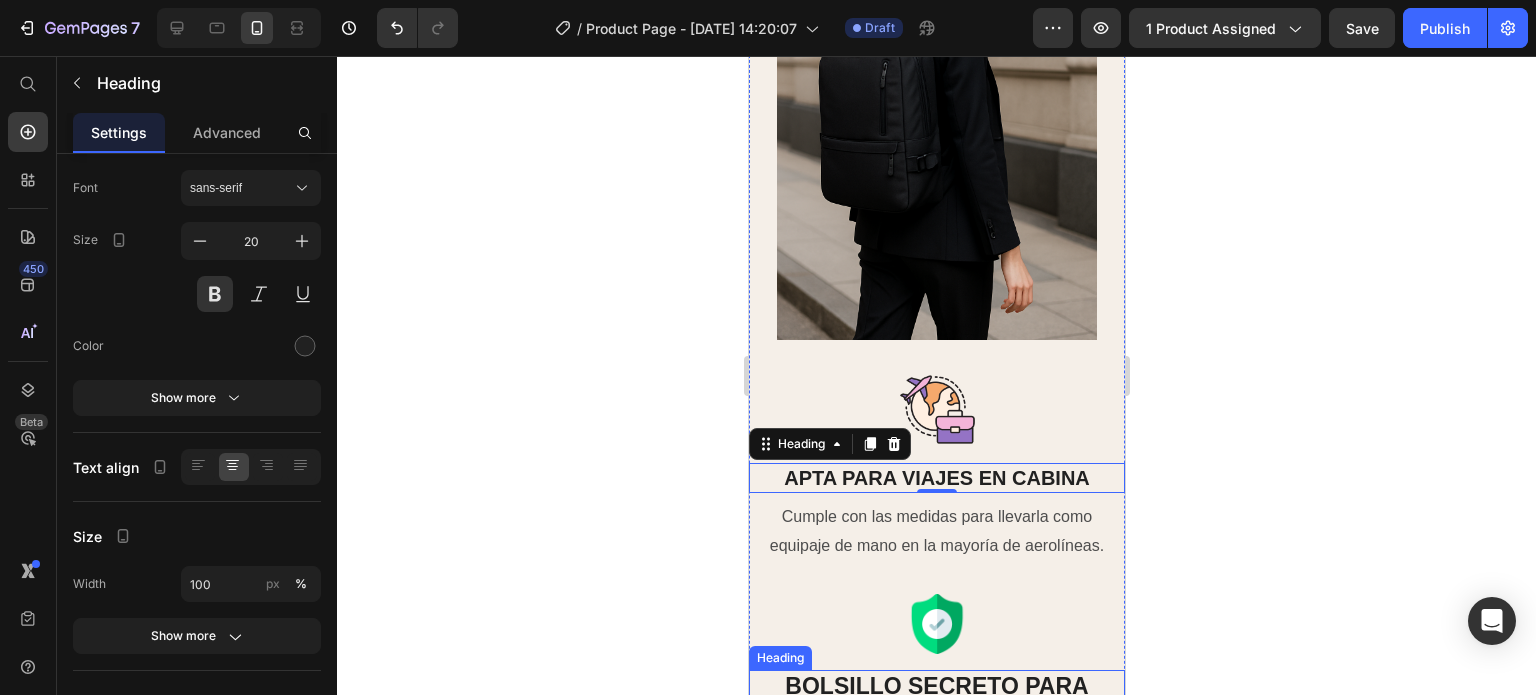 click on "BOLSILLO SECRETO PARA OBJETOS VALIOSOS" at bounding box center [936, 702] 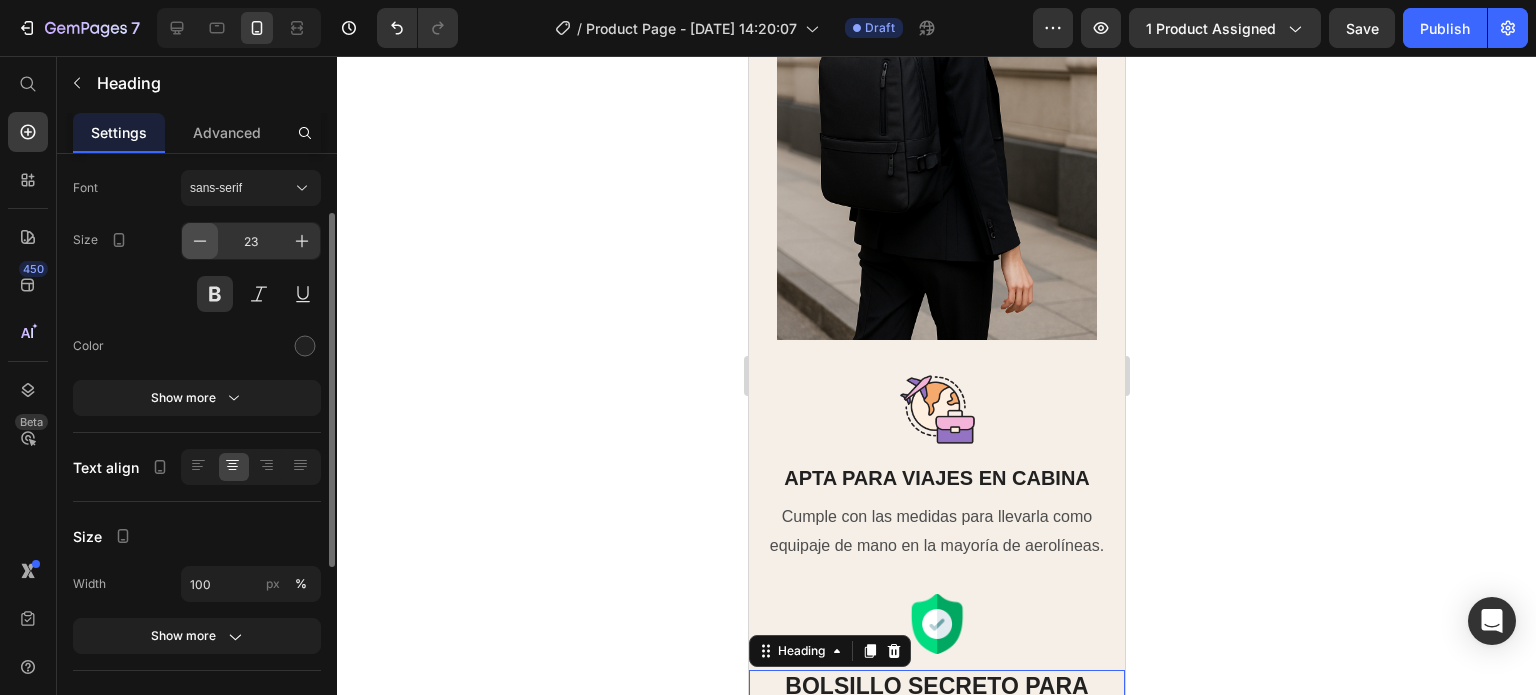 click 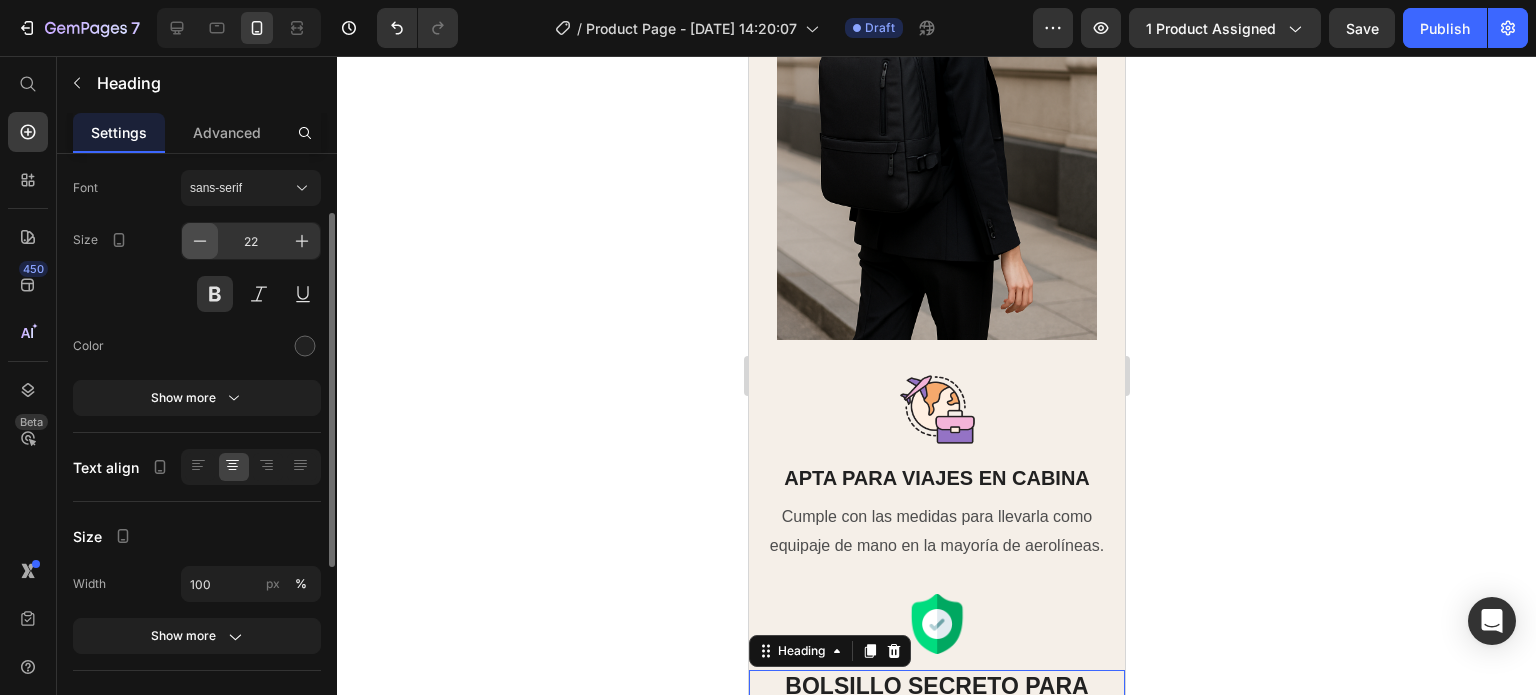 click 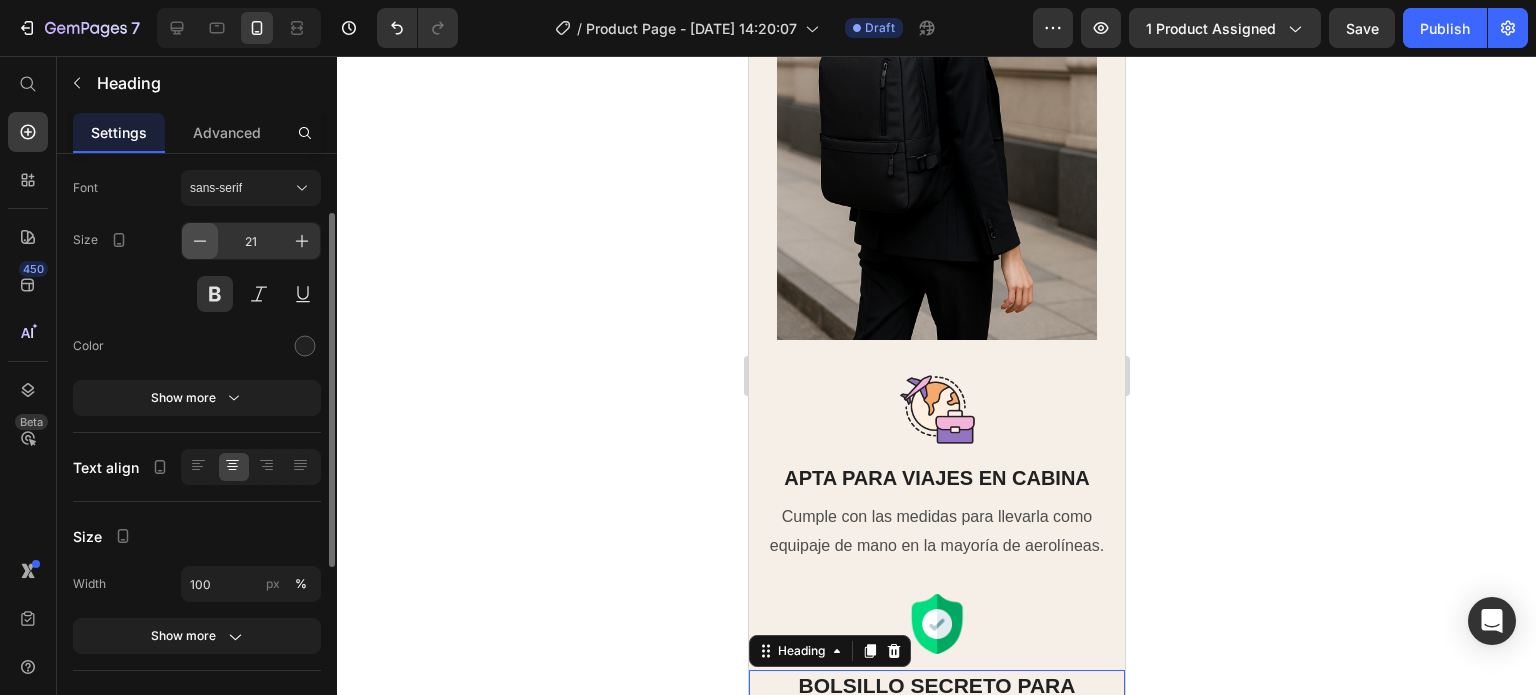 click 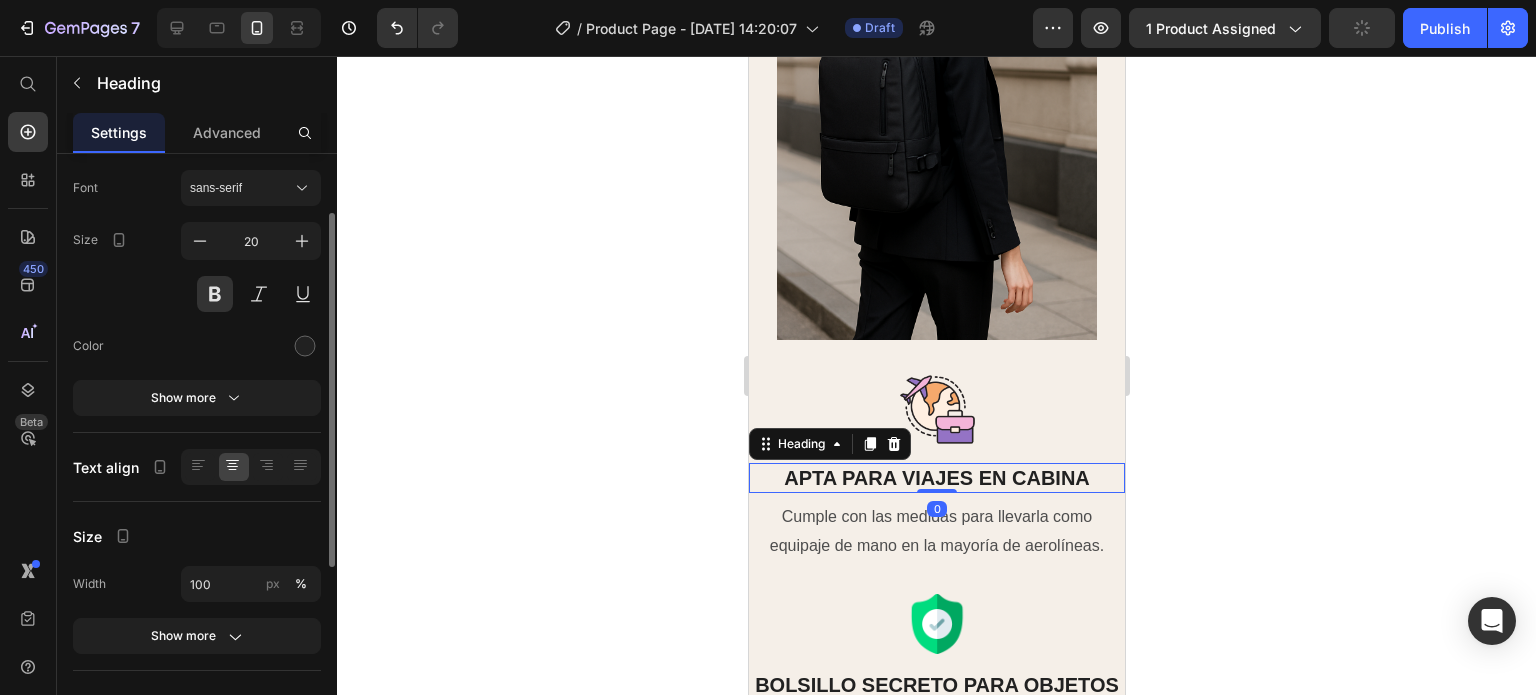 drag, startPoint x: 888, startPoint y: 469, endPoint x: 1208, endPoint y: 427, distance: 322.74448 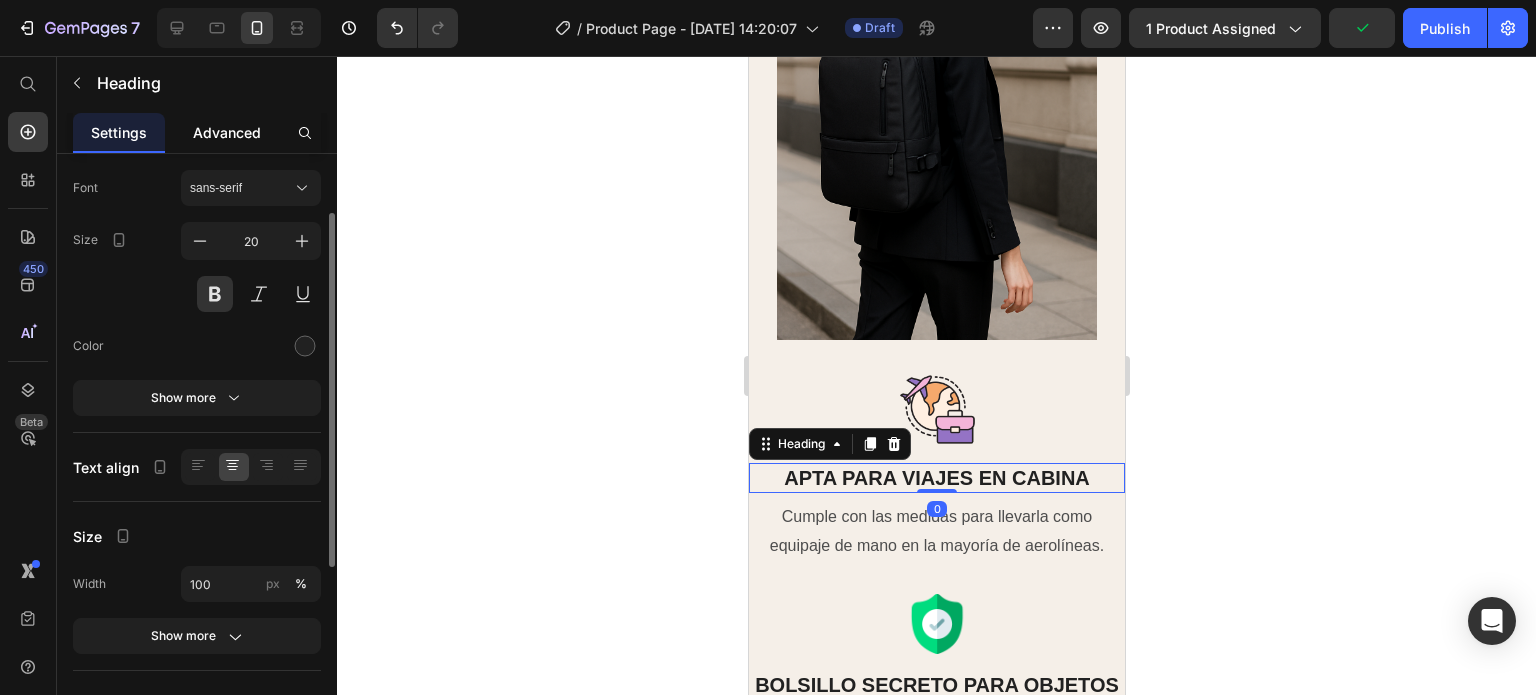 click on "Advanced" at bounding box center (227, 132) 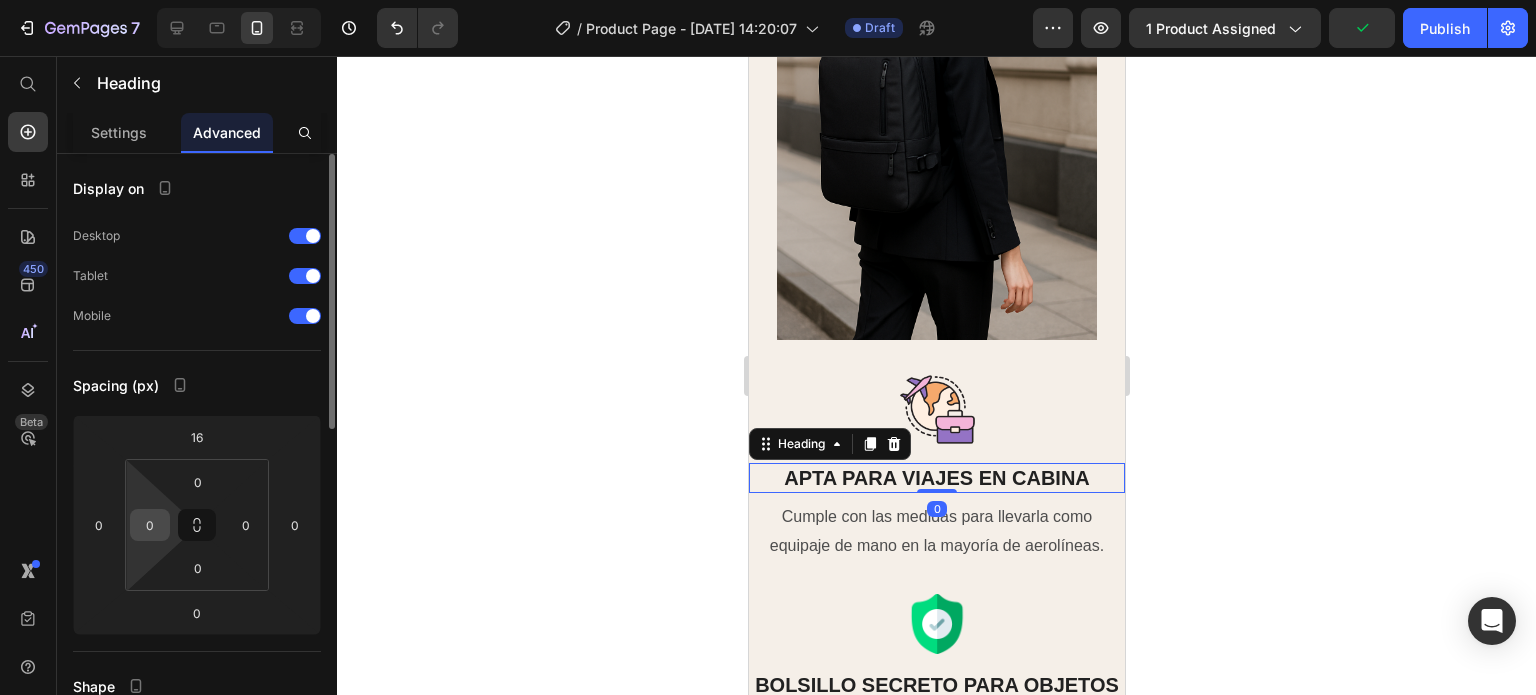 click on "0" at bounding box center [150, 525] 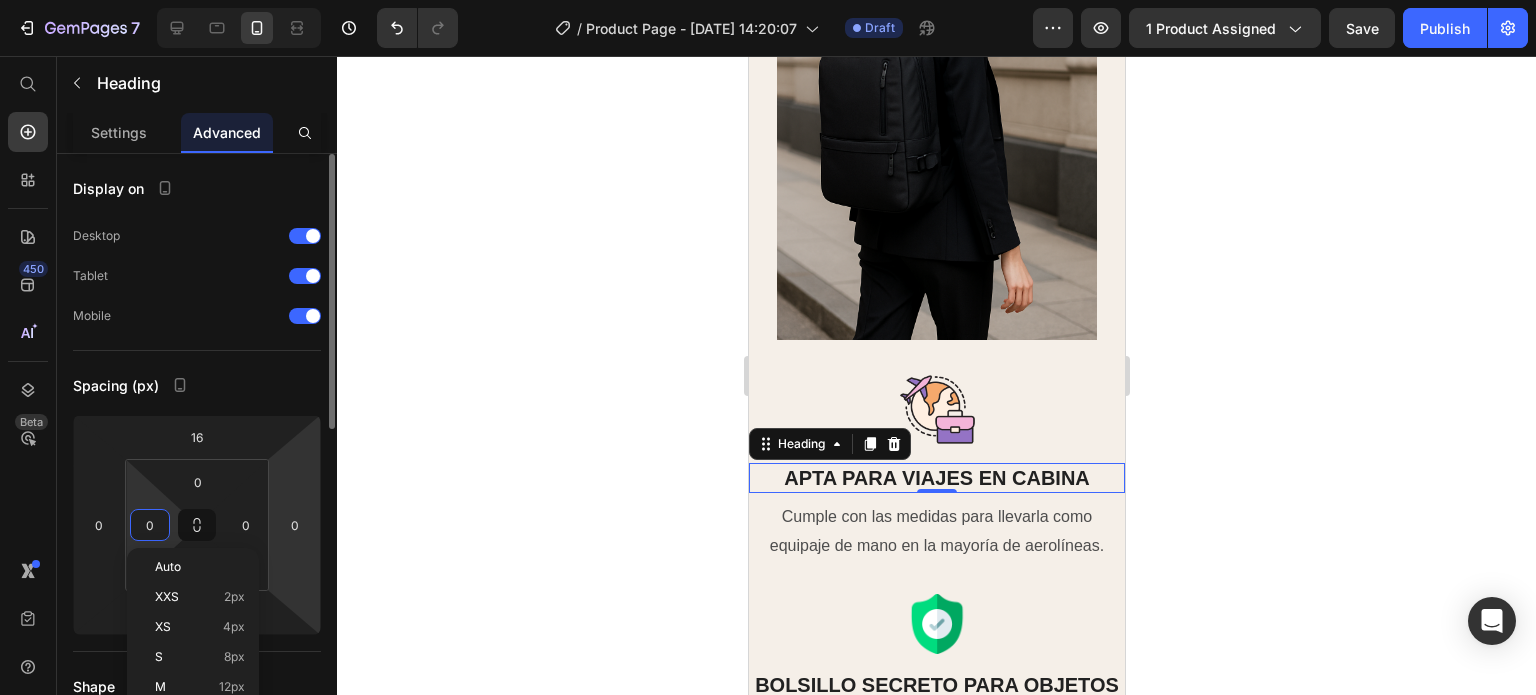 scroll, scrollTop: 100, scrollLeft: 0, axis: vertical 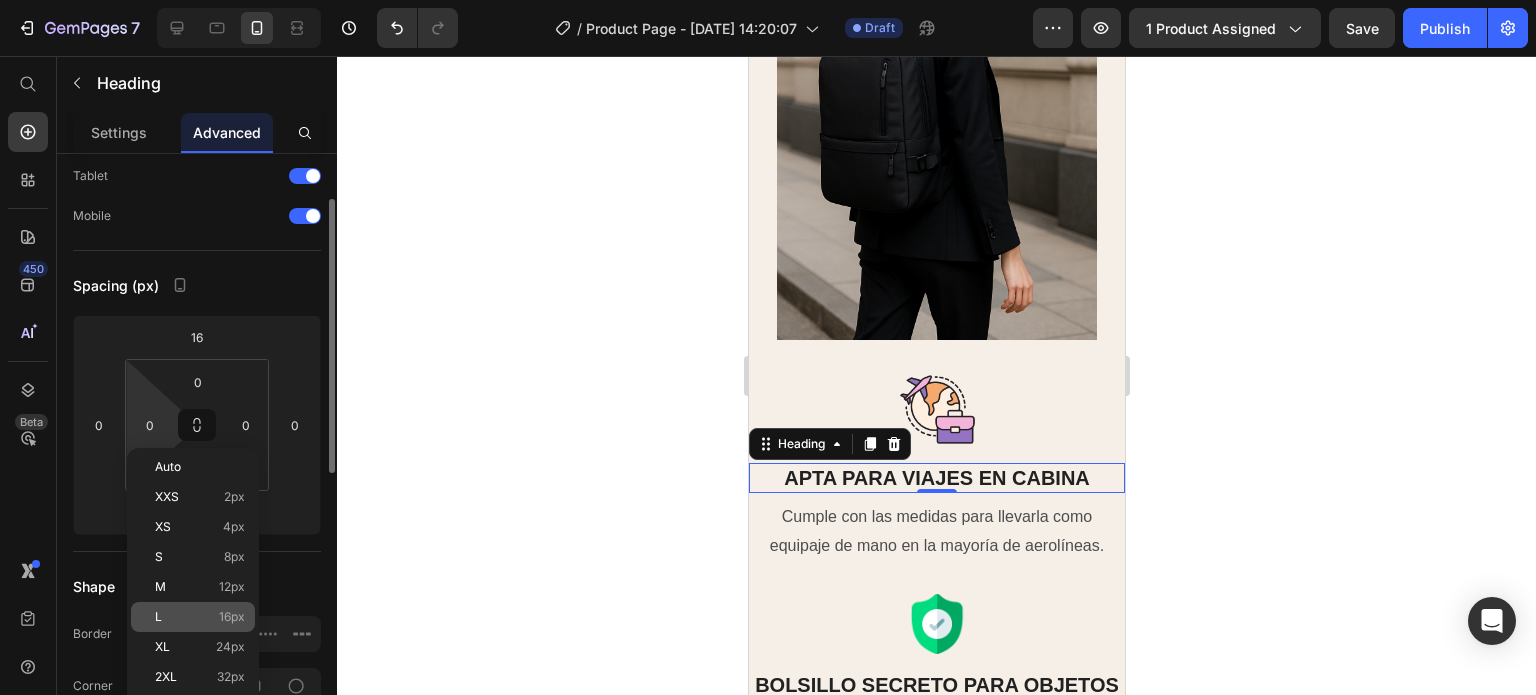 click on "L 16px" 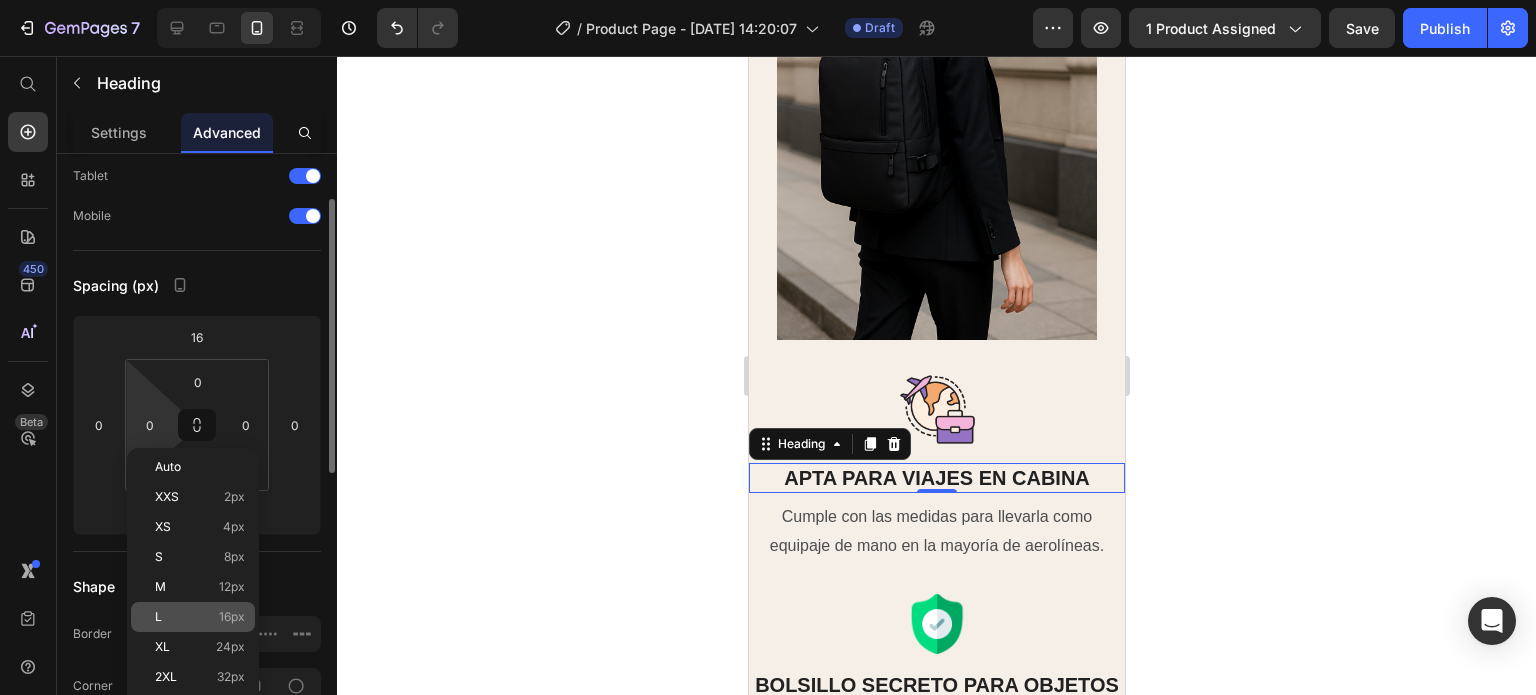 type on "16" 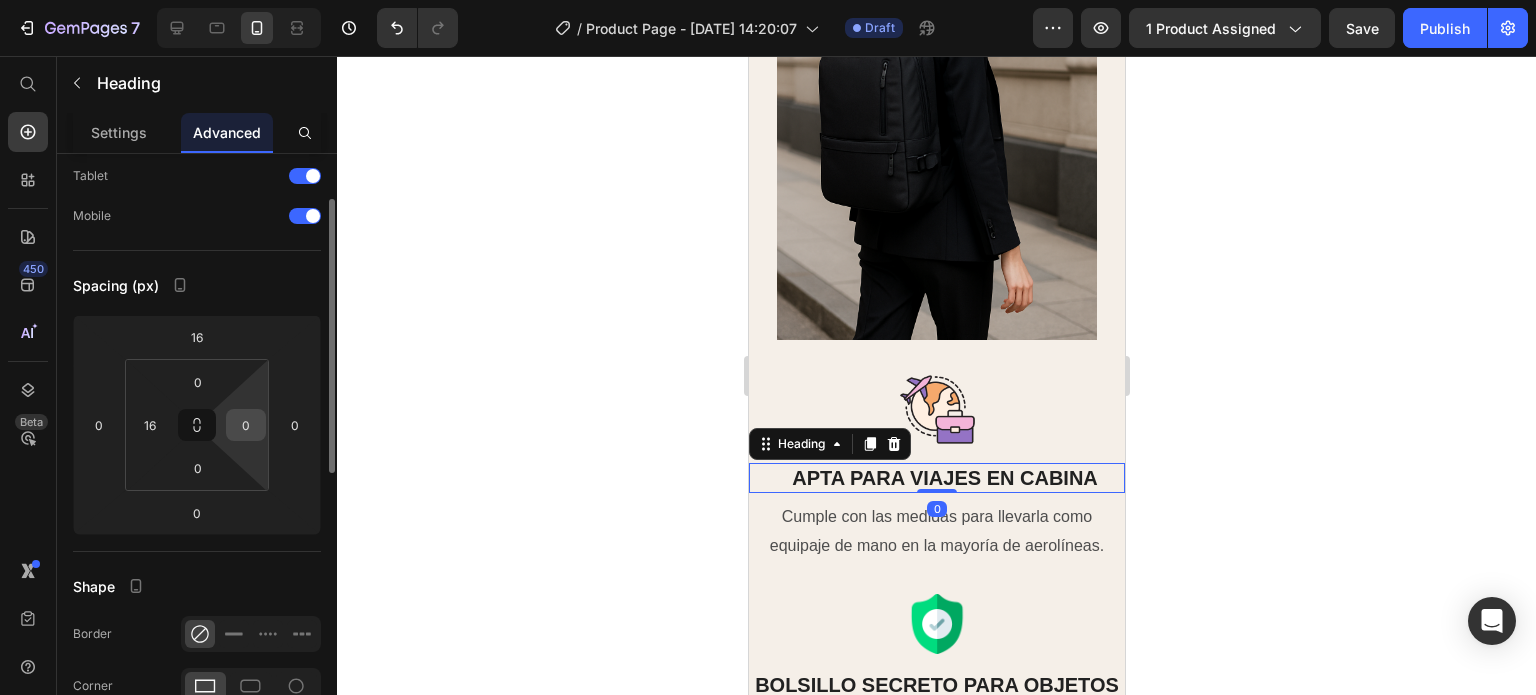 click on "0" at bounding box center [246, 425] 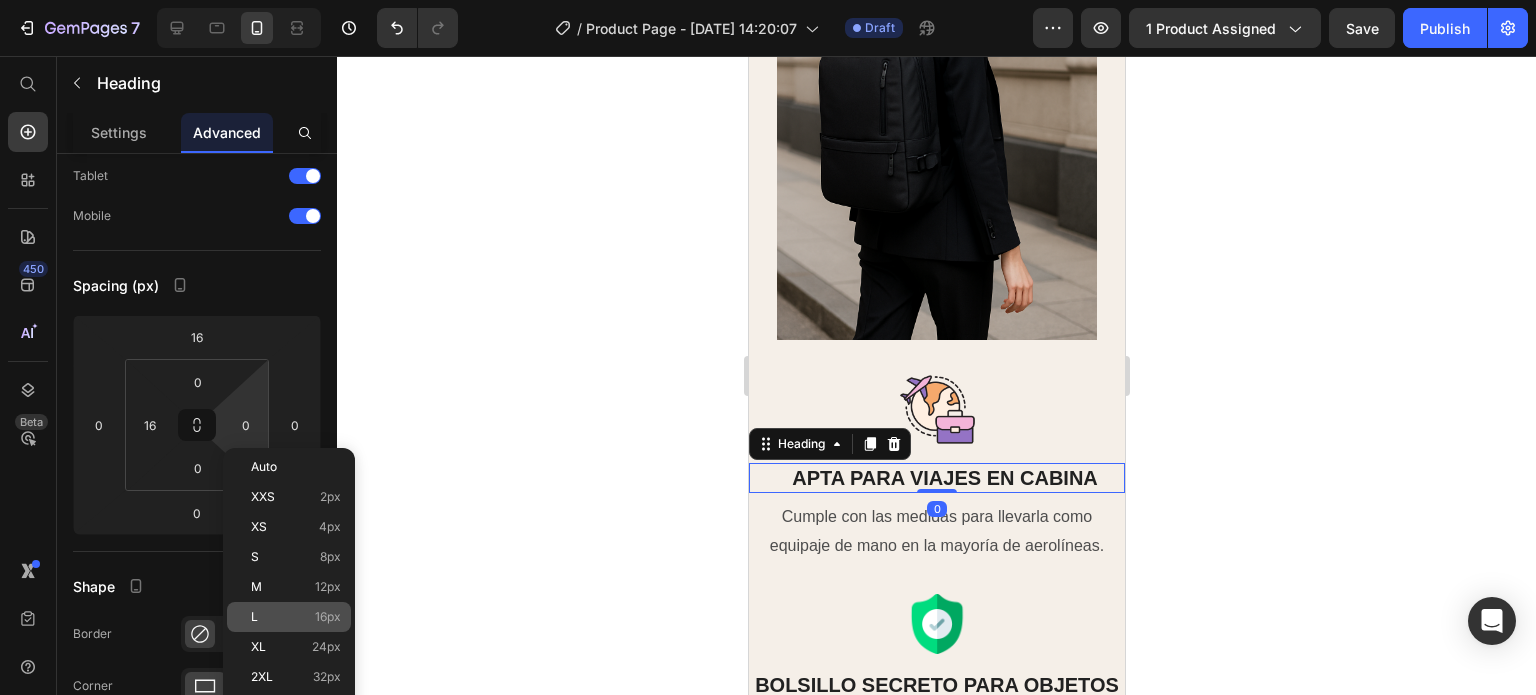 click on "L 16px" 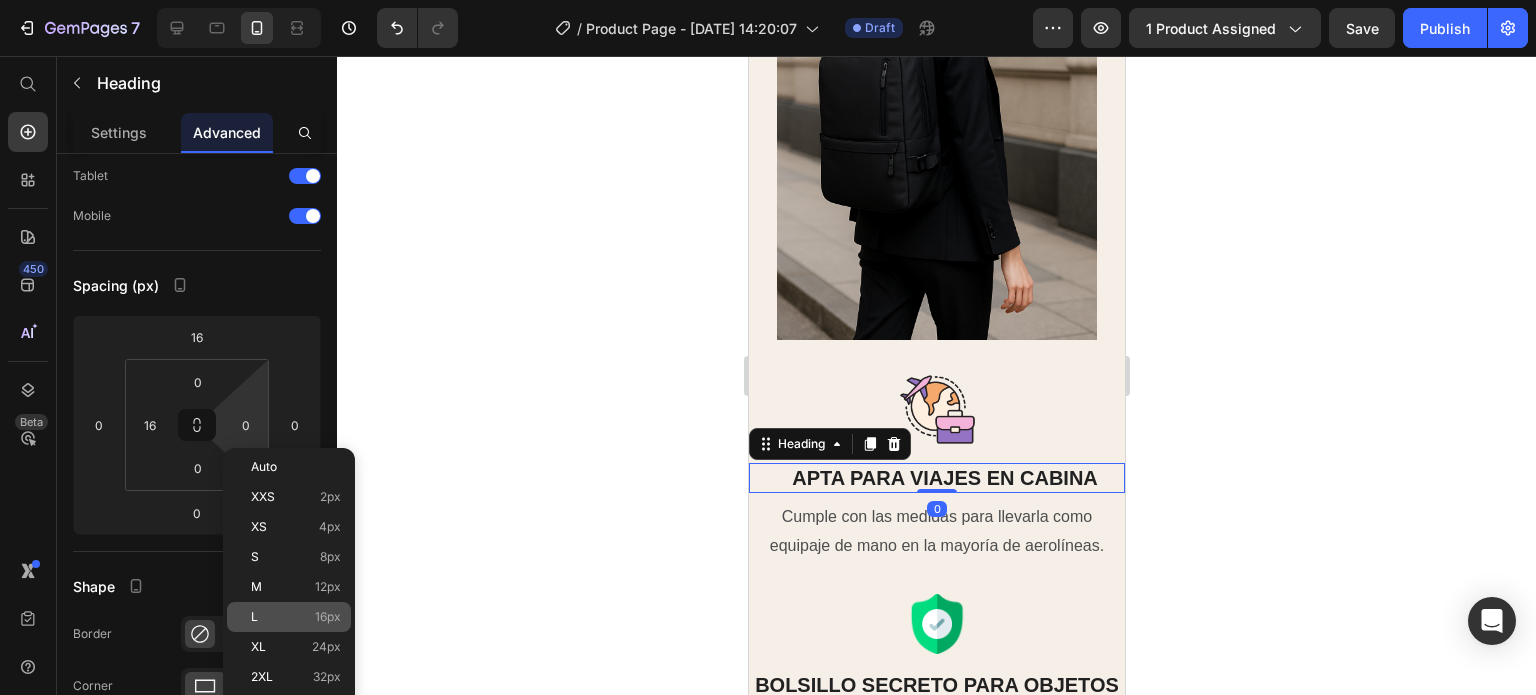 type on "16" 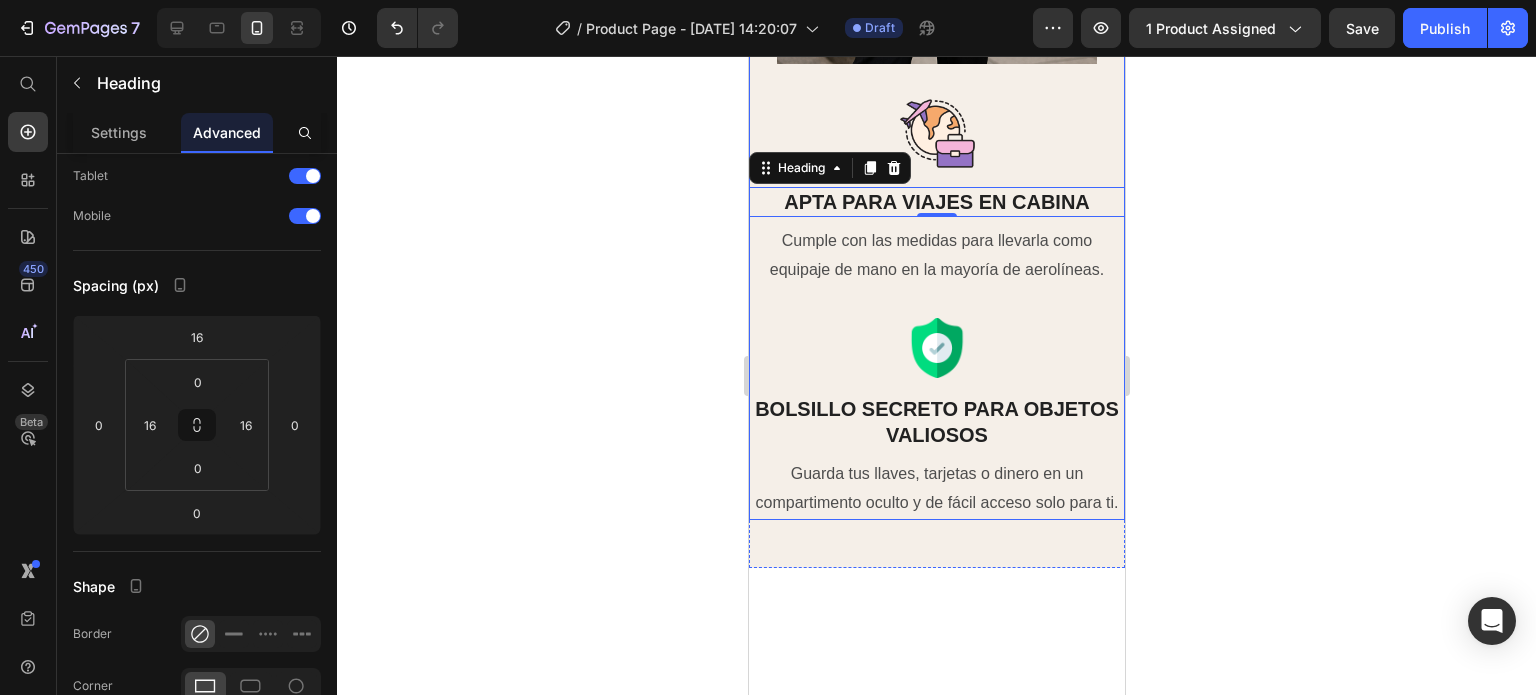 scroll, scrollTop: 3200, scrollLeft: 0, axis: vertical 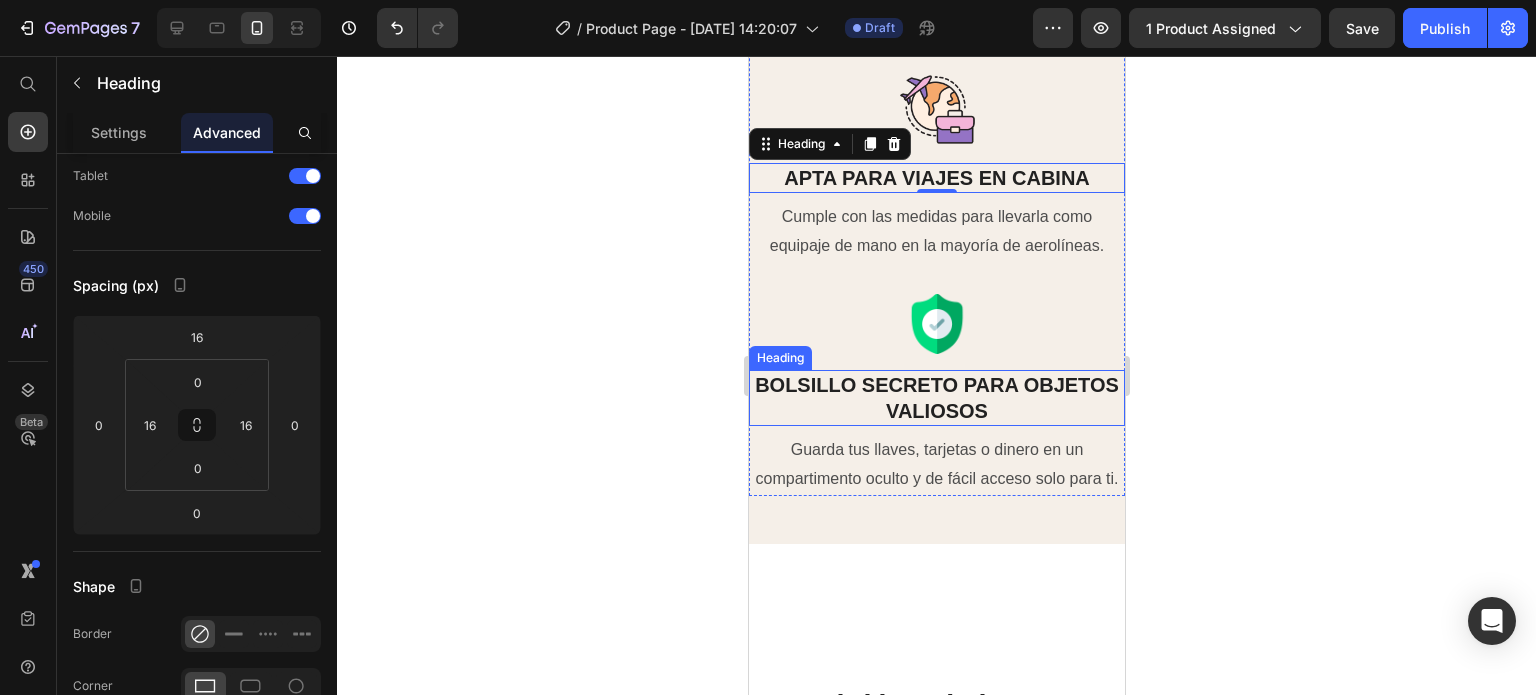 click on "BOLSILLO SECRETO PARA OBJETOS VALIOSOS" at bounding box center [936, 398] 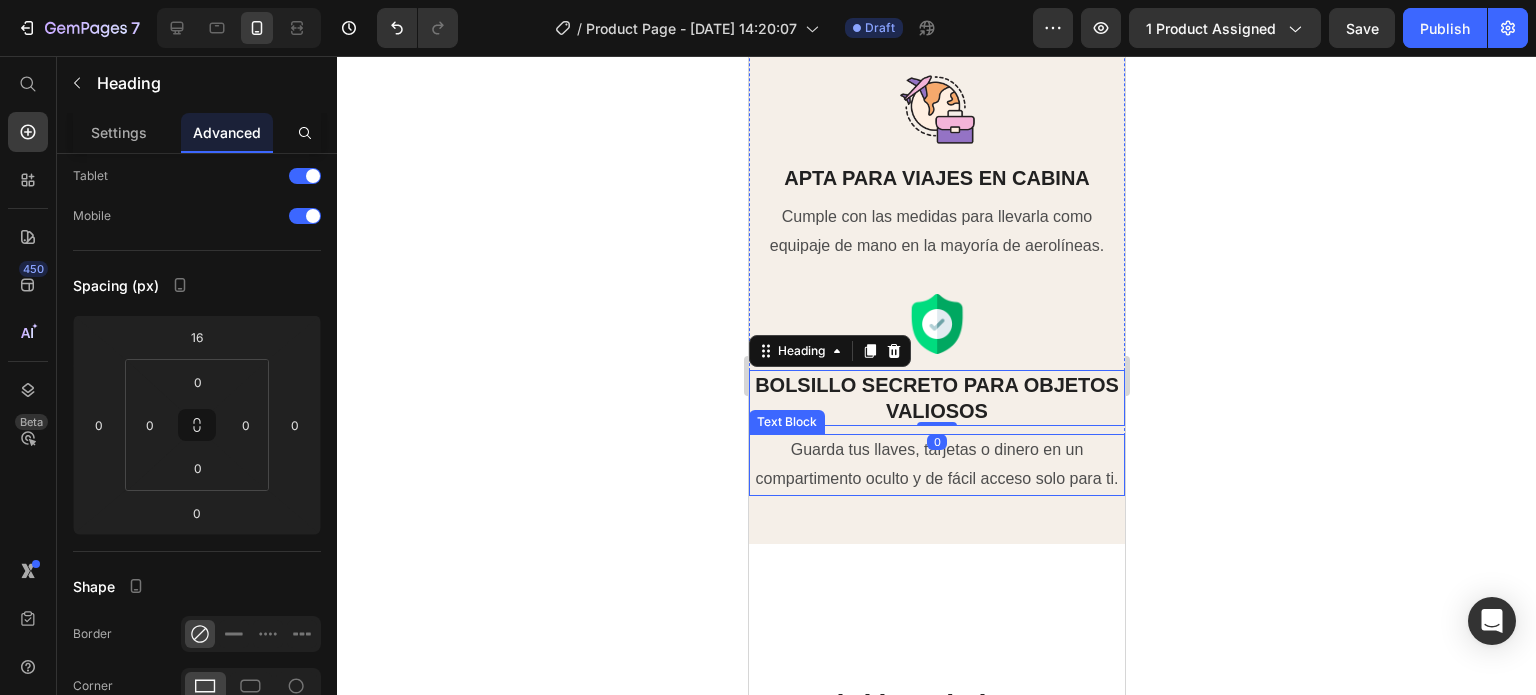 click on "Guarda tus llaves, tarjetas o dinero en un compartimento oculto y de fácil acceso solo para ti." at bounding box center (936, 465) 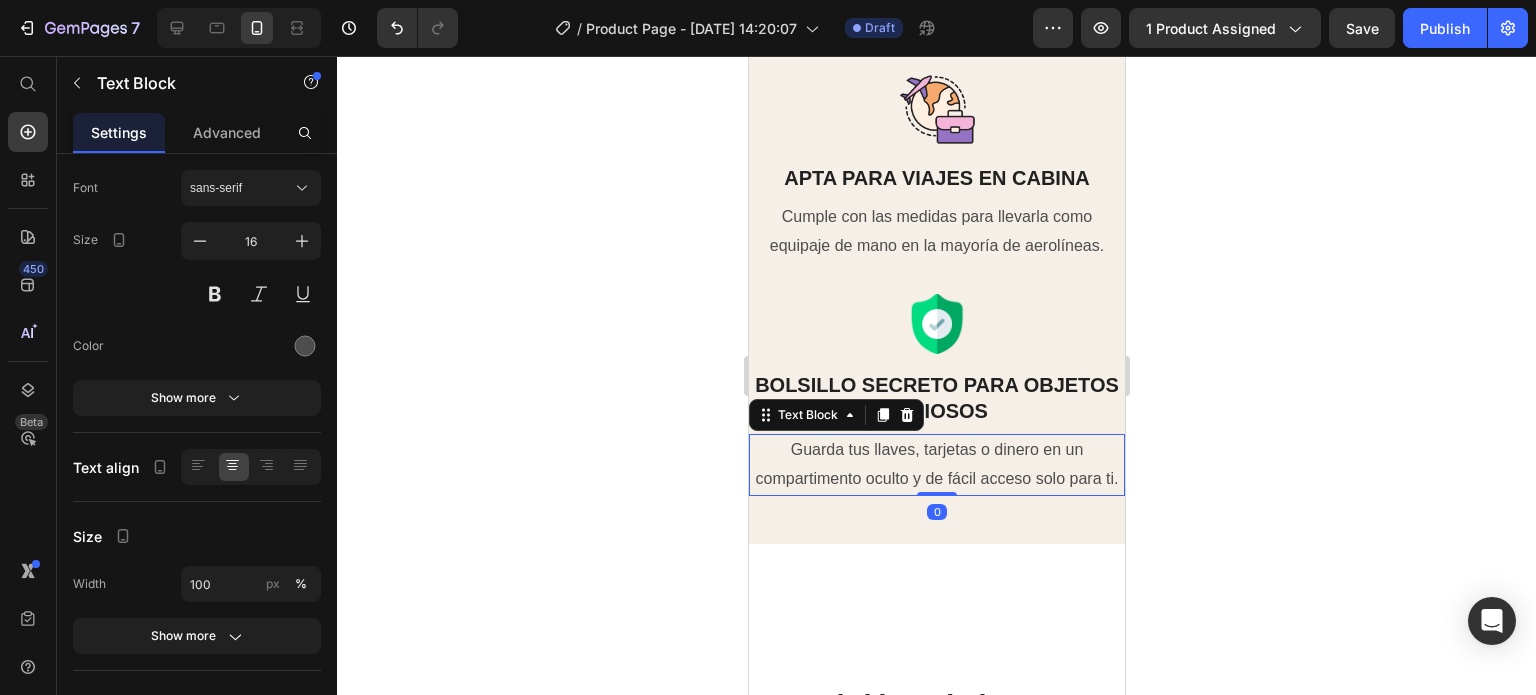 scroll, scrollTop: 0, scrollLeft: 0, axis: both 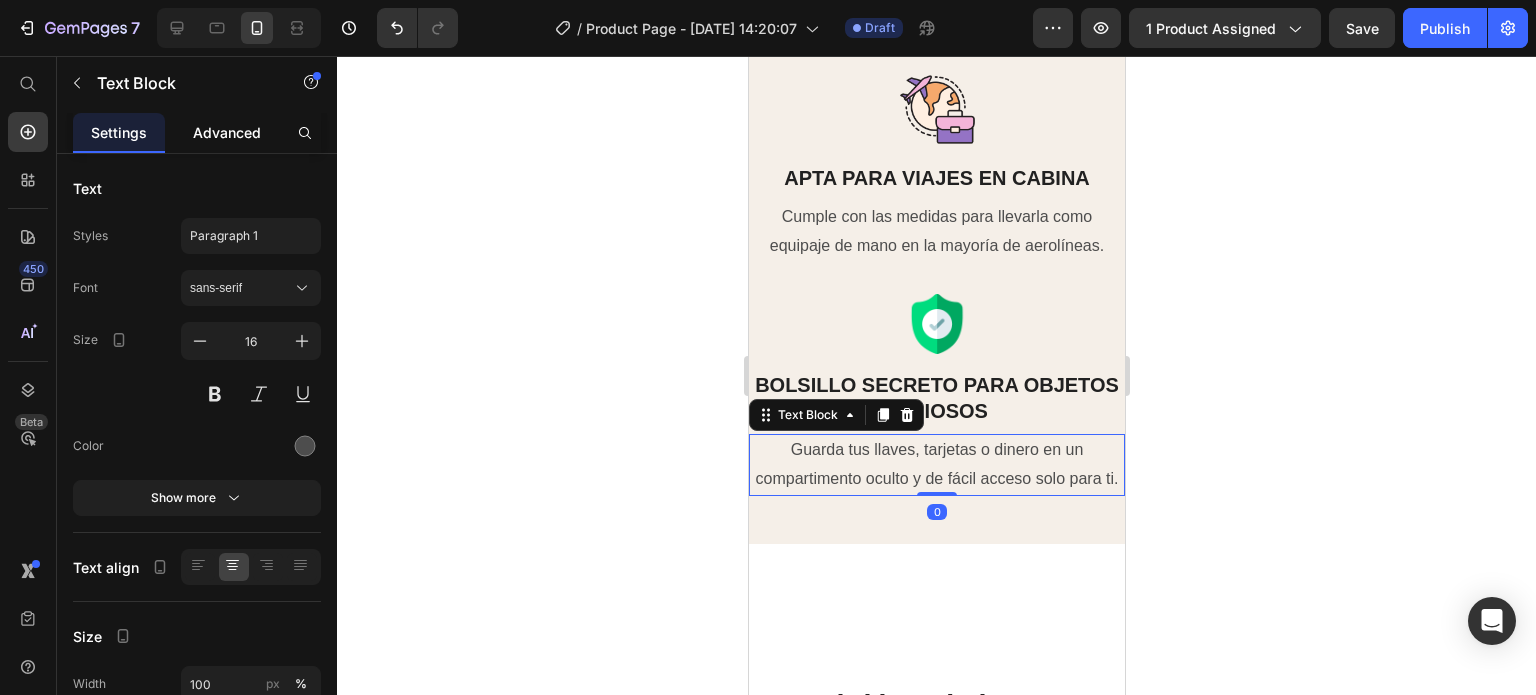 click on "Advanced" at bounding box center [227, 132] 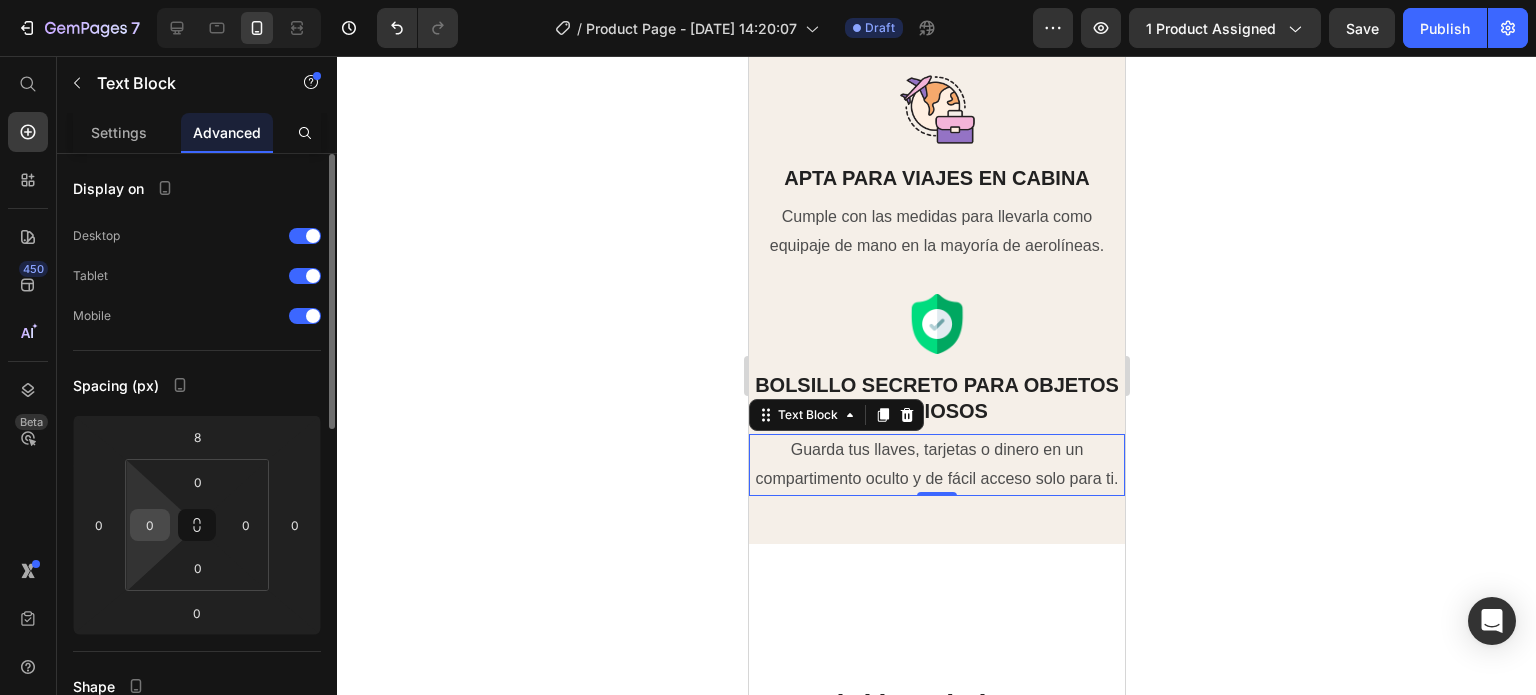 click on "0" at bounding box center (150, 525) 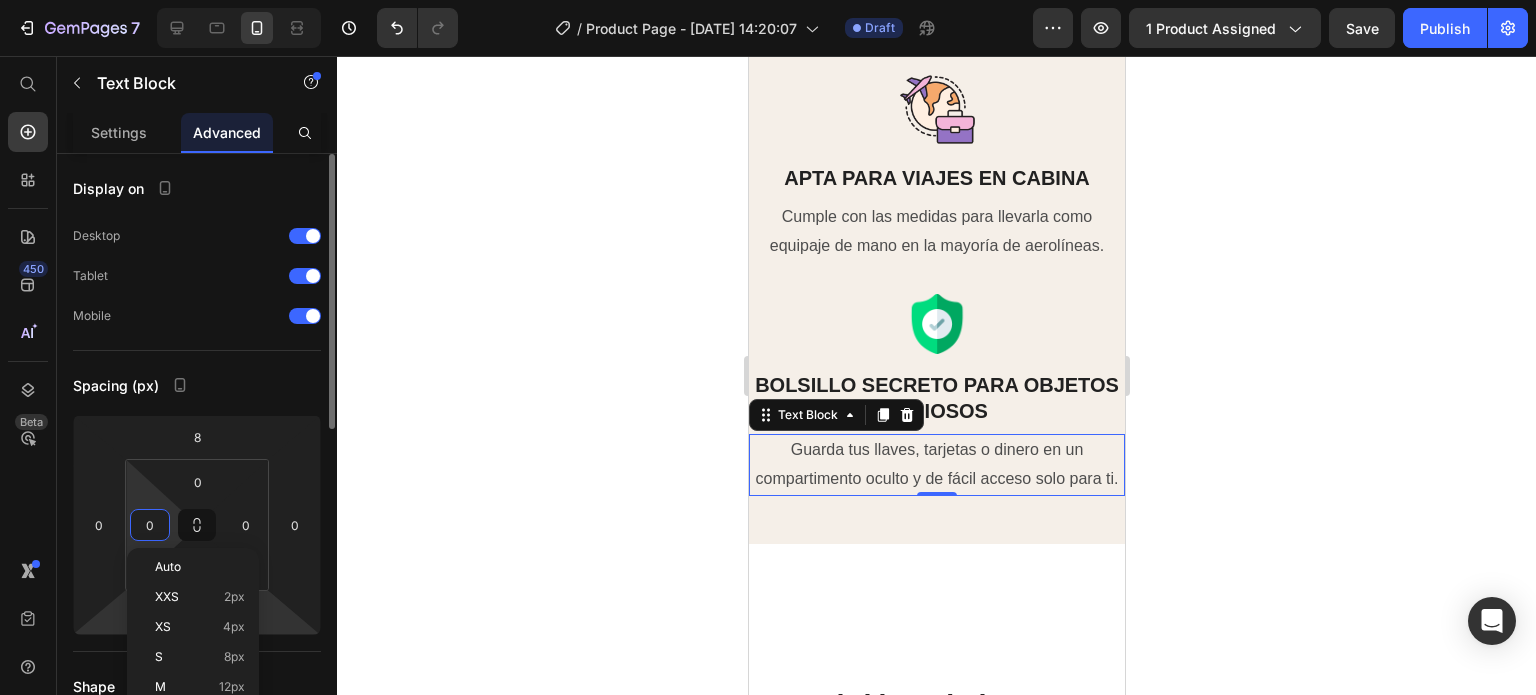 scroll, scrollTop: 200, scrollLeft: 0, axis: vertical 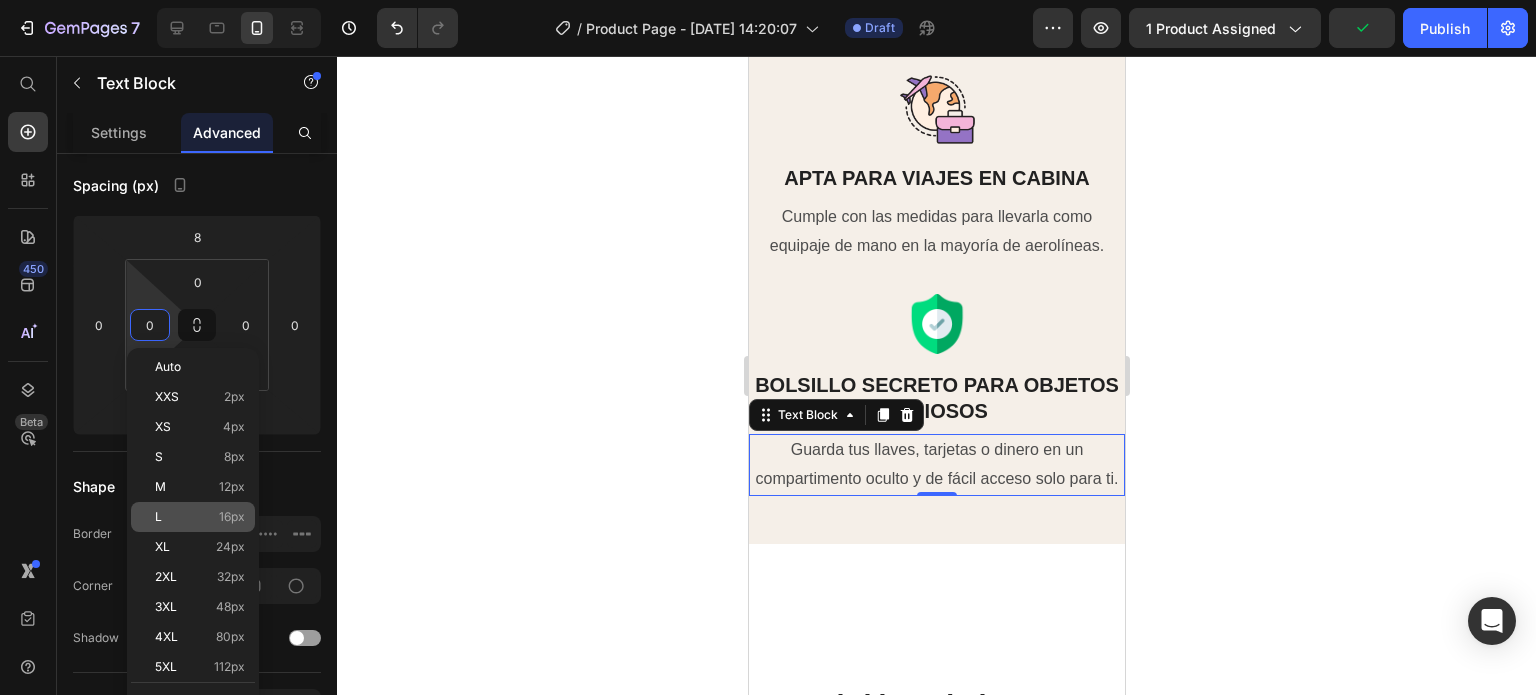 click on "L 16px" 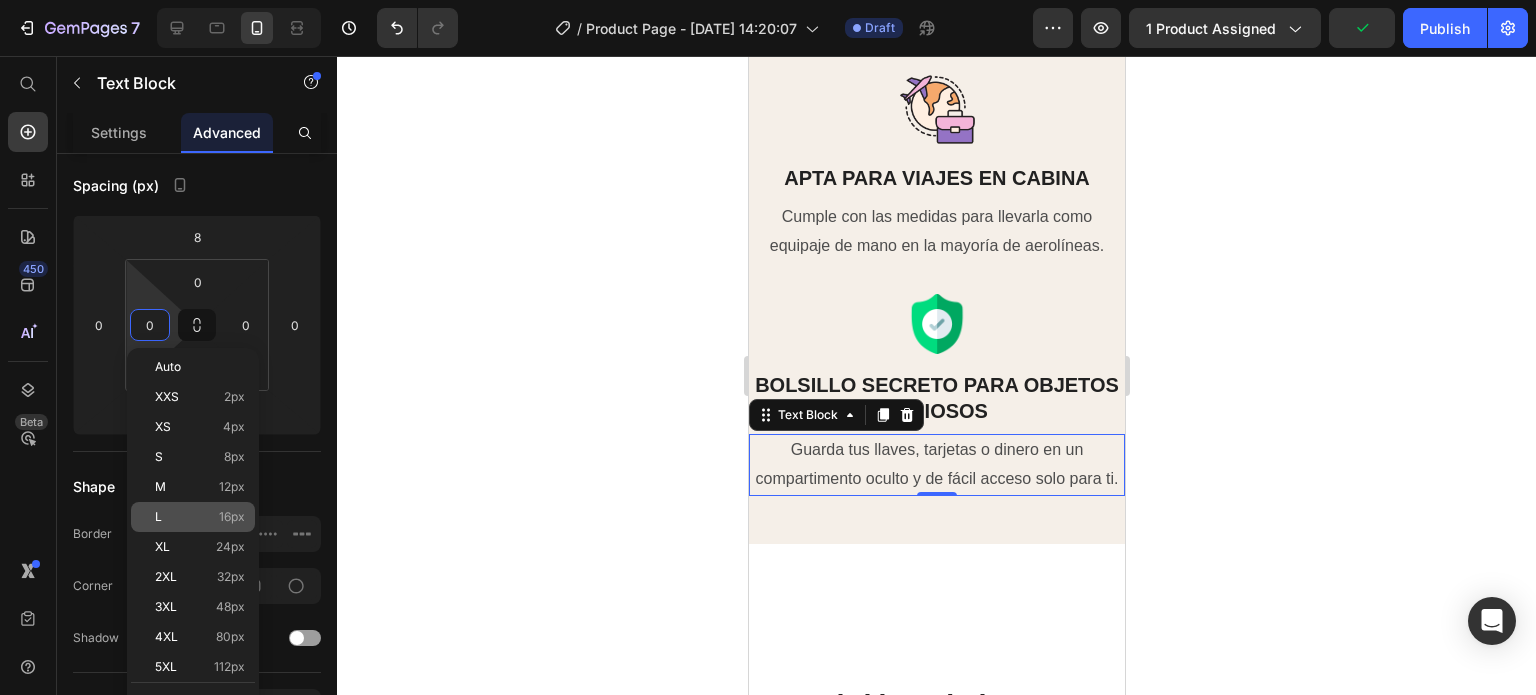 type on "16" 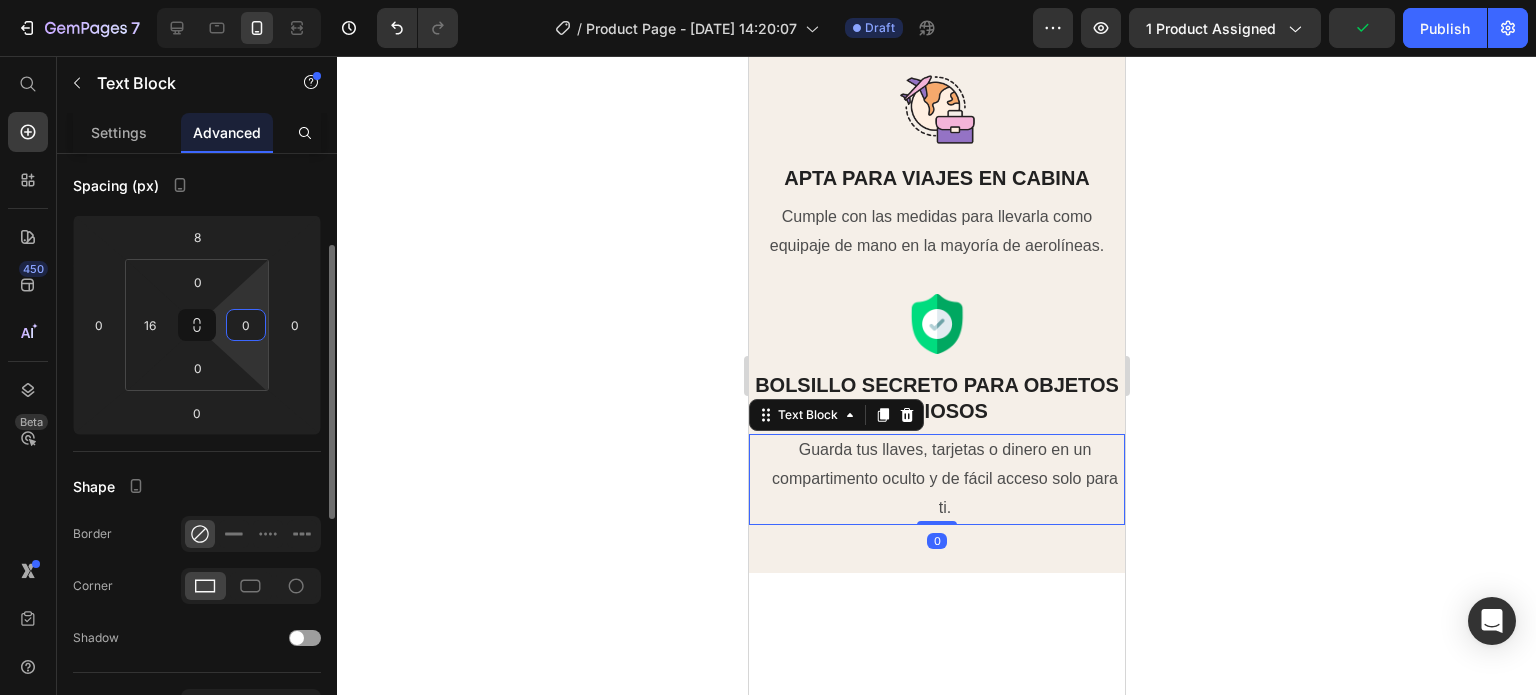 click on "7   /  Product Page - [DATE] 14:20:07 Draft Preview 1 product assigned  Publish  450 Beta Start with Sections Elements Hero Section Product Detail Brands Trusted Badges Guarantee Product Breakdown How to use Testimonials Compare Bundle FAQs Social Proof Brand Story Product List Collection Blog List Contact Sticky Add to Cart Custom Footer Browse Library 450 Layout
Row
Row
Row
Row Text
Heading
Text Block Button
Button
Button
Sticky Back to top Media
Image" at bounding box center [768, 50] 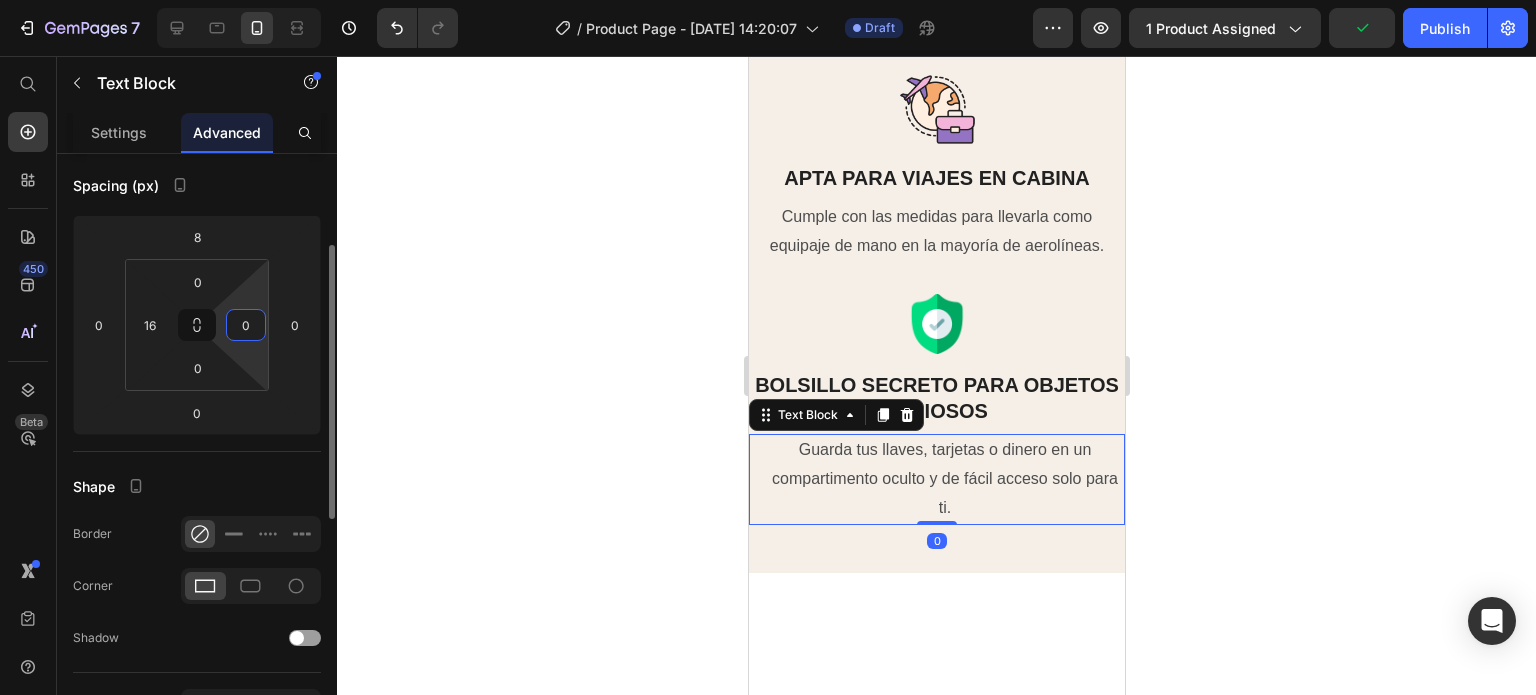 click on "0" at bounding box center (246, 325) 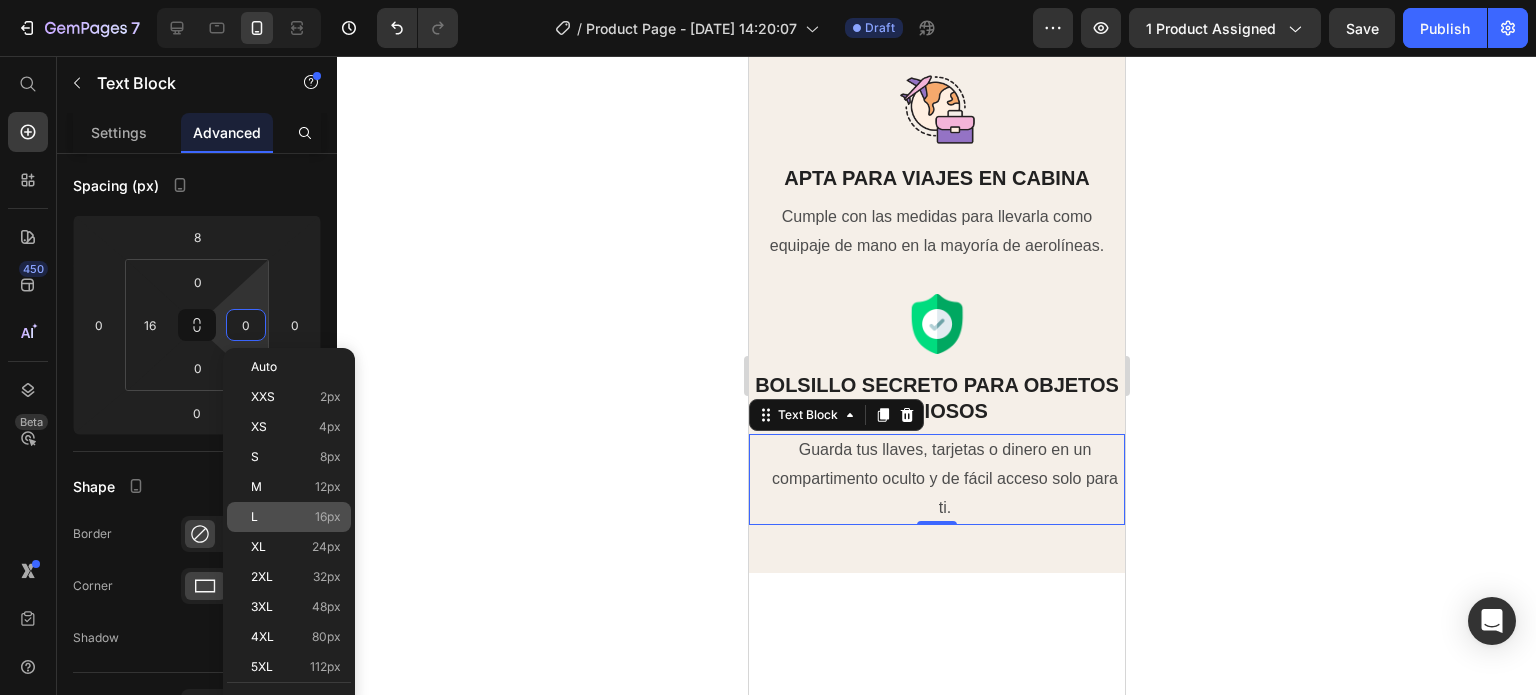 click on "L 16px" at bounding box center (296, 517) 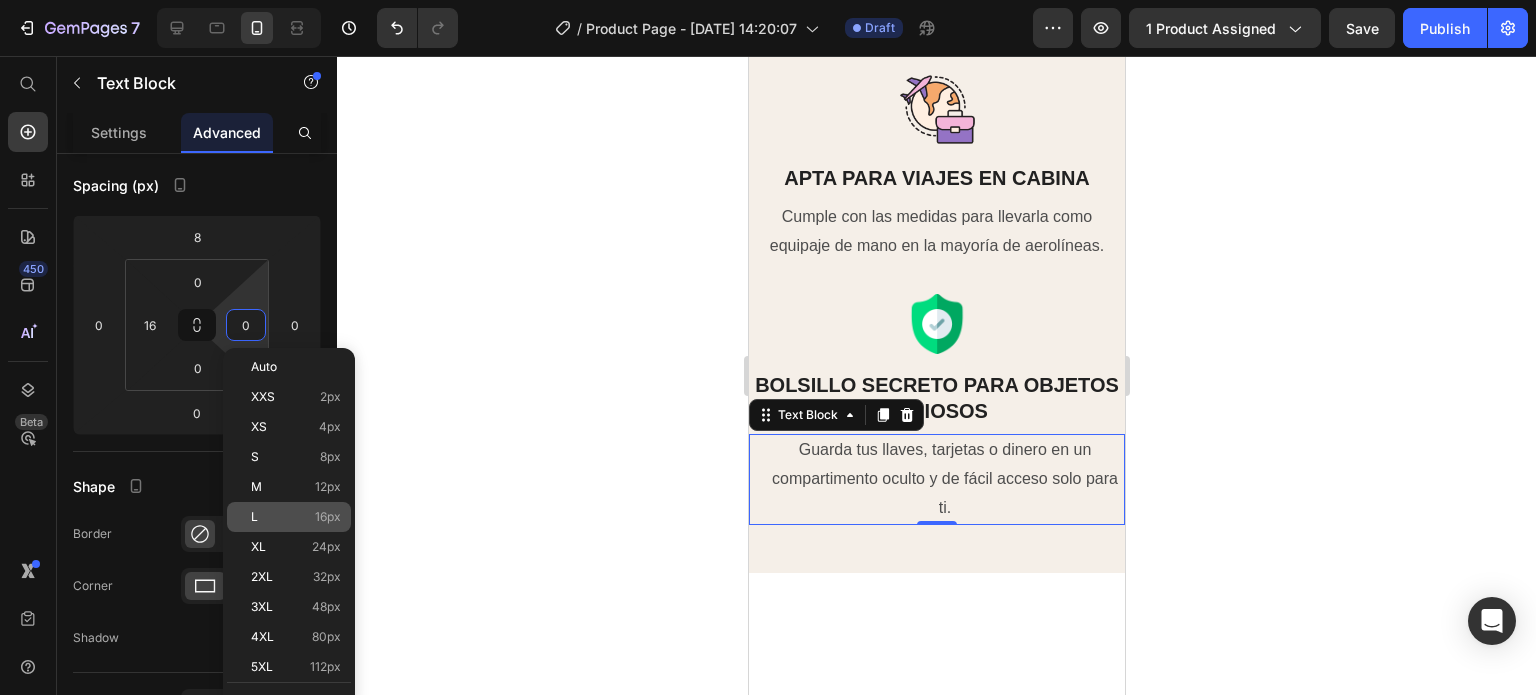 type on "16" 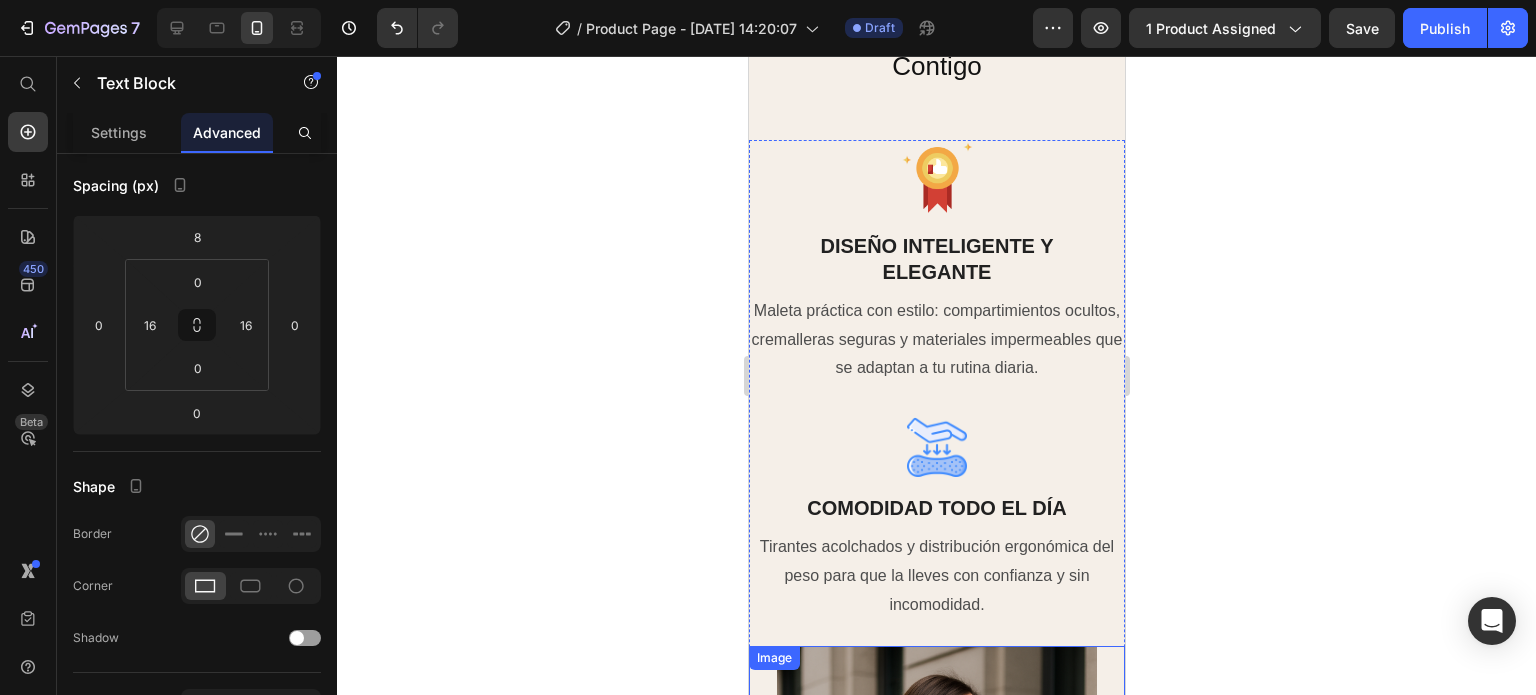 scroll, scrollTop: 2000, scrollLeft: 0, axis: vertical 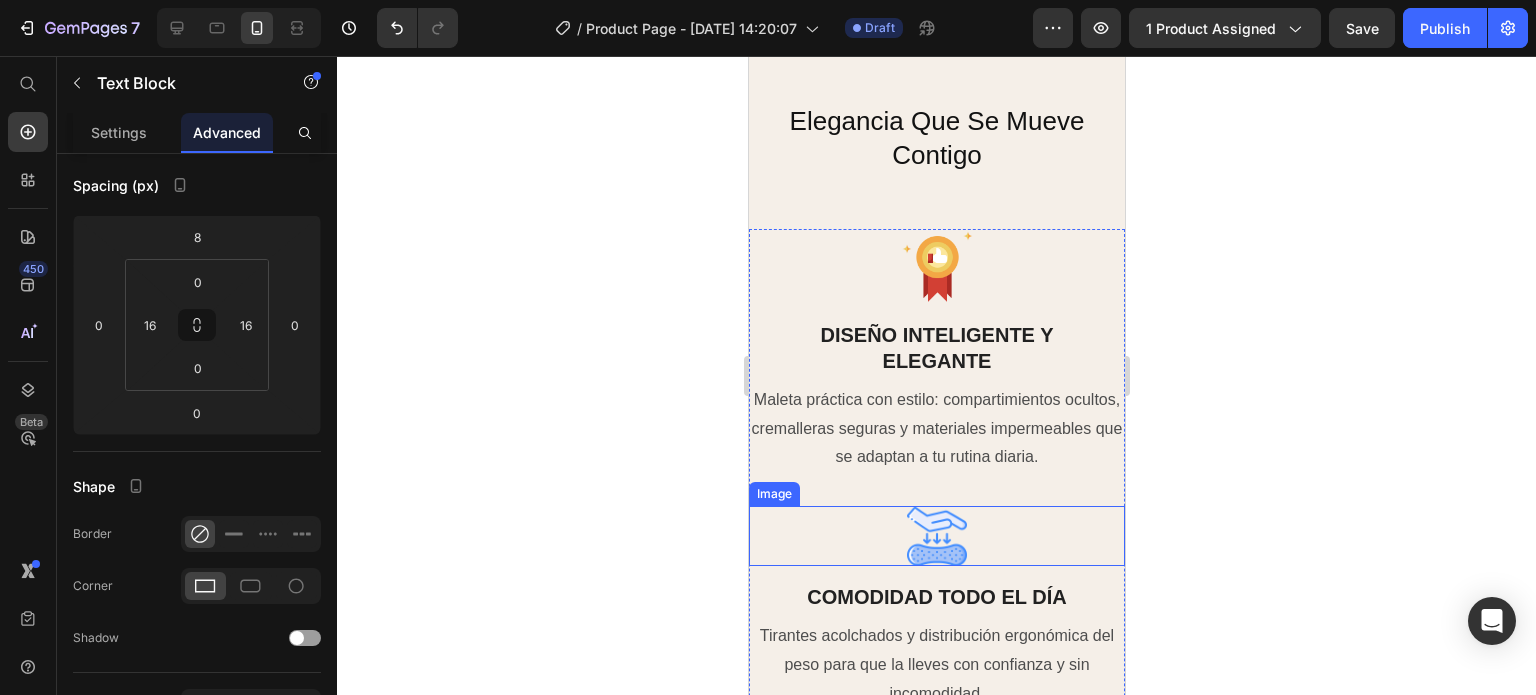 click at bounding box center (936, 536) 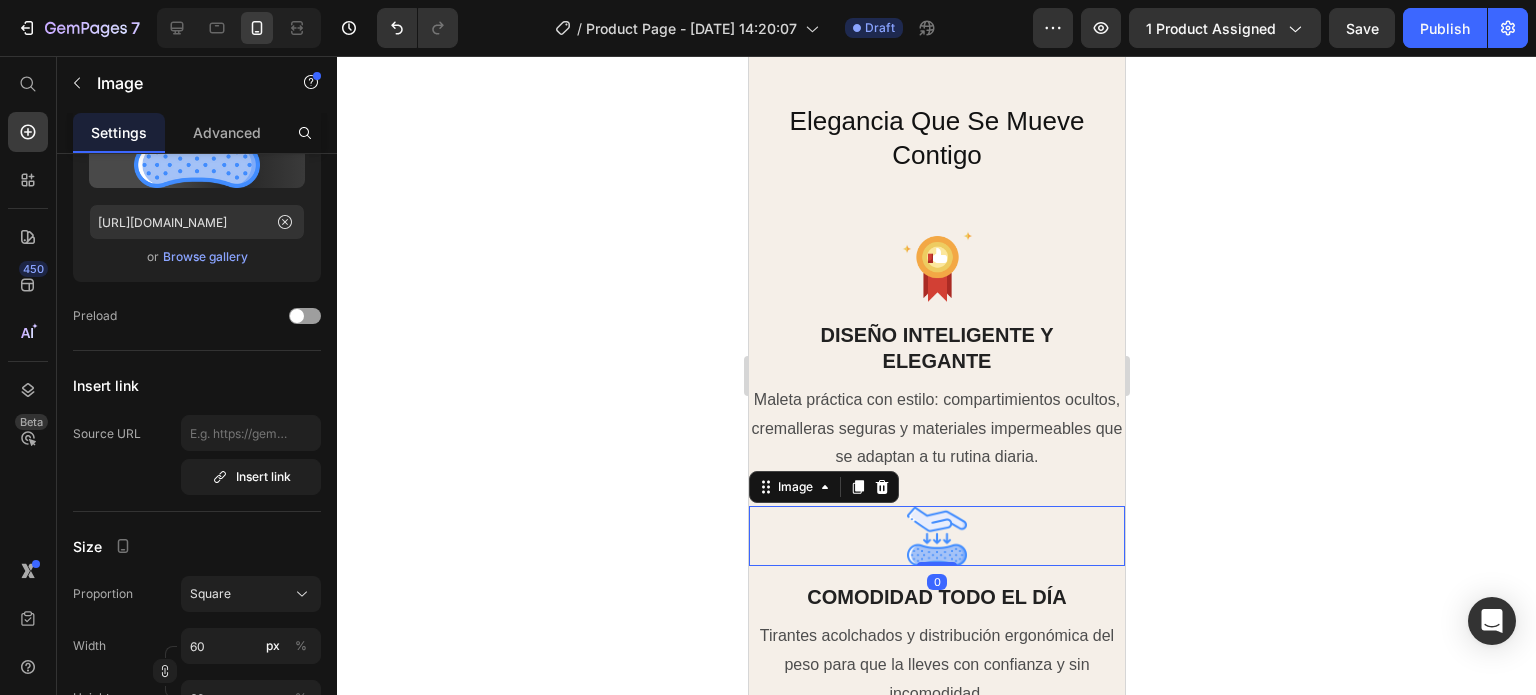 scroll, scrollTop: 0, scrollLeft: 0, axis: both 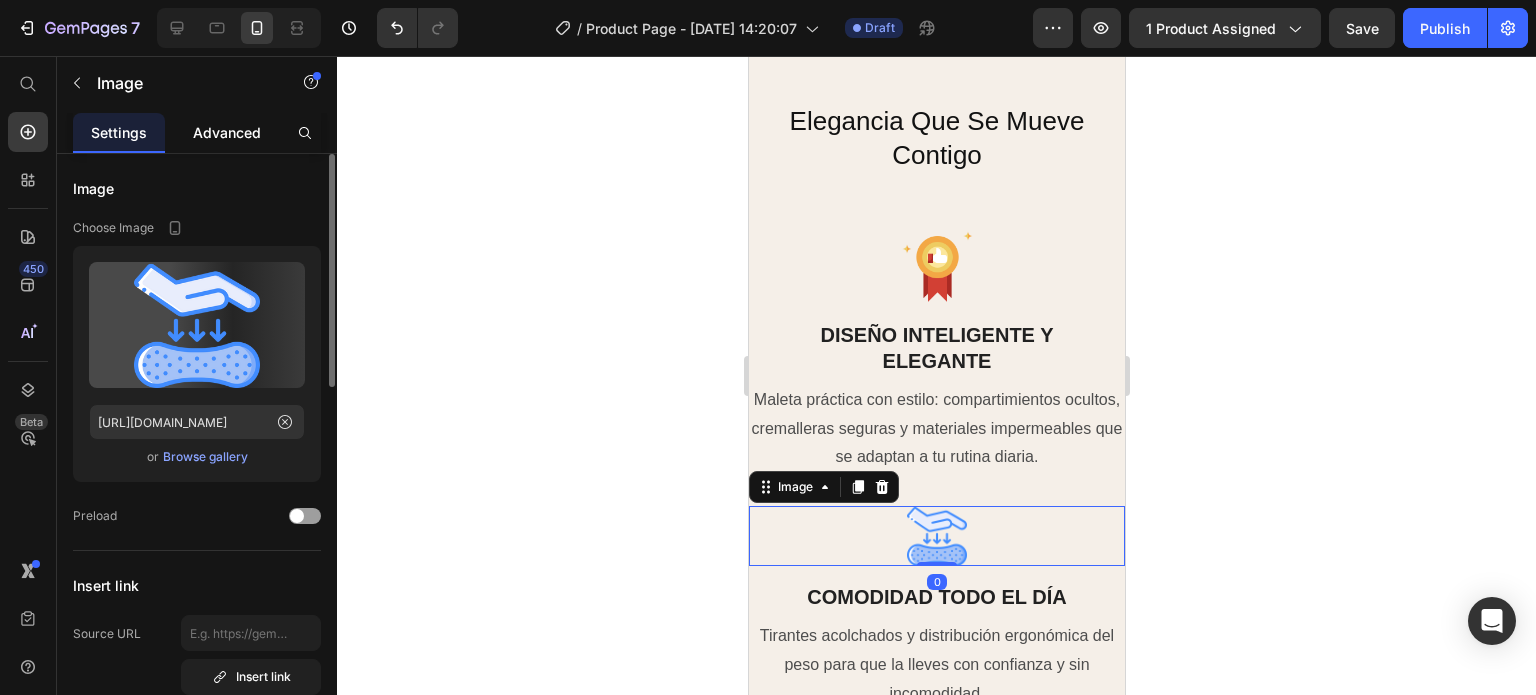 click on "Advanced" at bounding box center (227, 132) 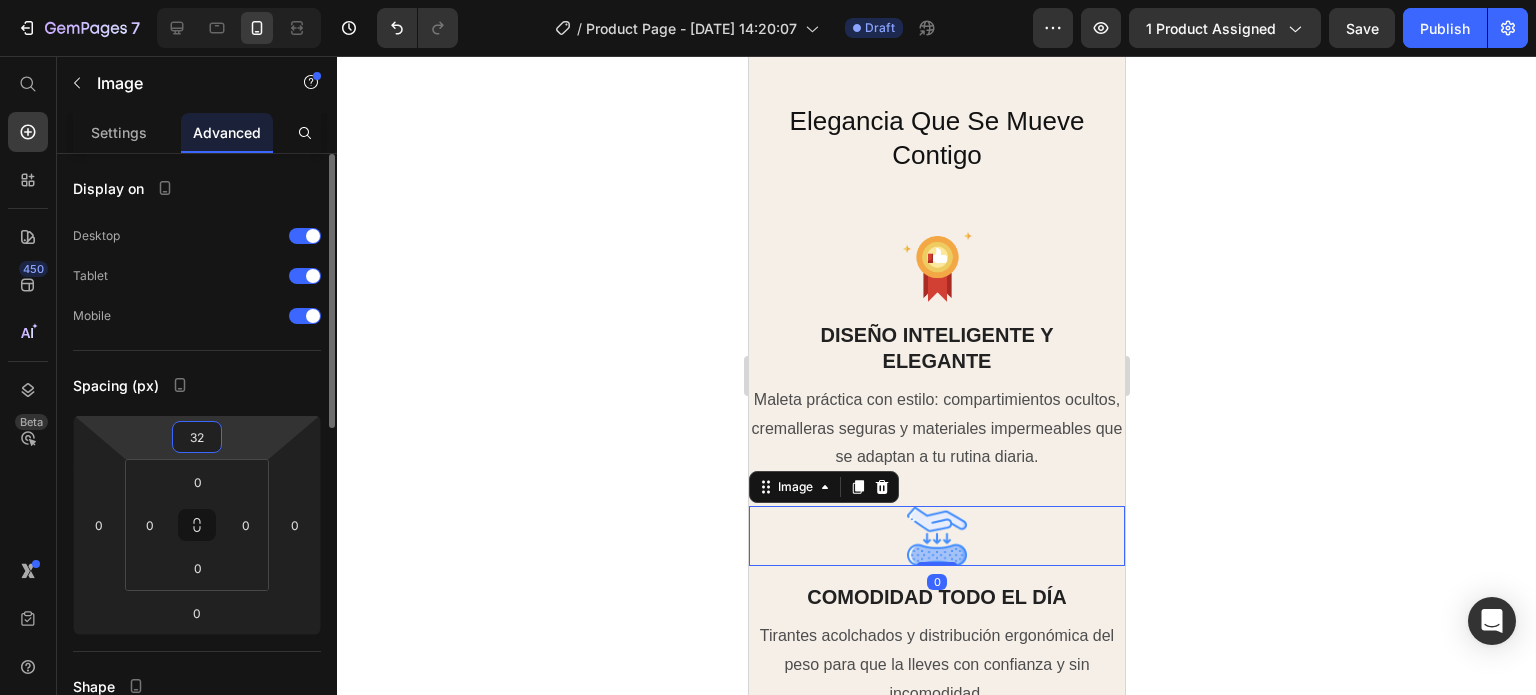 click on "32" at bounding box center (197, 437) 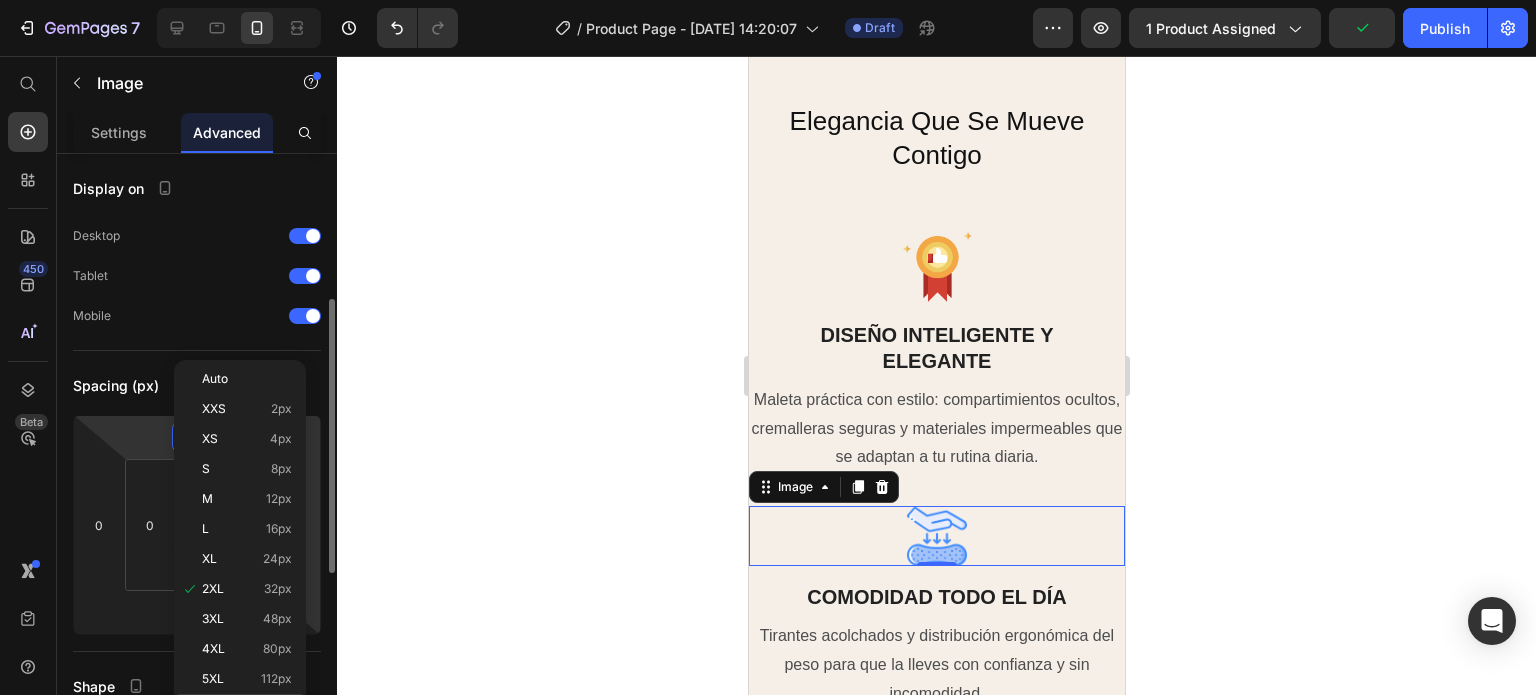 scroll, scrollTop: 200, scrollLeft: 0, axis: vertical 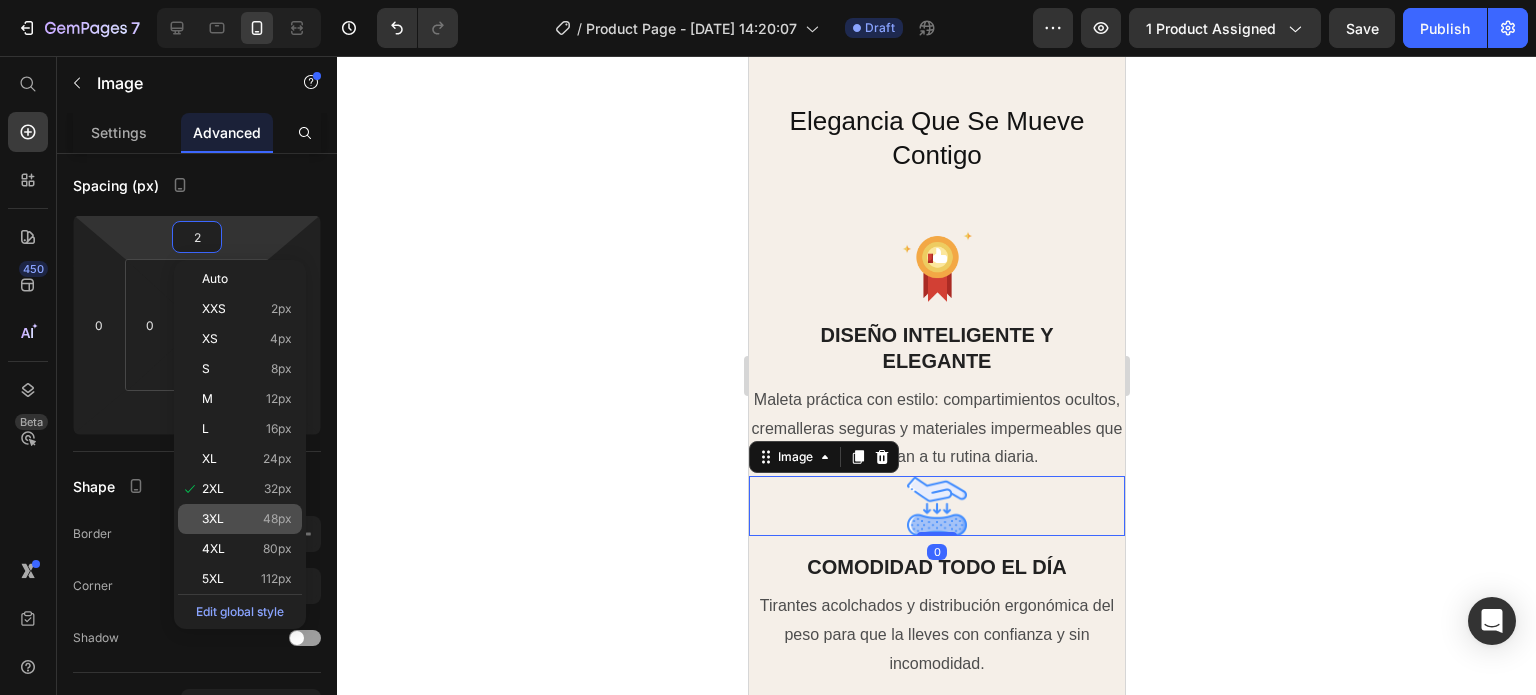 click on "48px" at bounding box center [277, 519] 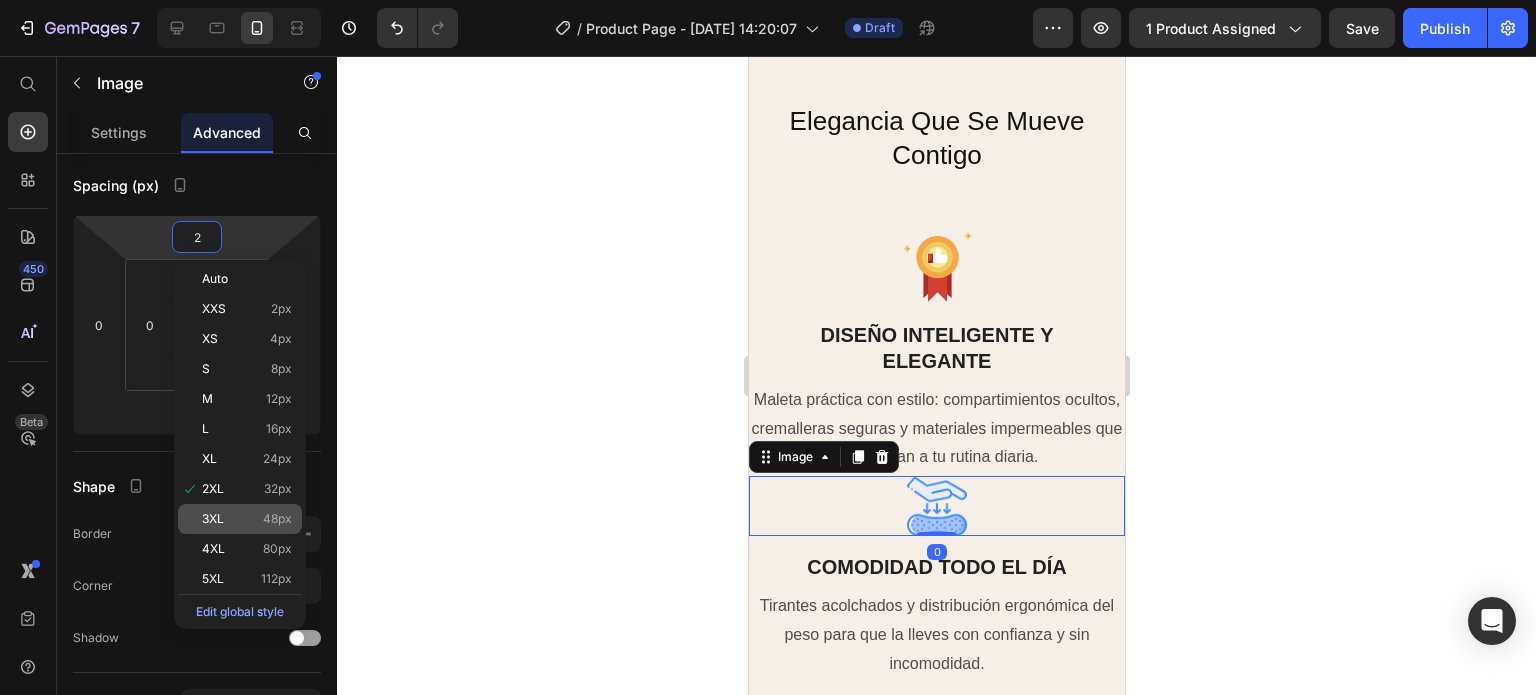type on "48" 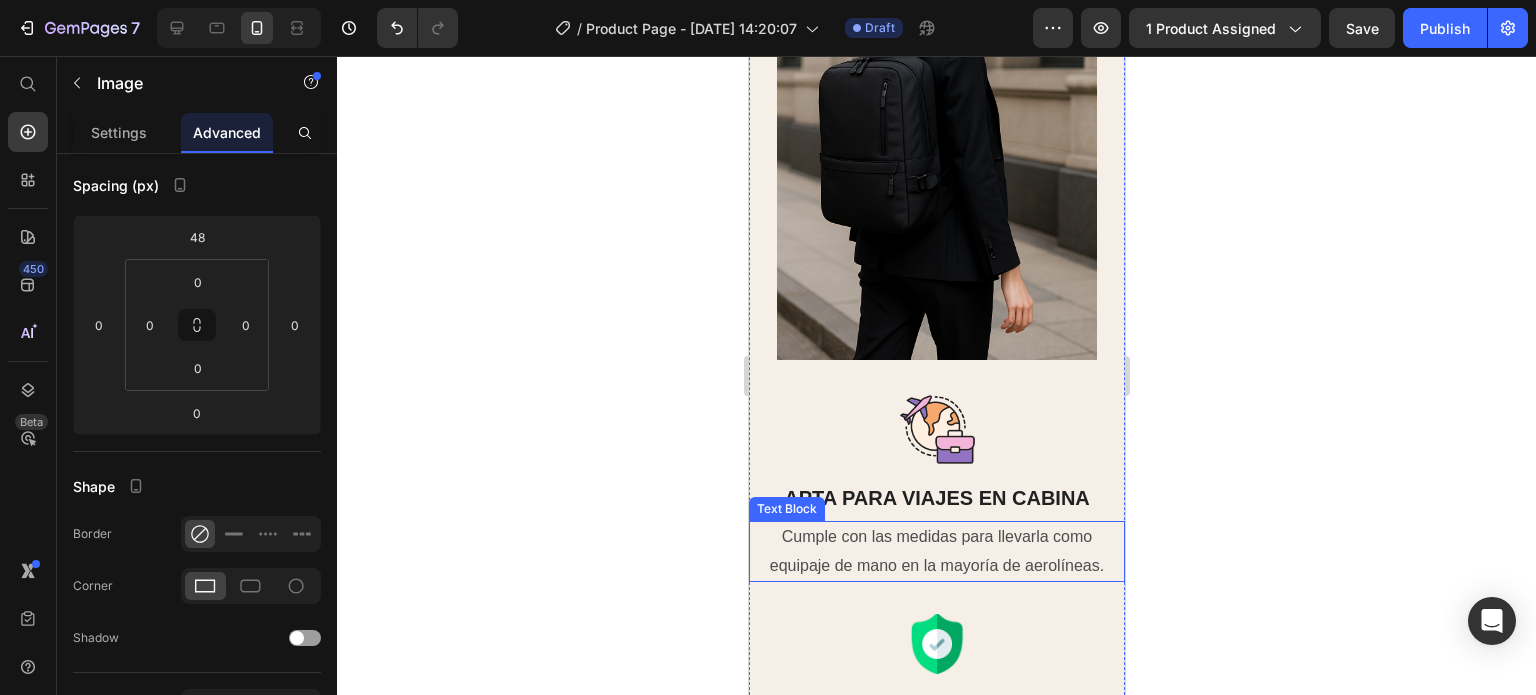 scroll, scrollTop: 2900, scrollLeft: 0, axis: vertical 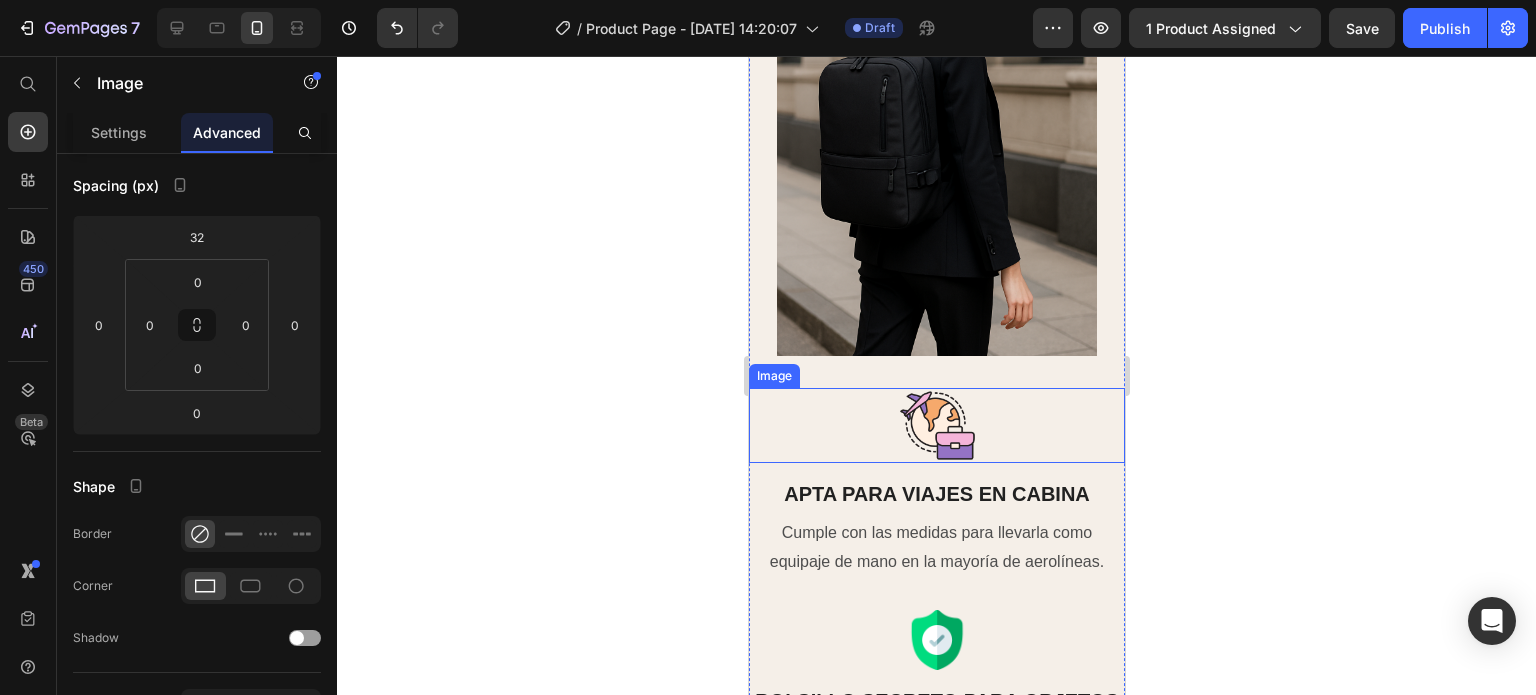 click at bounding box center (936, 425) 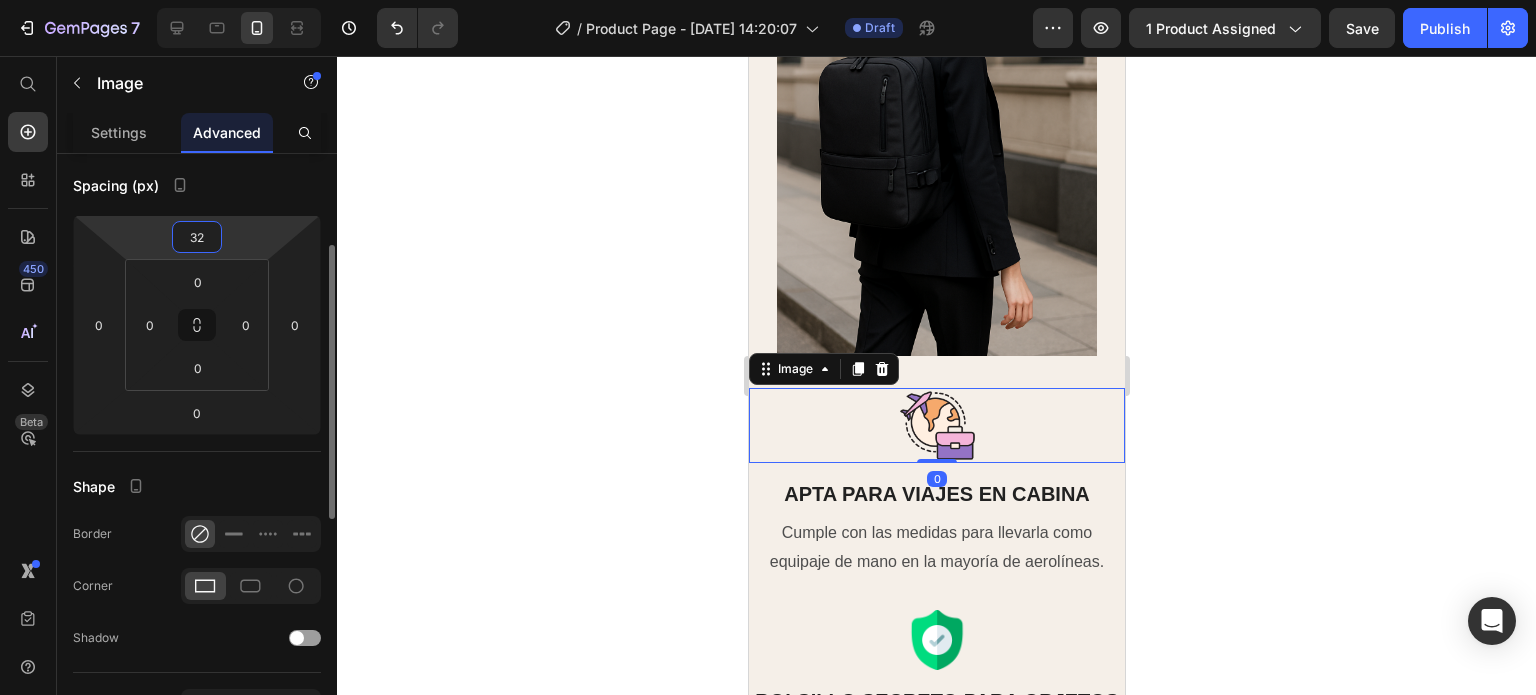 click on "32" at bounding box center (197, 237) 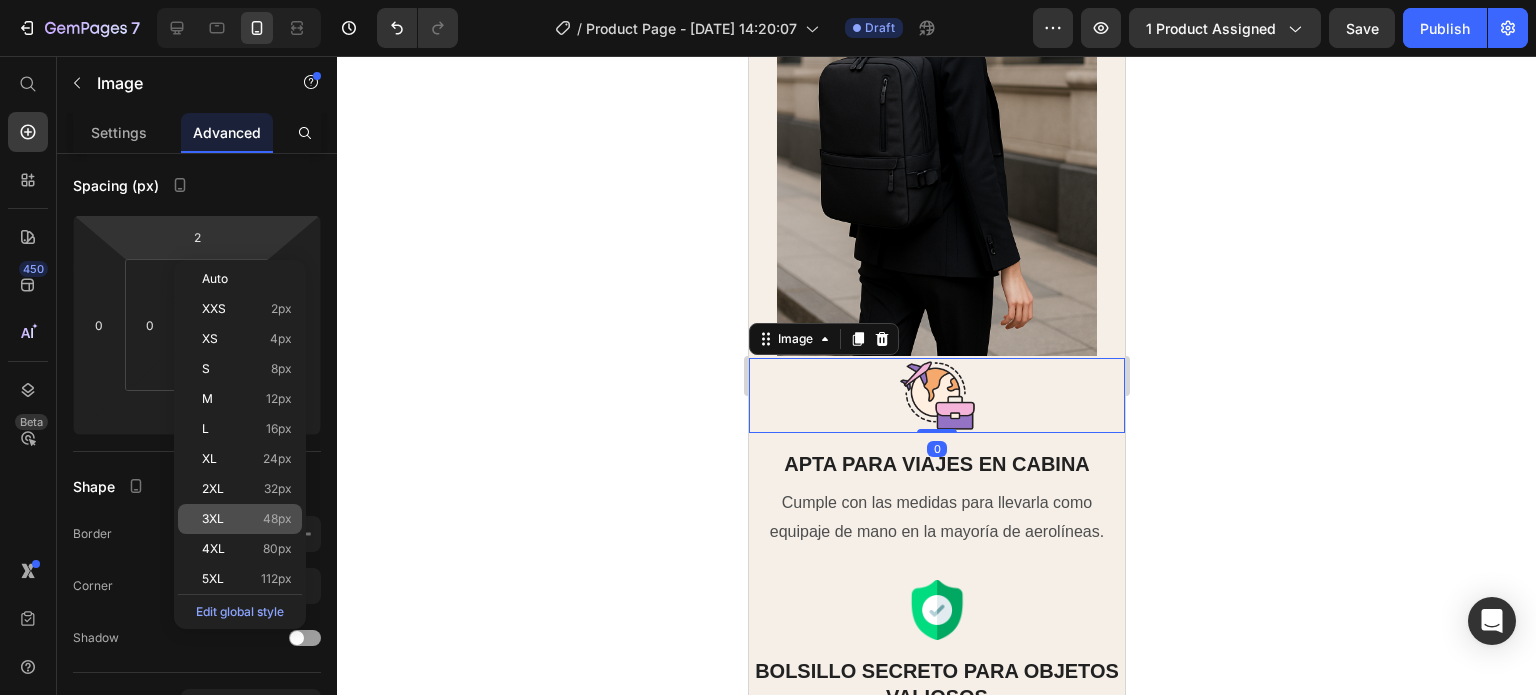 click on "48px" at bounding box center [277, 519] 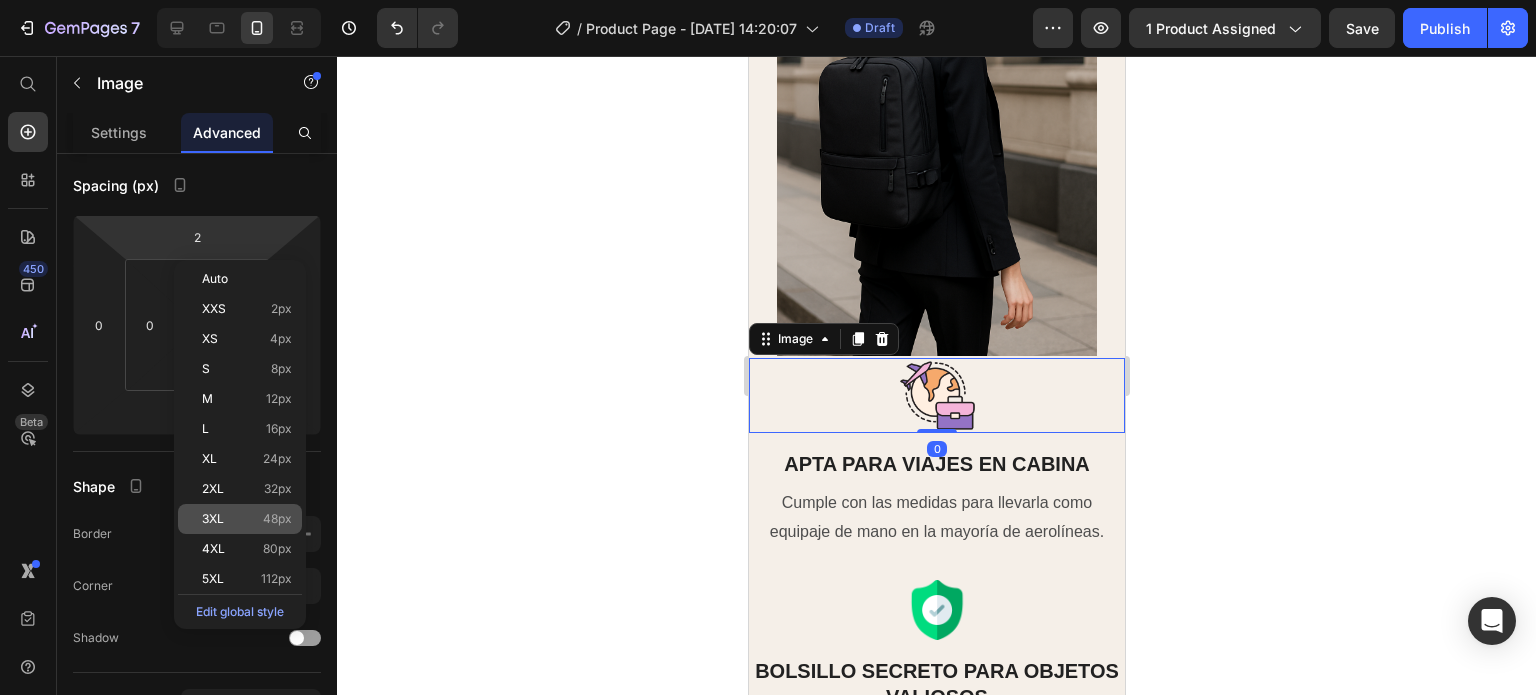 type on "48" 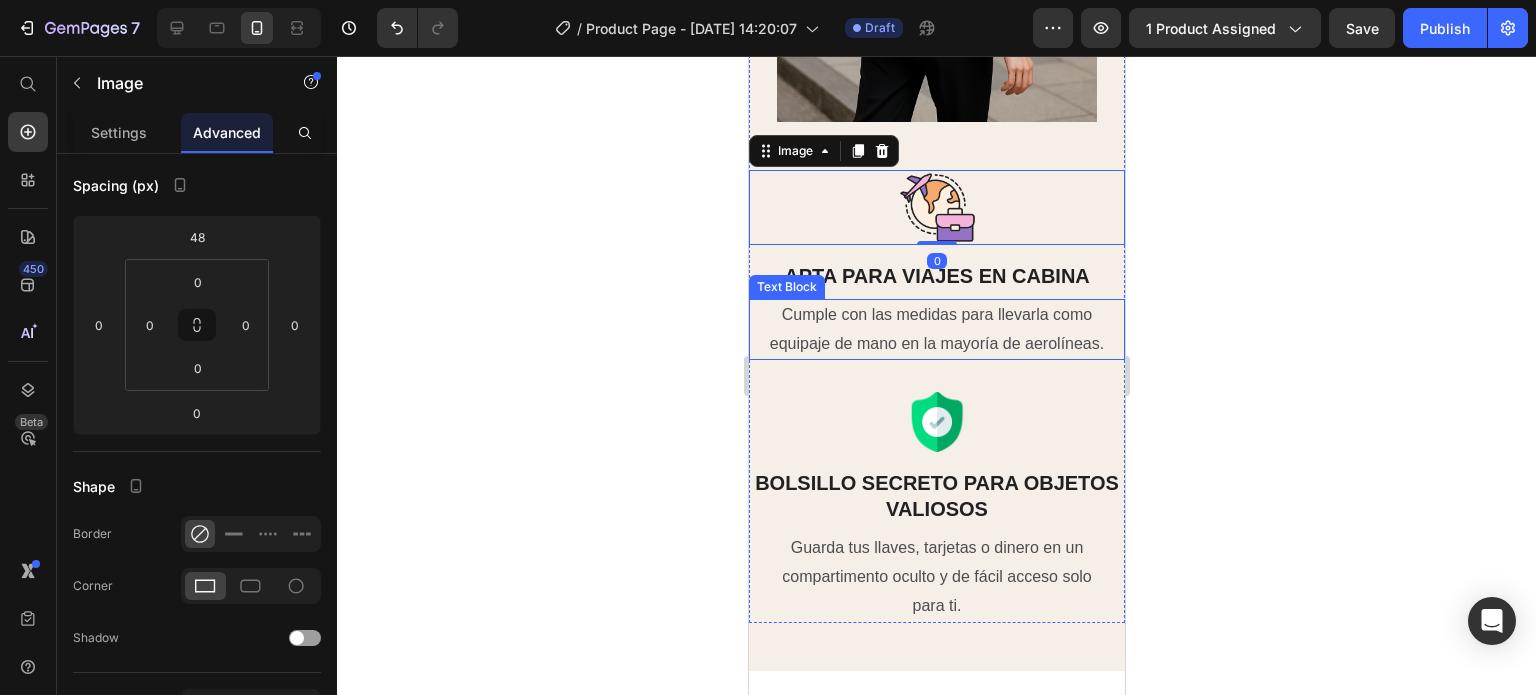 scroll, scrollTop: 3200, scrollLeft: 0, axis: vertical 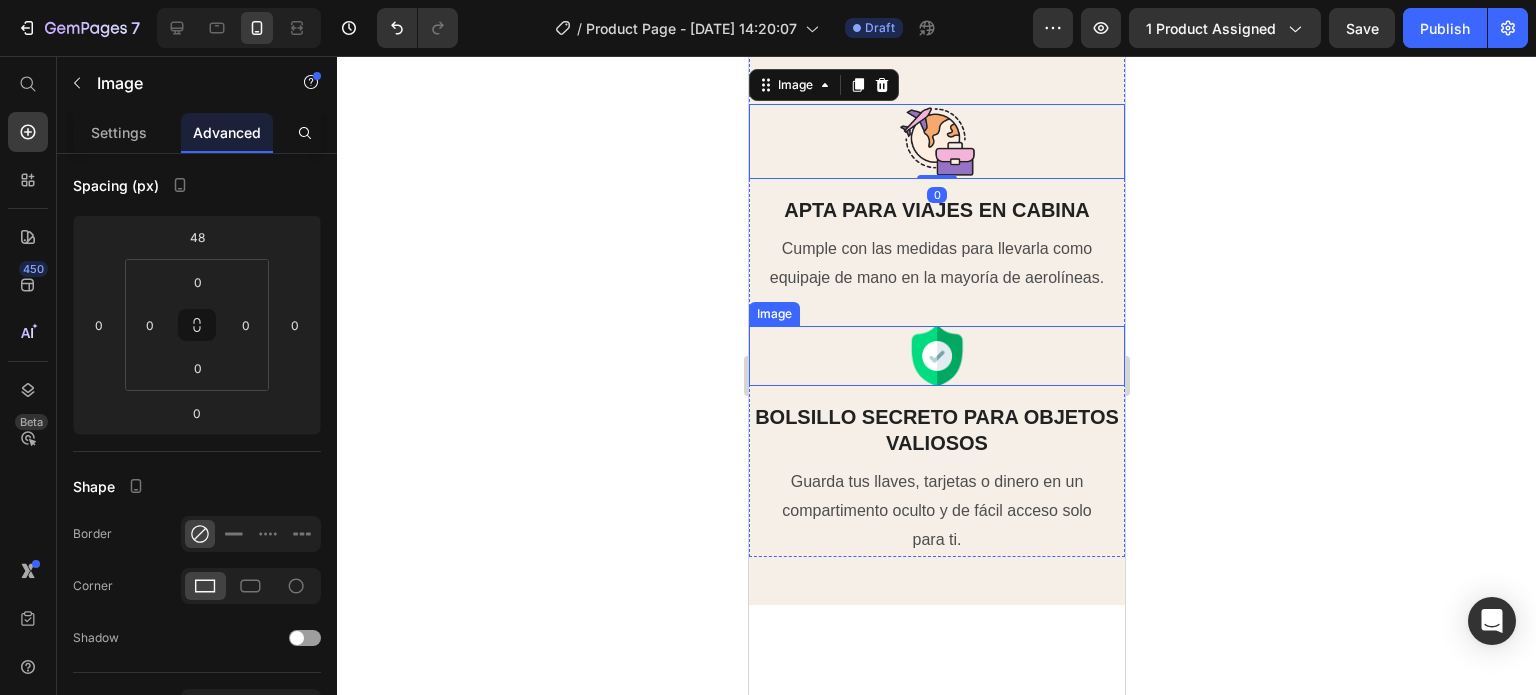 click at bounding box center (936, 356) 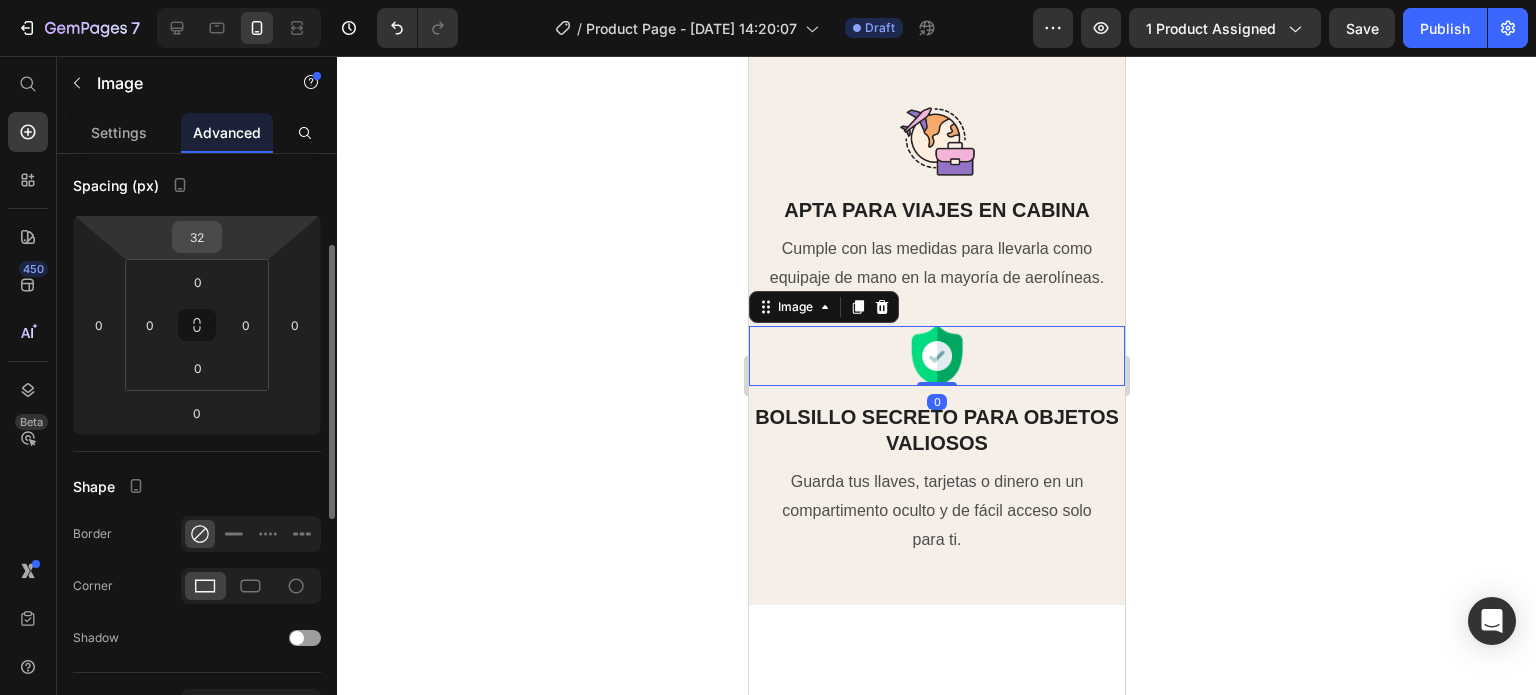 click on "32" at bounding box center (197, 237) 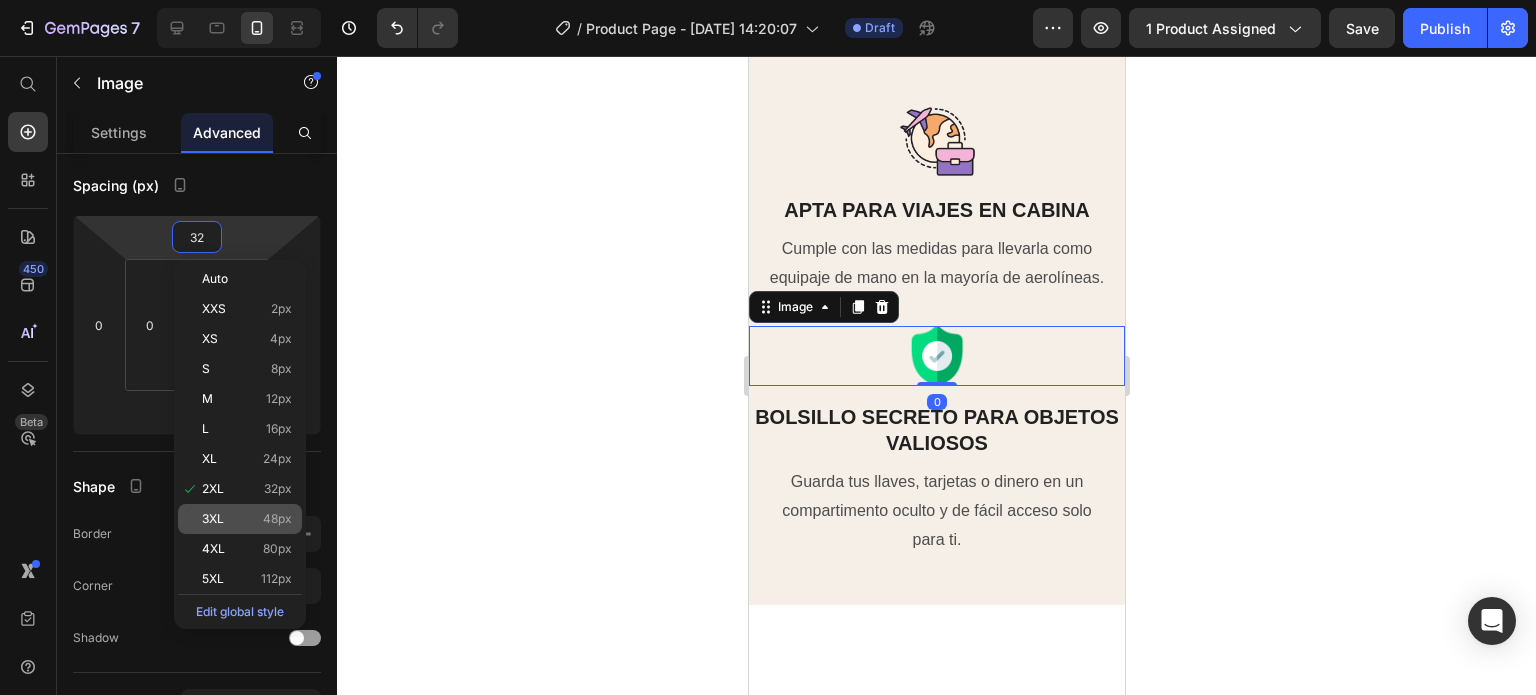 click on "3XL 48px" 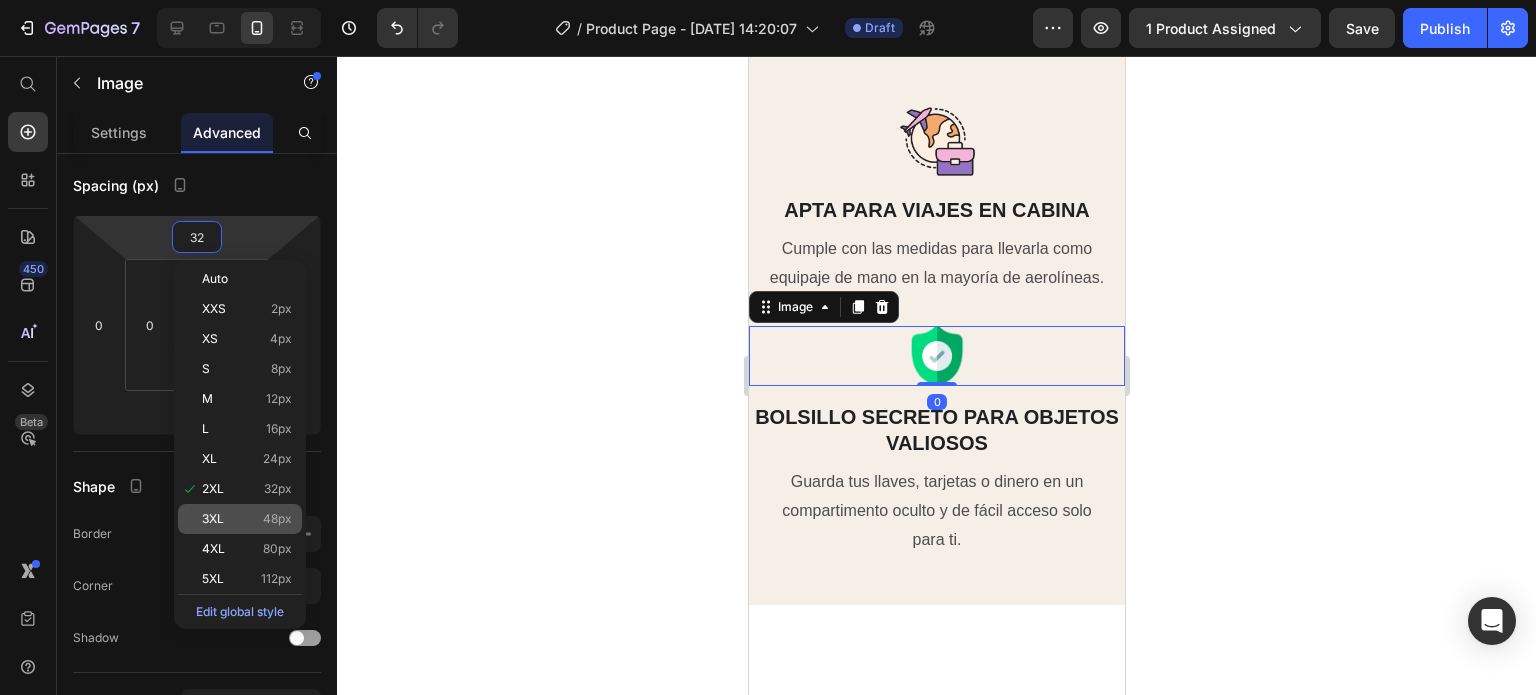 type on "48" 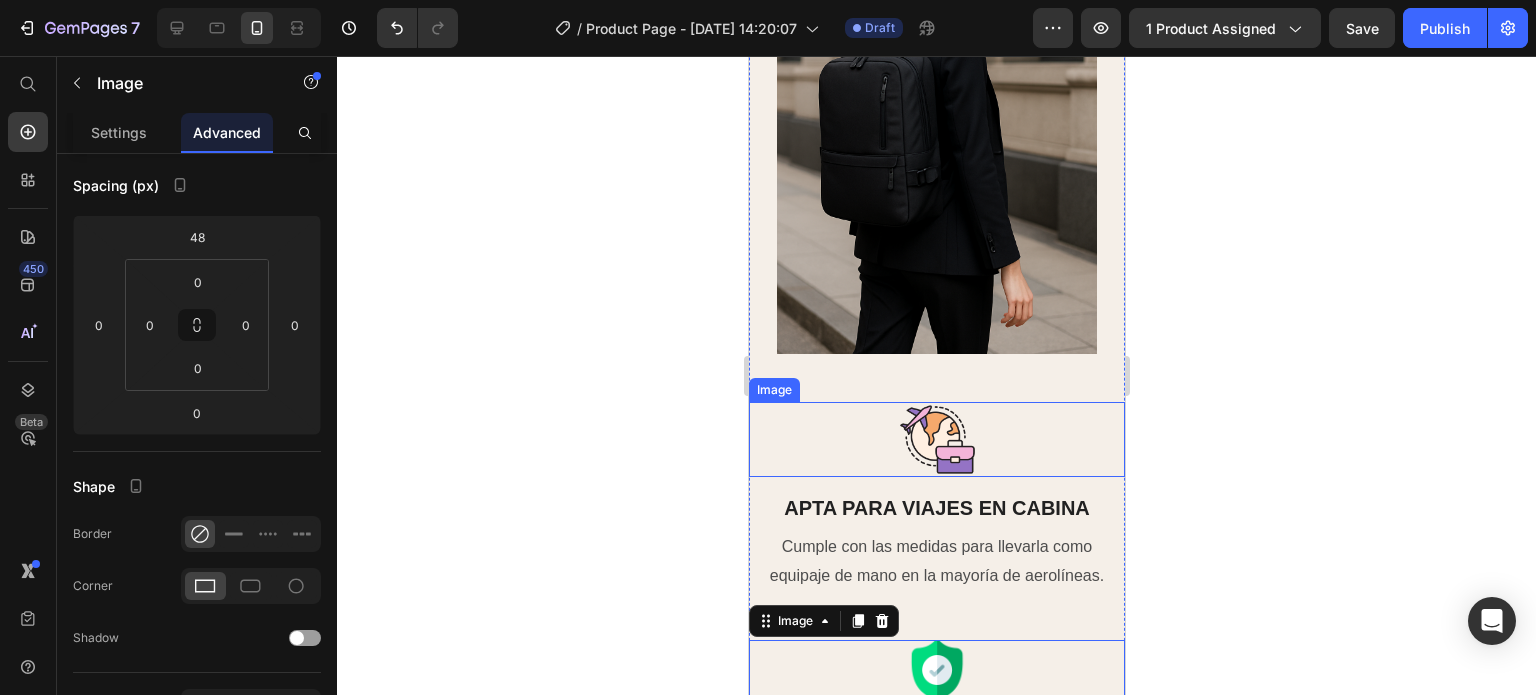 scroll, scrollTop: 2900, scrollLeft: 0, axis: vertical 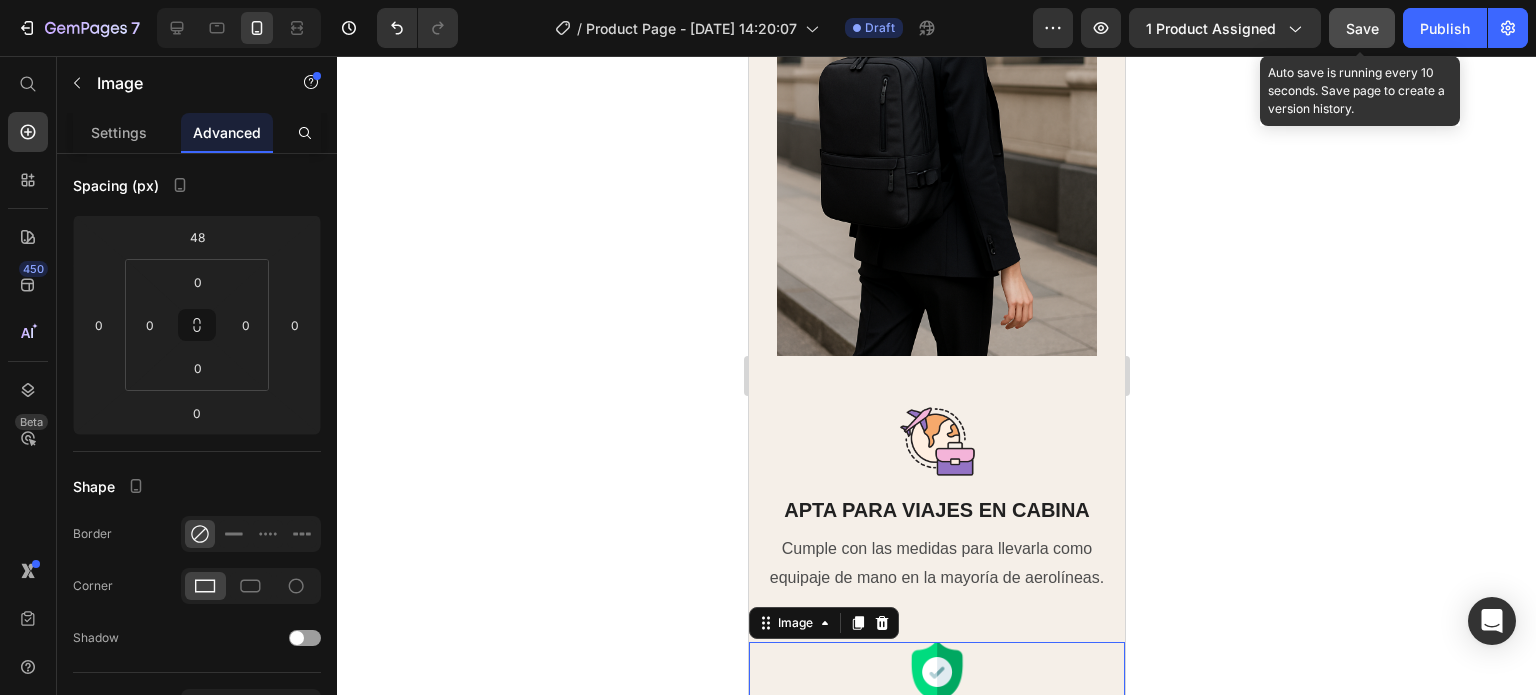 click on "Save" 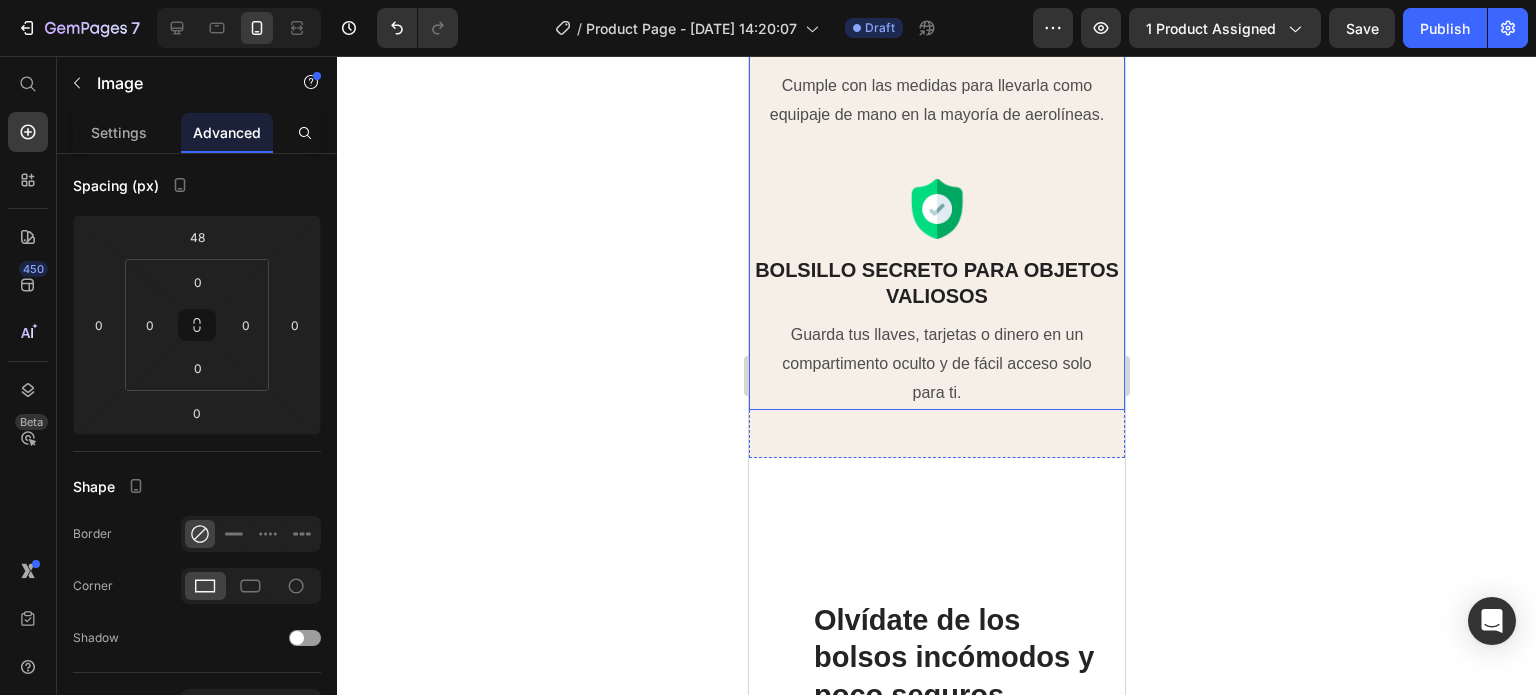 scroll, scrollTop: 3600, scrollLeft: 0, axis: vertical 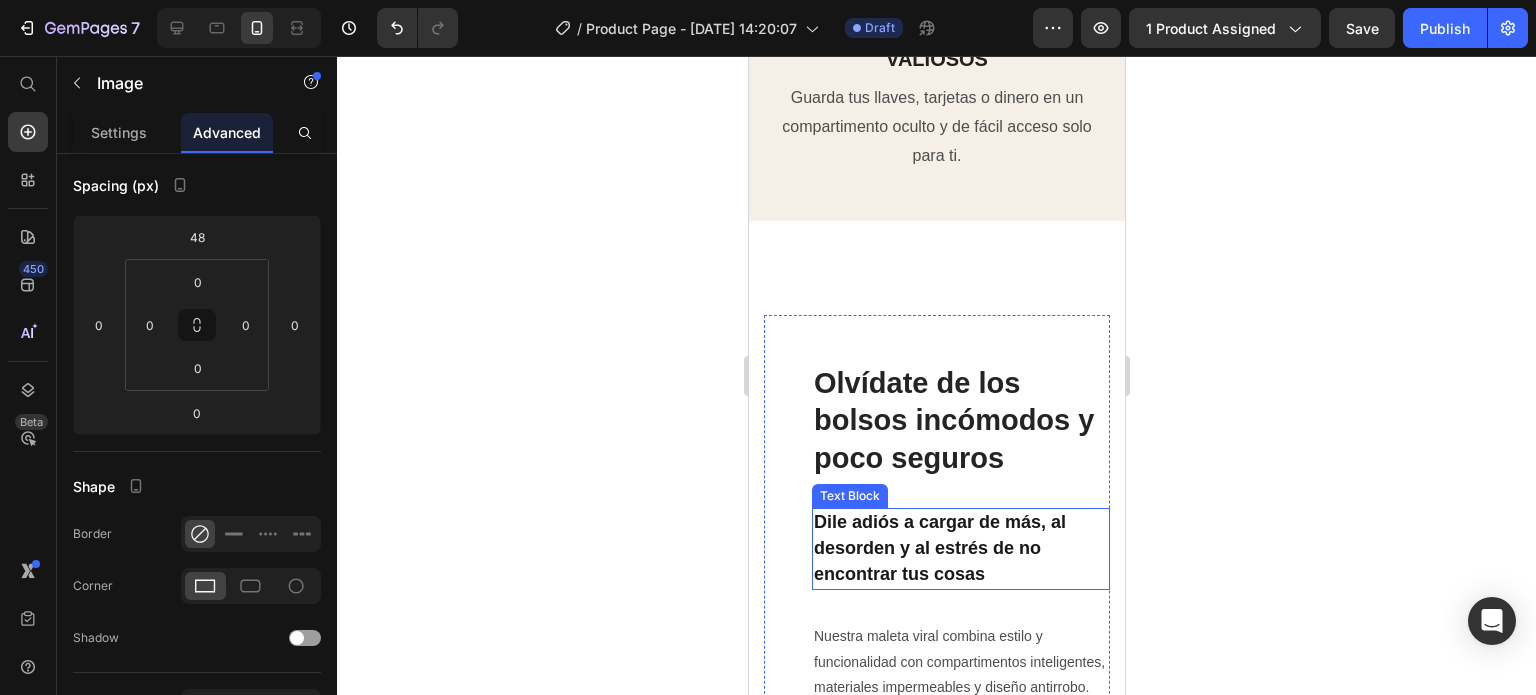click on "Dile adiós a cargar de más, al desorden y al estrés de no encontrar tus cosas" at bounding box center [939, 548] 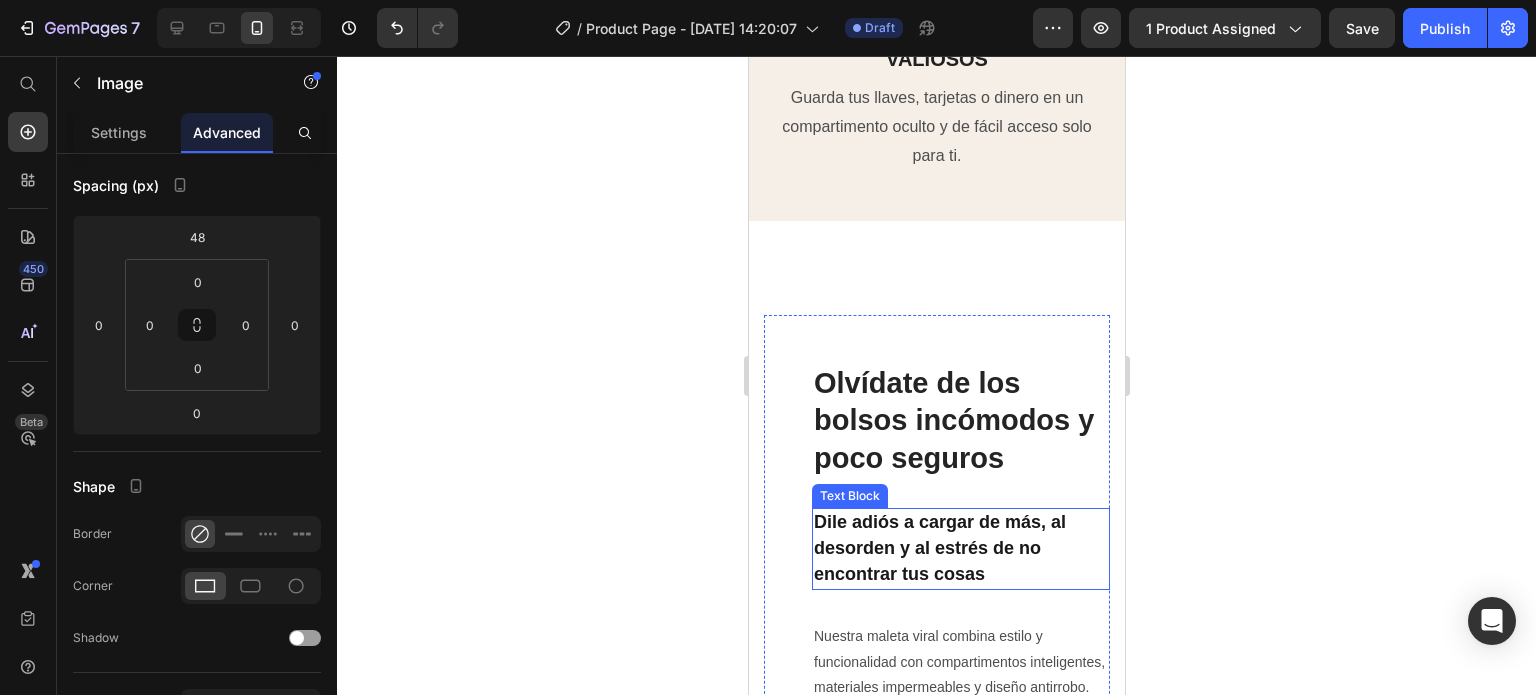 scroll, scrollTop: 3800, scrollLeft: 0, axis: vertical 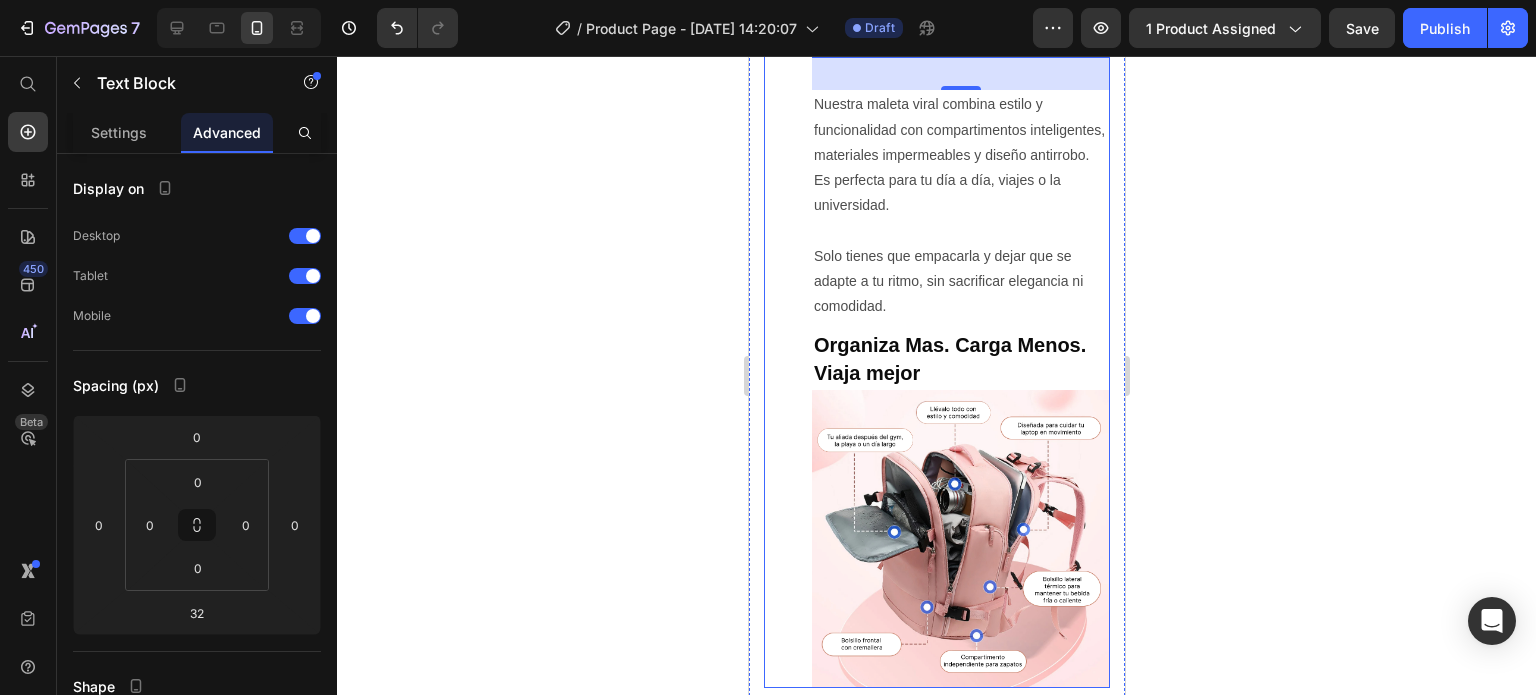 click on "Olvídate de los bolsos incómodos y poco seguros Heading Dile adiós a cargar de más, al desorden y al estrés de no encontrar tus cosas Text Block   32 Nuestra maleta viral combina estilo y funcionalidad con compartimentos inteligentes, materiales impermeables y diseño antirrobo. Es perfecta para tu día a día, viajes o la universidad. Solo tienes que empacarla y dejar que se adapte a tu ritmo, sin sacrificar elegancia ni comodidad. Text Block Organiza Mas. Carga Menos. Viaja mejor Text Block Image Row" at bounding box center (936, 235) 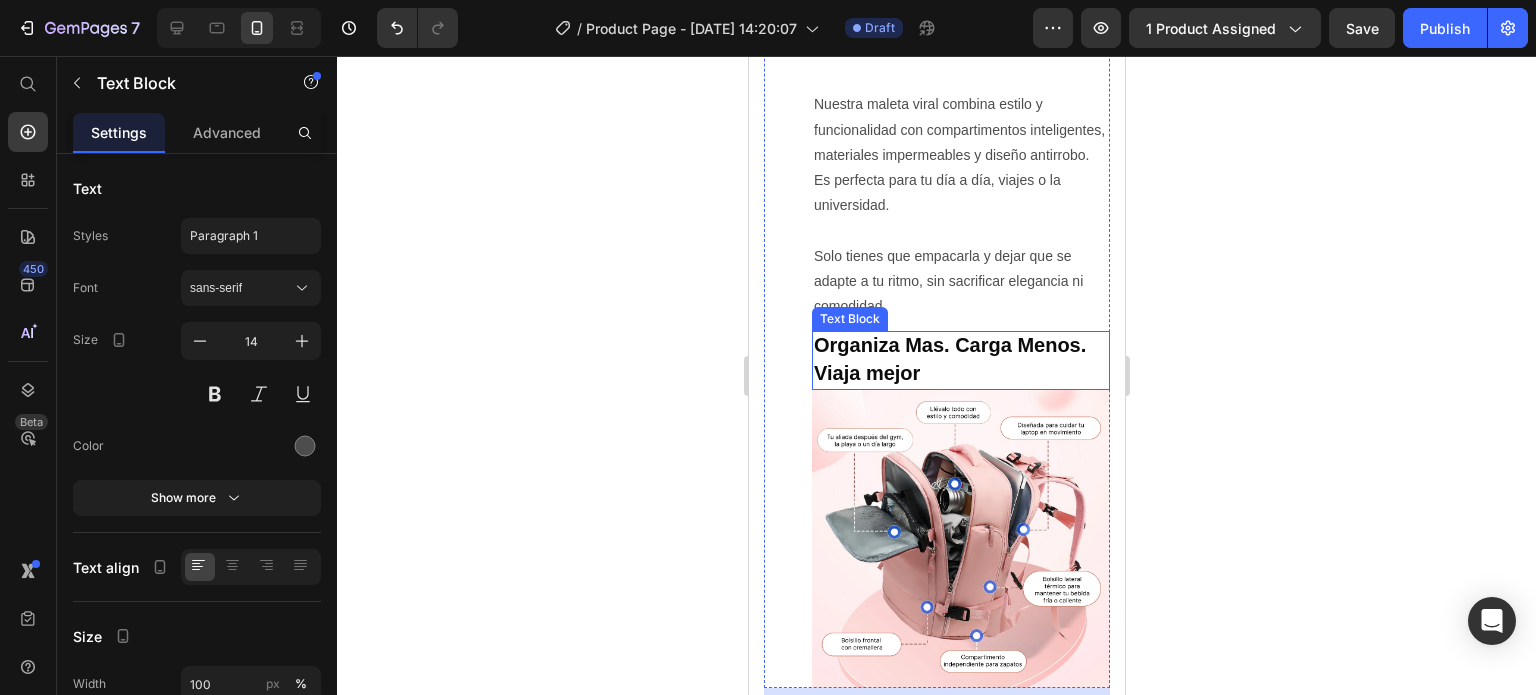 click on "Organiza Mas. Carga Menos. Viaja mejor" at bounding box center [949, 358] 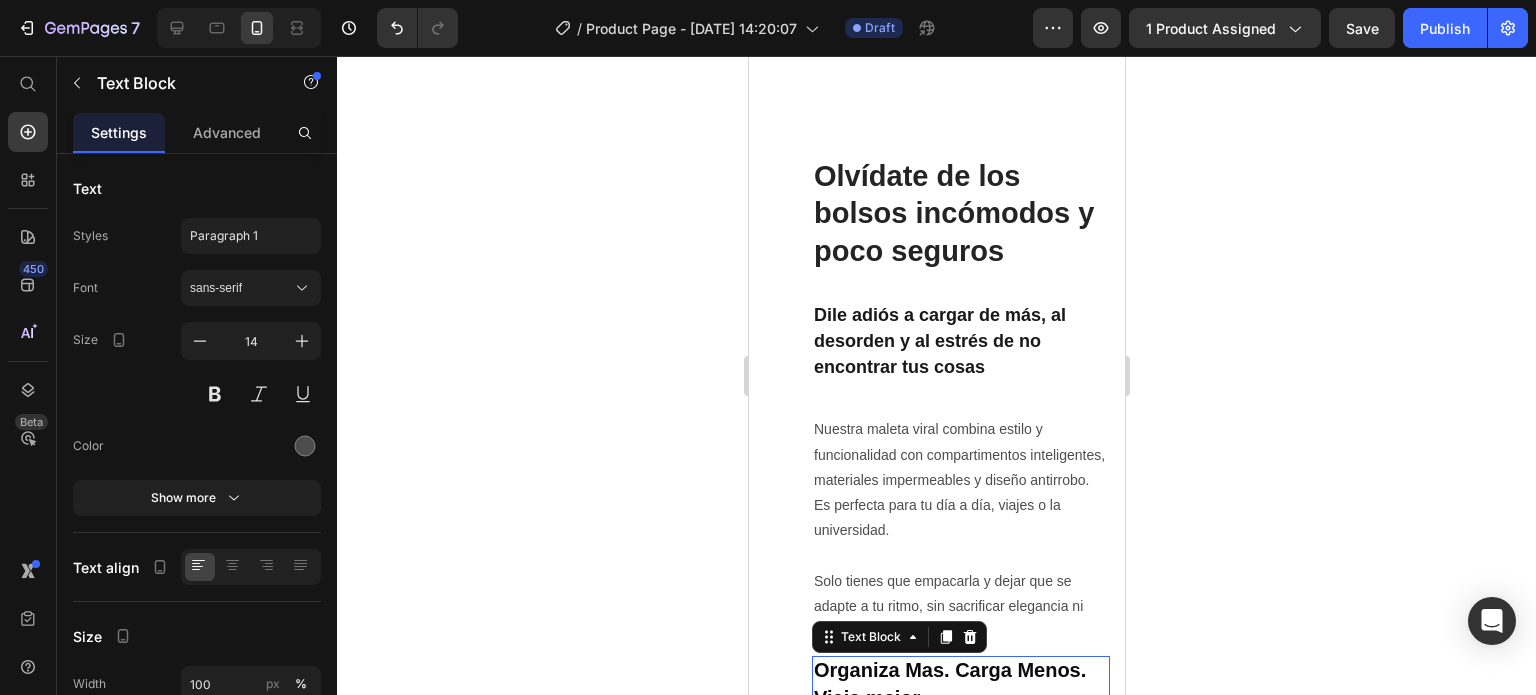 scroll, scrollTop: 3732, scrollLeft: 0, axis: vertical 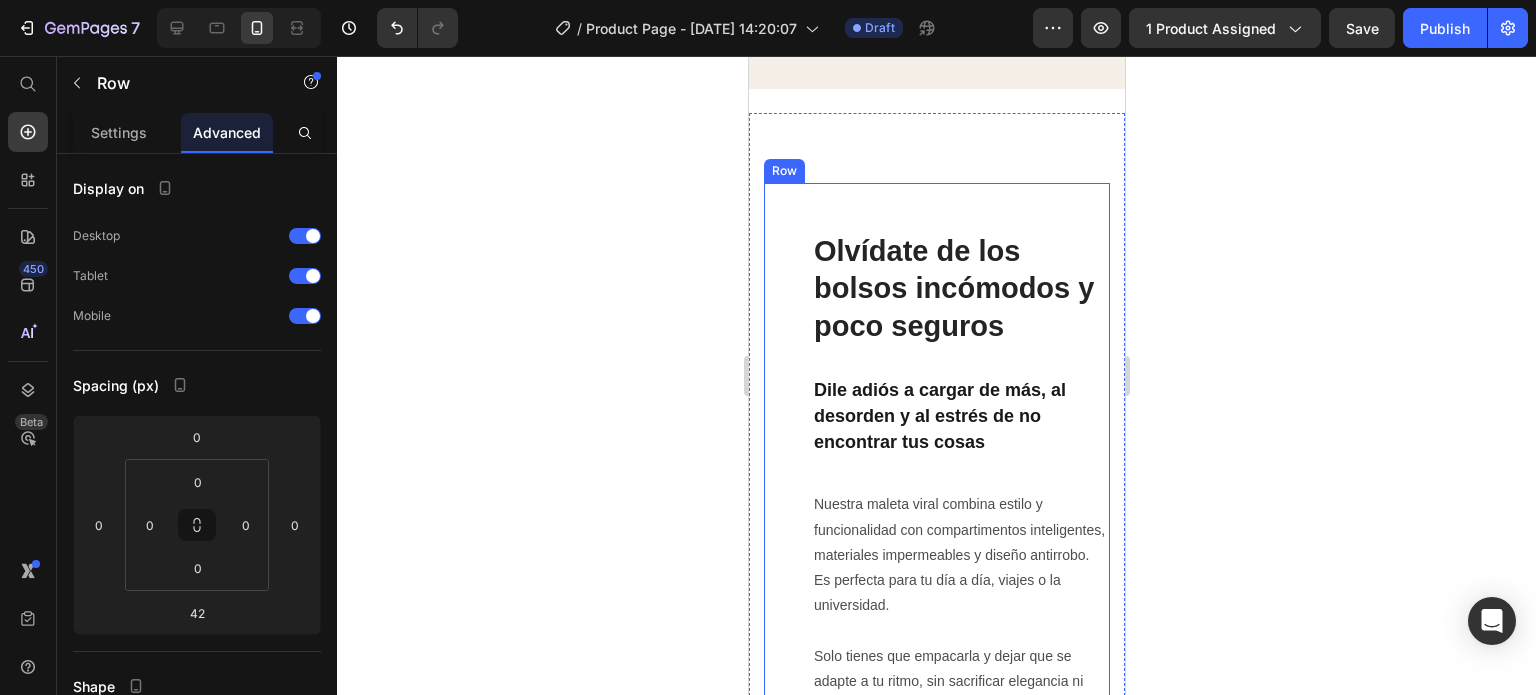 click on "Olvídate de los bolsos incómodos y poco seguros Heading Dile adiós a cargar de más, al desorden y al estrés de no encontrar tus cosas Text Block Nuestra maleta viral combina estilo y funcionalidad con compartimentos inteligentes, materiales impermeables y diseño antirrobo. Es perfecta para tu día a día, viajes o la universidad. Solo tienes que empacarla y dejar que se adapte a tu ritmo, sin sacrificar elegancia ni comodidad. Text Block Organiza Mas. Carga Menos. Viaja mejor Text Block   0" at bounding box center [960, 486] 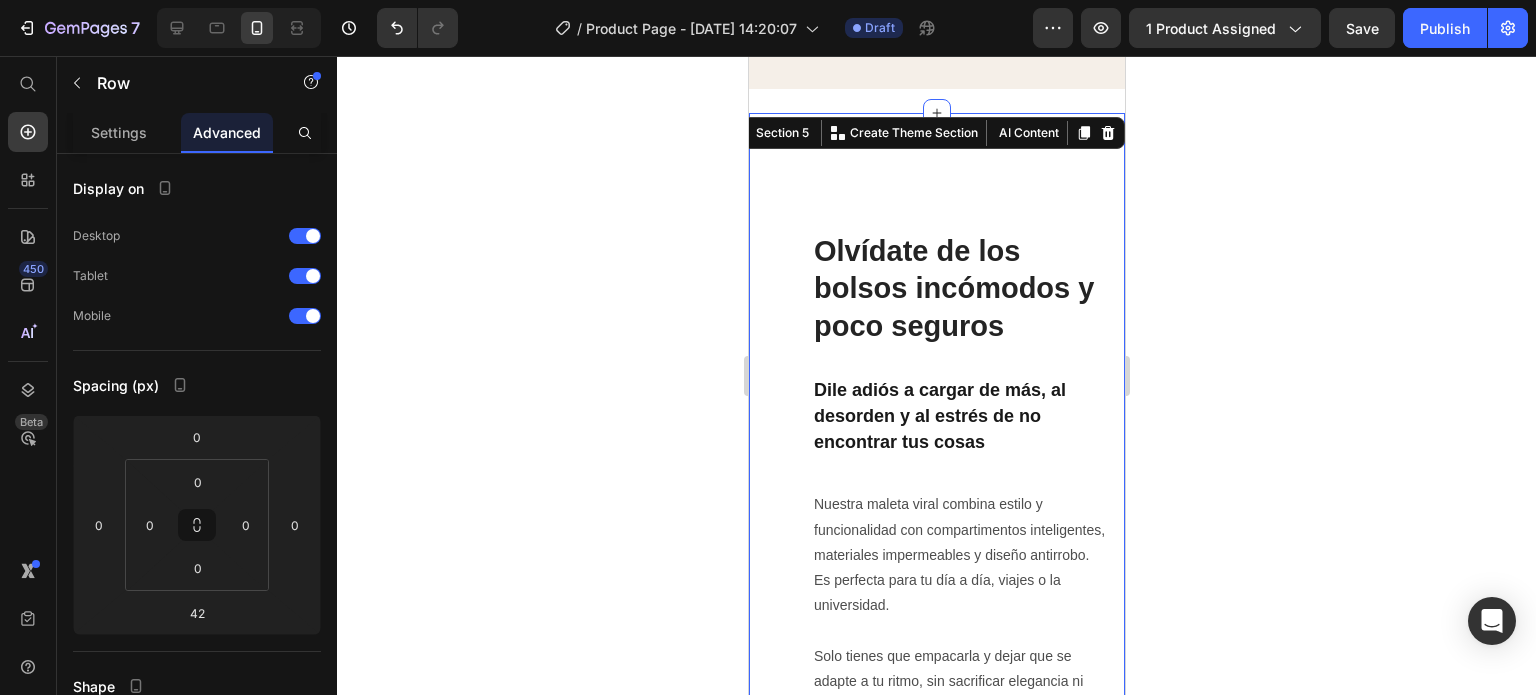 click on "Olvídate de los bolsos incómodos y poco seguros Heading Dile adiós a cargar de más, al desorden y al estrés de no encontrar tus cosas Text Block Nuestra maleta viral combina estilo y funcionalidad con compartimentos inteligentes, materiales impermeables y diseño antirrobo. Es perfecta para tu día a día, viajes o la universidad. Solo tienes que empacarla y dejar que se adapte a tu ritmo, sin sacrificar elegancia ni comodidad. Text Block Organiza Mas. Carga Menos. Viaja mejor Text Block Image Row Section 5   You can create reusable sections Create Theme Section AI Content Write with [PERSON_NAME] What would you like to describe here? Tone and Voice Persuasive Product BOLSO MULTIFUNCIONAL PREMIUM Show more Generate" at bounding box center (936, 649) 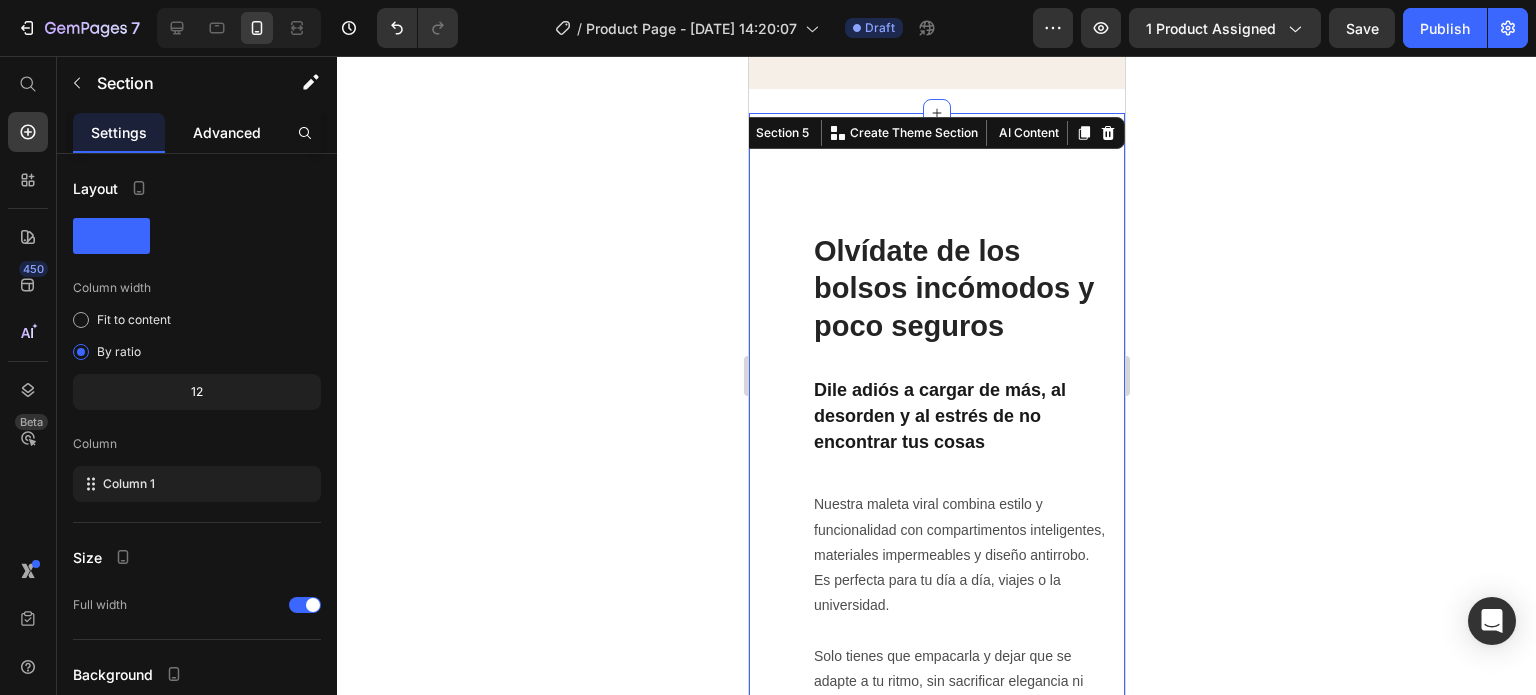 click on "Advanced" at bounding box center (227, 132) 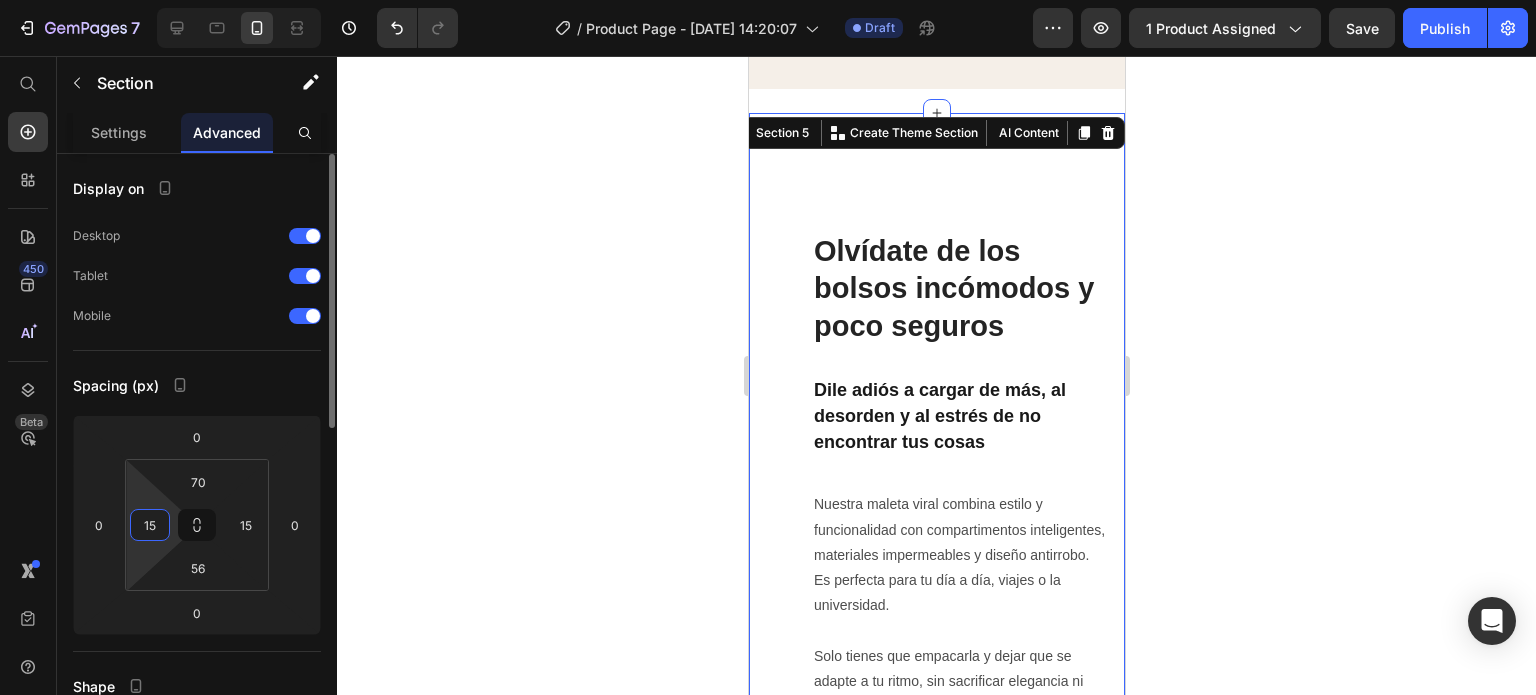 click on "15" at bounding box center (150, 525) 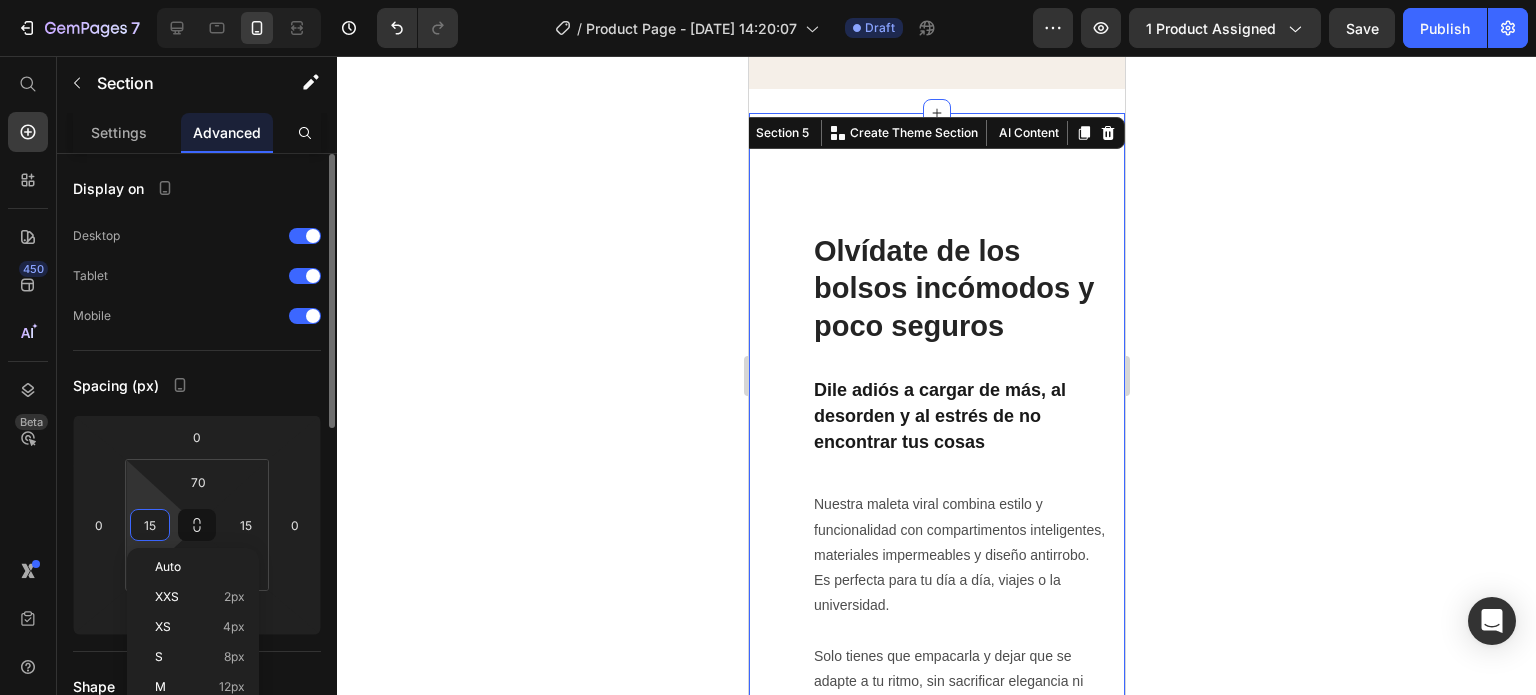 click on "Spacing (px)" at bounding box center (197, 385) 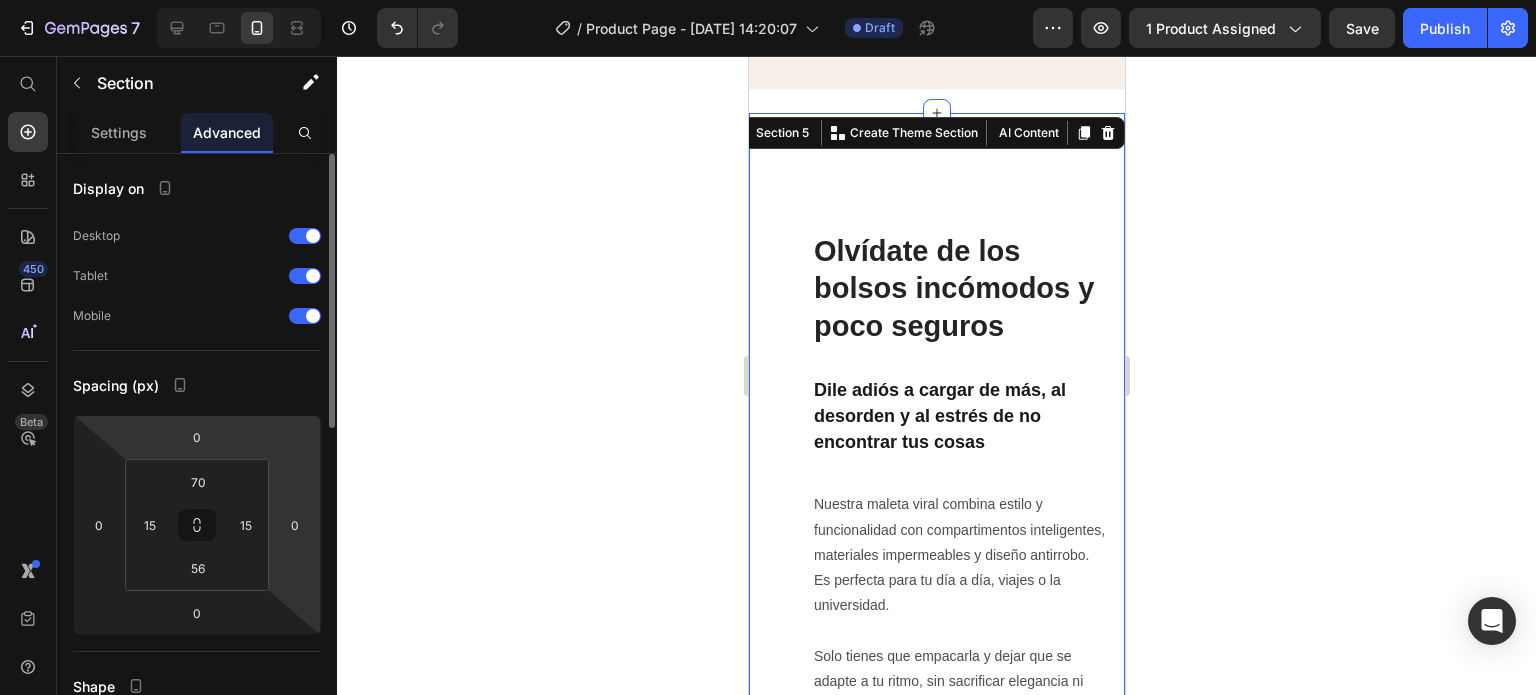scroll, scrollTop: 100, scrollLeft: 0, axis: vertical 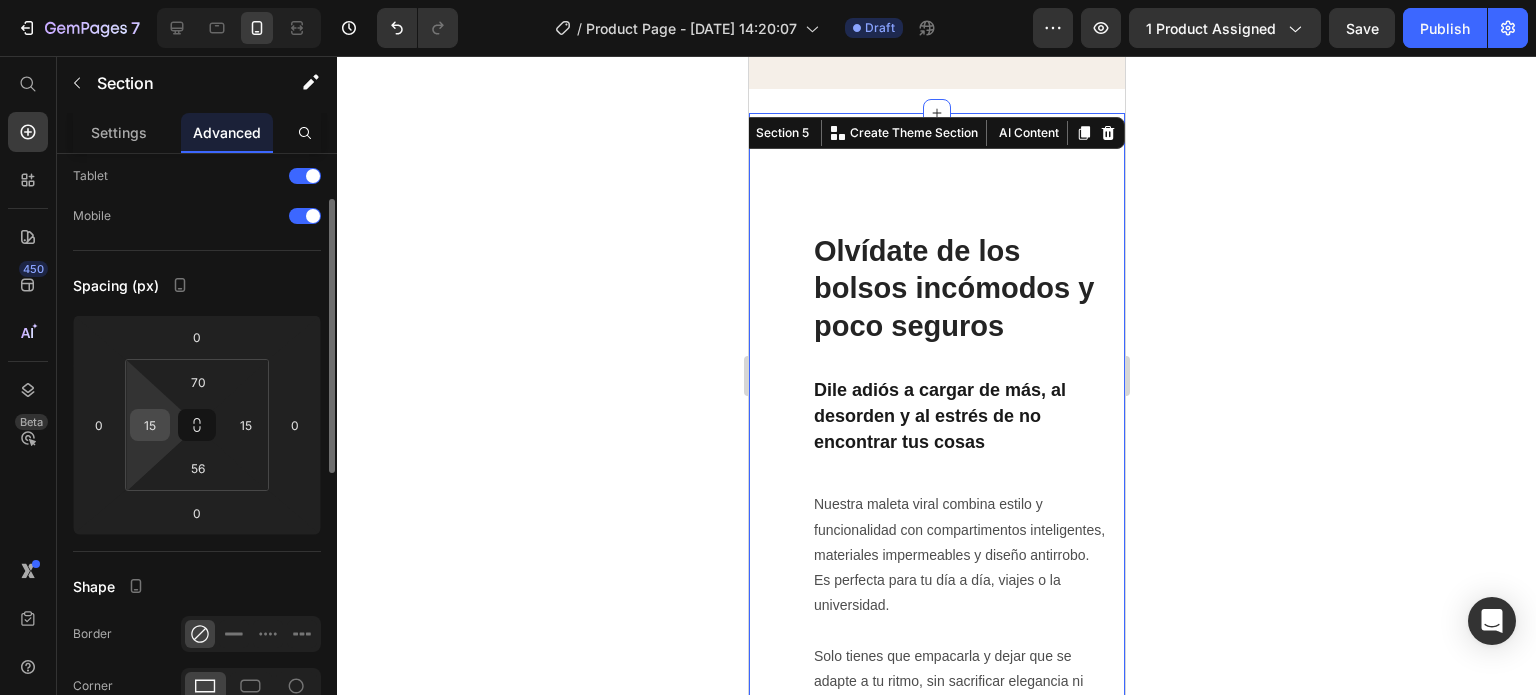 click on "15" at bounding box center [150, 425] 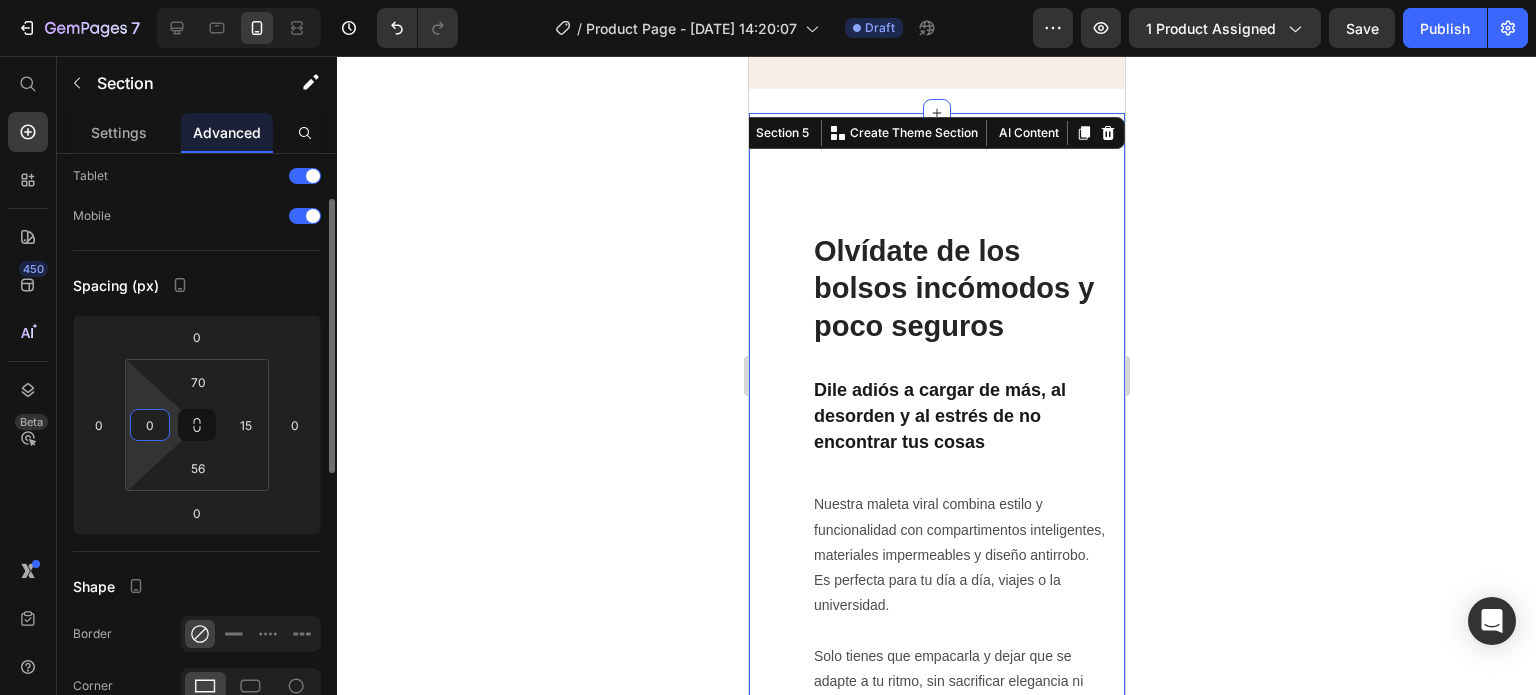 type on "0" 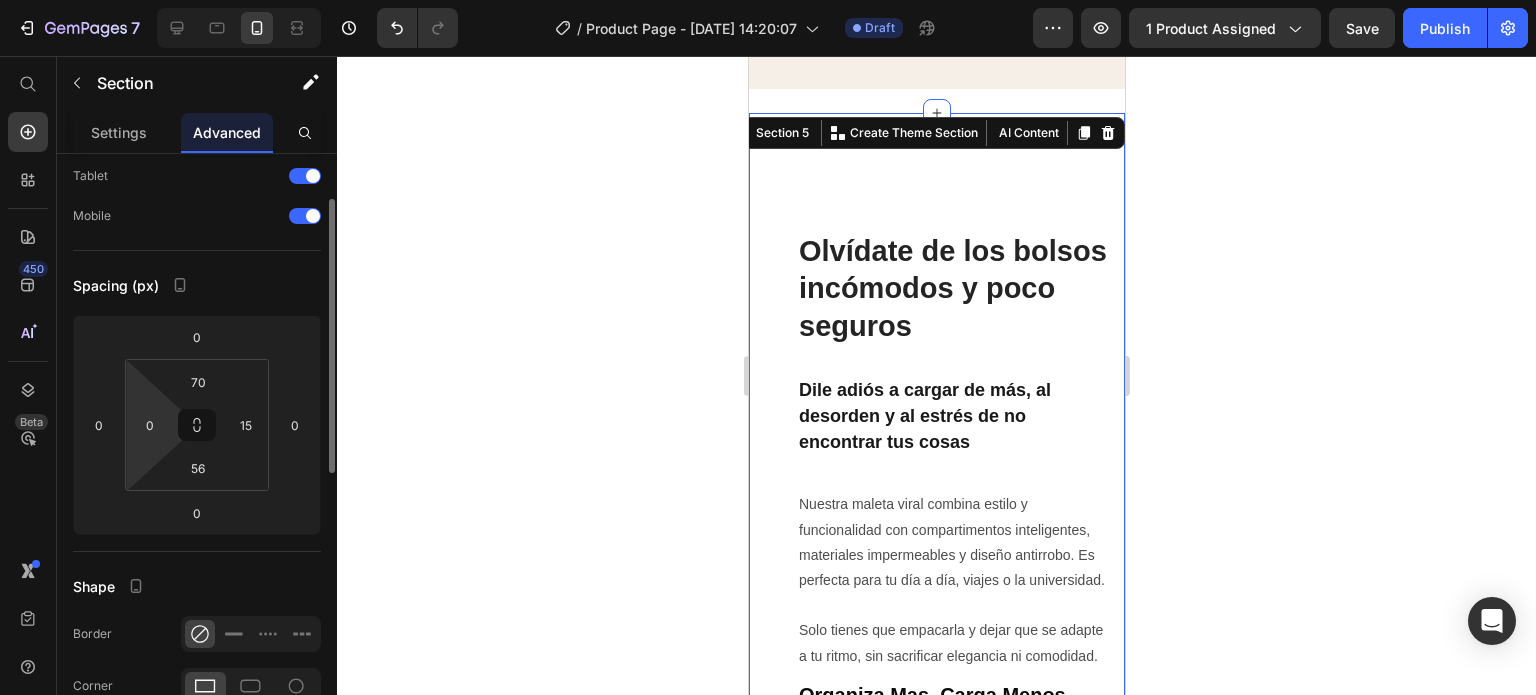 click on "Spacing (px) 0 0 0 0 70 0 56 15" 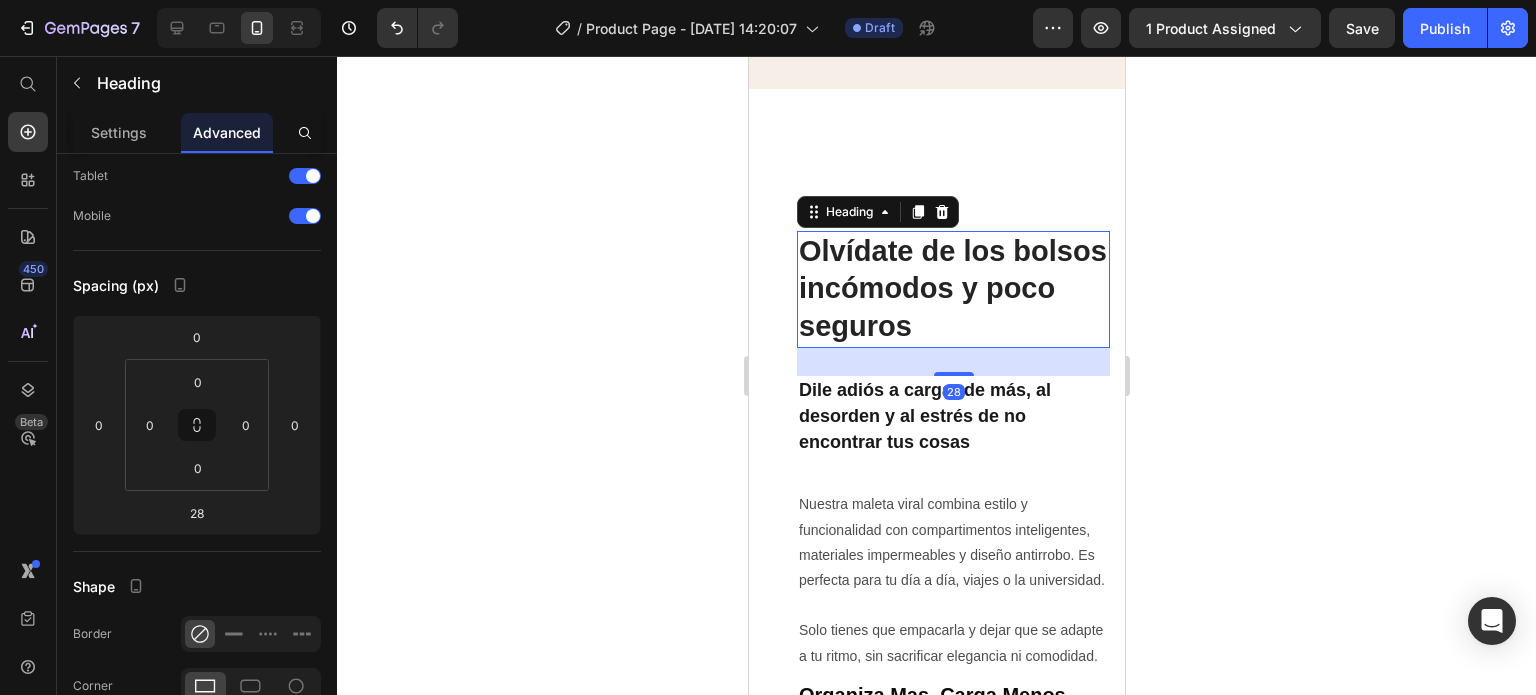 click on "Olvídate de los bolsos incómodos y poco seguros" at bounding box center (952, 289) 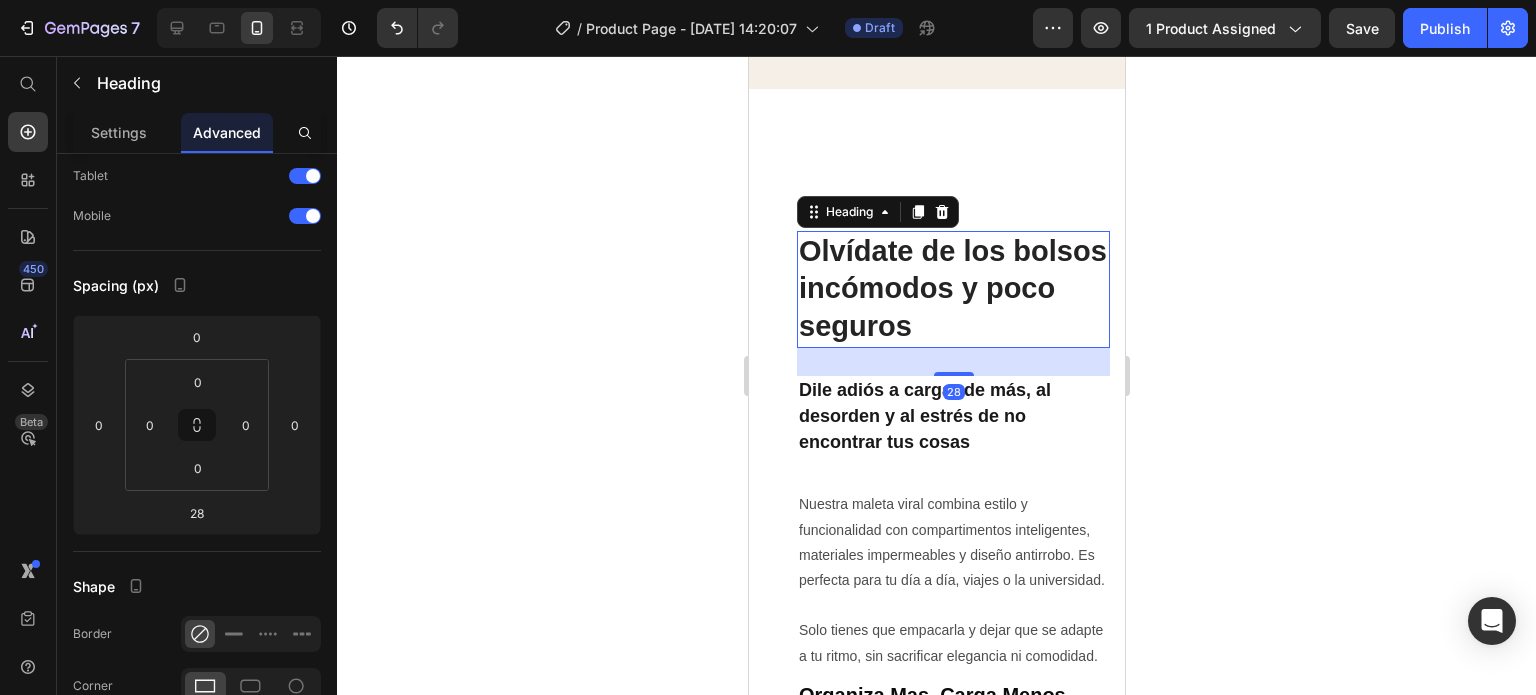 scroll, scrollTop: 0, scrollLeft: 0, axis: both 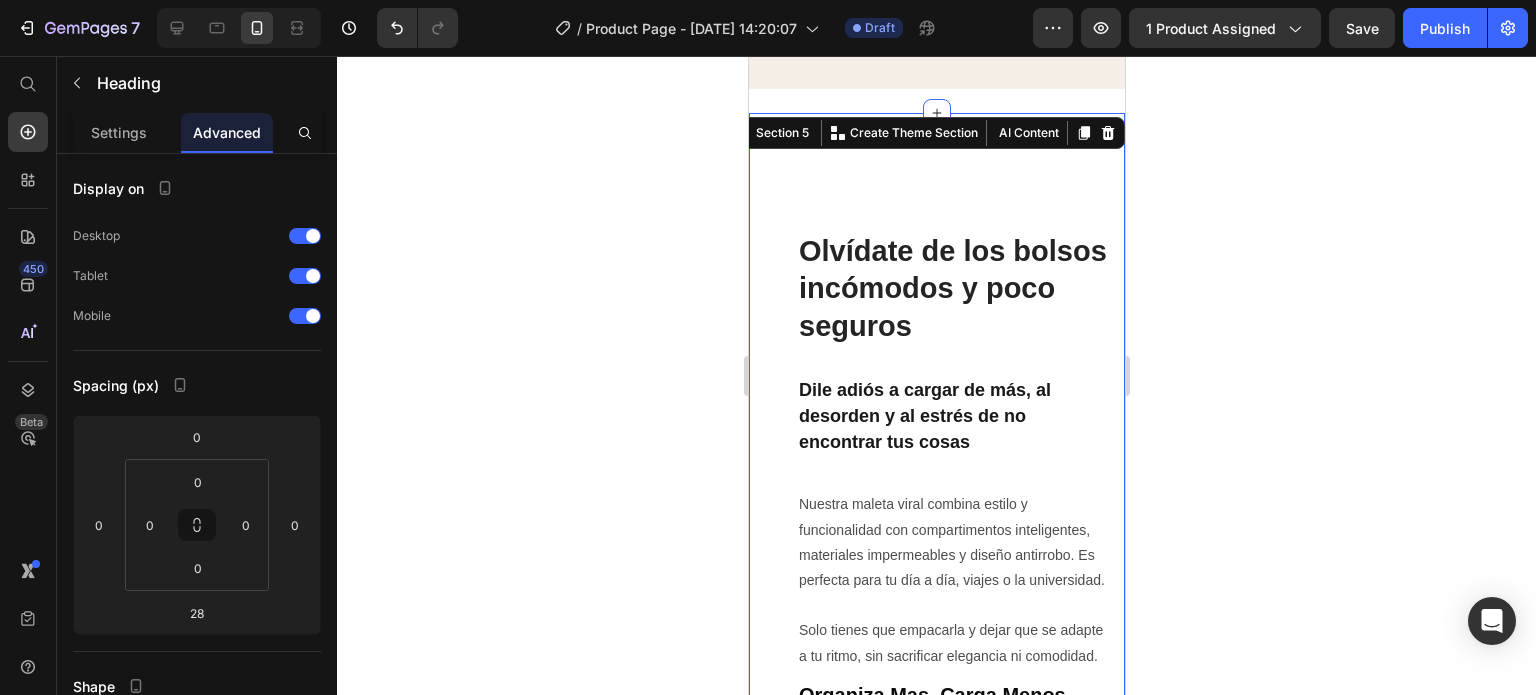 click on "Olvídate de los bolsos incómodos y poco seguros Heading Dile adiós a cargar de más, al desorden y al estrés de no encontrar tus cosas Text Block Nuestra maleta viral combina estilo y funcionalidad con compartimentos inteligentes, materiales impermeables y diseño antirrobo. Es perfecta para tu día a día, viajes o la universidad. Solo tienes que empacarla y dejar que se adapte a tu ritmo, sin sacrificar elegancia ni comodidad. Text Block Organiza Mas. Carga Menos. Viaja mejor Text Block Image Row Section 5   You can create reusable sections Create Theme Section AI Content Write with [PERSON_NAME] What would you like to describe here? Tone and Voice Persuasive Product BOLSO MULTIFUNCIONAL PREMIUM Show more Generate" at bounding box center (936, 632) 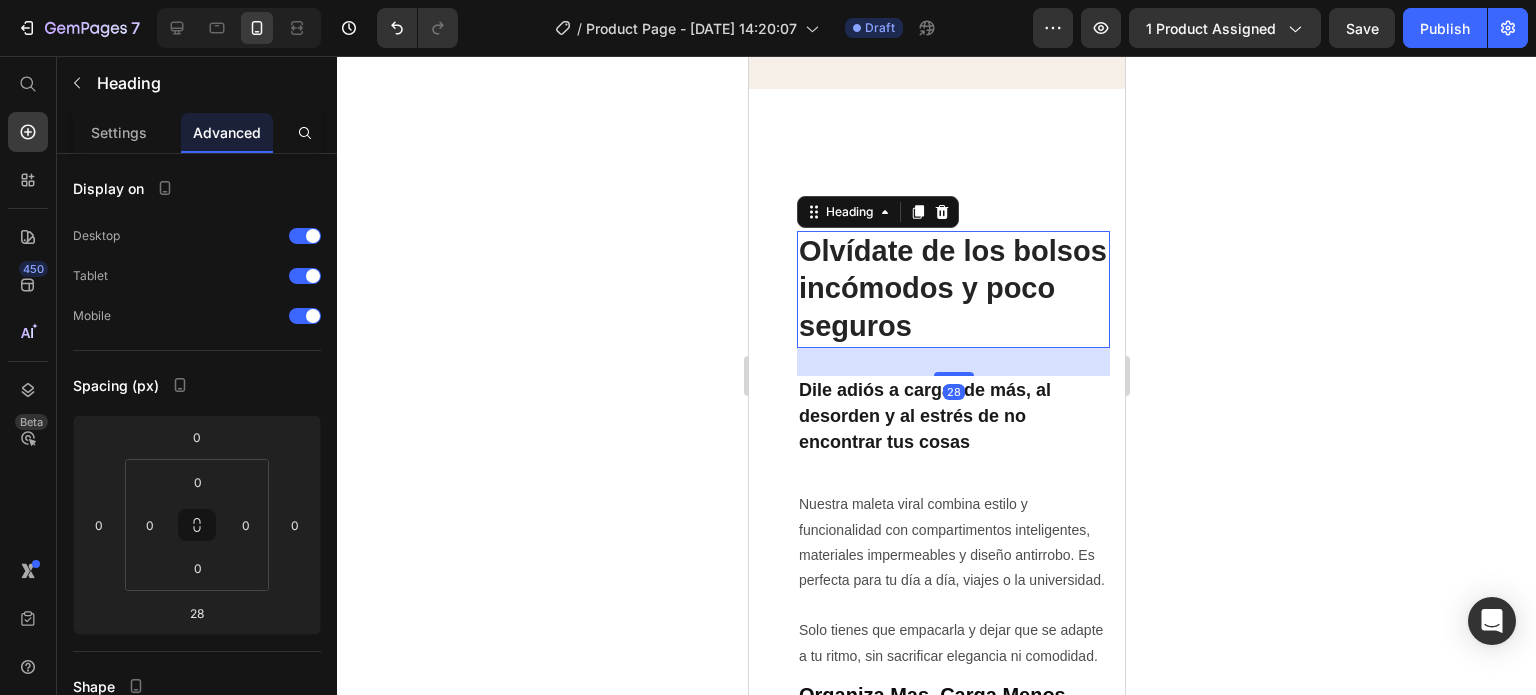 click on "Olvídate de los bolsos incómodos y poco seguros" at bounding box center [952, 289] 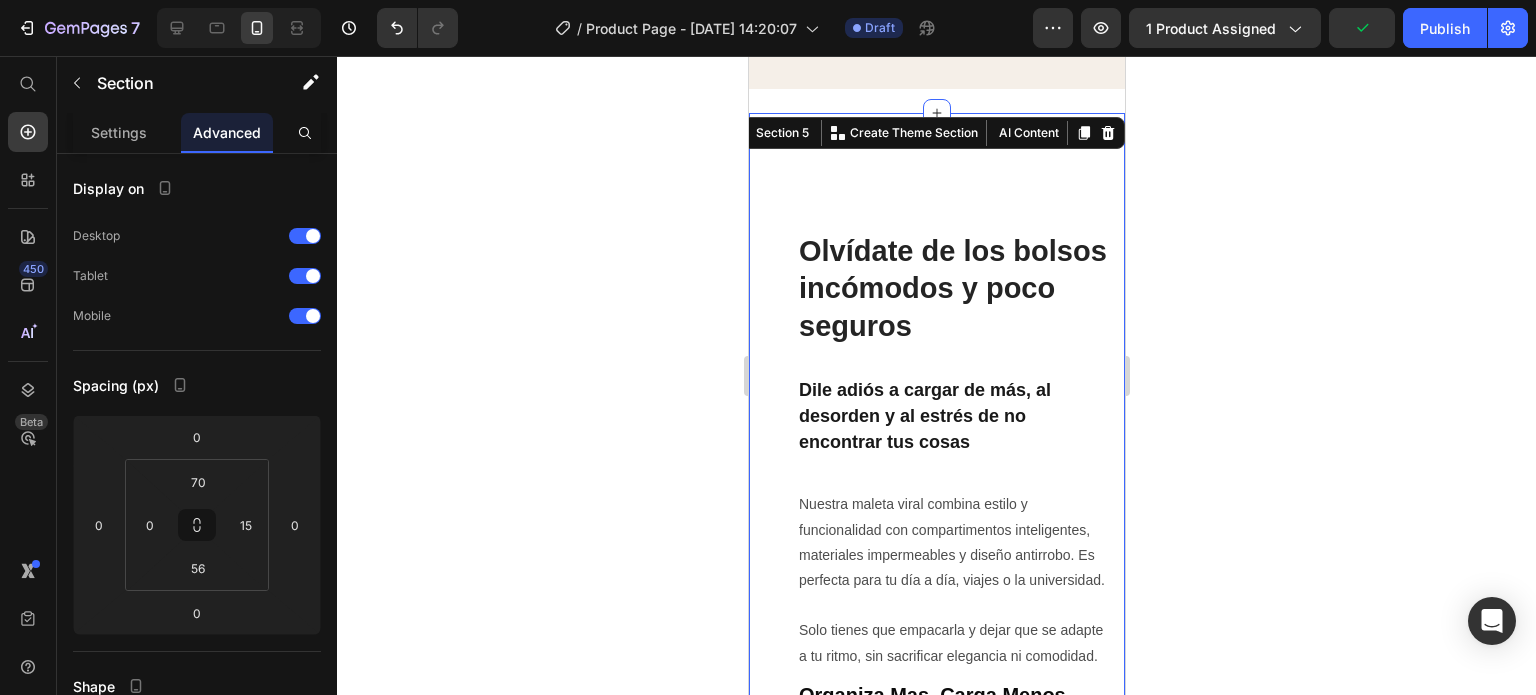 click on "Olvídate de los bolsos incómodos y poco seguros Heading Dile adiós a cargar de más, al desorden y al estrés de no encontrar tus cosas Text Block Nuestra maleta viral combina estilo y funcionalidad con compartimentos inteligentes, materiales impermeables y diseño antirrobo. Es perfecta para tu día a día, viajes o la universidad. Solo tienes que empacarla y dejar que se adapte a tu ritmo, sin sacrificar elegancia ni comodidad. Text Block Organiza Mas. Carga Menos. Viaja mejor Text Block Image Row Section 5   You can create reusable sections Create Theme Section AI Content Write with [PERSON_NAME] What would you like to describe here? Tone and Voice Persuasive Product BOLSO MULTIFUNCIONAL PREMIUM Show more Generate" at bounding box center [936, 632] 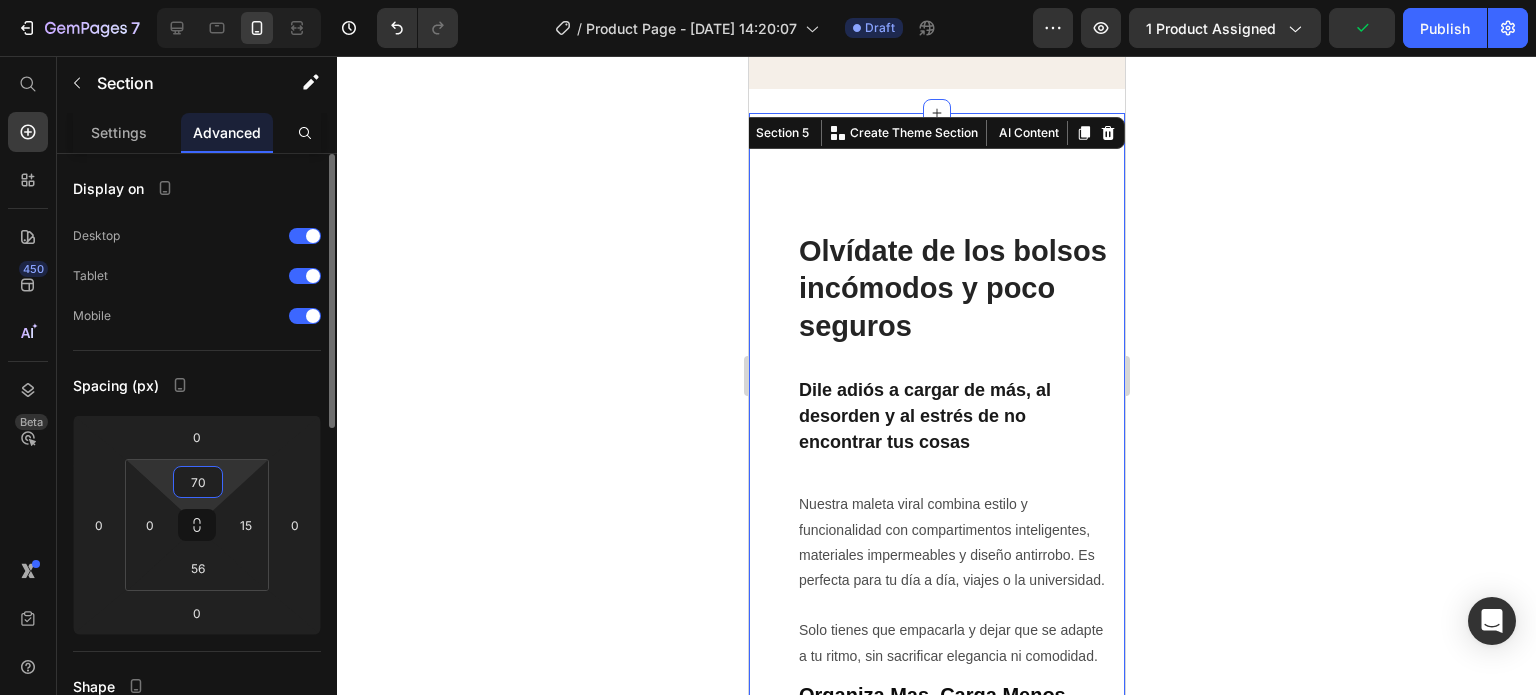 click on "70" at bounding box center (198, 482) 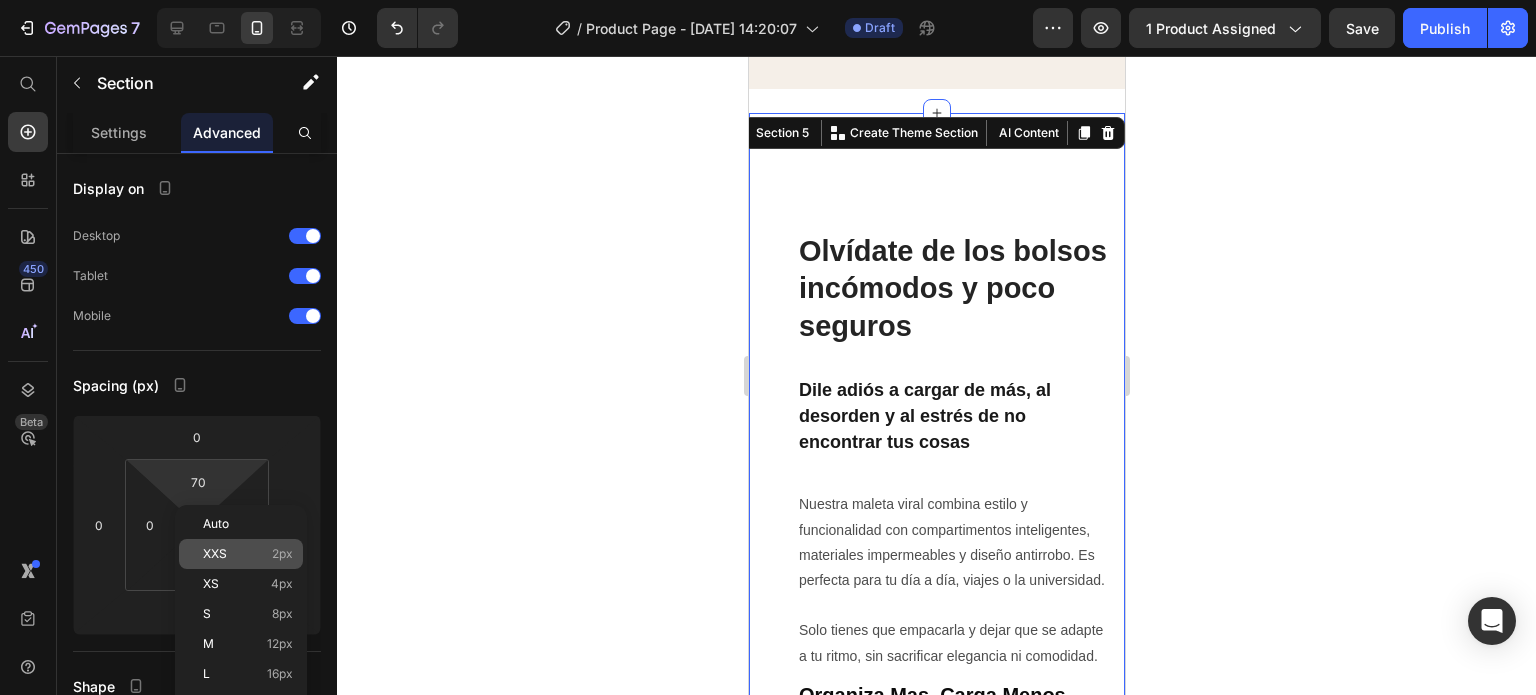 click on "2px" at bounding box center [282, 554] 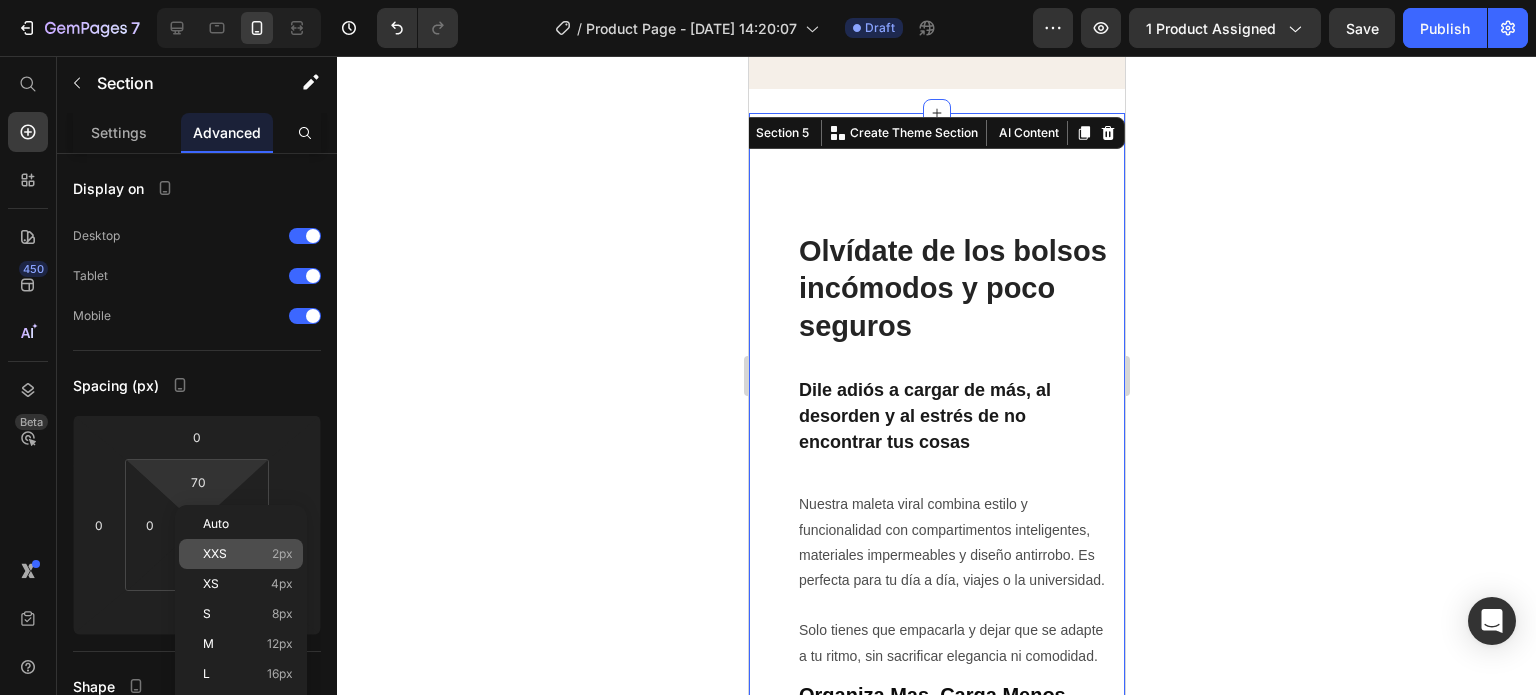 type on "2" 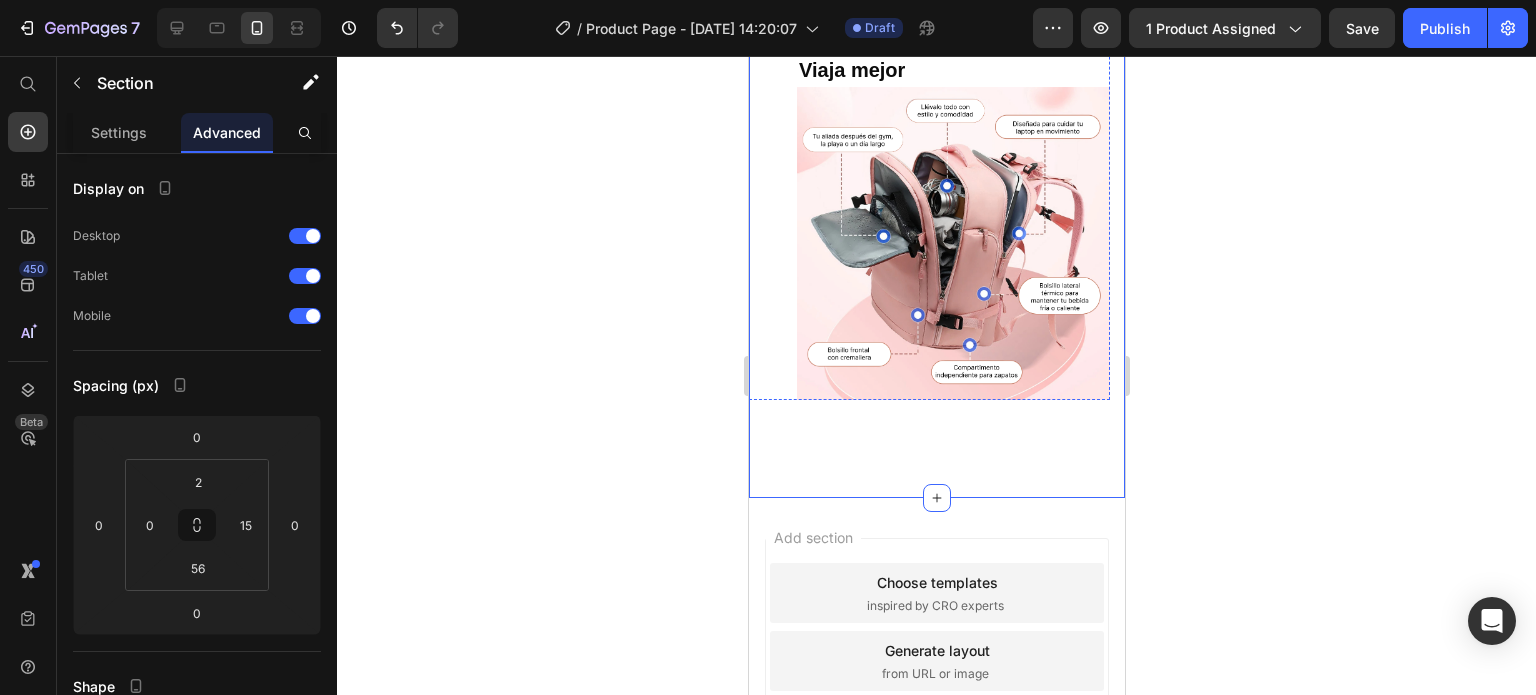 scroll, scrollTop: 4332, scrollLeft: 0, axis: vertical 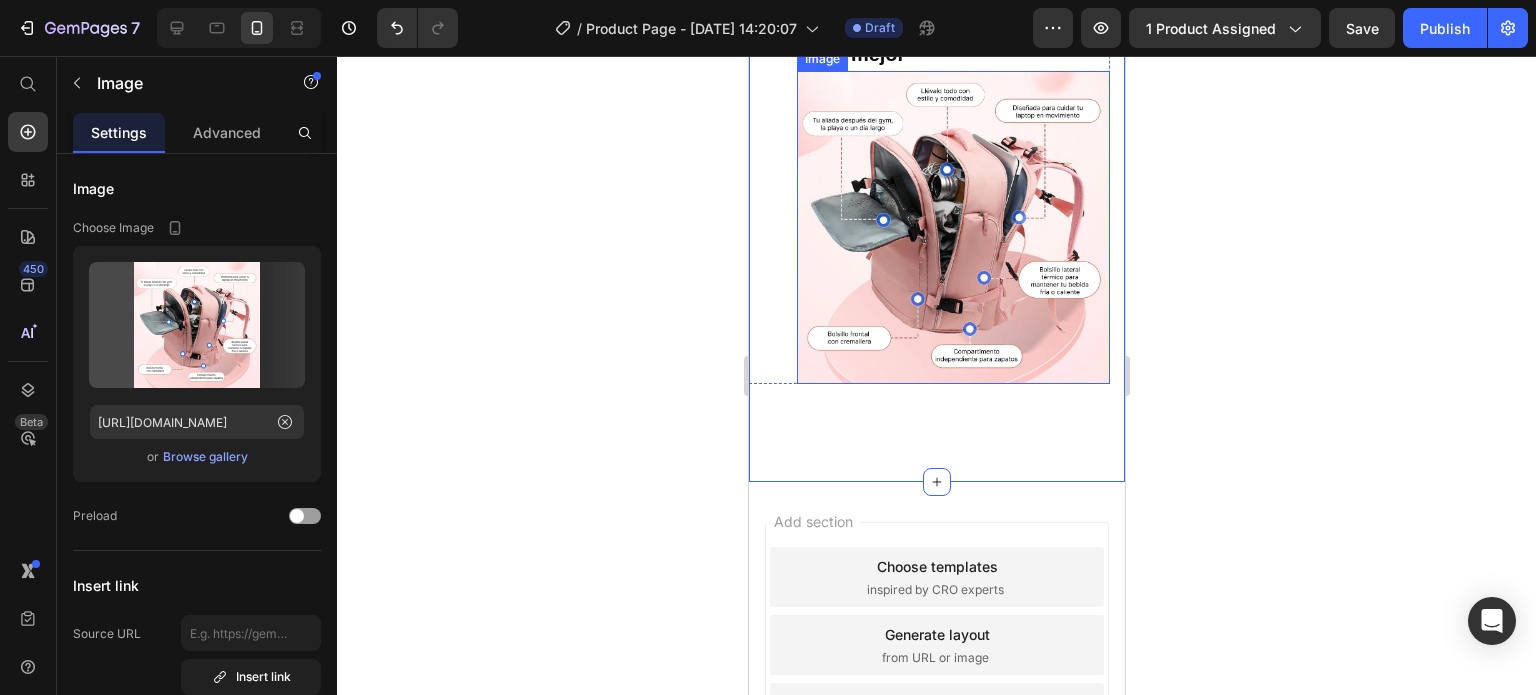click at bounding box center (952, 227) 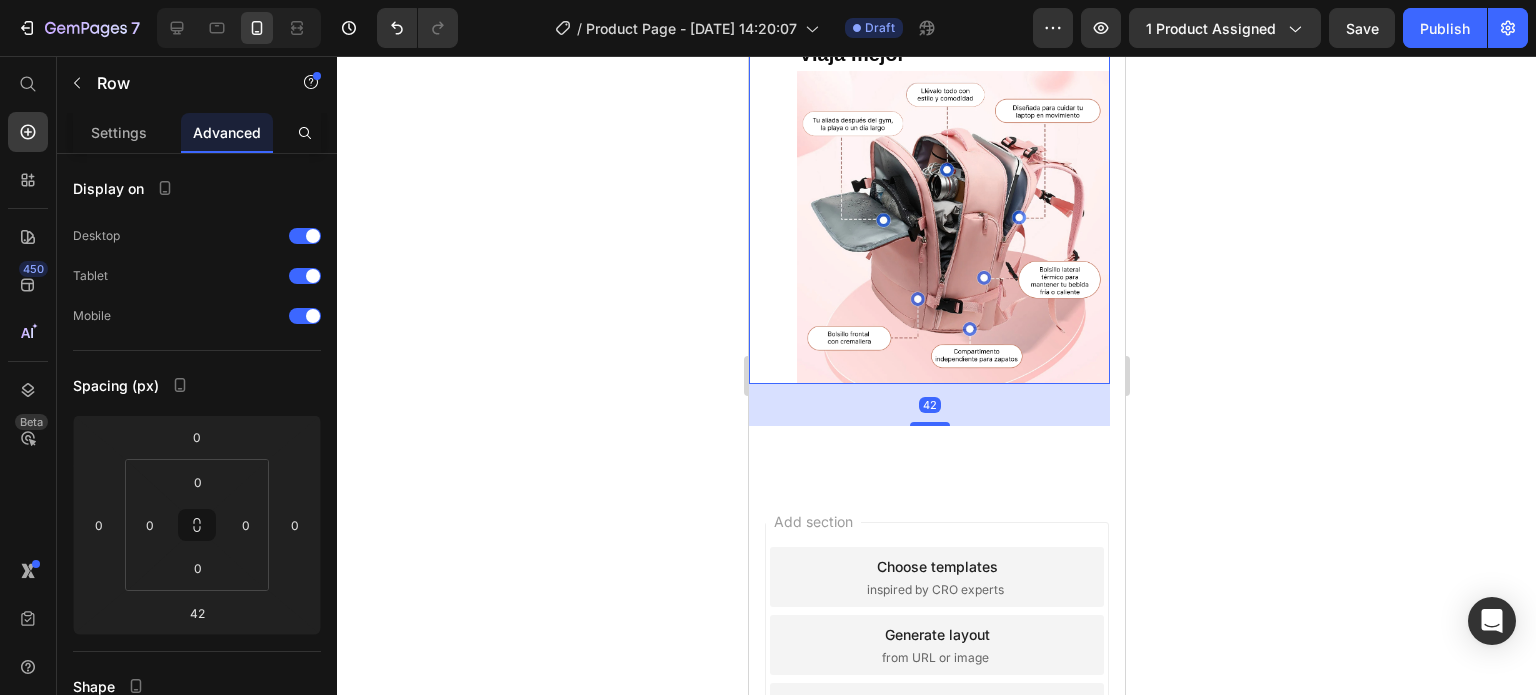 click on "Olvídate de los bolsos incómodos y poco seguros Heading Dile adiós a cargar de más, al desorden y al estrés de no encontrar tus cosas Text Block Nuestra maleta viral combina estilo y funcionalidad con compartimentos inteligentes, materiales impermeables y diseño antirrobo. Es perfecta para tu día a día, viajes o la universidad. Solo tienes que empacarla y dejar que se adapte a tu ritmo, sin sacrificar elegancia ni comodidad. Text Block Organiza Mas. Carga Menos. Viaja mejor Text Block Image Row   42" at bounding box center [928, -50] 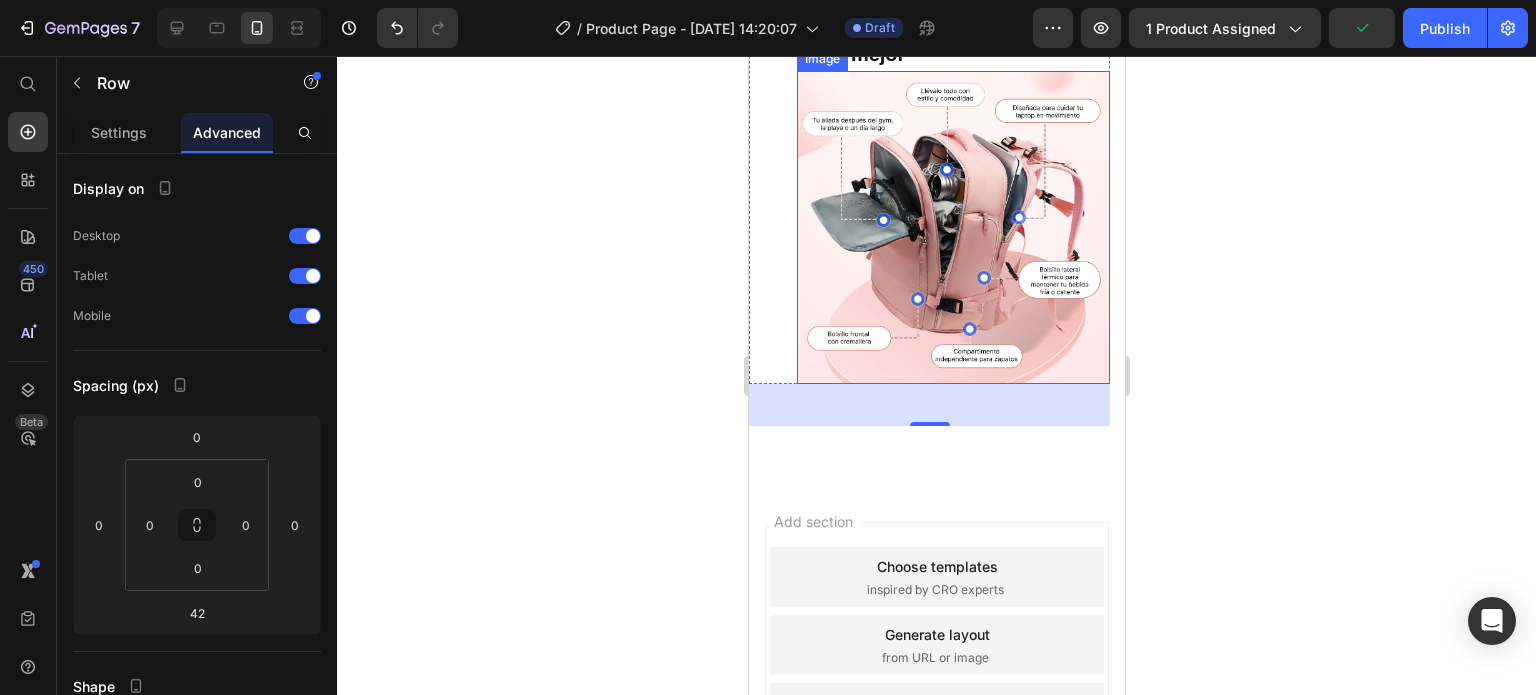 click at bounding box center [952, 227] 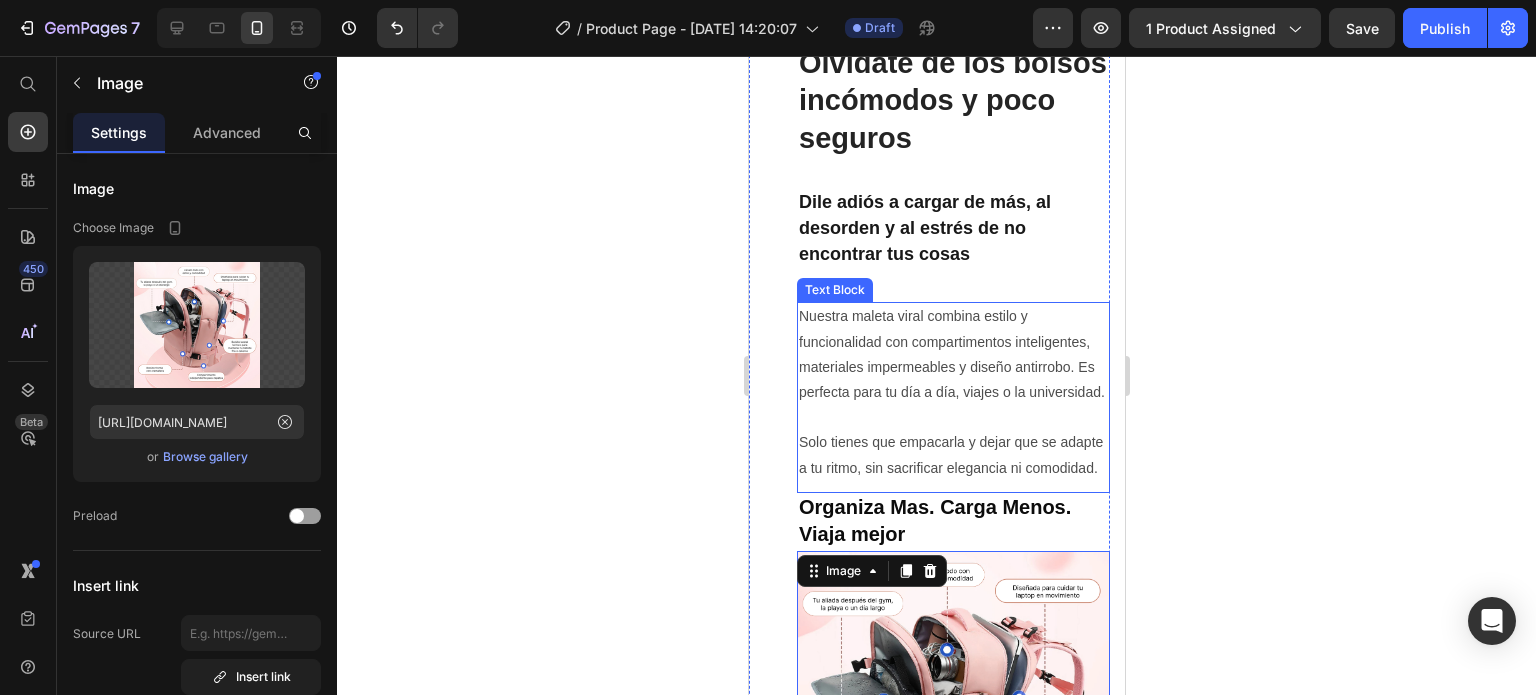 scroll, scrollTop: 3732, scrollLeft: 0, axis: vertical 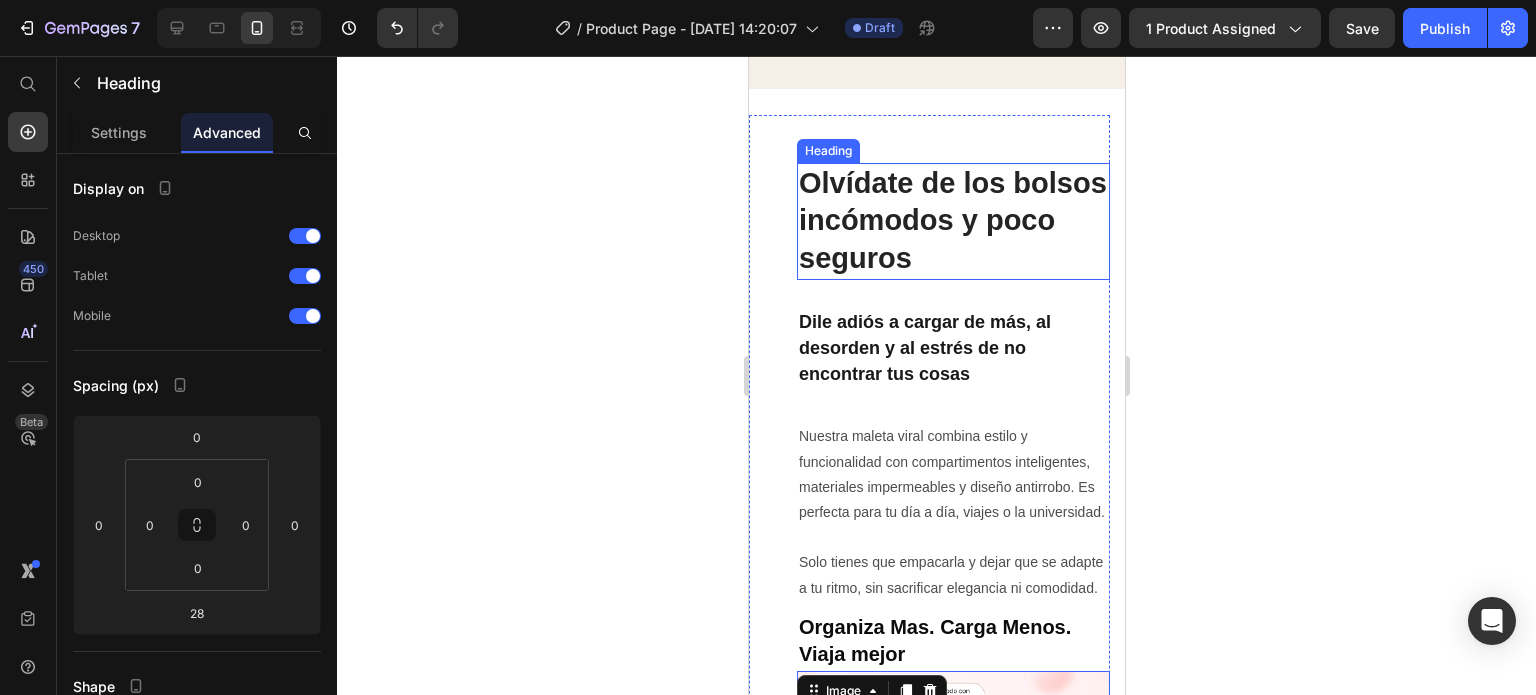 click on "Olvídate de los bolsos incómodos y poco seguros" at bounding box center [952, 221] 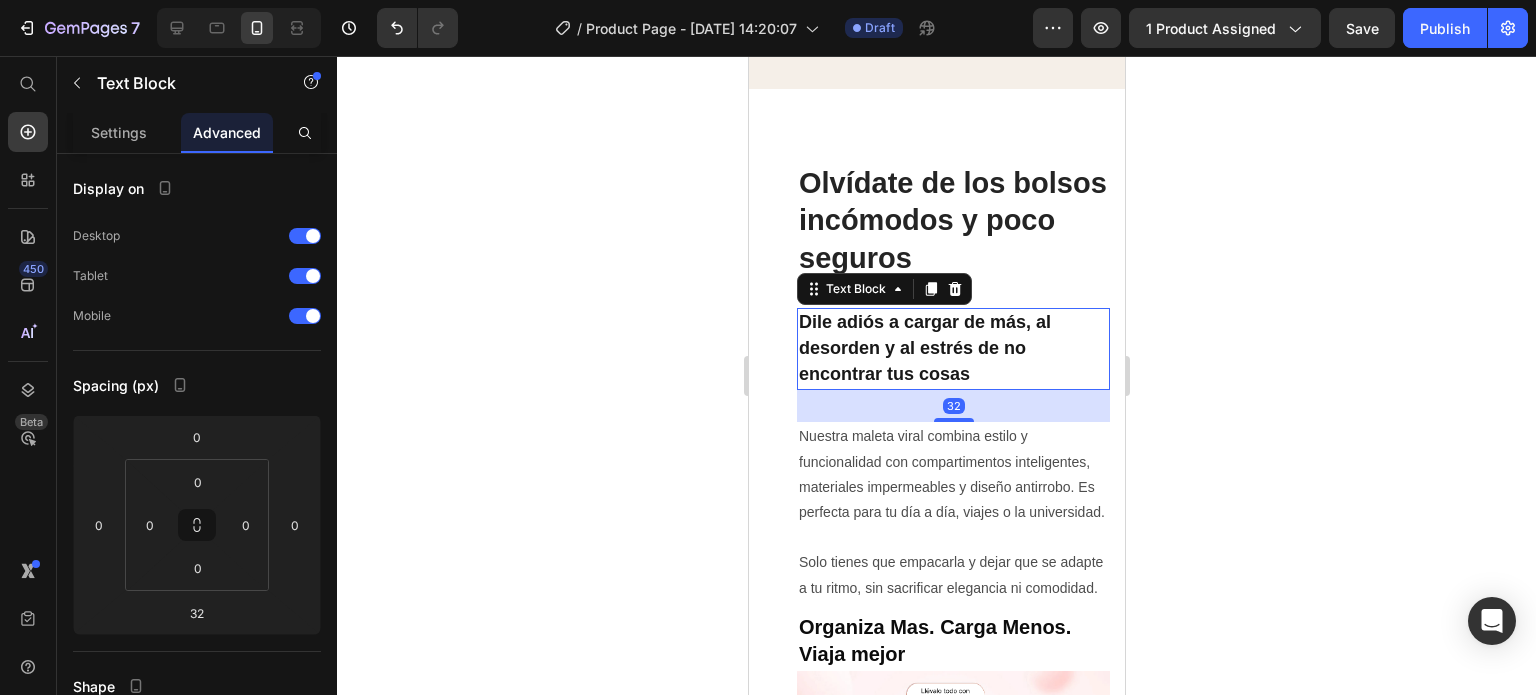 click on "Dile adiós a cargar de más, al desorden y al estrés de no encontrar tus cosas" at bounding box center [924, 348] 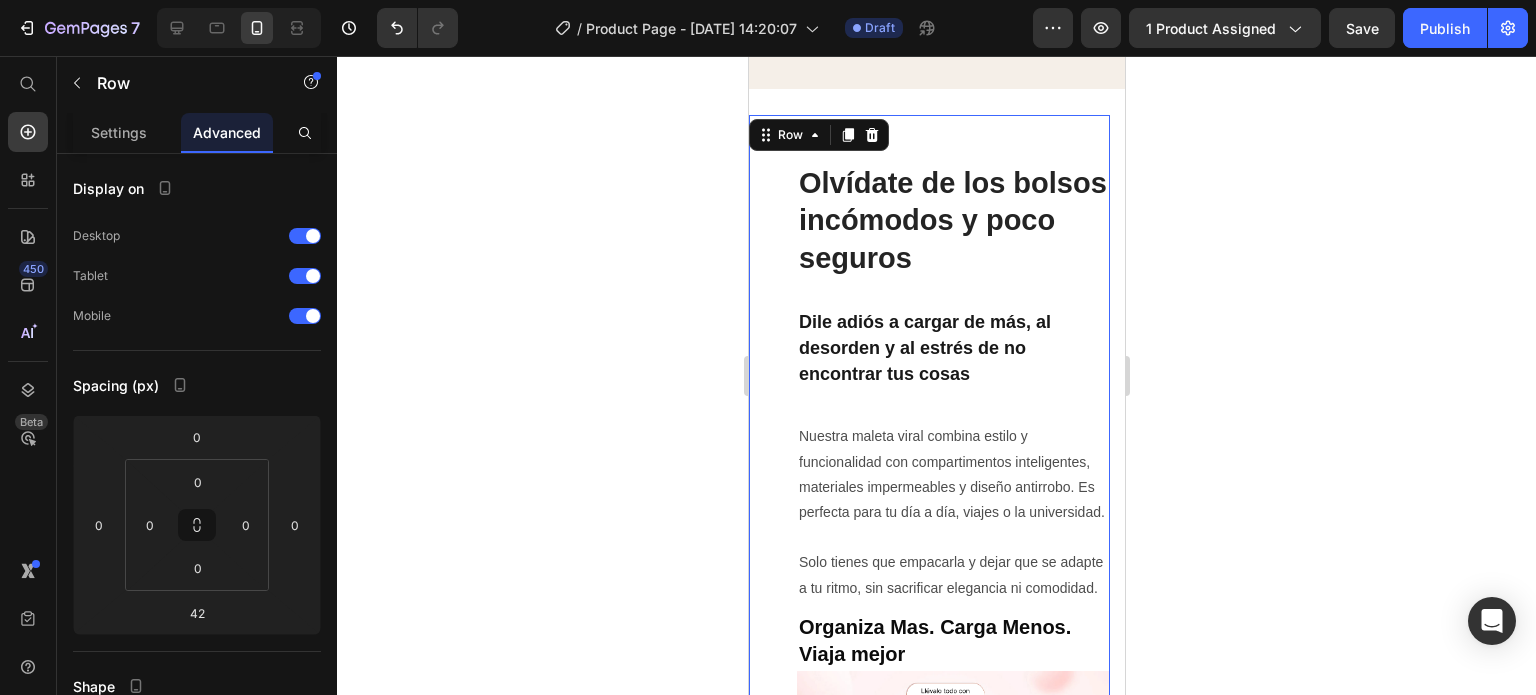 click on "Olvídate de los bolsos incómodos y poco seguros Heading Dile adiós a cargar de más, al desorden y al estrés de no encontrar tus cosas Text Block Nuestra maleta viral combina estilo y funcionalidad con compartimentos inteligentes, materiales impermeables y diseño antirrobo. Es perfecta para tu día a día, viajes o la universidad. Solo tienes que empacarla y dejar que se adapte a tu ritmo, sin sacrificar elegancia ni comodidad. Text Block Organiza Mas. Carga Menos. Viaja mejor Text Block Image Row   42" at bounding box center (928, 550) 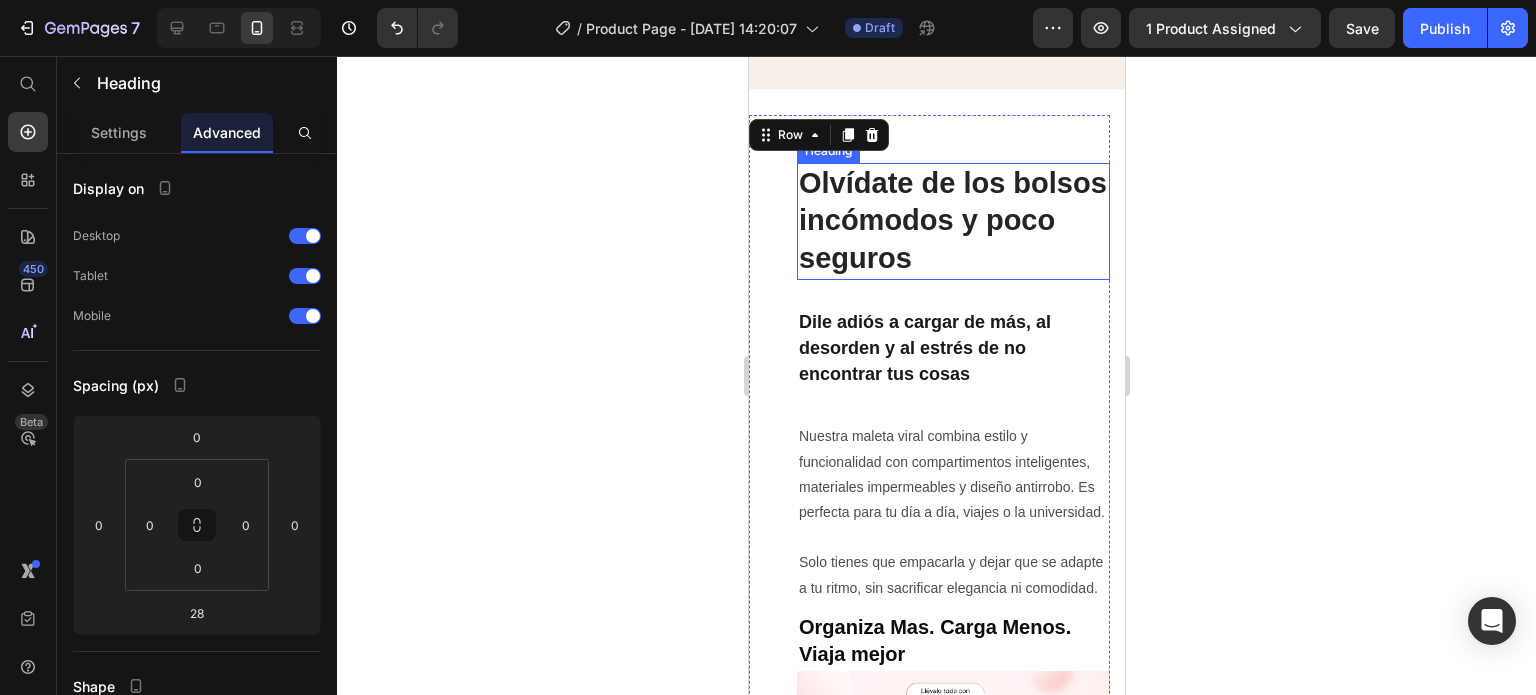click on "Olvídate de los bolsos incómodos y poco seguros" at bounding box center [952, 221] 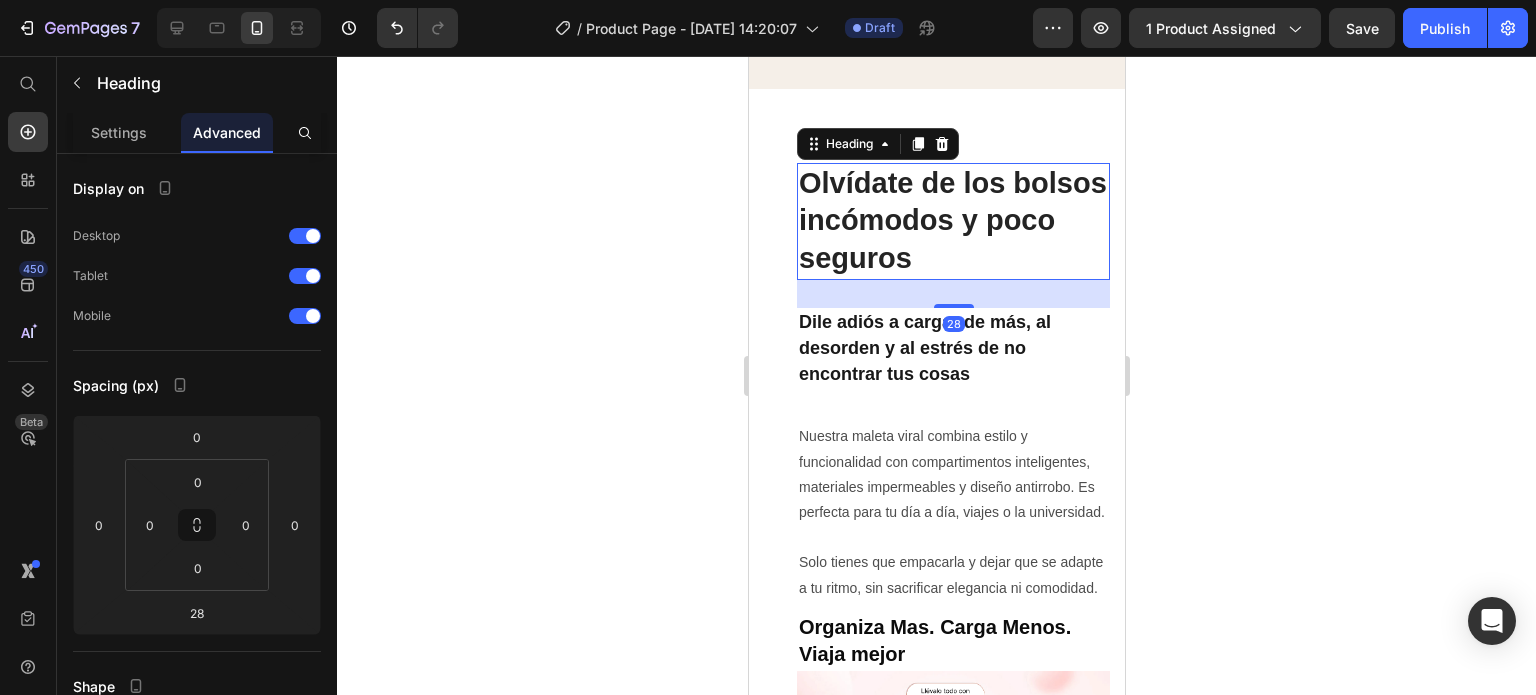 click on "Image DISEÑO INTELIGENTE Y ELEGANTE Heading Maleta práctica con estilo: compartimientos ocultos, cremalleras seguras y materiales impermeables que se adaptan a tu rutina diaria. Text Block Image COMODIDAD TODO EL DÍA Heading Tirantes acolchados y distribución ergonómica del peso para que la lleves con confianza y sin incomodidad. Text Block Image Image APTA PARA VIAJES EN CABINA Heading Cumple con las medidas para llevarla como equipaje de mano en la mayoría de aerolíneas. Text Block Image BOLSILLO SECRETO PARA OBJETOS VALIOSOS Heading Guarda tus llaves, tarjetas o dinero en un compartimento oculto y de fácil acceso solo para ti. Text Block Row Section 4 Olvídate de los bolsos incómodos y poco seguros Heading   28 Dile adiós a cargar de más, al desorden y al estrés de no encontrar tus cosas Text Block Nuestra maleta viral combina estilo y funcionalidad con compartimentos inteligentes, materiales impermeables y diseño antirrobo. Es perfecta para tu día a día, viajes o la universidad. Text Block" at bounding box center (936, -1277) 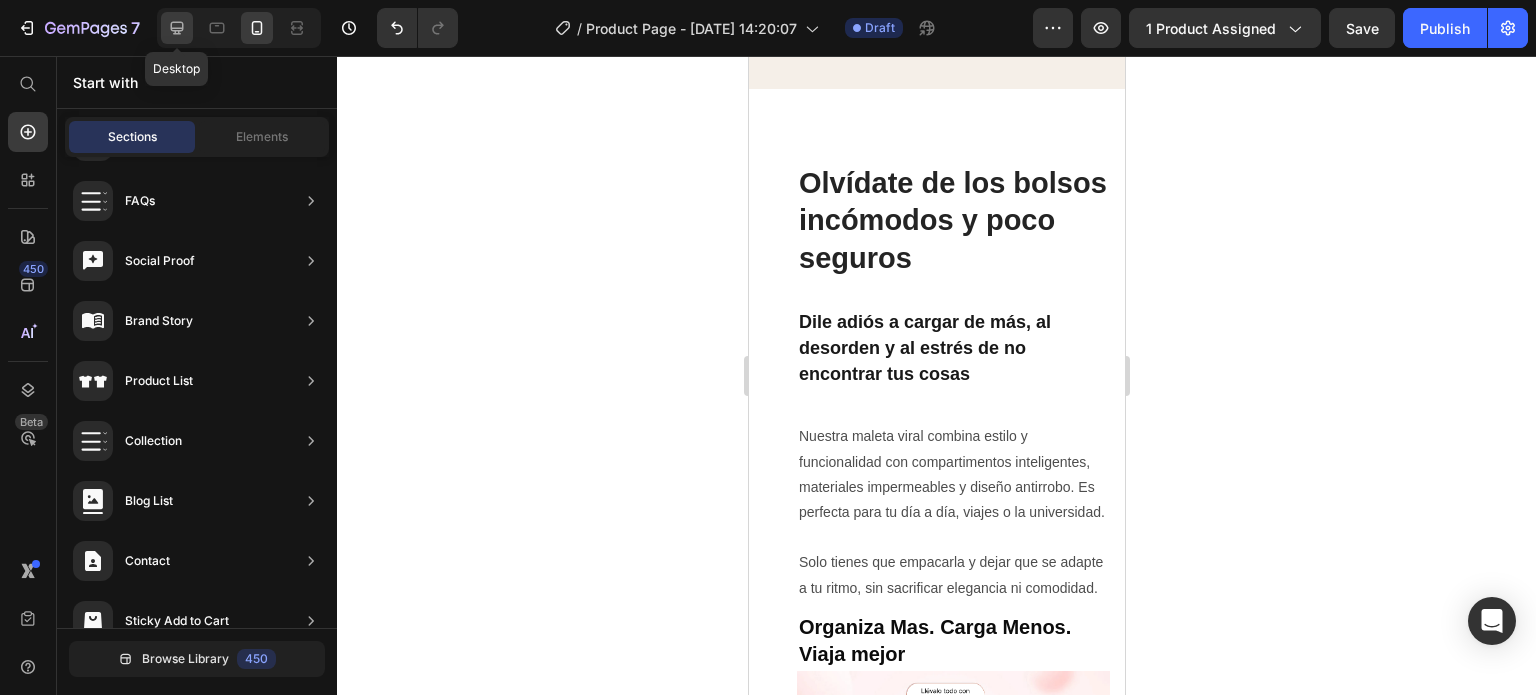 click 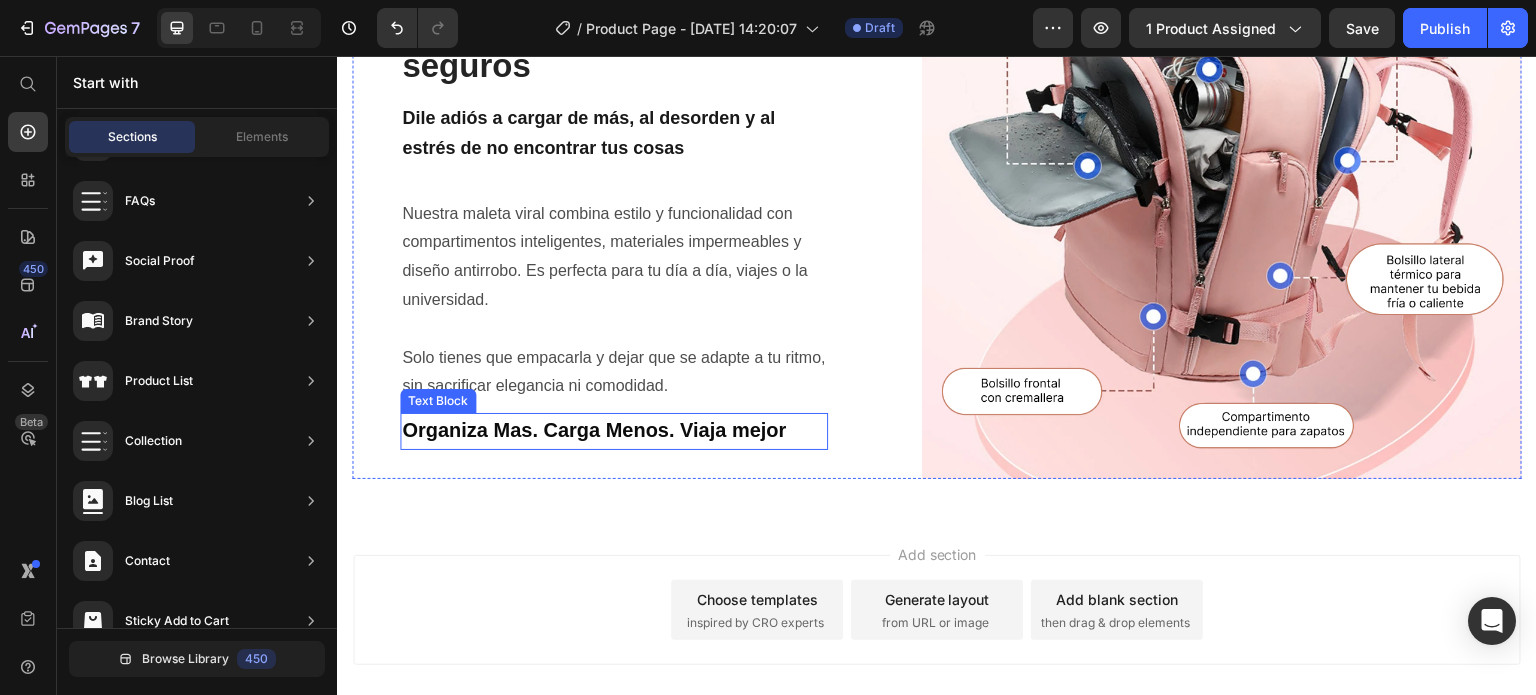 scroll, scrollTop: 2608, scrollLeft: 0, axis: vertical 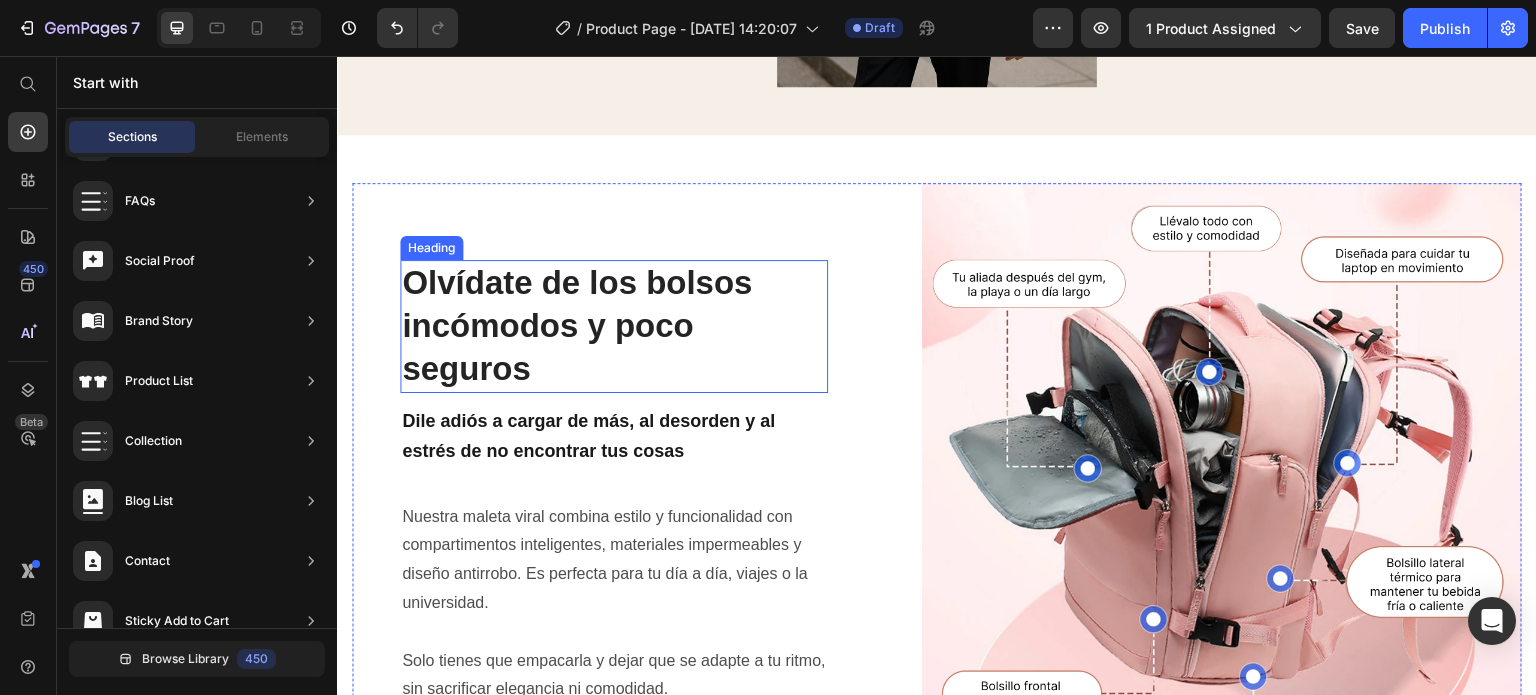 click on "Olvídate de los bolsos incómodos y poco seguros" at bounding box center (614, 326) 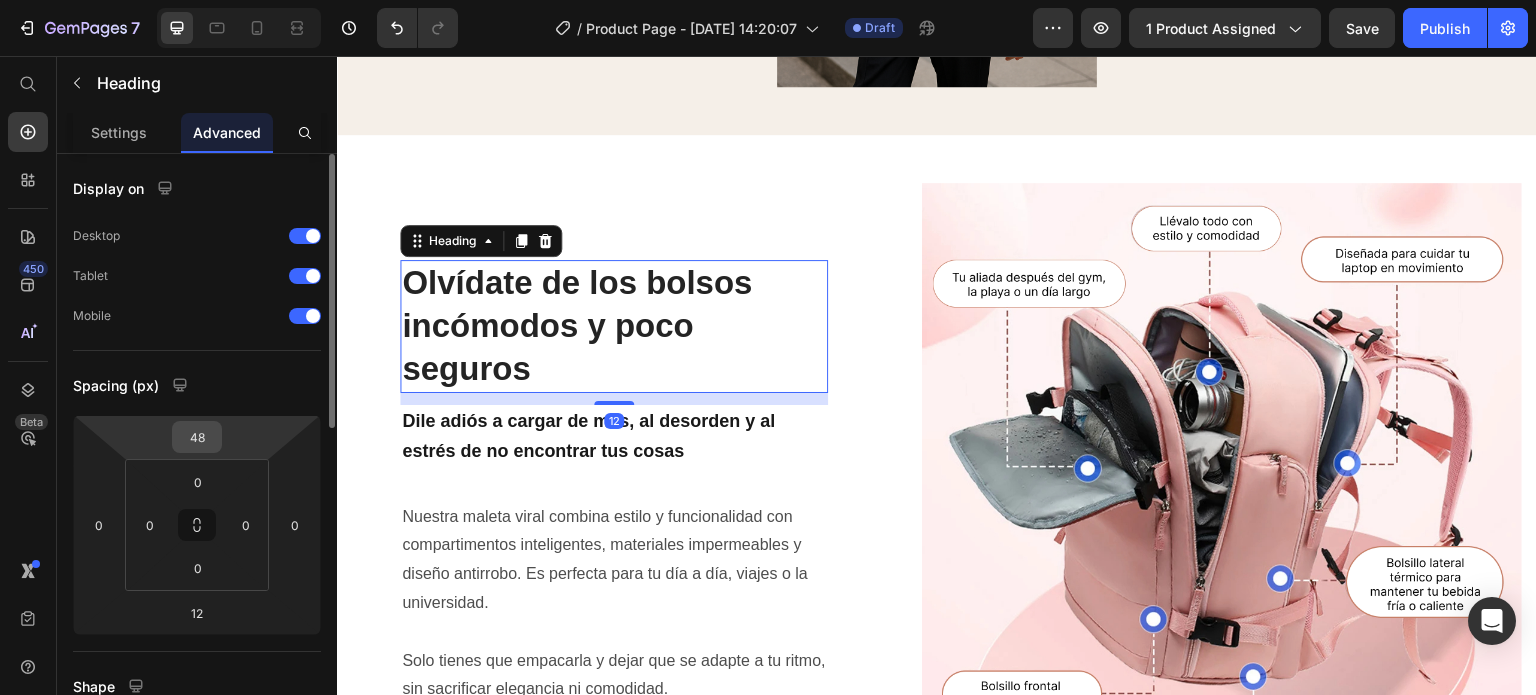 click on "48" at bounding box center [197, 437] 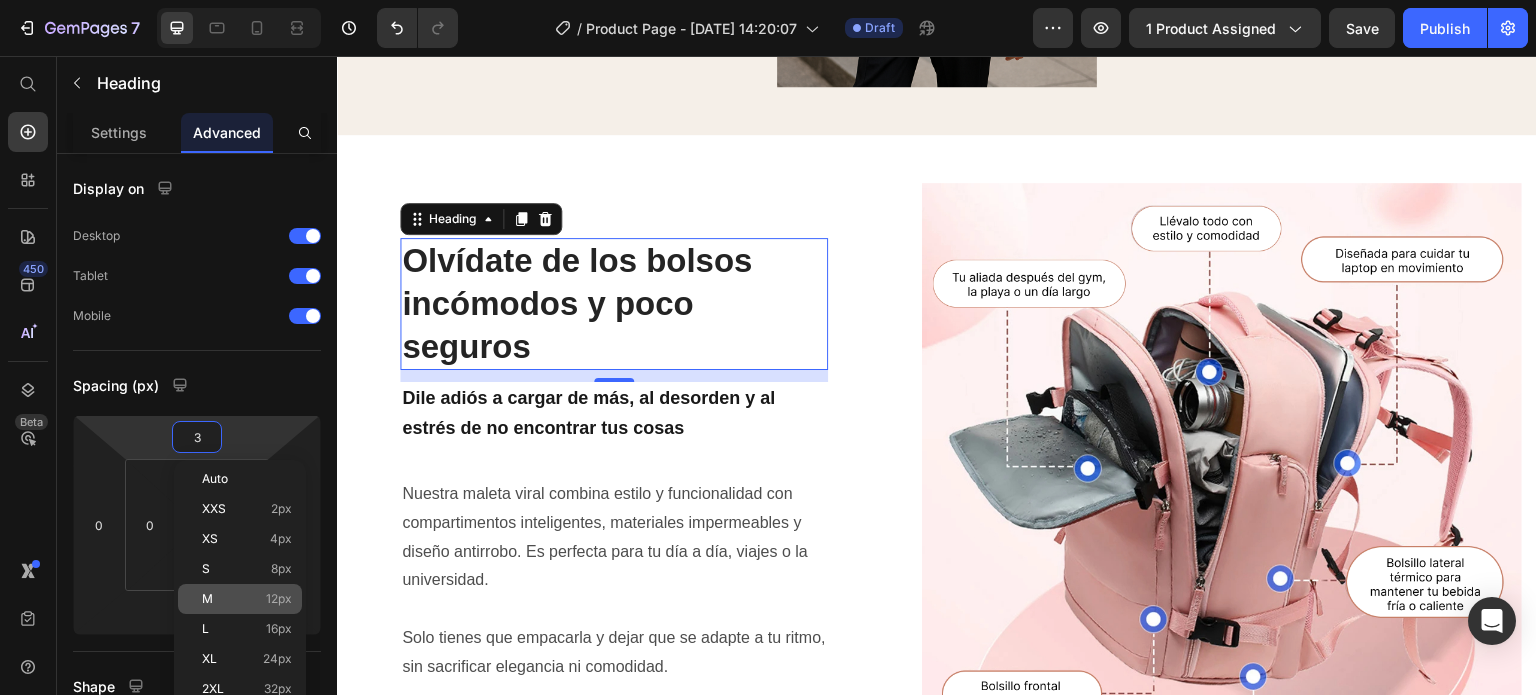 click on "M 12px" at bounding box center (247, 599) 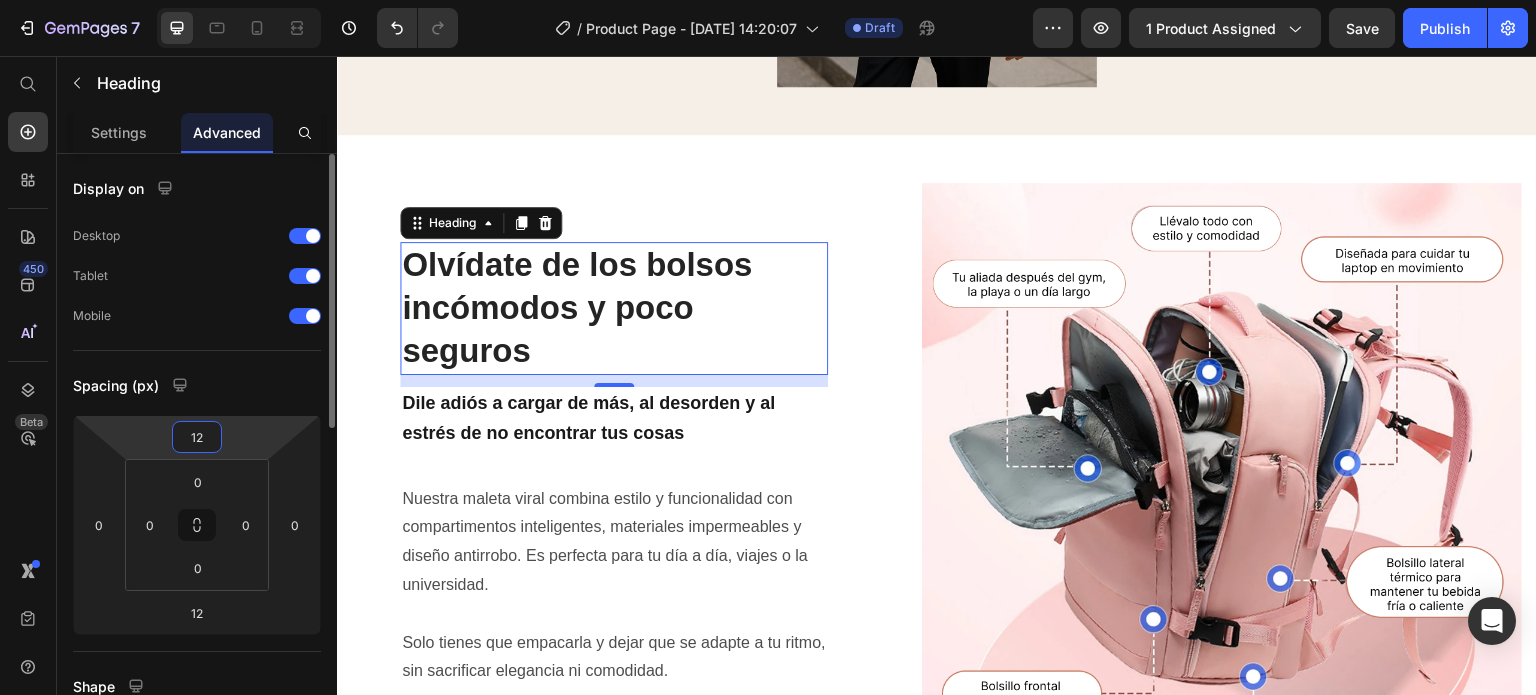 click on "12" at bounding box center (197, 437) 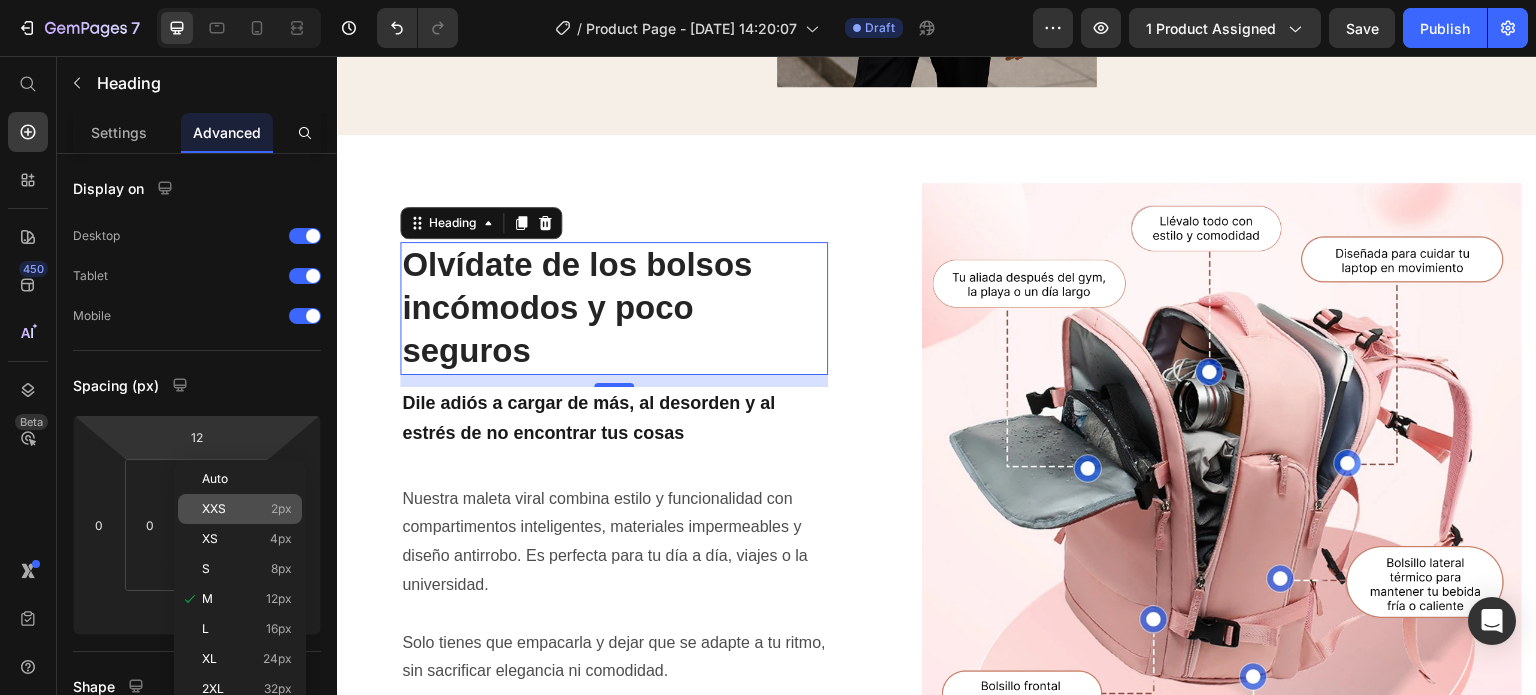 click on "XXS" at bounding box center [214, 509] 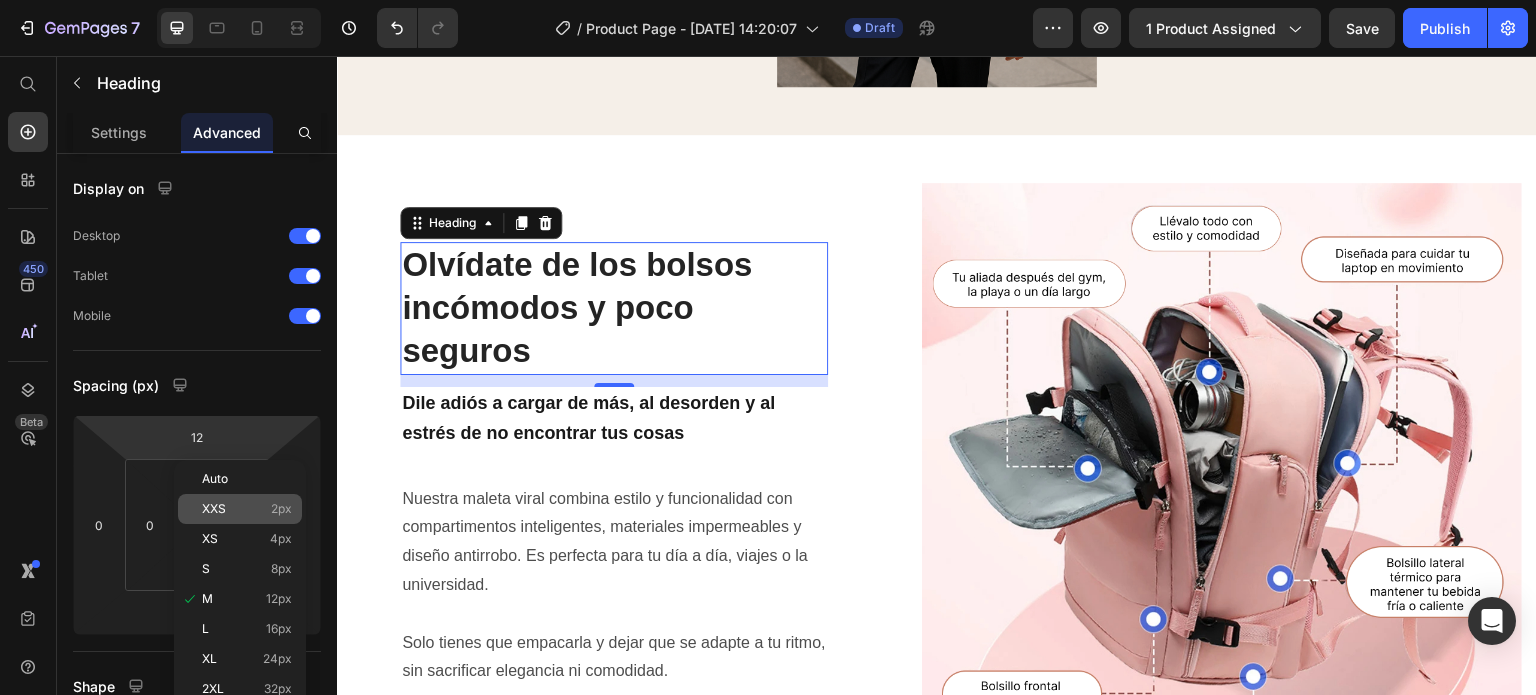 type on "2" 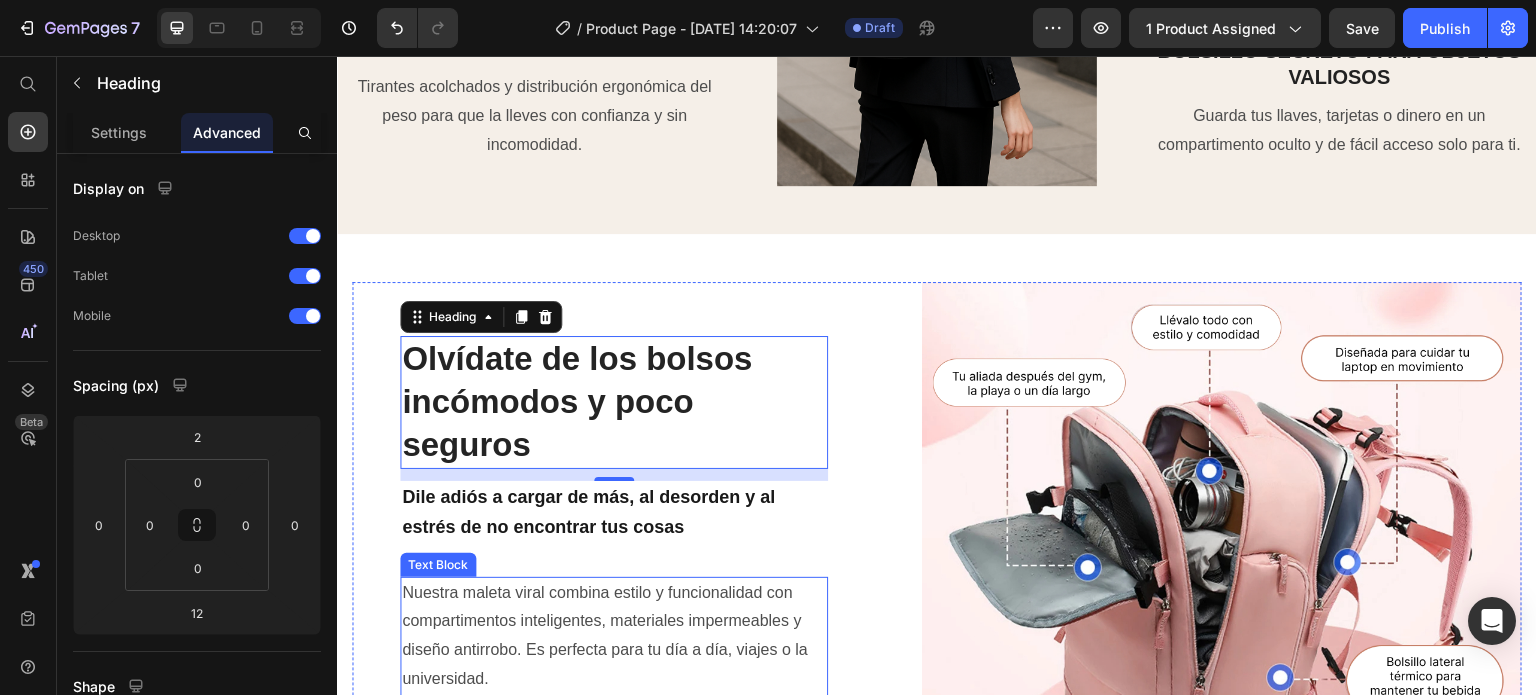 scroll, scrollTop: 2508, scrollLeft: 0, axis: vertical 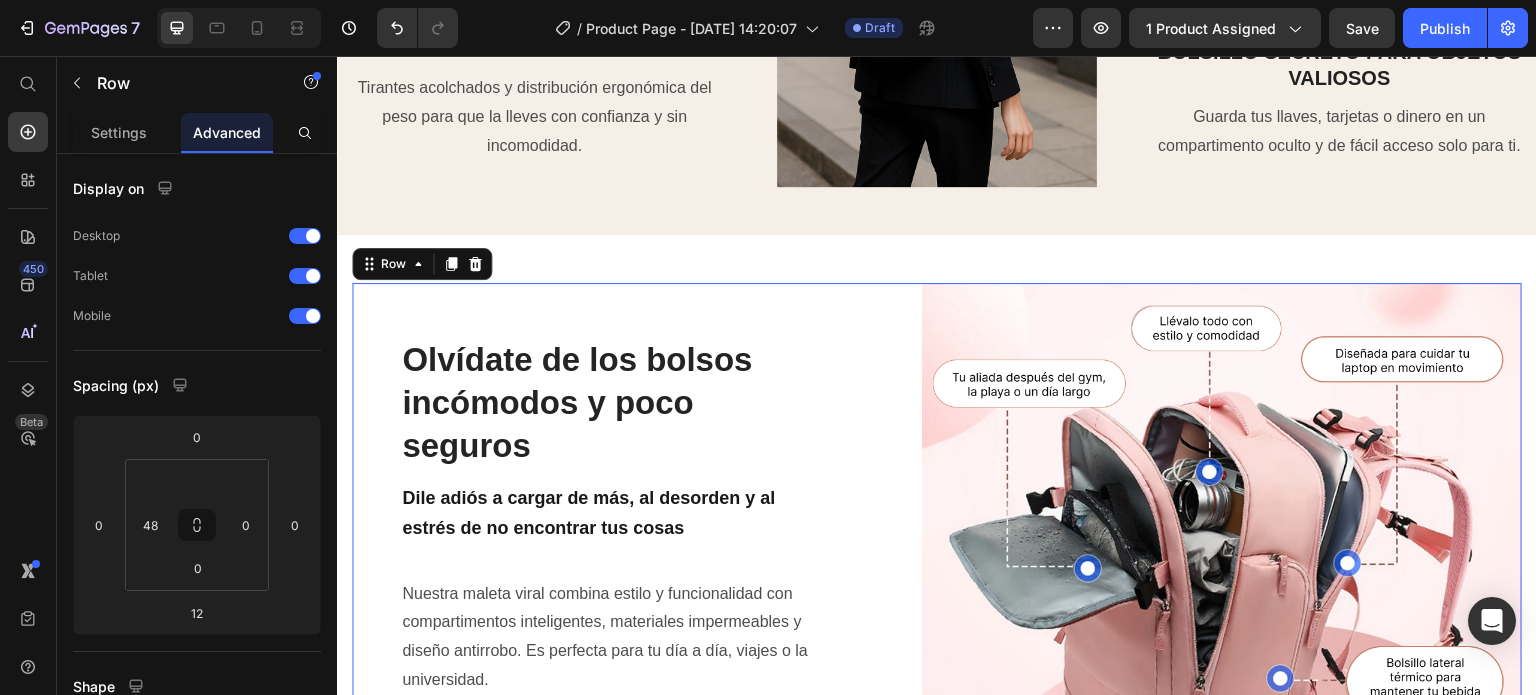 click on "Olvídate de los bolsos incómodos y poco seguros Heading Dile adiós a cargar de más, al desorden y al estrés de no encontrar tus cosas Text Block Nuestra maleta viral combina estilo y funcionalidad con compartimentos inteligentes, materiales impermeables y diseño antirrobo. Es perfecta para tu día a día, viajes o la universidad. Solo tienes que empacarla y dejar que se adapte a tu ritmo, sin sacrificar elegancia ni comodidad. Text Block Organiza Mas. Carga Menos. Viaja mejor Text Block" at bounding box center (614, 583) 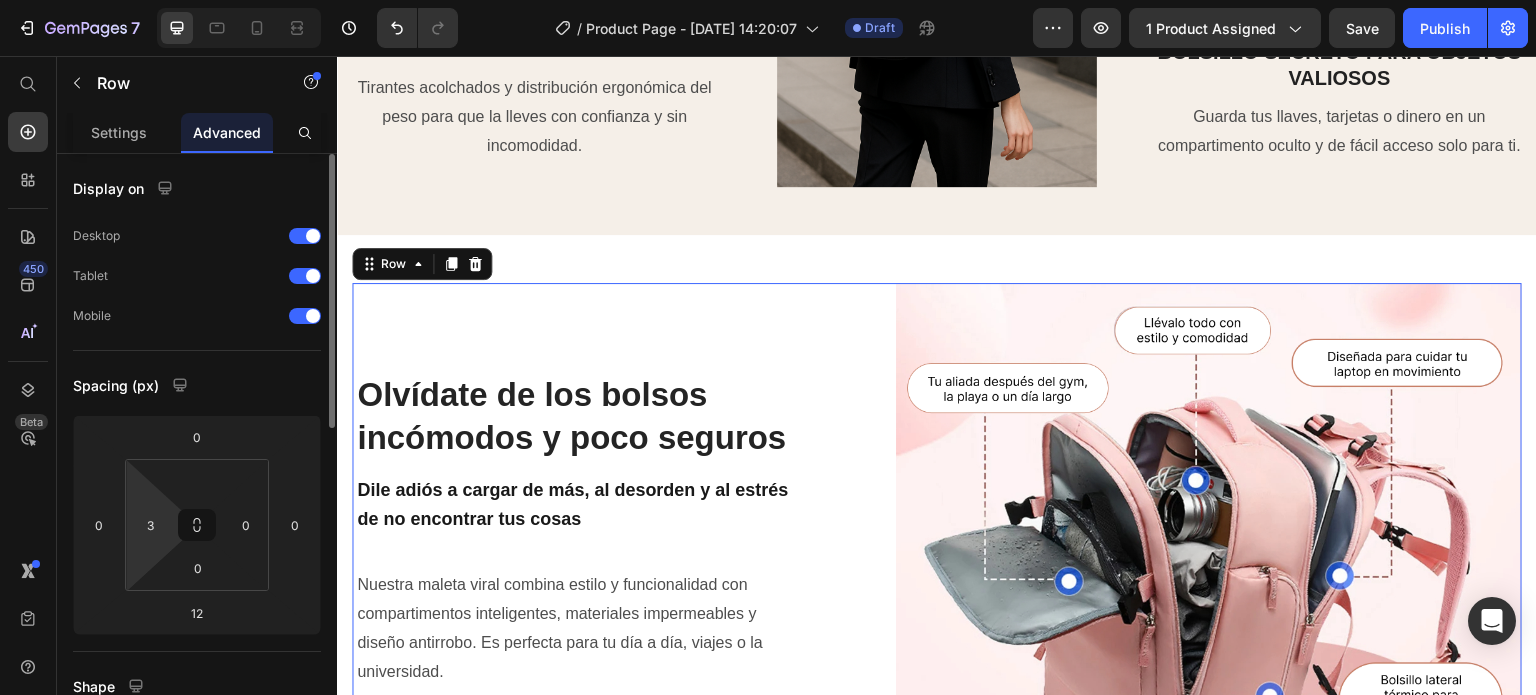 click on "7   /  Product Page - [DATE] 14:20:07 Draft Preview 1 product assigned  Save   Publish  450 Beta Start with Sections Elements Hero Section Product Detail Brands Trusted Badges Guarantee Product Breakdown How to use Testimonials Compare Bundle FAQs Social Proof Brand Story Product List Collection Blog List Contact Sticky Add to Cart Custom Footer Browse Library 450 Layout
Row
Row
Row
Row Text
Heading
Text Block Button
Button
Button
Sticky Back to top Media
Image" at bounding box center [768, 50] 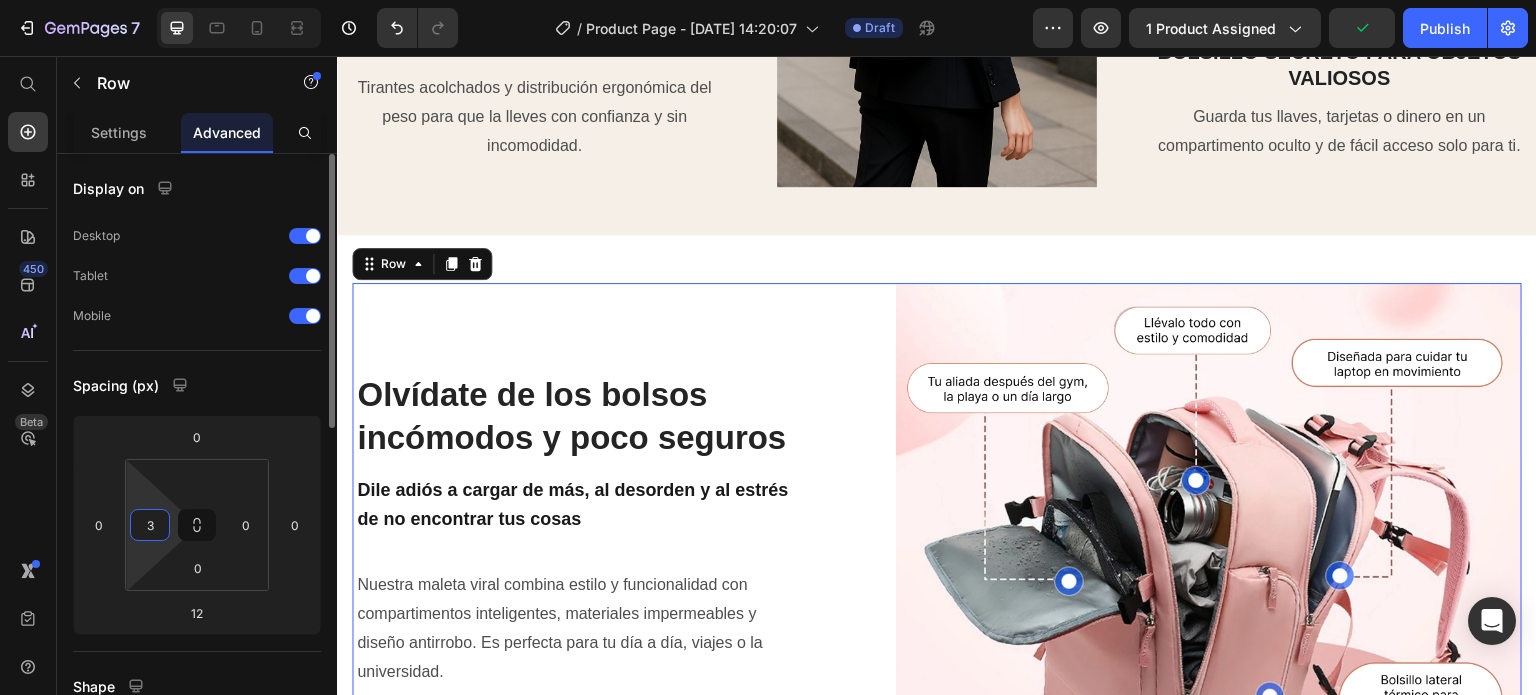 click on "3" at bounding box center (150, 525) 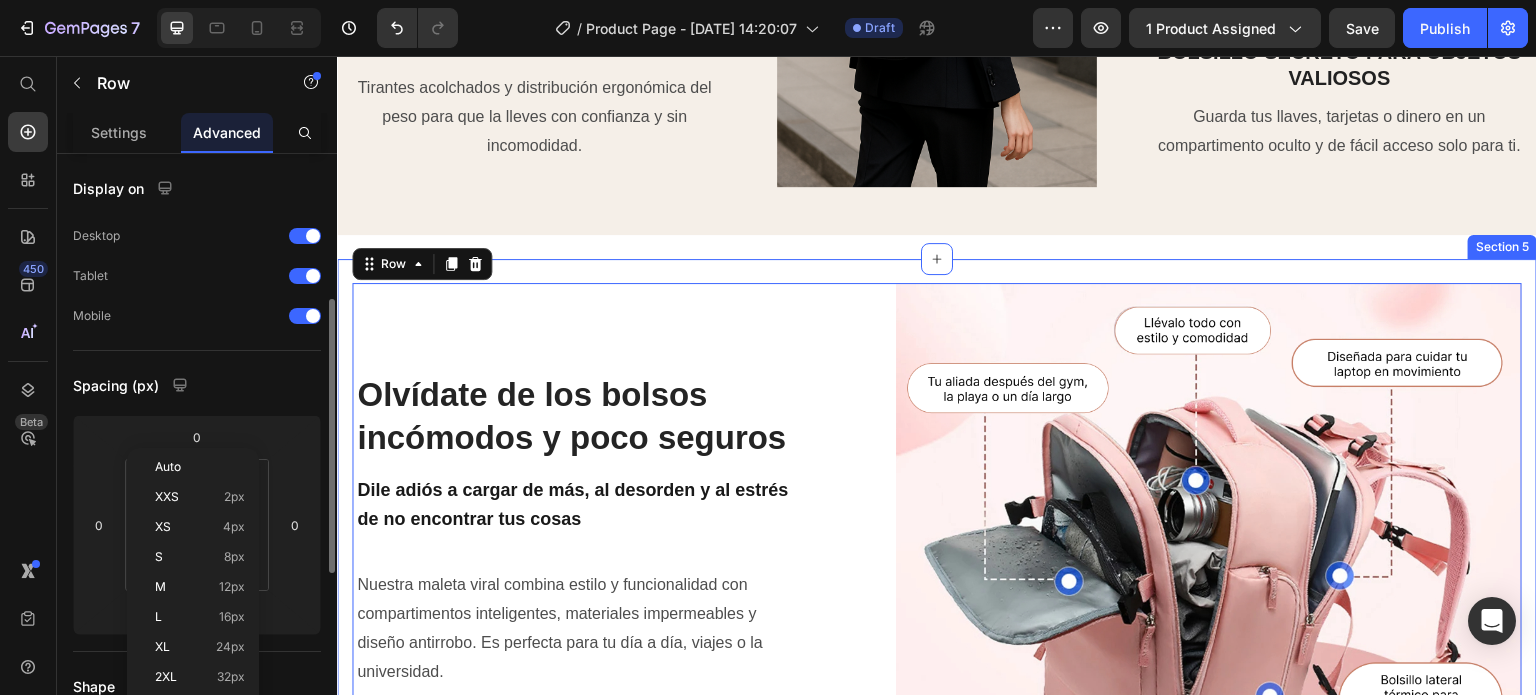 scroll, scrollTop: 100, scrollLeft: 0, axis: vertical 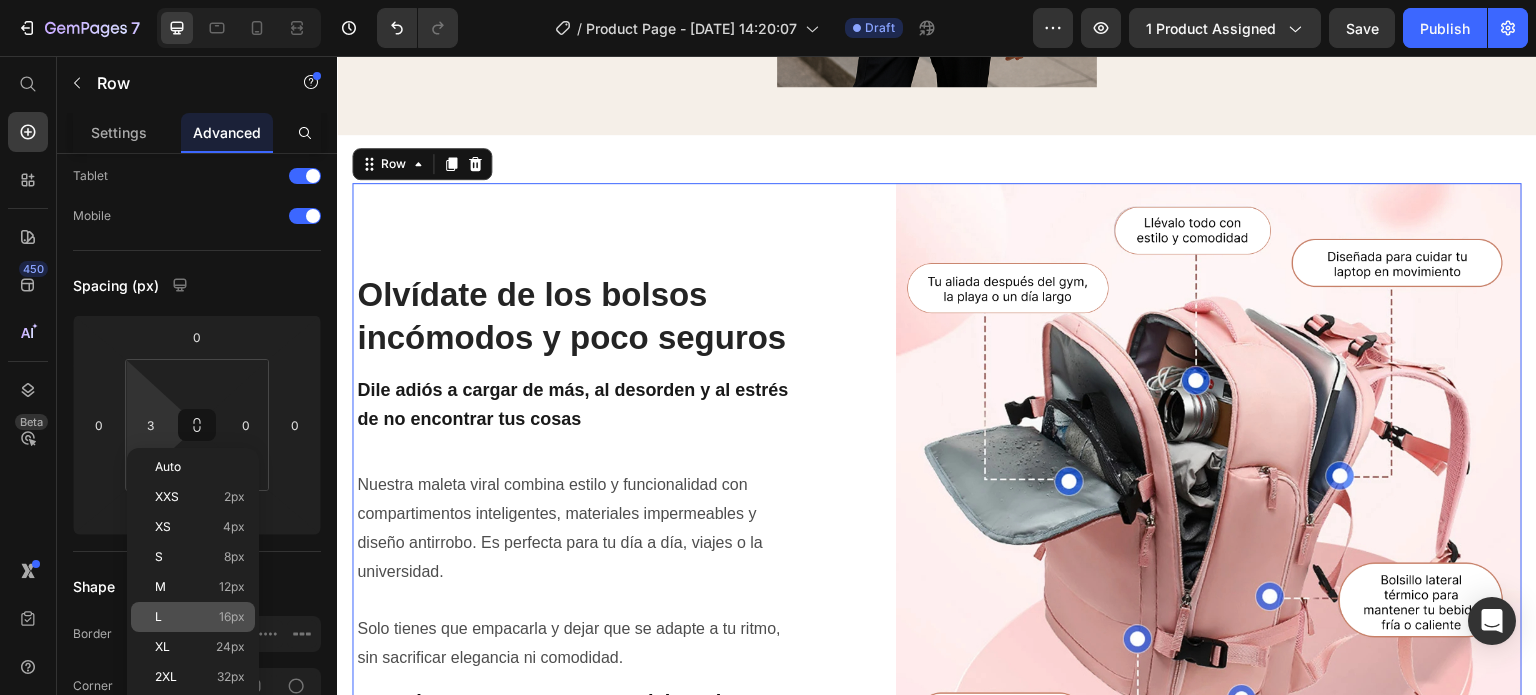 click on "L 16px" 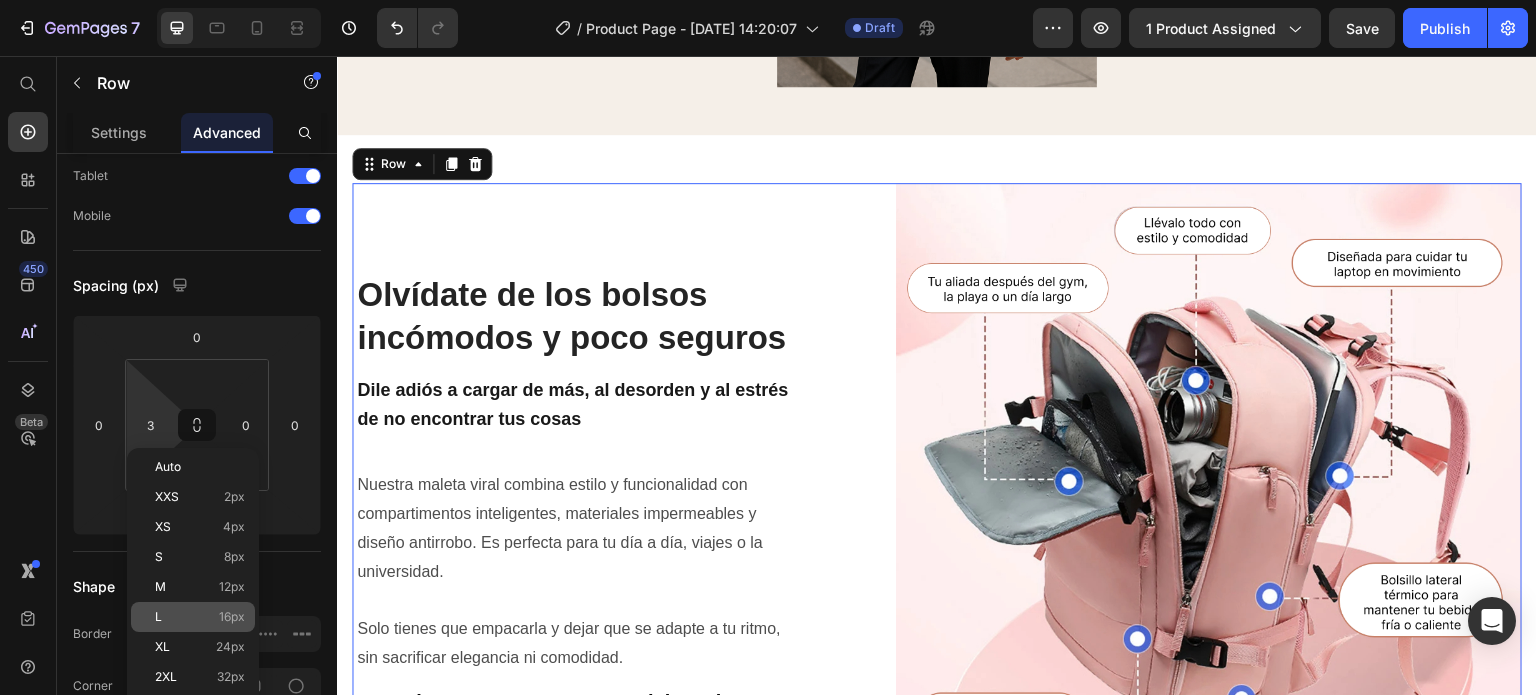 type on "16" 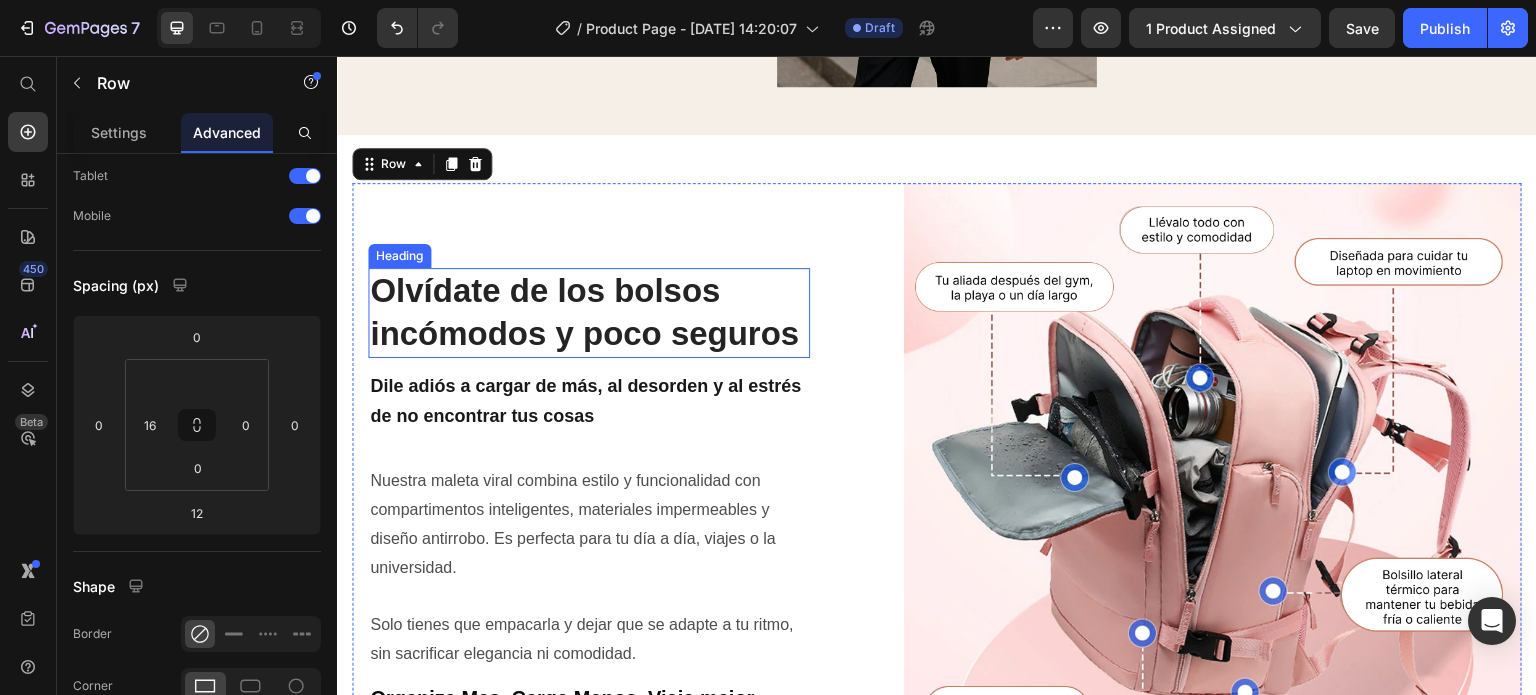 click on "Olvídate de los bolsos incómodos y poco seguros" at bounding box center [589, 313] 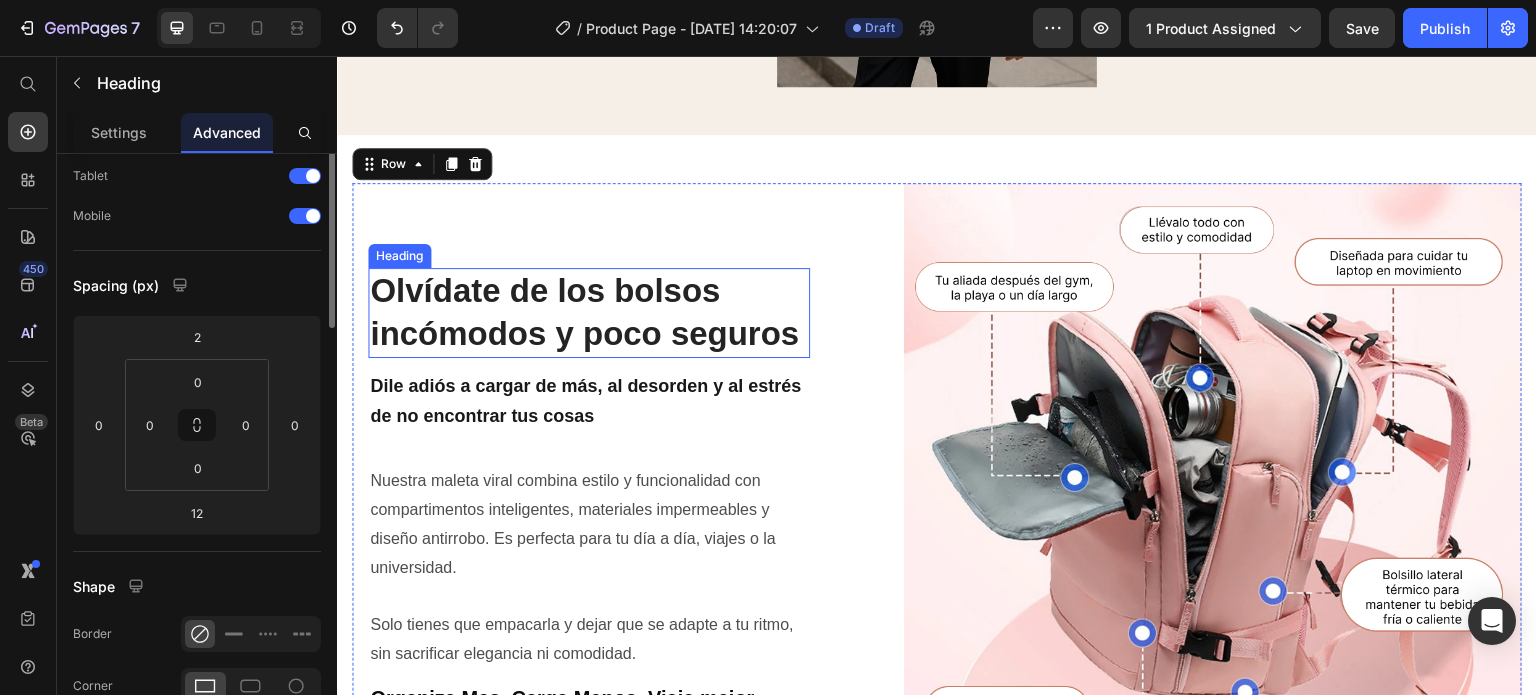 scroll, scrollTop: 0, scrollLeft: 0, axis: both 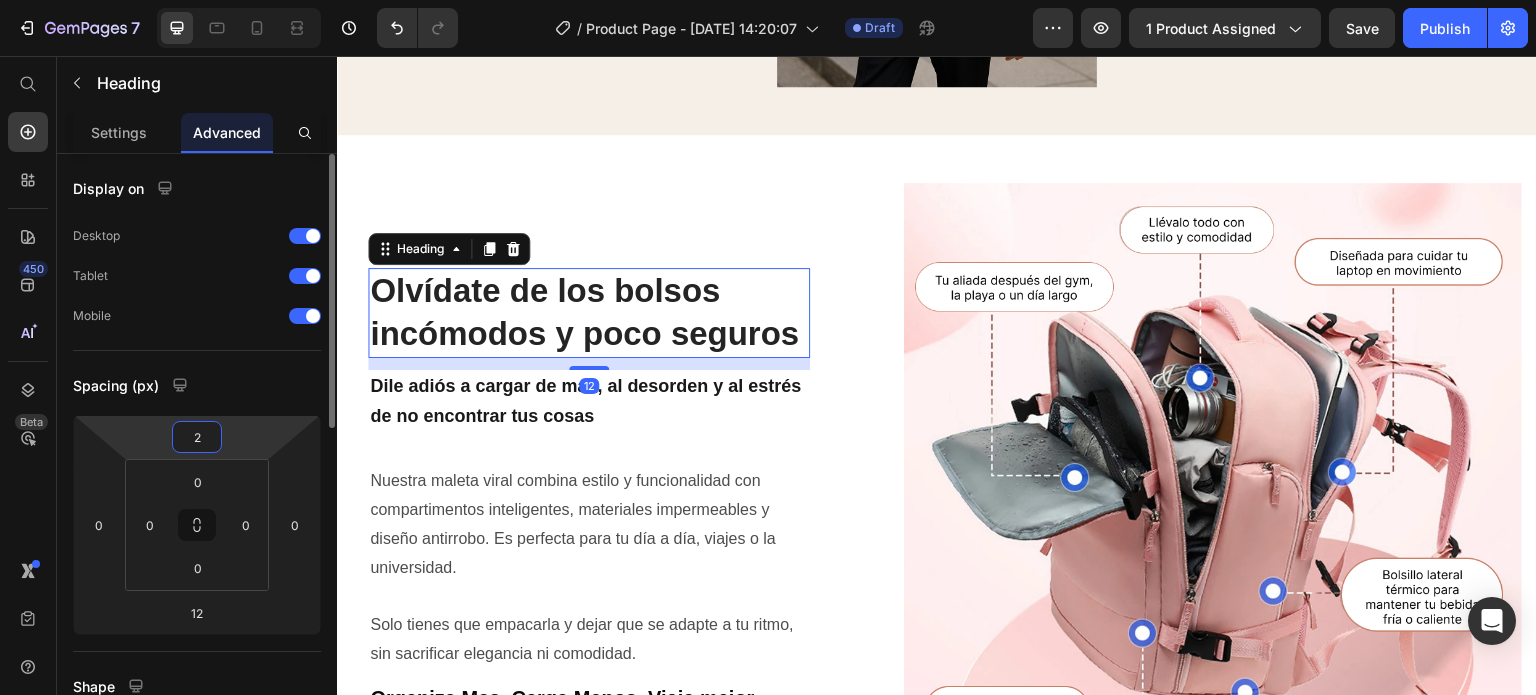 click on "2" at bounding box center [197, 437] 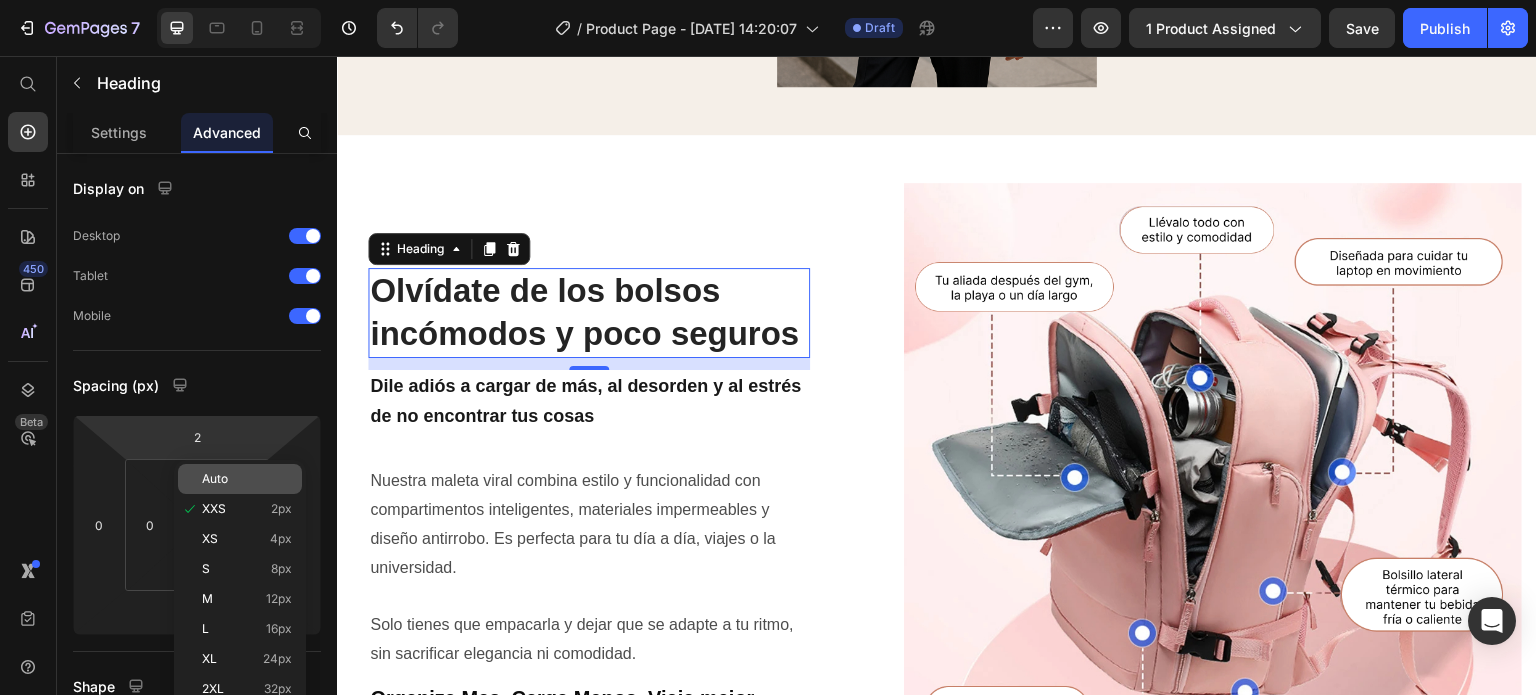 click on "Auto" at bounding box center [247, 479] 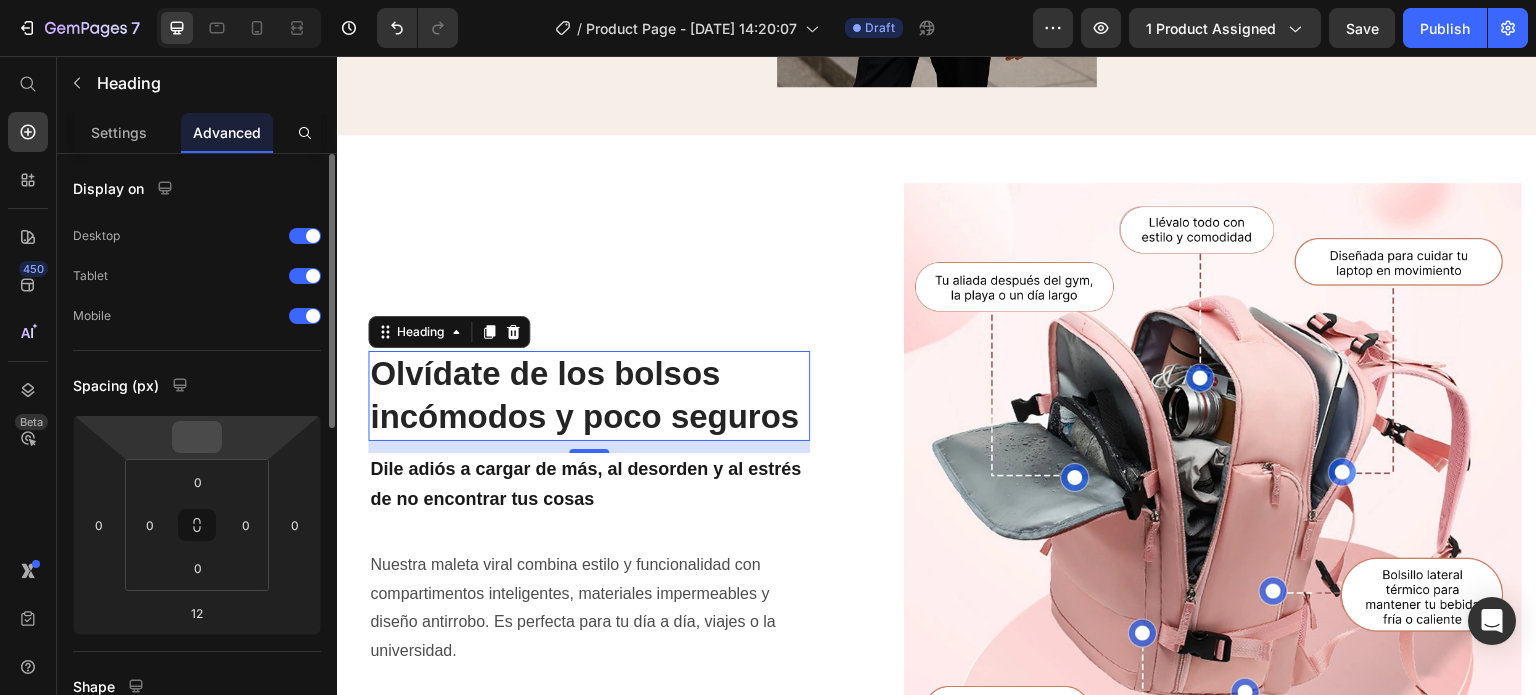 click at bounding box center (197, 437) 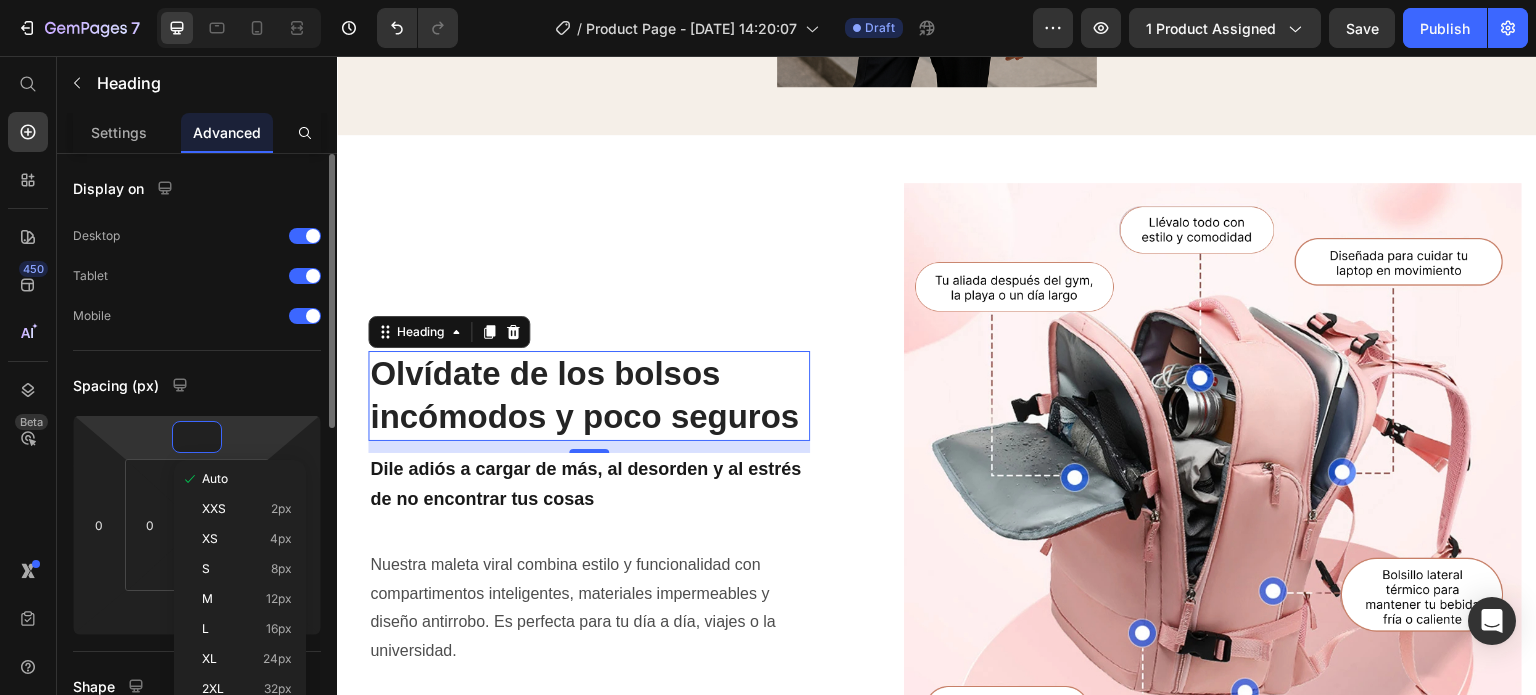 type on "0" 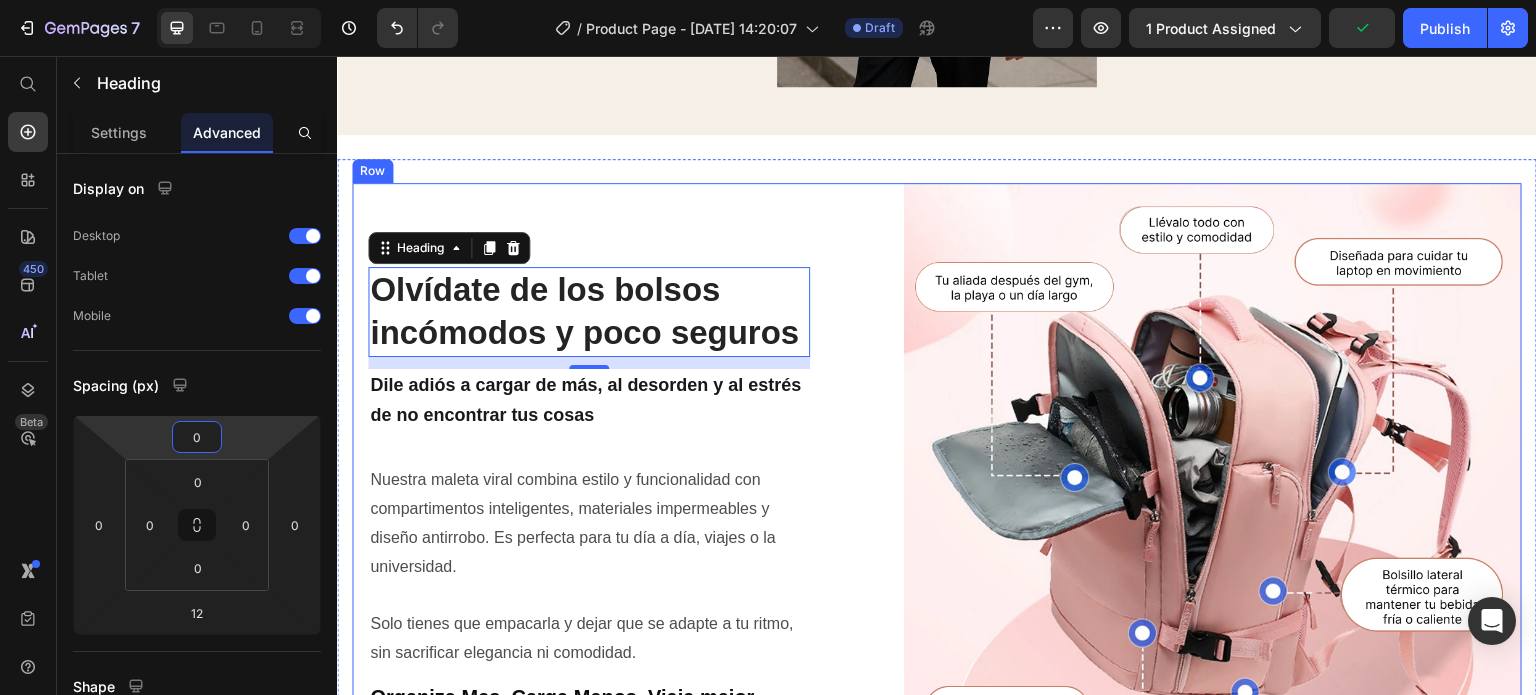 click on "Olvídate de los bolsos incómodos y poco seguros Heading   12 Dile adiós a cargar de más, al desorden y al estrés de no encontrar tus cosas Text Block Nuestra maleta viral combina estilo y funcionalidad con compartimentos inteligentes, materiales impermeables y diseño antirrobo. Es perfecta para tu día a día, viajes o la universidad. Solo tienes que empacarla y dejar que se adapte a tu ritmo, sin sacrificar elegancia ni comodidad. Text Block Organiza Mas. Carga Menos. Viaja mejor Text Block" at bounding box center [589, 492] 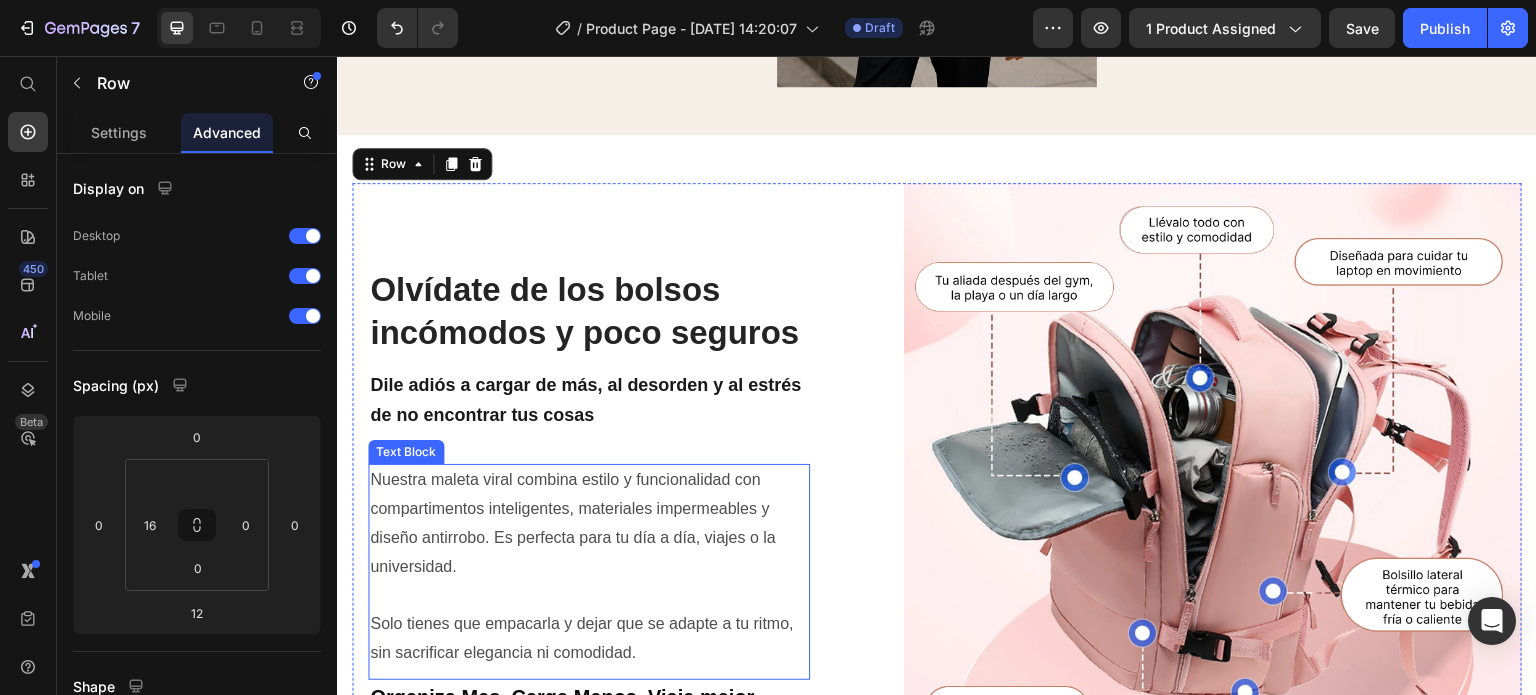click on "Nuestra maleta viral combina estilo y funcionalidad con compartimentos inteligentes, materiales impermeables y diseño antirrobo. Es perfecta para tu día a día, viajes o la universidad." at bounding box center (589, 523) 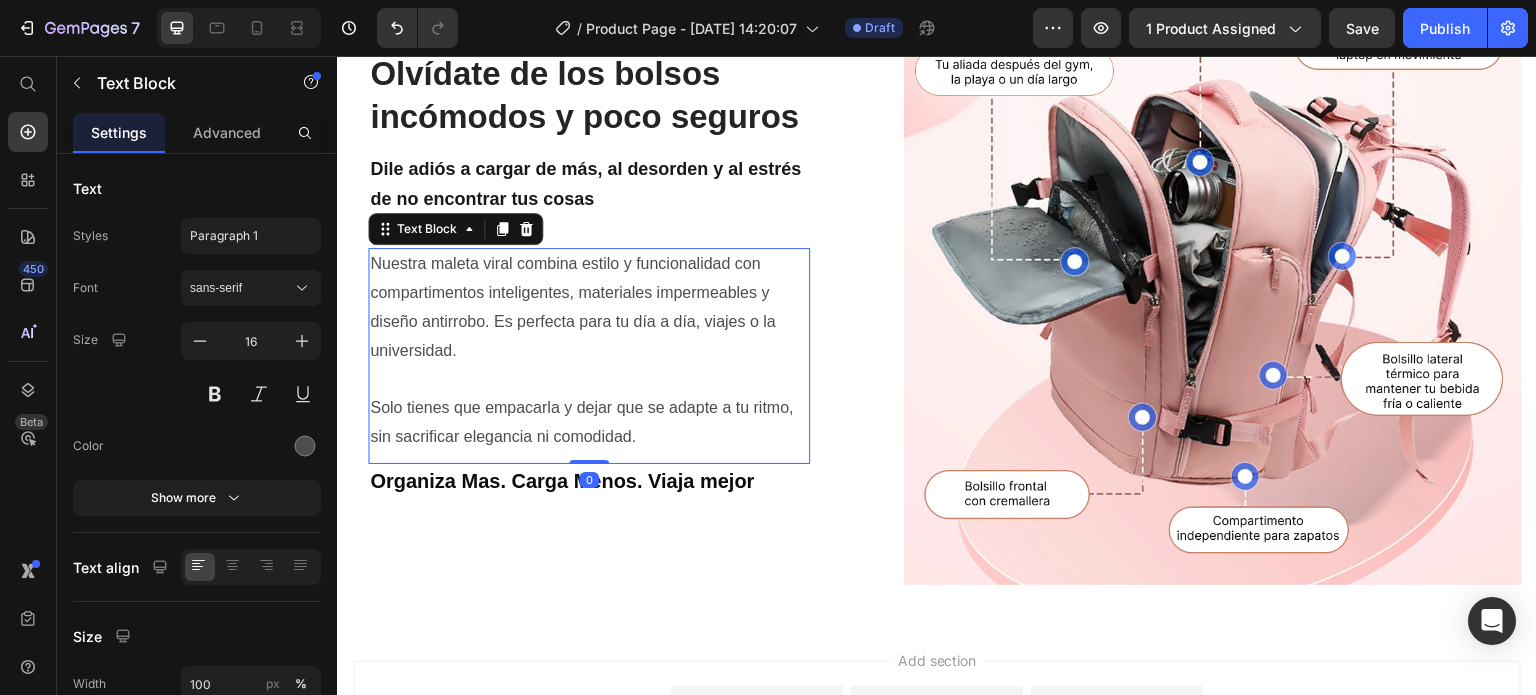 scroll, scrollTop: 2908, scrollLeft: 0, axis: vertical 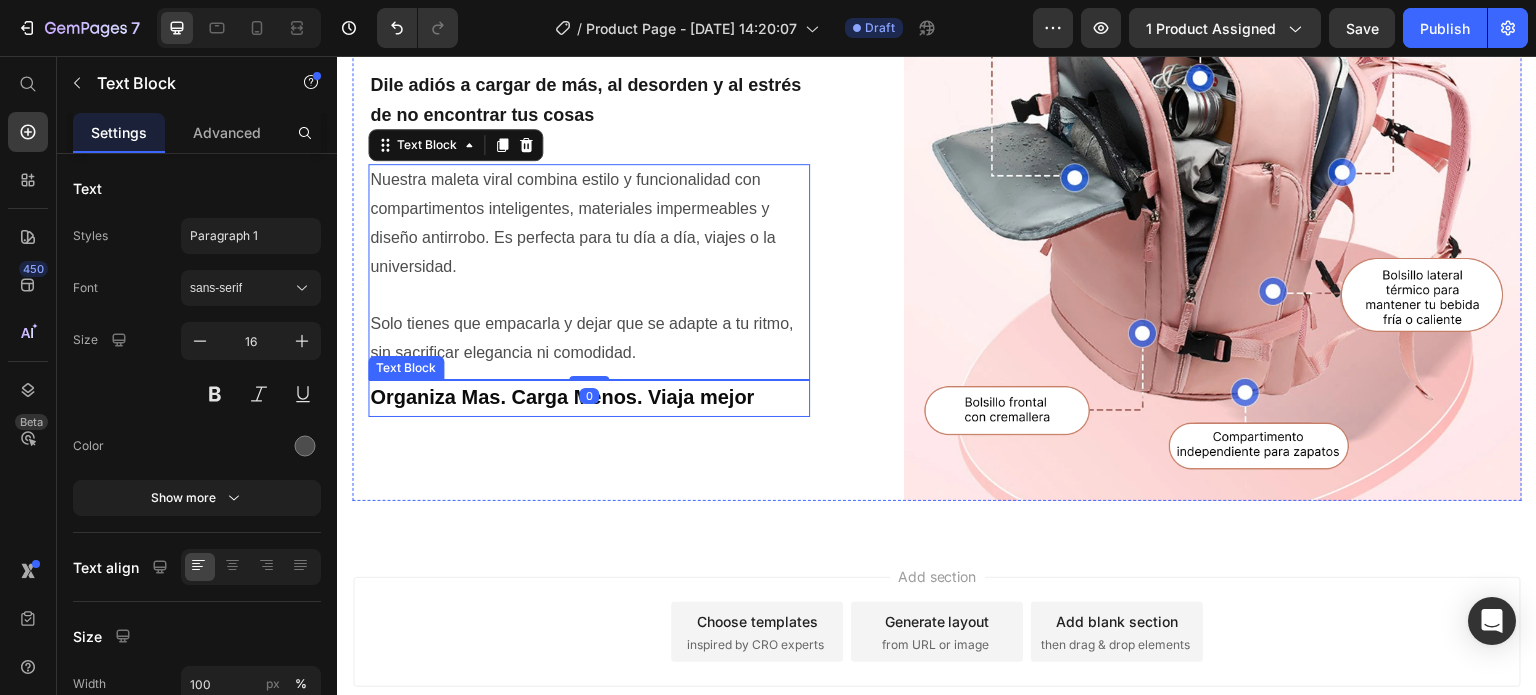 click on "Organiza Mas. Carga Menos. Viaja mejor" at bounding box center (562, 397) 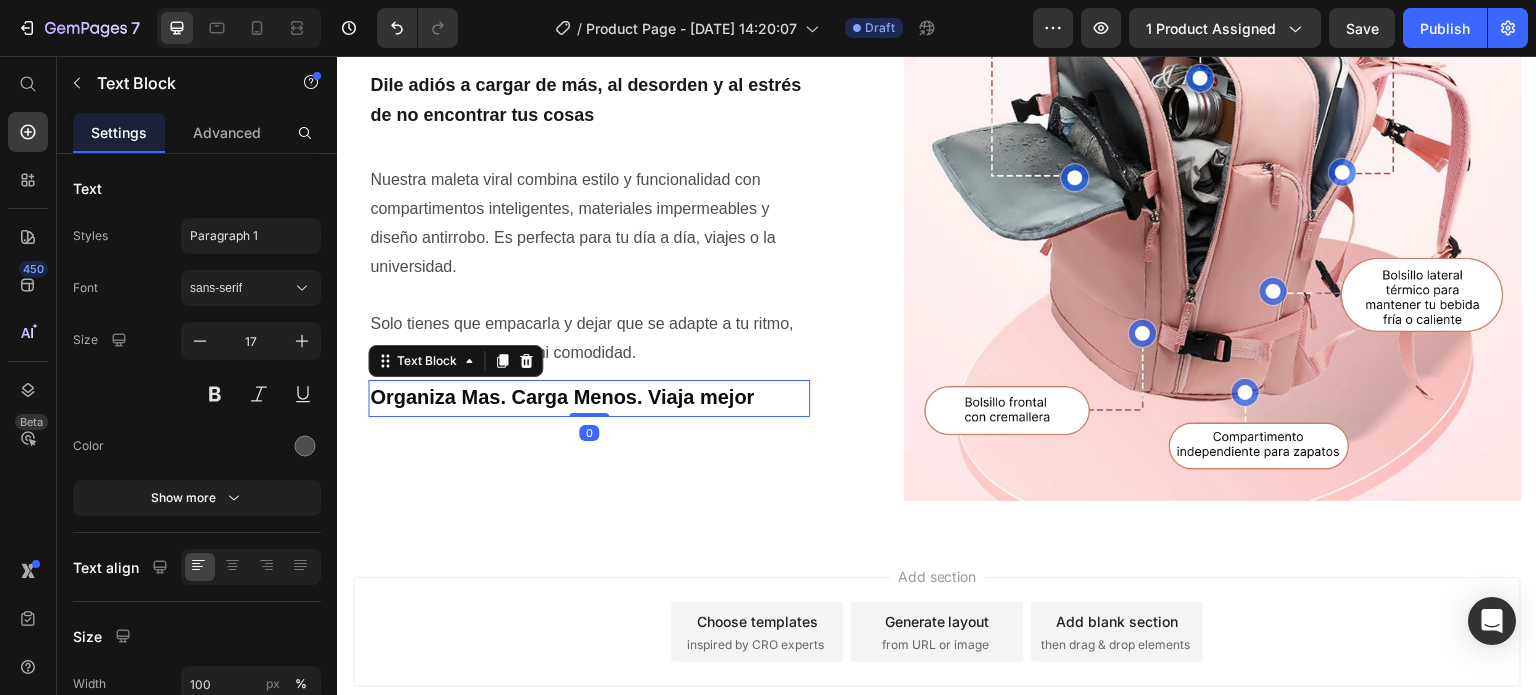 click on "Organiza Mas. Carga Menos. Viaja mejor" at bounding box center (562, 397) 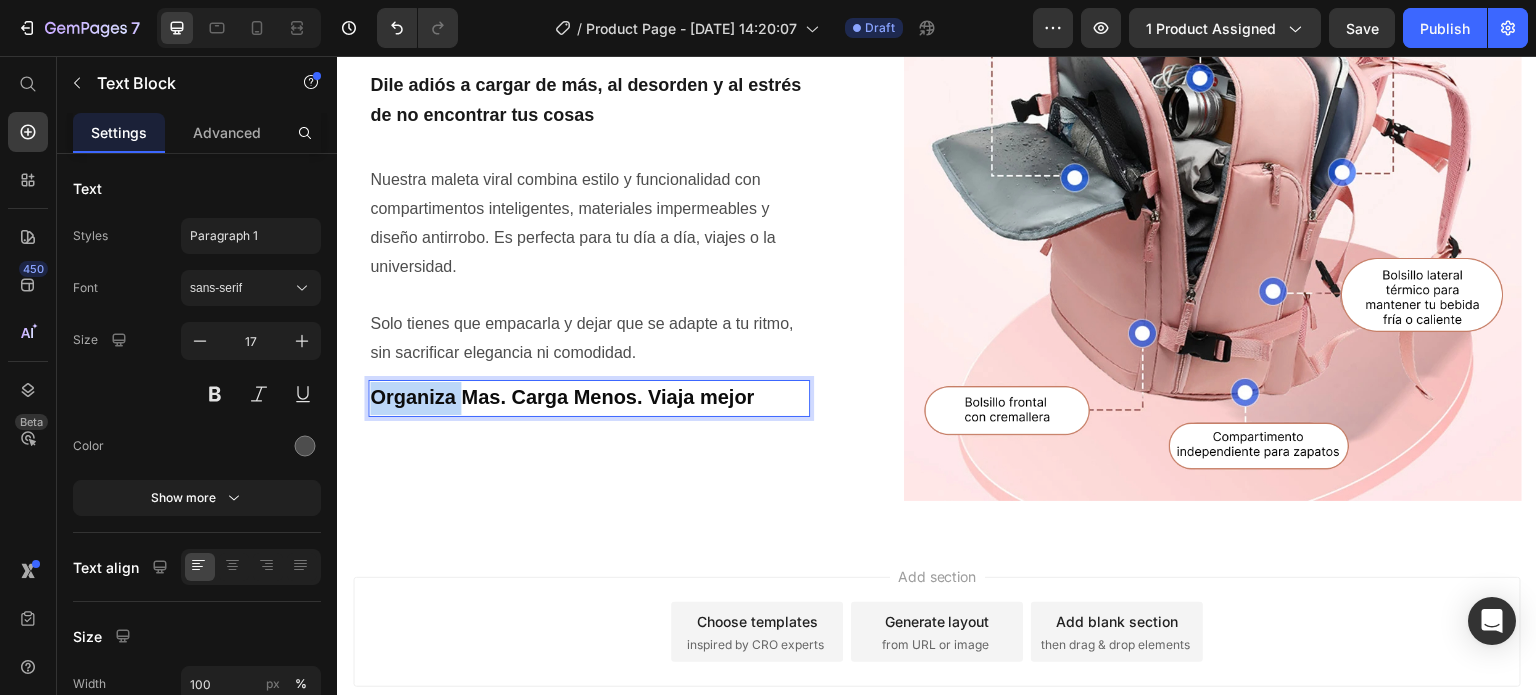 click on "Organiza Mas. Carga Menos. Viaja mejor" at bounding box center (562, 397) 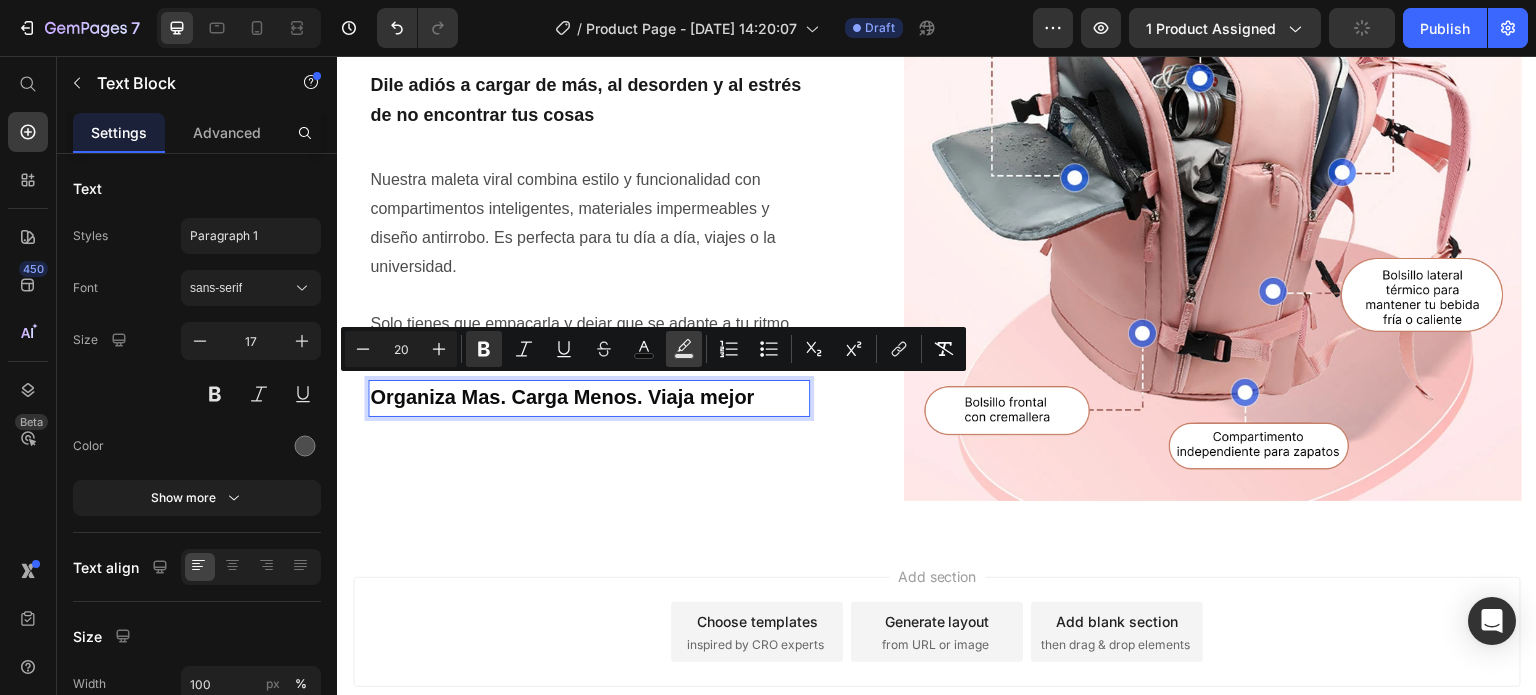 click 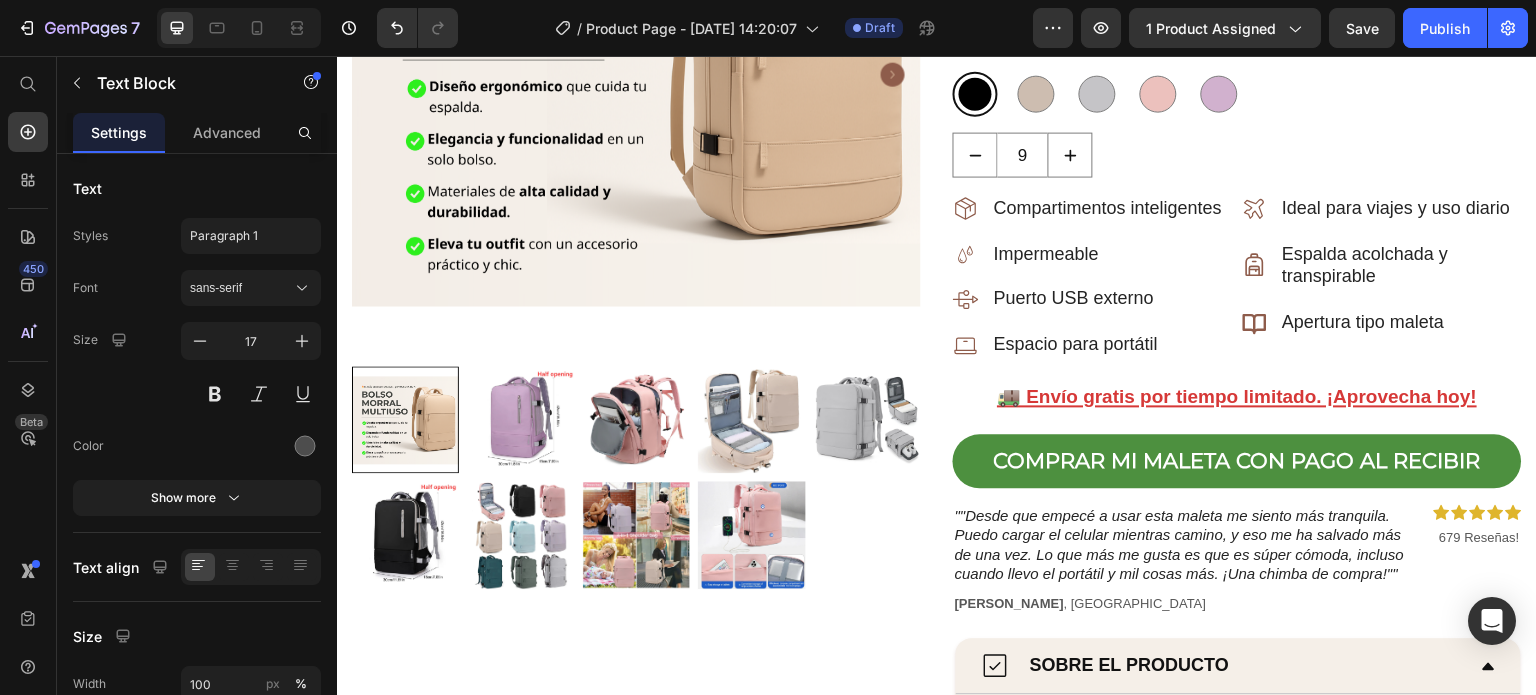 scroll, scrollTop: 386, scrollLeft: 0, axis: vertical 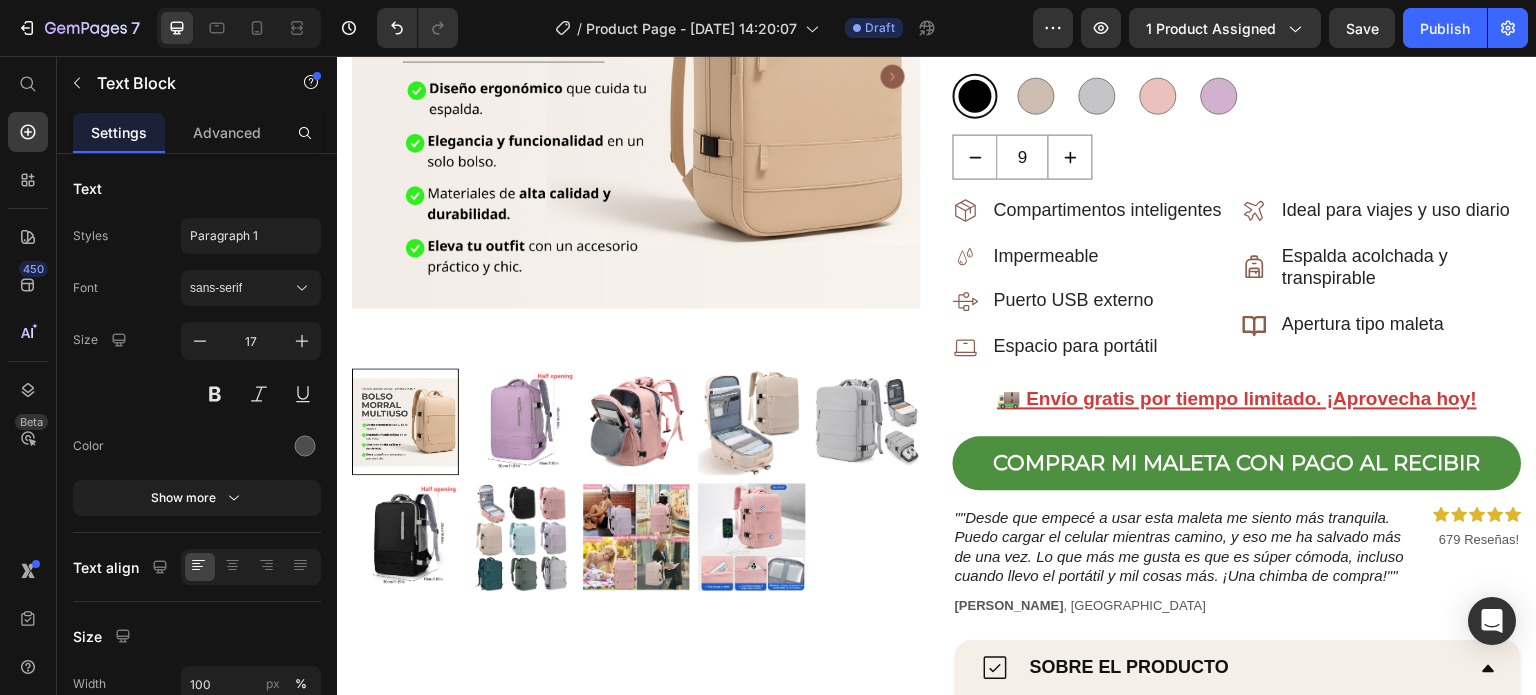 click on "X" 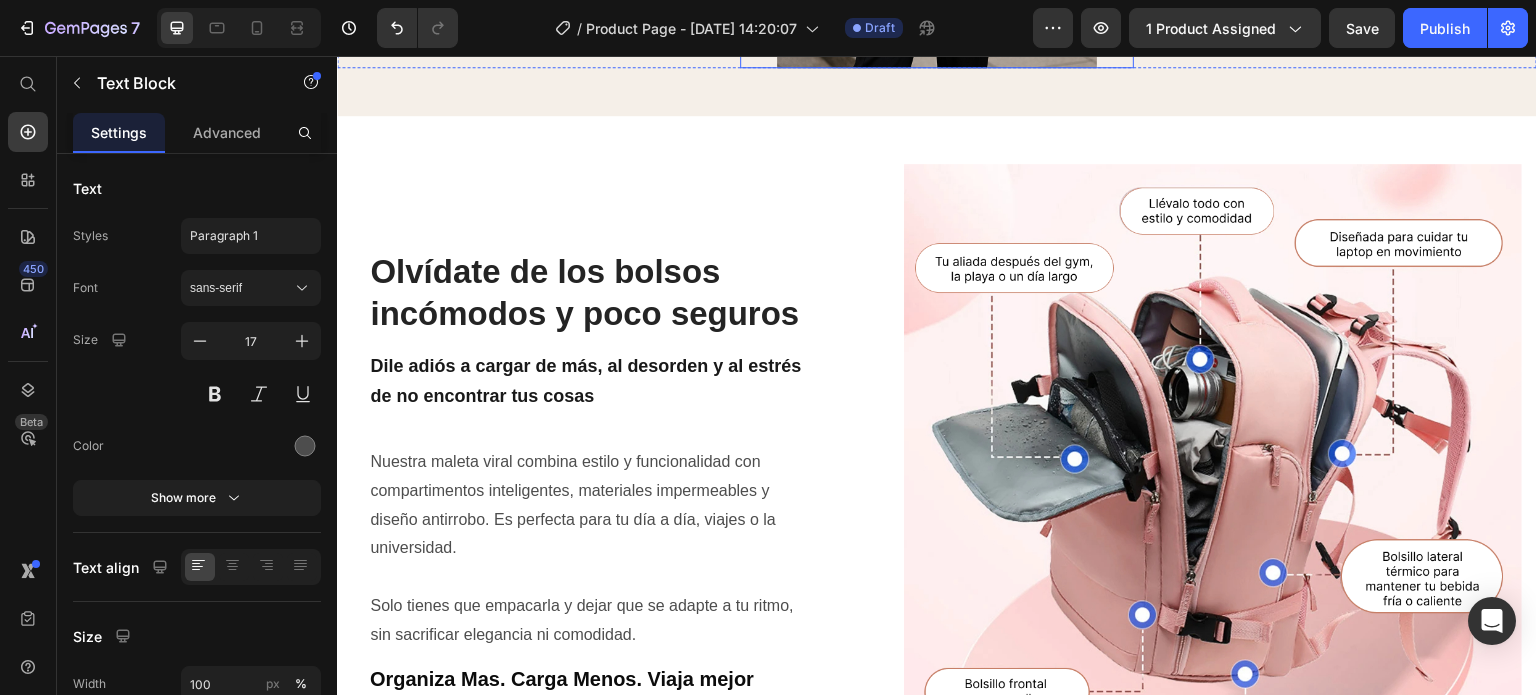 scroll, scrollTop: 2605, scrollLeft: 0, axis: vertical 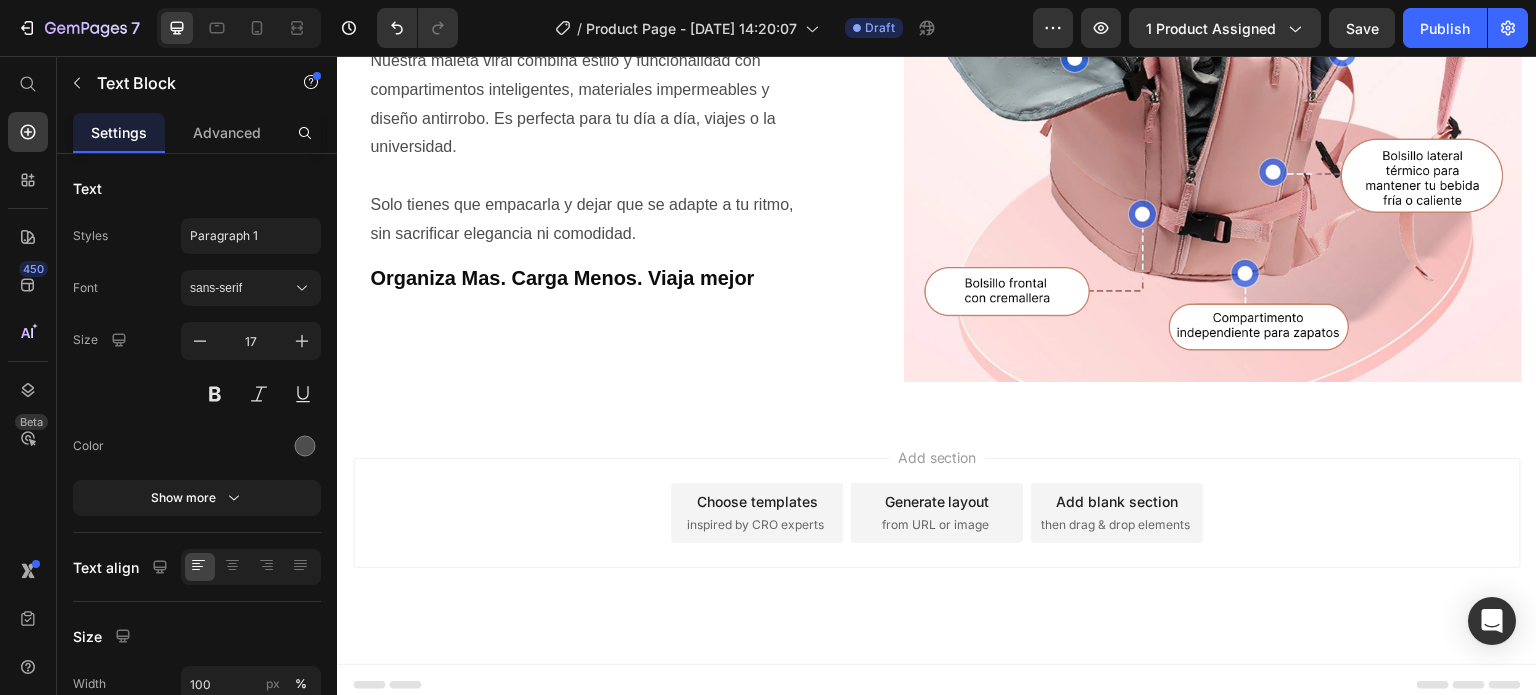 click on "Organiza Mas. Carga Menos. Viaja mejor" at bounding box center (562, 278) 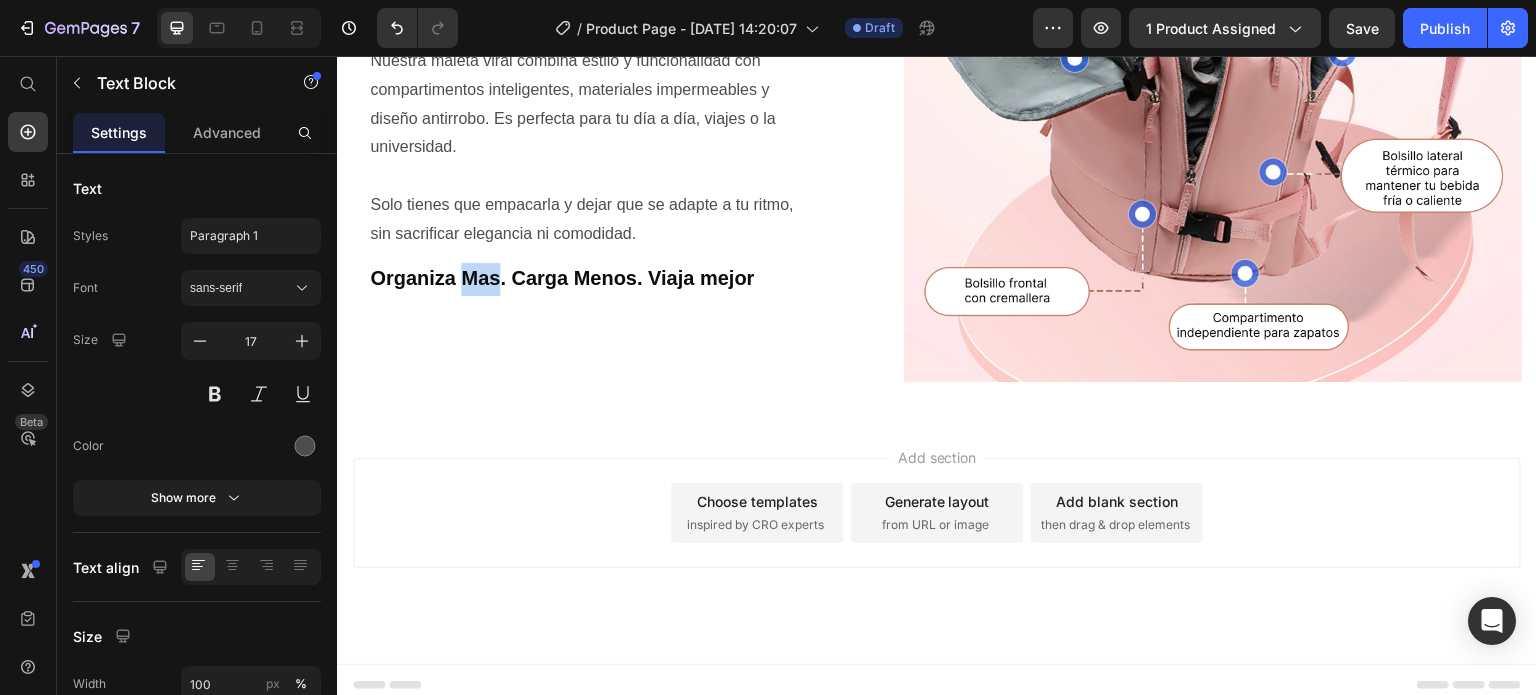 click on "Organiza Mas. Carga Menos. Viaja mejor" at bounding box center (562, 278) 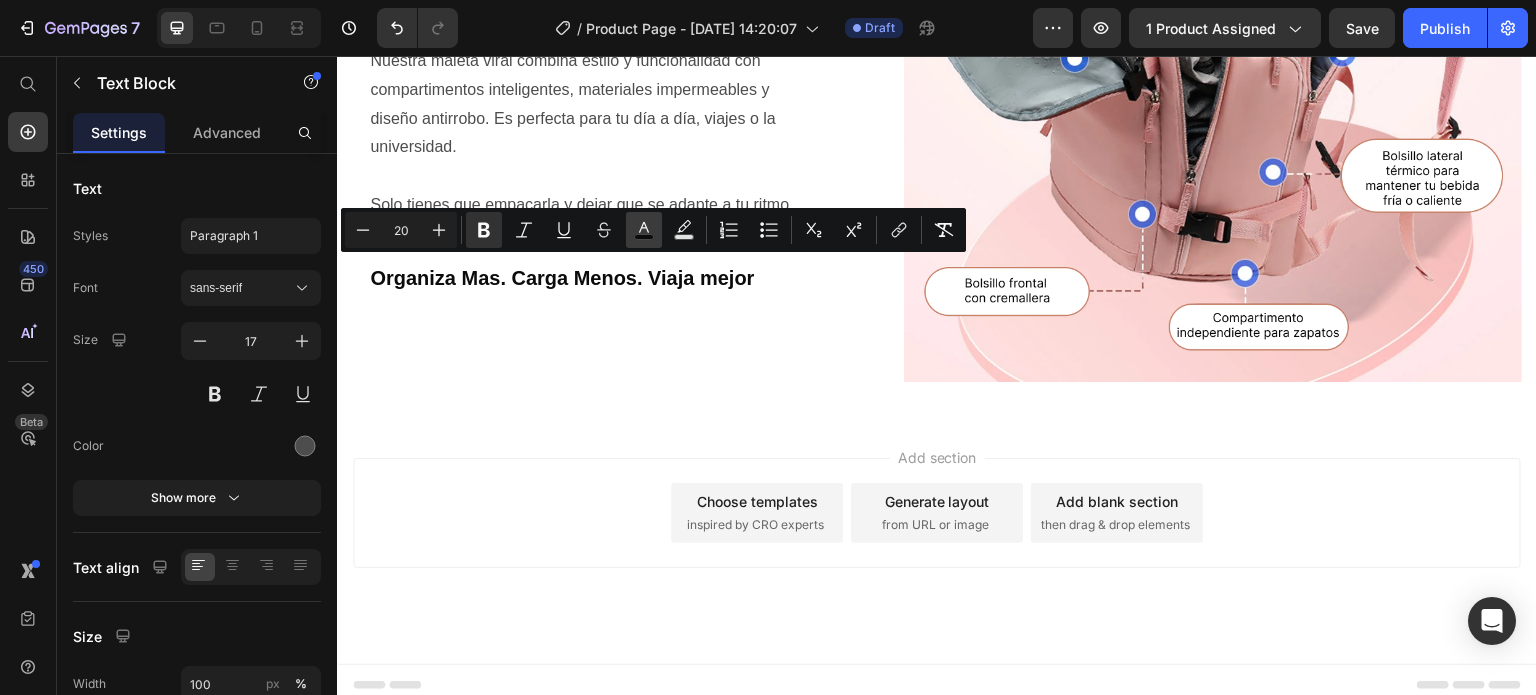 click 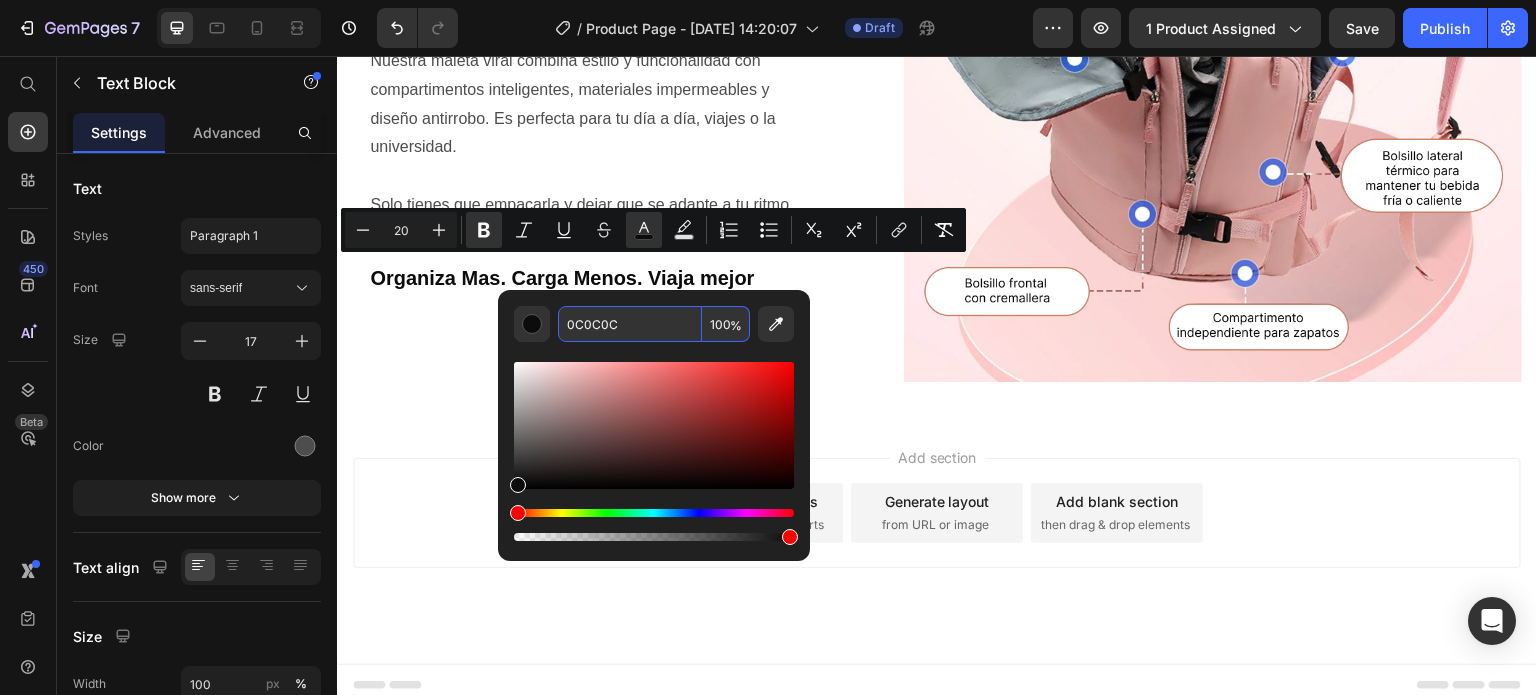 click on "0C0C0C" at bounding box center [630, 324] 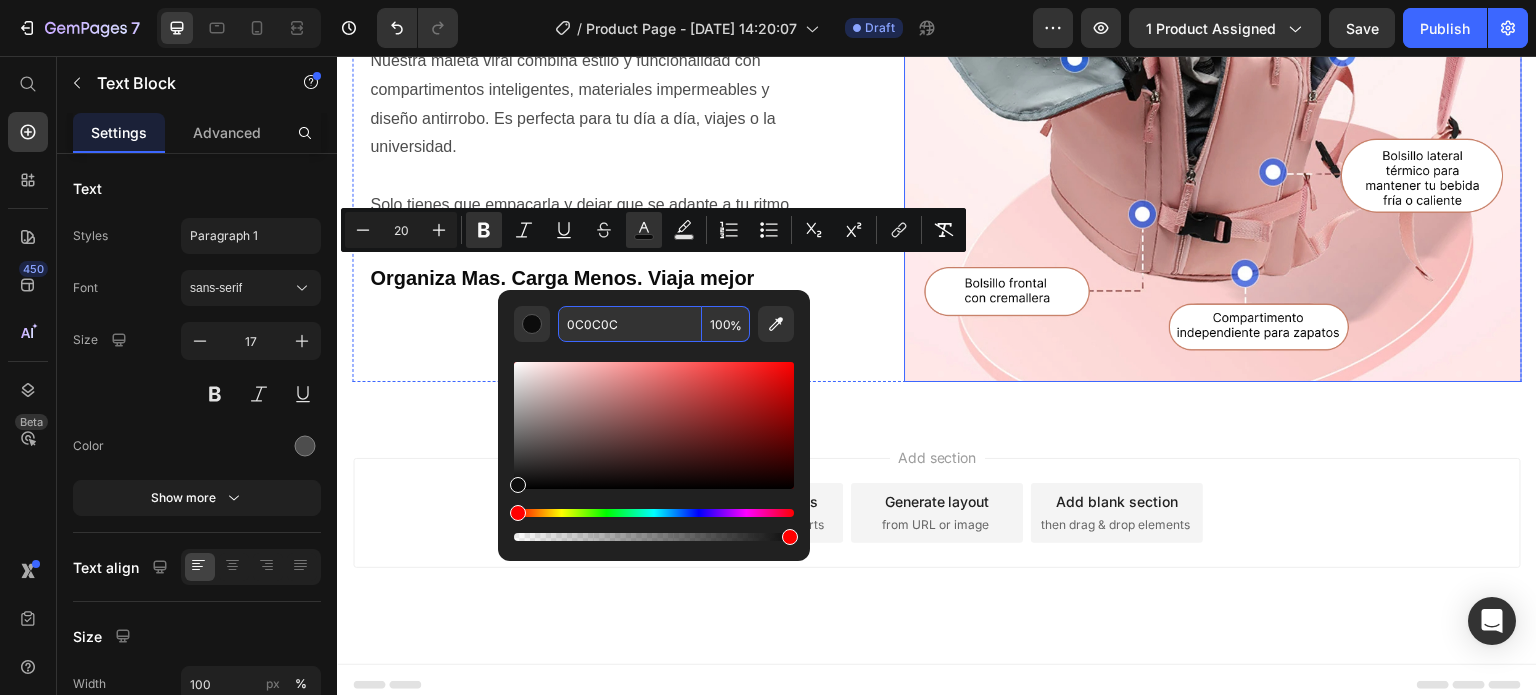 paste on "#4d903f" 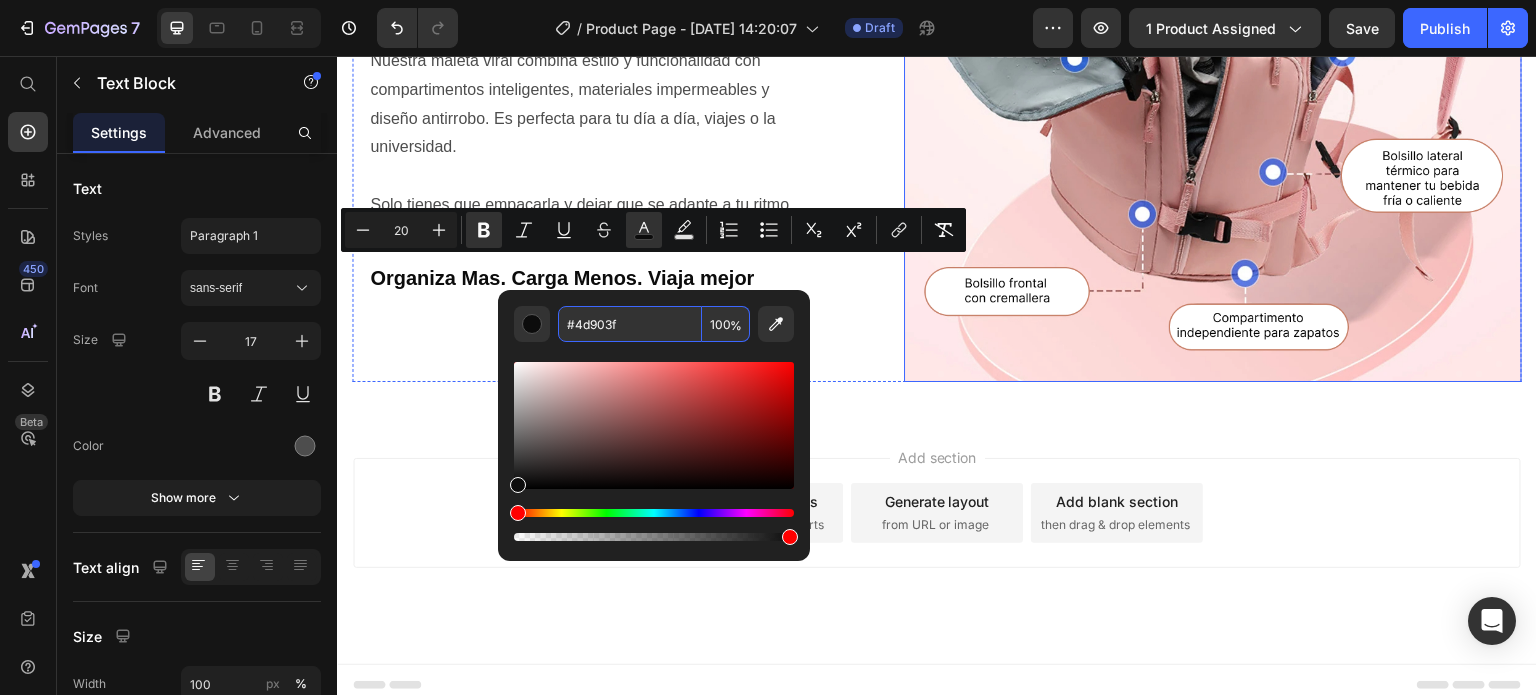type on "4D903F" 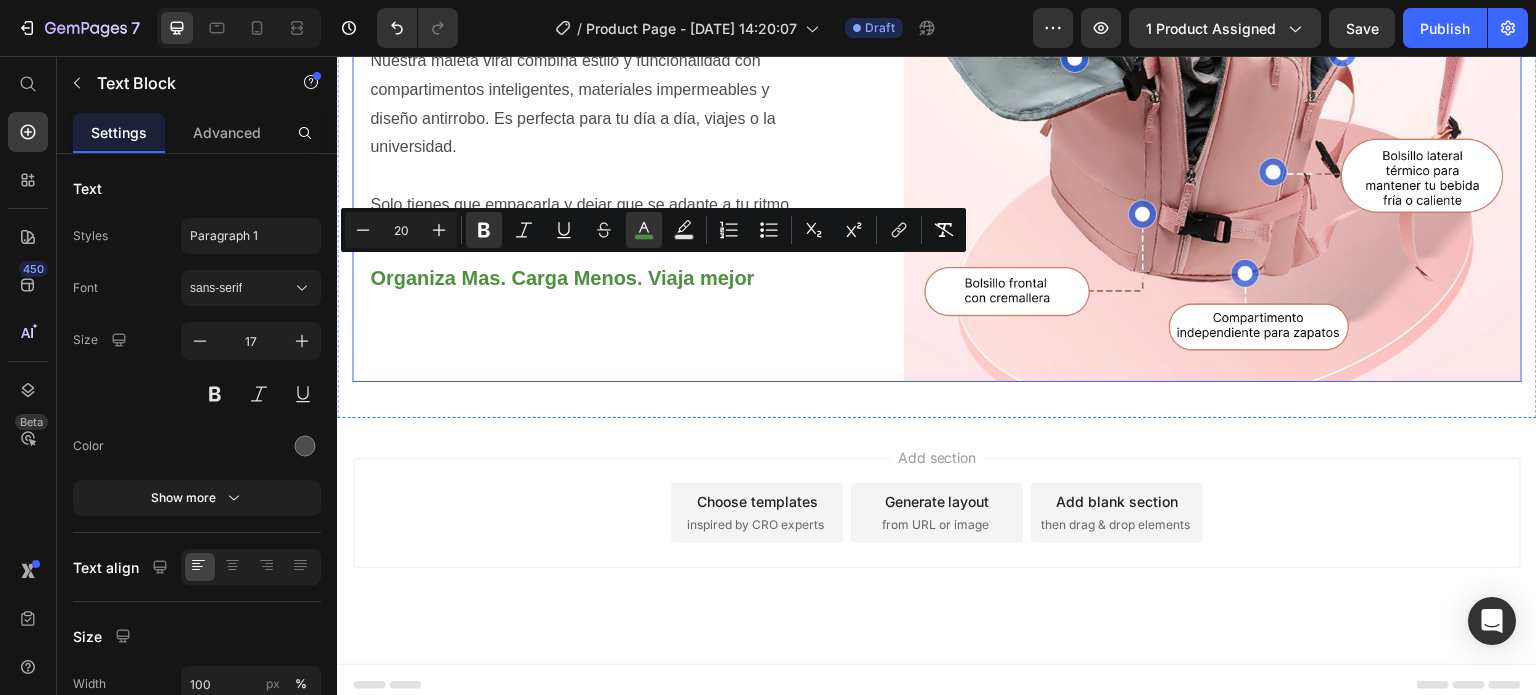 click on "Olvídate de los bolsos incómodos y poco seguros Heading Dile adiós a cargar de más, al desorden y al estrés de no encontrar tus cosas Text Block Nuestra maleta viral combina estilo y funcionalidad con compartimentos inteligentes, materiales impermeables y diseño antirrobo. Es perfecta para tu día a día, viajes o la universidad. Solo tienes que empacarla y dejar que se adapte a tu ritmo, sin sacrificar elegancia ni comodidad. Text Block Organiza Mas. Carga Menos. Viaja mejor Text Block" at bounding box center [589, 72] 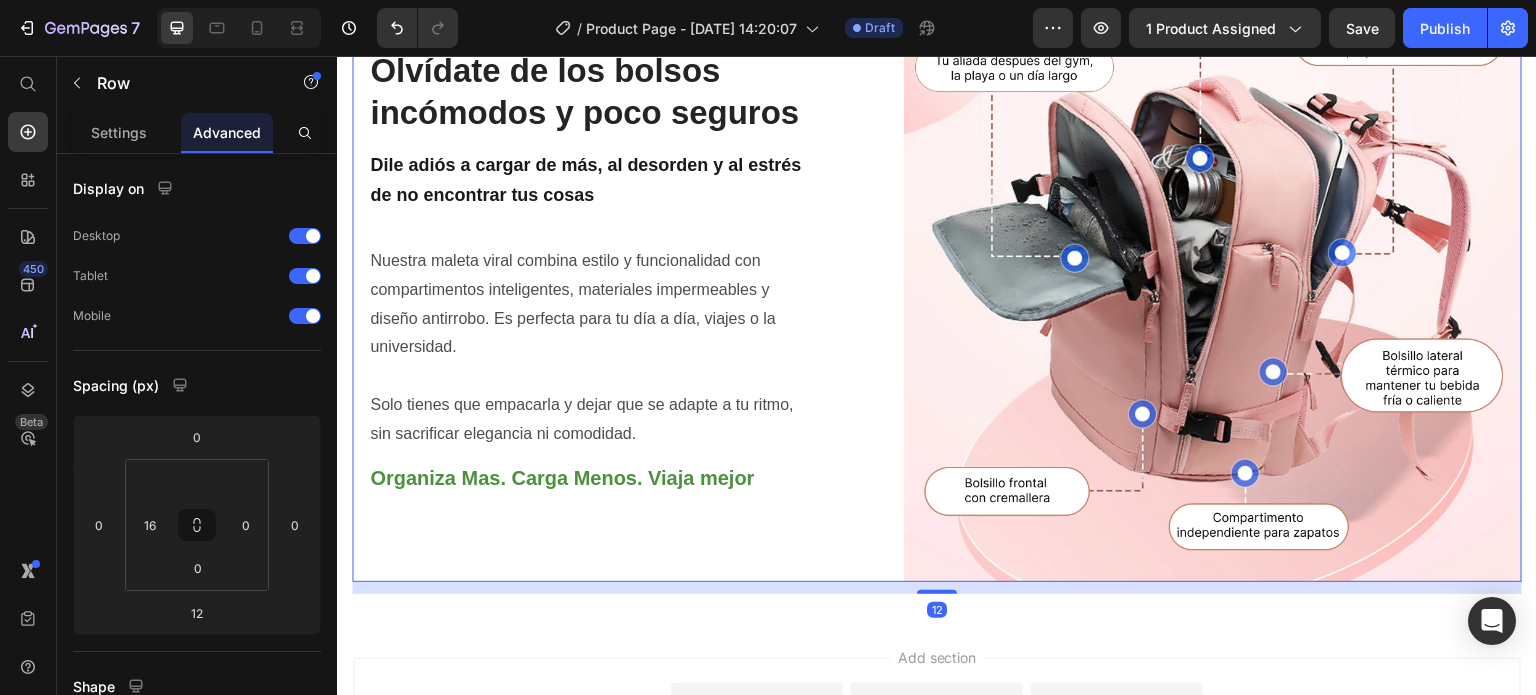 scroll, scrollTop: 2305, scrollLeft: 0, axis: vertical 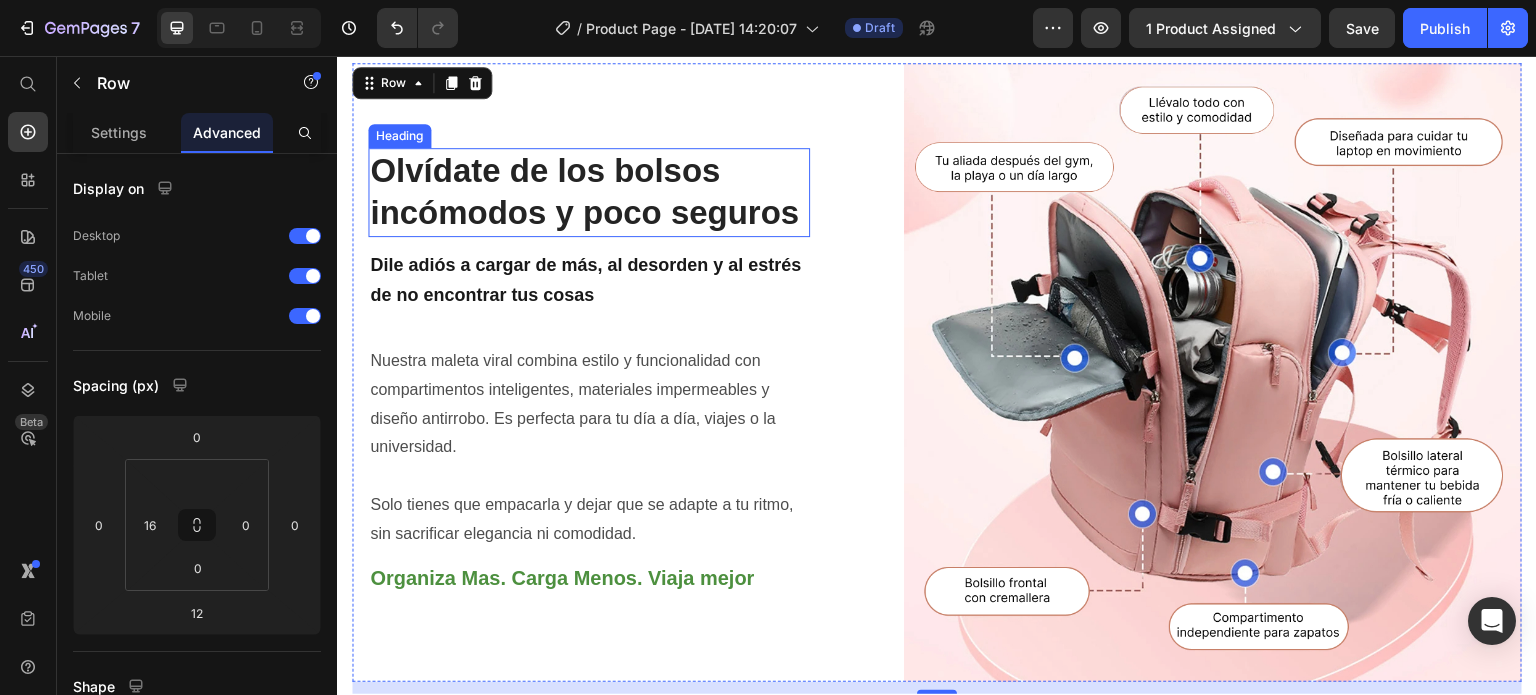 click on "Olvídate de los bolsos incómodos y poco seguros" at bounding box center (589, 193) 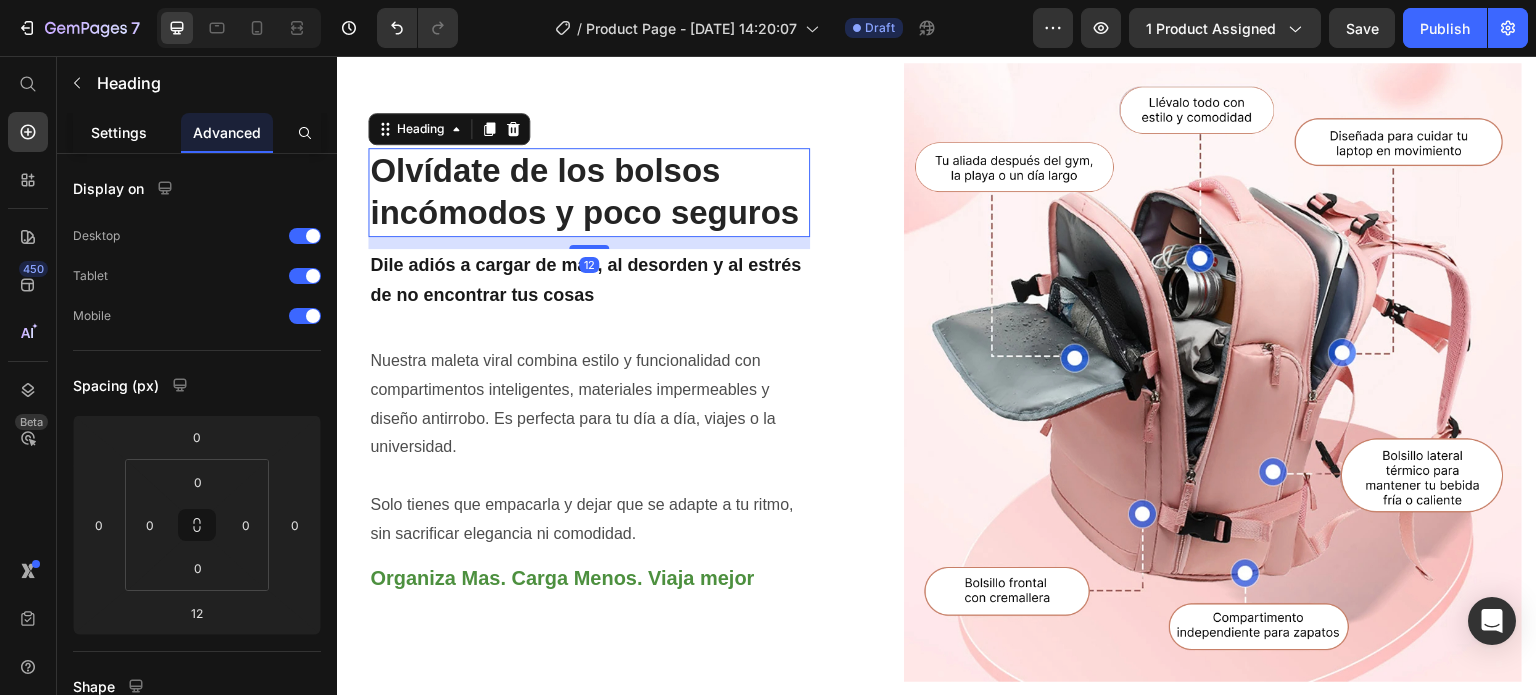 click on "Settings" at bounding box center [119, 132] 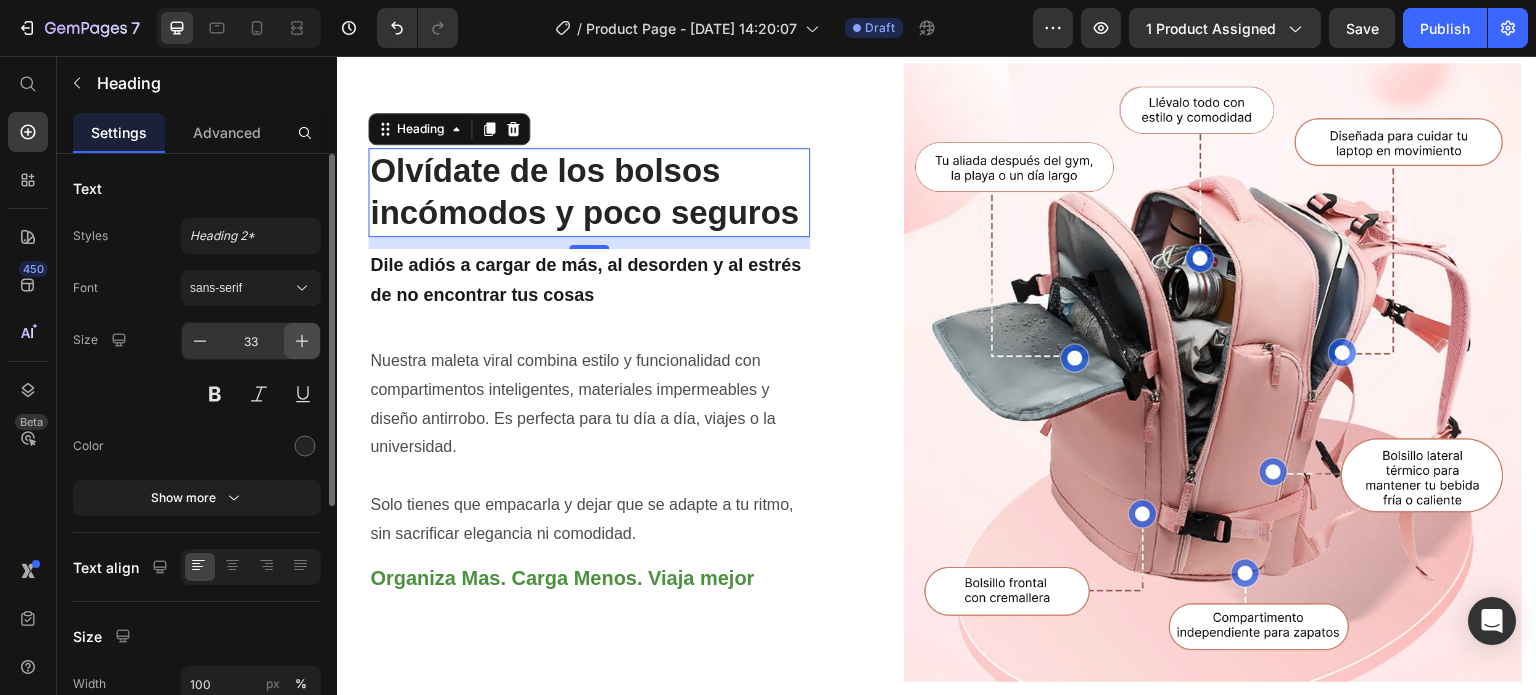 click 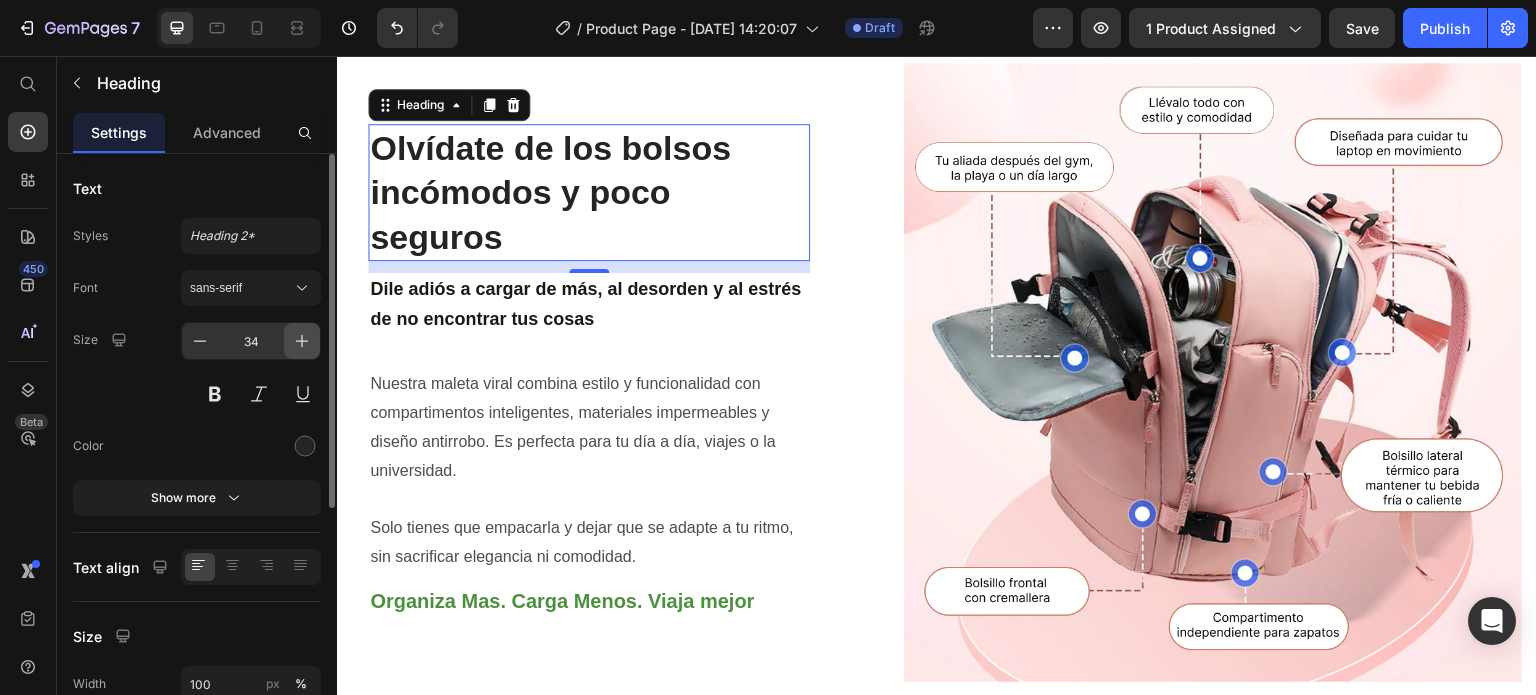 click 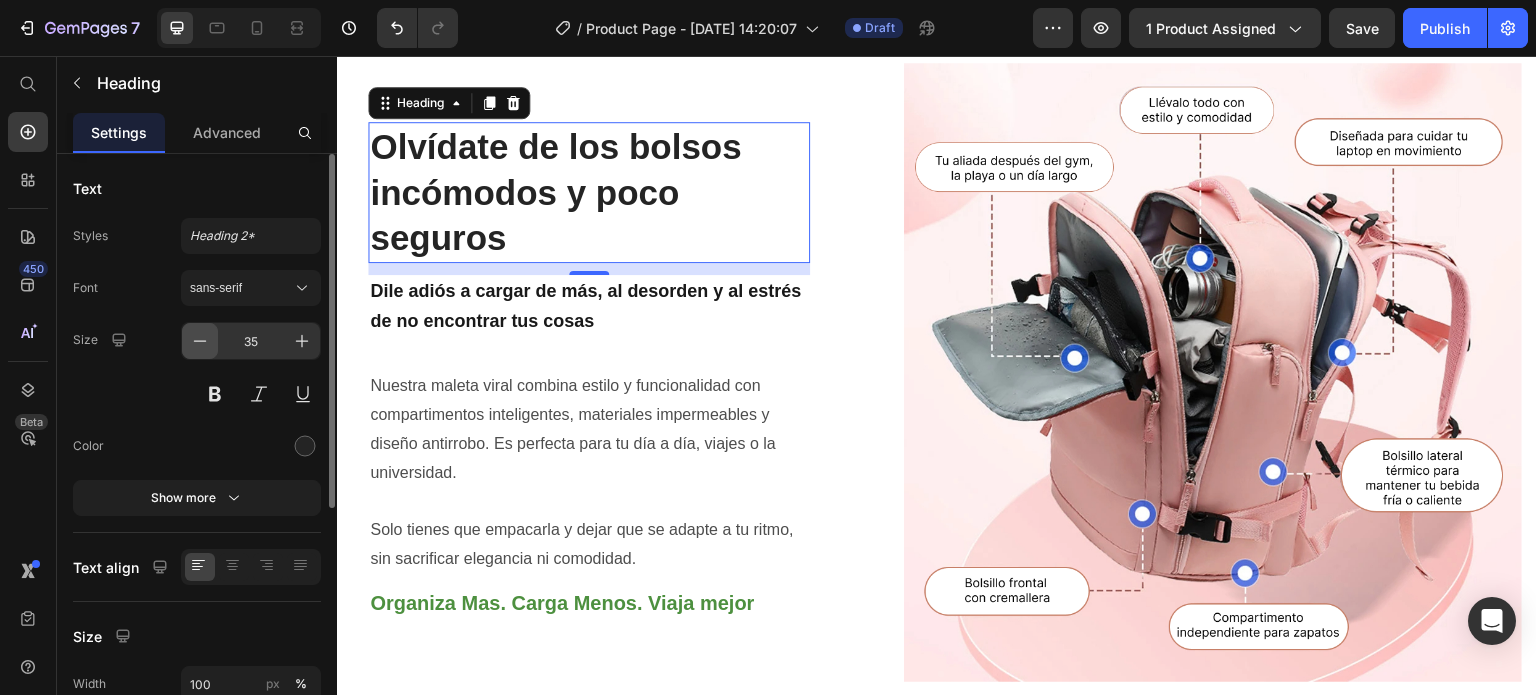 click 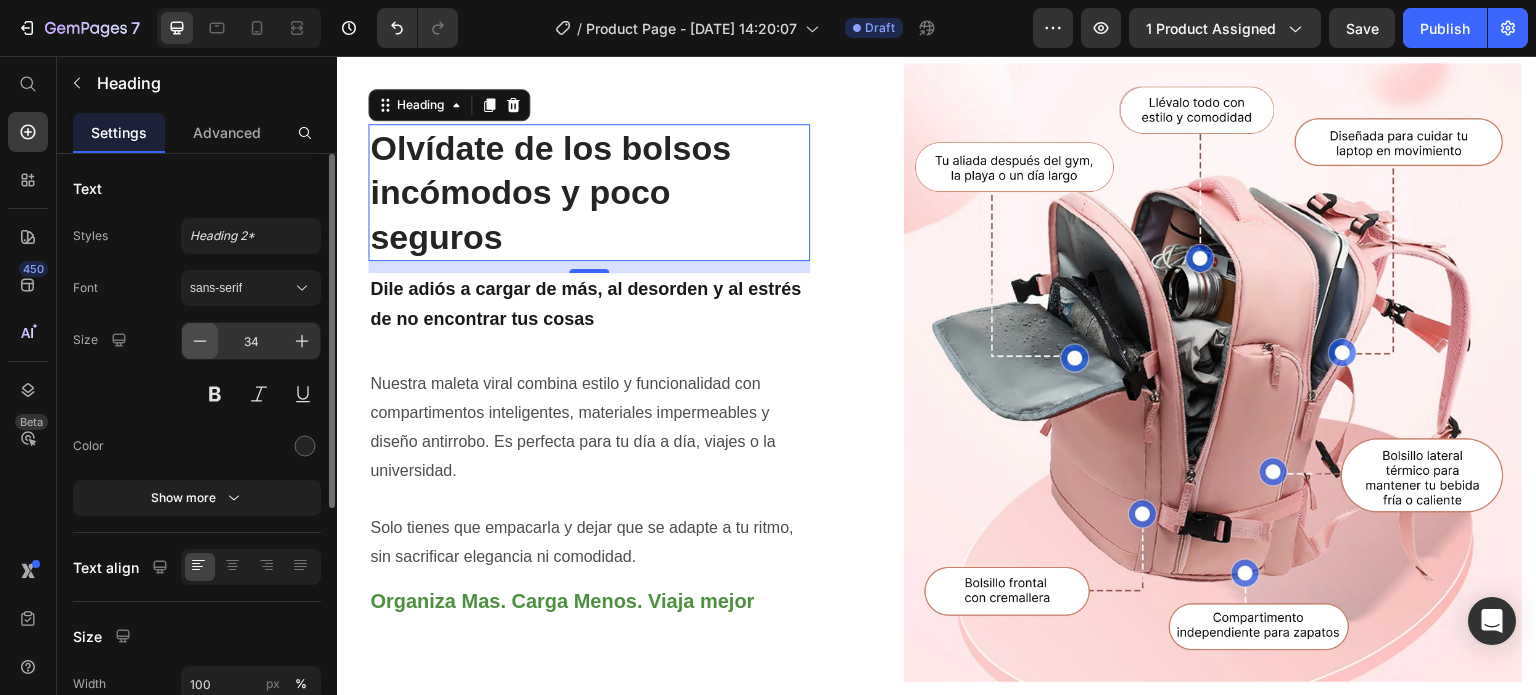 click 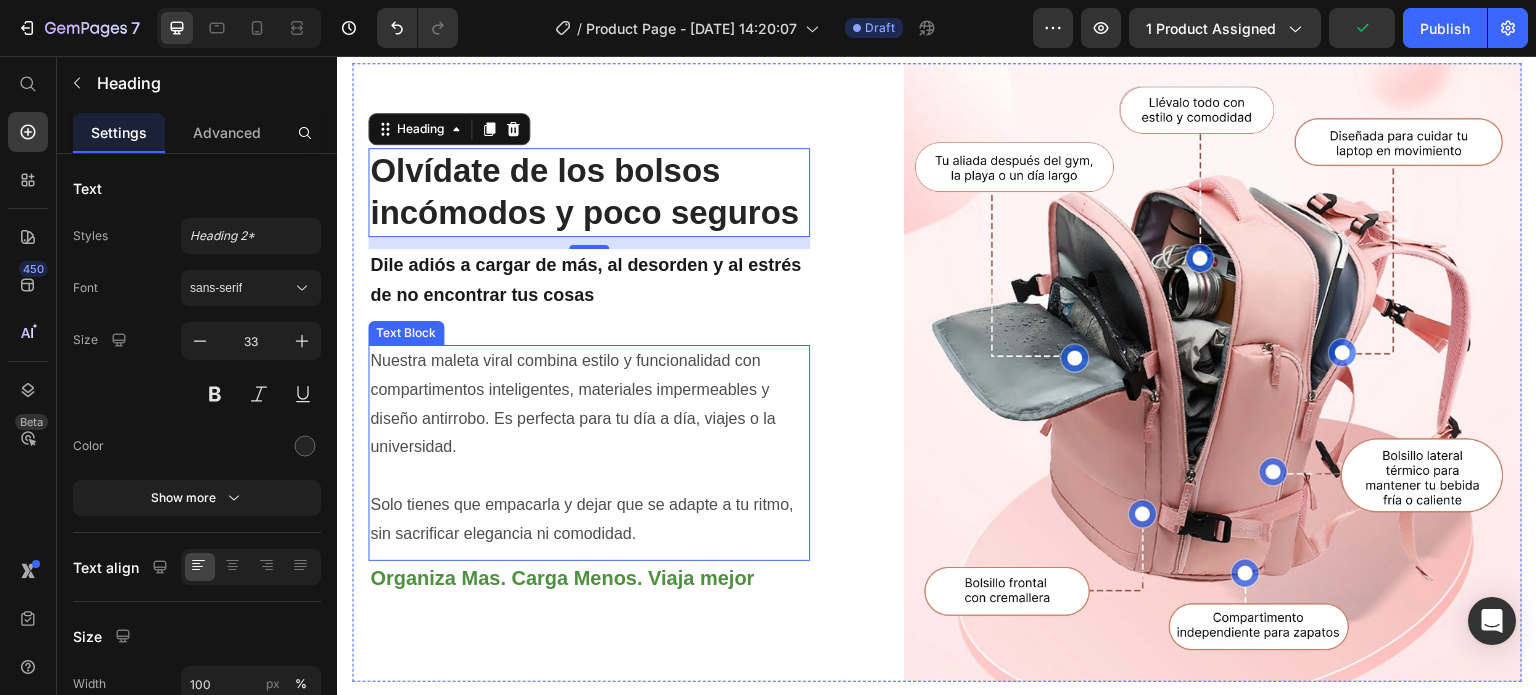 click on "Solo tienes que empacarla y dejar que se adapte a tu ritmo, sin sacrificar elegancia ni comodidad." at bounding box center (589, 505) 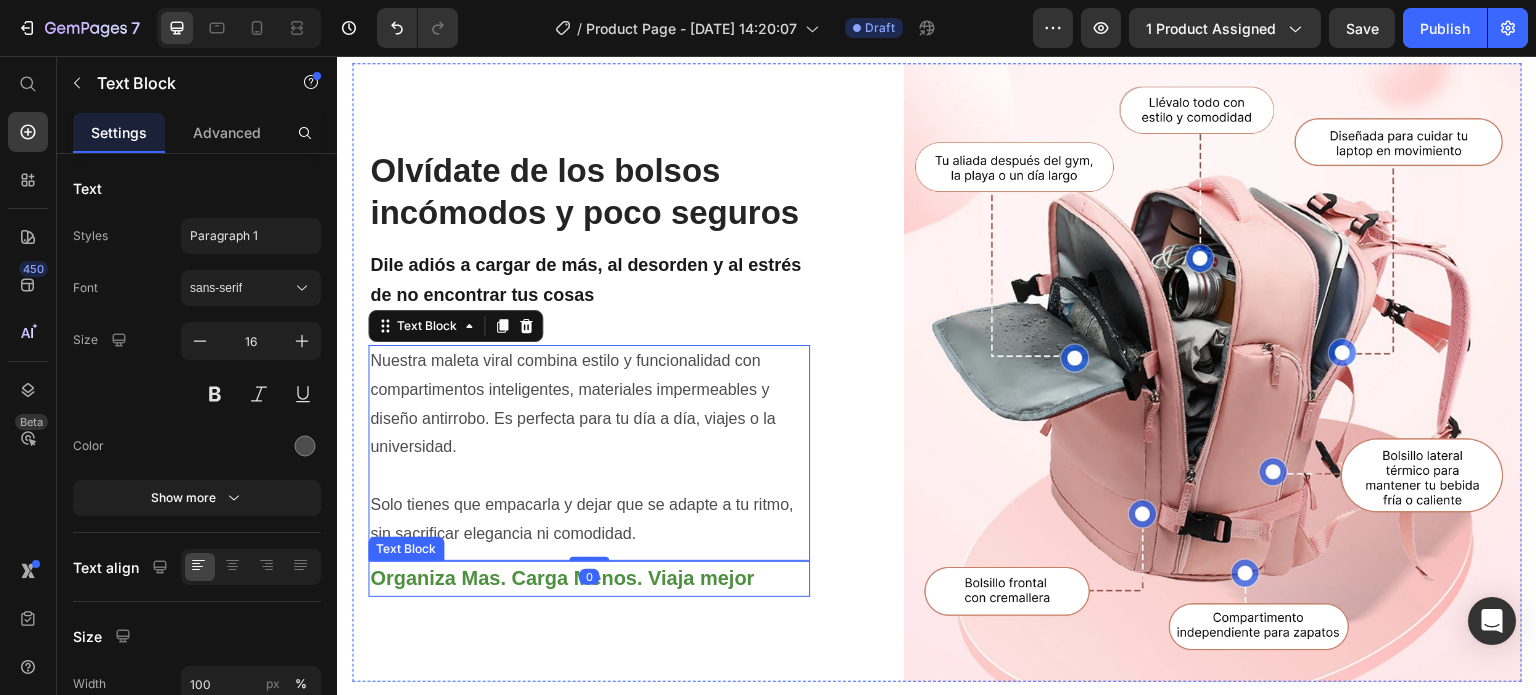 click on "Organiza Mas. Carga Menos. Viaja mejor" at bounding box center (562, 578) 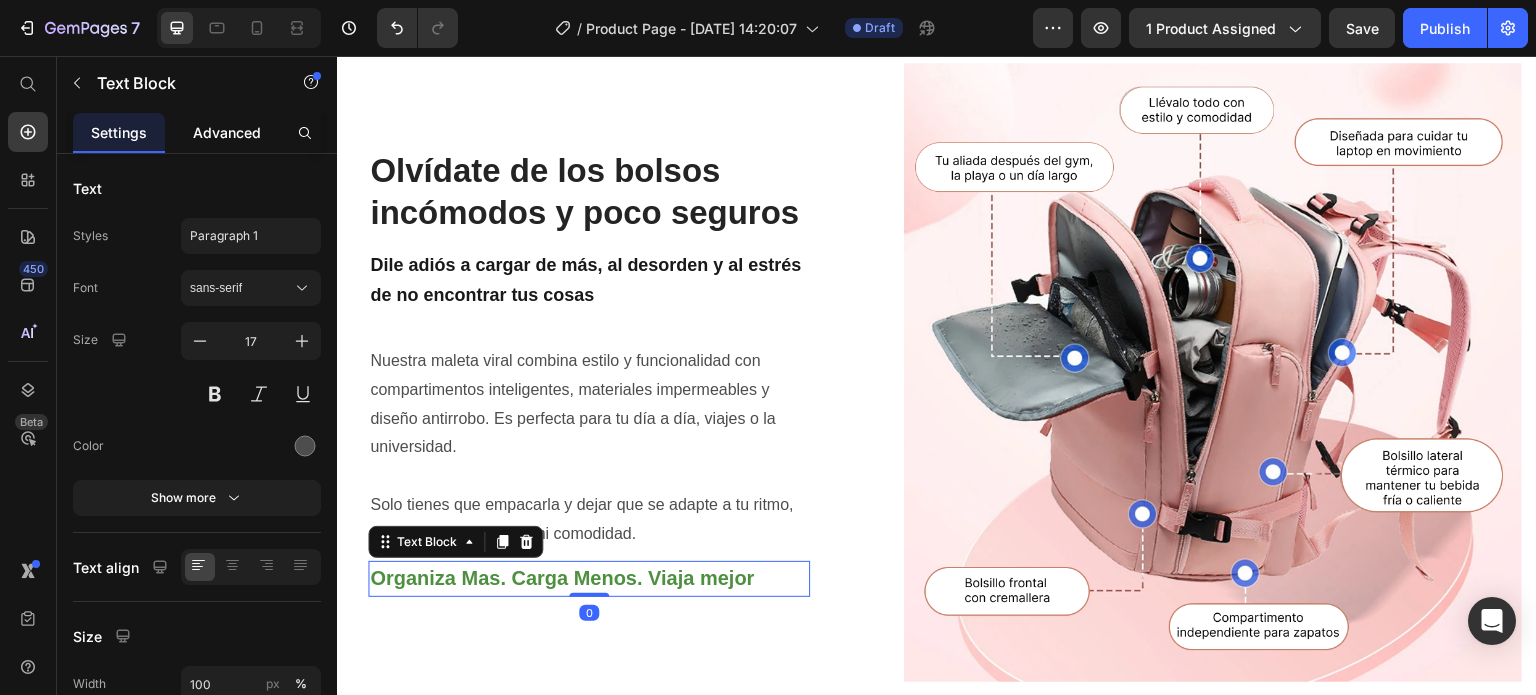 click on "Advanced" 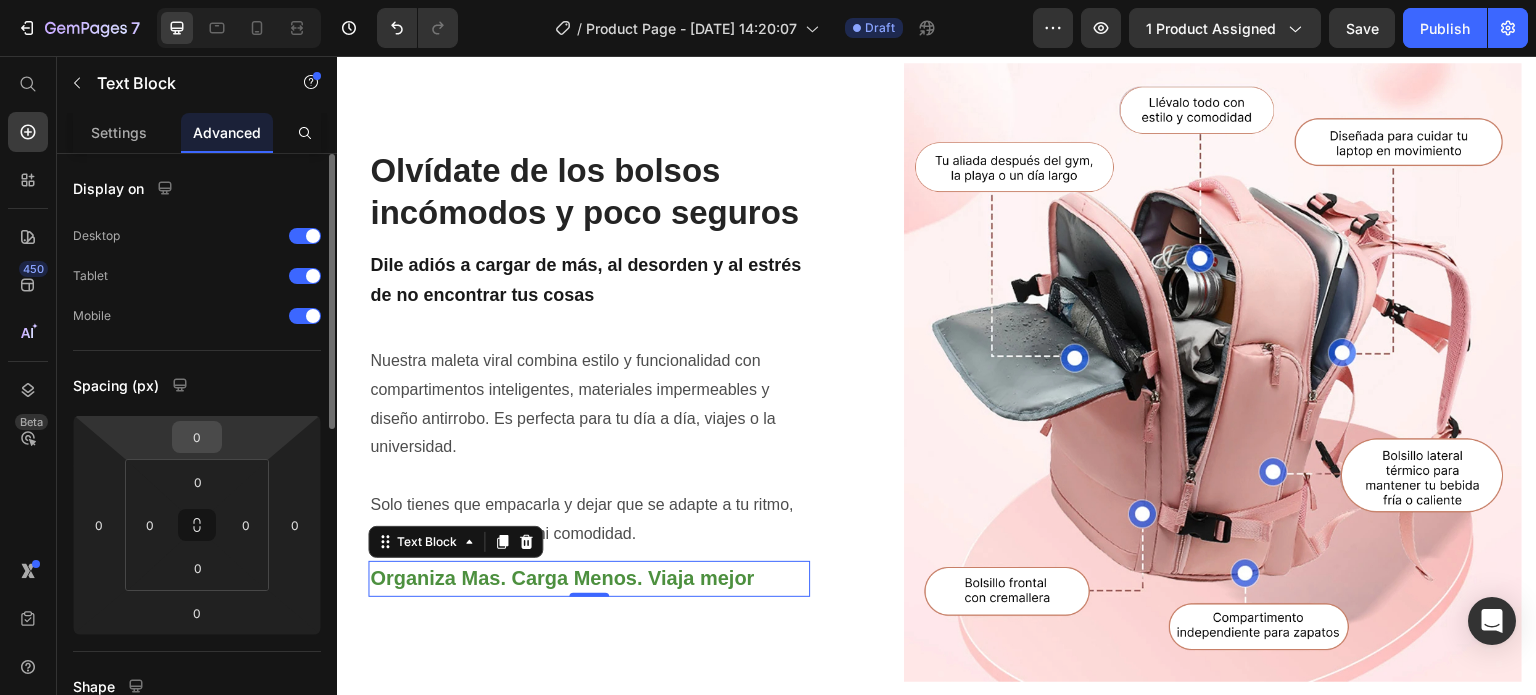 click on "0" at bounding box center (197, 437) 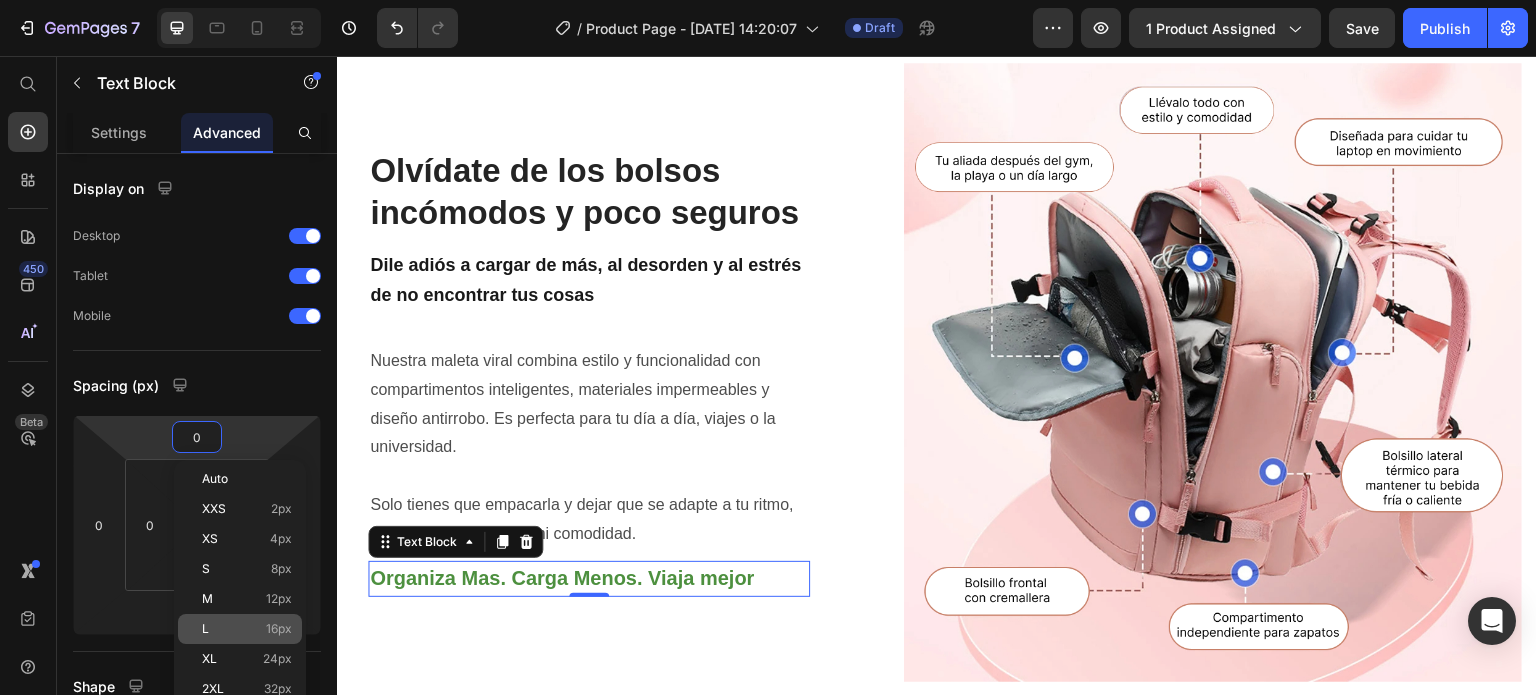 click on "16px" at bounding box center [279, 629] 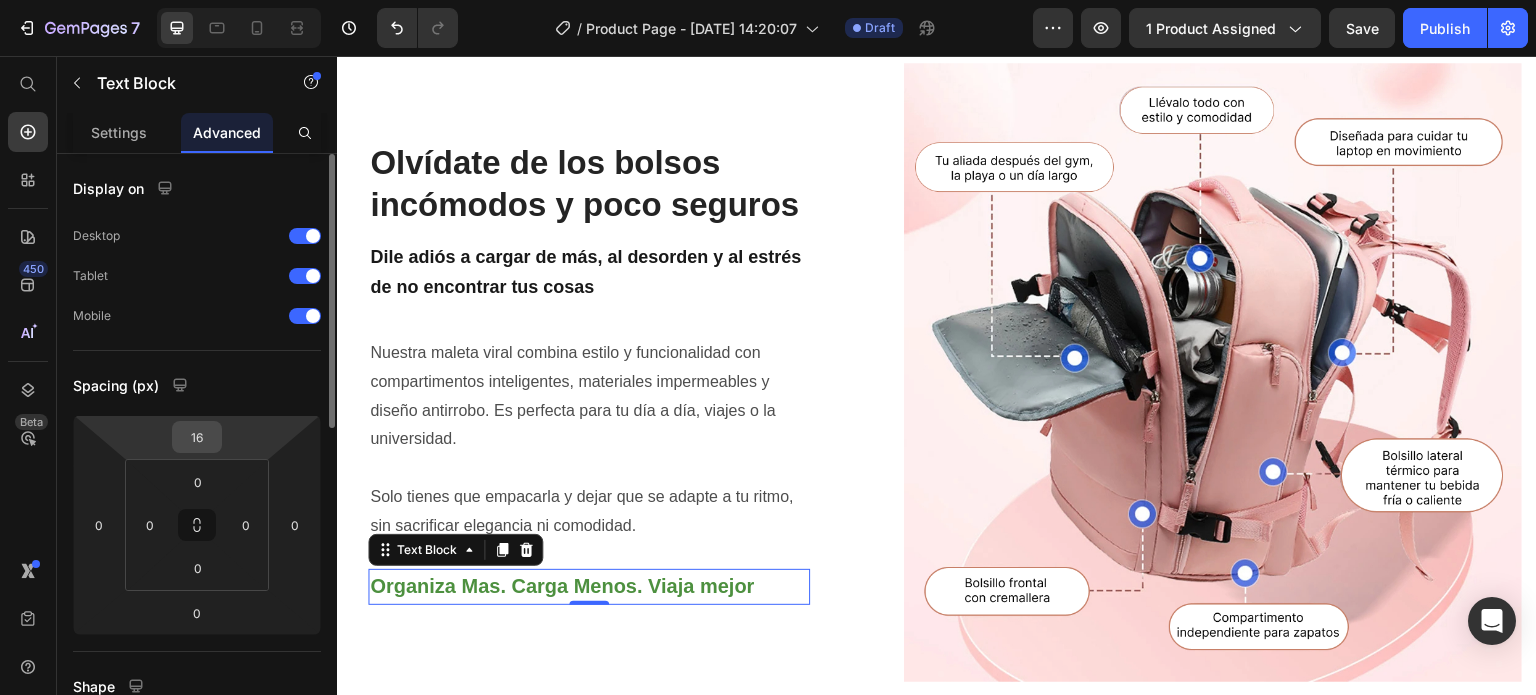 click on "16" at bounding box center (197, 437) 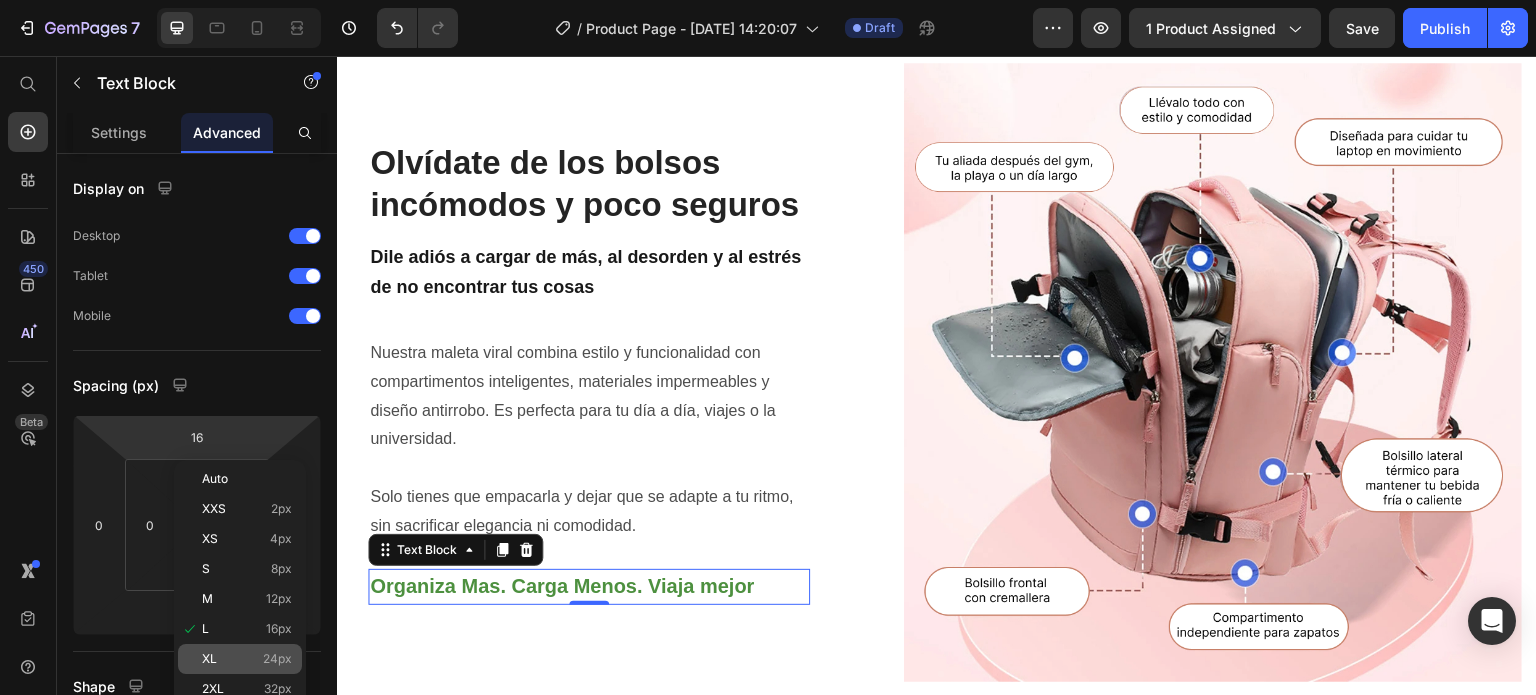 click on "XL 24px" at bounding box center [247, 659] 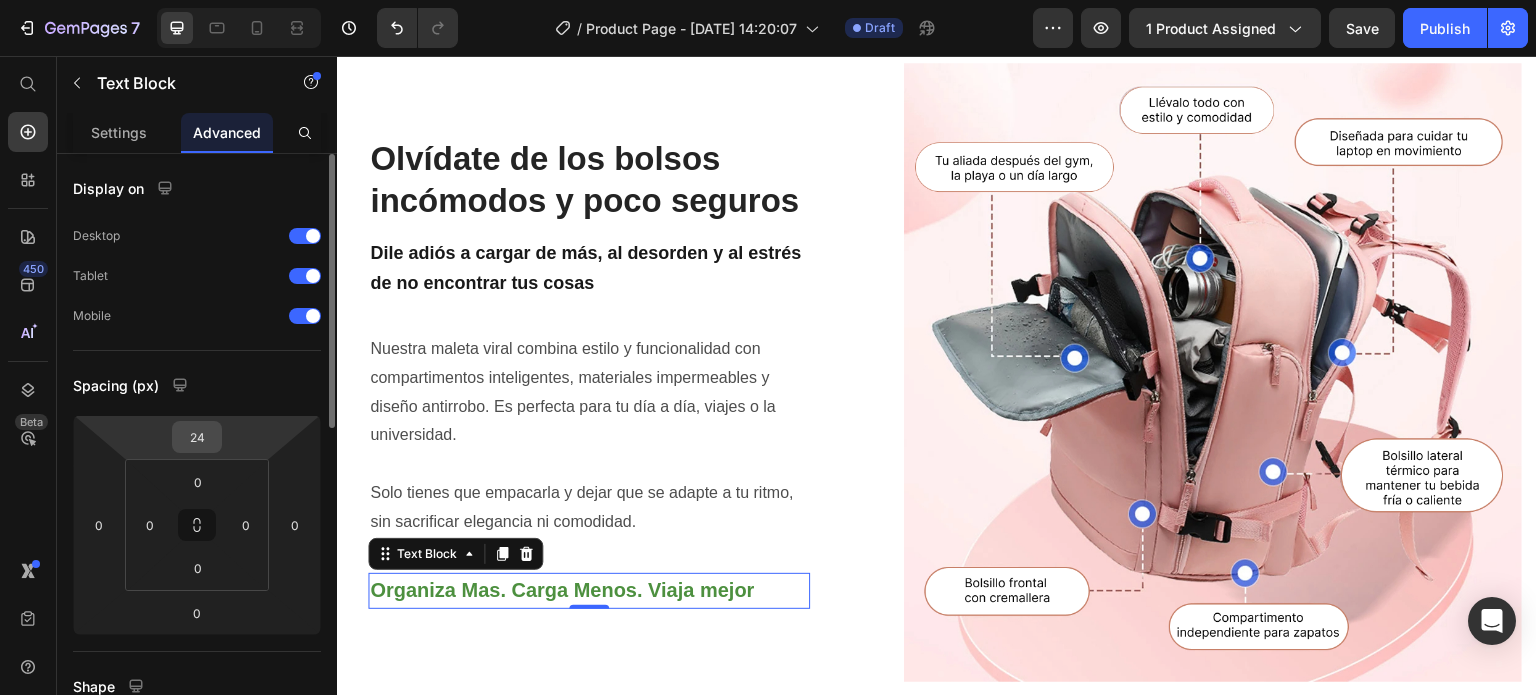 click on "24" at bounding box center (197, 437) 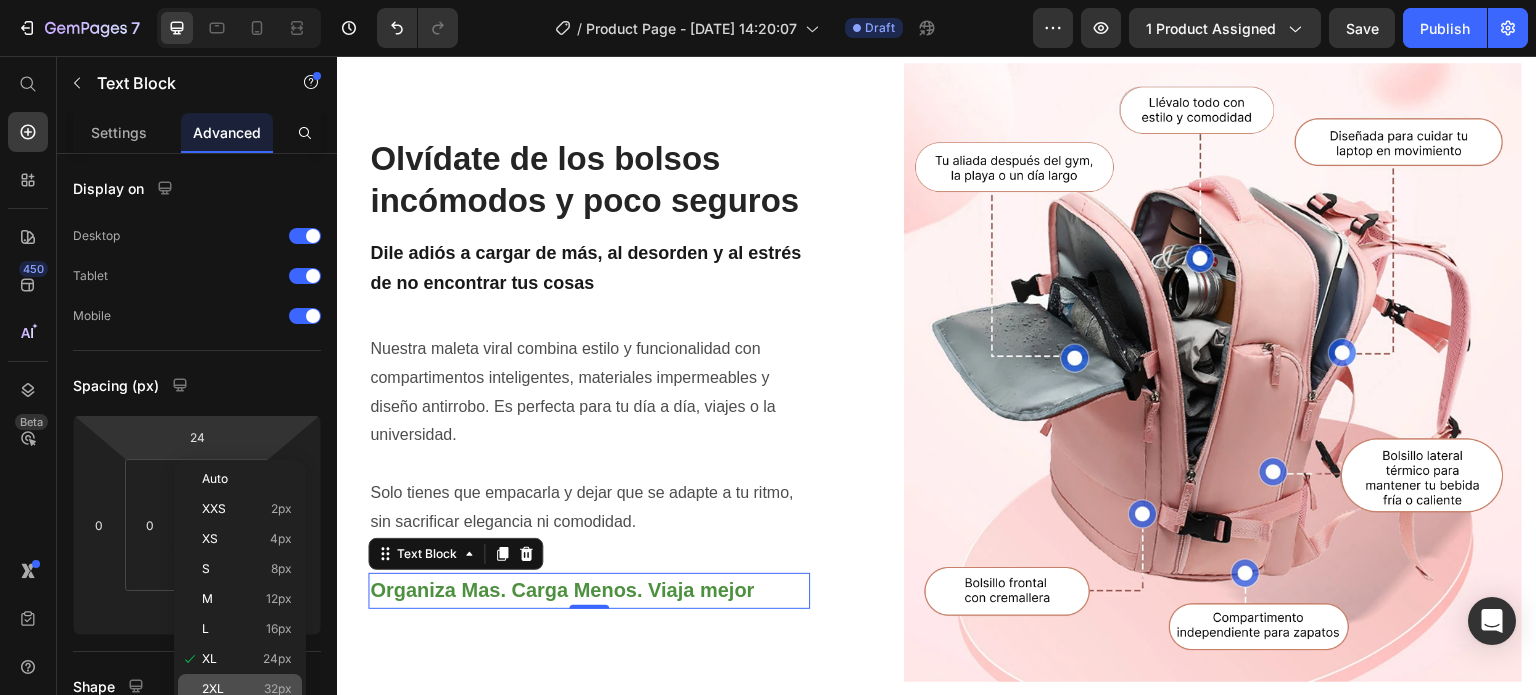 click on "32px" at bounding box center [278, 689] 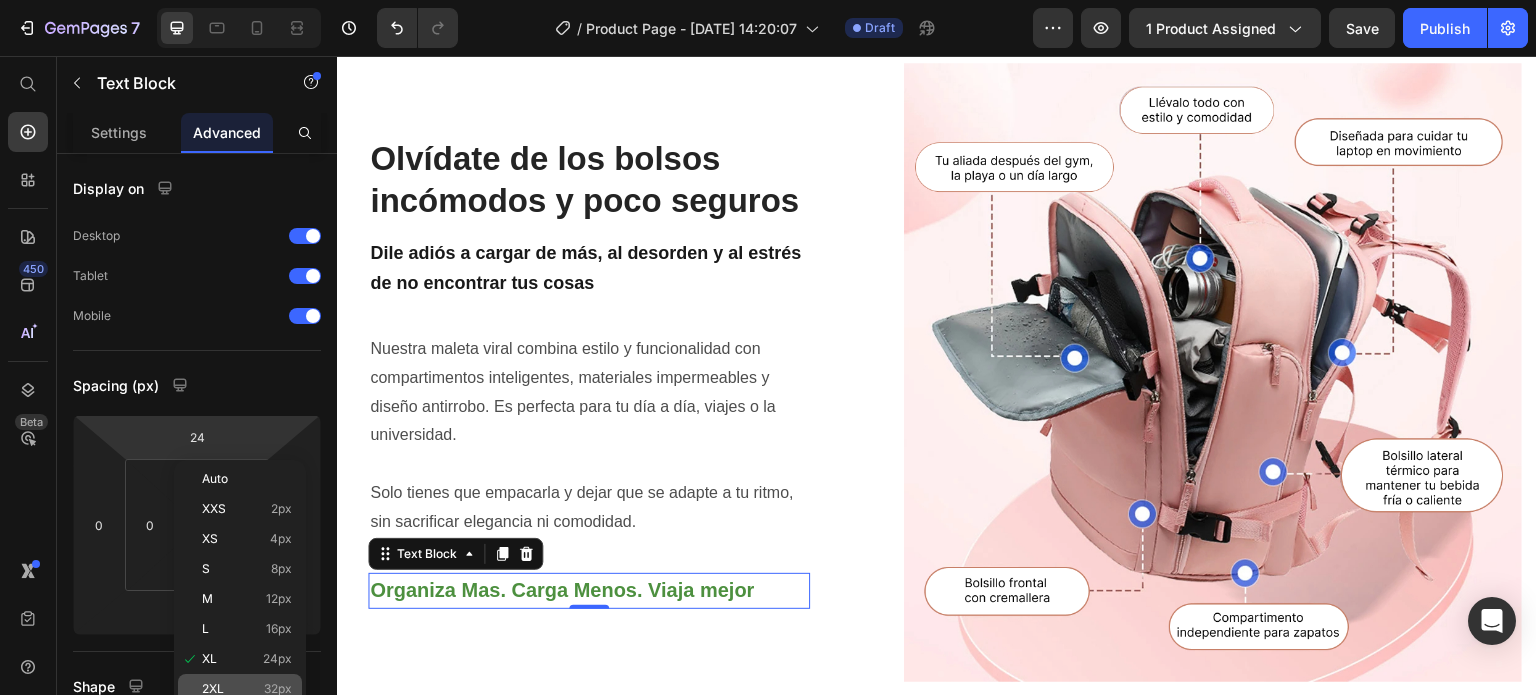 type on "32" 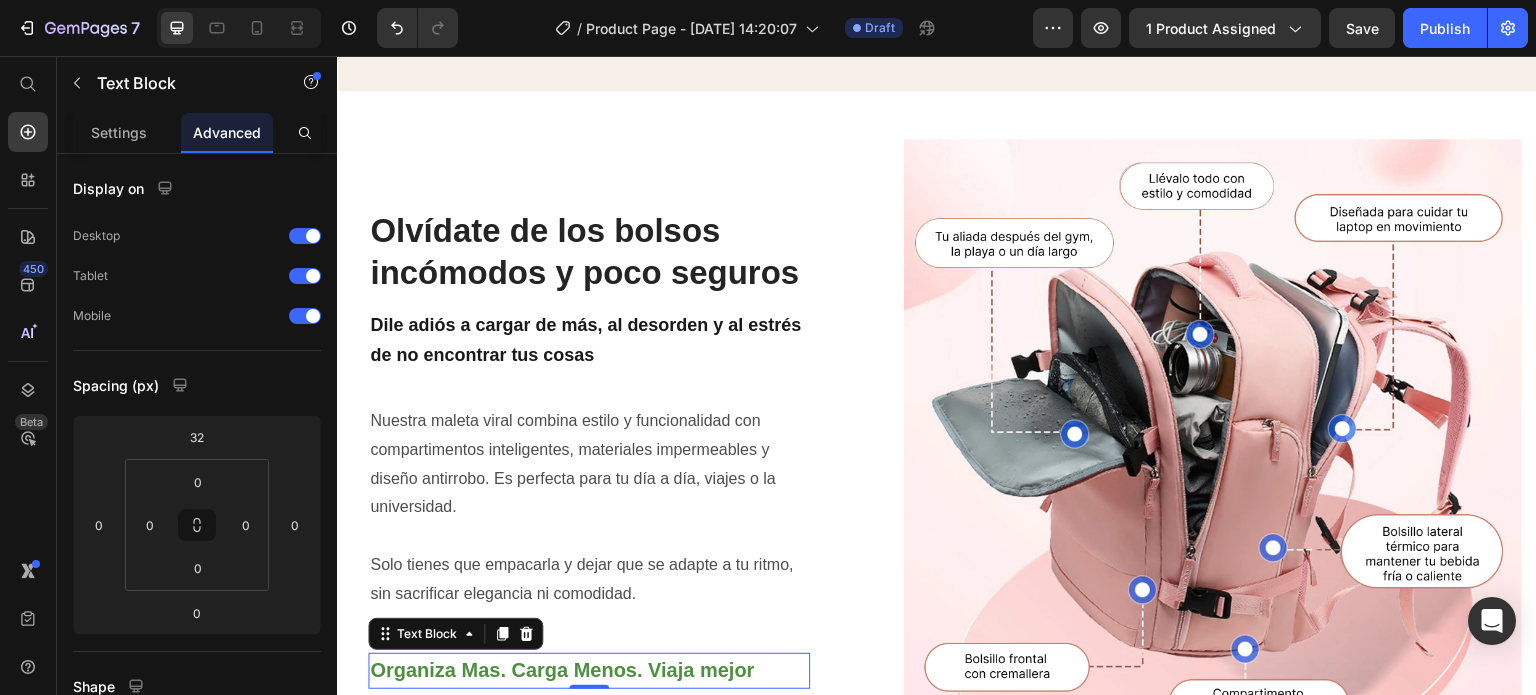scroll, scrollTop: 2205, scrollLeft: 0, axis: vertical 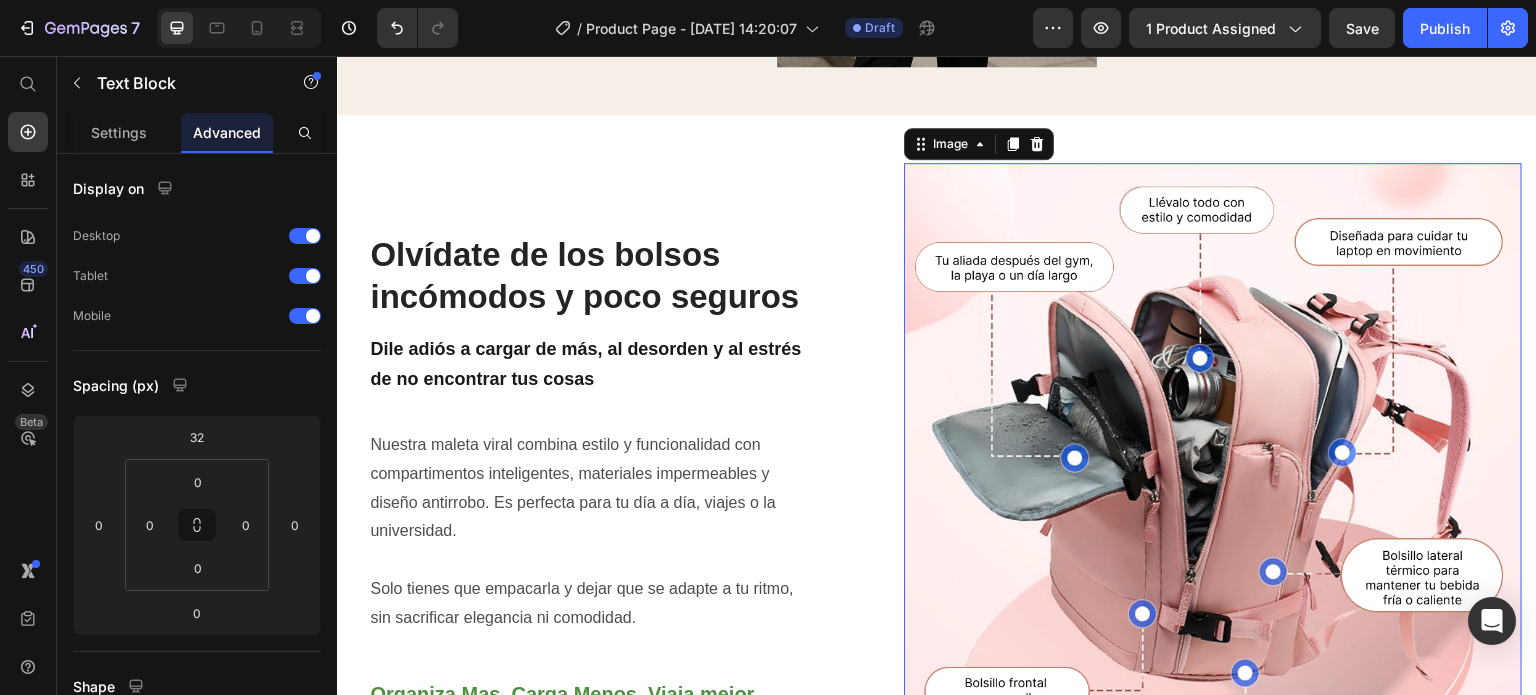 click at bounding box center (1213, 472) 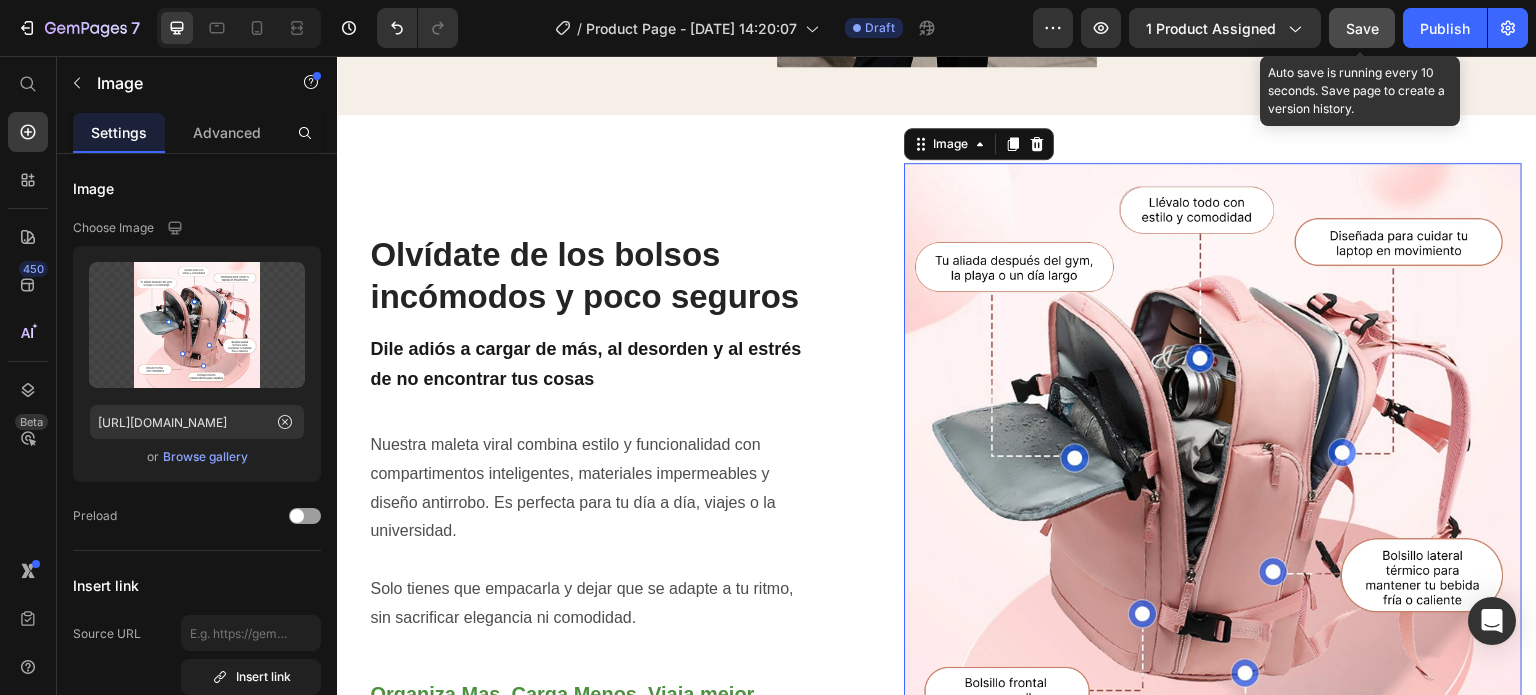 click on "Save" 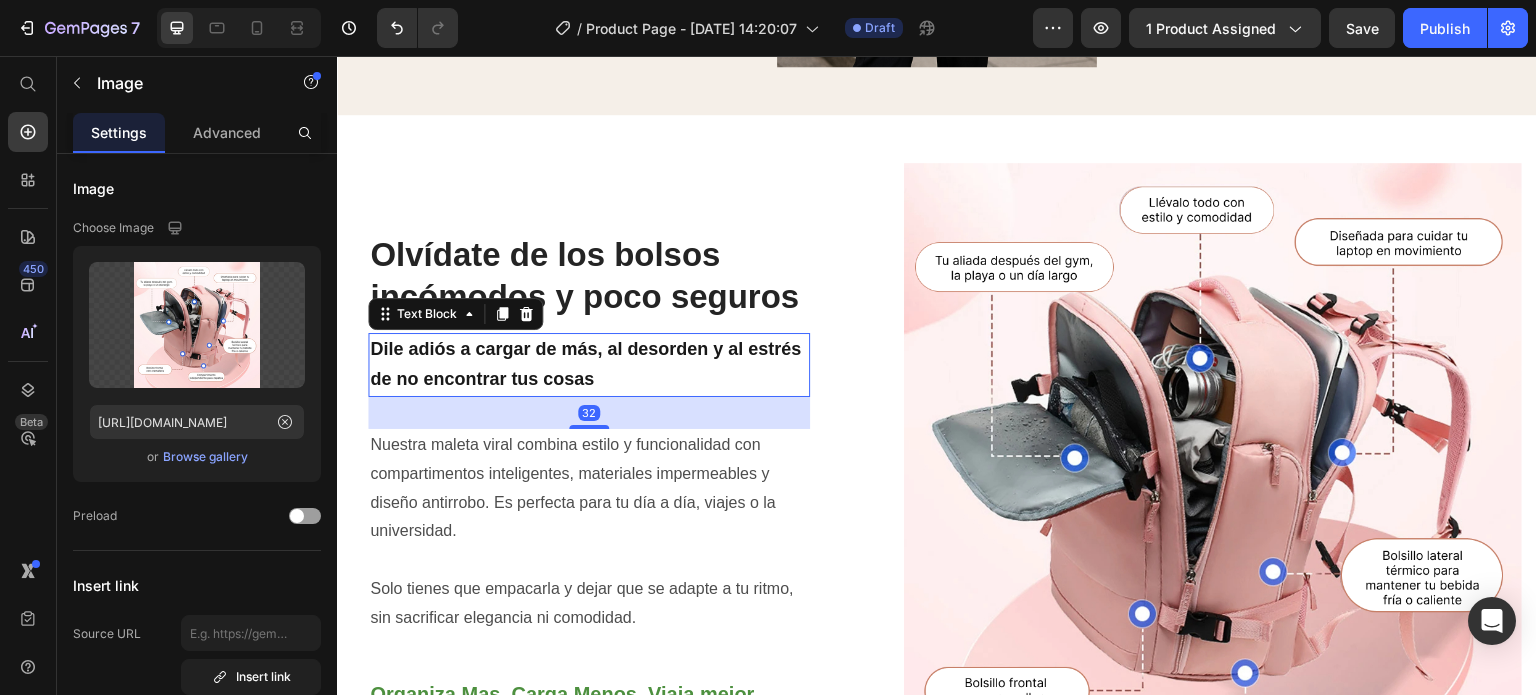 click on "Dile adiós a cargar de más, al desorden y al estrés de no encontrar tus cosas" at bounding box center (589, 365) 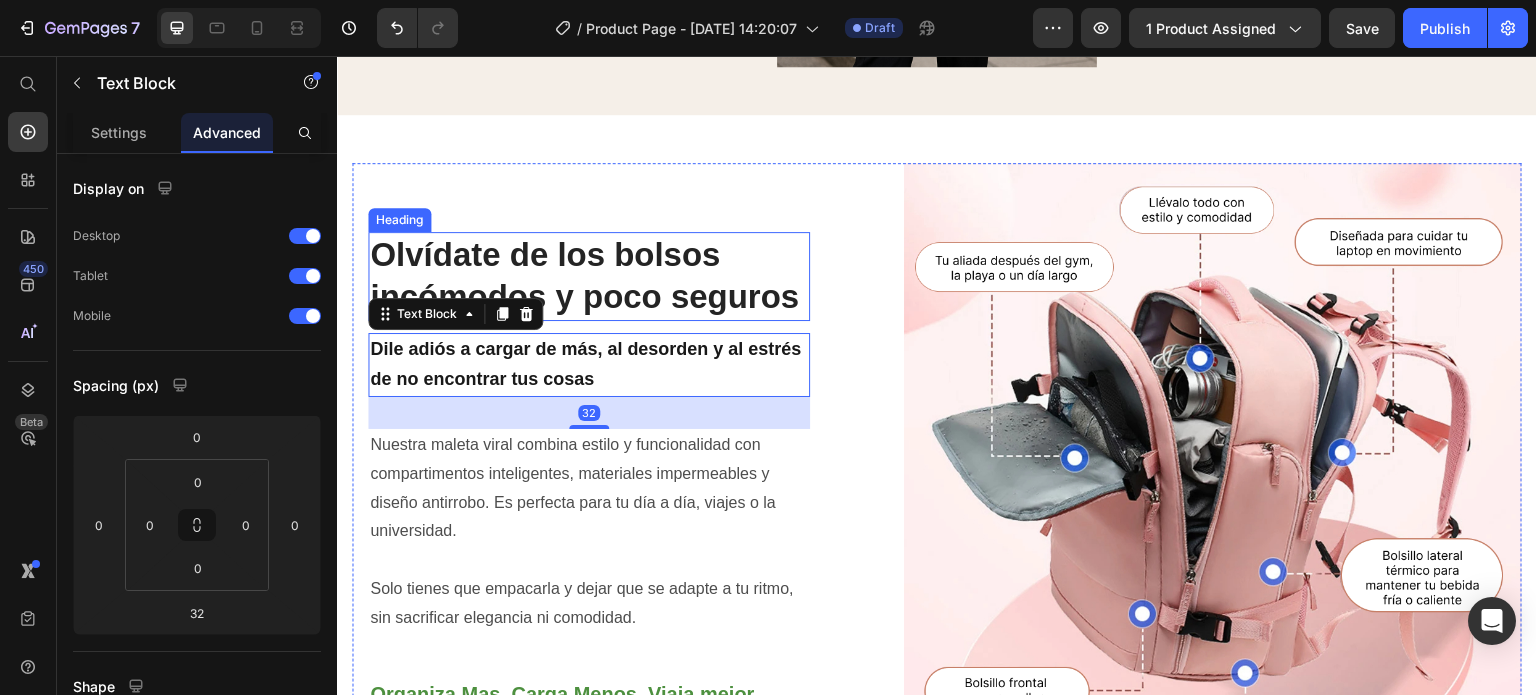 click on "Olvídate de los bolsos incómodos y poco seguros" at bounding box center [589, 277] 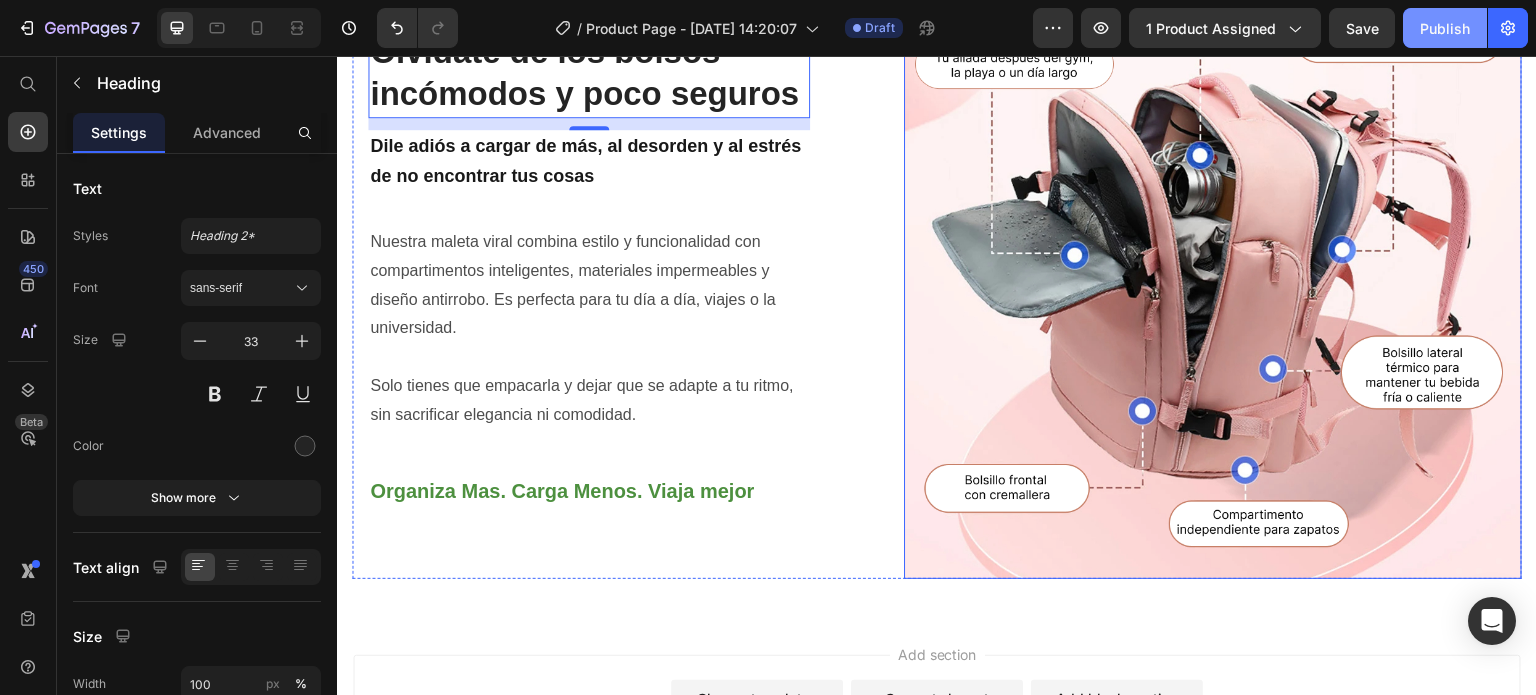 scroll, scrollTop: 2405, scrollLeft: 0, axis: vertical 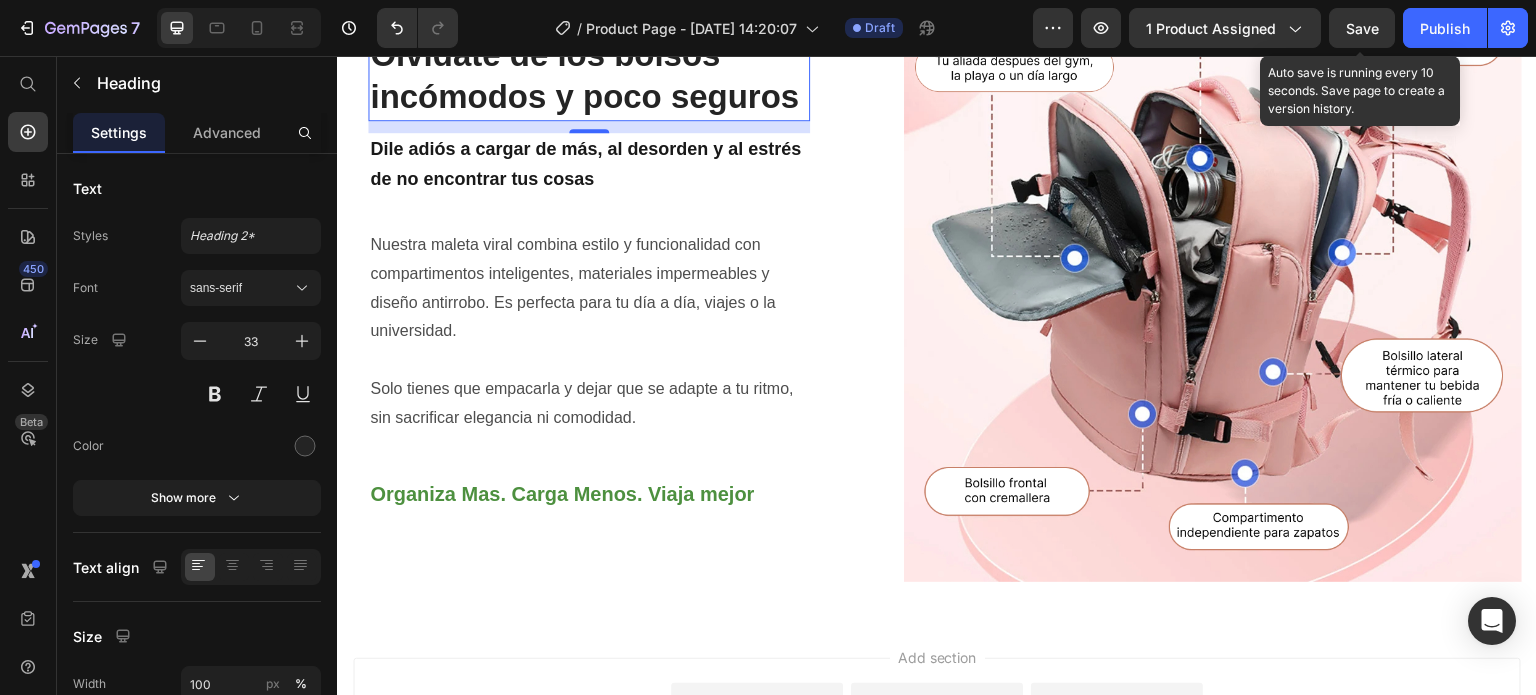 click on "Save" at bounding box center (1362, 28) 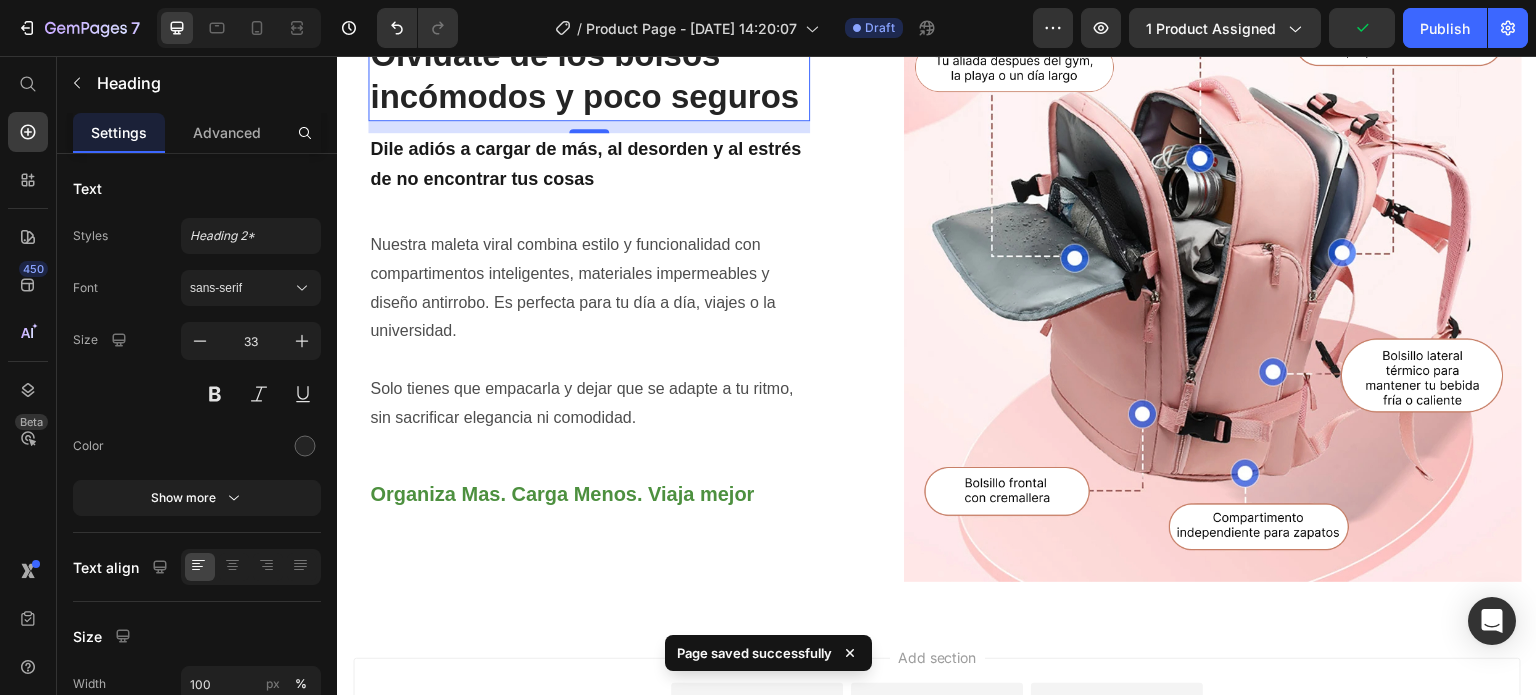 click on "X" at bounding box center (5, 12) 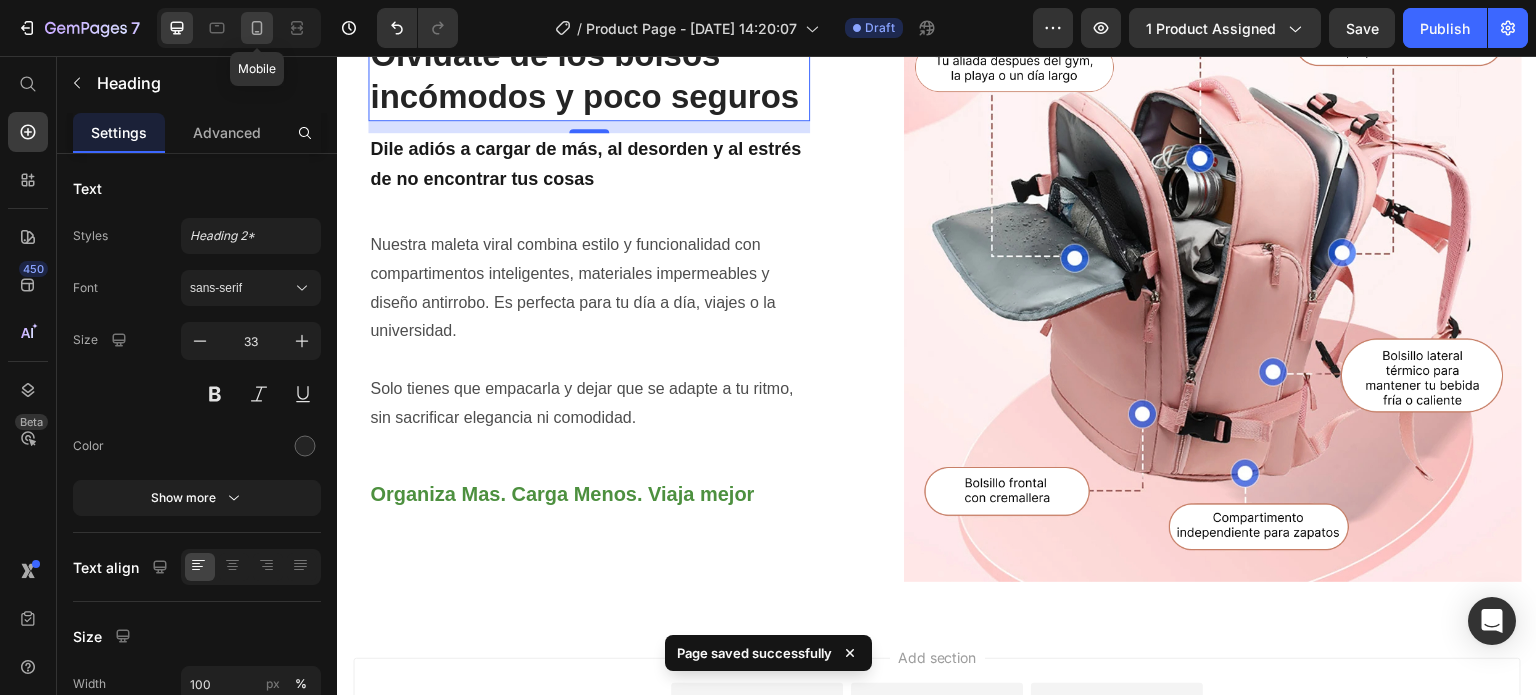 click 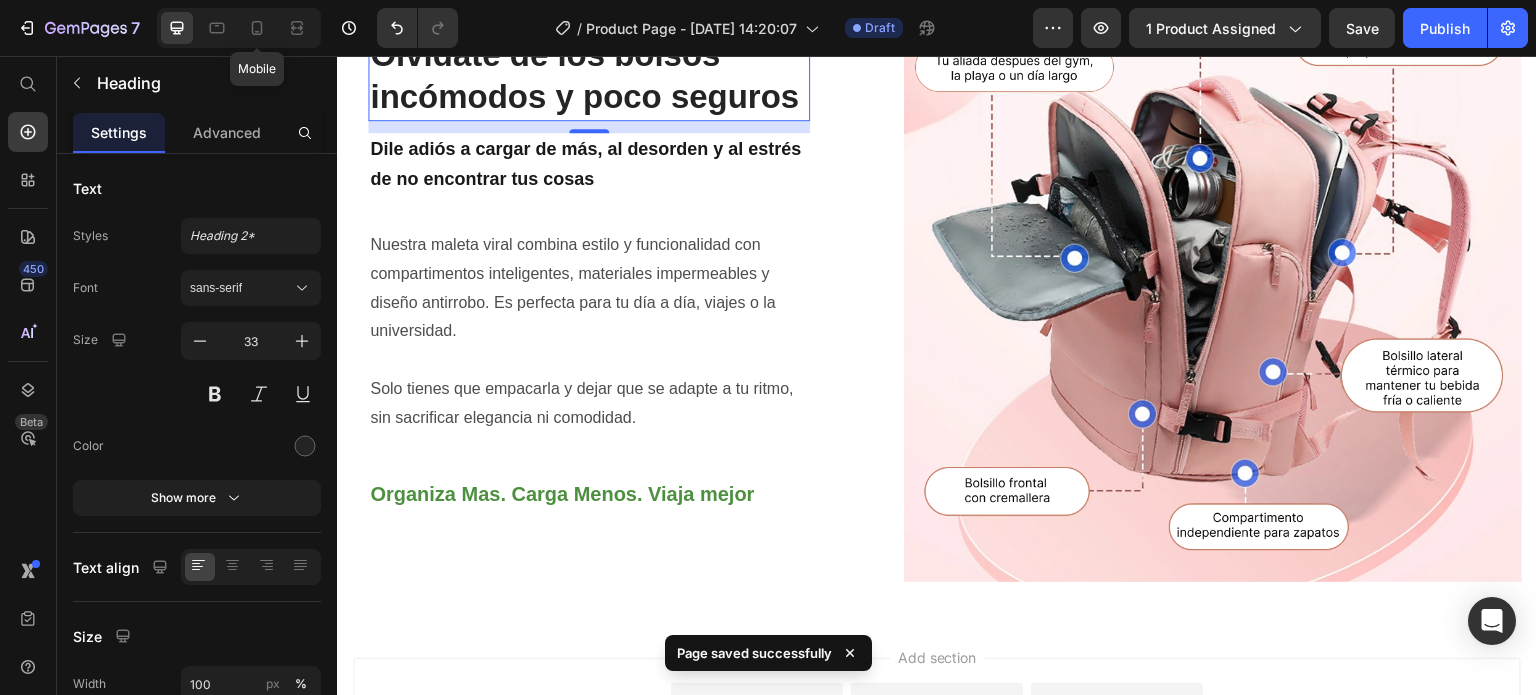 type on "29" 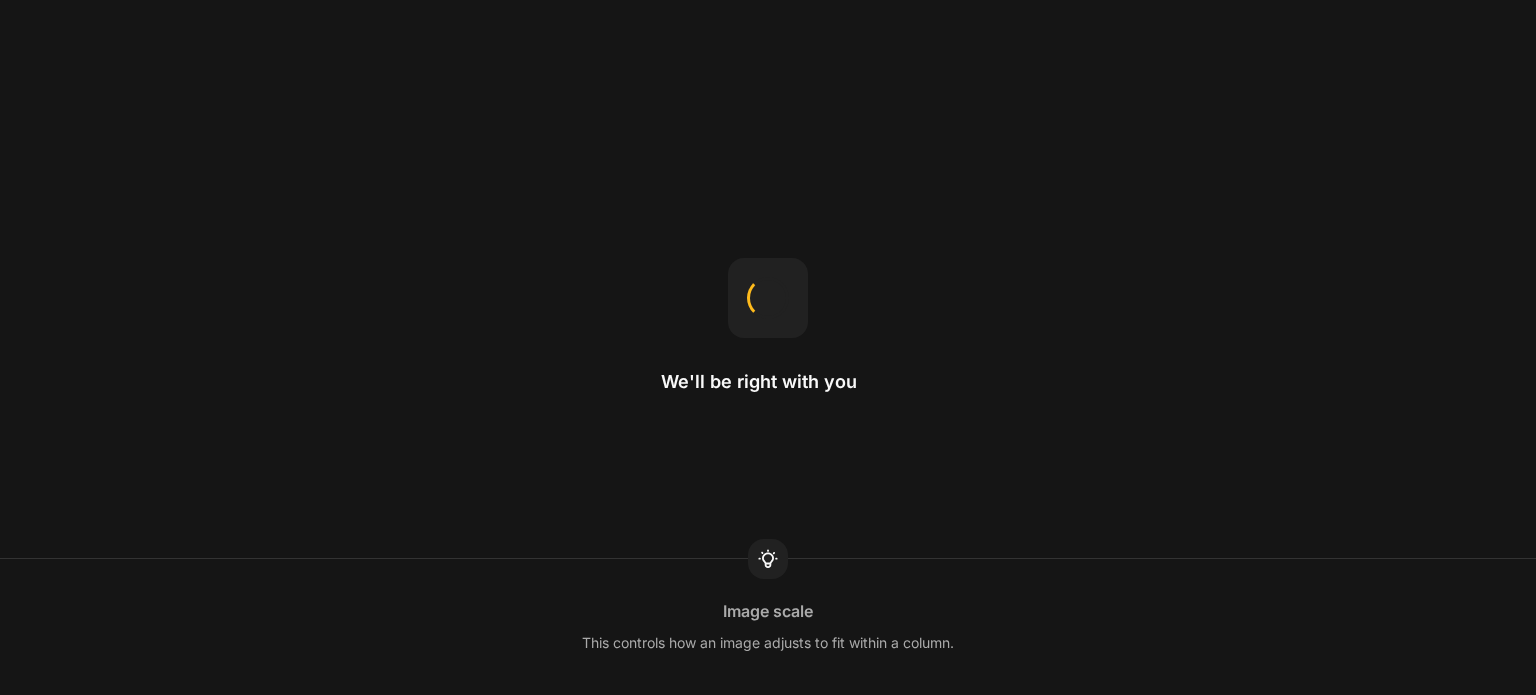 scroll, scrollTop: 0, scrollLeft: 0, axis: both 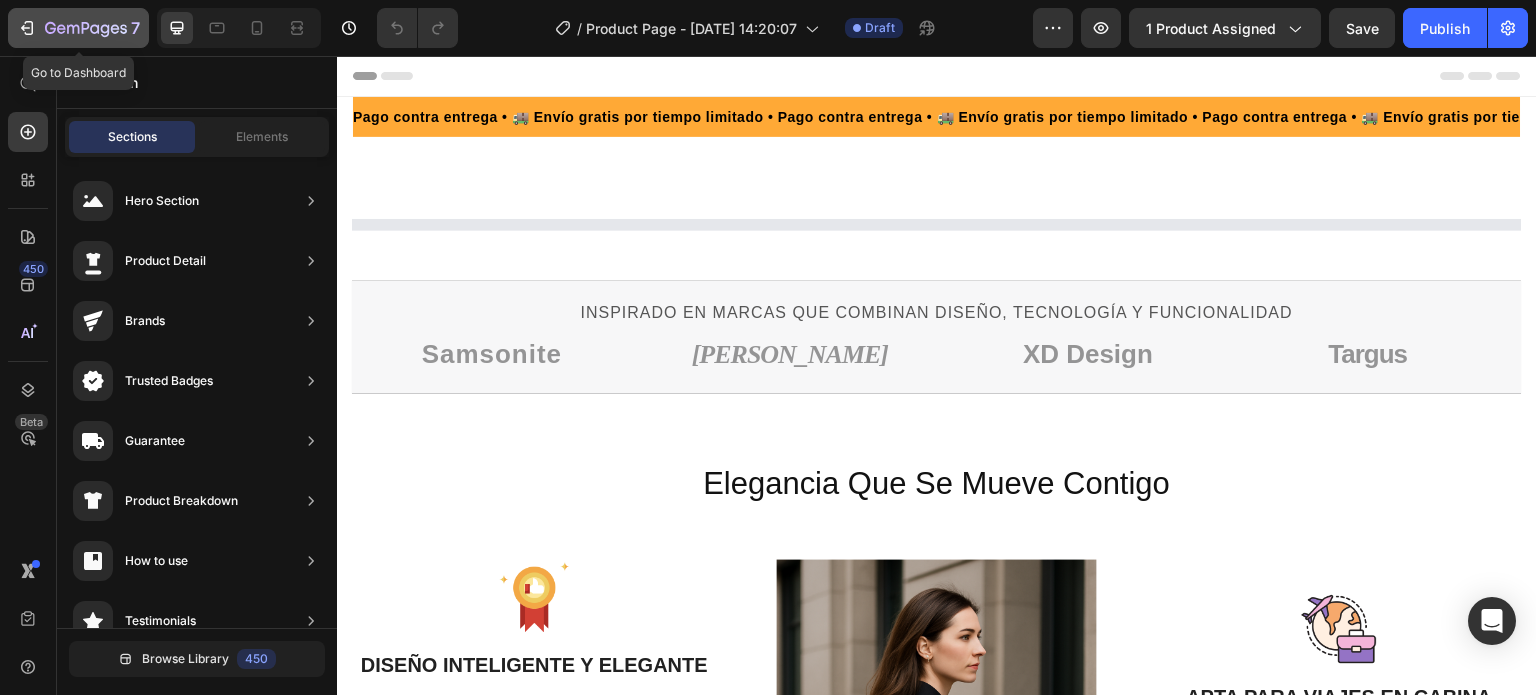 click 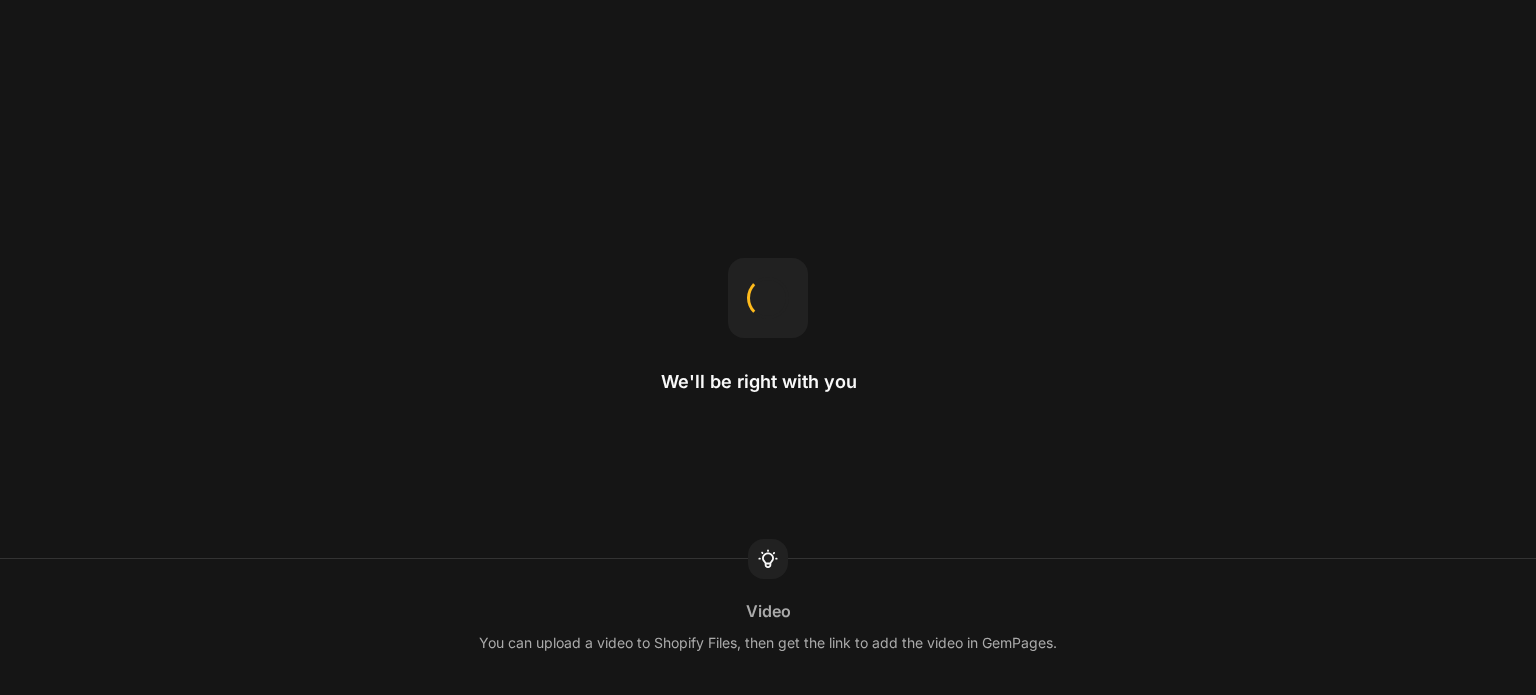 scroll, scrollTop: 0, scrollLeft: 0, axis: both 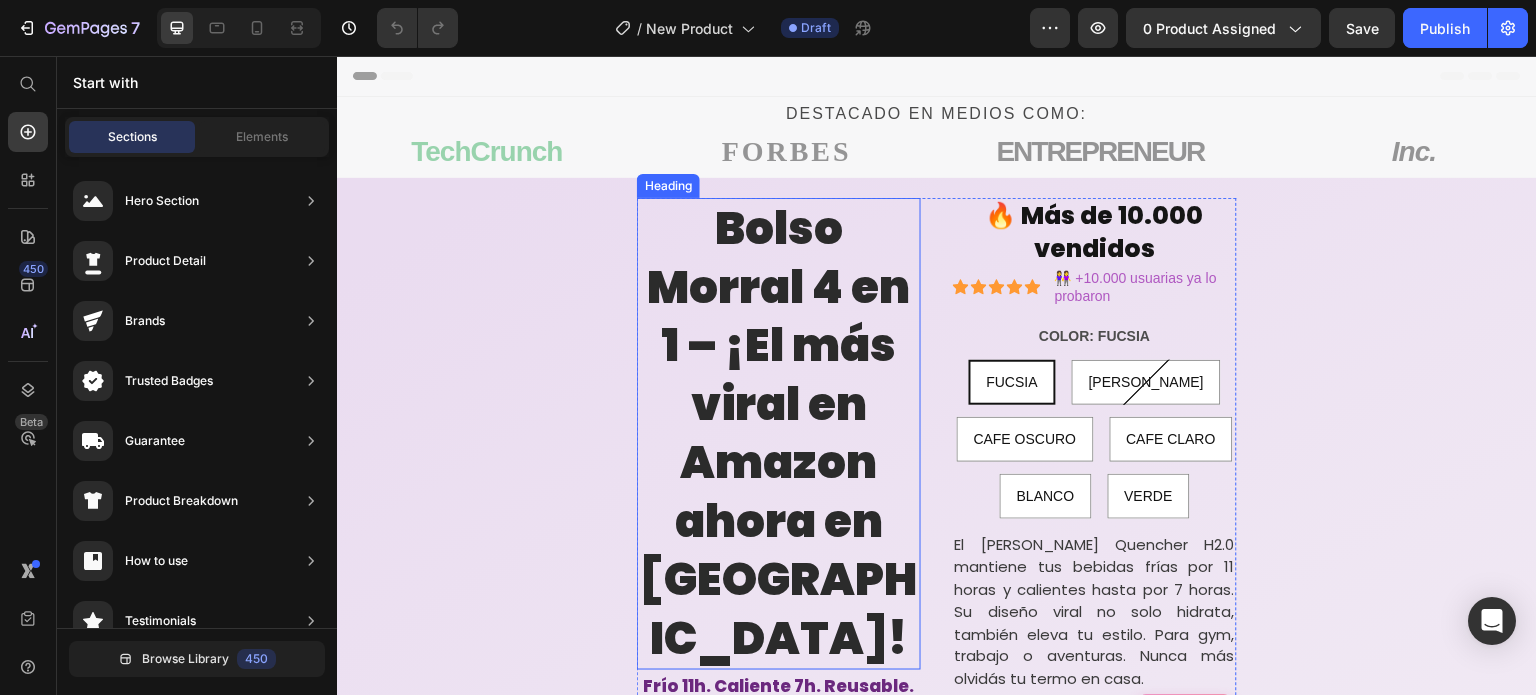 click on "Bolso Morral 4 en 1 – ¡El más viral en Amazon ahora en Colombia!" at bounding box center (779, 434) 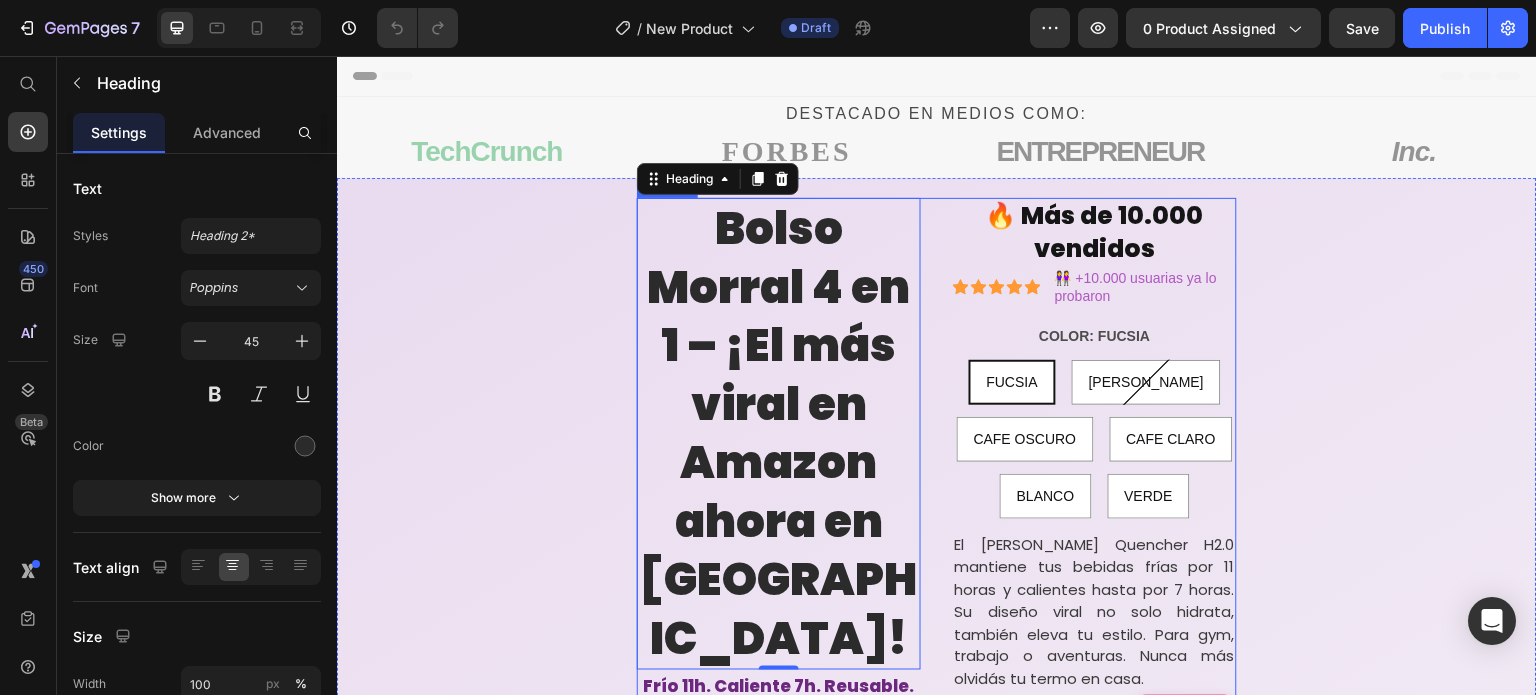 click on "Bolso Morral 4 en 1 – ¡El más viral en Amazon ahora en Colombia! Heading   0  Frío 11h. Caliente 7h. Reusable. Irresistible. Text Block
Product Images 🔥 Más de 10.000 vendidos Heading Icon Icon Icon Icon Icon Icon List 👭 +10.000 usuarias ya lo probaron Text Block Row COLOR: FUCSIA FUCSIA FUCSIA FUCSIA ROSA ROSA ROSA CAFE OSCURO CAFE OSCURO CAFE OSCURO CAFE CLARO CAFE CLARO CAFE CLARO BLANCO BLANCO BLANCO VERDE VERDE VERDE Product Variants & Swatches El Stanley Quencher H2.0 mantiene tus bebidas frías por 11 horas y calientes hasta por 7 horas. Su diseño viral no solo hidrata, también eleva tu estilo. Para gym, trabajo o aventuras. Nunca más olvidás tu termo en casa. Text Block
🔥 Trending
💧
Hidratación sin esfuerzo
1.2L de agua que te acompaña todo el día.
✨
Diseño viral
El favorito de influencers, ahora en tu color.
🔒
Sin derrames" at bounding box center [937, 1164] 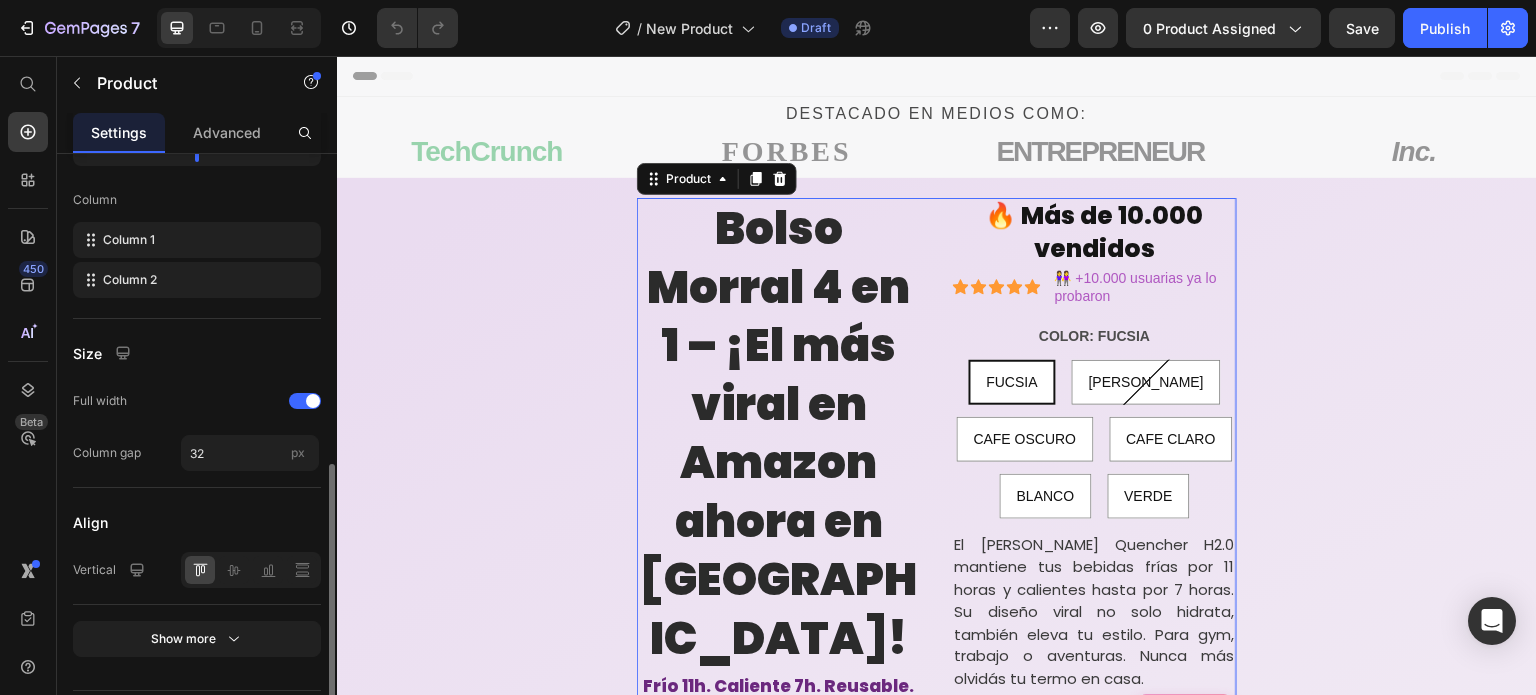 scroll, scrollTop: 751, scrollLeft: 0, axis: vertical 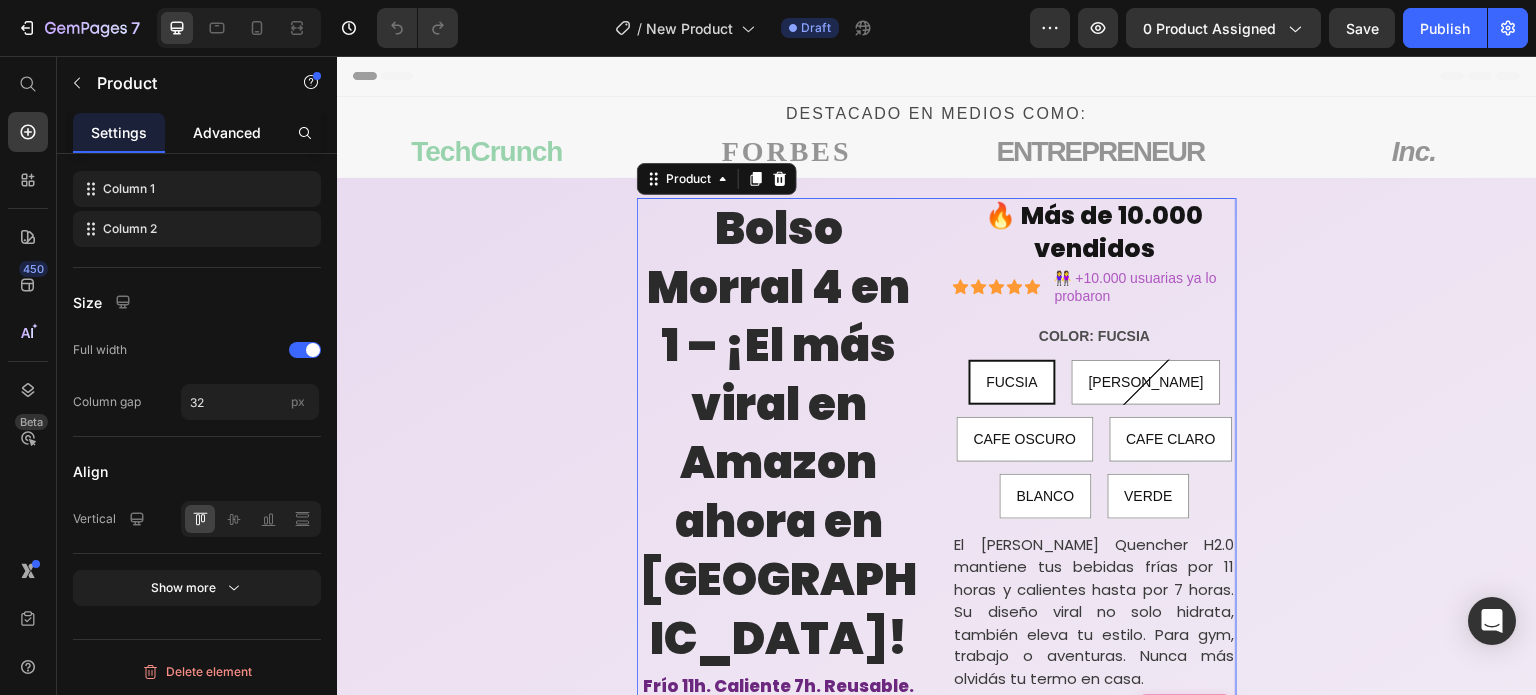 click on "Advanced" at bounding box center [227, 132] 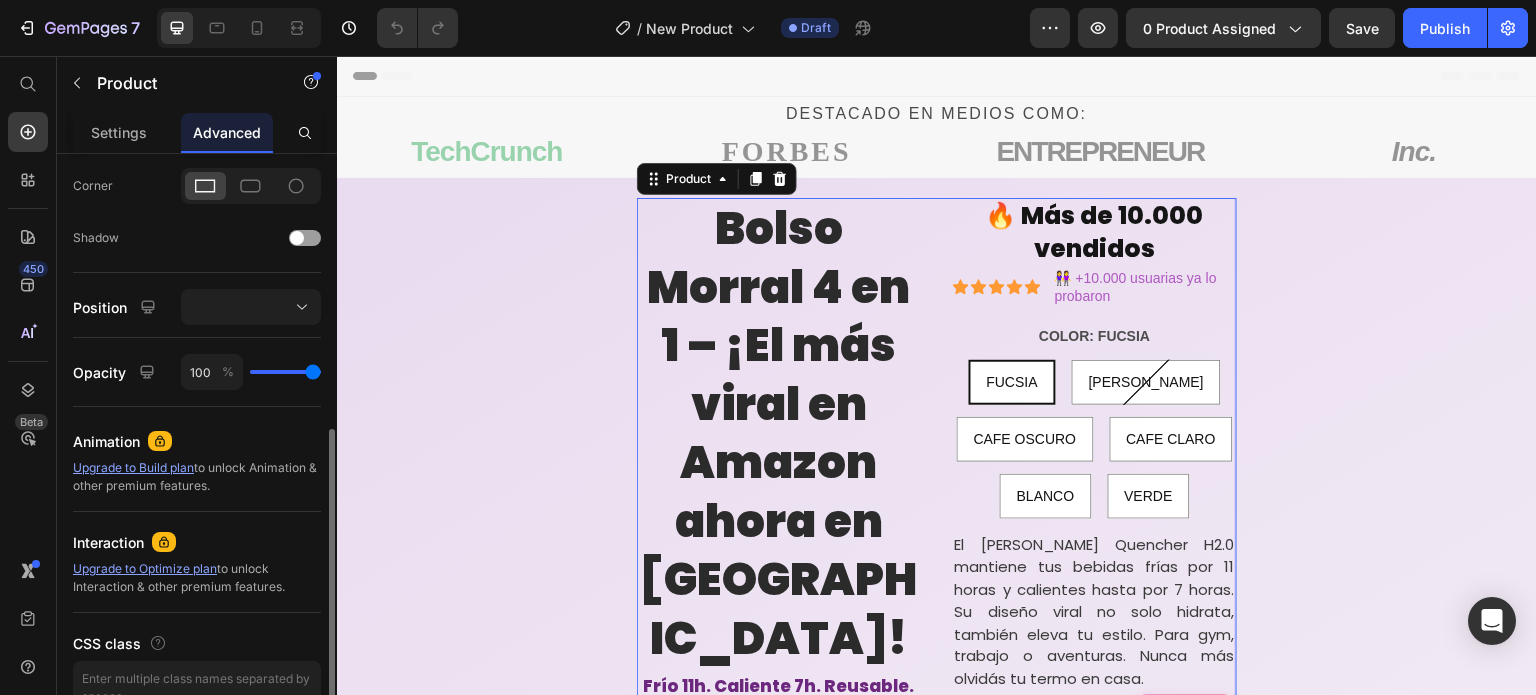 scroll, scrollTop: 704, scrollLeft: 0, axis: vertical 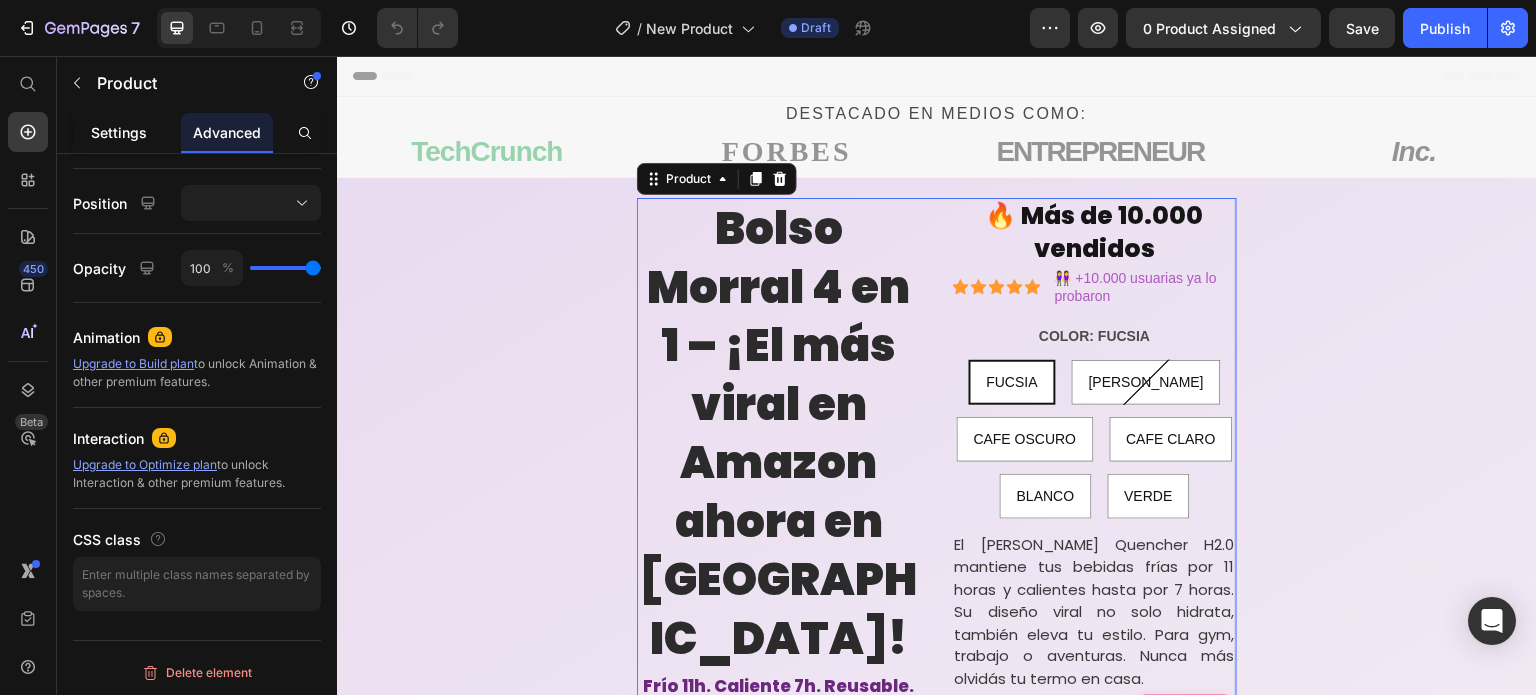 click on "Settings" at bounding box center [119, 132] 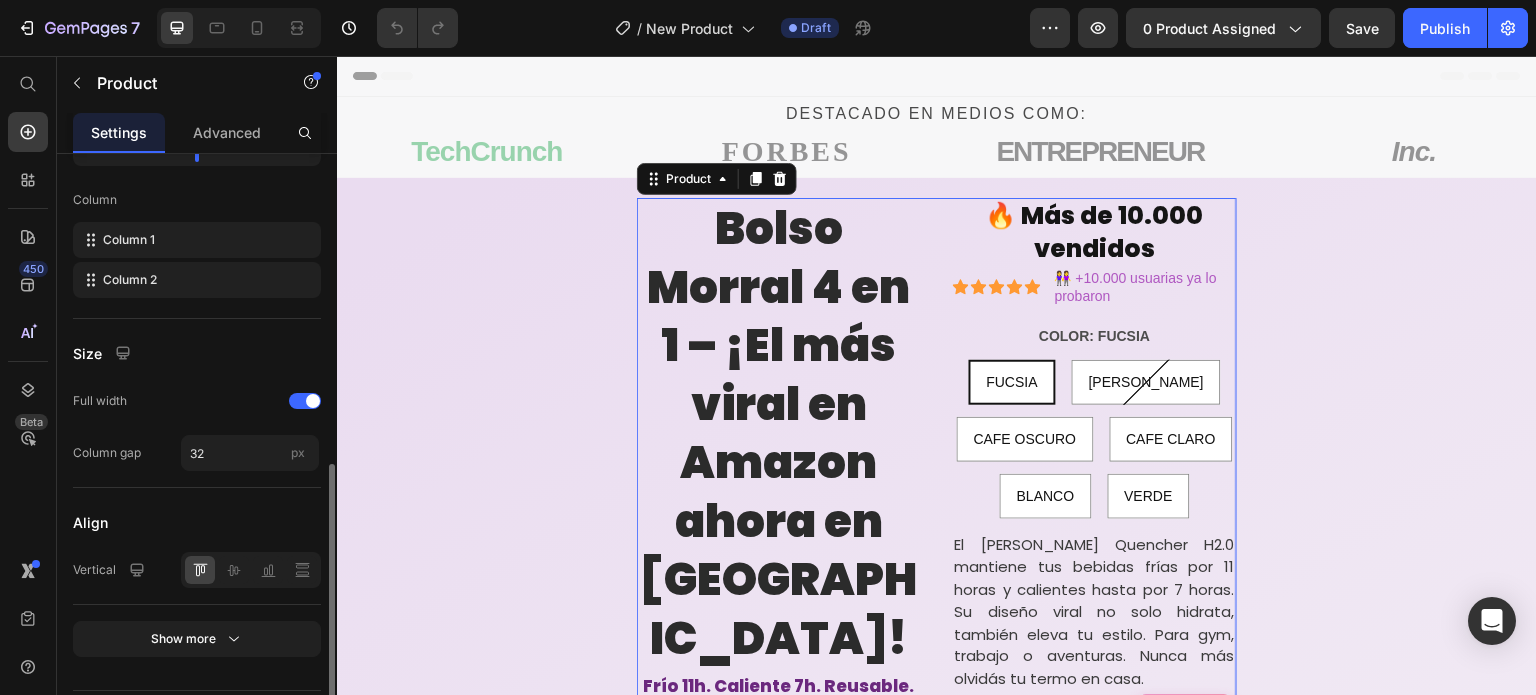 scroll, scrollTop: 751, scrollLeft: 0, axis: vertical 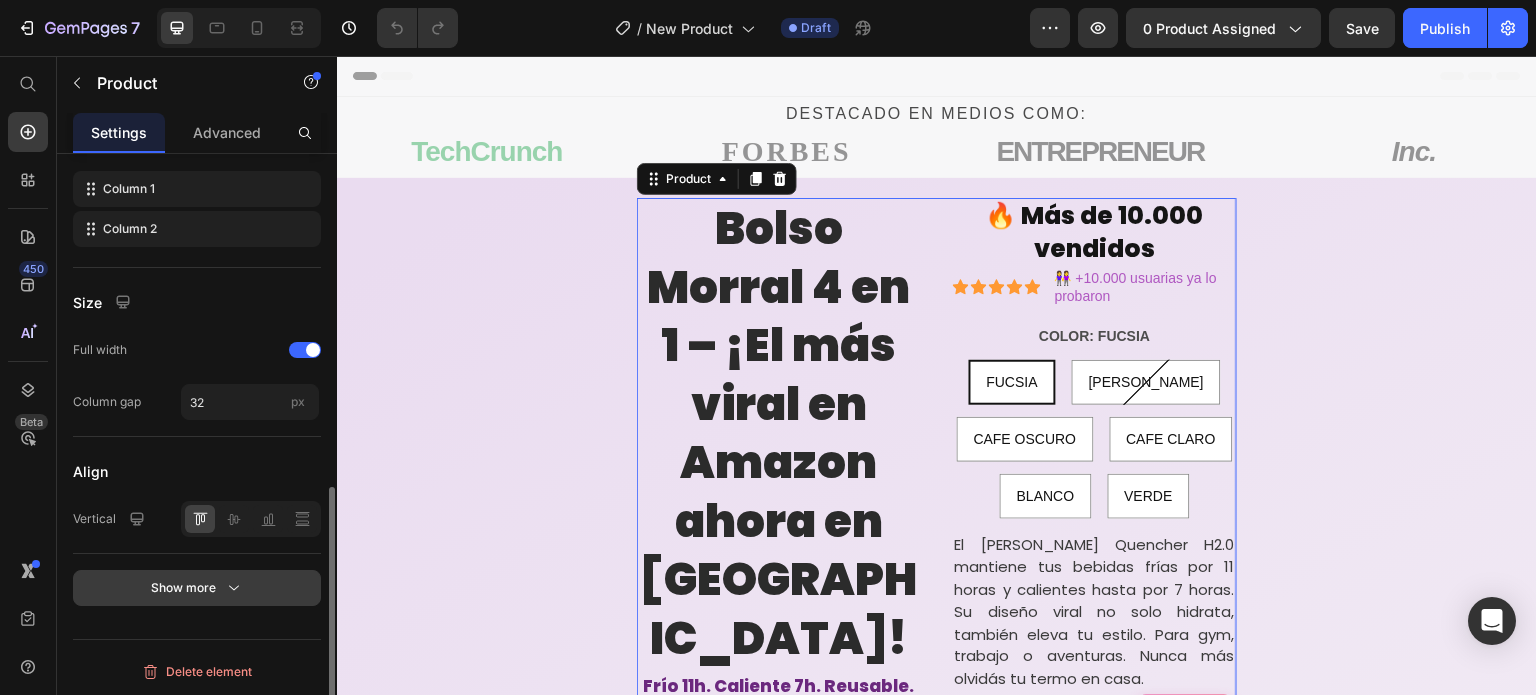 click on "Show more" at bounding box center (197, 588) 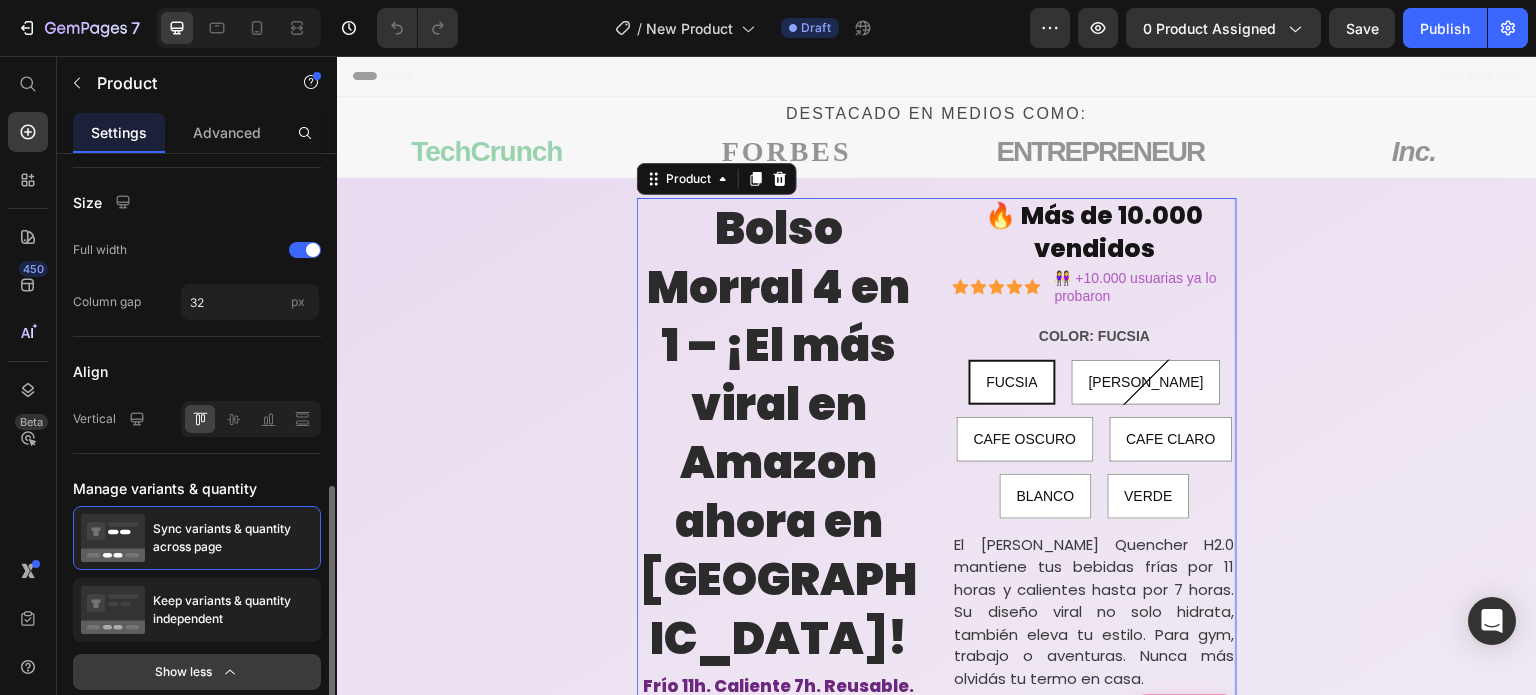 scroll, scrollTop: 934, scrollLeft: 0, axis: vertical 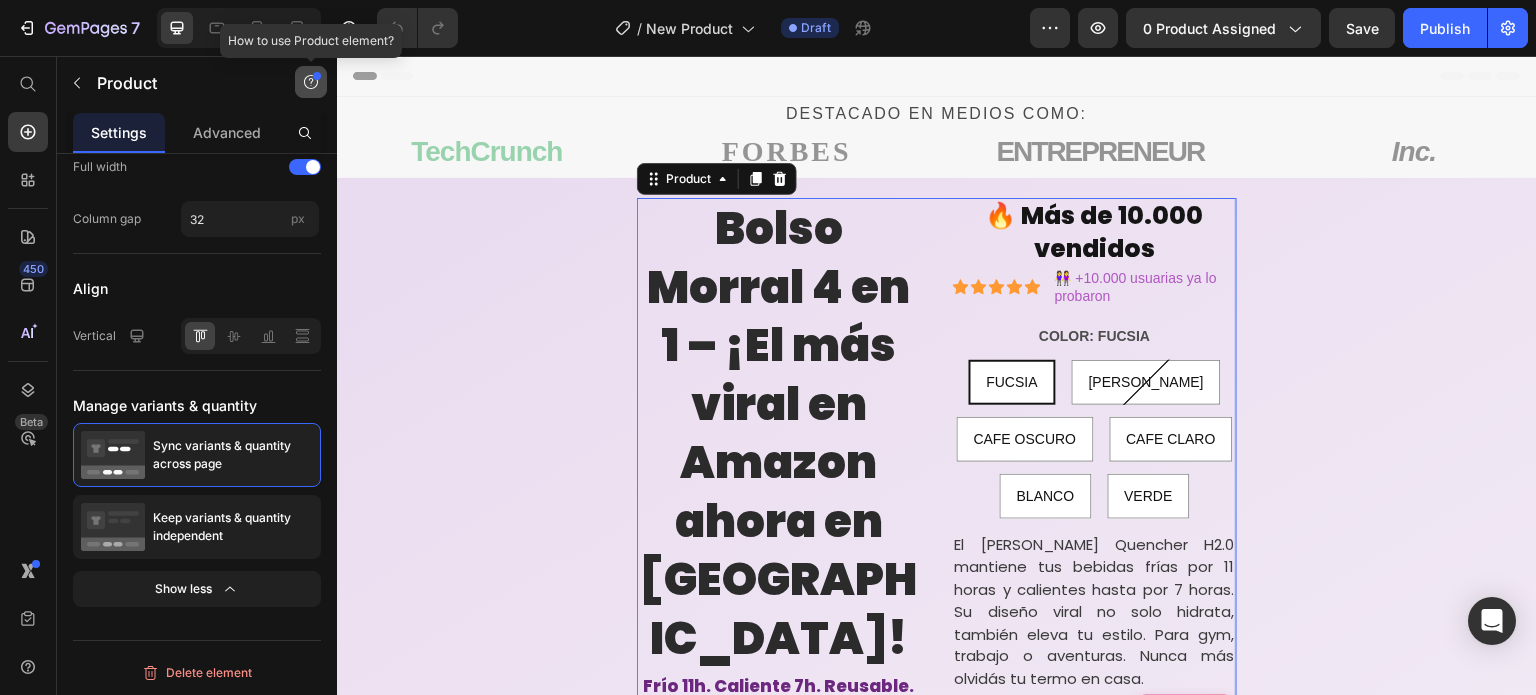 click 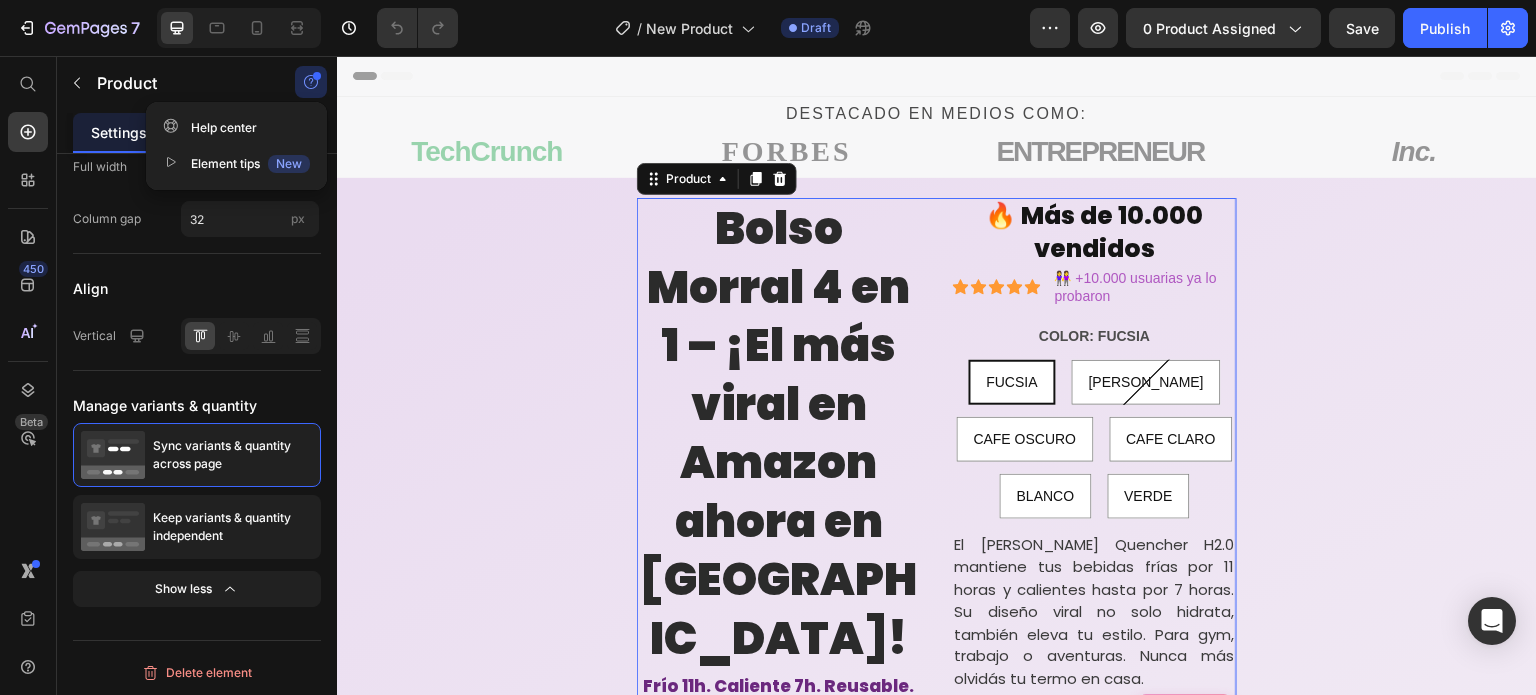 click 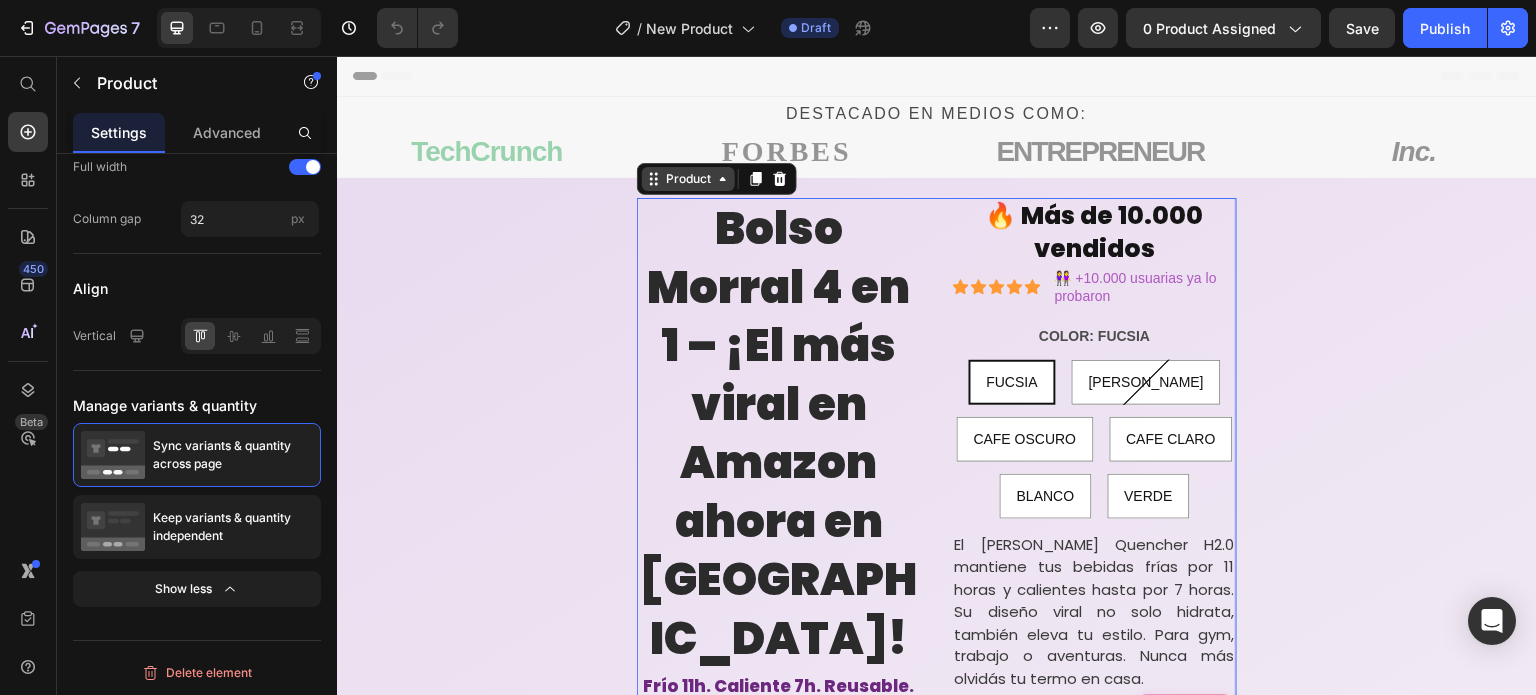 click on "Product" at bounding box center [688, 179] 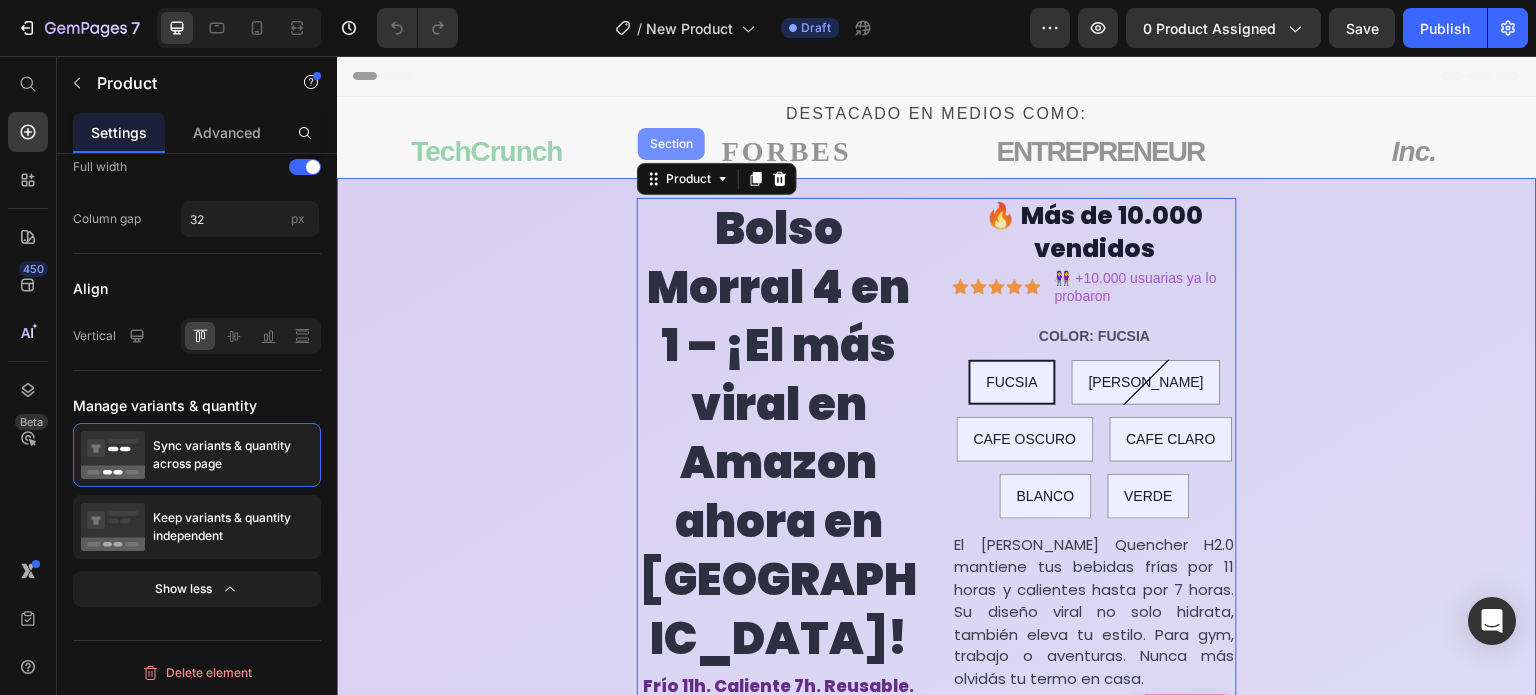 click on "Section" at bounding box center [671, 144] 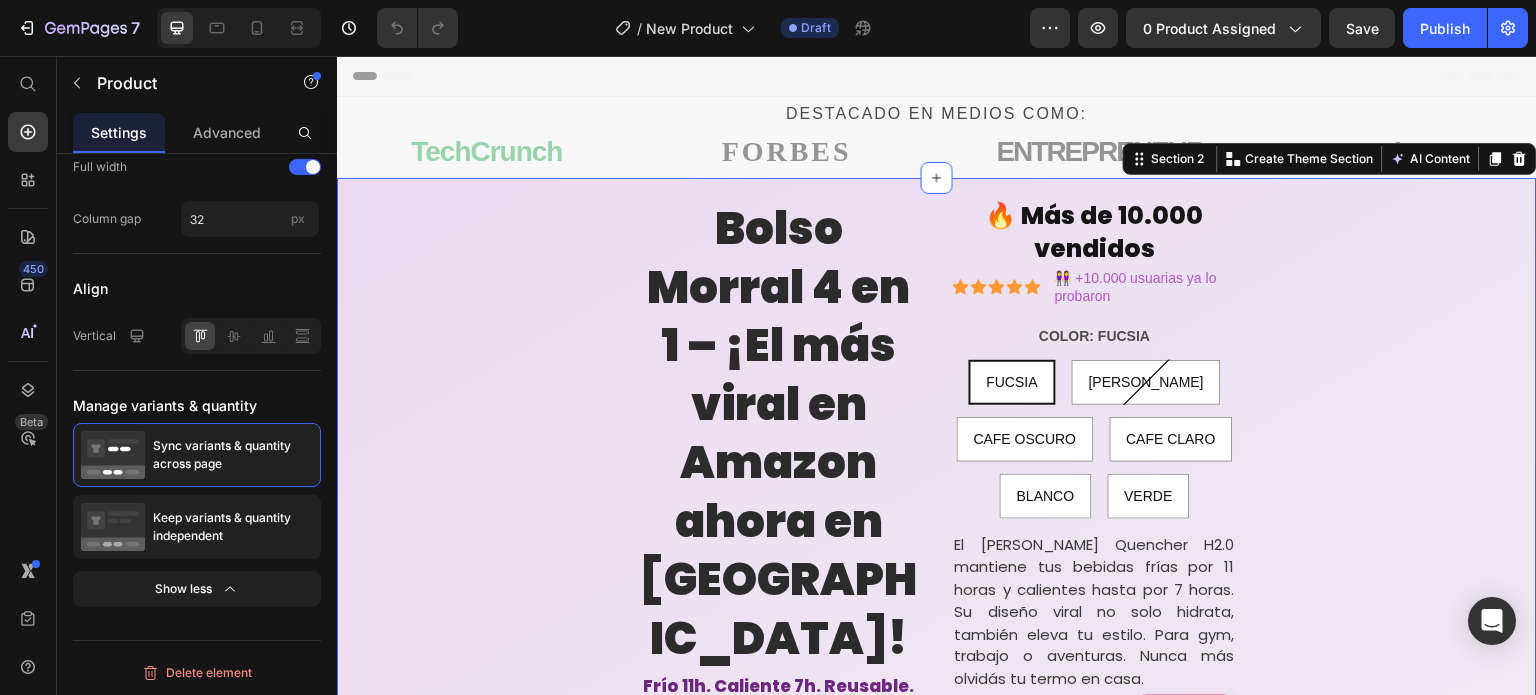 scroll, scrollTop: 0, scrollLeft: 0, axis: both 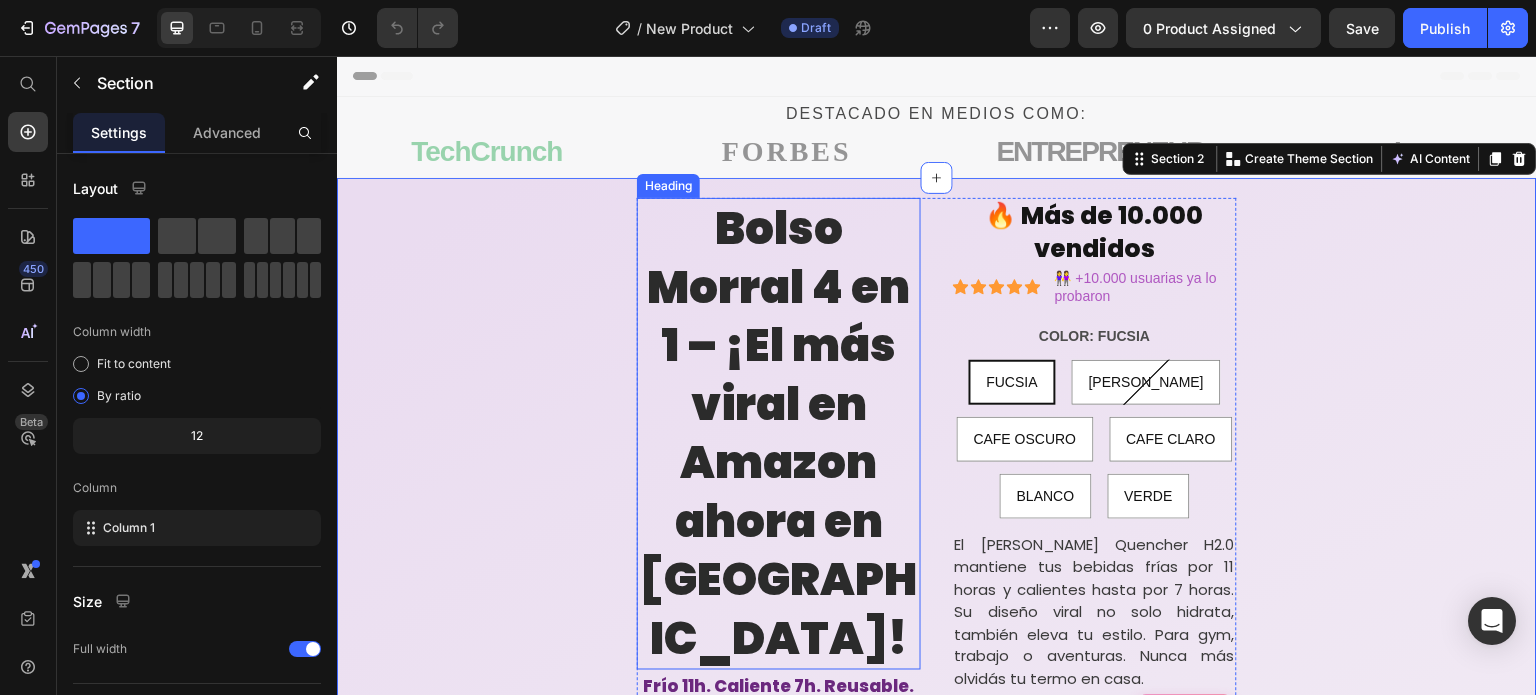 click on "Bolso Morral 4 en 1 – ¡El más viral en Amazon ahora en Colombia!" at bounding box center (779, 434) 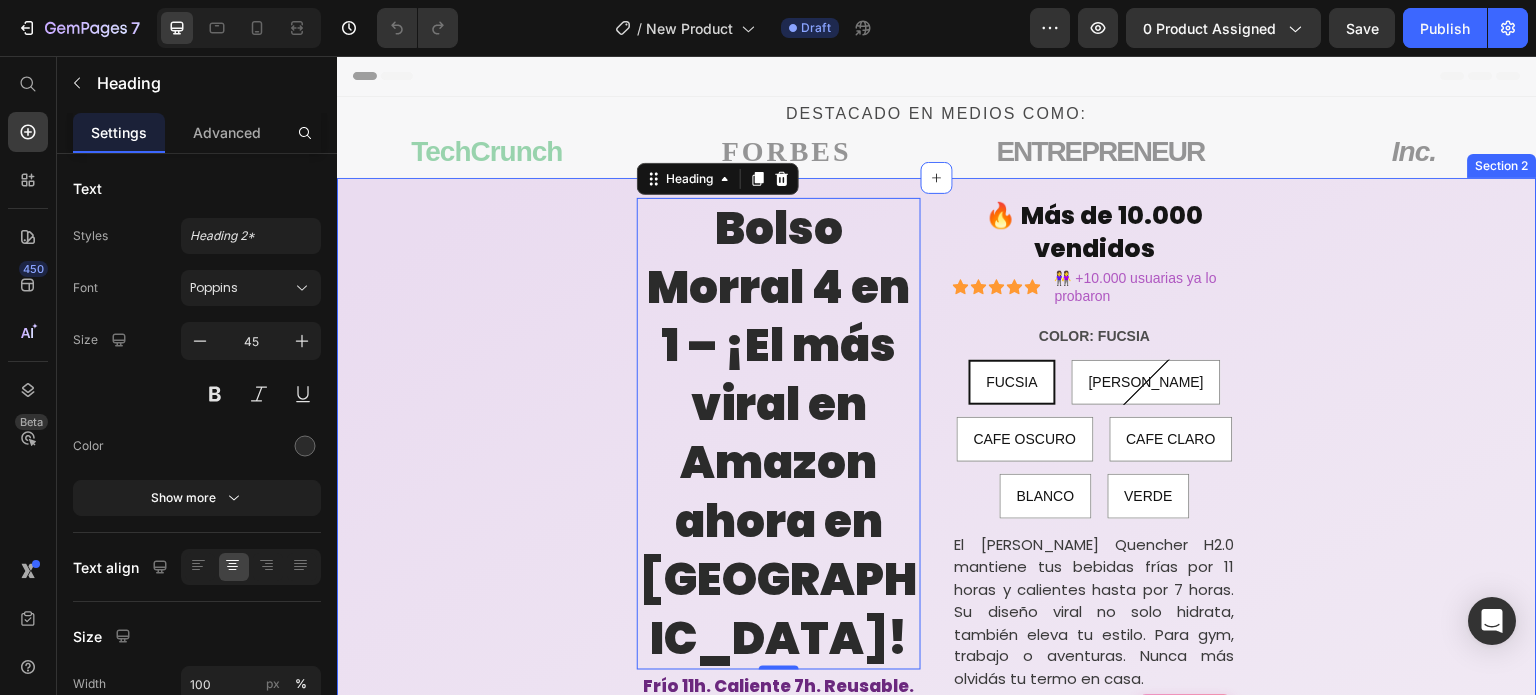 click on "Bolso Morral 4 en 1 – ¡El más viral en Amazon ahora en Colombia! Heading   0  Frío 11h. Caliente 7h. Reusable. Irresistible. Text Block
Product Images 🔥 Más de 10.000 vendidos Heading Icon Icon Icon Icon Icon Icon List 👭 +10.000 usuarias ya lo probaron Text Block Row COLOR: FUCSIA FUCSIA FUCSIA FUCSIA ROSA ROSA ROSA CAFE OSCURO CAFE OSCURO CAFE OSCURO CAFE CLARO CAFE CLARO CAFE CLARO BLANCO BLANCO BLANCO VERDE VERDE VERDE Product Variants & Swatches El Stanley Quencher H2.0 mantiene tus bebidas frías por 11 horas y calientes hasta por 7 horas. Su diseño viral no solo hidrata, también eleva tu estilo. Para gym, trabajo o aventuras. Nunca más olvidás tu termo en casa. Text Block
🔥 Trending
💧
Hidratación sin esfuerzo
1.2L de agua que te acompaña todo el día.
✨
Diseño viral
El favorito de influencers, ahora en tu color.
🔒
Sin derrames" at bounding box center (937, 1170) 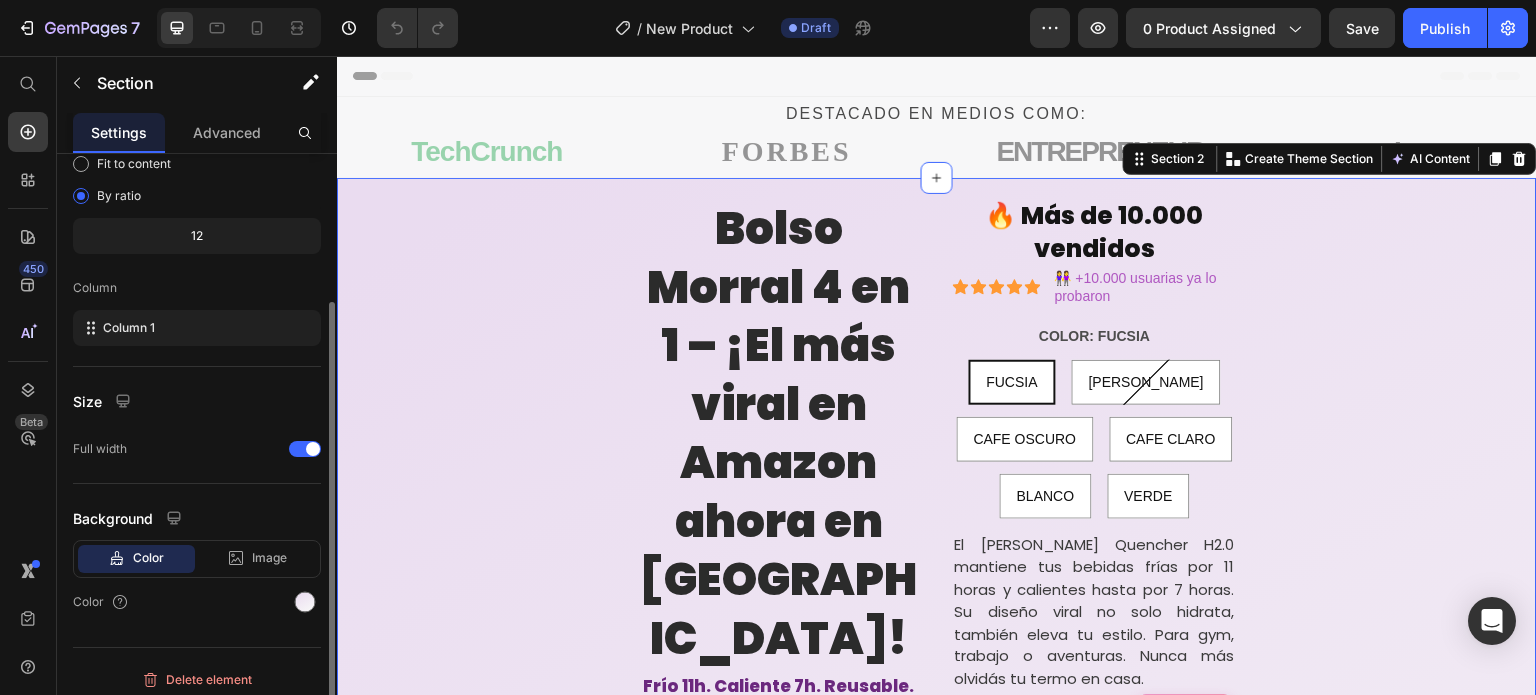 scroll, scrollTop: 208, scrollLeft: 0, axis: vertical 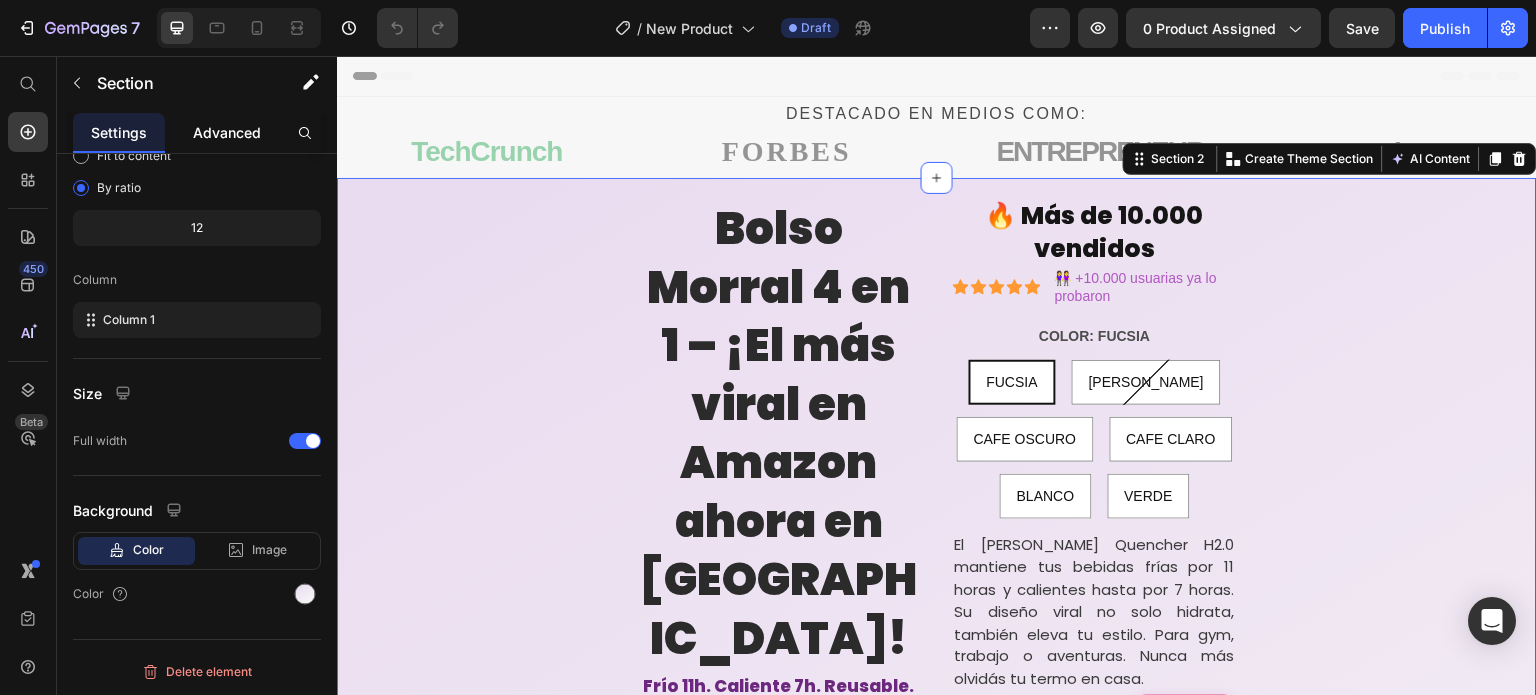 click on "Advanced" at bounding box center [227, 132] 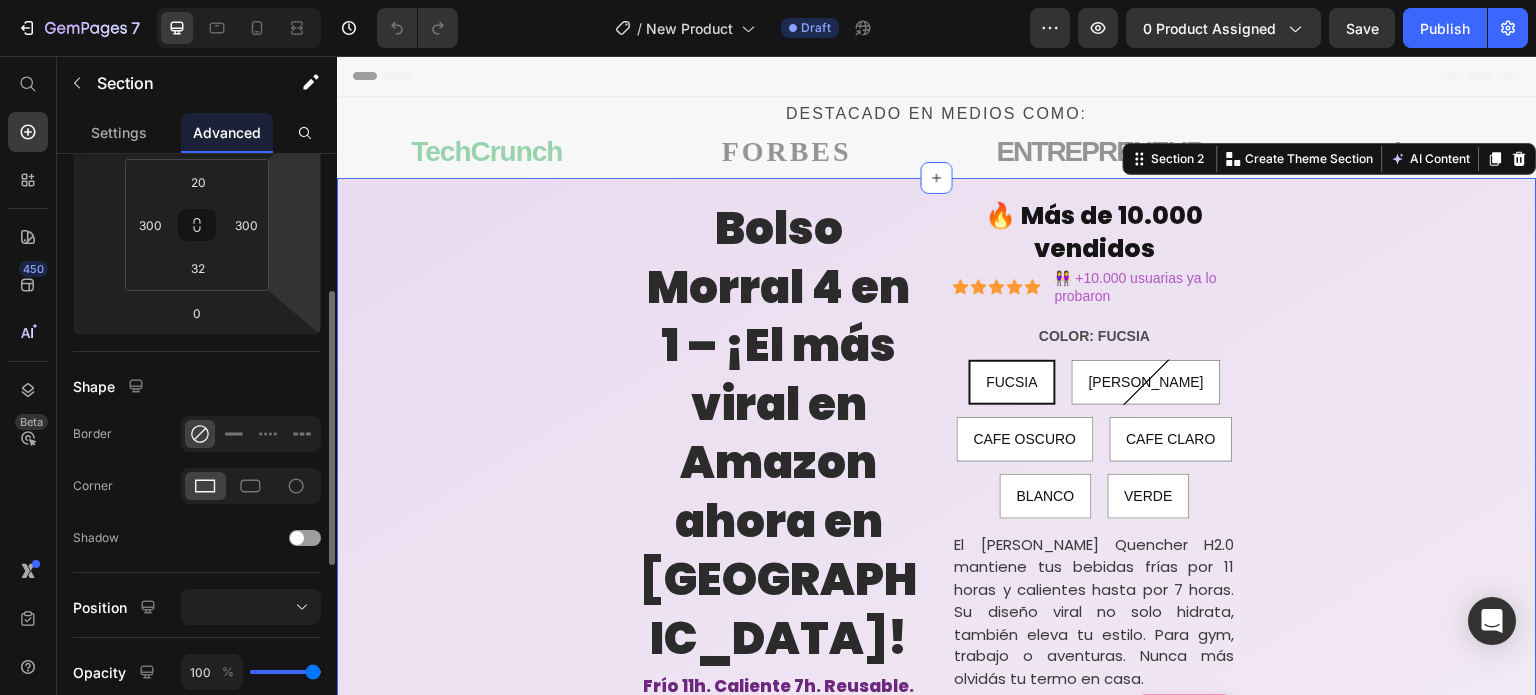 scroll, scrollTop: 200, scrollLeft: 0, axis: vertical 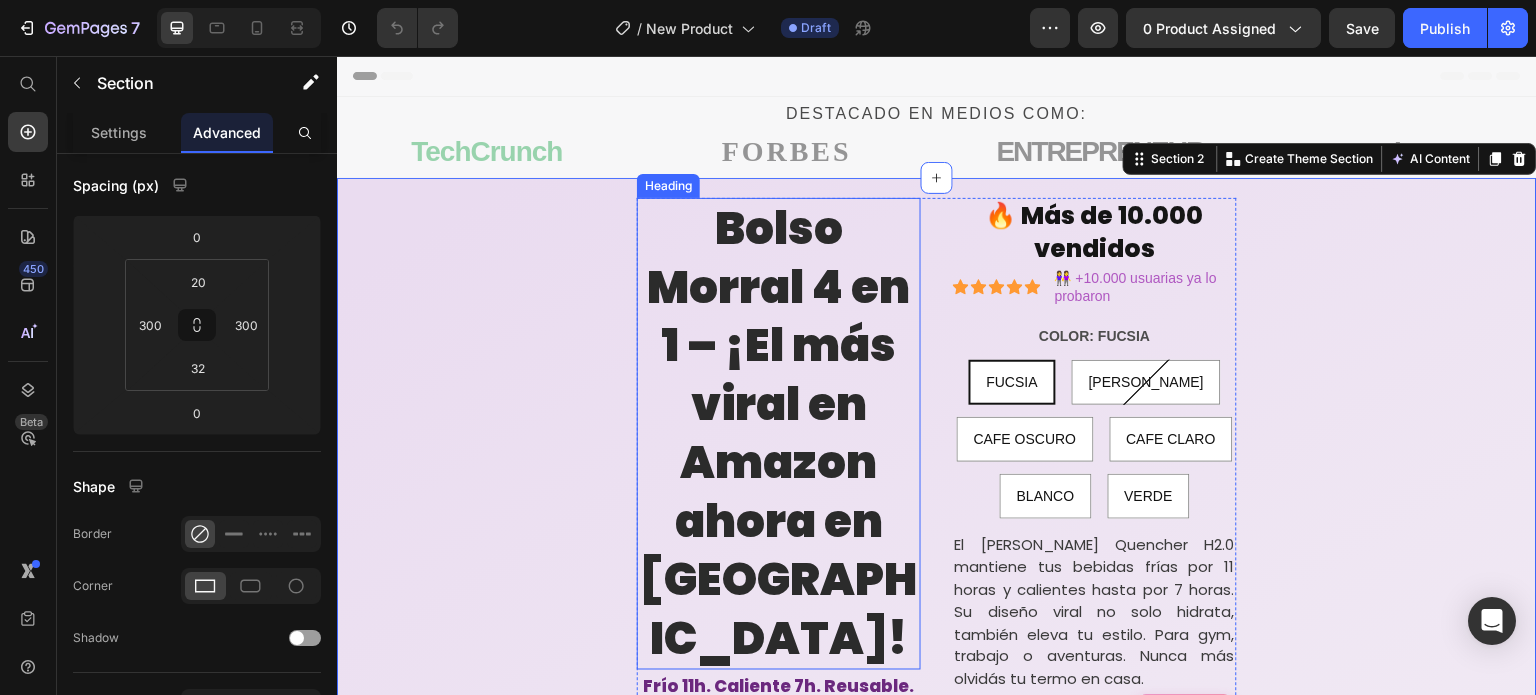 click on "Bolso Morral 4 en 1 – ¡El más viral en Amazon ahora en Colombia!" at bounding box center [779, 434] 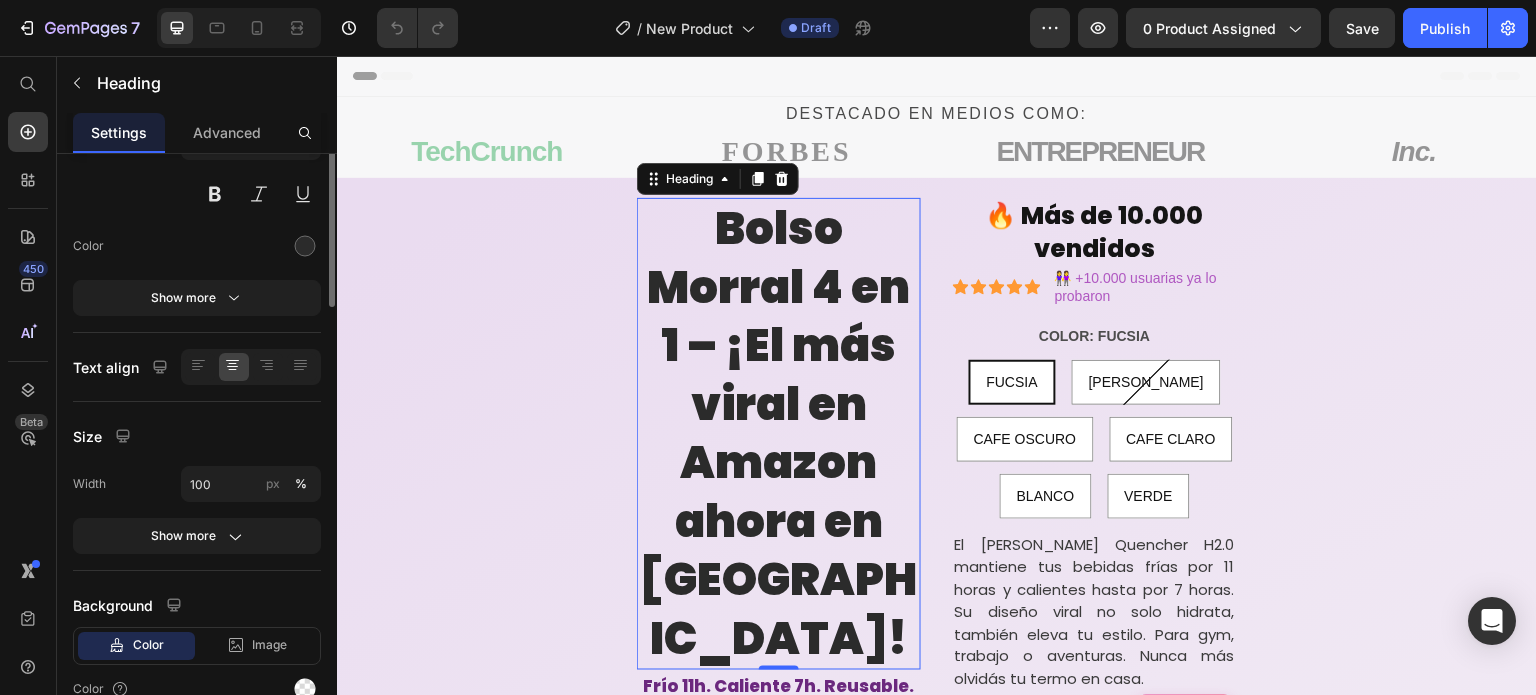 scroll, scrollTop: 0, scrollLeft: 0, axis: both 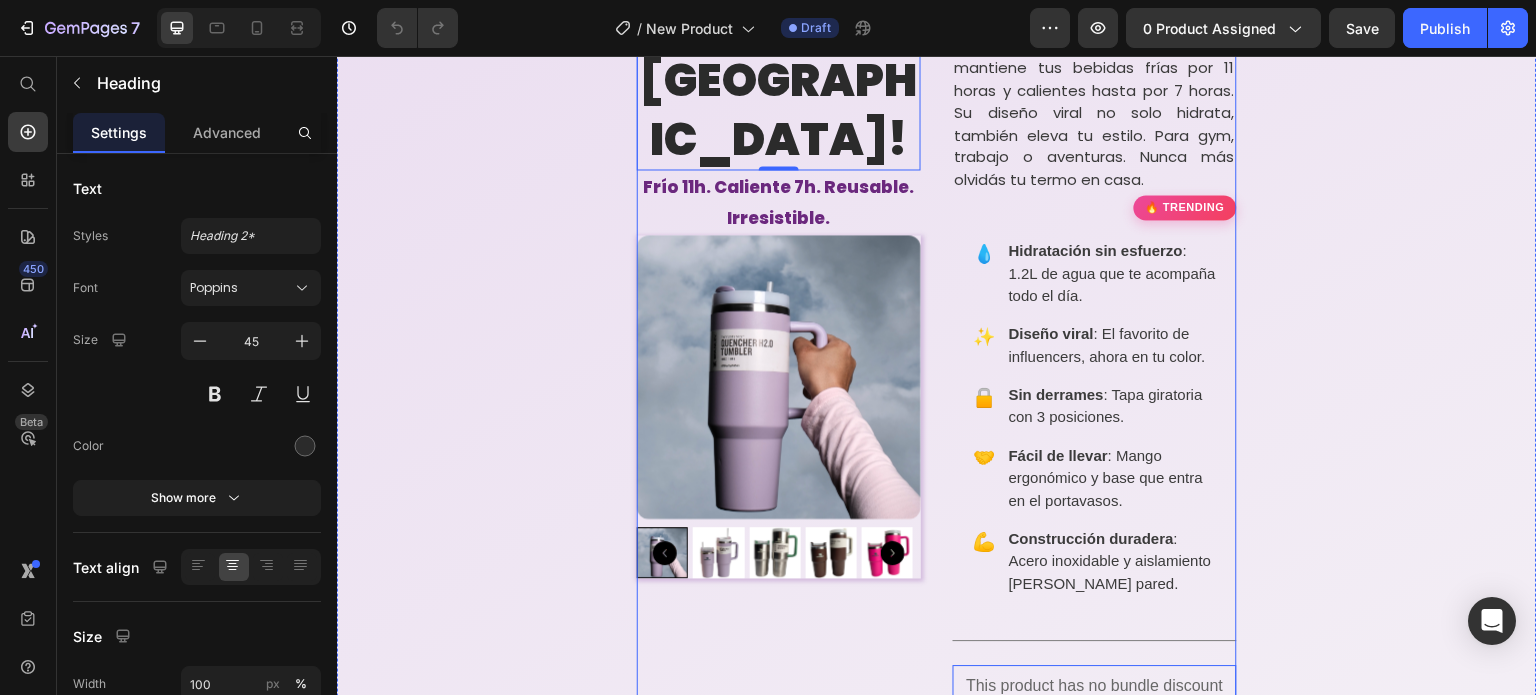 click on "Bolso Morral 4 en 1 – ¡El más viral en Amazon ahora en Colombia! Heading   0  Frío 11h. Caliente 7h. Reusable. Irresistible. Text Block
Product Images 🔥 Más de 10.000 vendidos Heading Icon Icon Icon Icon Icon Icon List 👭 +10.000 usuarias ya lo probaron Text Block Row COLOR: FUCSIA FUCSIA FUCSIA FUCSIA ROSA ROSA ROSA CAFE OSCURO CAFE OSCURO CAFE OSCURO CAFE CLARO CAFE CLARO CAFE CLARO BLANCO BLANCO BLANCO VERDE VERDE VERDE Product Variants & Swatches El Stanley Quencher H2.0 mantiene tus bebidas frías por 11 horas y calientes hasta por 7 horas. Su diseño viral no solo hidrata, también eleva tu estilo. Para gym, trabajo o aventuras. Nunca más olvidás tu termo en casa. Text Block
🔥 Trending
💧
Hidratación sin esfuerzo
1.2L de agua que te acompaña todo el día.
✨
Diseño viral
El favorito de influencers, ahora en tu color.
🔒
Sin derrames" at bounding box center [937, 664] 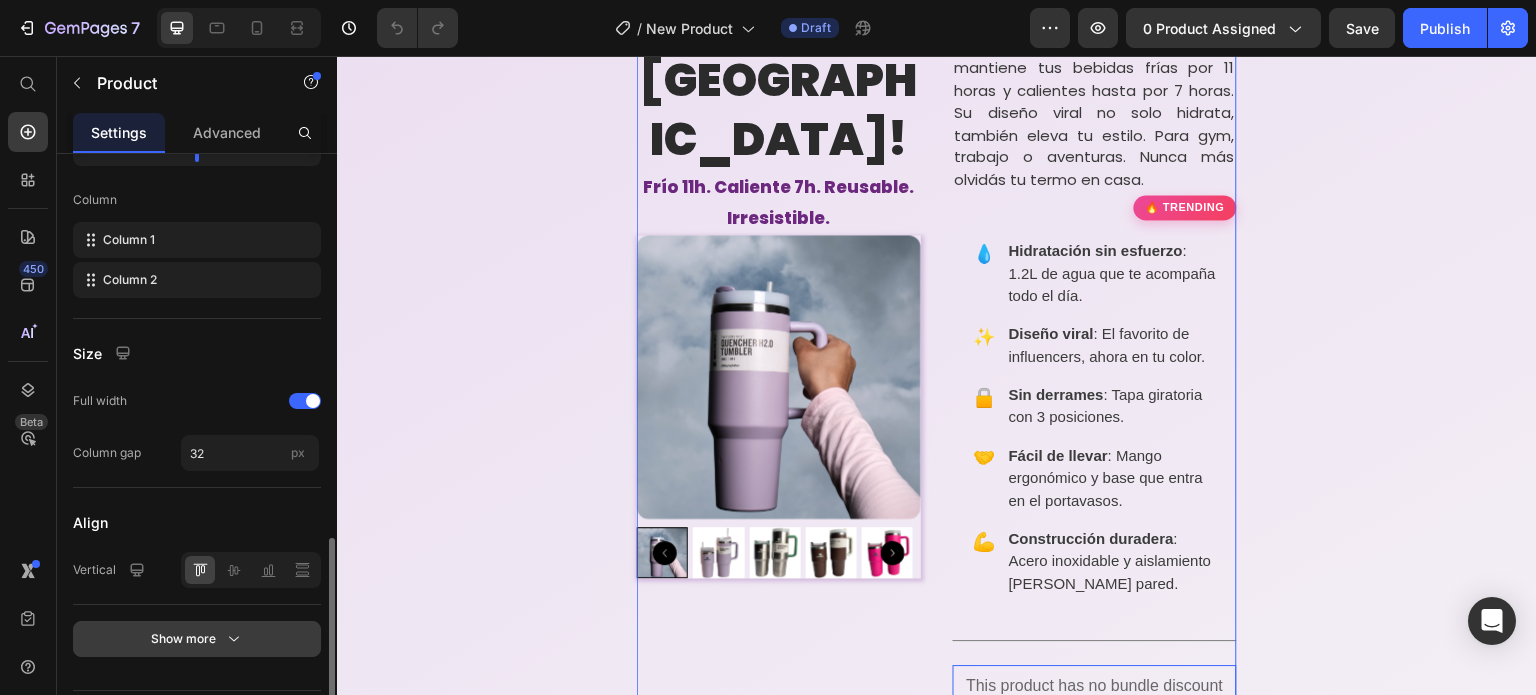 scroll, scrollTop: 751, scrollLeft: 0, axis: vertical 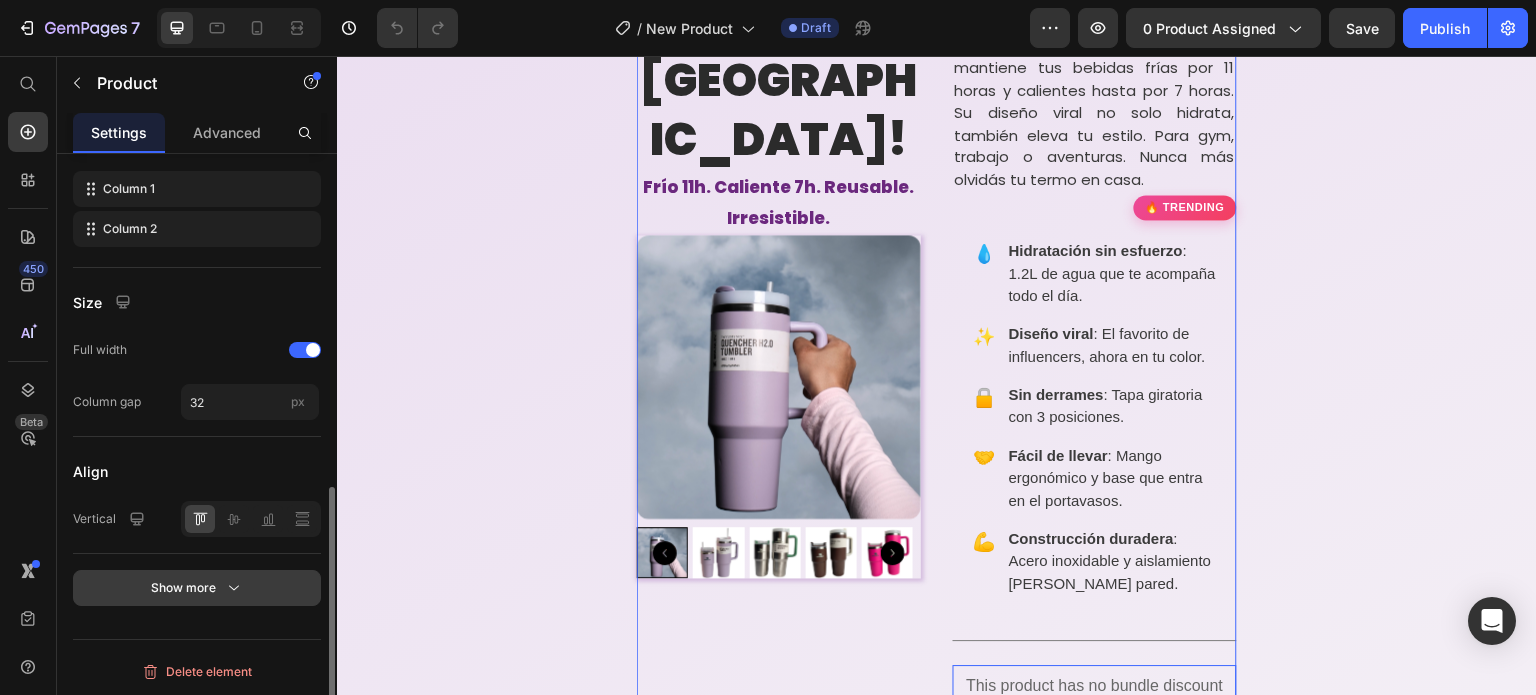 click on "Show more" at bounding box center [197, 588] 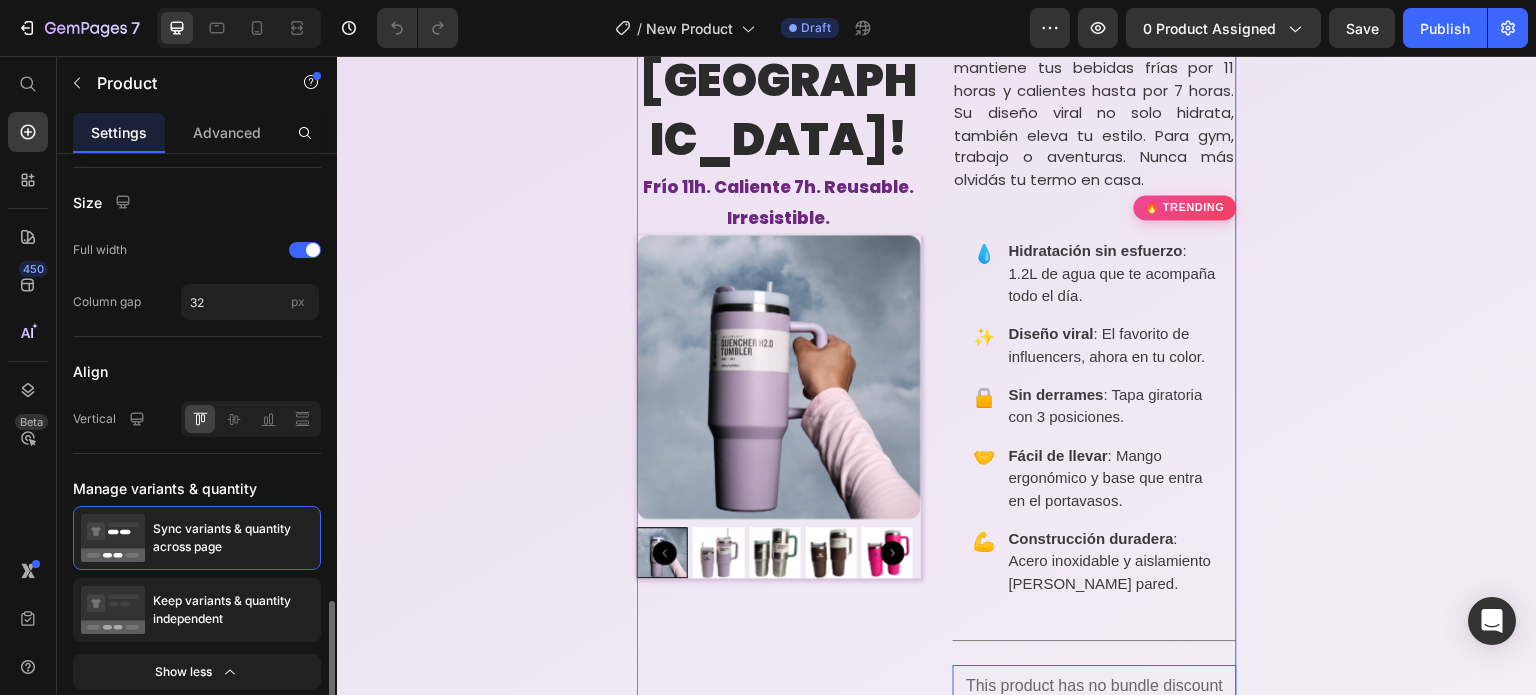 scroll, scrollTop: 934, scrollLeft: 0, axis: vertical 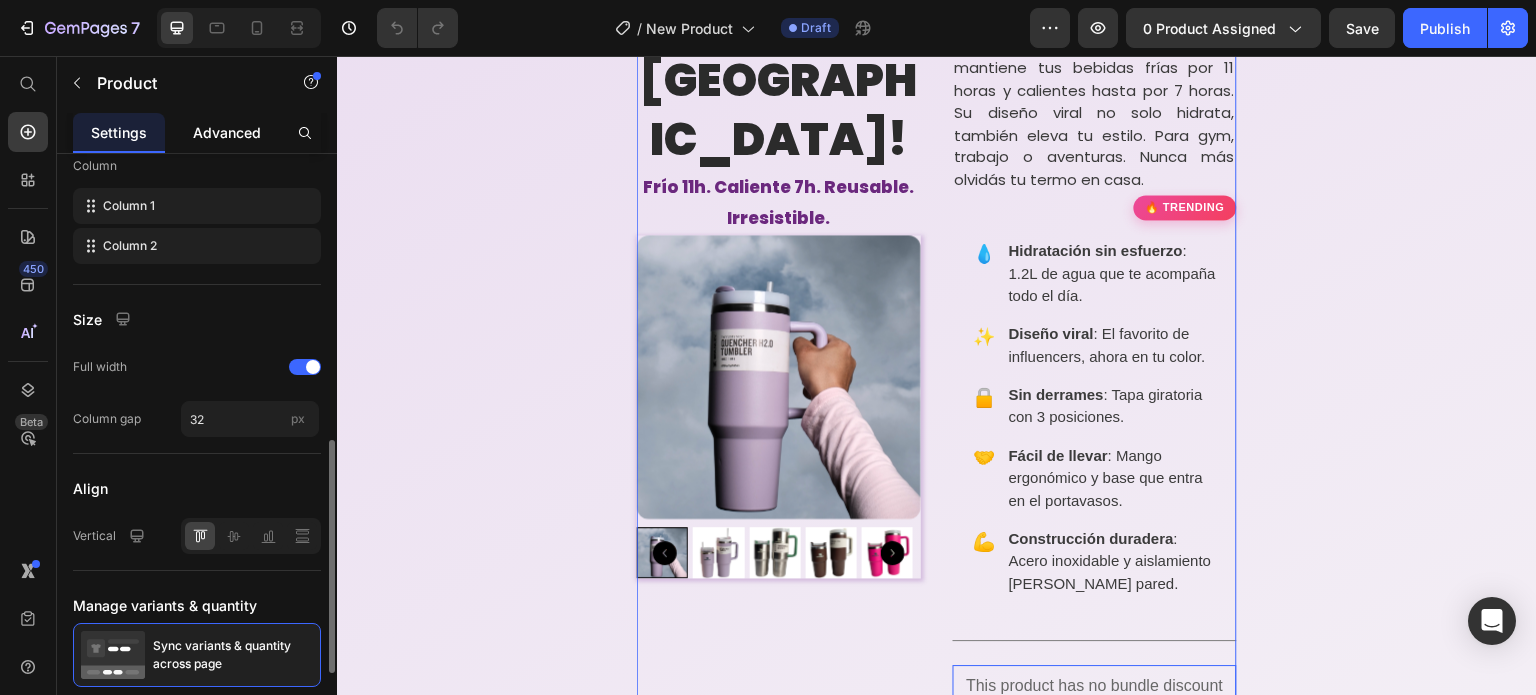 click on "Advanced" at bounding box center (227, 132) 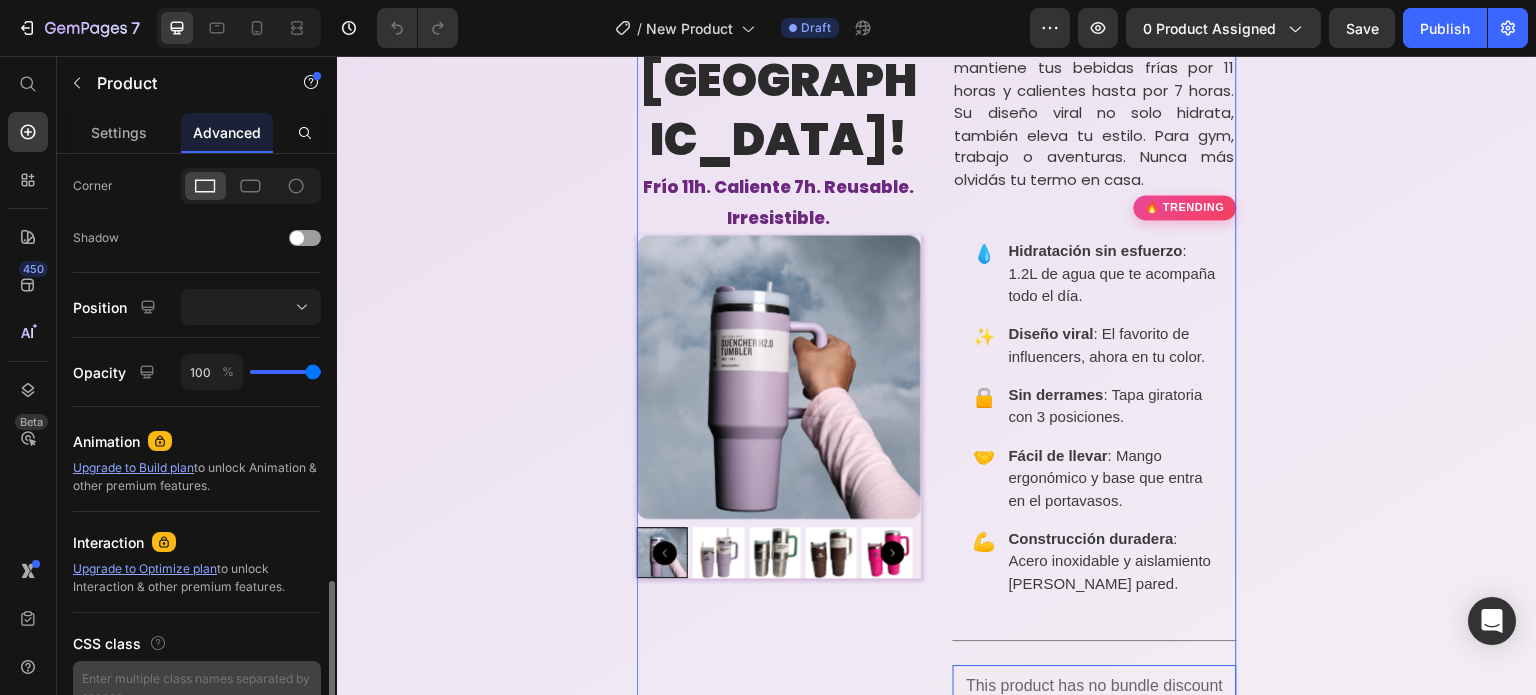 scroll, scrollTop: 704, scrollLeft: 0, axis: vertical 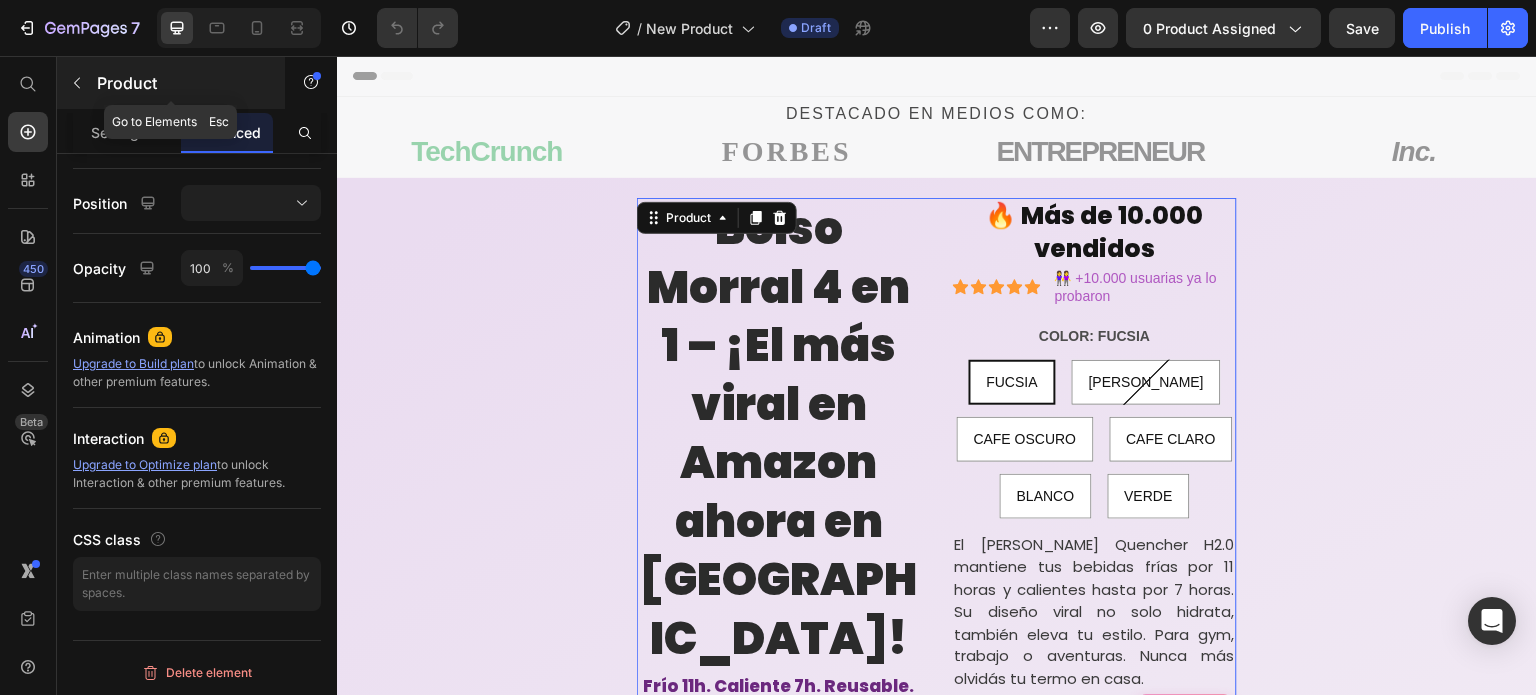 click 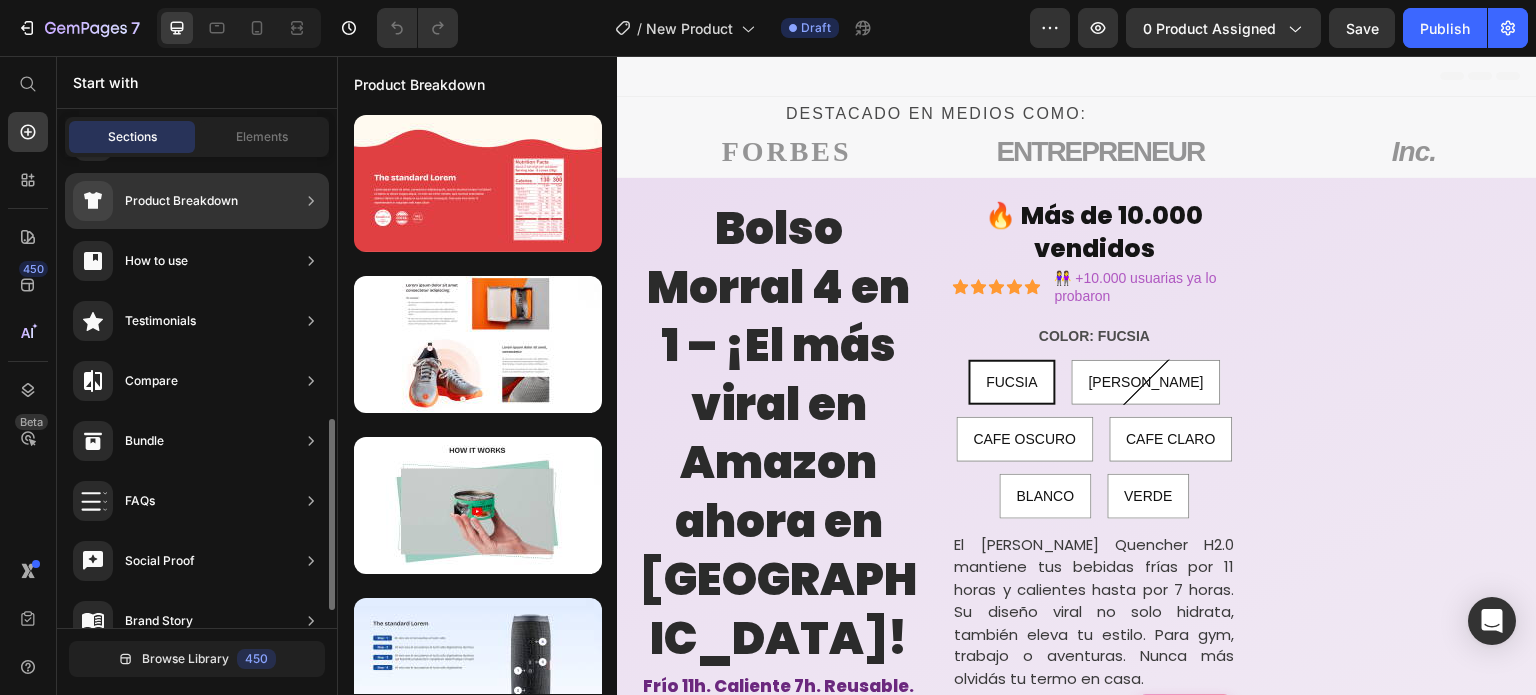 scroll, scrollTop: 688, scrollLeft: 0, axis: vertical 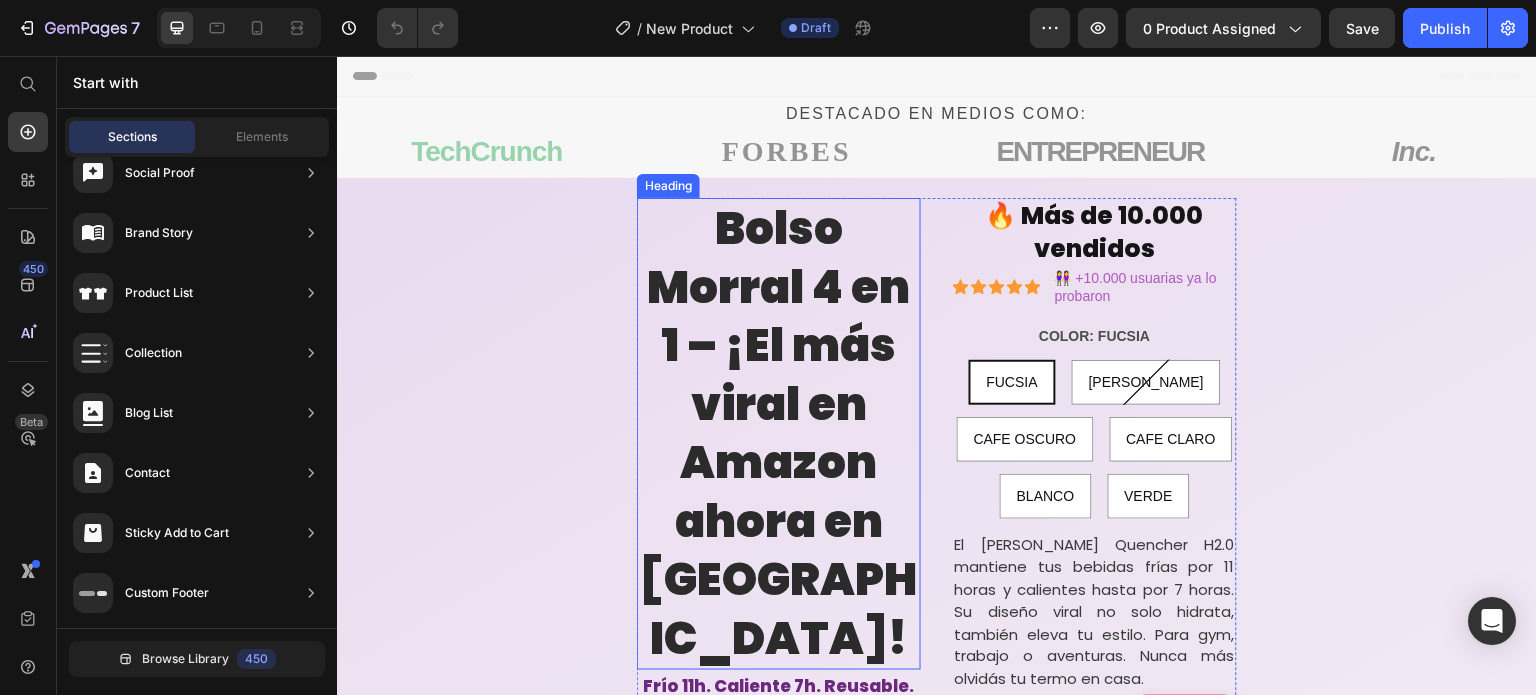 click on "Bolso Morral 4 en 1 – ¡El más viral en Amazon ahora en Colombia!" at bounding box center [779, 434] 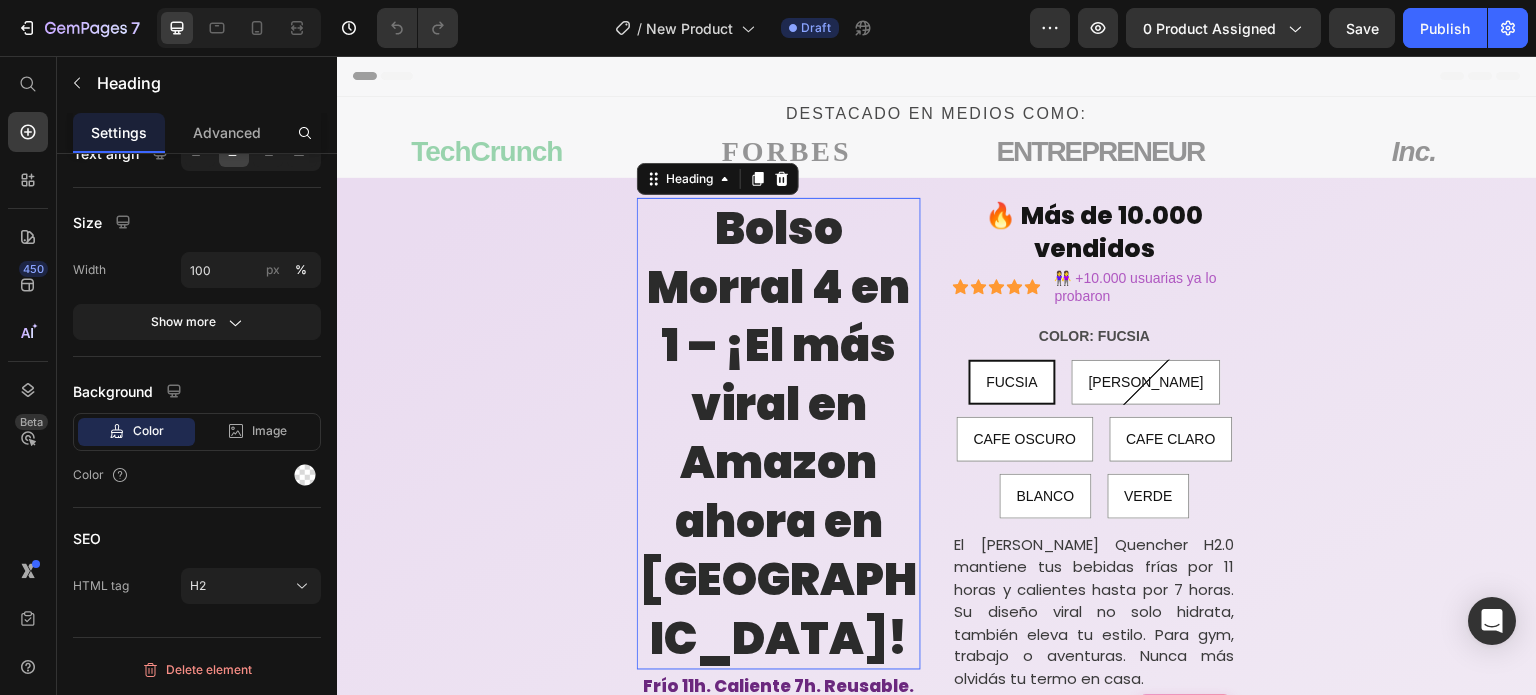 scroll, scrollTop: 0, scrollLeft: 0, axis: both 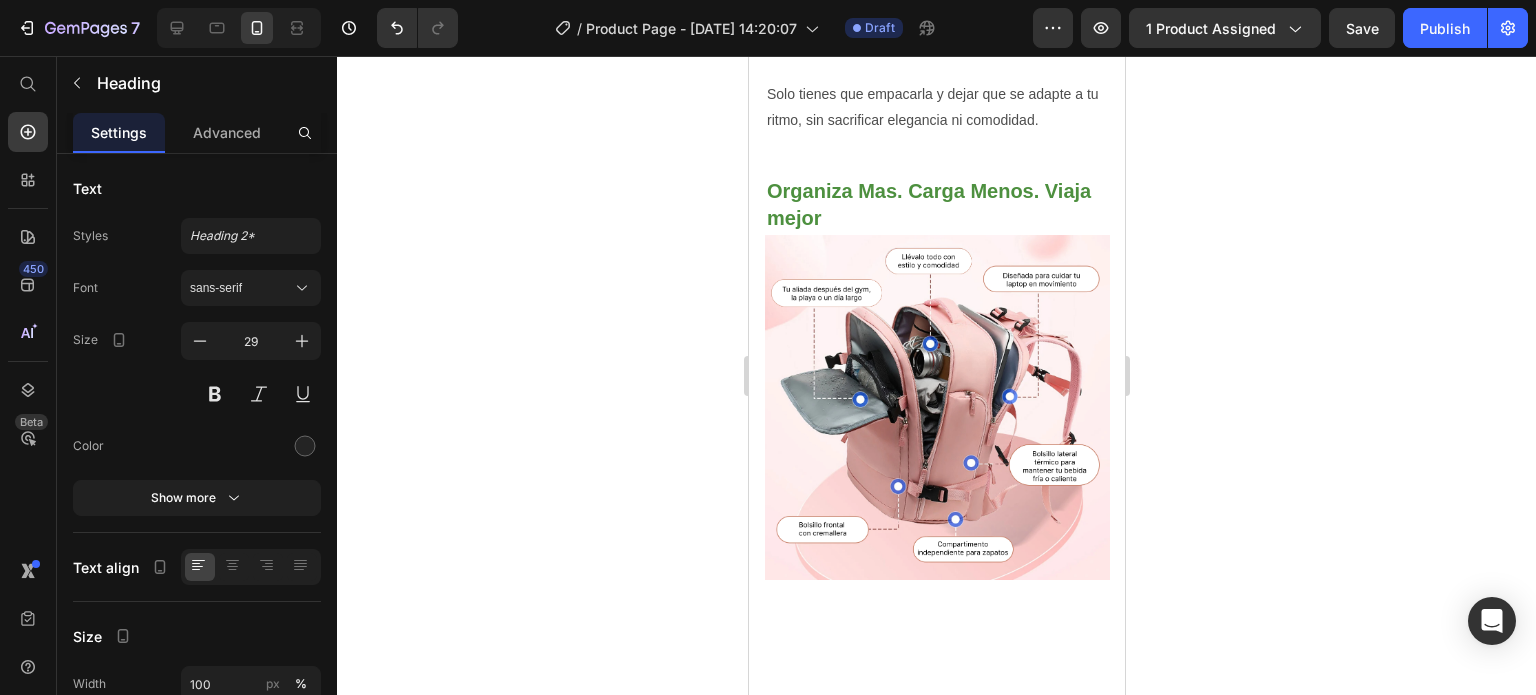 click on "Olvídate de los bolsos incómodos y poco seguros" at bounding box center [936, -221] 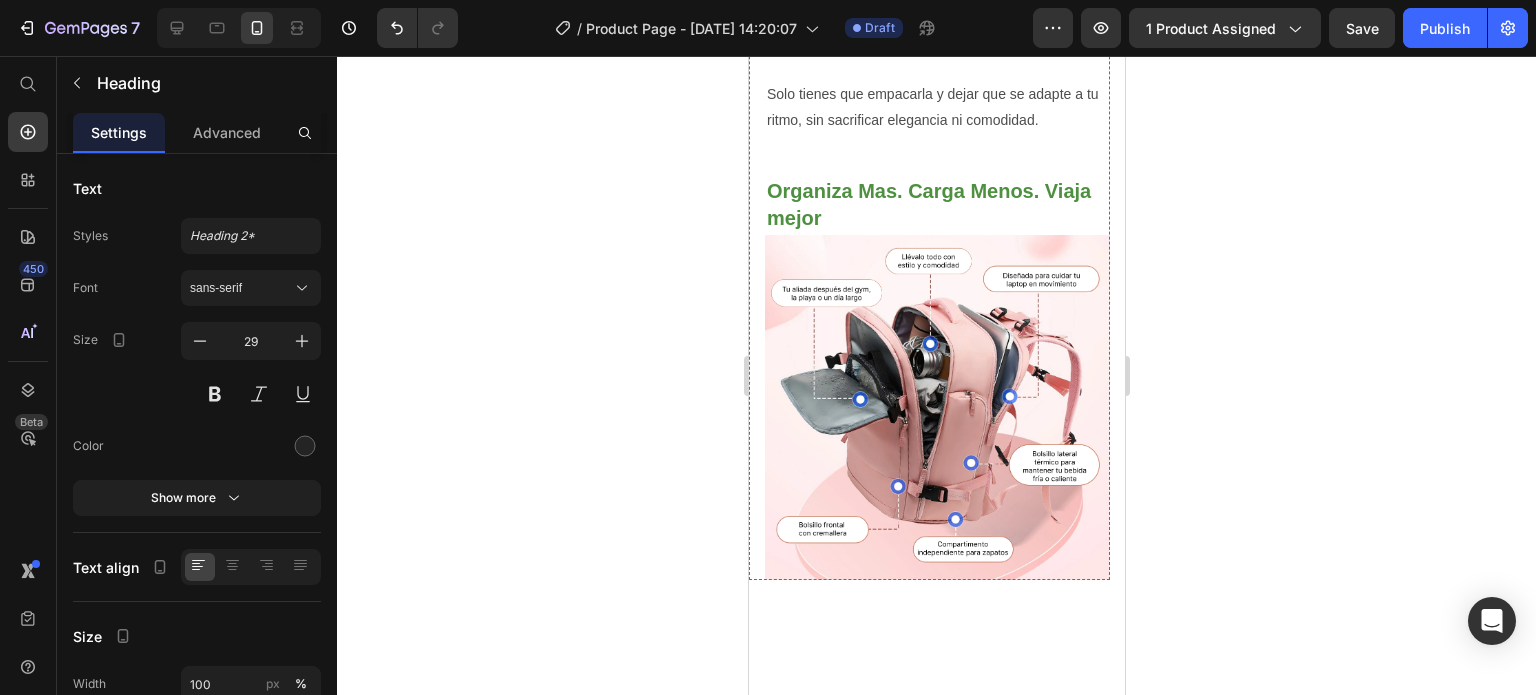 click on "Dile adiós a cargar de más, al desorden y al estrés de no encontrar tus cosas" at bounding box center [935, -107] 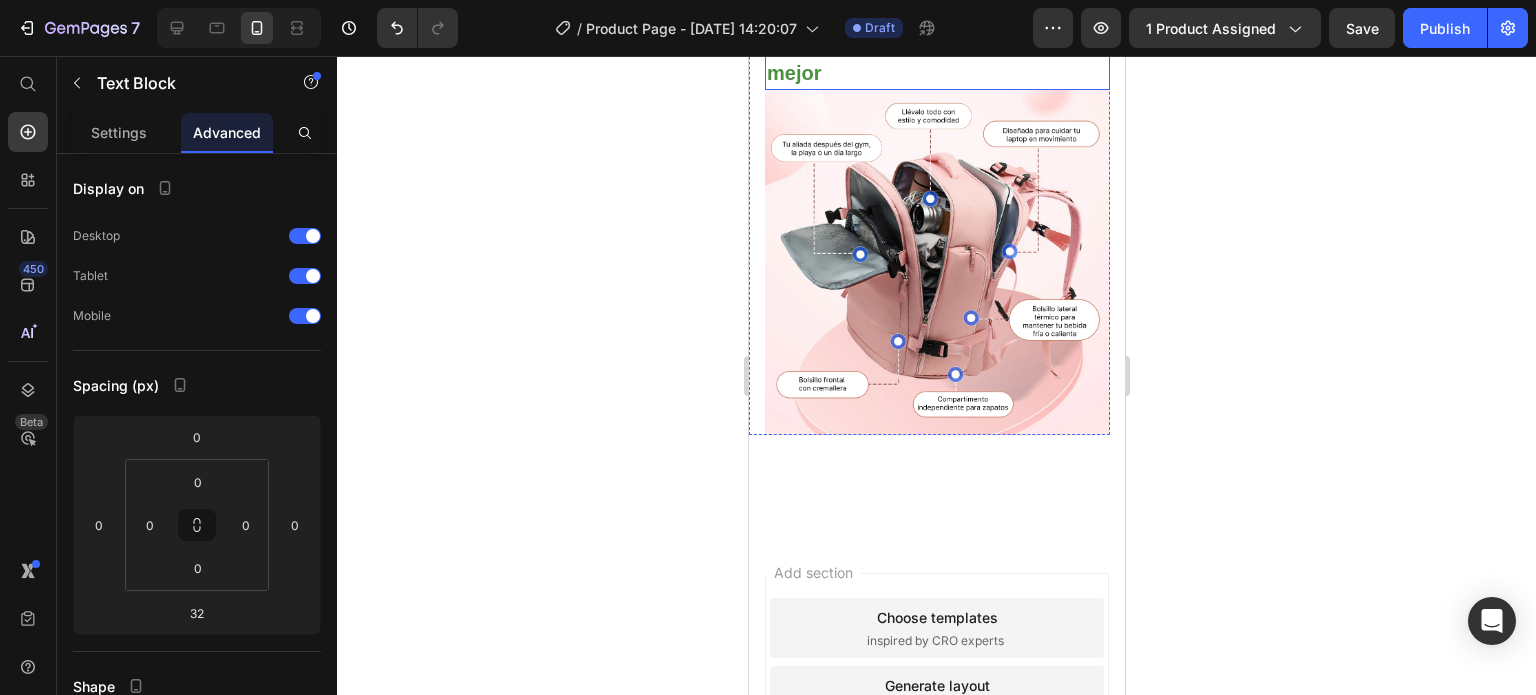 scroll, scrollTop: 3296, scrollLeft: 0, axis: vertical 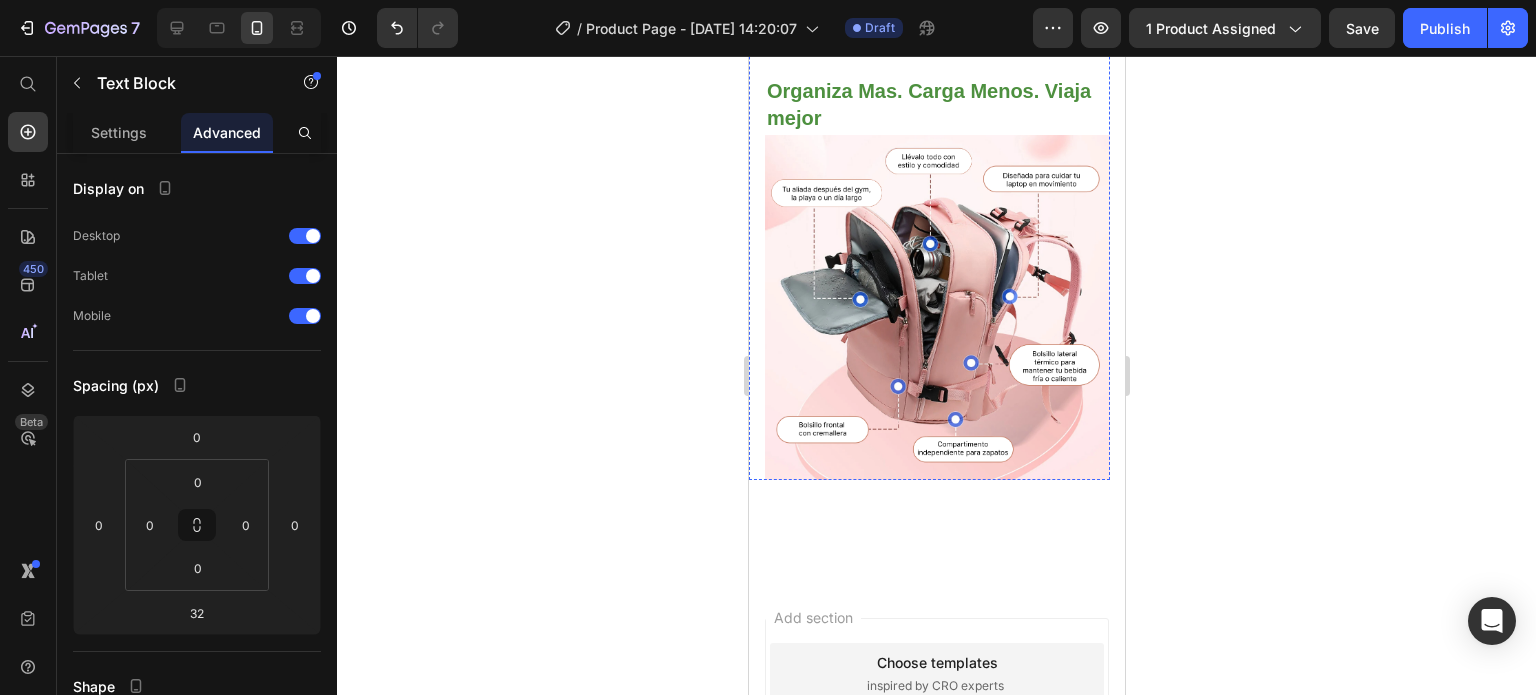 click on "Nuestra maleta viral combina estilo y funcionalidad con compartimentos inteligentes, materiales impermeables y diseño antirrobo. Es perfecta para tu día a día, viajes o la universidad." at bounding box center (936, -94) 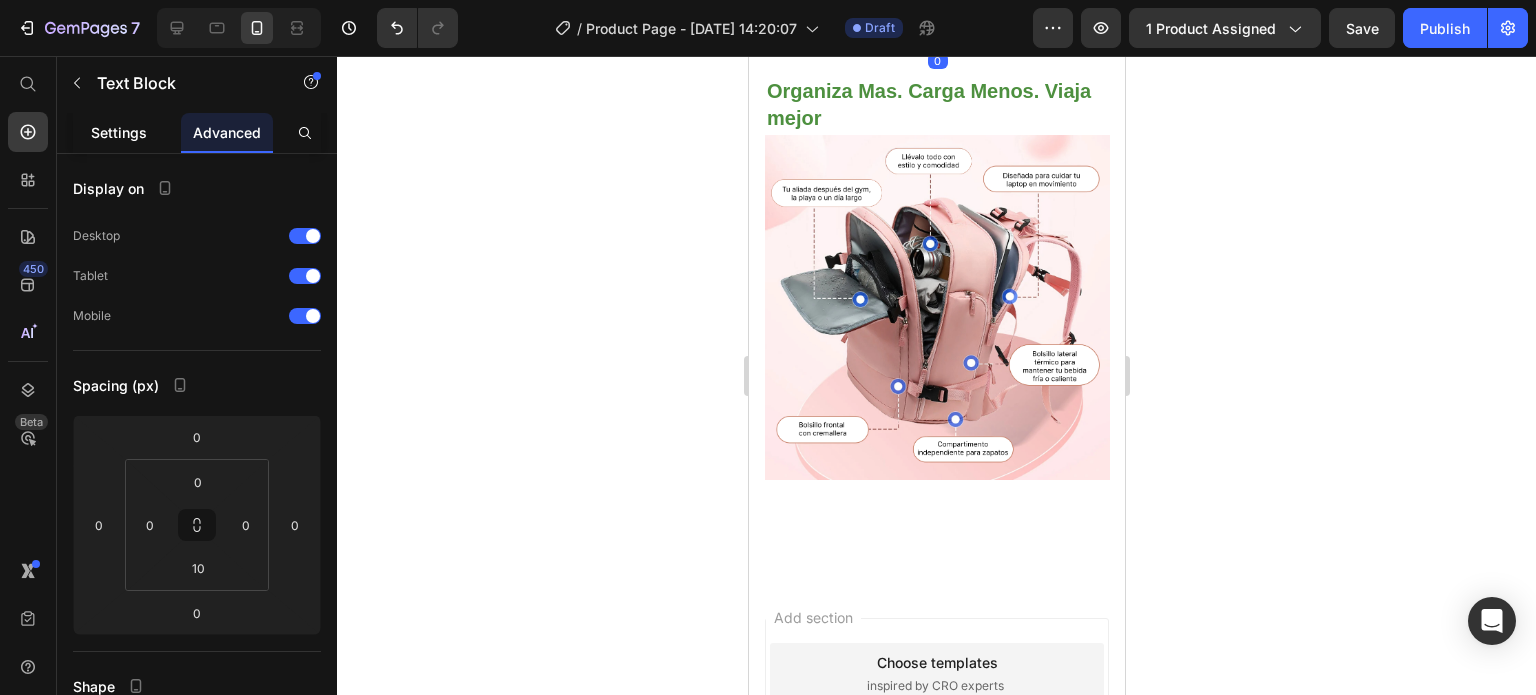 drag, startPoint x: 100, startPoint y: 153, endPoint x: 100, endPoint y: 140, distance: 13 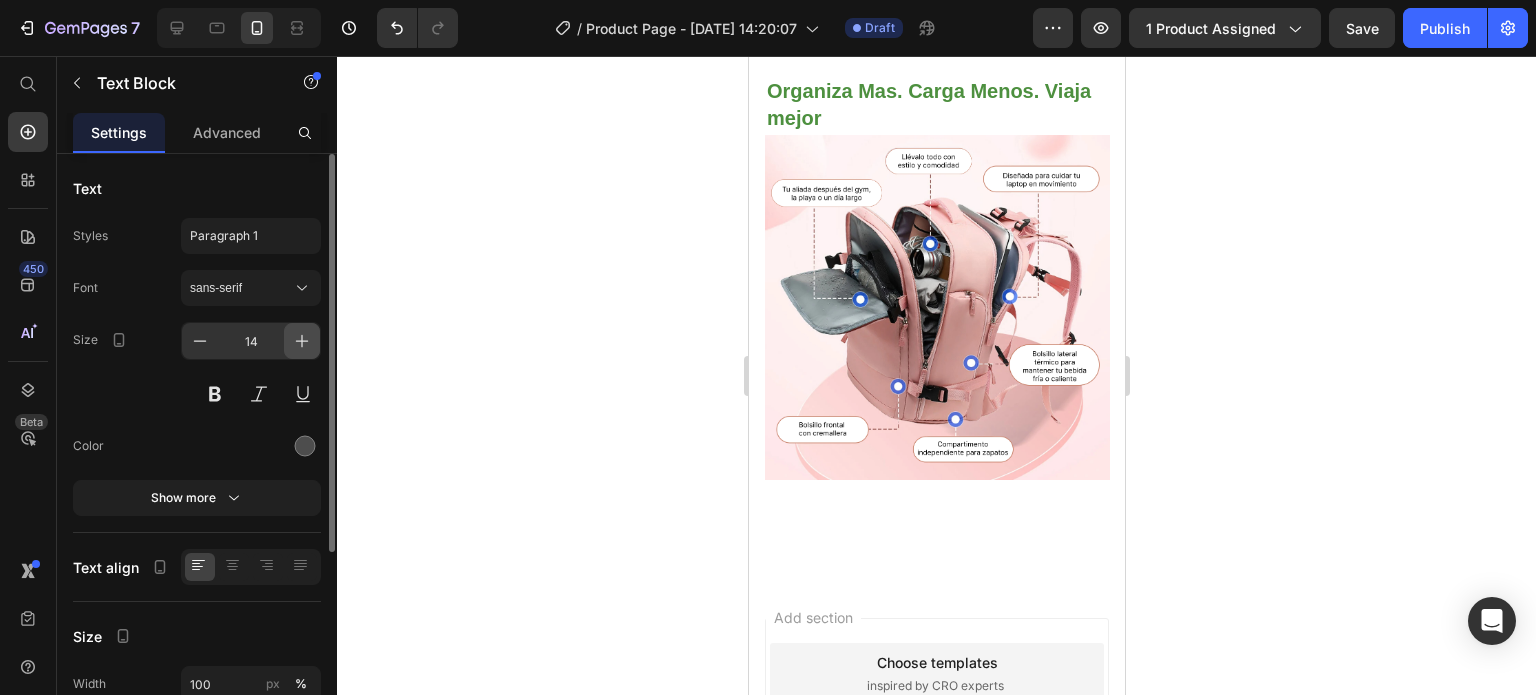 click 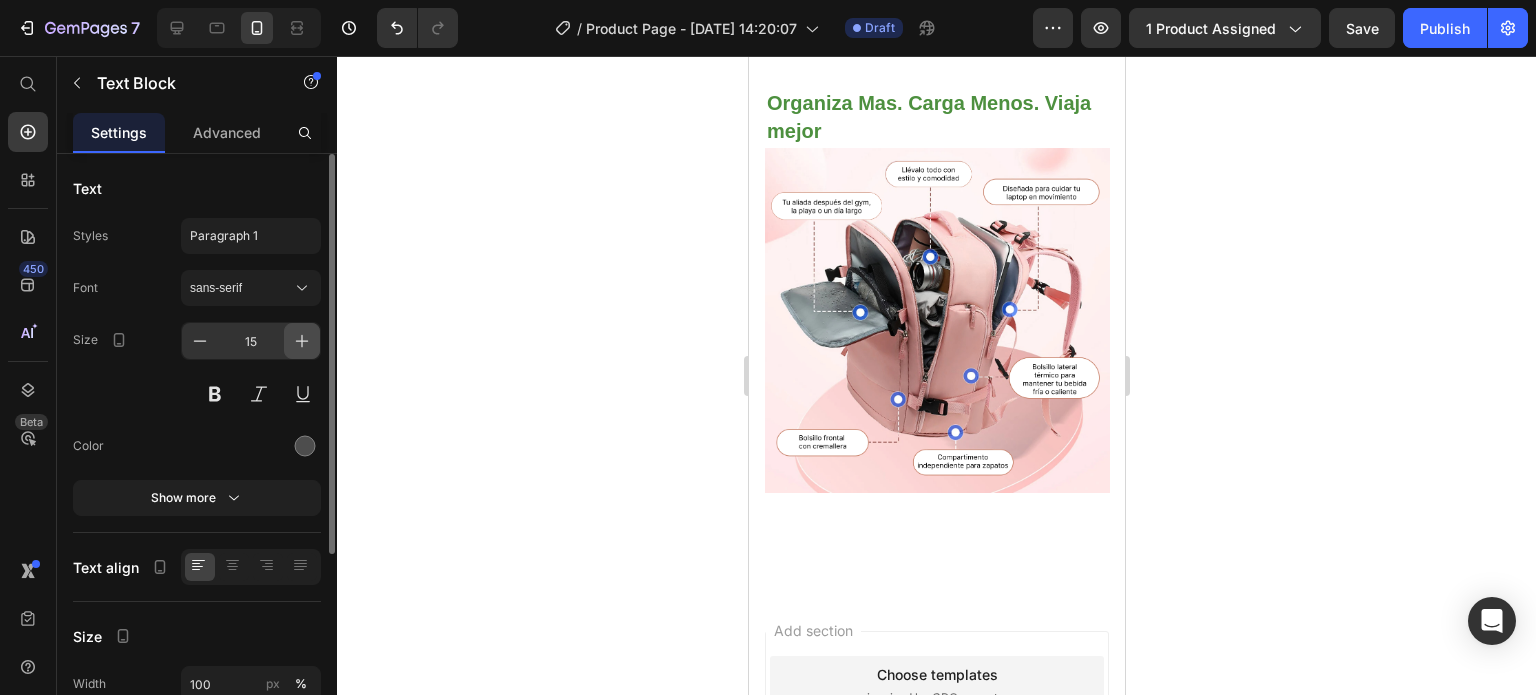click 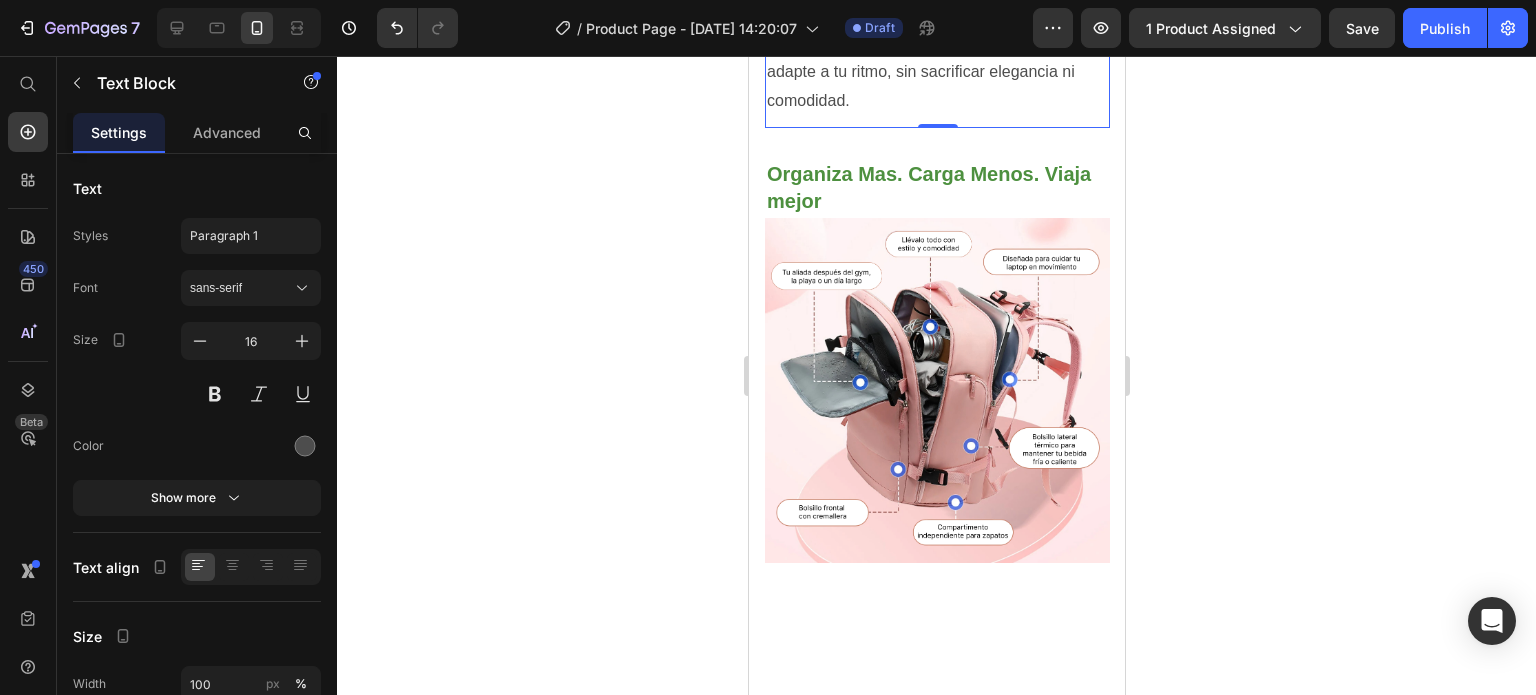 click on "Nuestra maleta viral combina estilo y funcionalidad con compartimentos inteligentes, materiales impermeables y diseño antirrobo. Es perfecta para tu día a día, viajes o la universidad." at bounding box center (936, -72) 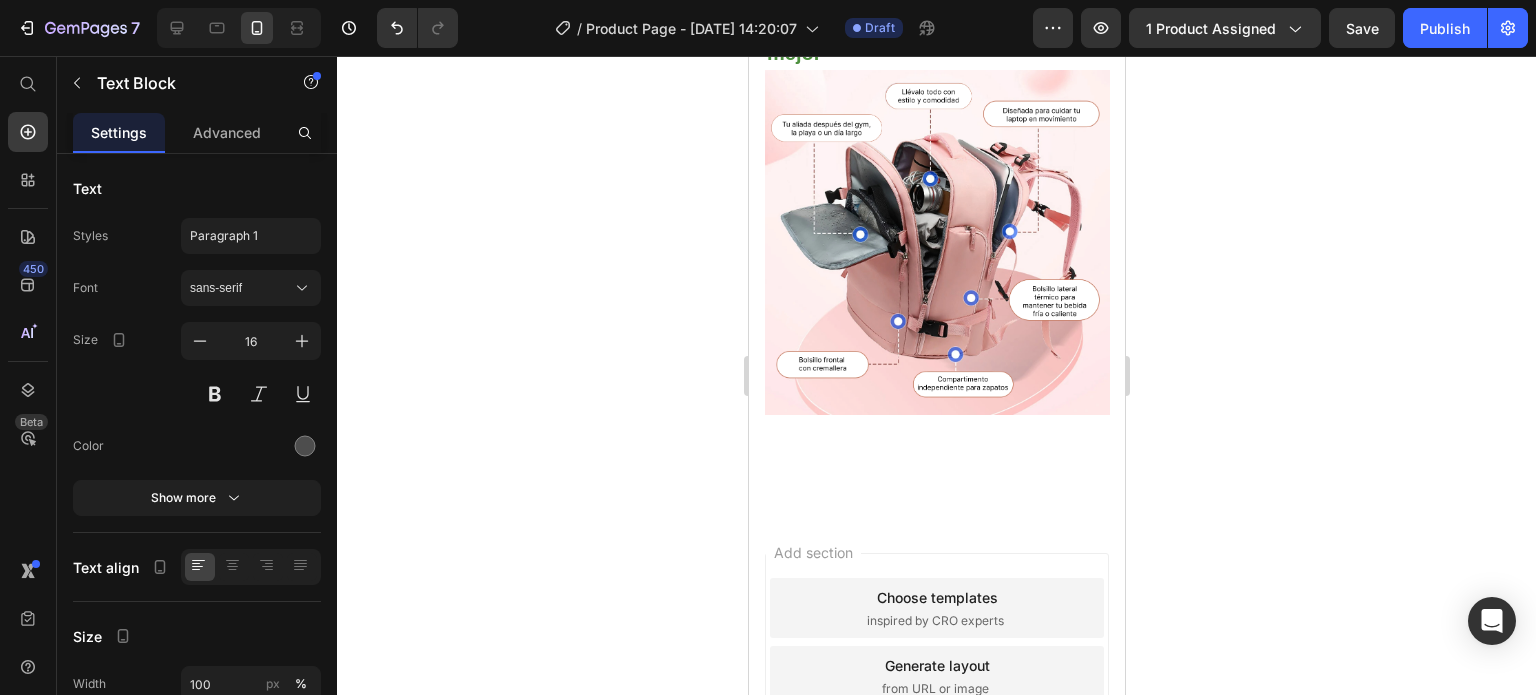 scroll, scrollTop: 3578, scrollLeft: 0, axis: vertical 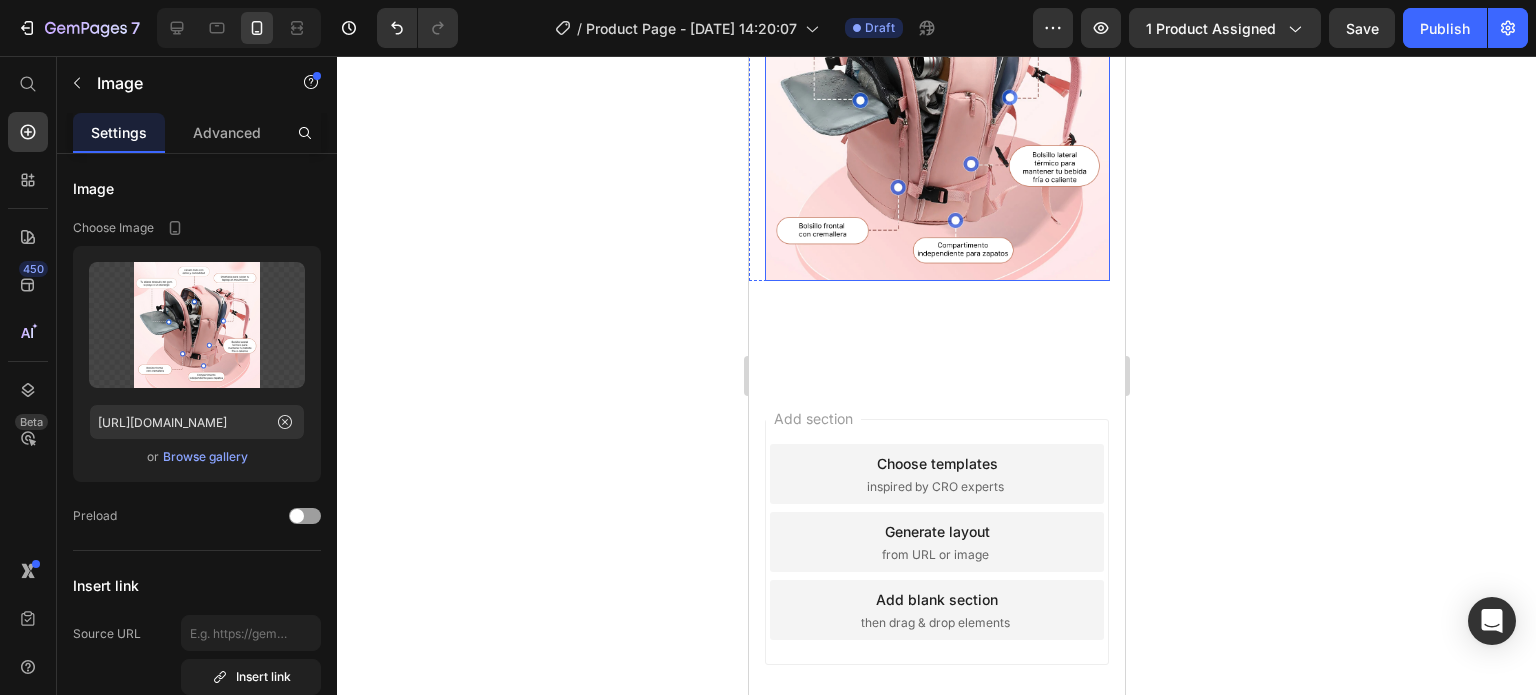 click at bounding box center (936, 108) 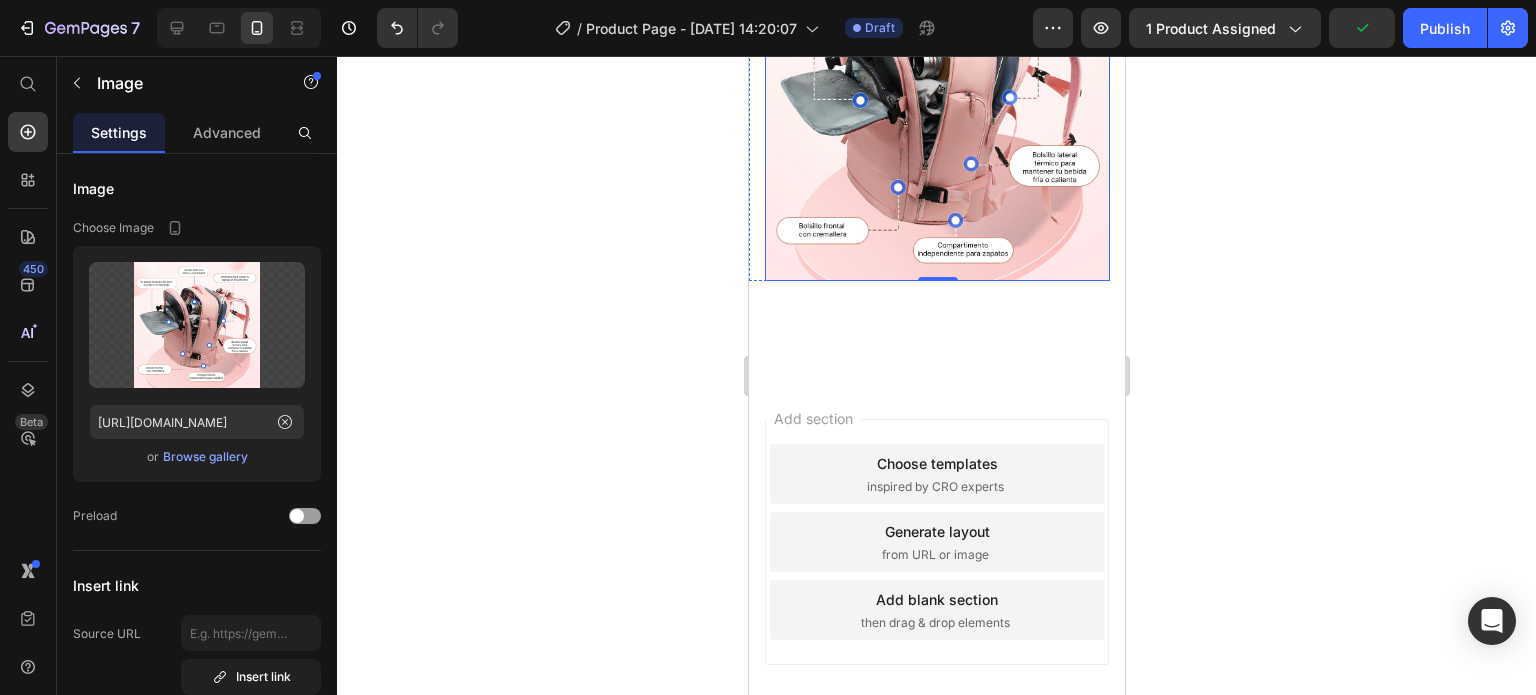 click on "Olvídate de los bolsos incómodos y poco seguros Heading Dile adiós a cargar de más, al desorden y al estrés de no encontrar tus cosas Text Block Nuestra maleta viral combina estilo y funcionalidad con compartimentos inteligentes, materiales impermeables y diseño antirrobo. Es perfecta para tu día a día, viajes o la universidad. Solo tienes que empacarla y dejar que se adapte a tu ritmo, sin sacrificar elegancia ni comodidad. Text Block Organiza Mas. Carga Menos. Viaja mejor Text Block" at bounding box center [936, -363] 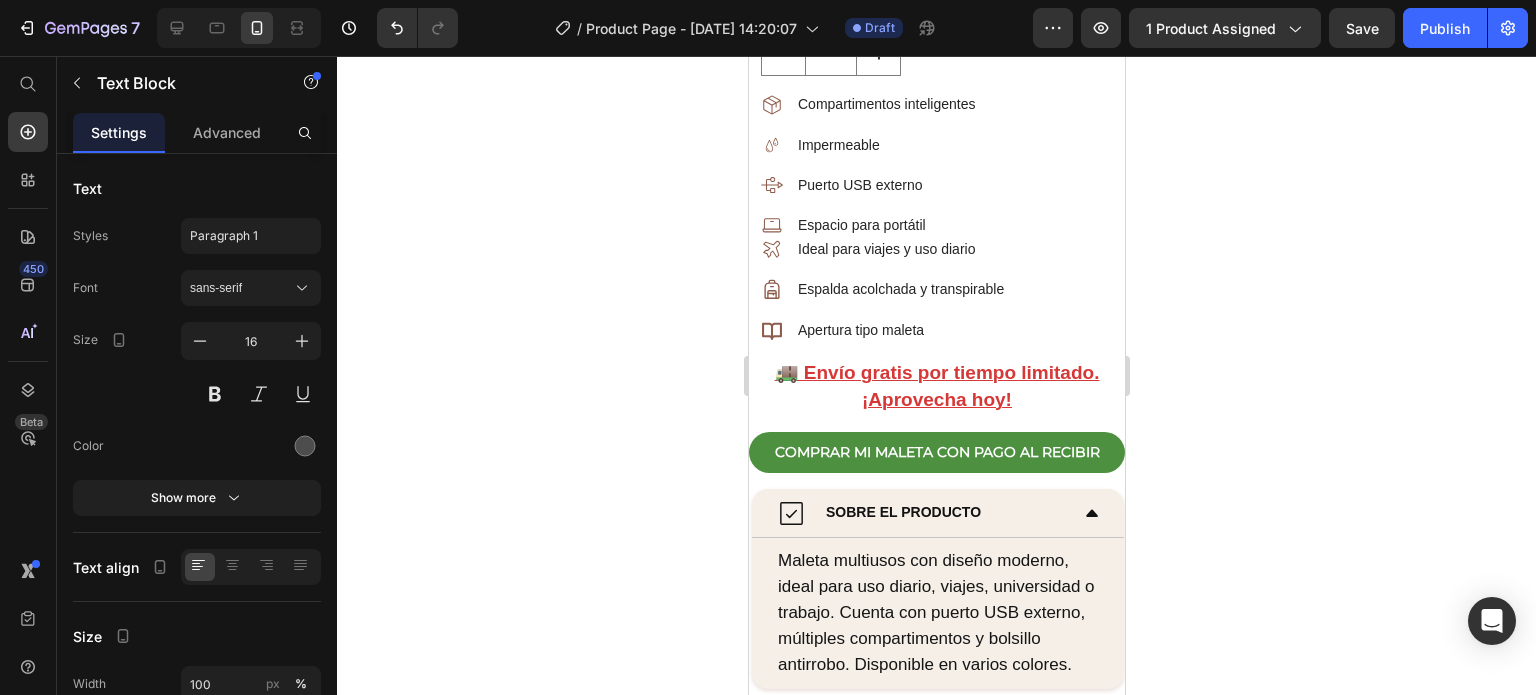 scroll, scrollTop: 528, scrollLeft: 0, axis: vertical 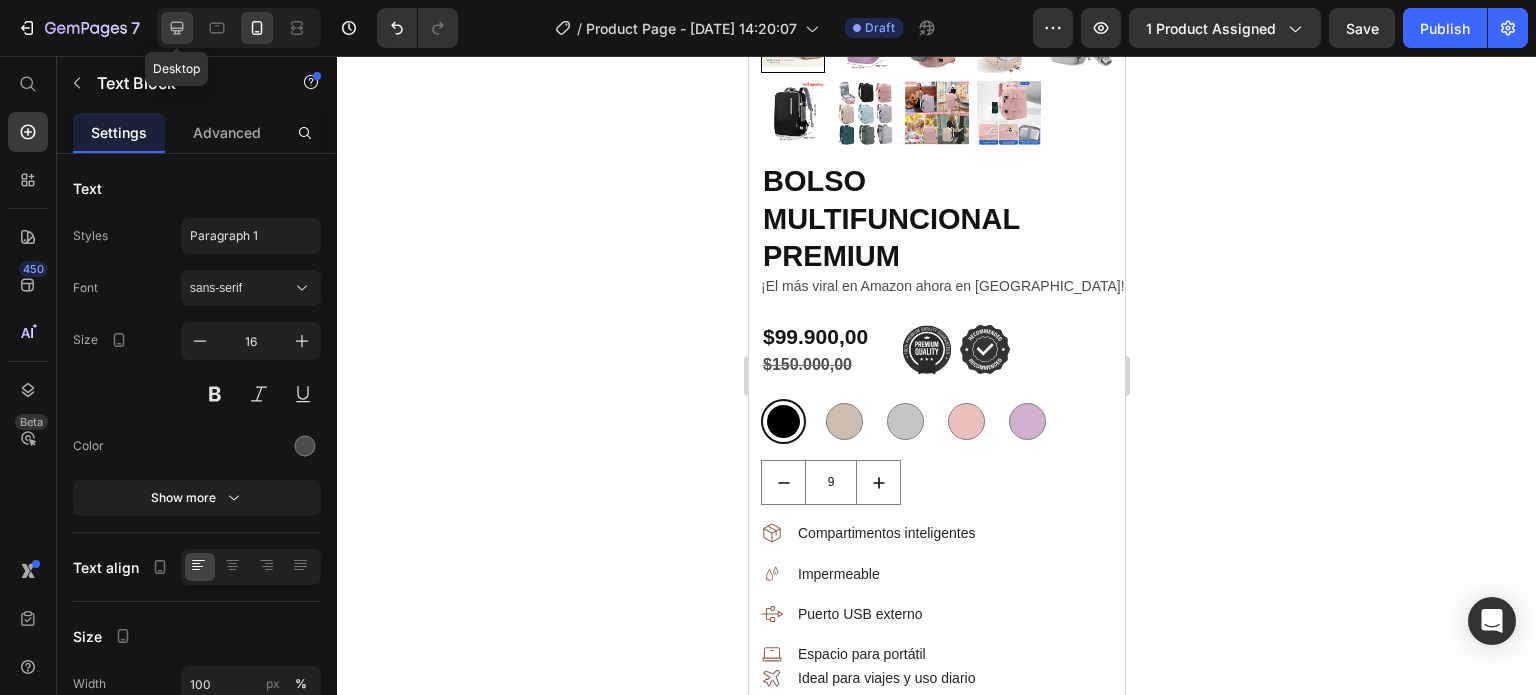 click 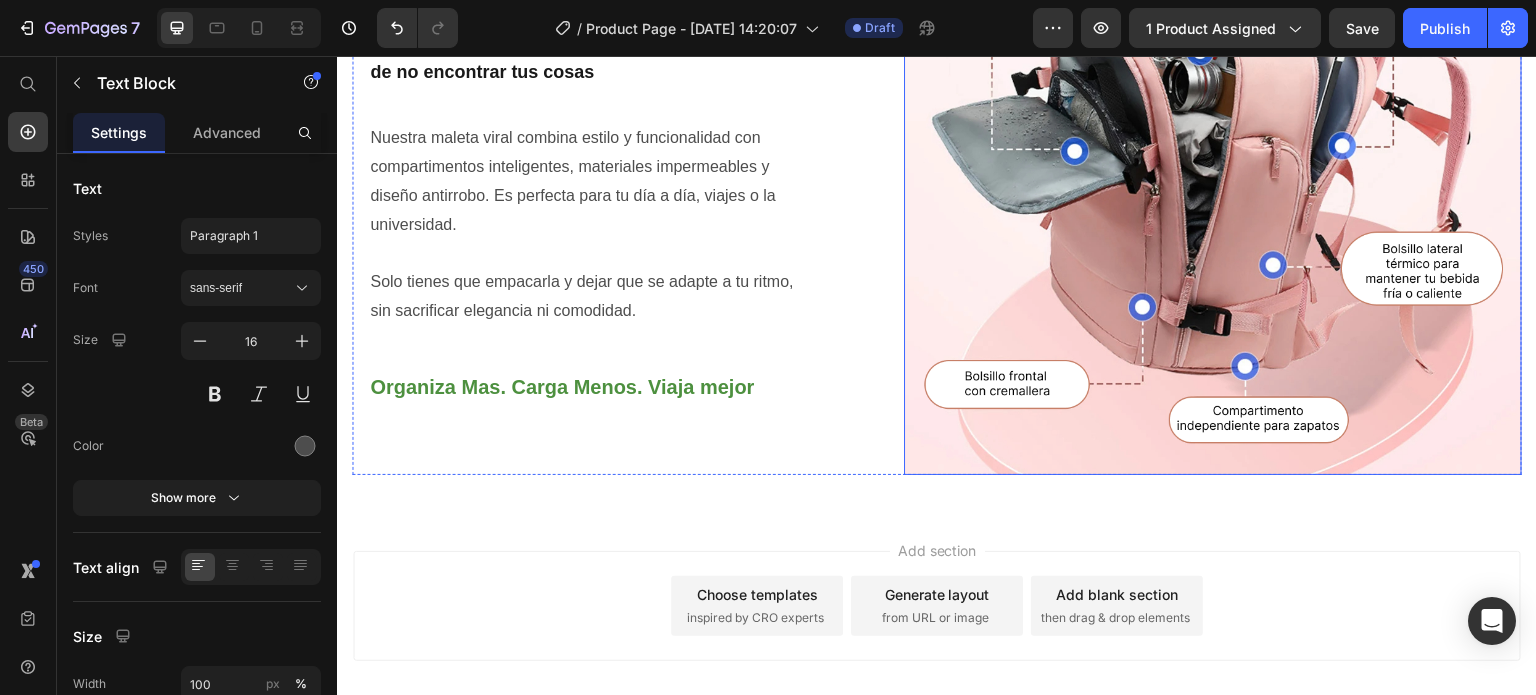 scroll, scrollTop: 2605, scrollLeft: 0, axis: vertical 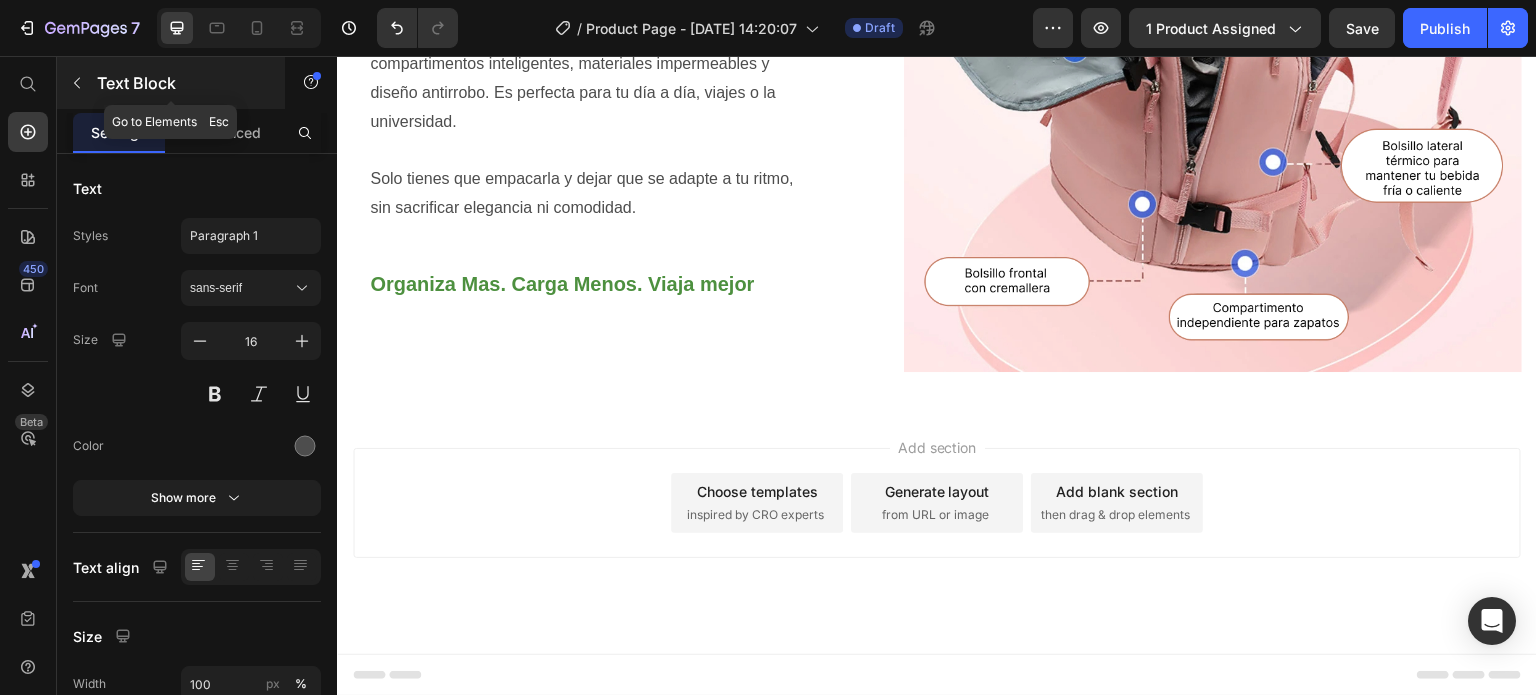 click 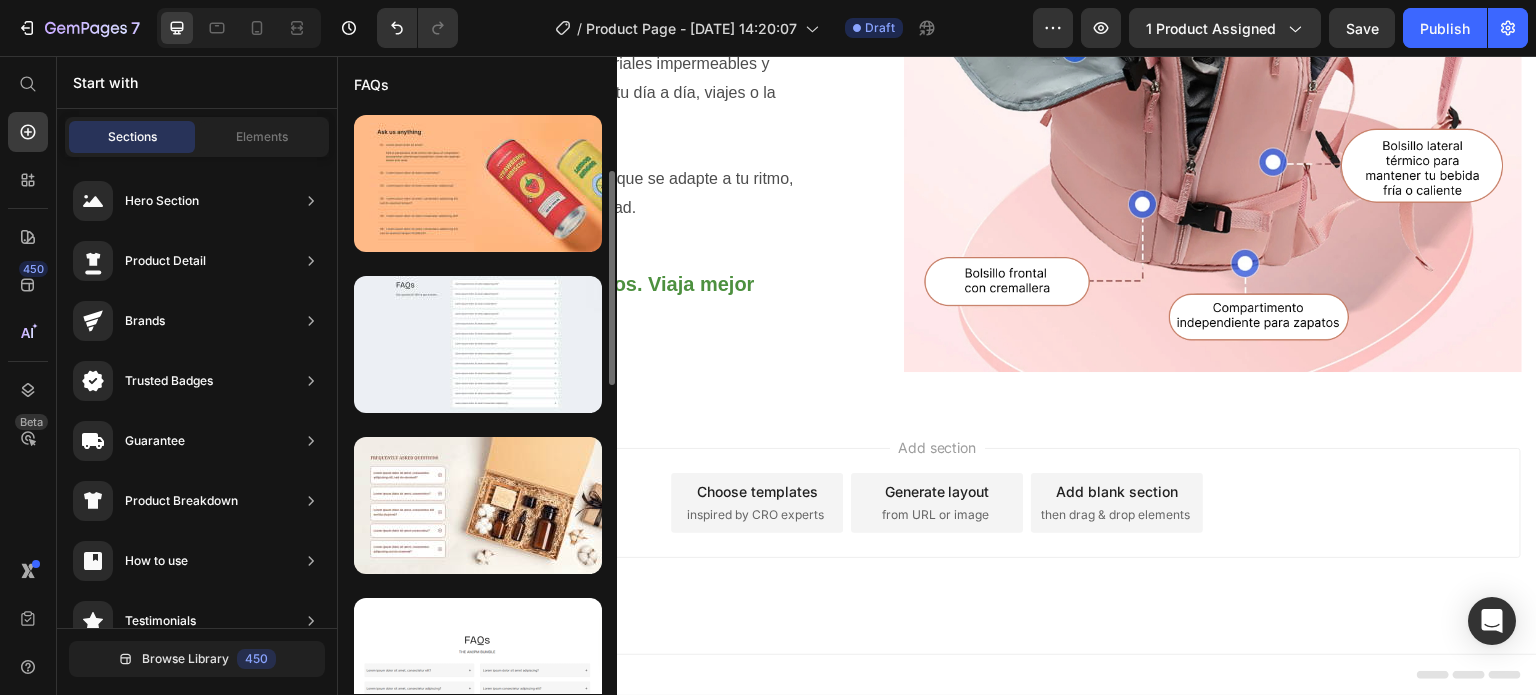 click on "Custom Footer" 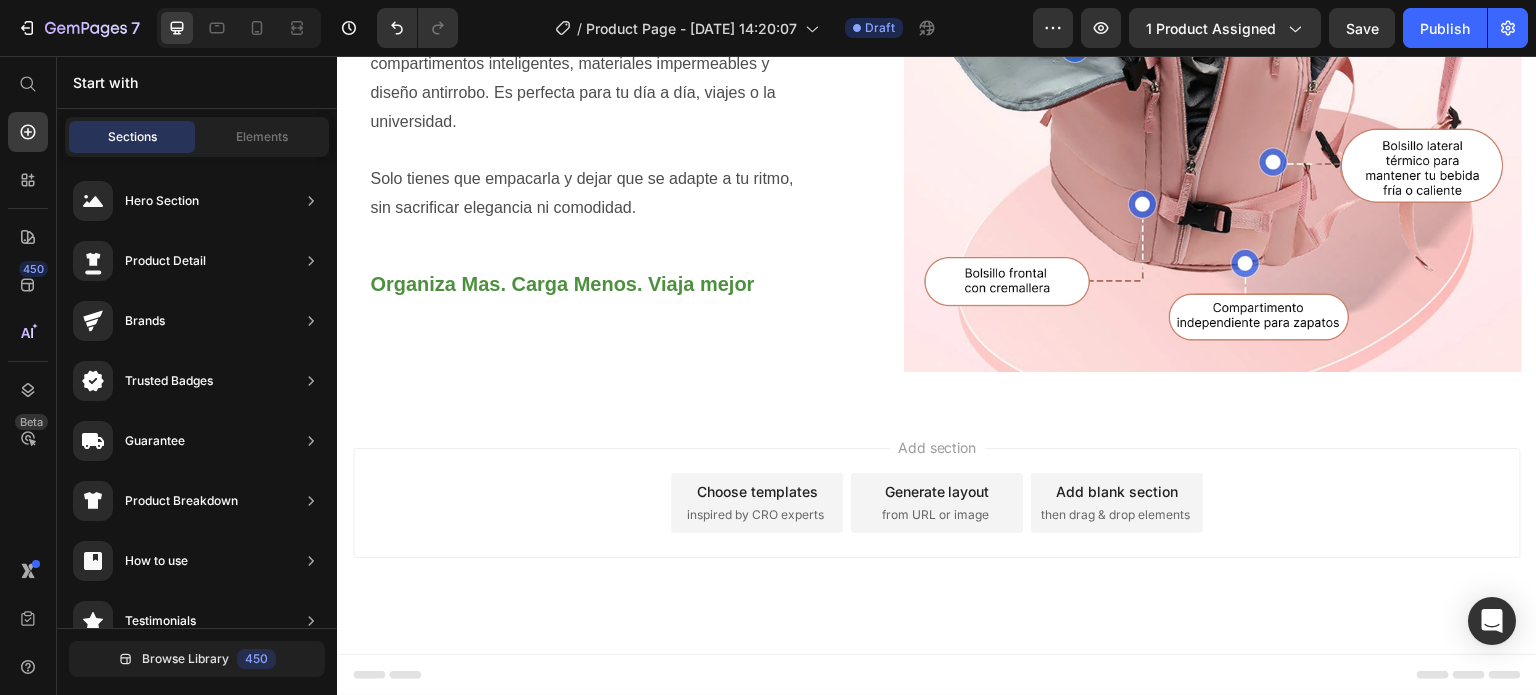 click on "Custom Footer" 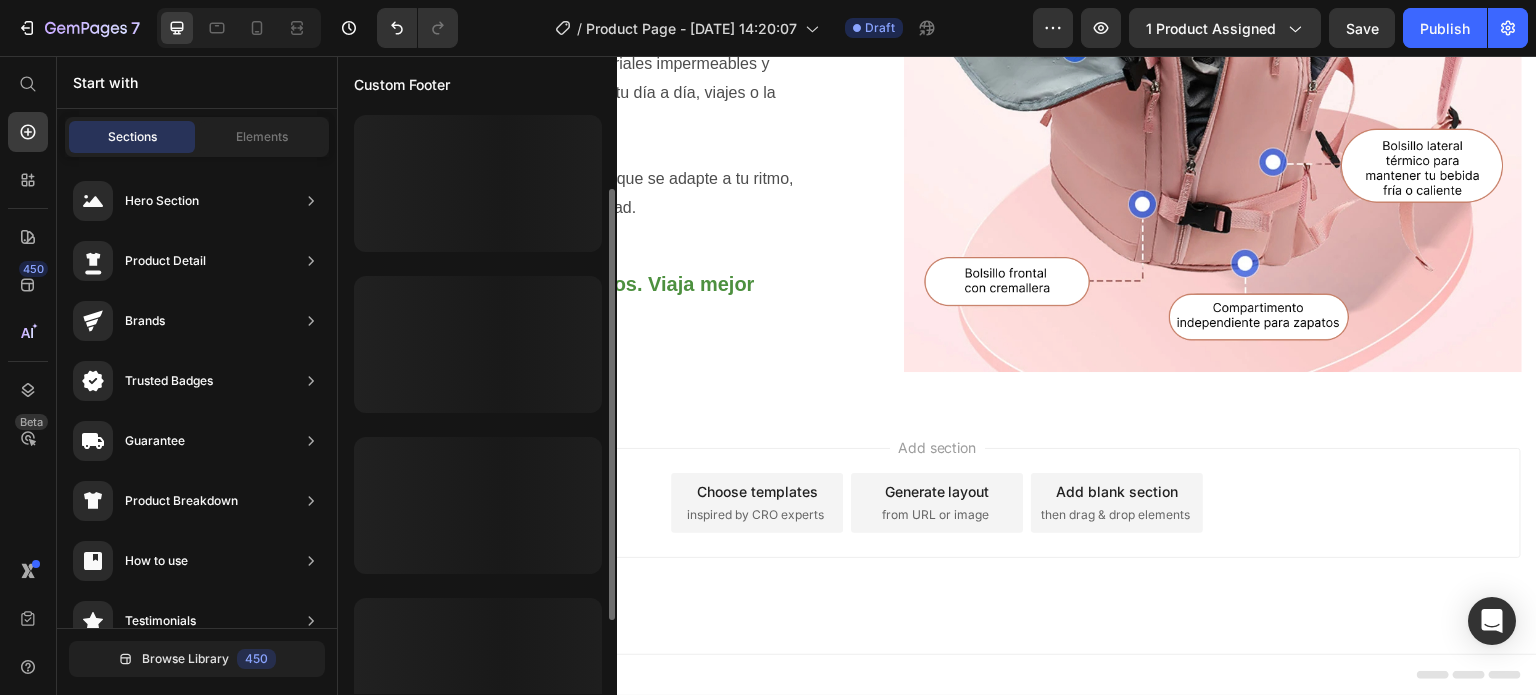 click on "Hero Section Product Detail Brands Trusted Badges Guarantee Product Breakdown How to use Testimonials Compare Bundle FAQs Social Proof Brand Story Product List Collection Blog List Contact Sticky Add to Cart Custom Footer" at bounding box center (197, 737) 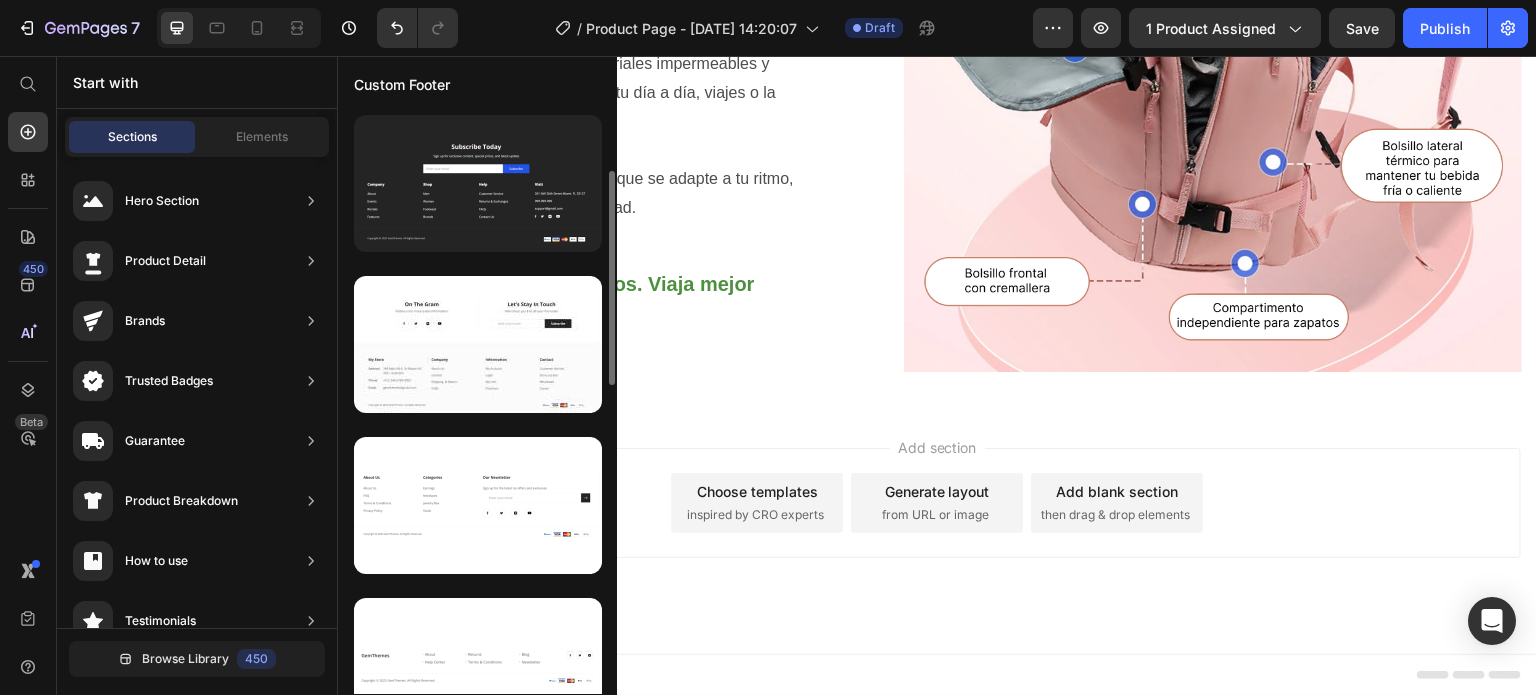 scroll, scrollTop: 688, scrollLeft: 0, axis: vertical 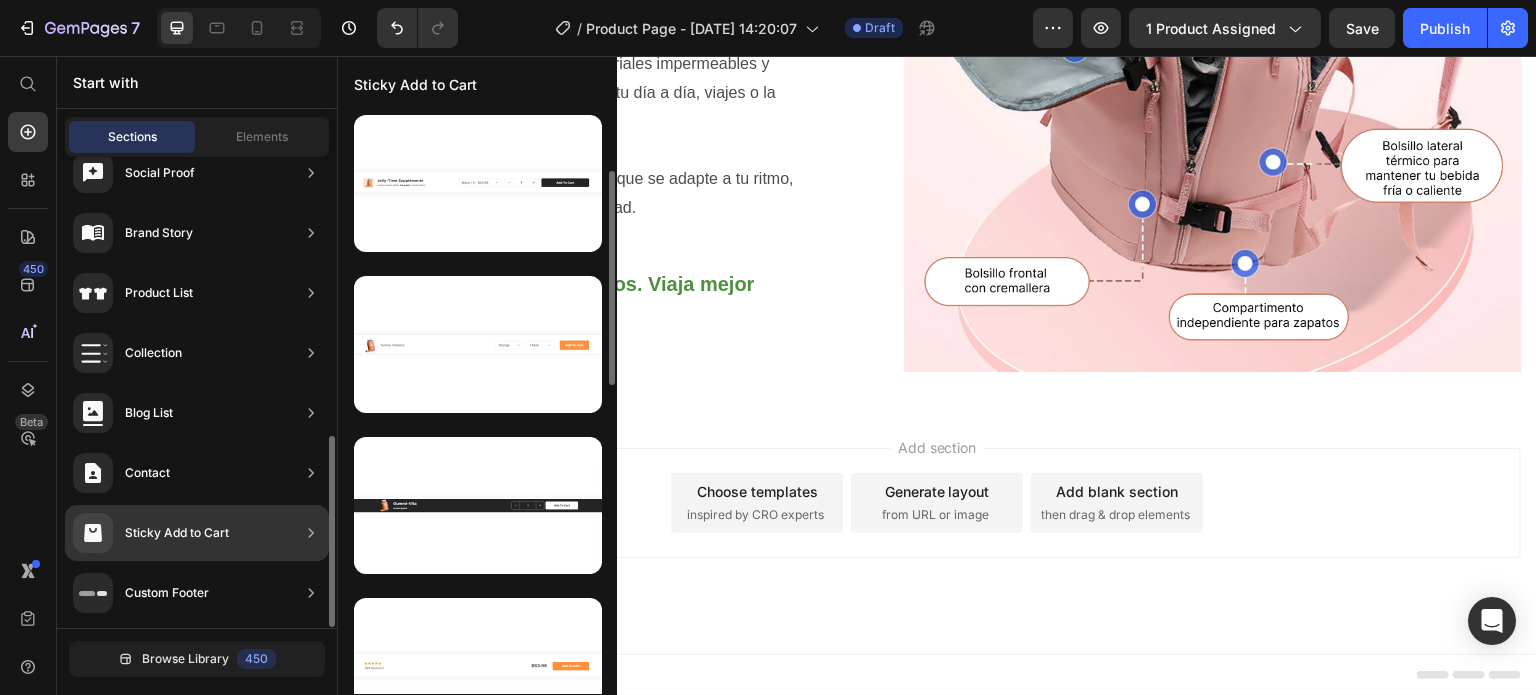 click on "Sticky Add to Cart" at bounding box center (177, 533) 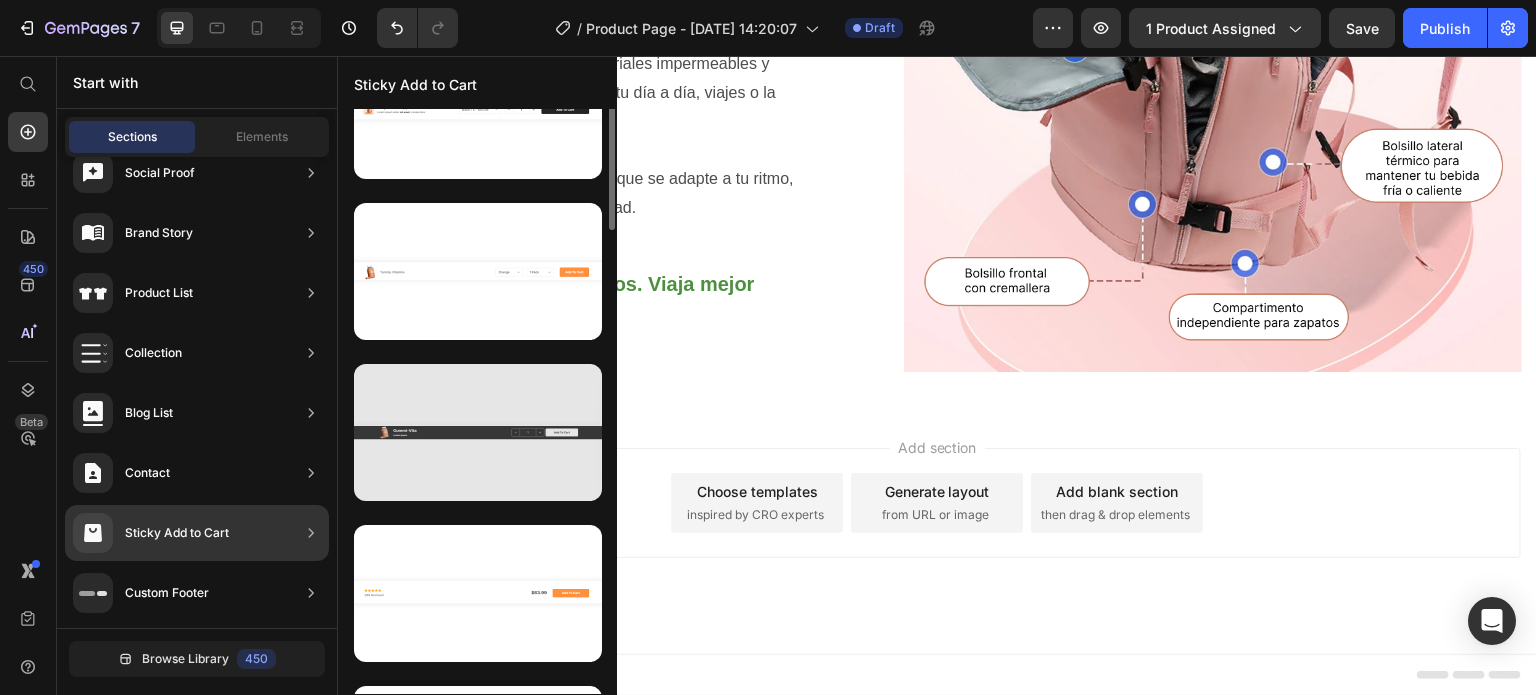 scroll, scrollTop: 0, scrollLeft: 0, axis: both 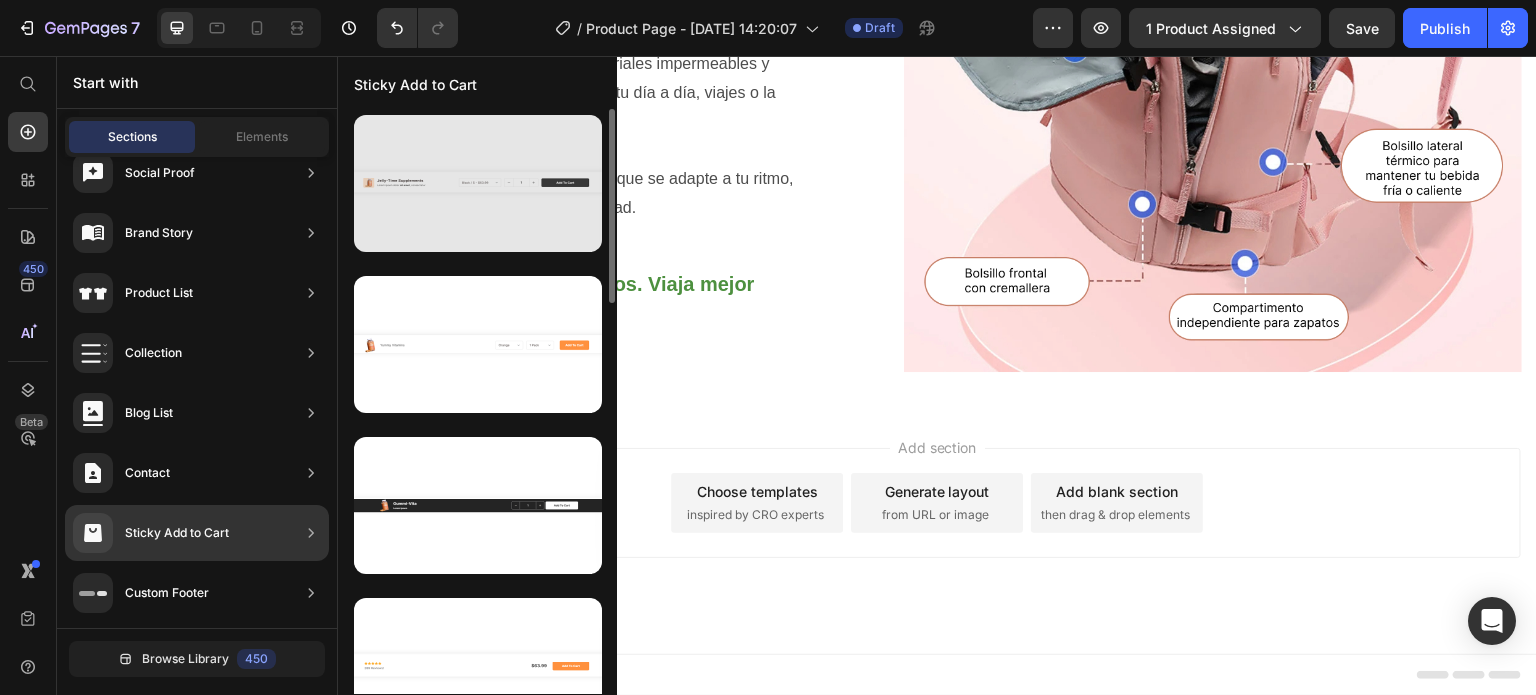 click at bounding box center (478, 183) 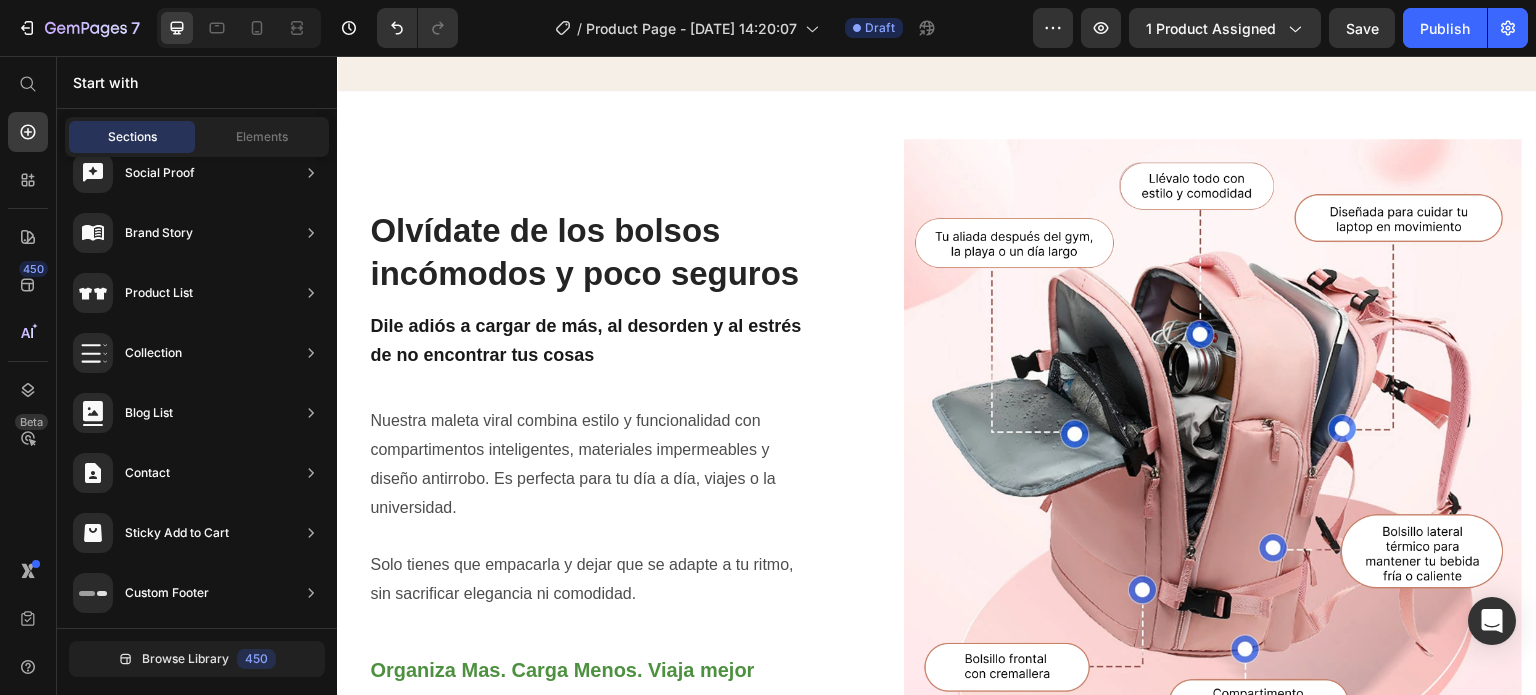 scroll, scrollTop: 2605, scrollLeft: 0, axis: vertical 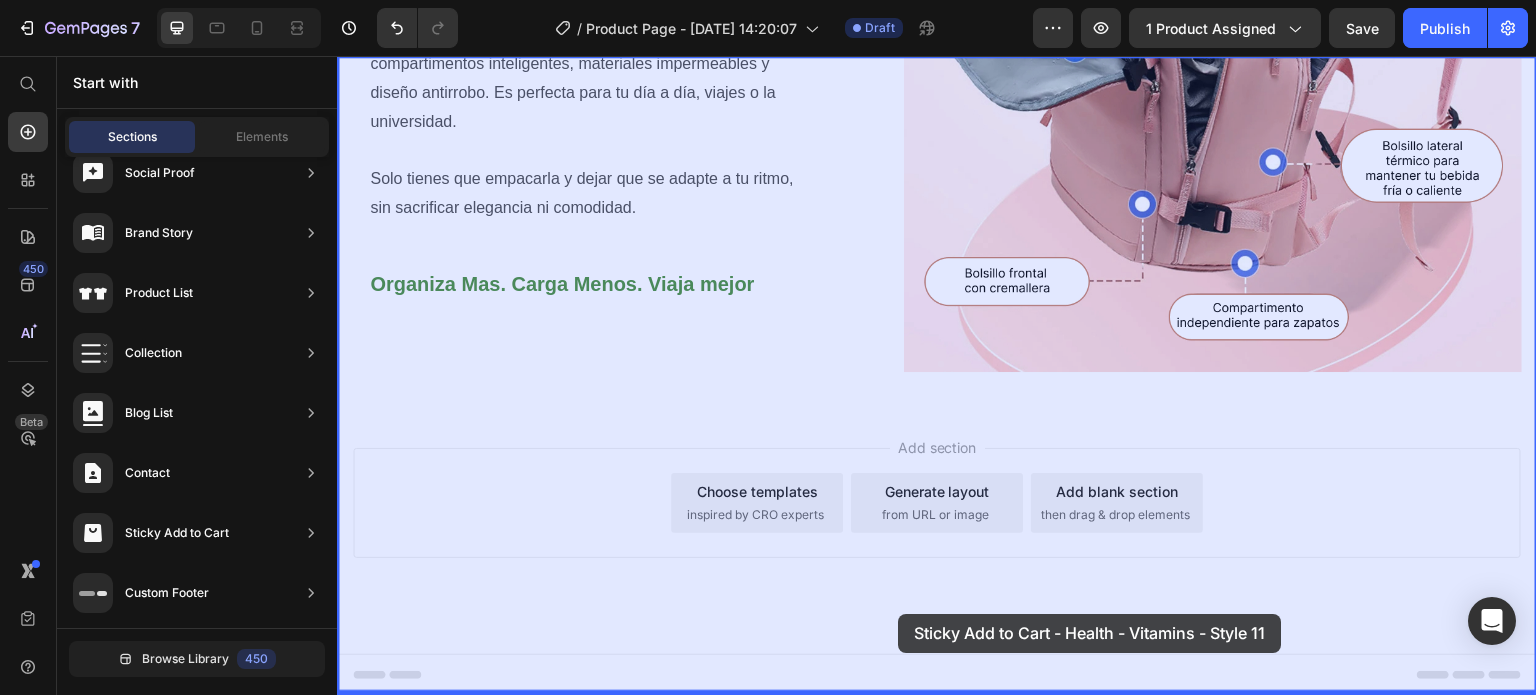 drag, startPoint x: 833, startPoint y: 411, endPoint x: 898, endPoint y: 614, distance: 213.15253 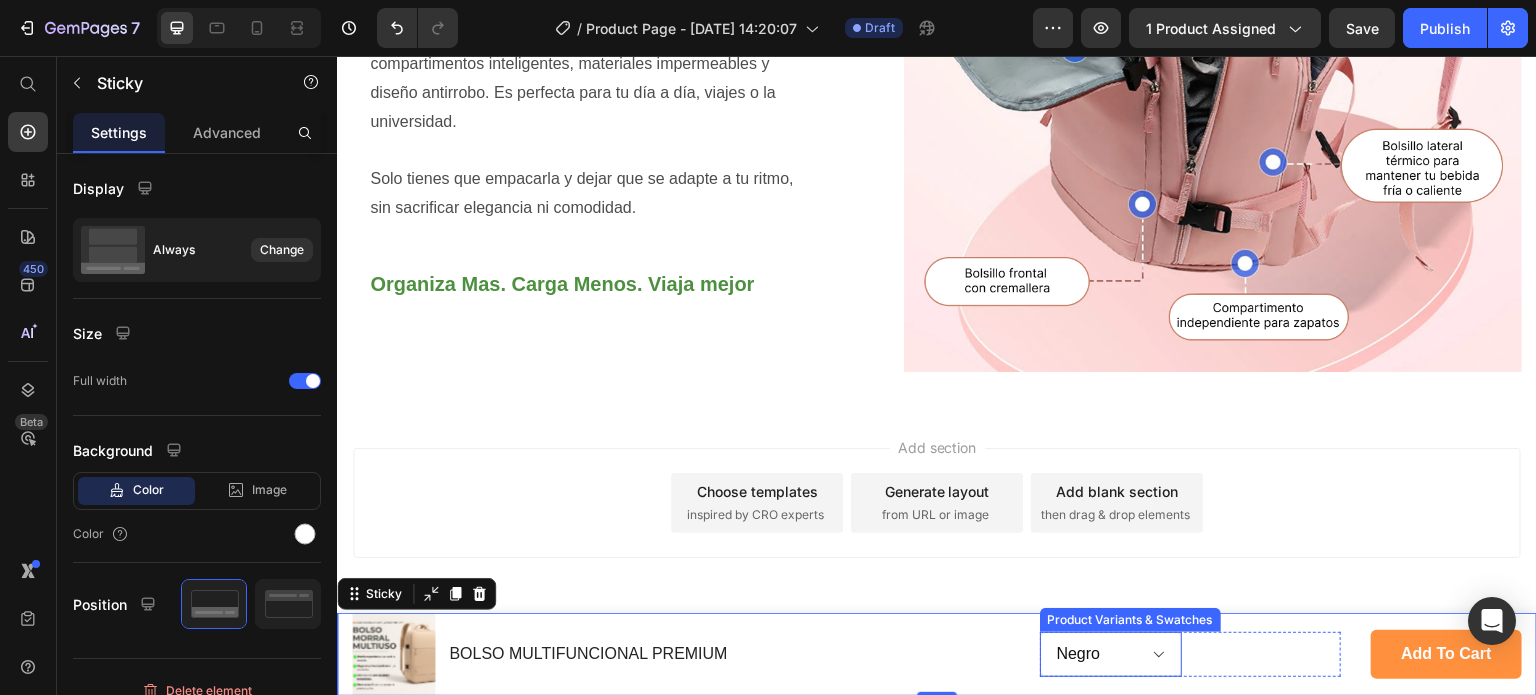 click on "Negro Beige Grey Rosado Lila" at bounding box center (1111, 654) 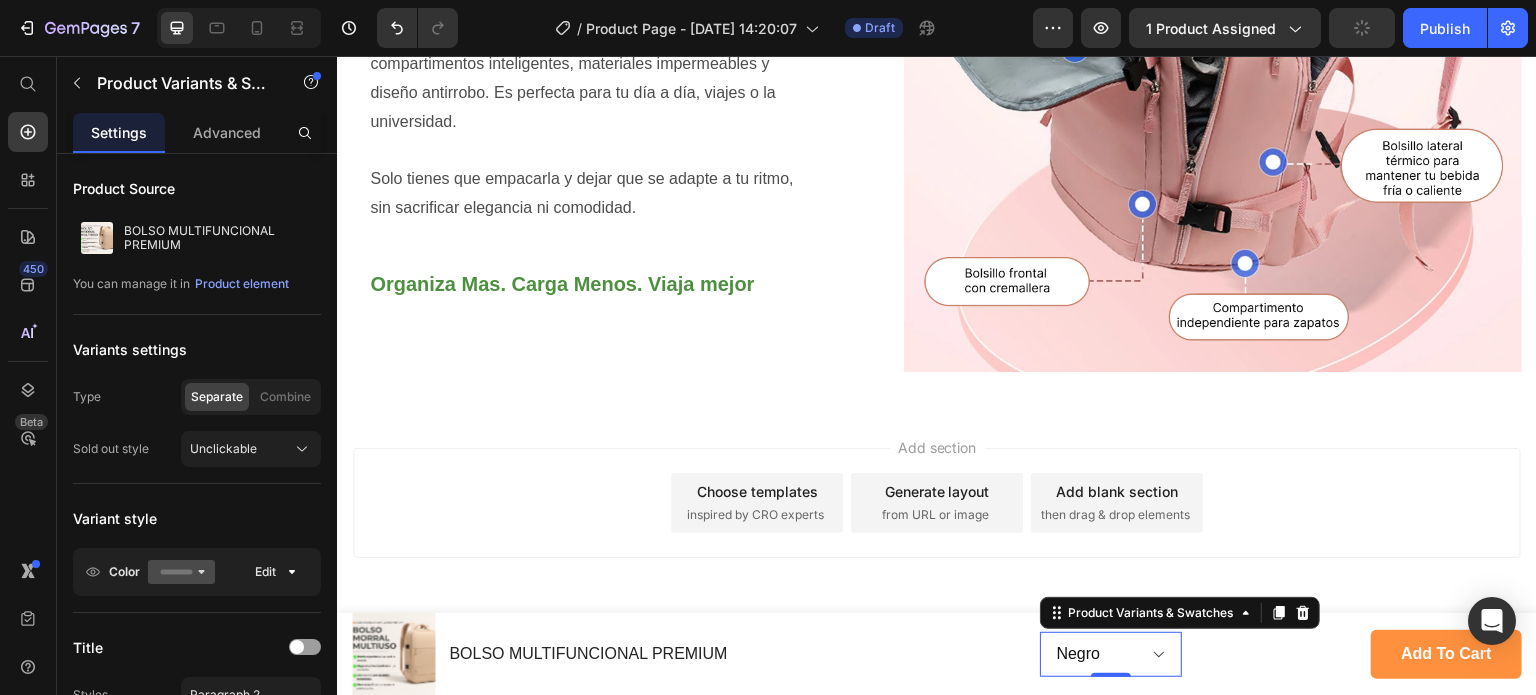 click on "Add section Choose templates inspired by CRO experts Generate layout from URL or image Add blank section then drag & drop elements" at bounding box center (937, 531) 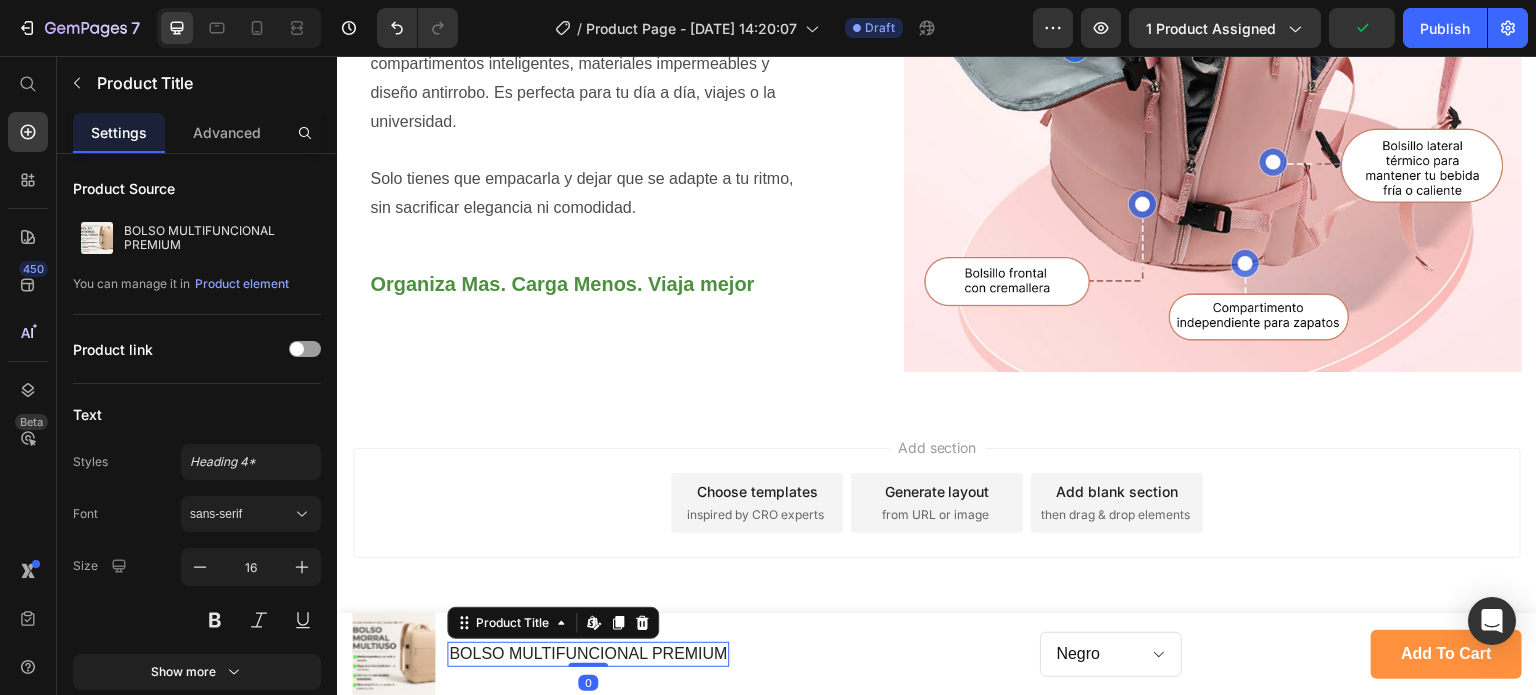 click on "BOLSO MULTIFUNCIONAL PREMIUM" at bounding box center [588, 654] 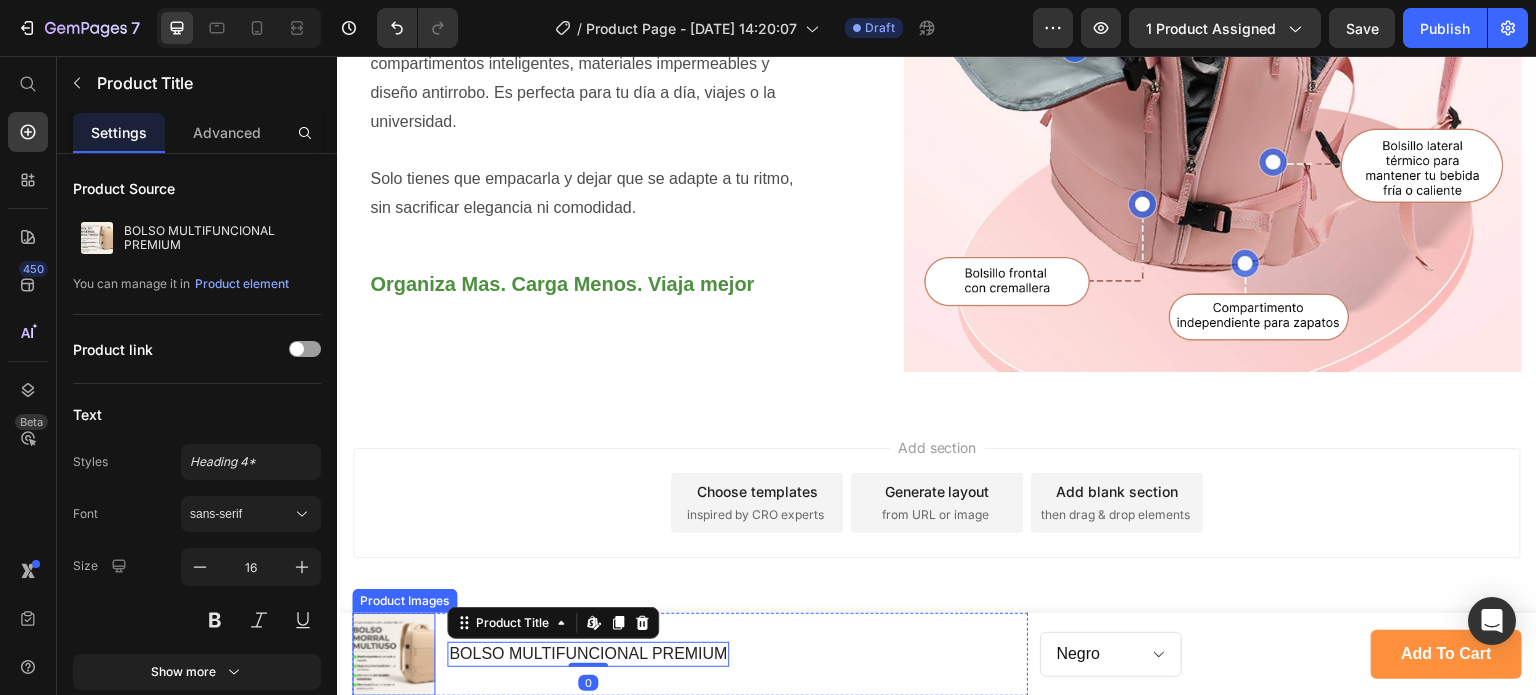 click at bounding box center (393, 654) 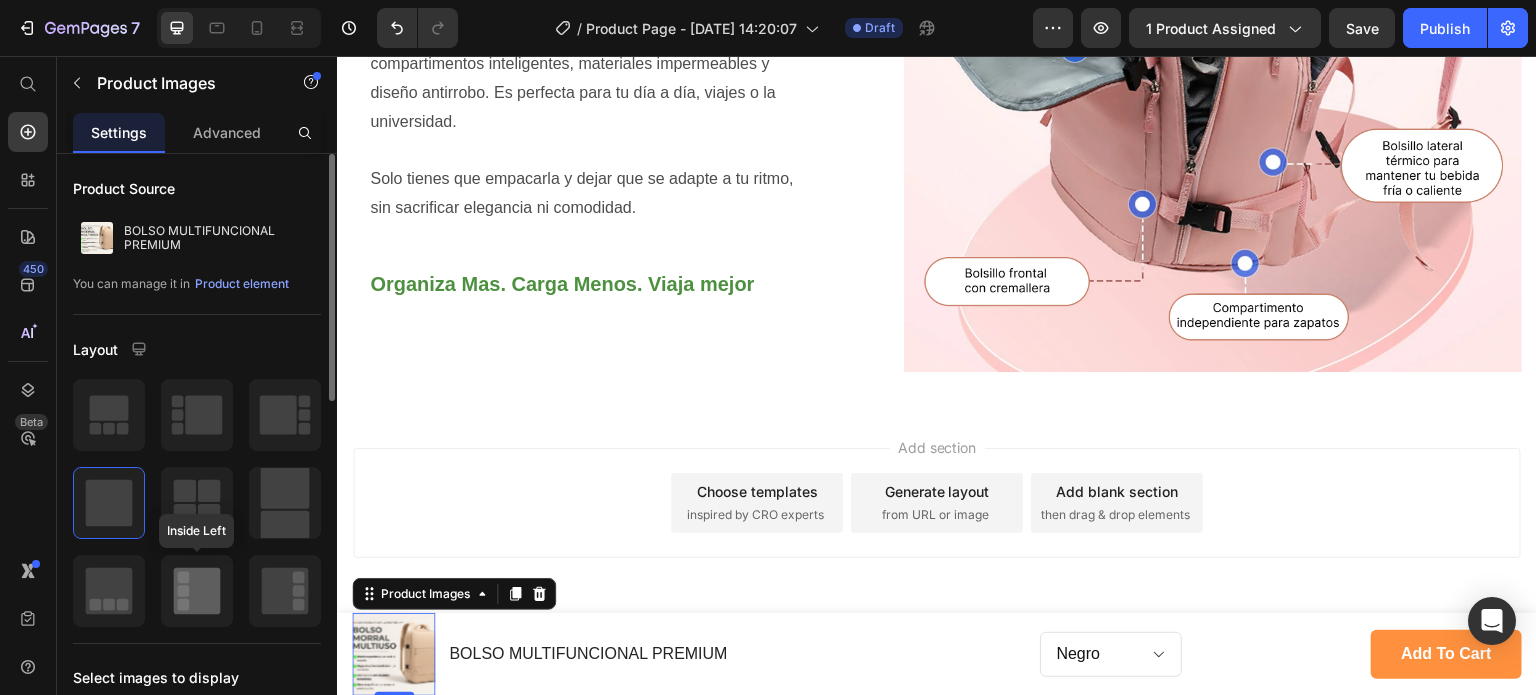 click 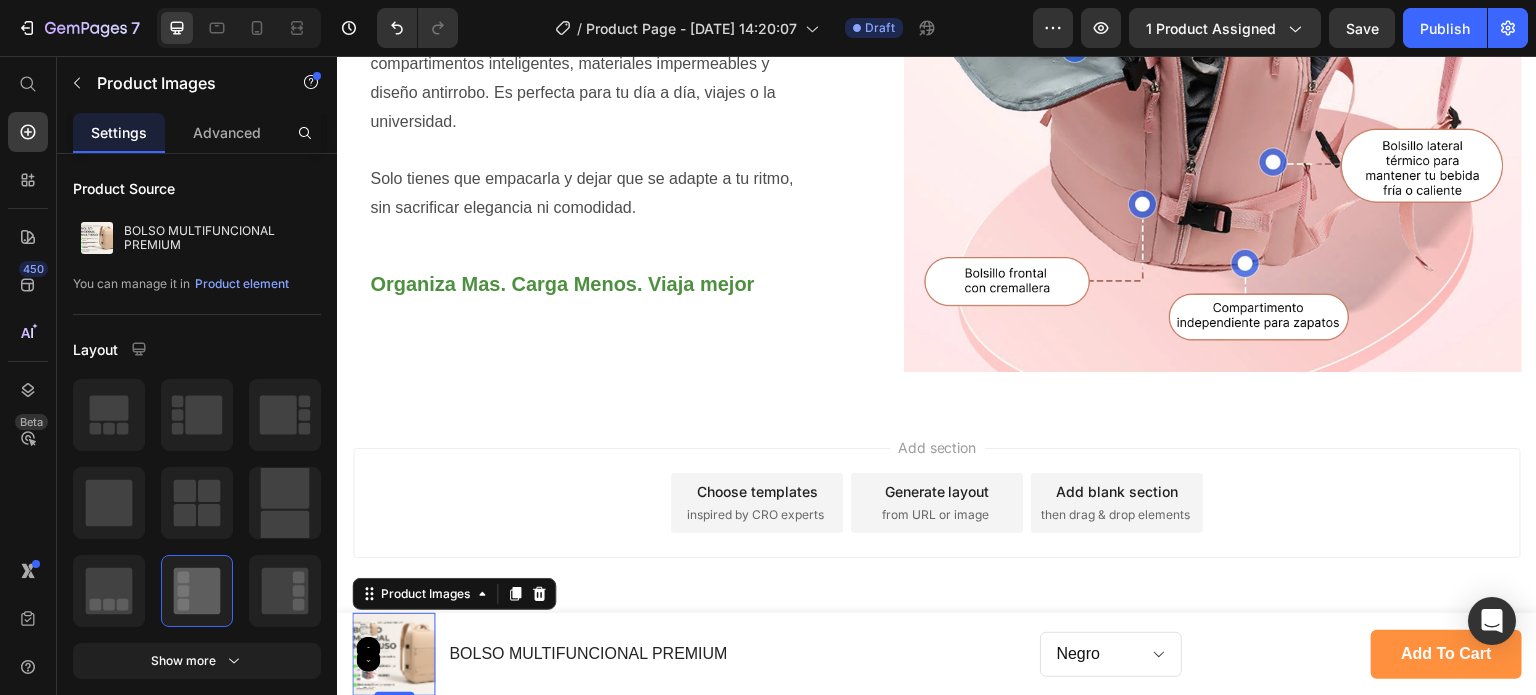 click 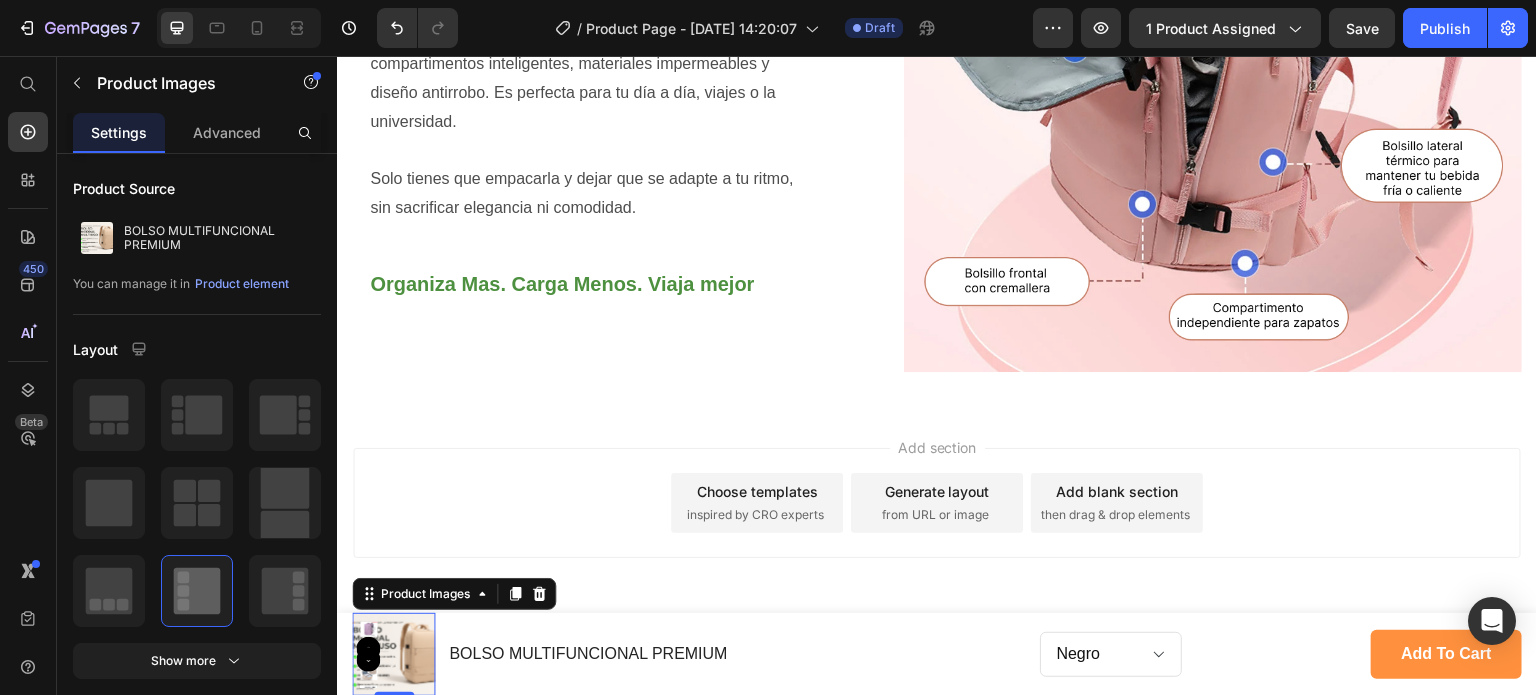click 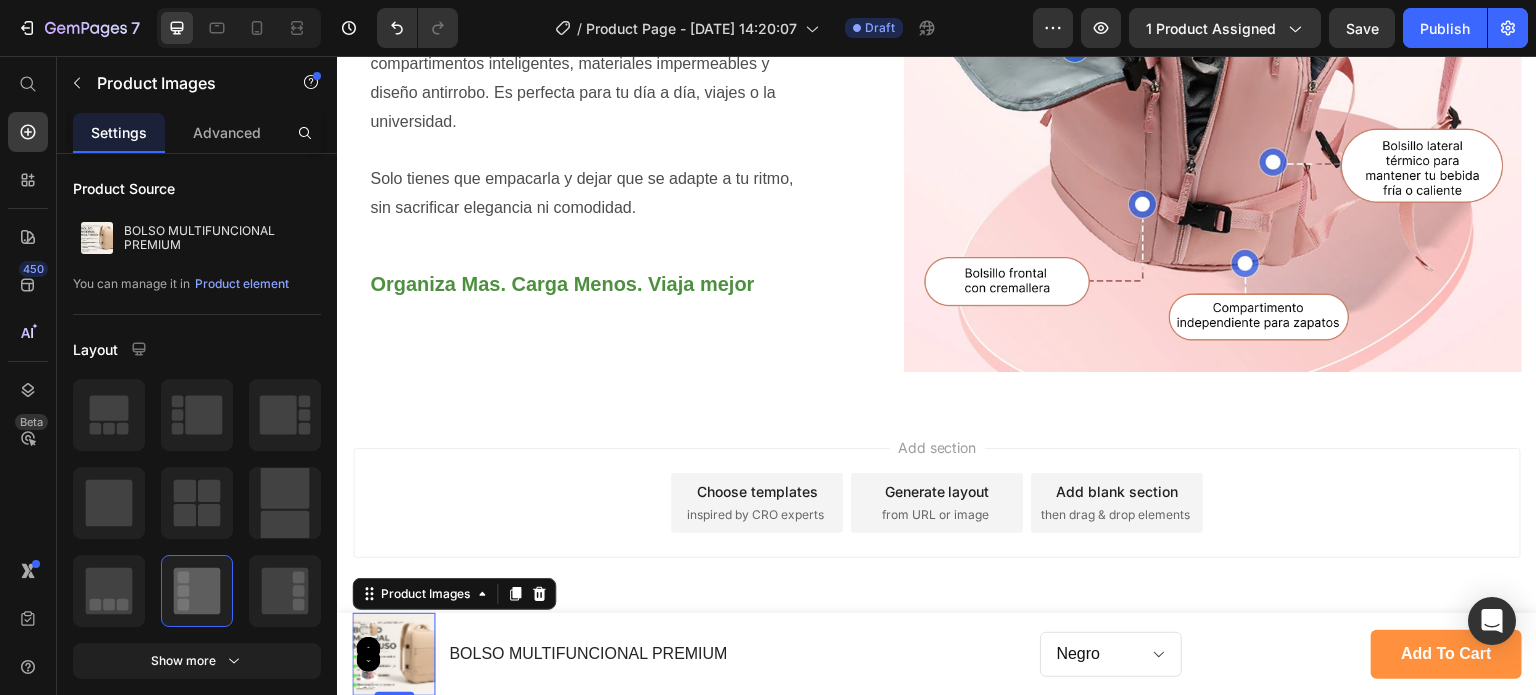 click at bounding box center (368, 629) 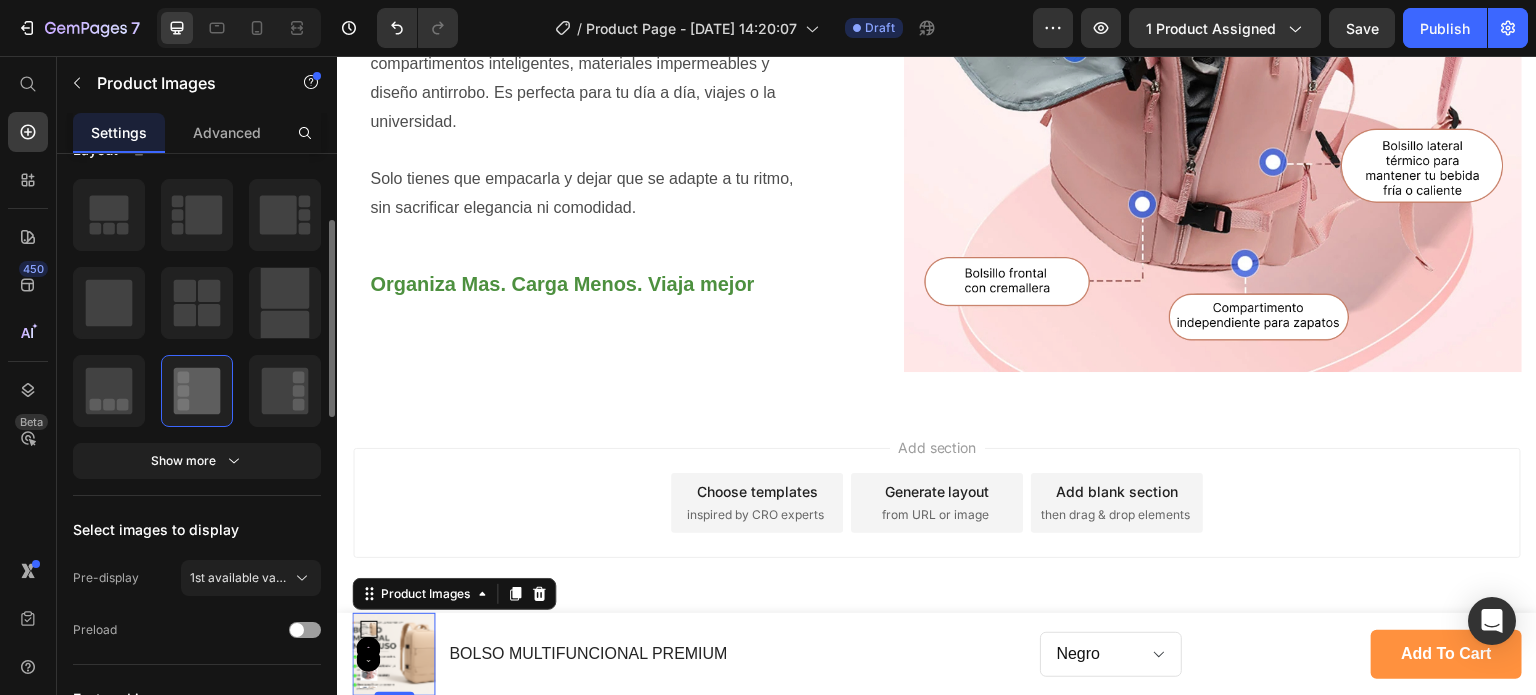 scroll, scrollTop: 100, scrollLeft: 0, axis: vertical 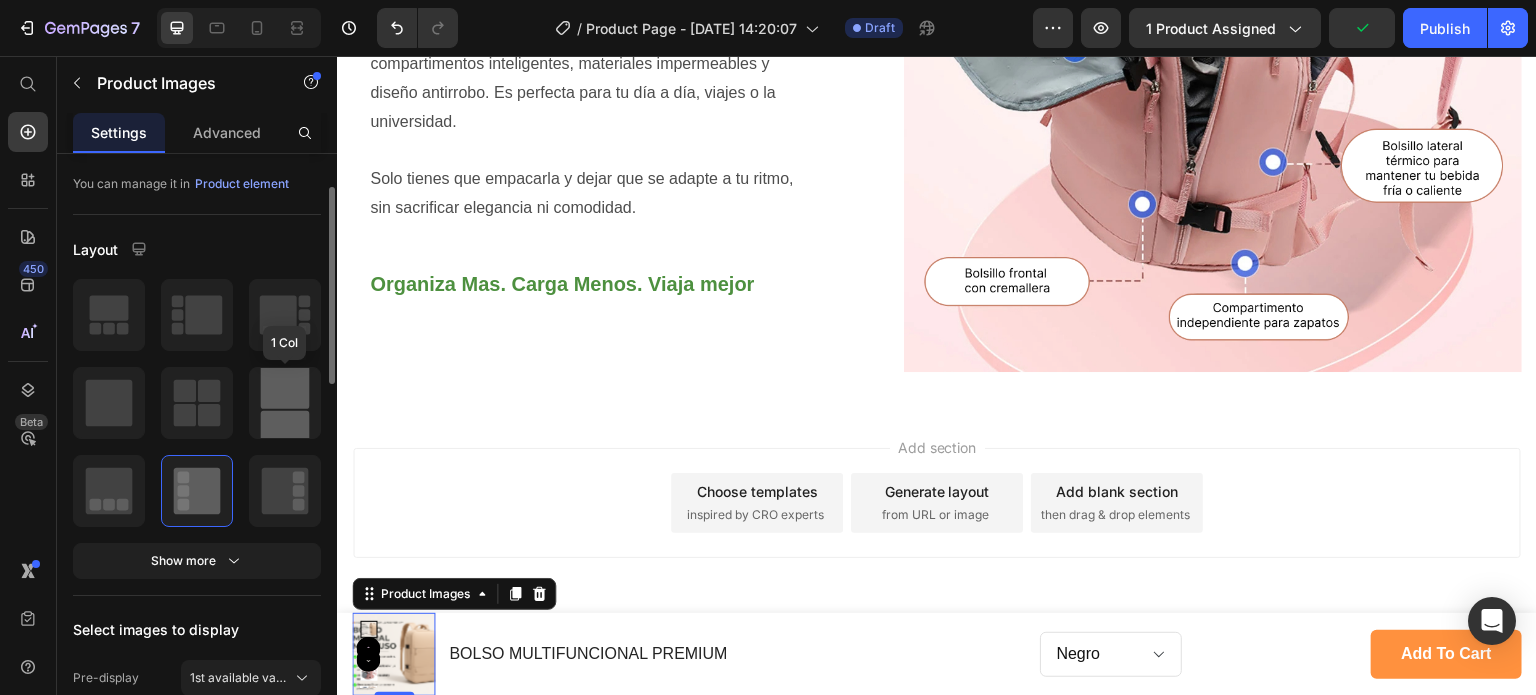 click 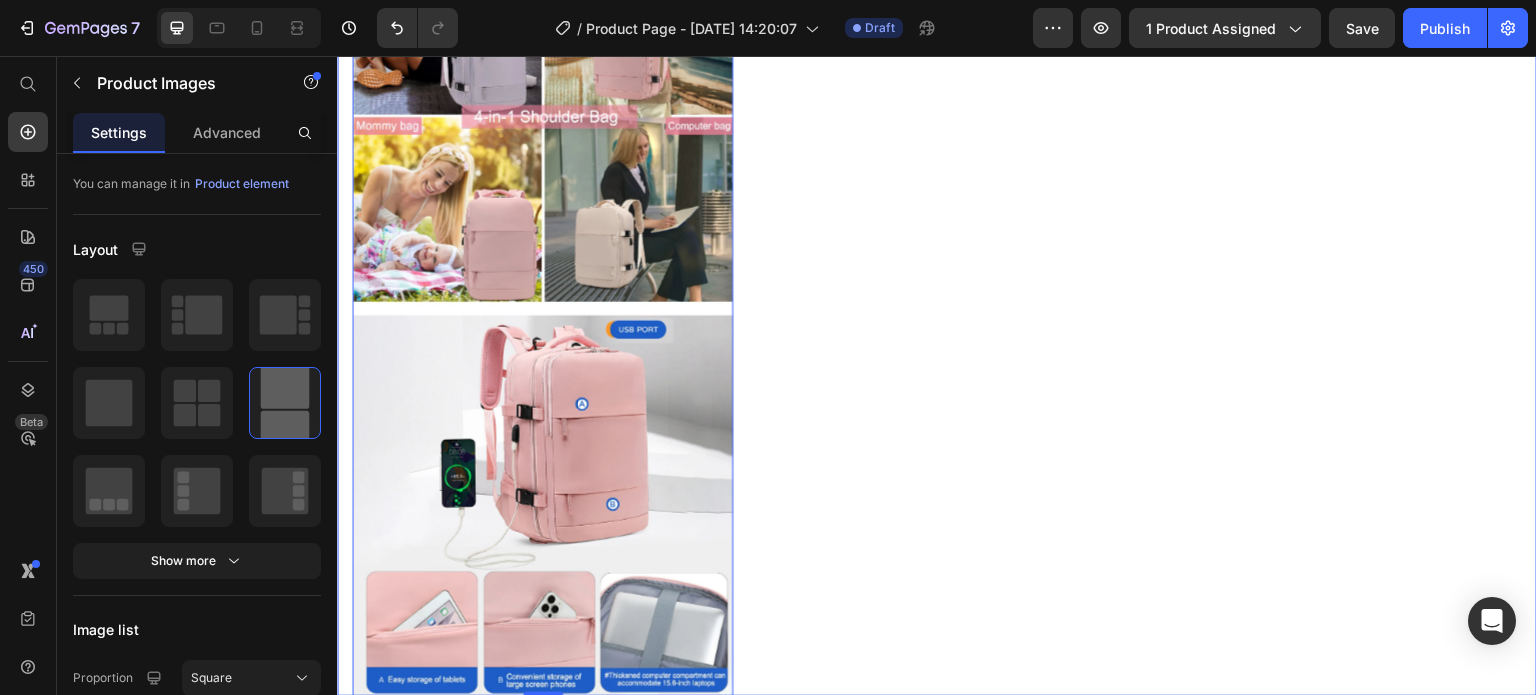 scroll, scrollTop: 2305, scrollLeft: 0, axis: vertical 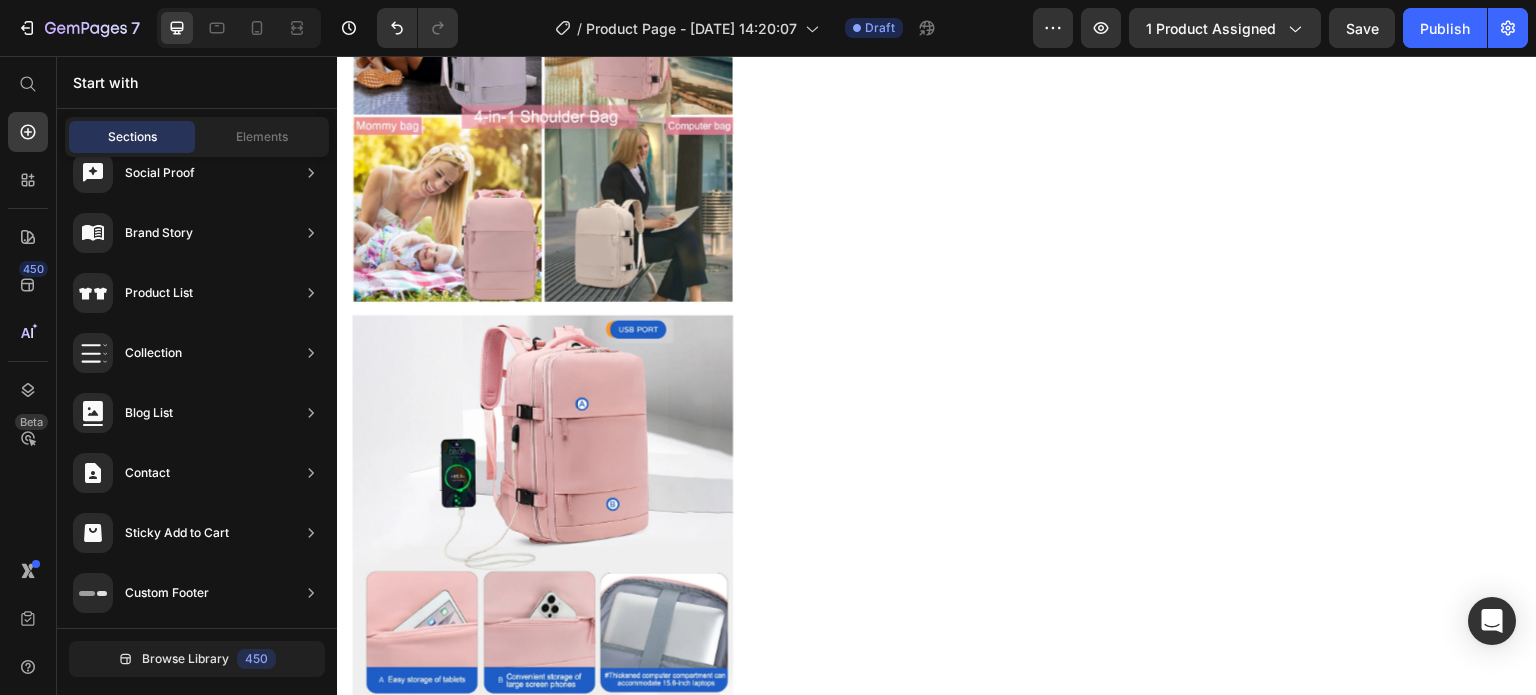 drag, startPoint x: 1532, startPoint y: 131, endPoint x: 1864, endPoint y: 111, distance: 332.60187 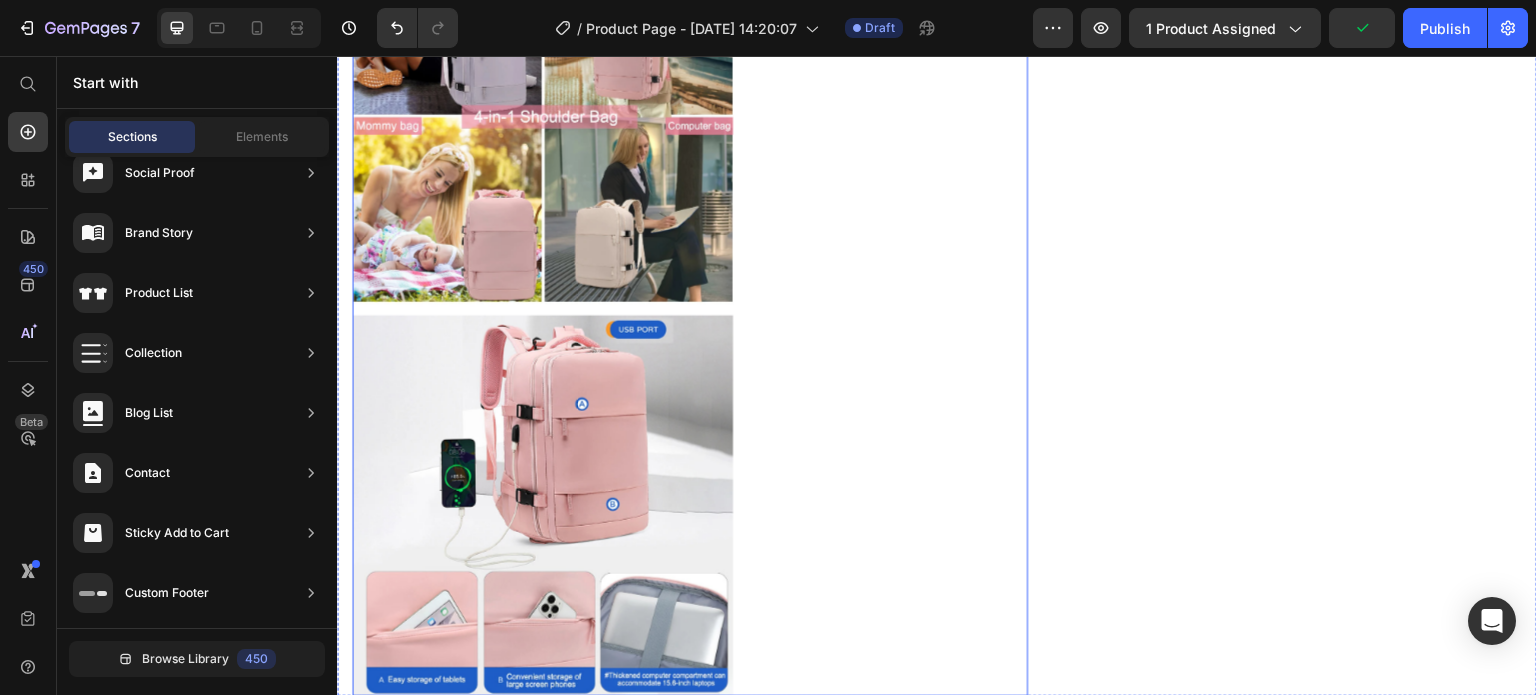 scroll, scrollTop: 2605, scrollLeft: 0, axis: vertical 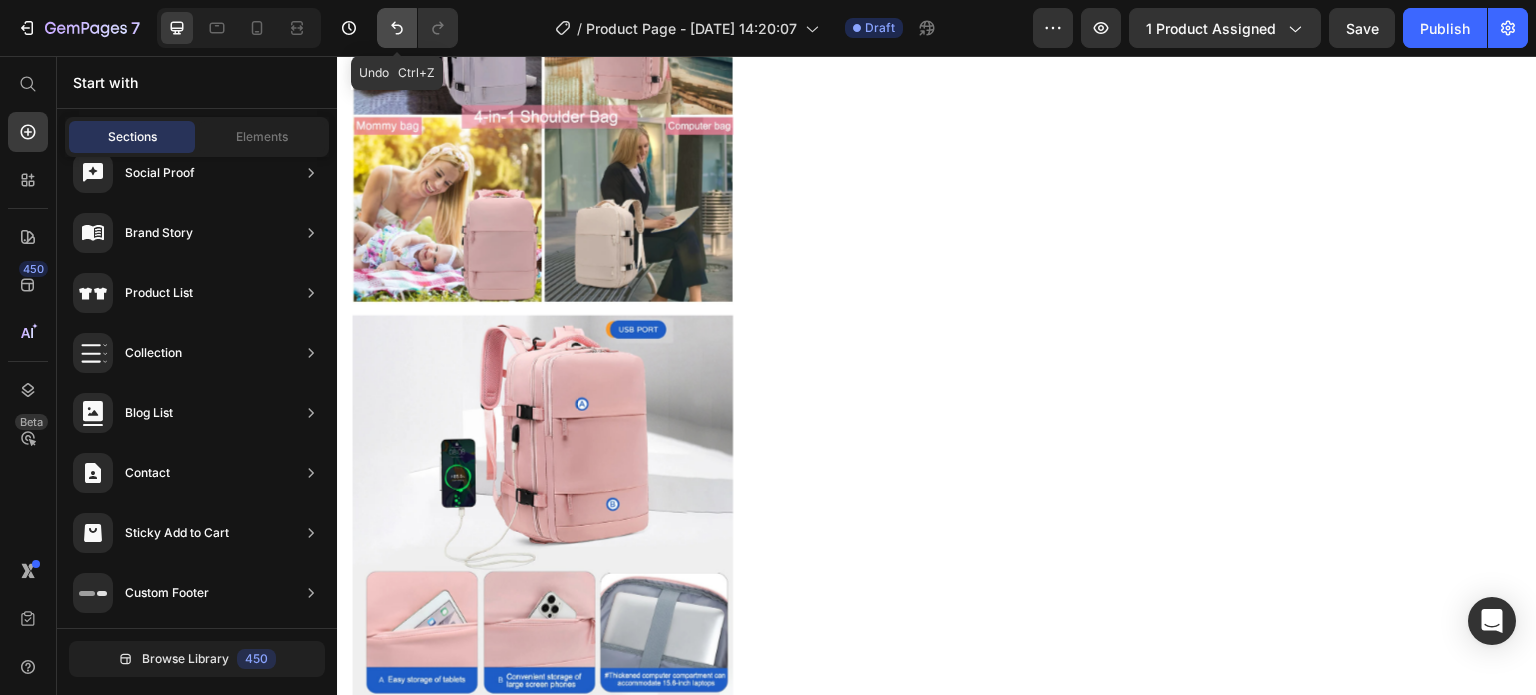 click 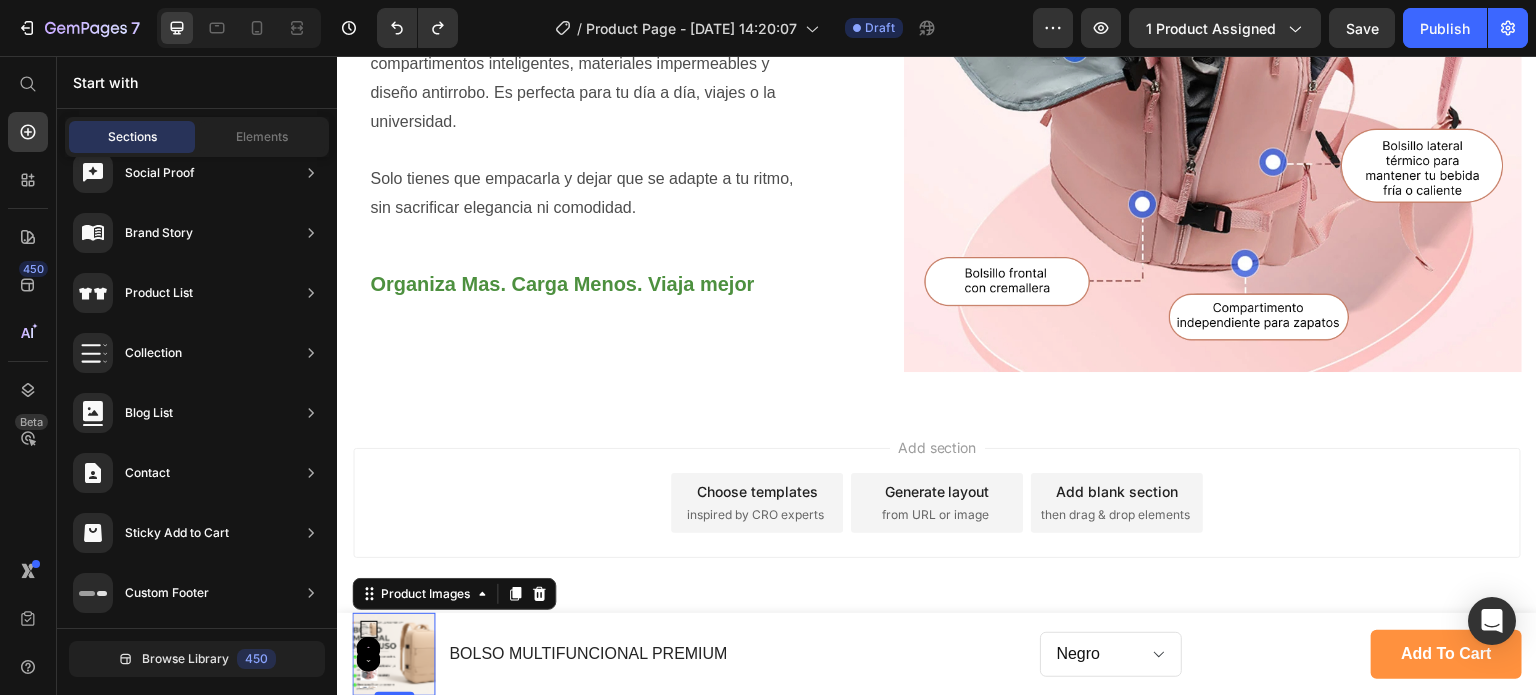 click at bounding box center [393, 654] 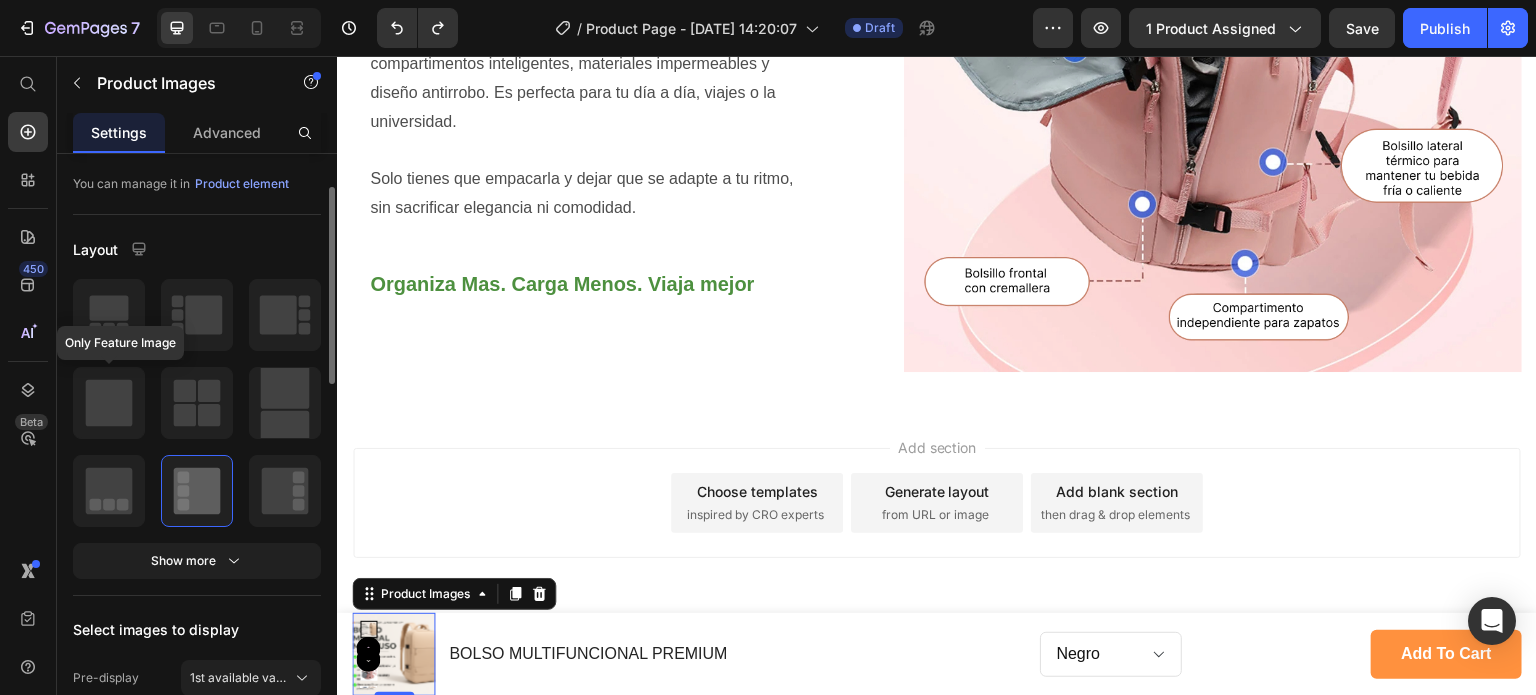 click 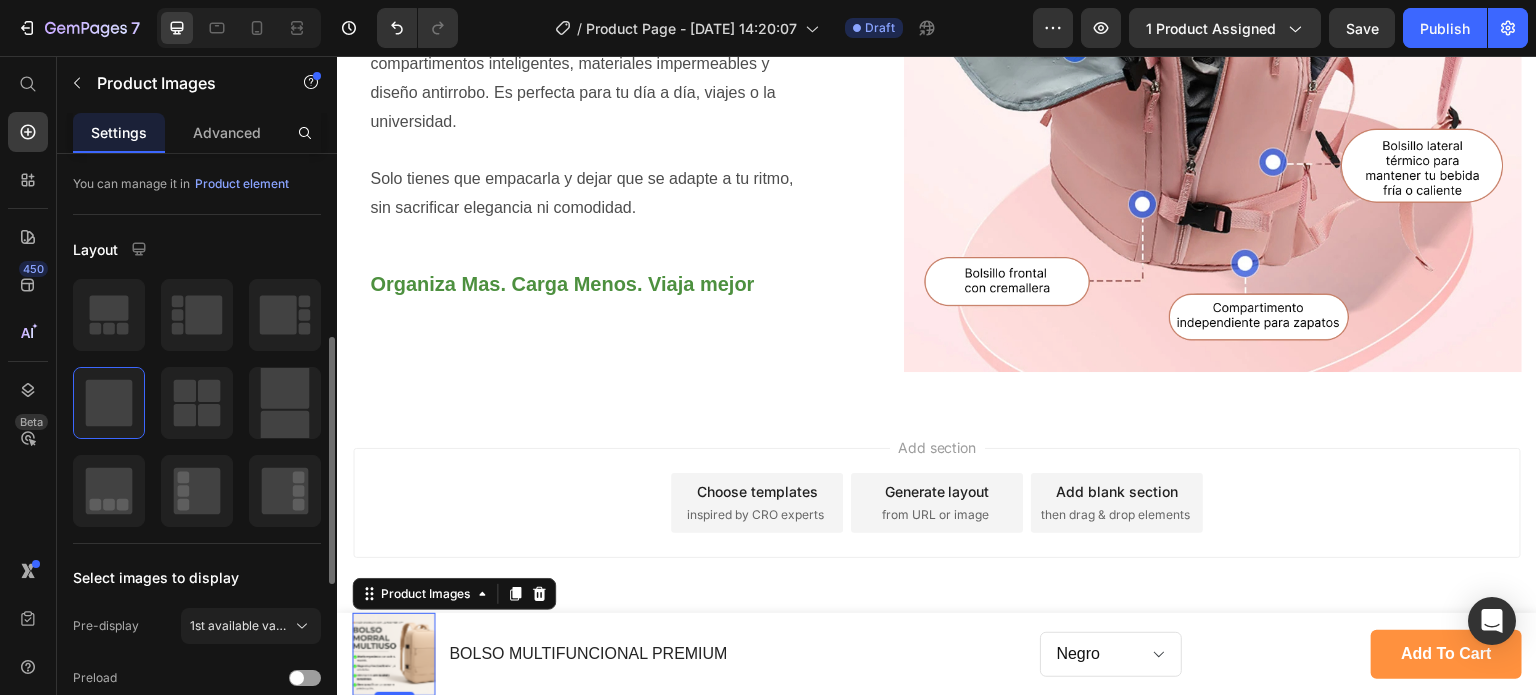 scroll, scrollTop: 300, scrollLeft: 0, axis: vertical 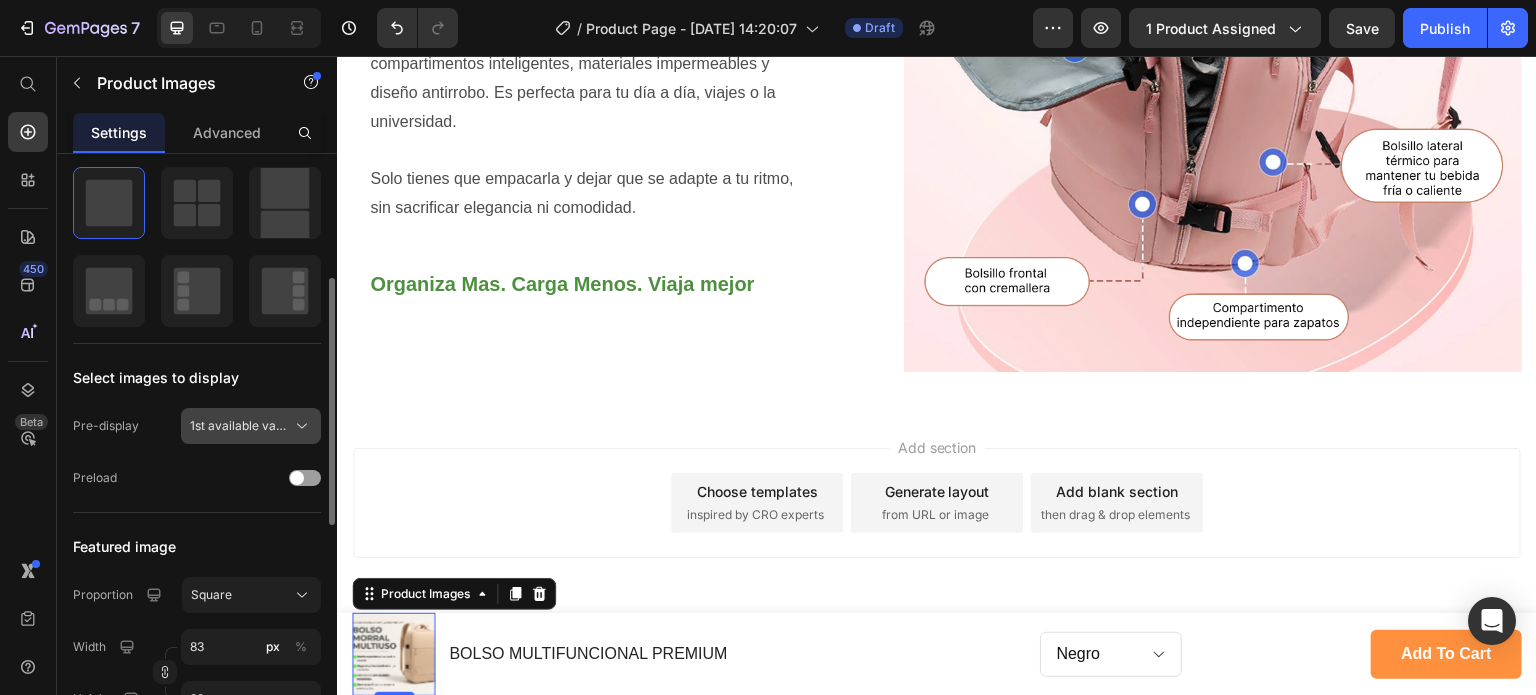 click on "1st available variant" at bounding box center [239, 426] 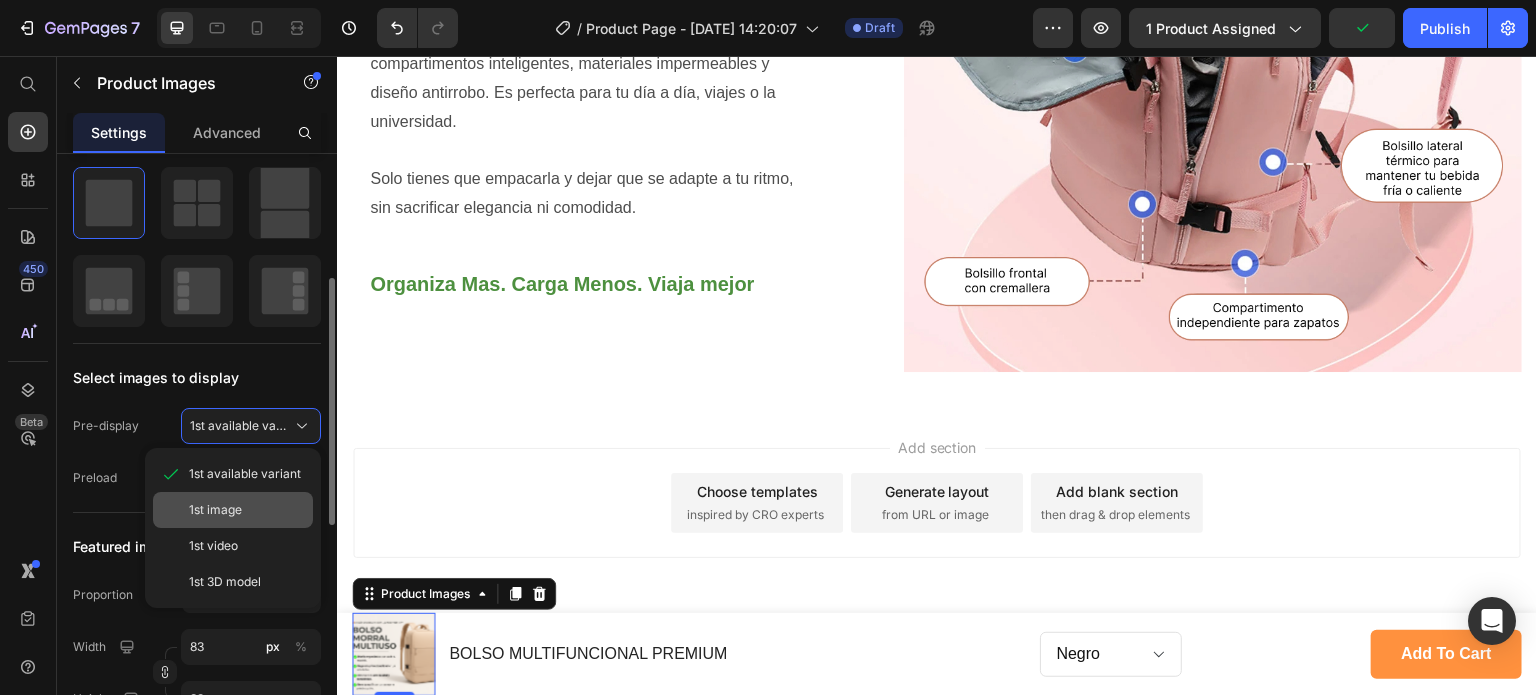 click on "1st image" at bounding box center (247, 510) 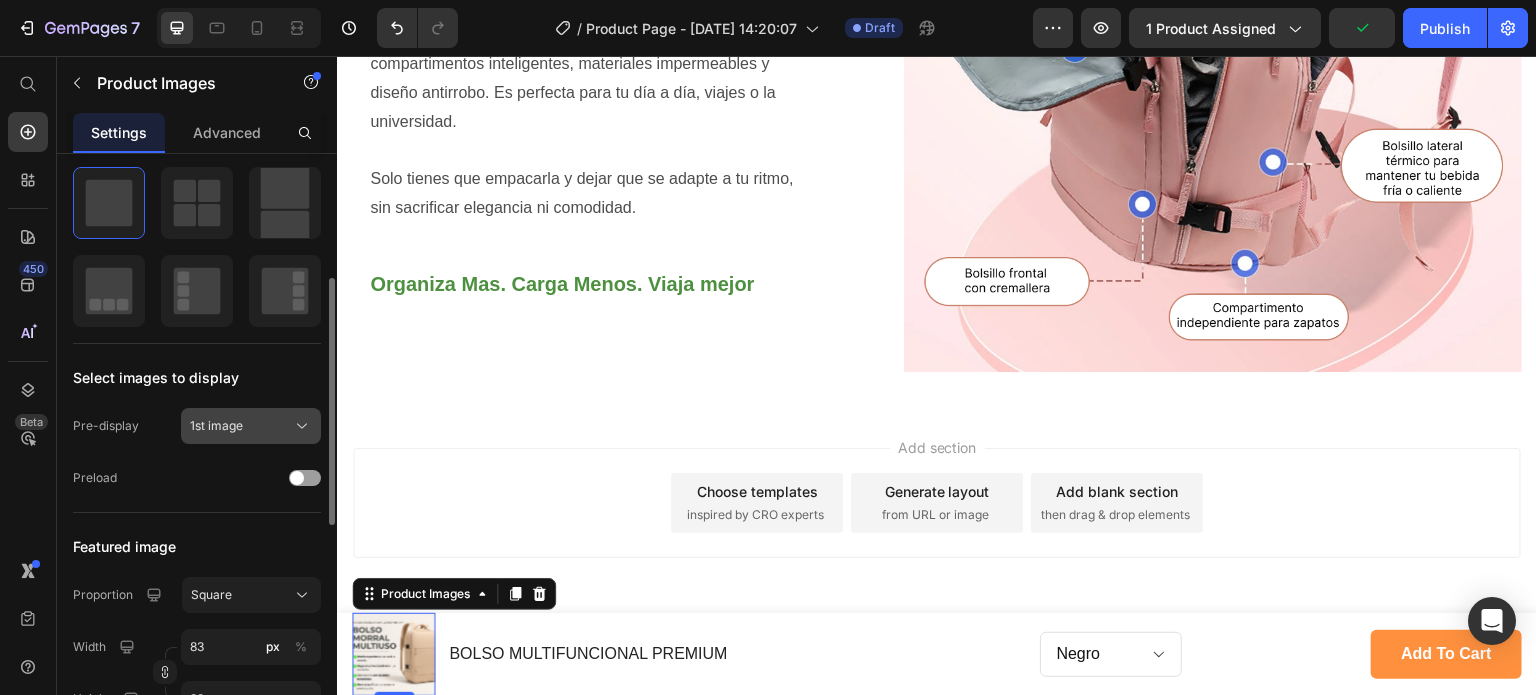 click on "1st image" 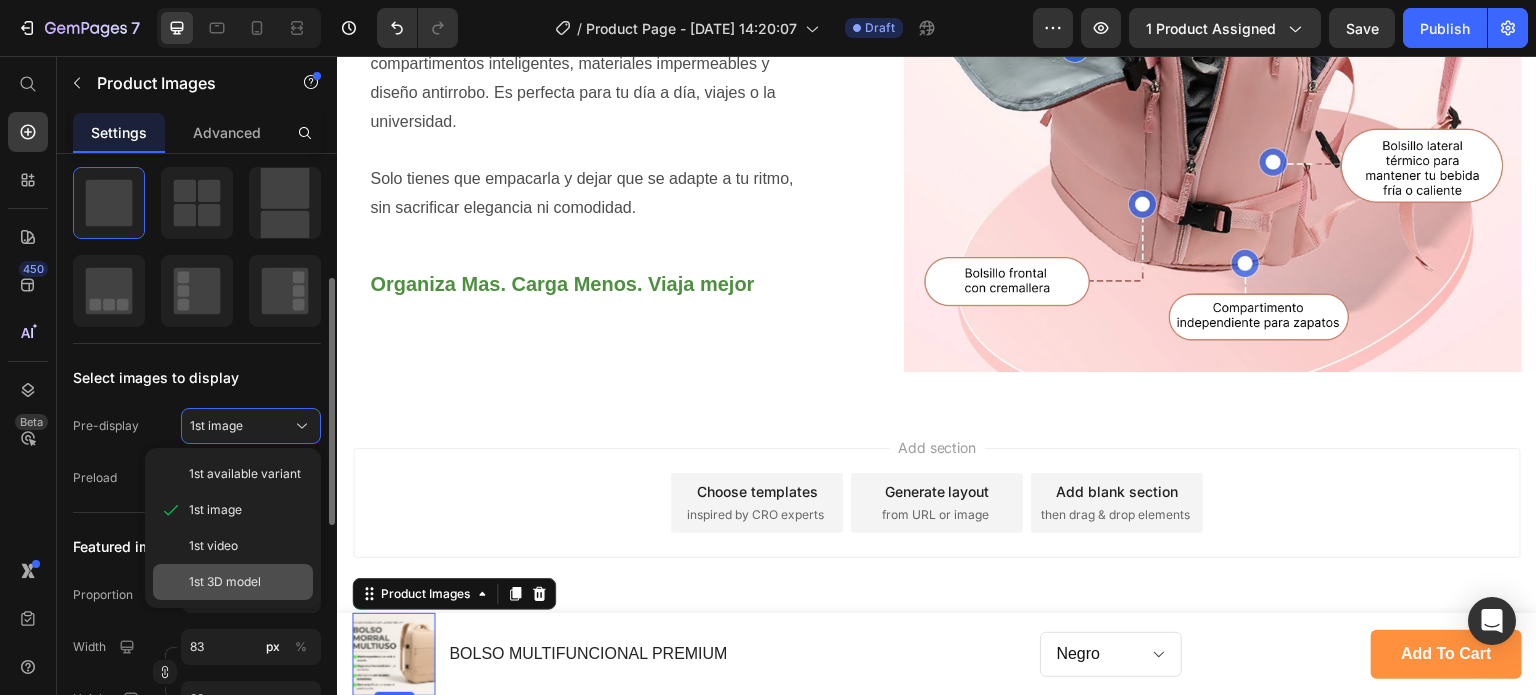 click on "1st 3D model" at bounding box center (225, 582) 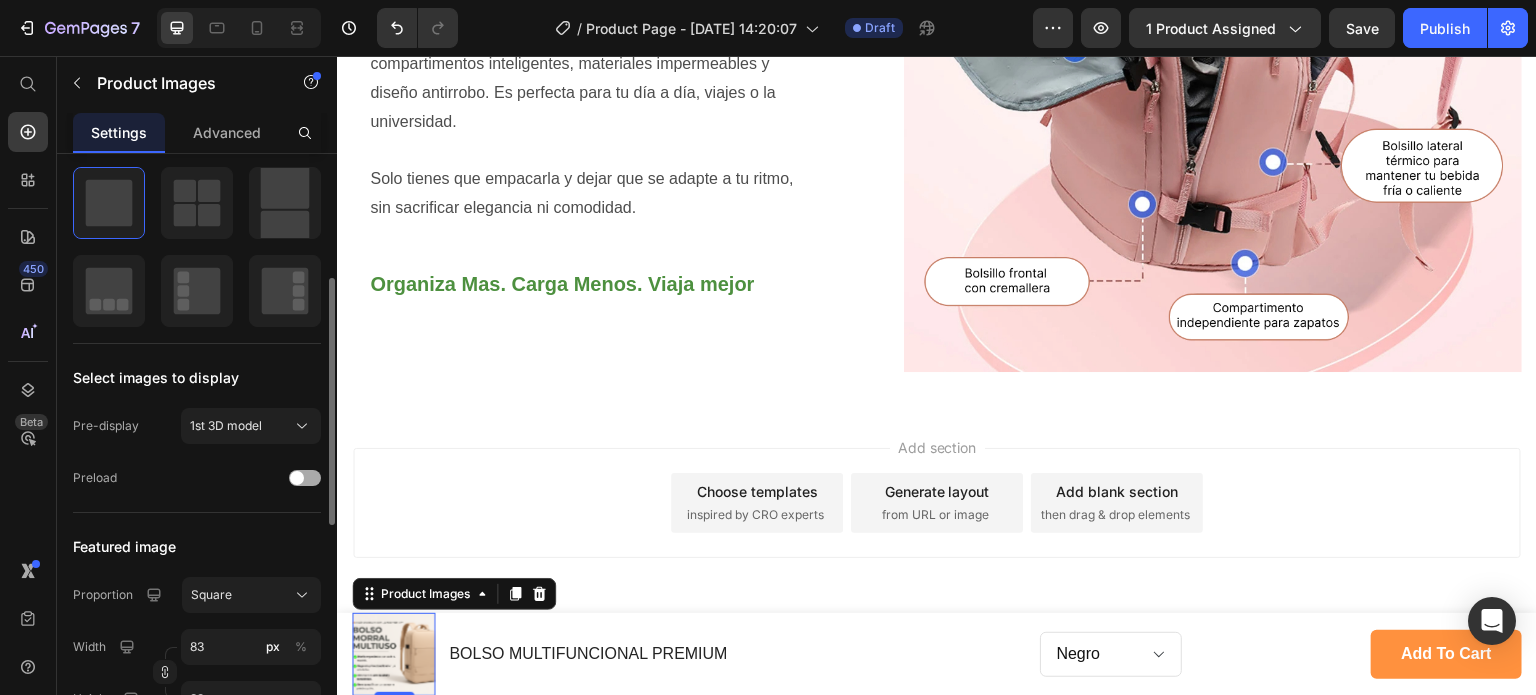 click at bounding box center [305, 478] 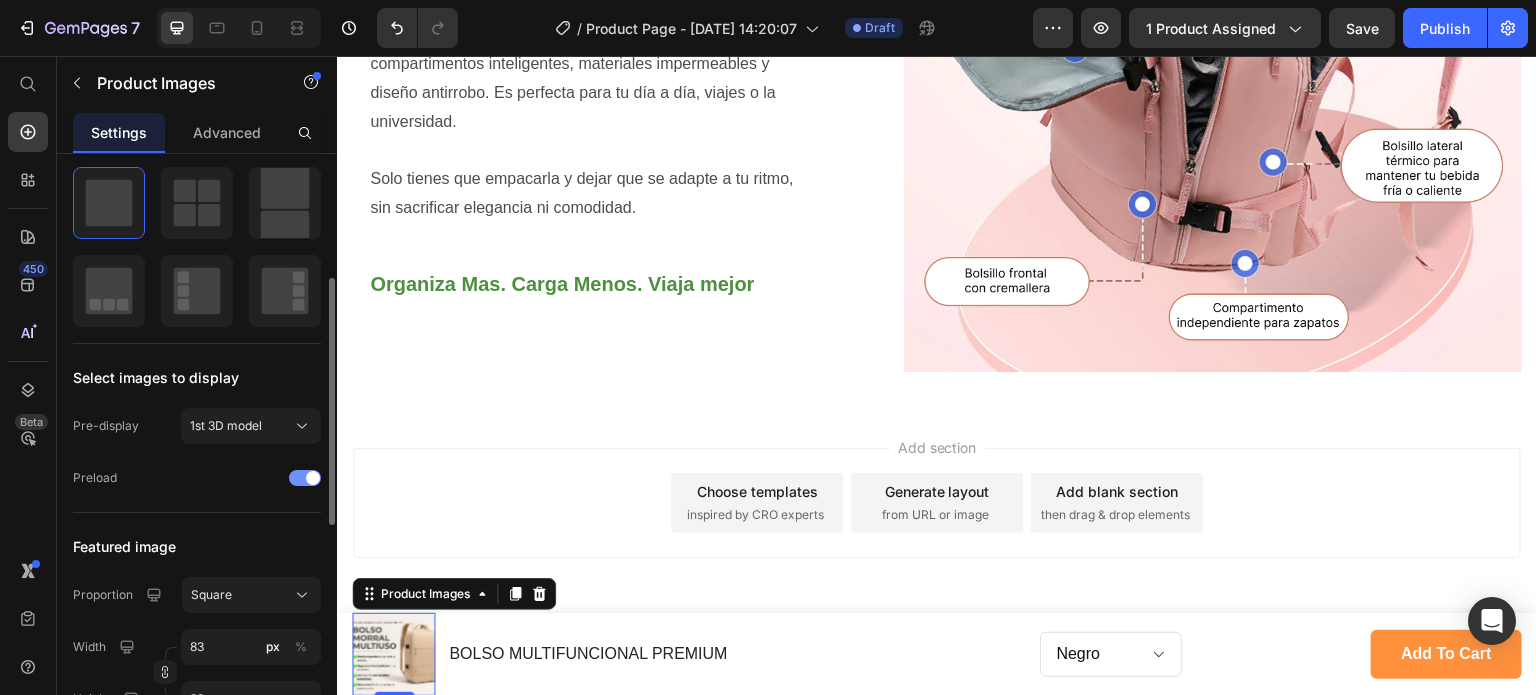 click at bounding box center (305, 478) 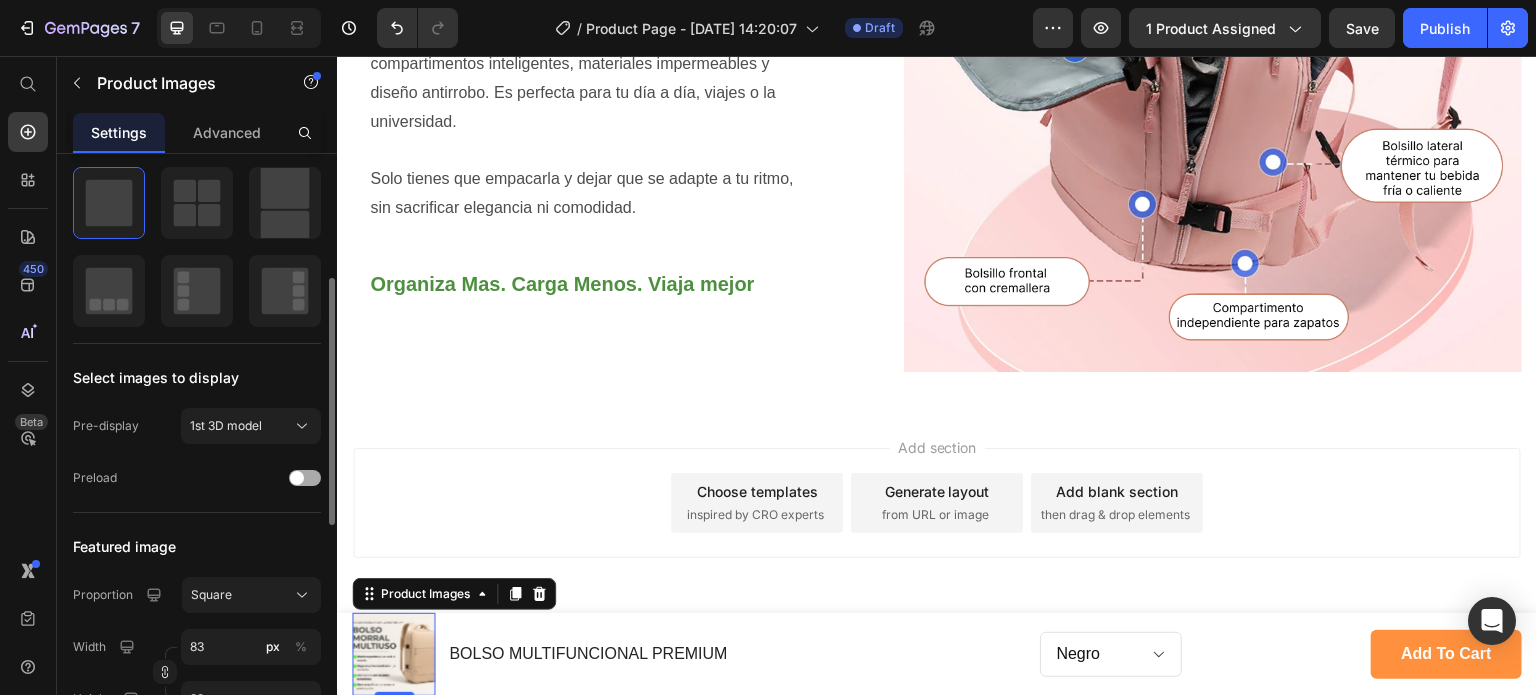 scroll, scrollTop: 400, scrollLeft: 0, axis: vertical 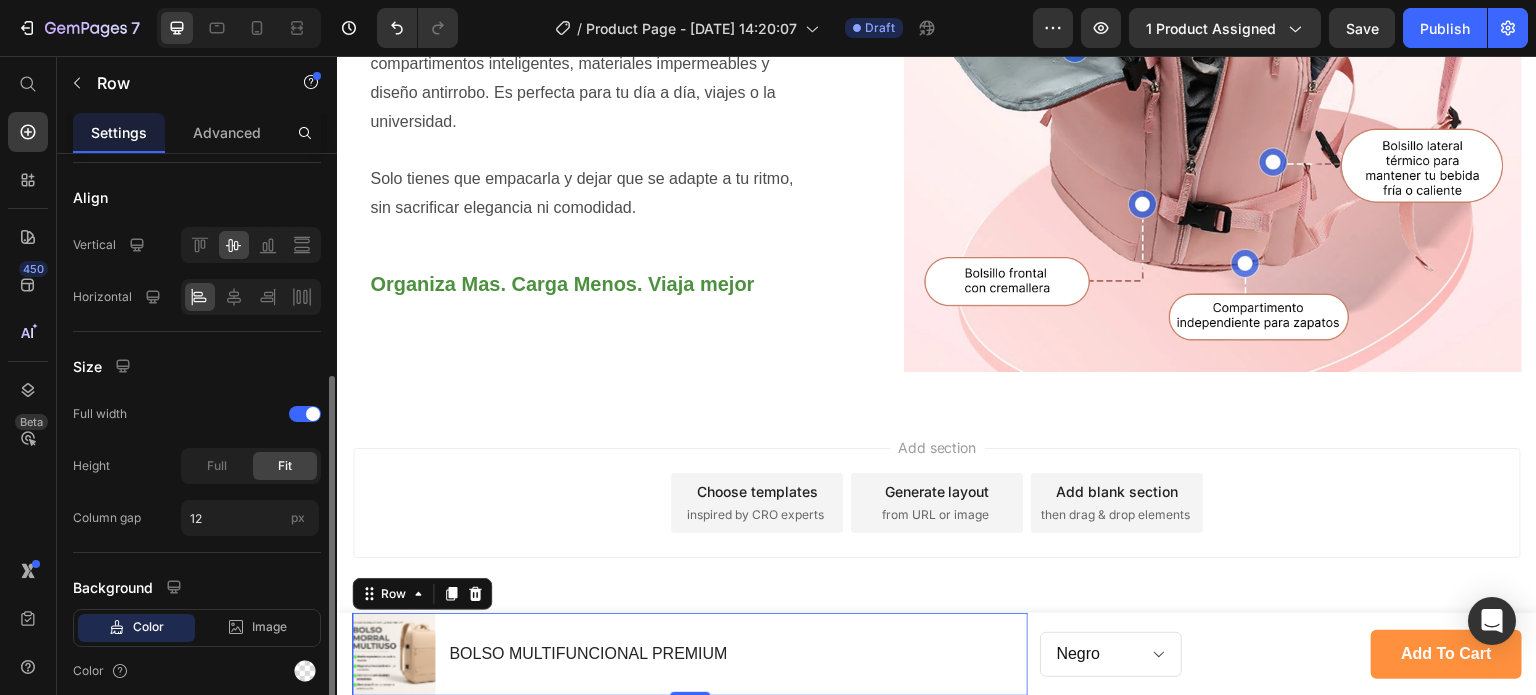 click on "Product Images BOLSO MULTIFUNCIONAL PREMIUM Product Title Row   0" at bounding box center [690, 654] 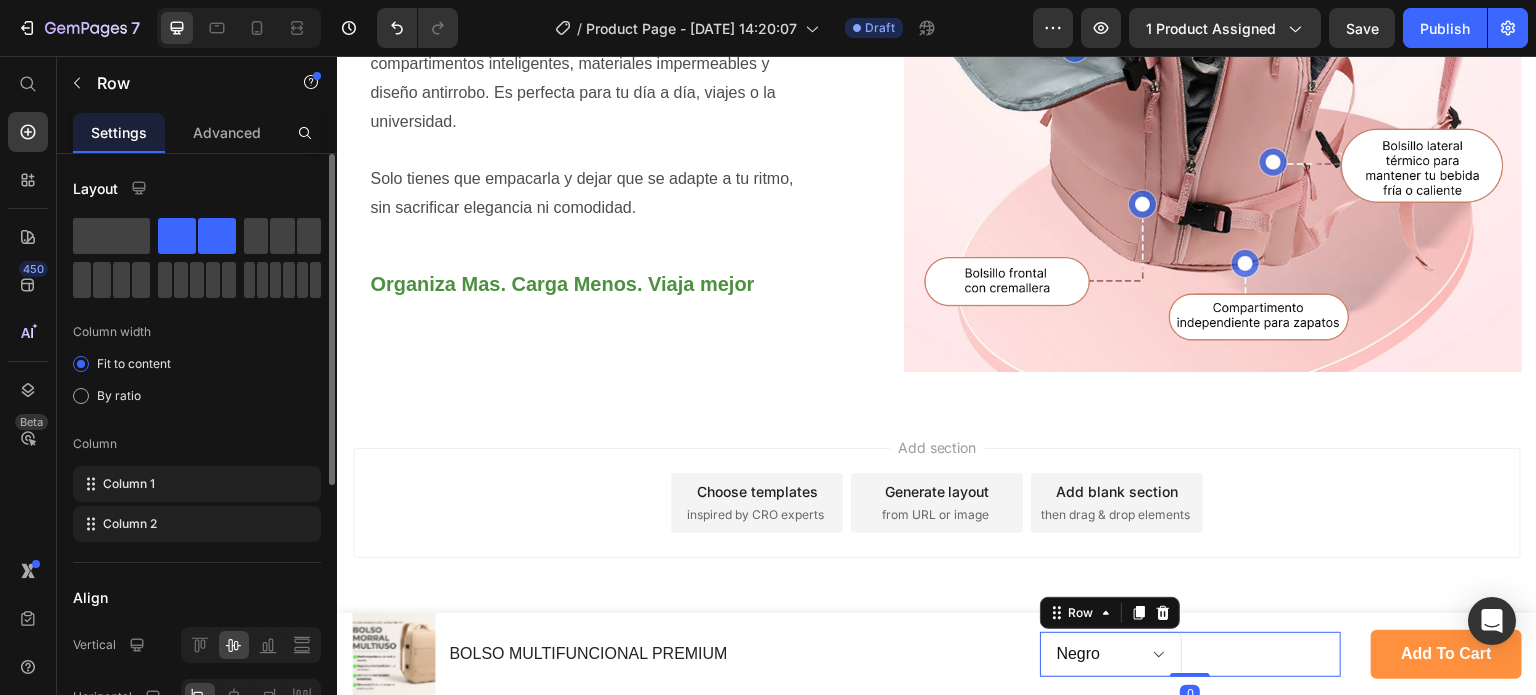 click on "Product Variants & Swatches" at bounding box center [1269, 654] 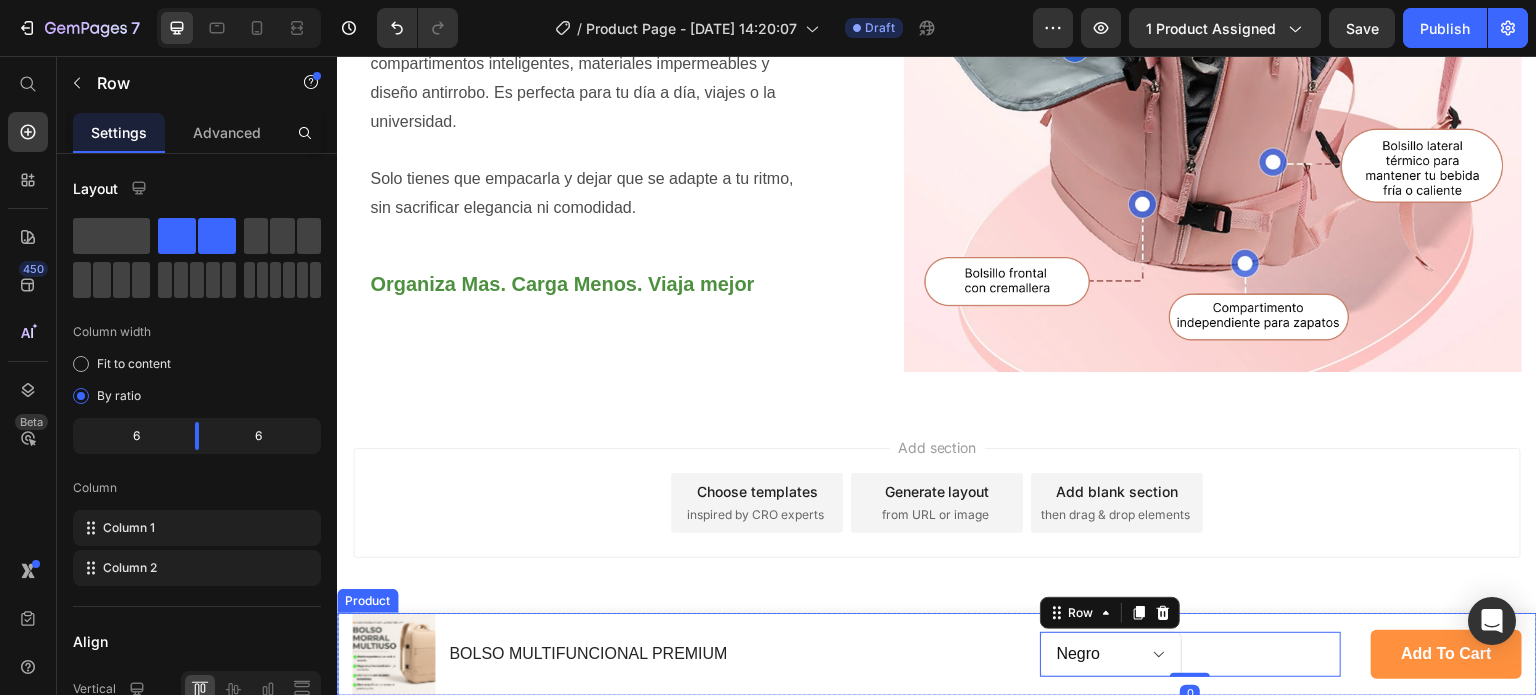 click on "Negro Beige Grey Rosado Lila Product Variants & Swatches Product Variants & Swatches Row   0 add to cart Product Cart Button Row" at bounding box center (1281, 654) 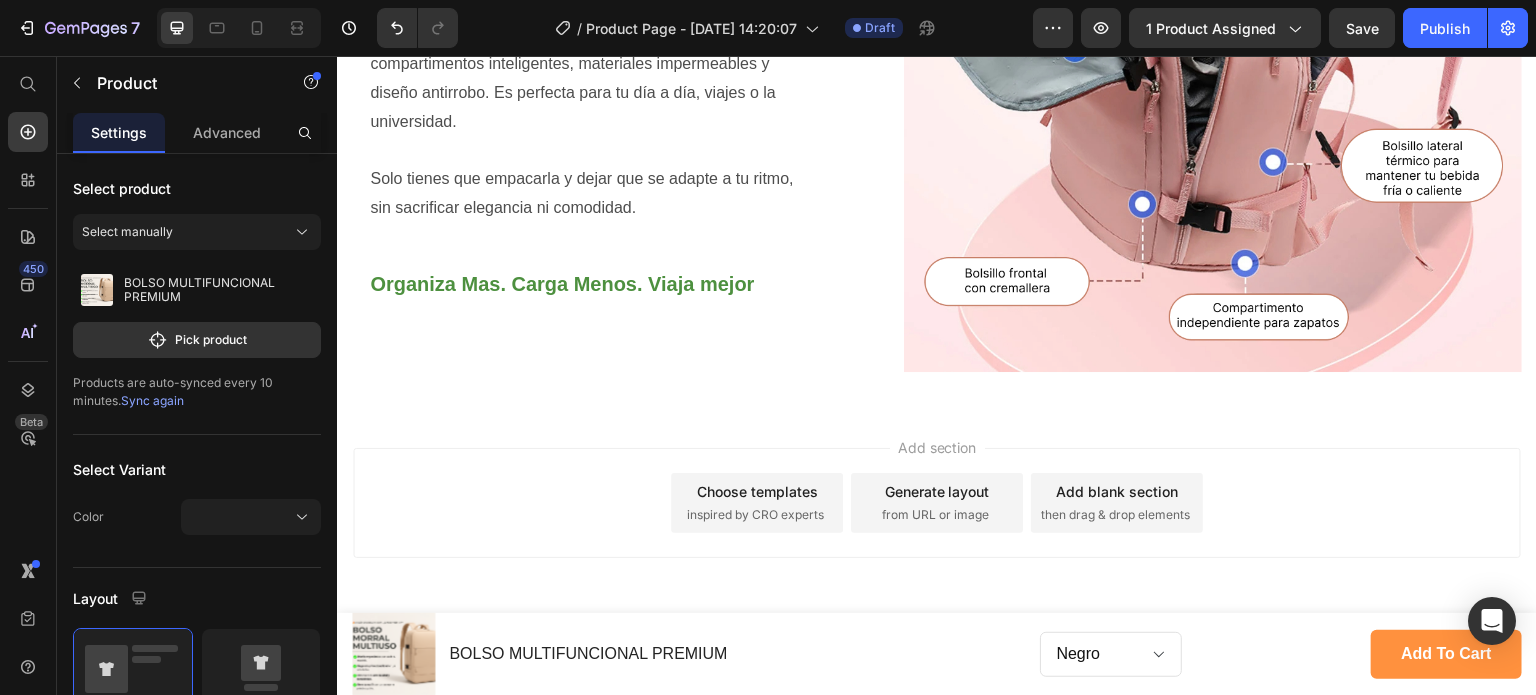 click on "BOLSO MULTIFUNCIONAL PREMIUM" at bounding box center (588, 654) 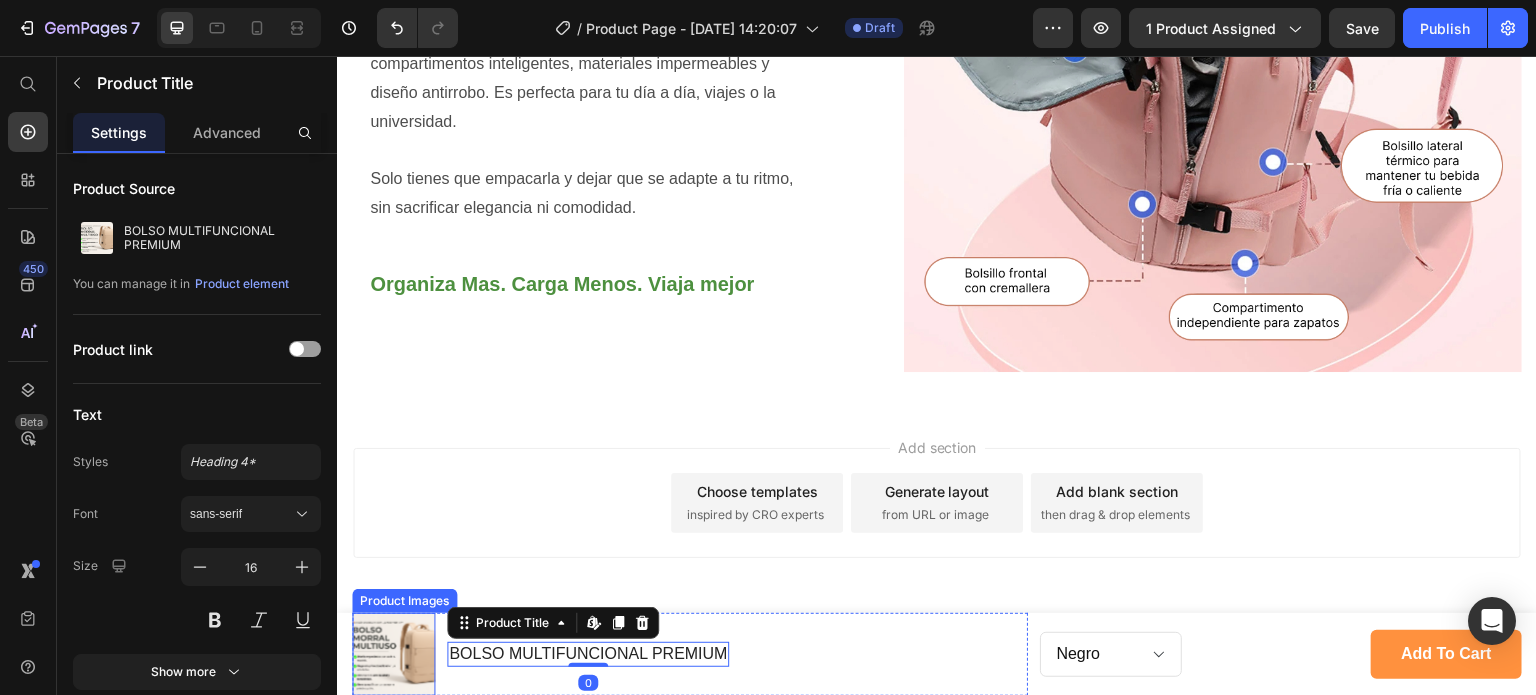 click at bounding box center [393, 654] 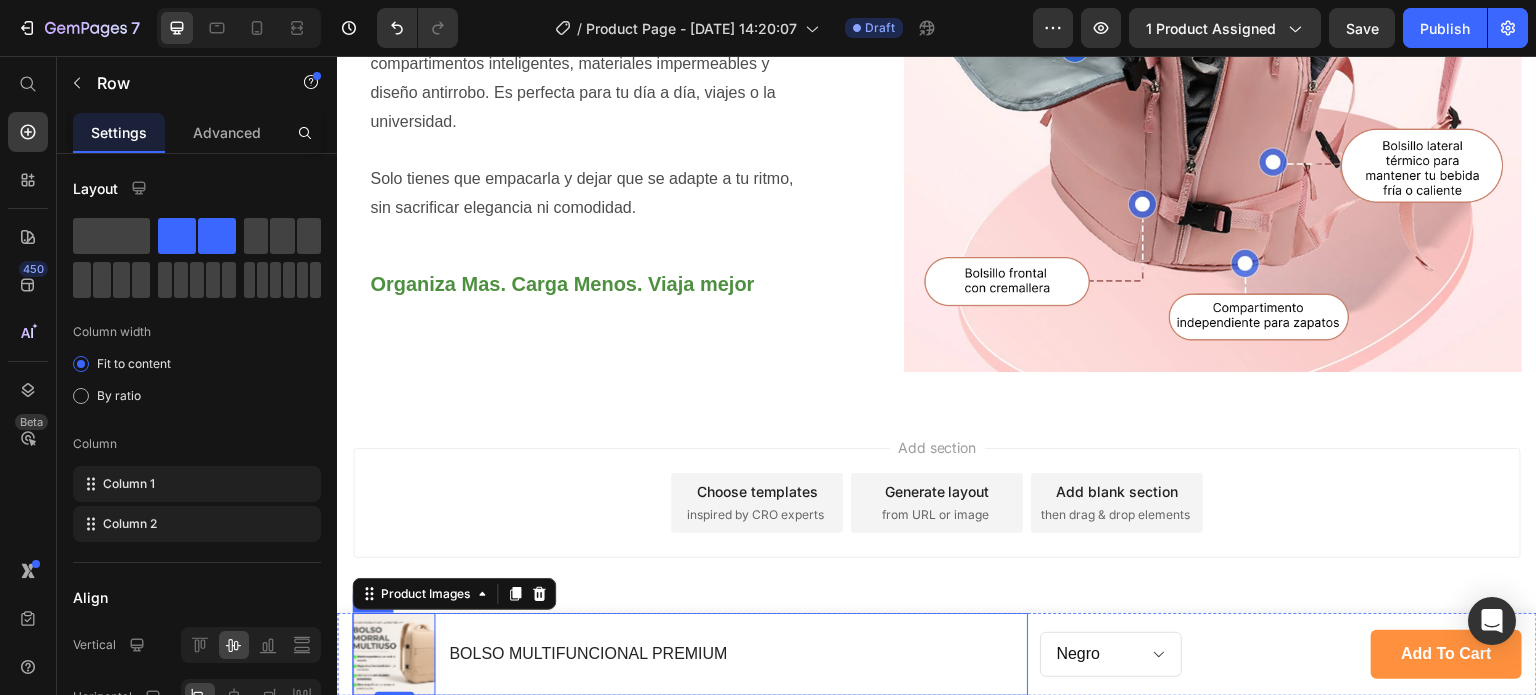 click on "BOLSO MULTIFUNCIONAL PREMIUM Product Title" at bounding box center (588, 654) 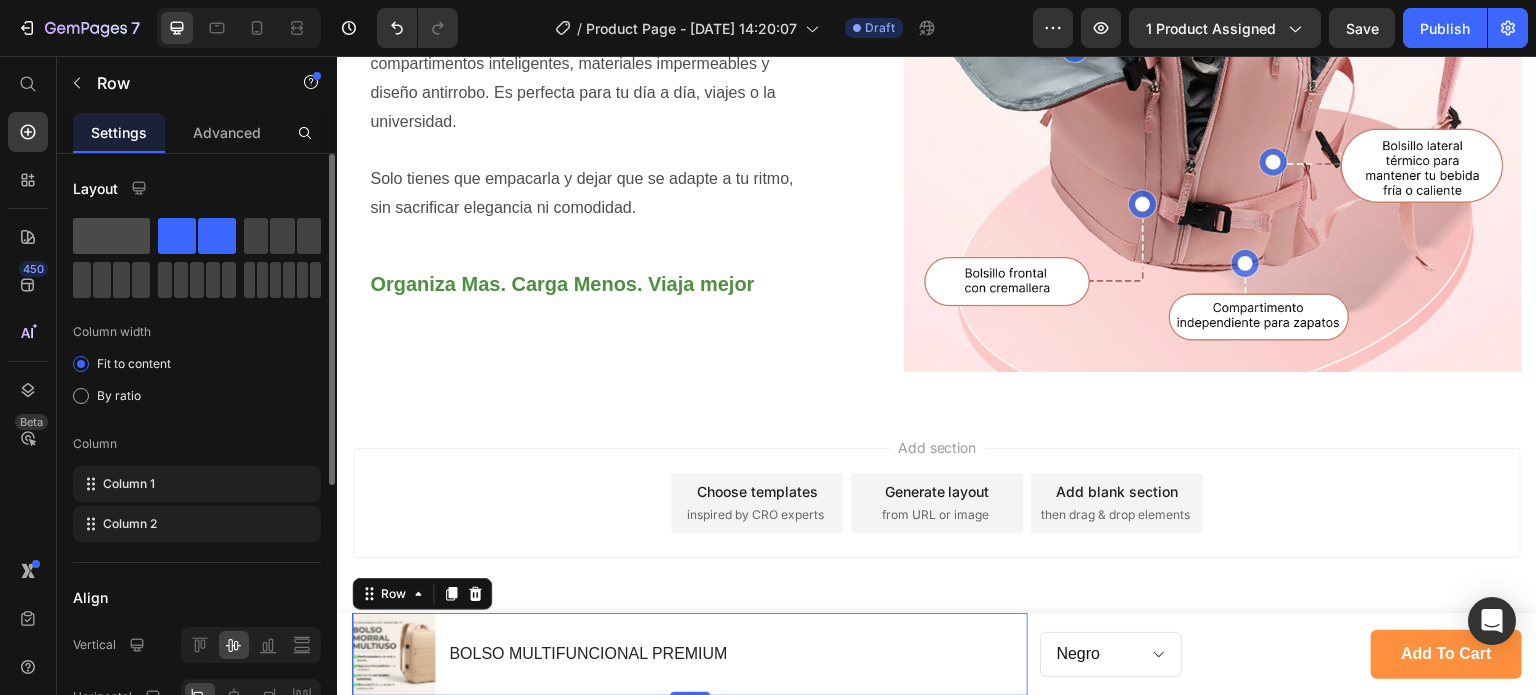 click 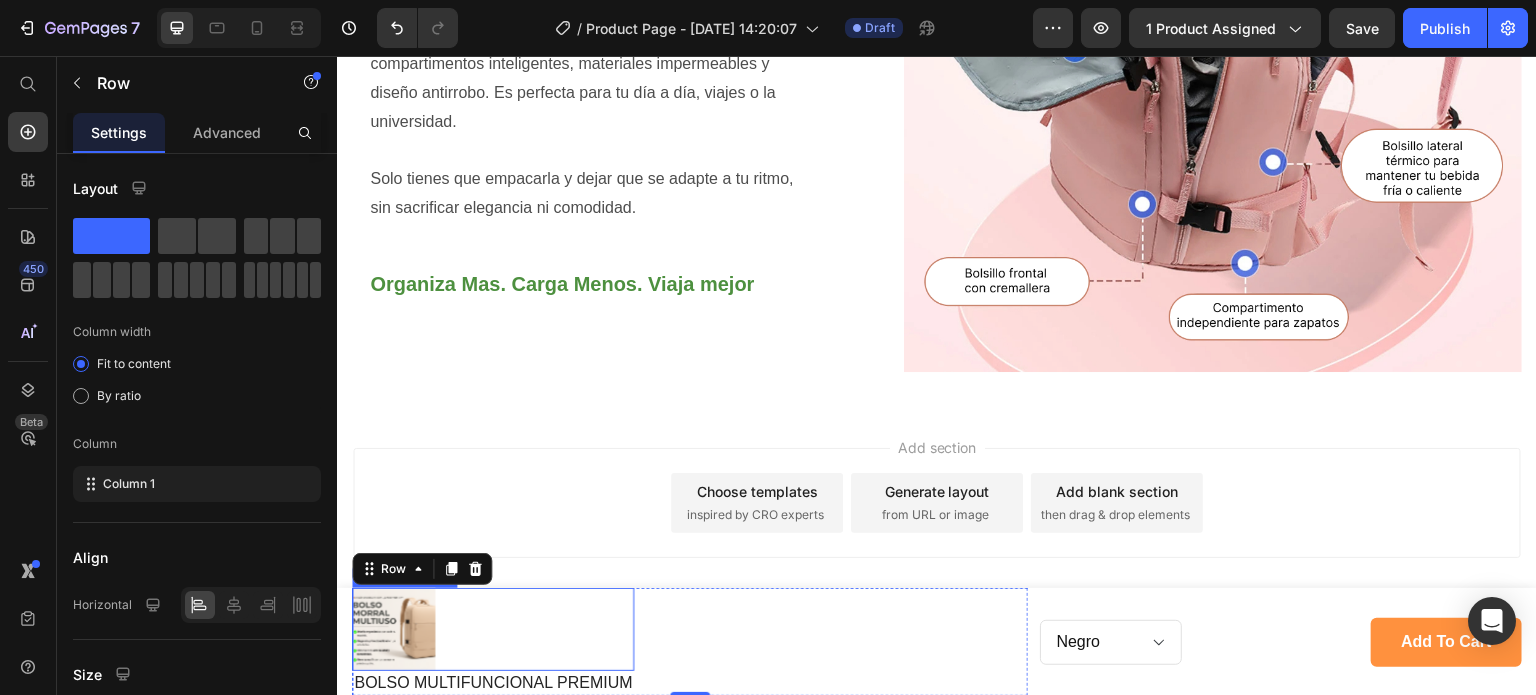 click at bounding box center (393, 629) 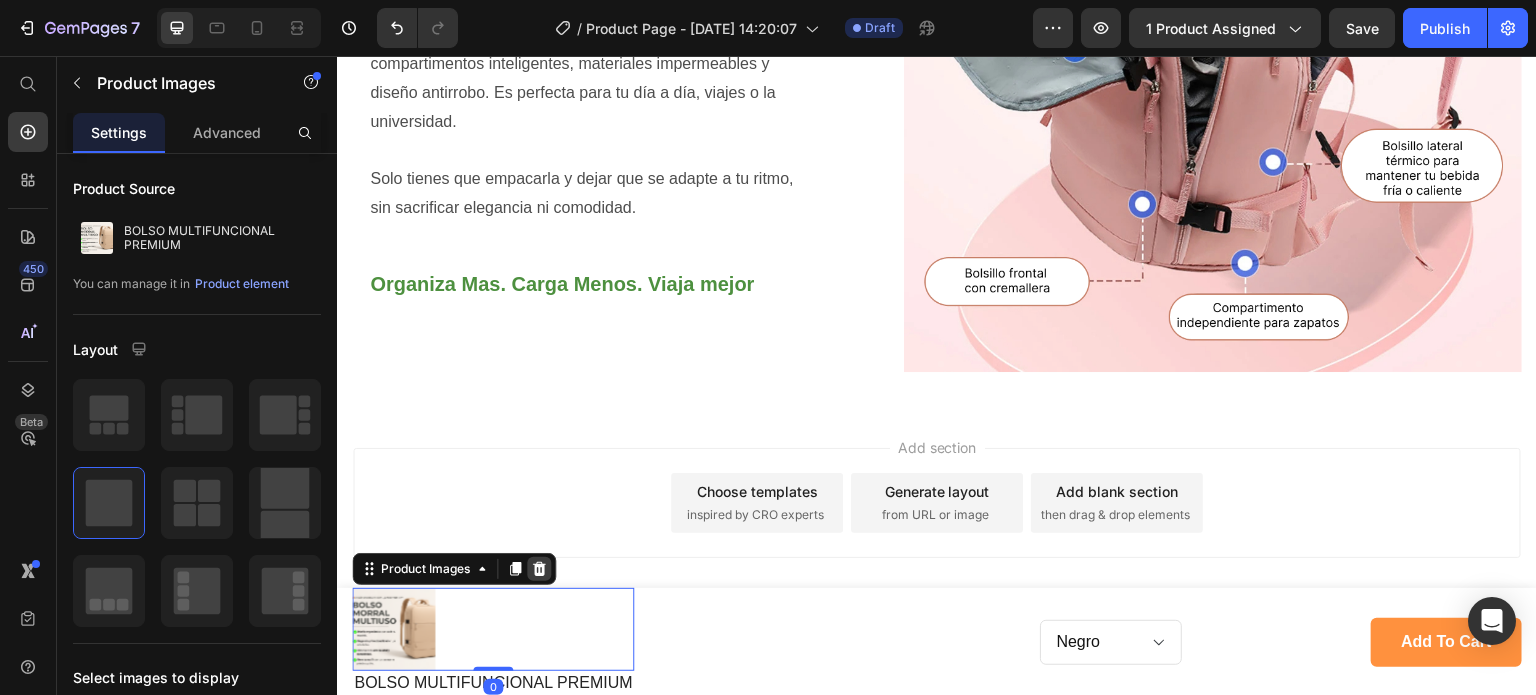 click 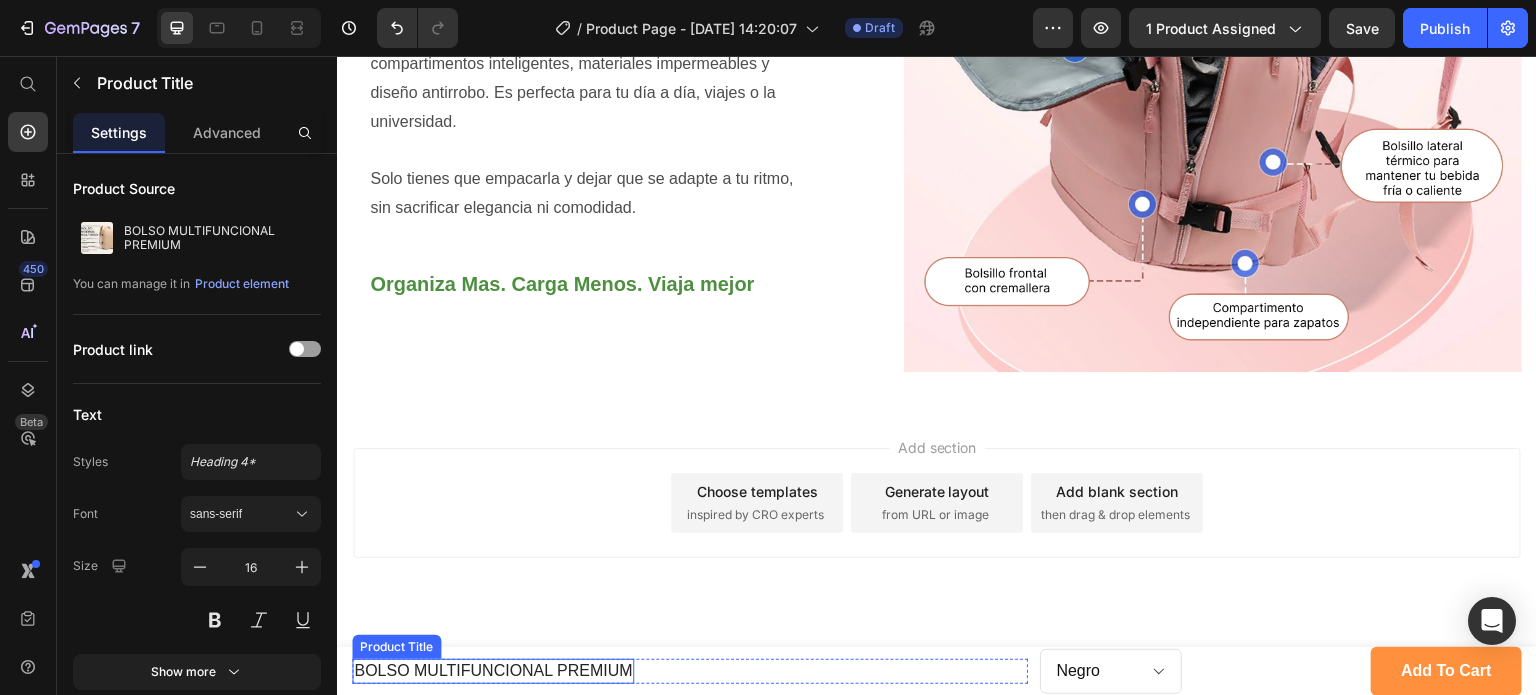 click on "BOLSO MULTIFUNCIONAL PREMIUM" at bounding box center (493, 671) 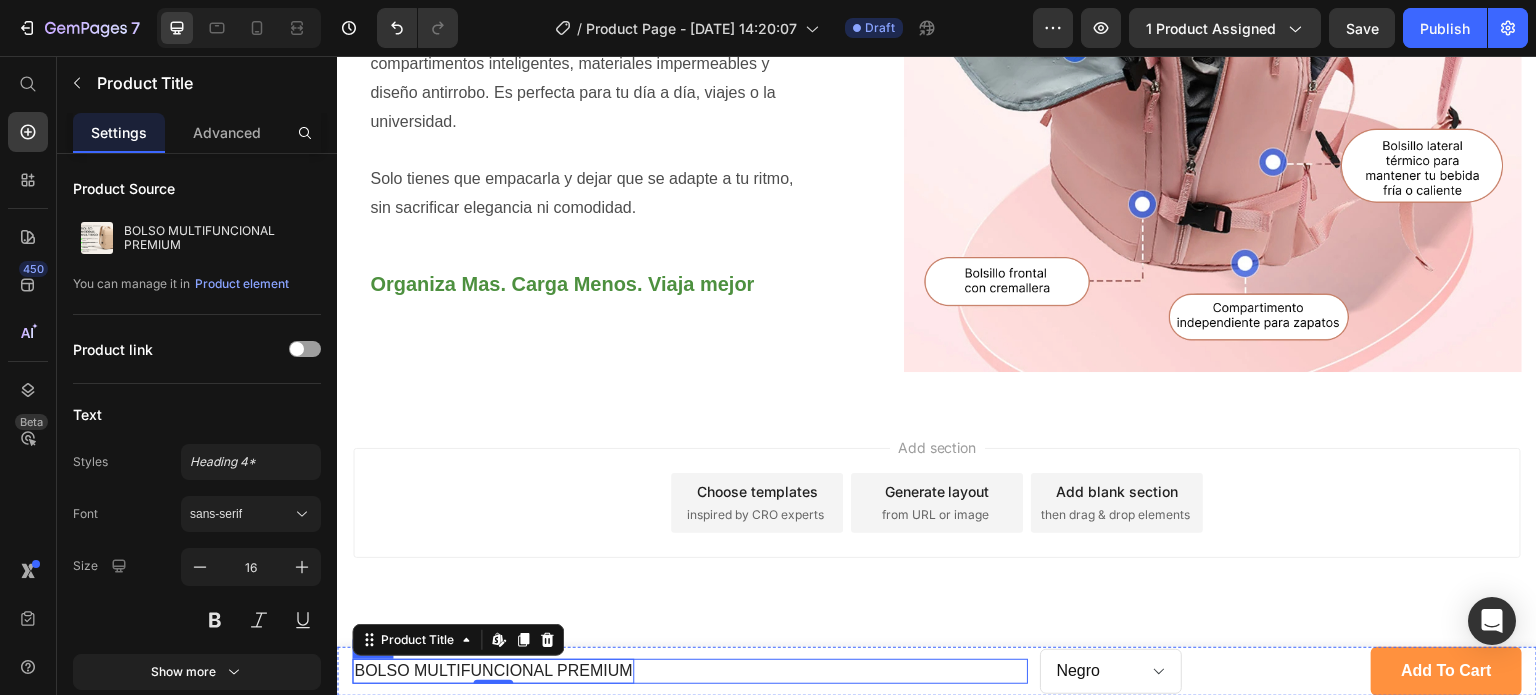 click on "BOLSO MULTIFUNCIONAL PREMIUM Product Title   Edit content in Shopify 0 Row" at bounding box center [690, 671] 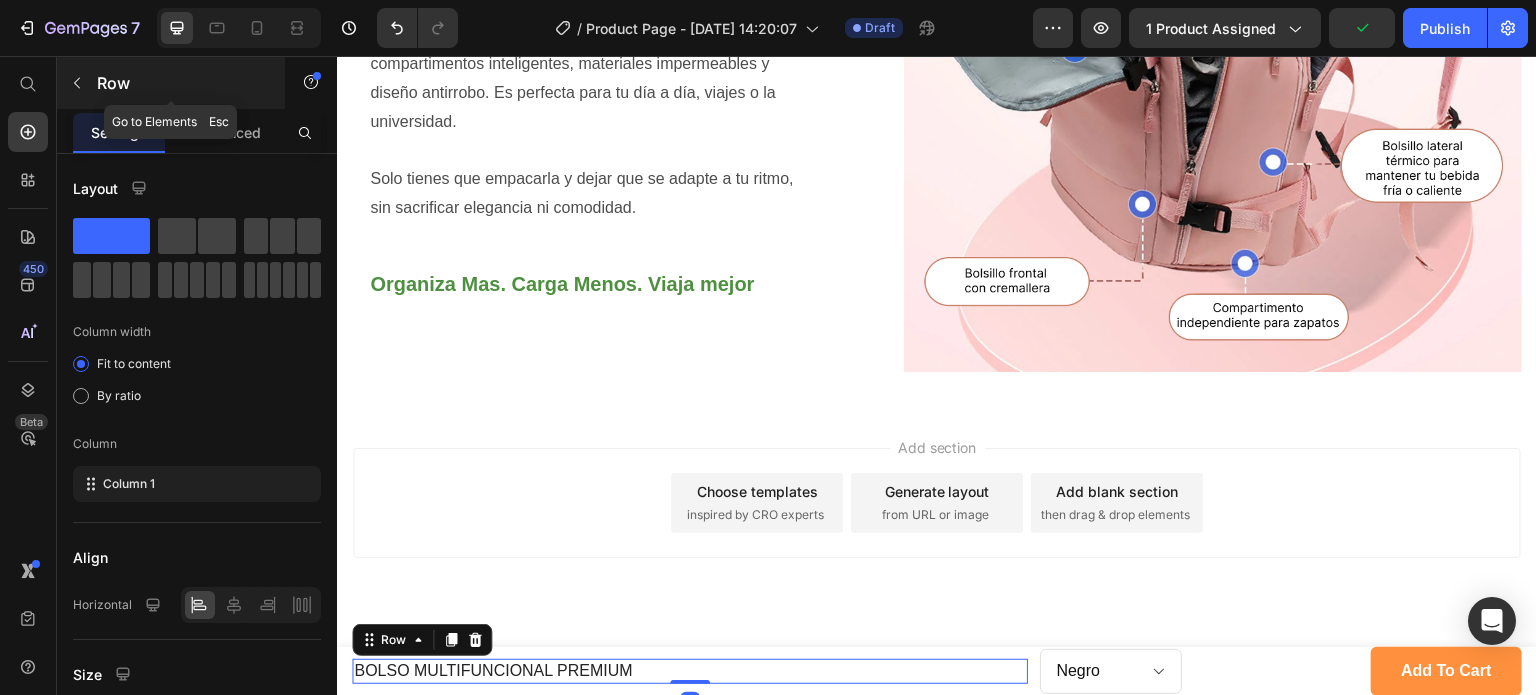 click at bounding box center (77, 83) 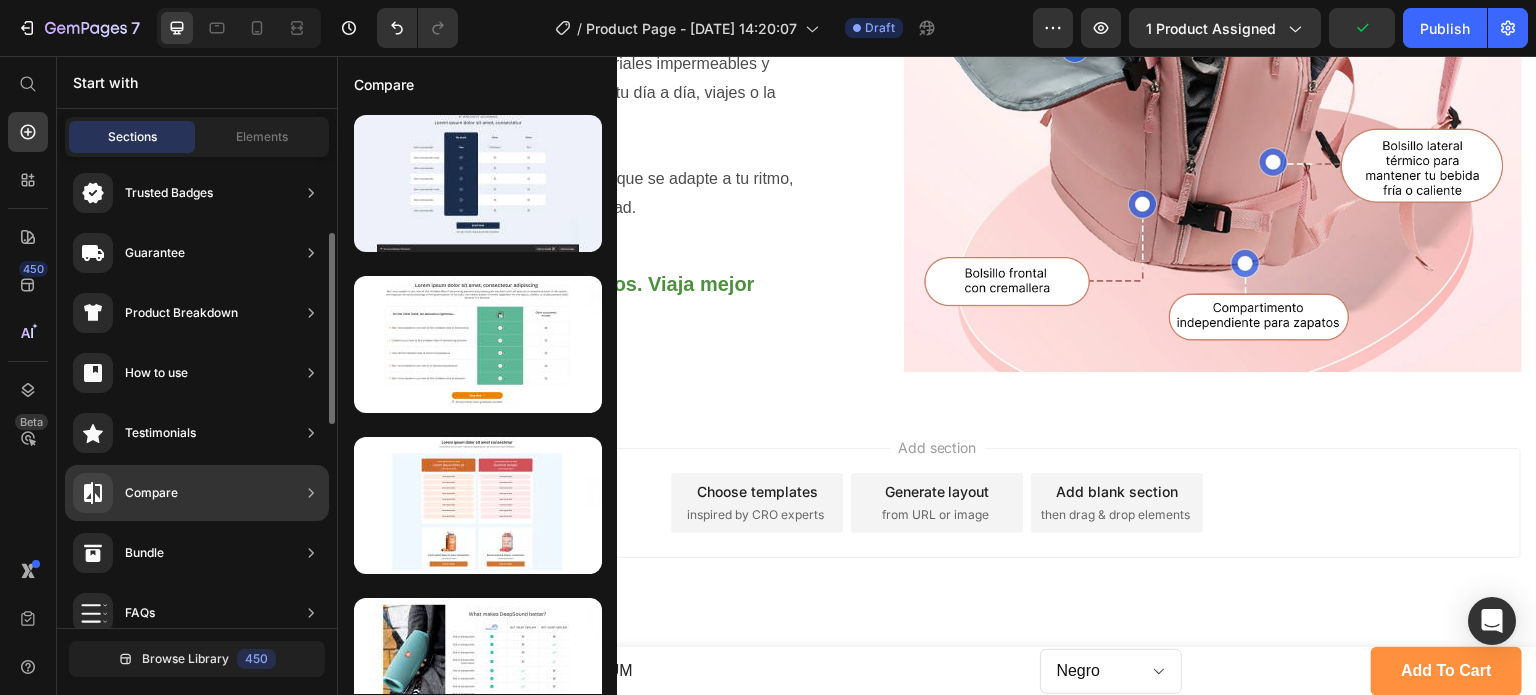scroll, scrollTop: 0, scrollLeft: 0, axis: both 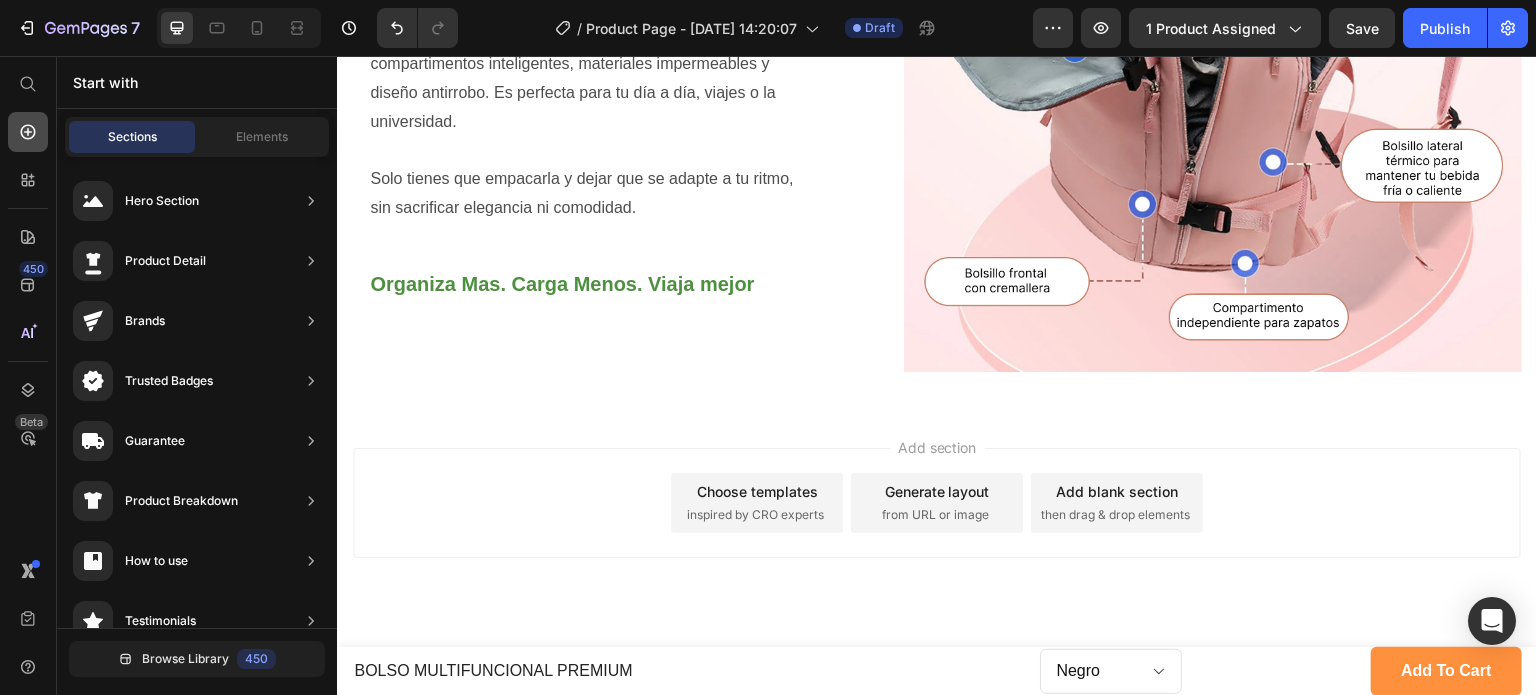 click 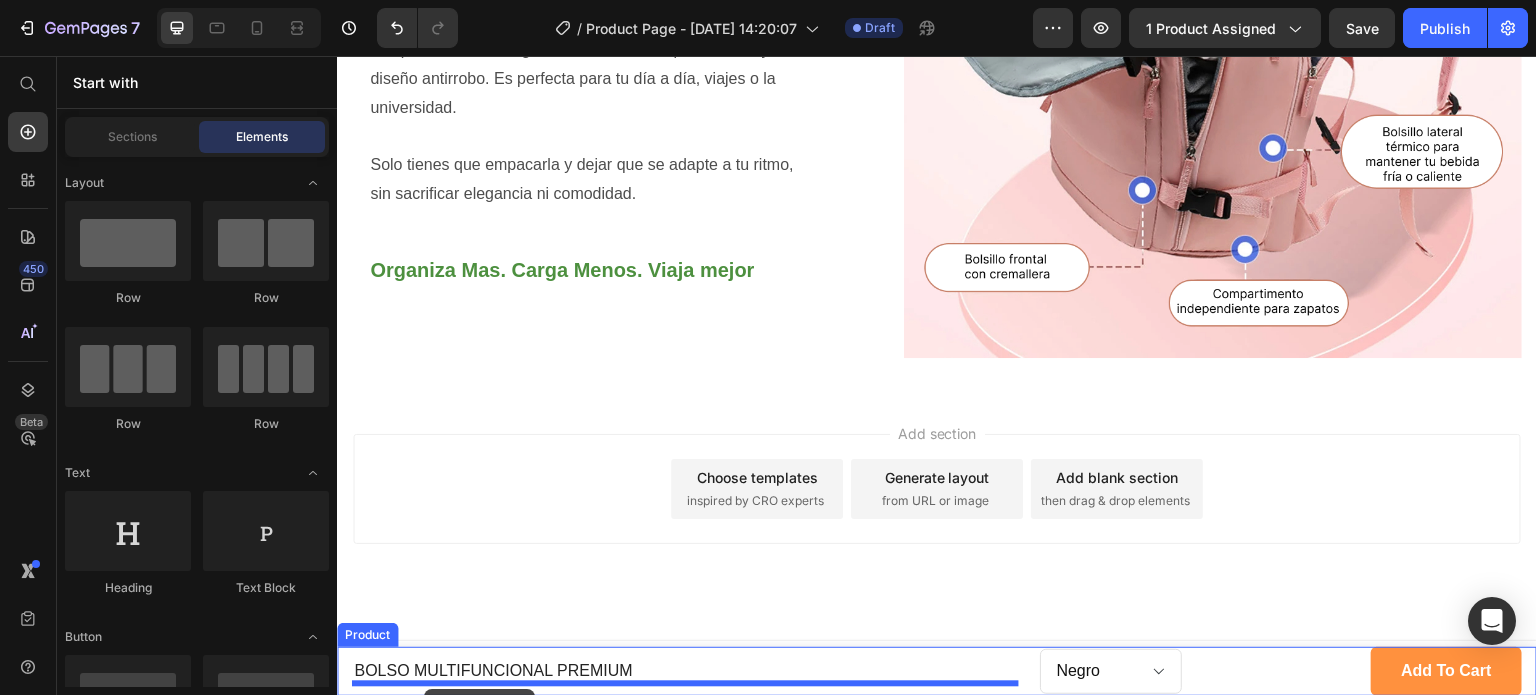 drag, startPoint x: 628, startPoint y: 299, endPoint x: 424, endPoint y: 690, distance: 441.01813 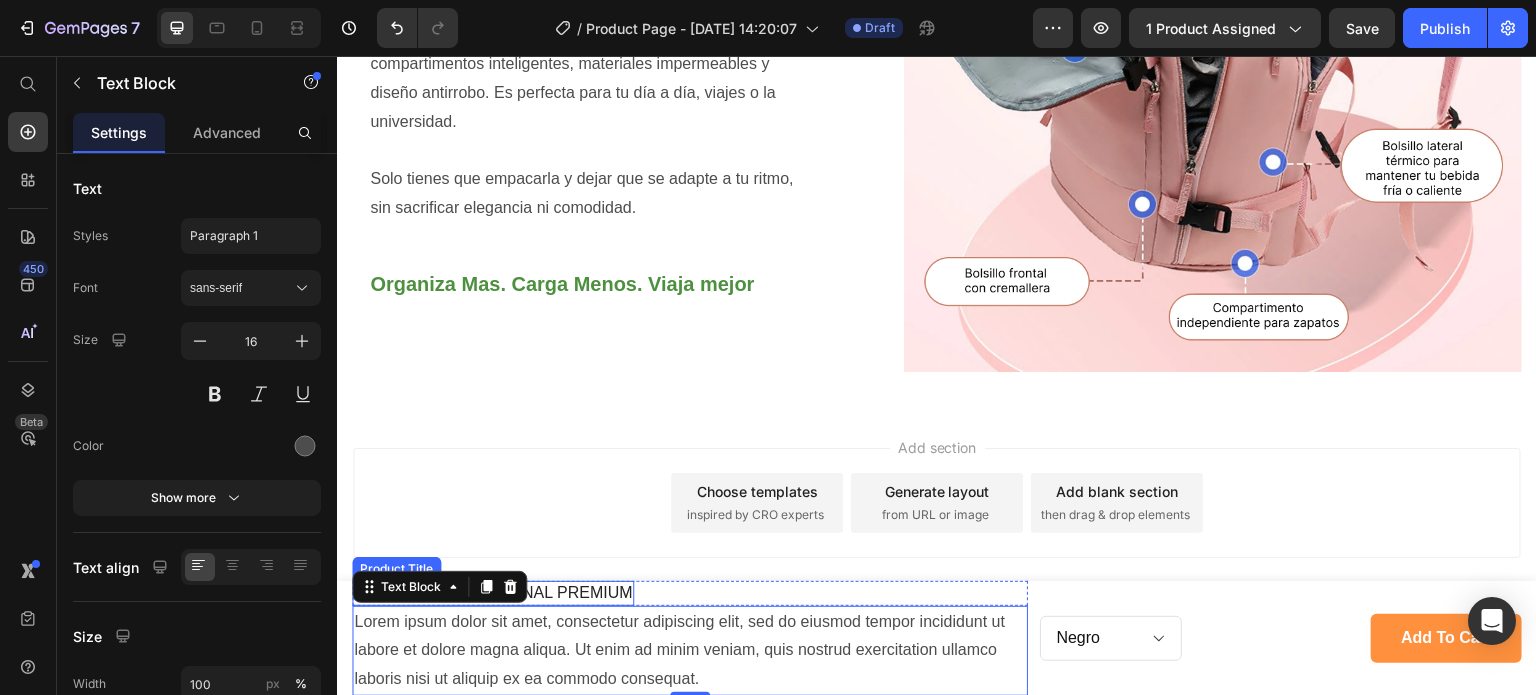 click on "BOLSO MULTIFUNCIONAL PREMIUM" at bounding box center (493, 593) 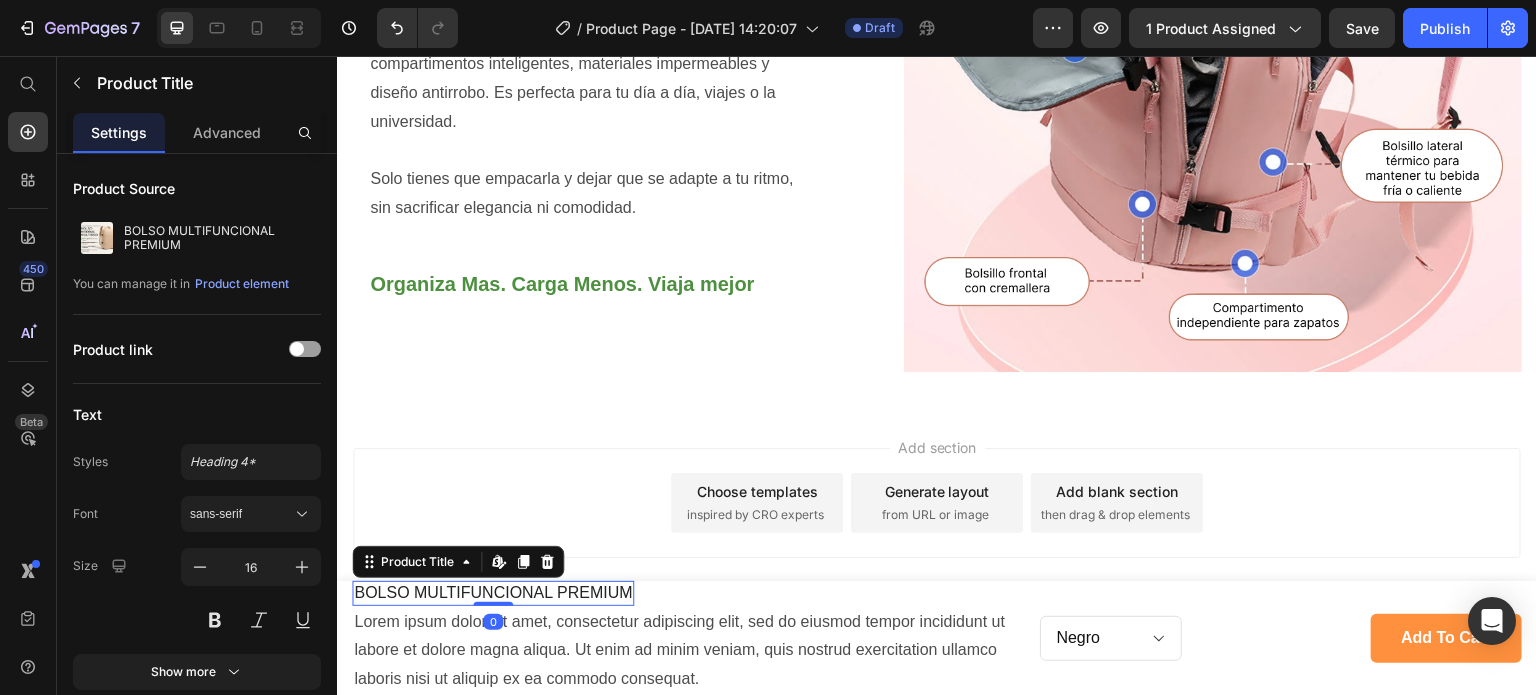 click on "BOLSO MULTIFUNCIONAL PREMIUM" at bounding box center (493, 593) 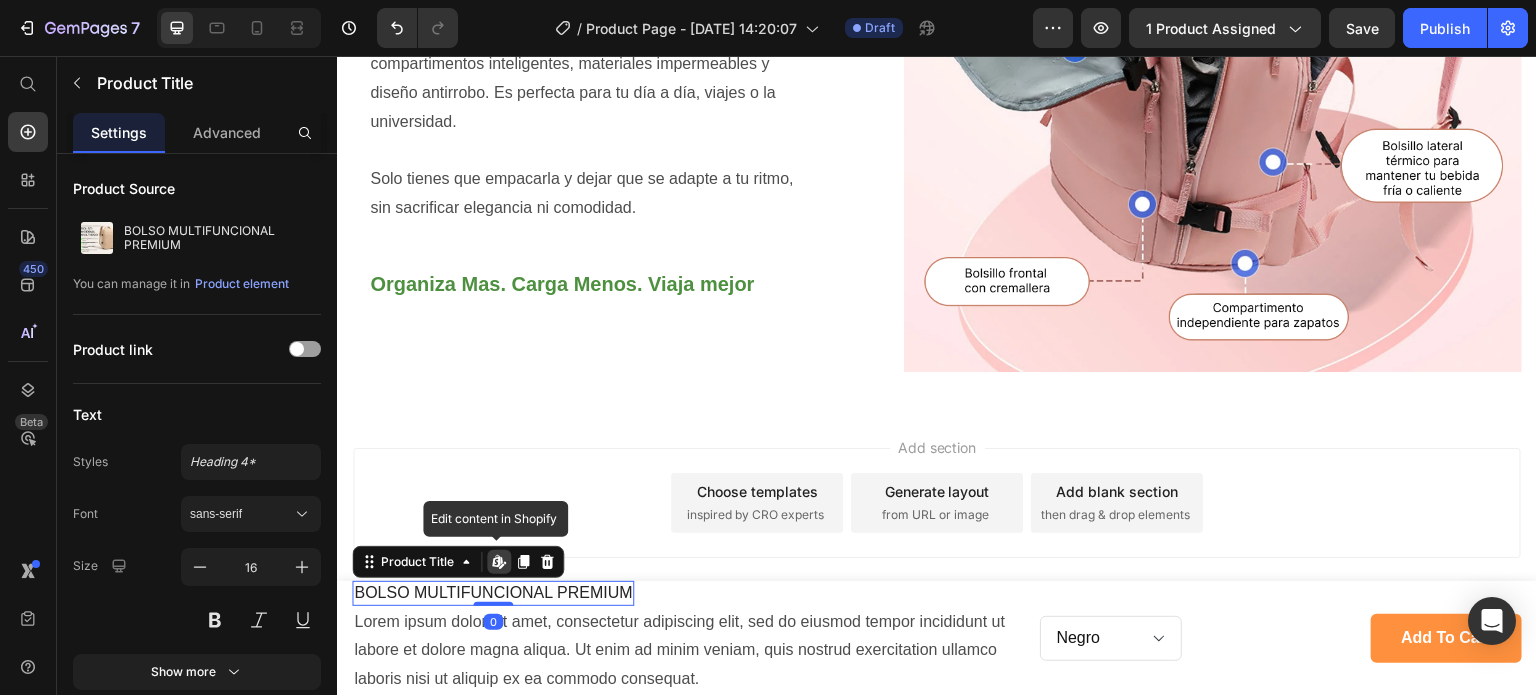 click on "BOLSO MULTIFUNCIONAL PREMIUM" at bounding box center (493, 593) 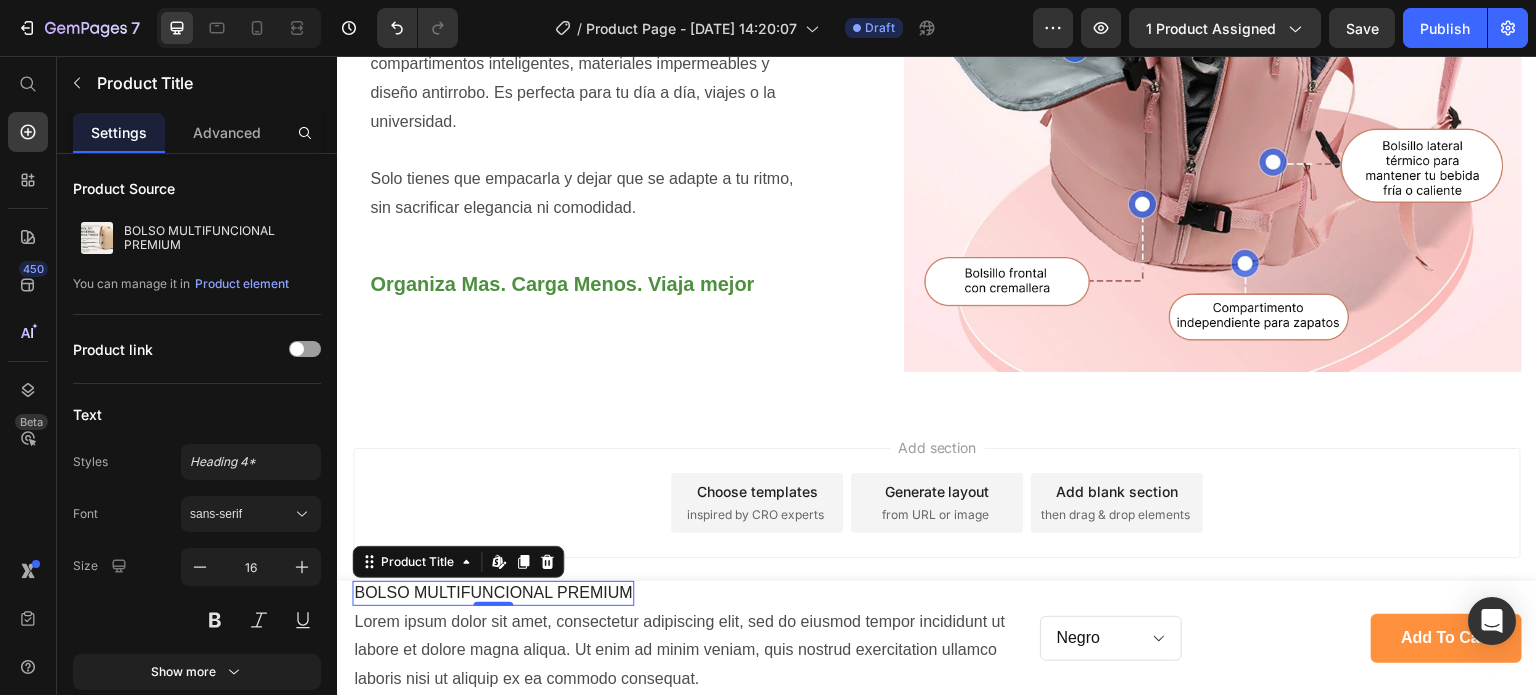 click on "BOLSO MULTIFUNCIONAL PREMIUM" at bounding box center [493, 593] 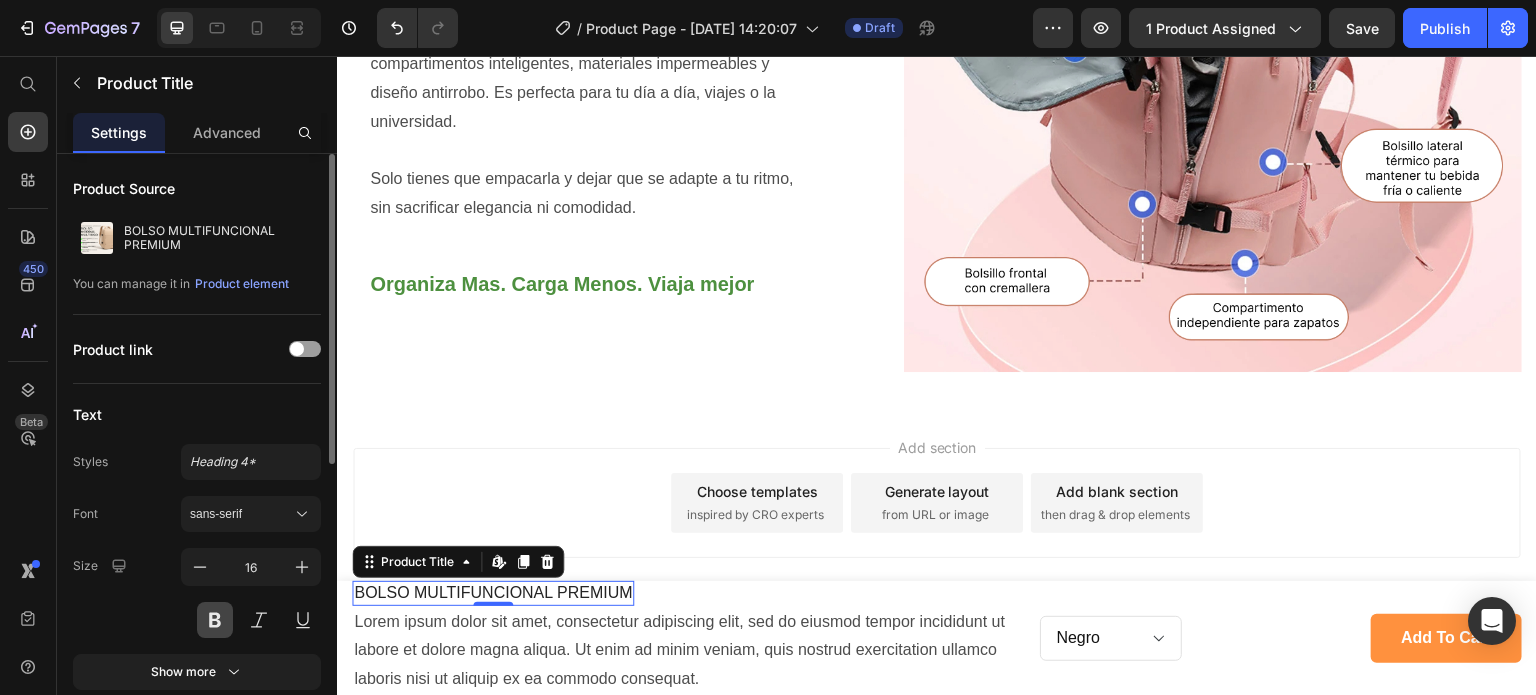 click at bounding box center [215, 620] 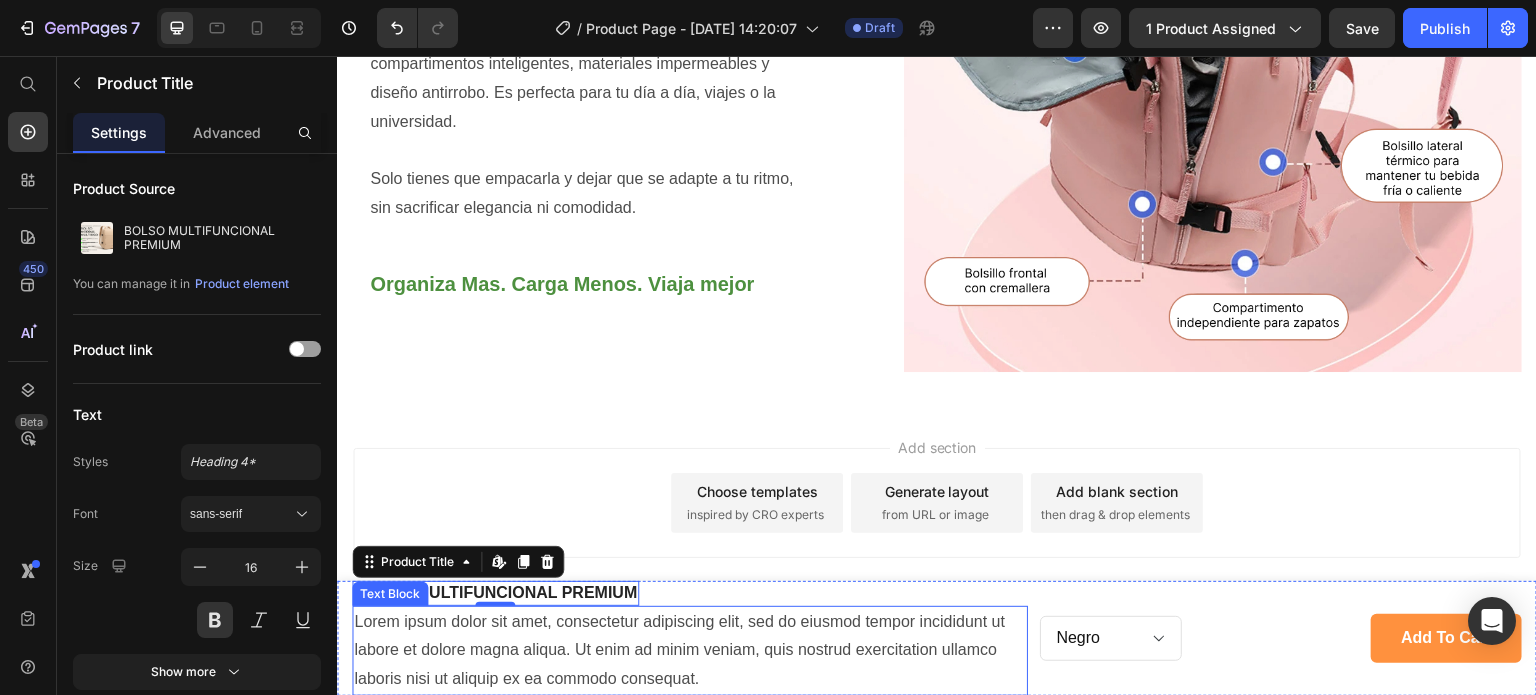 type 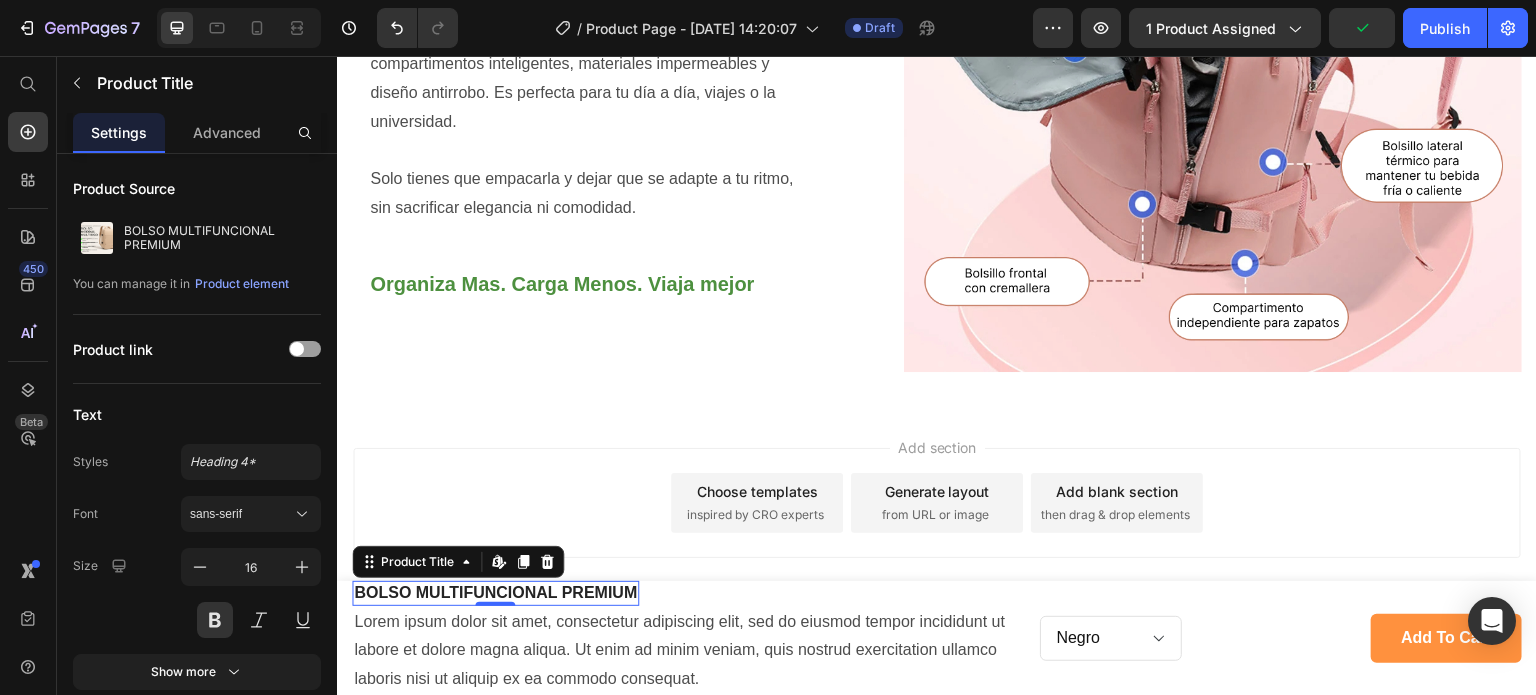 click on "Lorem ipsum dolor sit amet, consectetur adipiscing elit, sed do eiusmod tempor incididunt ut labore et dolore magna aliqua. Ut enim ad minim veniam, quis nostrud exercitation ullamco laboris nisi ut aliquip ex ea commodo consequat." at bounding box center [690, 651] 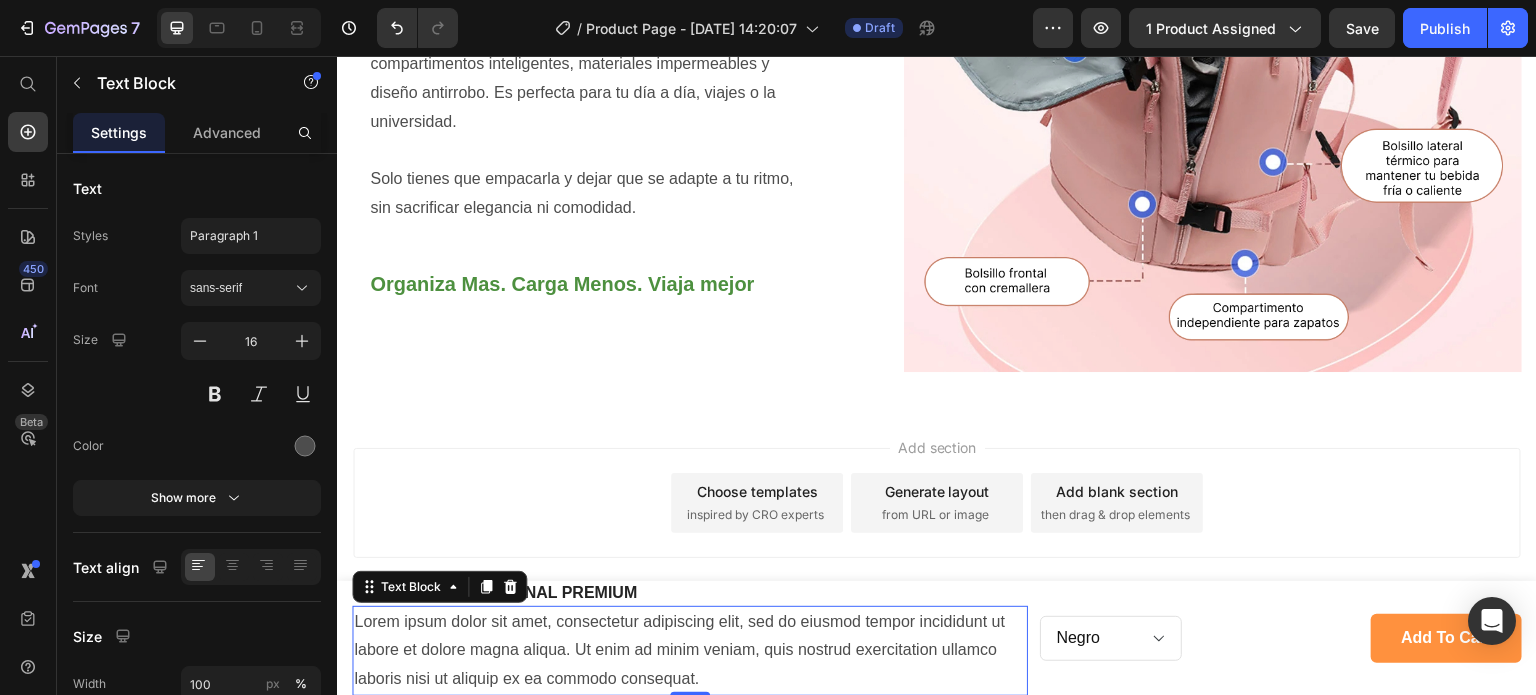 click on "Lorem ipsum dolor sit amet, consectetur adipiscing elit, sed do eiusmod tempor incididunt ut labore et dolore magna aliqua. Ut enim ad minim veniam, quis nostrud exercitation ullamco laboris nisi ut aliquip ex ea commodo consequat." at bounding box center (690, 651) 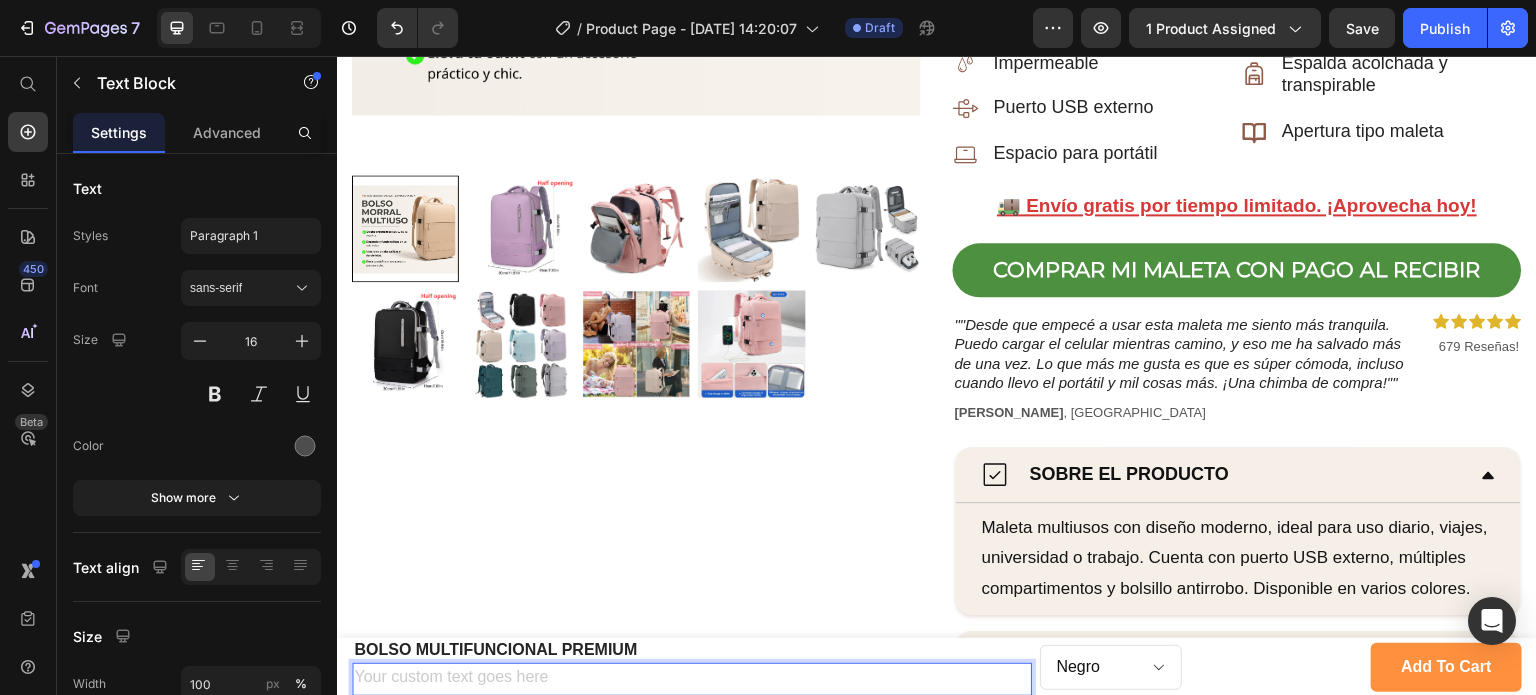 scroll, scrollTop: 0, scrollLeft: 0, axis: both 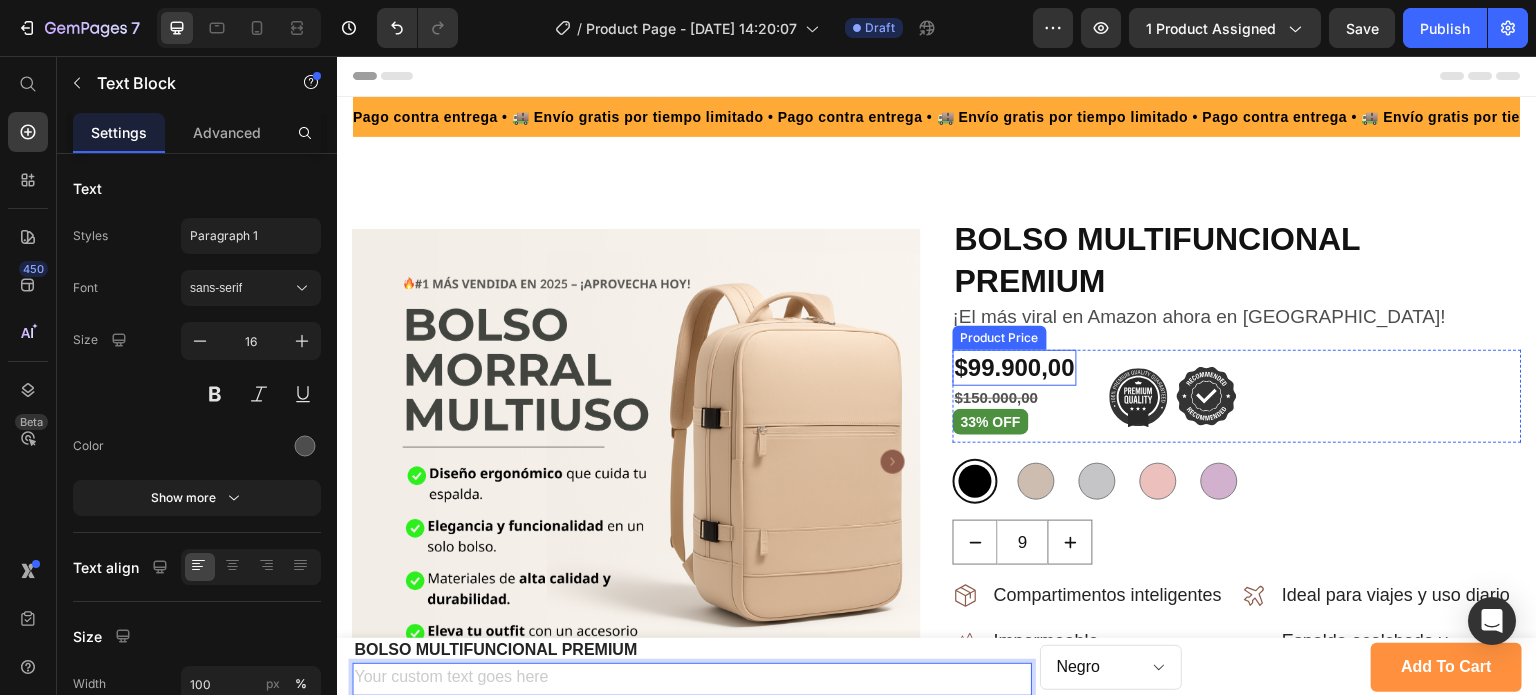 click on "$99.900,00" at bounding box center (1015, 367) 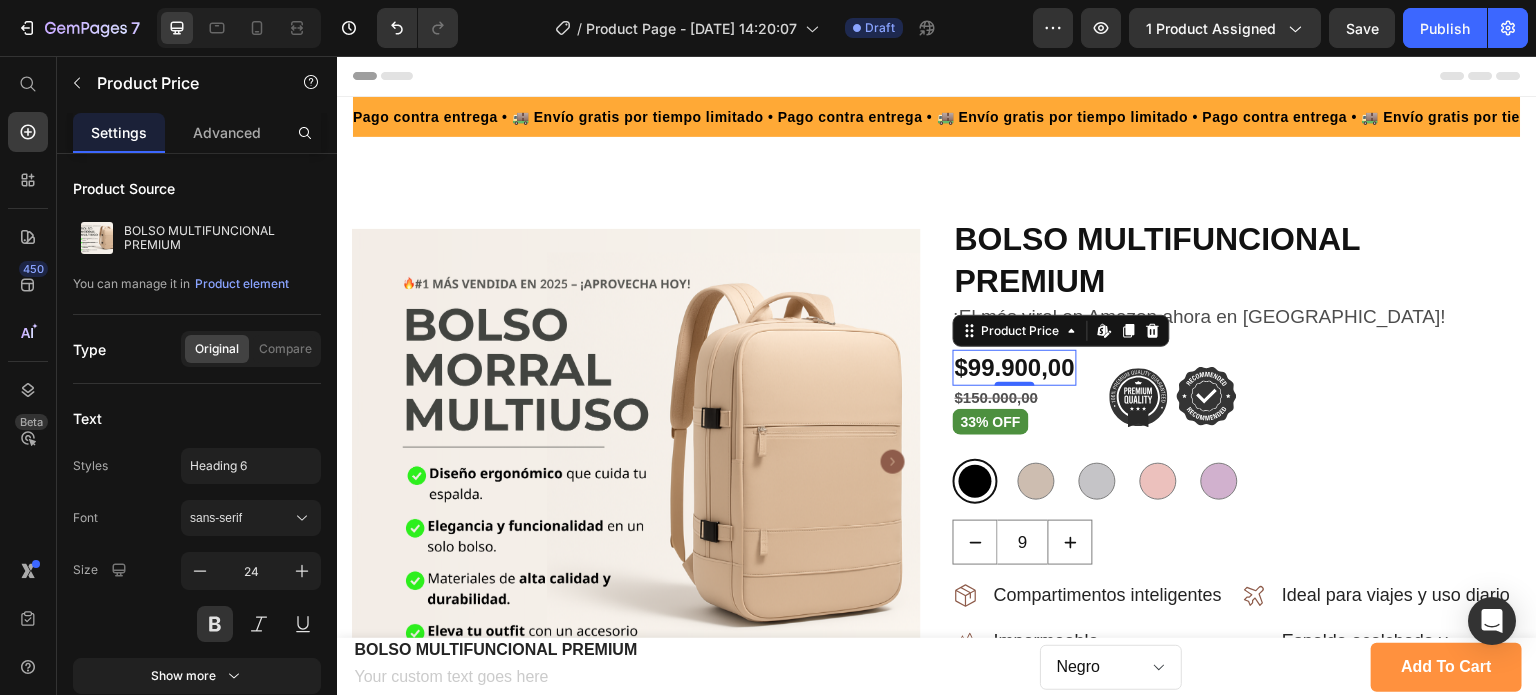 scroll, scrollTop: 0, scrollLeft: 0, axis: both 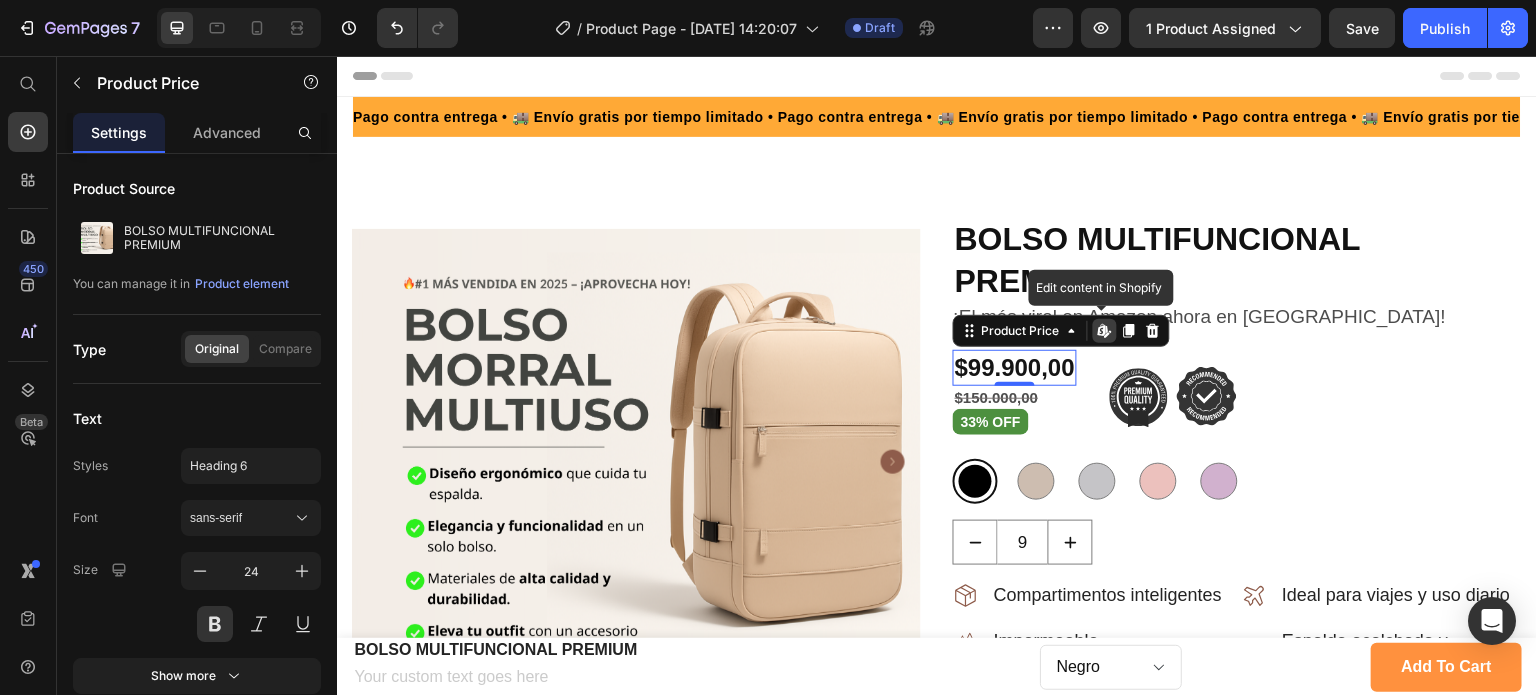 click on "$99.900,00" at bounding box center (1015, 367) 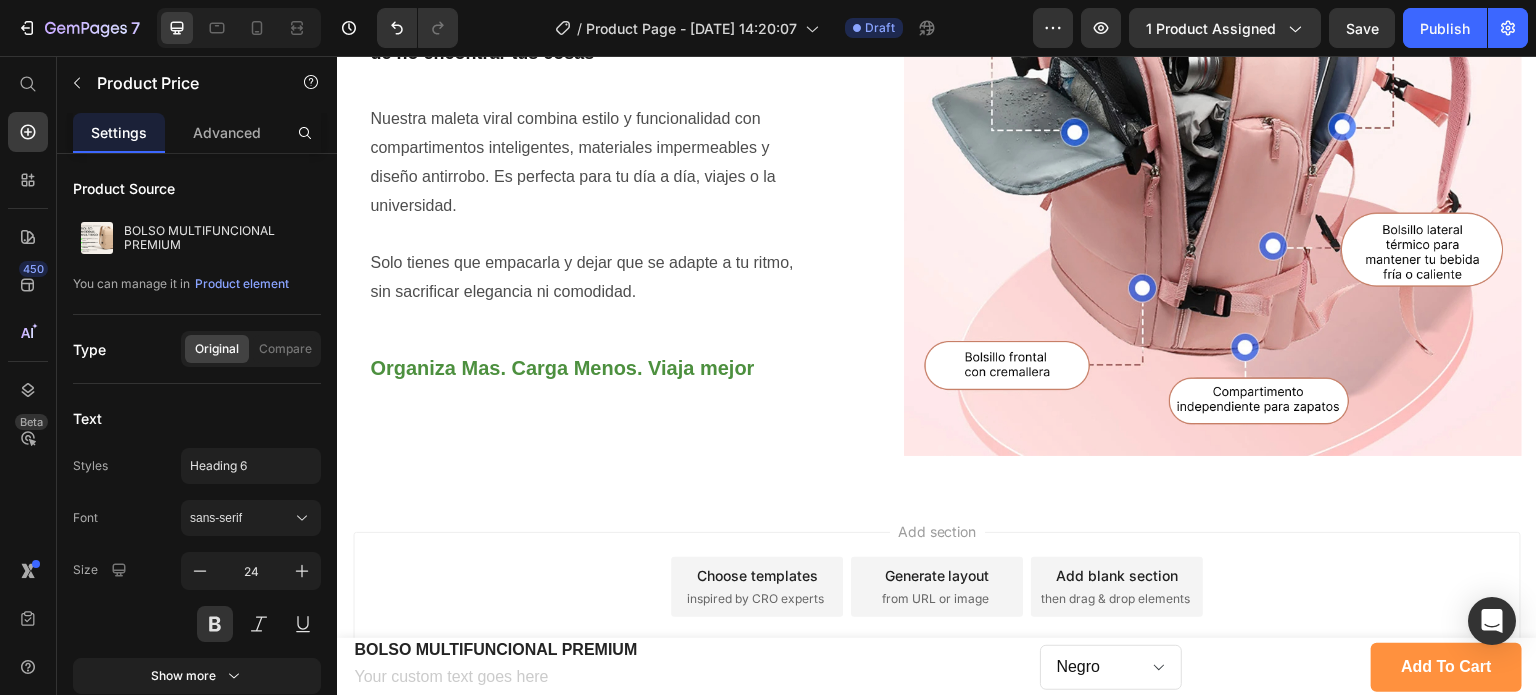 scroll, scrollTop: 2605, scrollLeft: 0, axis: vertical 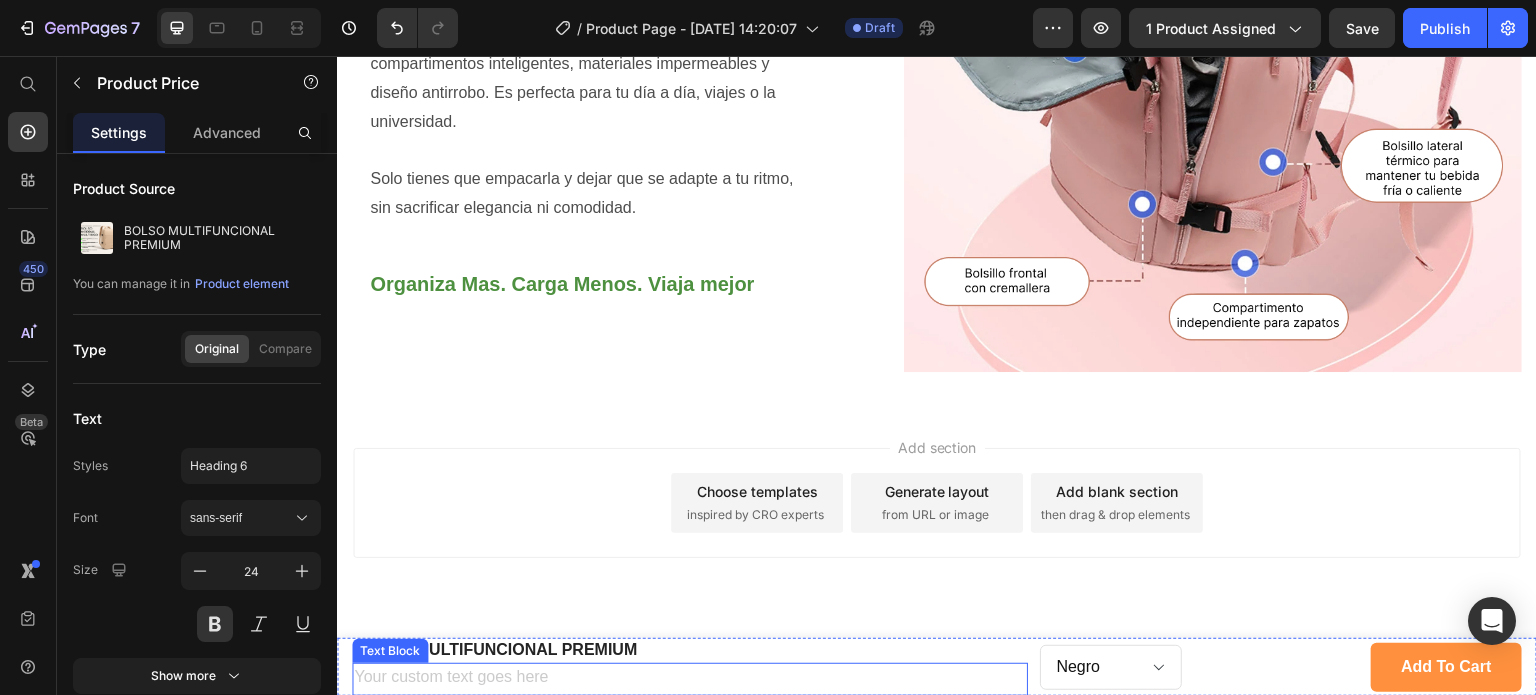 click at bounding box center (690, 679) 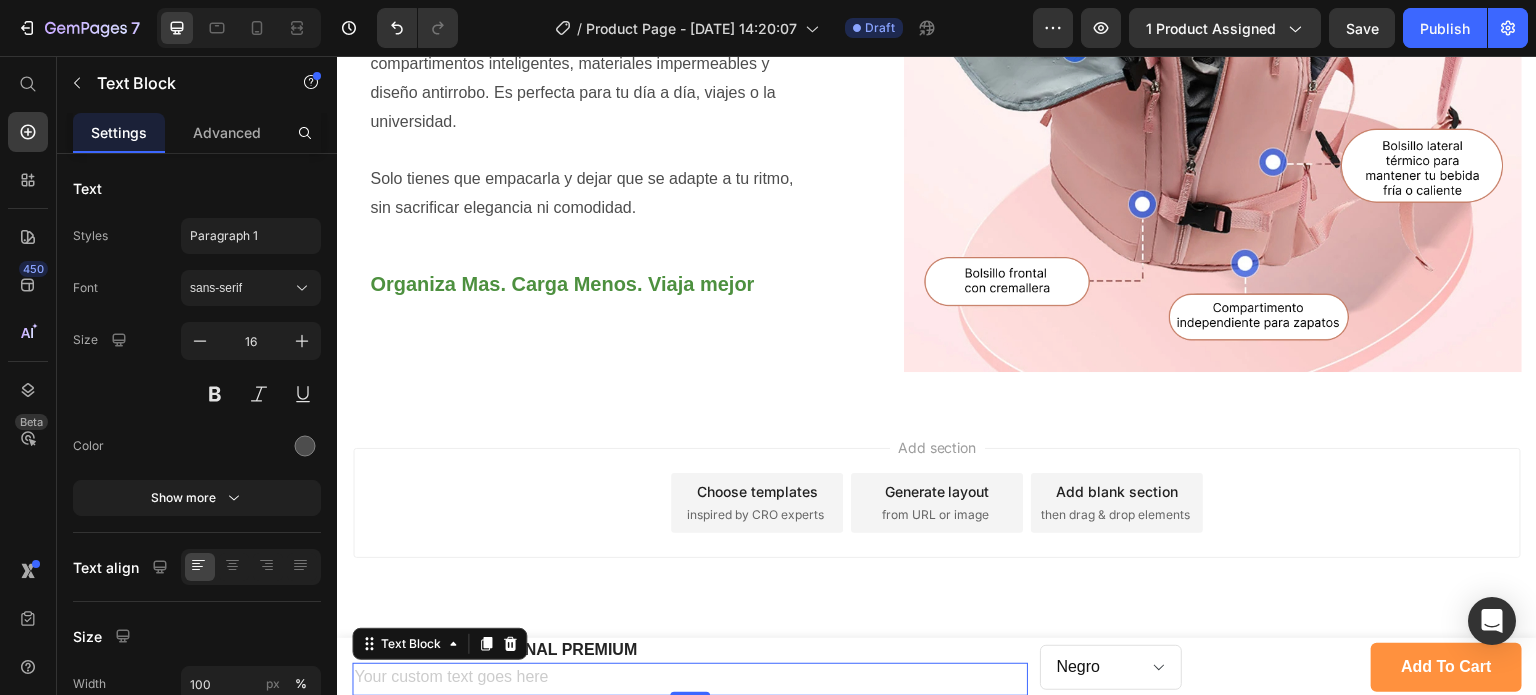 click at bounding box center [690, 679] 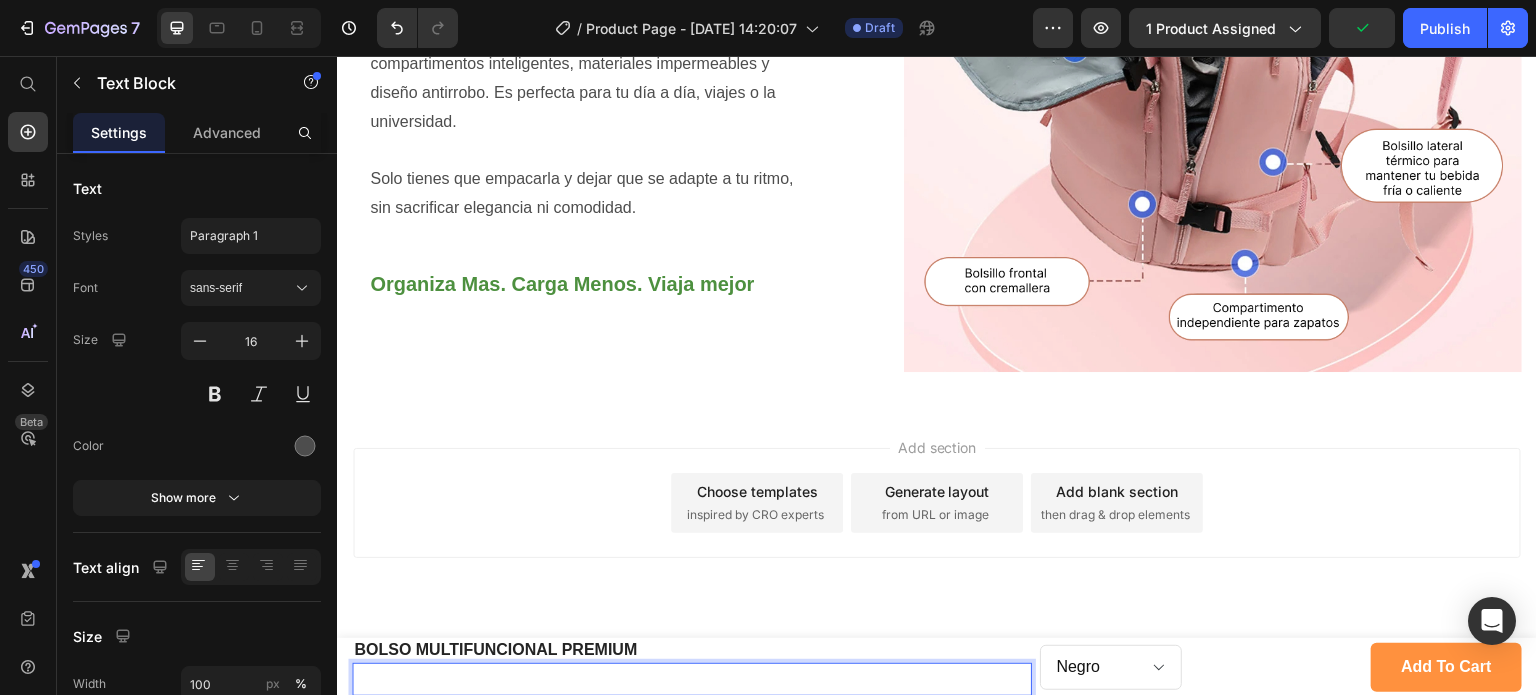 scroll, scrollTop: 49, scrollLeft: 0, axis: vertical 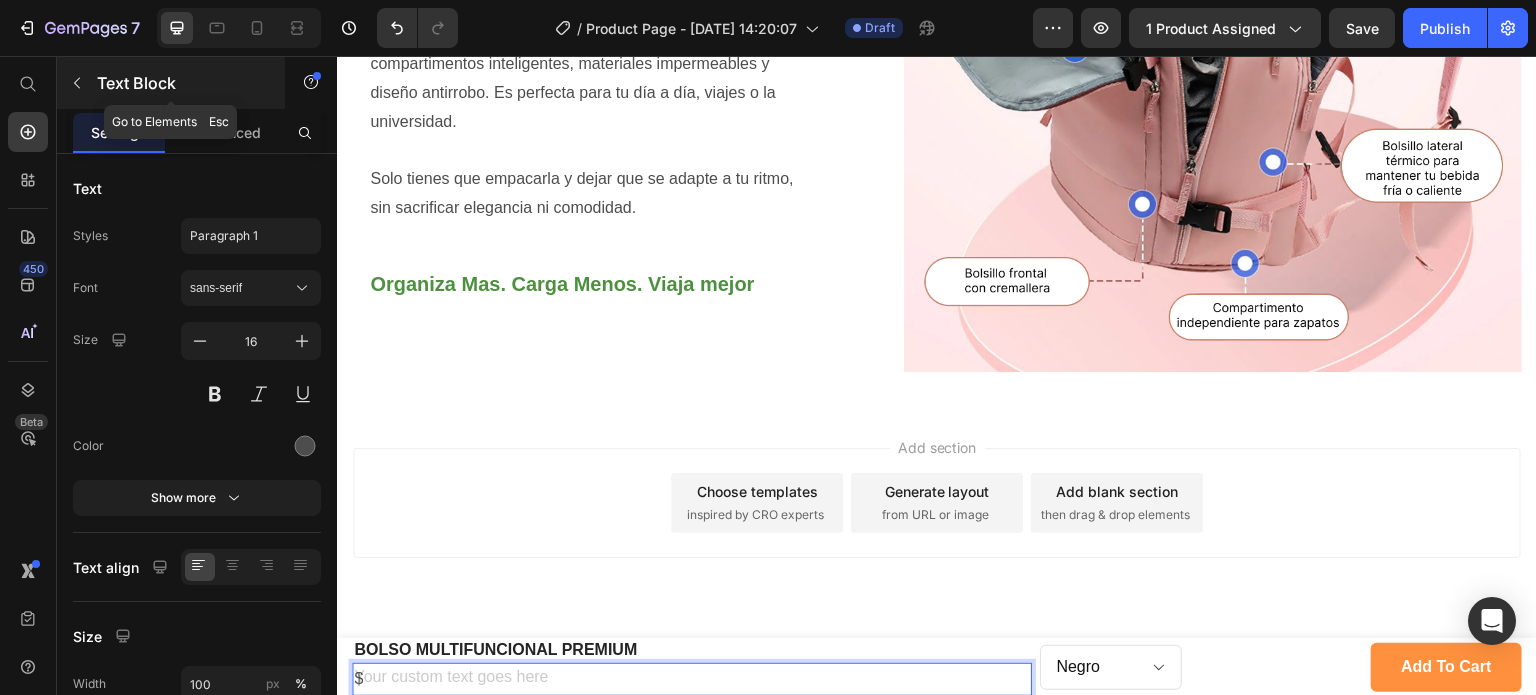 click on "Text Block" at bounding box center [182, 83] 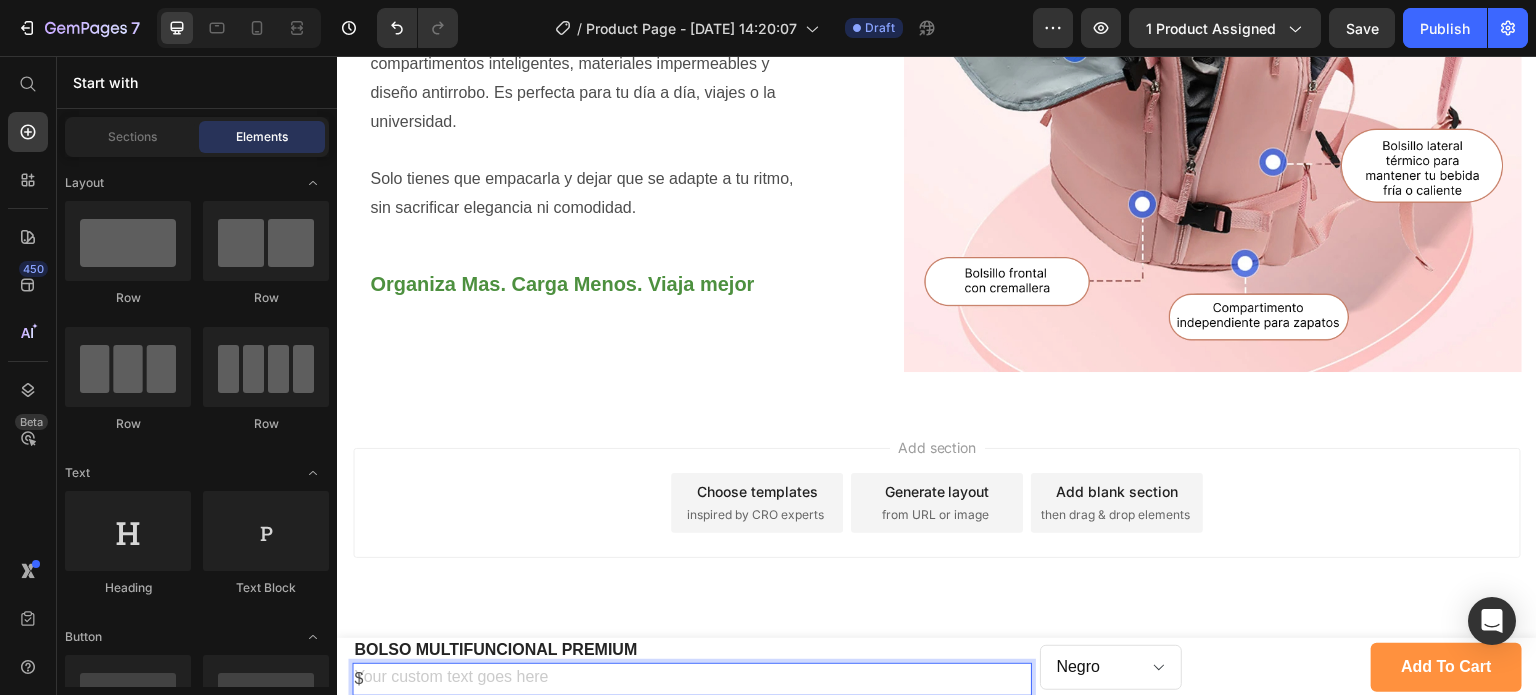 scroll, scrollTop: 0, scrollLeft: 0, axis: both 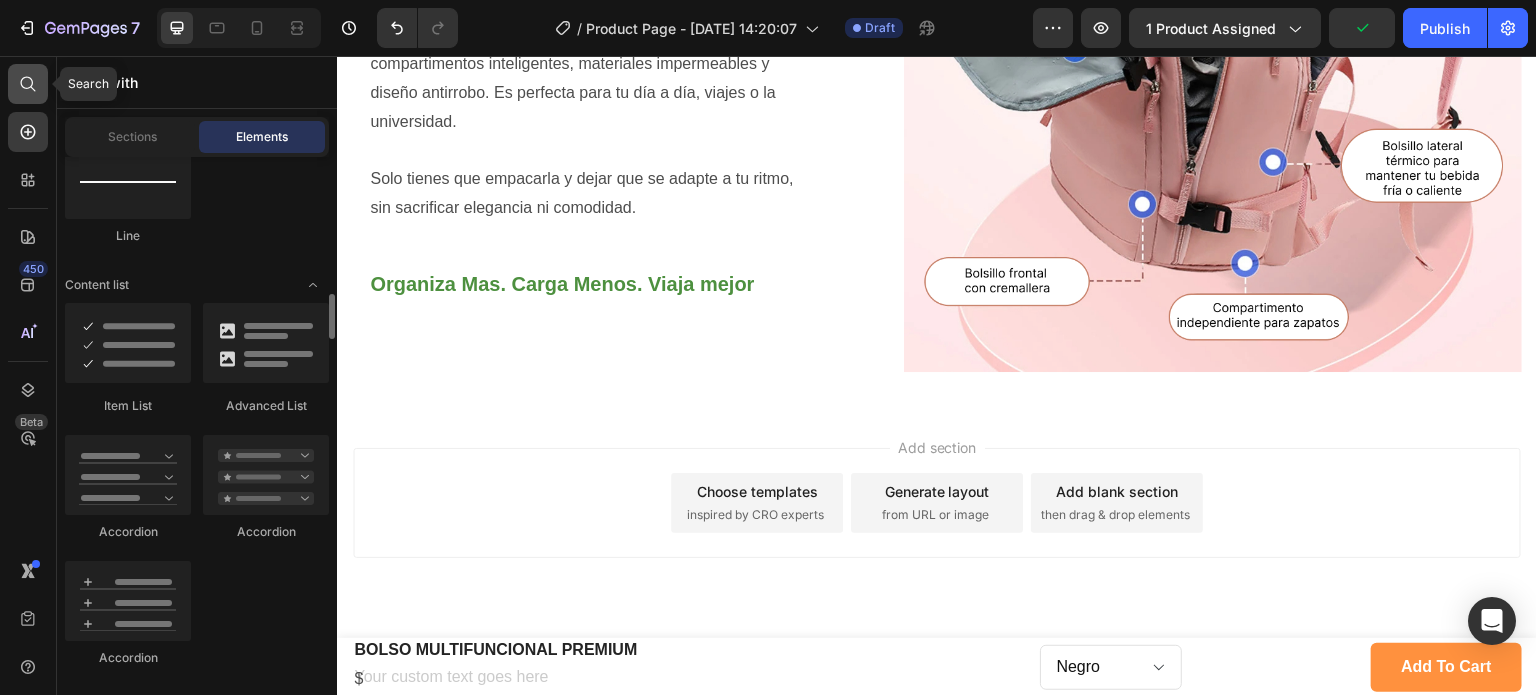 click 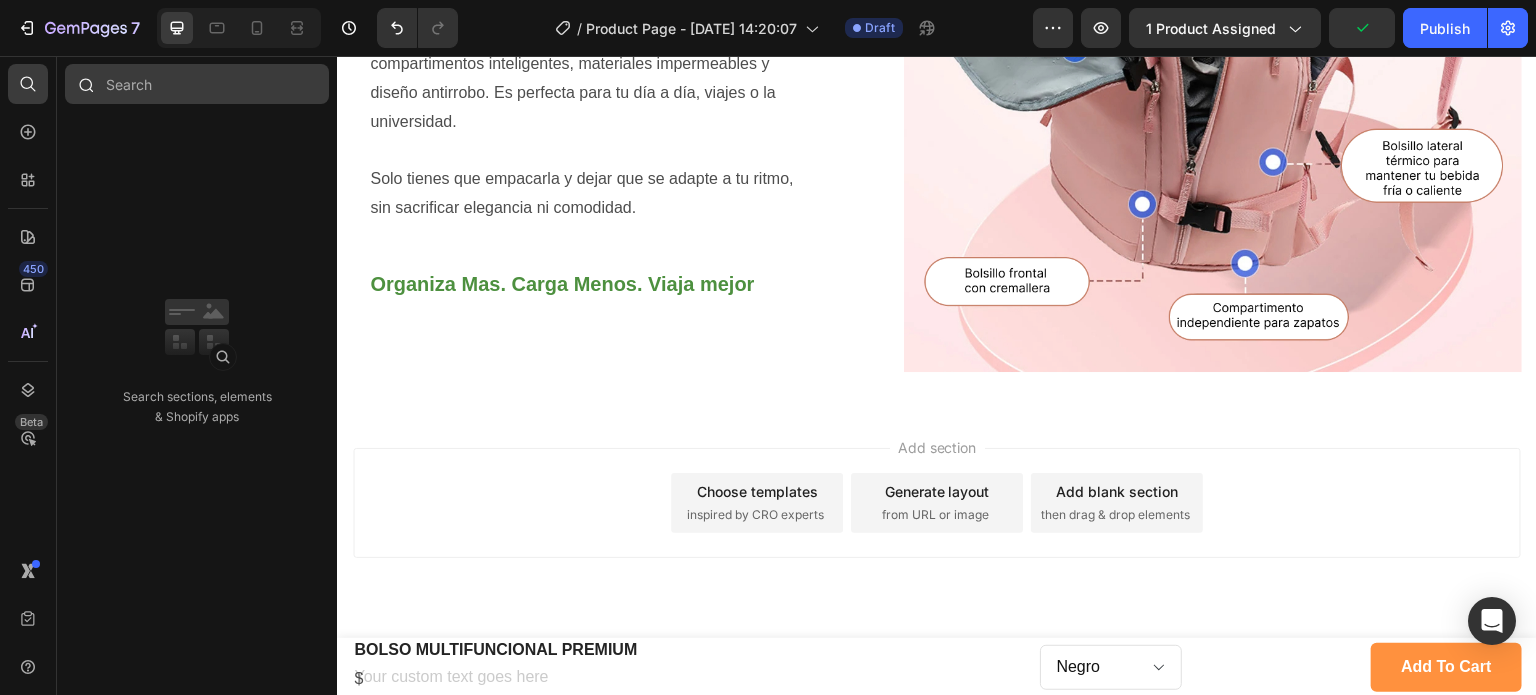click at bounding box center [197, 84] 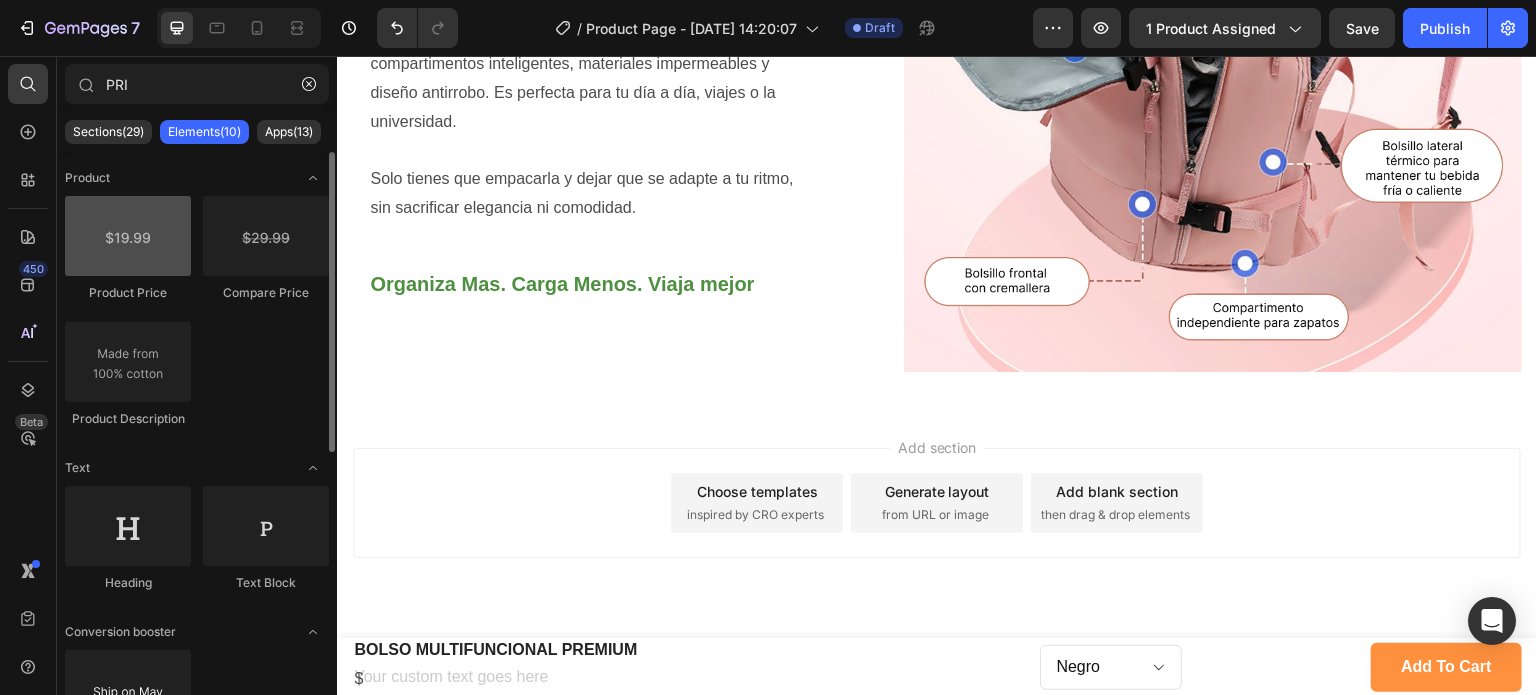 type on "PRI" 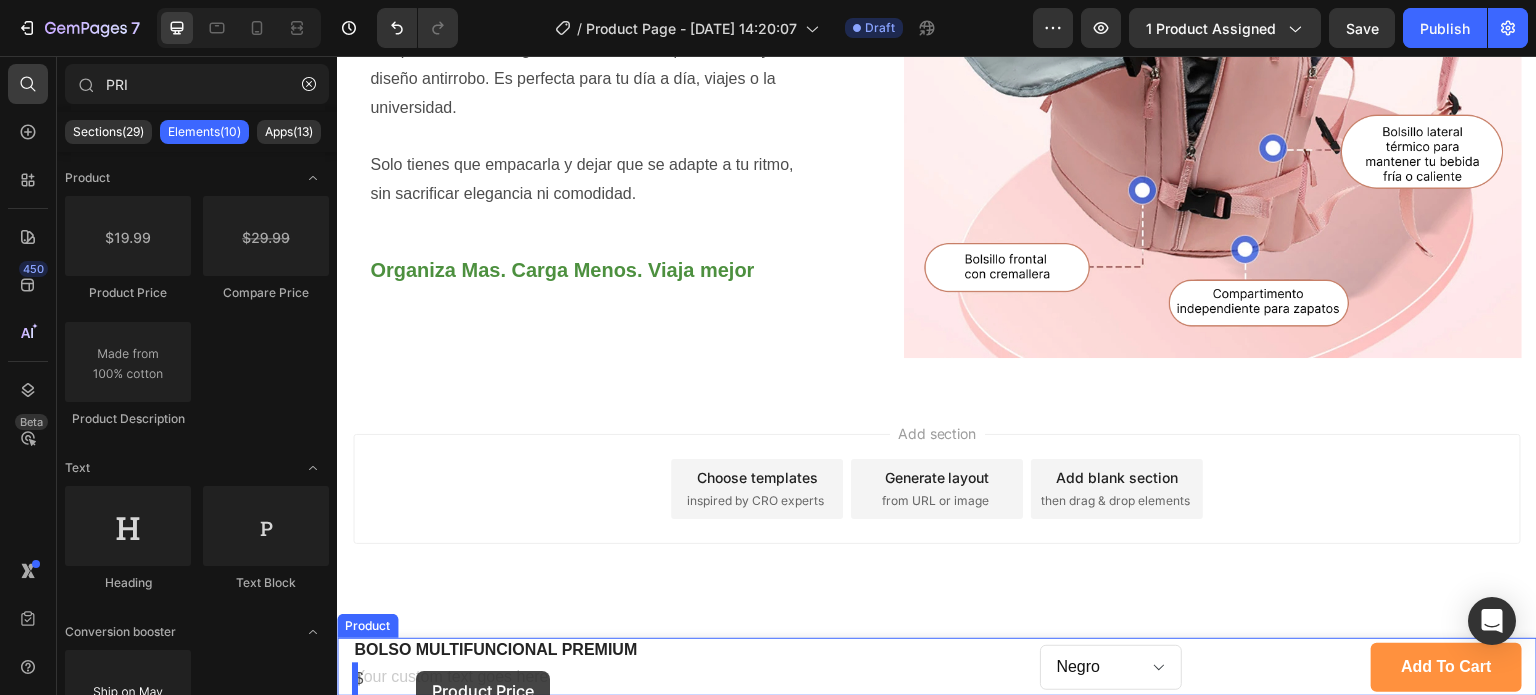 drag, startPoint x: 430, startPoint y: 255, endPoint x: 416, endPoint y: 672, distance: 417.23495 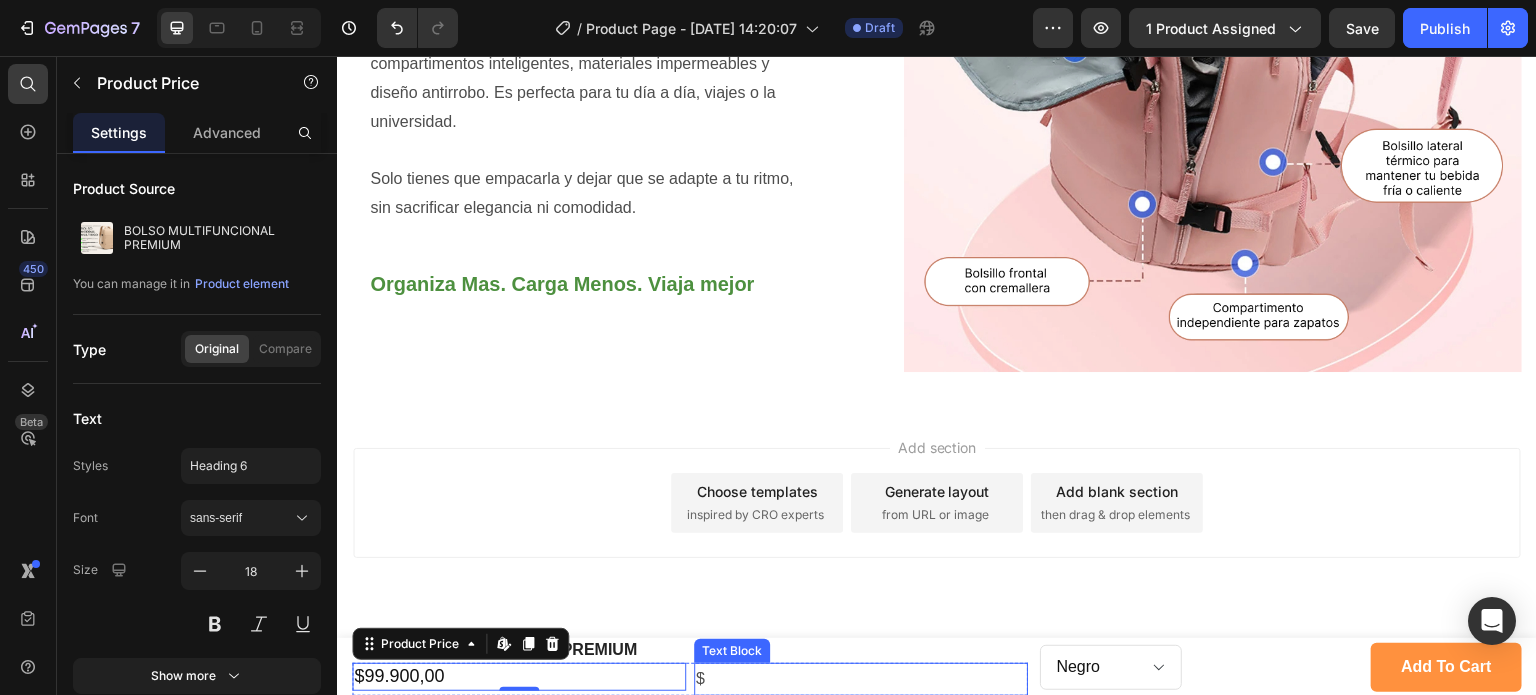 click on "$" at bounding box center (861, 679) 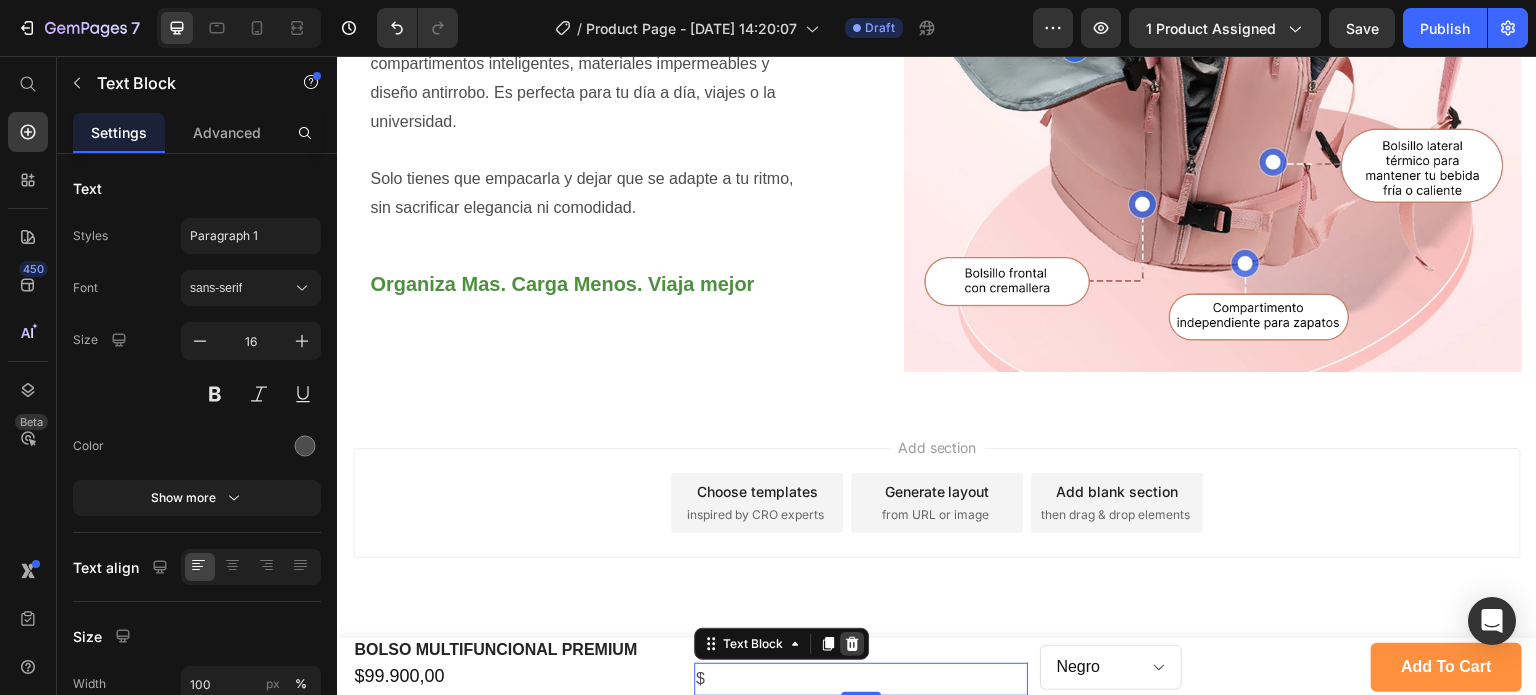 click 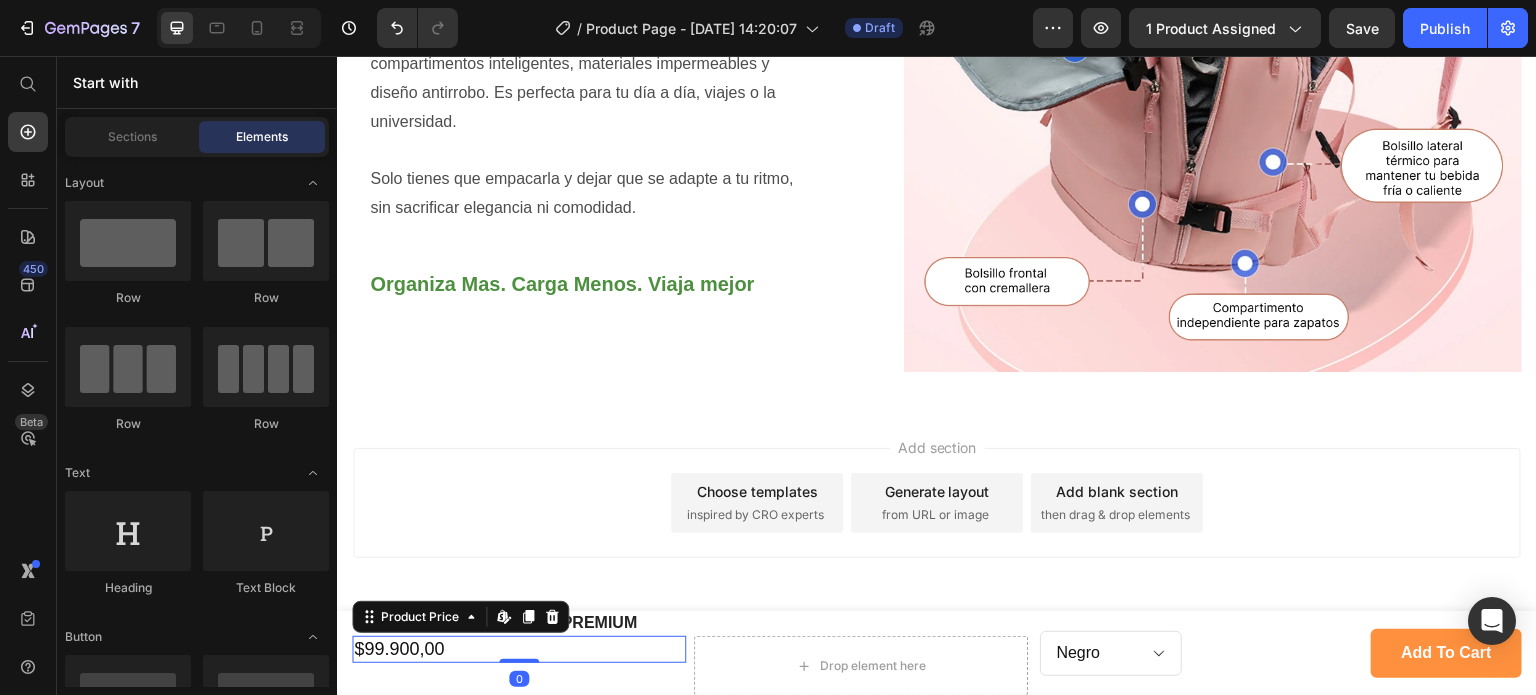 click on "$99.900,00" at bounding box center (519, 649) 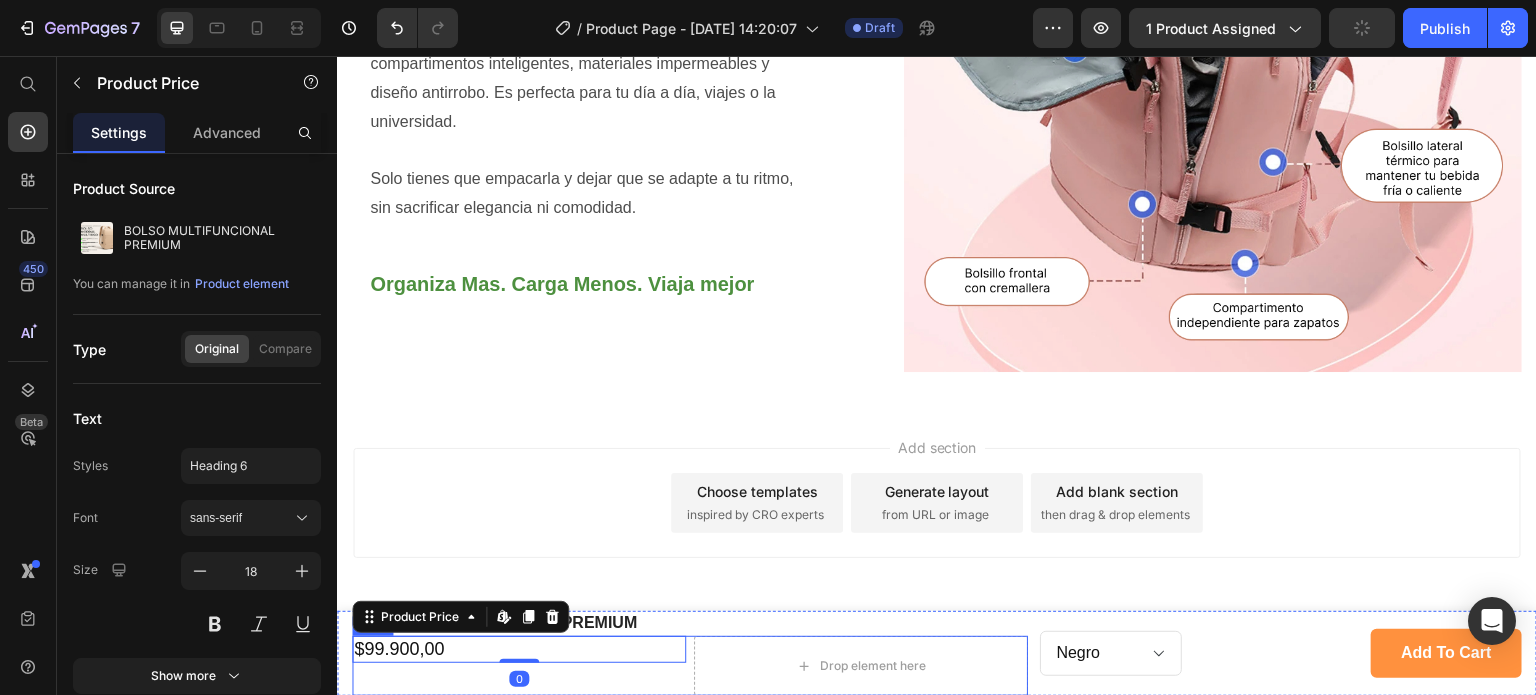 click on "$99.900,00 Product Price   Edit content in Shopify 0" at bounding box center (519, 666) 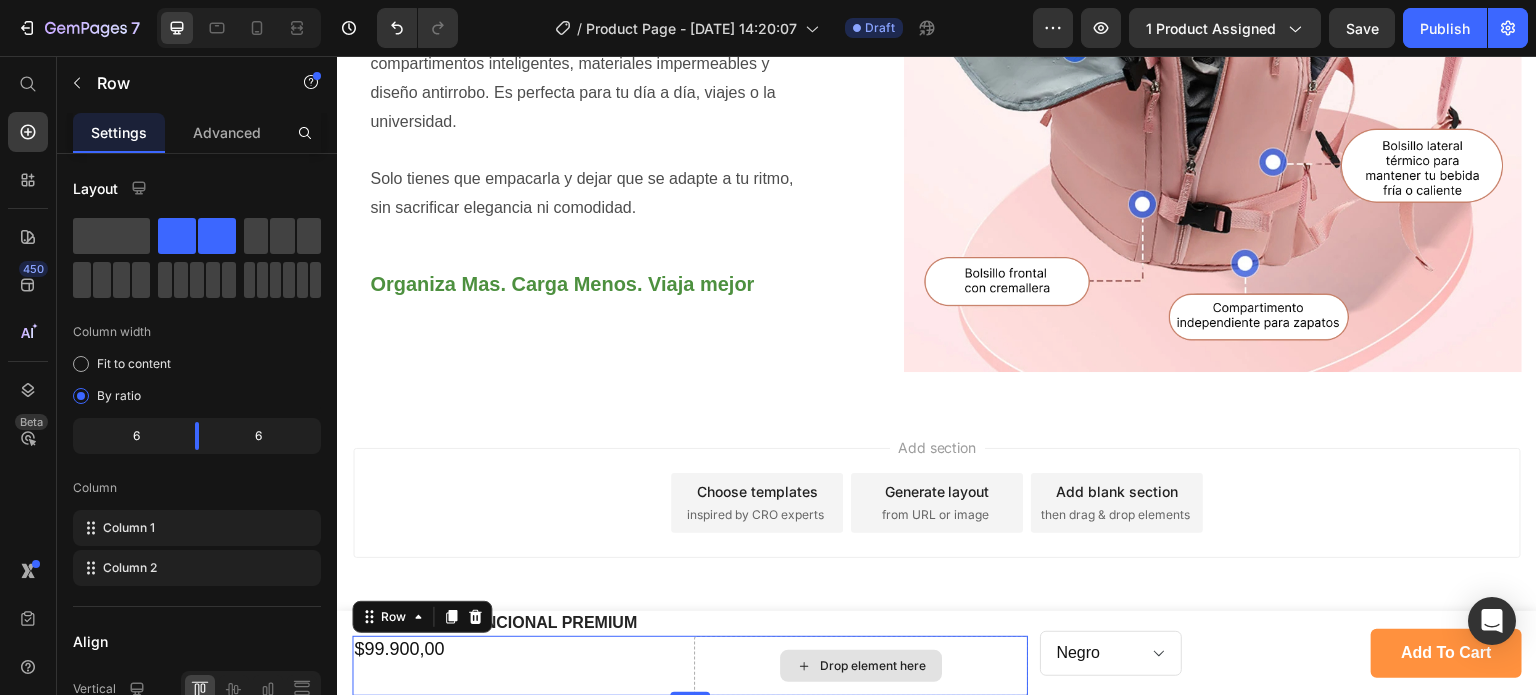 click on "Drop element here" at bounding box center [861, 666] 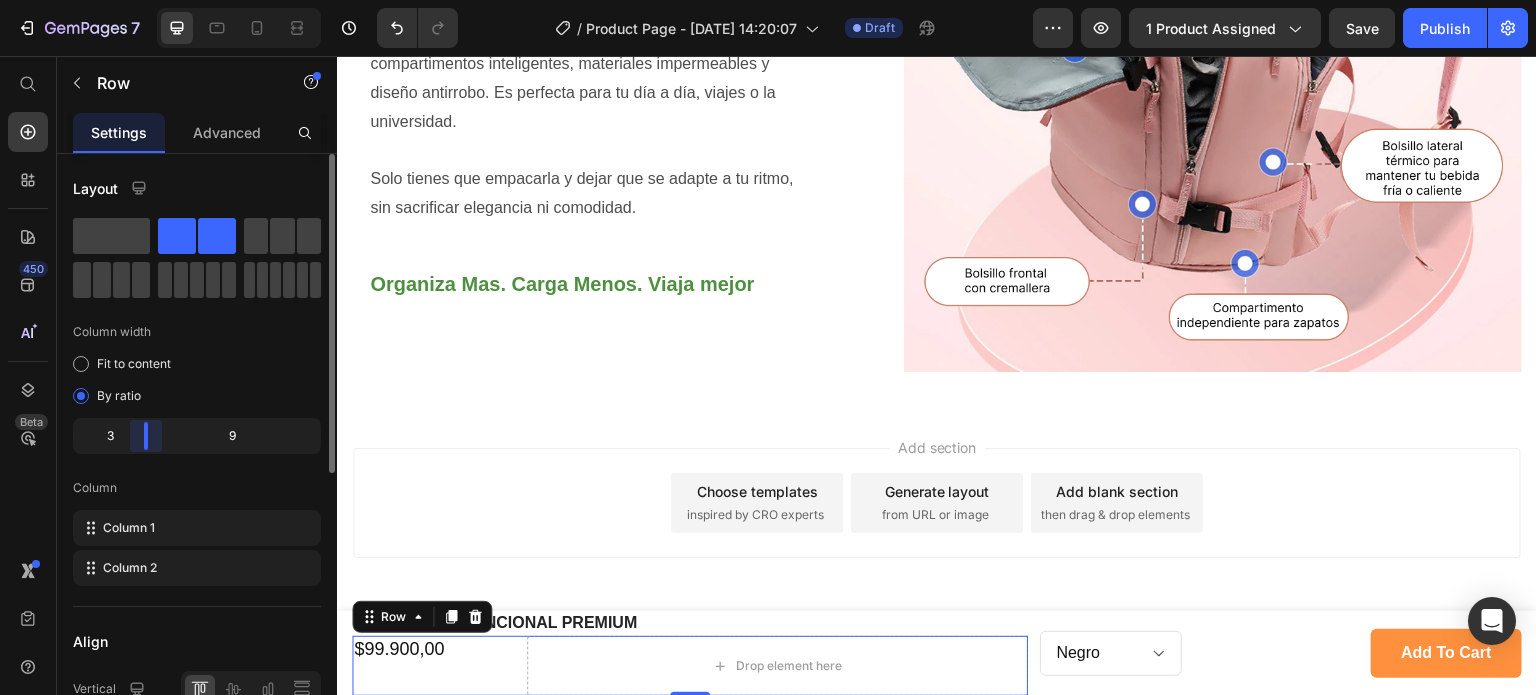 drag, startPoint x: 196, startPoint y: 427, endPoint x: 127, endPoint y: 432, distance: 69.18092 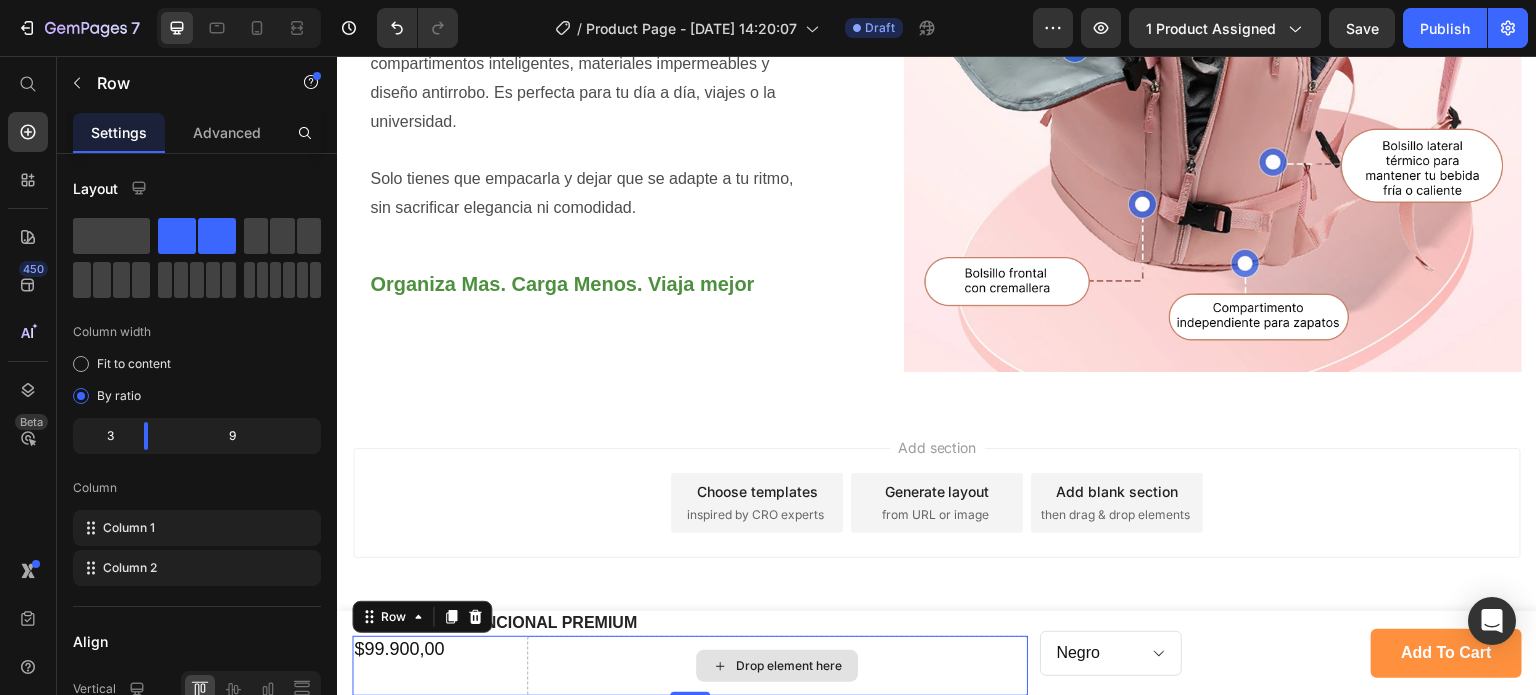 click on "Drop element here" at bounding box center (777, 666) 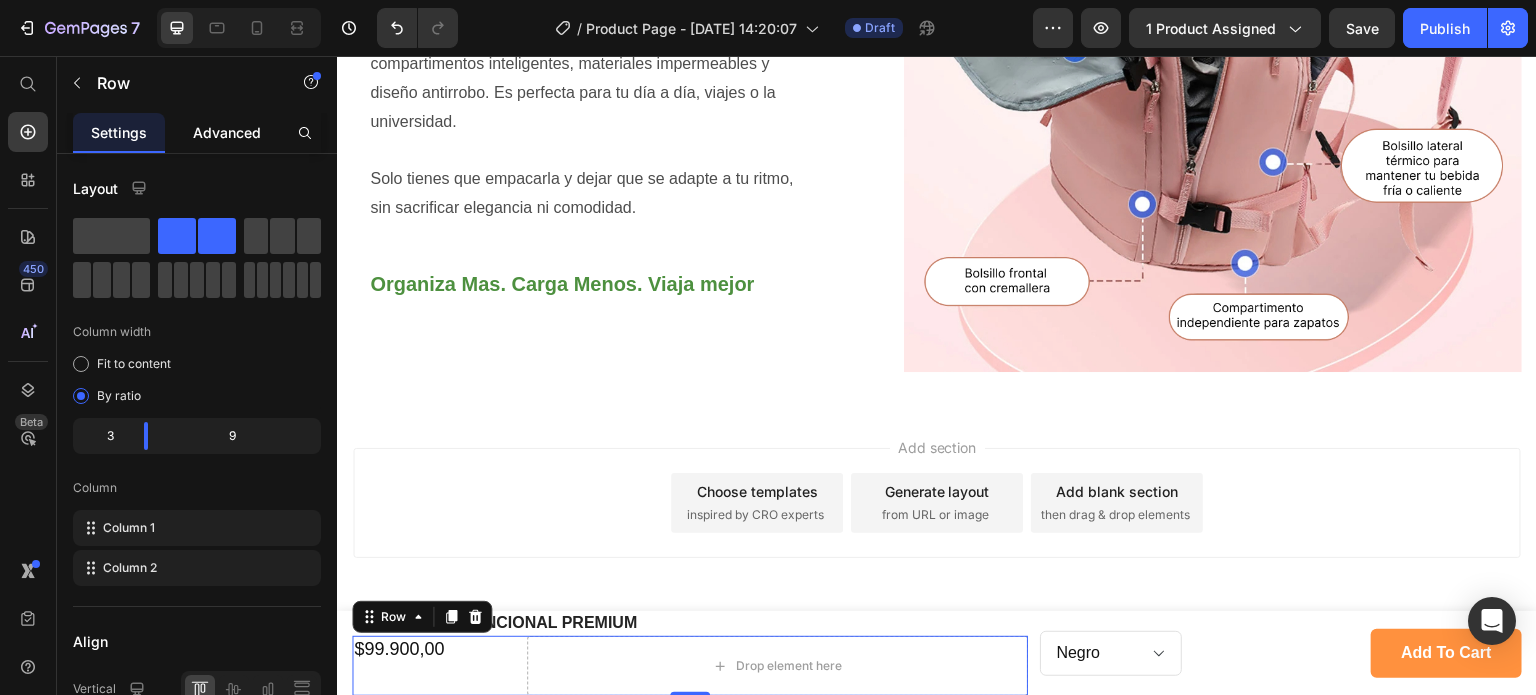 click on "Advanced" at bounding box center (227, 132) 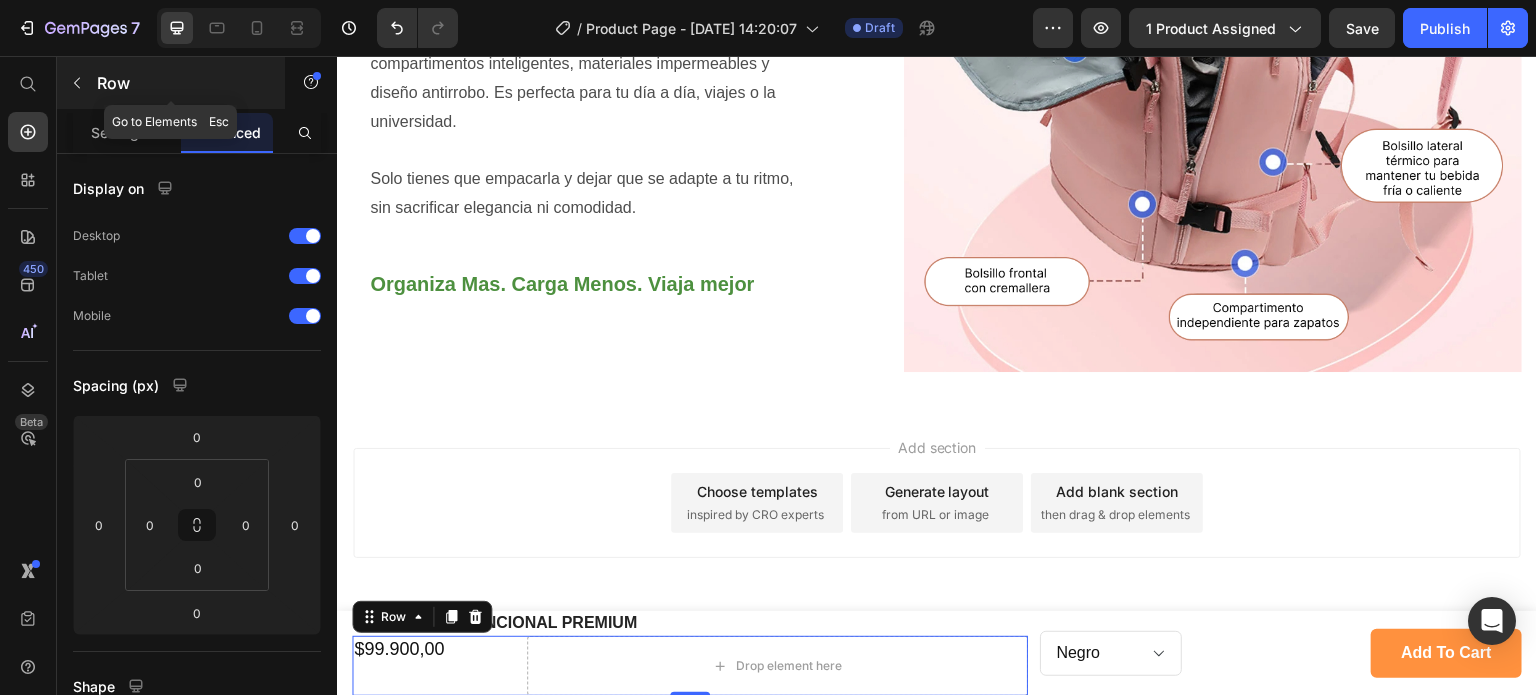 click at bounding box center (77, 83) 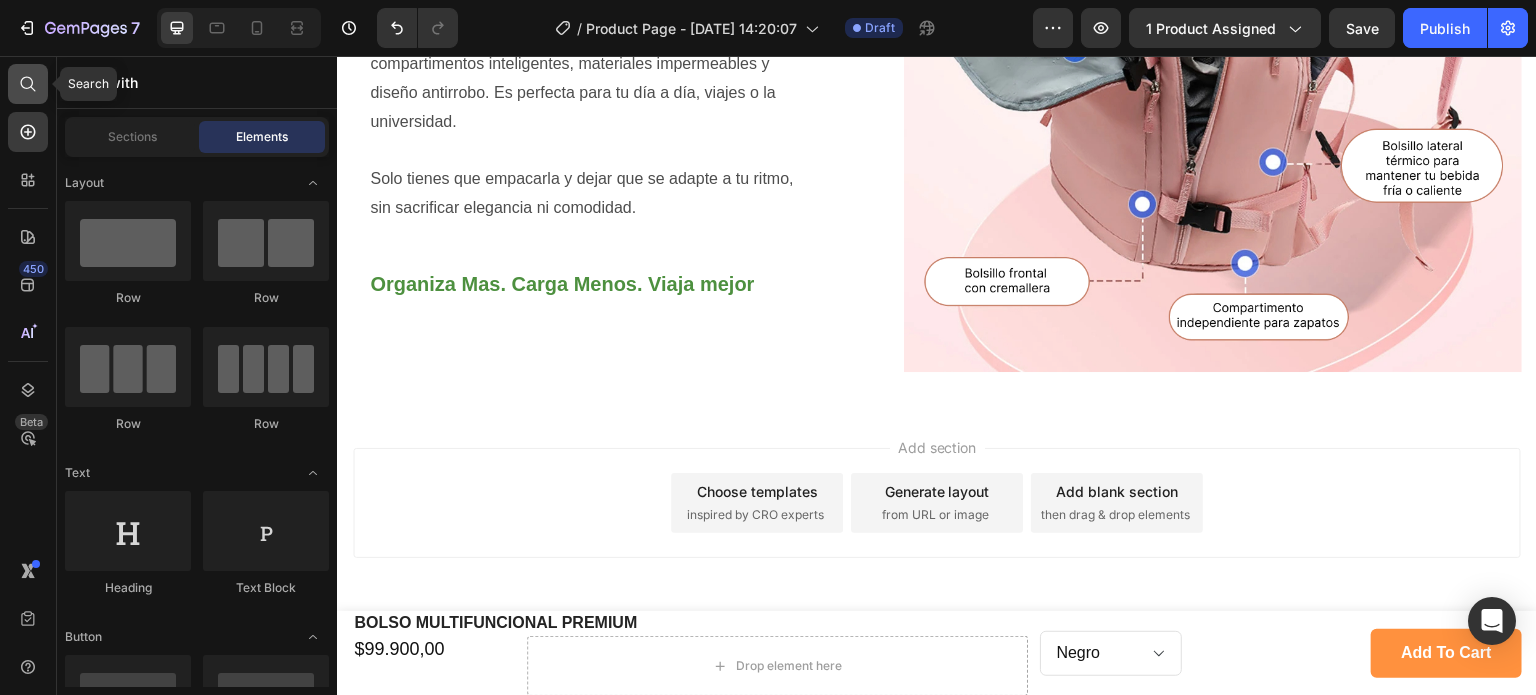 click 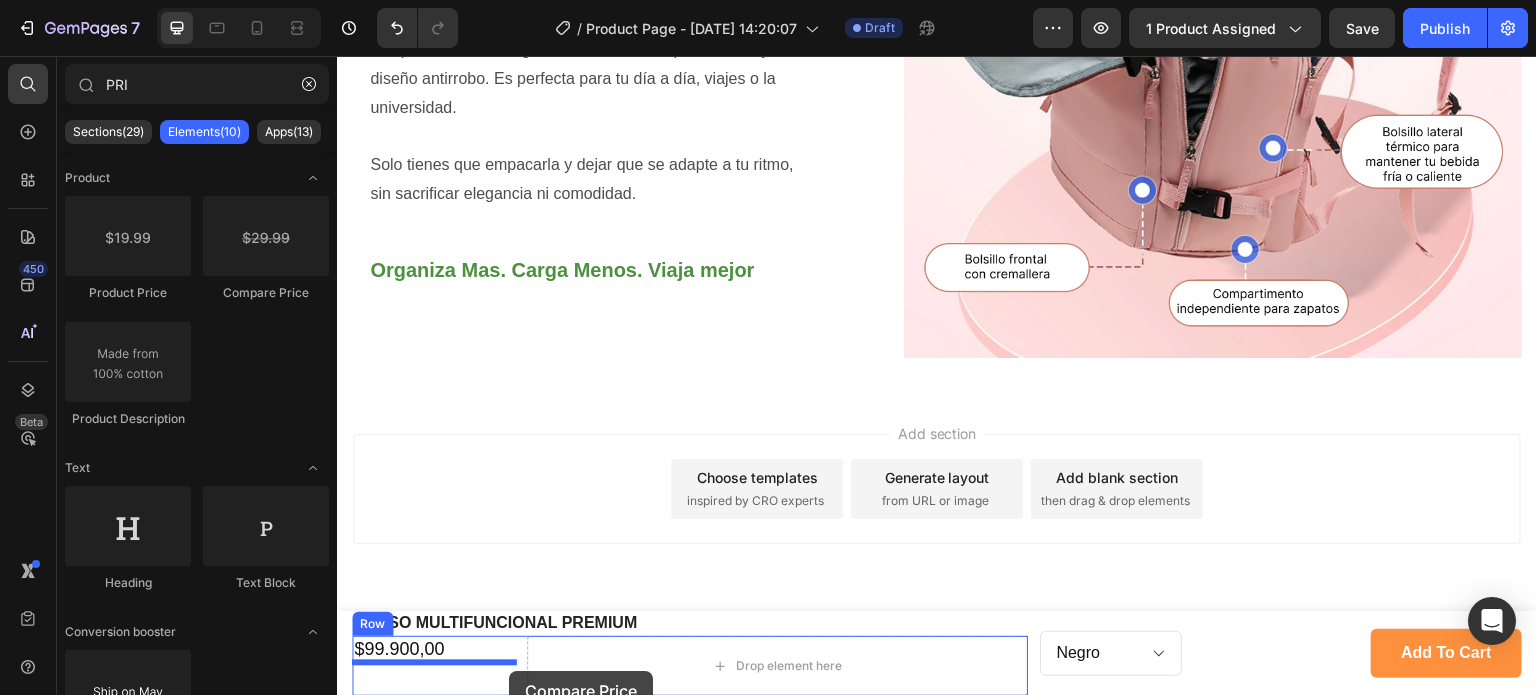 drag, startPoint x: 594, startPoint y: 295, endPoint x: 509, endPoint y: 672, distance: 386.46344 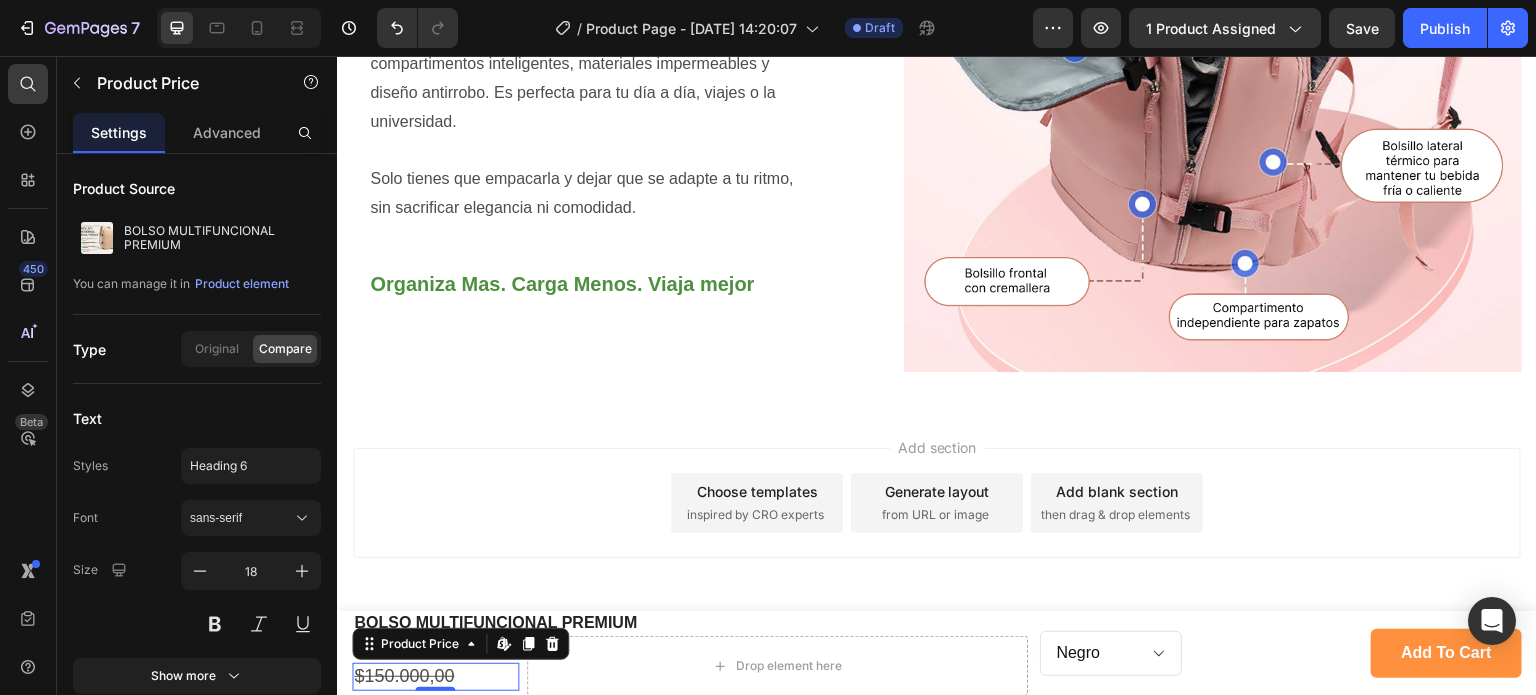 click on "$150.000,00" at bounding box center [435, 676] 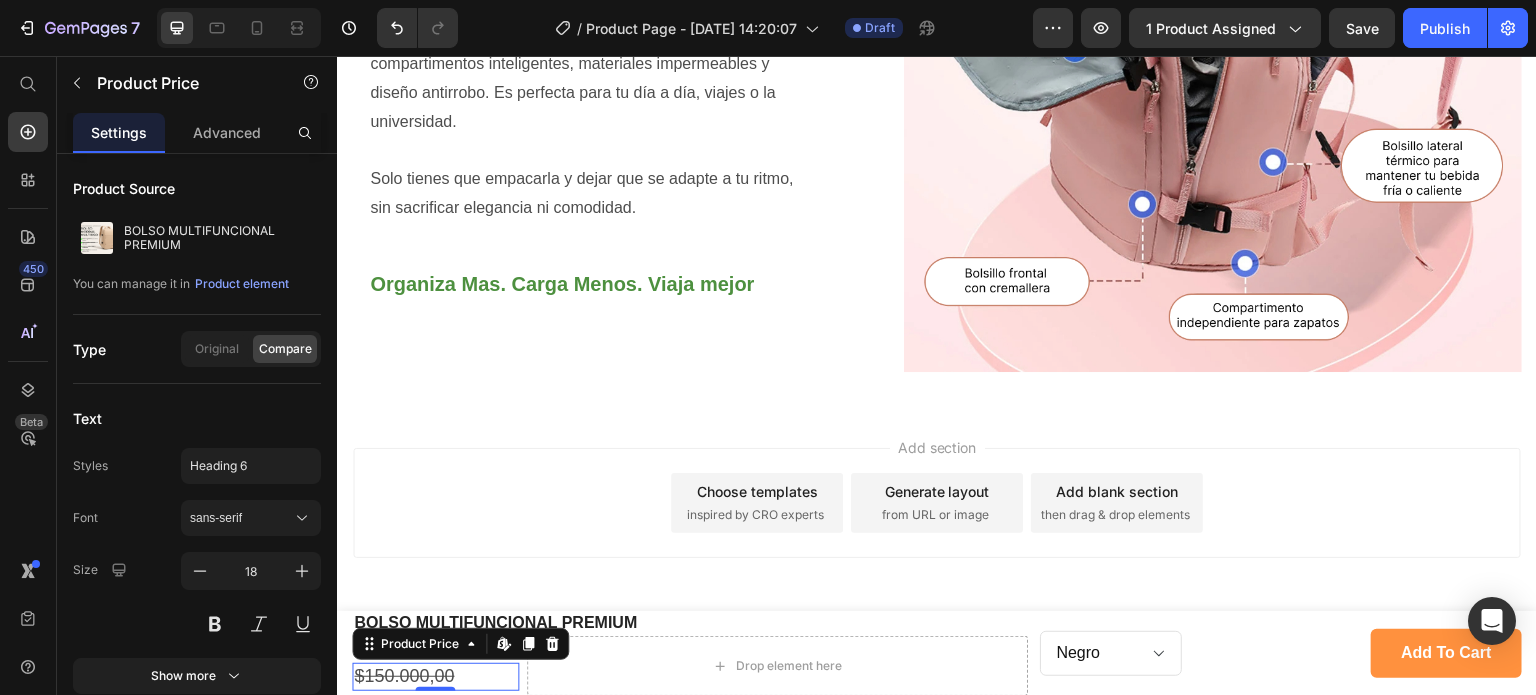 click on "$150.000,00" at bounding box center (435, 676) 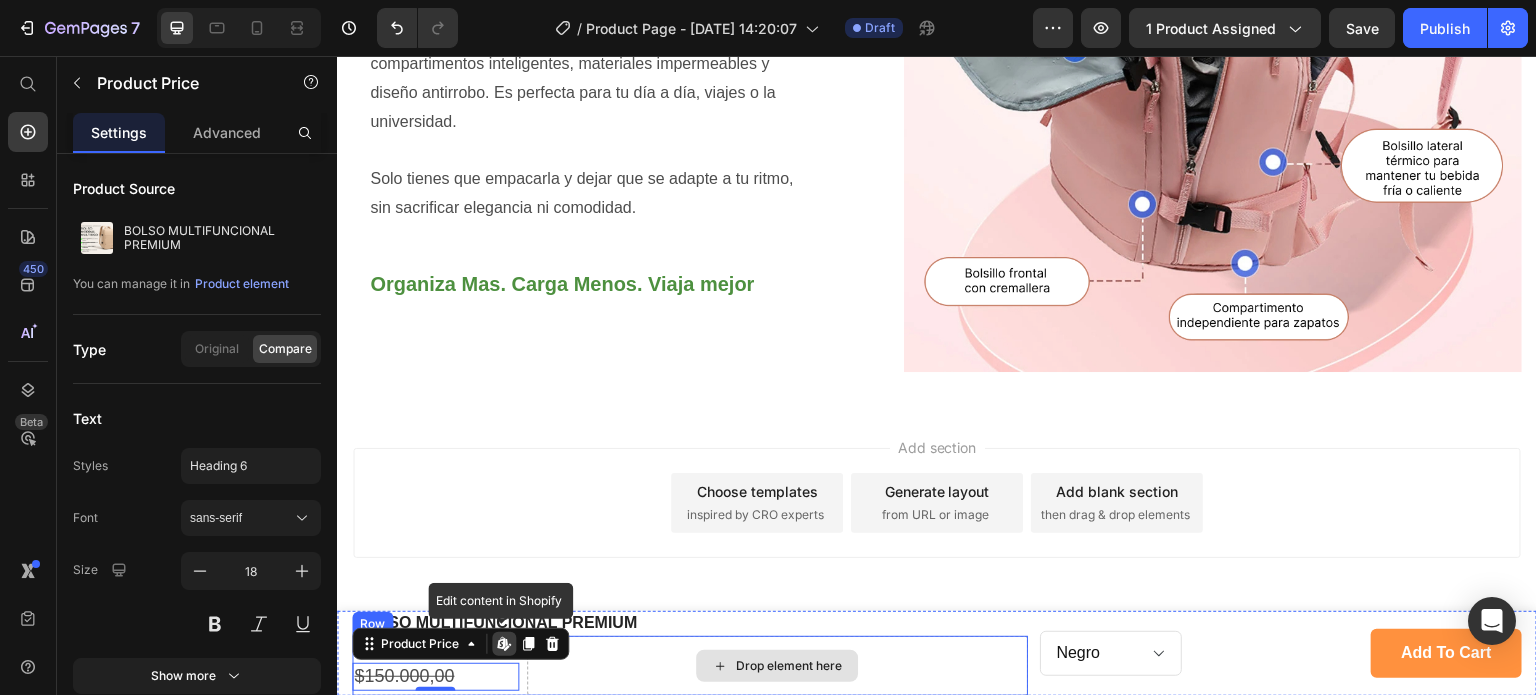 click on "Drop element here" at bounding box center [777, 666] 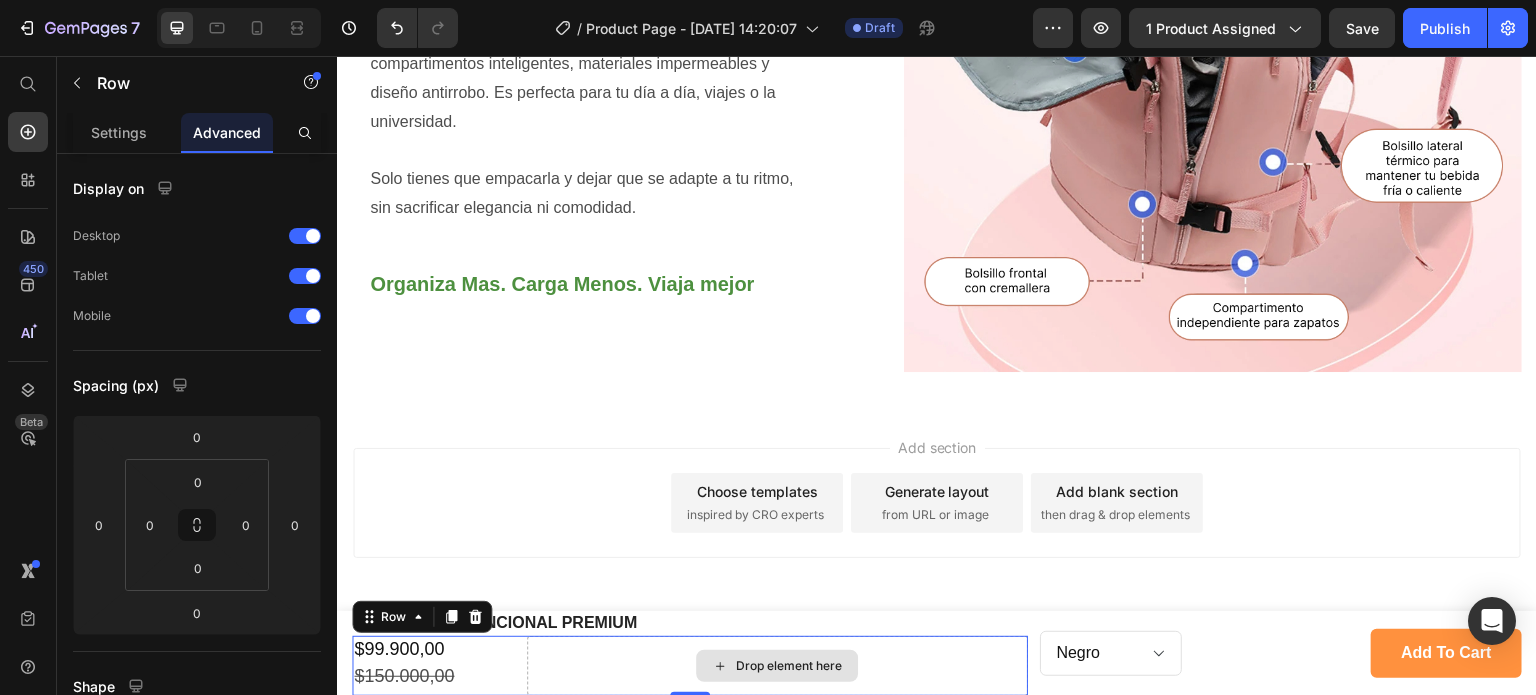click on "$99.900,00" at bounding box center (435, 649) 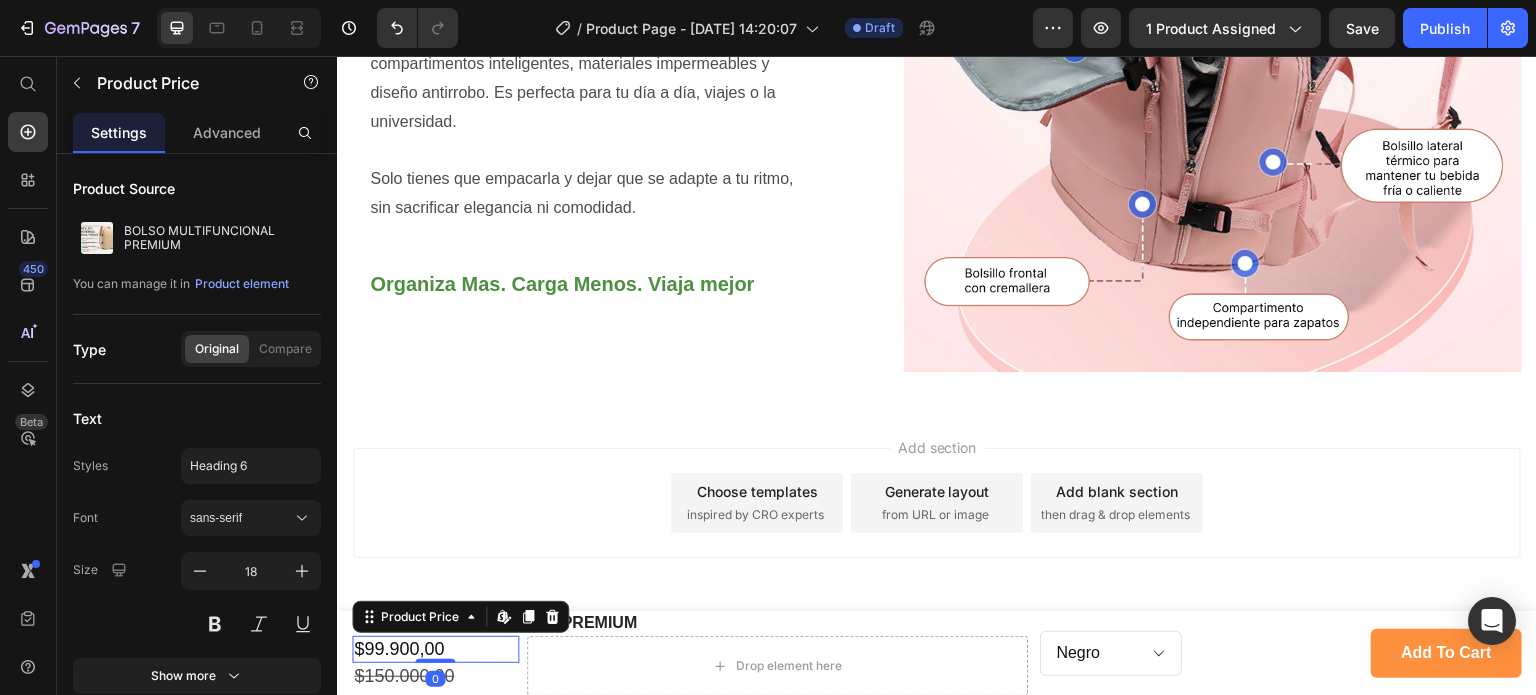 click on "$99.900,00" at bounding box center (435, 649) 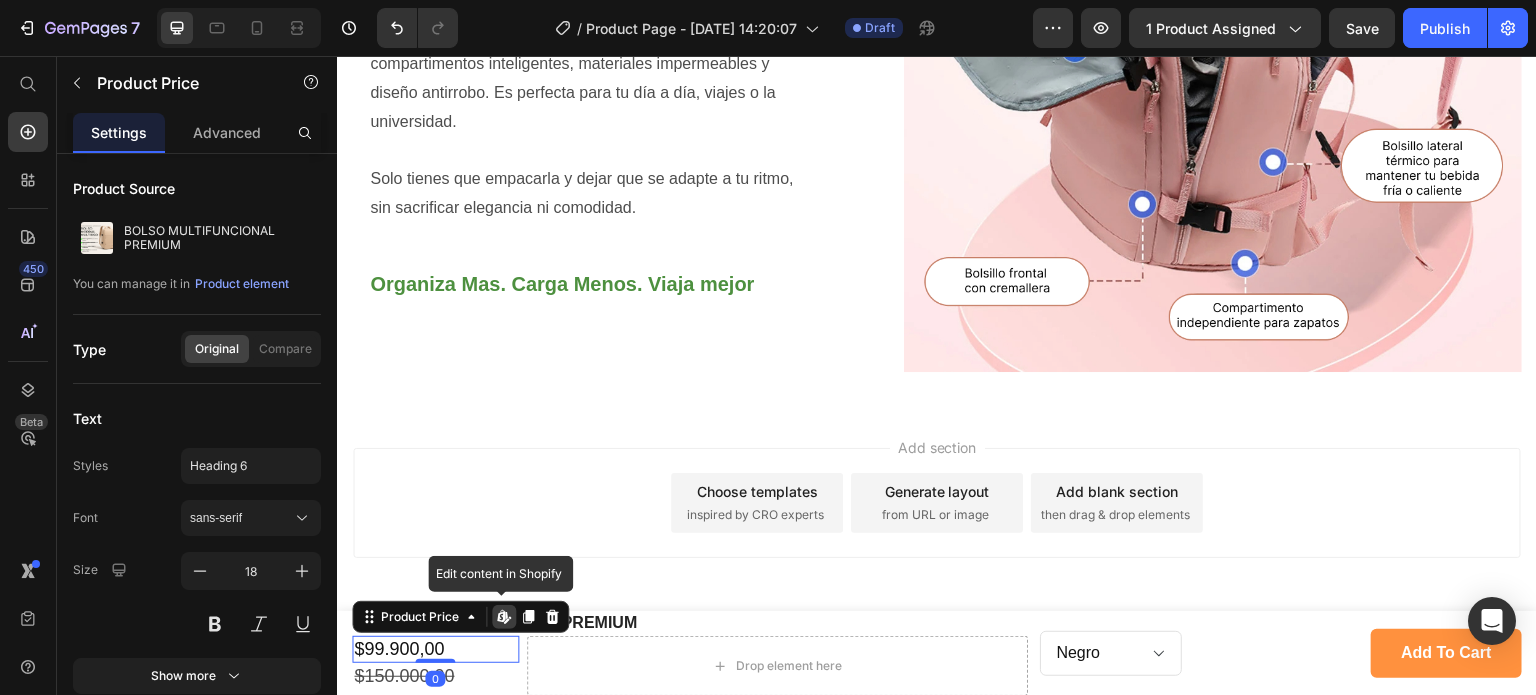 click on "$99.900,00" at bounding box center (435, 649) 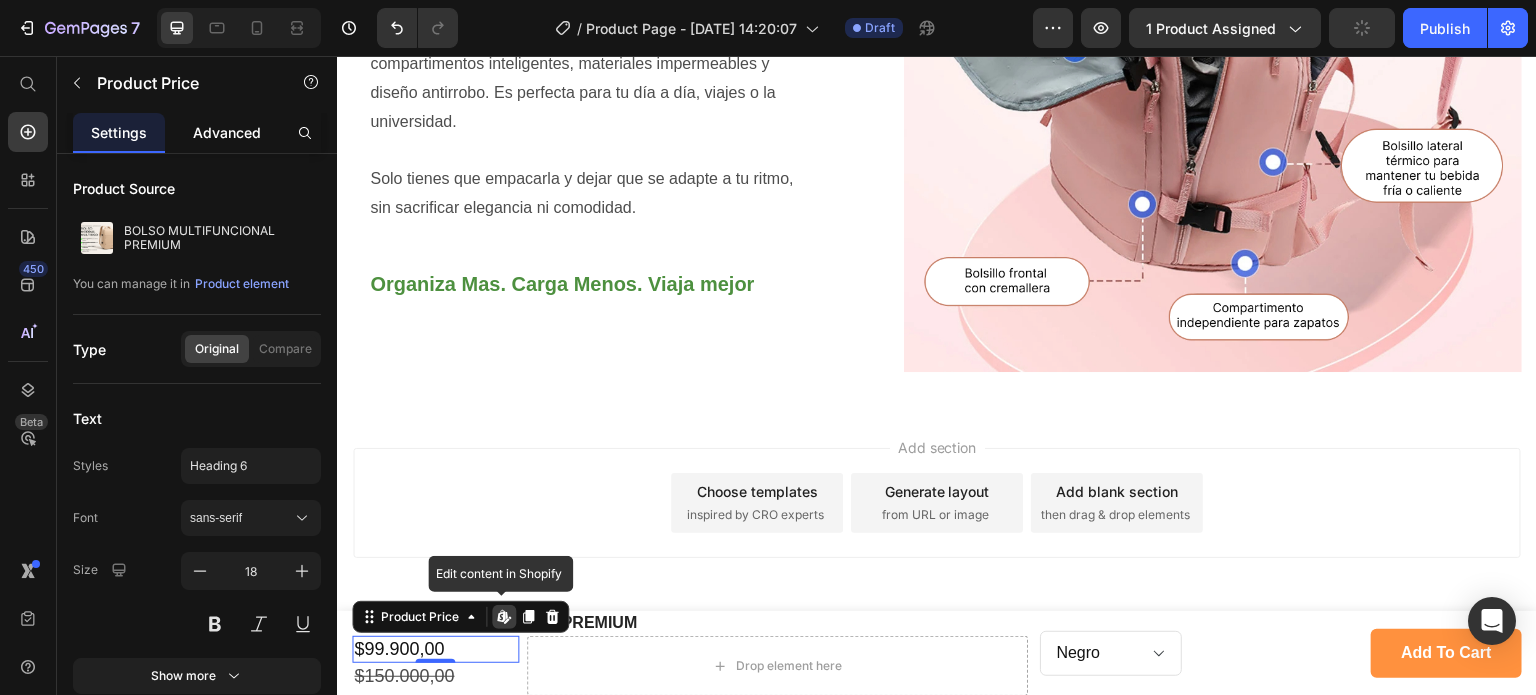 click on "Advanced" at bounding box center [227, 132] 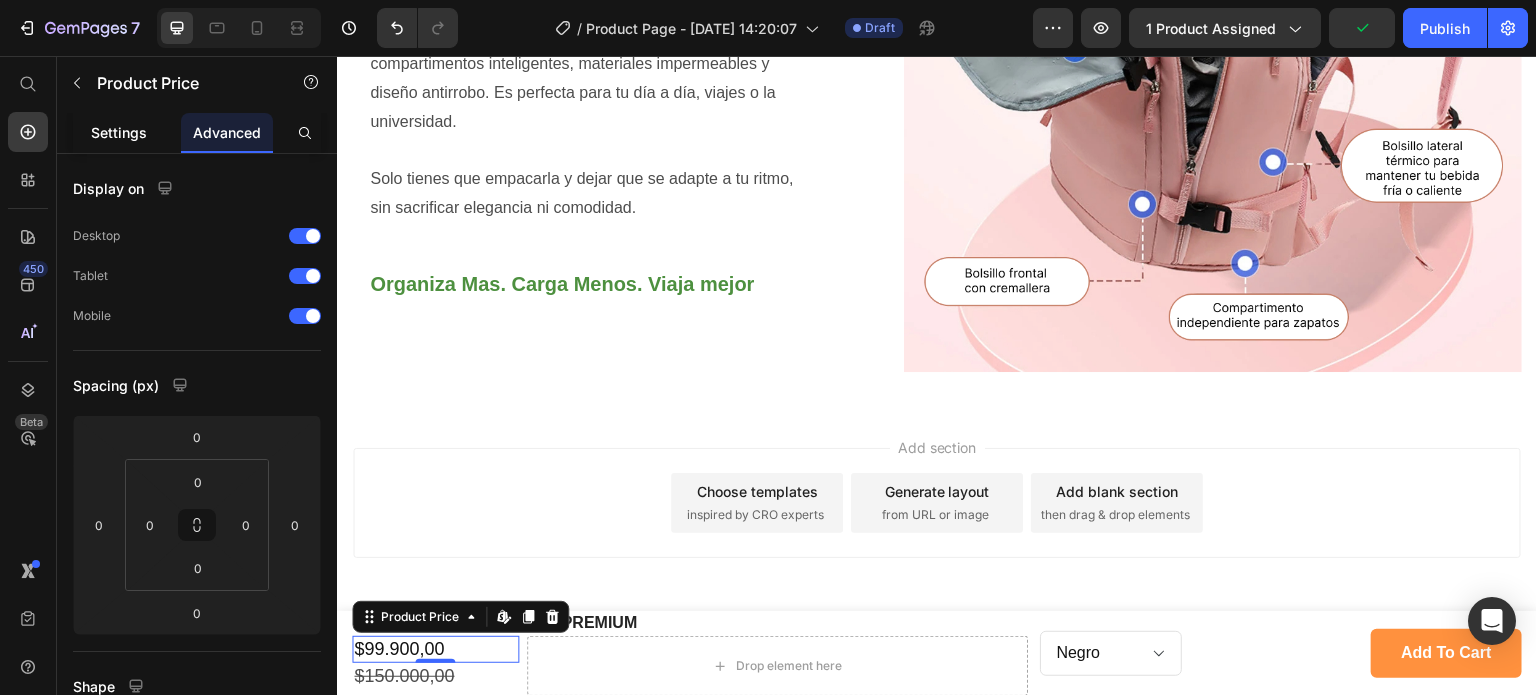 click on "Settings" at bounding box center (119, 132) 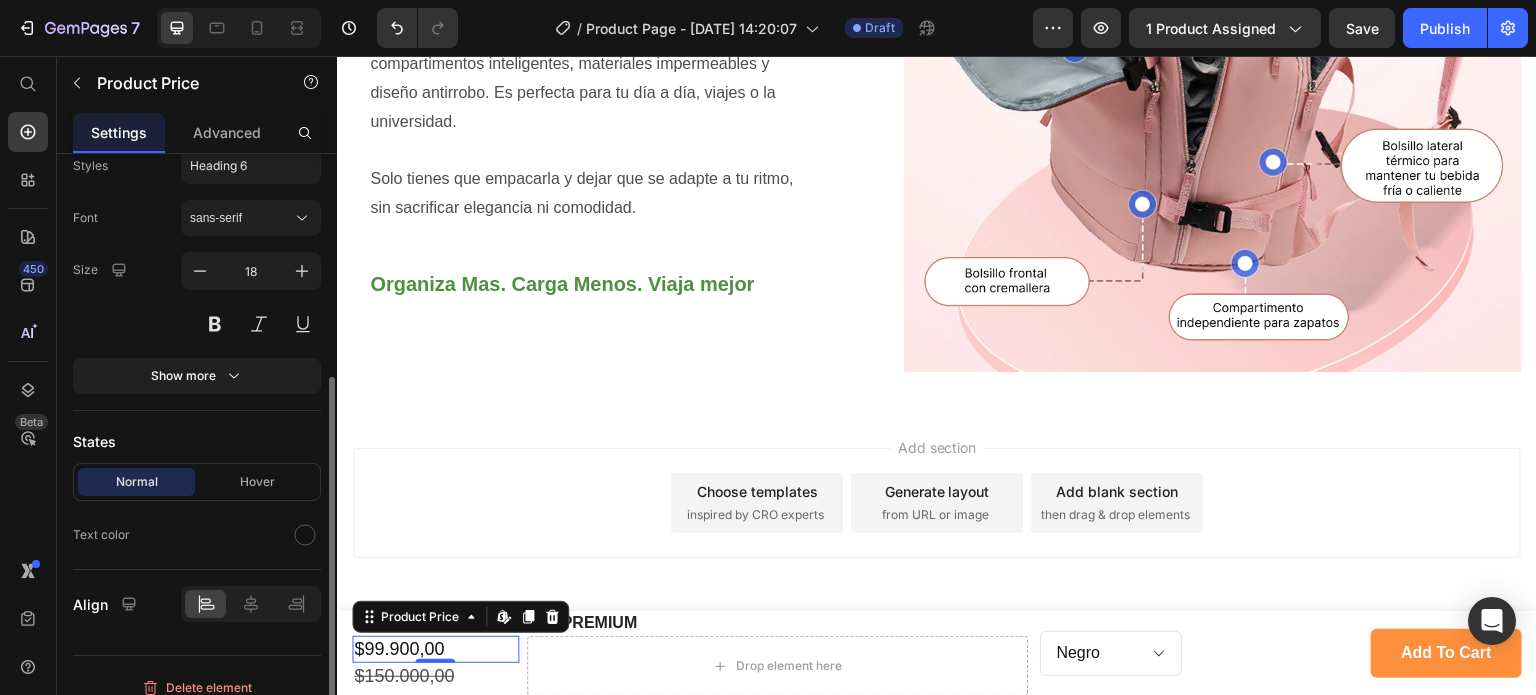 scroll, scrollTop: 316, scrollLeft: 0, axis: vertical 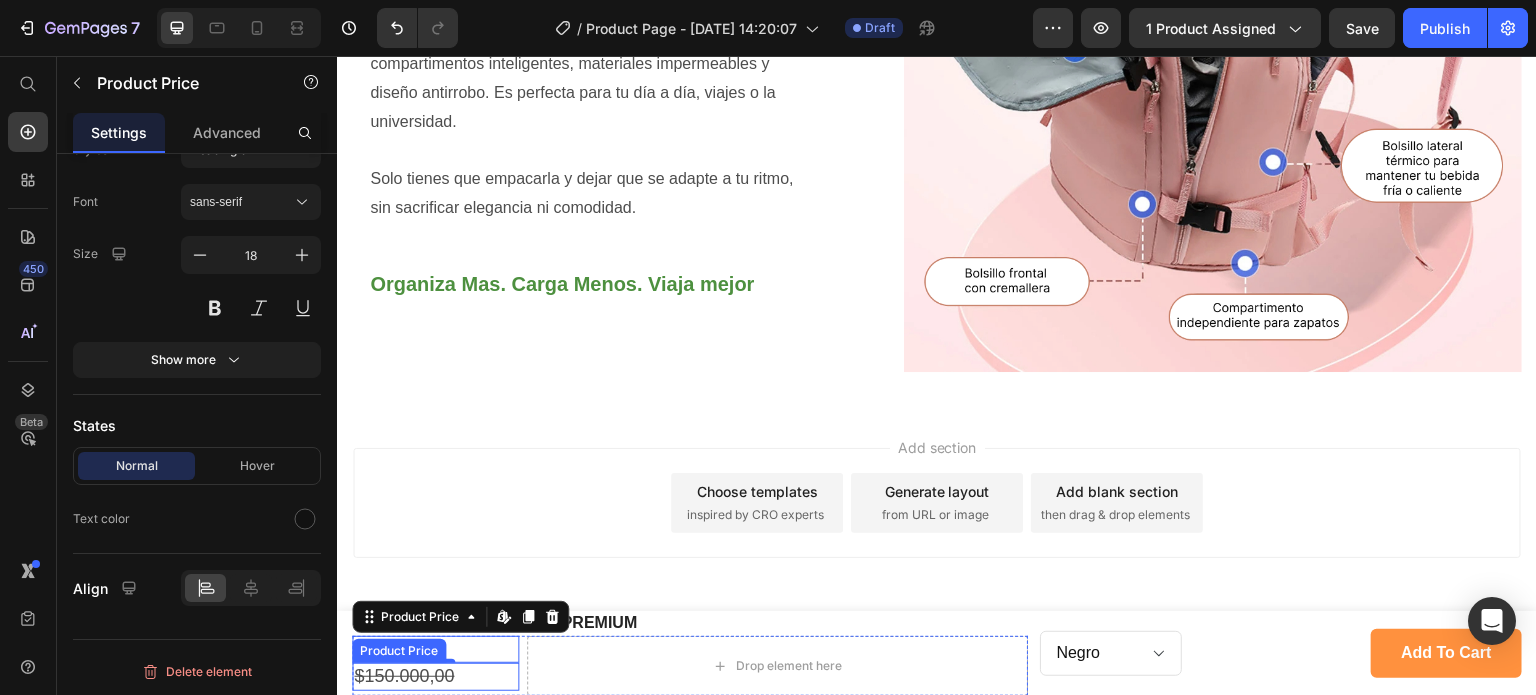 click on "Product Price" at bounding box center (399, 651) 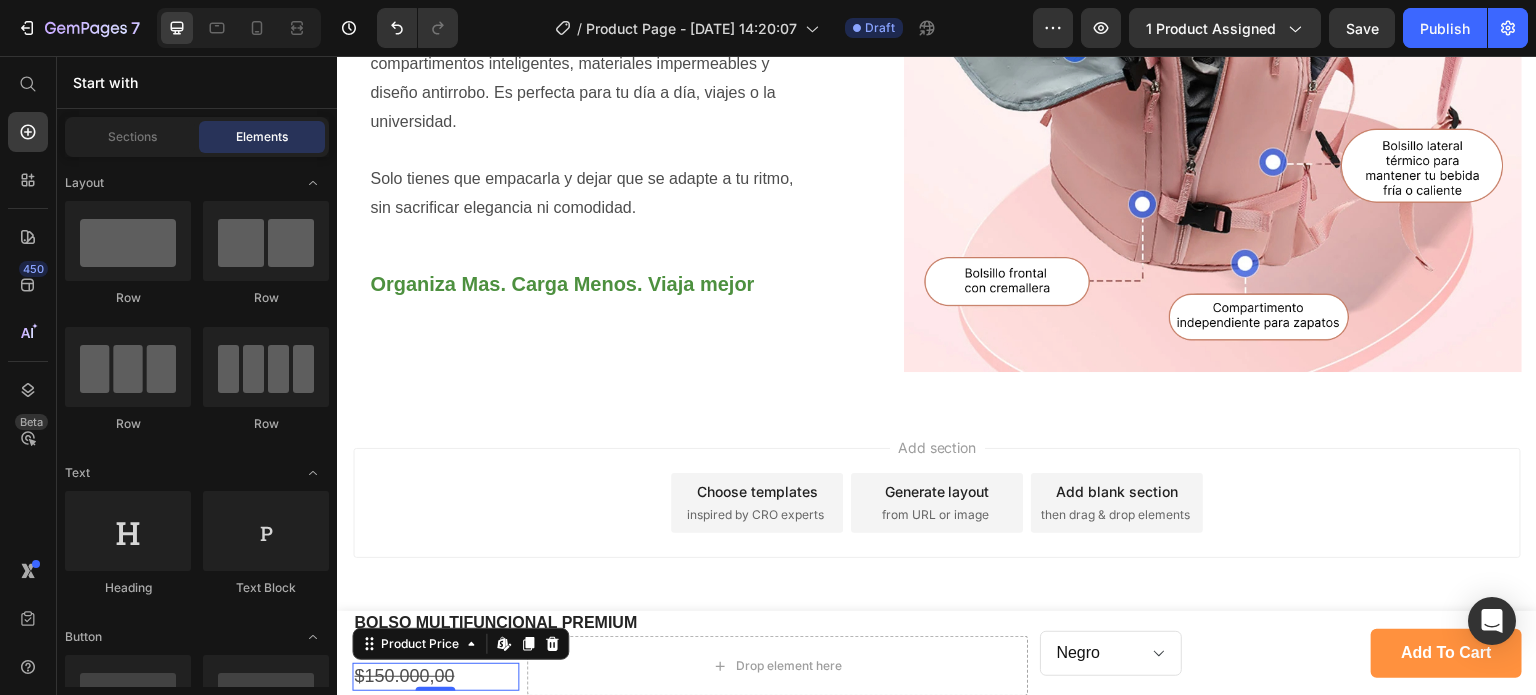 click on "Add section Choose templates inspired by CRO experts Generate layout from URL or image Add blank section then drag & drop elements" at bounding box center (937, 531) 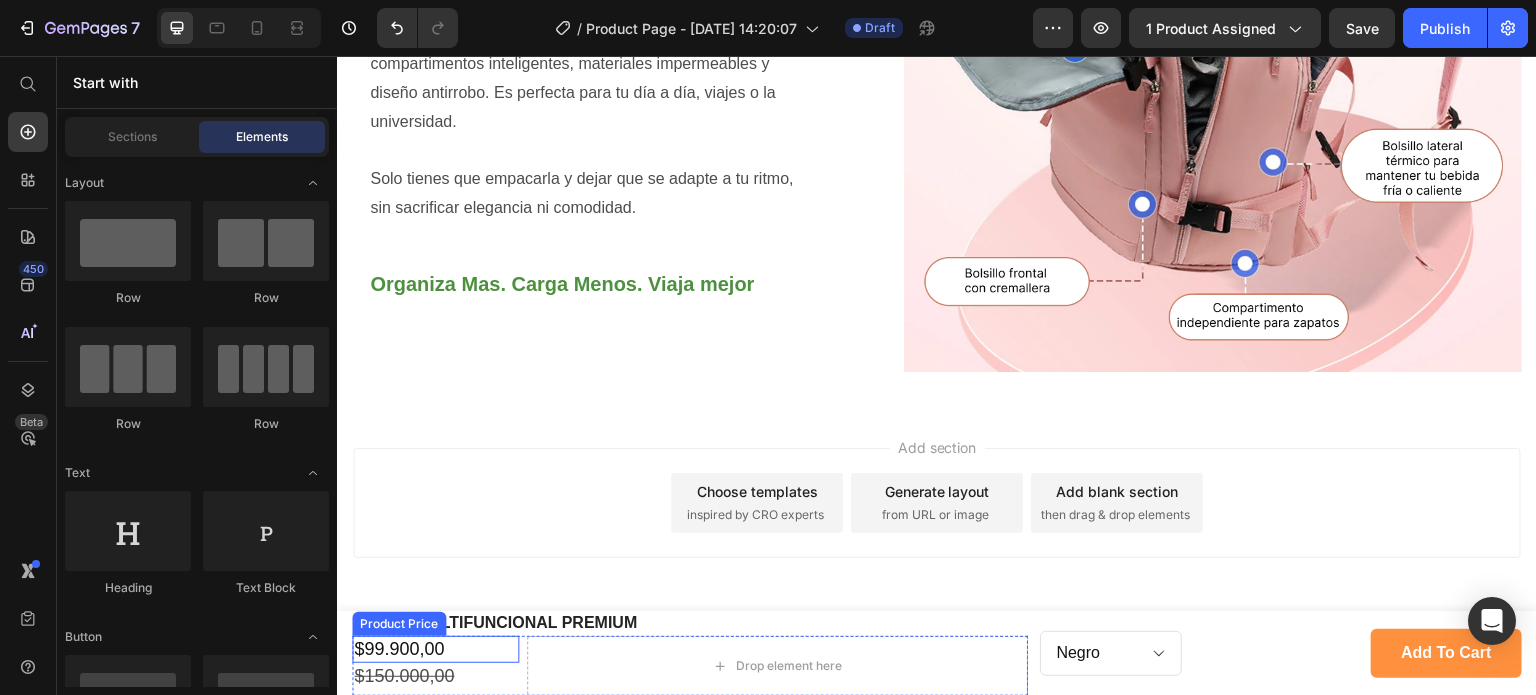 click on "$99.900,00" at bounding box center (435, 649) 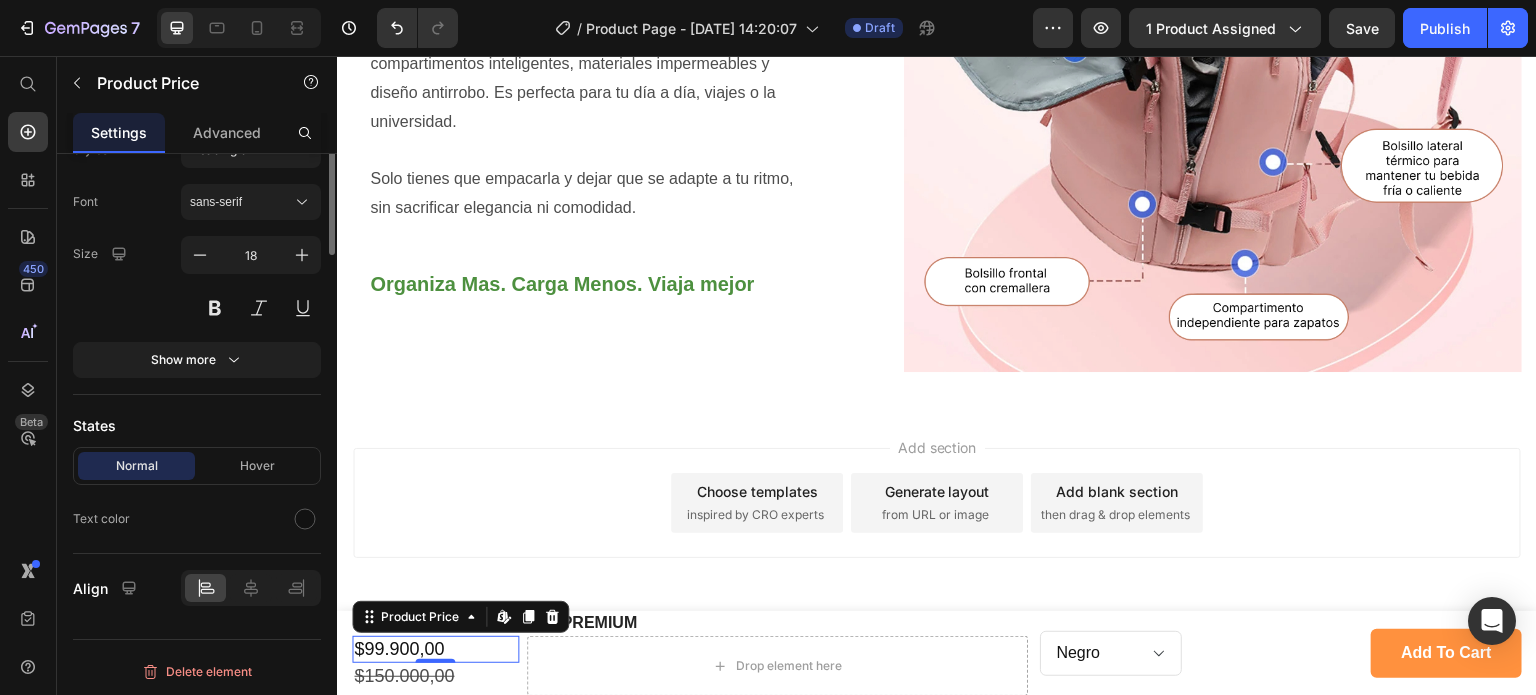 scroll, scrollTop: 0, scrollLeft: 0, axis: both 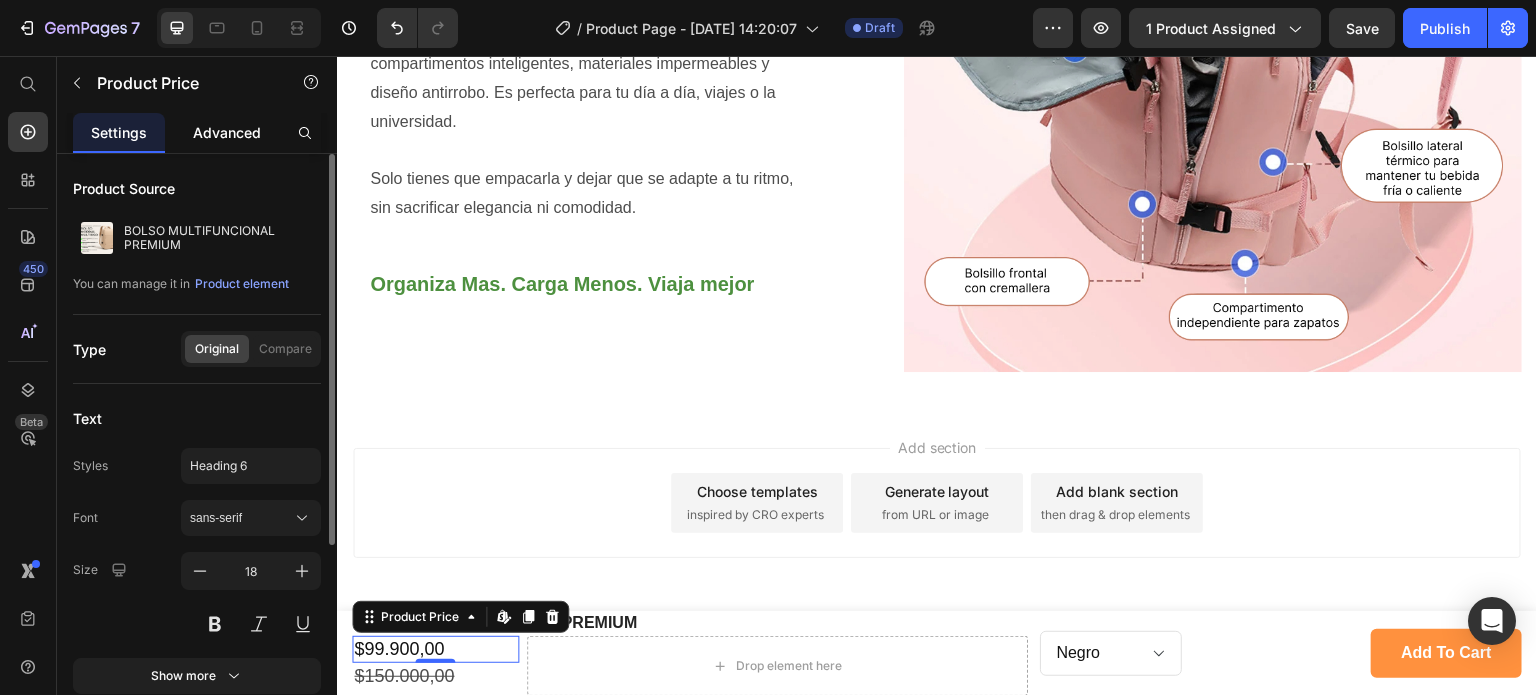 click on "Advanced" at bounding box center [227, 132] 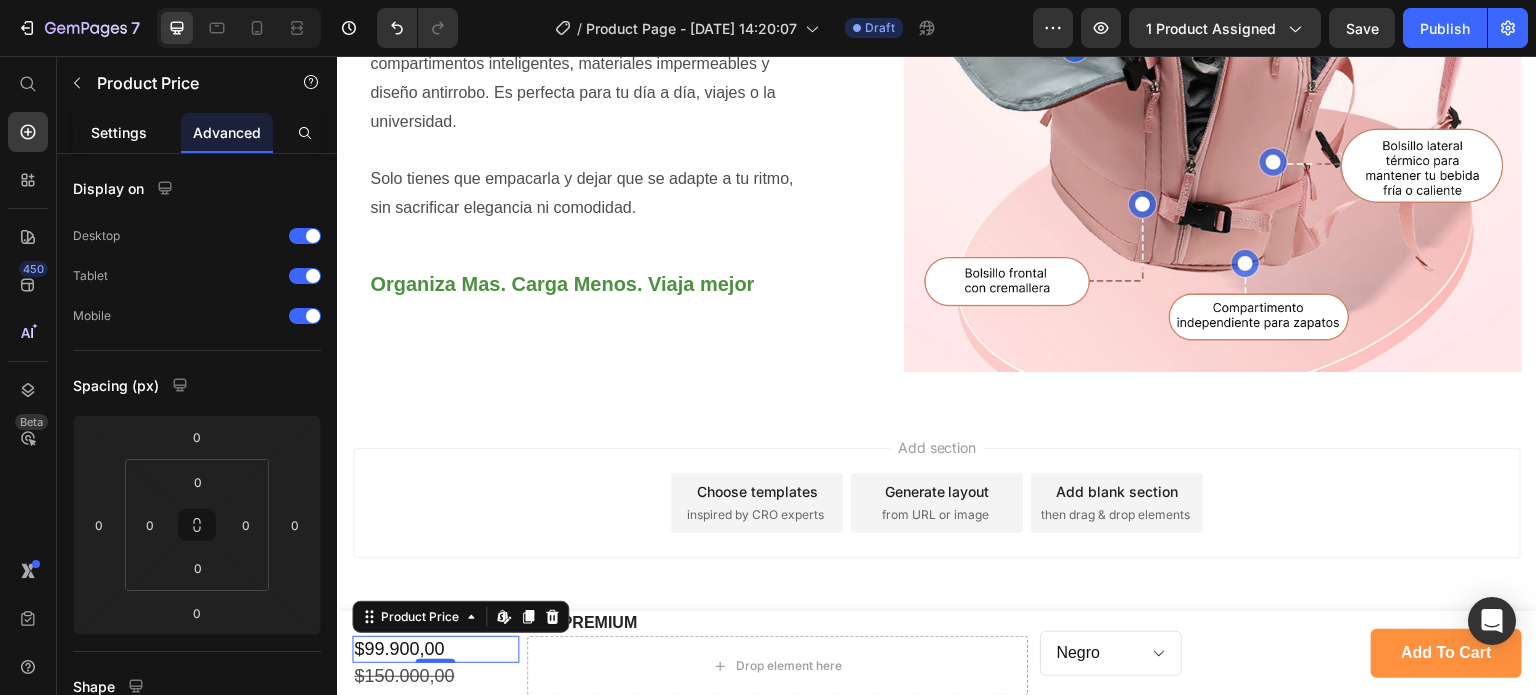 click on "Settings" at bounding box center (119, 132) 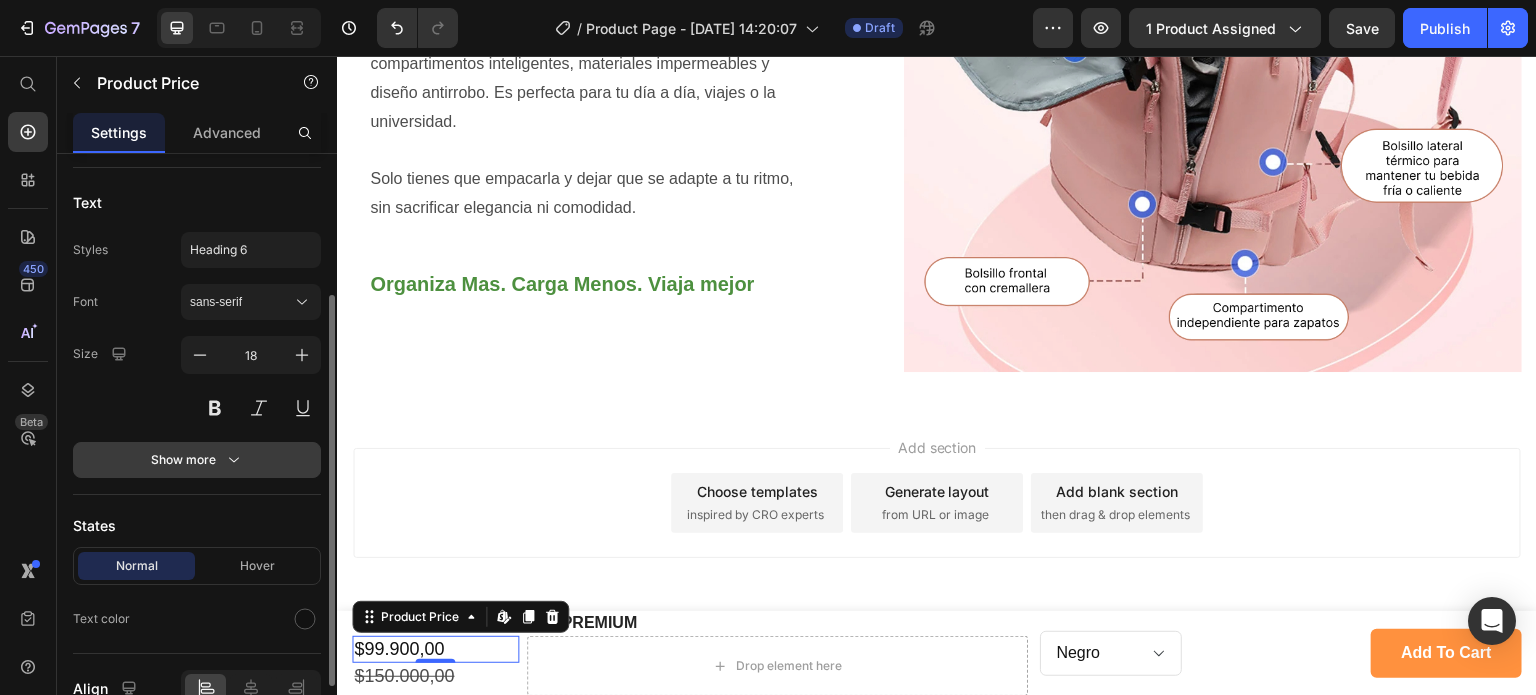 scroll, scrollTop: 316, scrollLeft: 0, axis: vertical 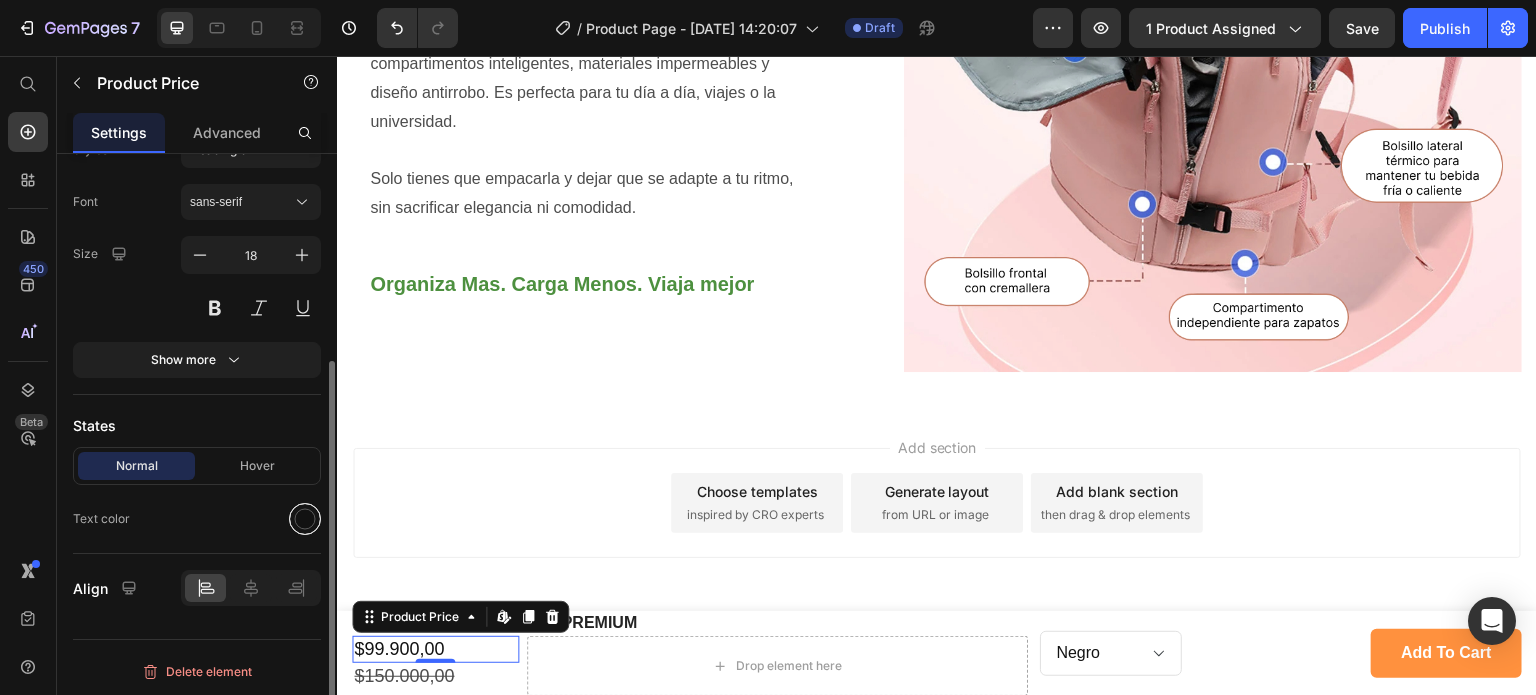 click at bounding box center (305, 519) 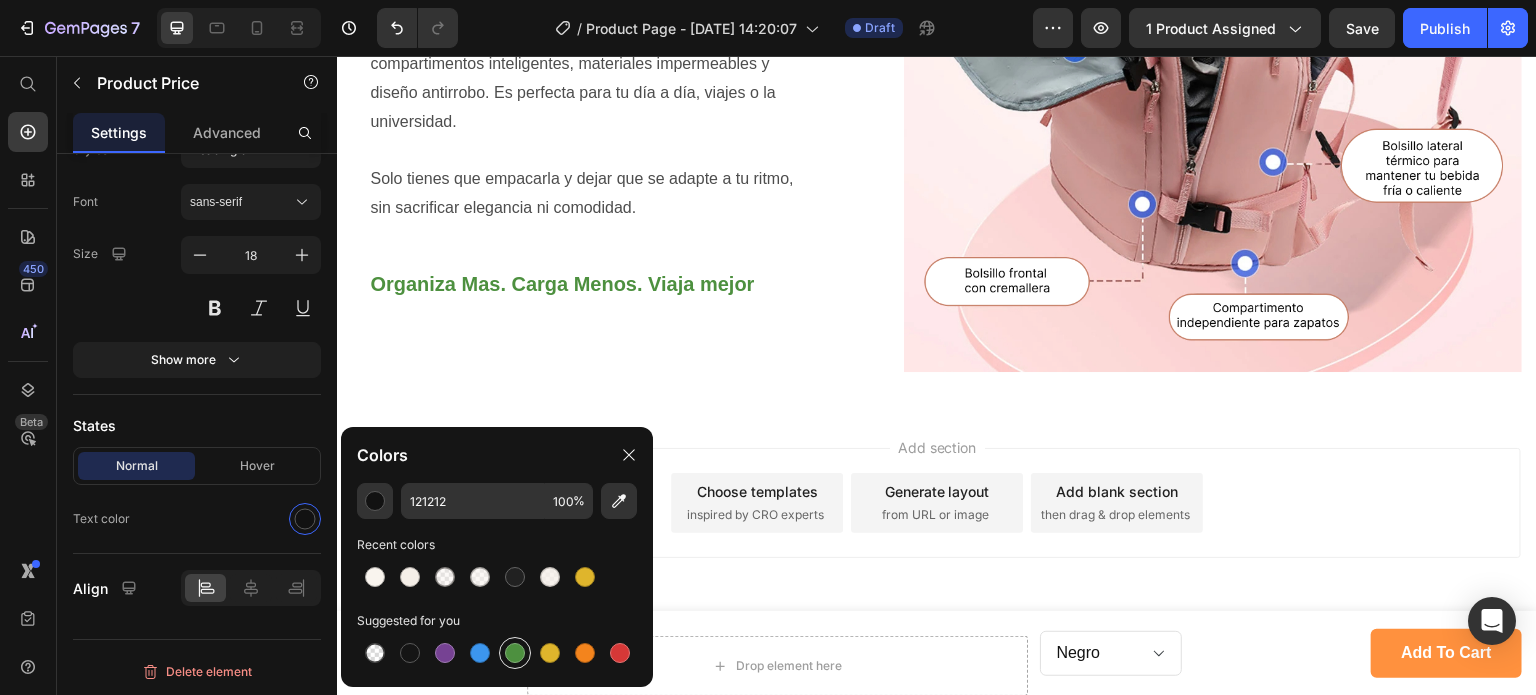 click at bounding box center [515, 653] 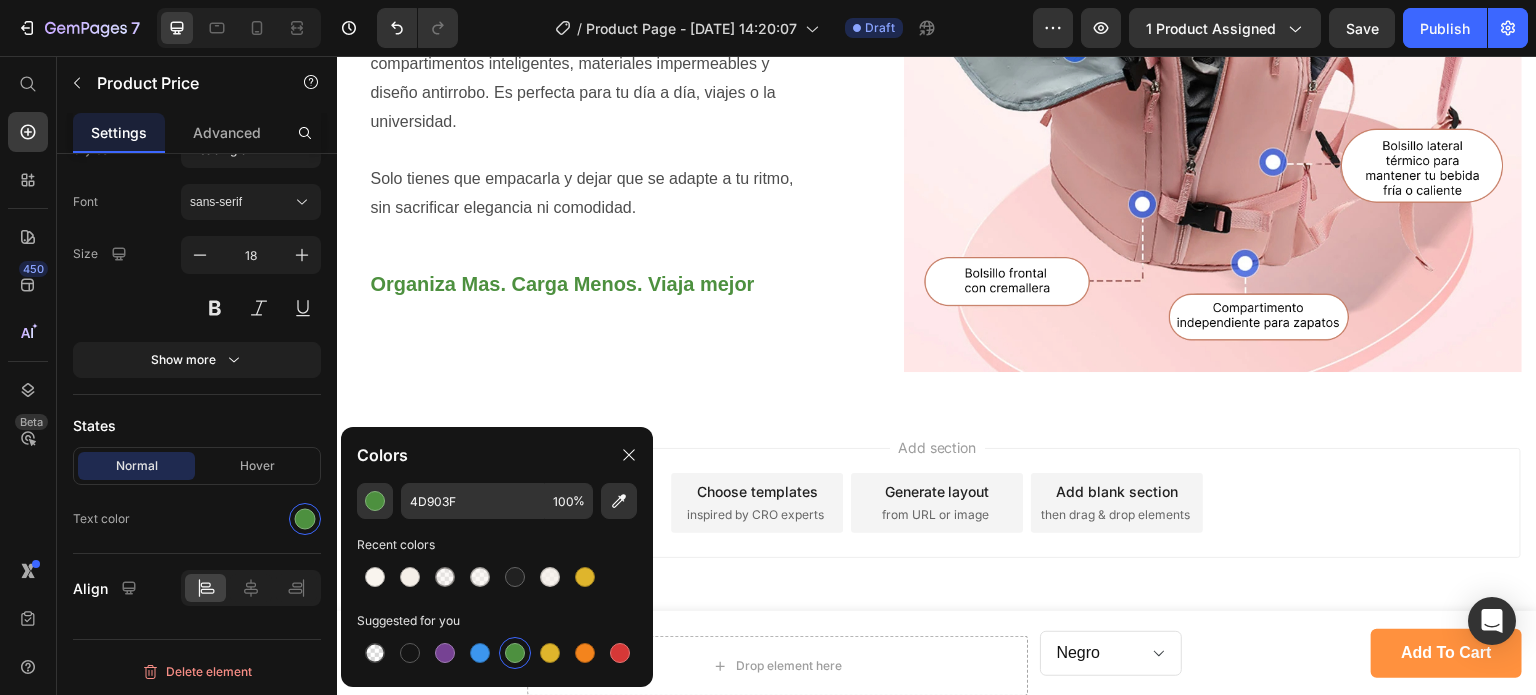 click on "Add section Choose templates inspired by CRO experts Generate layout from URL or image Add blank section then drag & drop elements" at bounding box center (937, 531) 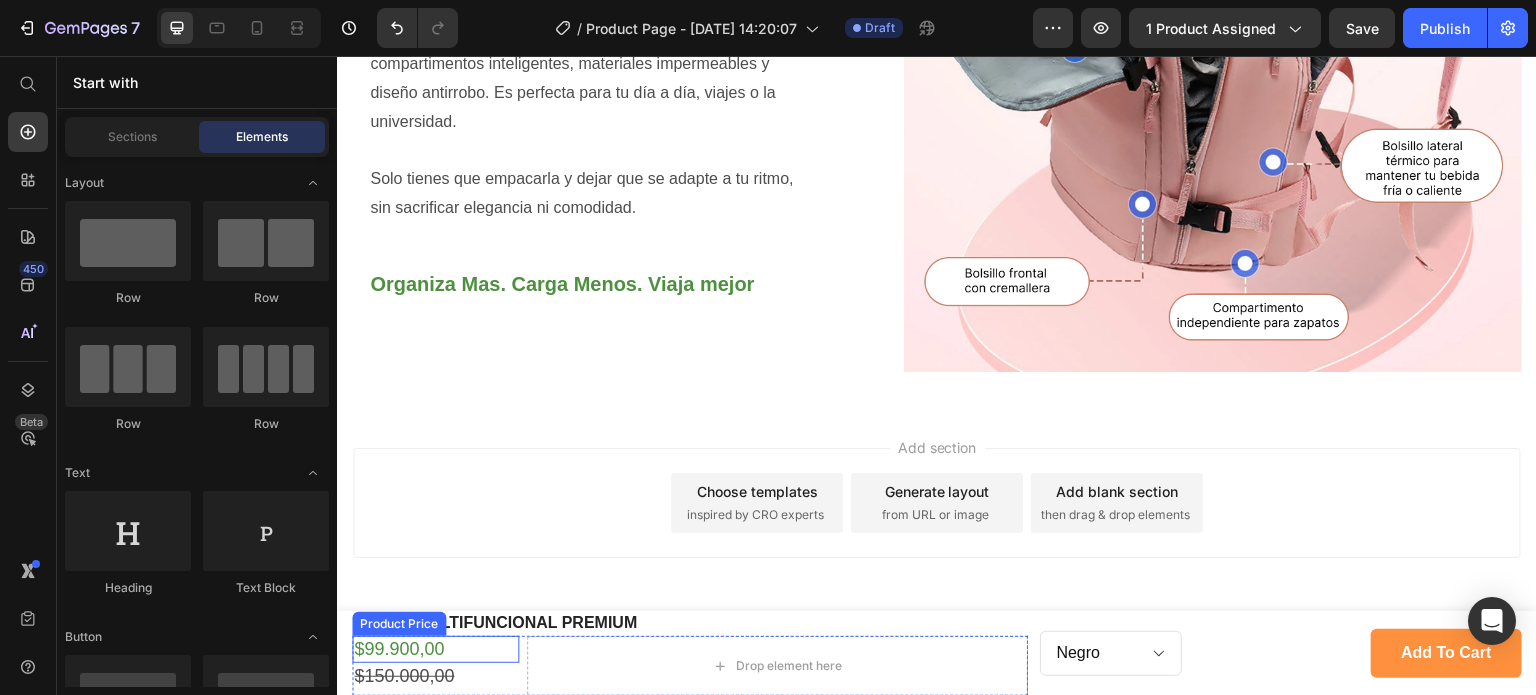 click on "$99.900,00" at bounding box center (435, 649) 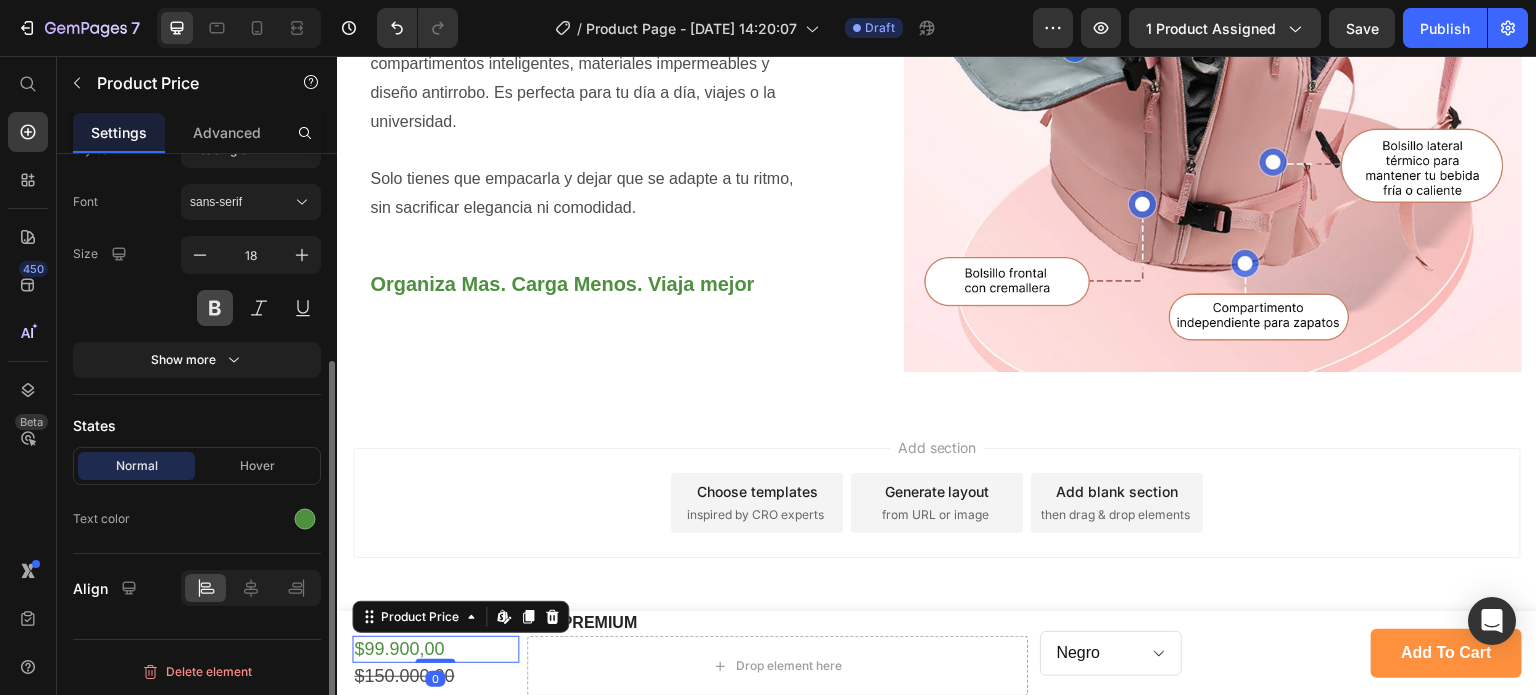 click at bounding box center (215, 308) 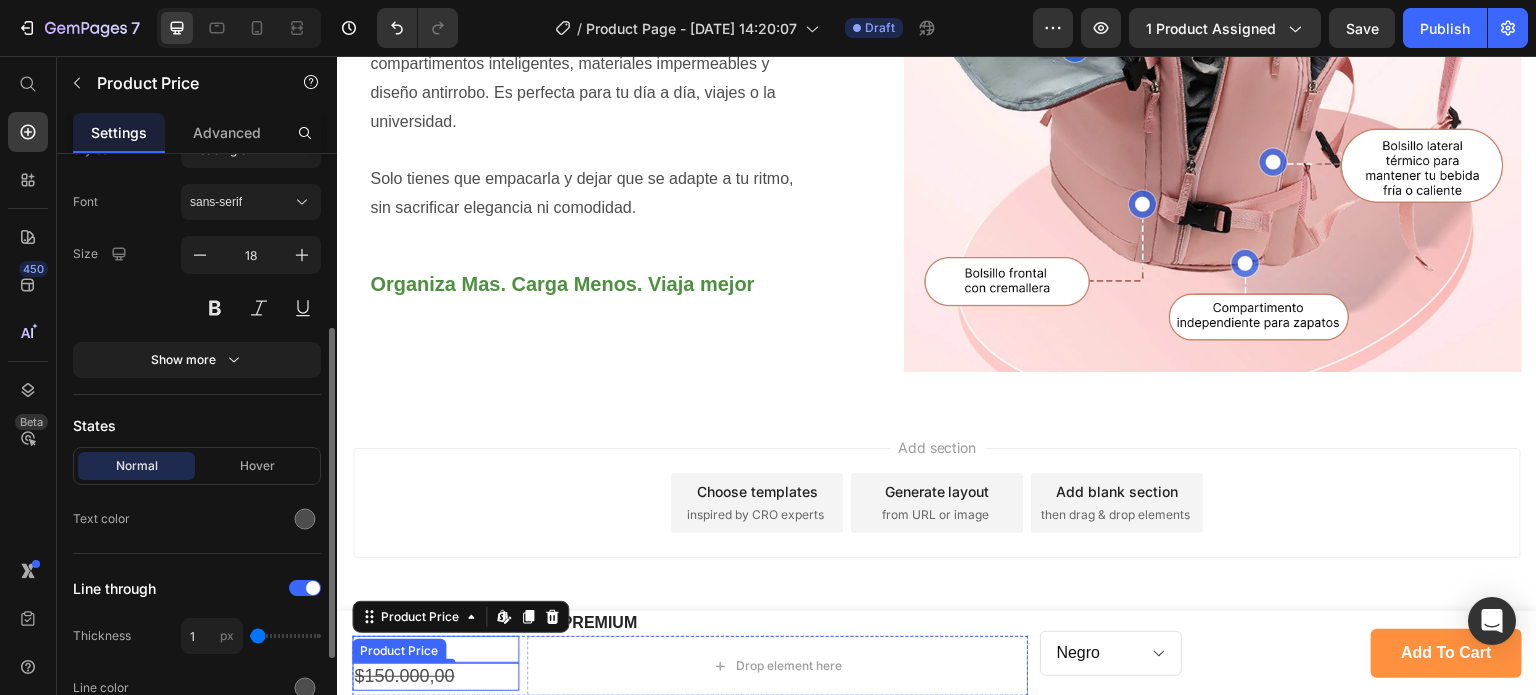 click on "$150.000,00" at bounding box center (435, 676) 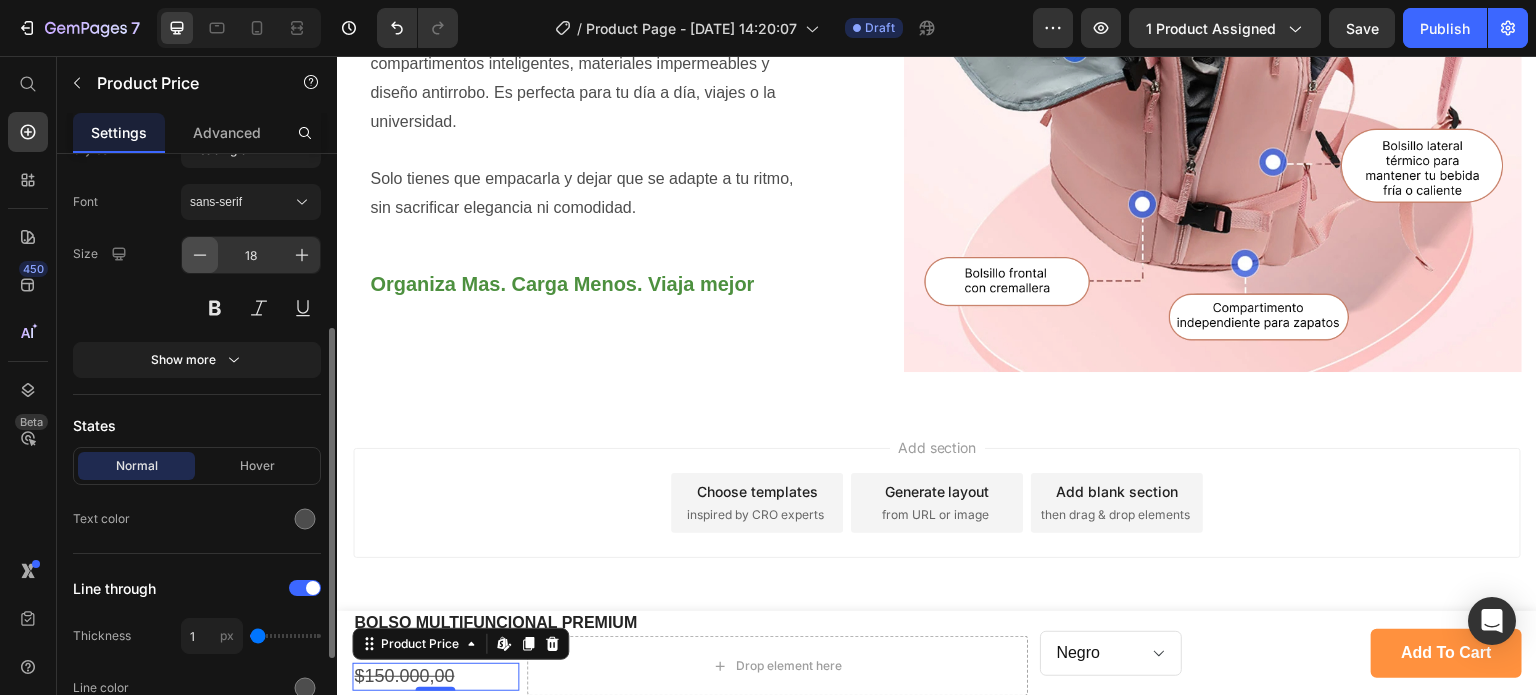 click 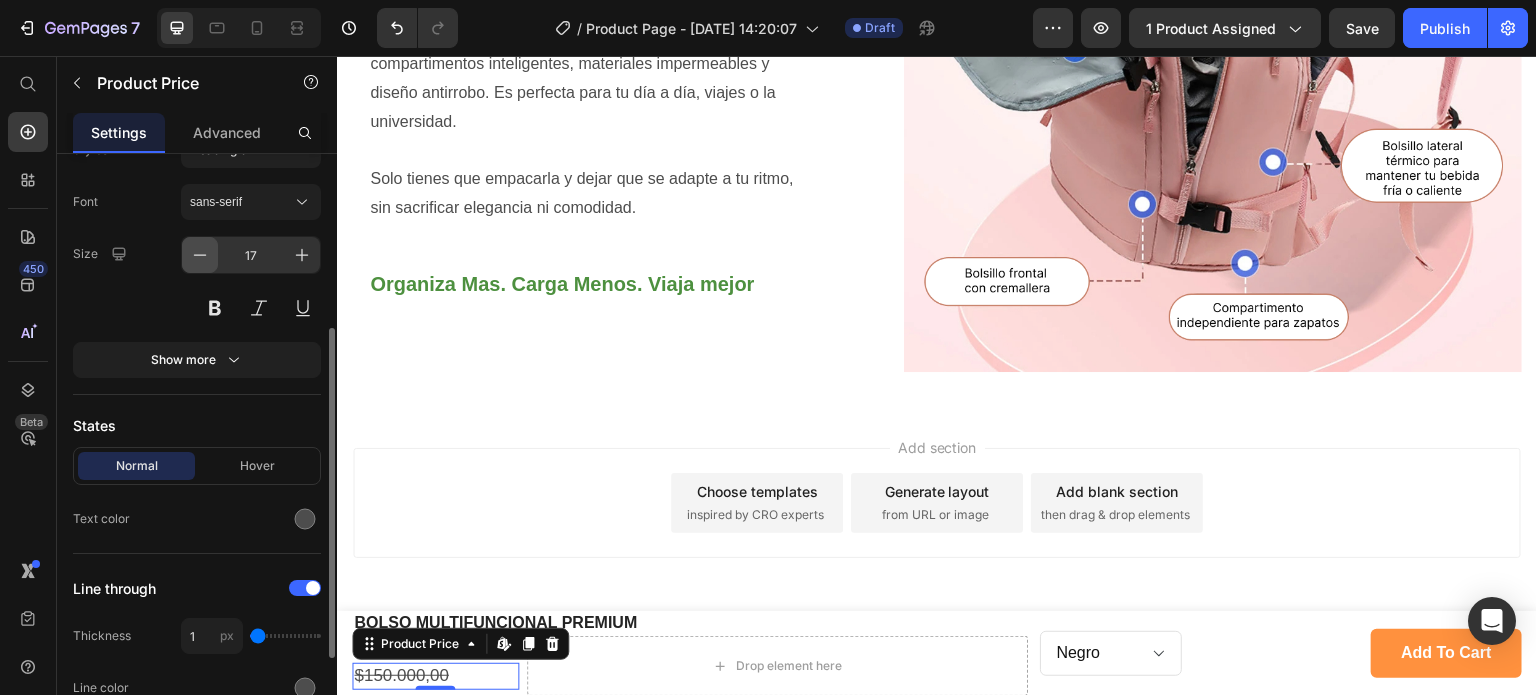 click 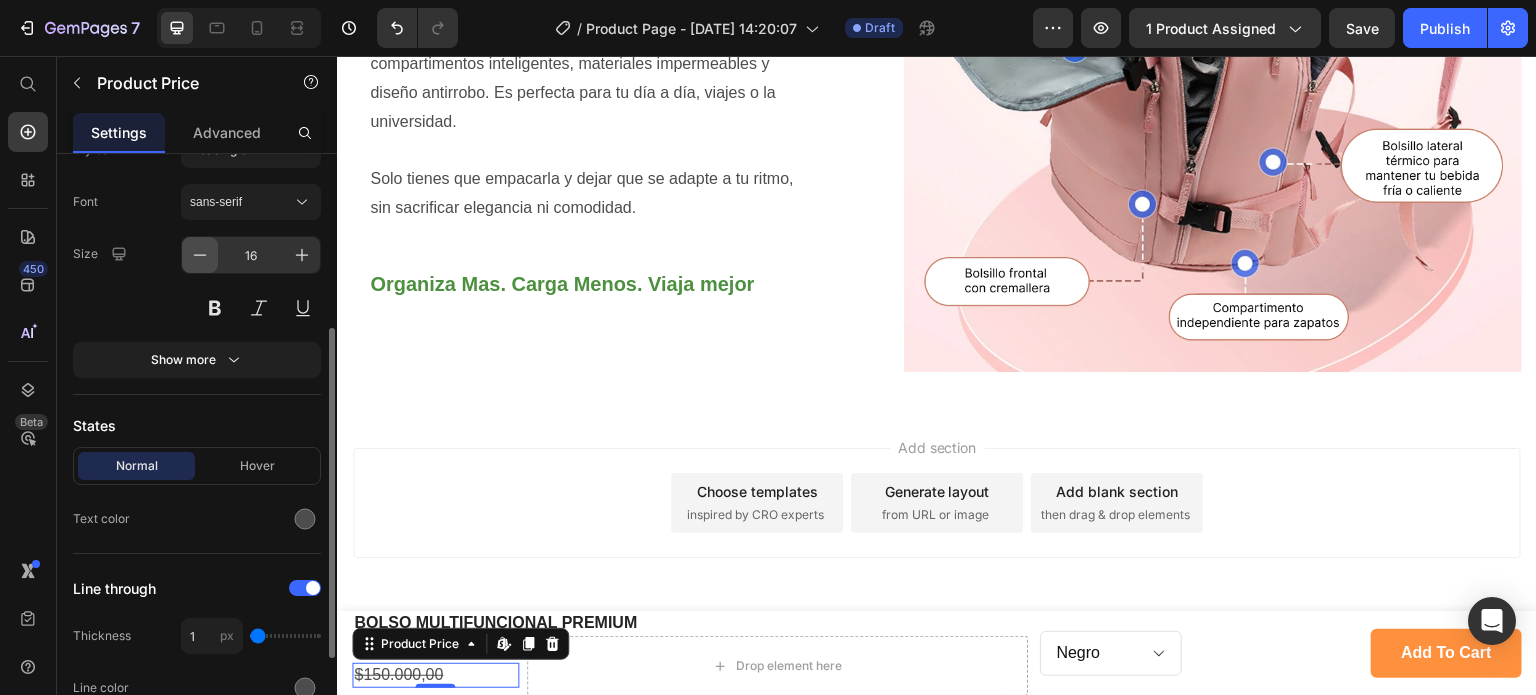 click 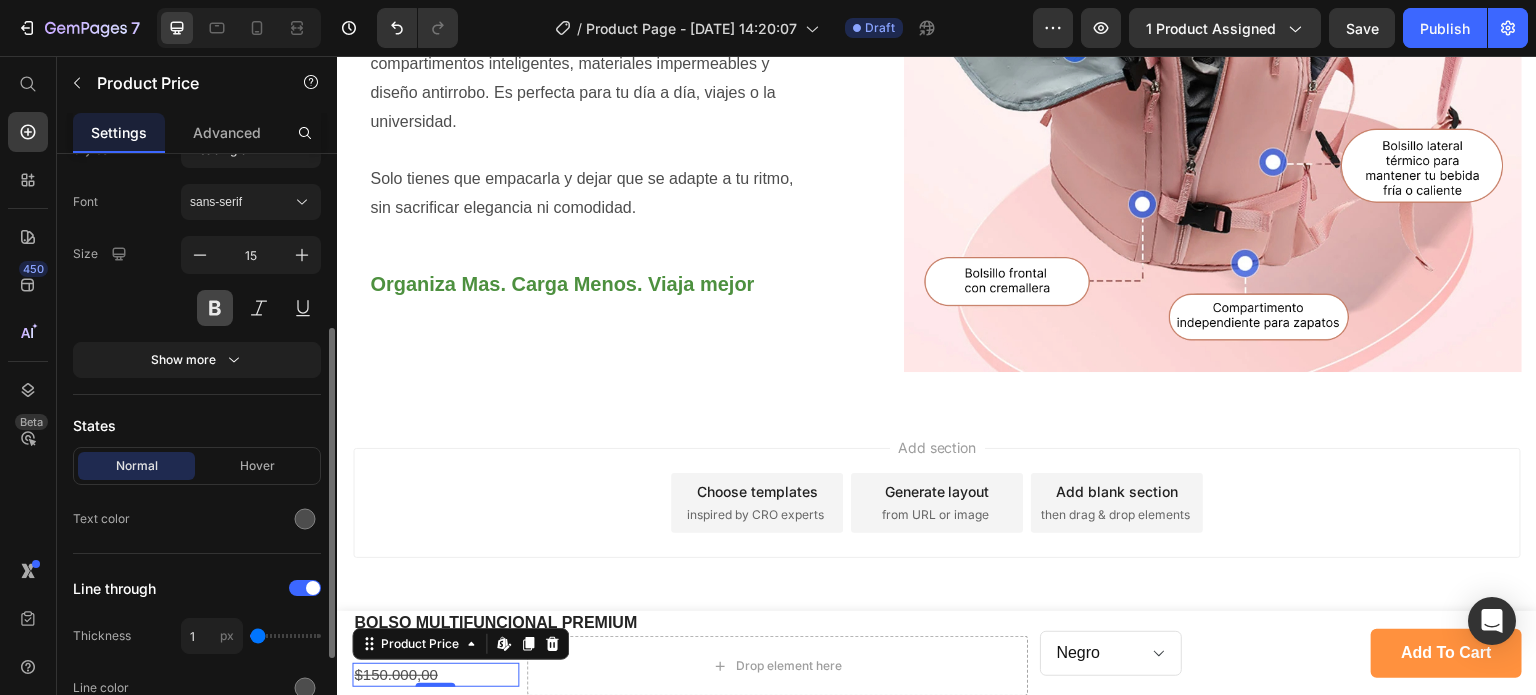 click at bounding box center [215, 308] 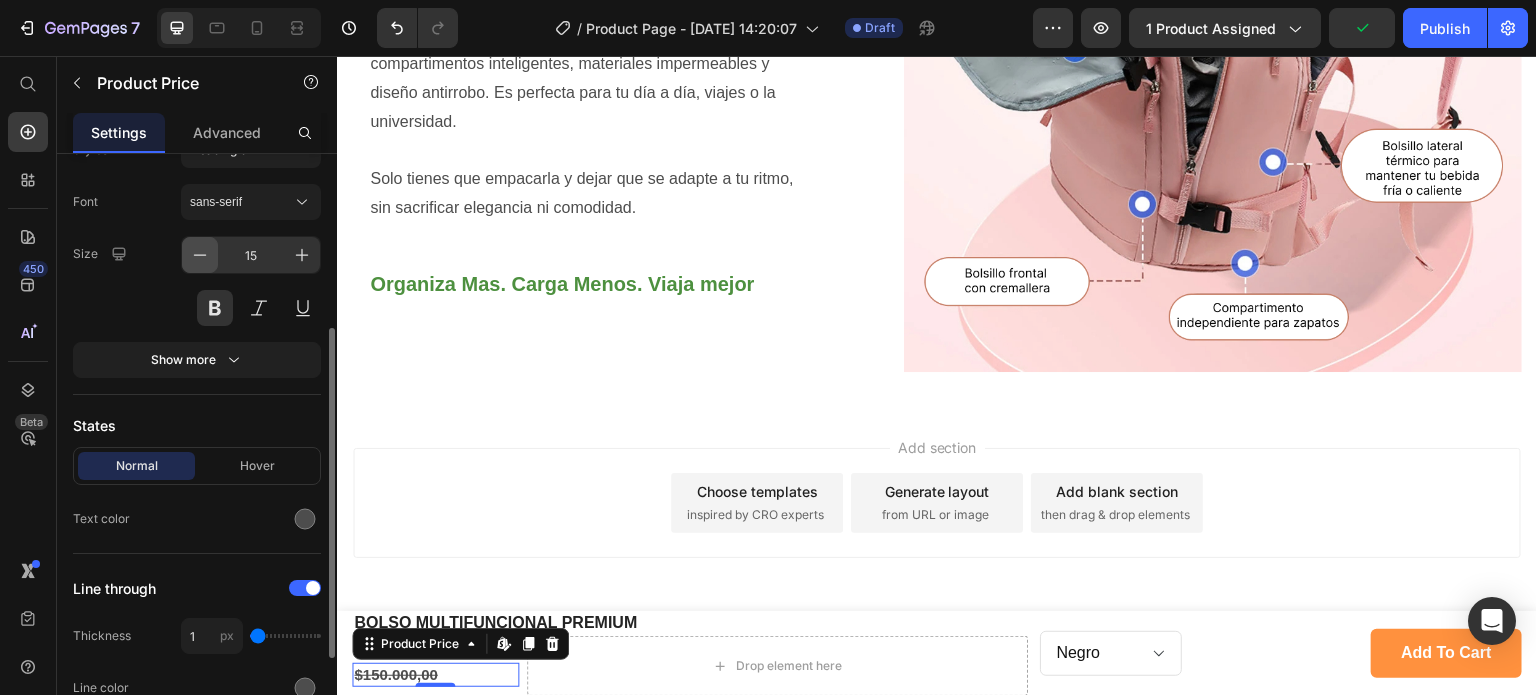 click 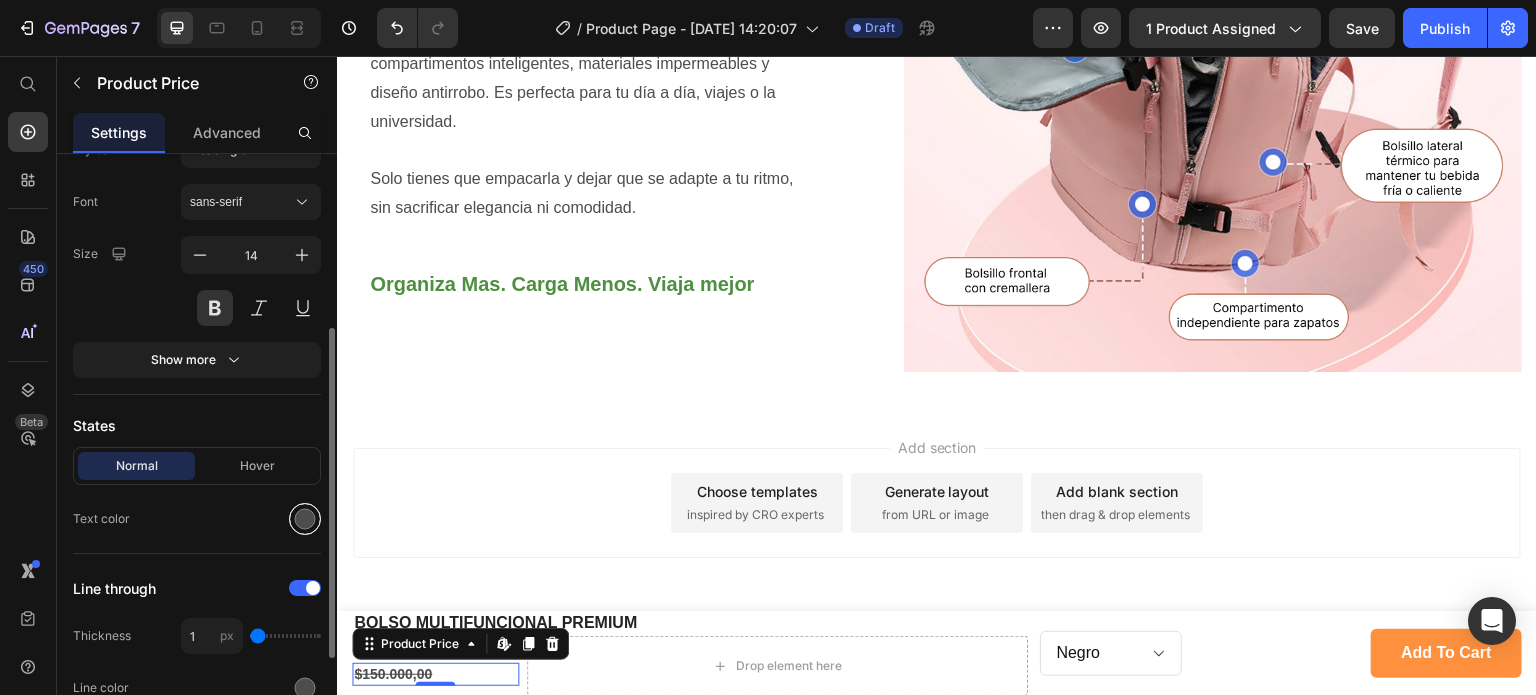 click at bounding box center [305, 519] 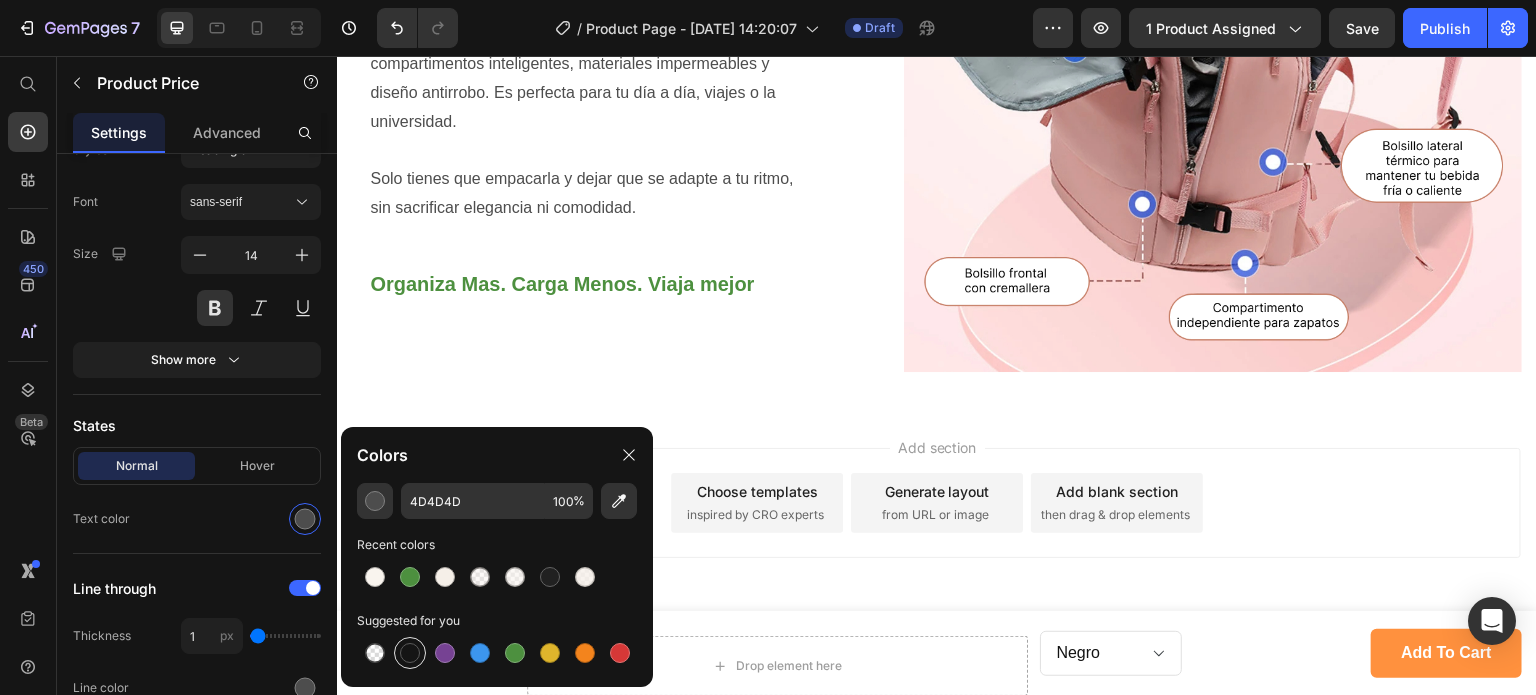 click at bounding box center [410, 653] 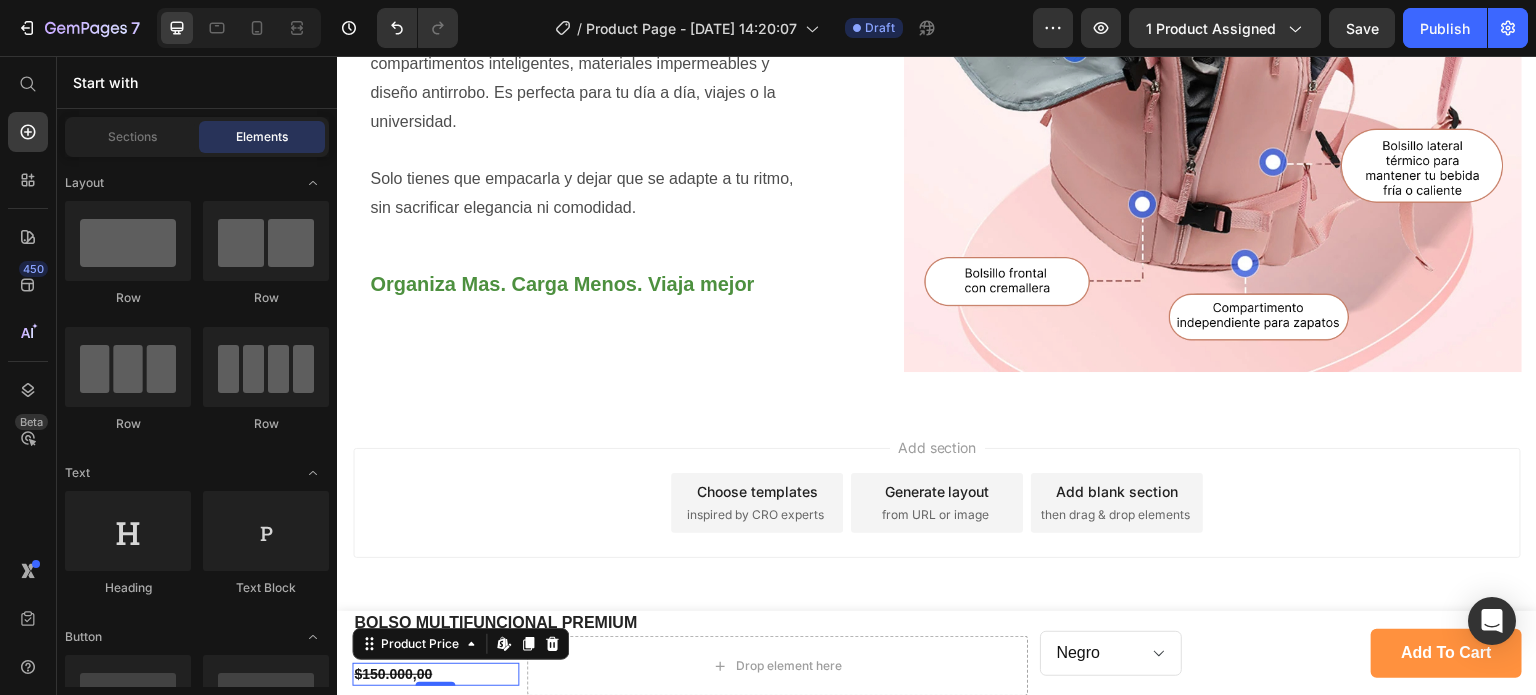 click on "Add section Choose templates inspired by CRO experts Generate layout from URL or image Add blank section then drag & drop elements" at bounding box center [937, 531] 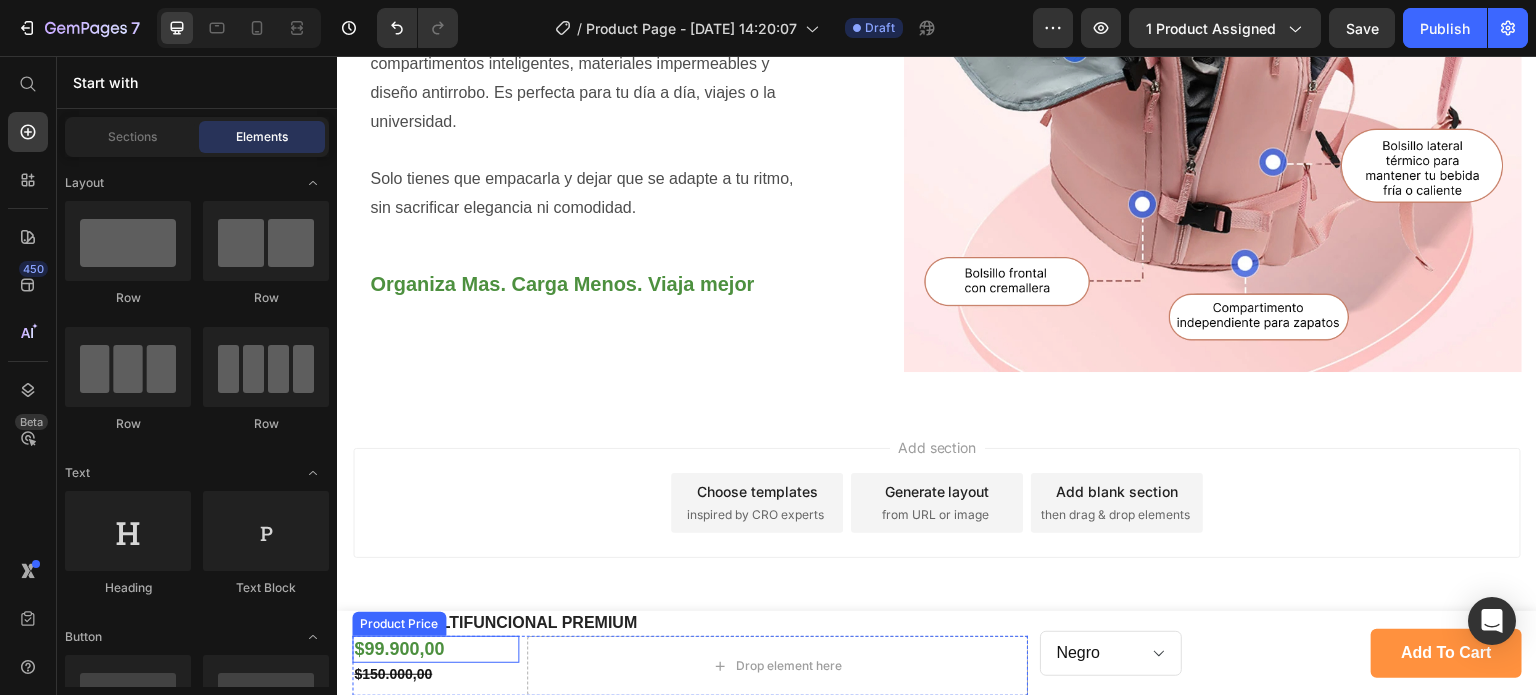 click on "$99.900,00" at bounding box center (435, 649) 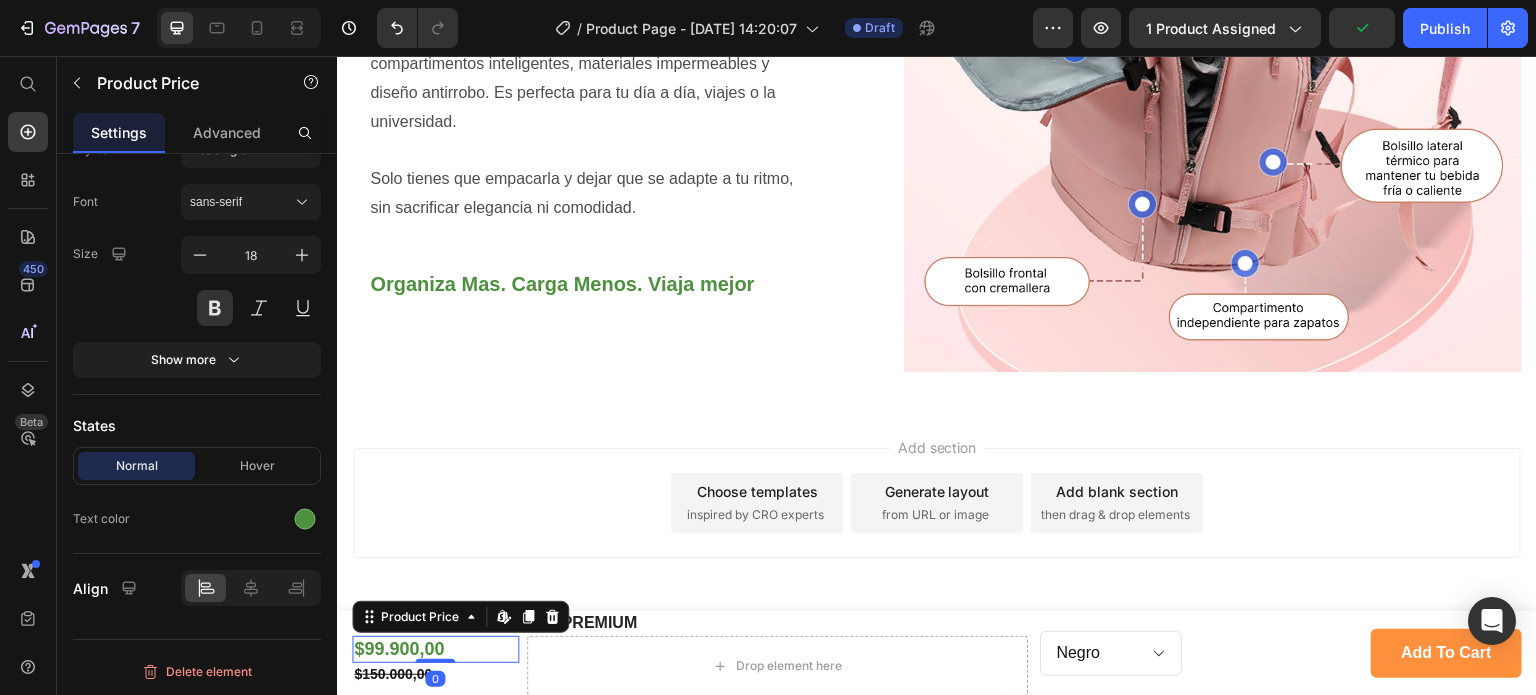 click on "$99.900,00" at bounding box center (435, 649) 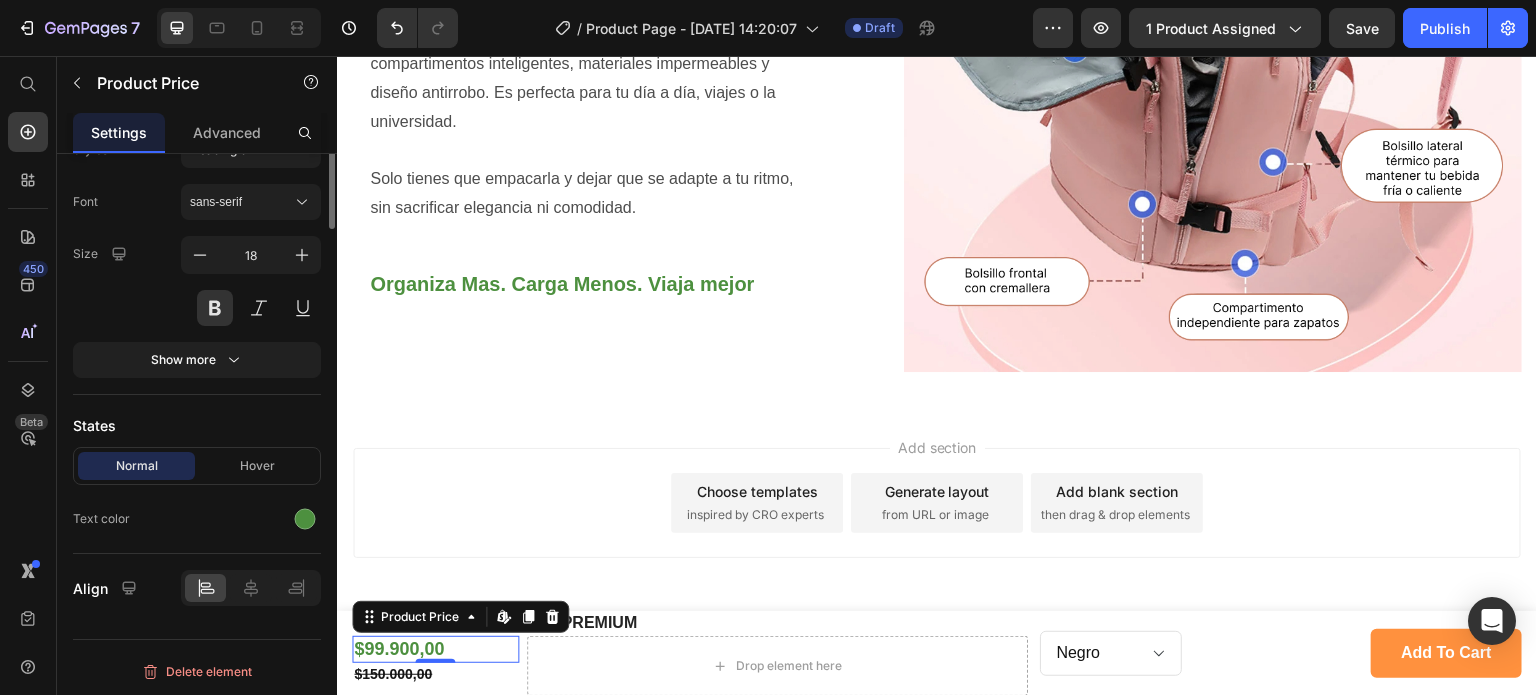 scroll, scrollTop: 0, scrollLeft: 0, axis: both 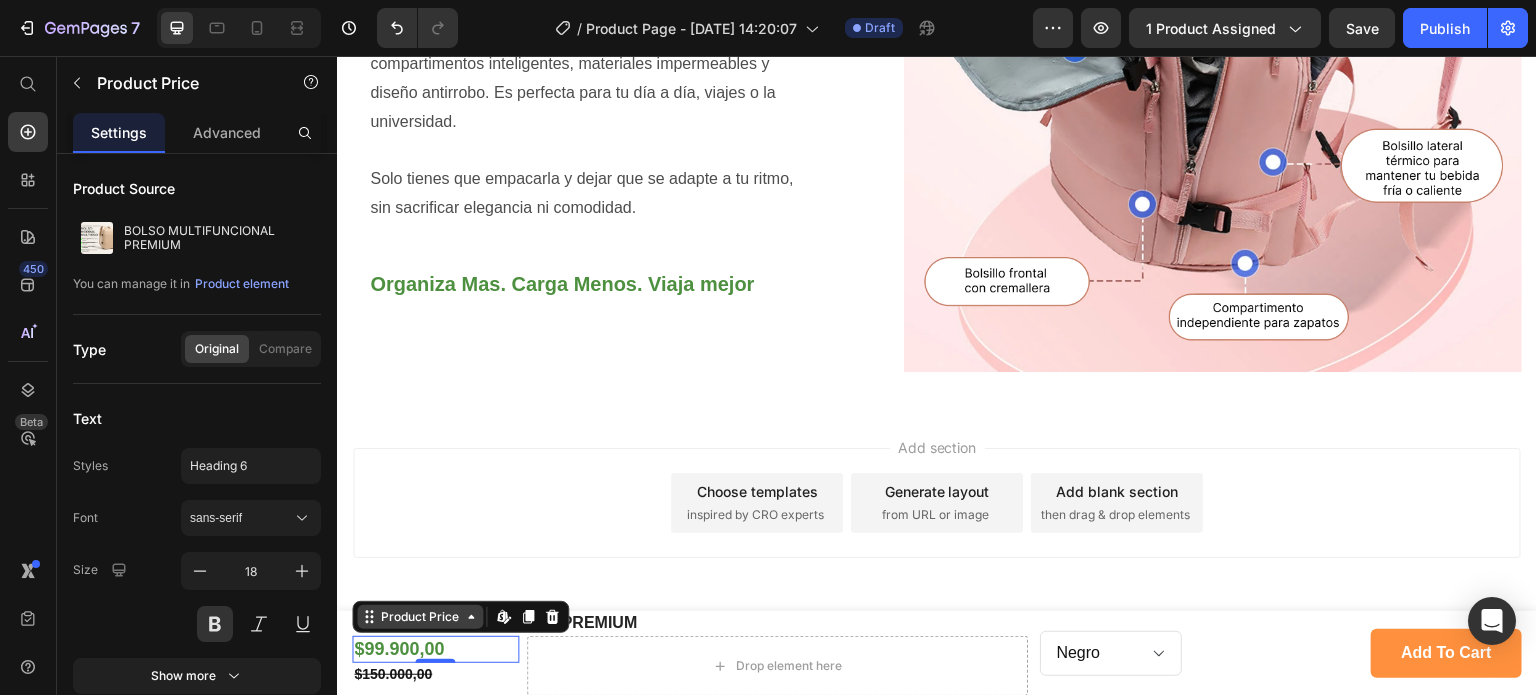 click on "Product Price" at bounding box center [420, 617] 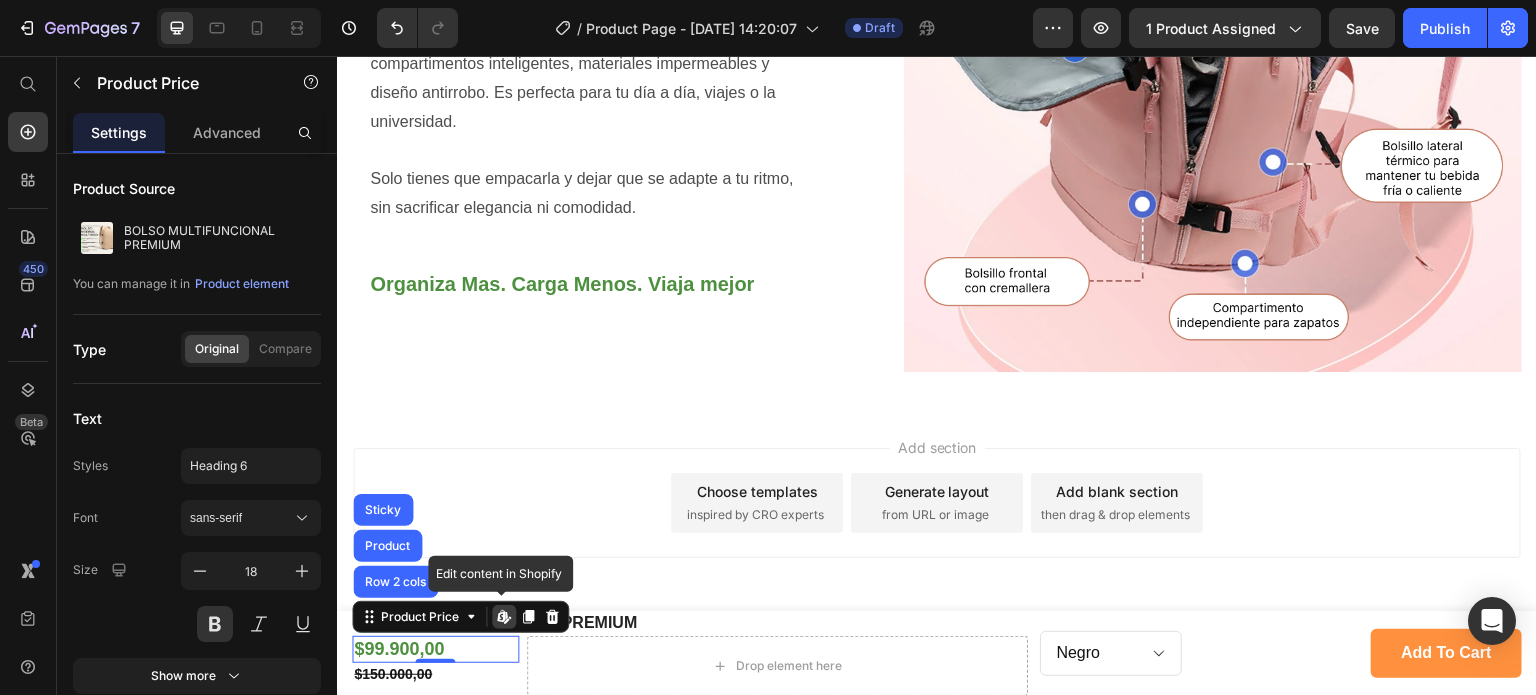 click 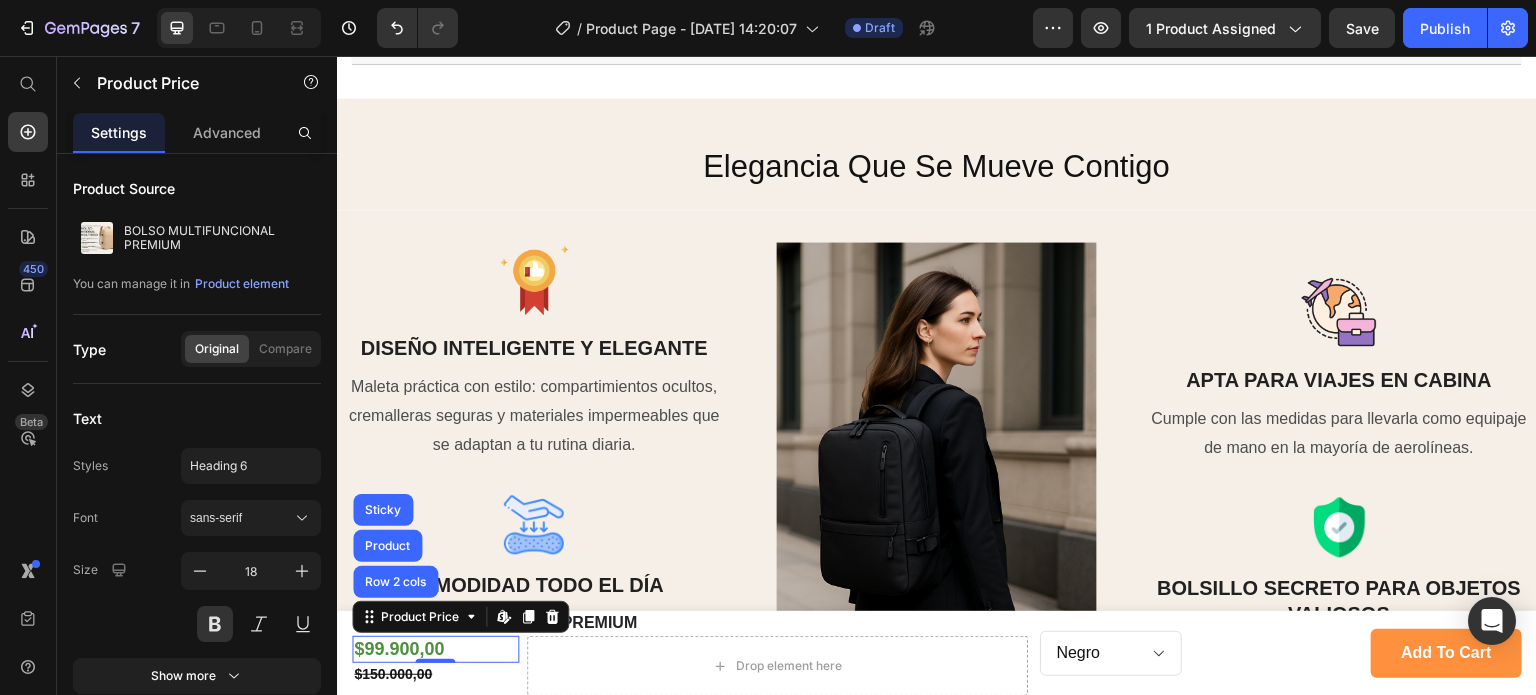 scroll, scrollTop: 1405, scrollLeft: 0, axis: vertical 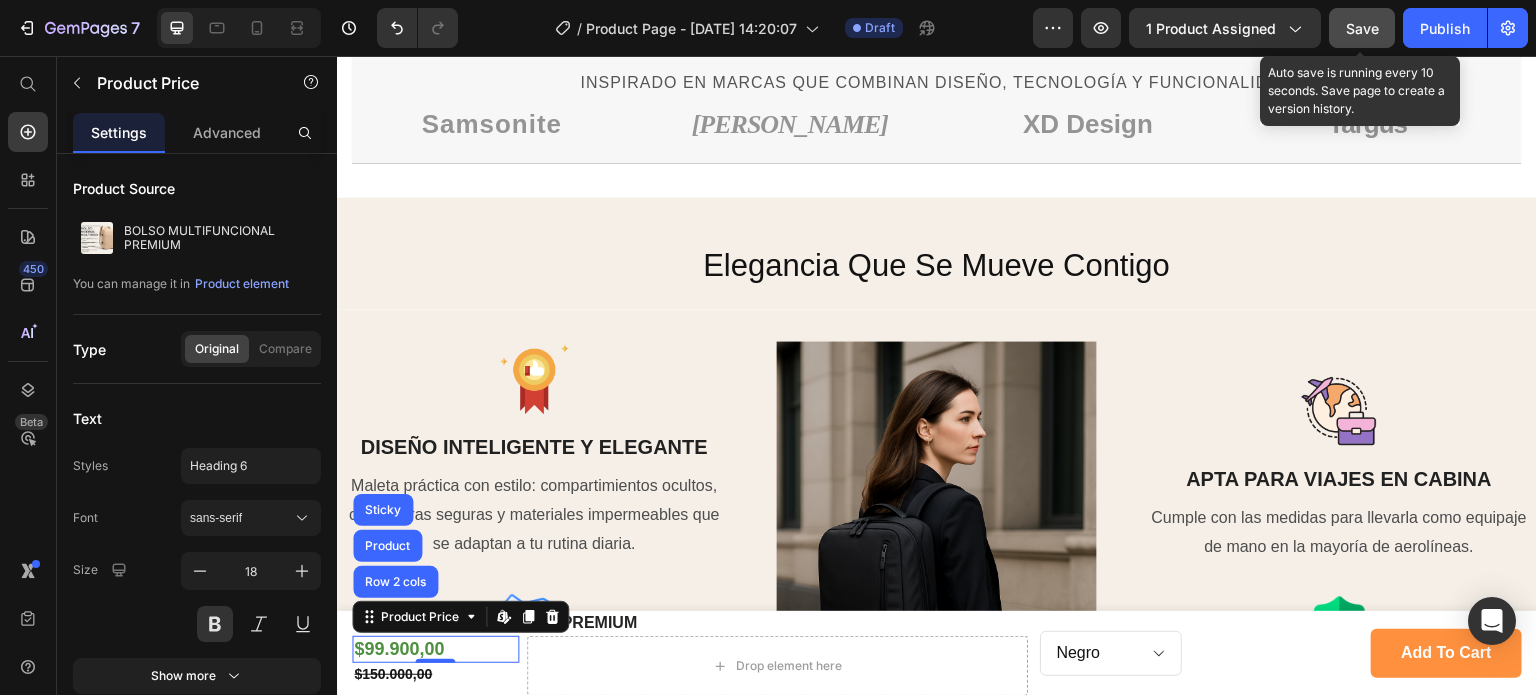 click on "Save" 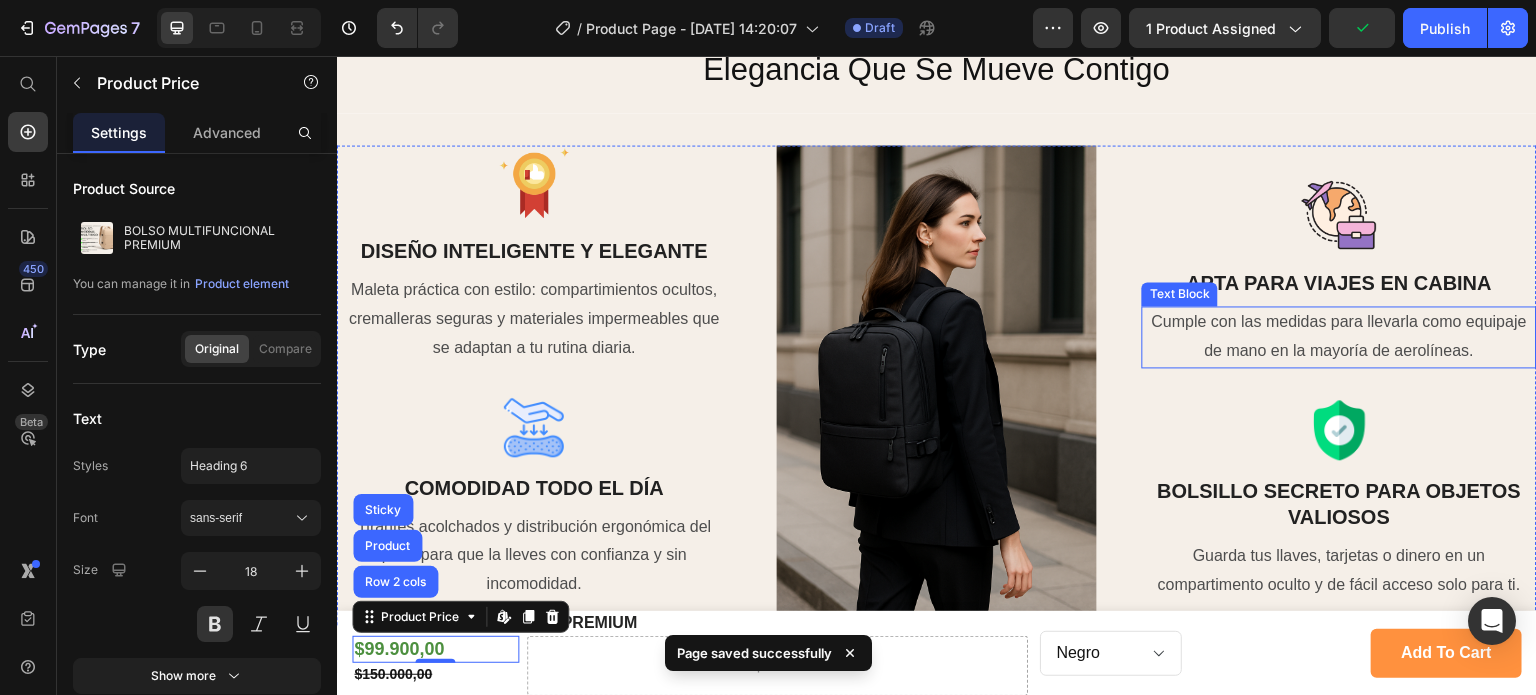 scroll, scrollTop: 1605, scrollLeft: 0, axis: vertical 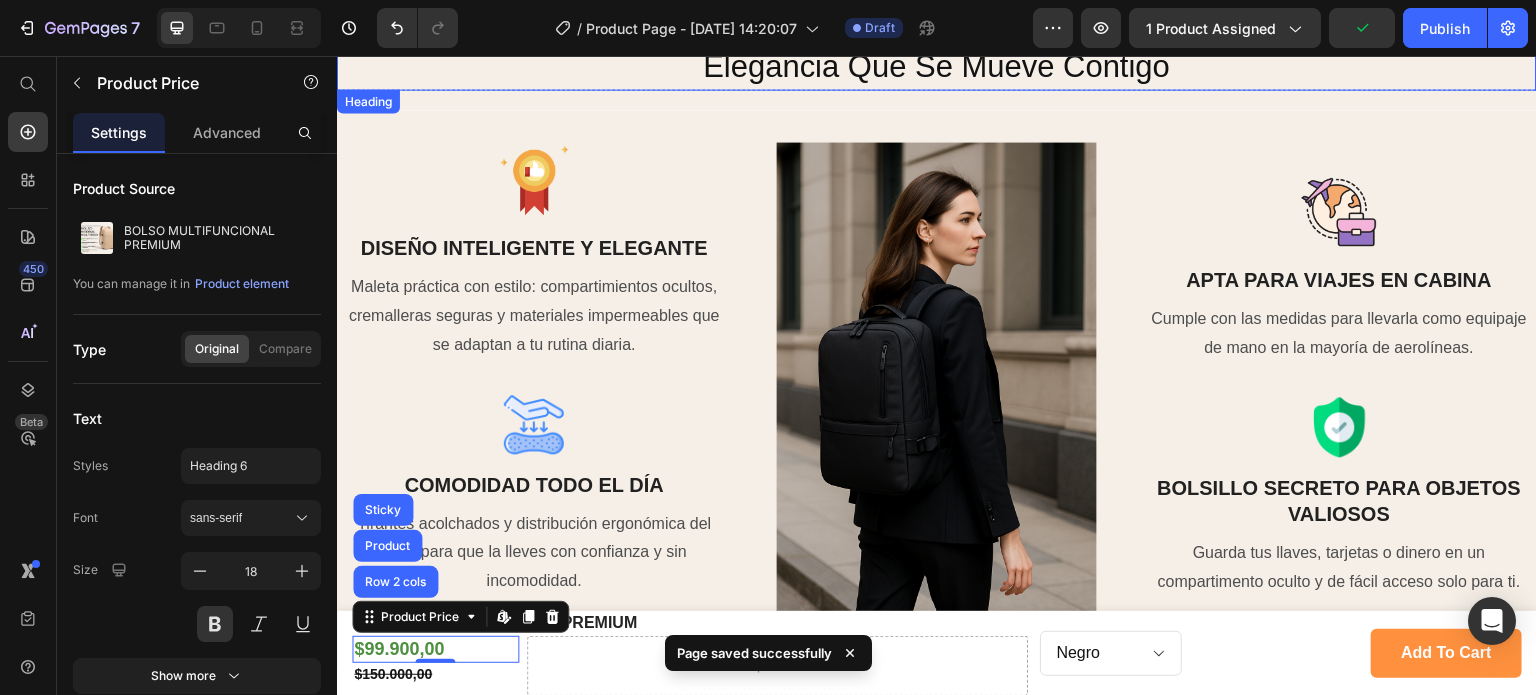 click on "Elegancia Que Se Mueve Contigo" at bounding box center (937, 66) 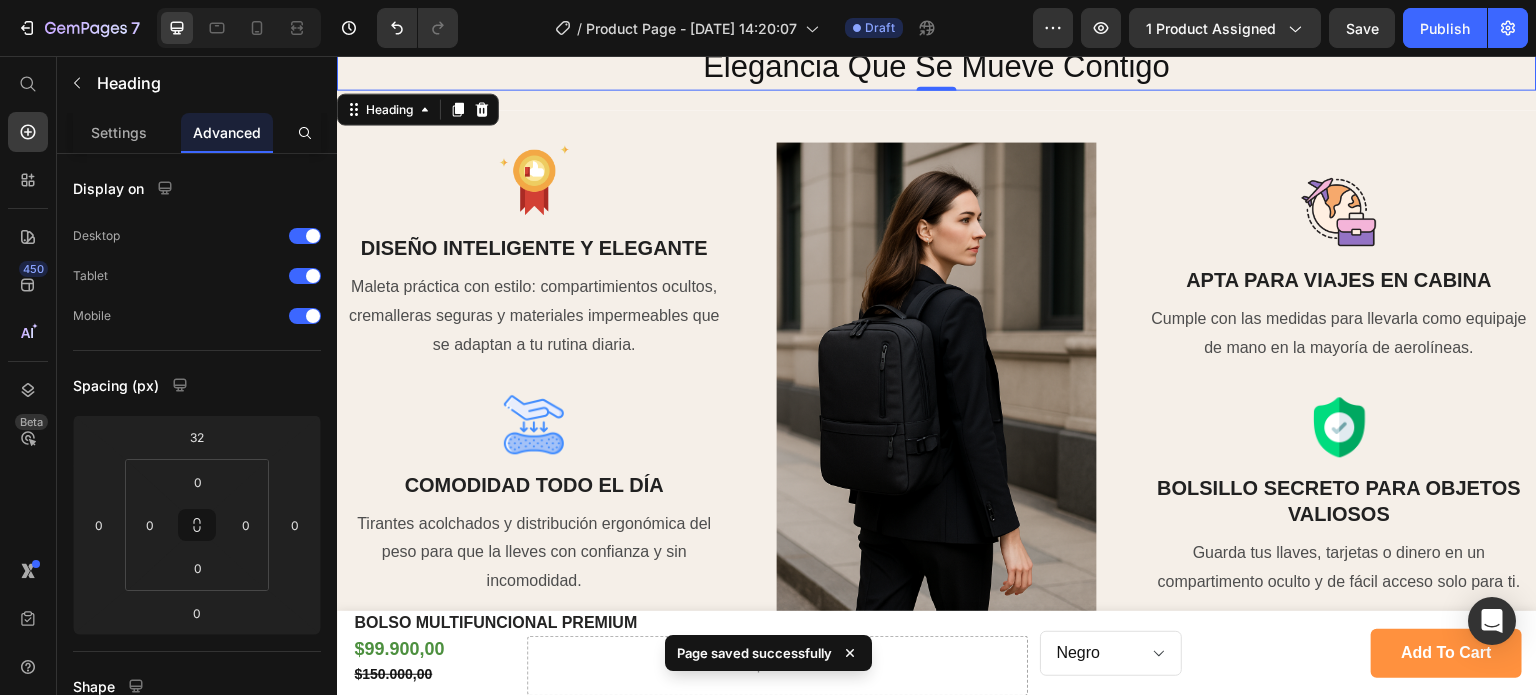 click on "Elegancia Que Se Mueve Contigo" at bounding box center (937, 66) 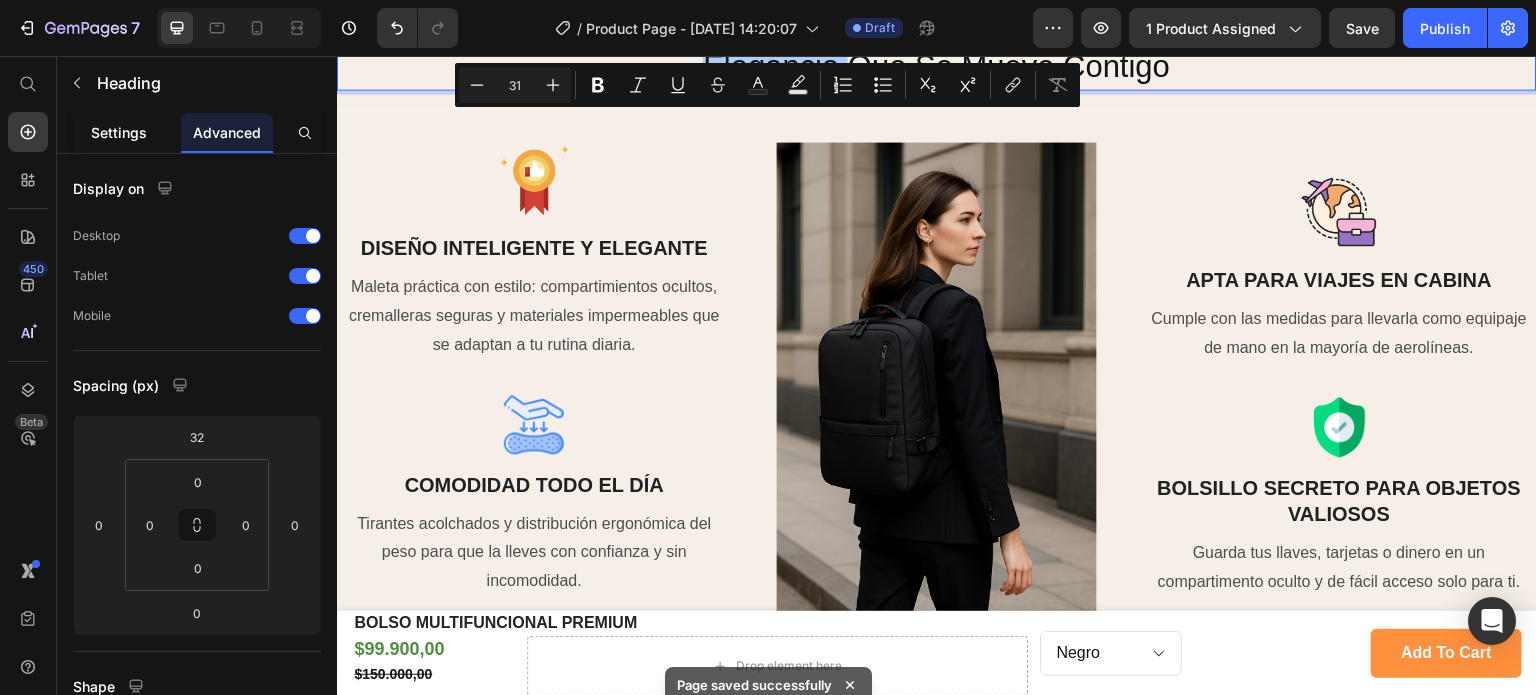 click on "Settings" at bounding box center [119, 132] 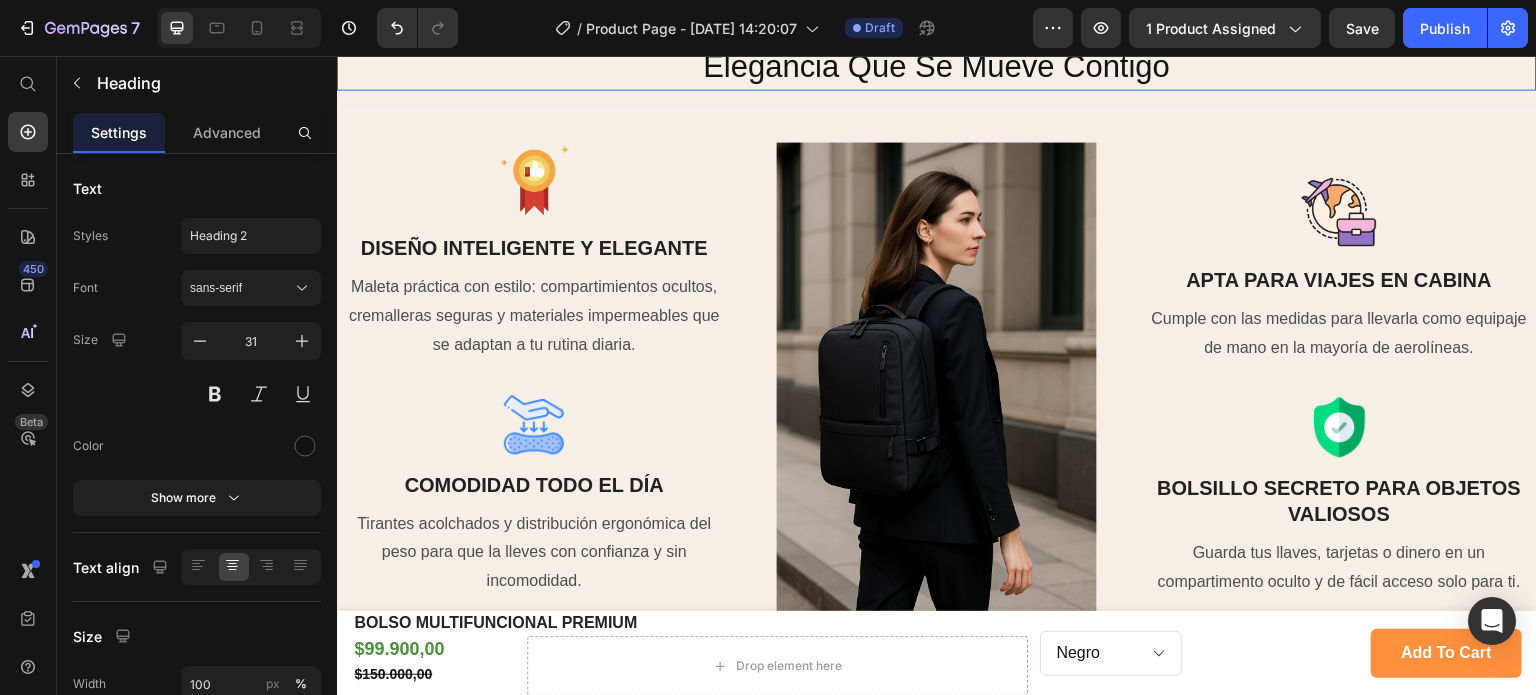 click on "Elegancia Que Se Mueve Contigo Heading" at bounding box center [937, 50] 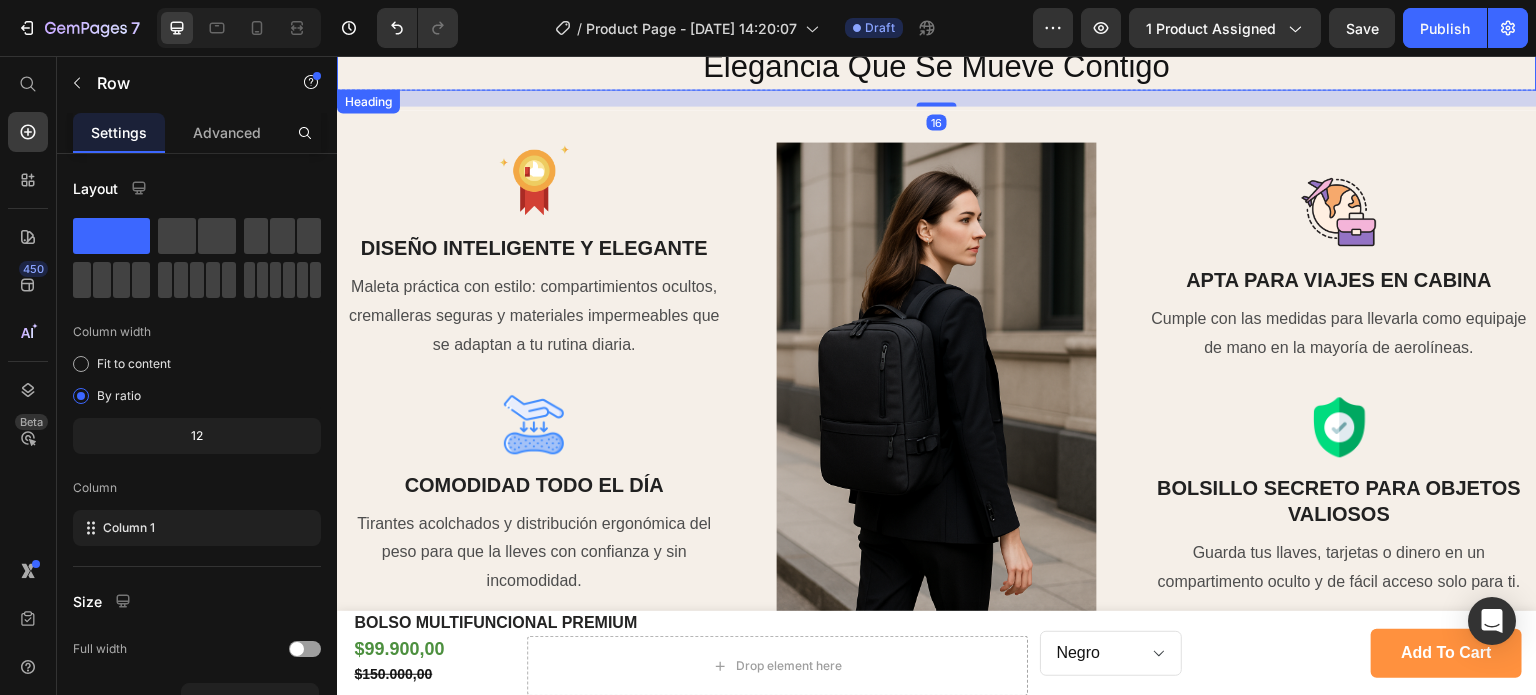 click on "Elegancia Que Se Mueve Contigo" at bounding box center (937, 66) 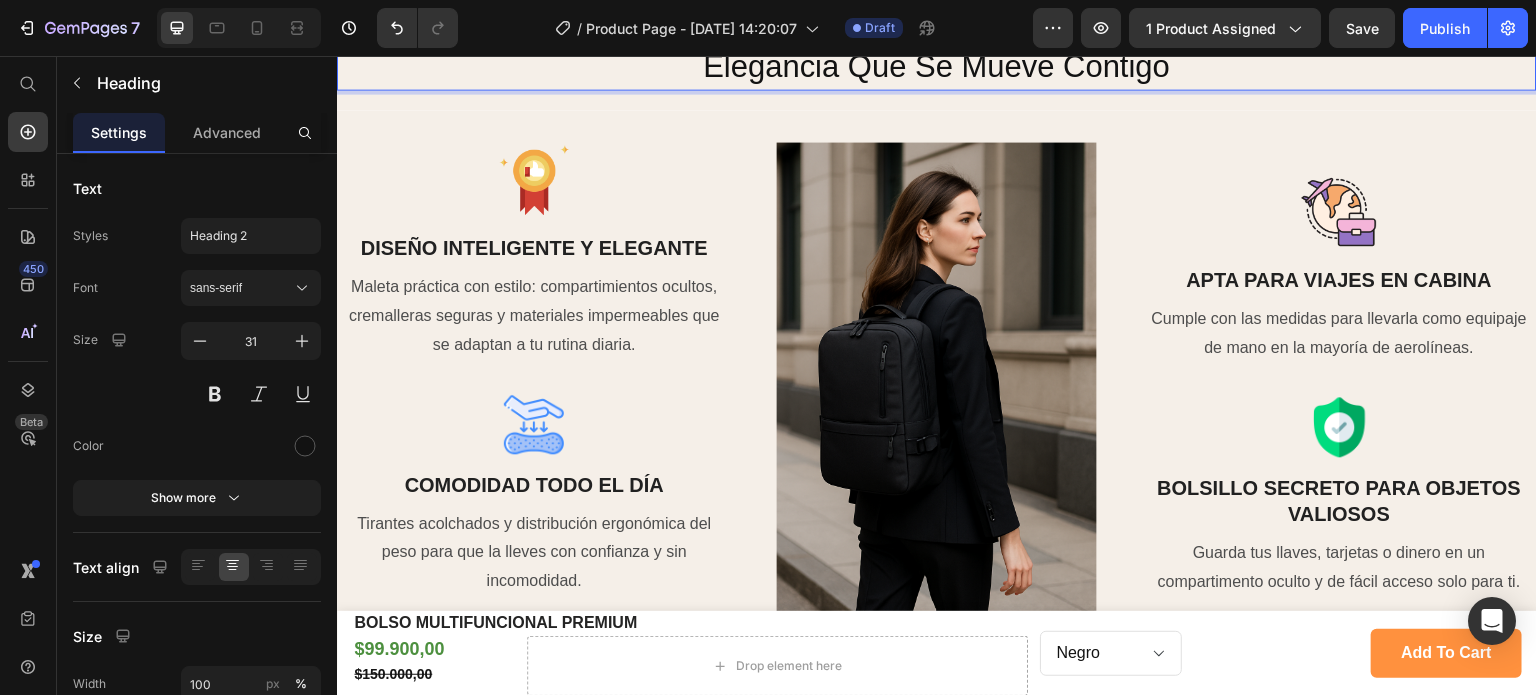 click on "Elegancia Que Se Mueve Contigo" at bounding box center (937, 66) 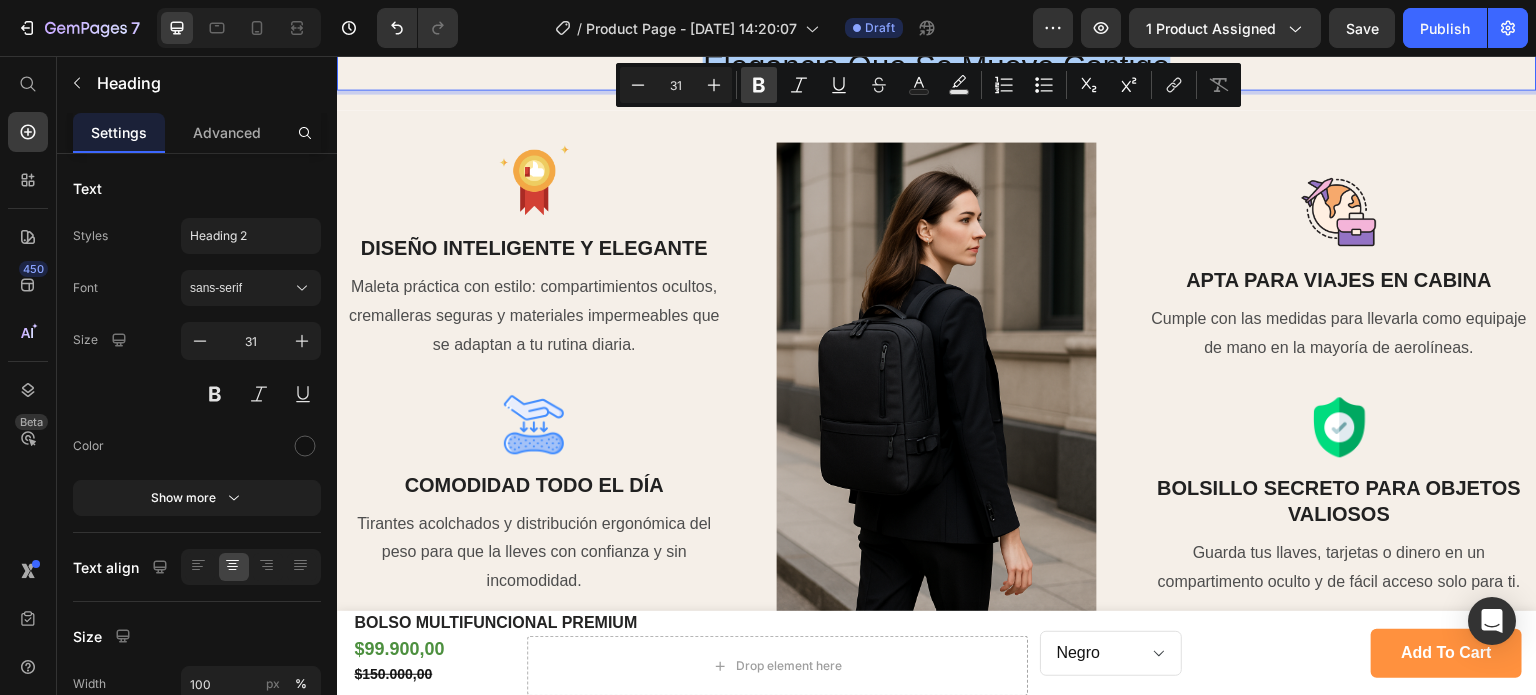 click 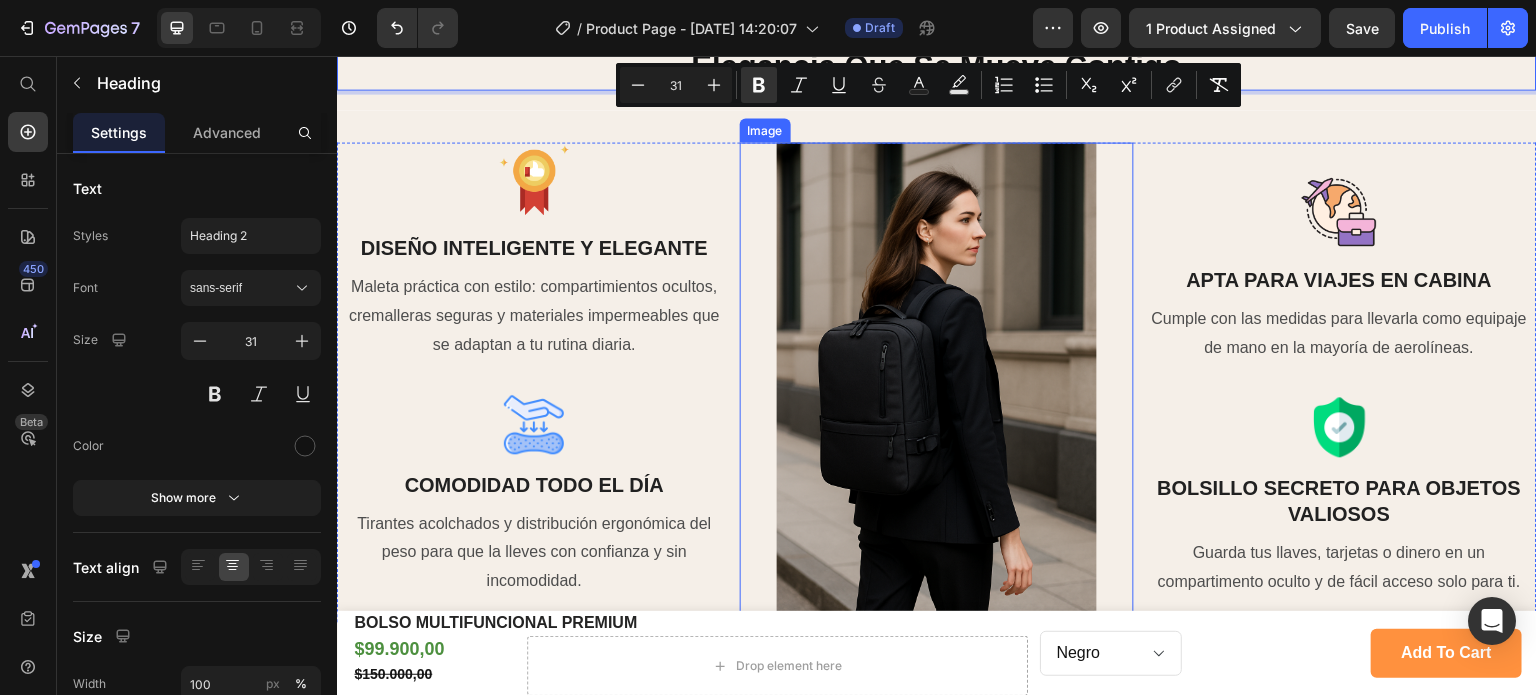 click at bounding box center [937, 382] 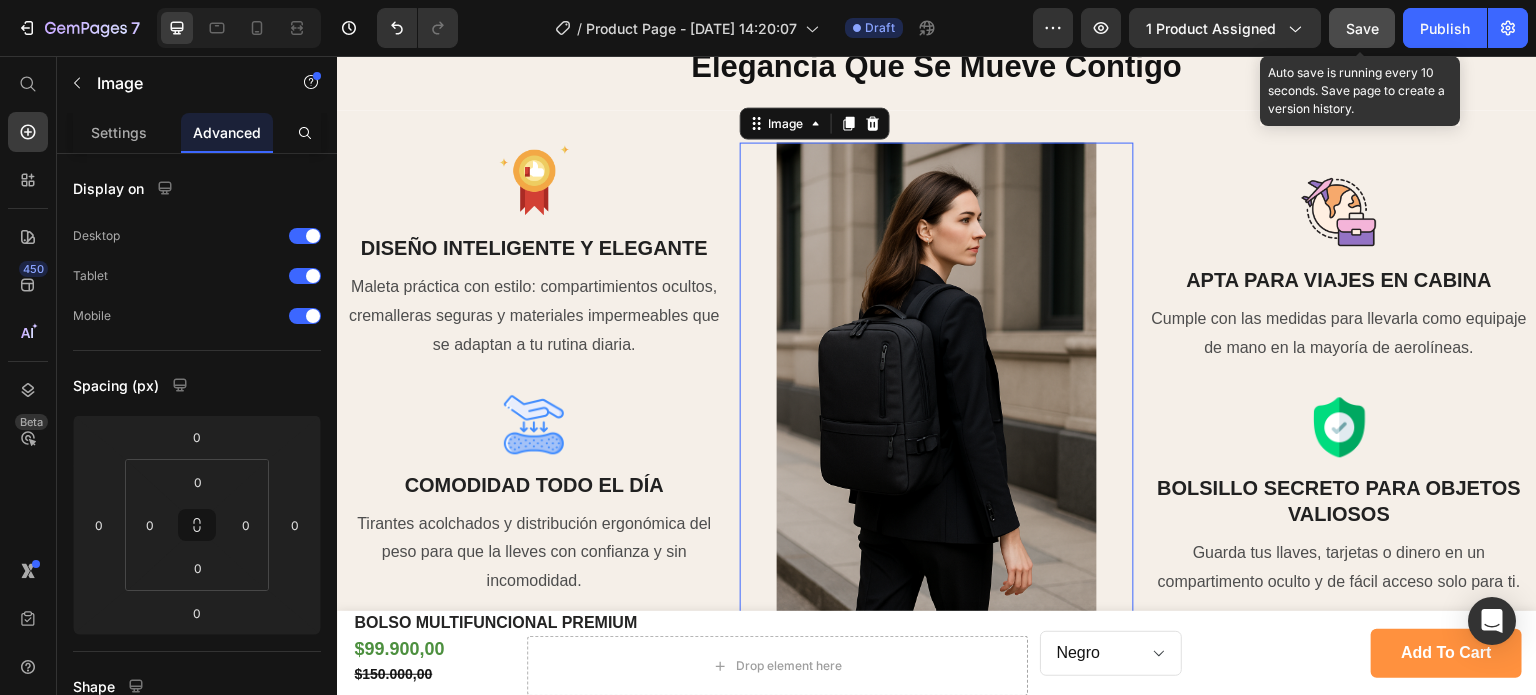 drag, startPoint x: 1370, startPoint y: 29, endPoint x: 999, endPoint y: 48, distance: 371.4862 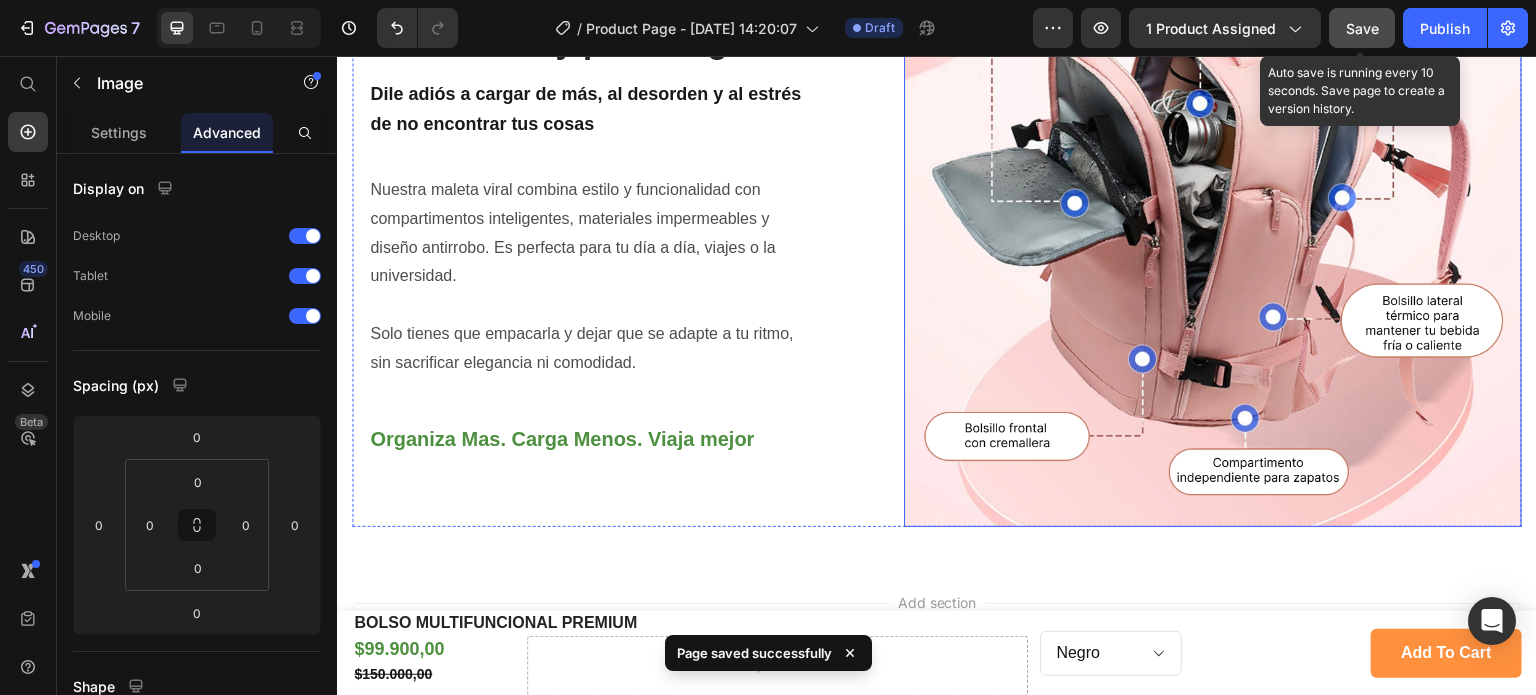 scroll, scrollTop: 2205, scrollLeft: 0, axis: vertical 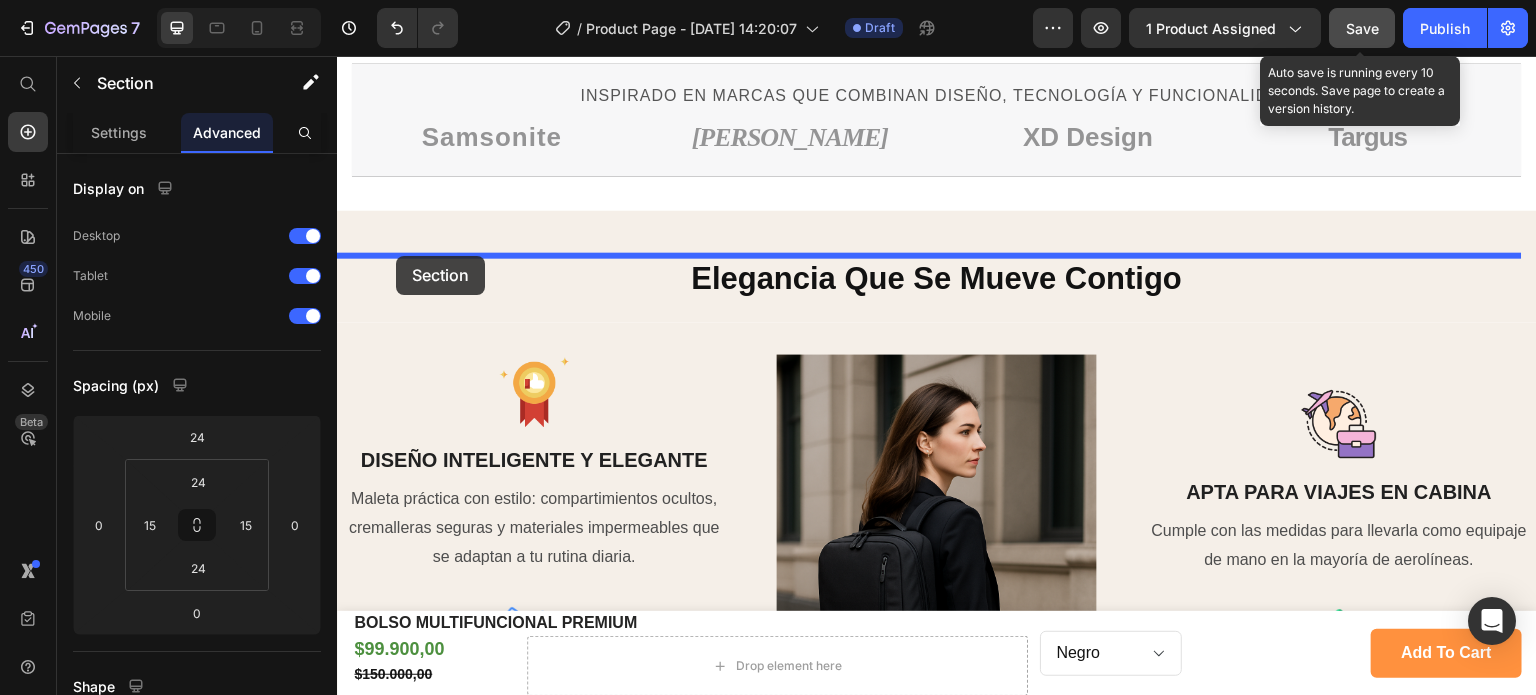 drag, startPoint x: 376, startPoint y: 150, endPoint x: 396, endPoint y: 256, distance: 107.87029 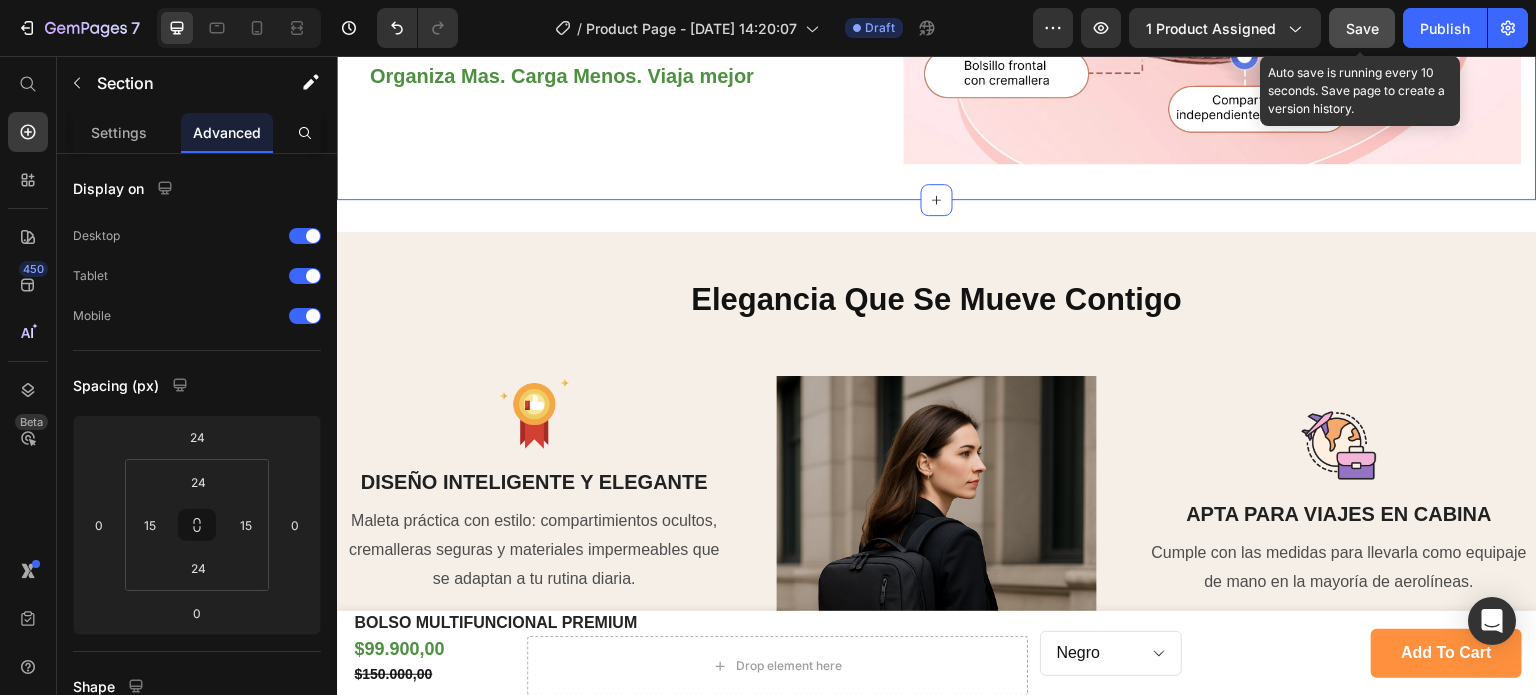 scroll, scrollTop: 2092, scrollLeft: 0, axis: vertical 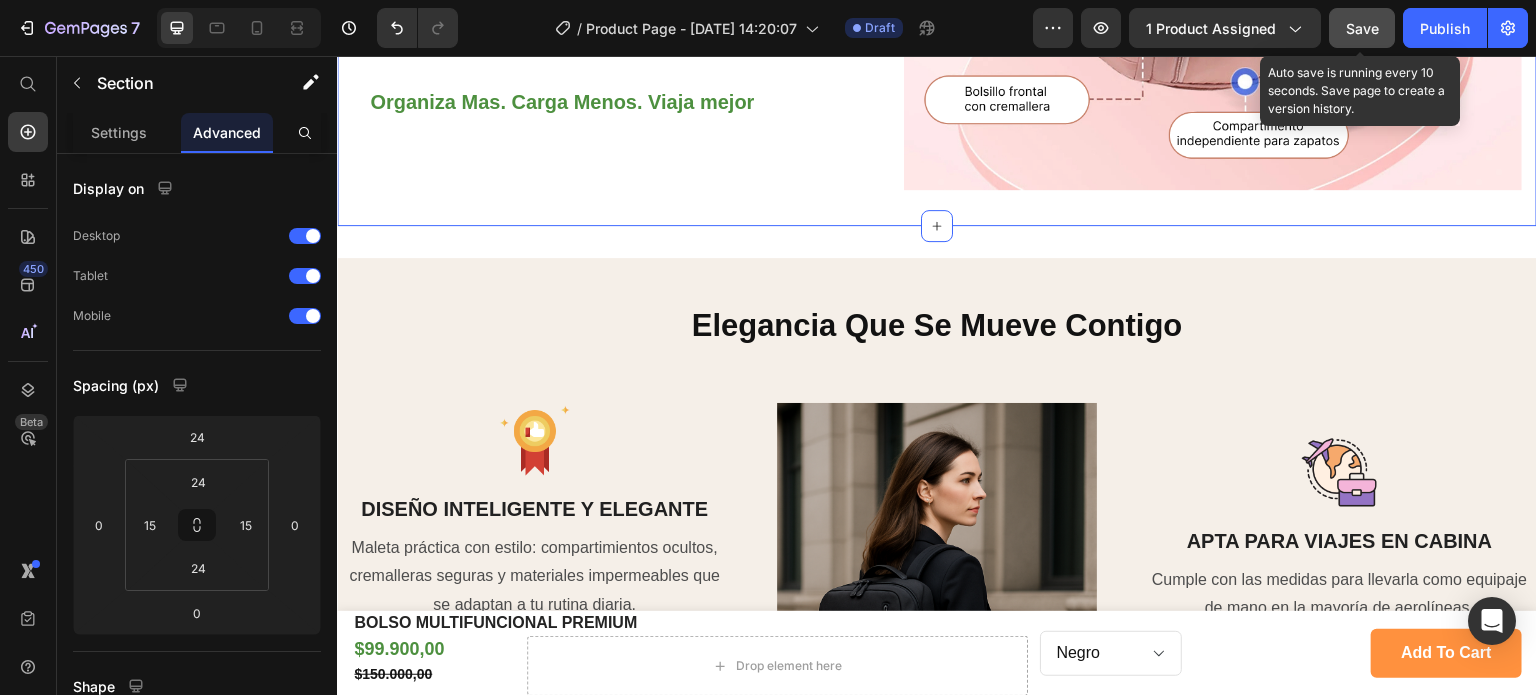 click on "Save" at bounding box center (1362, 28) 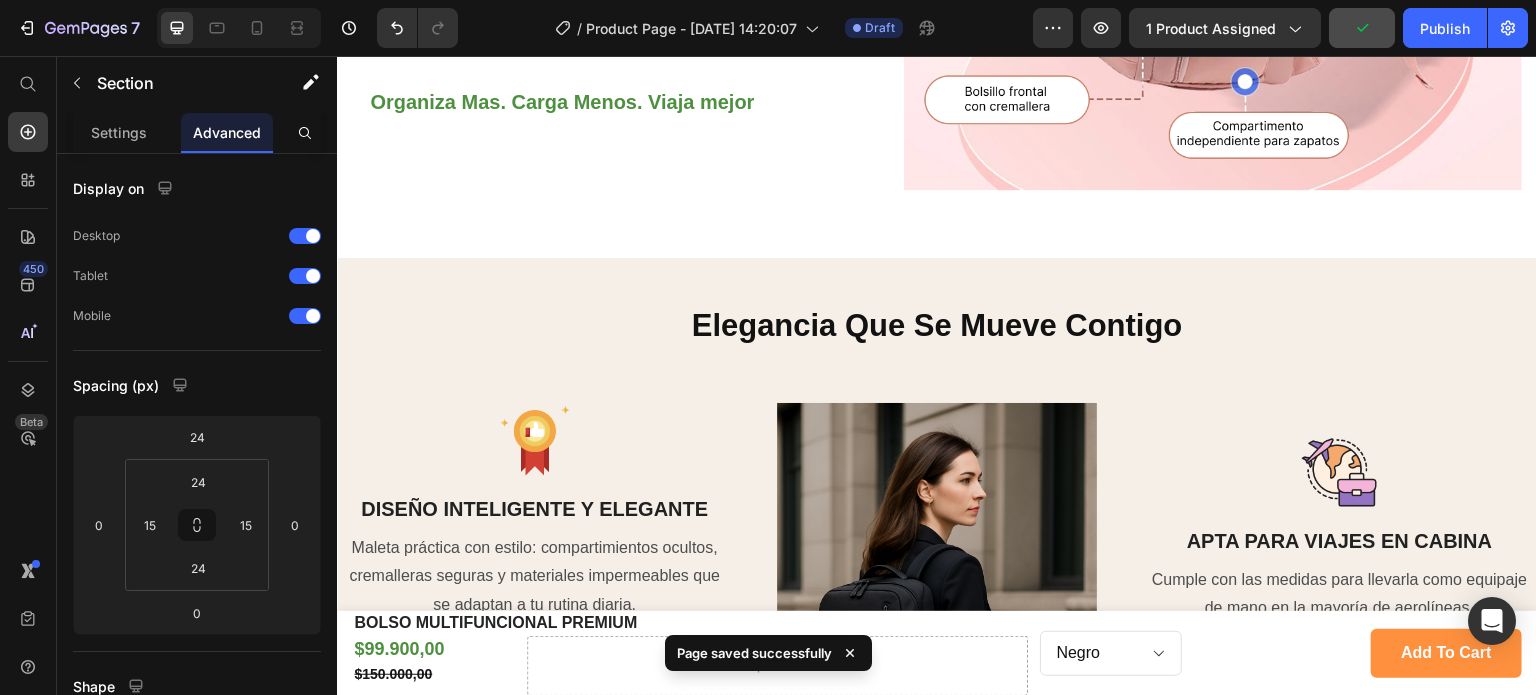 click on "BOLSO MULTIFUNCIONAL PREMIUM Product Title Row $99.900,00 Product Price $150.000,00 Product Price
Drop element here Row Negro Beige Grey Rosado Lila Product Variants & Swatches Product Variants & Swatches Row add to cart Product Cart Button Row Product Sticky Olvídate de los bolsos incómodos y poco seguros Heading Dile adiós a cargar de más, al desorden y al estrés de no encontrar tus cosas Text Block Nuestra maleta viral combina estilo y funcionalidad con compartimentos inteligentes, materiales impermeables y diseño antirrobo. Es perfecta para tu día a día, viajes o la universidad. Solo tienes que empacarla y dejar que se adapte a tu ritmo, sin sacrificar elegancia ni comodidad. Text Block Organiza Mas. Carga Menos. Viaja mejor Text Block Image Row Section 4 Elegancia Que Se Mueve Contigo Heading Row Section 5 Image DISEÑO INTELIGENTE Y ELEGANTE Heading Text Block Image COMODIDAD TODO EL DÍA Heading Text Block Image Image APTA PARA VIAJES EN CABINA Heading Text Block Image Heading" at bounding box center (937, -532) 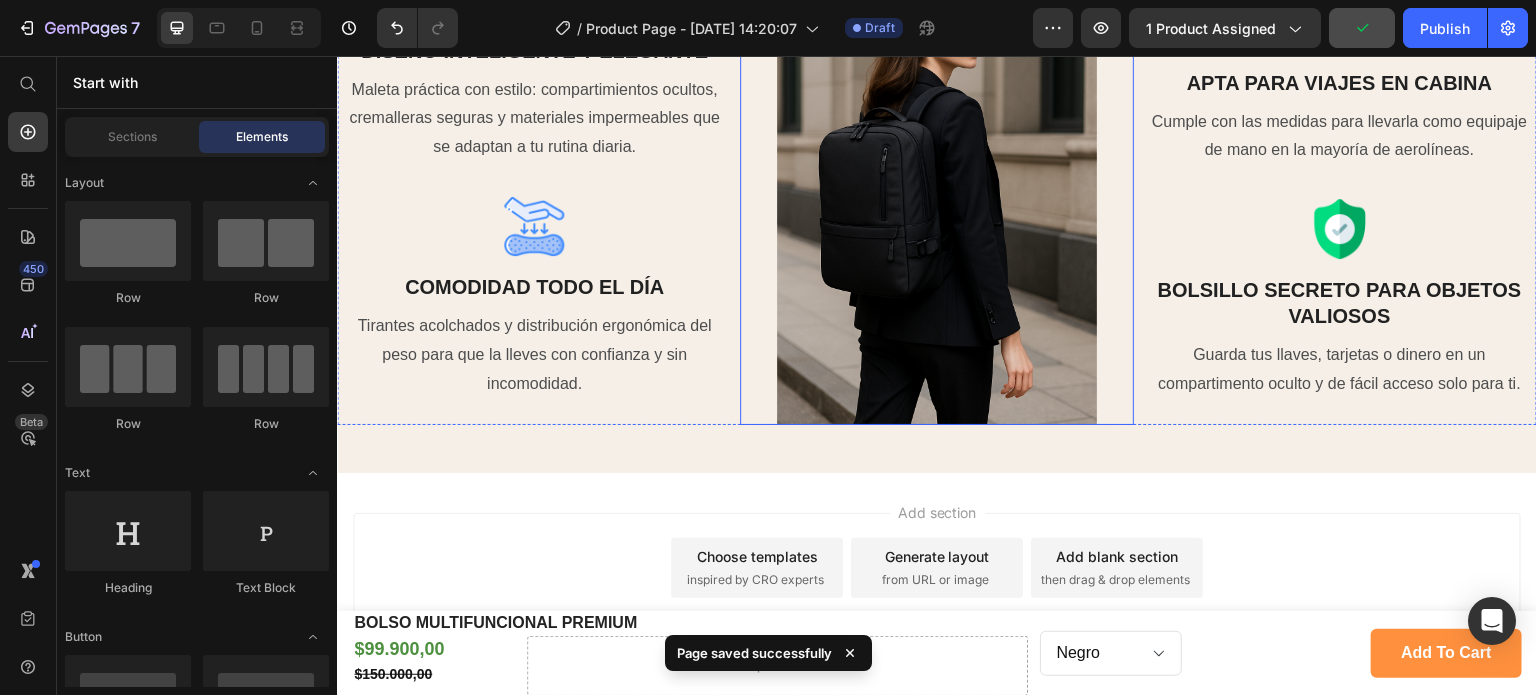 scroll, scrollTop: 2605, scrollLeft: 0, axis: vertical 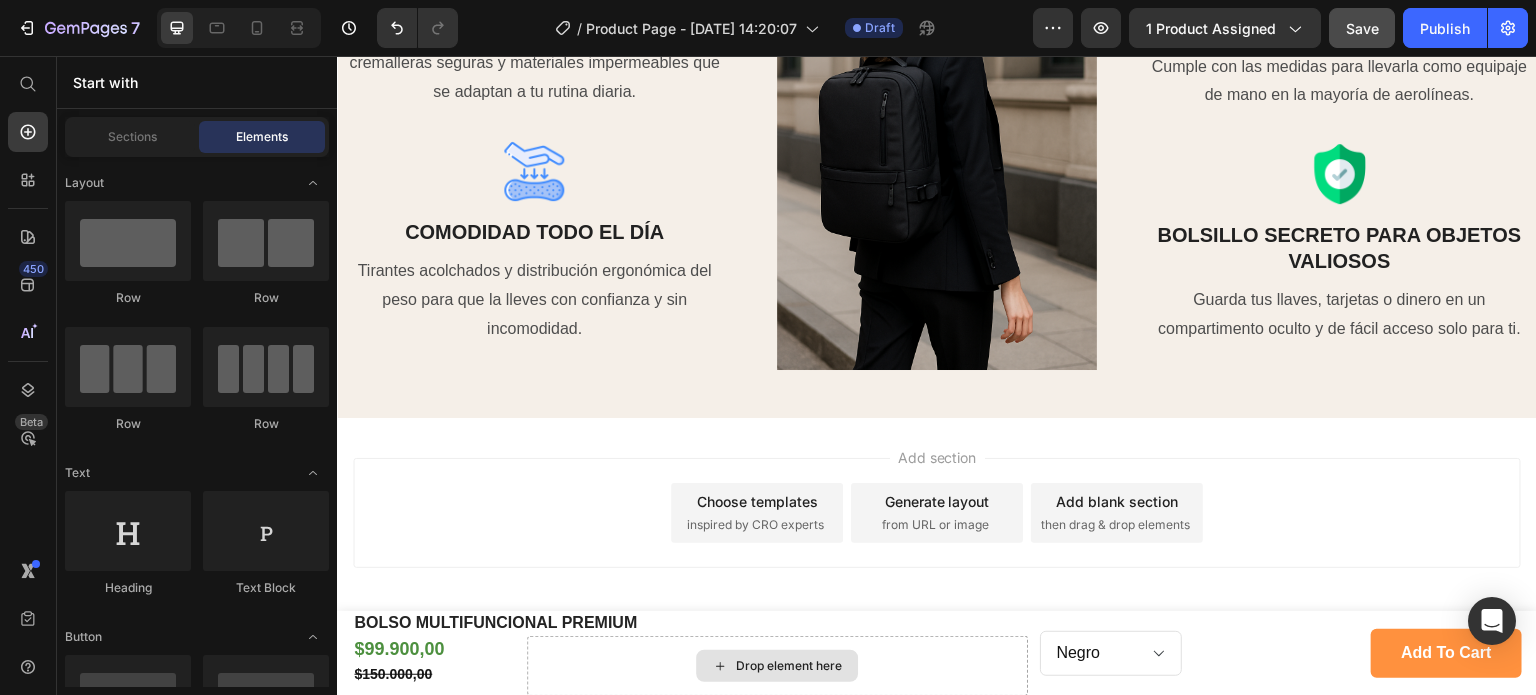 click on "Drop element here" at bounding box center (777, 666) 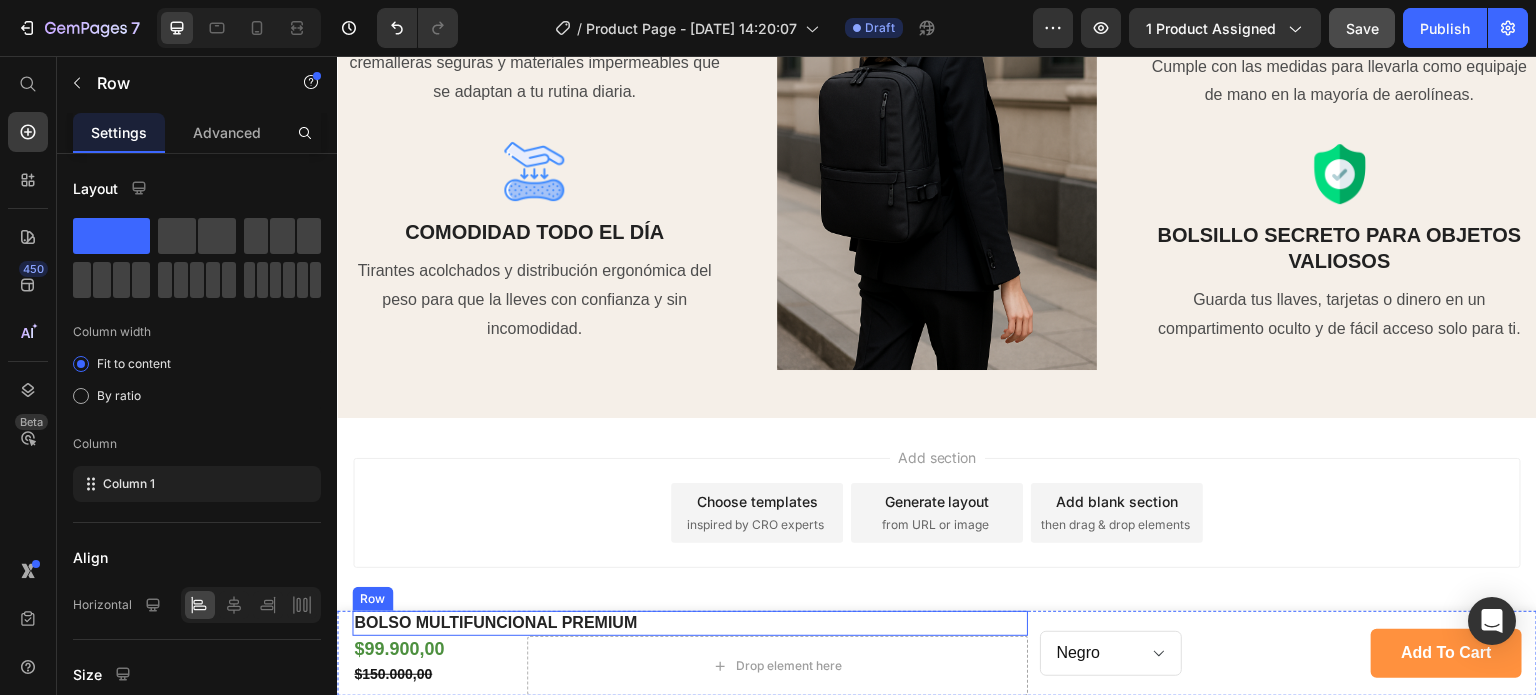 click on "BOLSO MULTIFUNCIONAL PREMIUM Product Title Row" at bounding box center [690, 623] 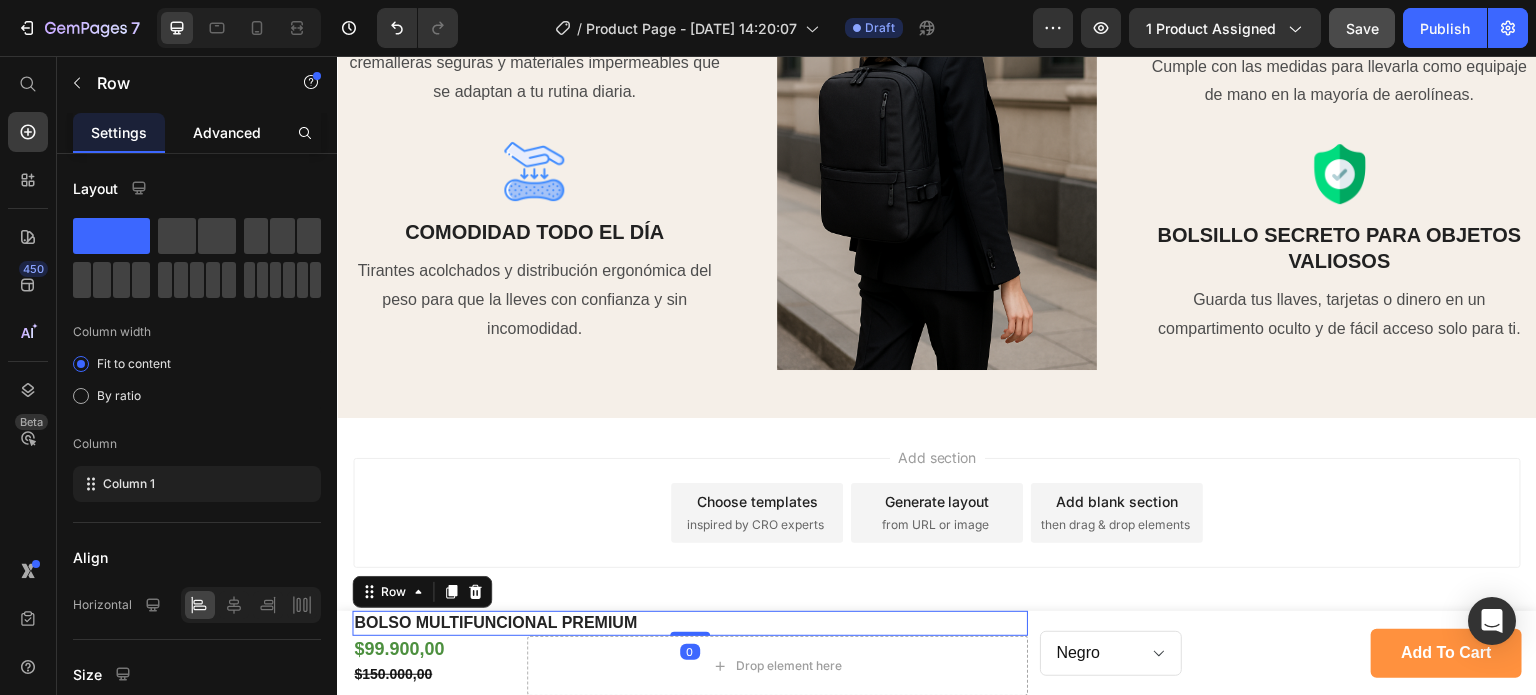 click on "Advanced" at bounding box center (227, 132) 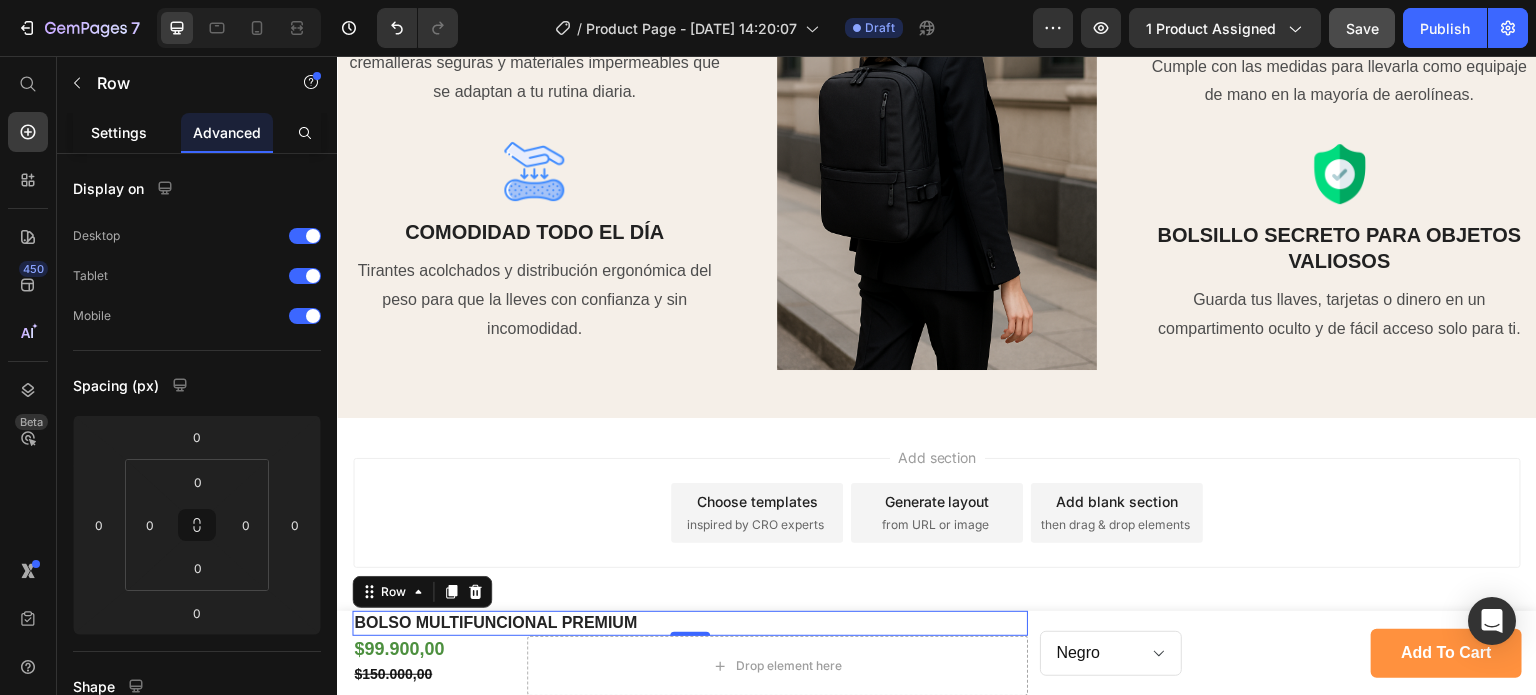 click on "Settings" at bounding box center (119, 132) 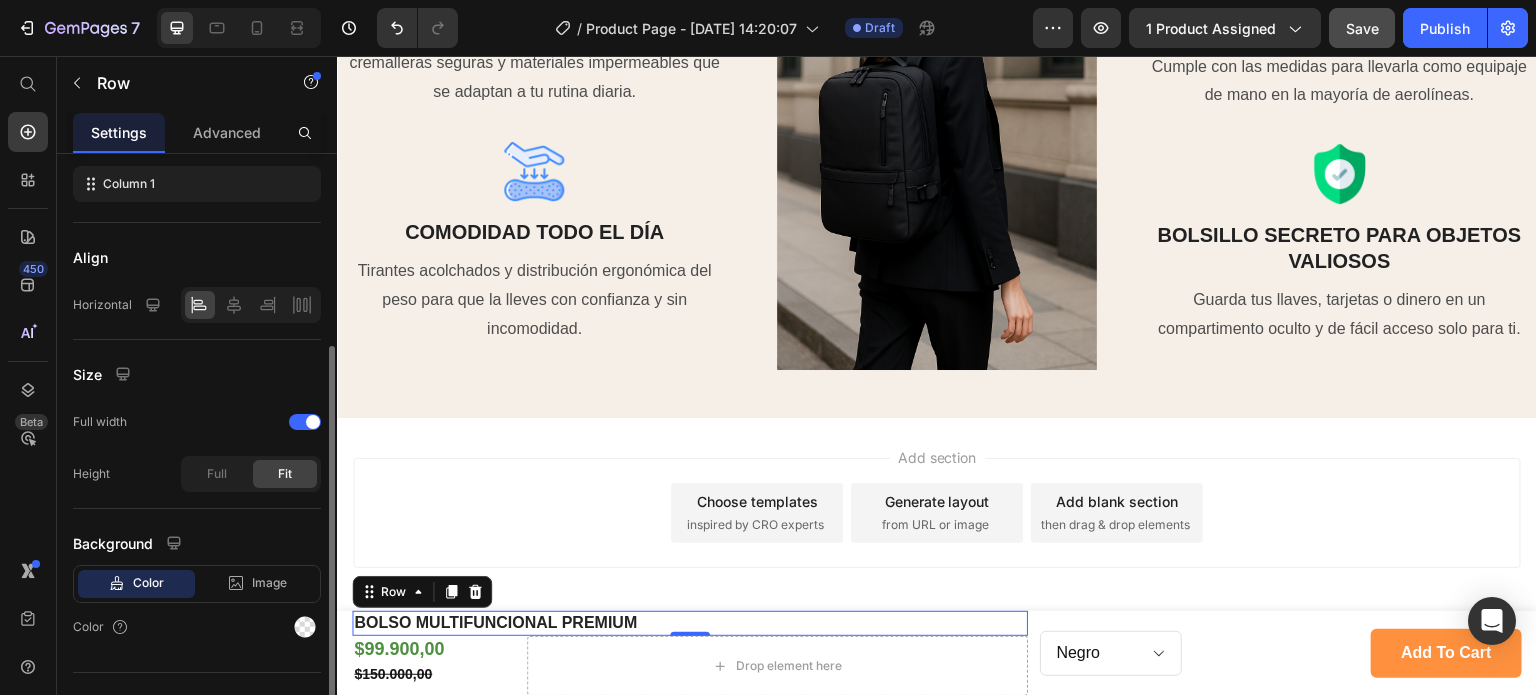scroll, scrollTop: 332, scrollLeft: 0, axis: vertical 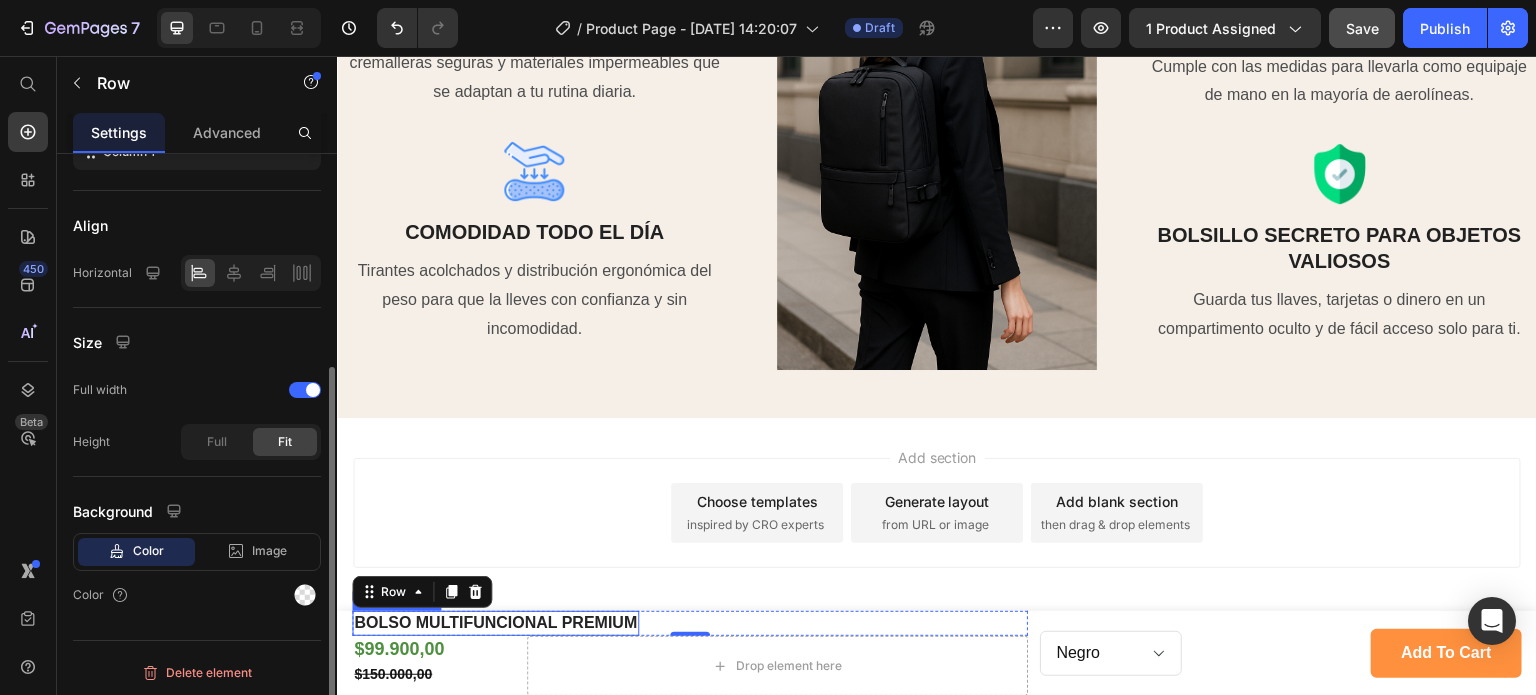 click on "BOLSO MULTIFUNCIONAL PREMIUM" at bounding box center (495, 623) 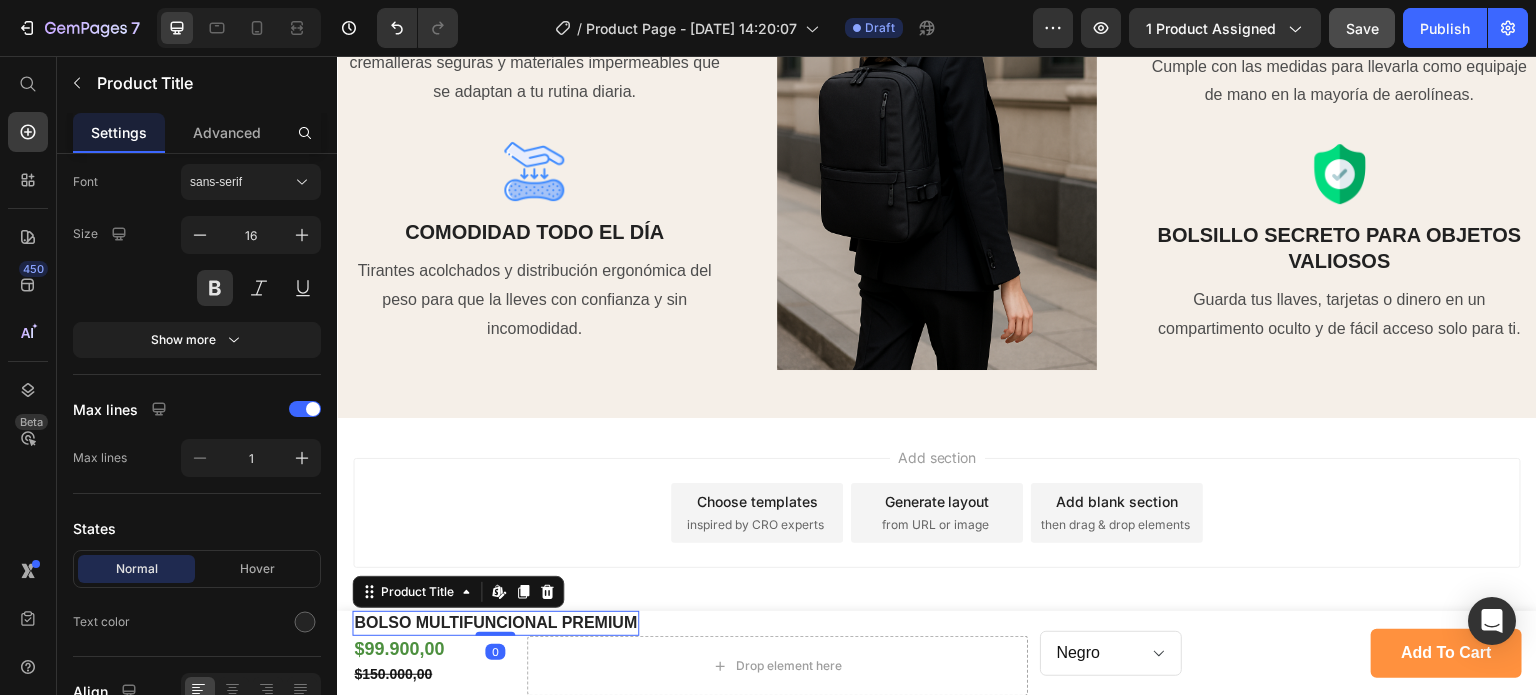 scroll, scrollTop: 0, scrollLeft: 0, axis: both 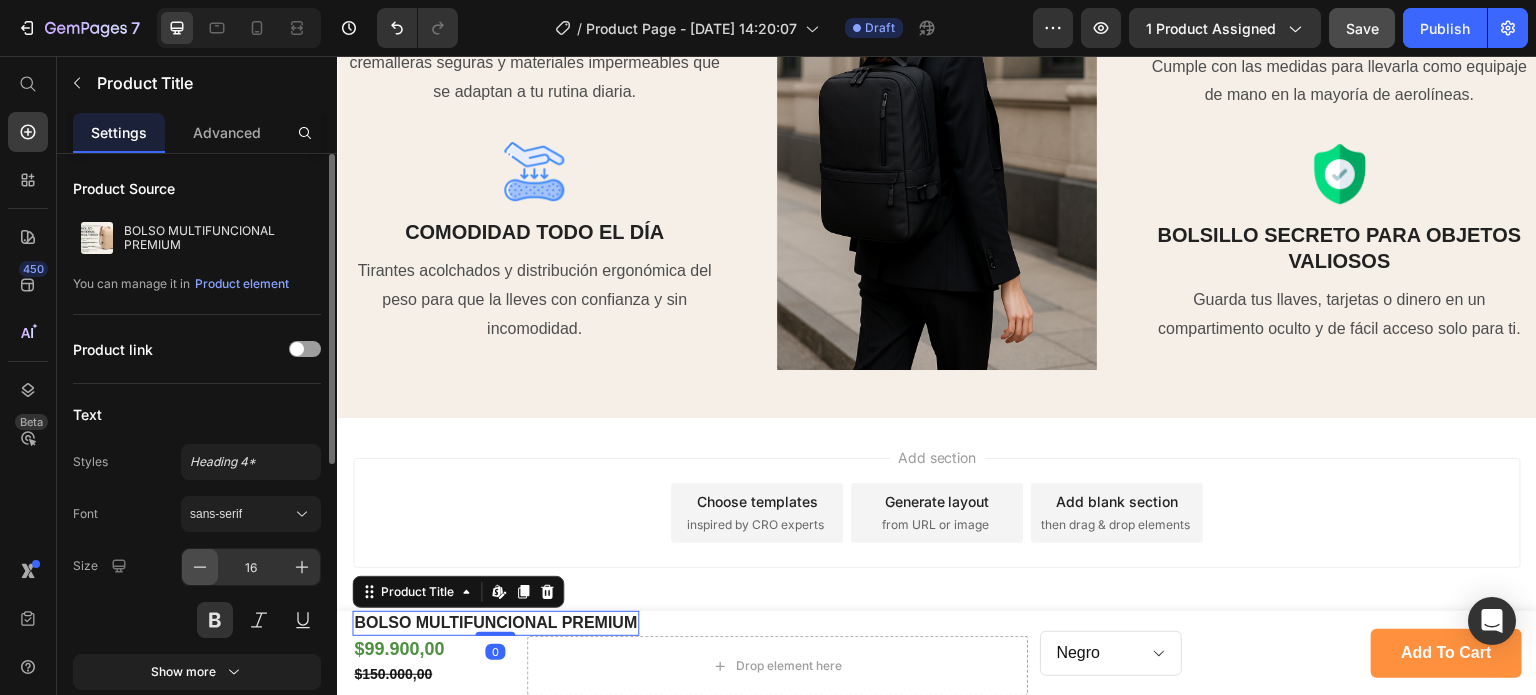 click at bounding box center (200, 567) 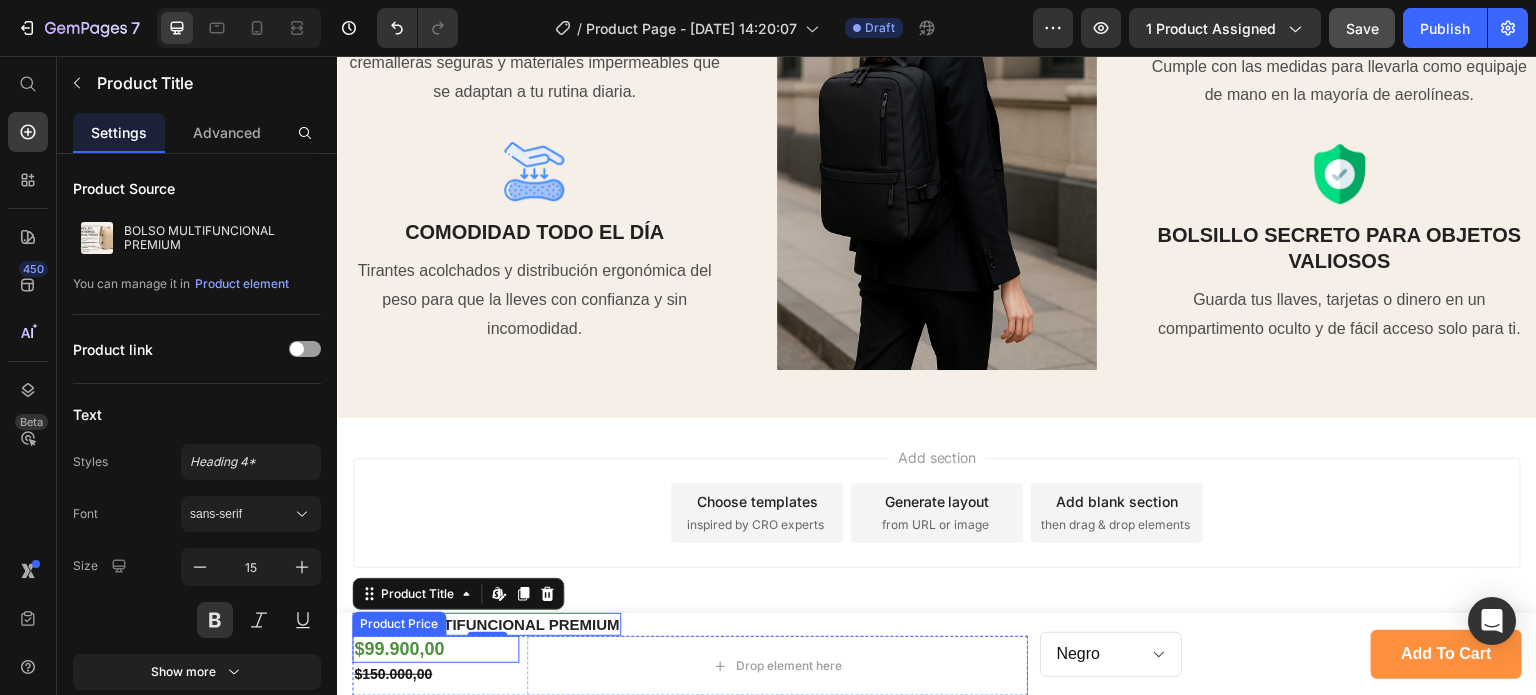 click on "$99.900,00" at bounding box center (435, 649) 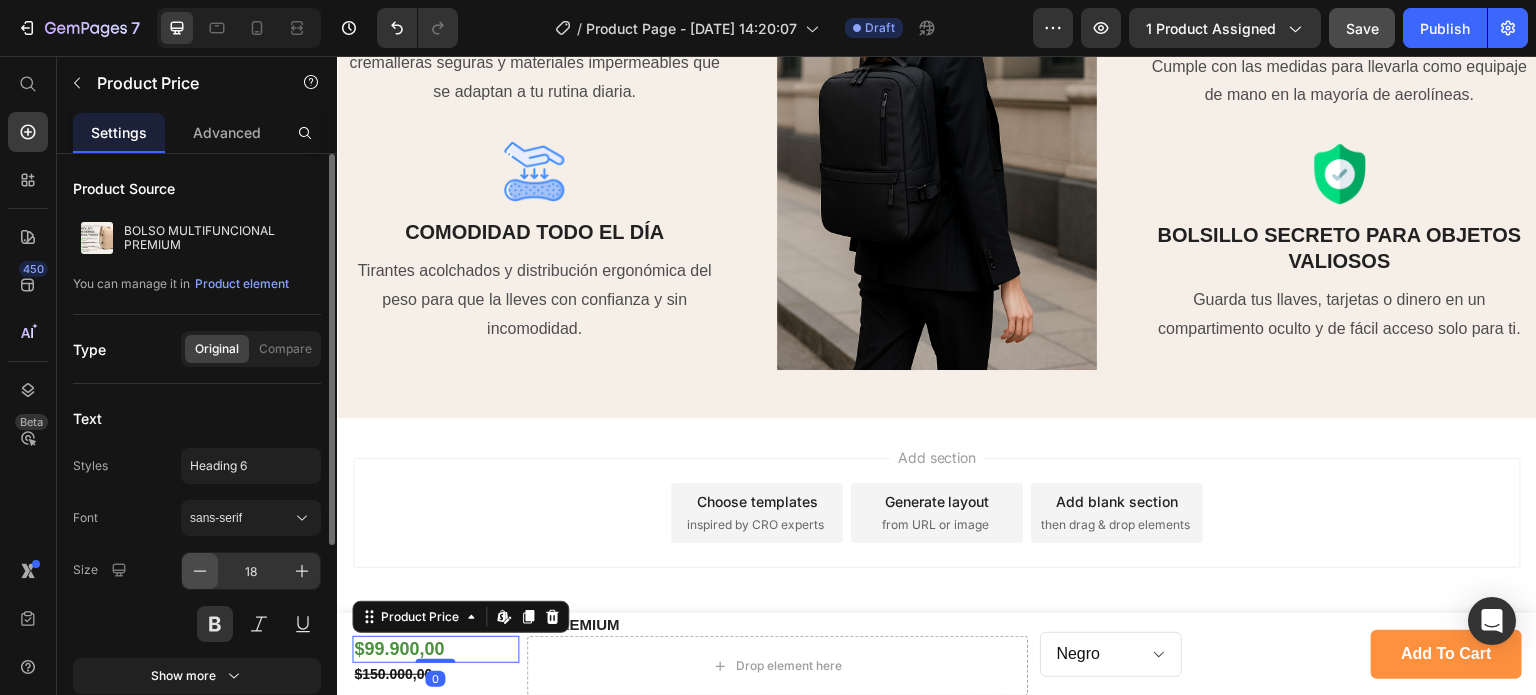 click 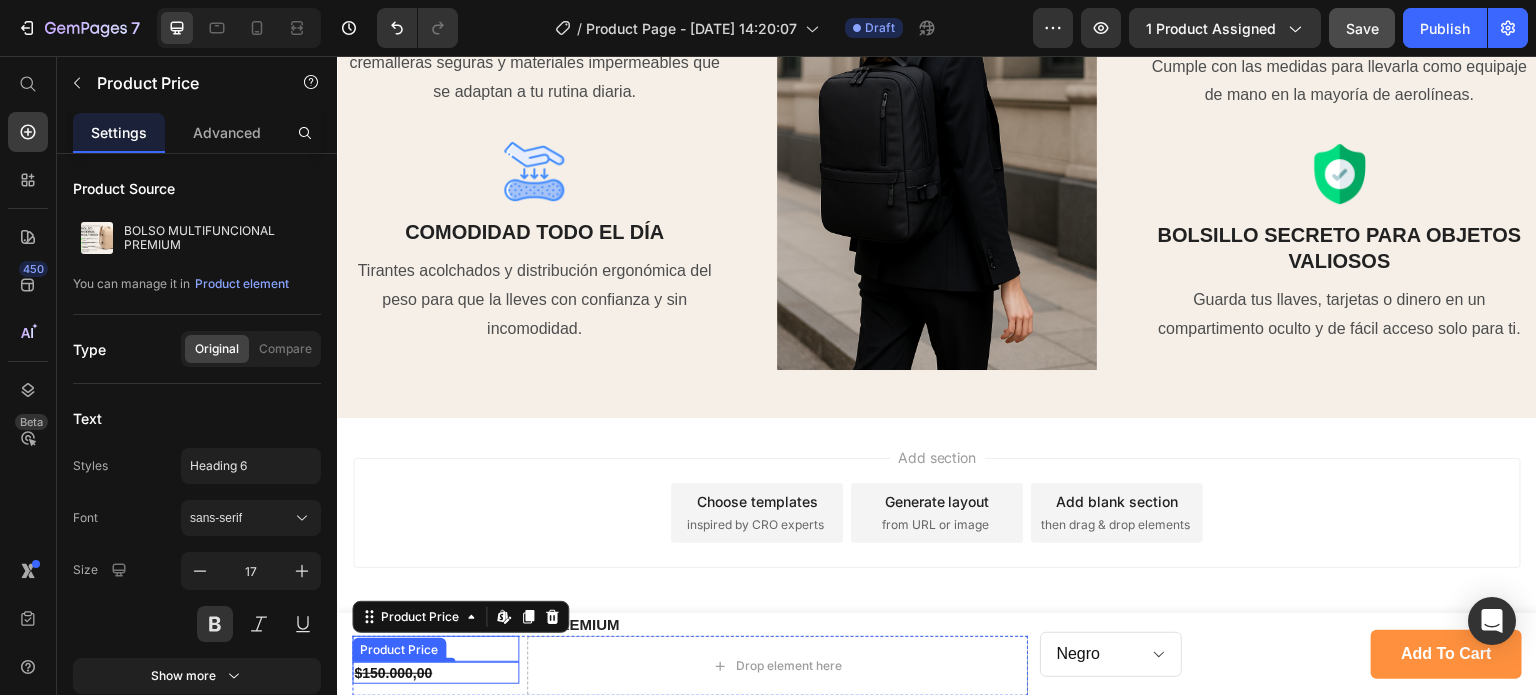 click on "$150.000,00" at bounding box center [435, 673] 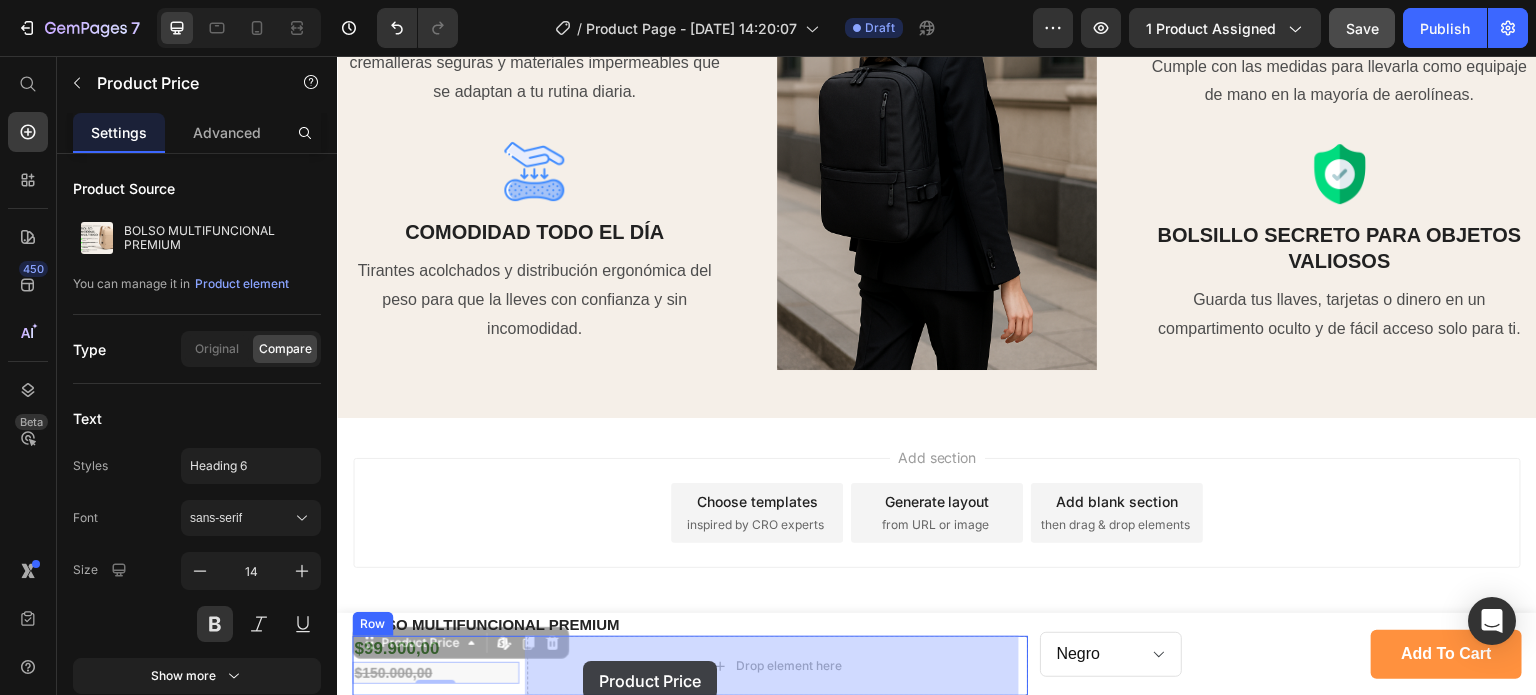 drag, startPoint x: 421, startPoint y: 669, endPoint x: 582, endPoint y: 663, distance: 161.11176 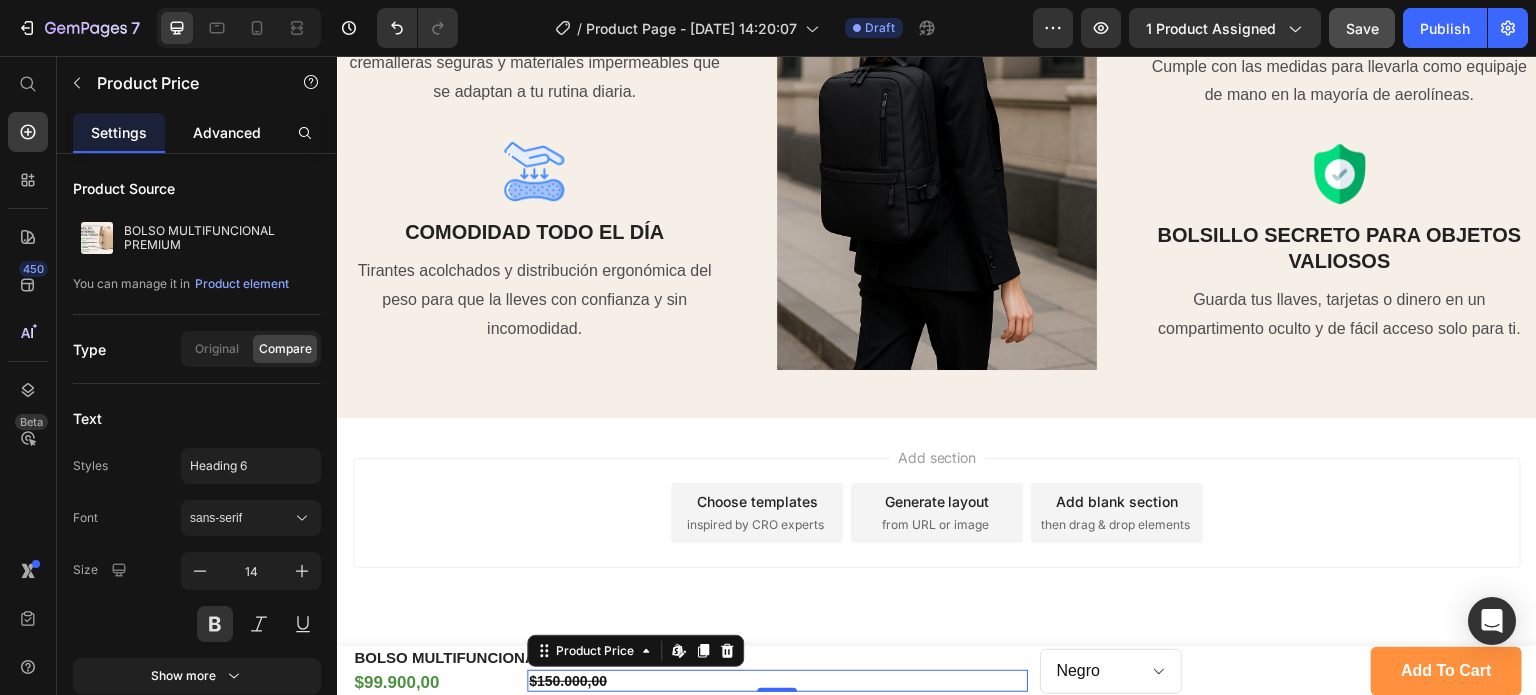 click on "Advanced" at bounding box center (227, 132) 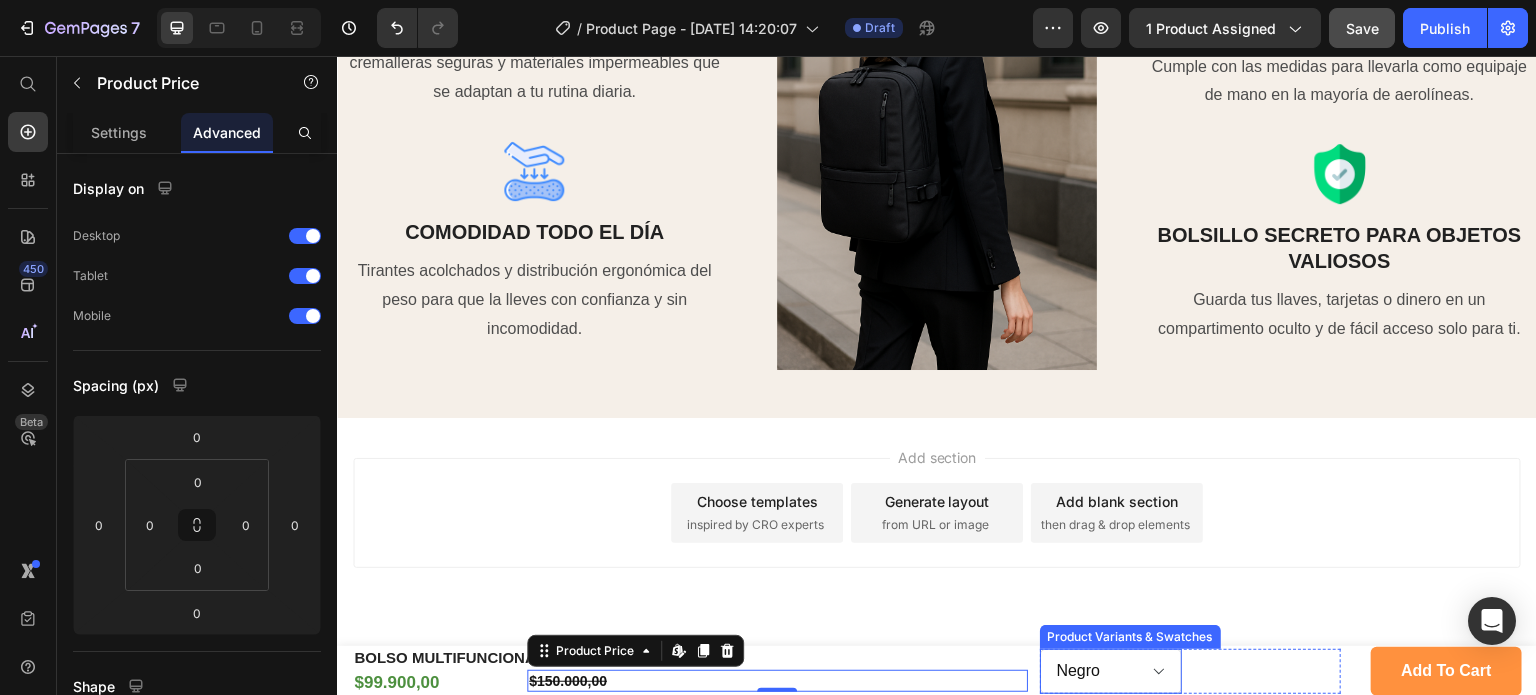 click on "Negro Beige Grey Rosado Lila" at bounding box center [1111, 671] 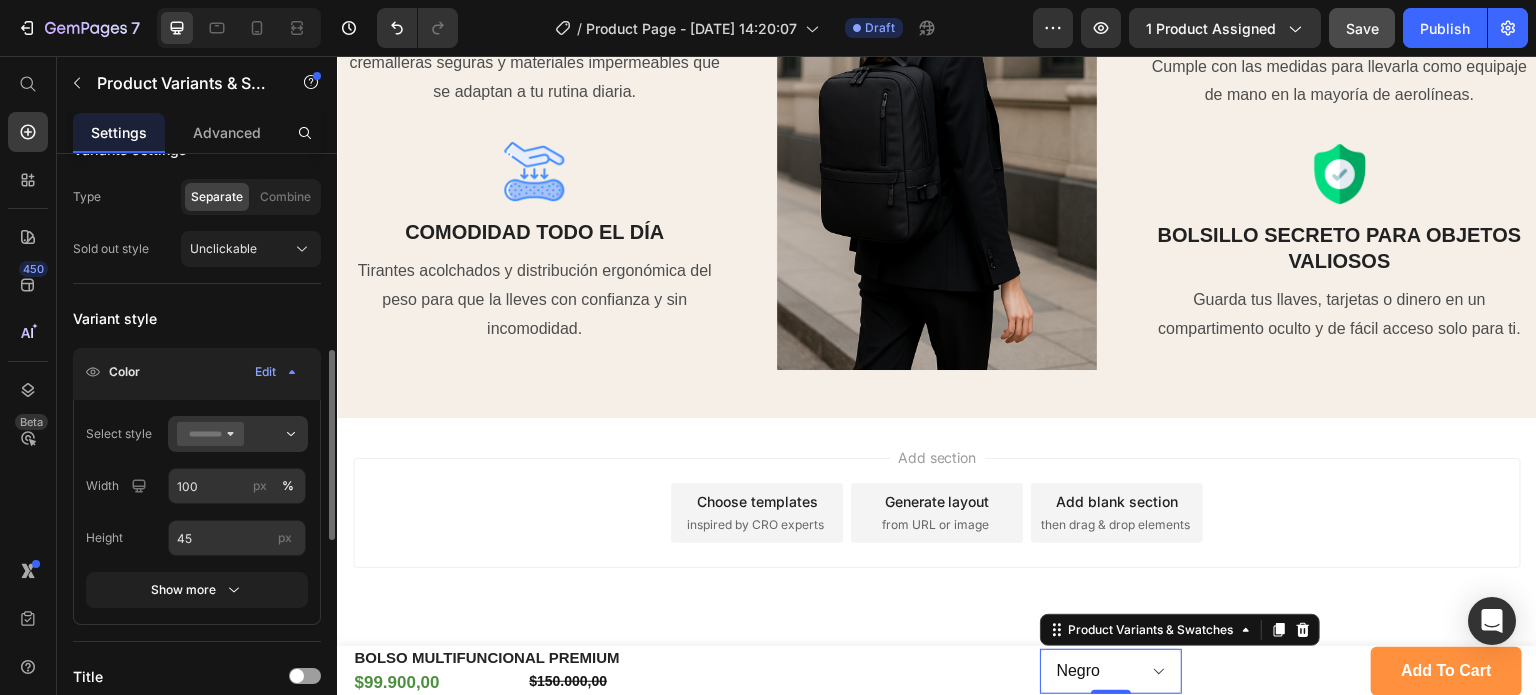 scroll, scrollTop: 300, scrollLeft: 0, axis: vertical 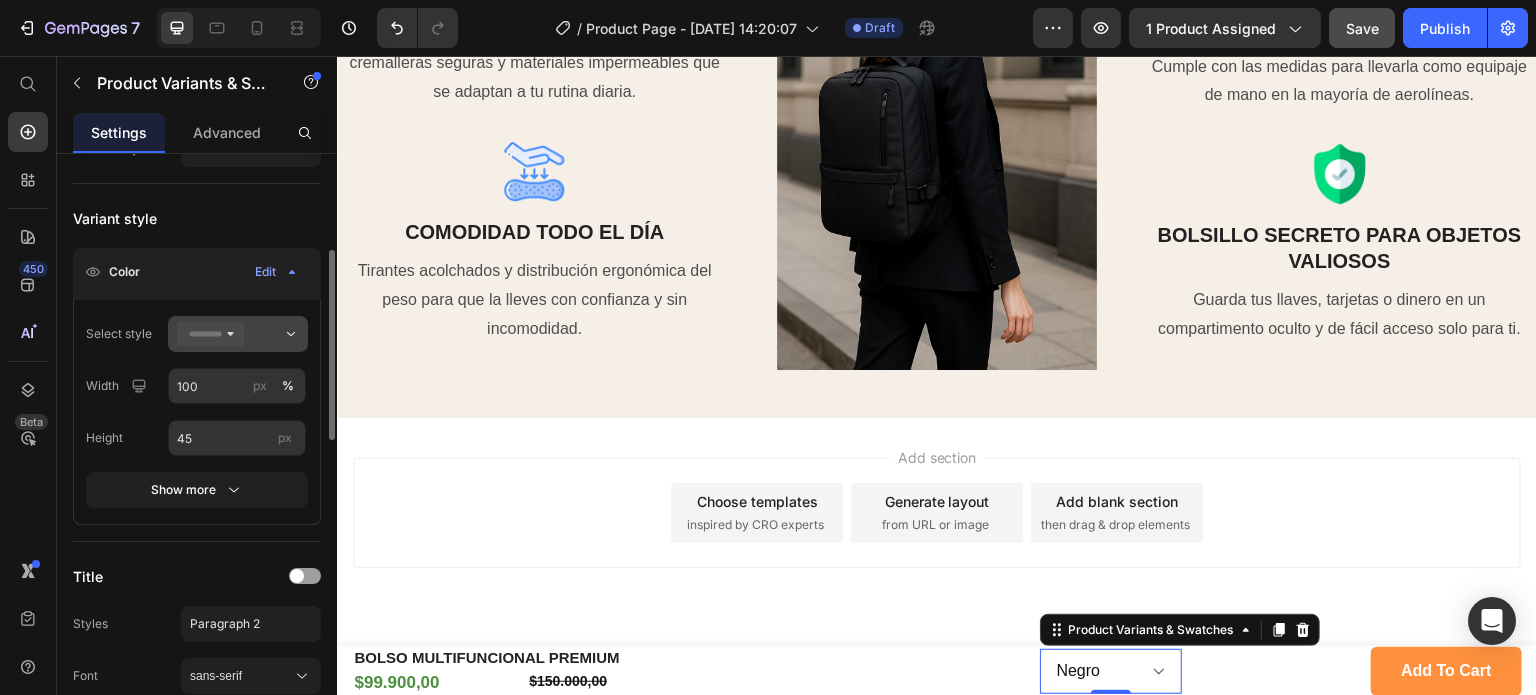 click at bounding box center [238, 334] 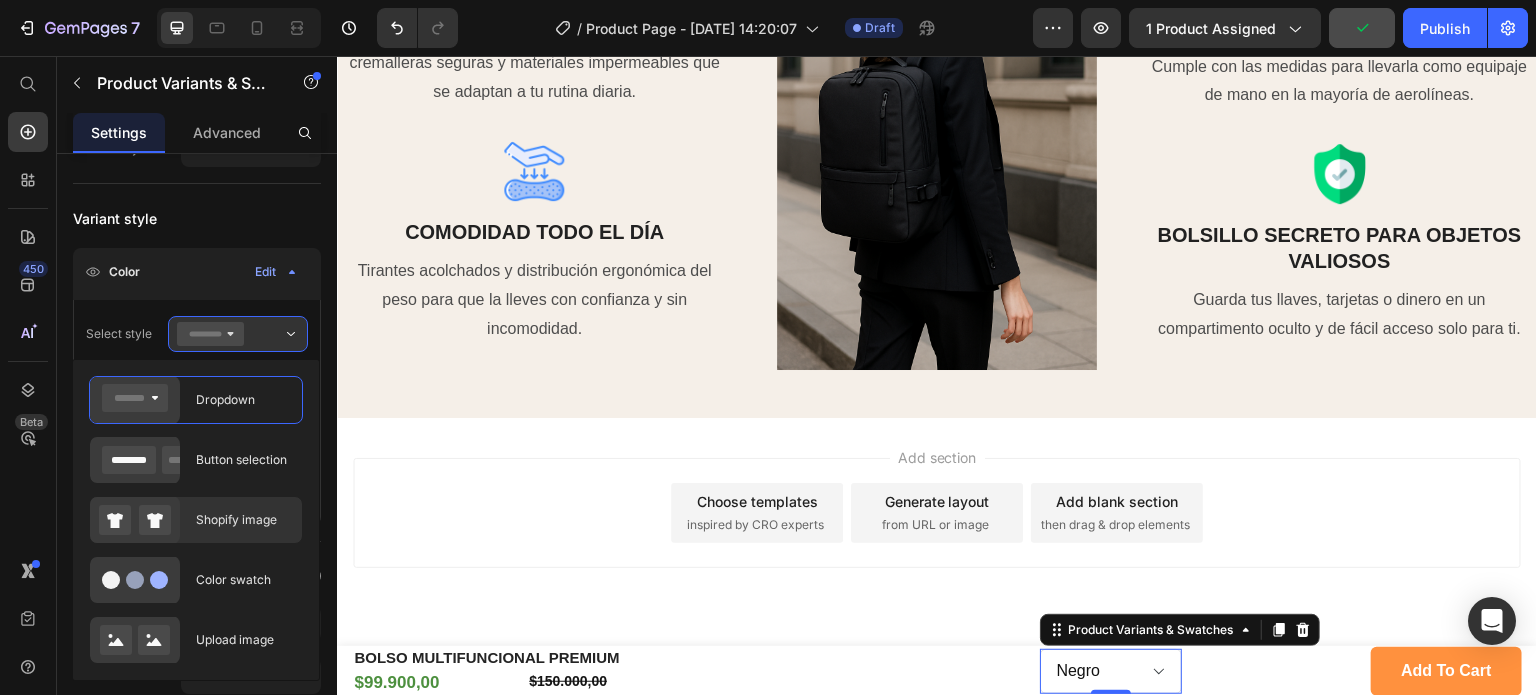 click on "Shopify image" 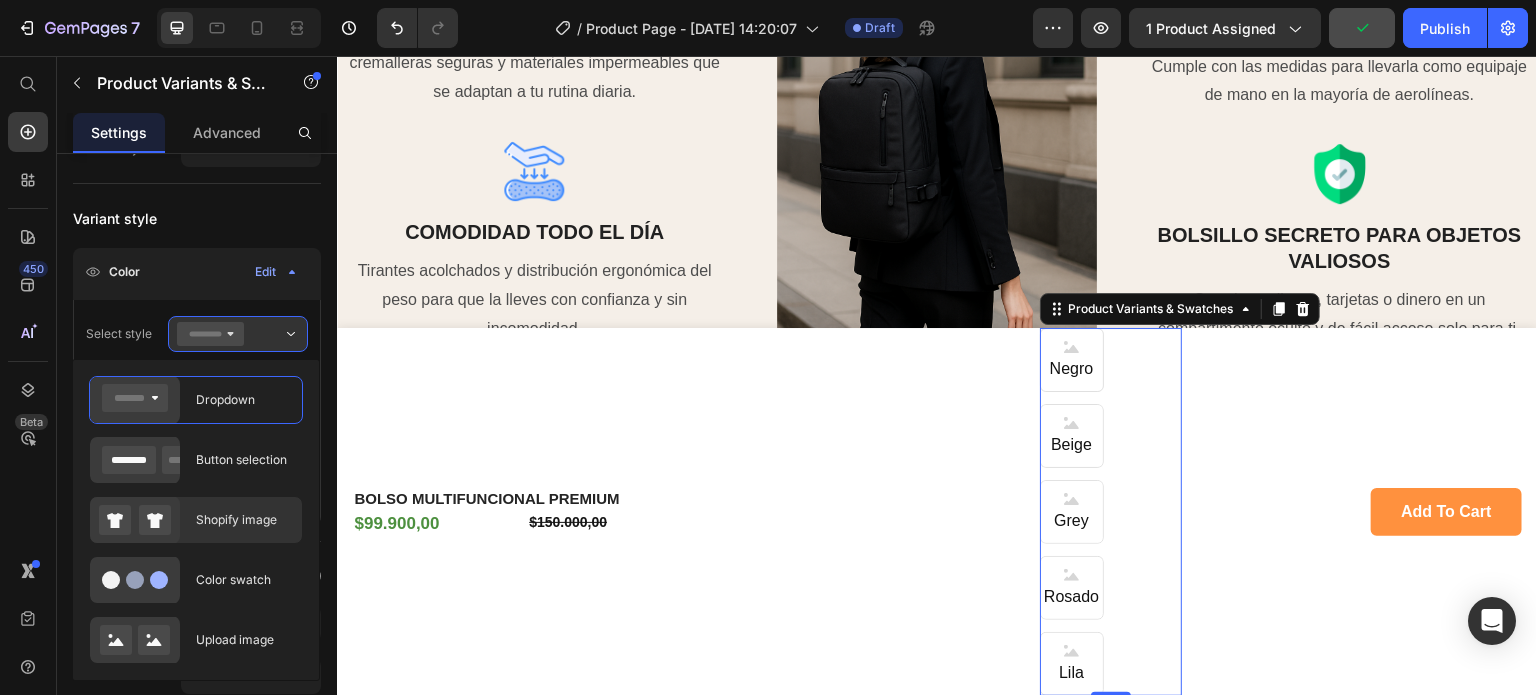 type on "64" 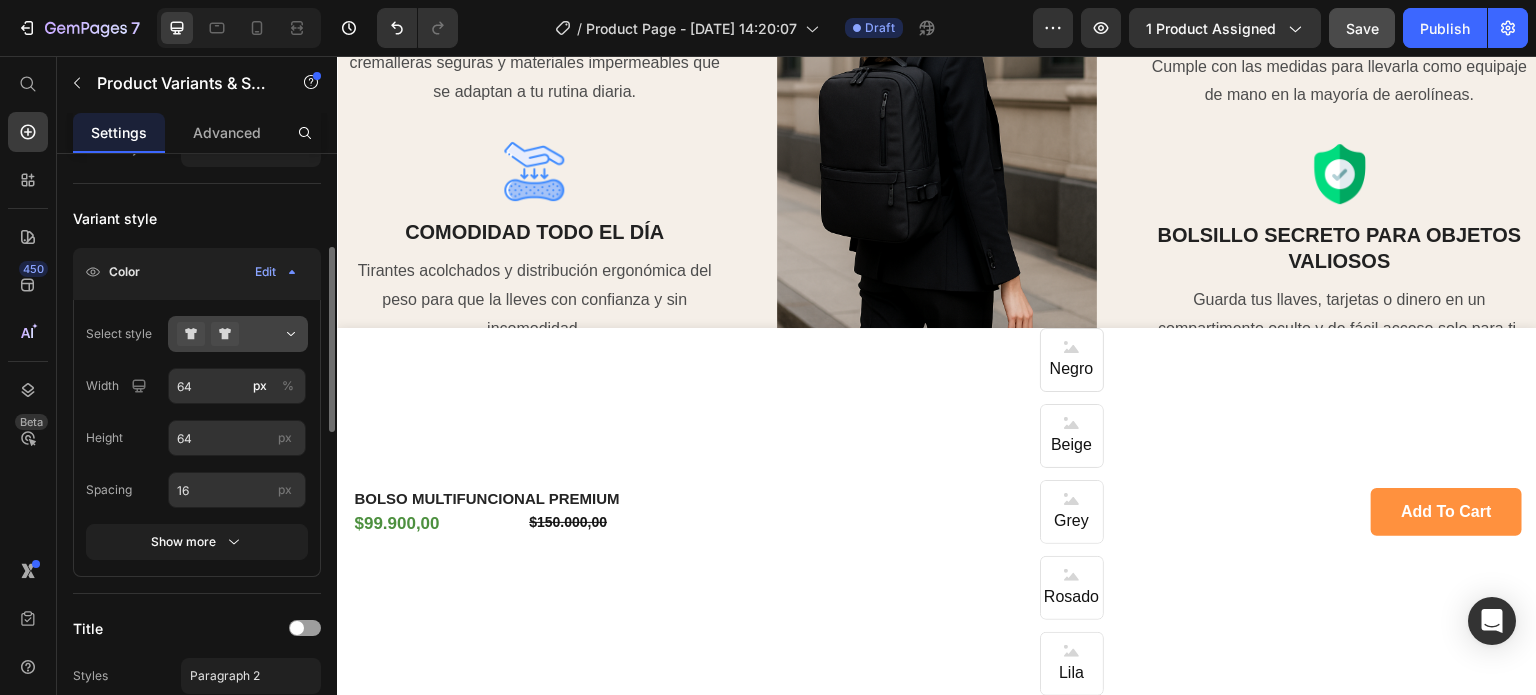 click at bounding box center [238, 334] 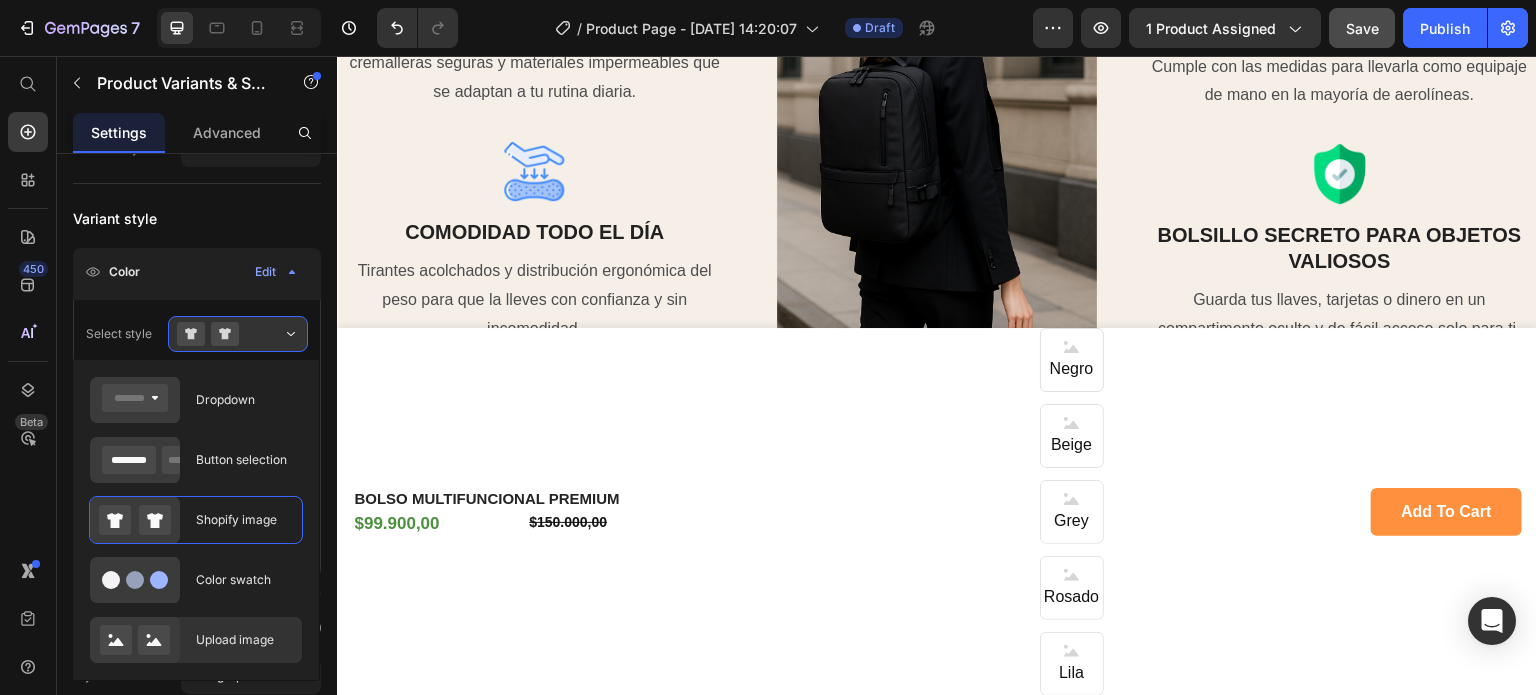 click on "Upload image" at bounding box center (243, 640) 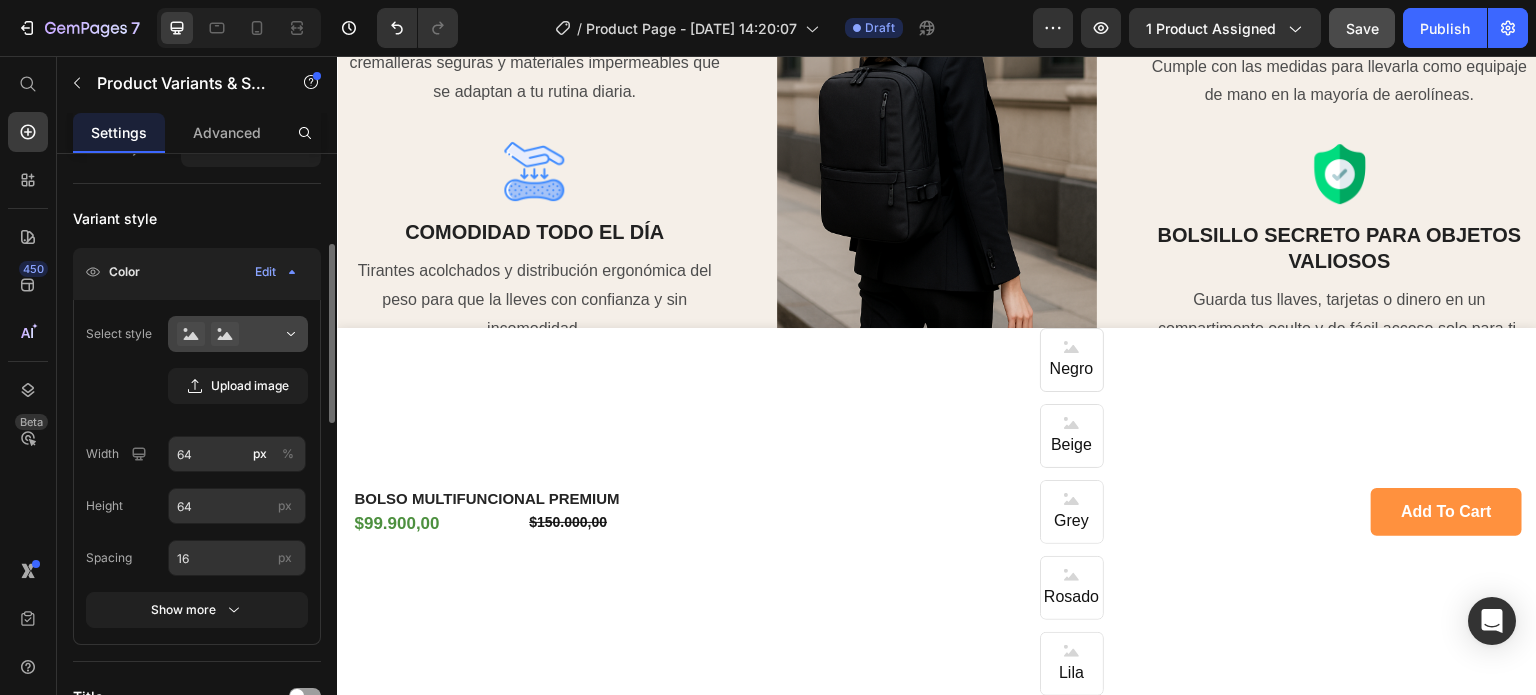 click at bounding box center [238, 334] 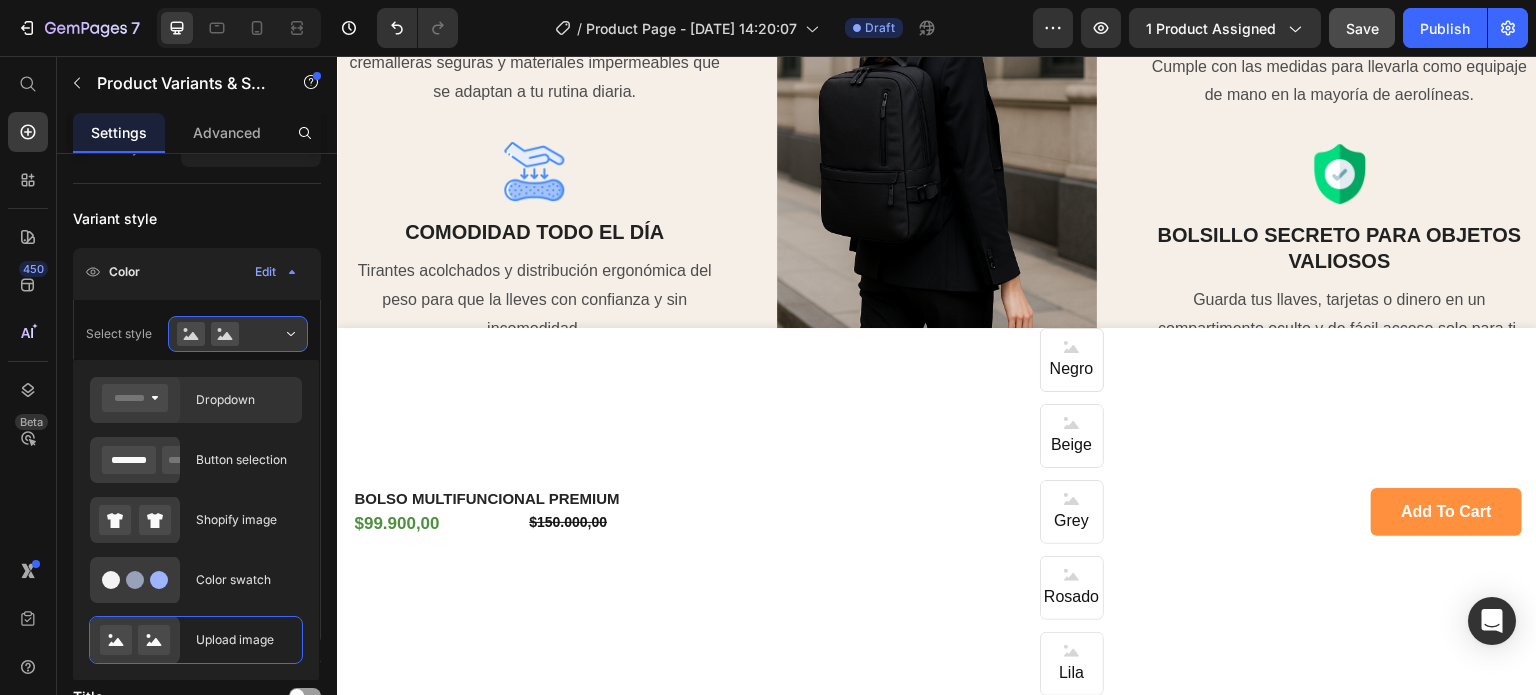 click on "Dropdown" at bounding box center [243, 400] 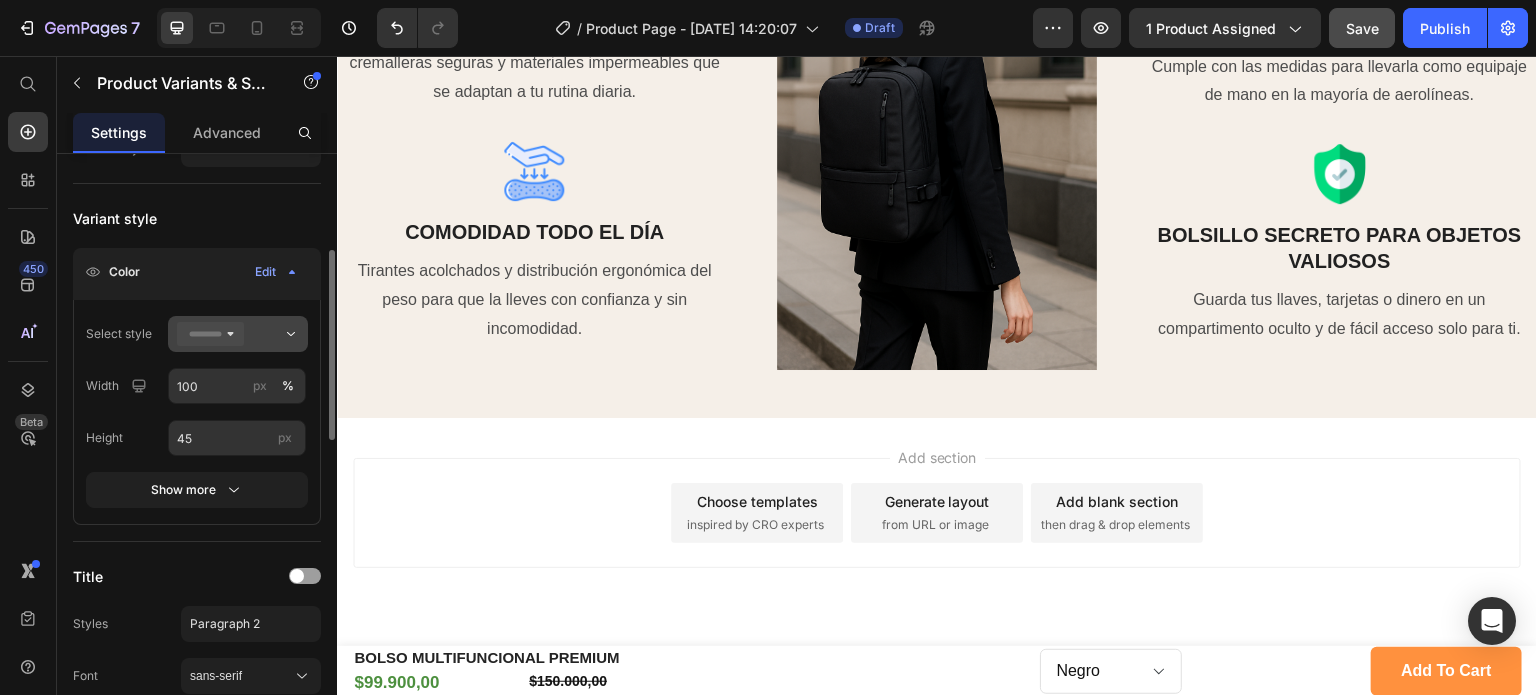 click at bounding box center (238, 334) 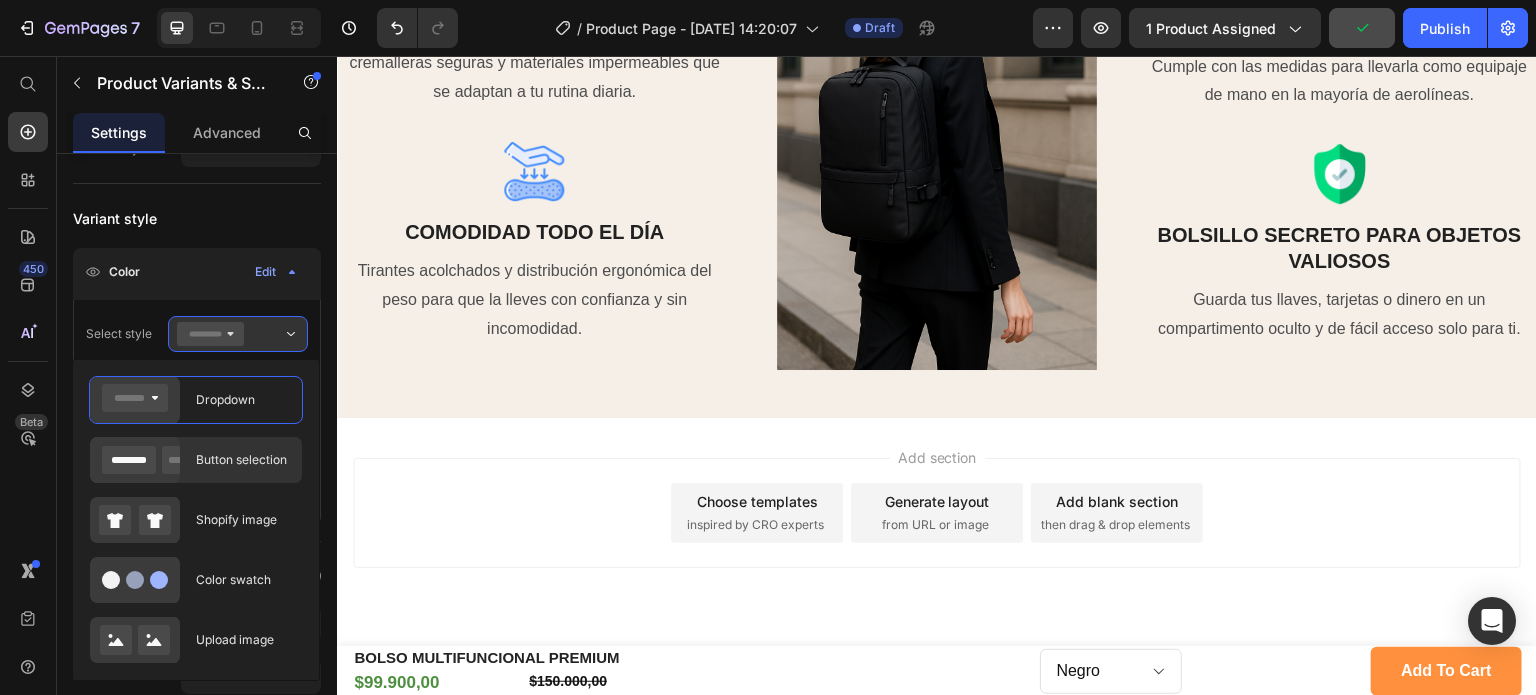 click on "Button selection" 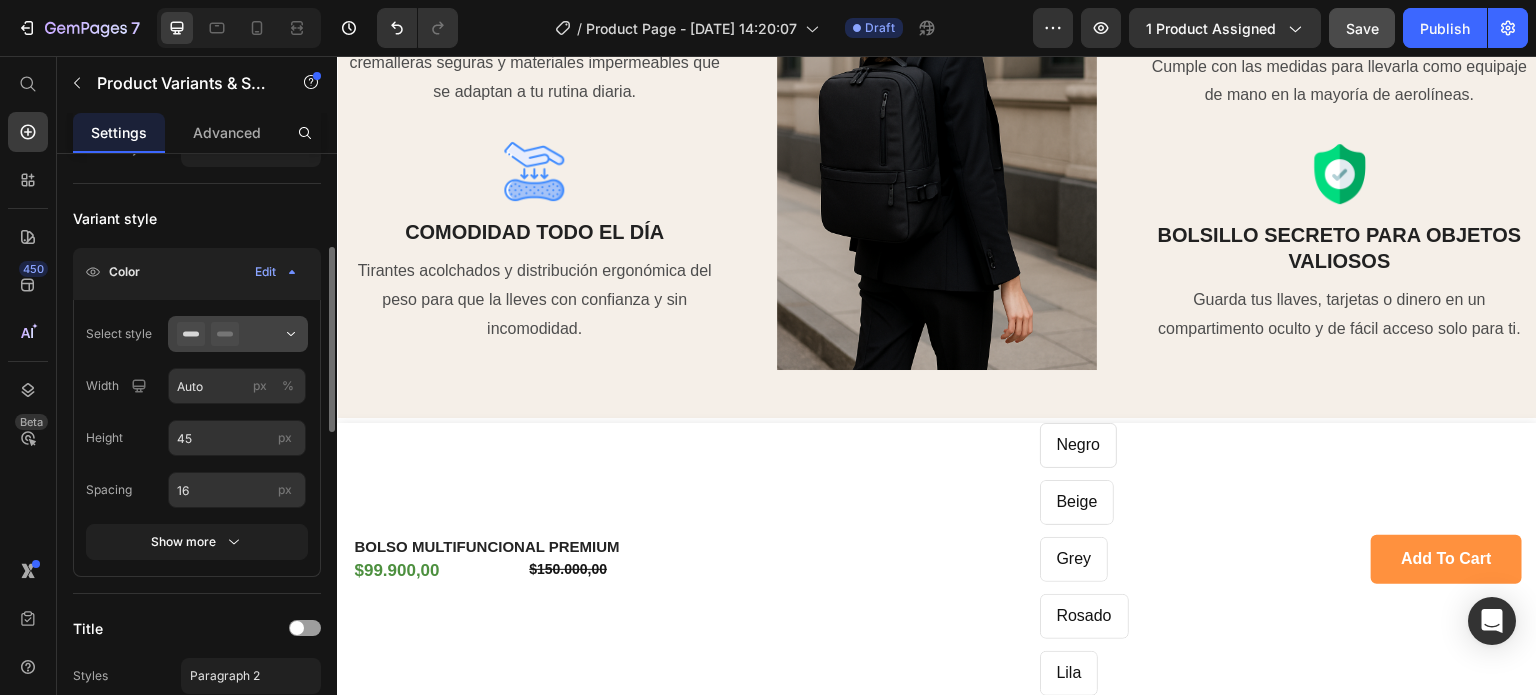 click at bounding box center [238, 334] 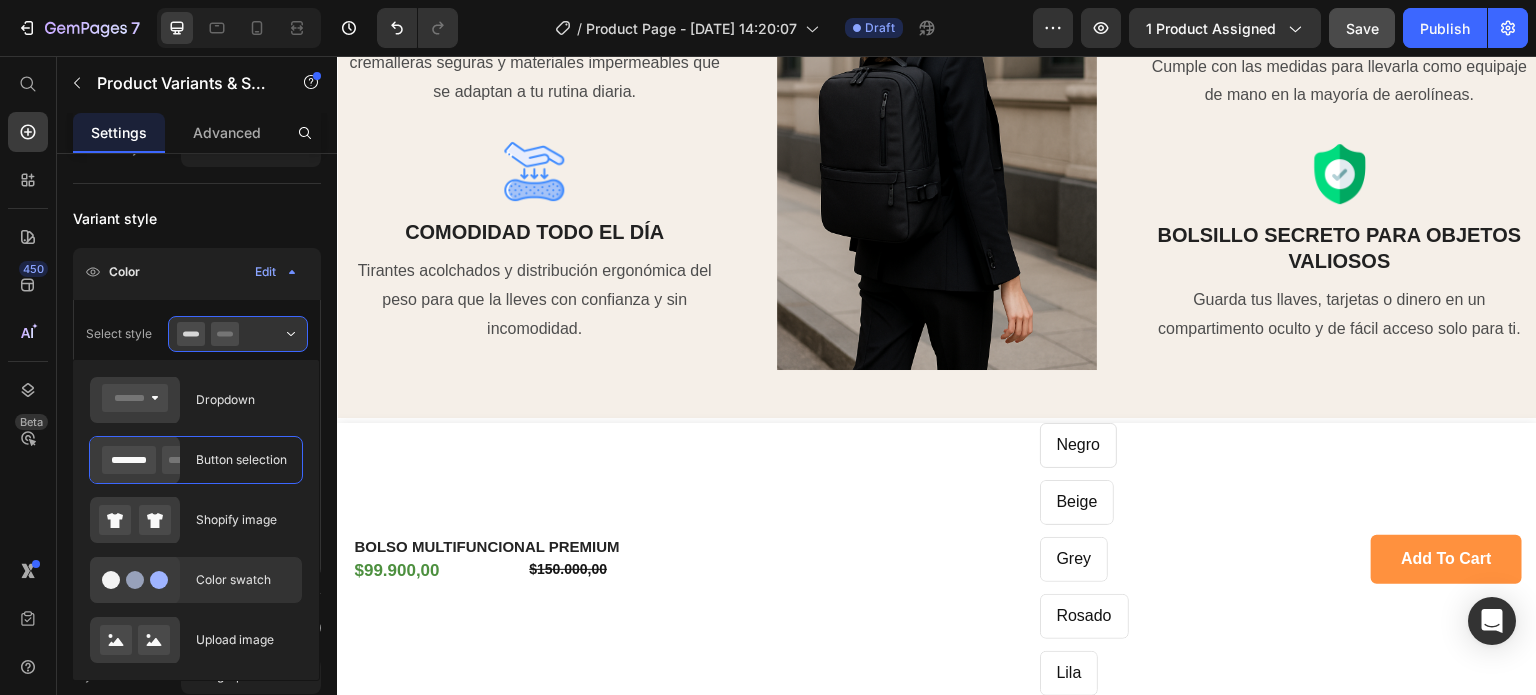 click on "Color swatch" 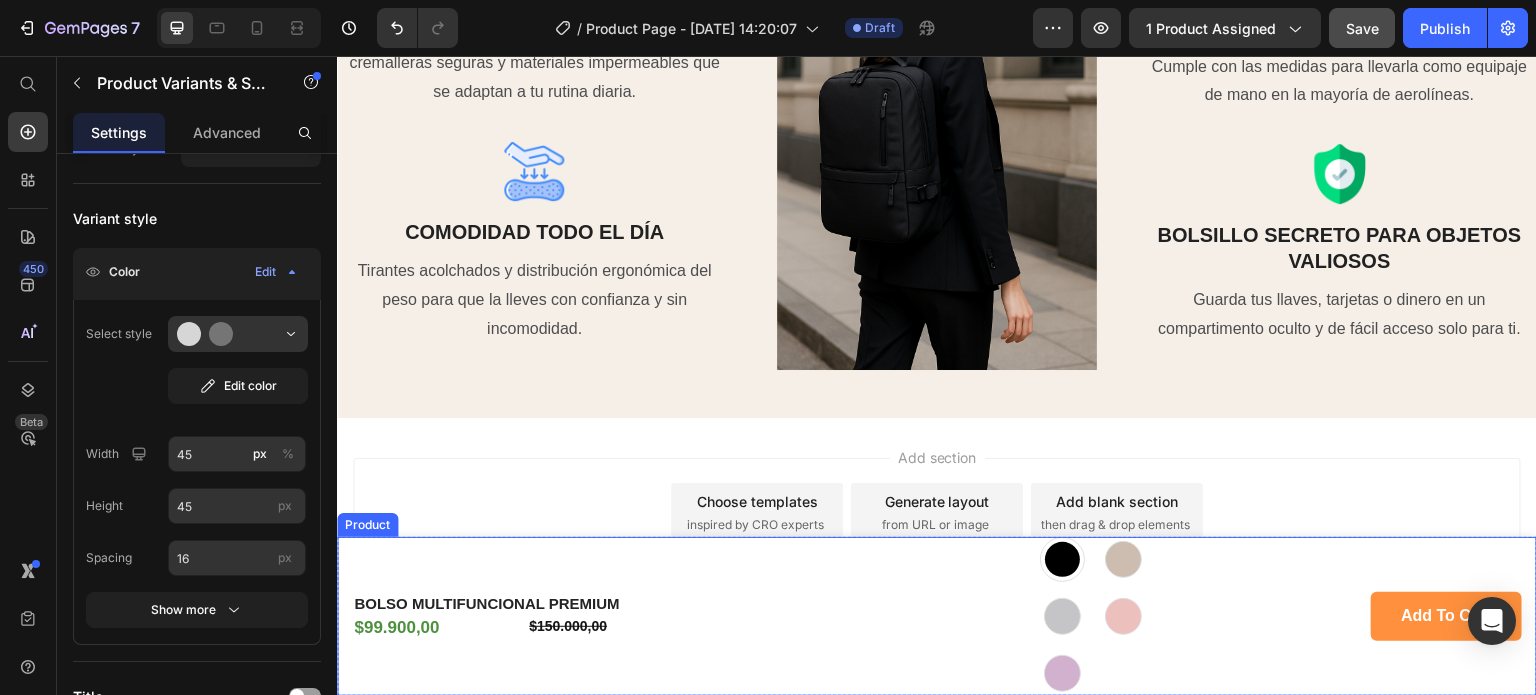 click on "BOLSO MULTIFUNCIONAL PREMIUM Product Title Row $99.900,00 Product Price $150.000,00 Product Price Row Negro Negro Beige Beige Grey Grey Rosado Rosado Lila Lila Product Variants & Swatches Product Variants & Swatches Row add to cart Product Cart Button Row Product" at bounding box center (937, 616) 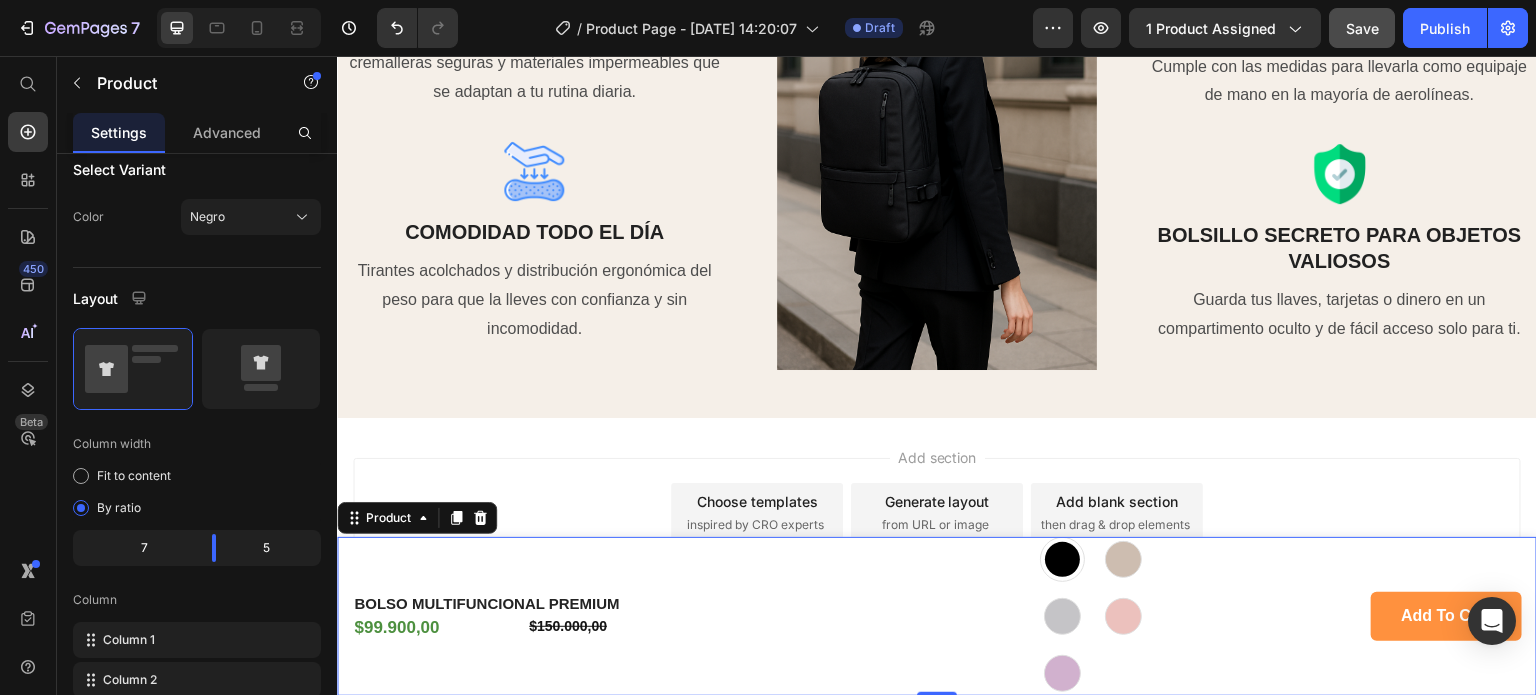 scroll, scrollTop: 0, scrollLeft: 0, axis: both 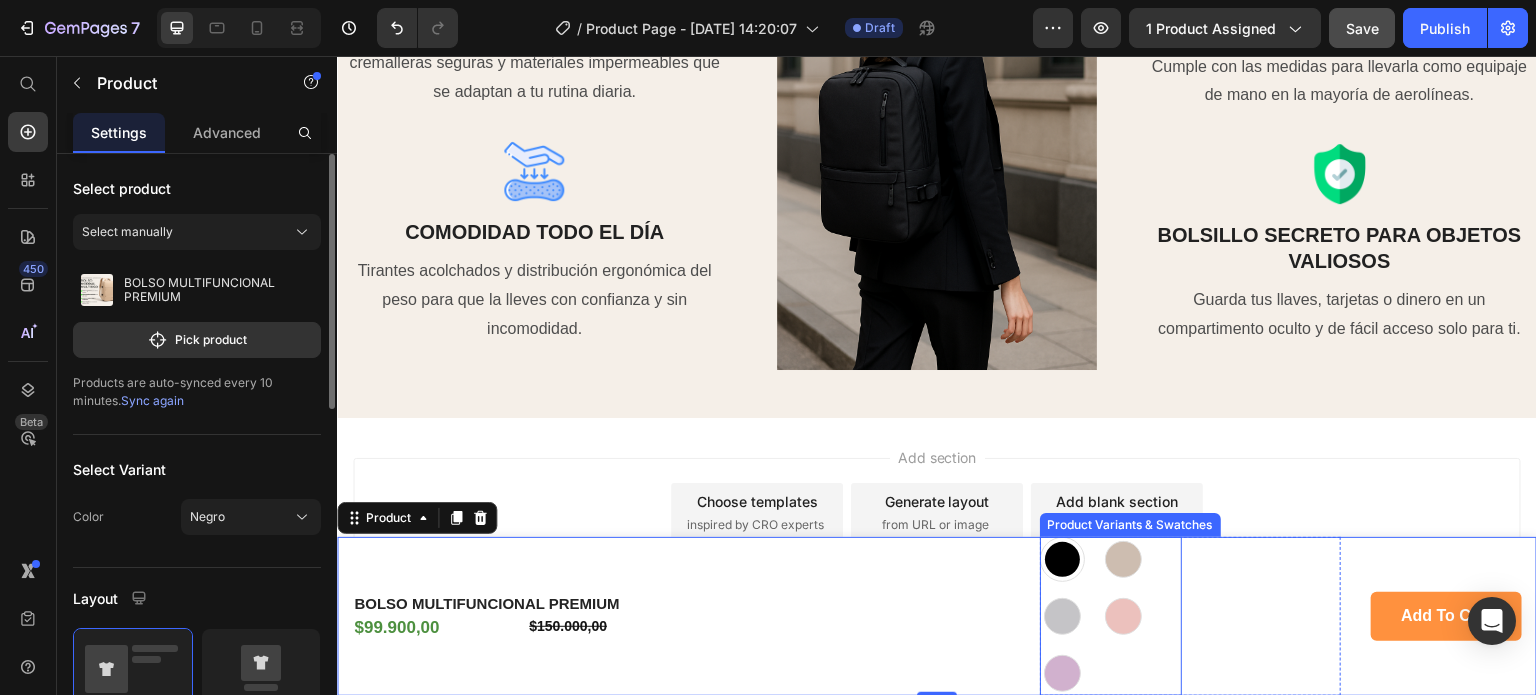 click at bounding box center (1123, 616) 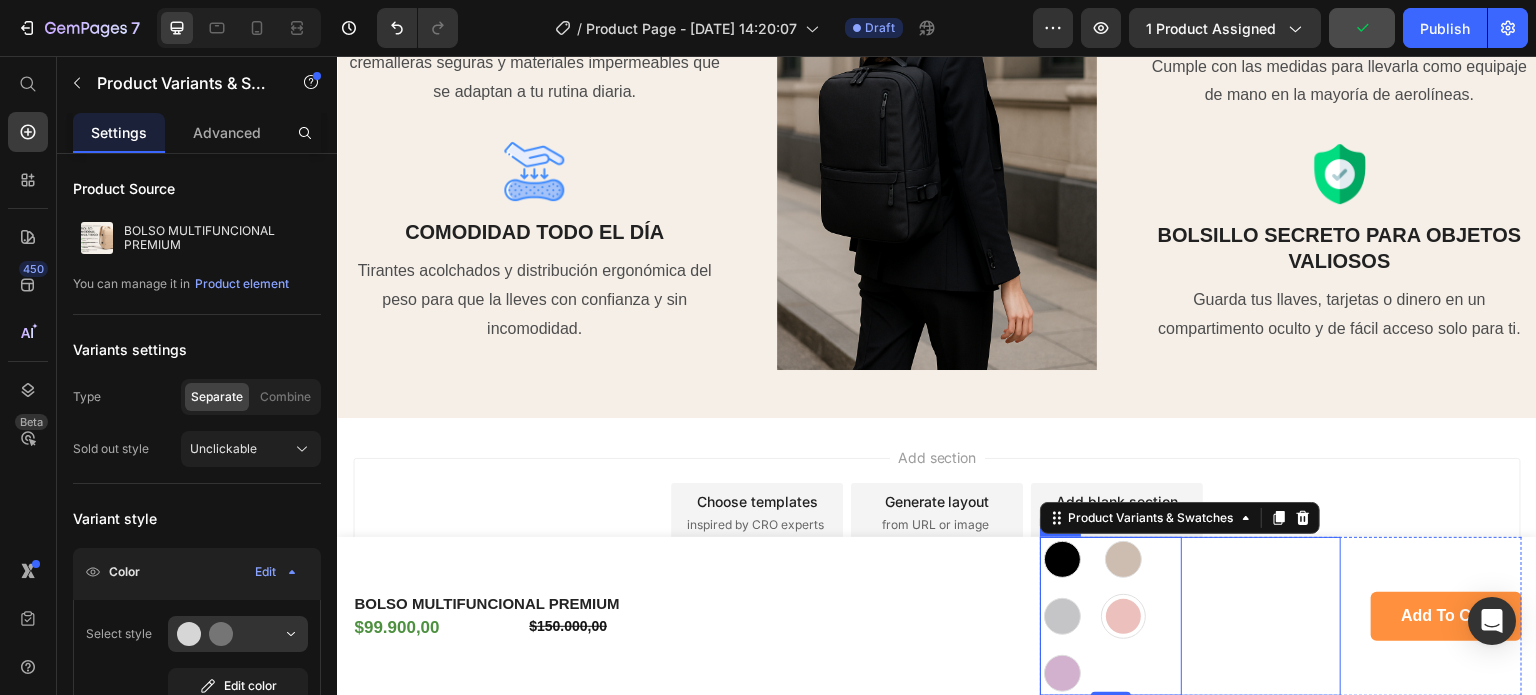 click on "Product Variants & Swatches" at bounding box center [1269, 616] 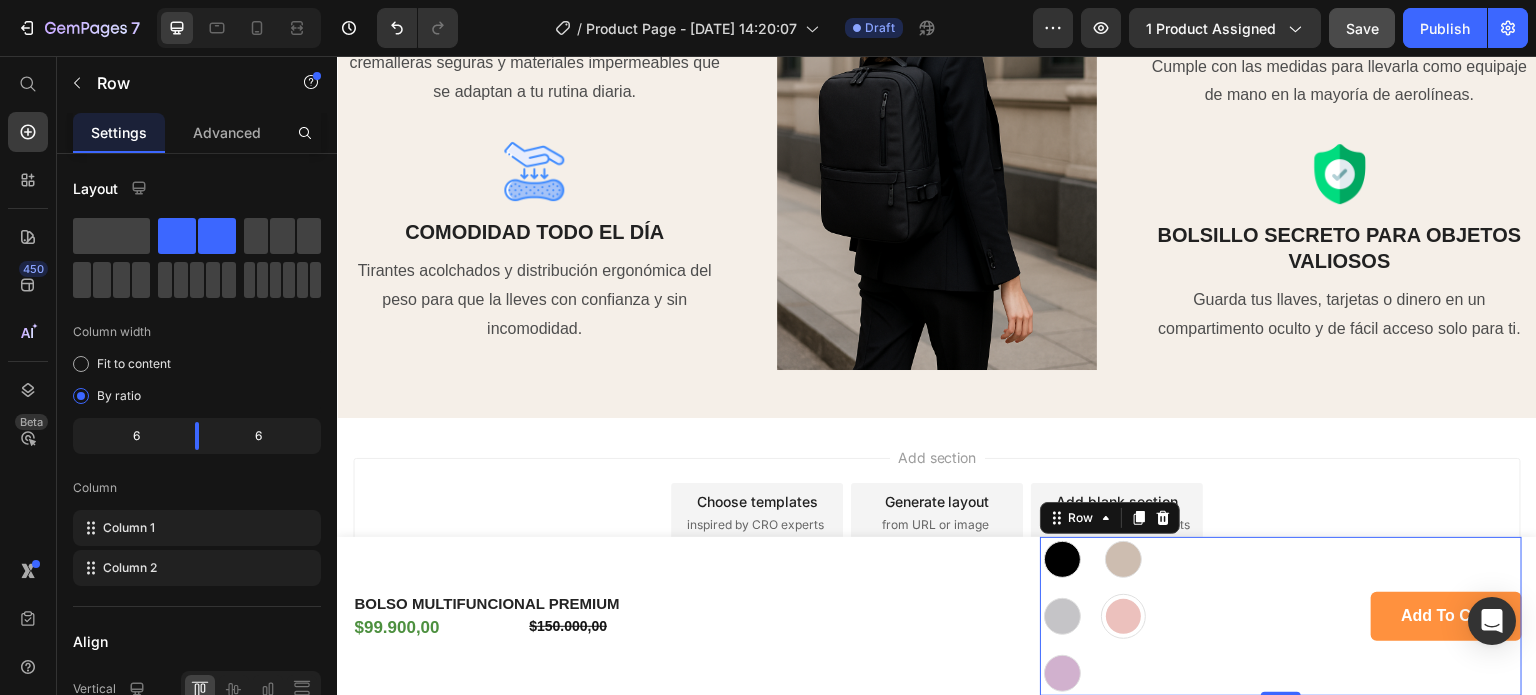 click on "add to cart Product Cart Button" at bounding box center [1446, 616] 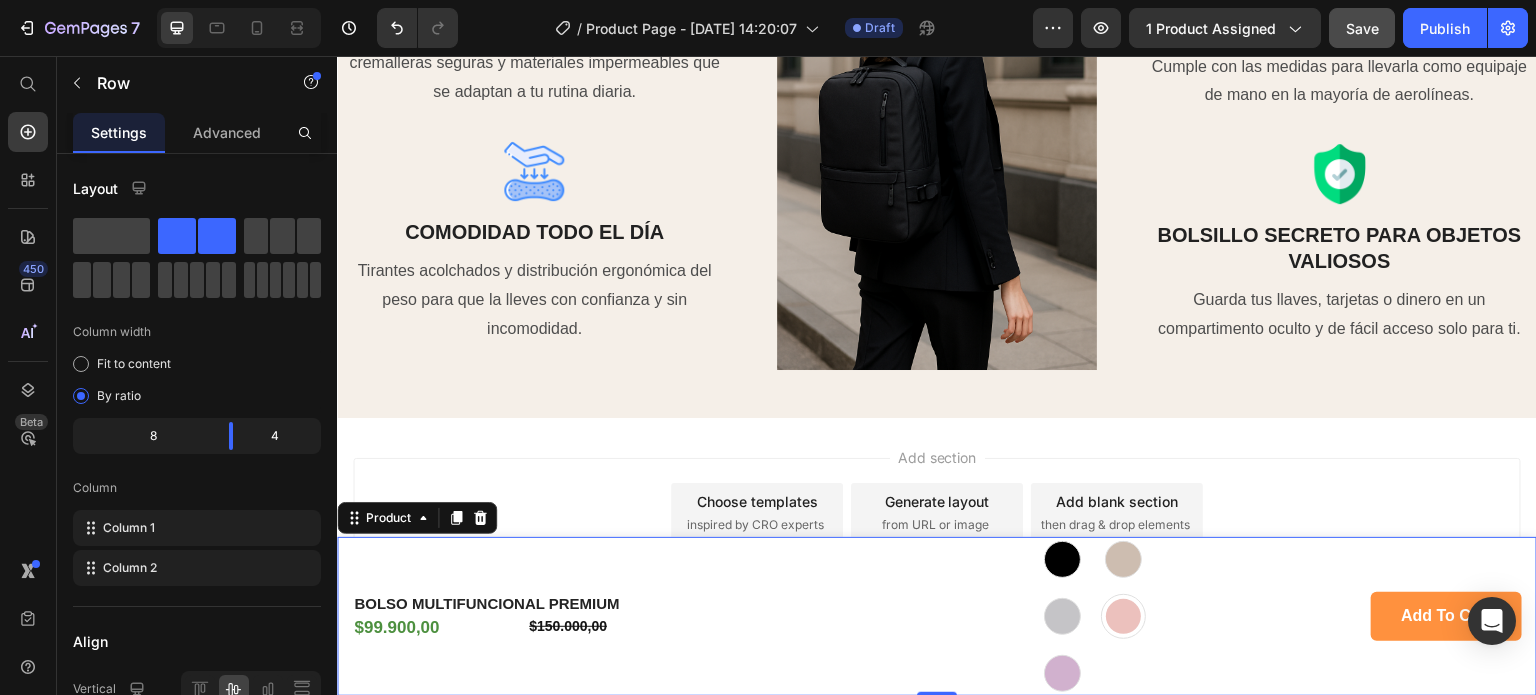 click on "BOLSO MULTIFUNCIONAL PREMIUM Product Title Row $99.900,00 Product Price $150.000,00 Product Price Row" at bounding box center [690, 616] 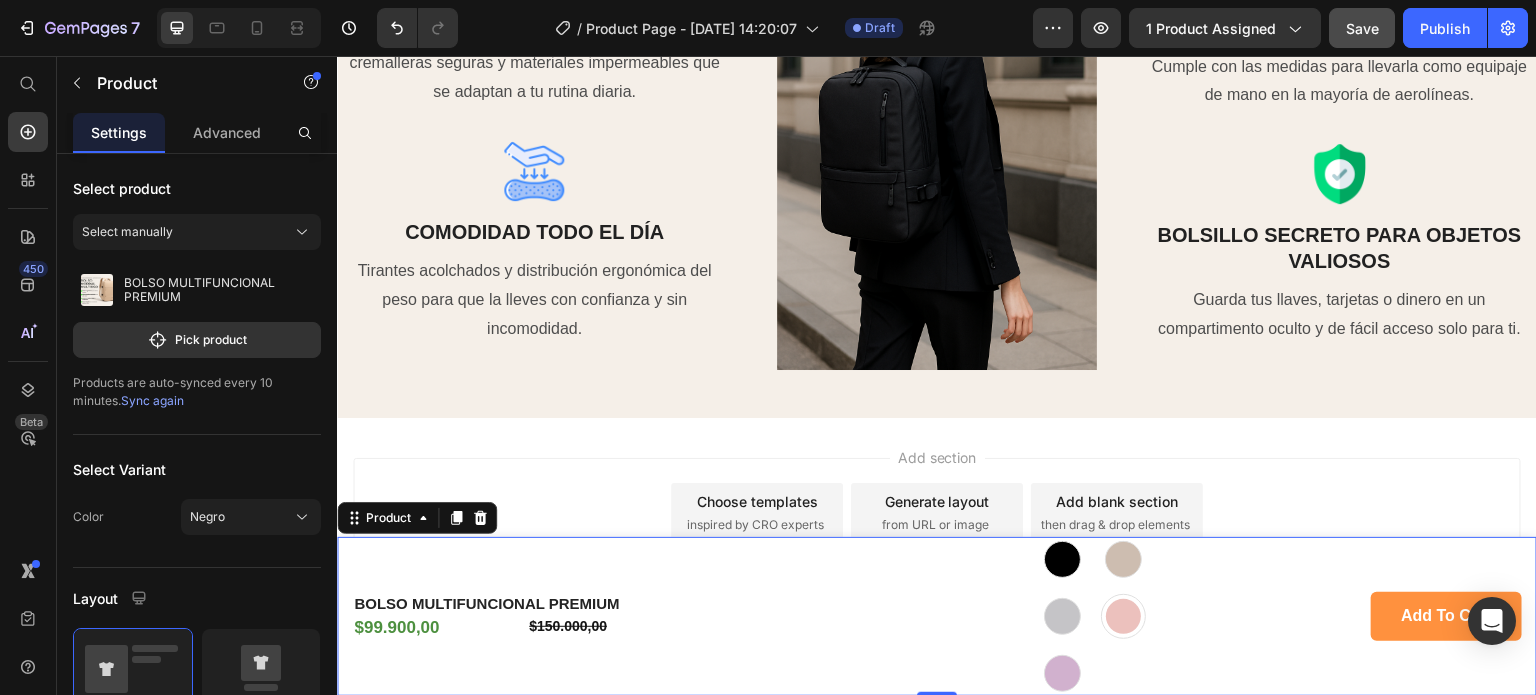 click on "BOLSO MULTIFUNCIONAL PREMIUM Product Title Row $99.900,00 Product Price $150.000,00 Product Price Row" at bounding box center [690, 616] 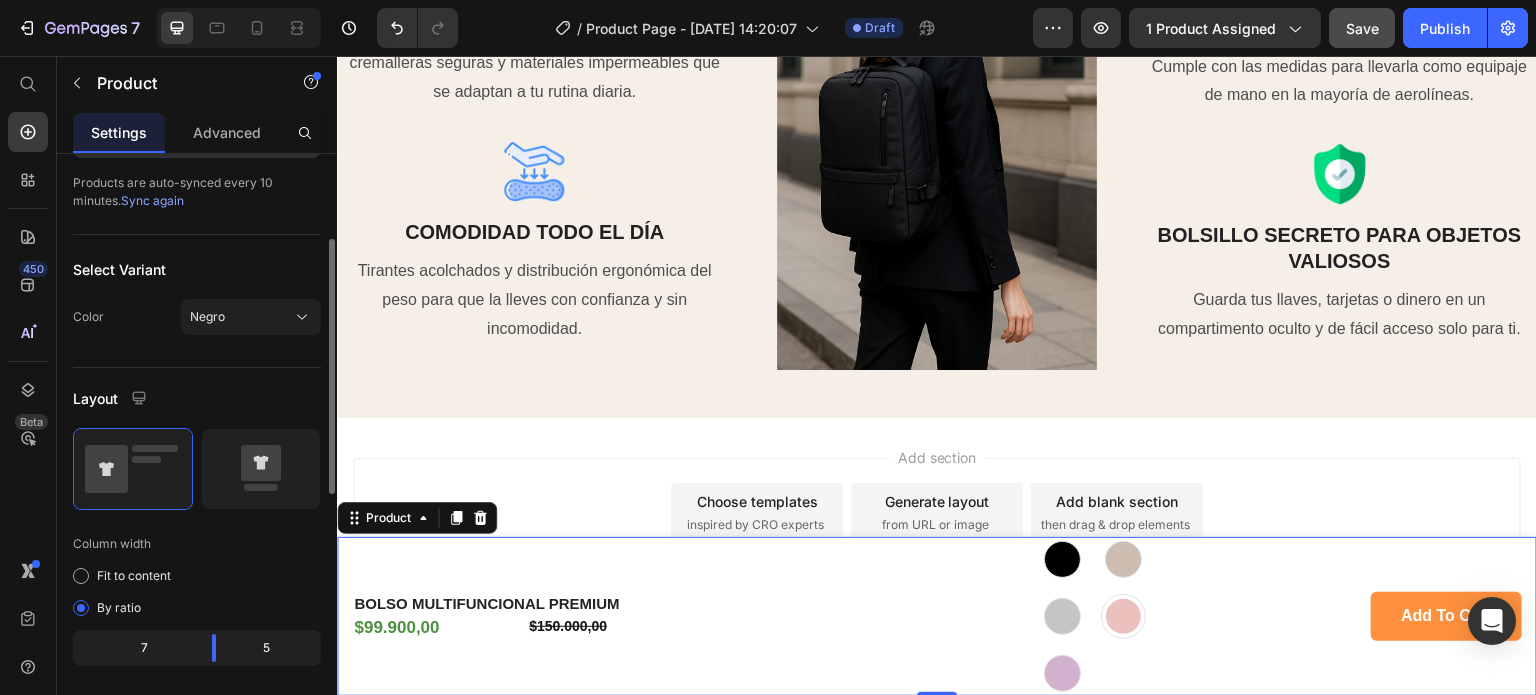 scroll, scrollTop: 400, scrollLeft: 0, axis: vertical 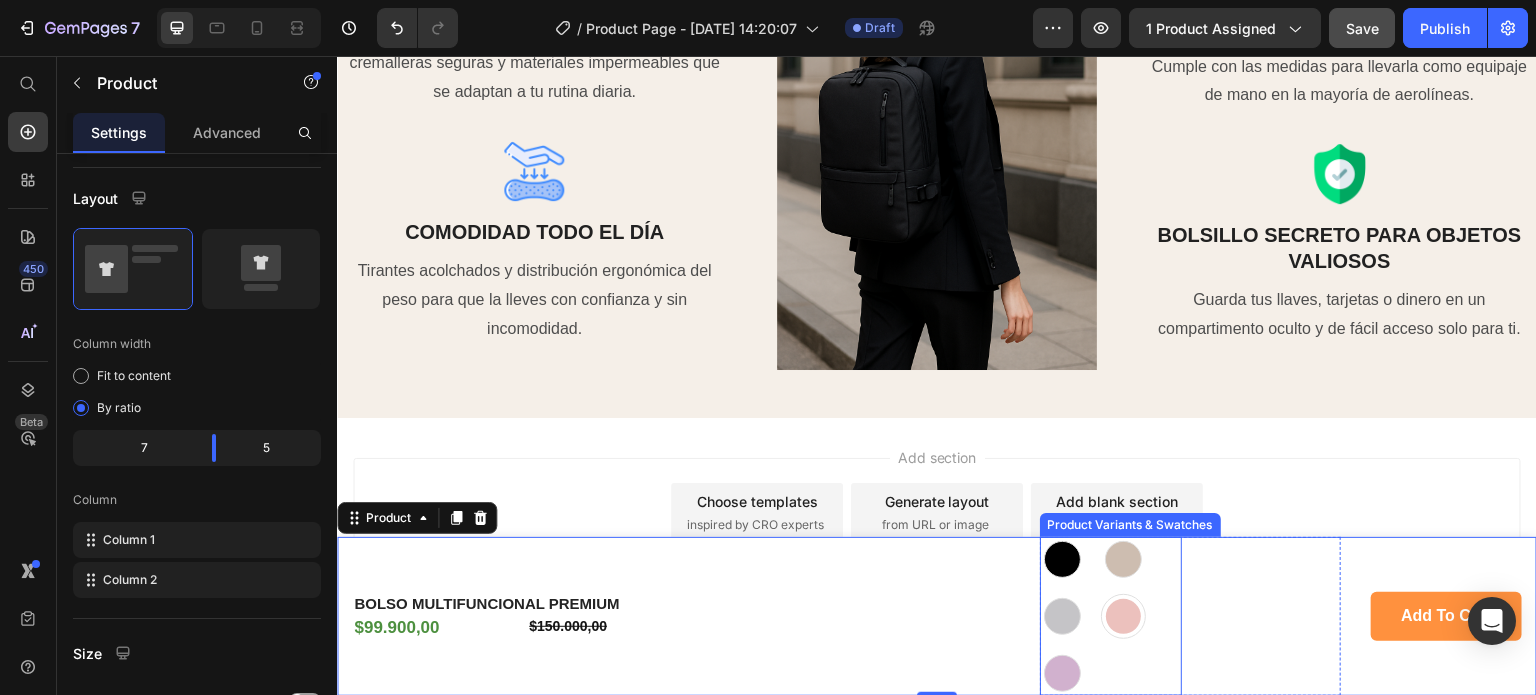 click on "Grey" at bounding box center (1062, 571) 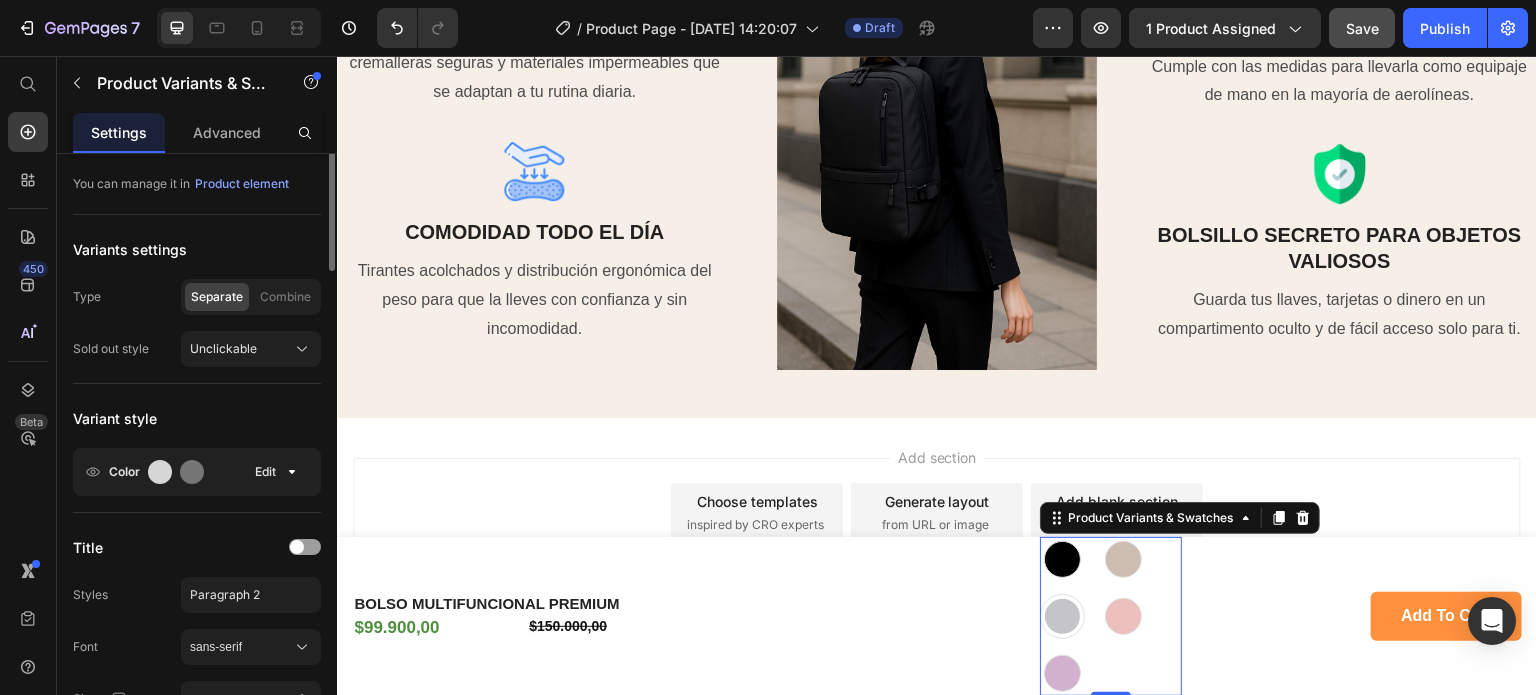 scroll, scrollTop: 0, scrollLeft: 0, axis: both 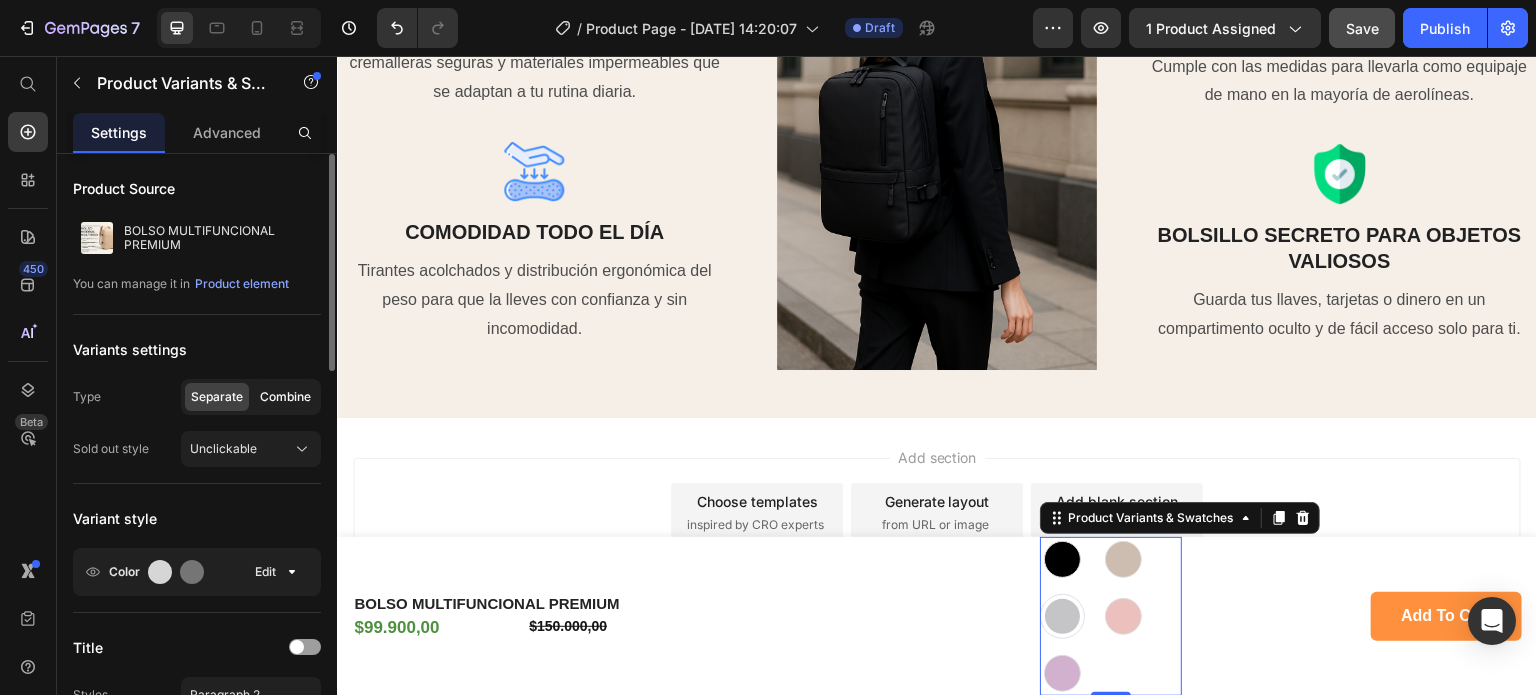 click on "Combine" 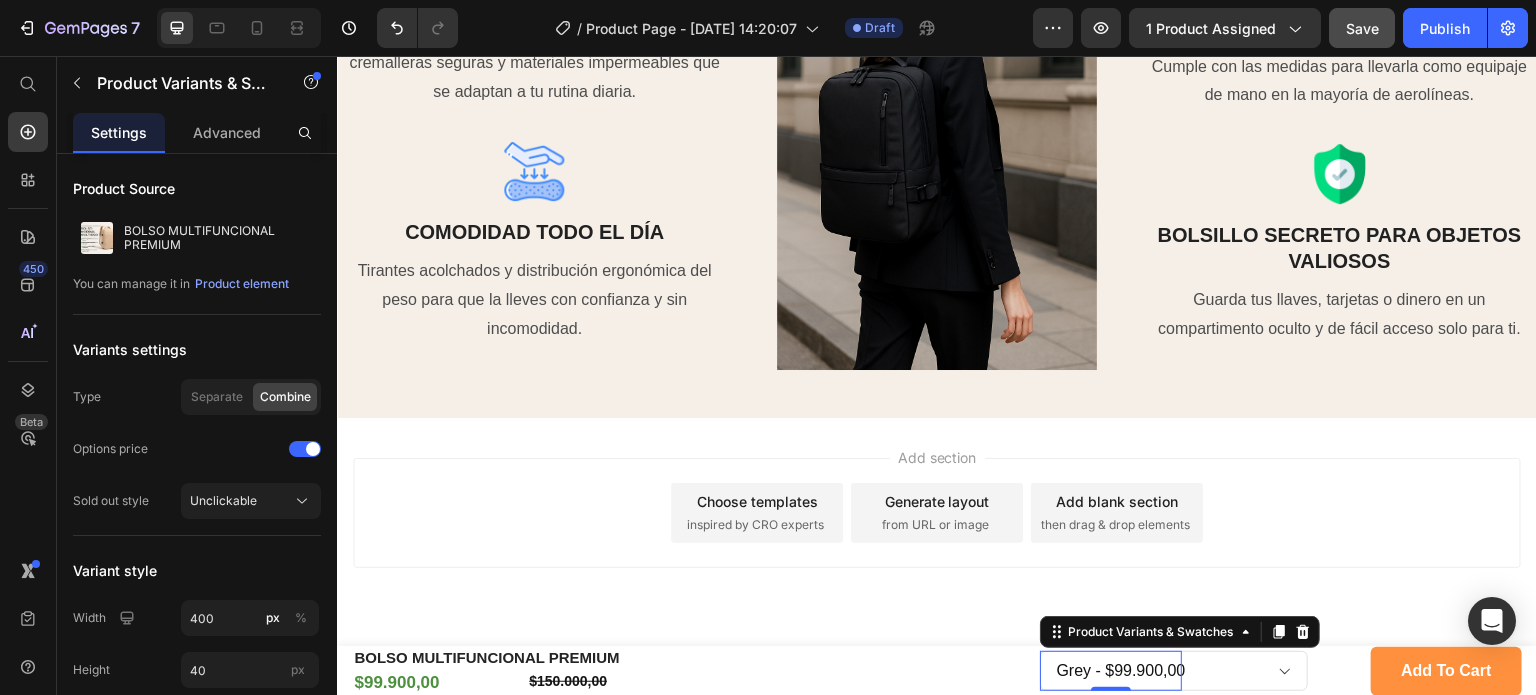 click on "Negro - $99.900,00  Beige - $99.900,00  Grey - $99.900,00  Rosado - $99.900,00  Lila - $99.900,00" at bounding box center (1174, 671) 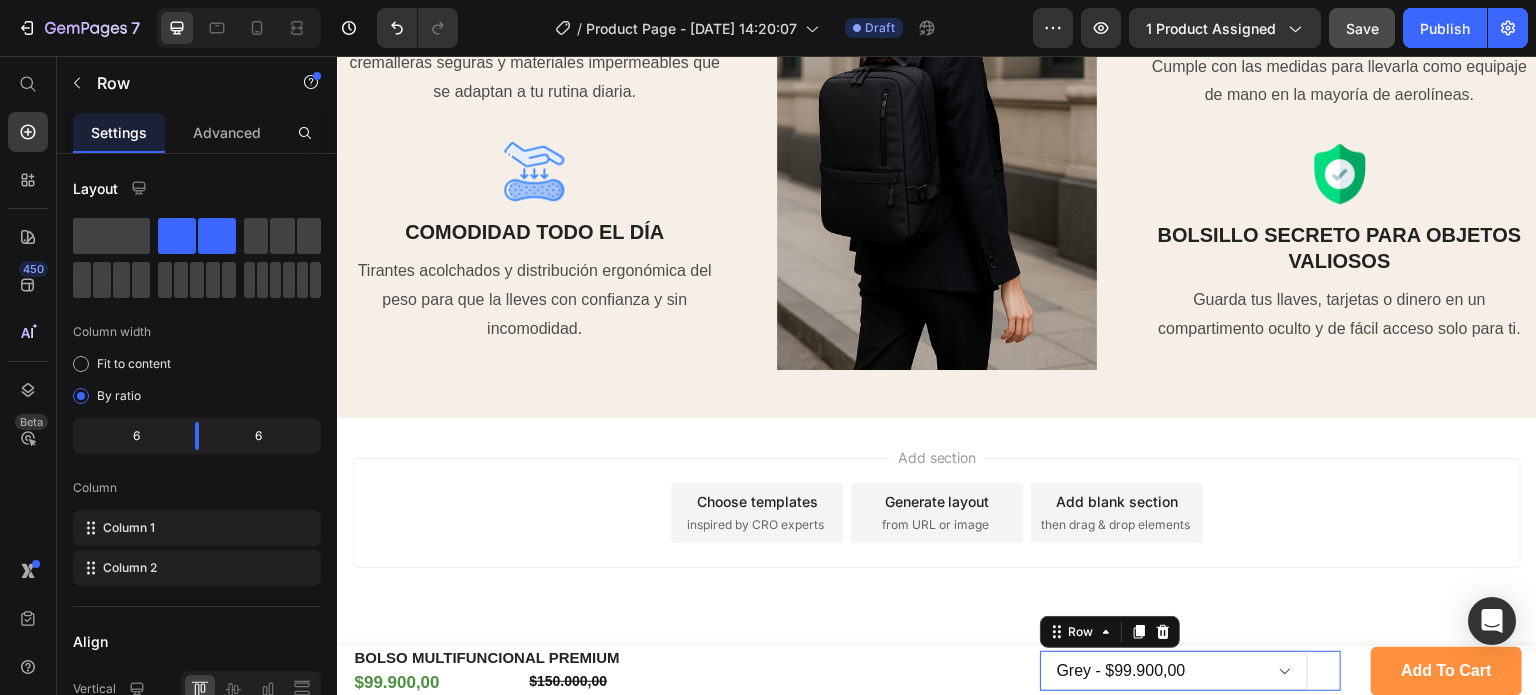 click on "Product Variants & Swatches" at bounding box center (1269, 671) 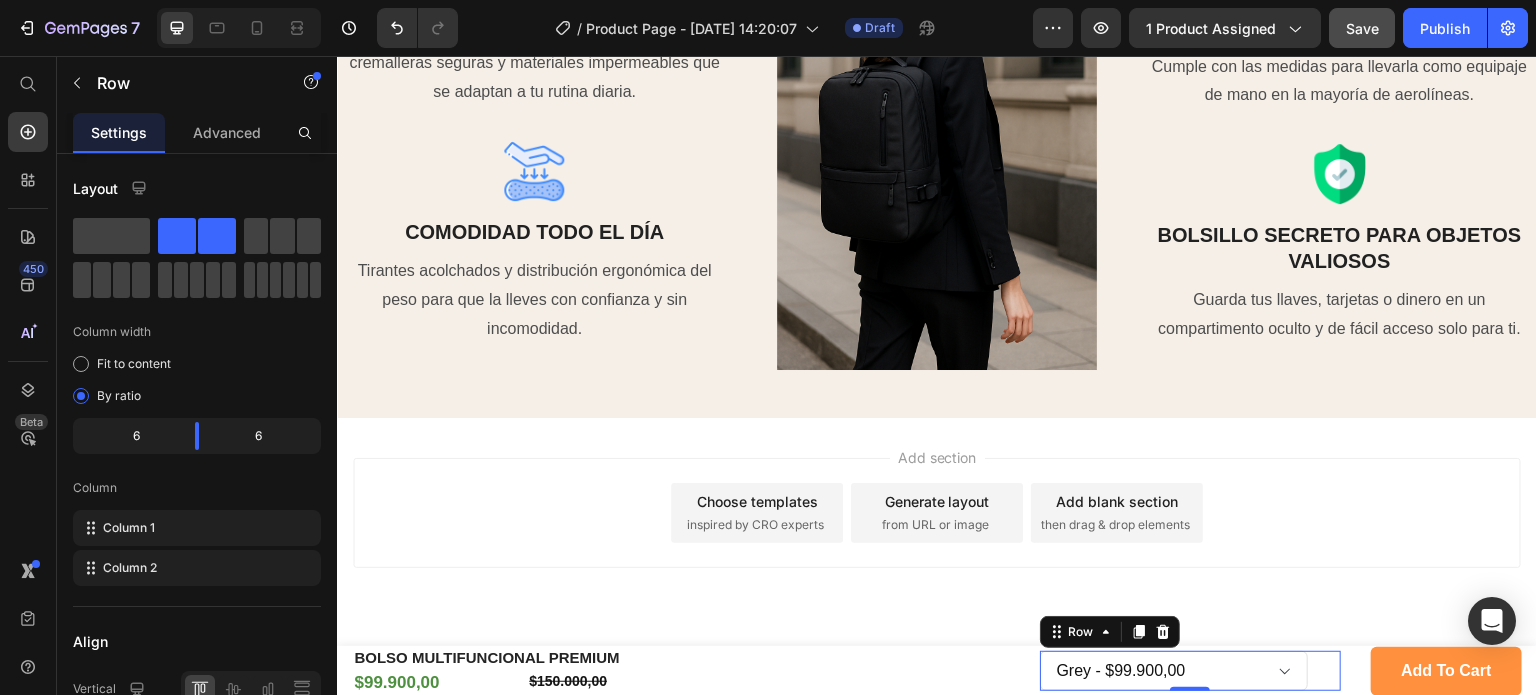 click on "Product Variants & Swatches" at bounding box center [1269, 671] 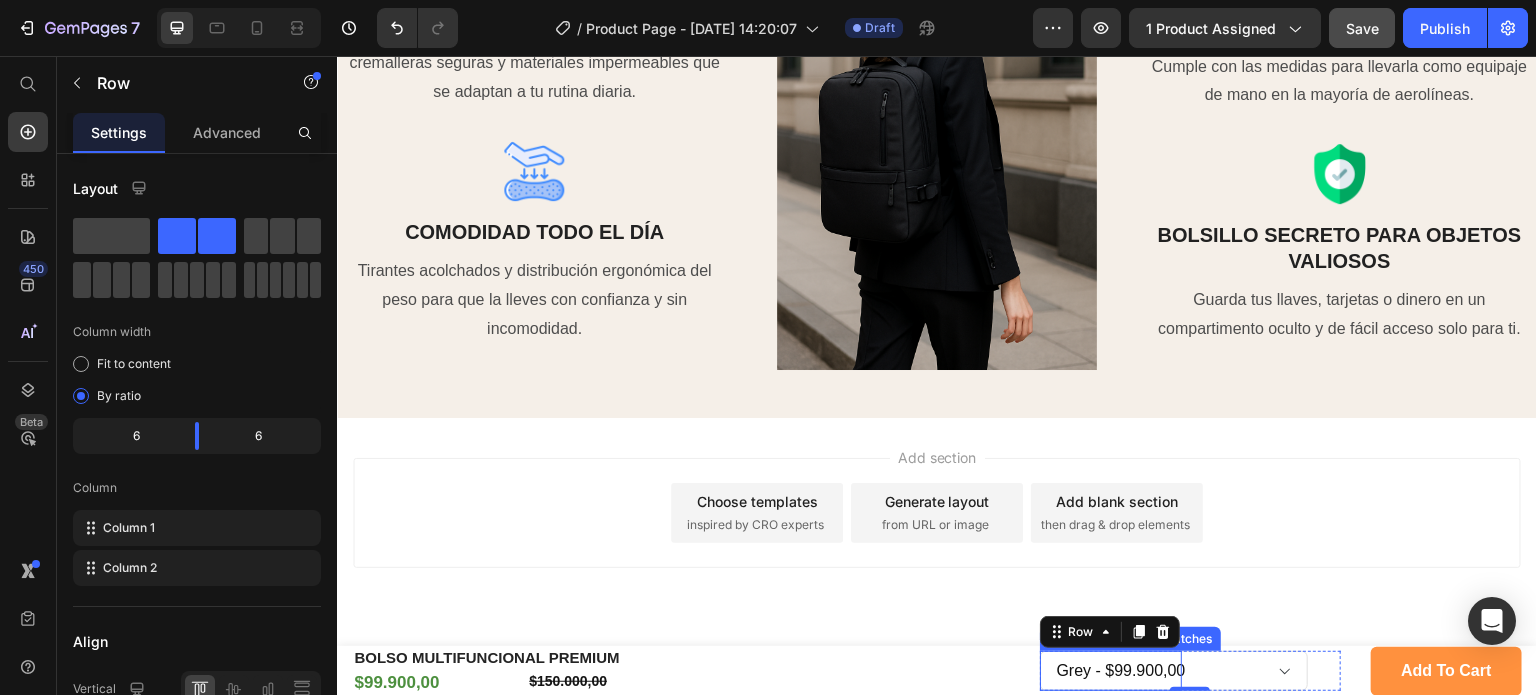 click on "Negro - $99.900,00  Beige - $99.900,00  Grey - $99.900,00  Rosado - $99.900,00  Lila - $99.900,00" at bounding box center (1174, 671) 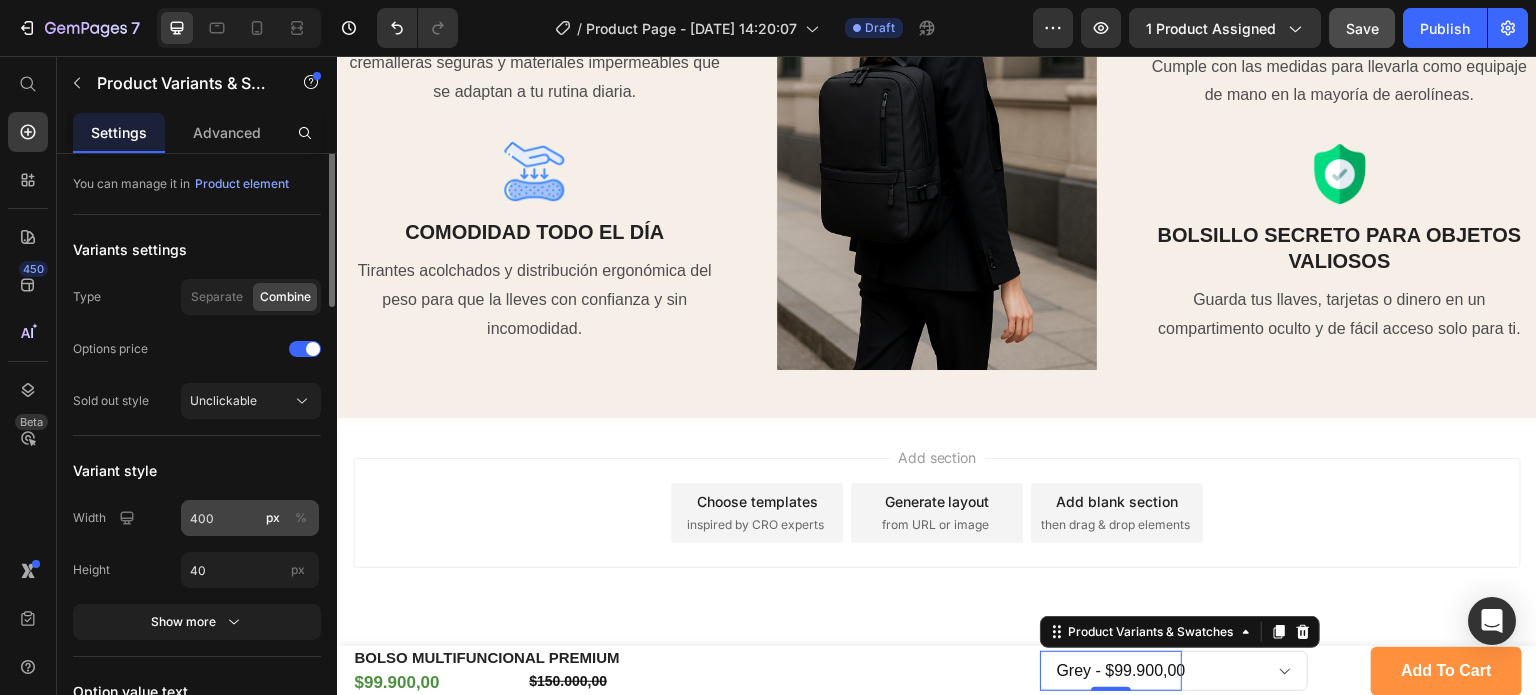 scroll, scrollTop: 0, scrollLeft: 0, axis: both 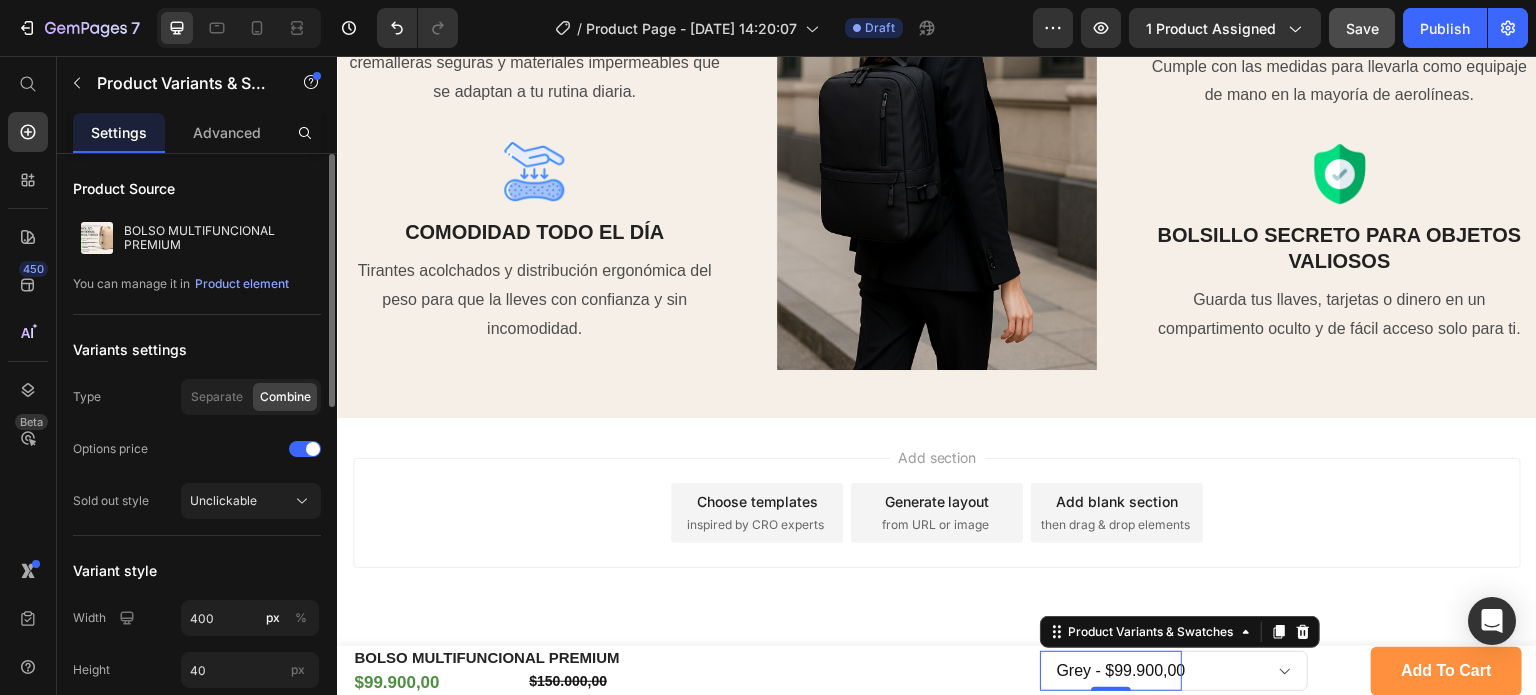 click on "Separate Combine" 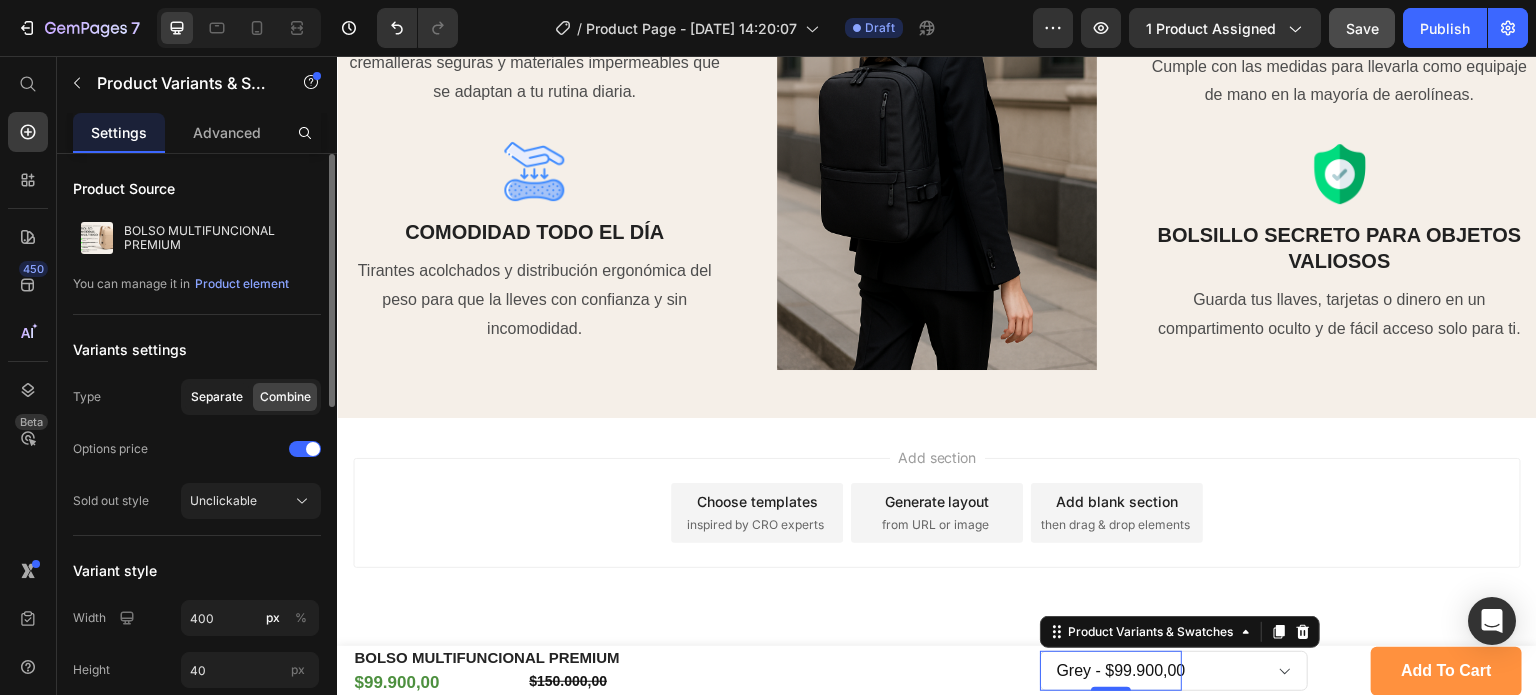 click on "Separate" 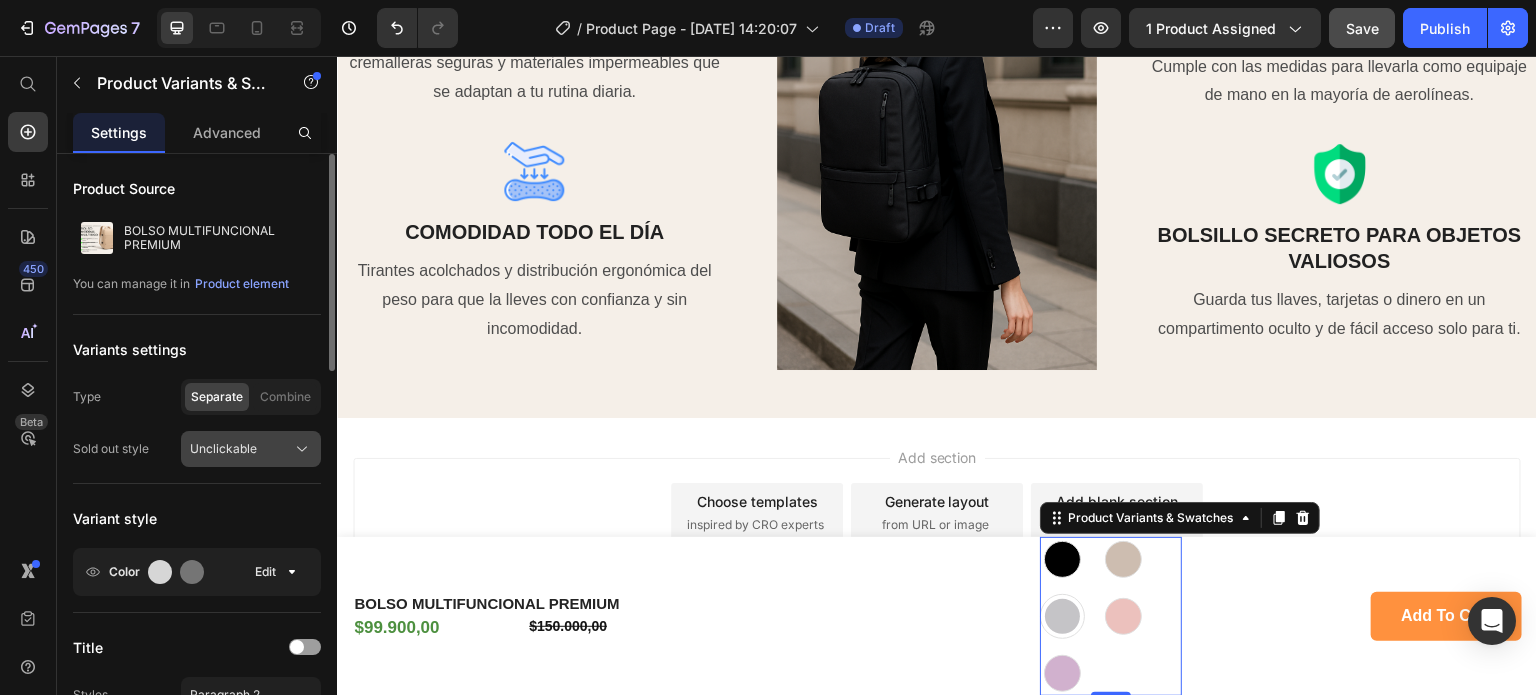 click on "Unclickable" at bounding box center [223, 449] 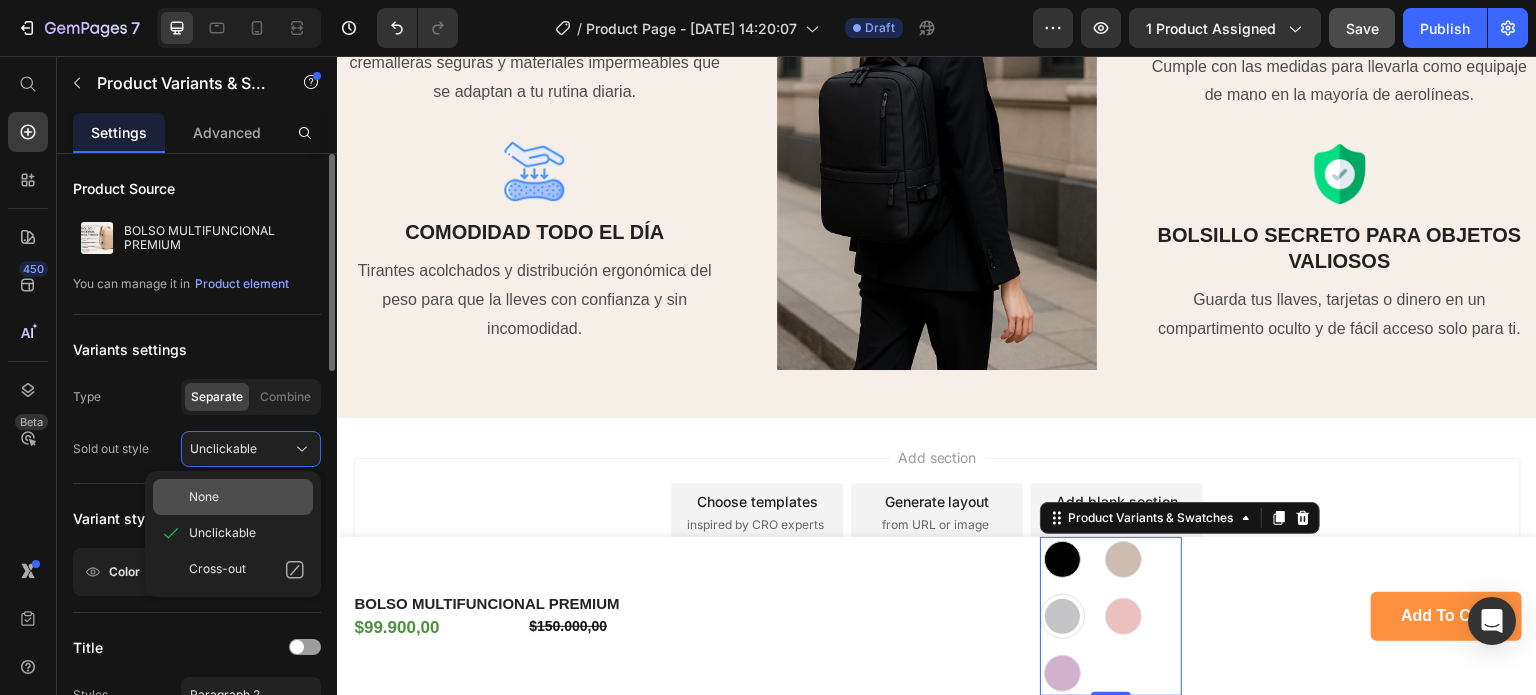 click on "None" at bounding box center (204, 497) 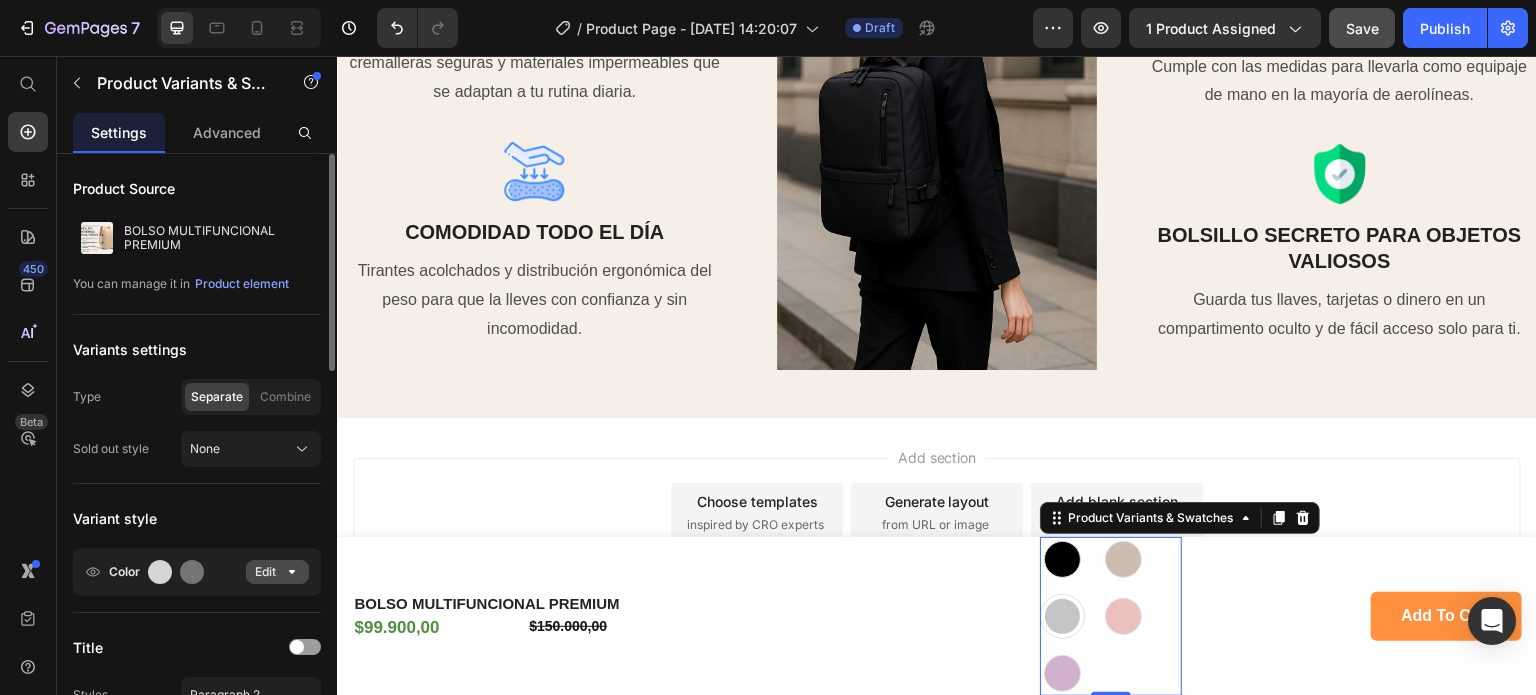 click 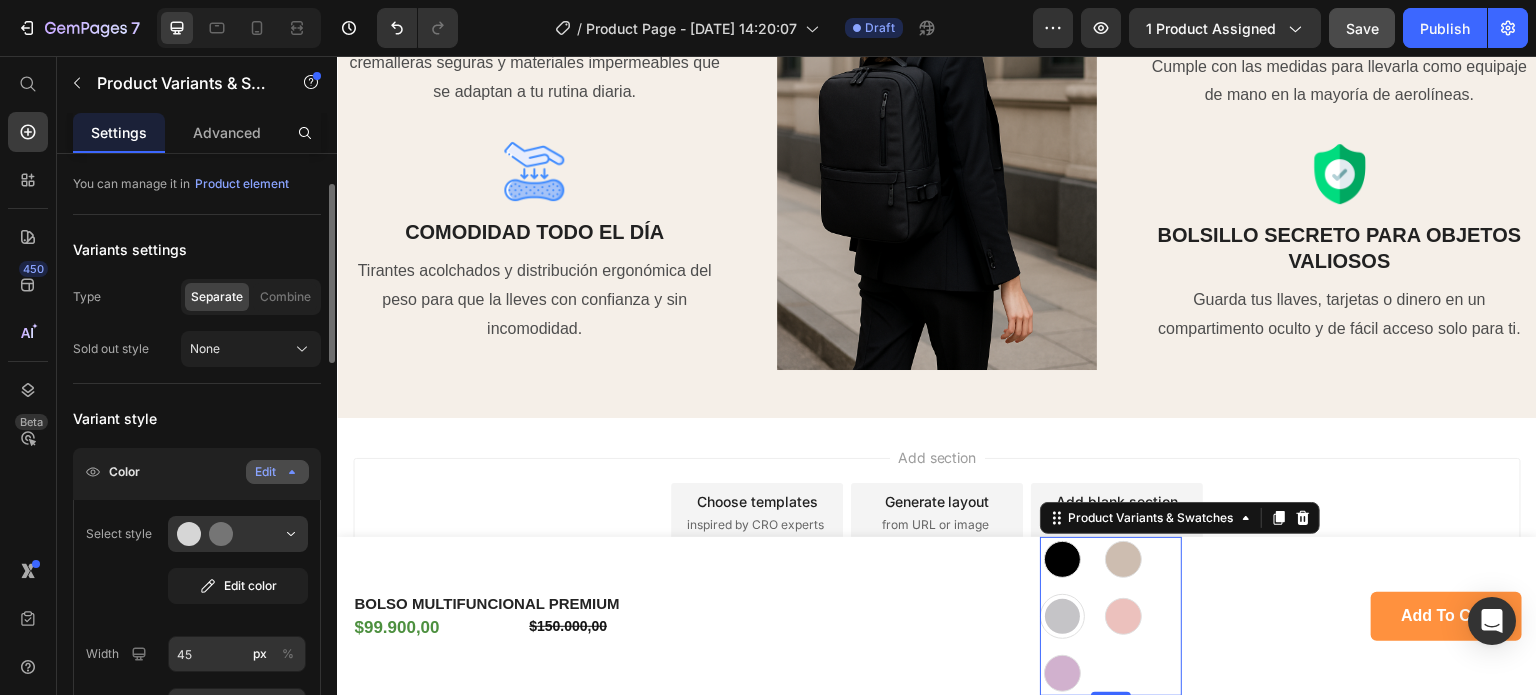 scroll, scrollTop: 200, scrollLeft: 0, axis: vertical 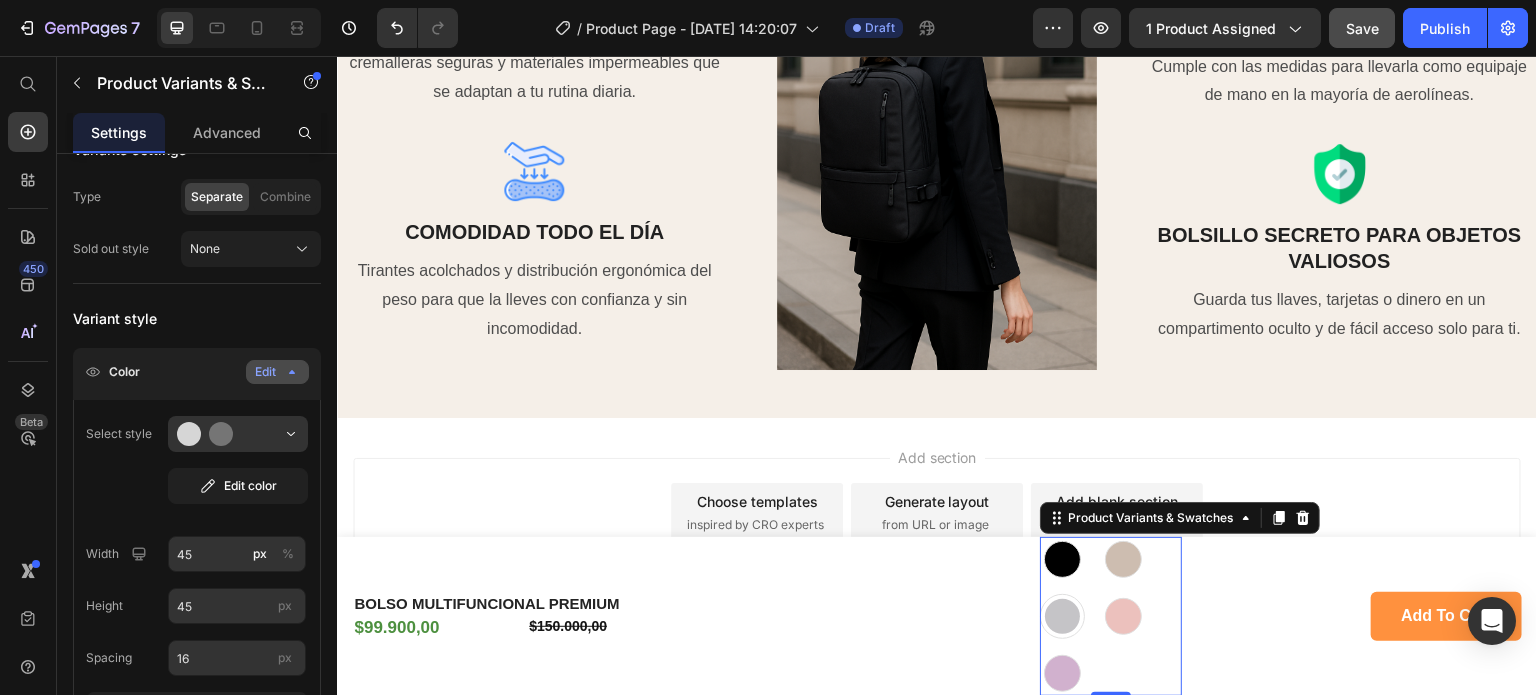 click on "Edit" 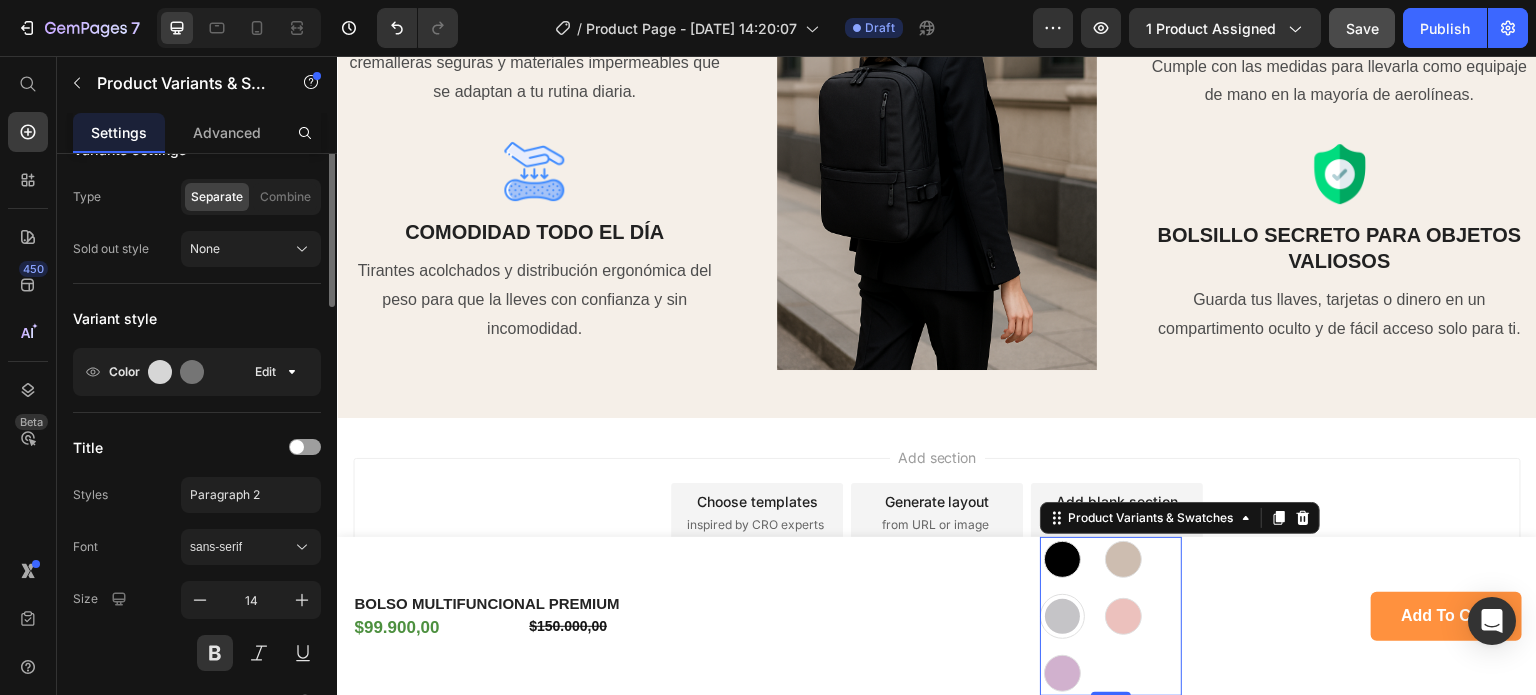 scroll, scrollTop: 0, scrollLeft: 0, axis: both 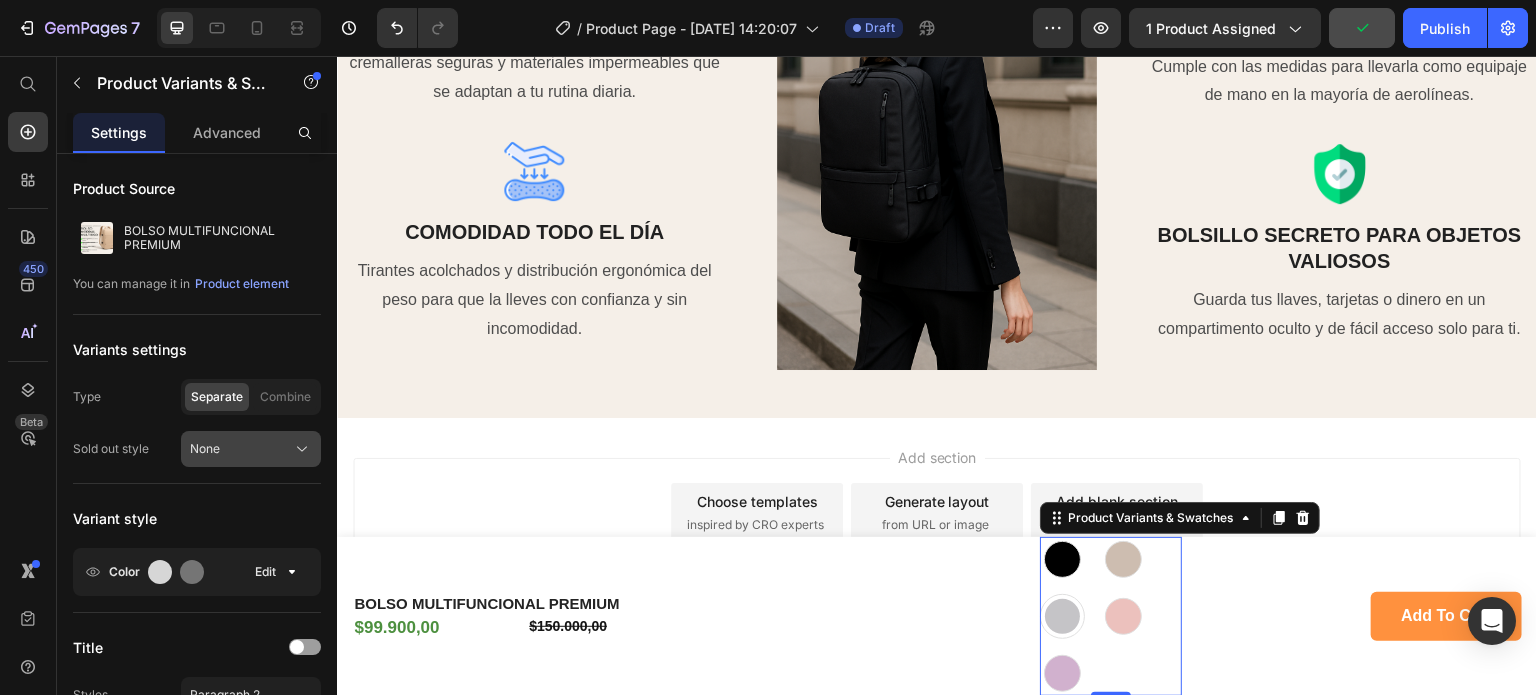 click 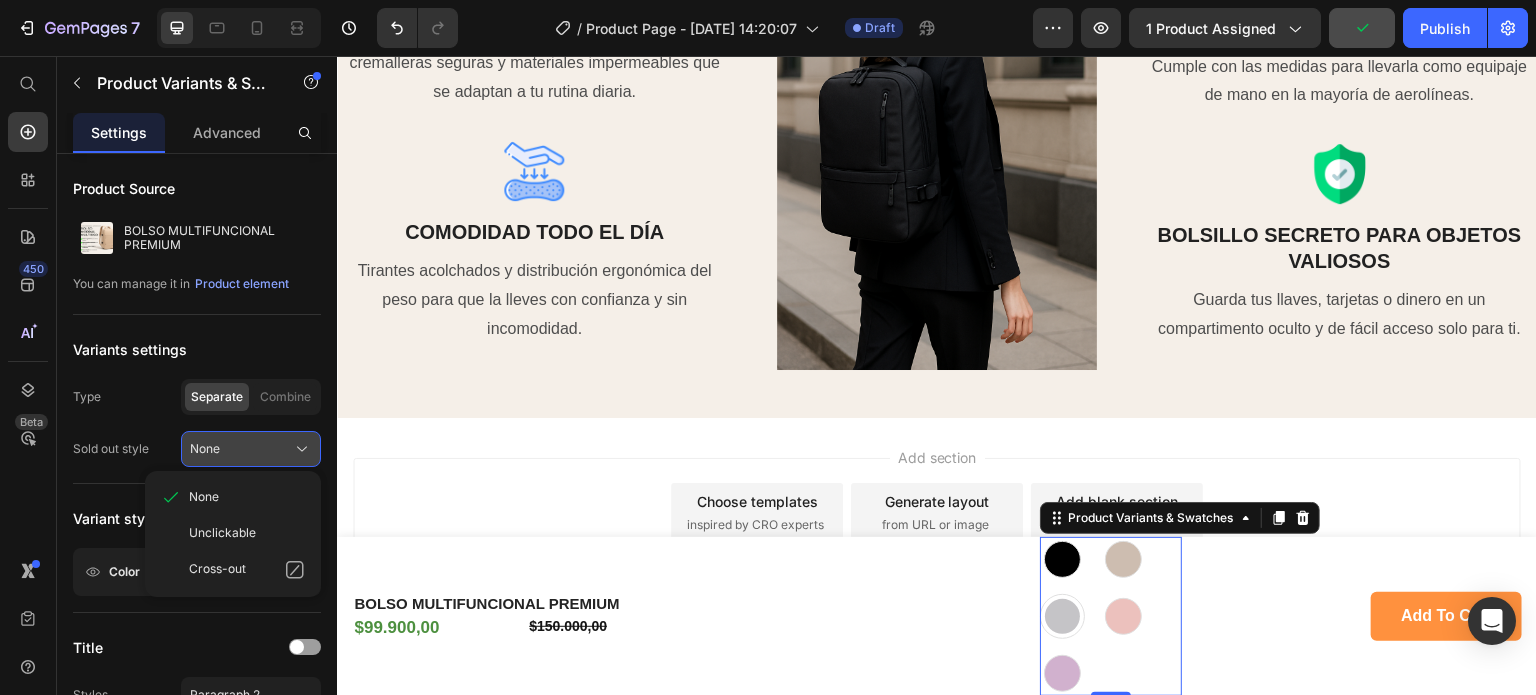 click 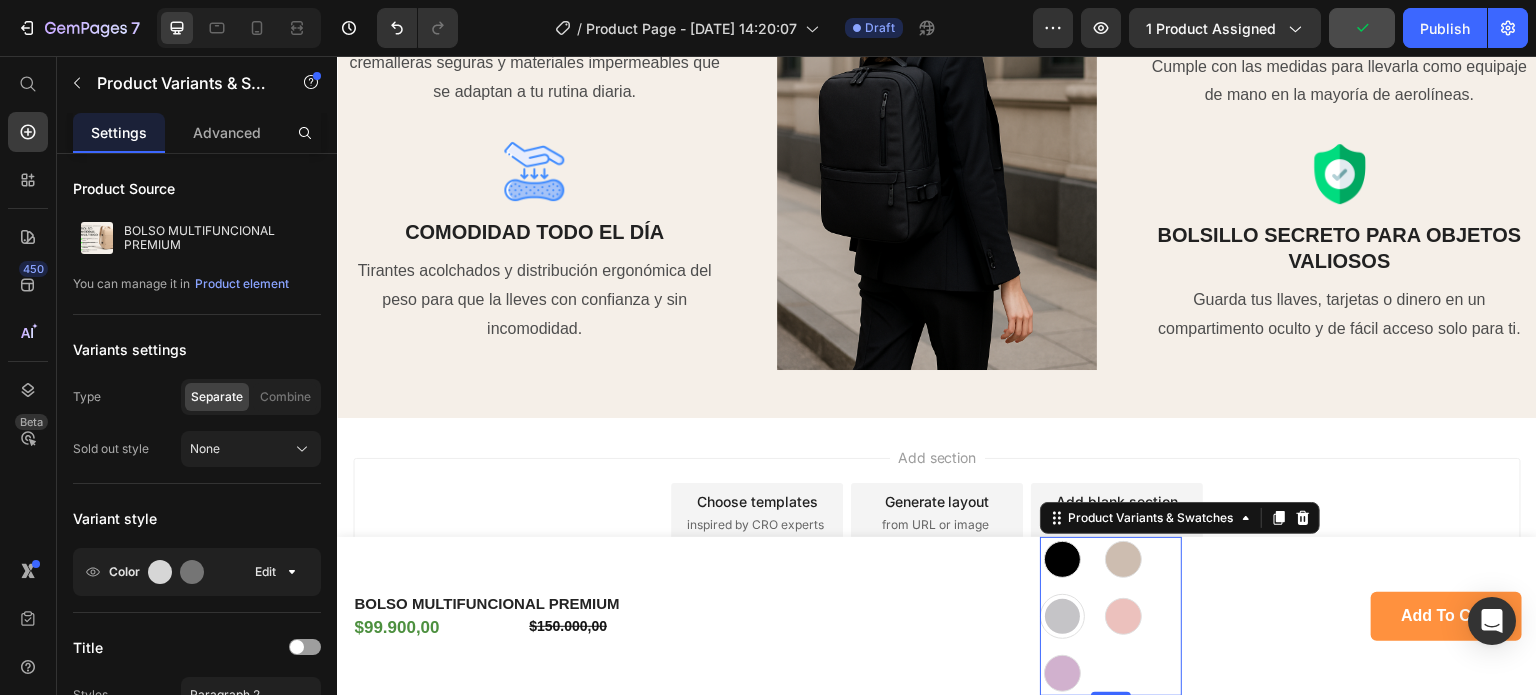 click on "Variants settings Type Separate Combine Sold out style None" 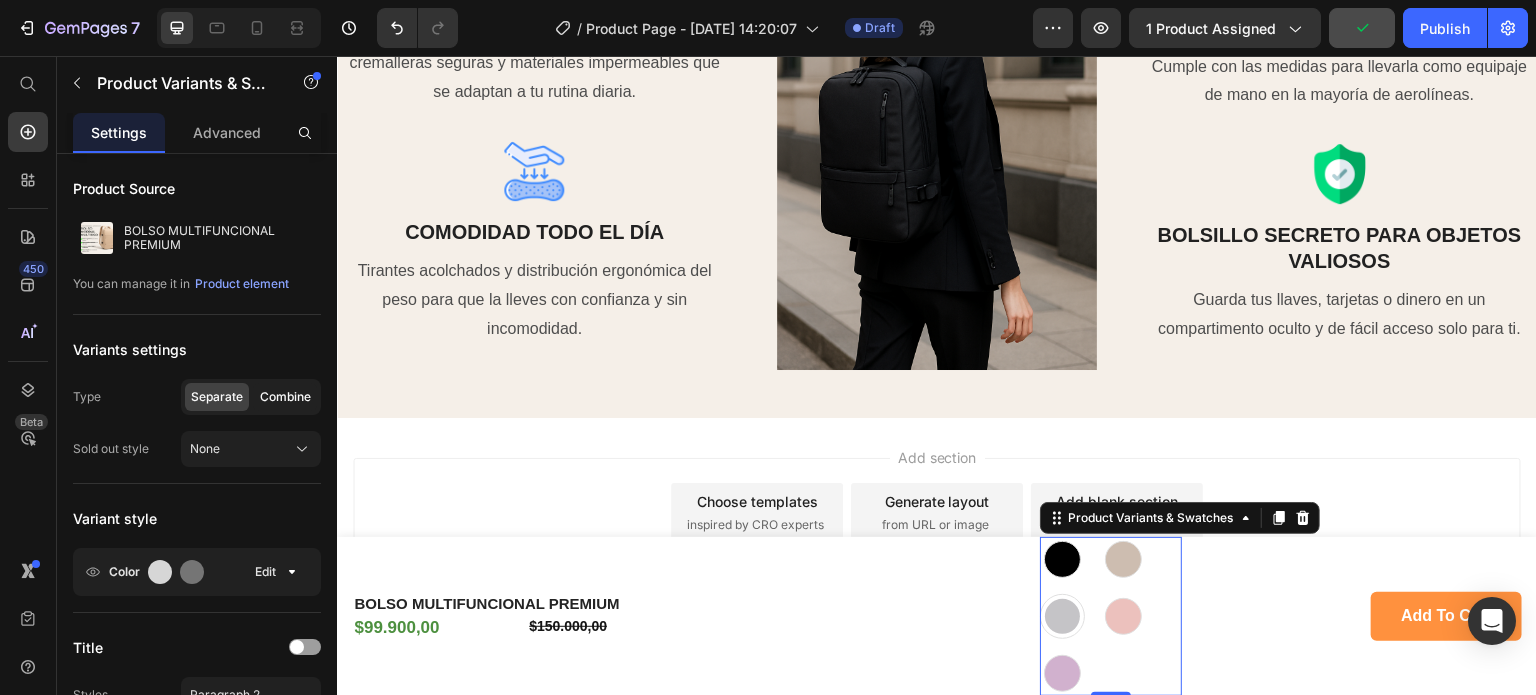 click on "Combine" 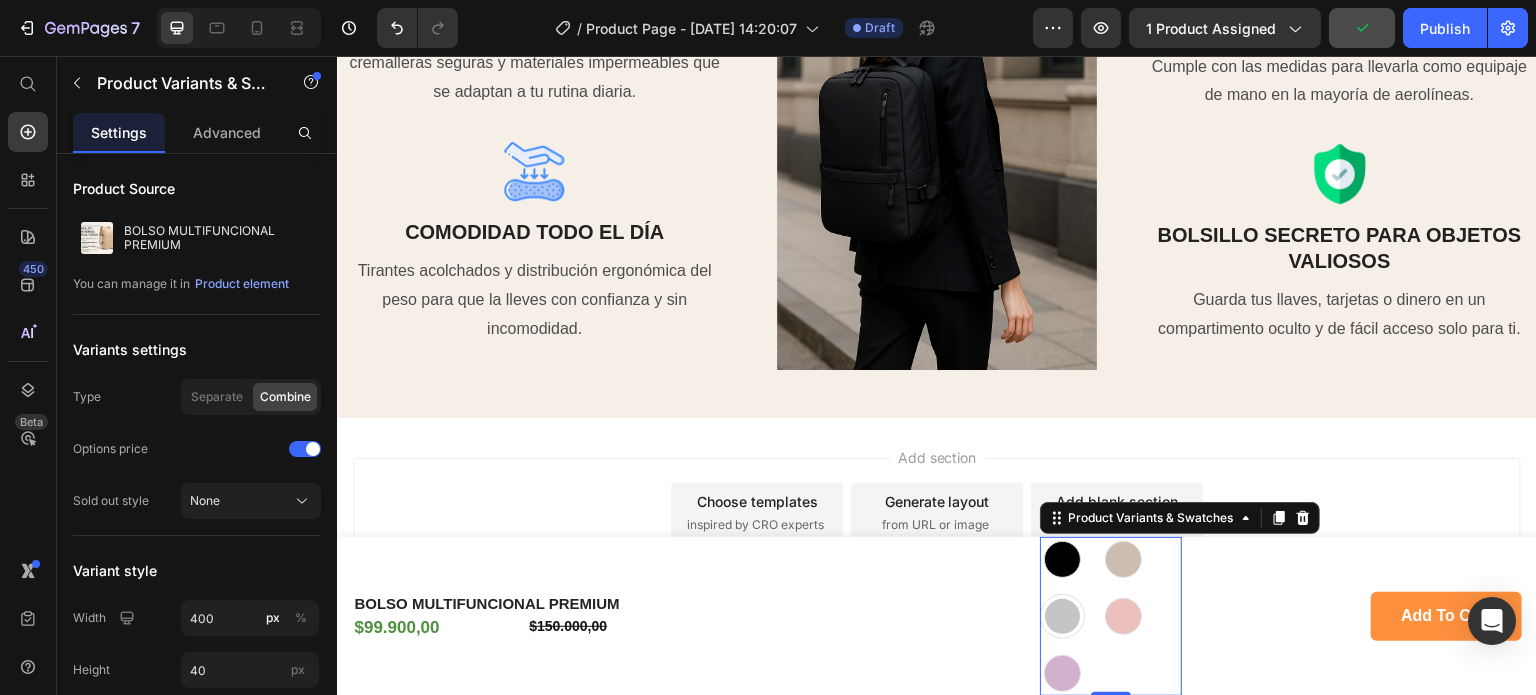 select on "574472446183342891" 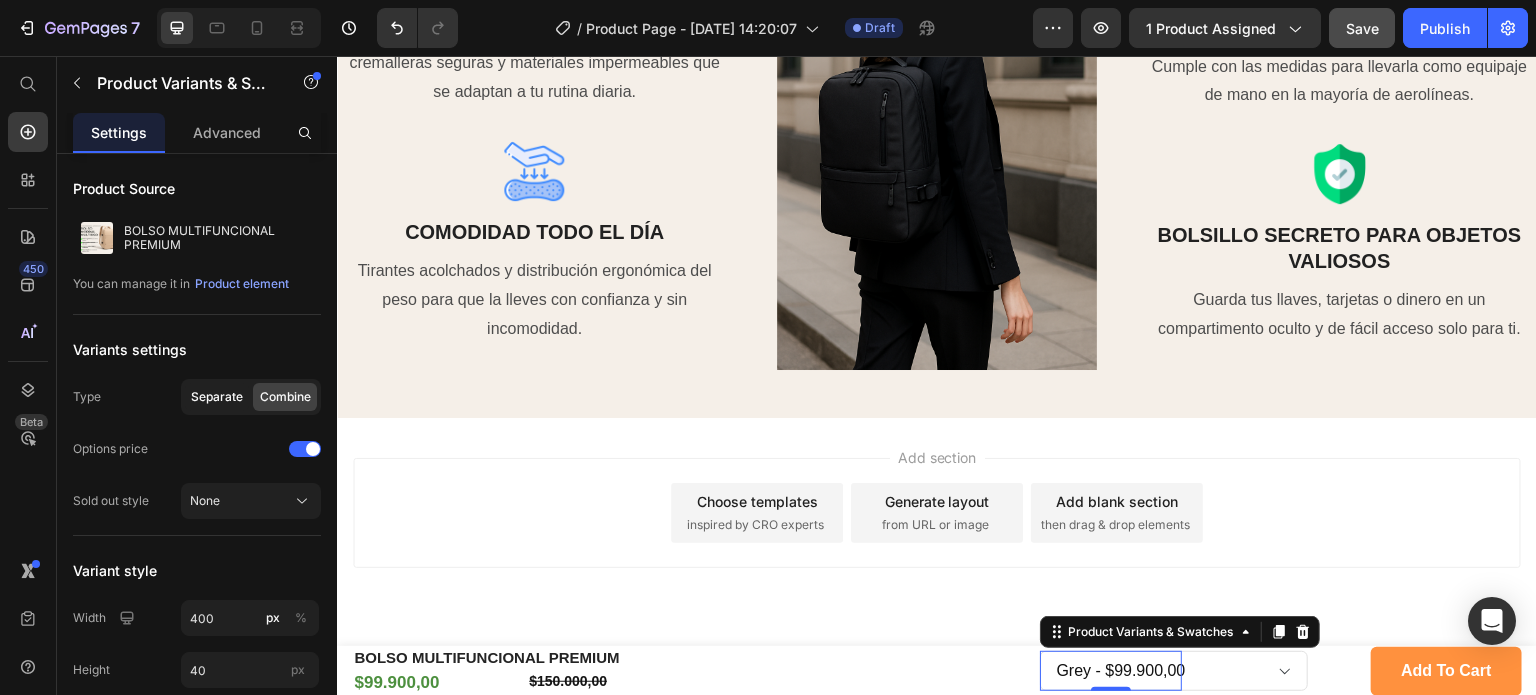 click on "Separate" 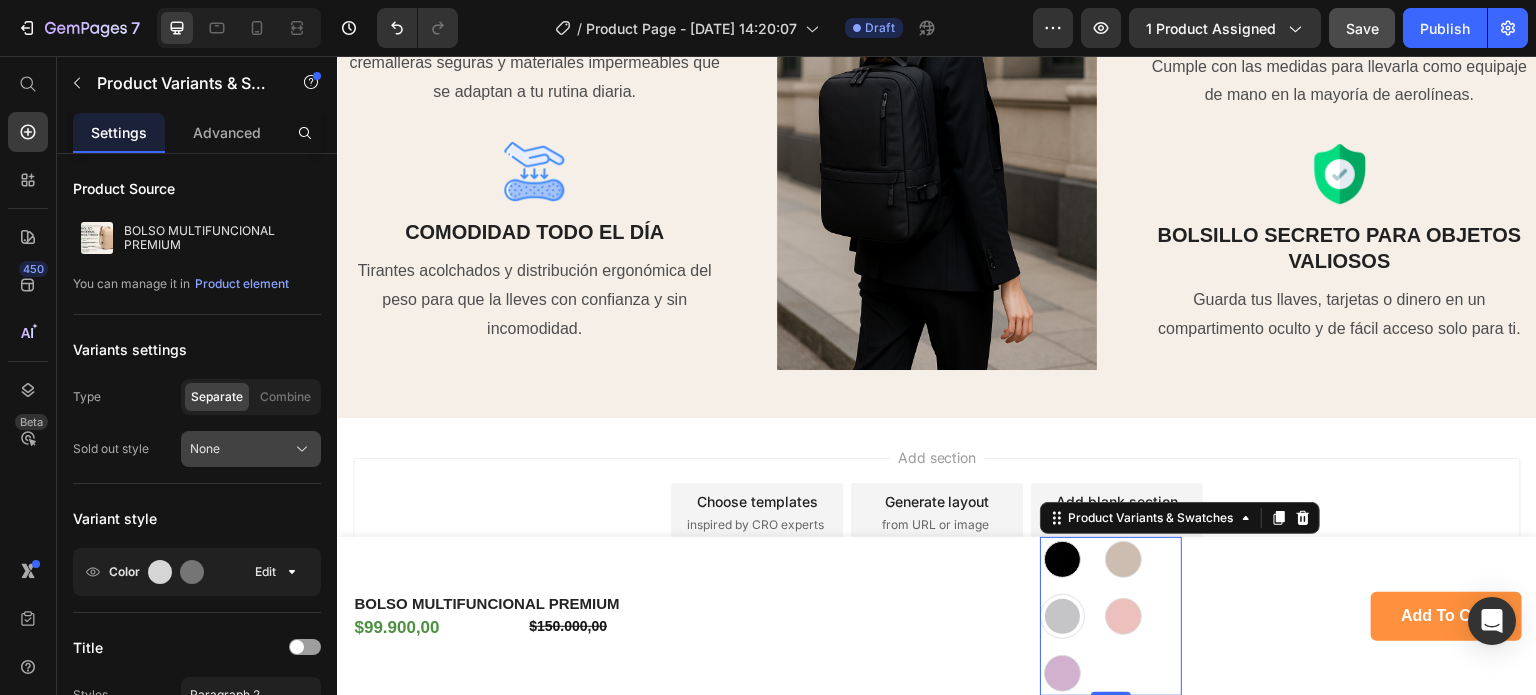 click on "None" 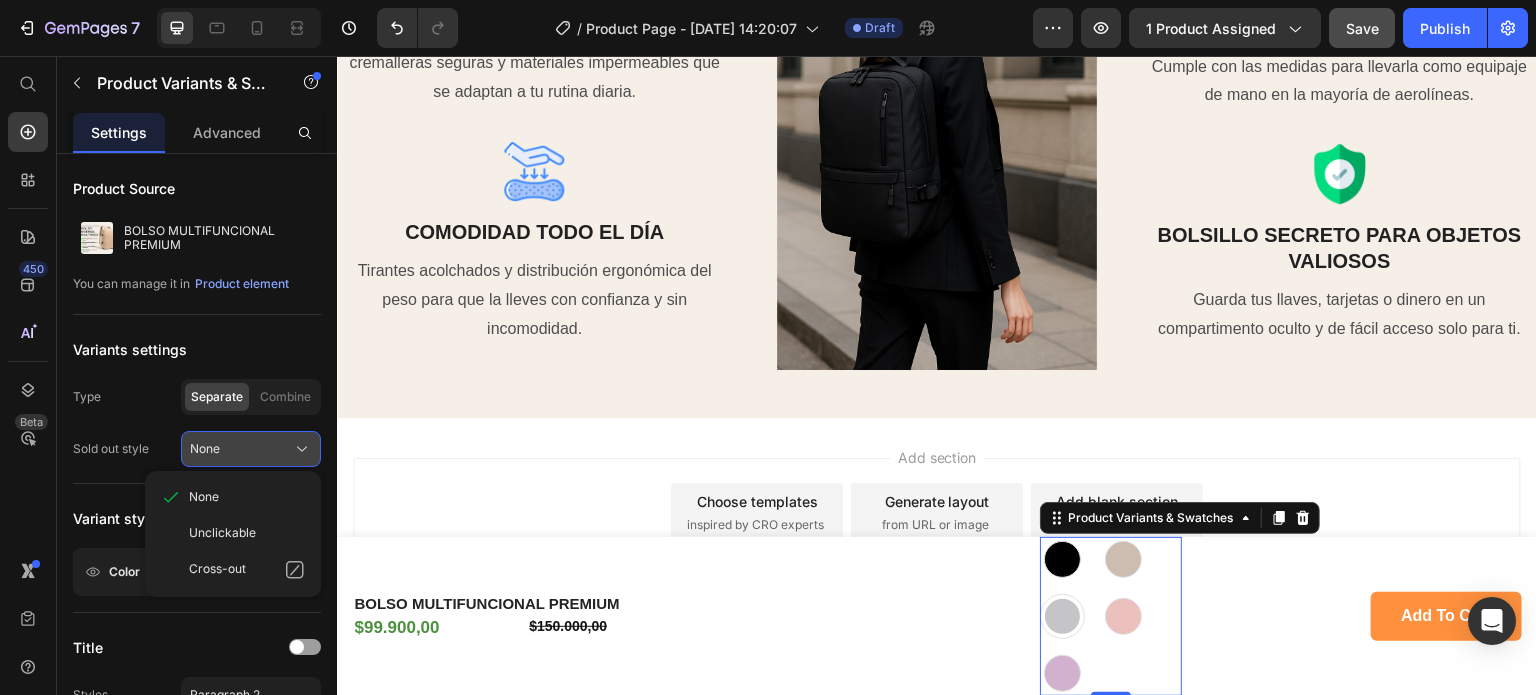 click on "None" 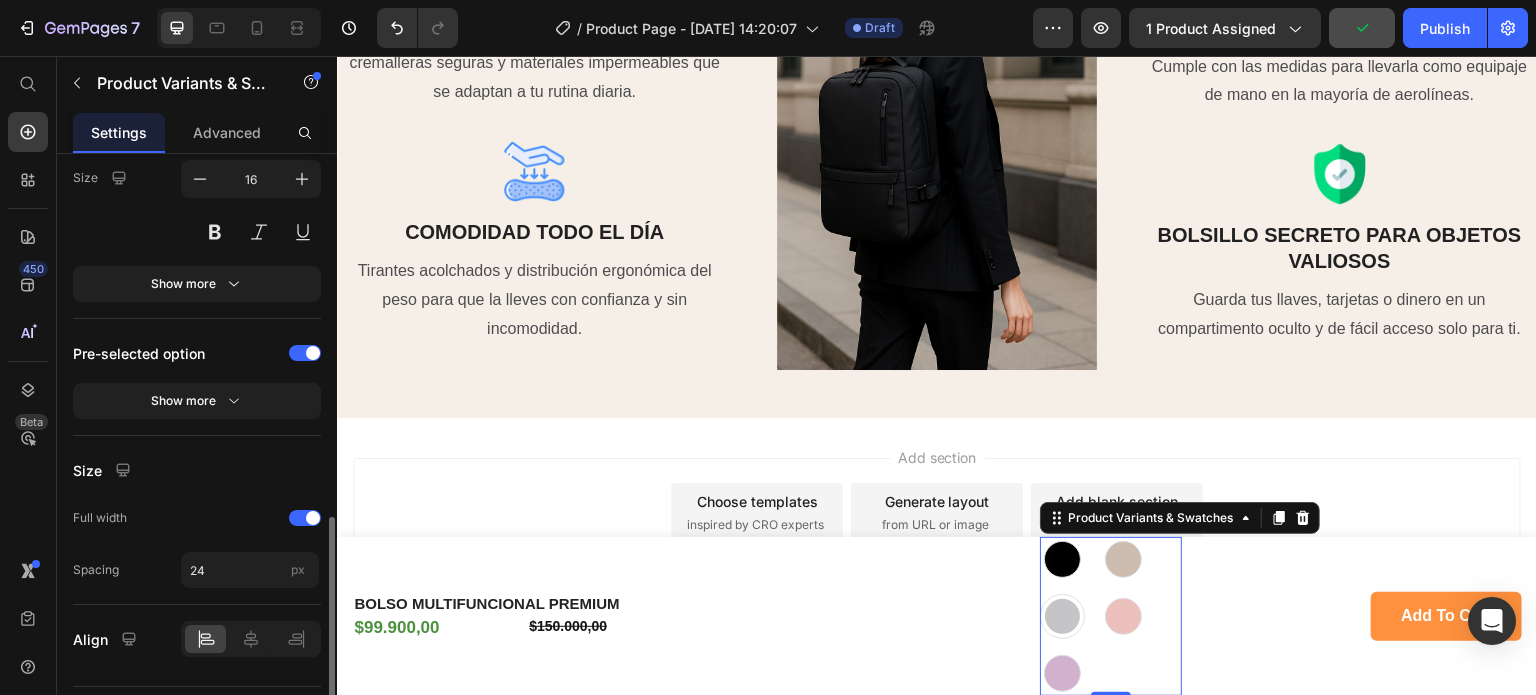 scroll, scrollTop: 1046, scrollLeft: 0, axis: vertical 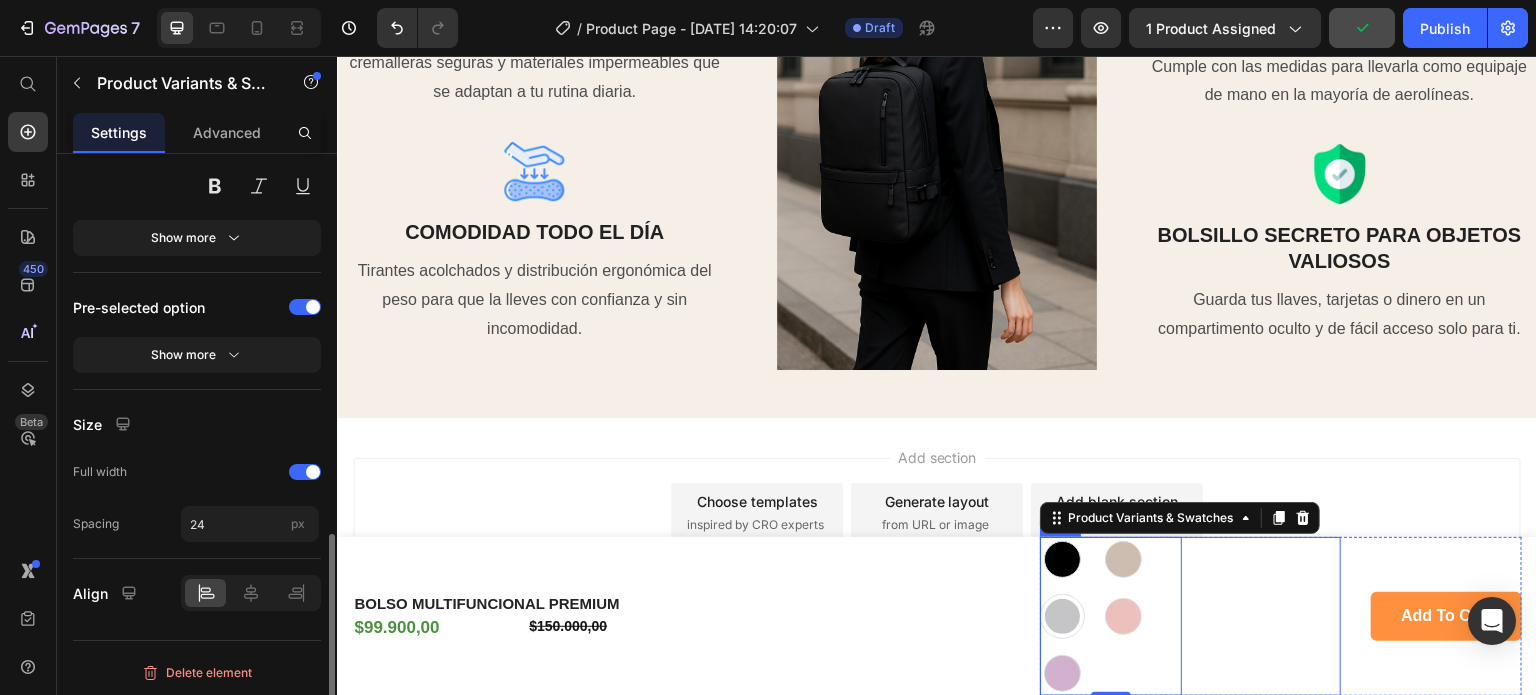 click on "Product Variants & Swatches" at bounding box center [1269, 616] 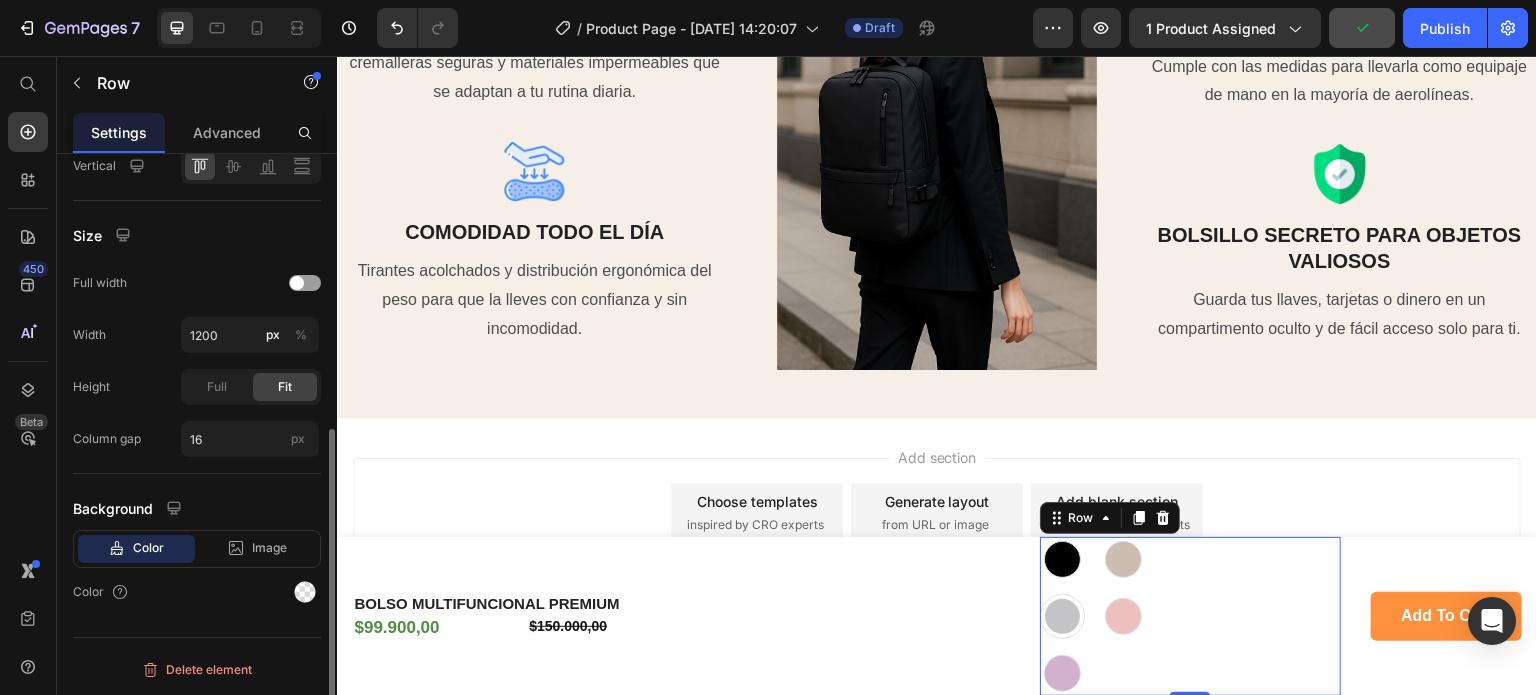 scroll, scrollTop: 0, scrollLeft: 0, axis: both 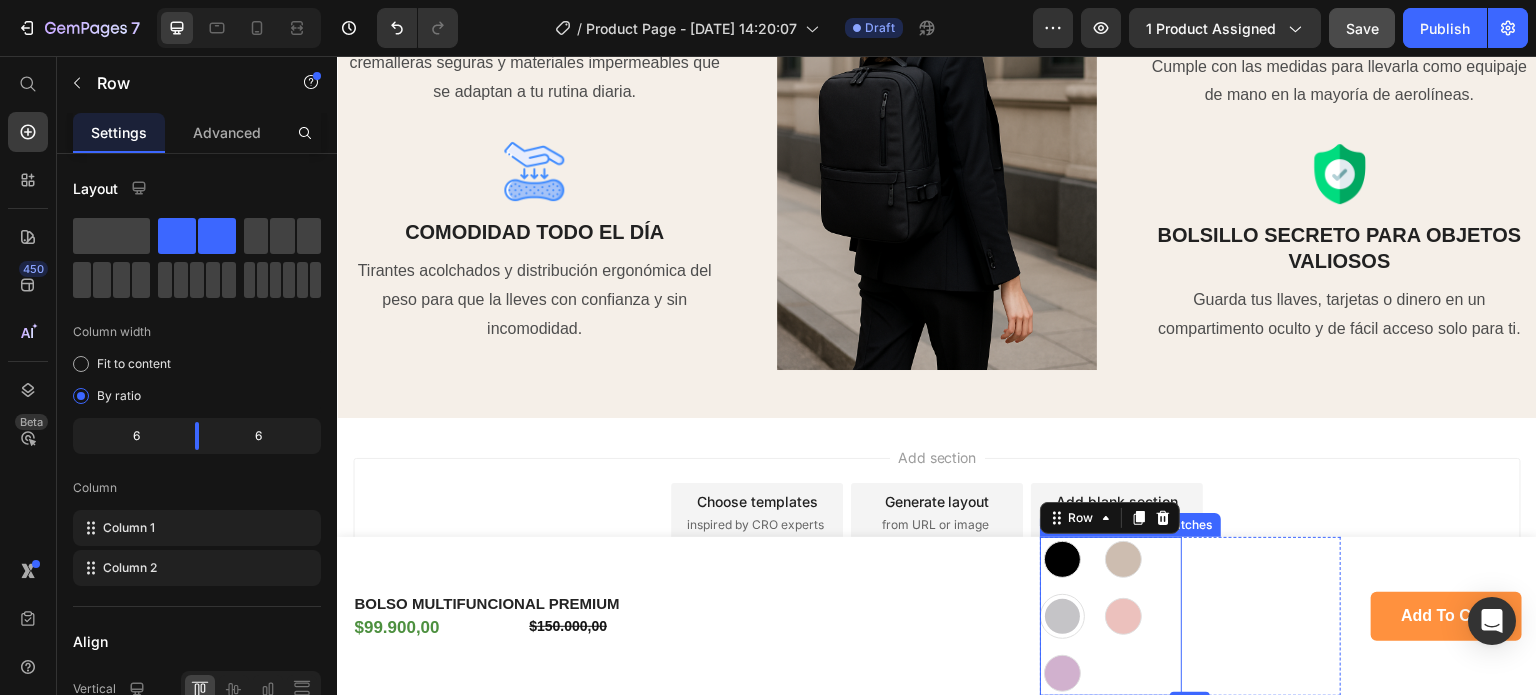 click on "Negro Negro Beige Beige Grey Grey Rosado Rosado Lila Lila" at bounding box center [1111, 616] 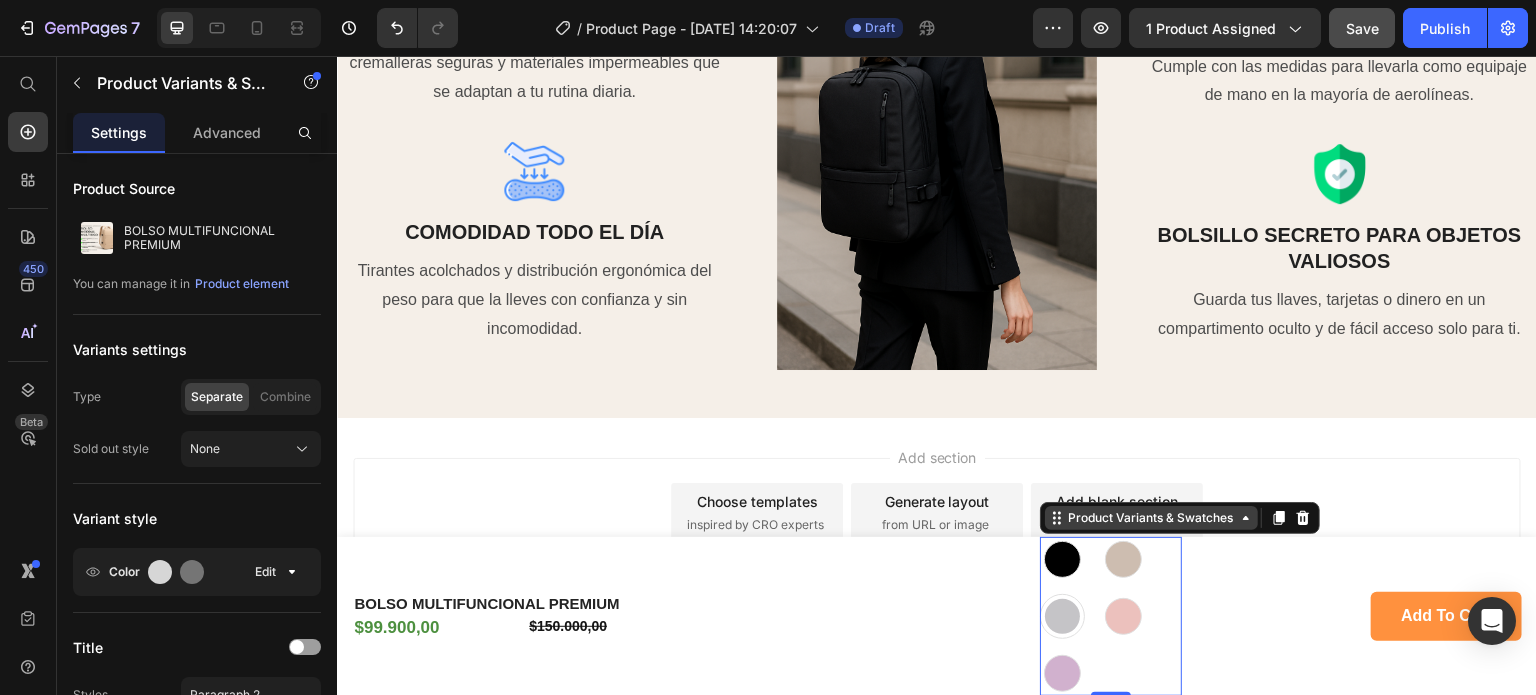 click 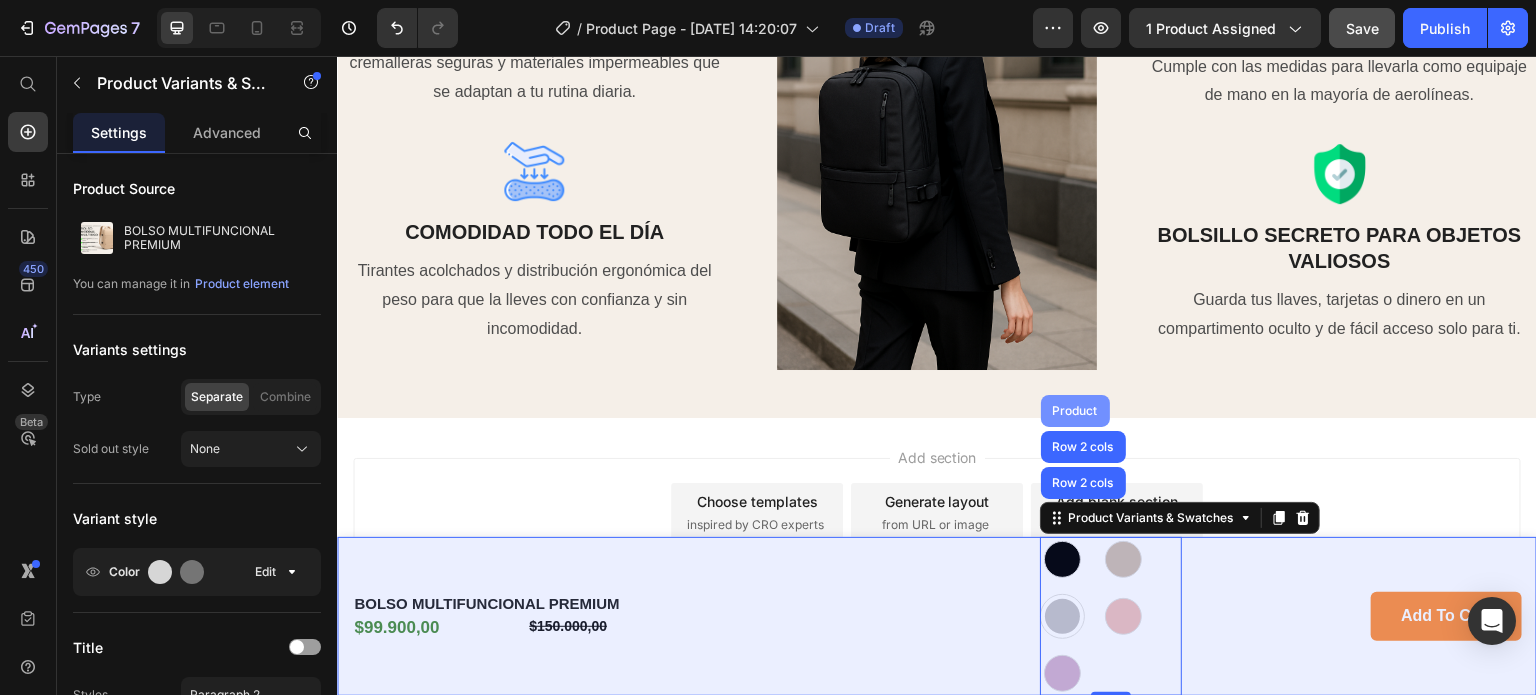 click on "Product" at bounding box center (1075, 411) 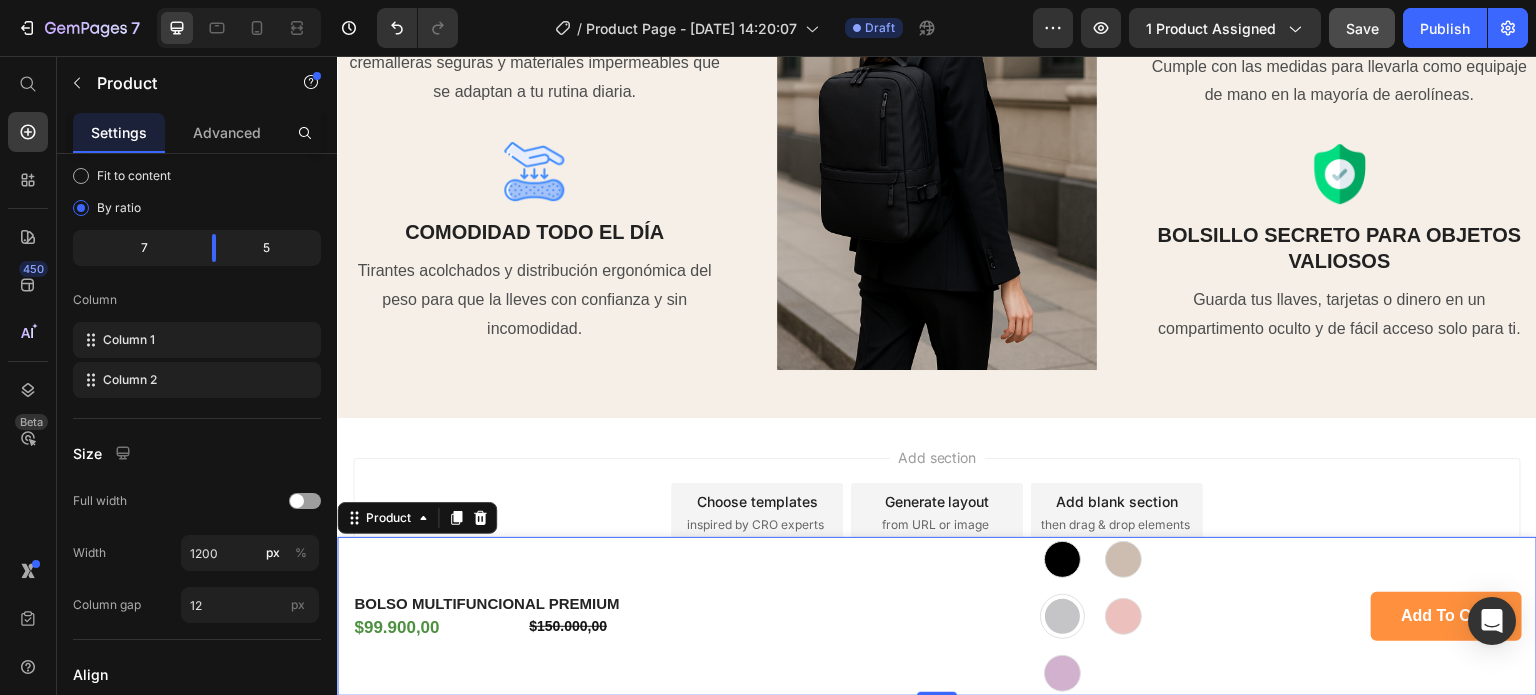scroll, scrollTop: 803, scrollLeft: 0, axis: vertical 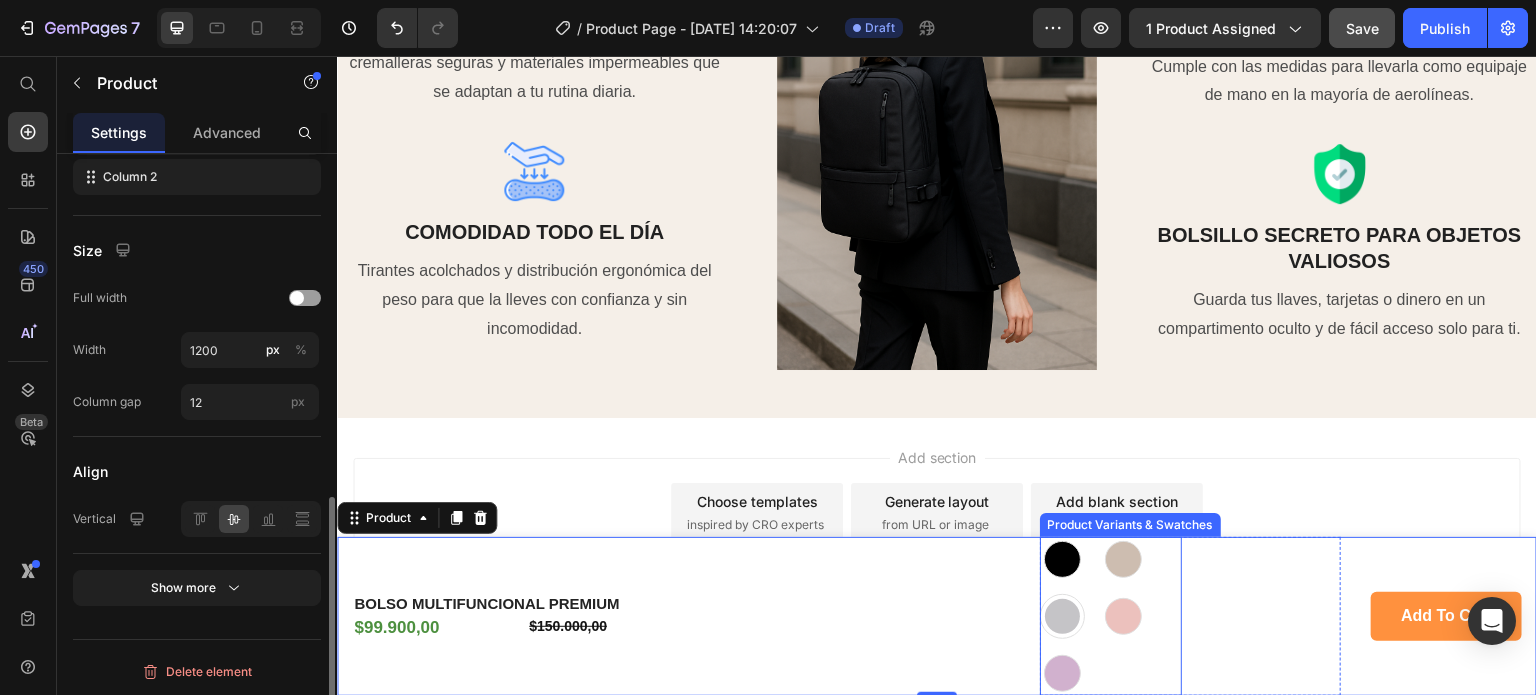 click at bounding box center (1062, 616) 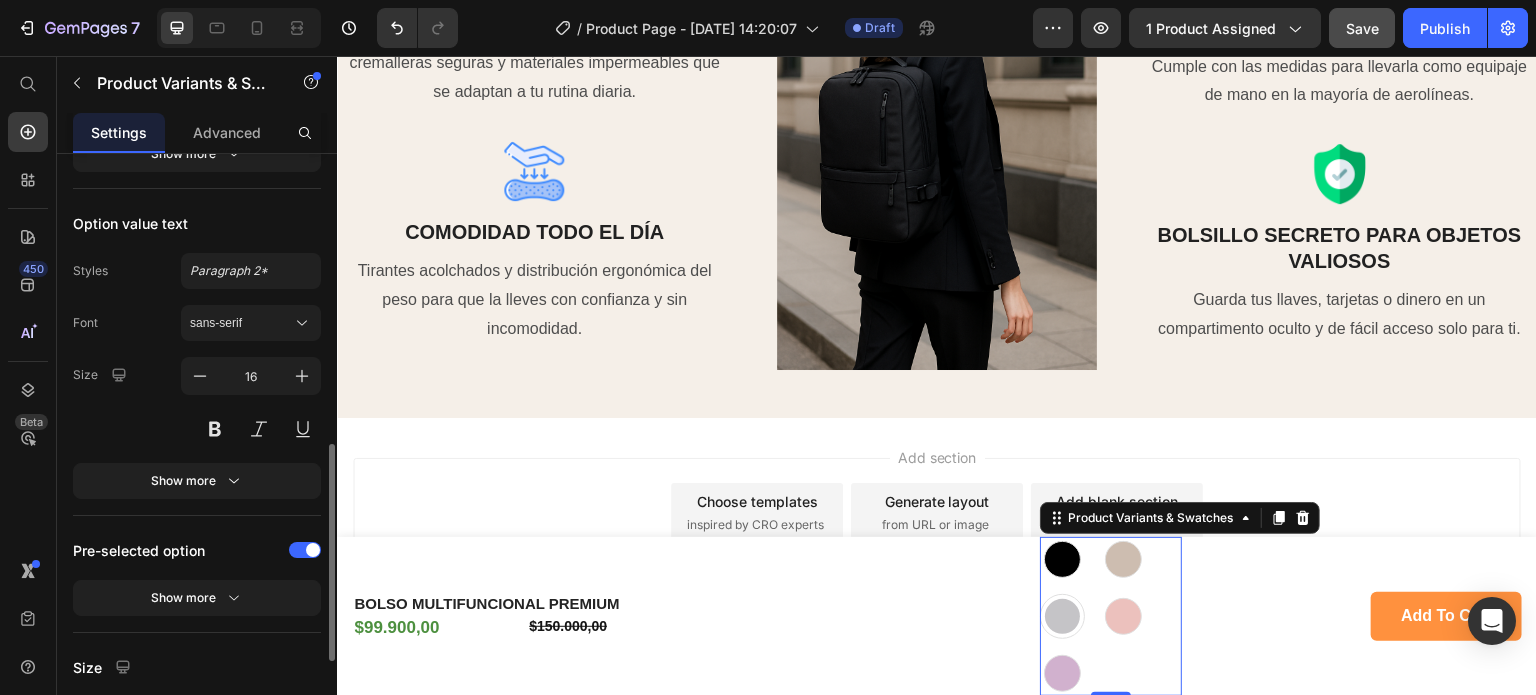 scroll, scrollTop: 0, scrollLeft: 0, axis: both 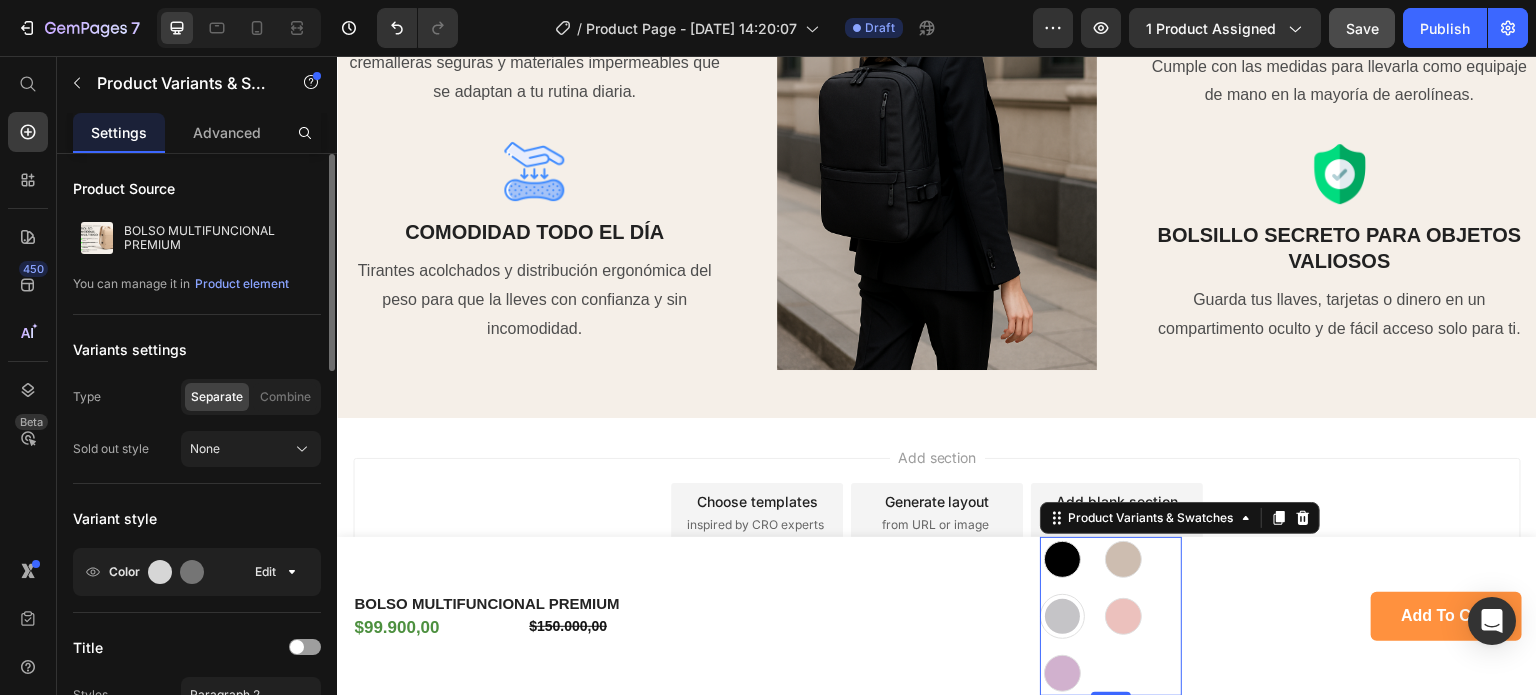 click on "Variants settings Type Separate Combine Sold out style None" 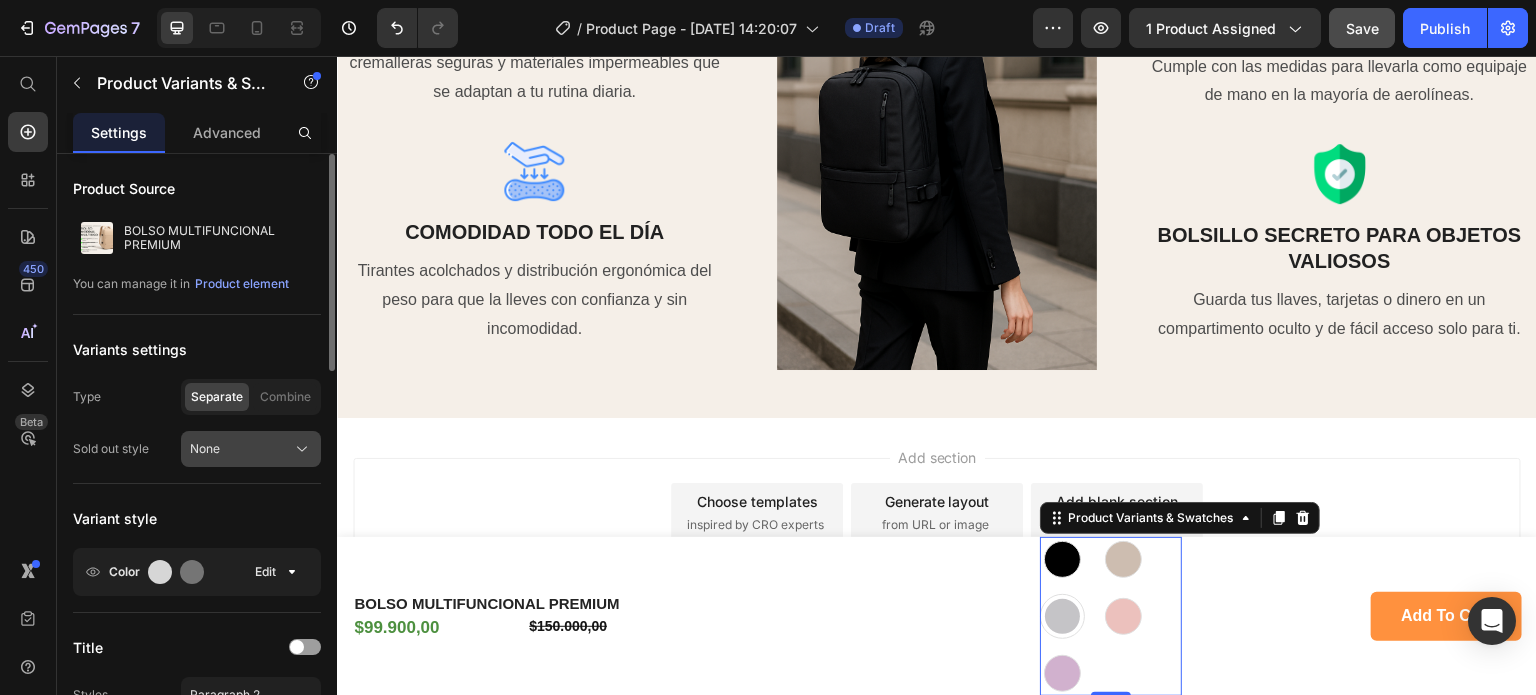 click on "None" 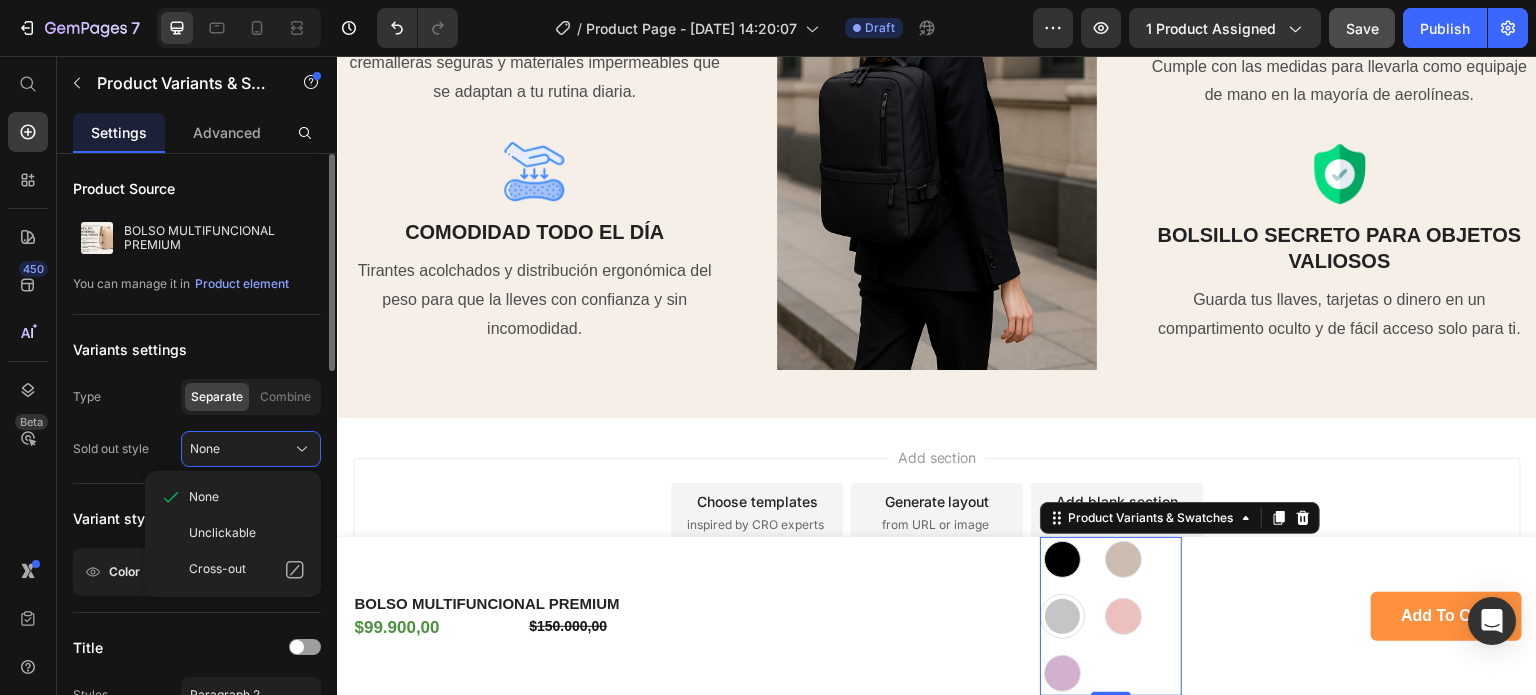 click on "Variant style" at bounding box center [197, 518] 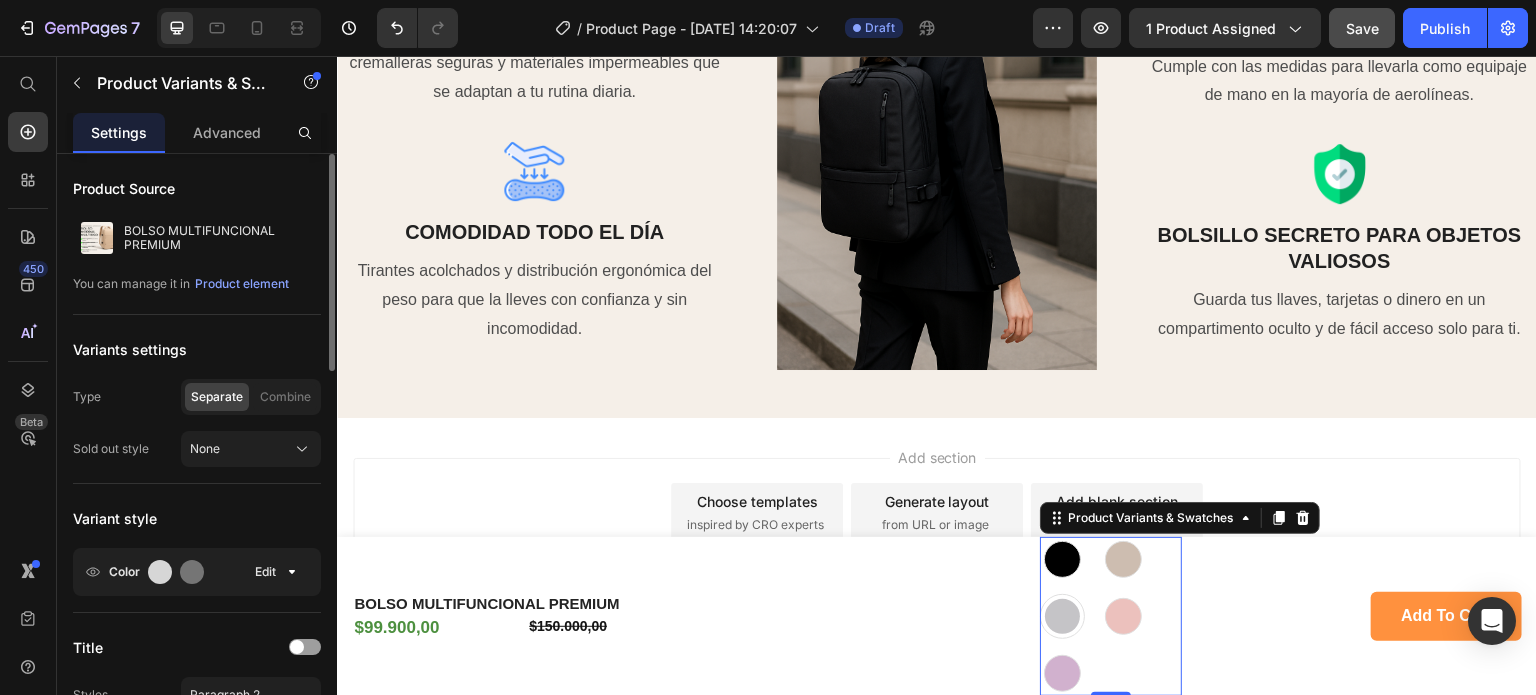 click on "Variant style Color Edit" 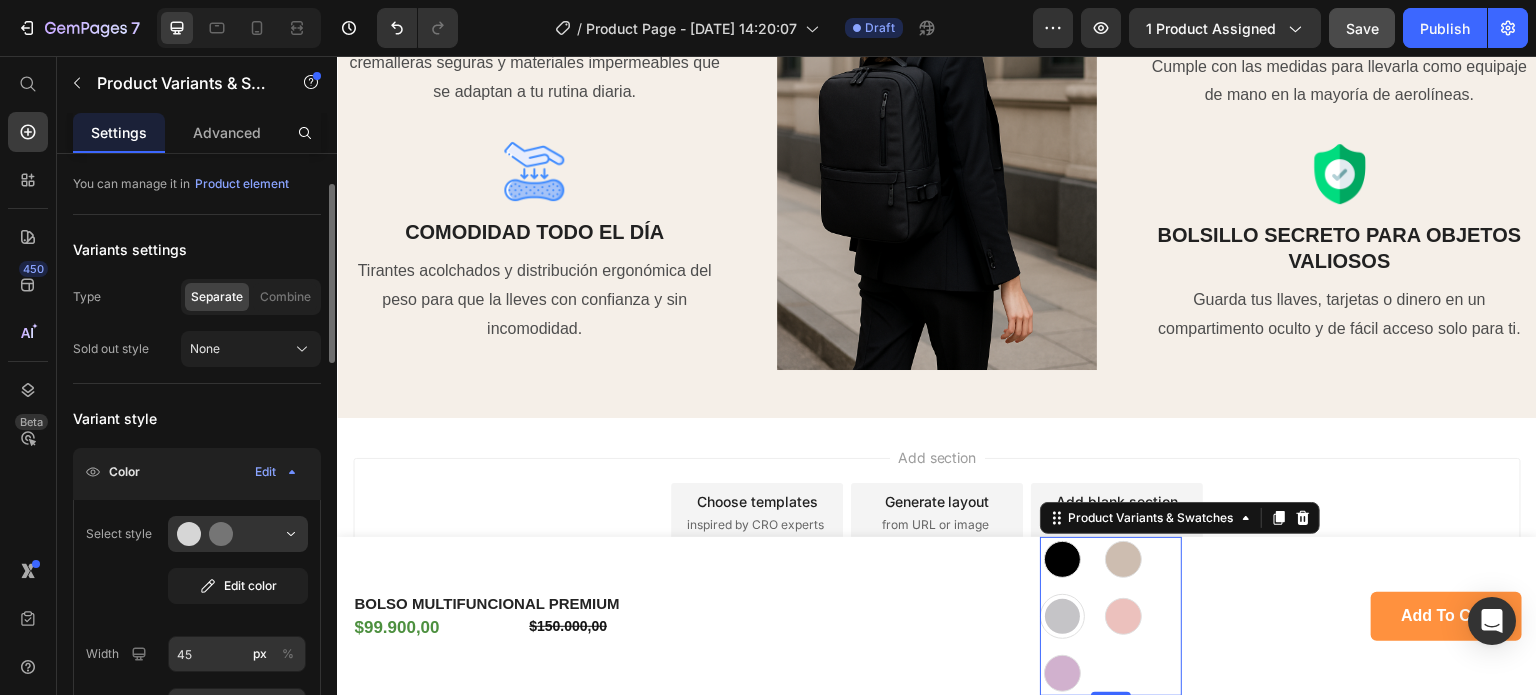 scroll, scrollTop: 200, scrollLeft: 0, axis: vertical 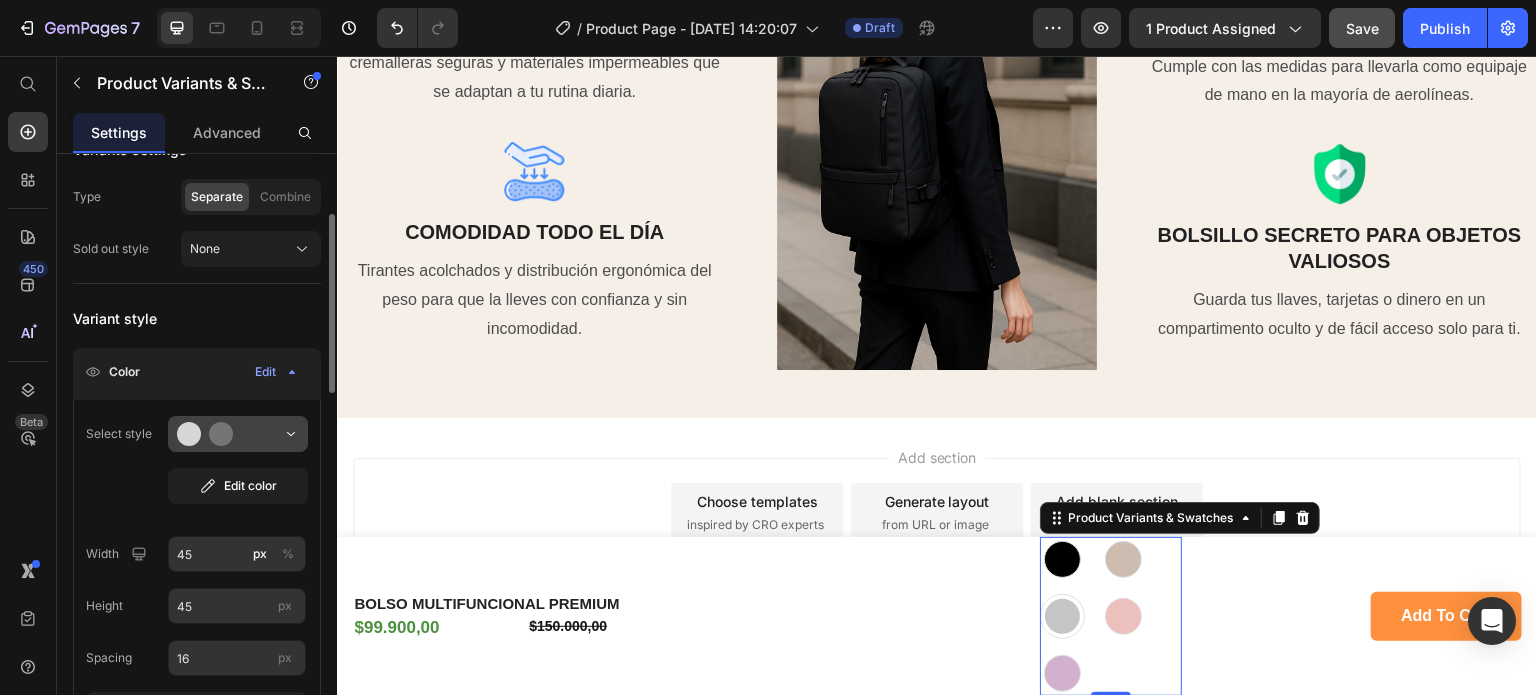 click at bounding box center (238, 434) 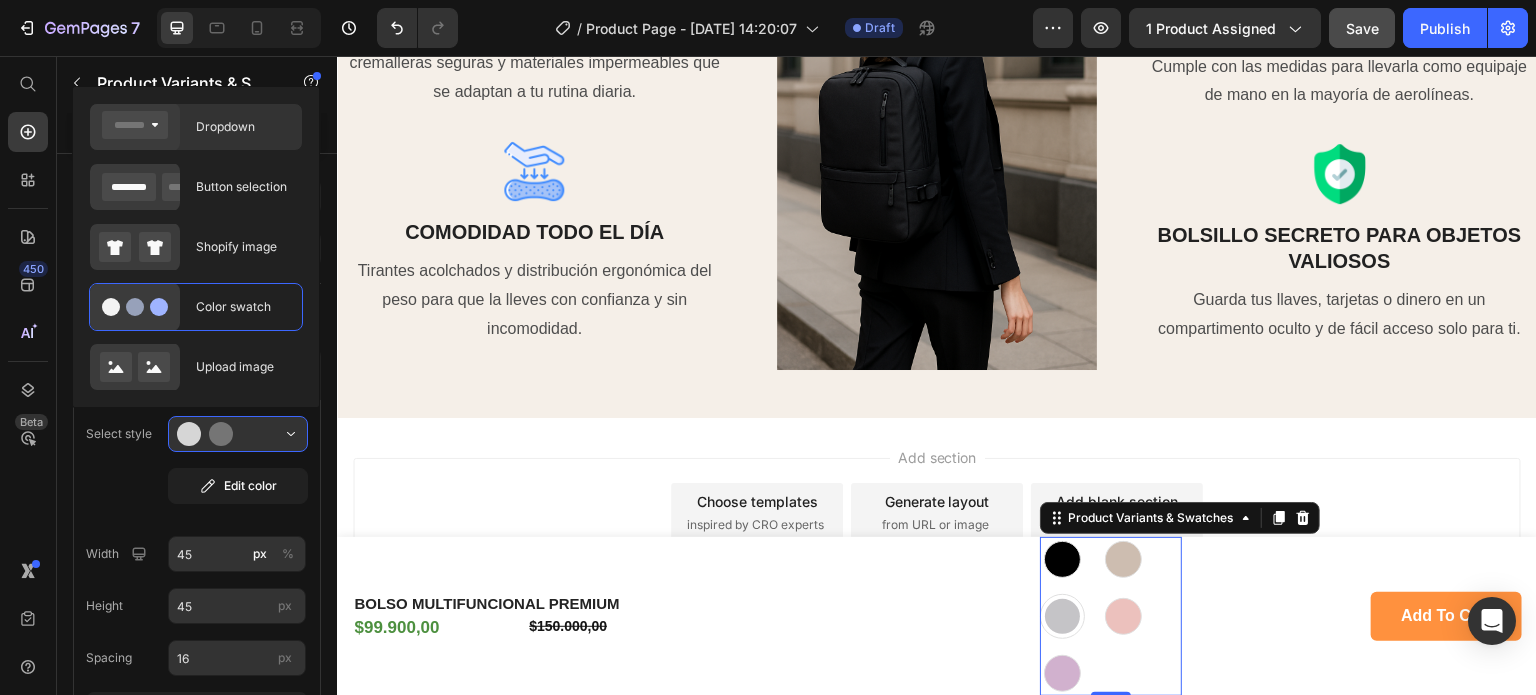 click on "Dropdown" at bounding box center (243, 127) 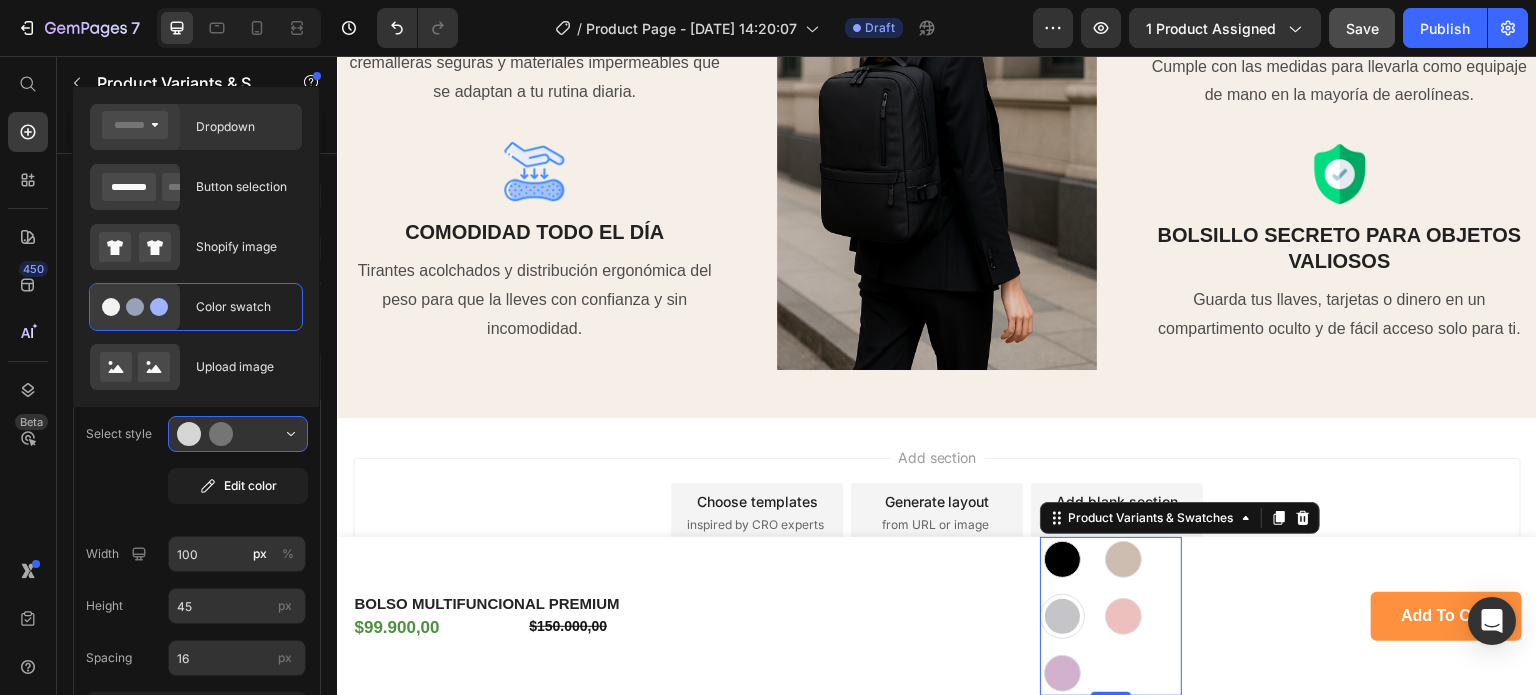 select on "Grey" 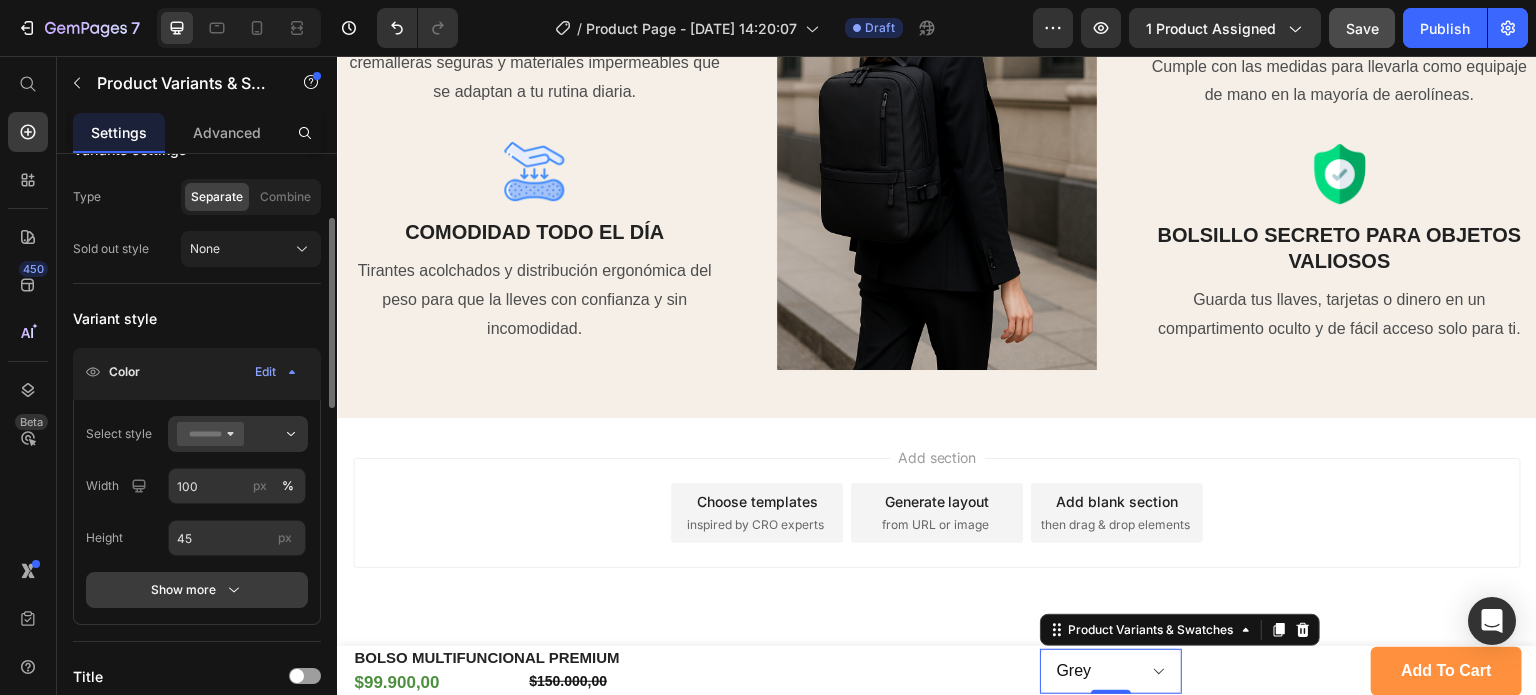 click on "Show more" at bounding box center (197, 590) 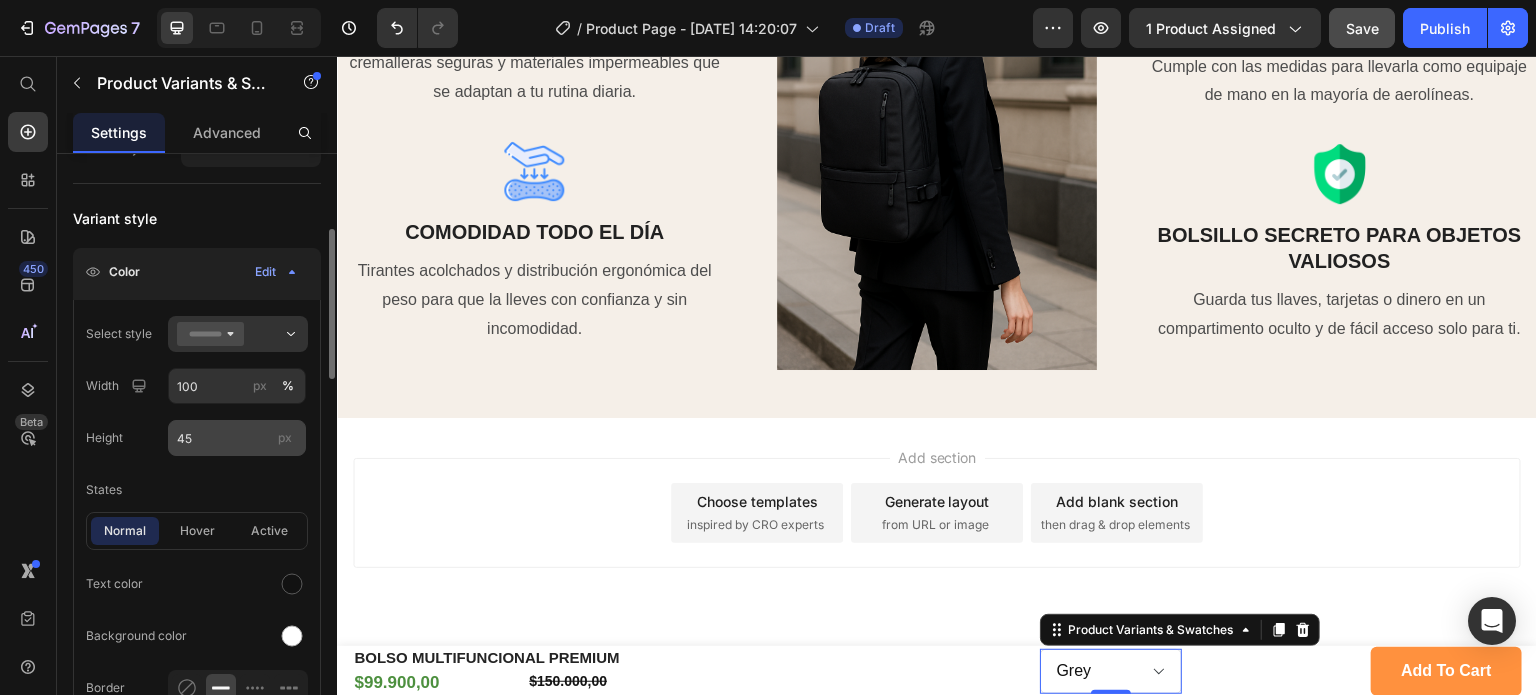 scroll, scrollTop: 400, scrollLeft: 0, axis: vertical 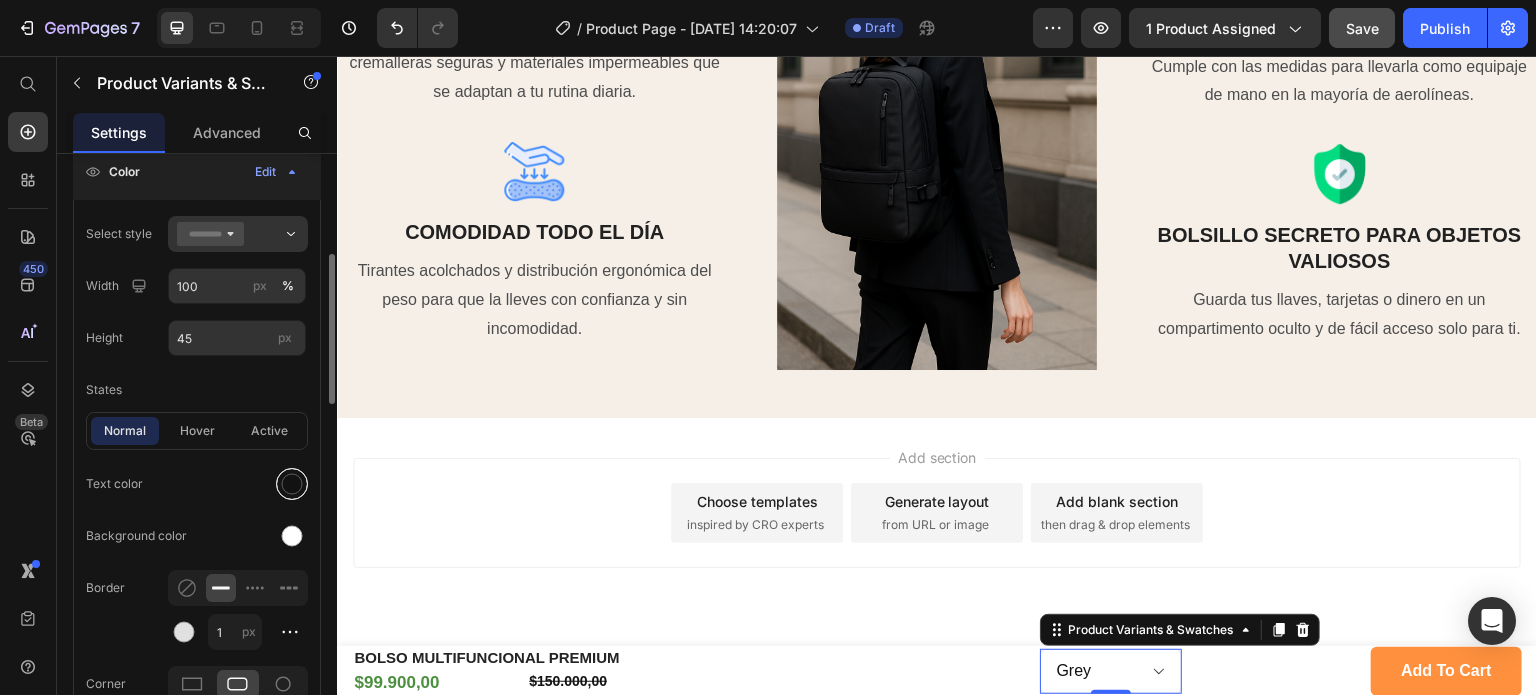 click at bounding box center [292, 484] 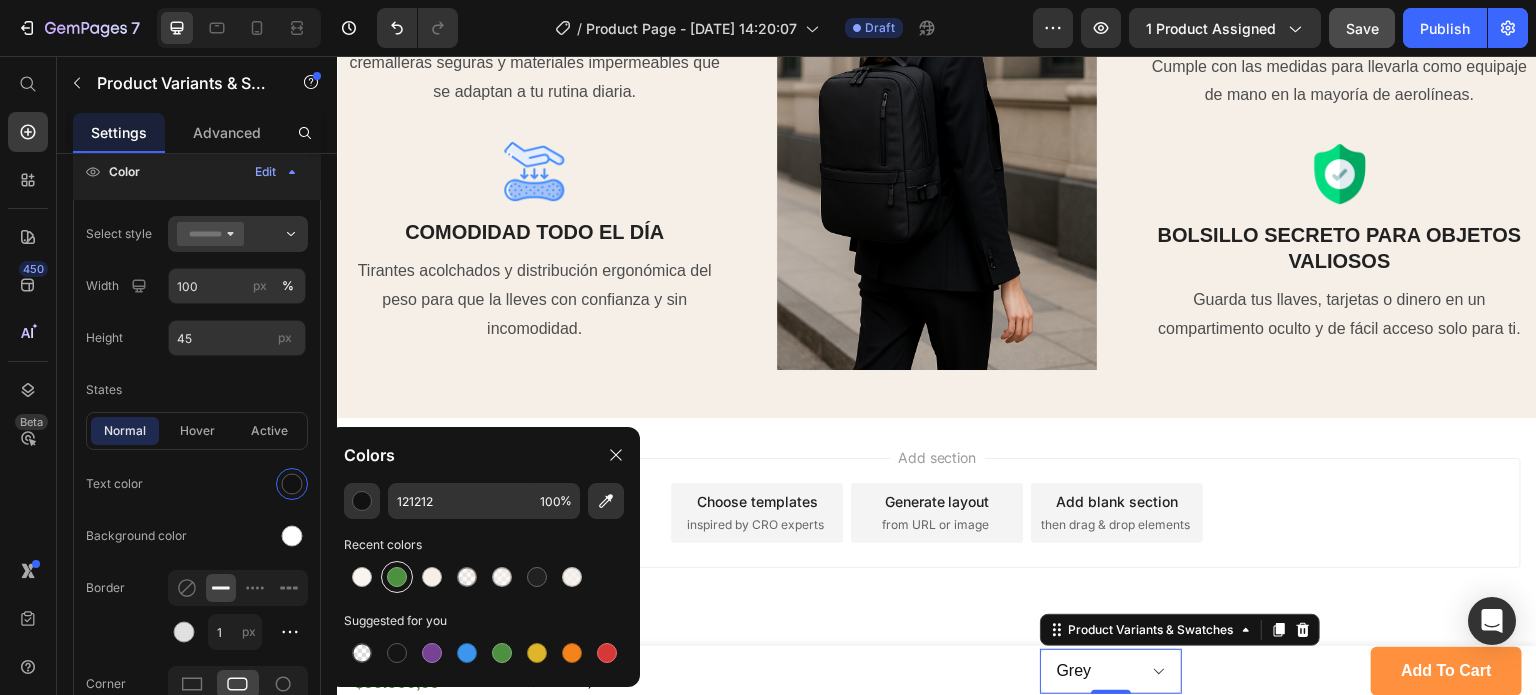 click at bounding box center [397, 577] 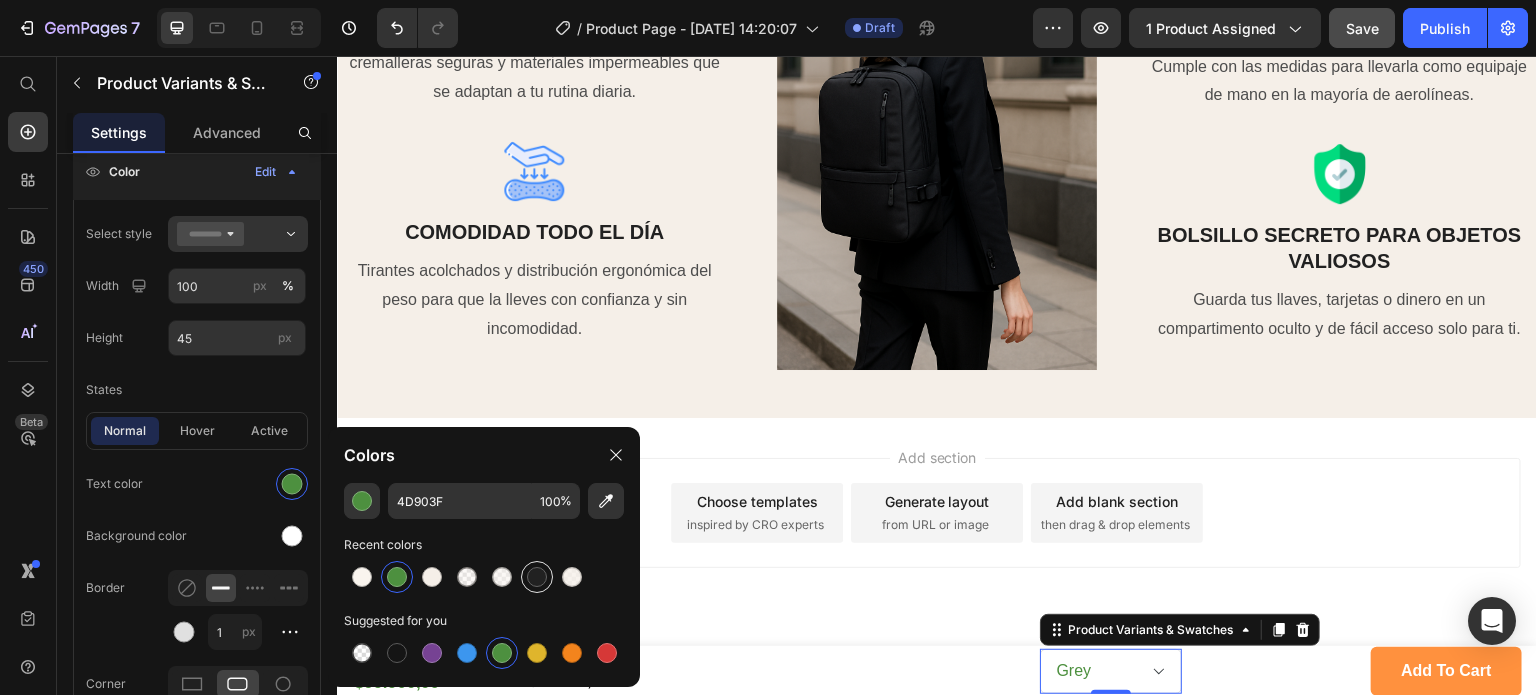 click at bounding box center [537, 577] 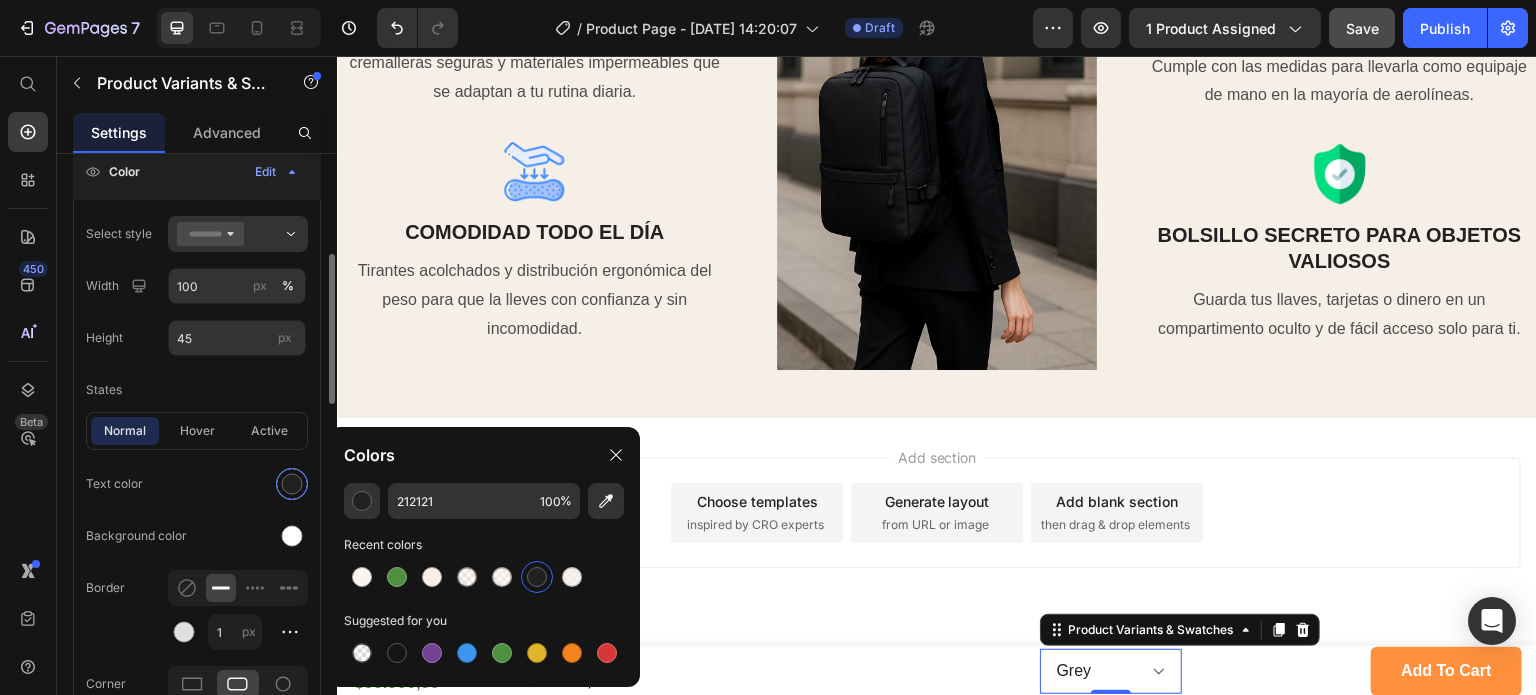 click at bounding box center [292, 484] 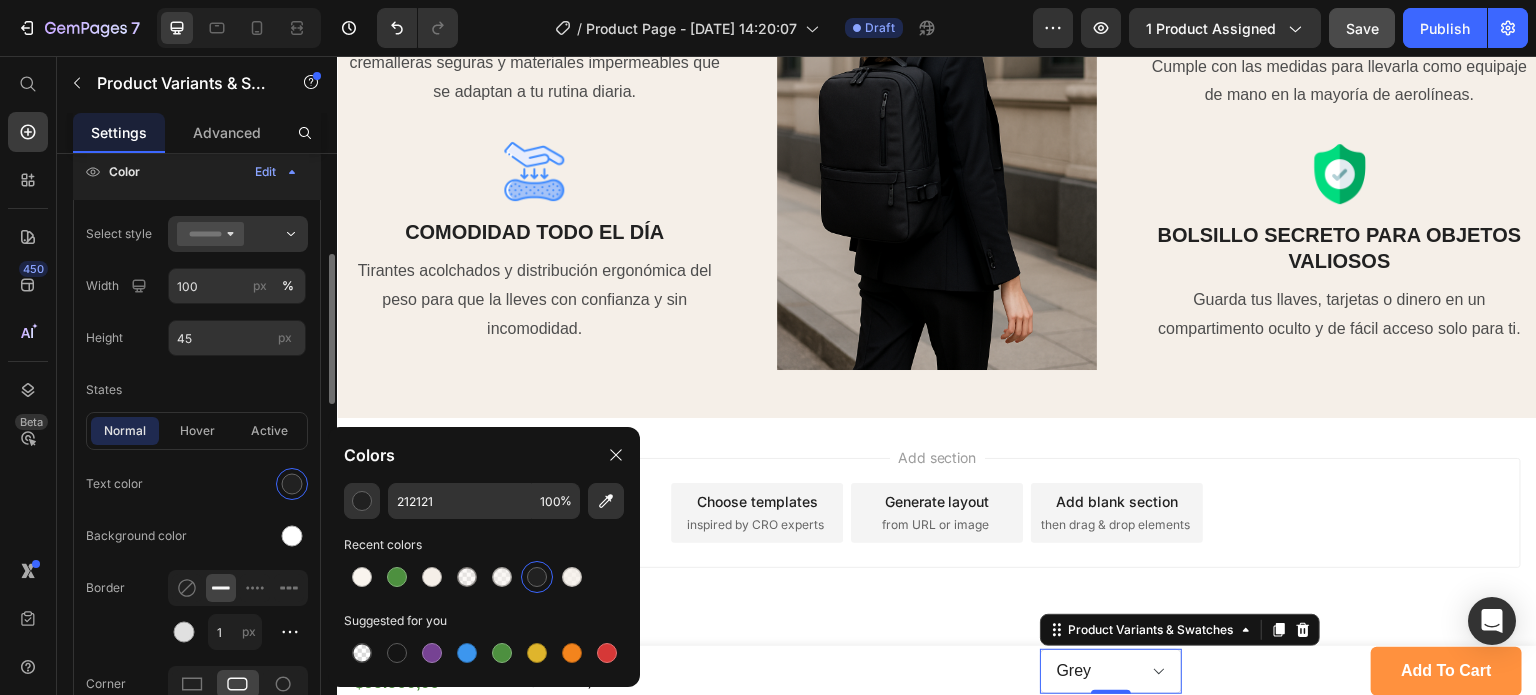 click on "Background color" at bounding box center [197, 536] 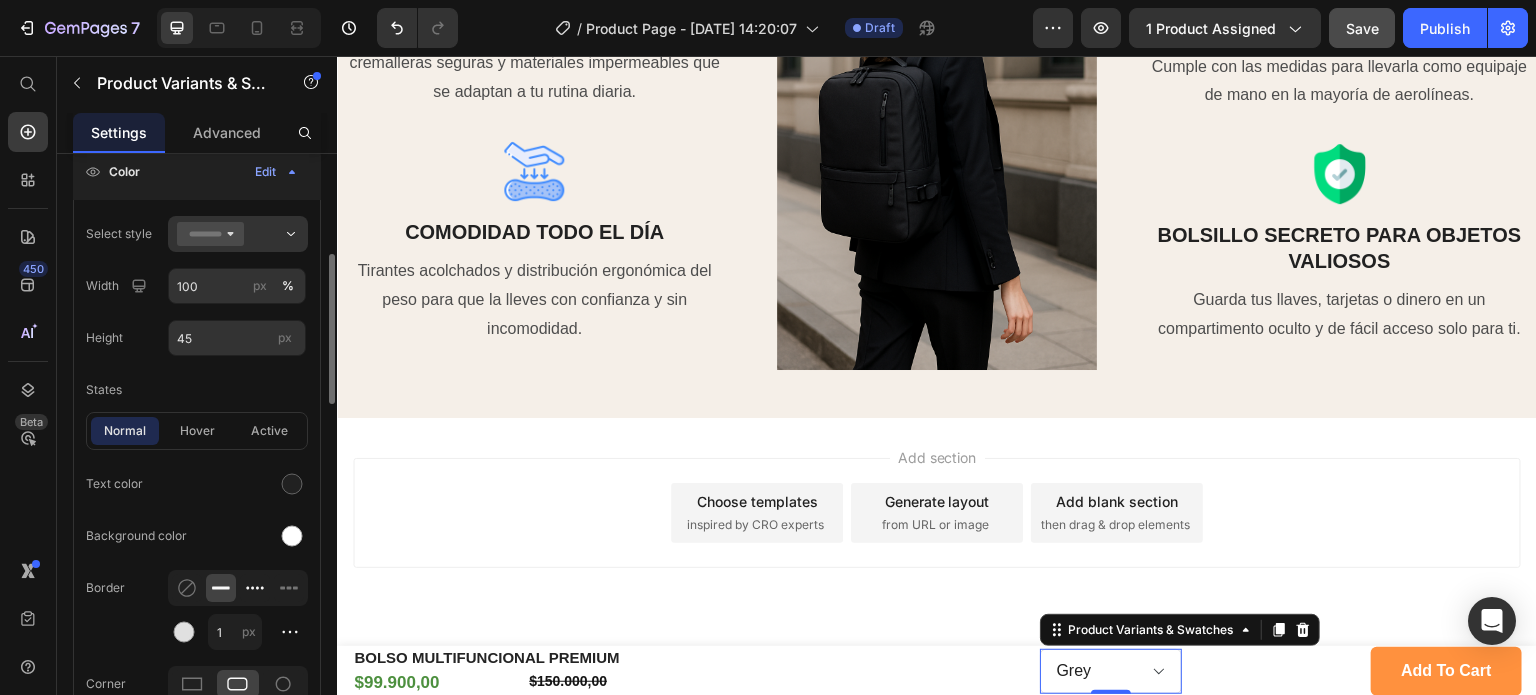 click 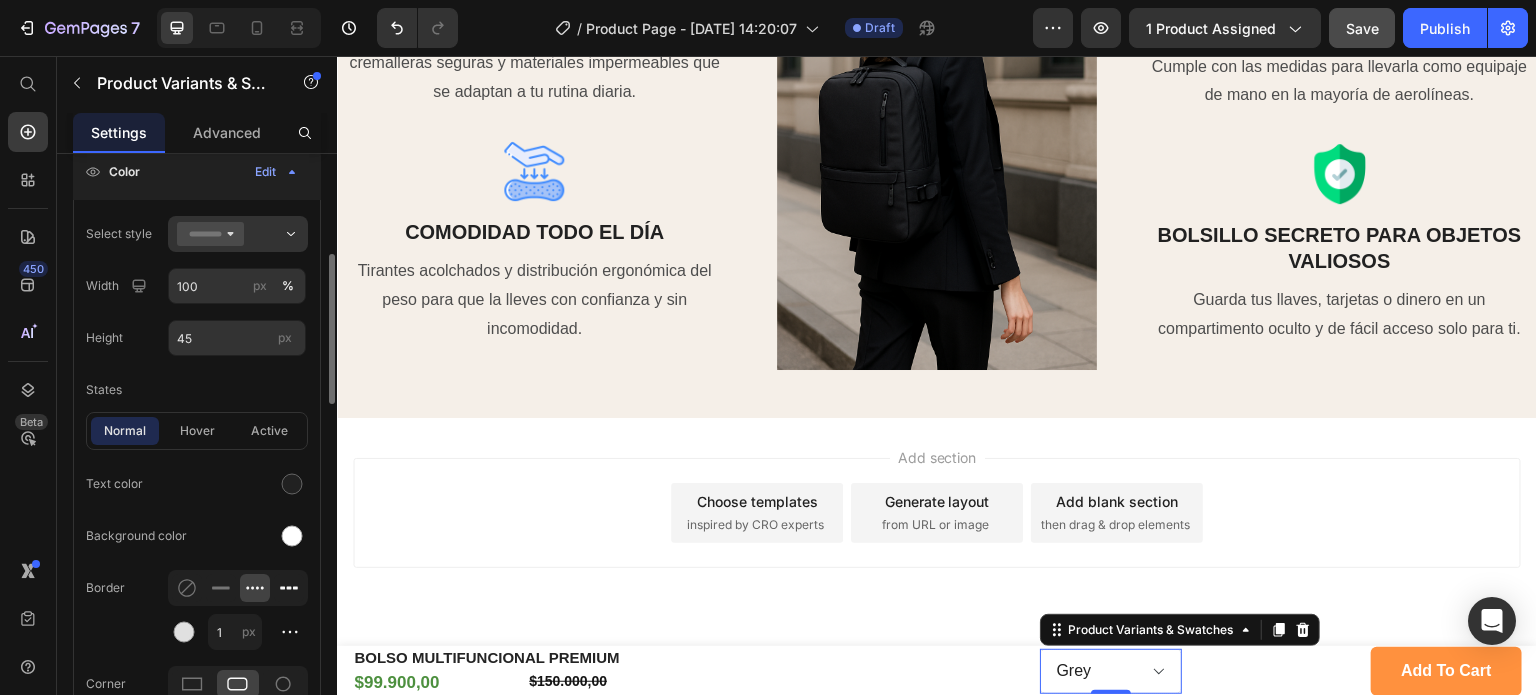 click 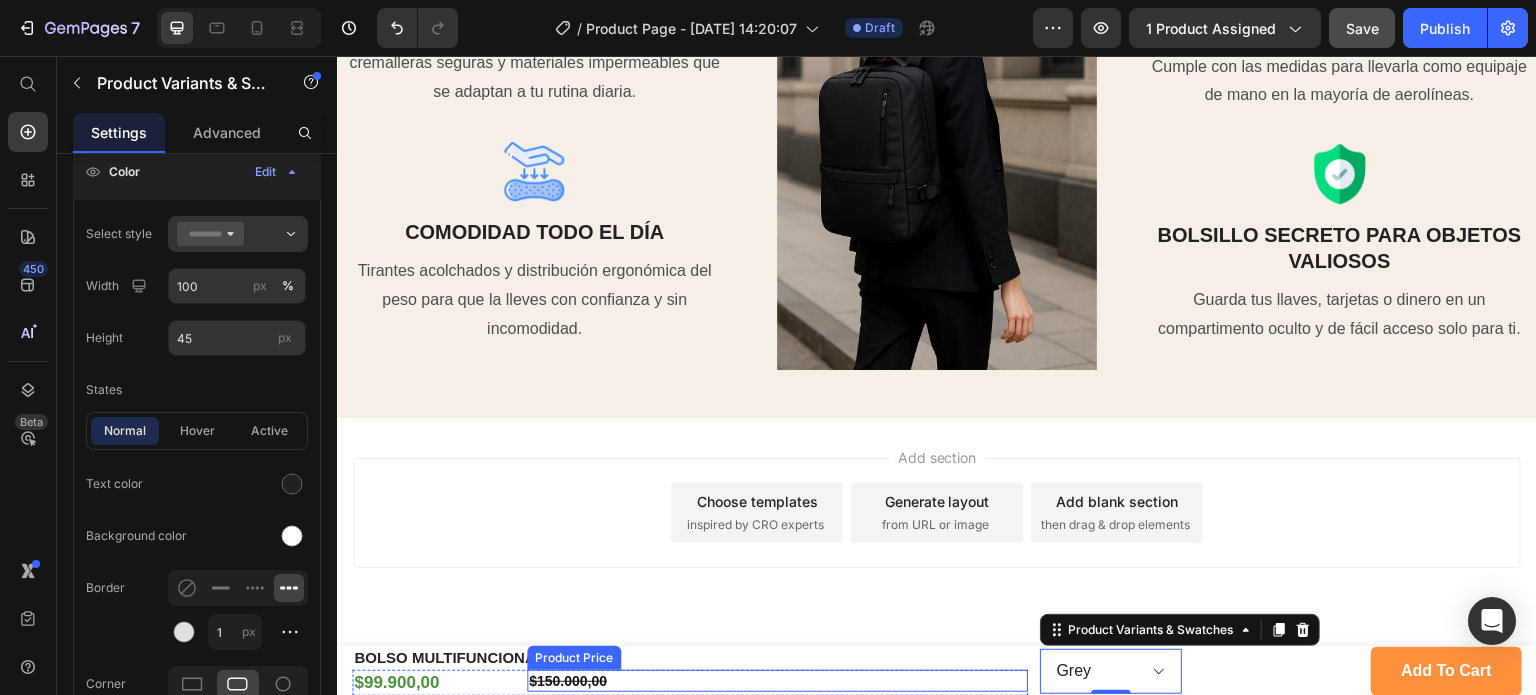 click on "$150.000,00" at bounding box center [777, 681] 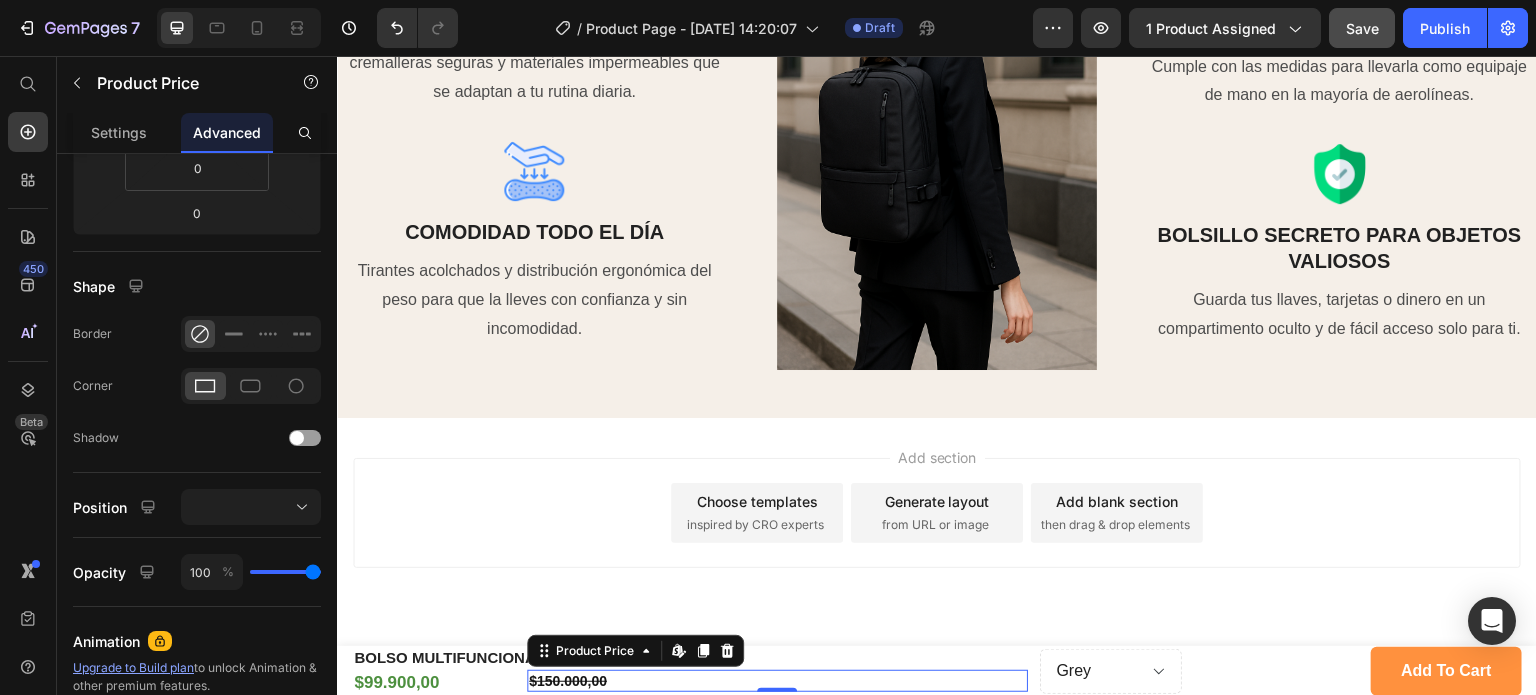 scroll, scrollTop: 0, scrollLeft: 0, axis: both 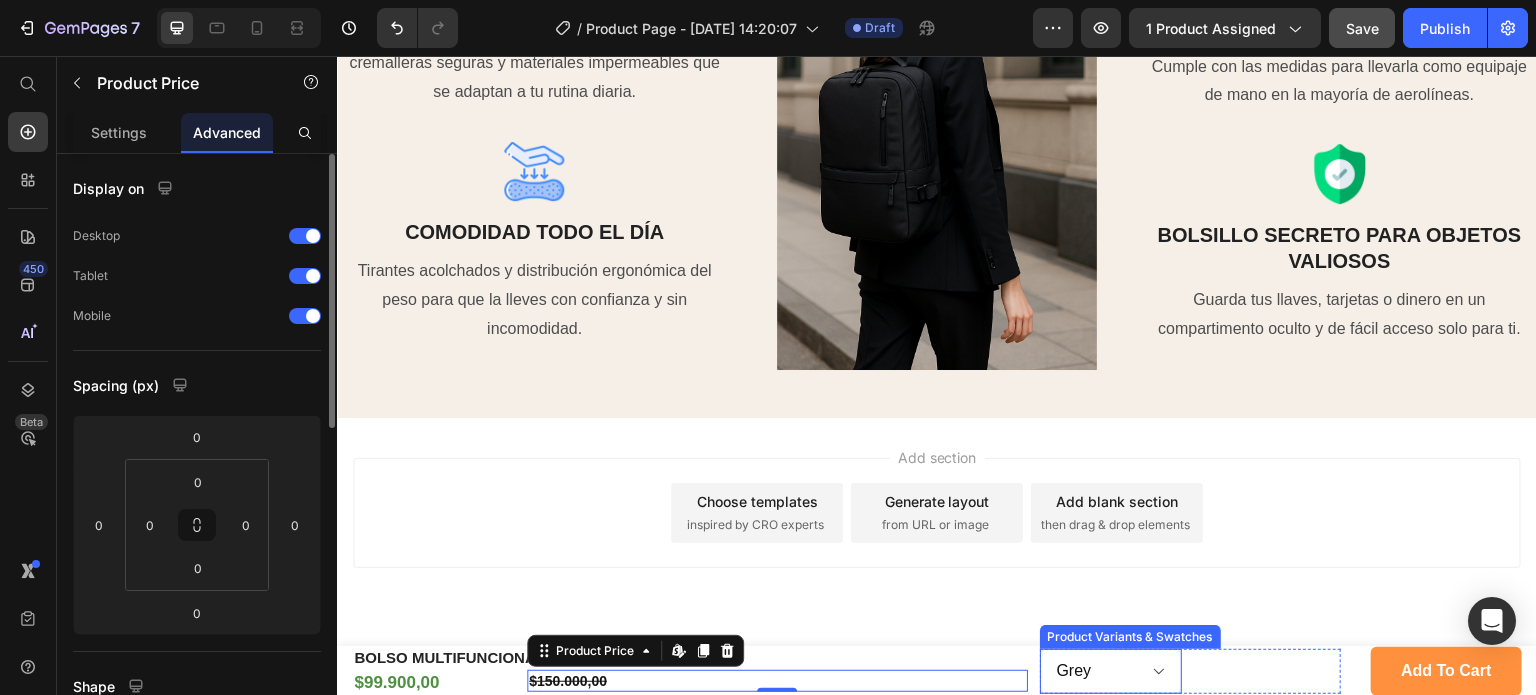 click on "Negro Beige Grey Rosado Lila" at bounding box center (1111, 671) 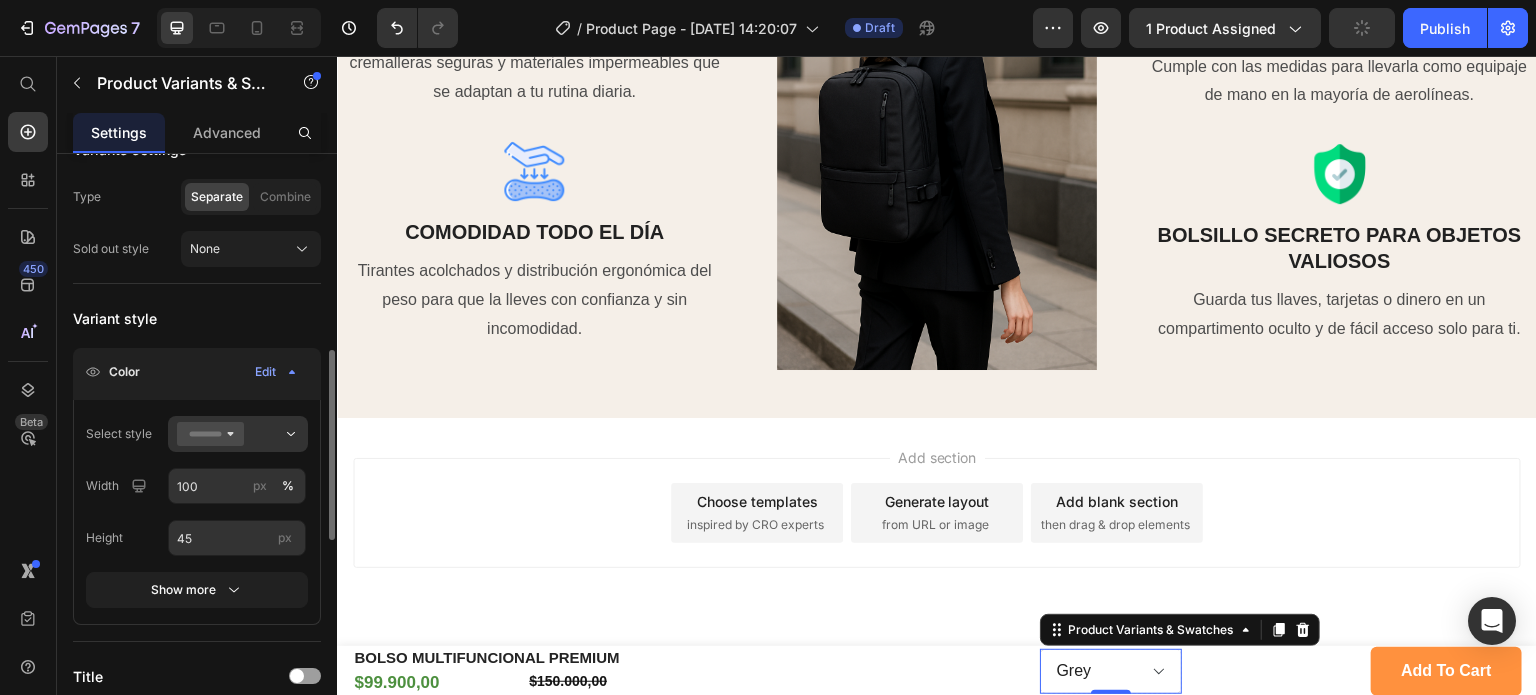 scroll, scrollTop: 300, scrollLeft: 0, axis: vertical 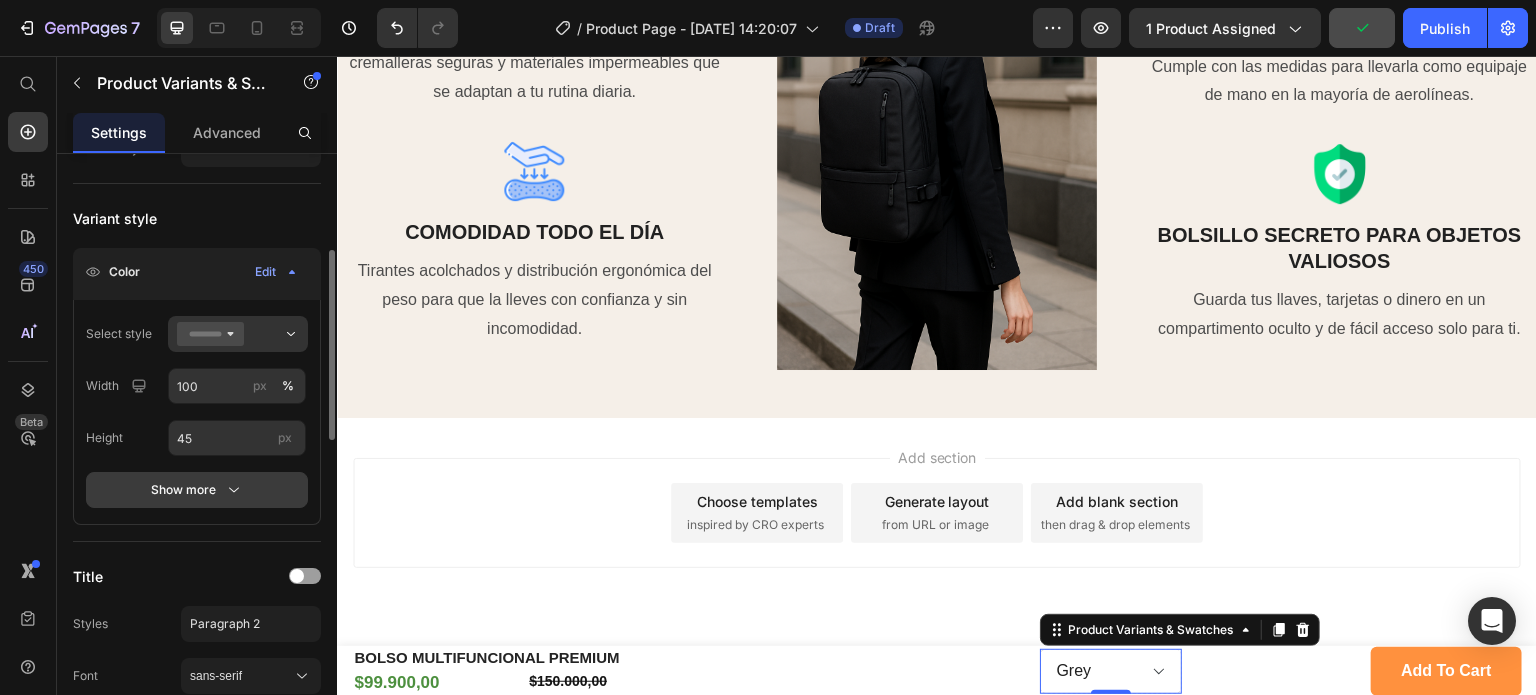 click 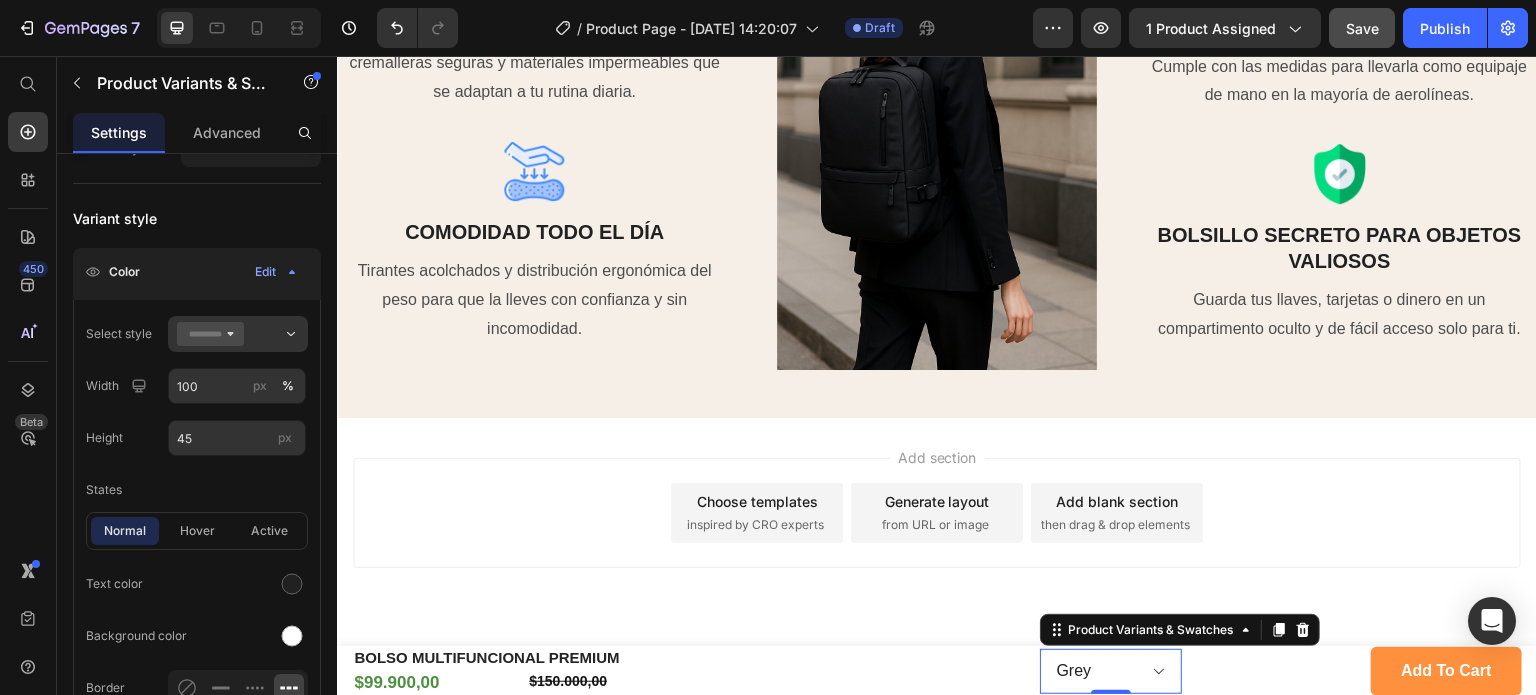 click on "Product Source BOLSO MULTIFUNCIONAL PREMIUM  You can manage it in   Product element  Variants settings Type Separate Combine Sold out style None Variant style Color Edit Select style Width 100 px % Height 45 px States normal hover active Text color Background color Border 1 px Corner 6 6 6 6 Shadow Show less Title Styles Paragraph 2 Font sans-serif Size 14 Color Show more Option value text Styles Paragraph 2* Font sans-serif Size 16 Show more Pre-selected option Show more Size Full width Spacing 24 px Align" at bounding box center [197, 993] 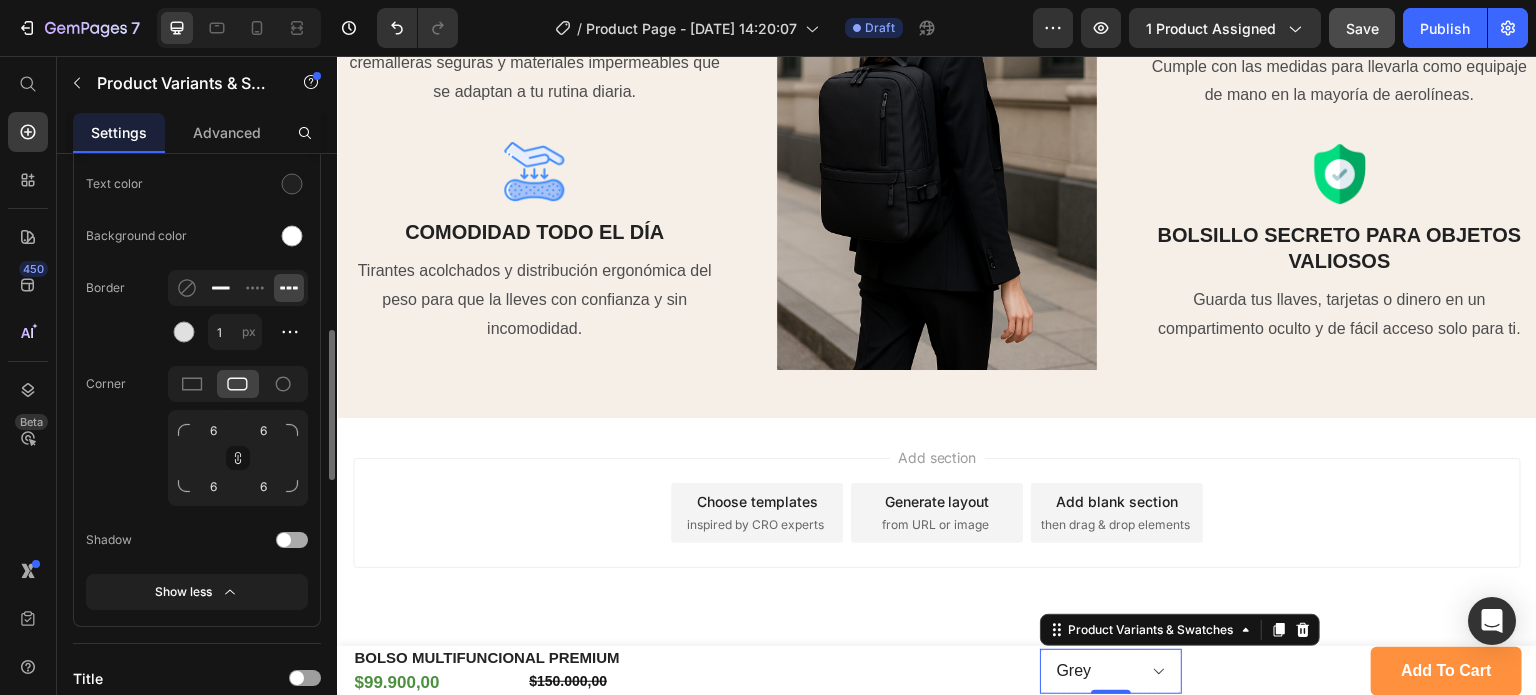 click 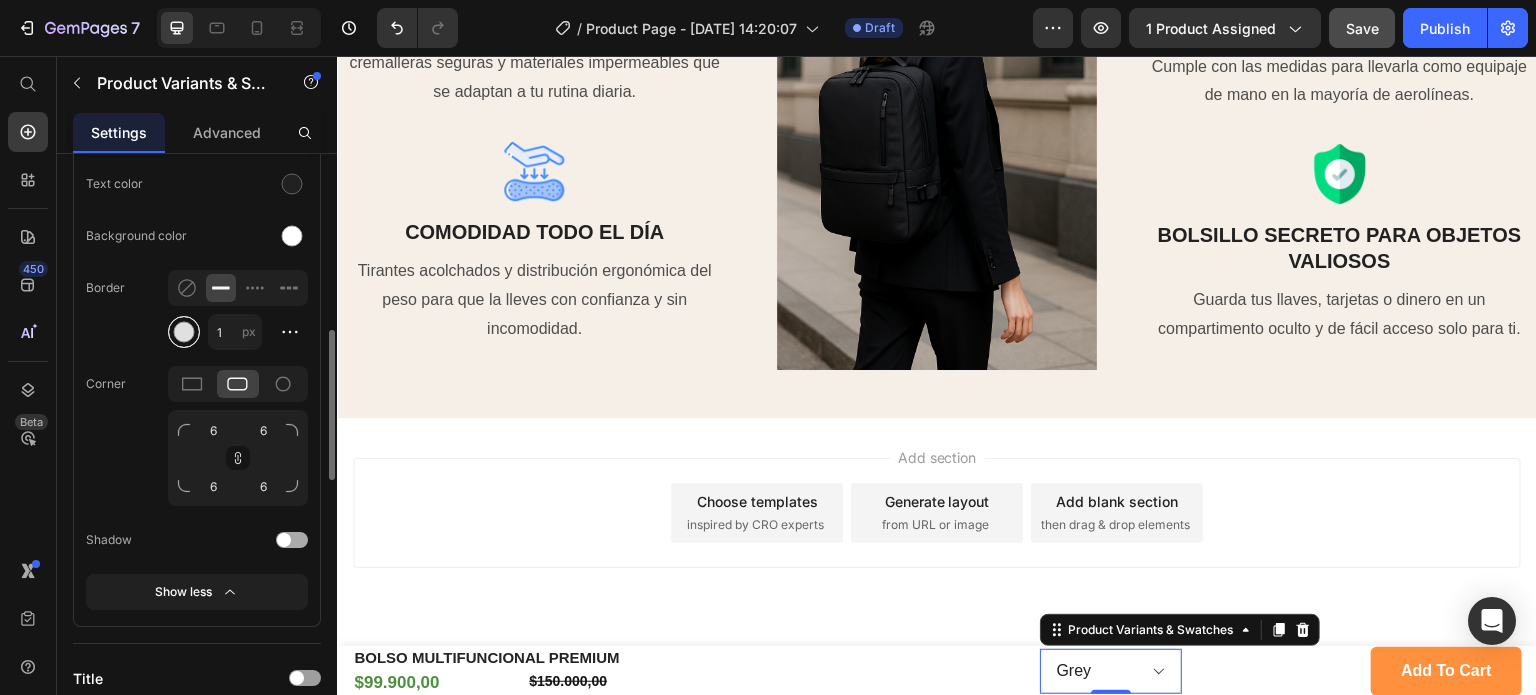 click at bounding box center (184, 332) 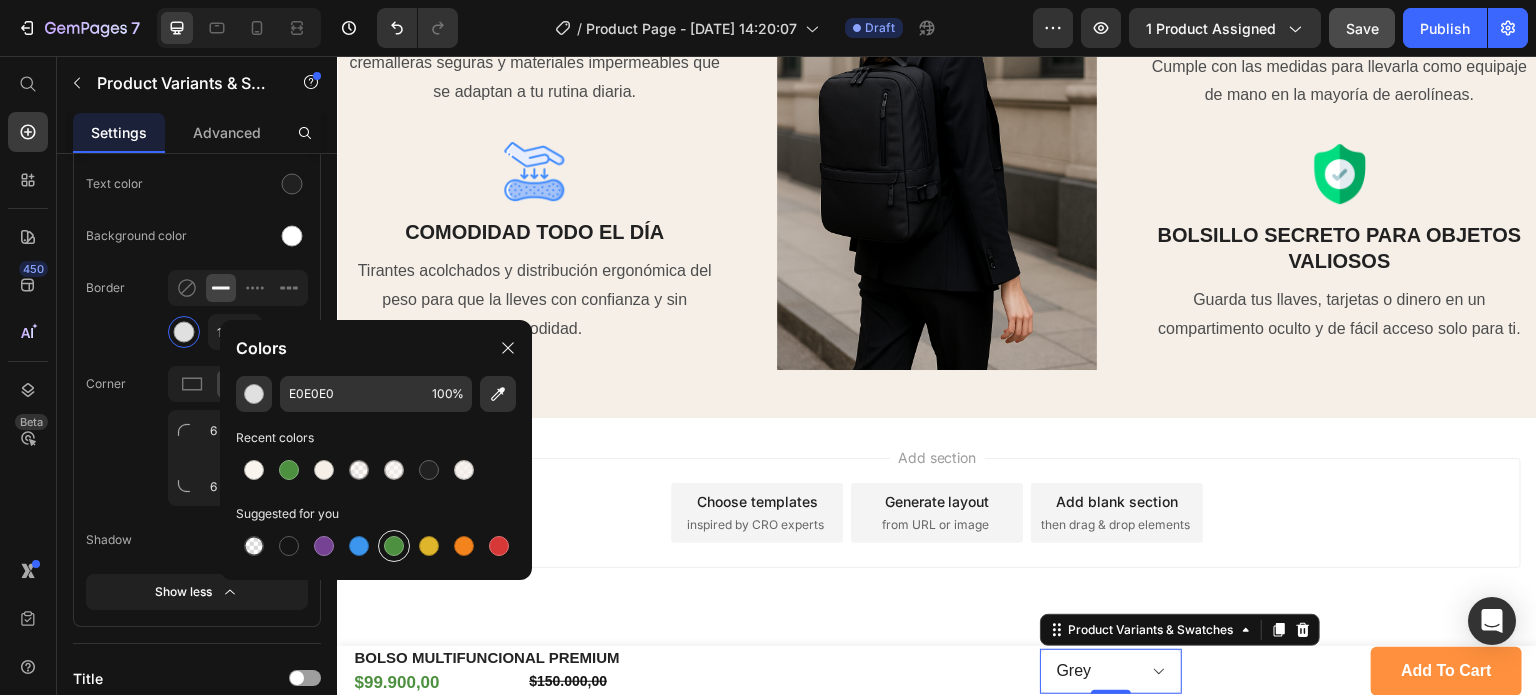 click at bounding box center (394, 546) 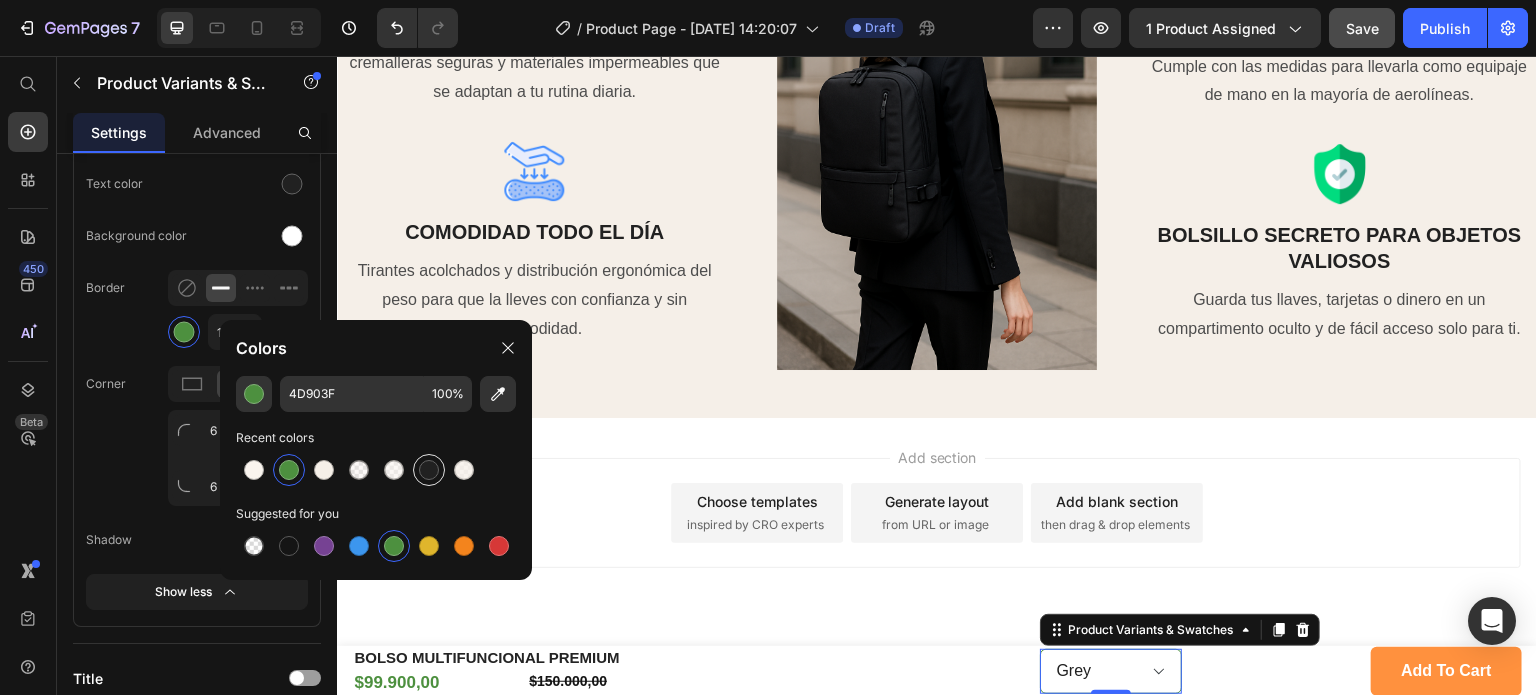 click at bounding box center [429, 470] 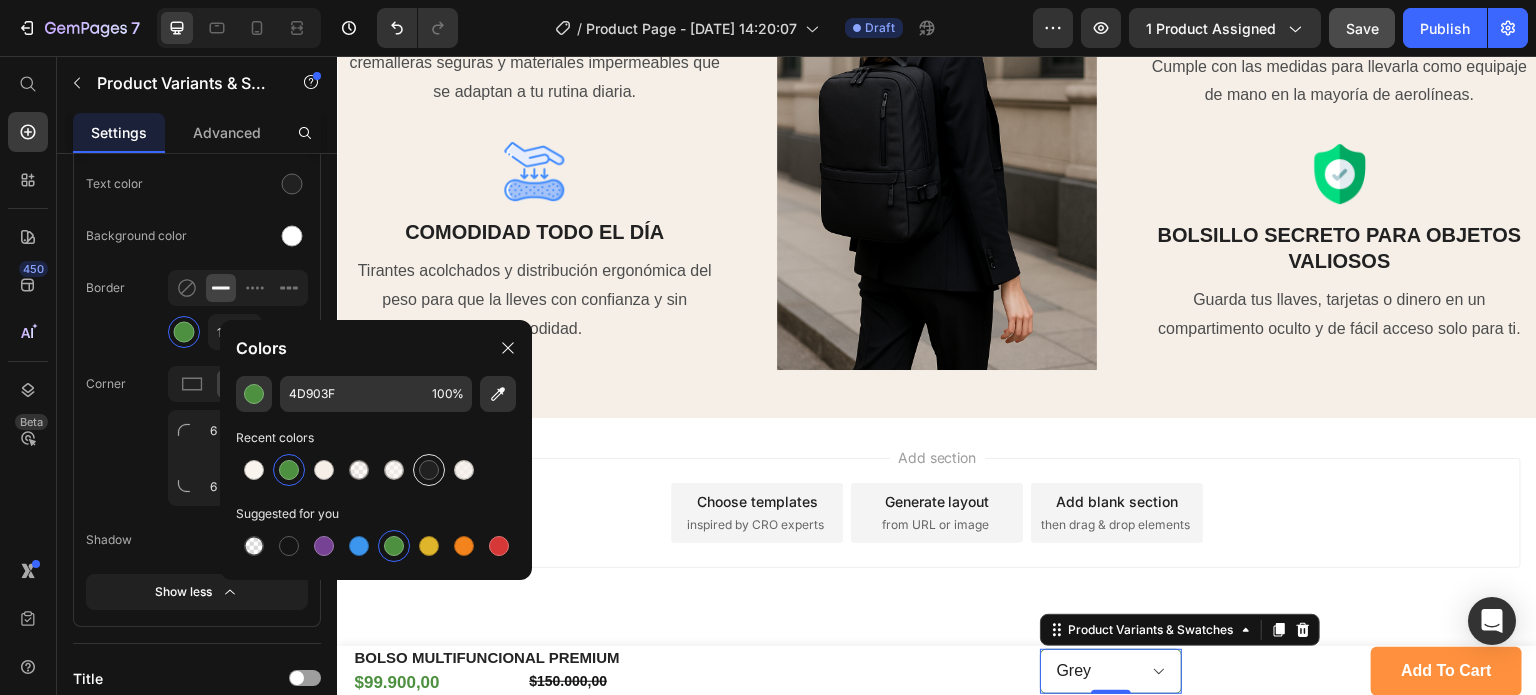 type on "212121" 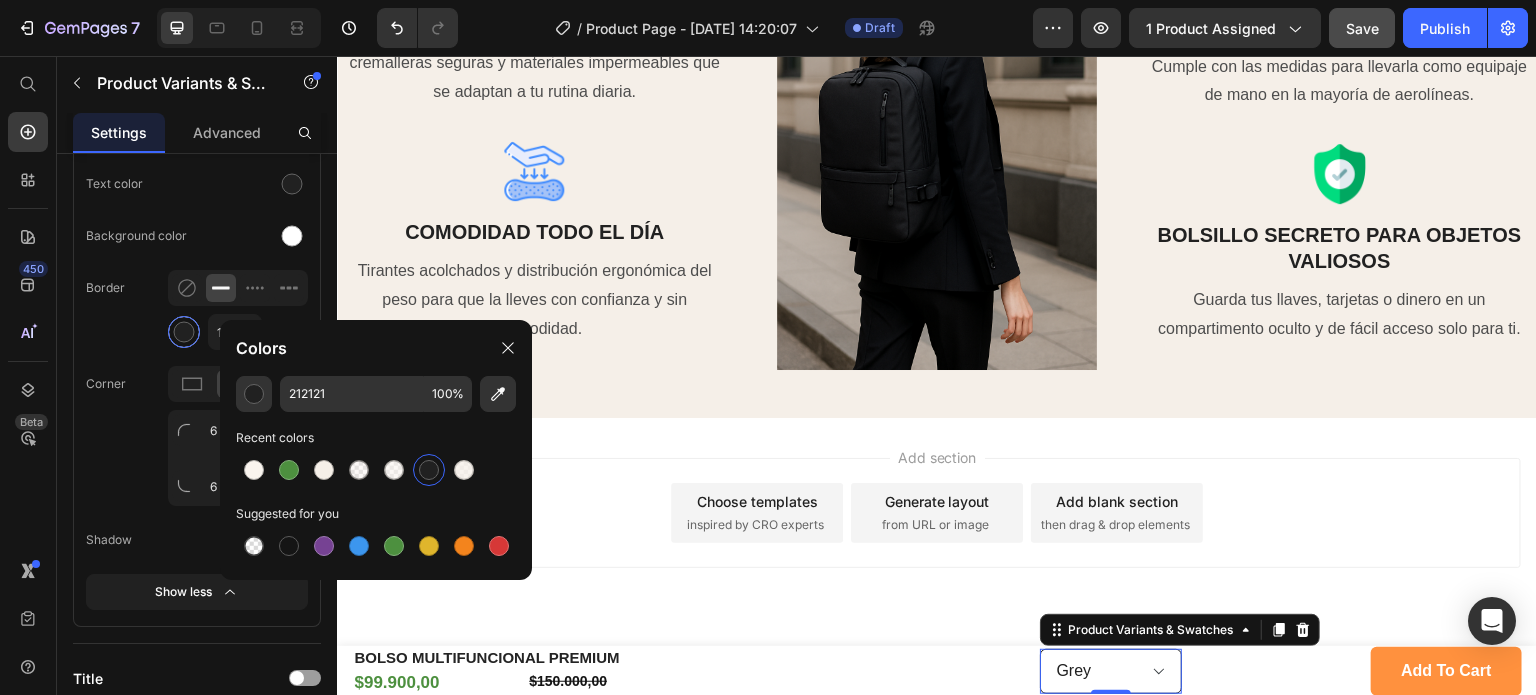 click at bounding box center [184, 332] 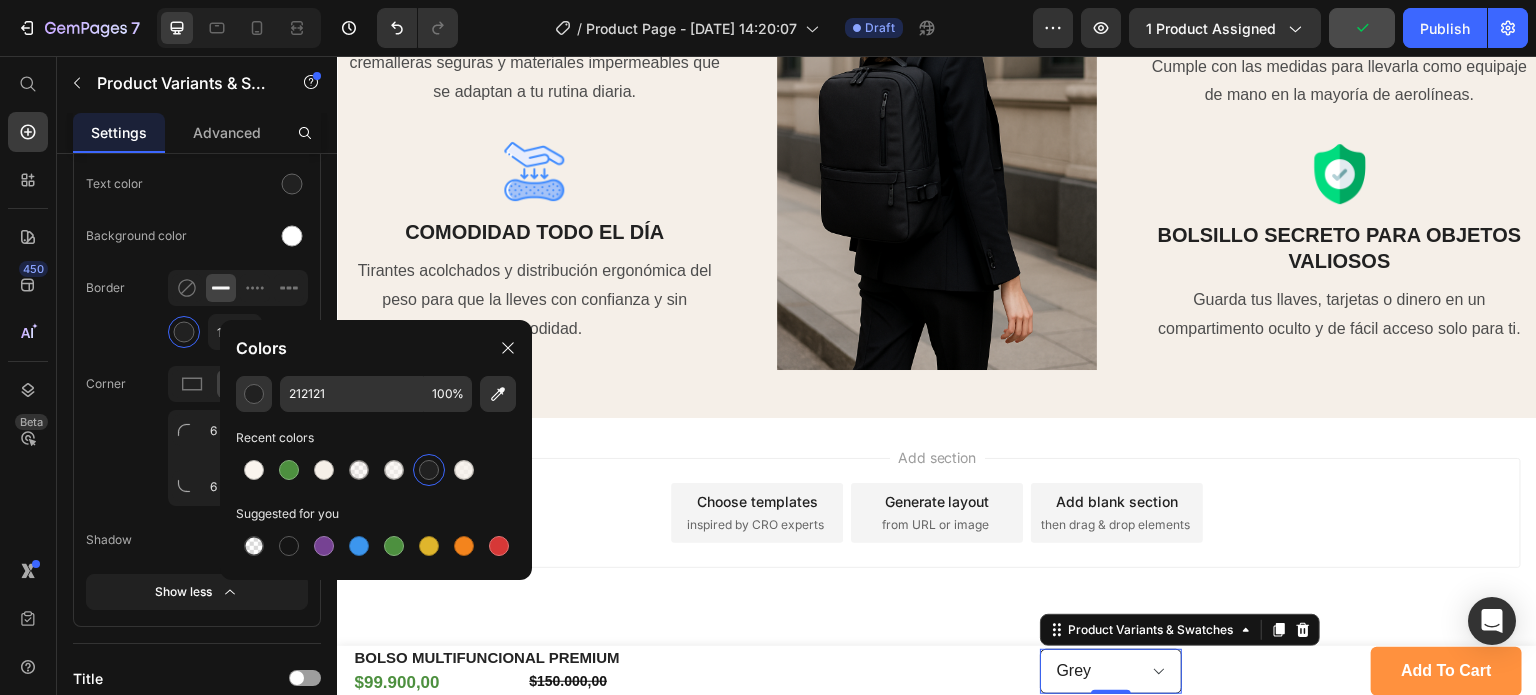 click on "Corner 6 6 6 6" at bounding box center [197, 436] 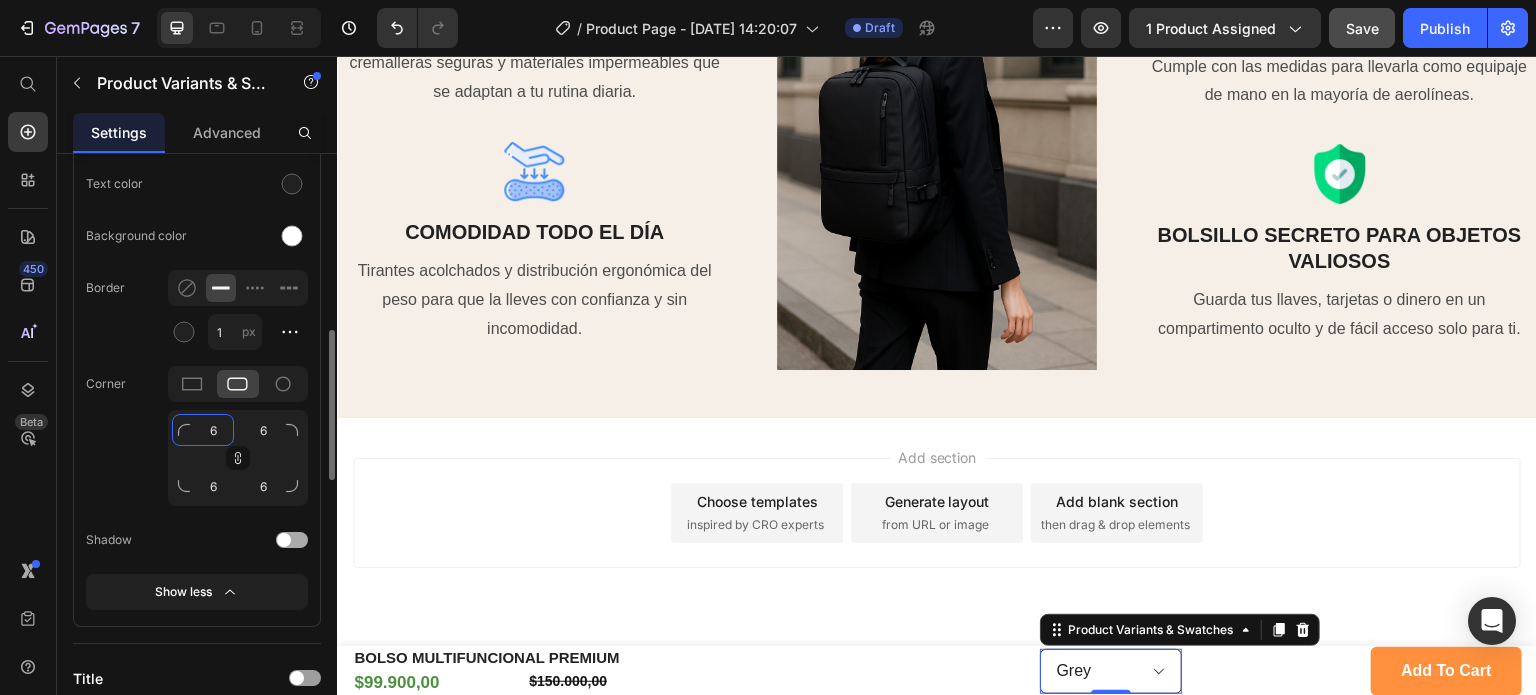 click on "6" 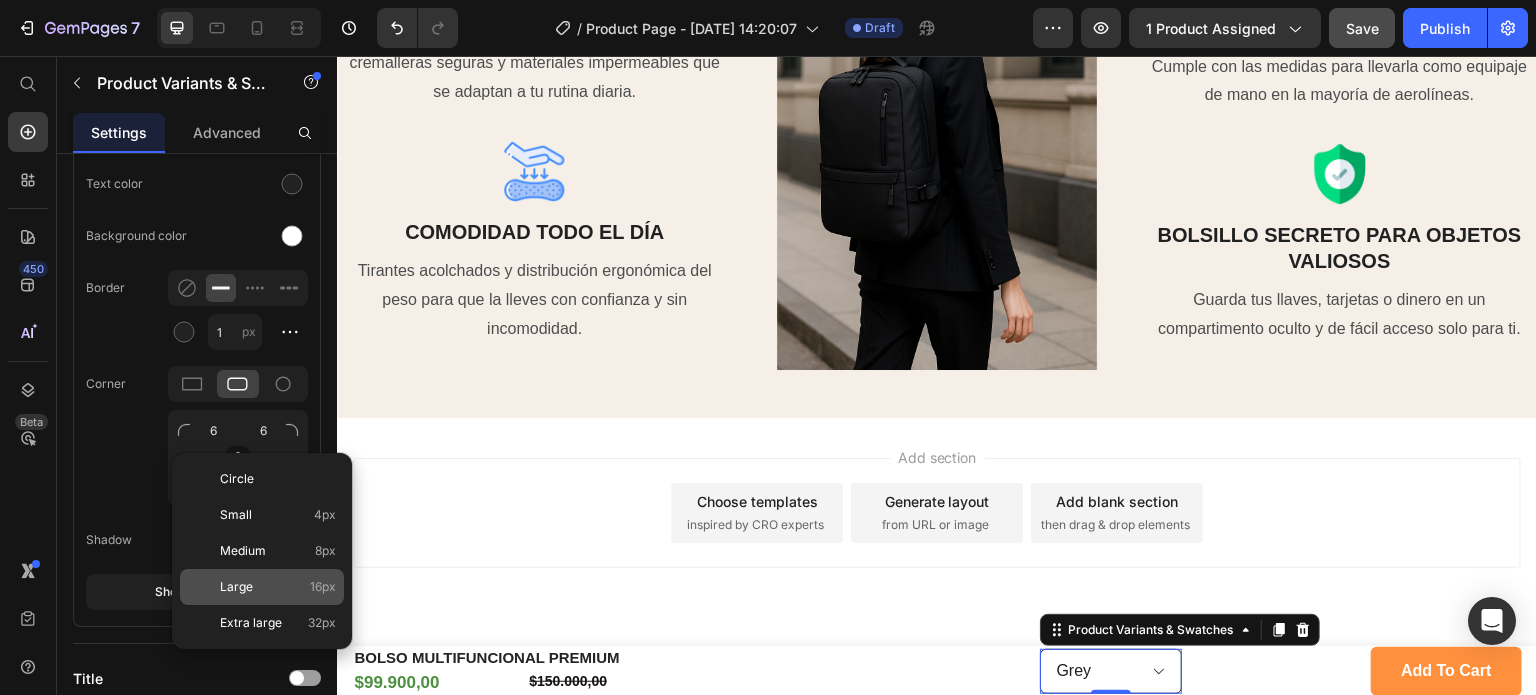 click on "Large 16px" at bounding box center (278, 587) 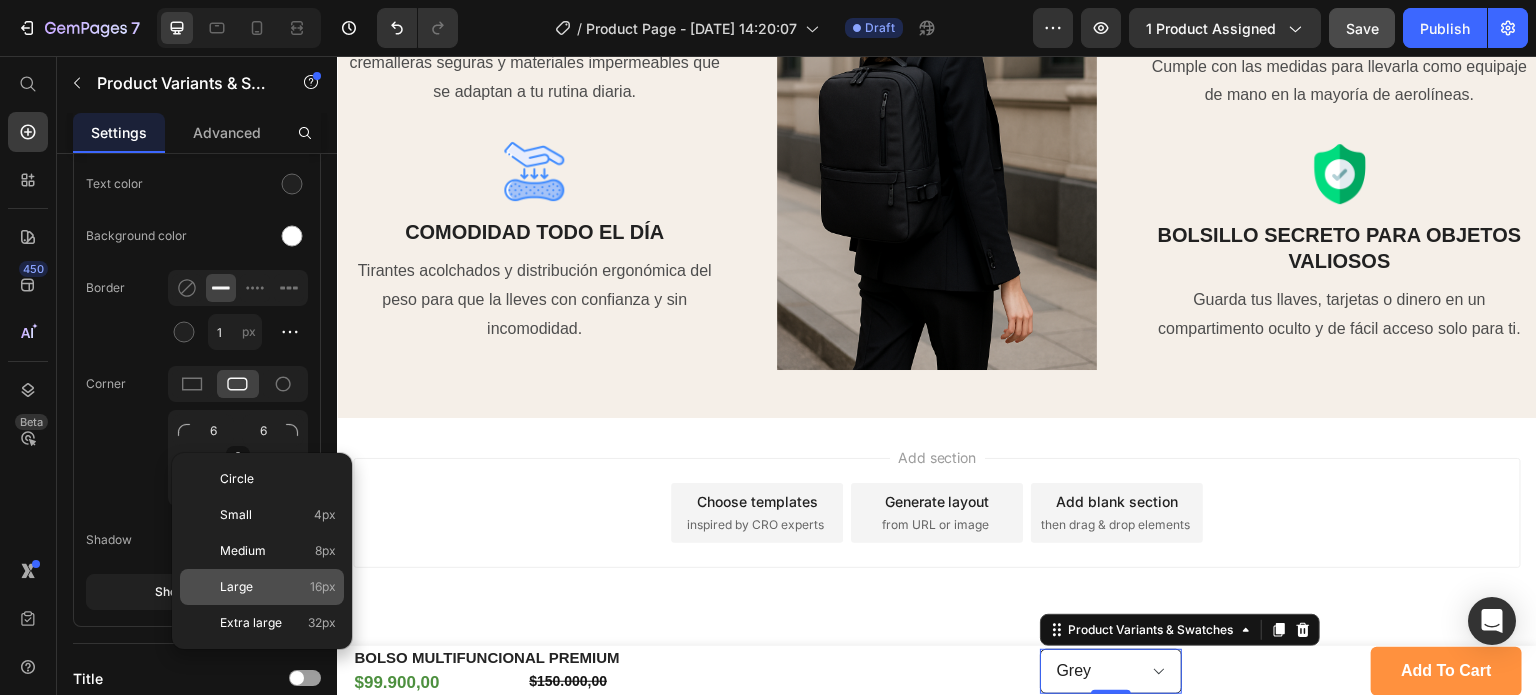 type on "16" 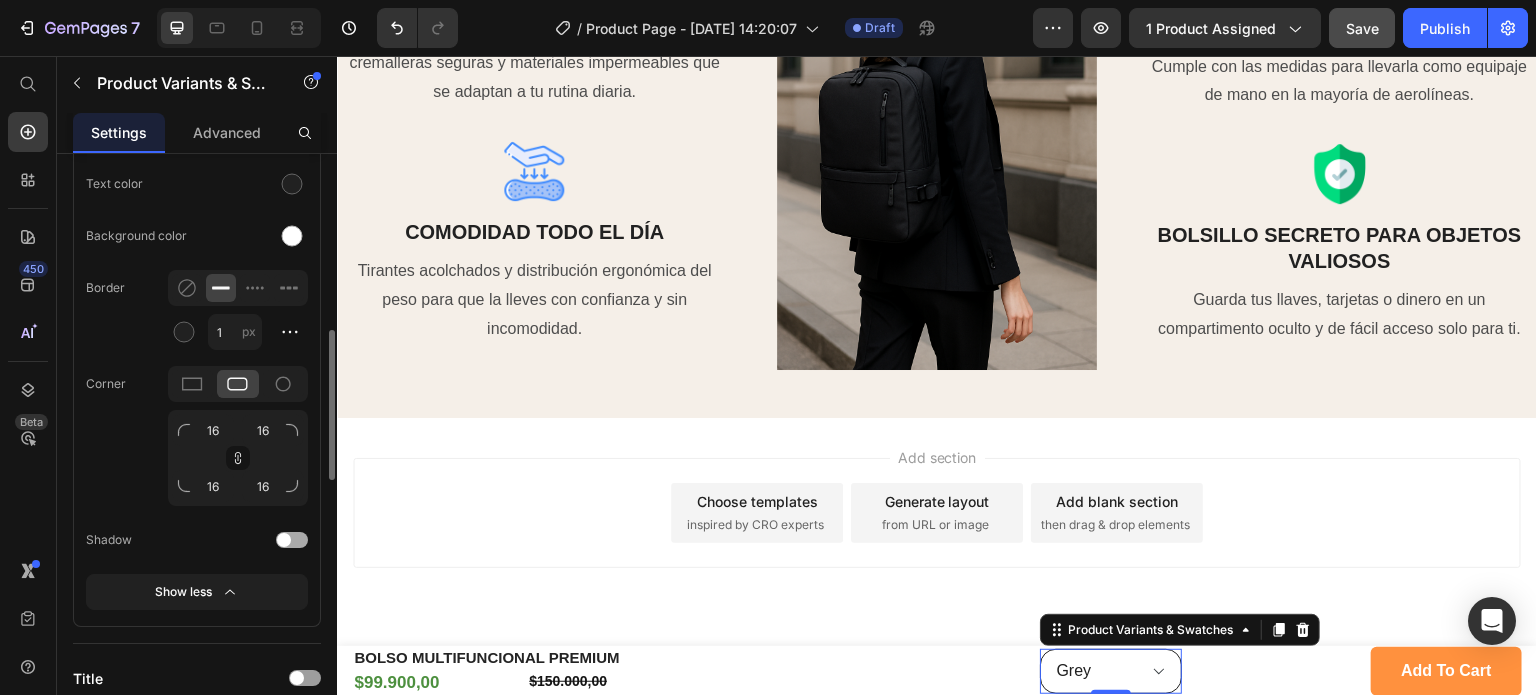 click 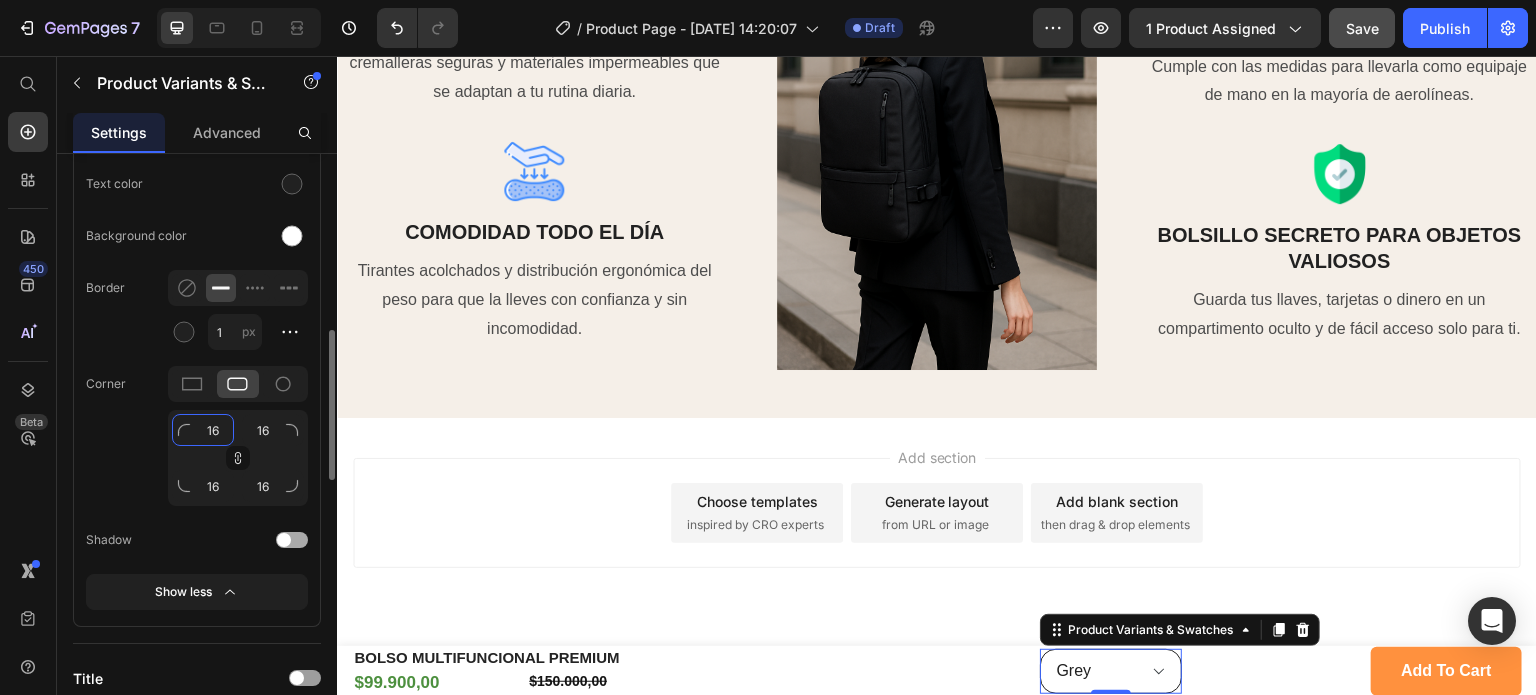click on "16" 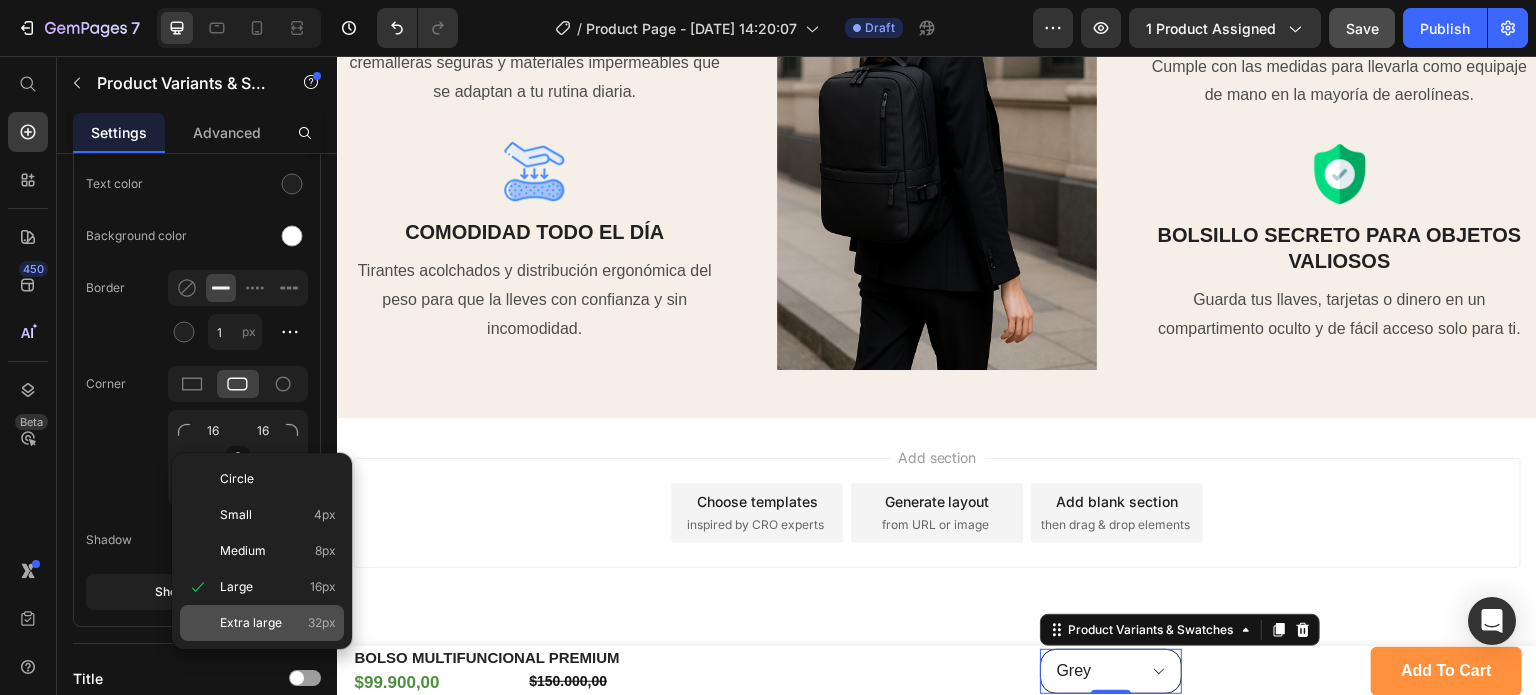 click on "Extra large" at bounding box center [251, 623] 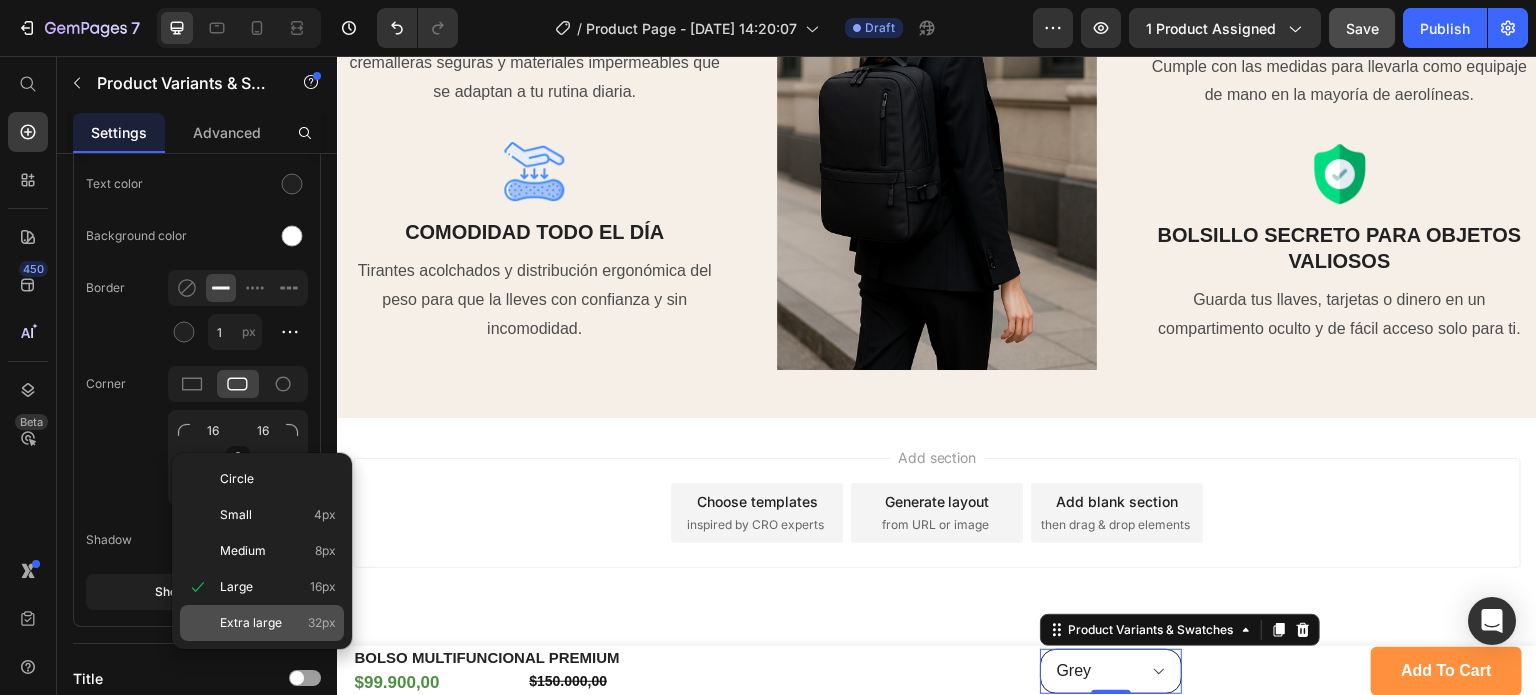 type on "32" 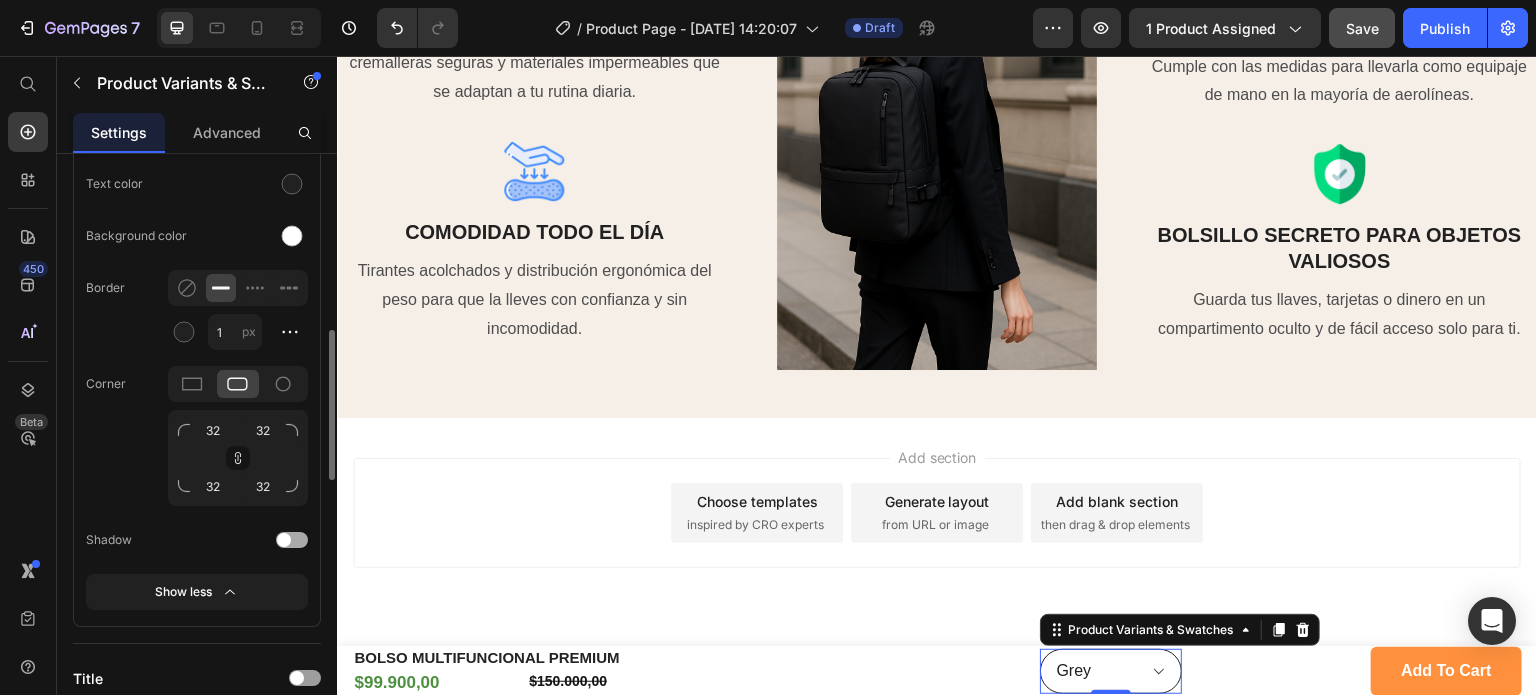 click at bounding box center (228, 540) 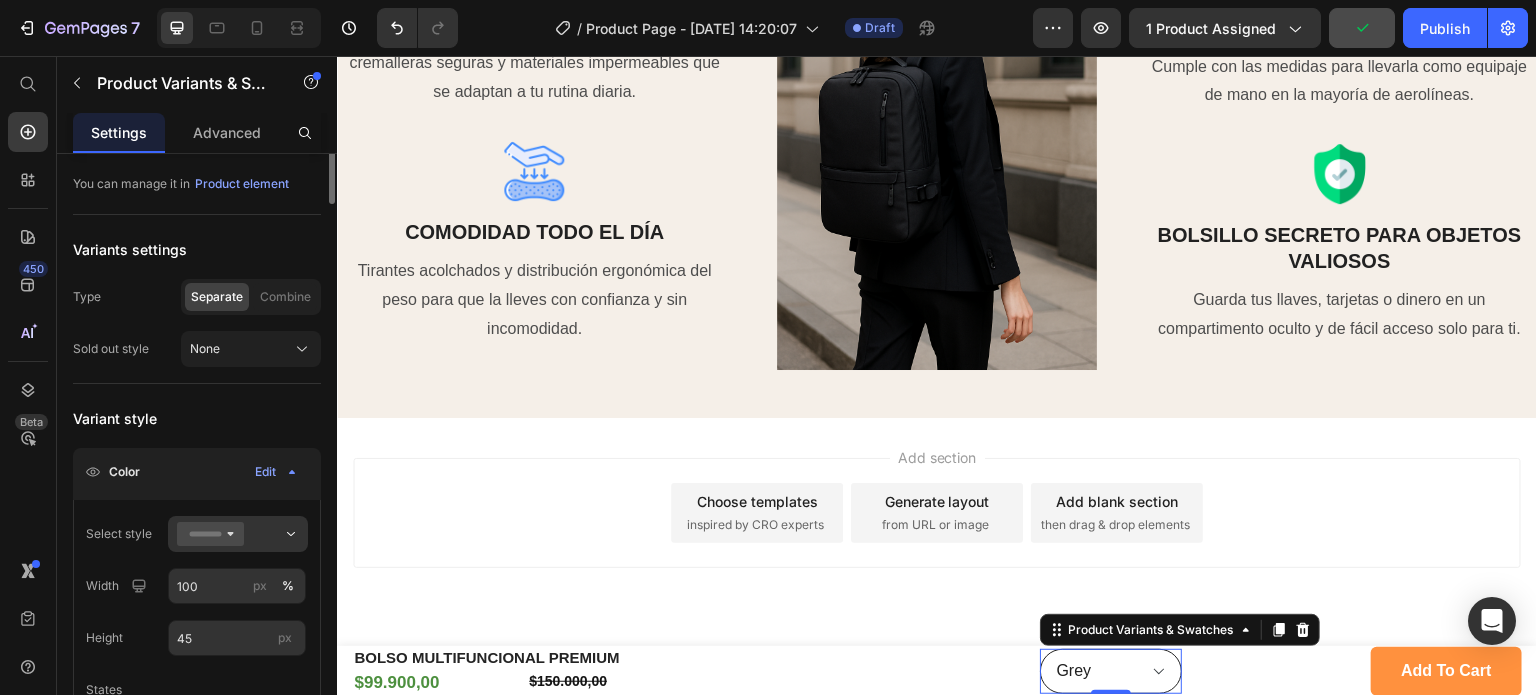 scroll, scrollTop: 0, scrollLeft: 0, axis: both 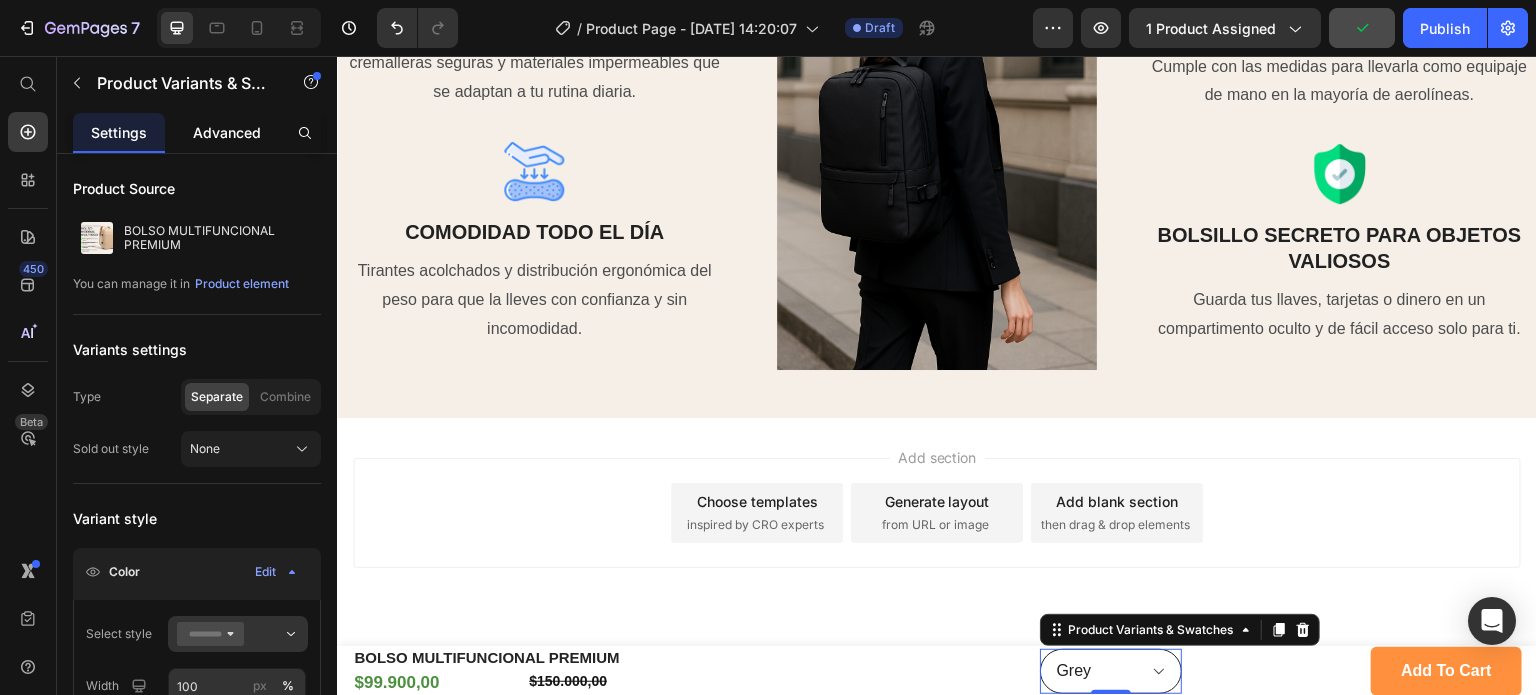 click on "Advanced" at bounding box center (227, 132) 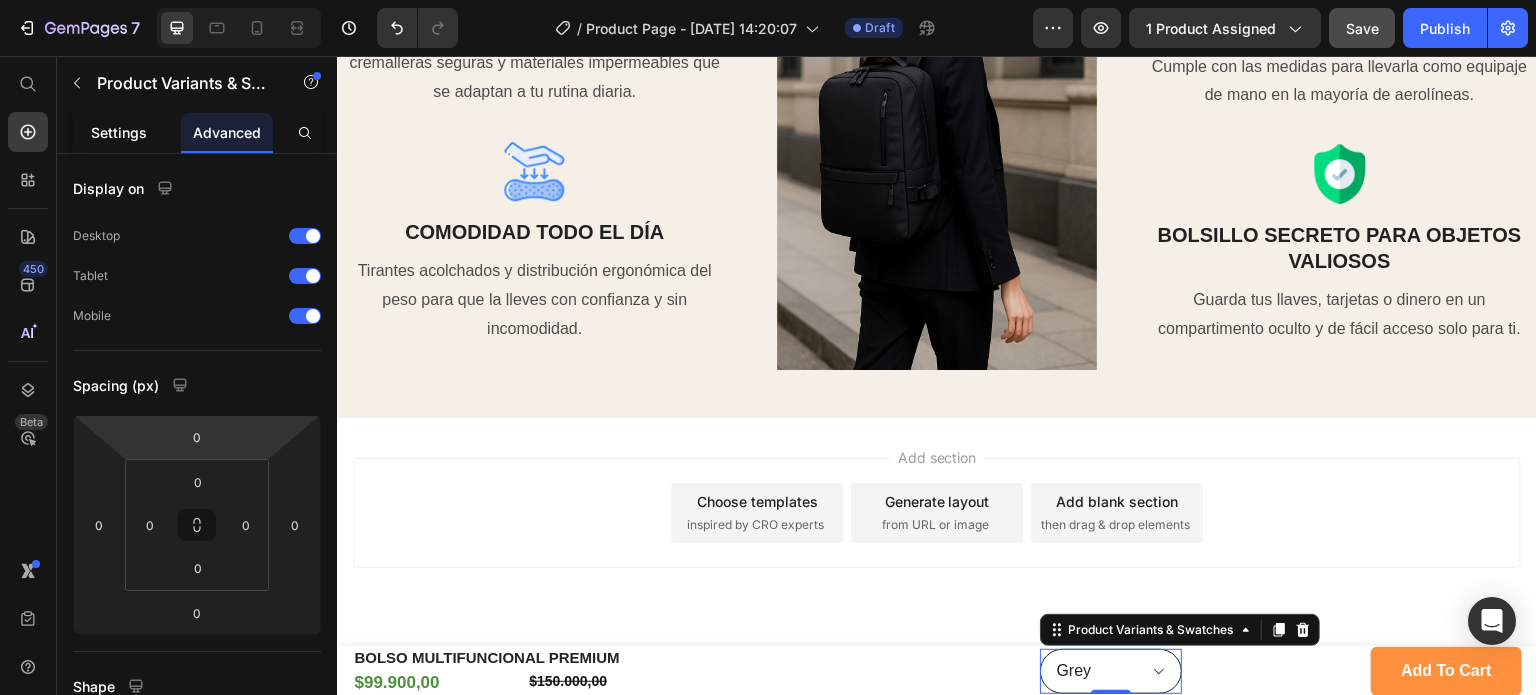 click on "Settings" at bounding box center (119, 132) 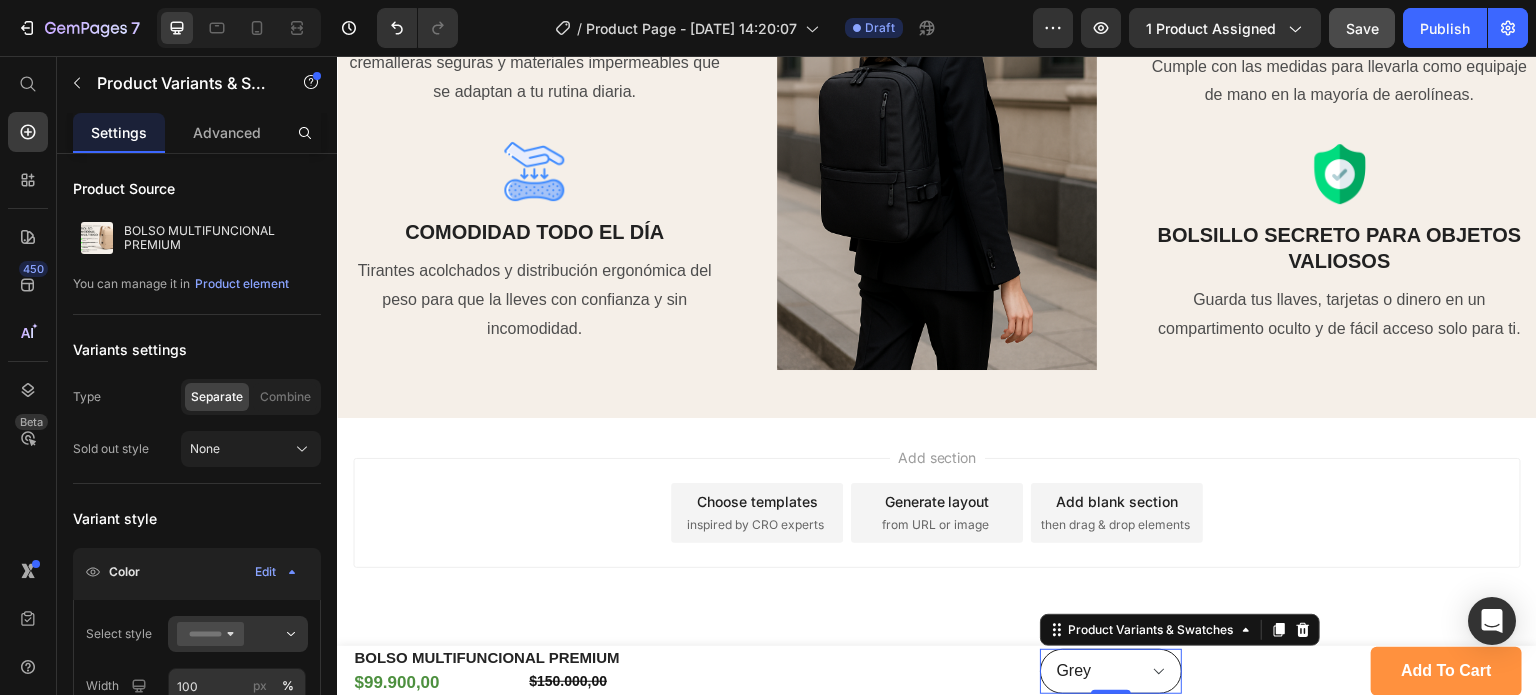 click at bounding box center [238, 634] 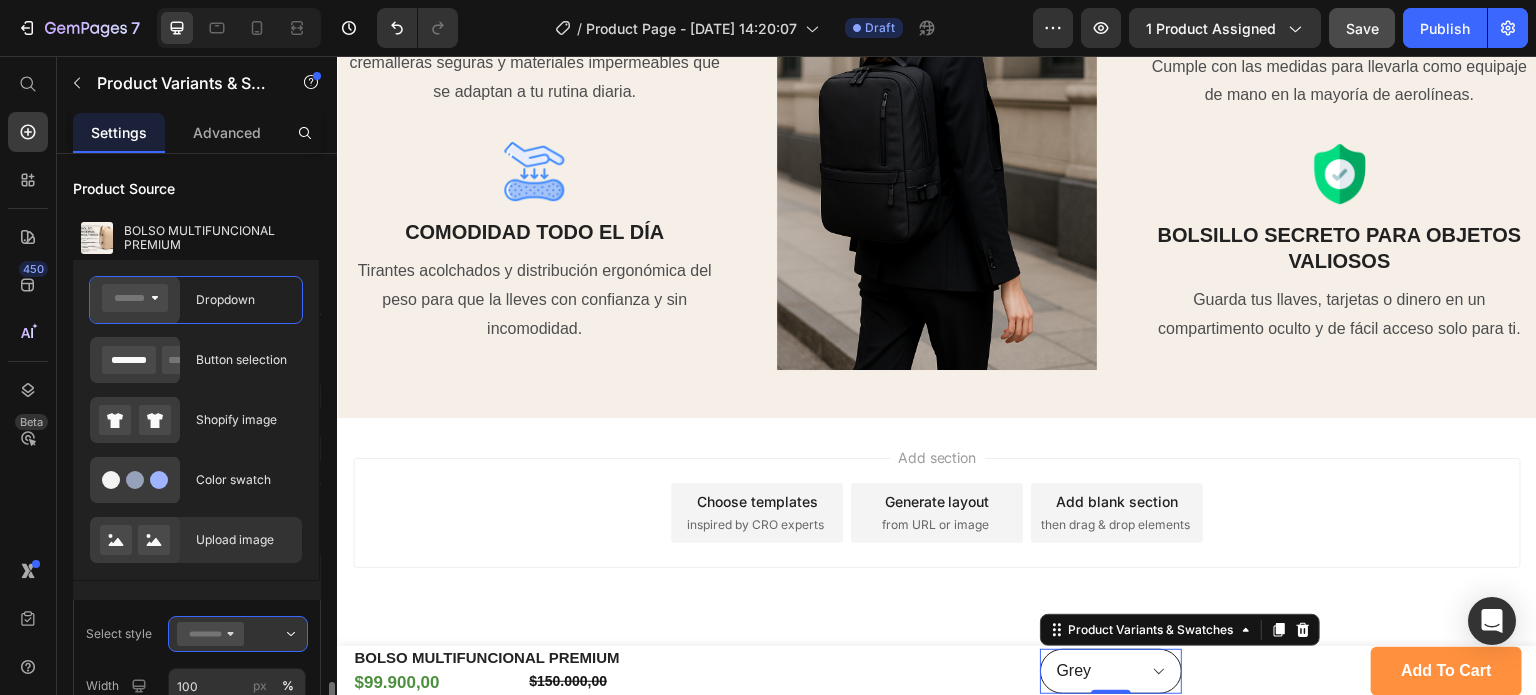 scroll, scrollTop: 400, scrollLeft: 0, axis: vertical 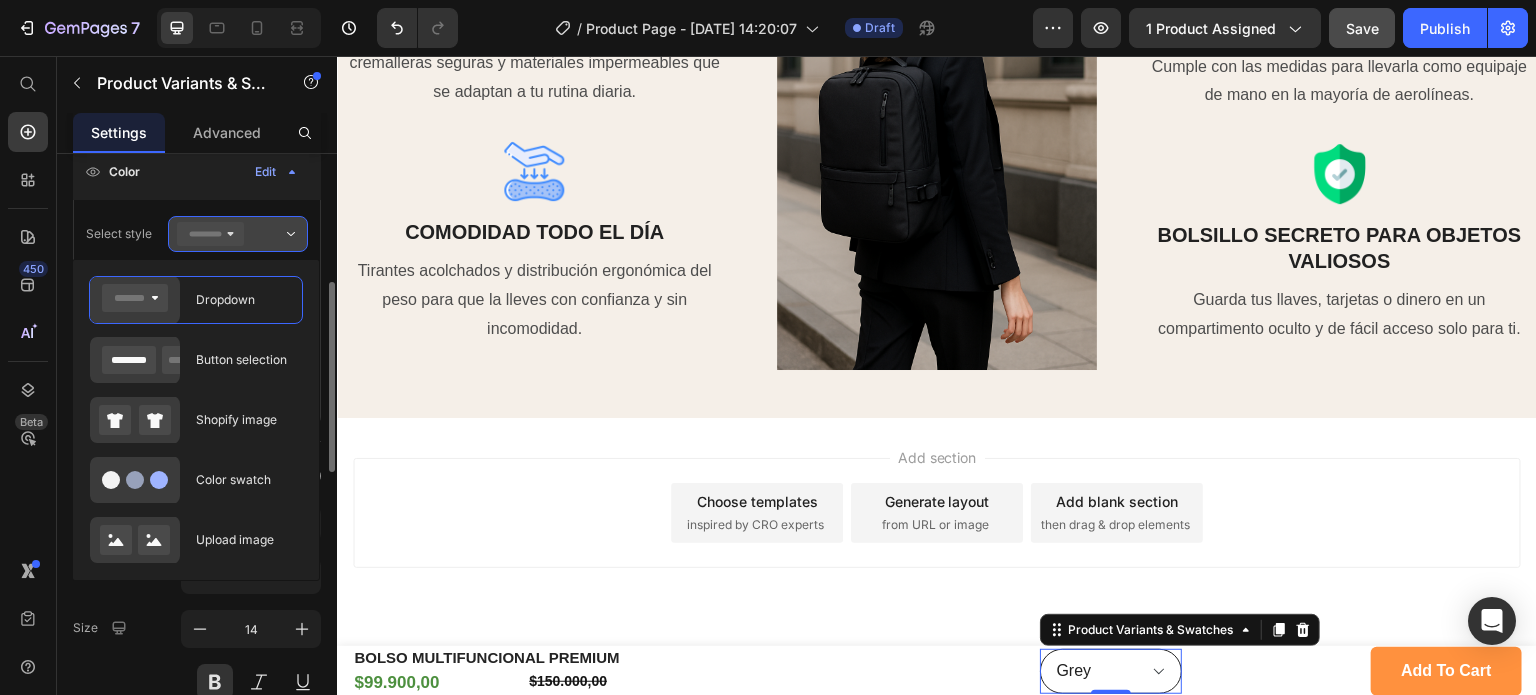 click at bounding box center [238, 234] 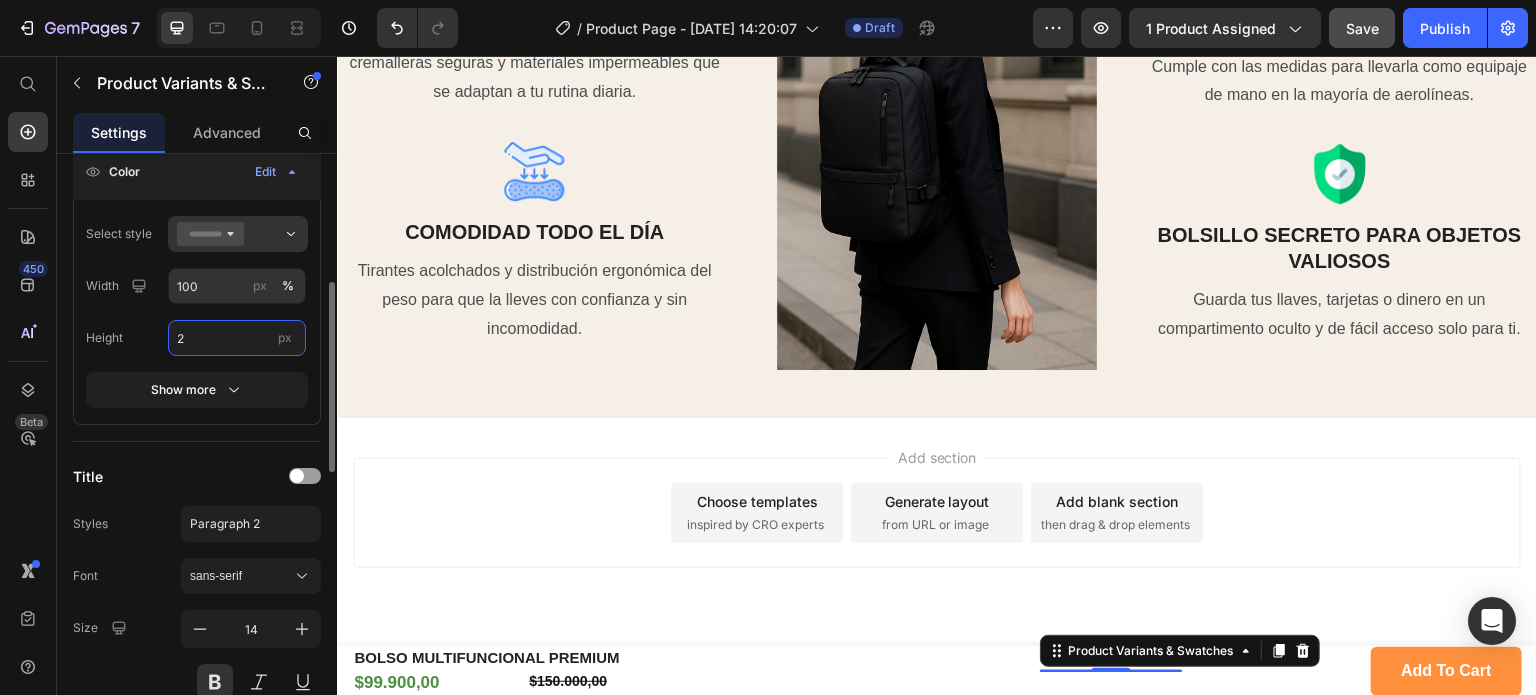 click on "2" at bounding box center (237, 338) 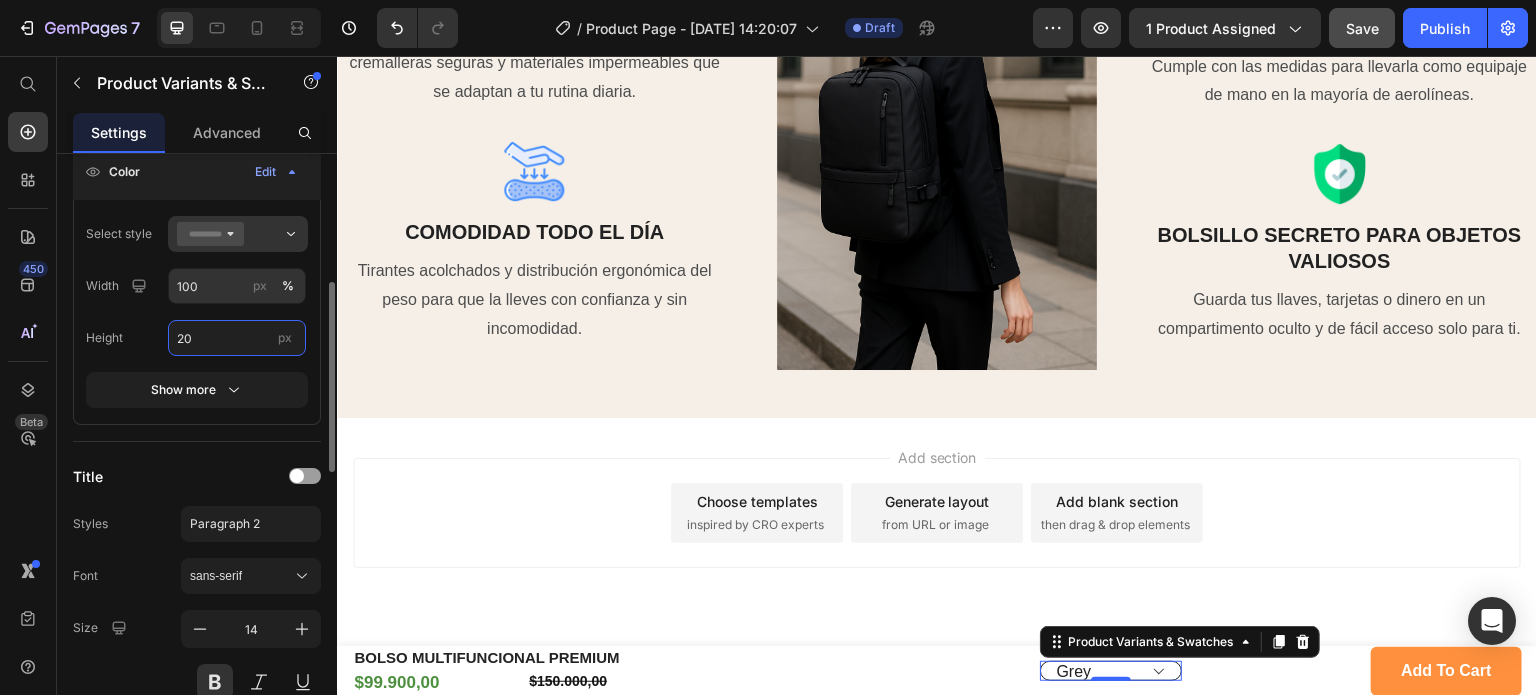 type on "2" 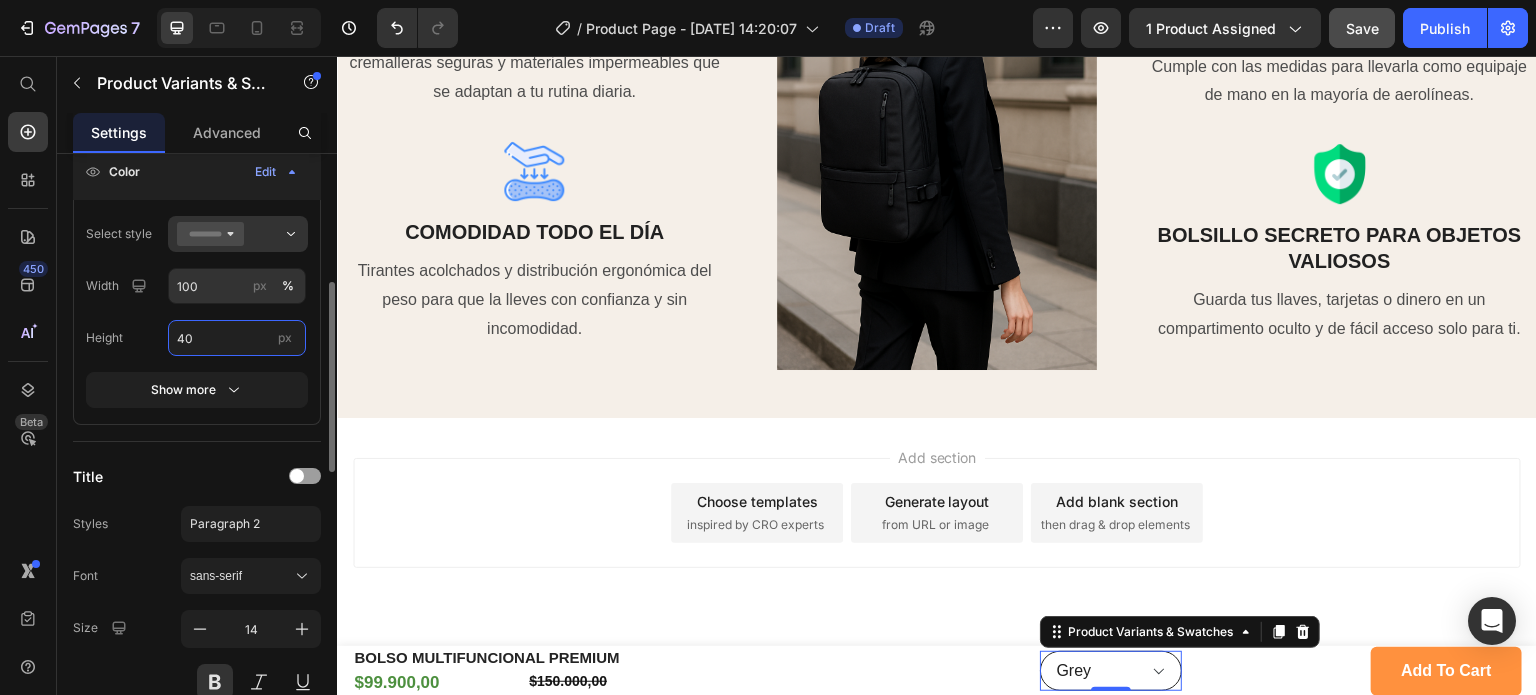 type on "4" 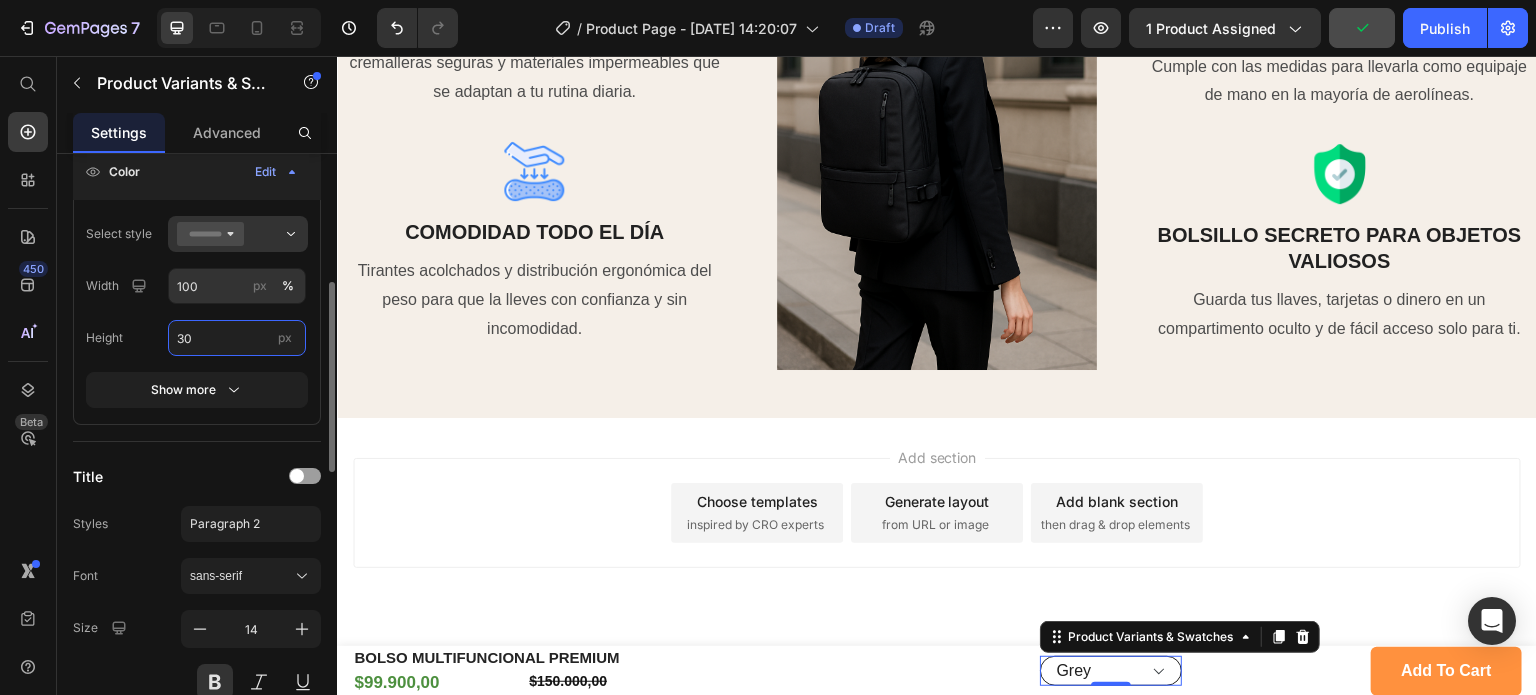 type on "30" 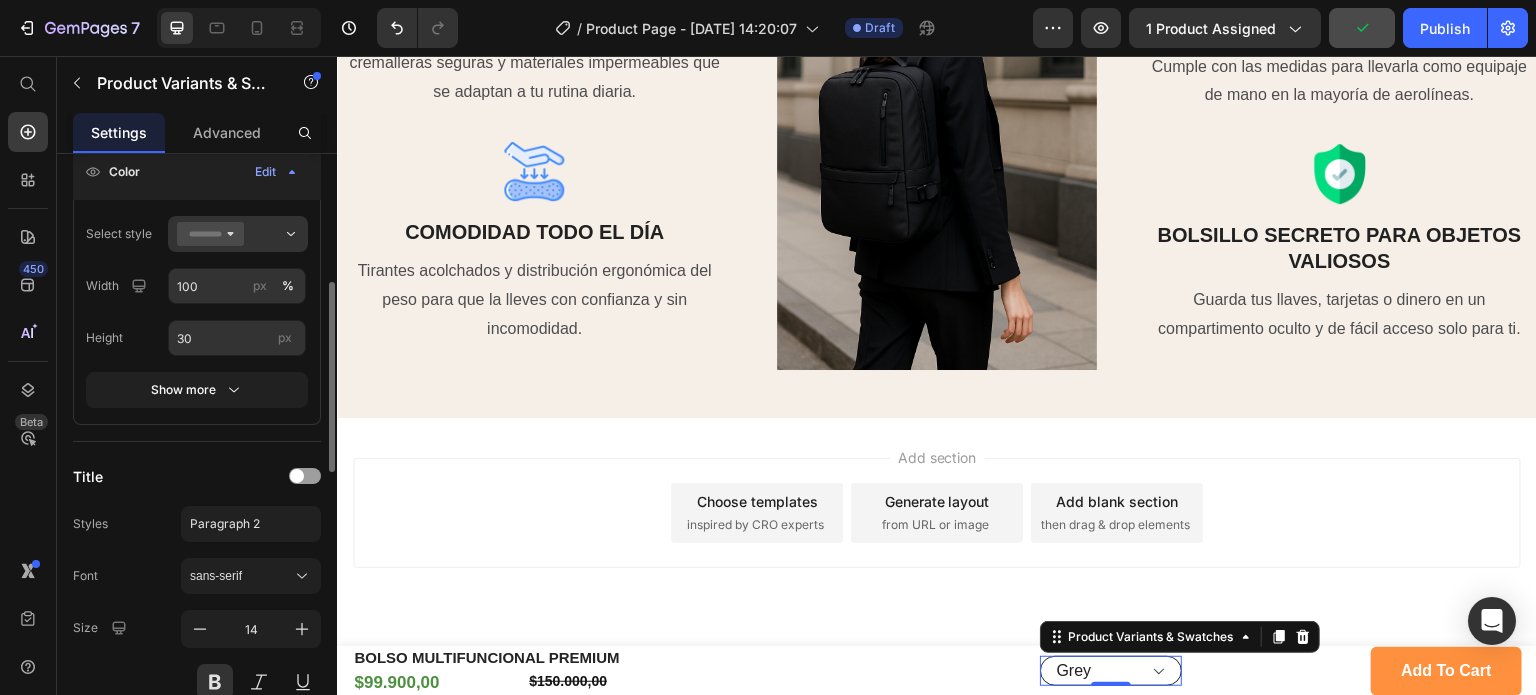 click on "Height 30 px" at bounding box center [197, 338] 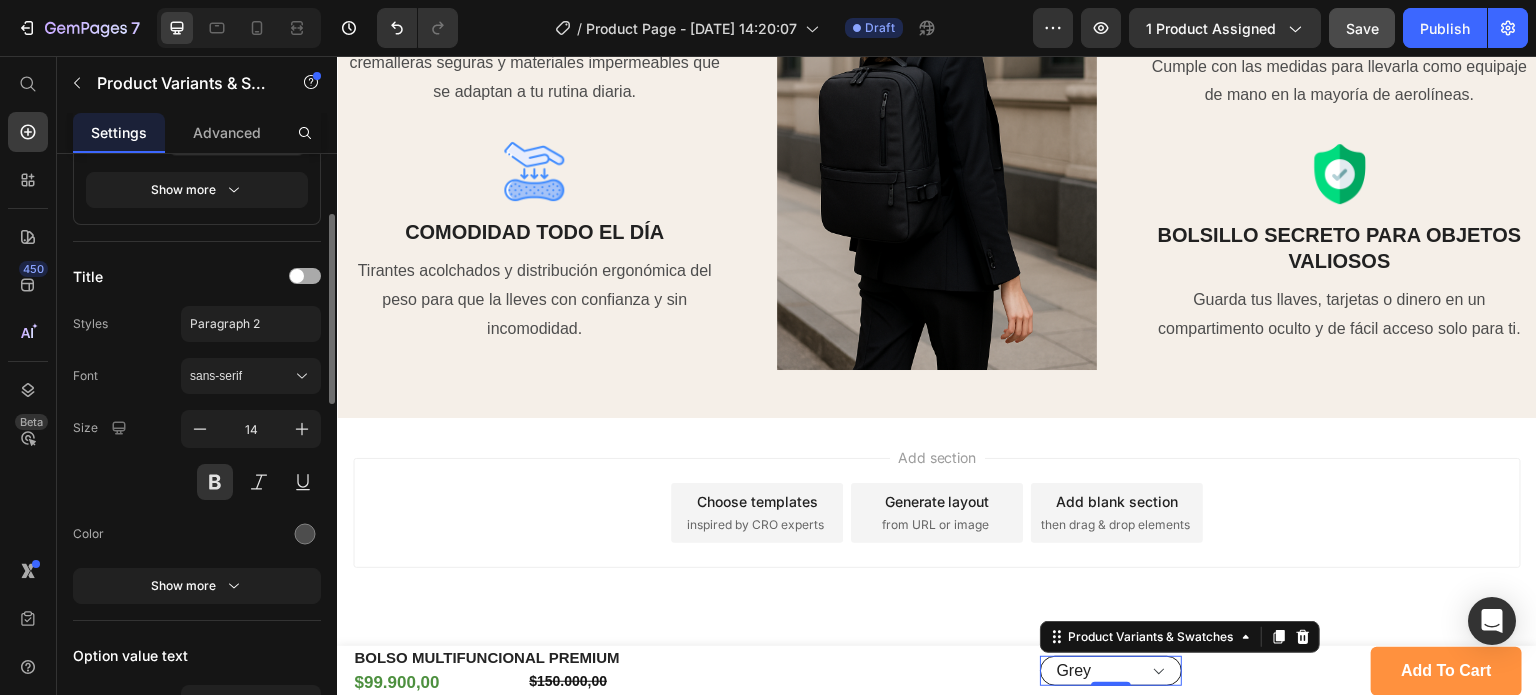 scroll, scrollTop: 700, scrollLeft: 0, axis: vertical 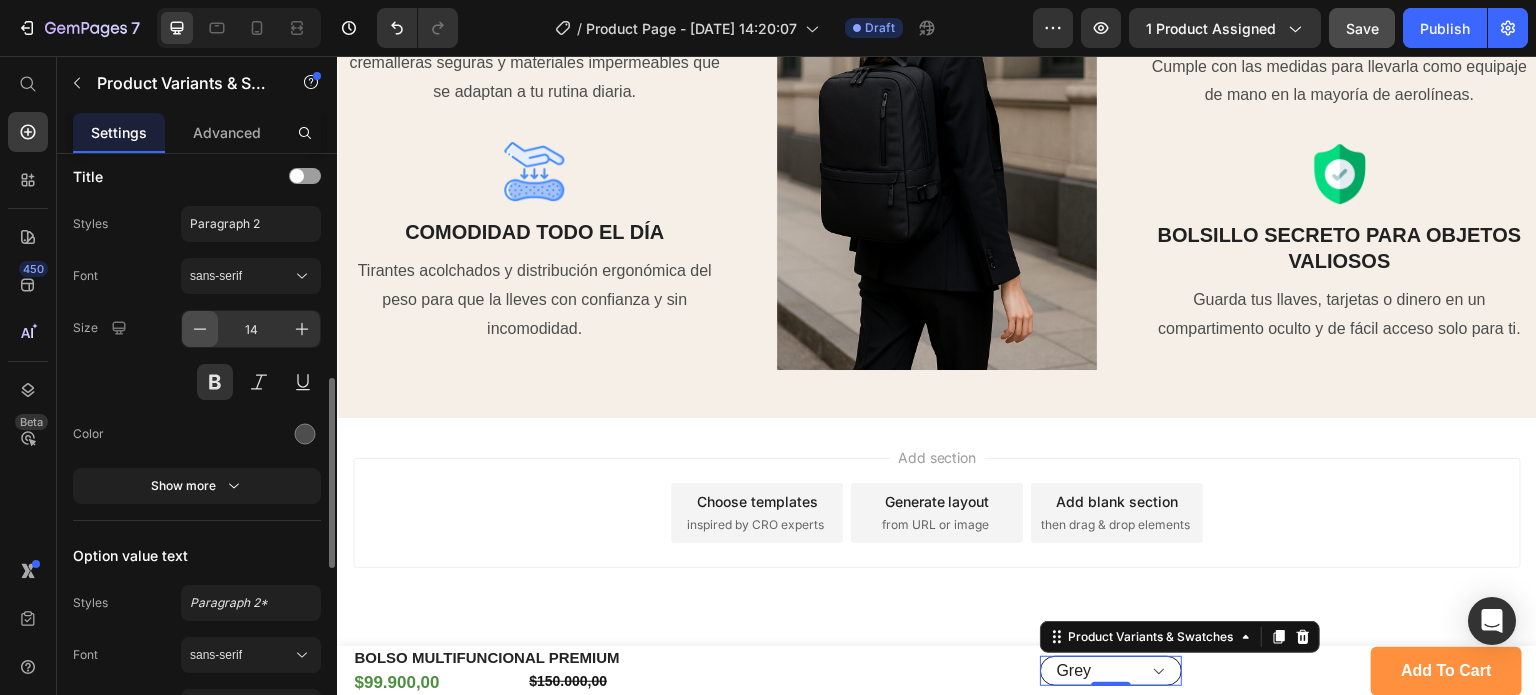 click at bounding box center (200, 329) 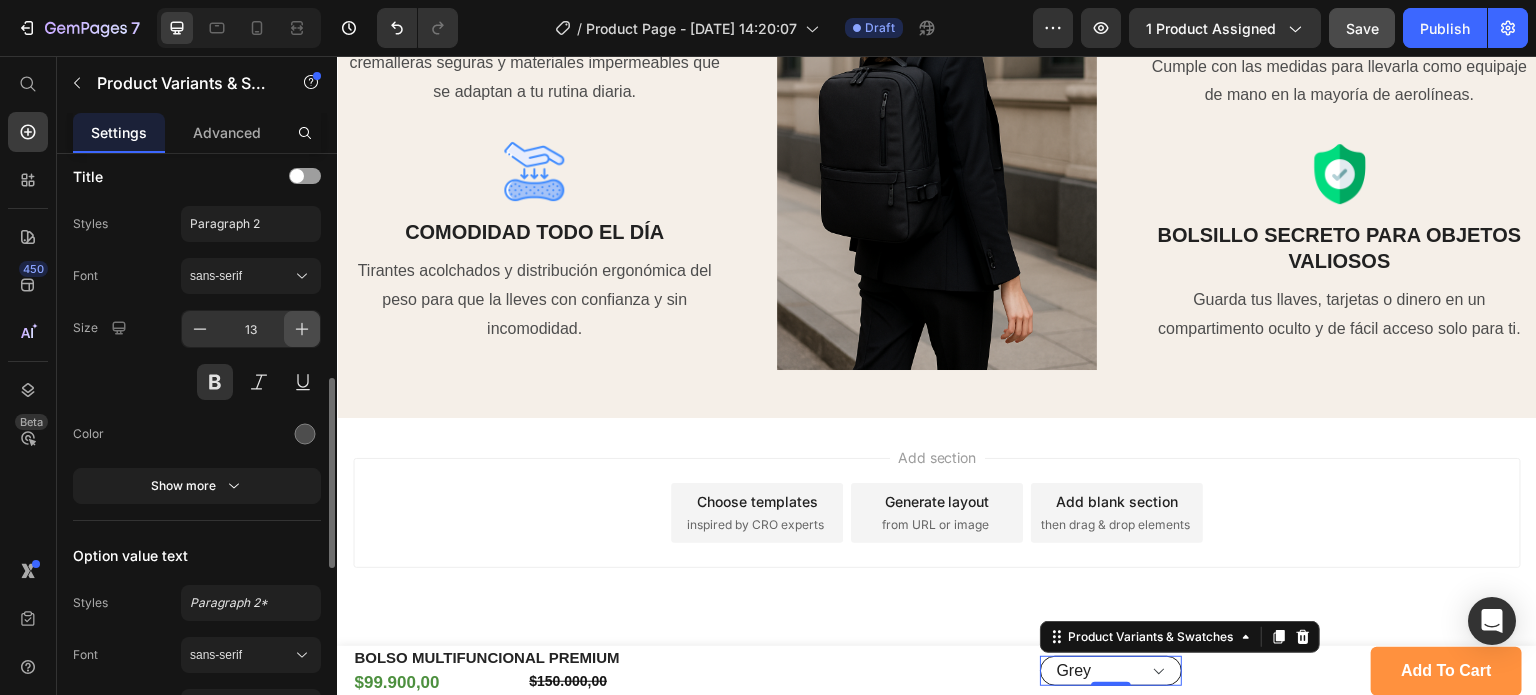 click 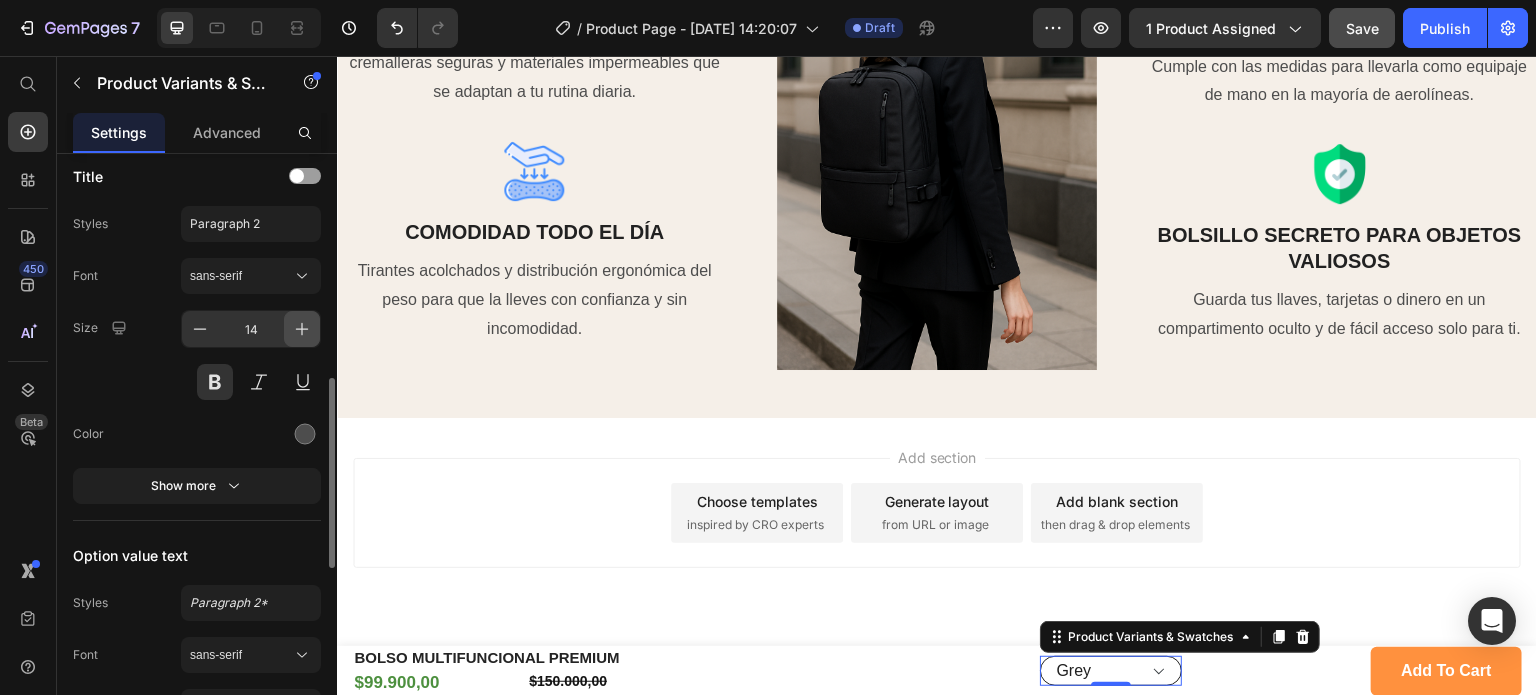 click 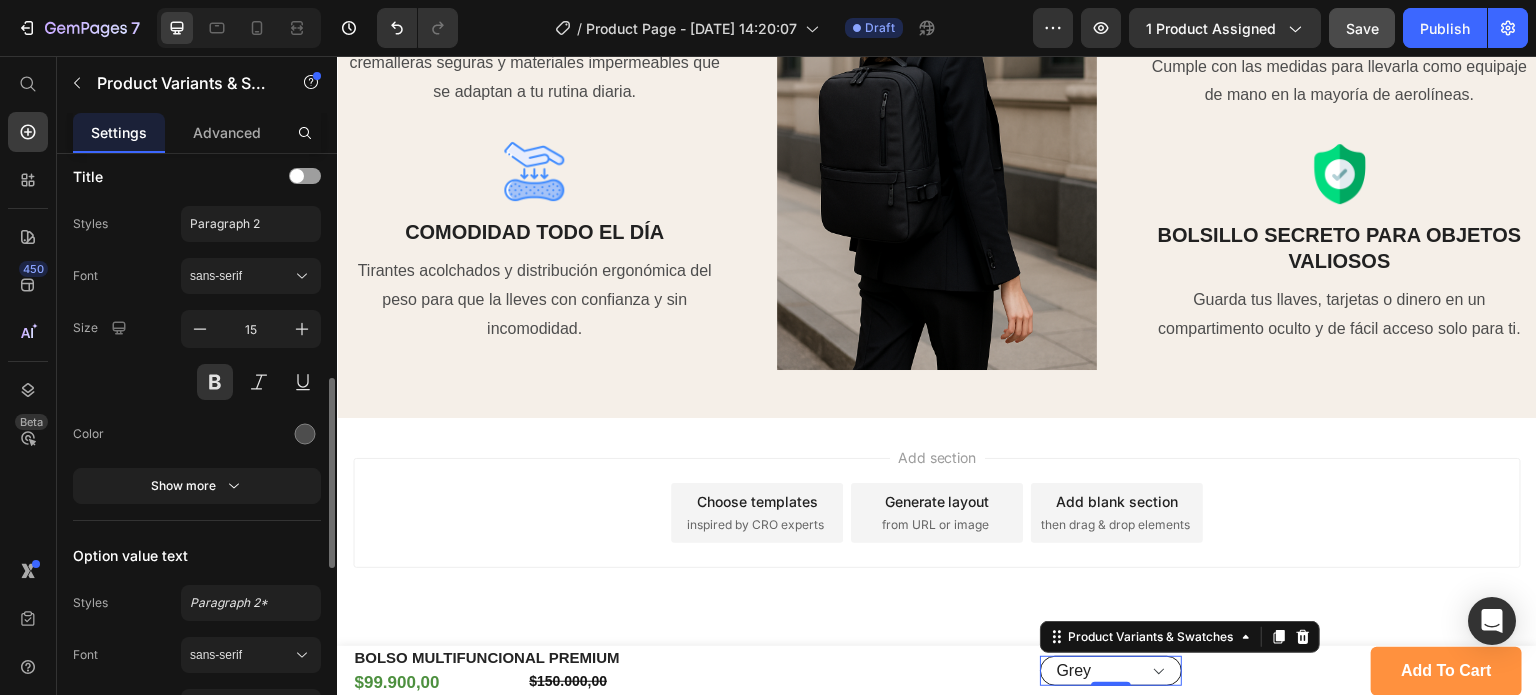 click on "Size" at bounding box center [102, 328] 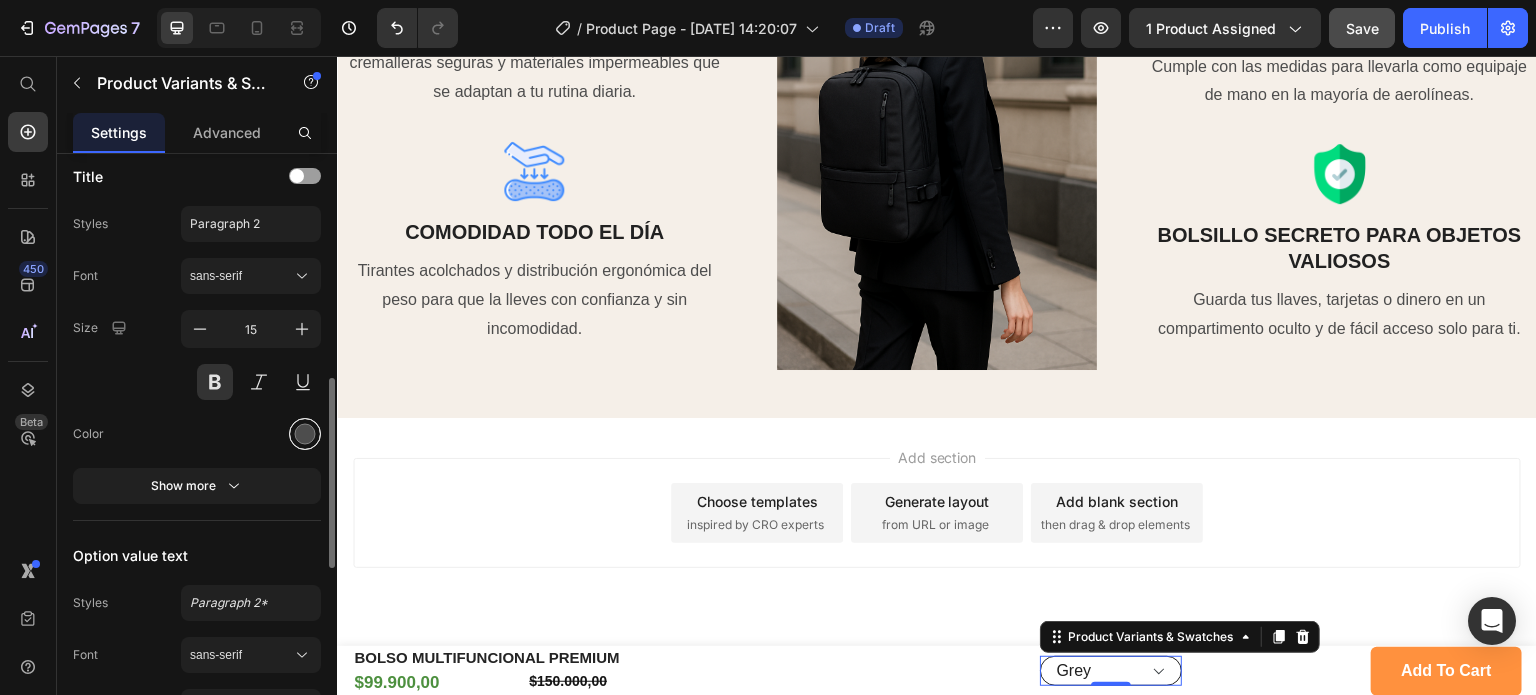 click at bounding box center (305, 434) 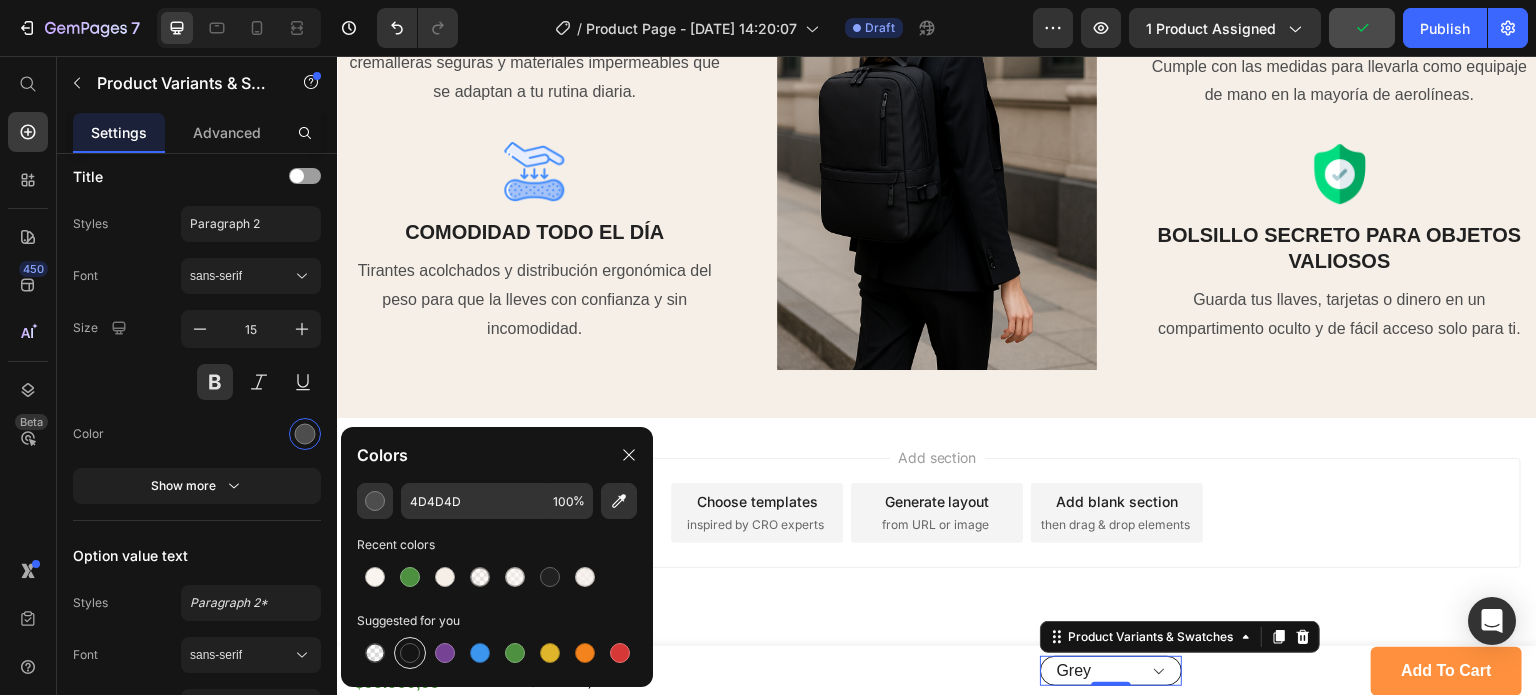 click at bounding box center (410, 653) 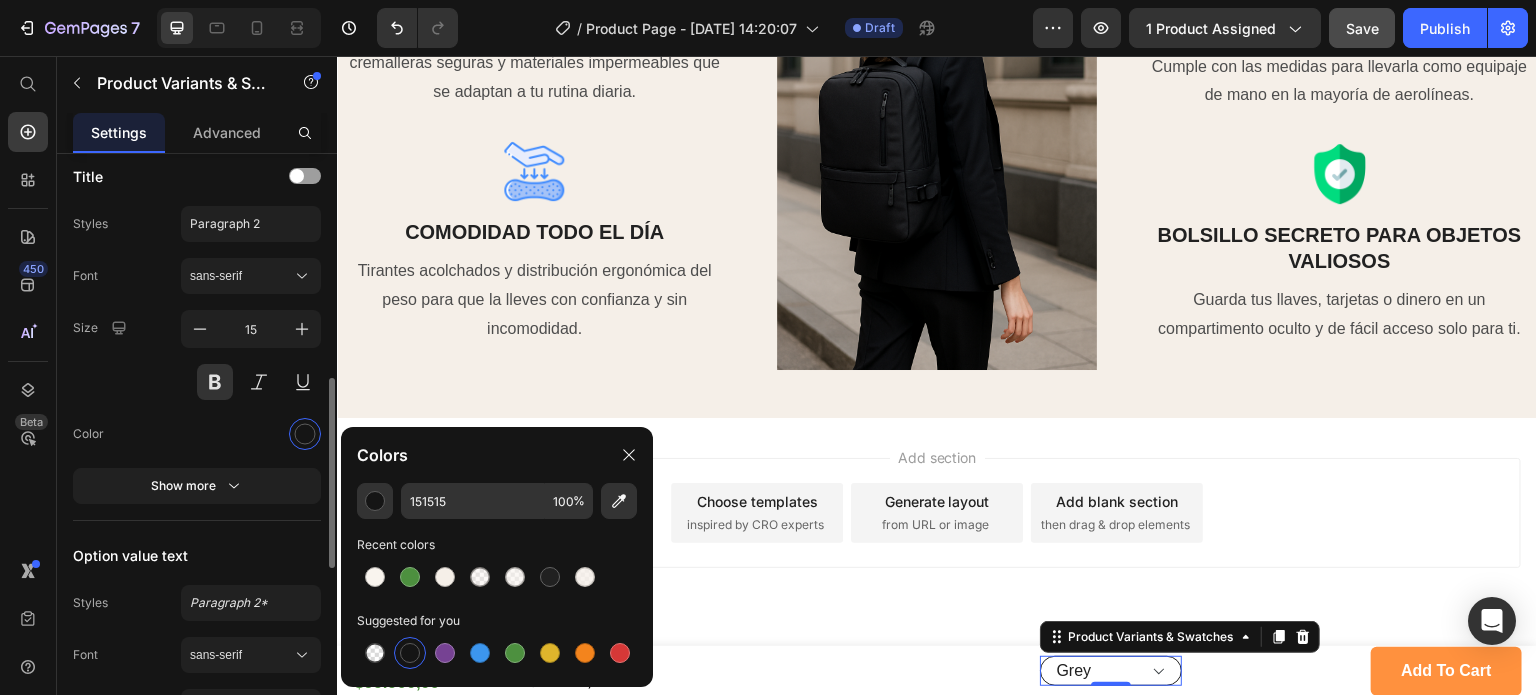 click at bounding box center (251, 434) 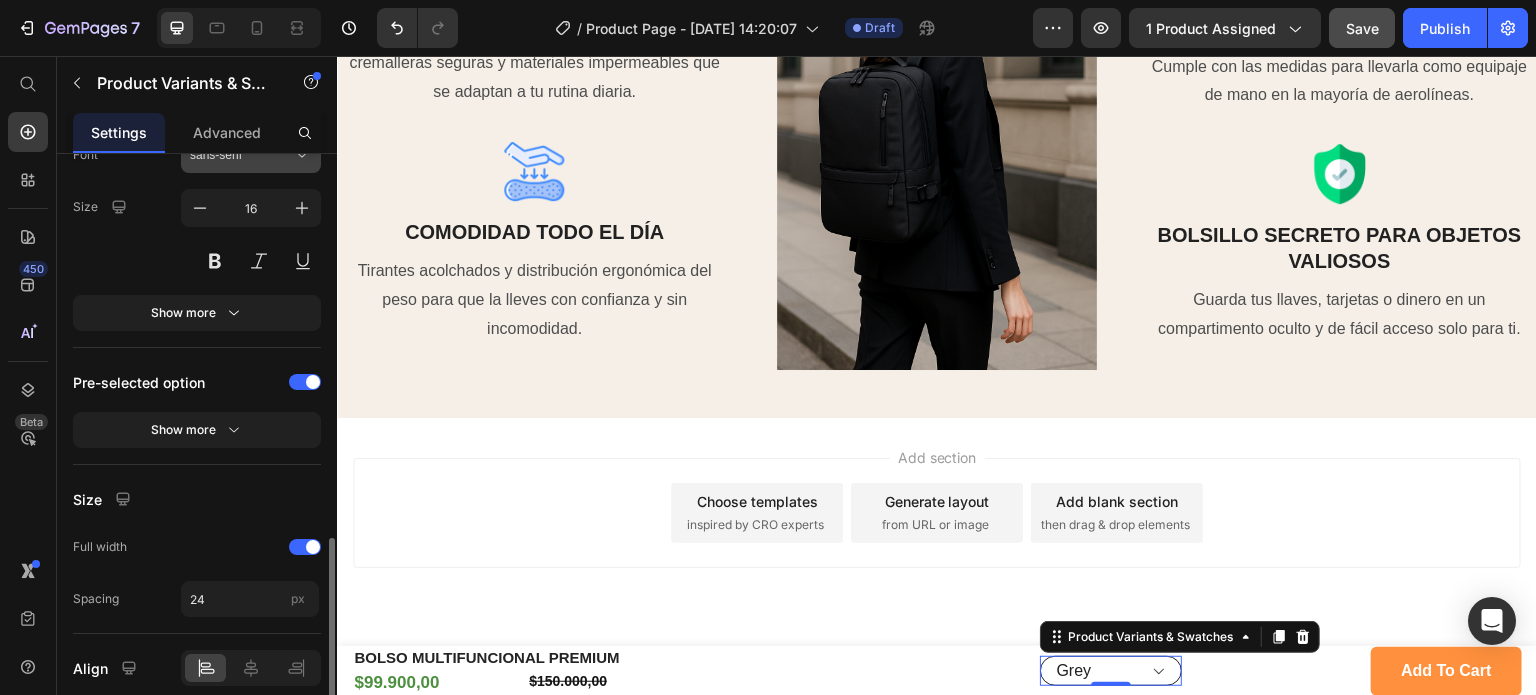 scroll, scrollTop: 1275, scrollLeft: 0, axis: vertical 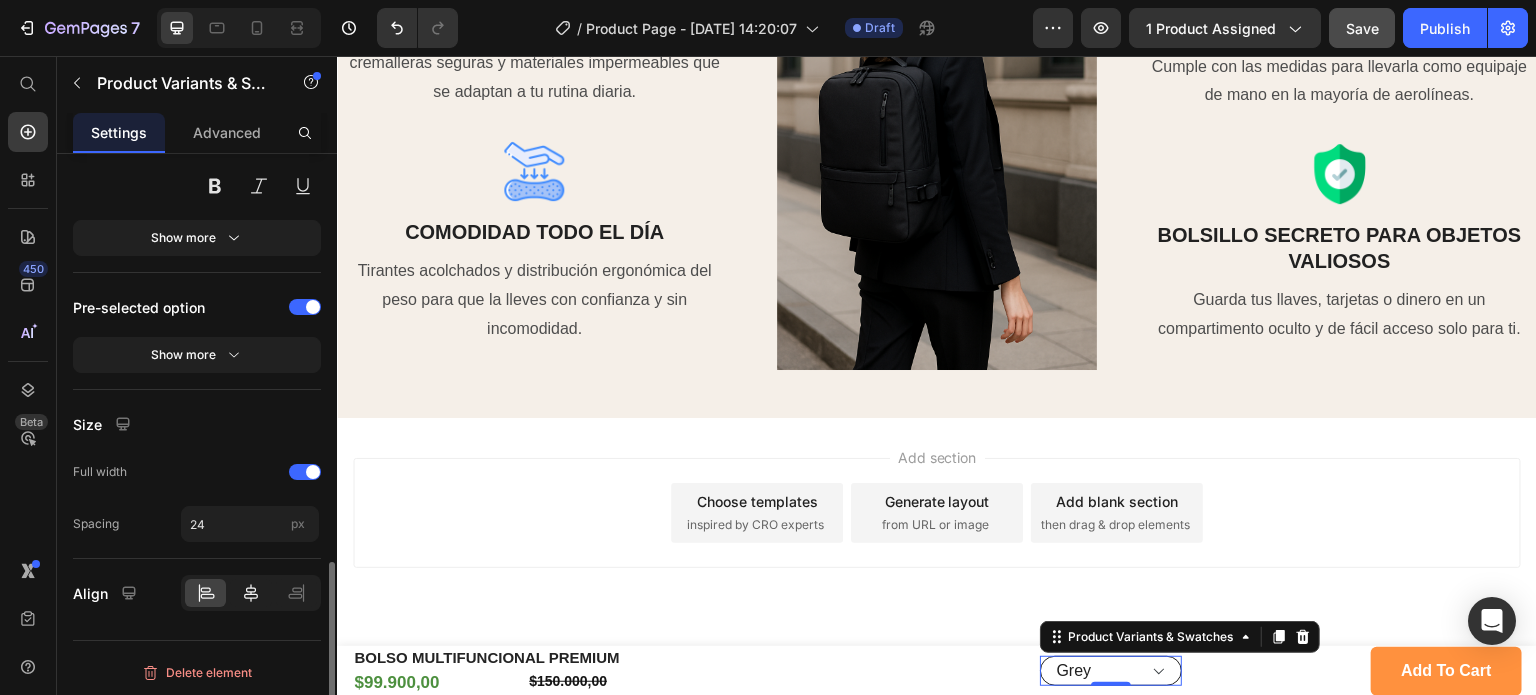 click 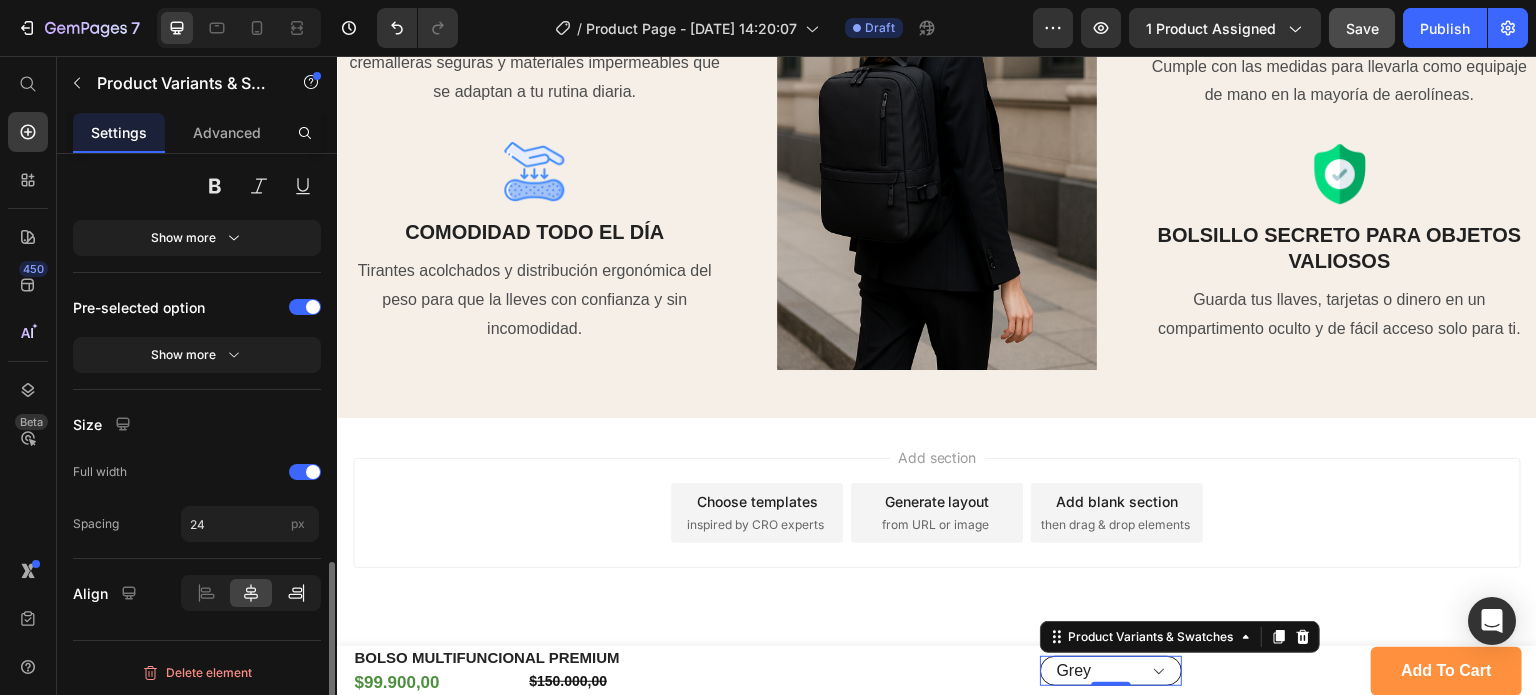 click 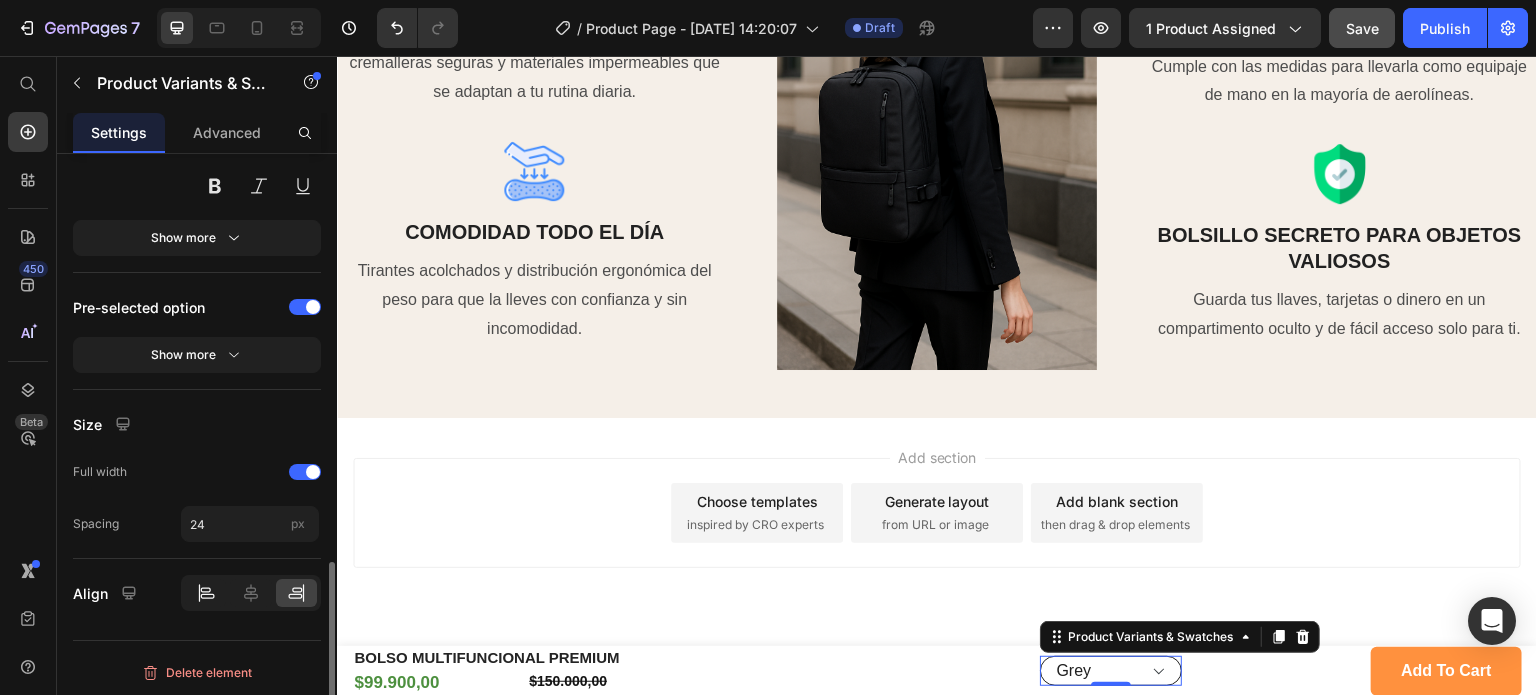 click 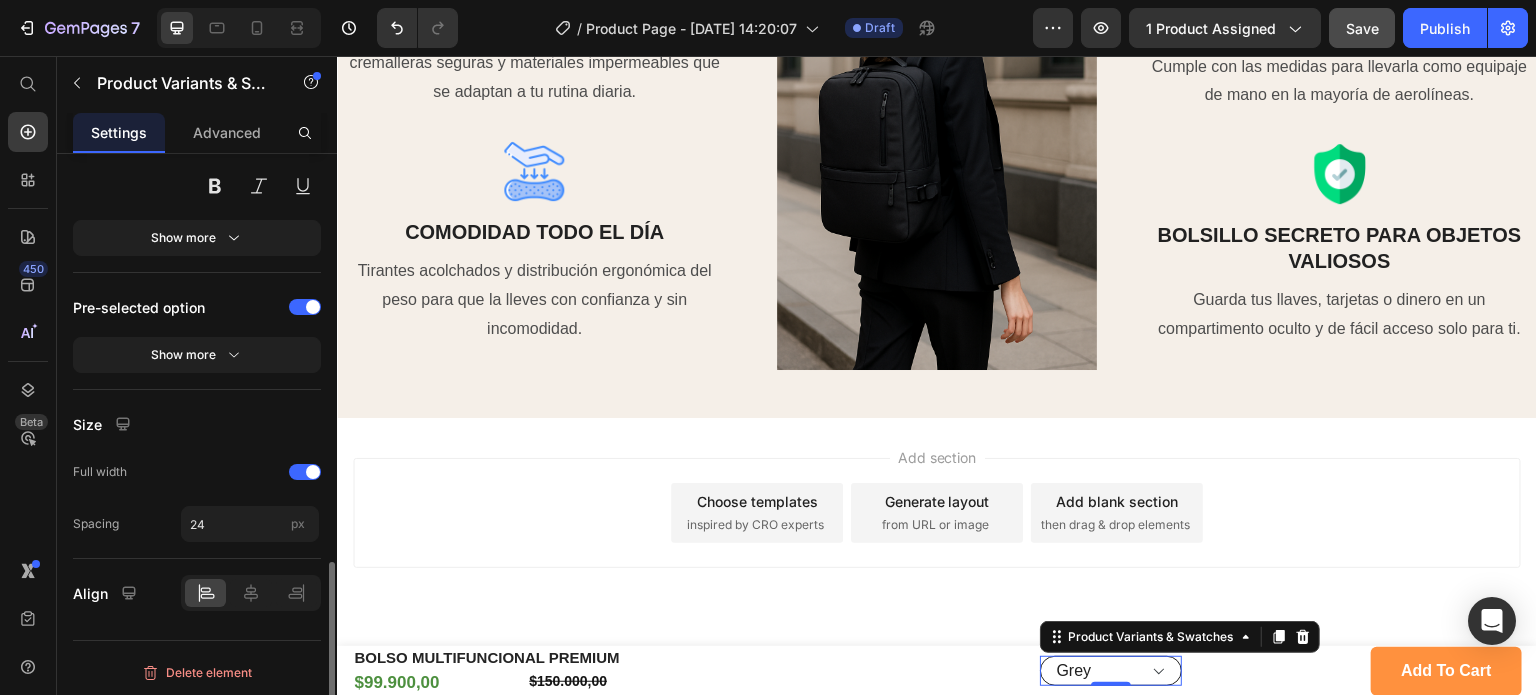 click 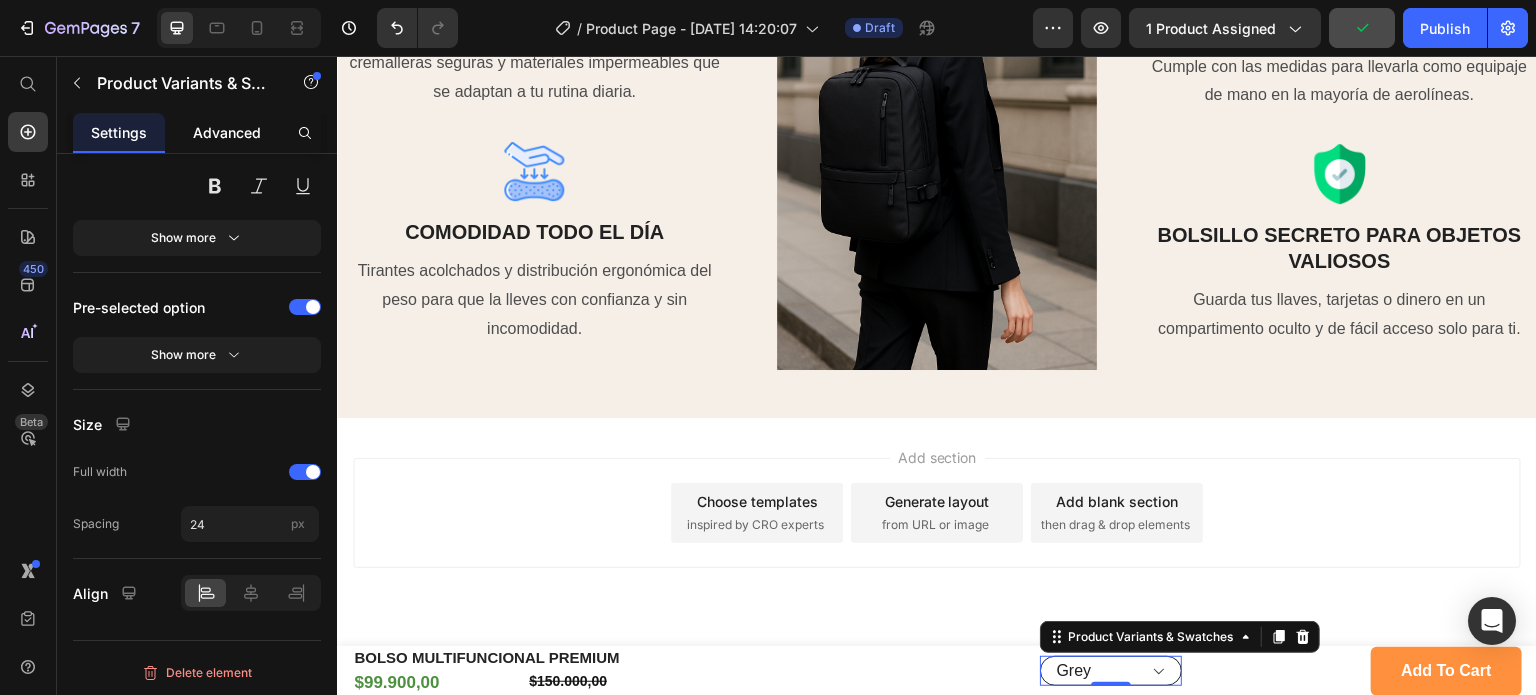 click on "Advanced" 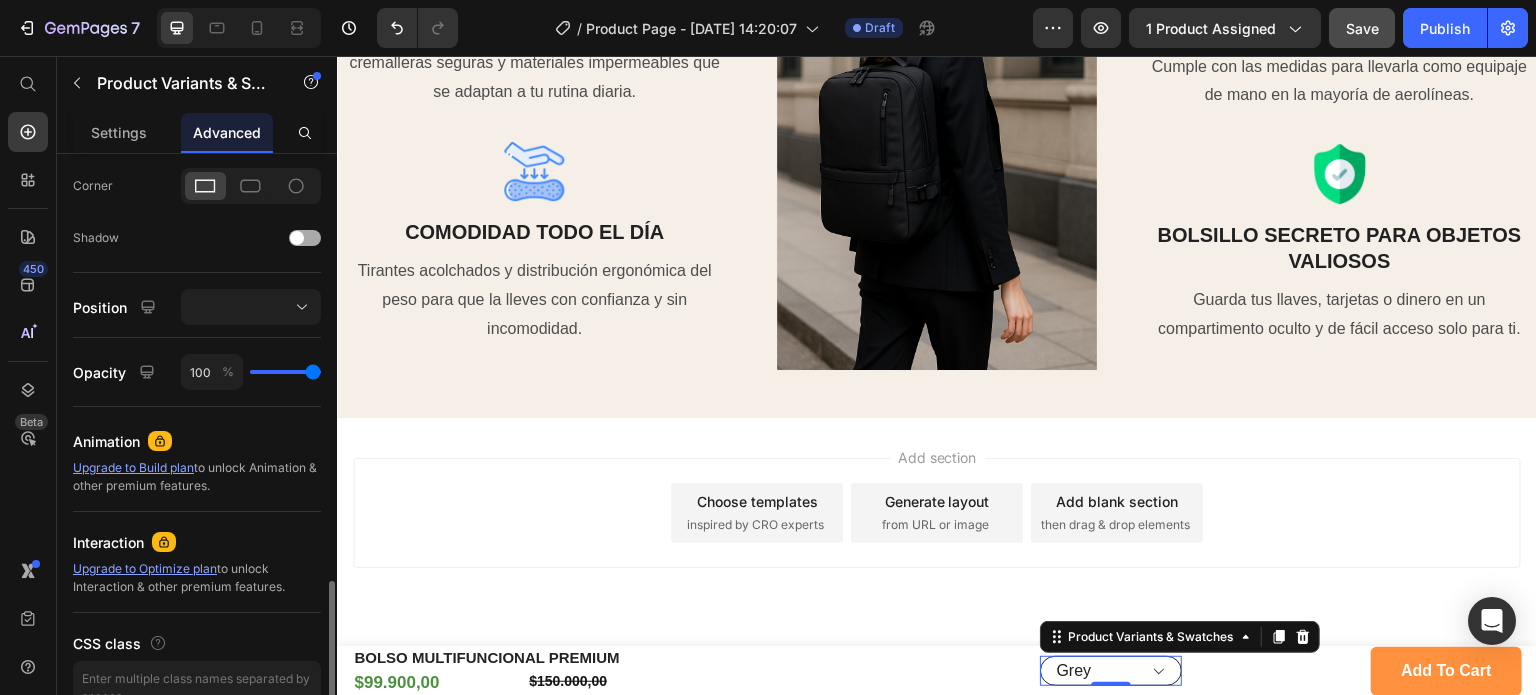 scroll, scrollTop: 704, scrollLeft: 0, axis: vertical 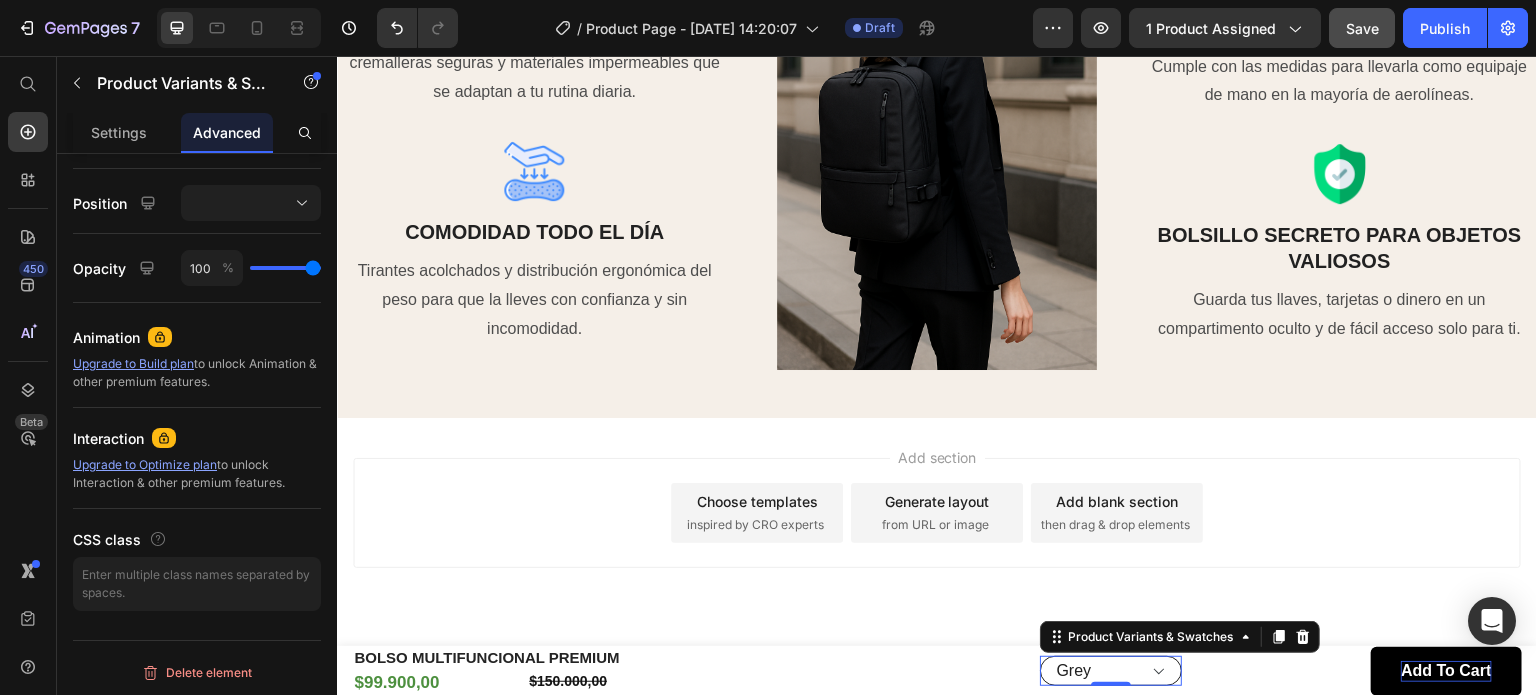 click on "add to cart" at bounding box center [1446, 671] 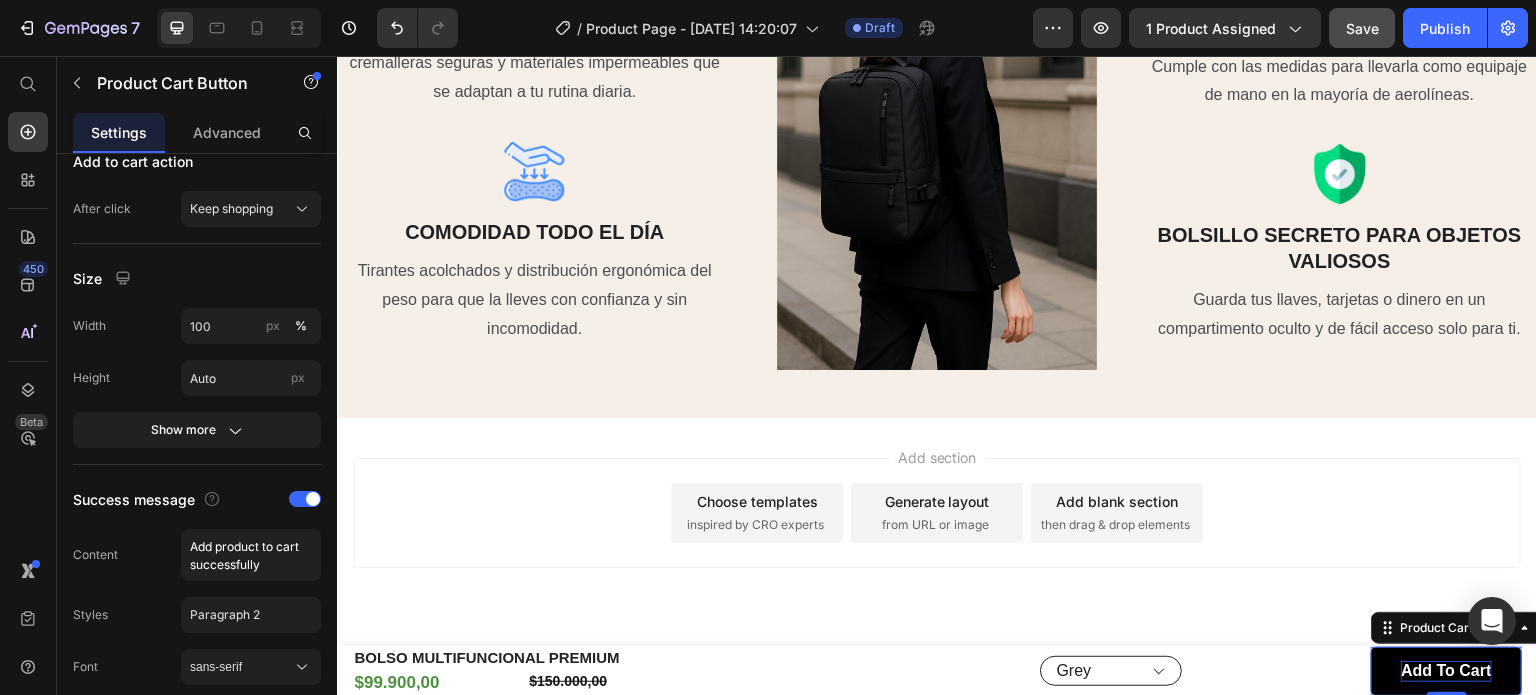 scroll, scrollTop: 0, scrollLeft: 0, axis: both 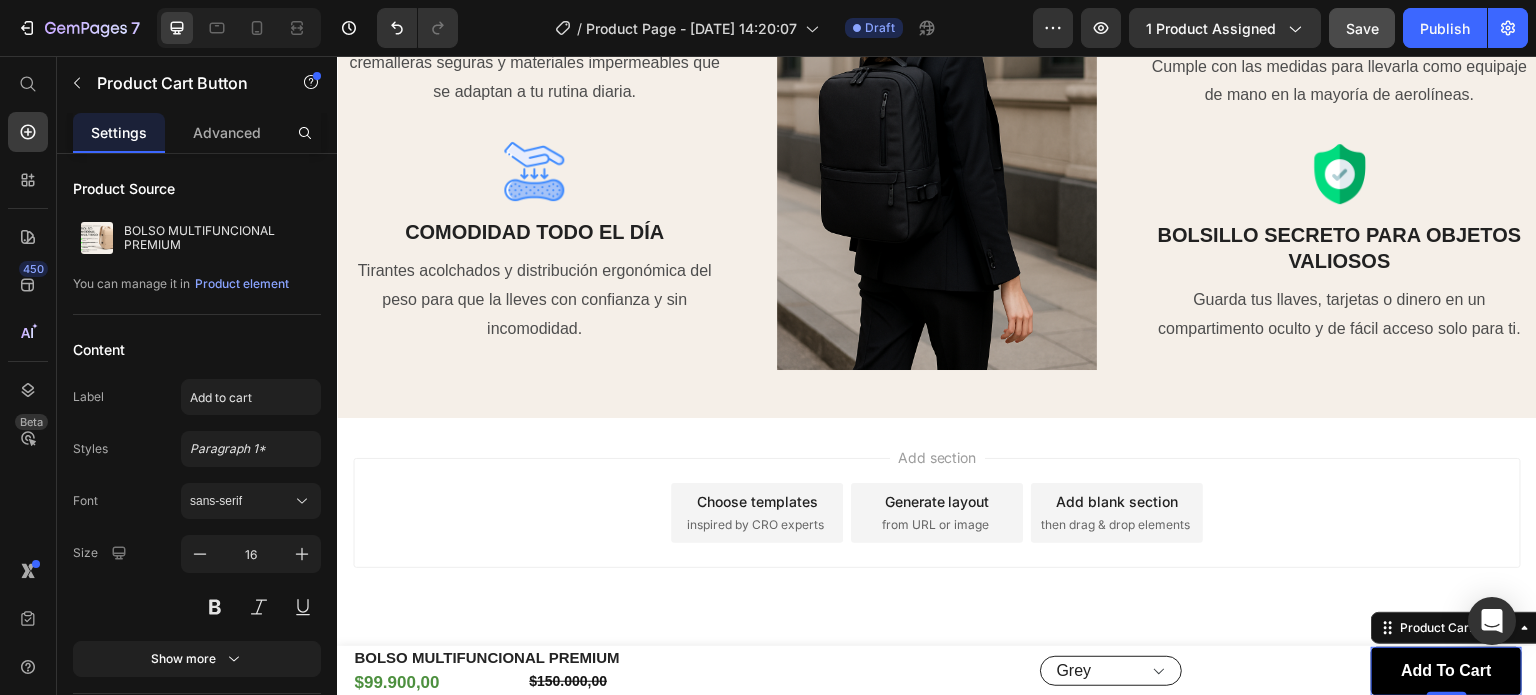 click on "add to cart" at bounding box center (1446, 671) 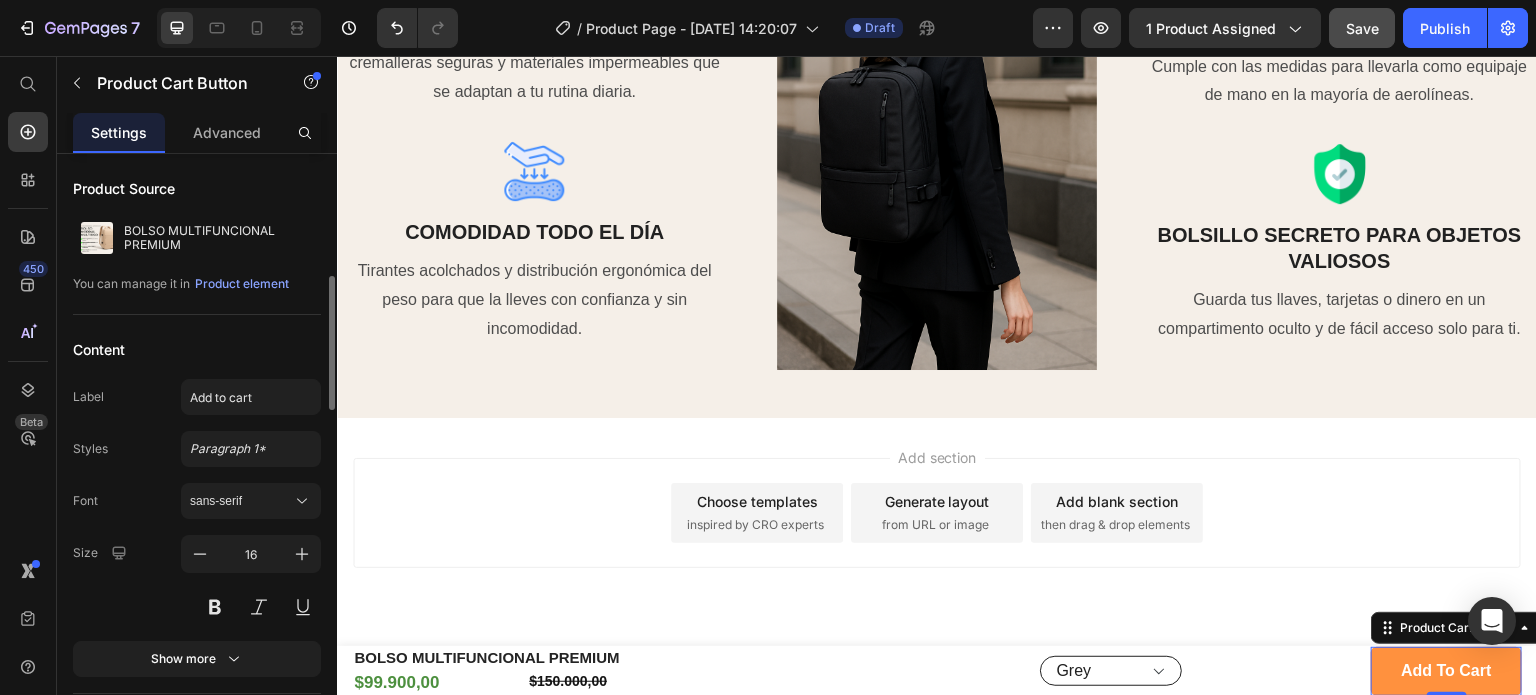 scroll, scrollTop: 100, scrollLeft: 0, axis: vertical 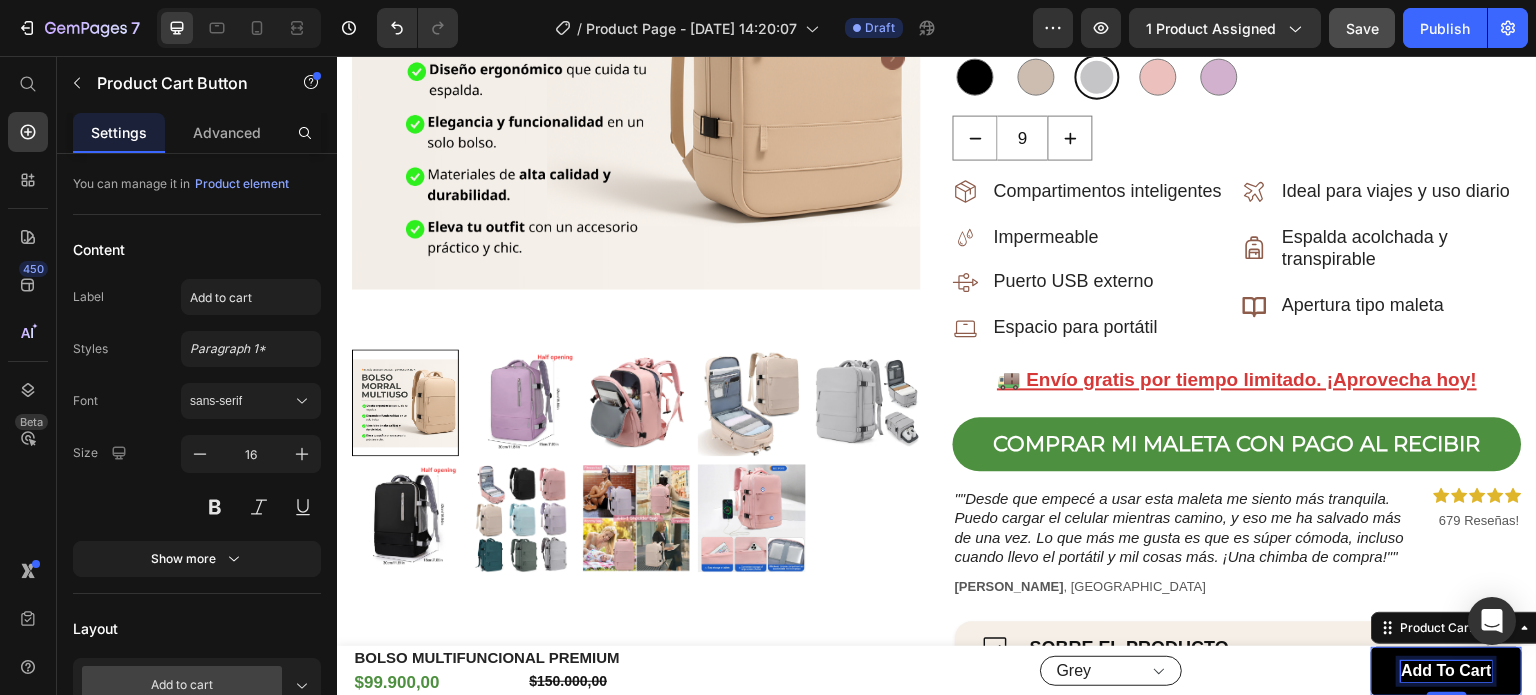 click on "add to cart" at bounding box center (1446, 671) 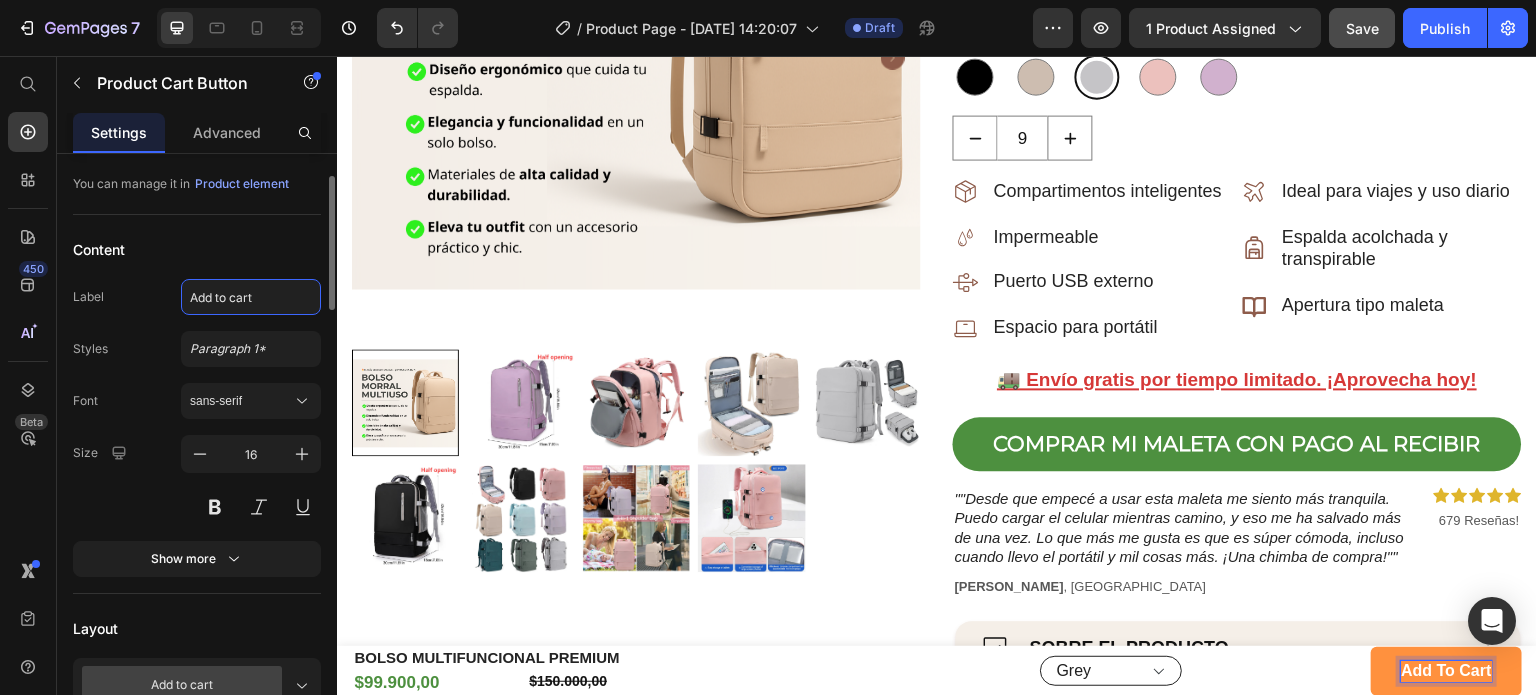 click on "Add to cart" 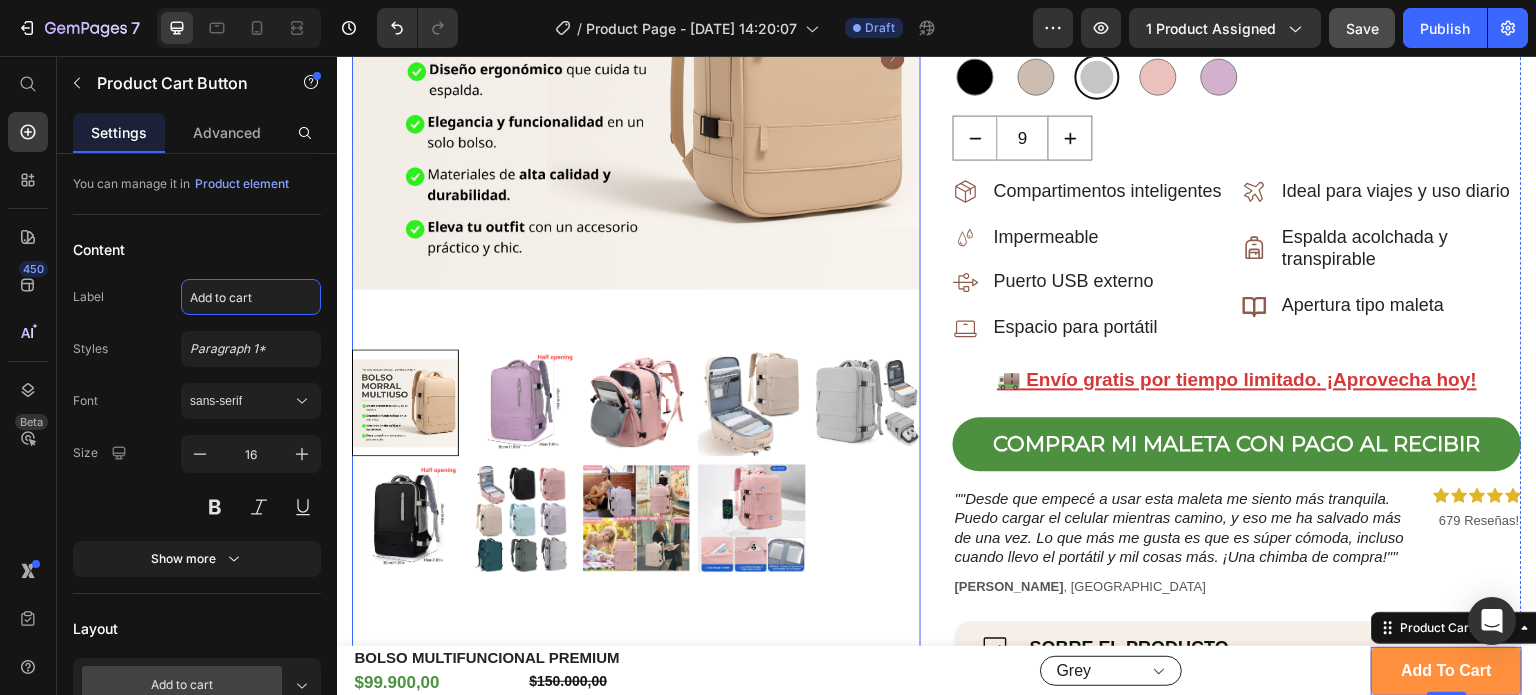 type on "Comprar ahora" 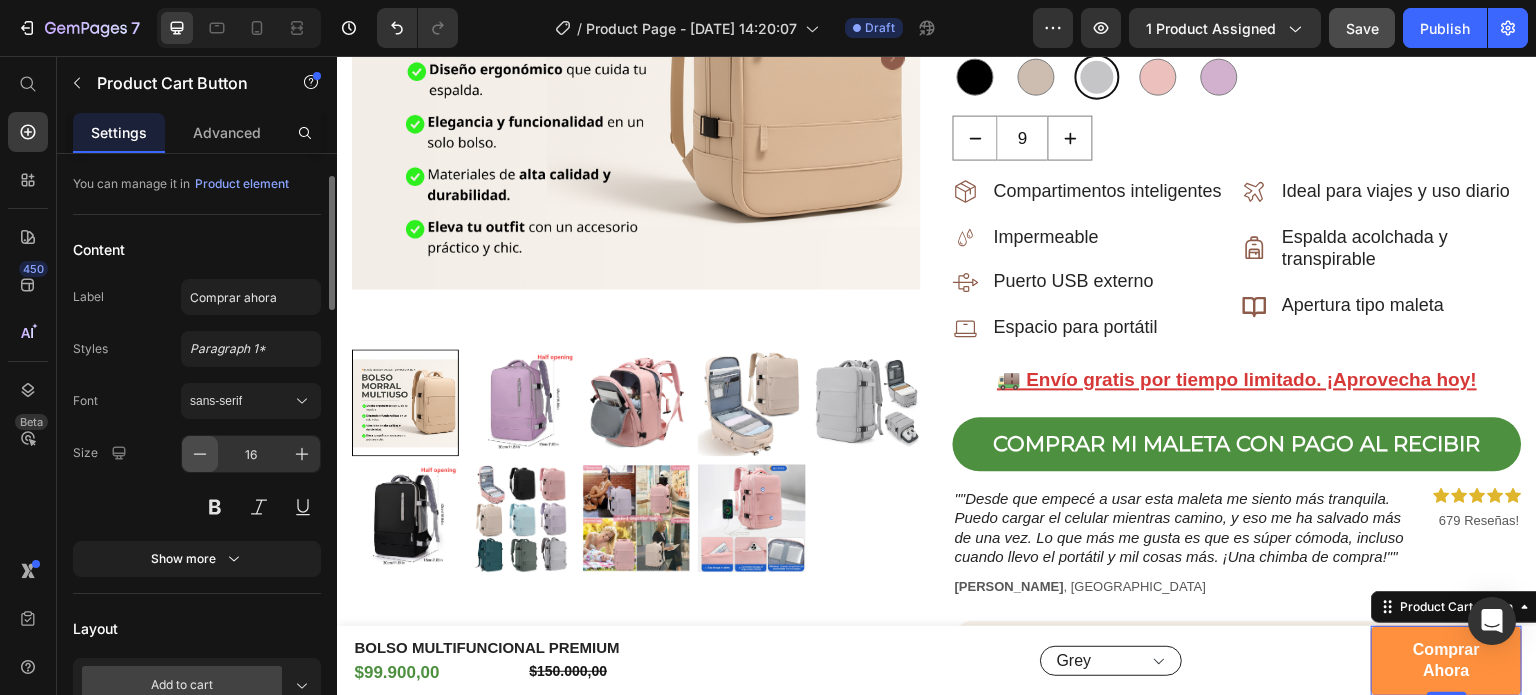 click 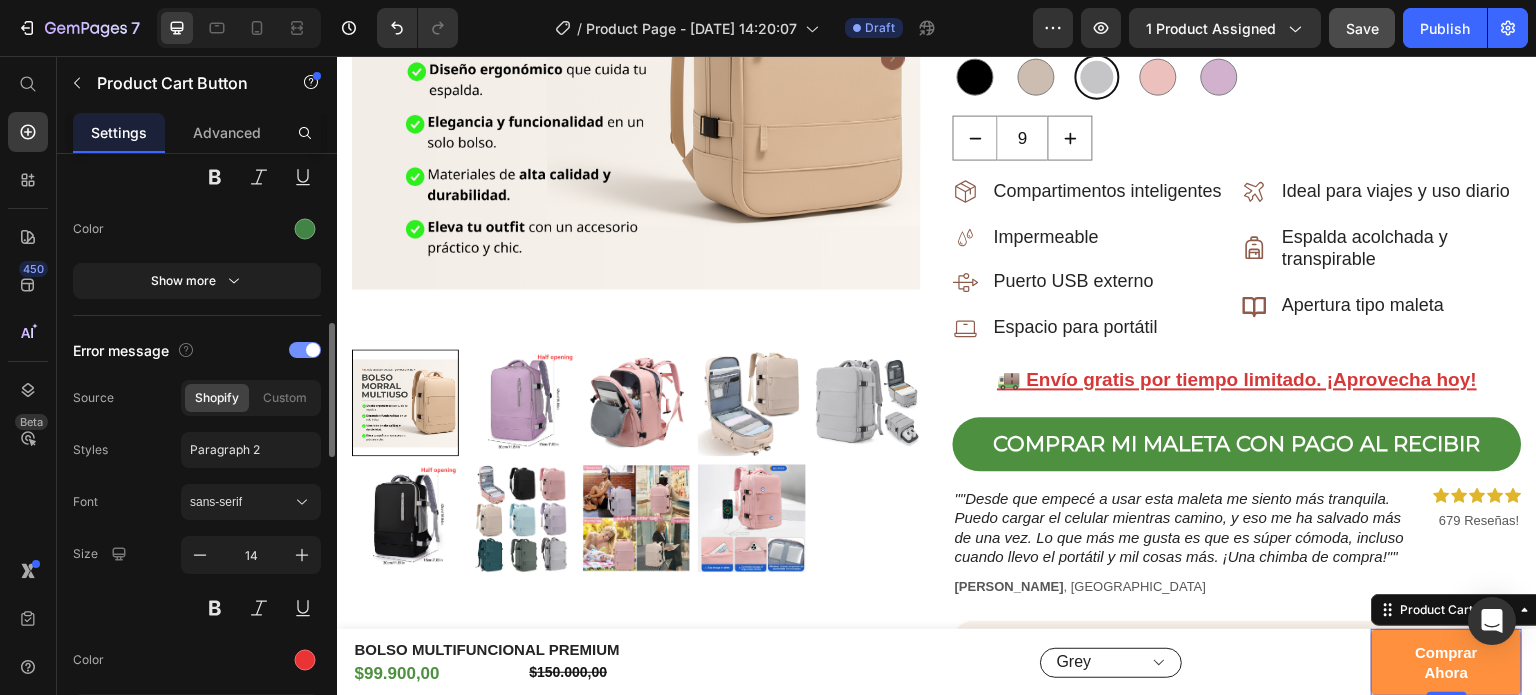 scroll, scrollTop: 1100, scrollLeft: 0, axis: vertical 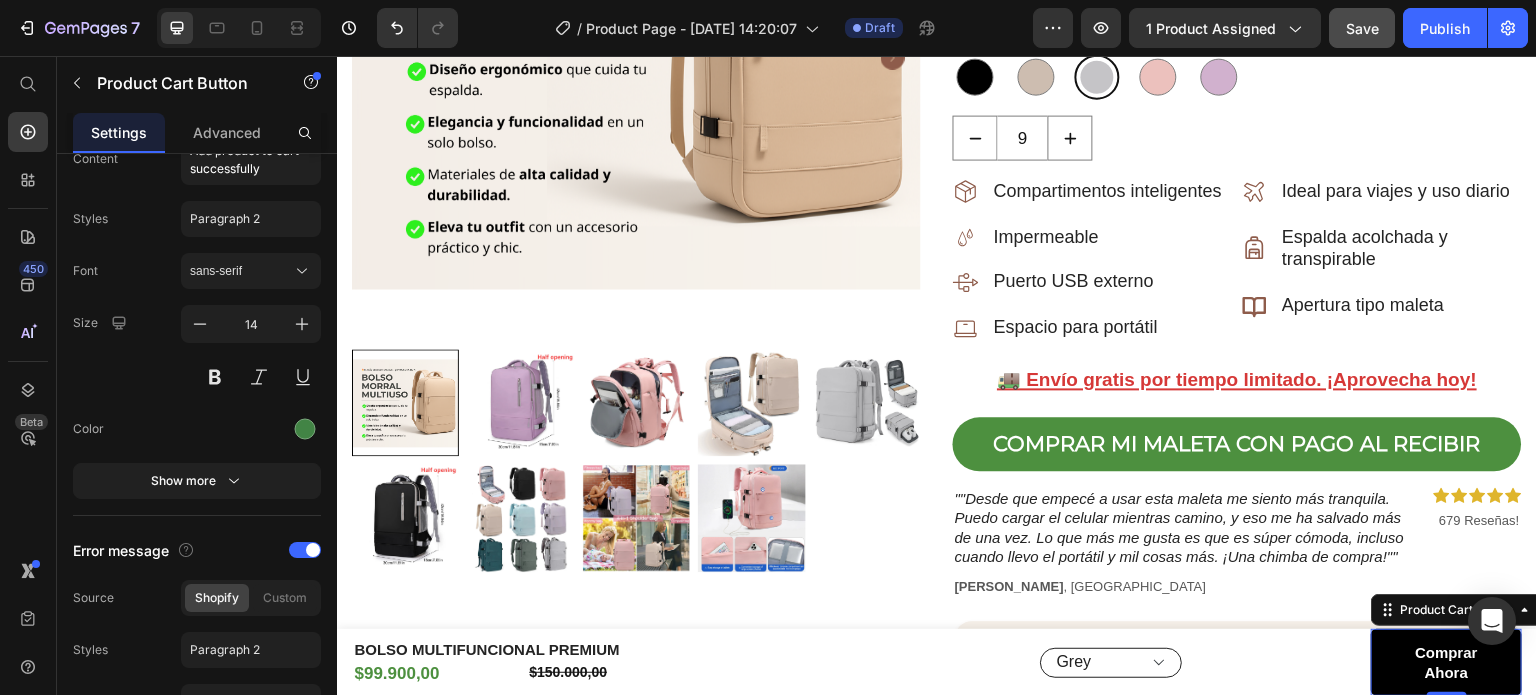 click on "comprar ahora" at bounding box center [1446, 662] 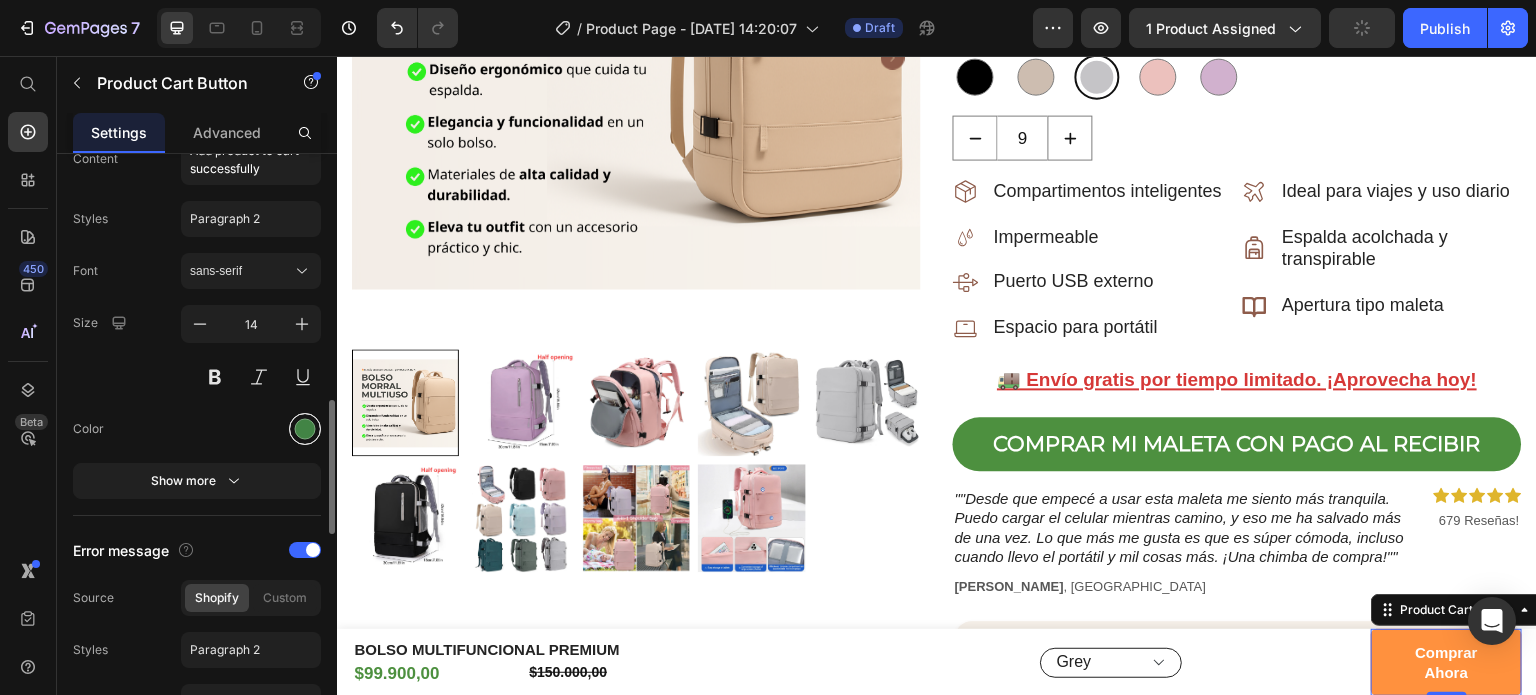 click at bounding box center [305, 429] 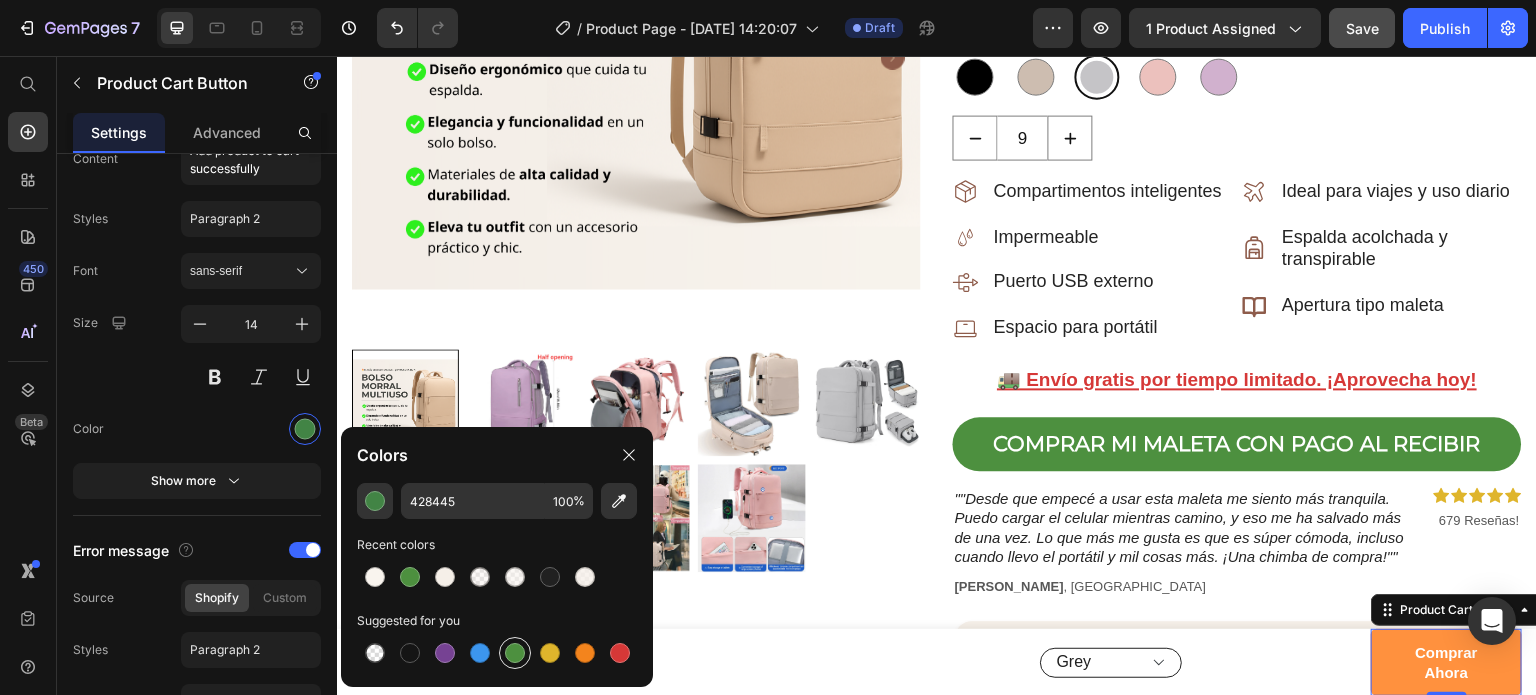 click at bounding box center [515, 653] 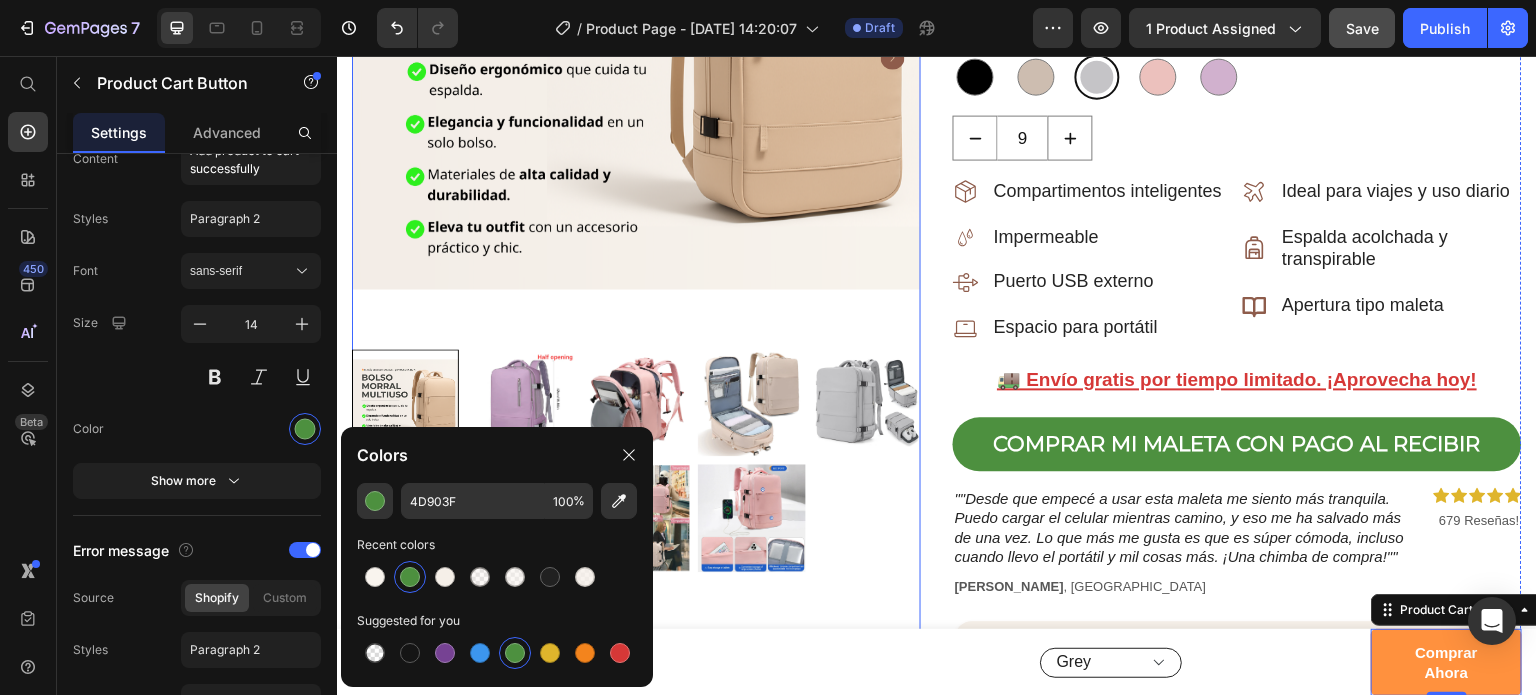 click at bounding box center [636, 460] 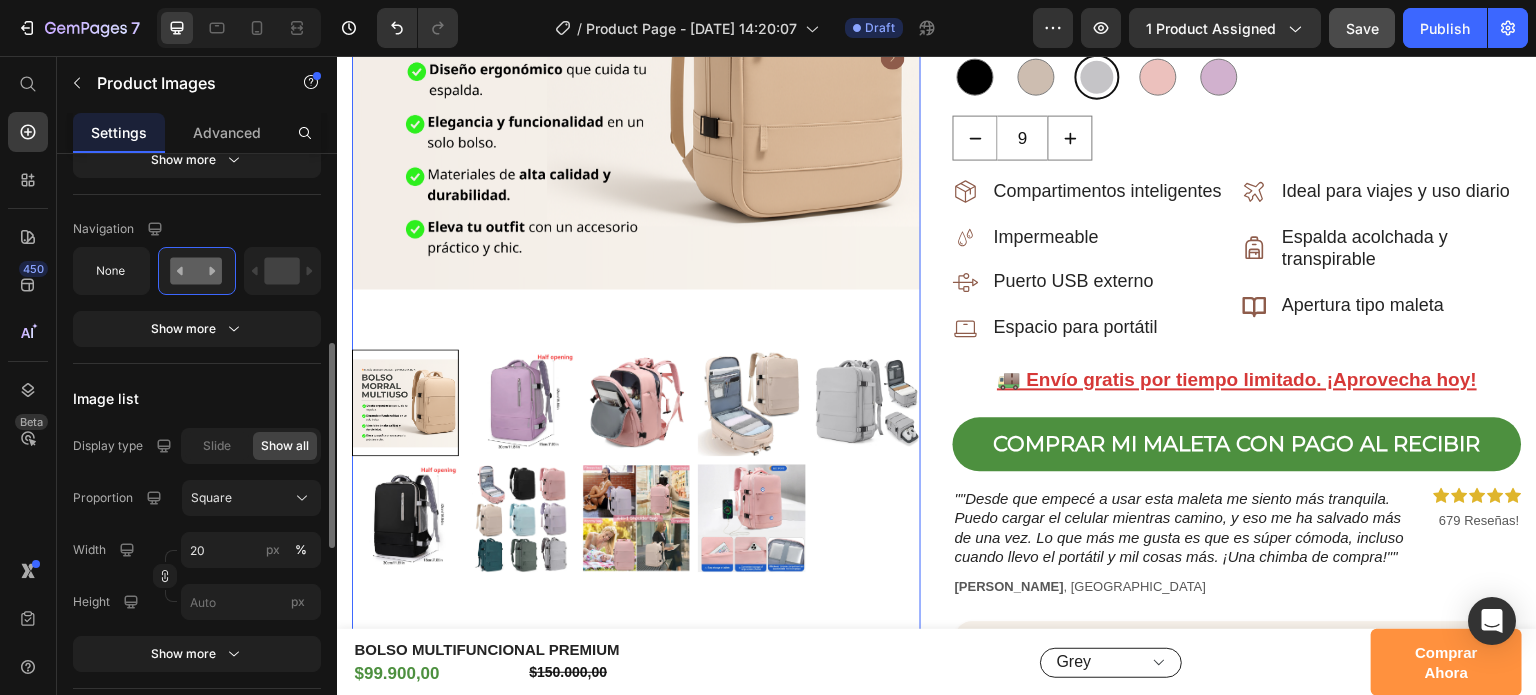 scroll, scrollTop: 843, scrollLeft: 0, axis: vertical 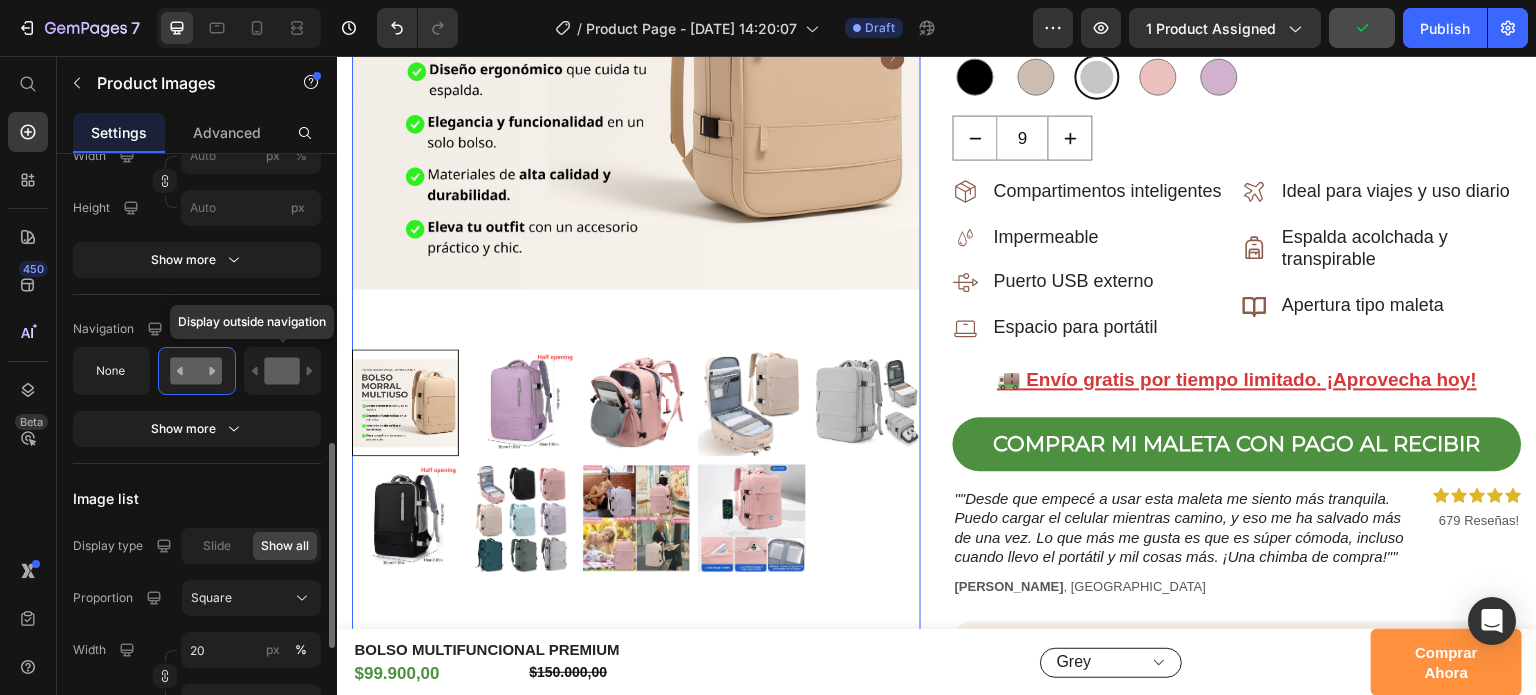 click 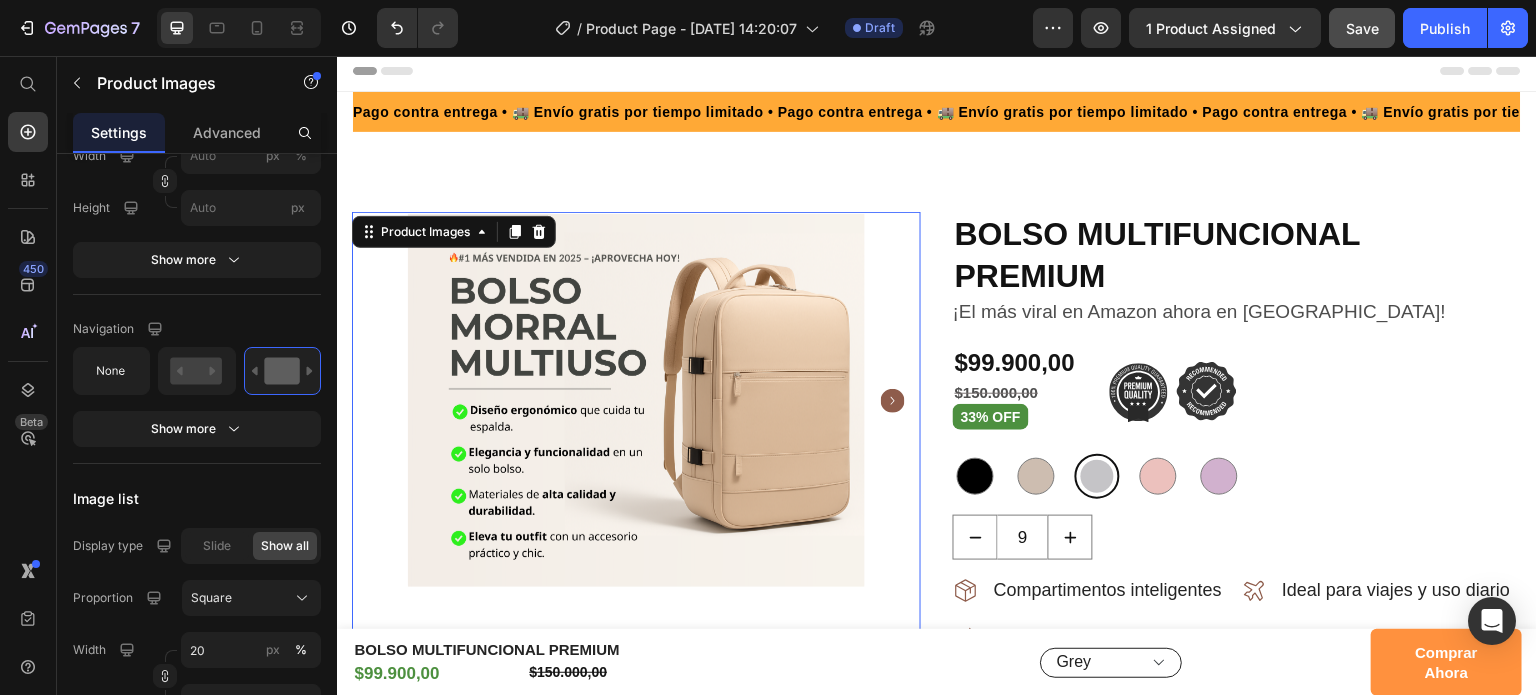 scroll, scrollTop: 305, scrollLeft: 0, axis: vertical 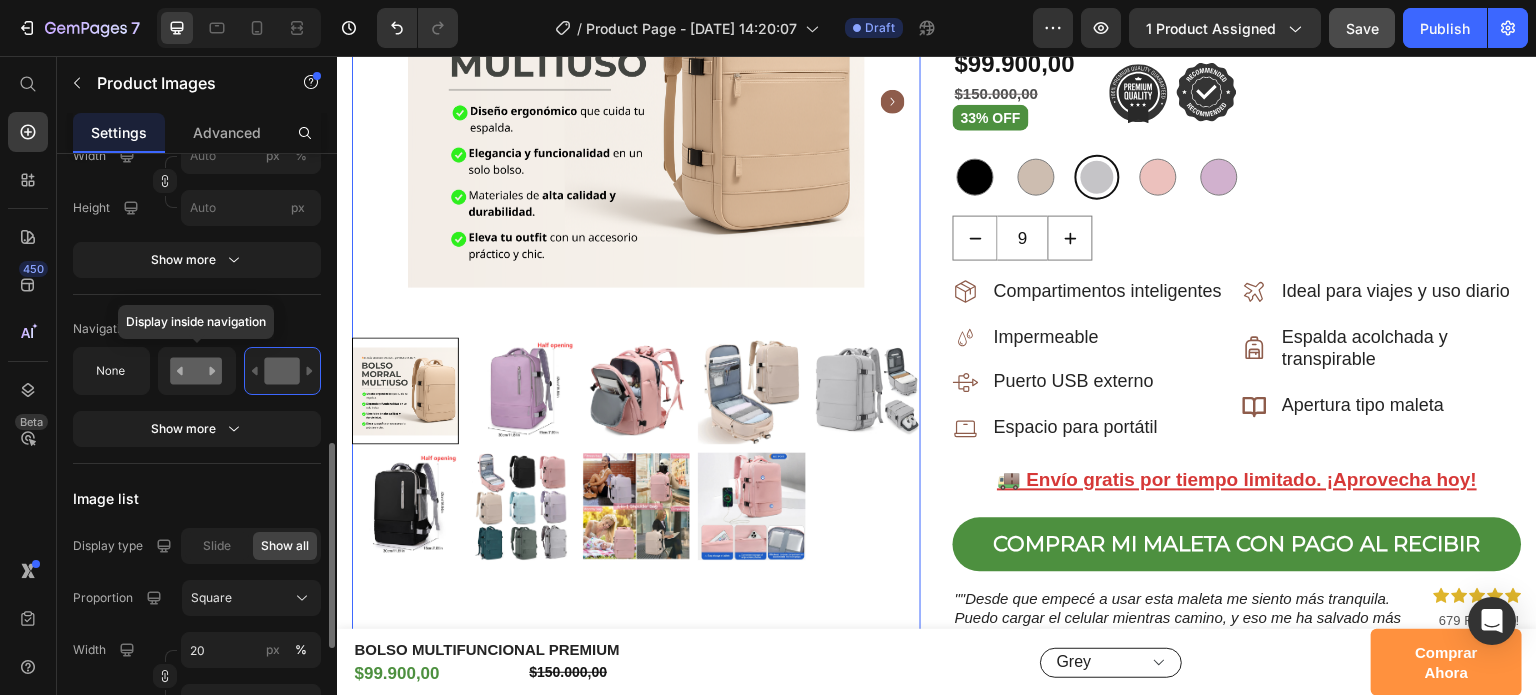 click 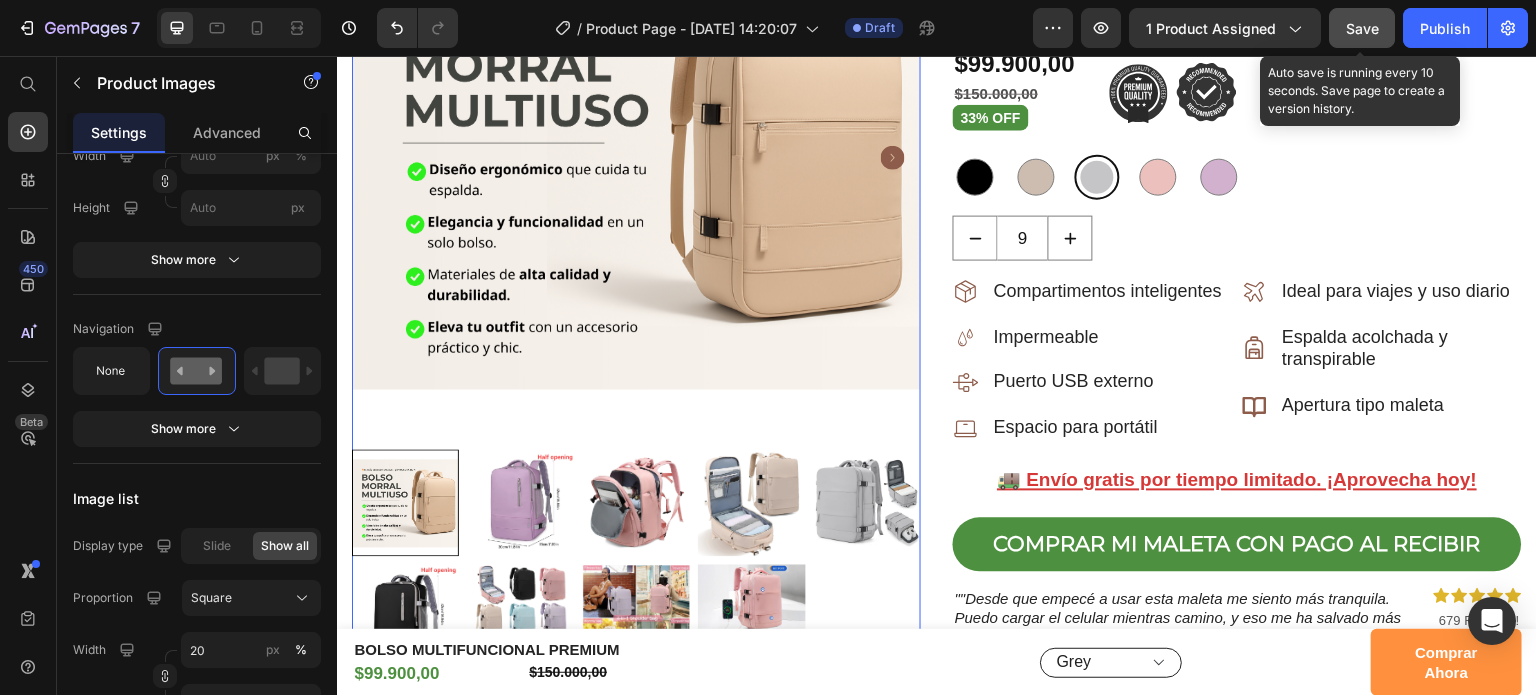 click on "Save" 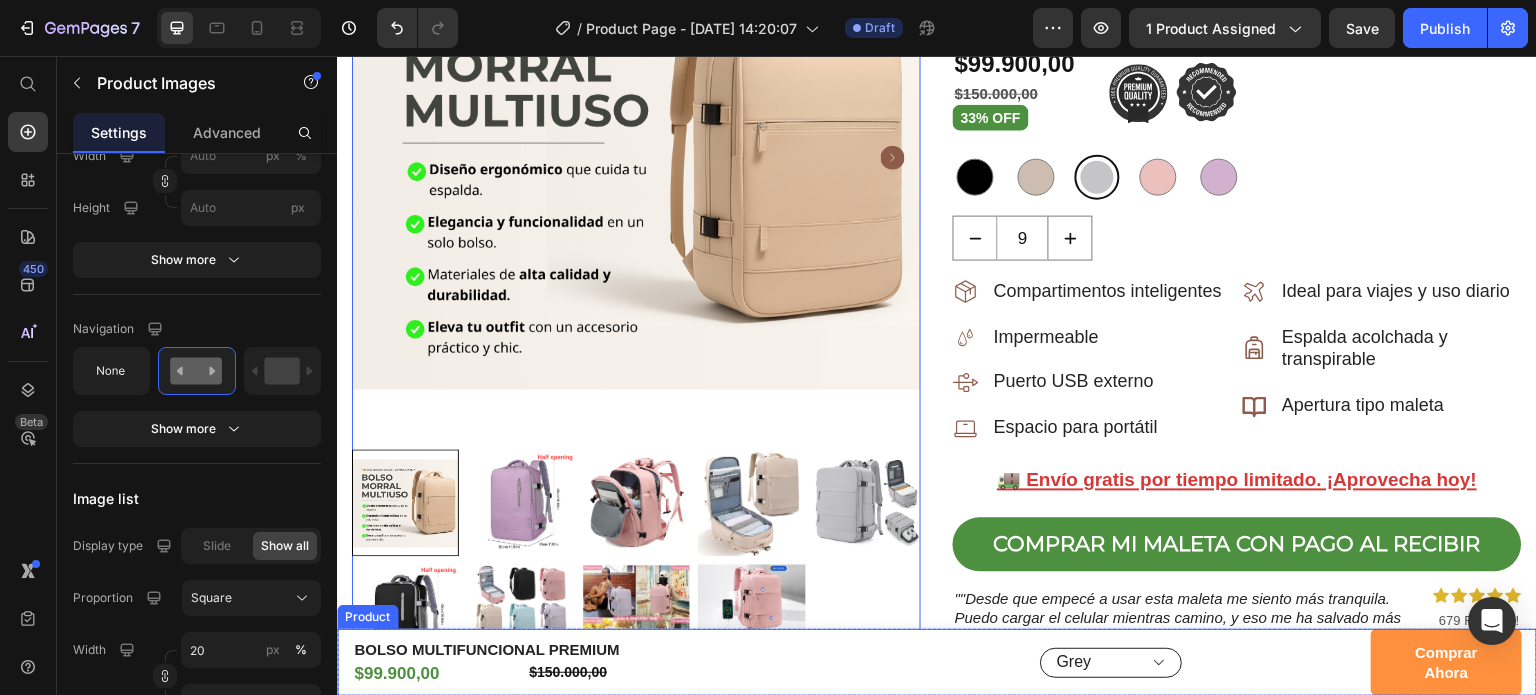 click on "BOLSO MULTIFUNCIONAL PREMIUM Product Title Row $99.900,00 Product Price $150.000,00 Product Price Row Negro Beige Grey Rosado Lila Product Variants & Swatches Product Variants & Swatches Row comprar ahora Product Cart Button Row Product" at bounding box center (937, 662) 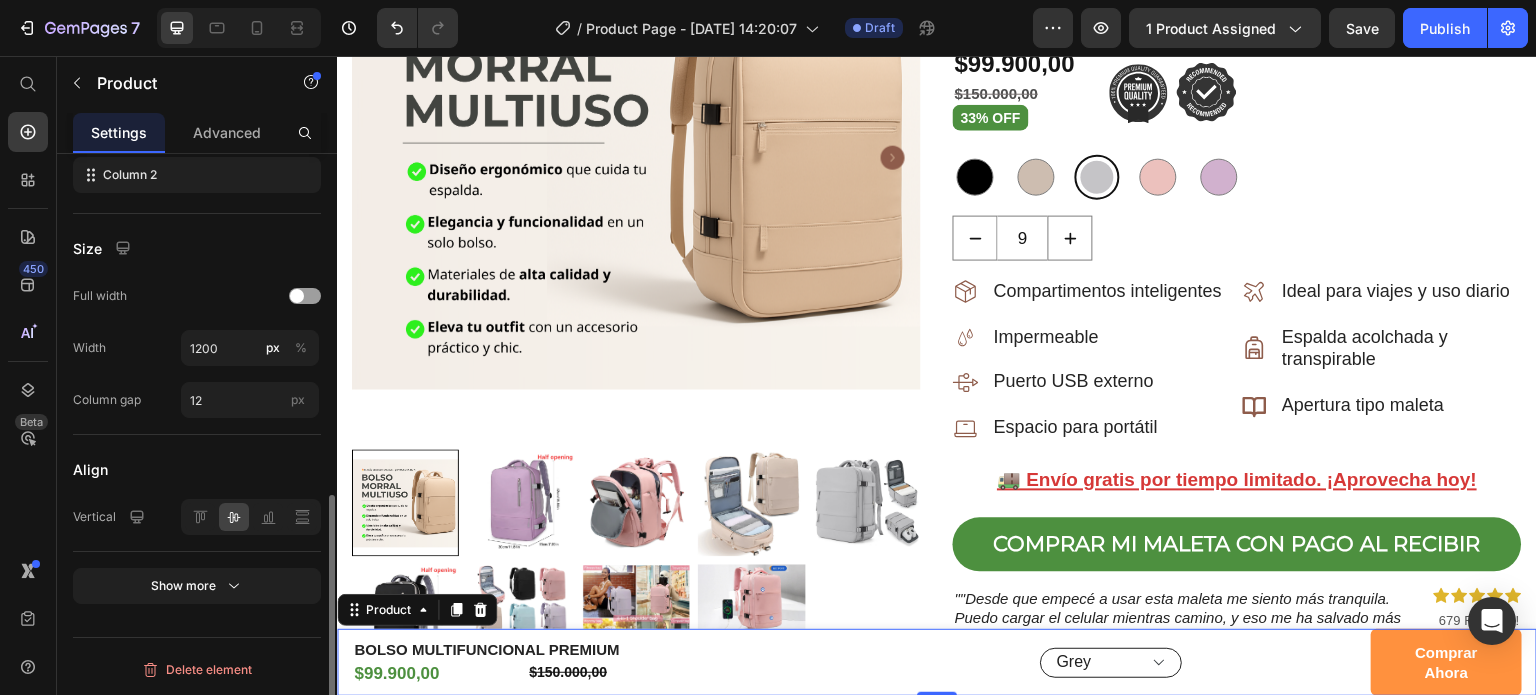 scroll, scrollTop: 0, scrollLeft: 0, axis: both 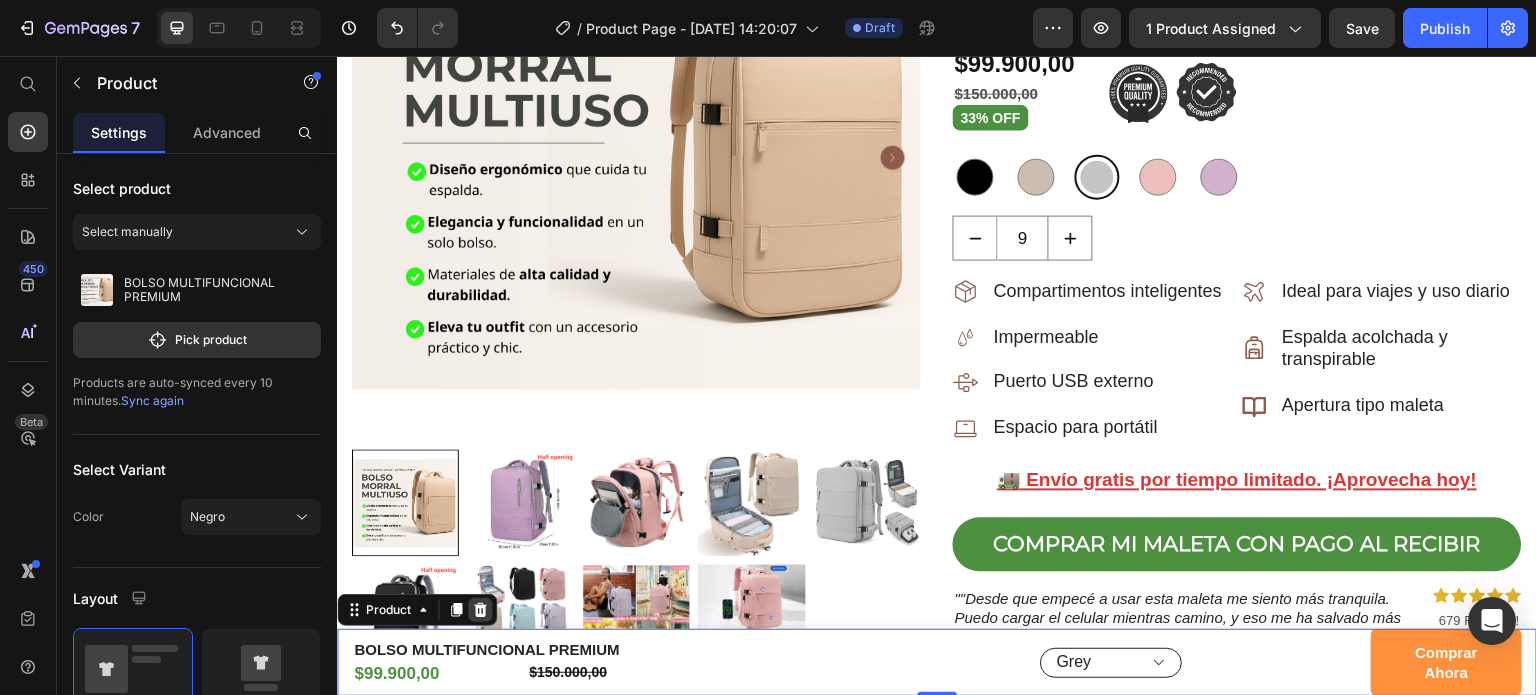 click 